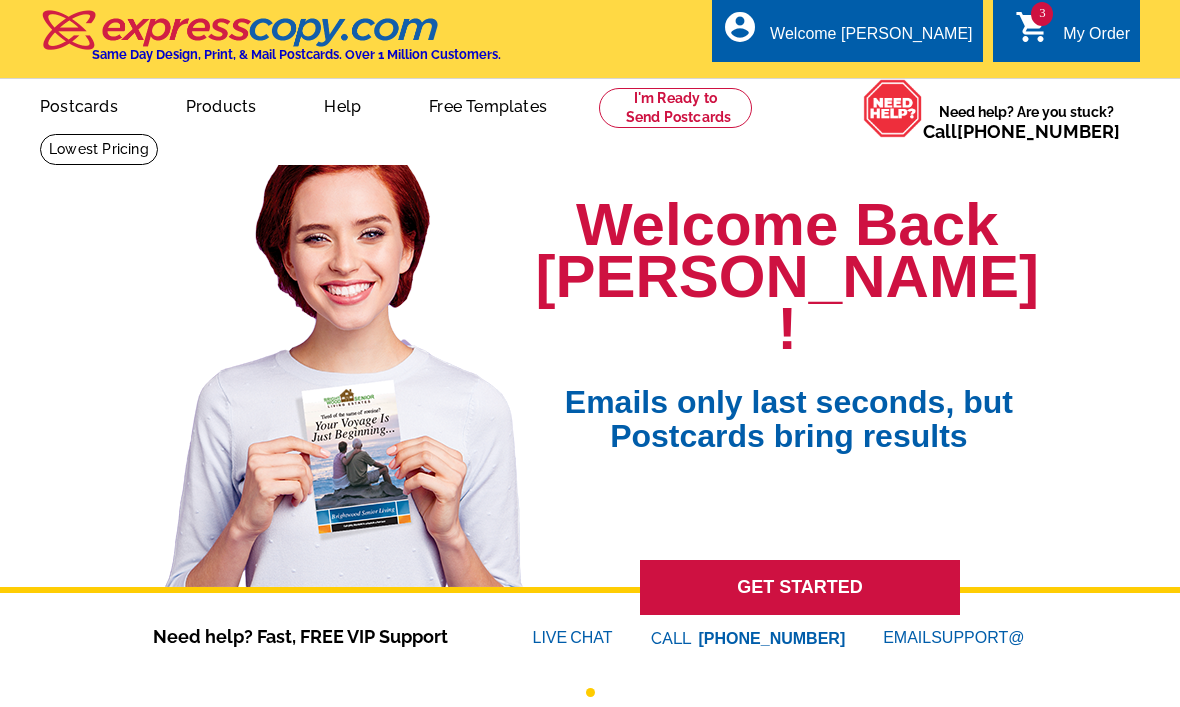 scroll, scrollTop: 0, scrollLeft: 0, axis: both 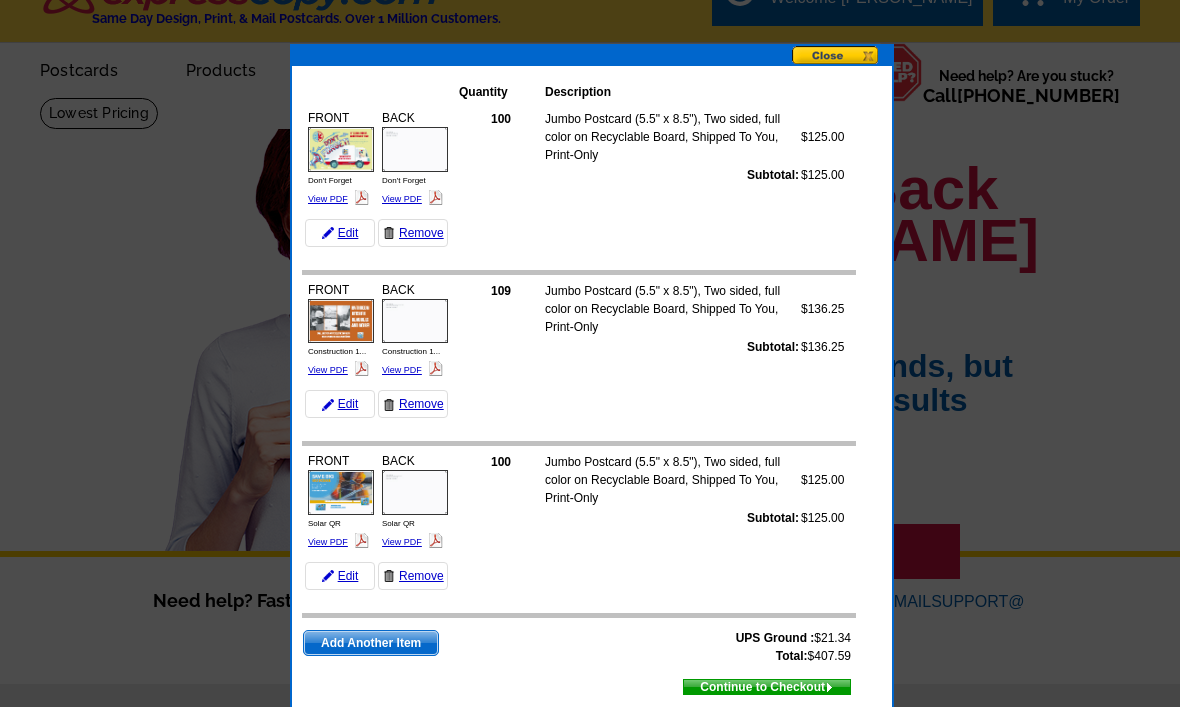click on "Add Another Item" at bounding box center [371, 643] 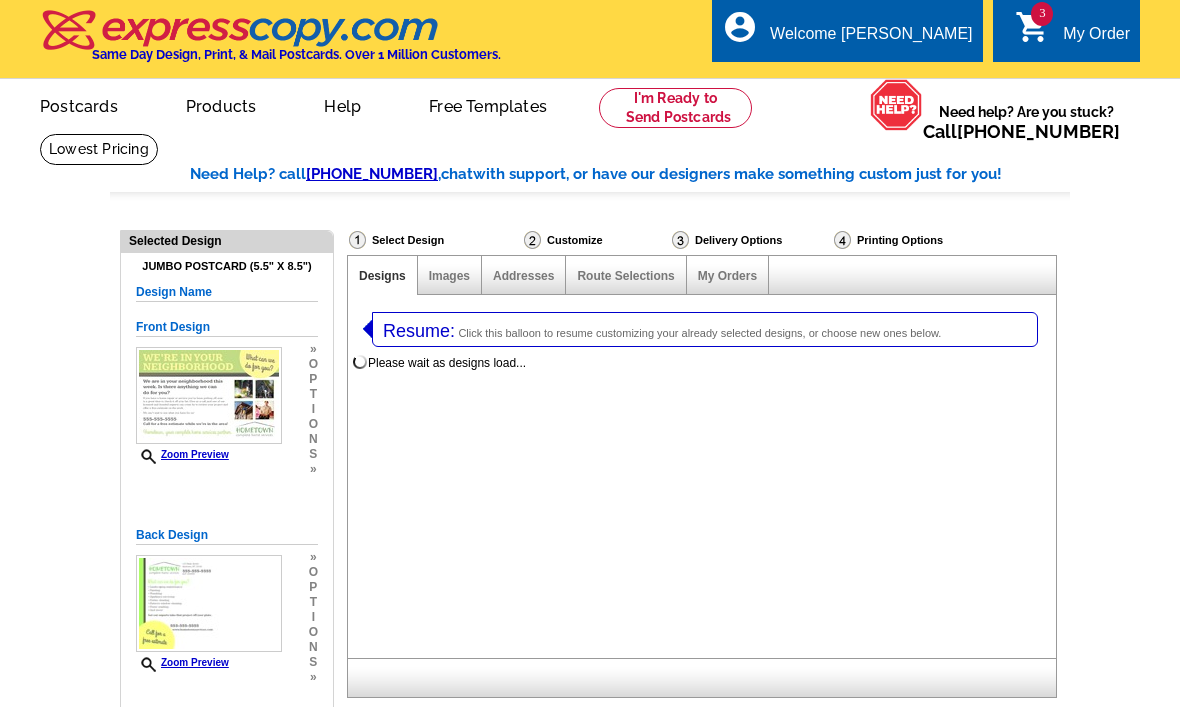 select on "1" 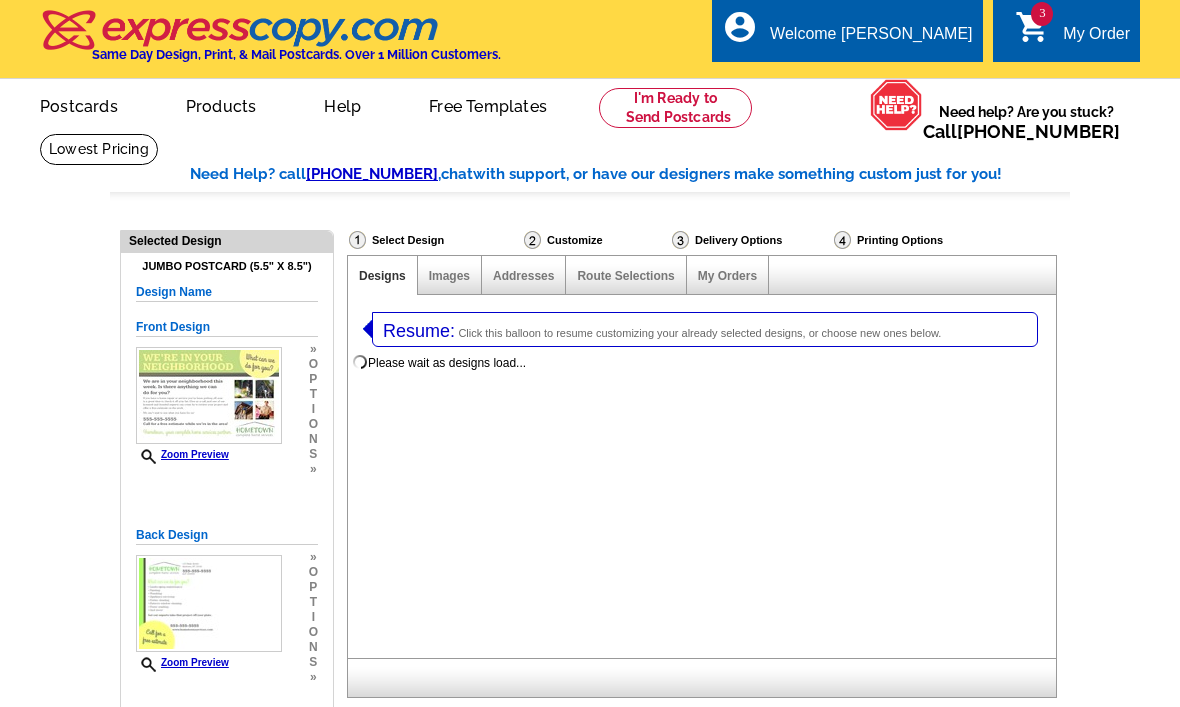 select on "2" 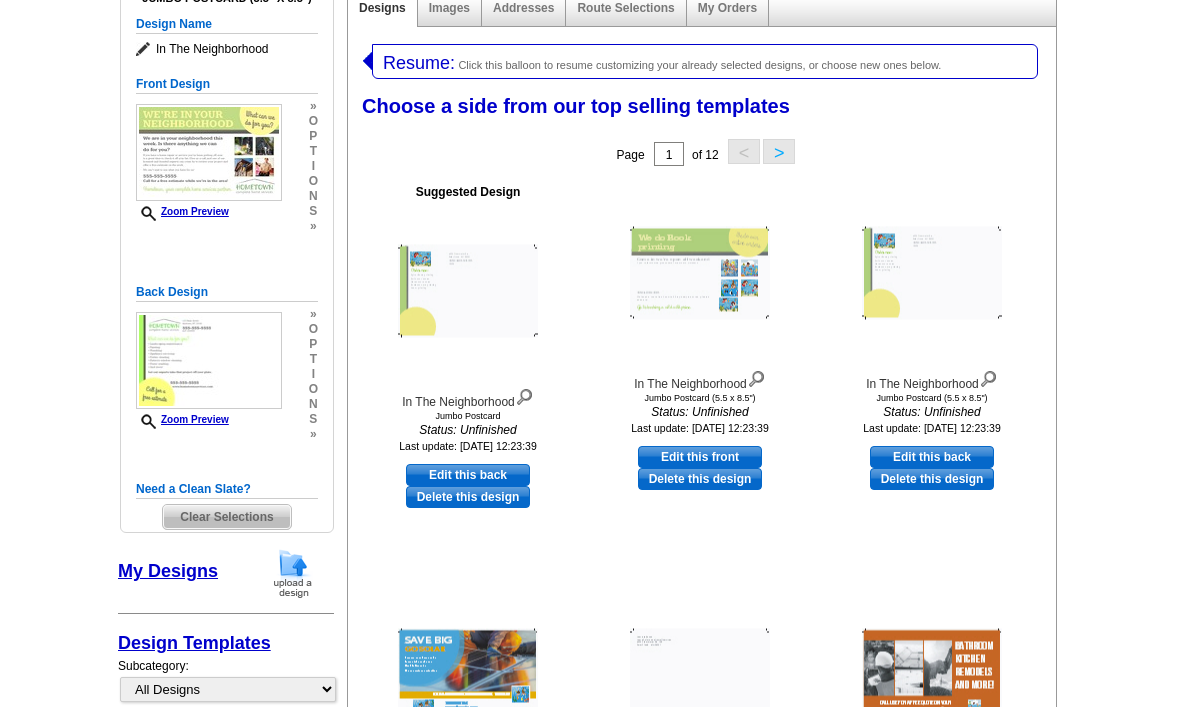 scroll, scrollTop: 255, scrollLeft: 0, axis: vertical 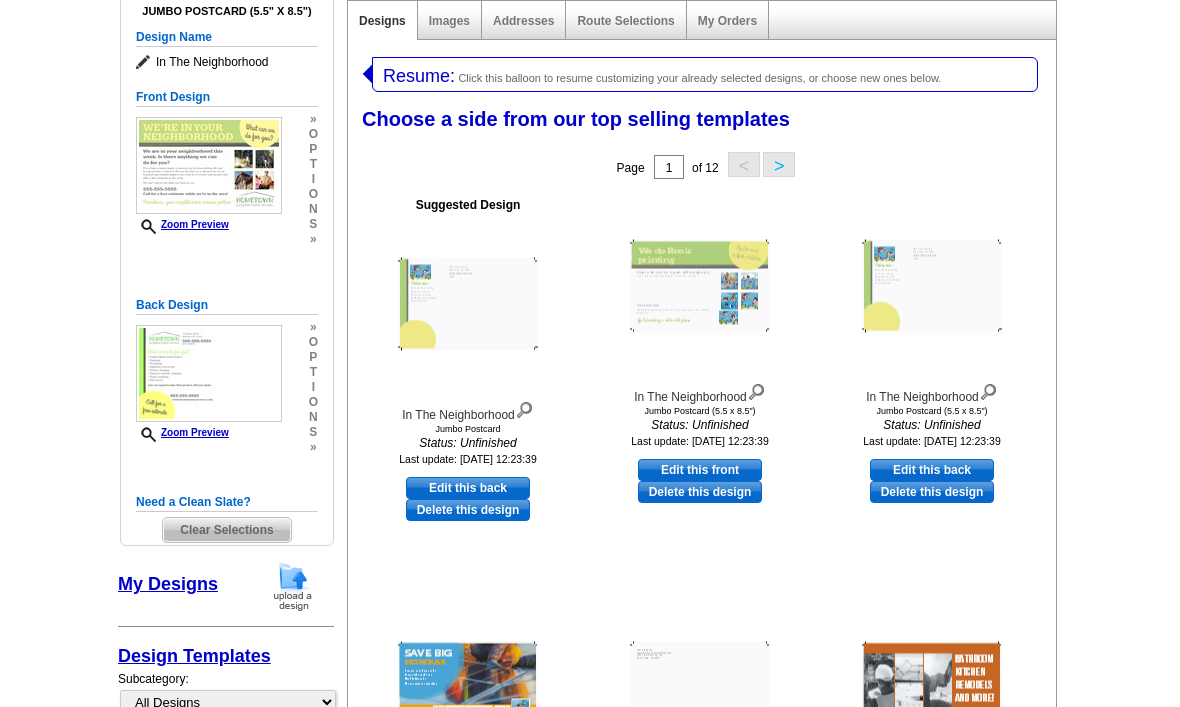 click on "Resume:" at bounding box center [419, 76] 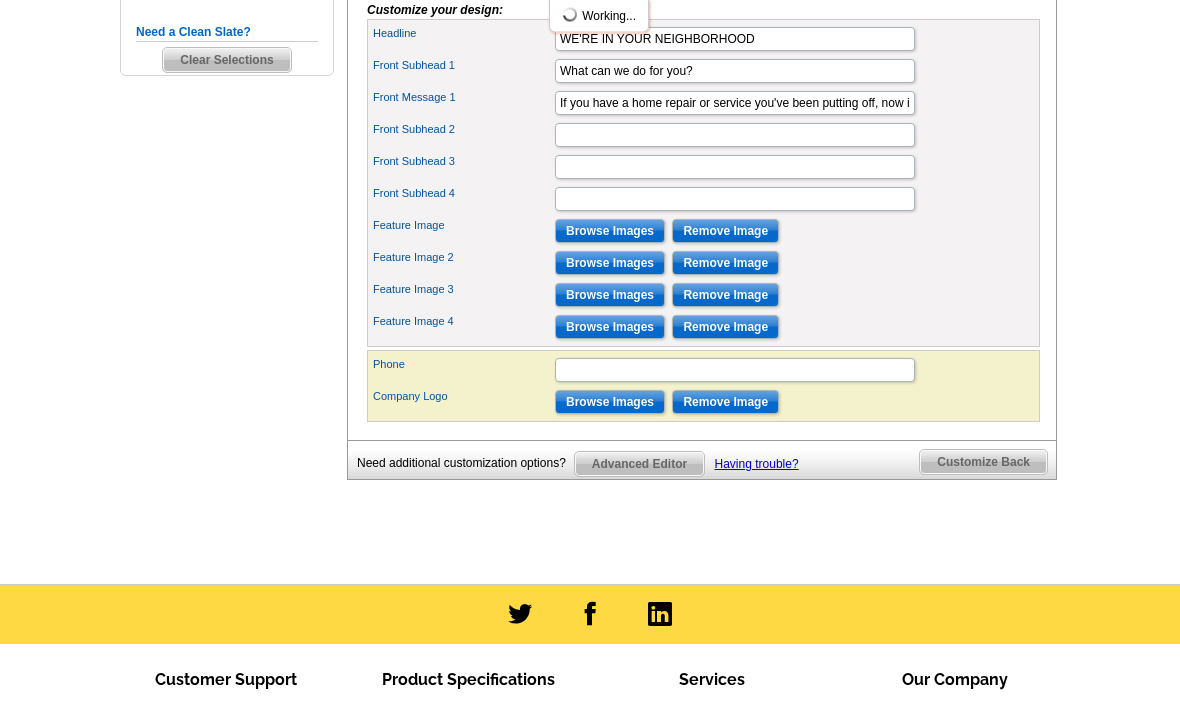 scroll, scrollTop: 725, scrollLeft: 0, axis: vertical 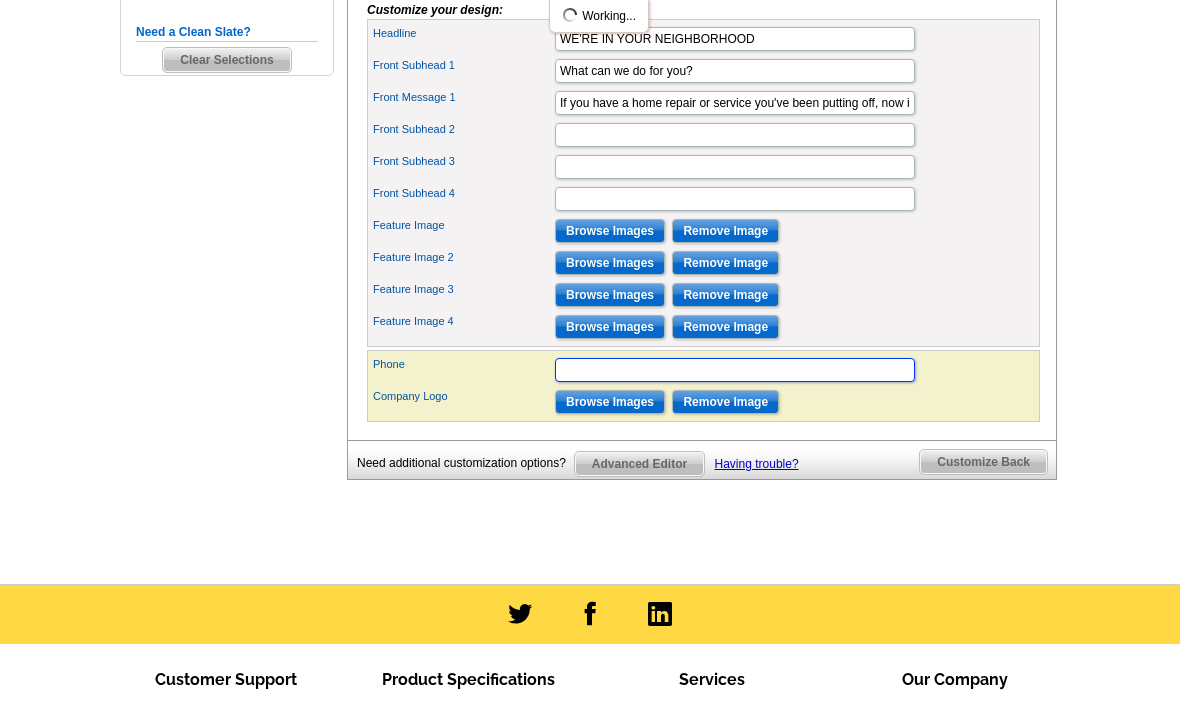 click on "Phone" at bounding box center (735, 370) 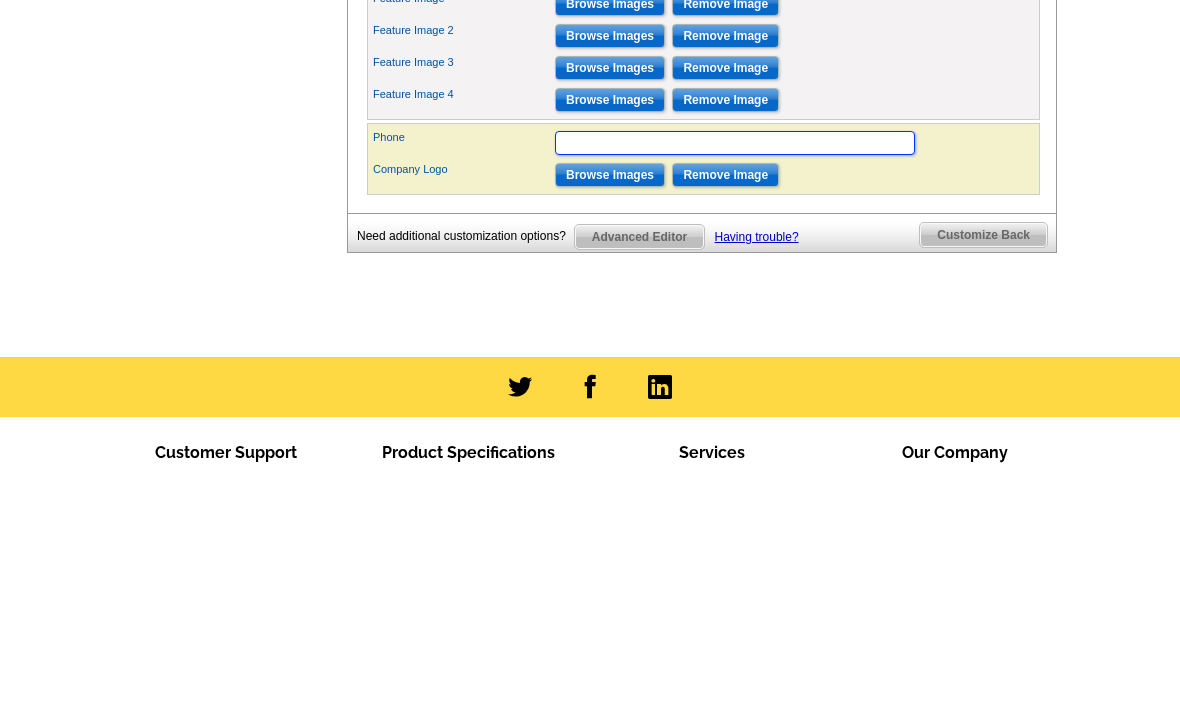 type on "3204059356" 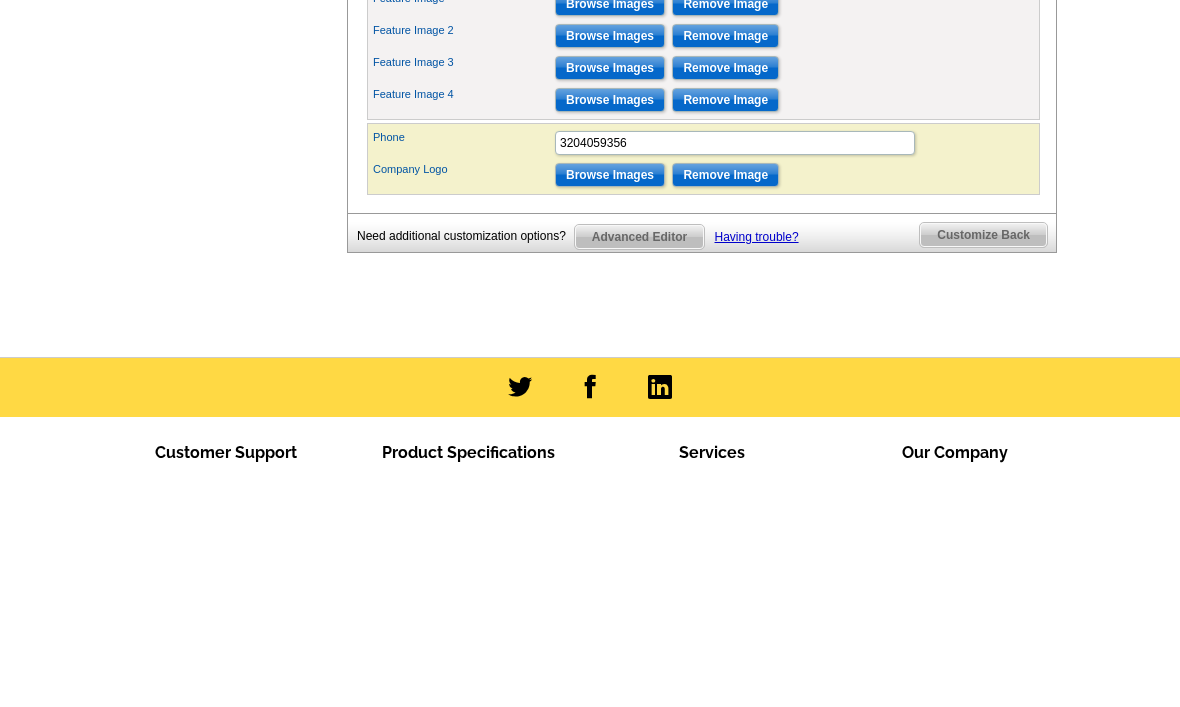scroll, scrollTop: 952, scrollLeft: 0, axis: vertical 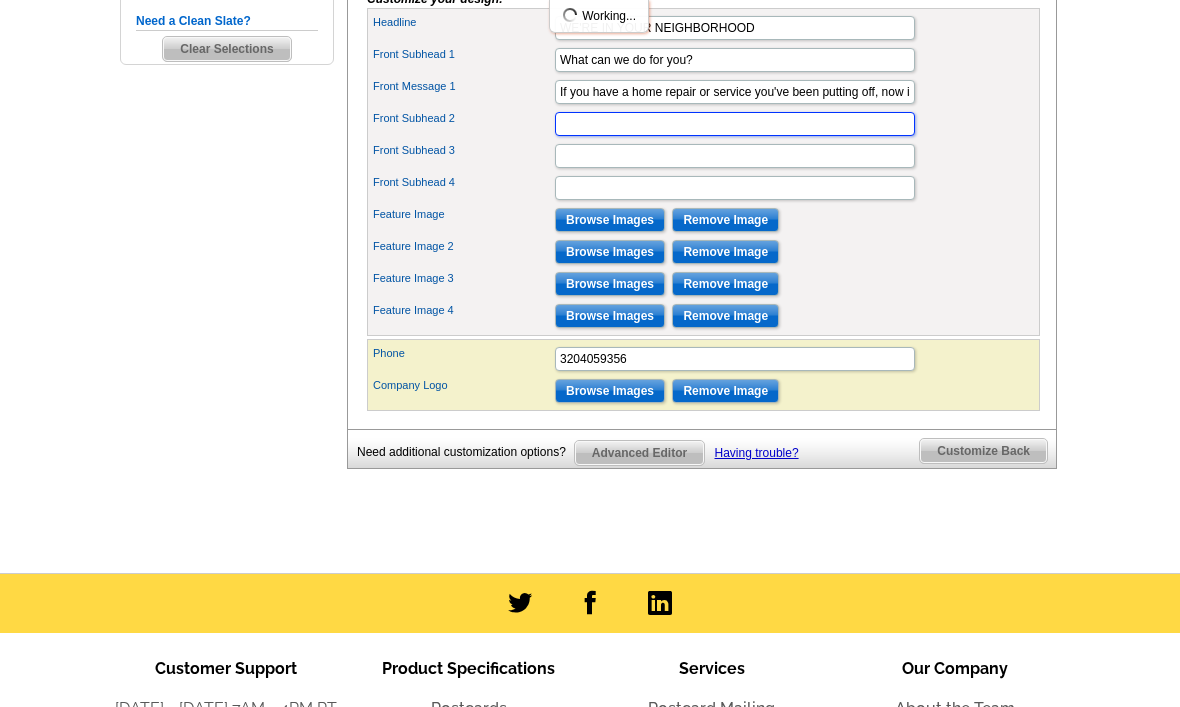 click on "Front Subhead 2" at bounding box center (735, 124) 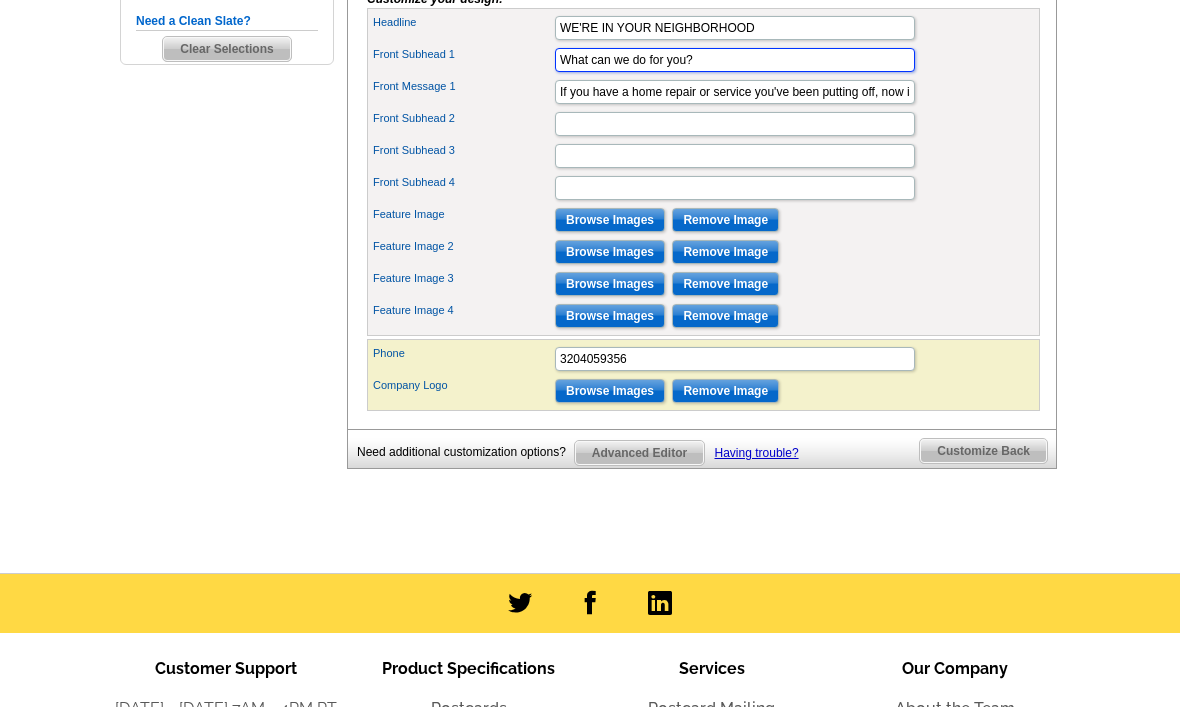 click on "What can we do for you?" at bounding box center [735, 60] 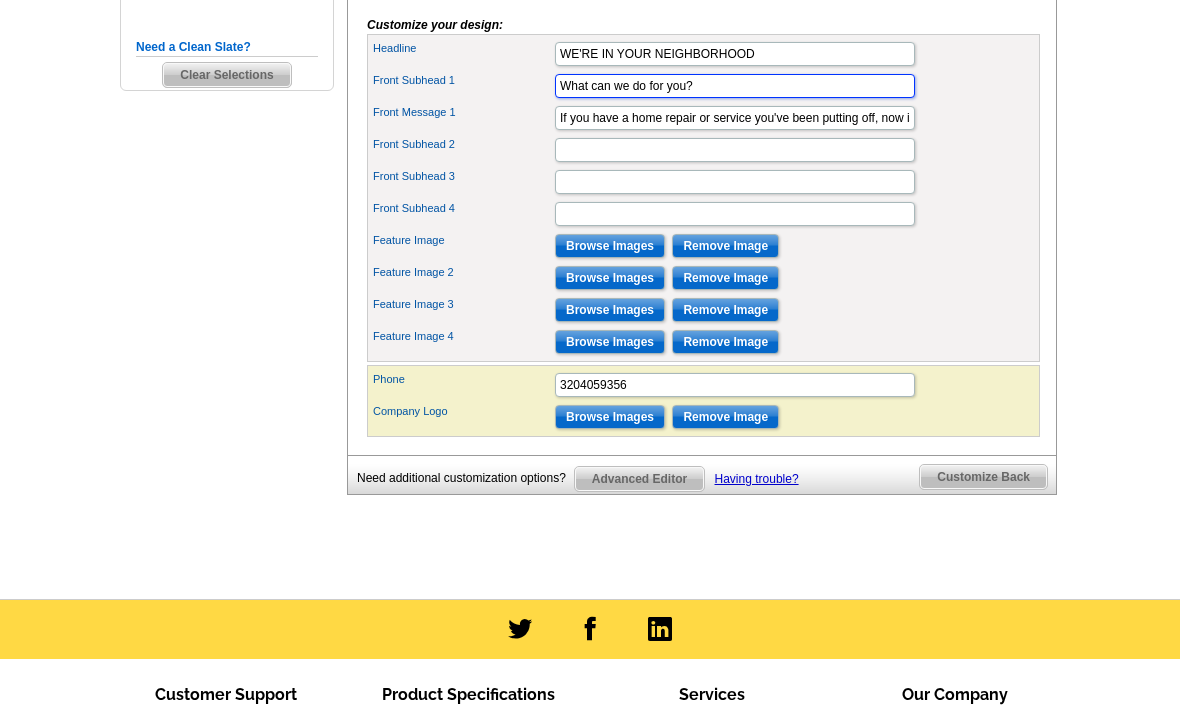 click on "What can we do for you?" at bounding box center (735, 86) 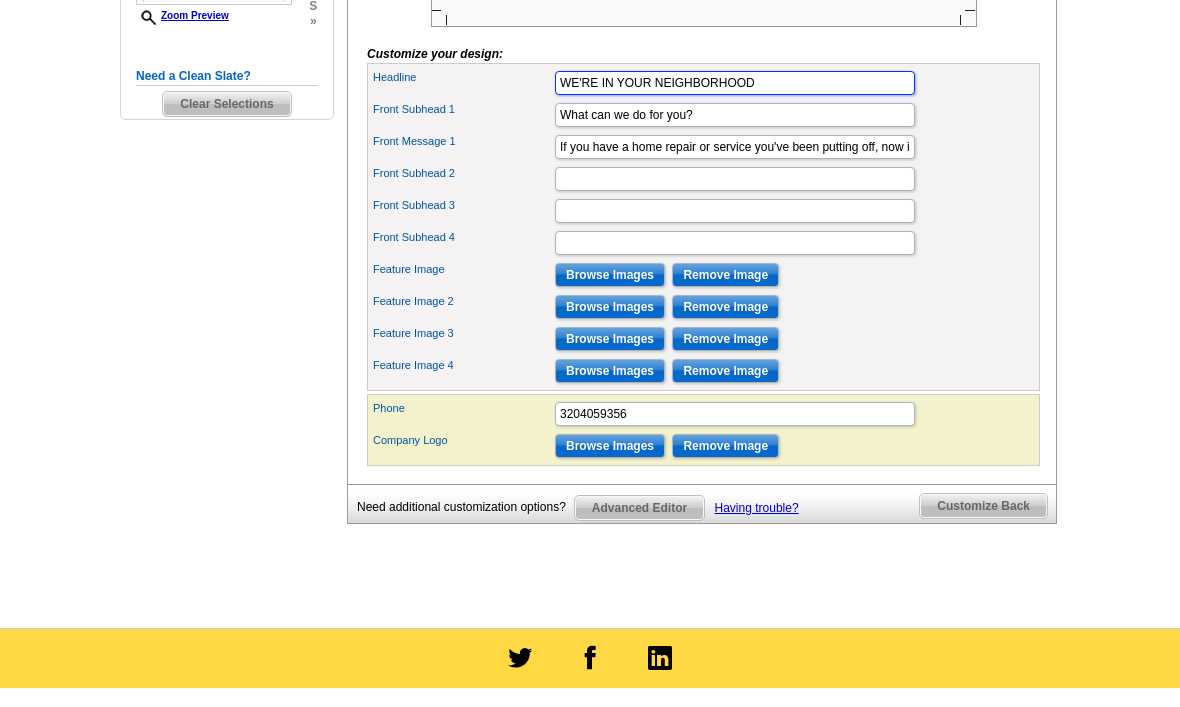click on "WE'RE IN YOUR NEIGHBORHOOD" at bounding box center [735, 83] 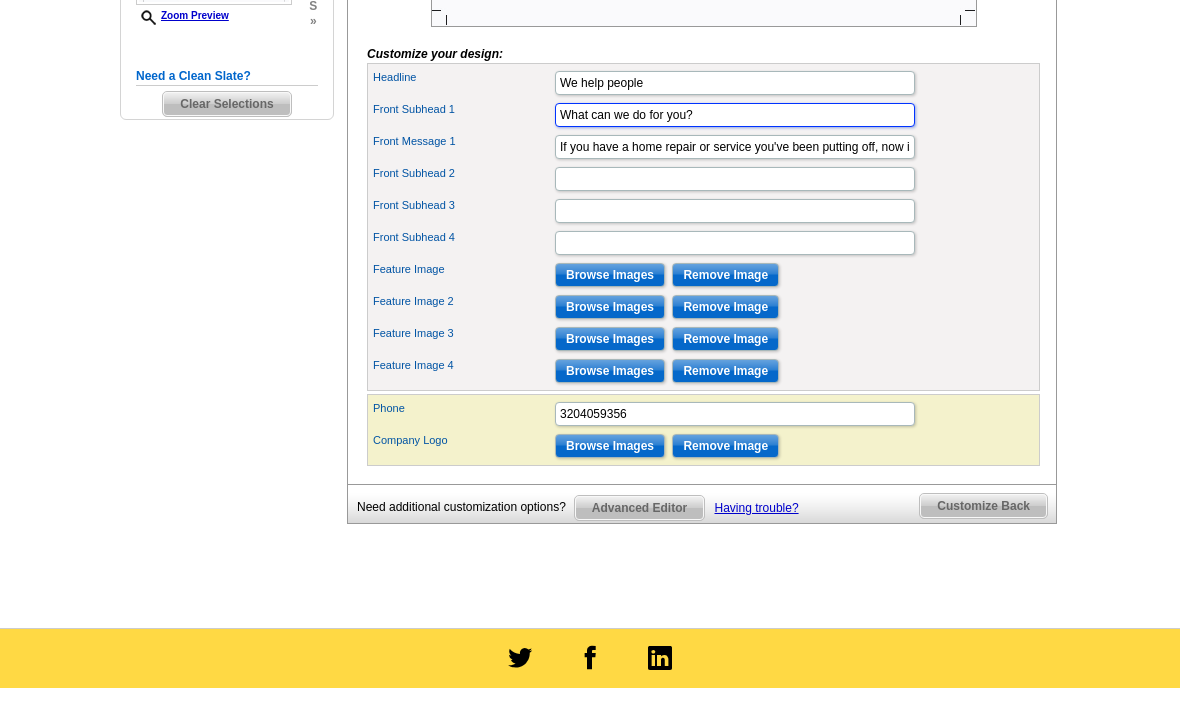 click on "What can we do for you?" at bounding box center [735, 115] 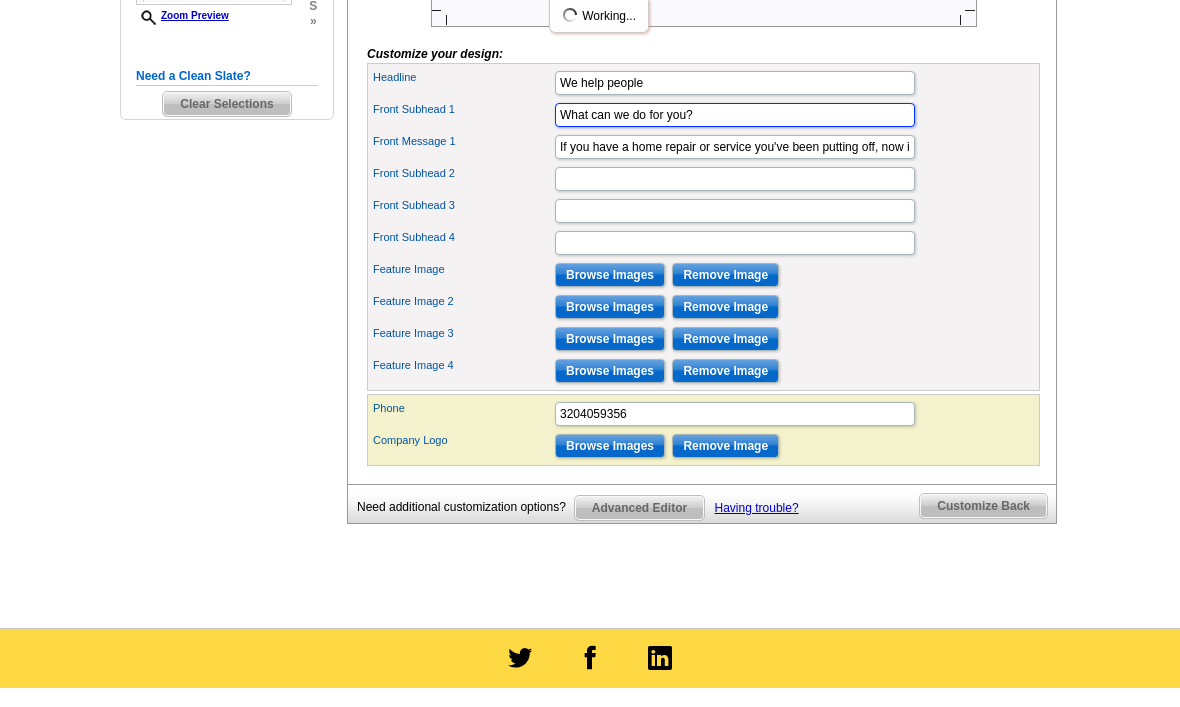 click on "What can we do for you?" at bounding box center (735, 115) 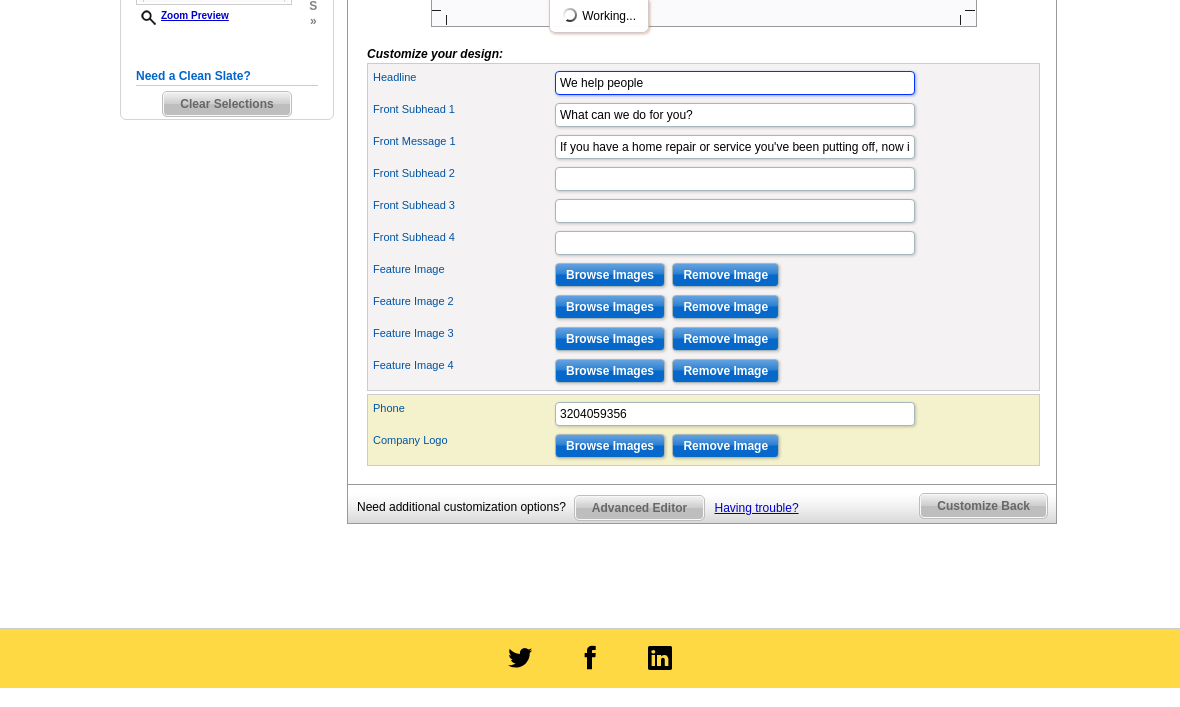 click on "We help people" at bounding box center [735, 83] 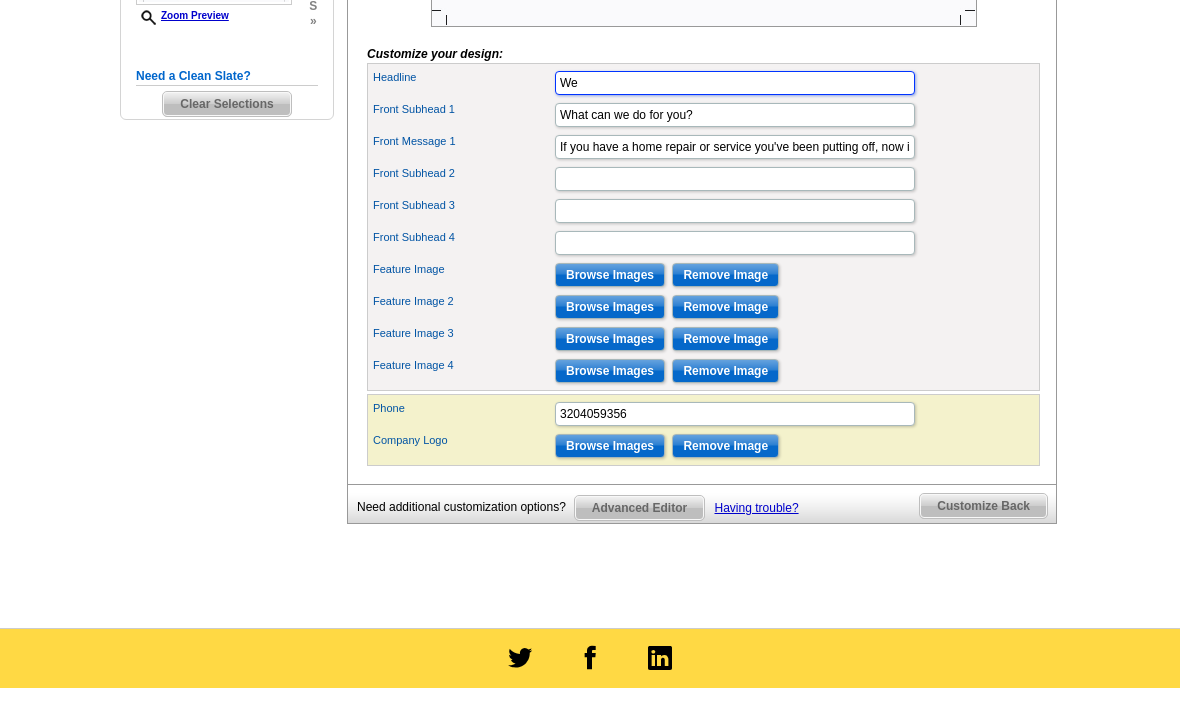 type on "W" 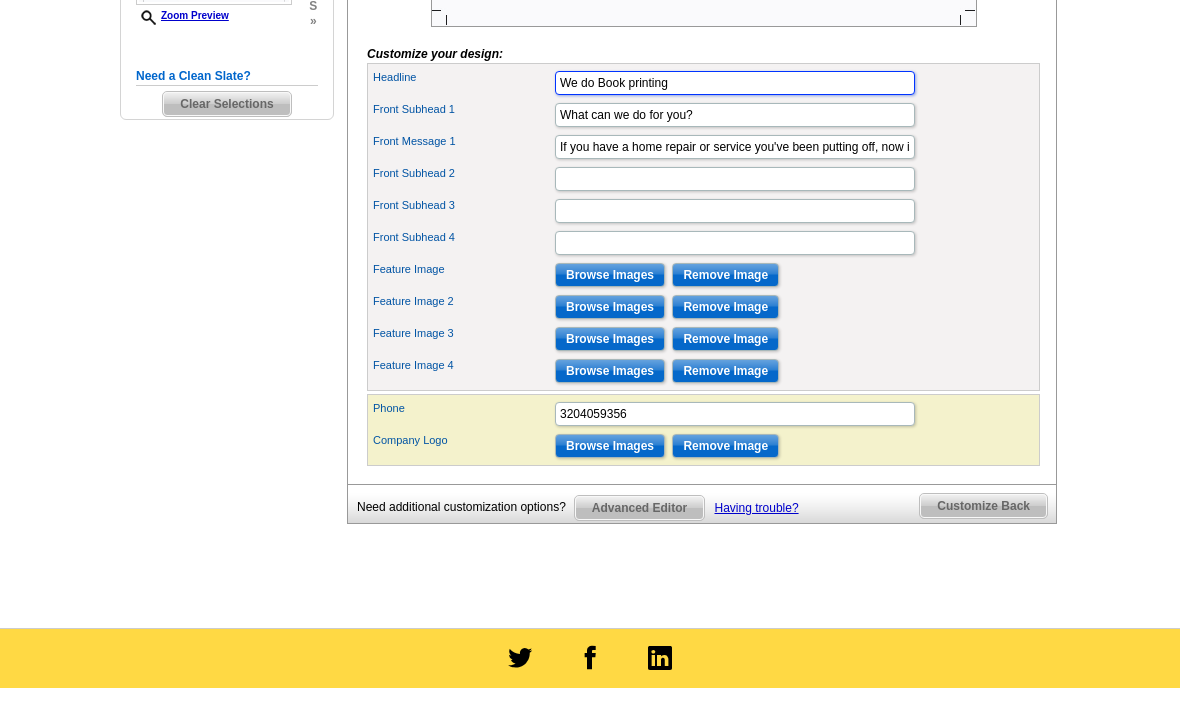 type on "We do Book printing" 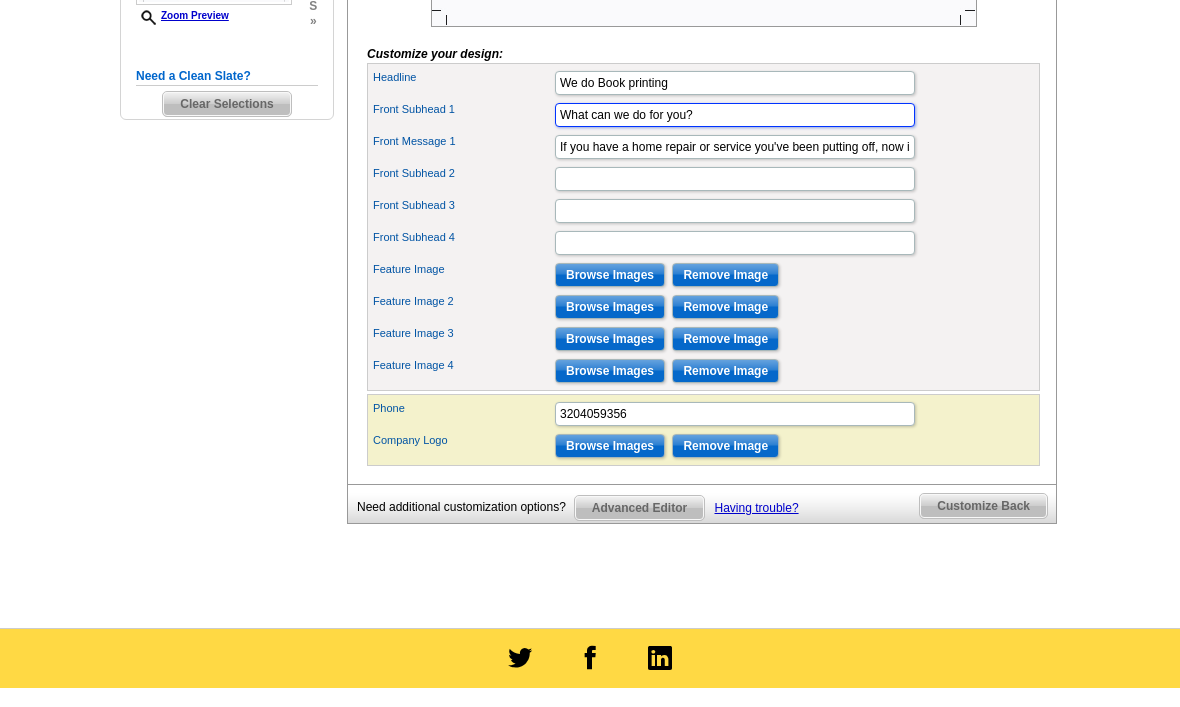 click on "What can we do for you?" at bounding box center [735, 115] 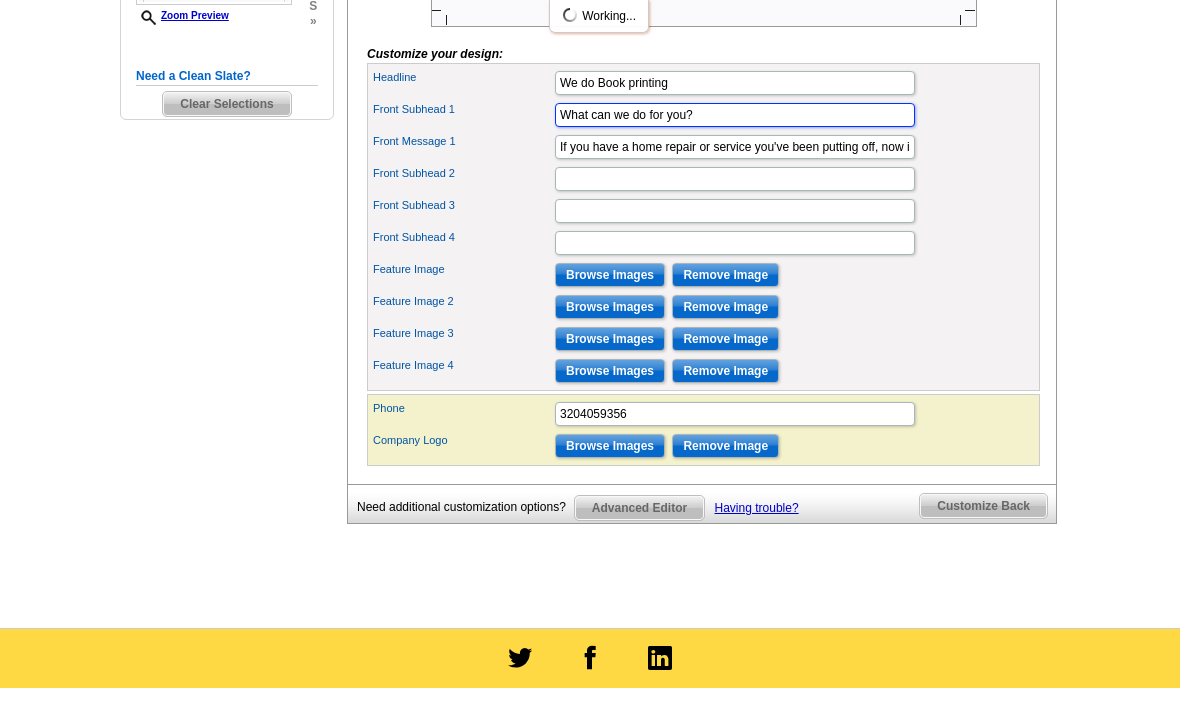 click on "What can we do for you?" at bounding box center (735, 115) 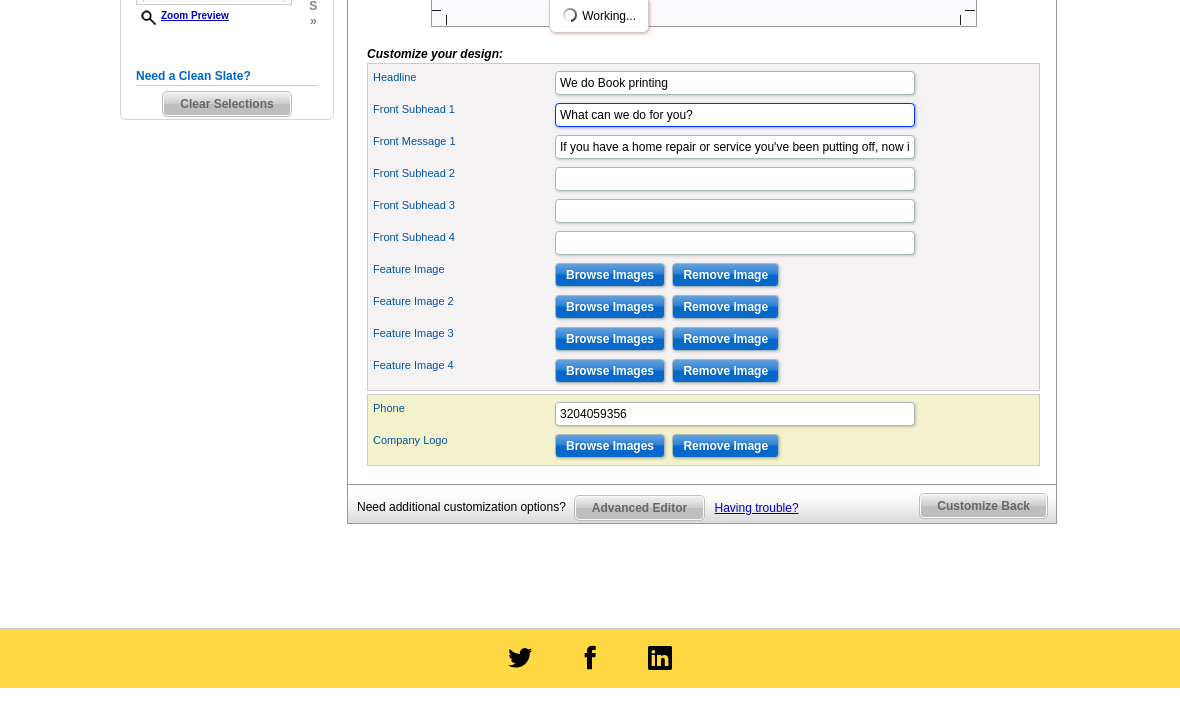 click on "What can we do for you?" at bounding box center [735, 115] 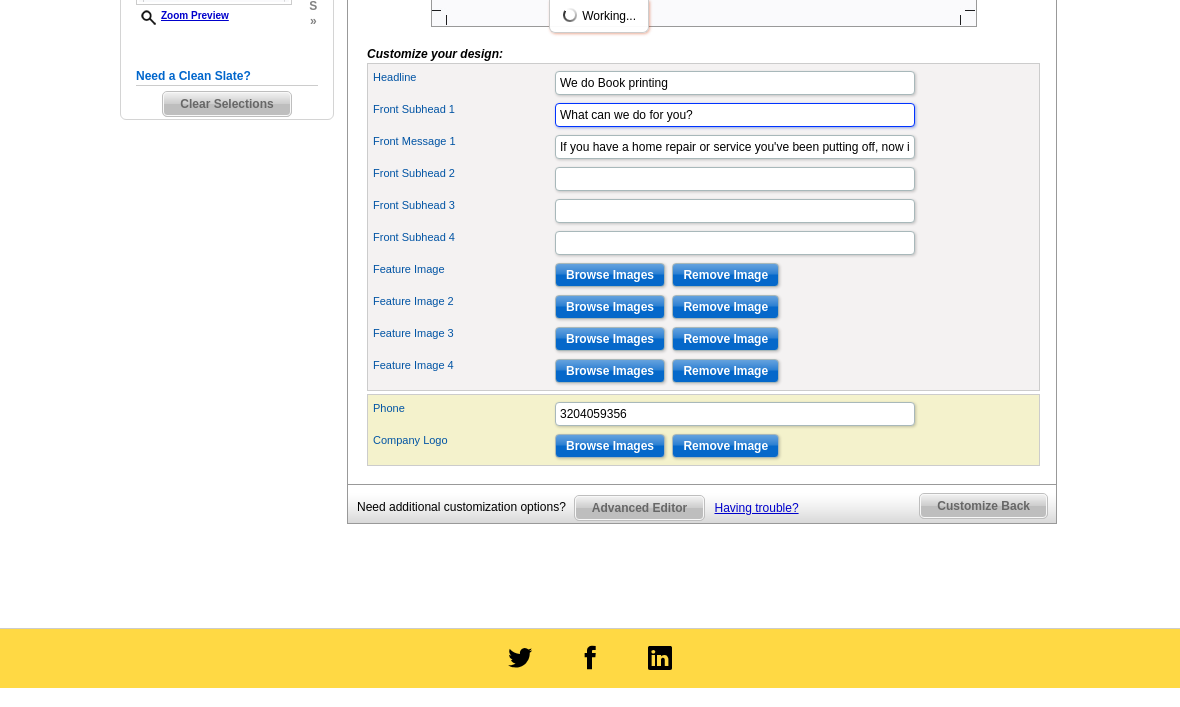 click on "What can we do for you?" at bounding box center (735, 115) 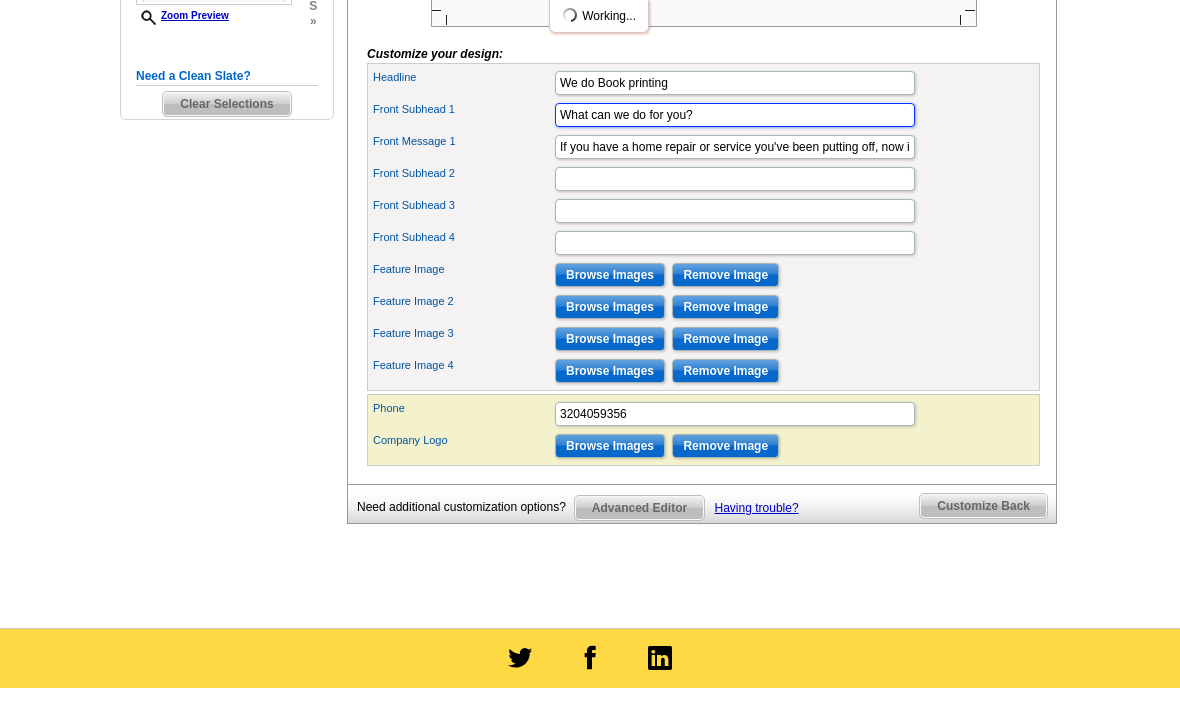 click on "What can we do for you?" at bounding box center (735, 115) 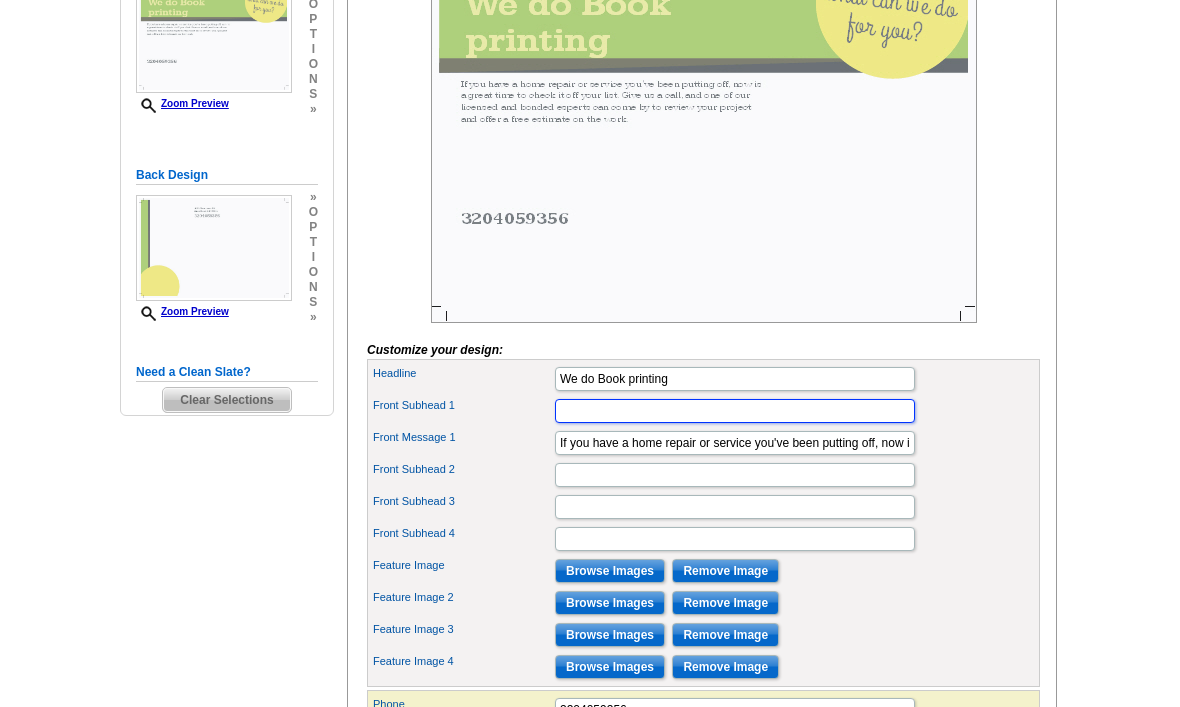 scroll, scrollTop: 382, scrollLeft: 0, axis: vertical 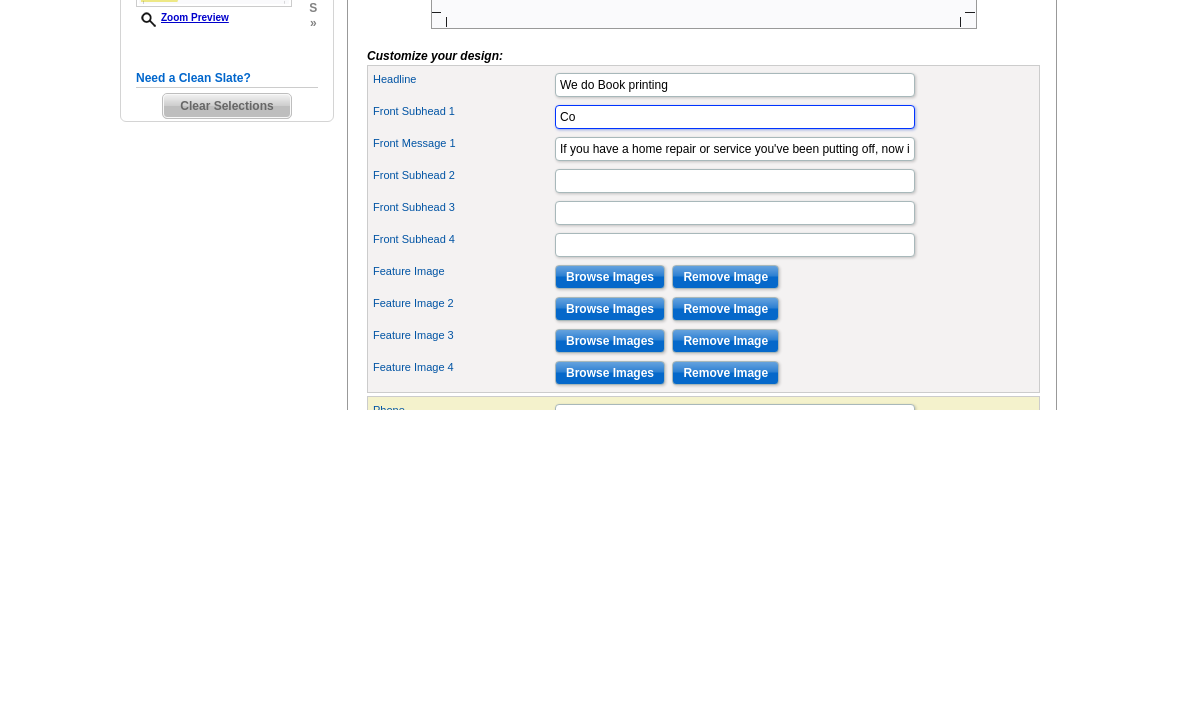 type on "C" 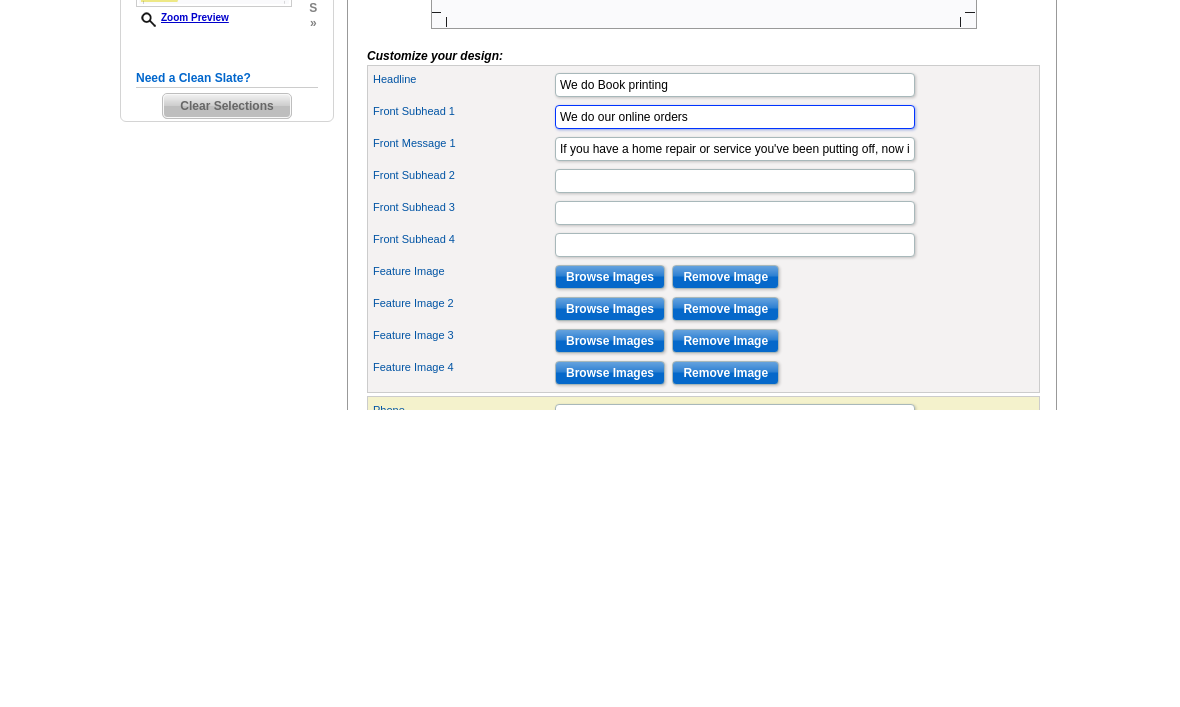 type on "We do our online orders" 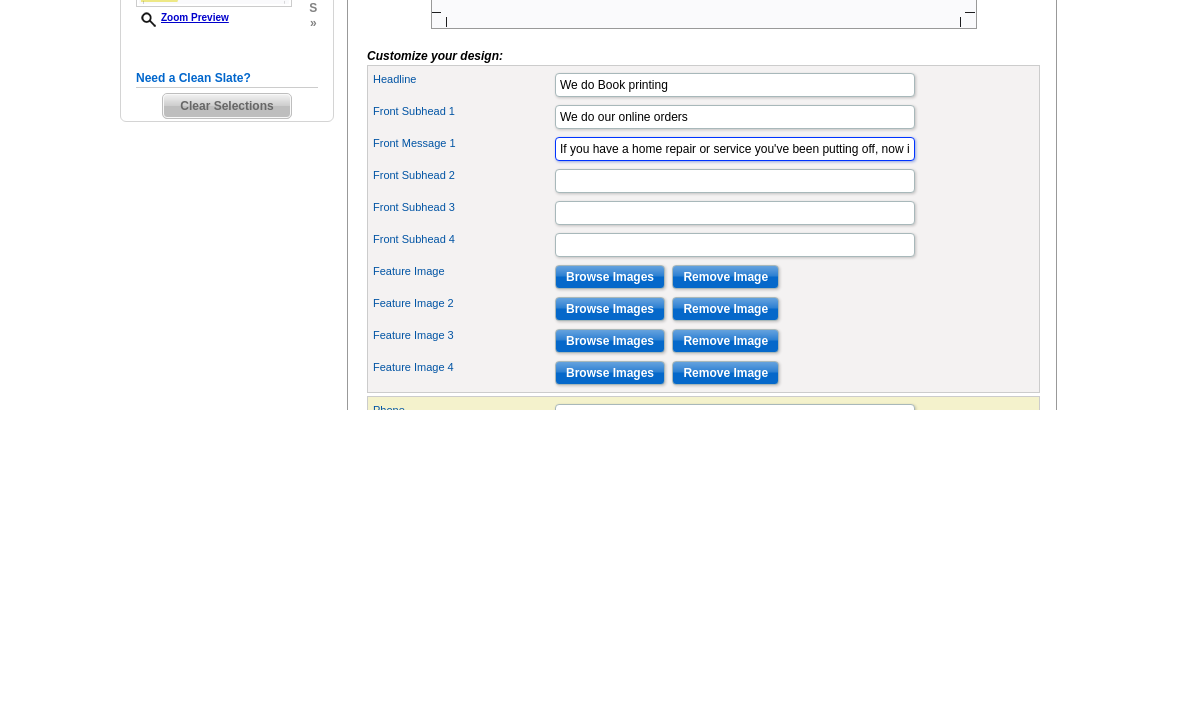 click on "If you have a home repair or service you've been putting off, now is a great time to check it off your list. Give us a call, and one of our licensed and bonded esperts can come by to review your project and offer a free estimate on the work." at bounding box center (735, 446) 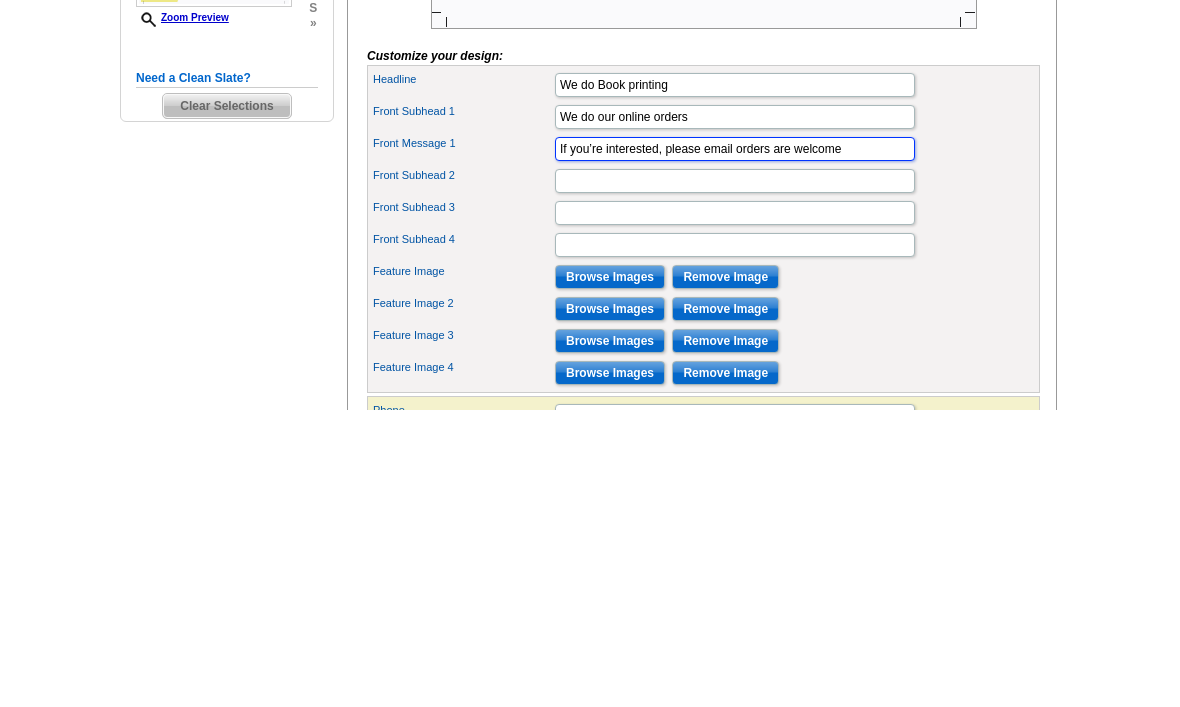 type on "If you’re interested, please email orders are welcome" 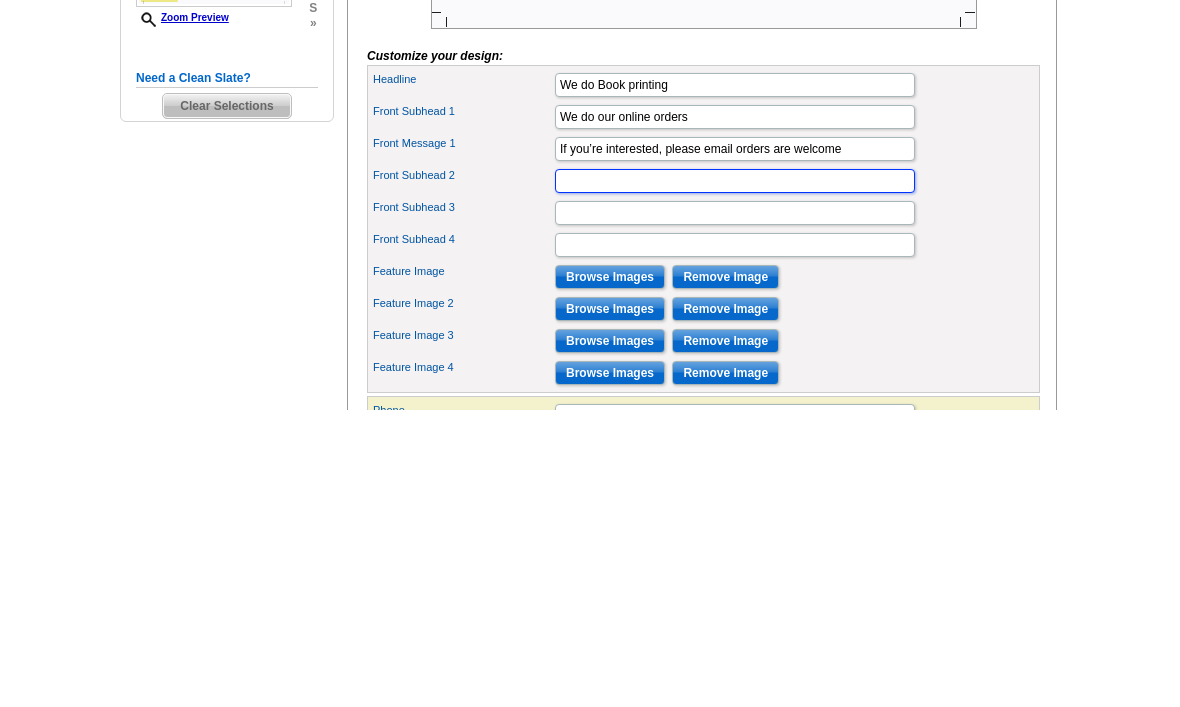 click on "Front Subhead 2" at bounding box center [735, 478] 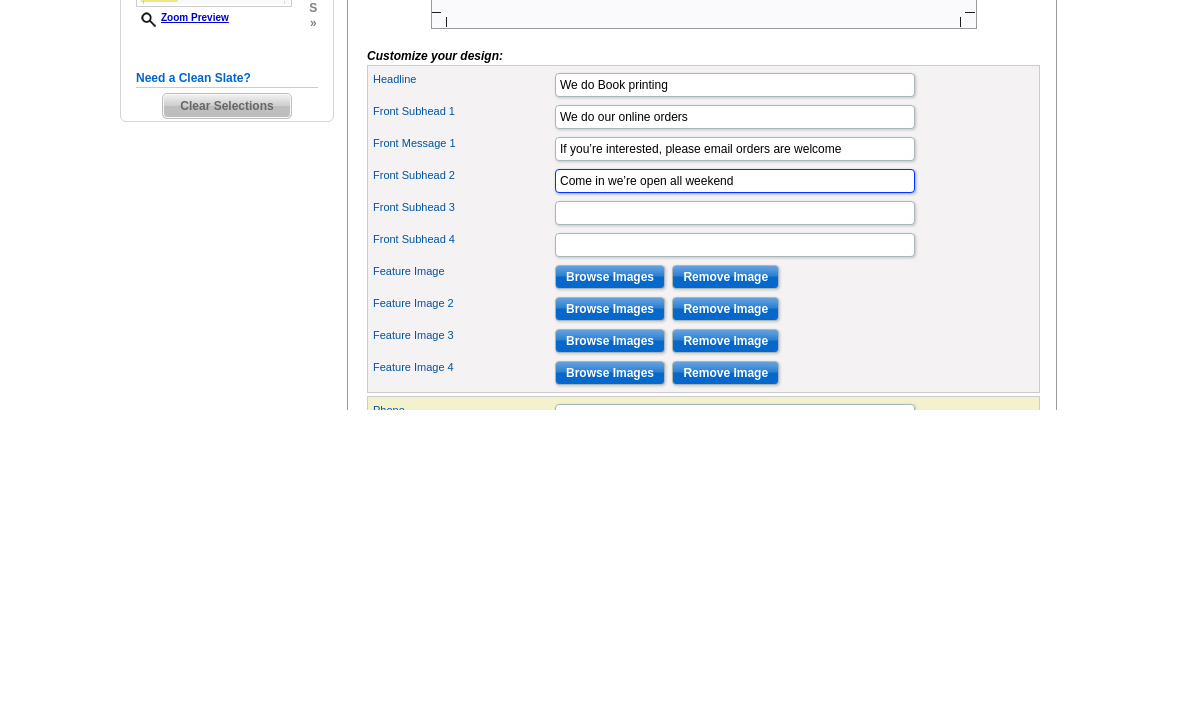 type on "Come in we’re open all weekend" 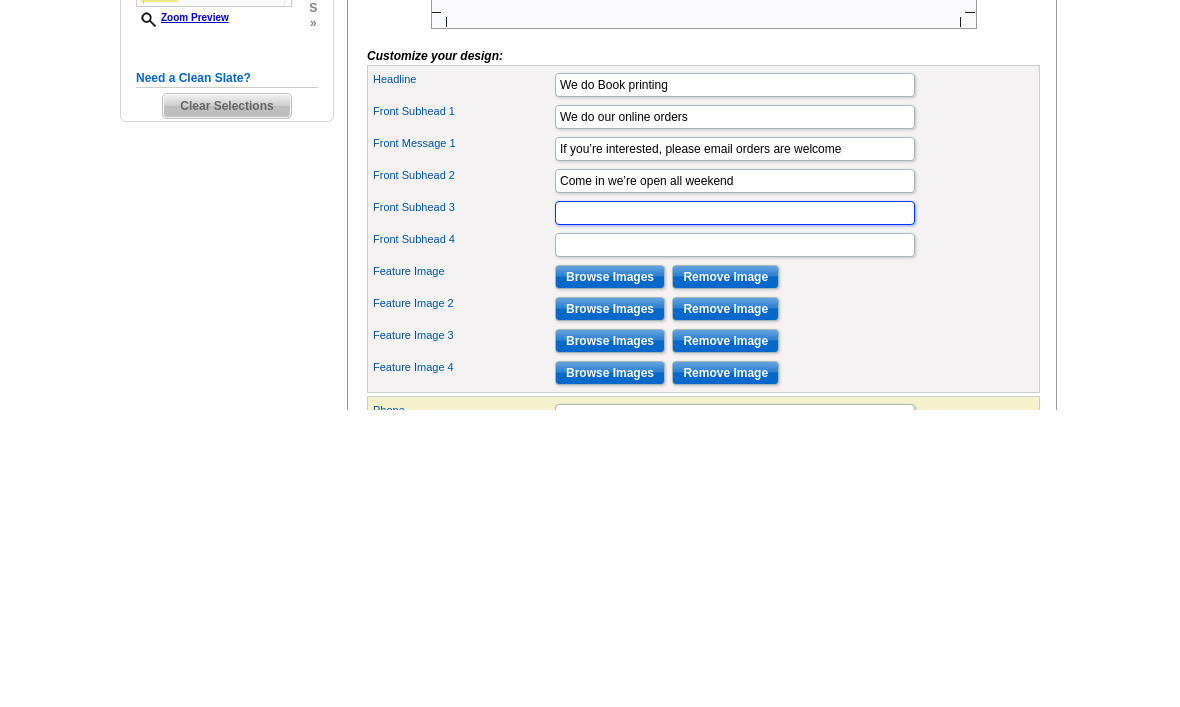 click on "Front Subhead 3" at bounding box center (735, 510) 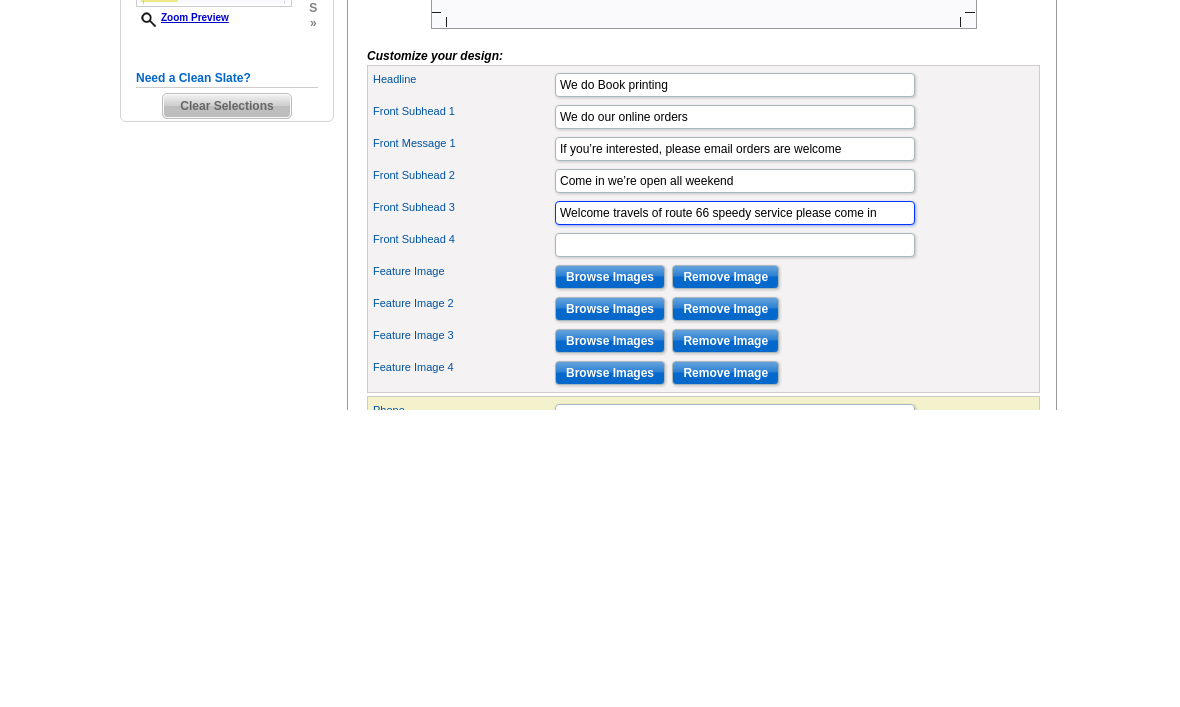 type on "Welcome travels of route 66 speedy service please come in" 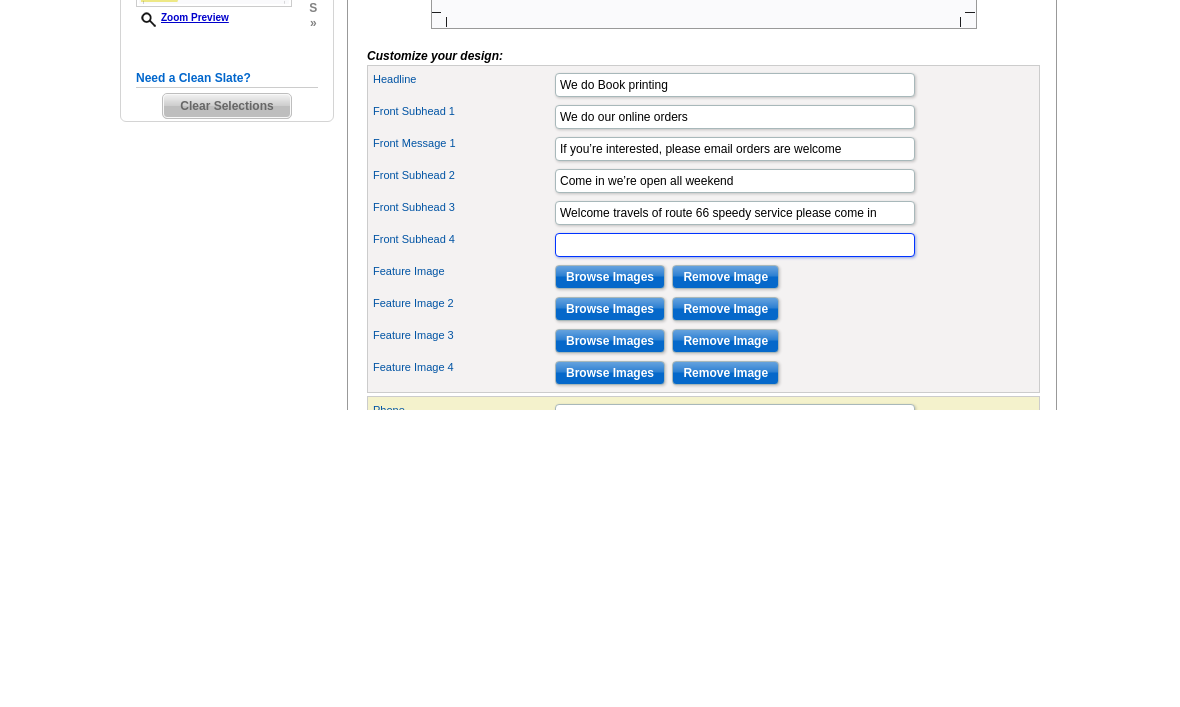 click on "Front Subhead 4" at bounding box center [735, 542] 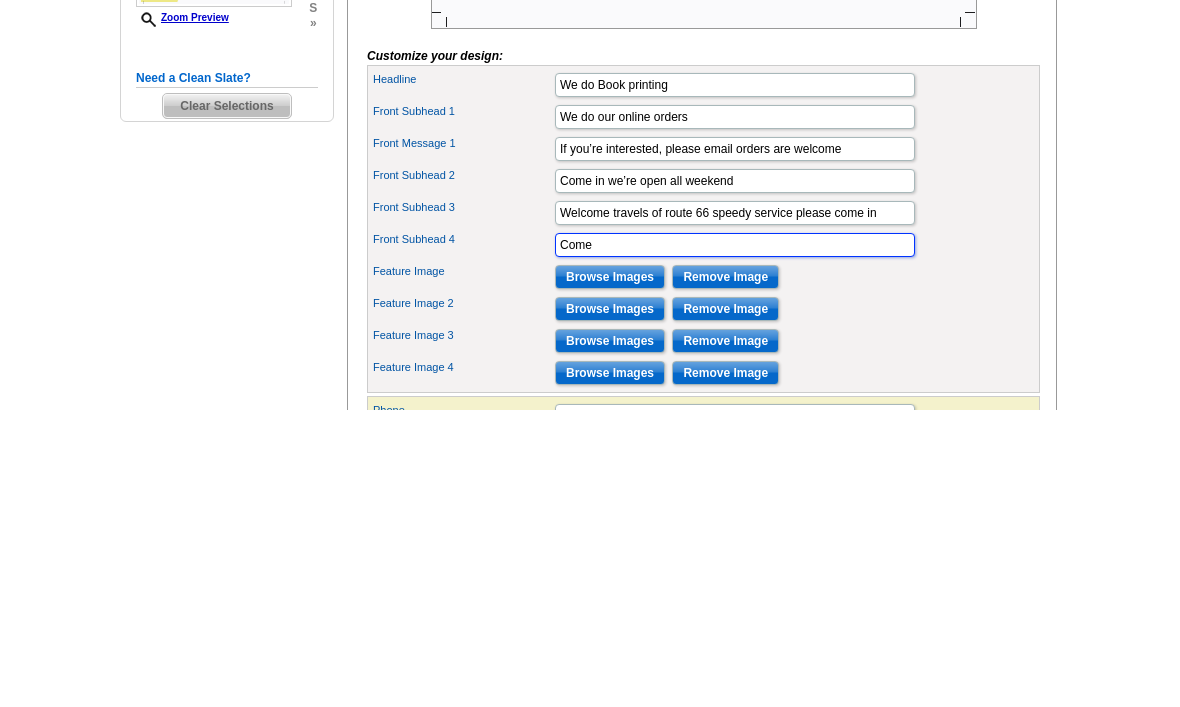 type on "Com" 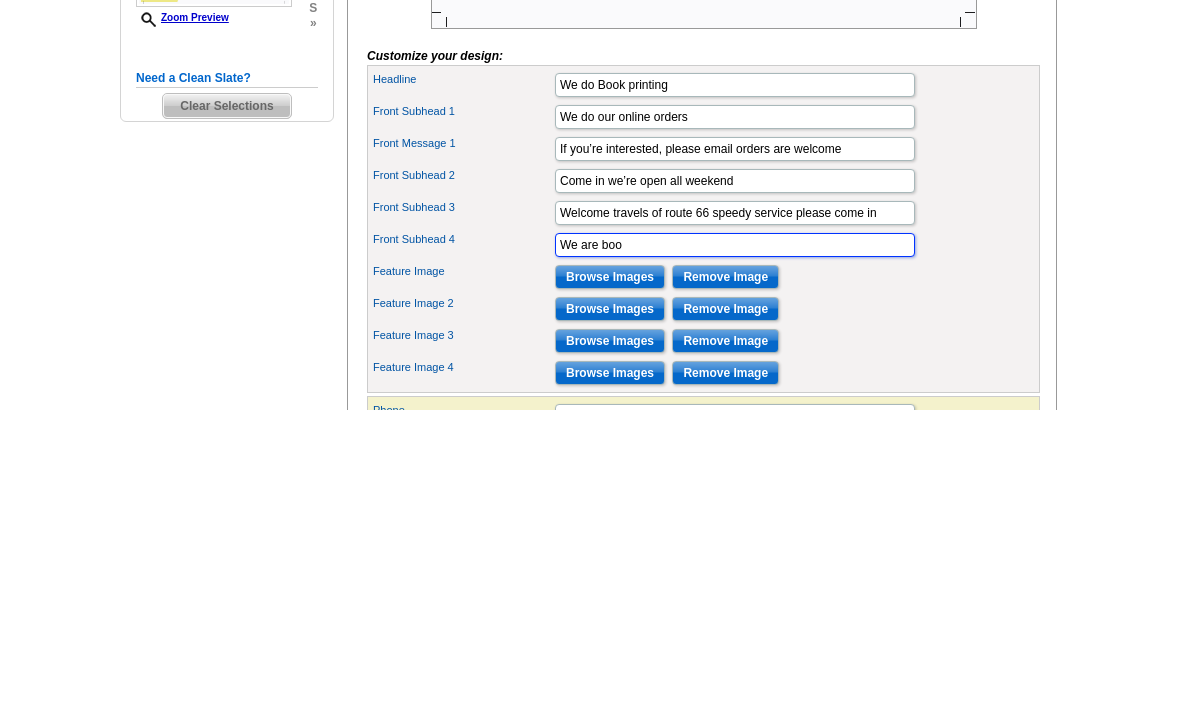 type on "We" 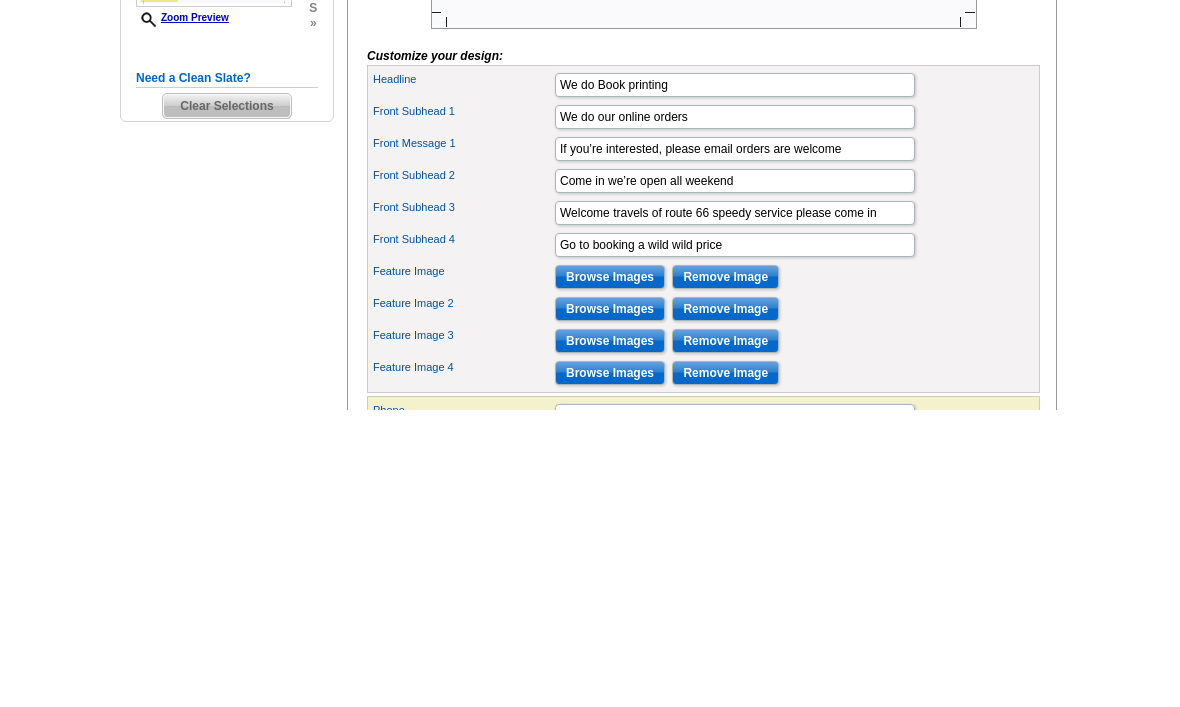 scroll, scrollTop: 679, scrollLeft: 0, axis: vertical 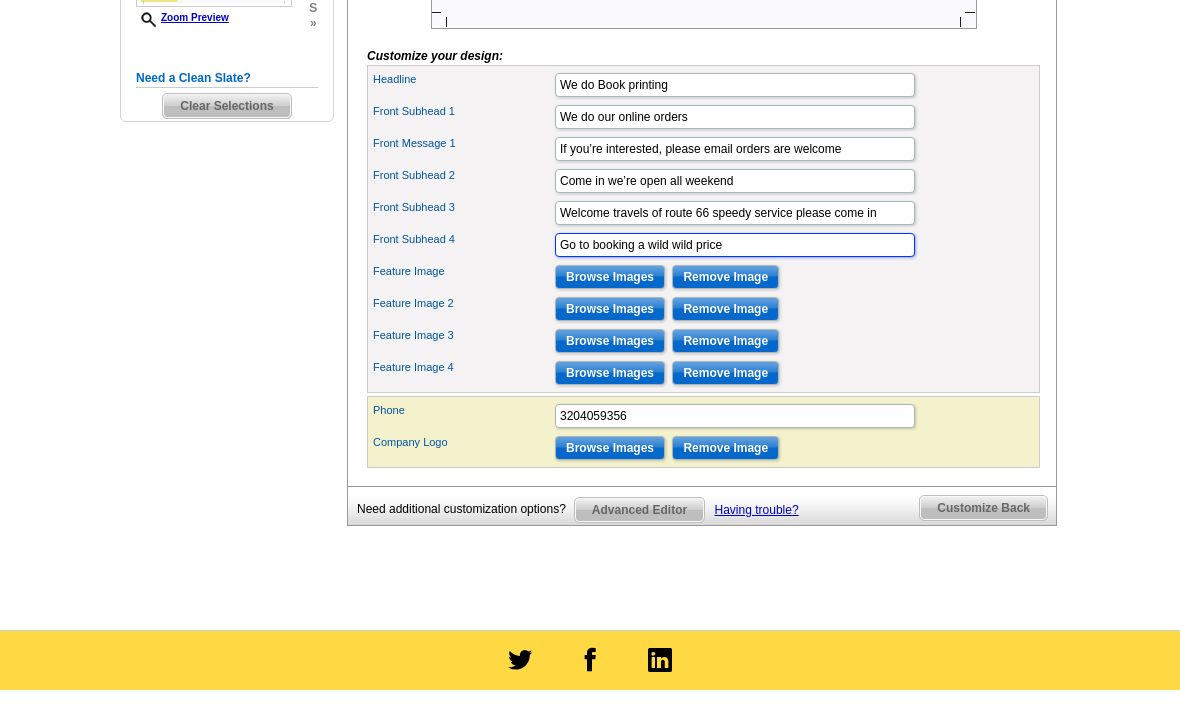 type on "Go to booking a wild wild price" 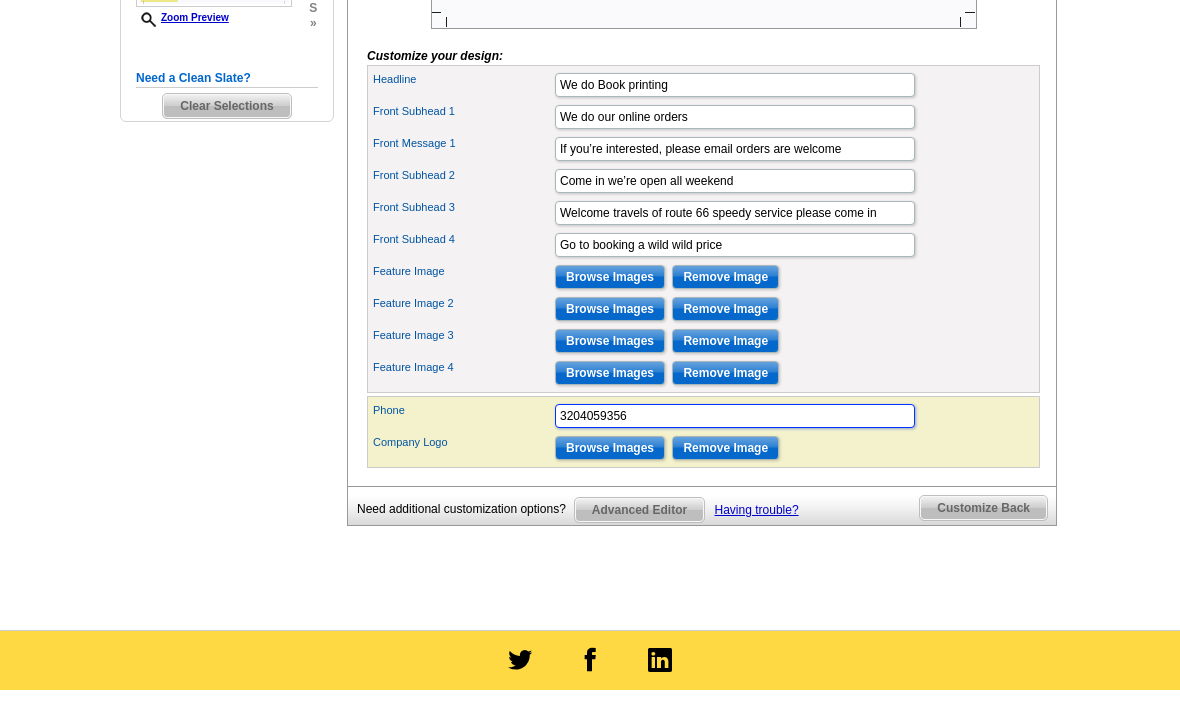 click on "3204059356" at bounding box center [735, 416] 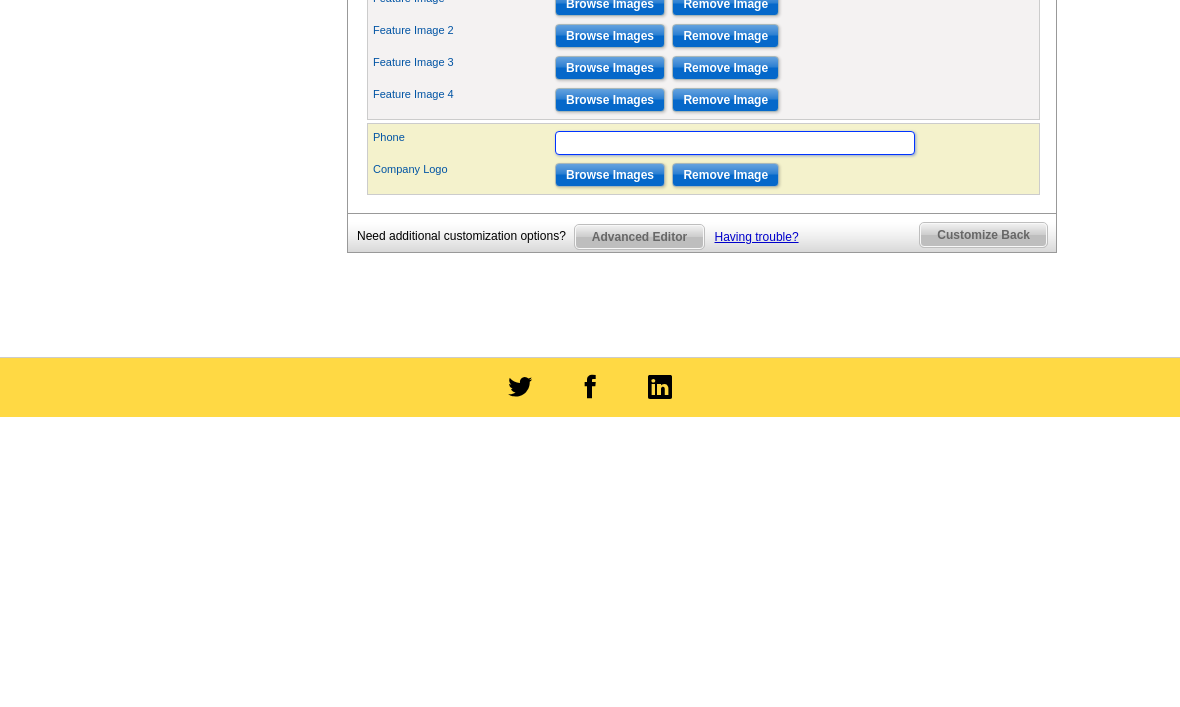 type on "3204059356" 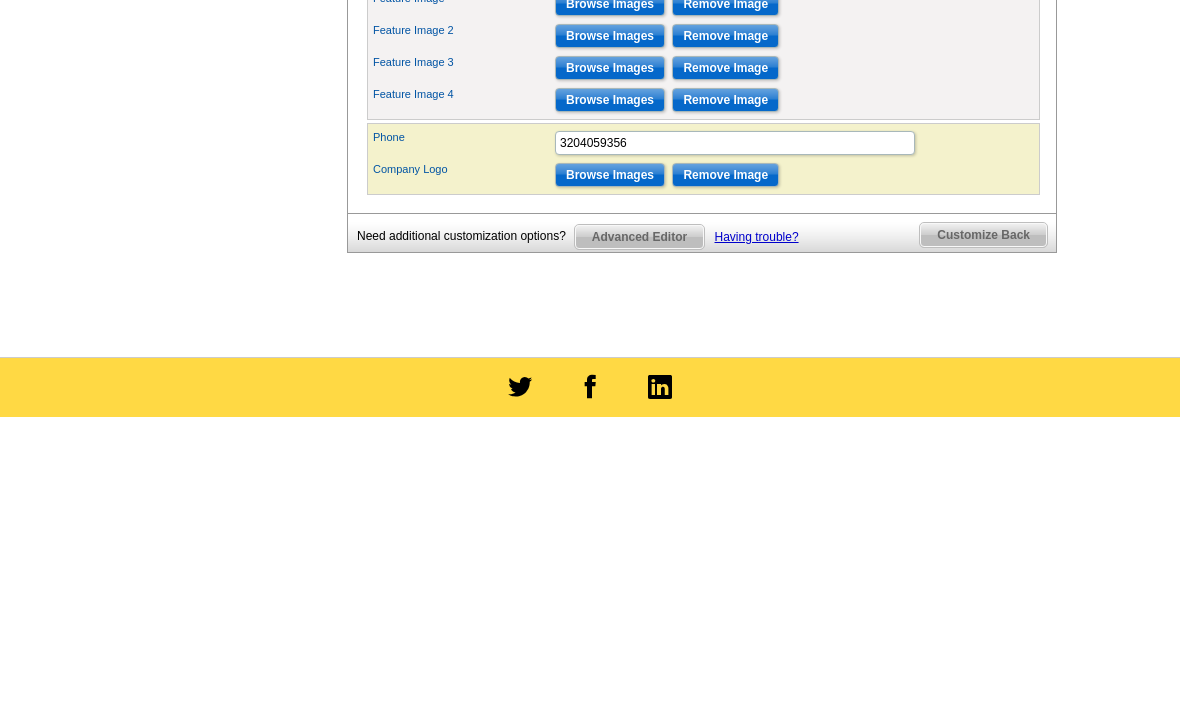 scroll, scrollTop: 952, scrollLeft: 0, axis: vertical 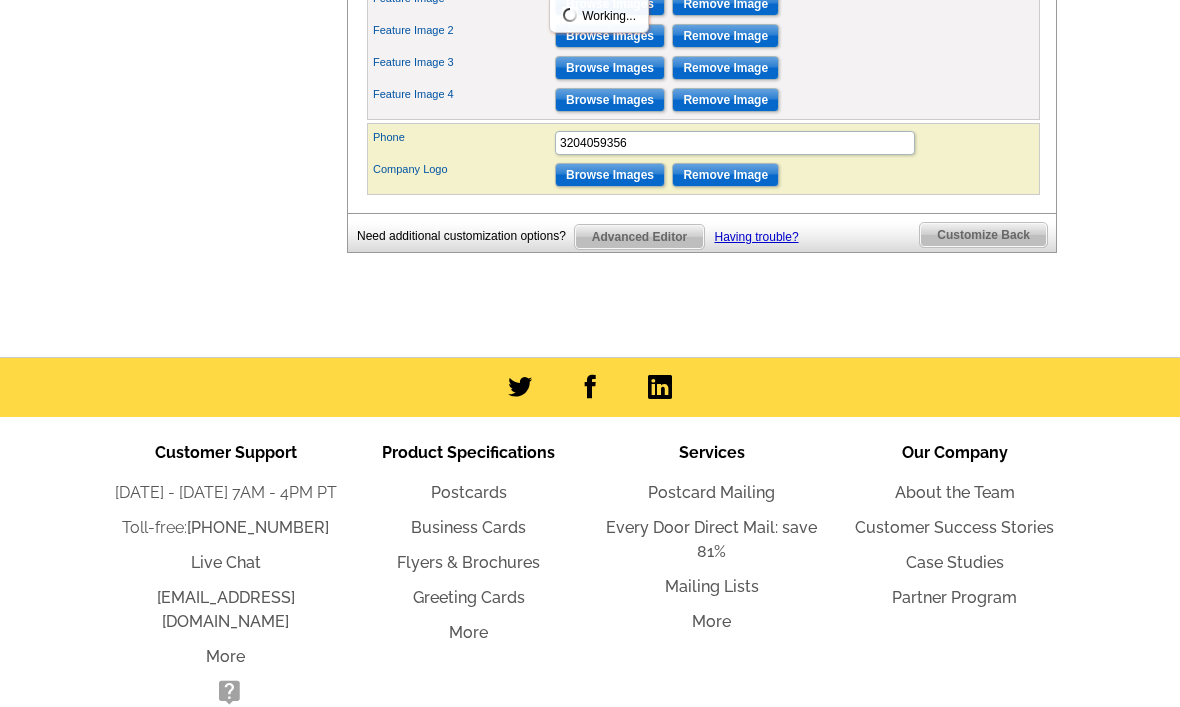 click on "Browse Images" at bounding box center [610, 4] 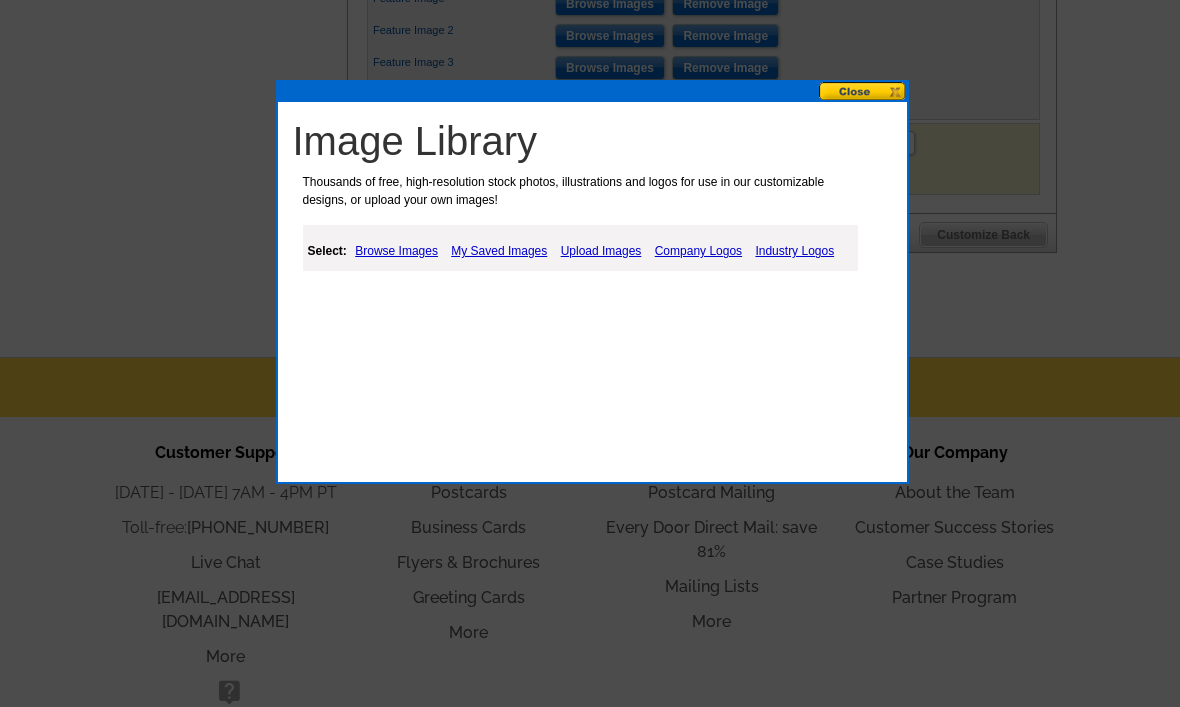 click on "My Saved Images" at bounding box center [499, 251] 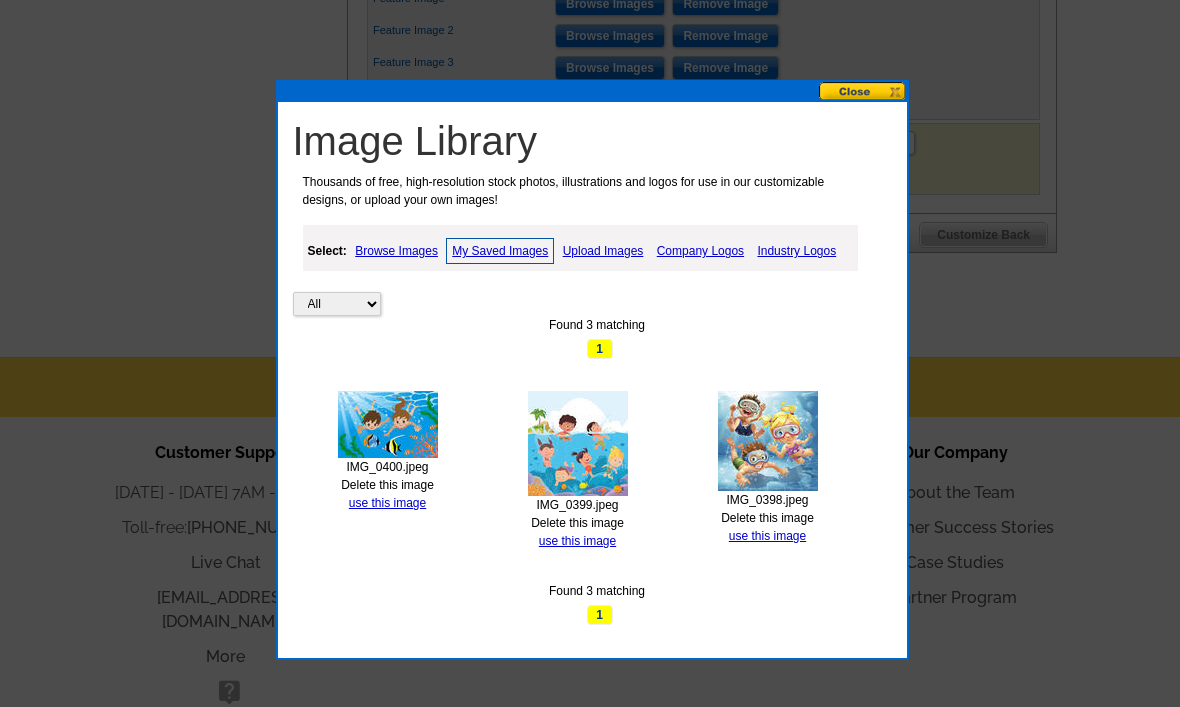 click on "use this image" at bounding box center [767, 536] 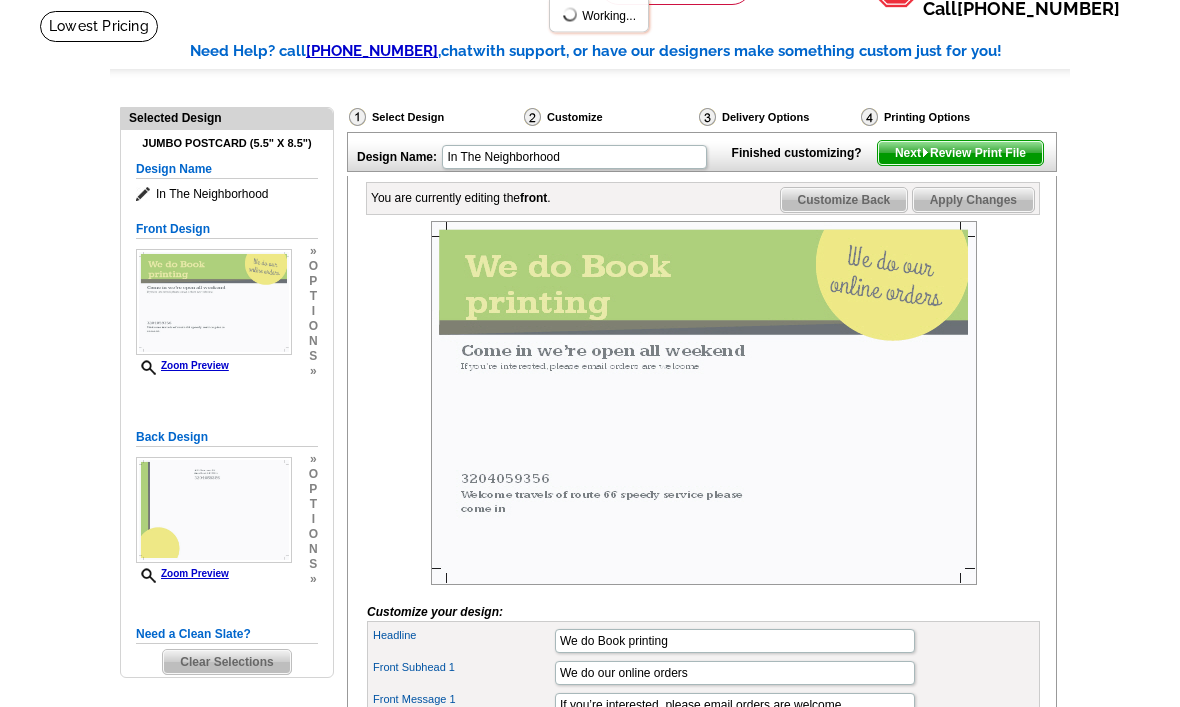 scroll, scrollTop: 124, scrollLeft: 0, axis: vertical 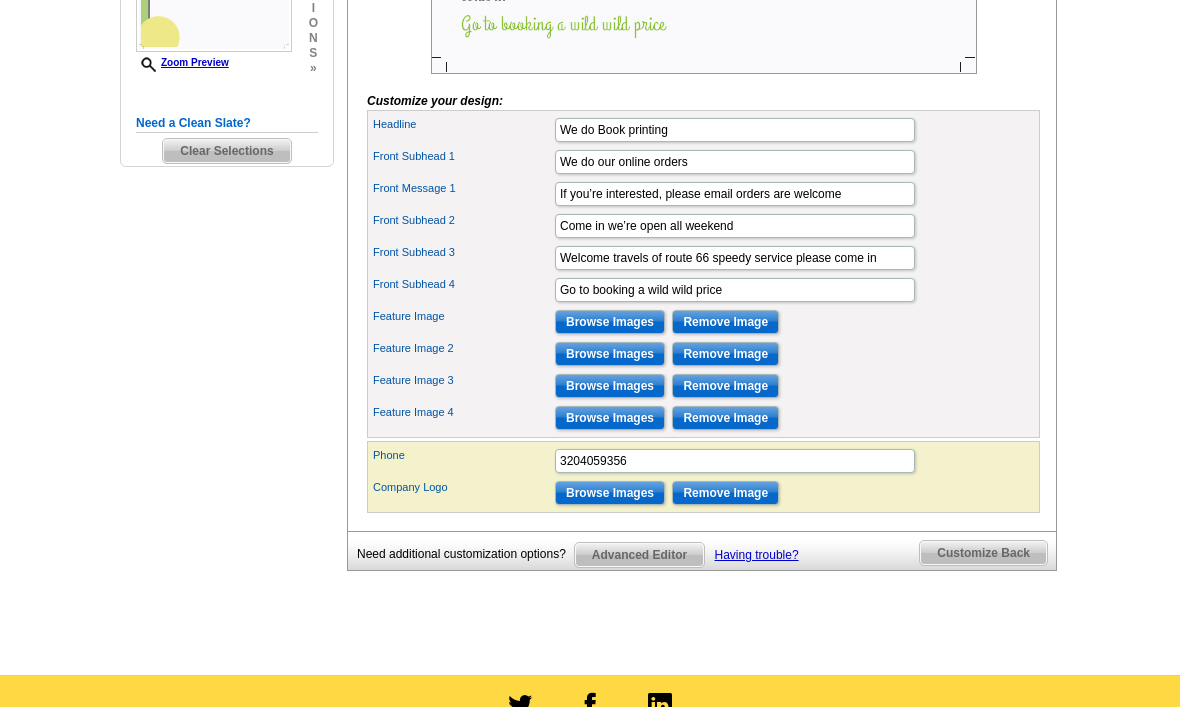 click on "Browse Images" at bounding box center [610, 355] 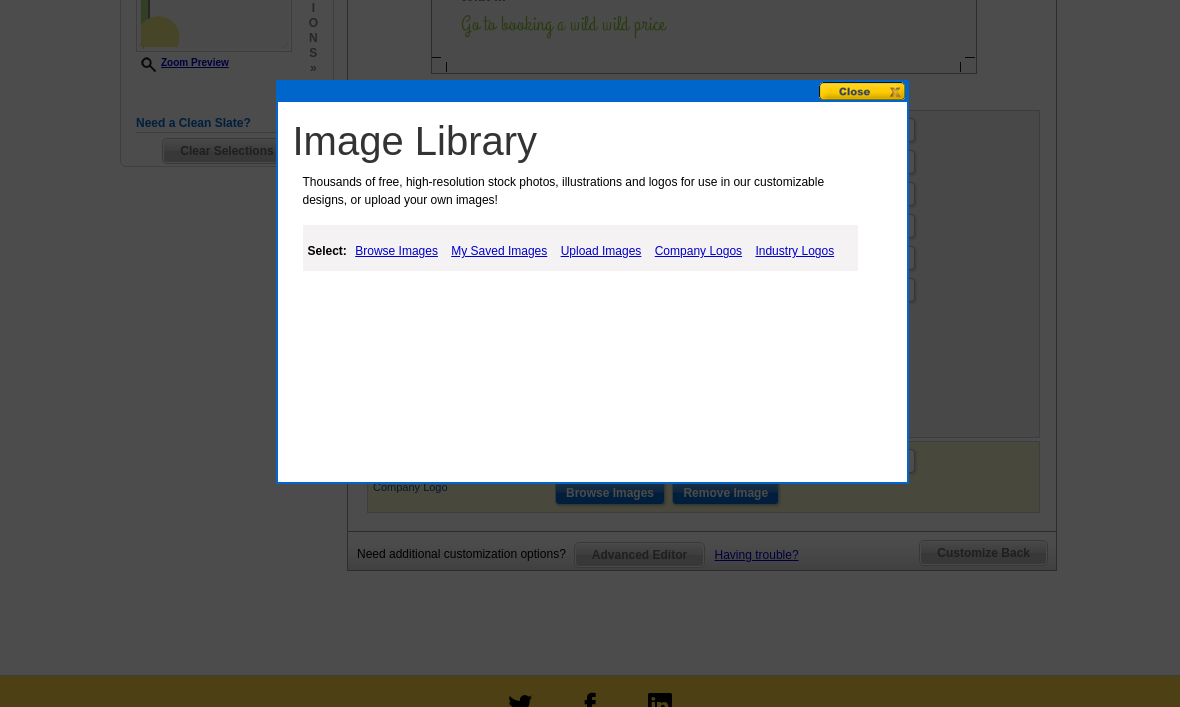 click on "Upload Images" at bounding box center (601, 251) 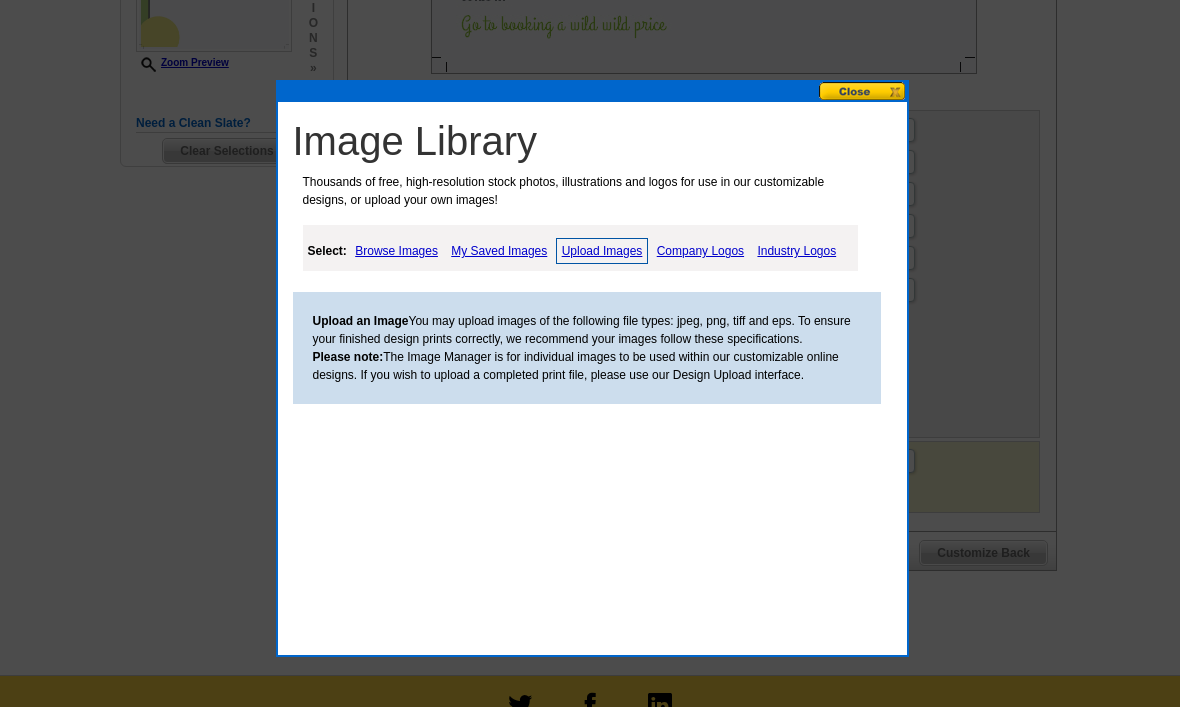 click on "Upload Images" at bounding box center [602, 251] 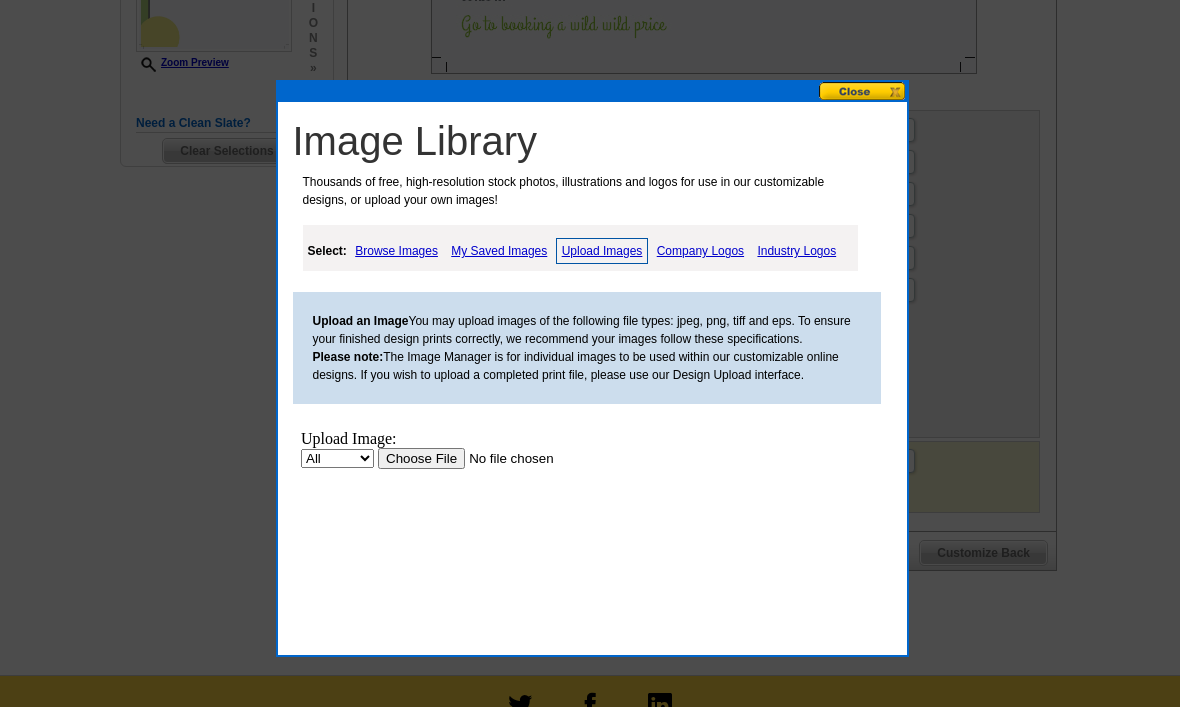 scroll, scrollTop: 0, scrollLeft: 0, axis: both 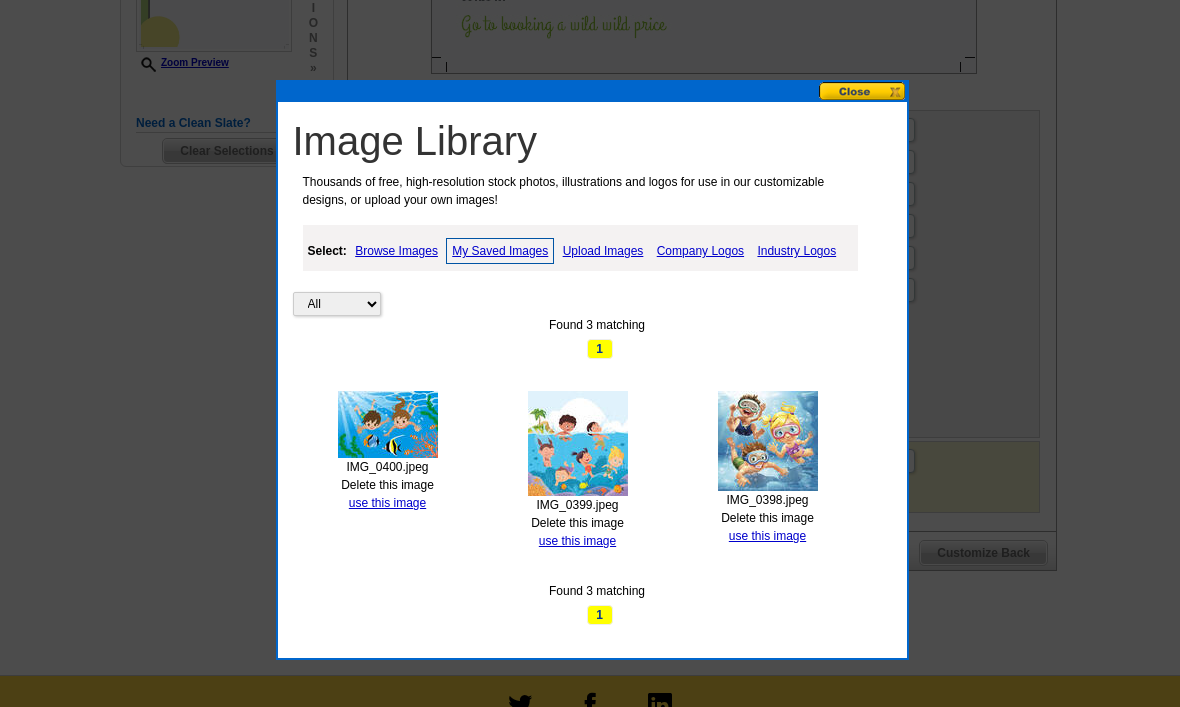 click on "Delete this image" at bounding box center (577, 523) 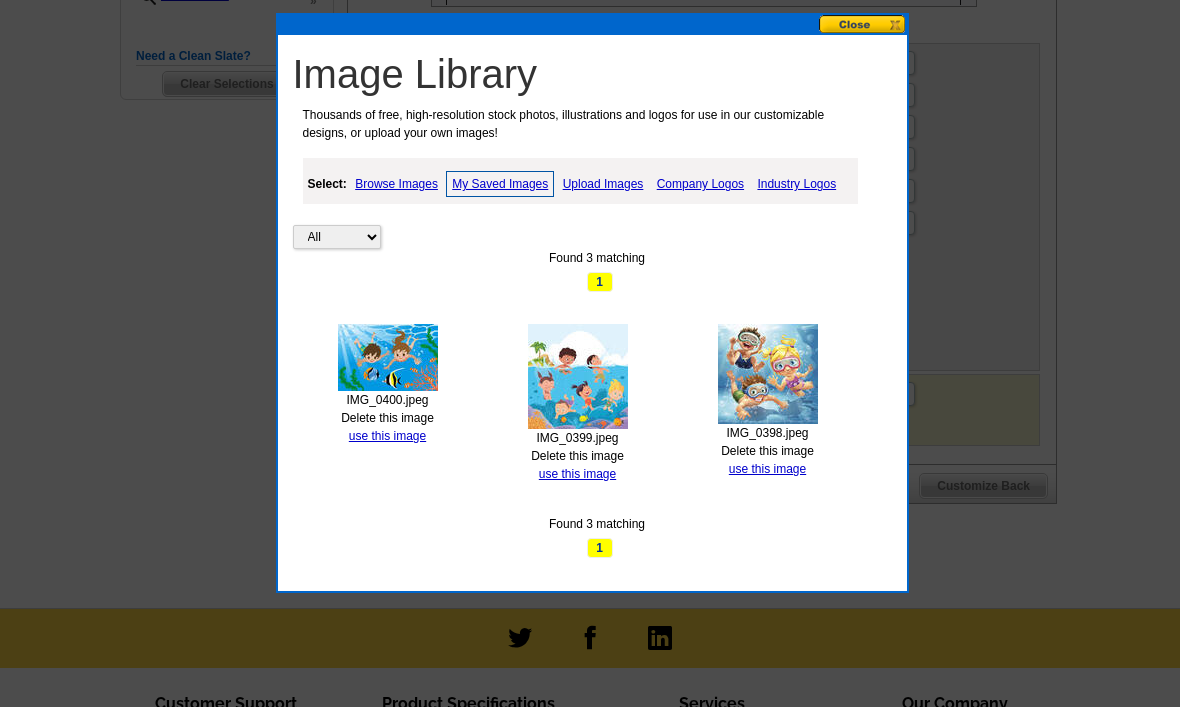 click on "use this image" at bounding box center [577, 474] 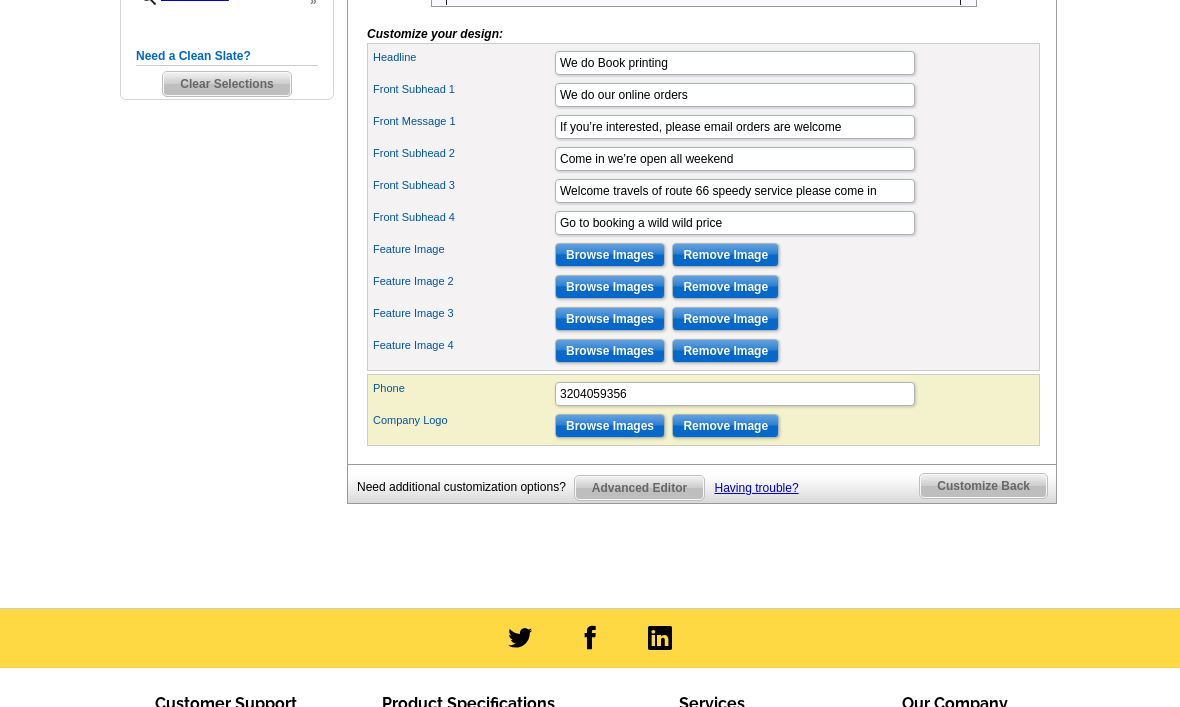 scroll, scrollTop: 0, scrollLeft: 0, axis: both 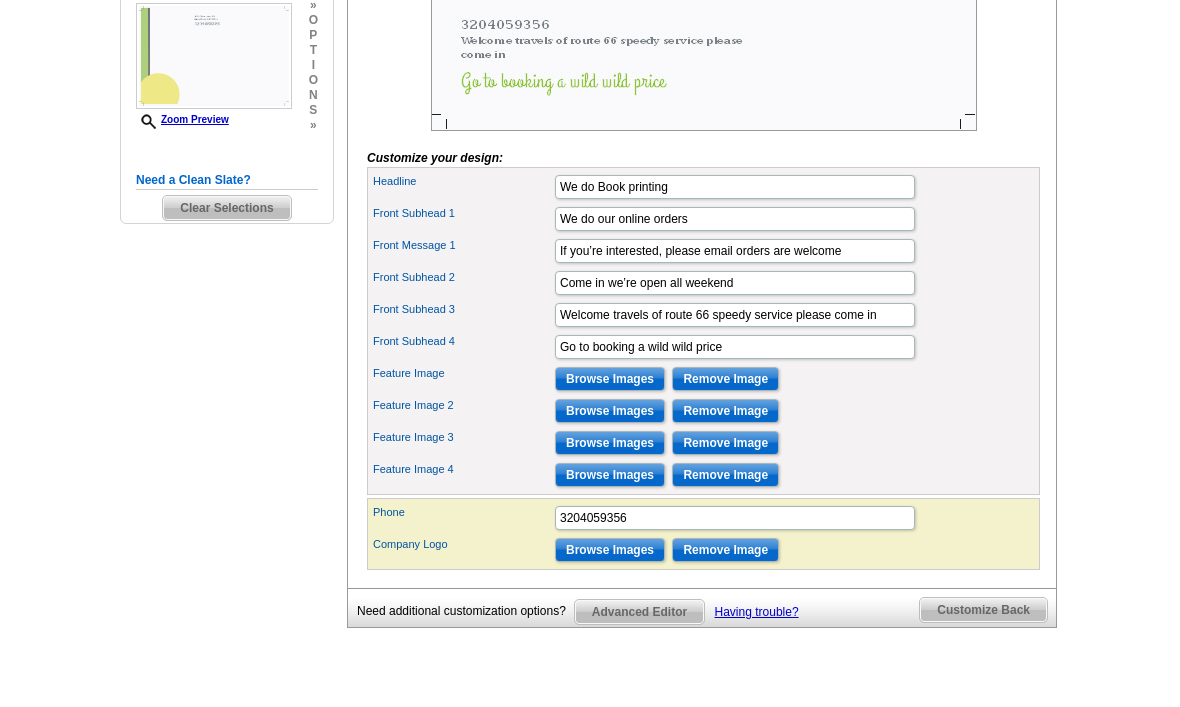 click on "Browse Images" at bounding box center [610, 444] 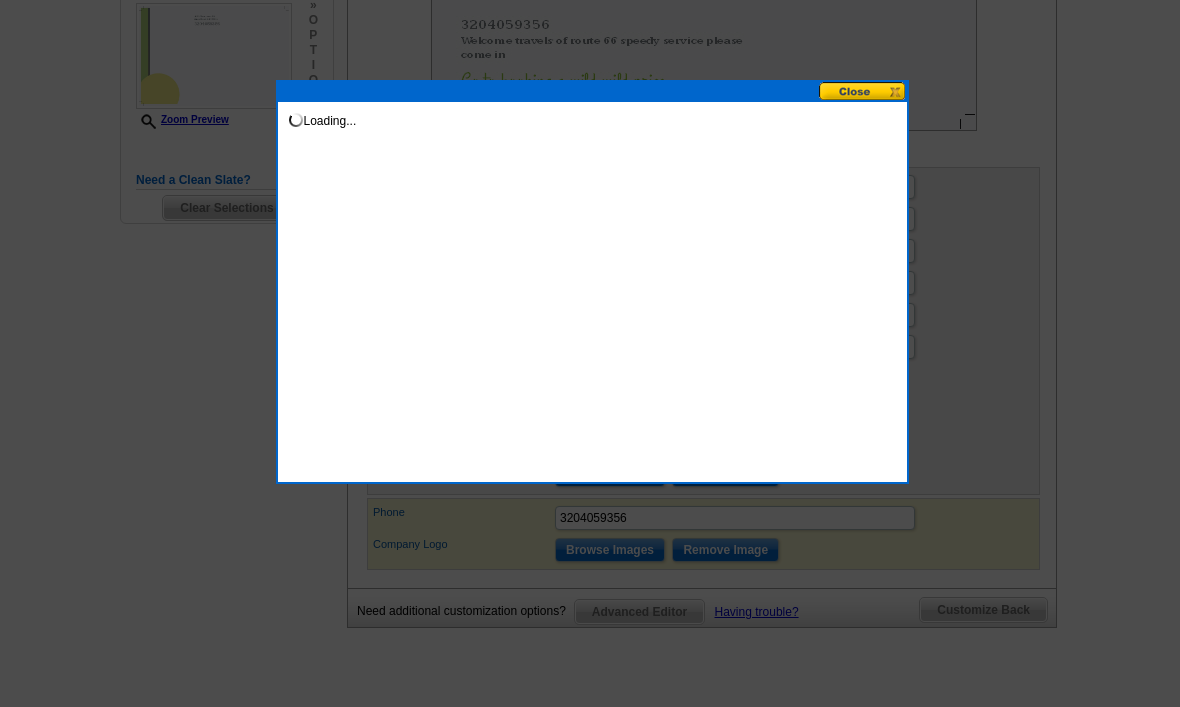 scroll, scrollTop: 577, scrollLeft: 0, axis: vertical 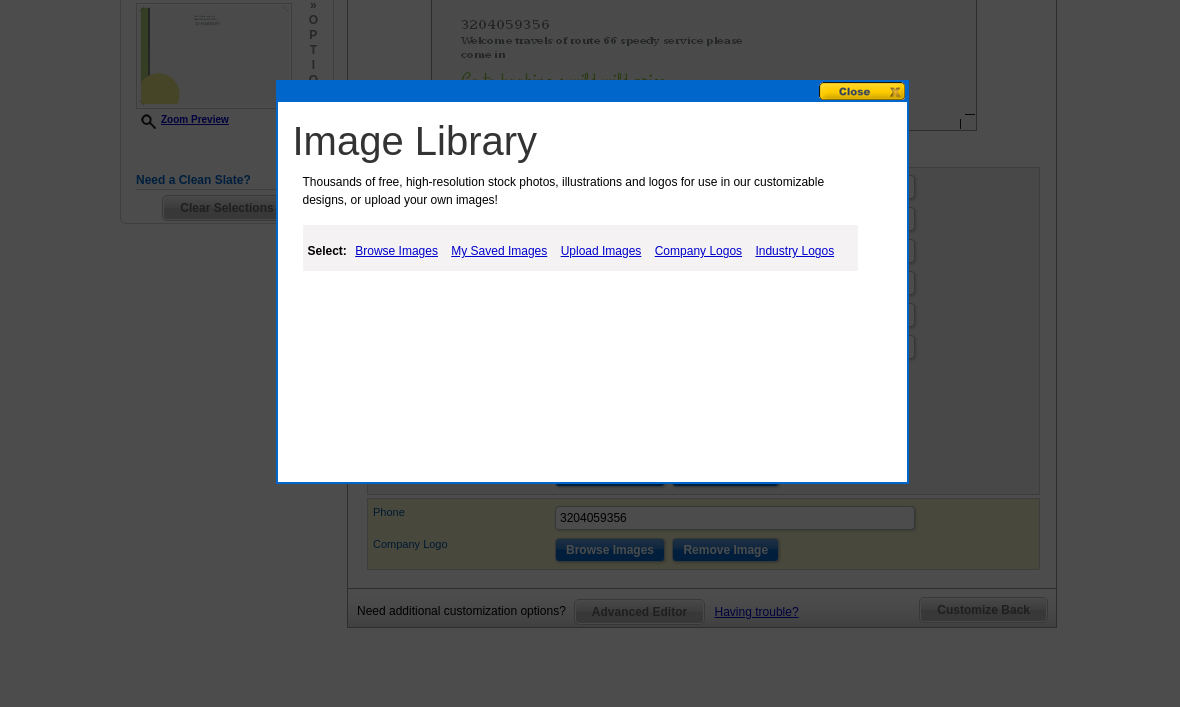 click on "My Saved Images" at bounding box center [499, 251] 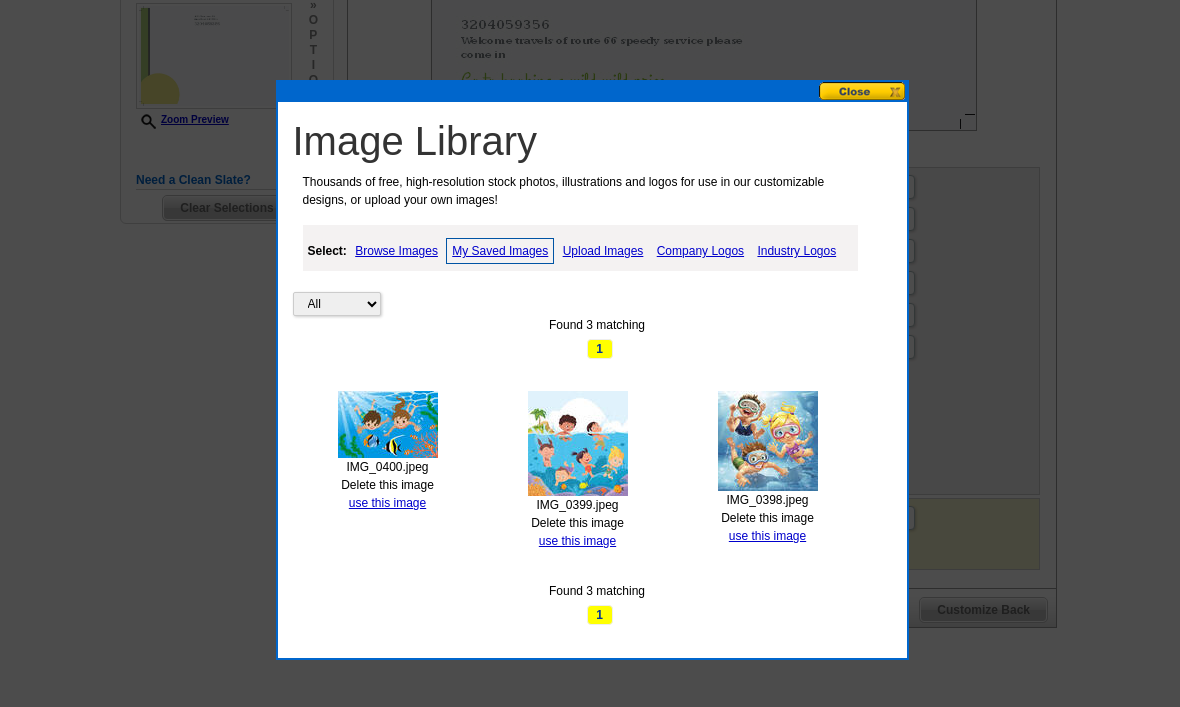 click on "use this image" at bounding box center (387, 503) 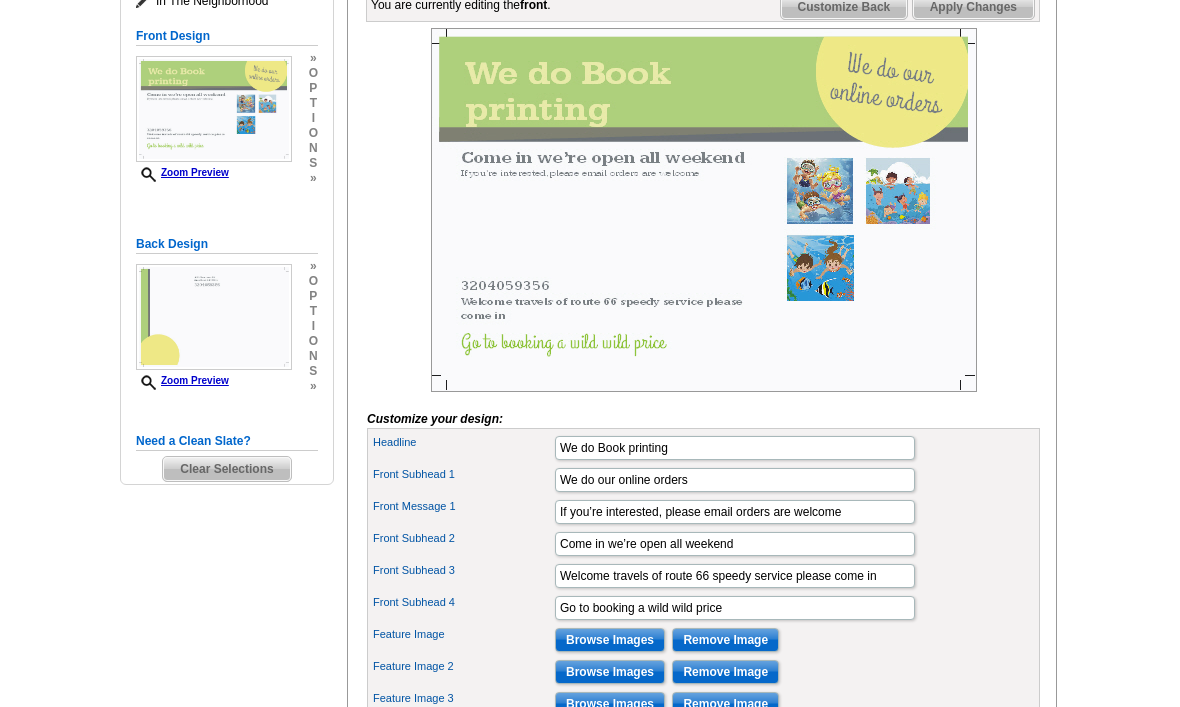 scroll, scrollTop: 335, scrollLeft: 0, axis: vertical 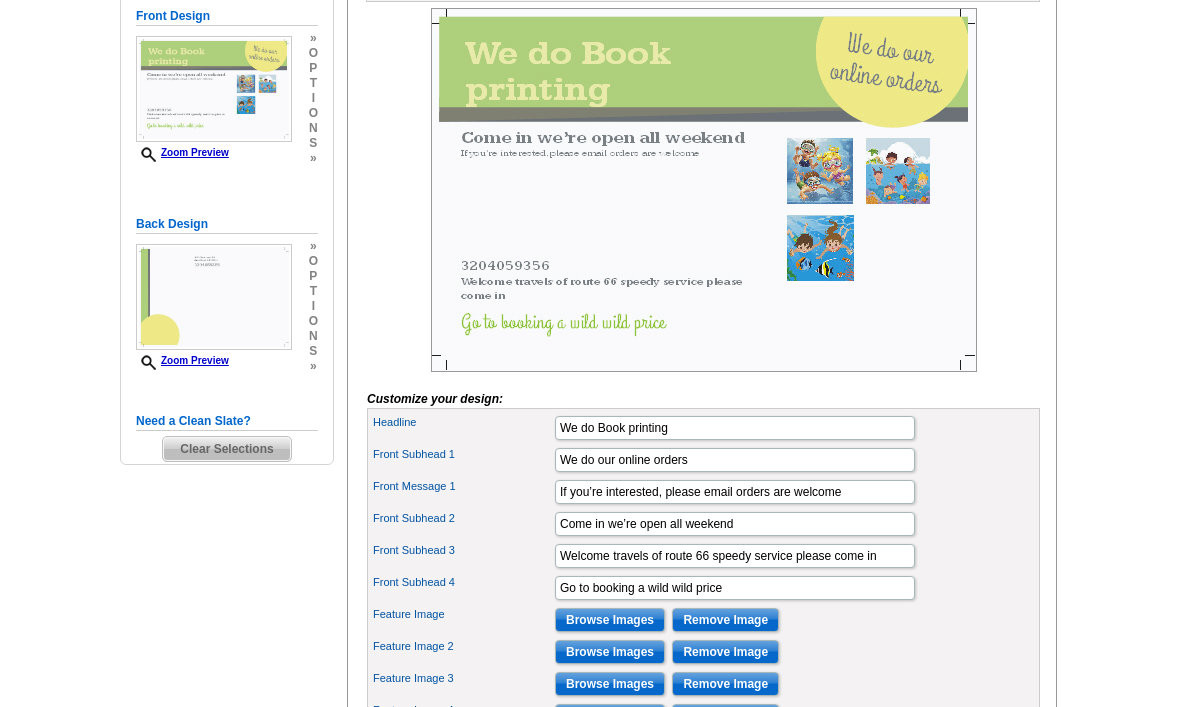 click on "Browse Images" at bounding box center [610, 717] 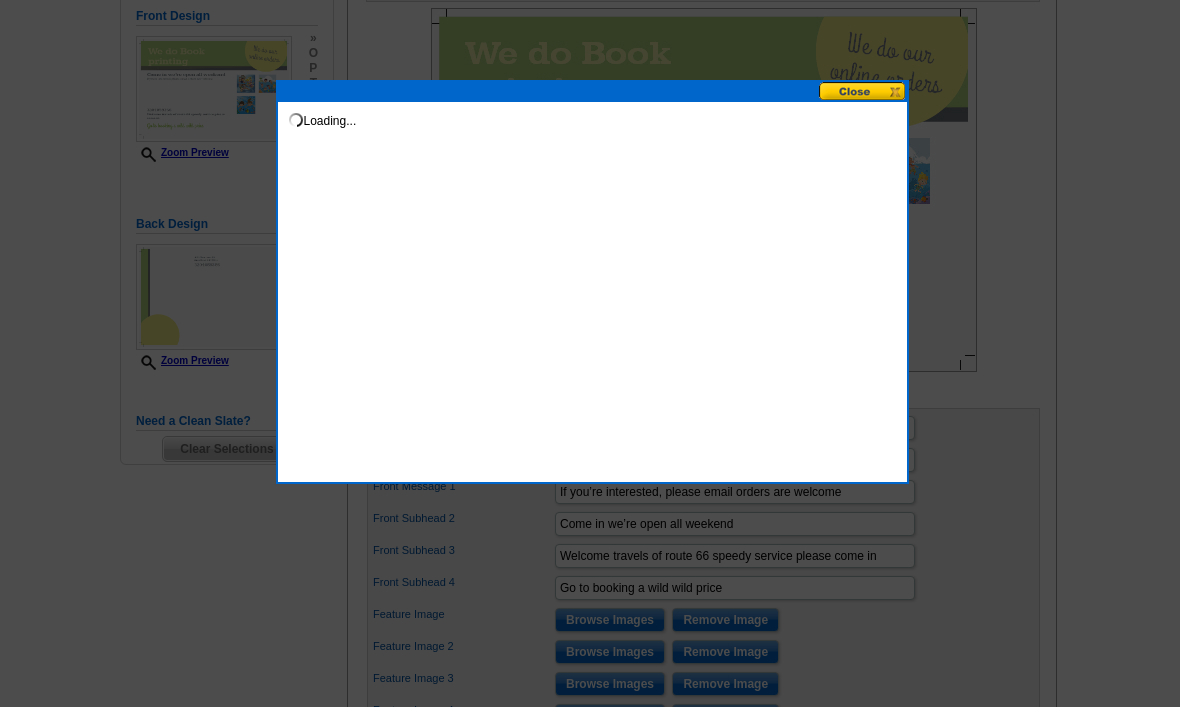 scroll, scrollTop: 336, scrollLeft: 0, axis: vertical 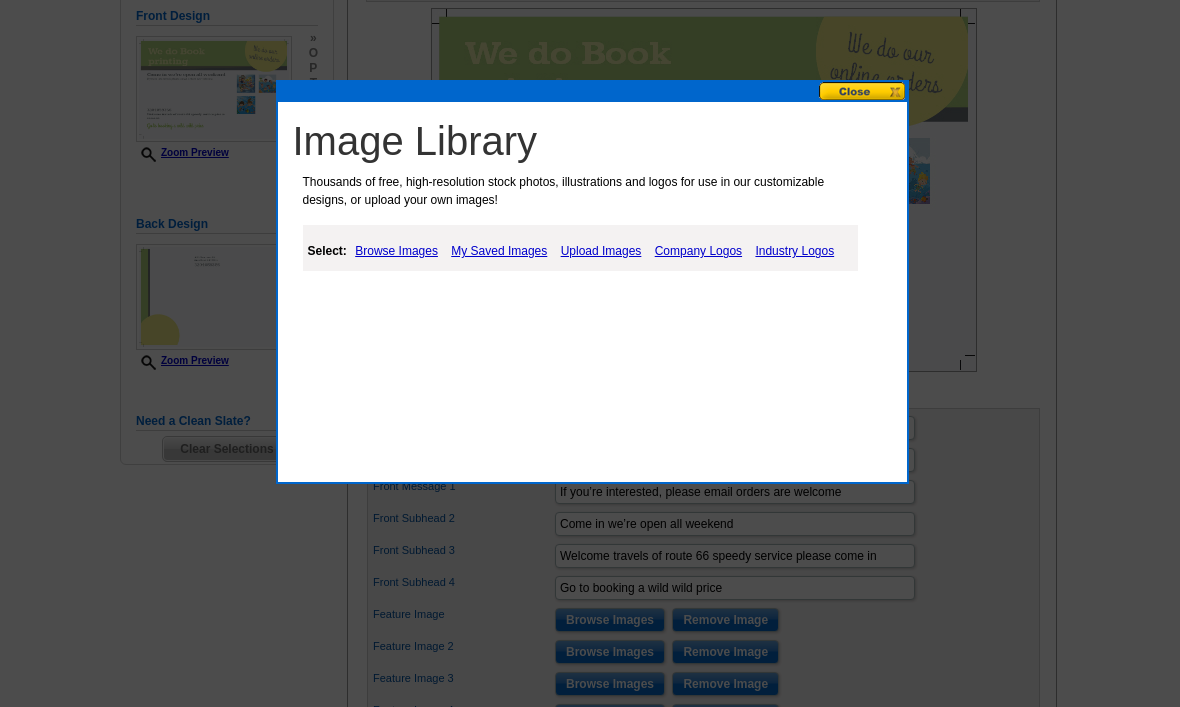 click on "Upload Images" at bounding box center [601, 251] 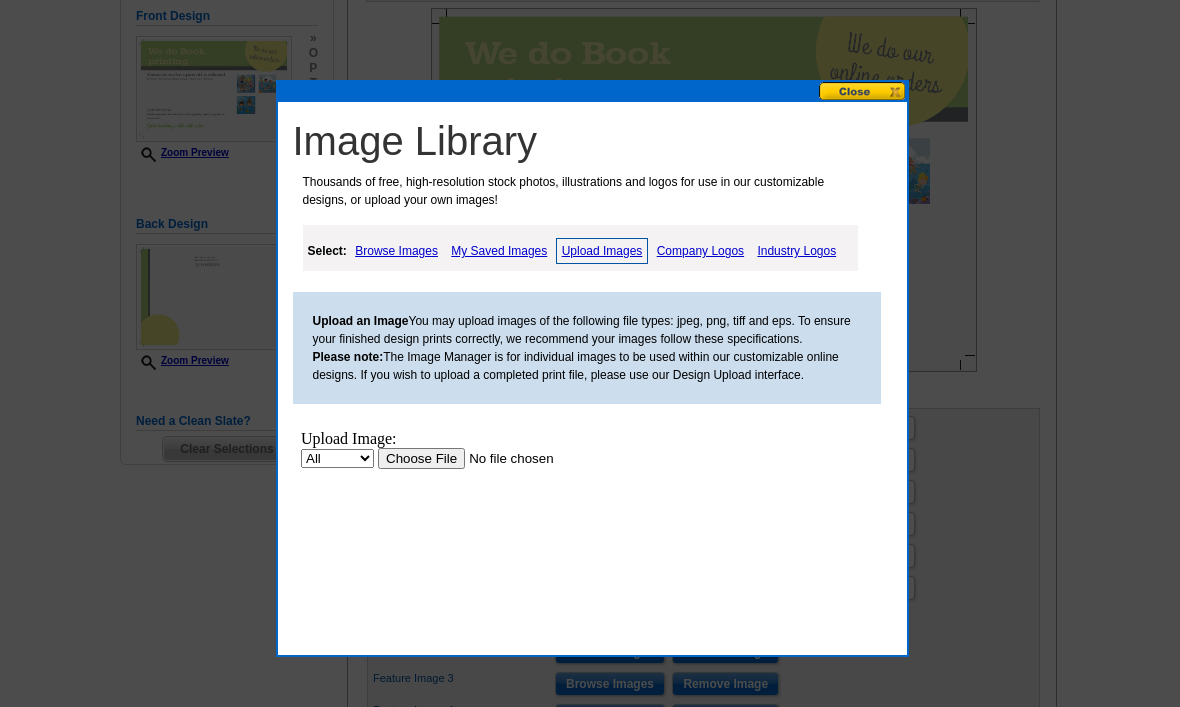 scroll, scrollTop: 0, scrollLeft: 0, axis: both 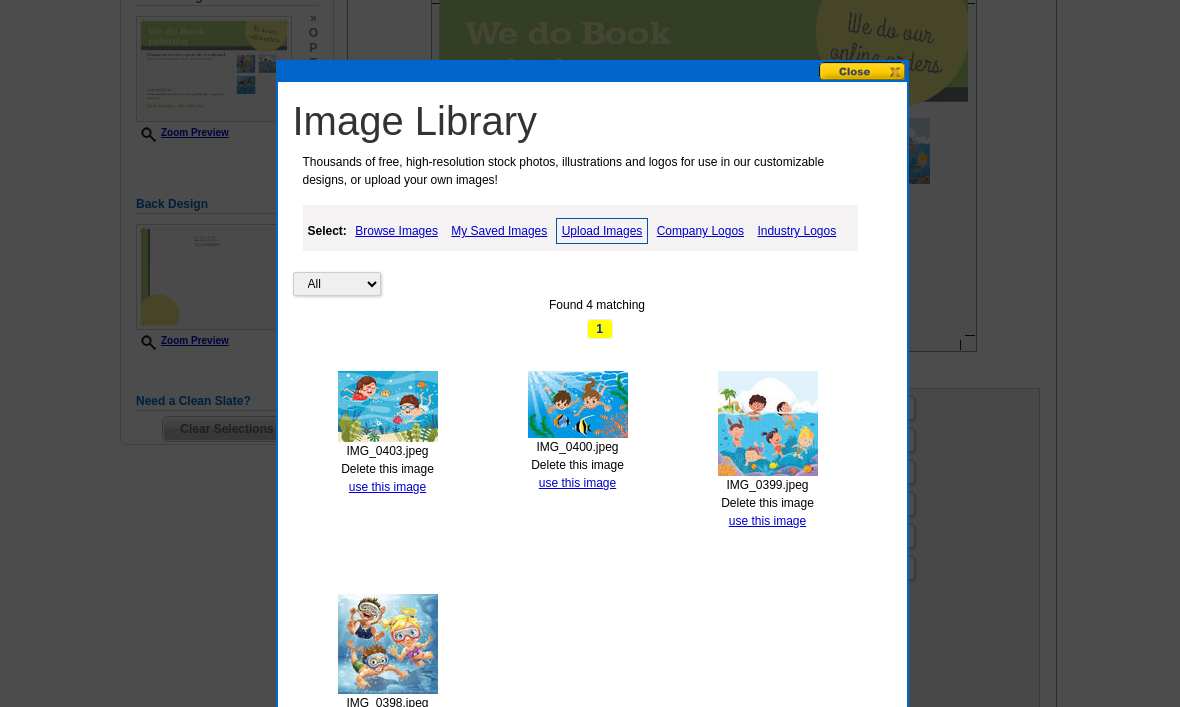 click on "use this image" at bounding box center (387, 487) 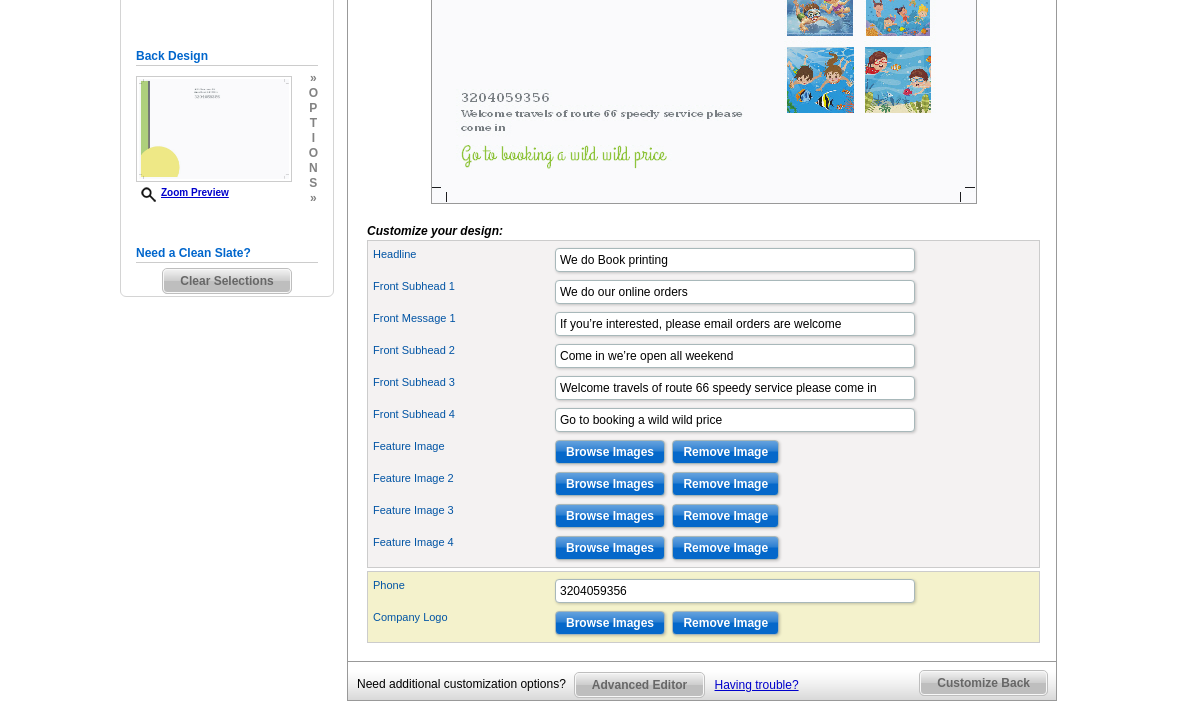 scroll, scrollTop: 515, scrollLeft: 0, axis: vertical 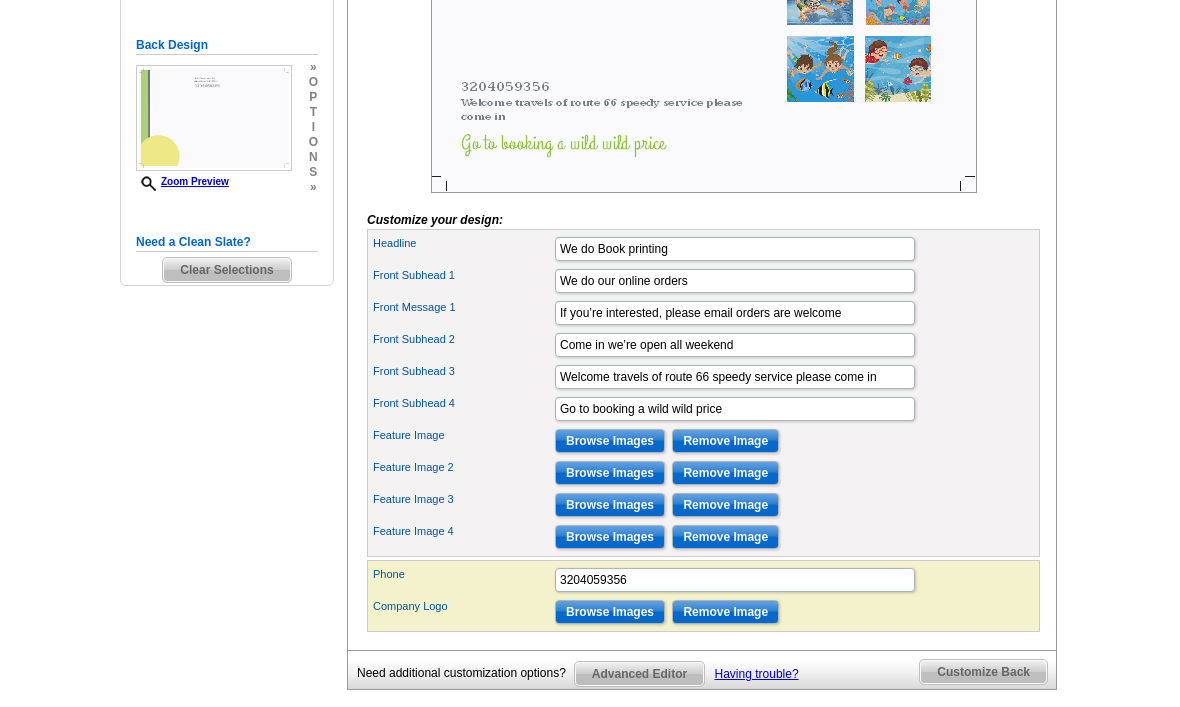 click on "Browse Images" at bounding box center (610, 612) 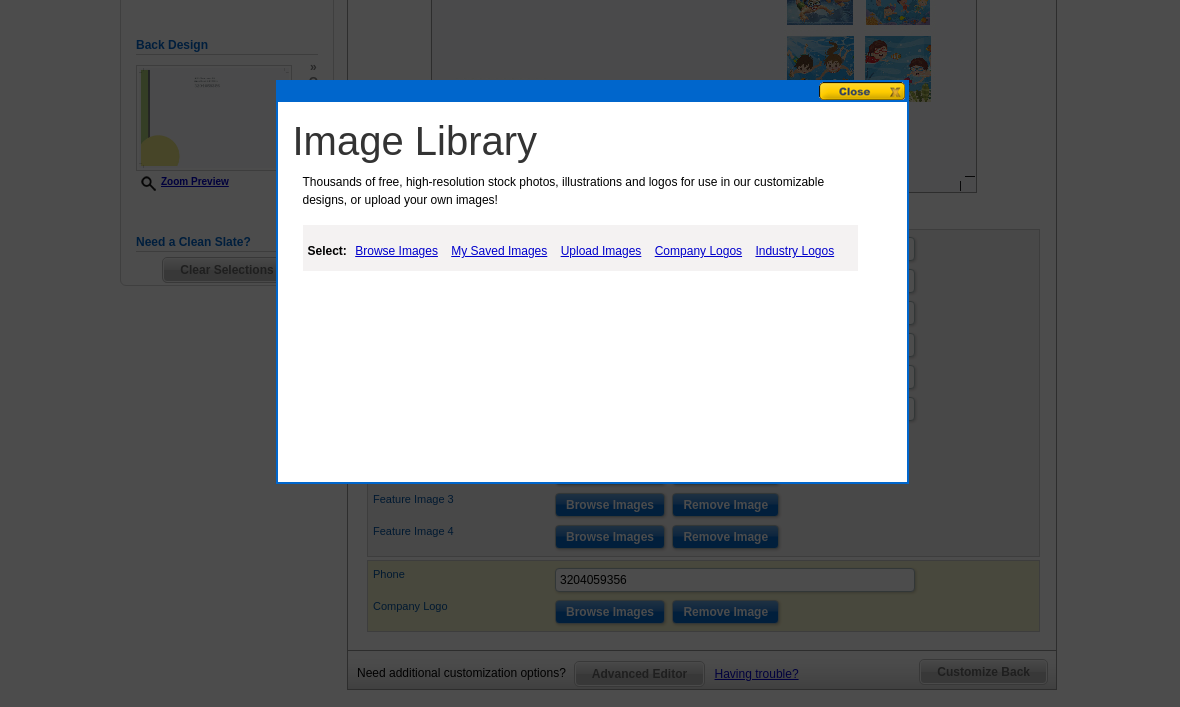 click on "Upload Images" at bounding box center (601, 251) 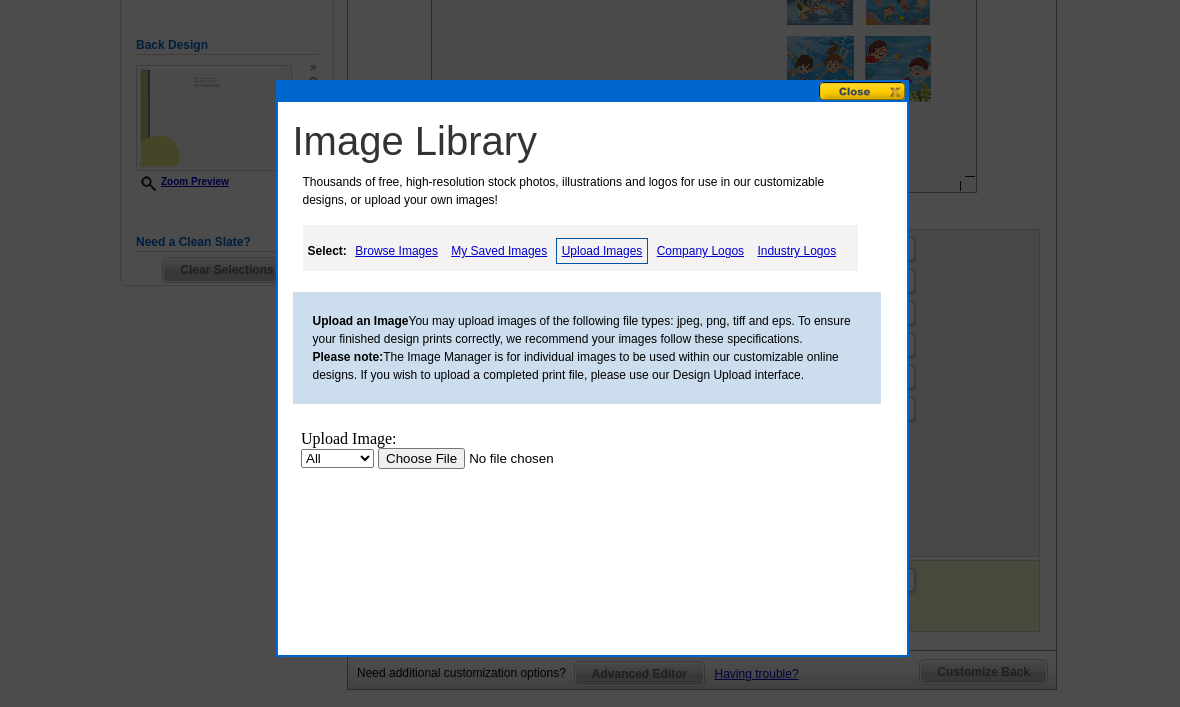 scroll, scrollTop: 0, scrollLeft: 0, axis: both 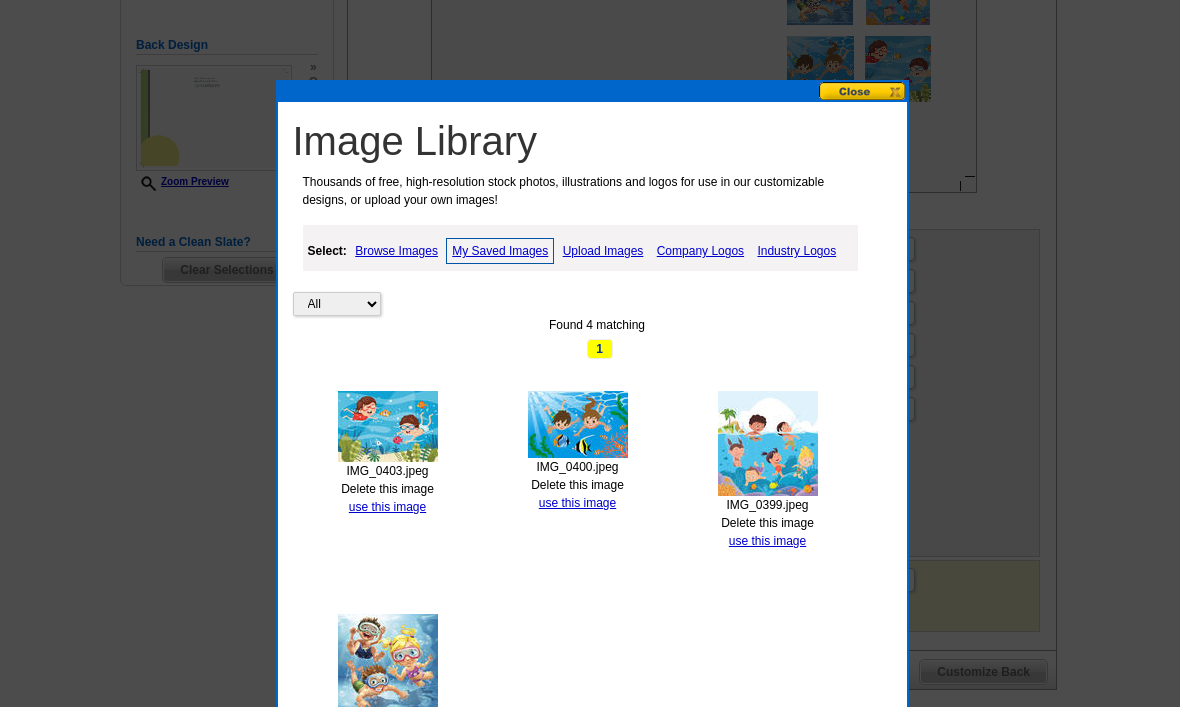 click on "use this image" at bounding box center (387, 507) 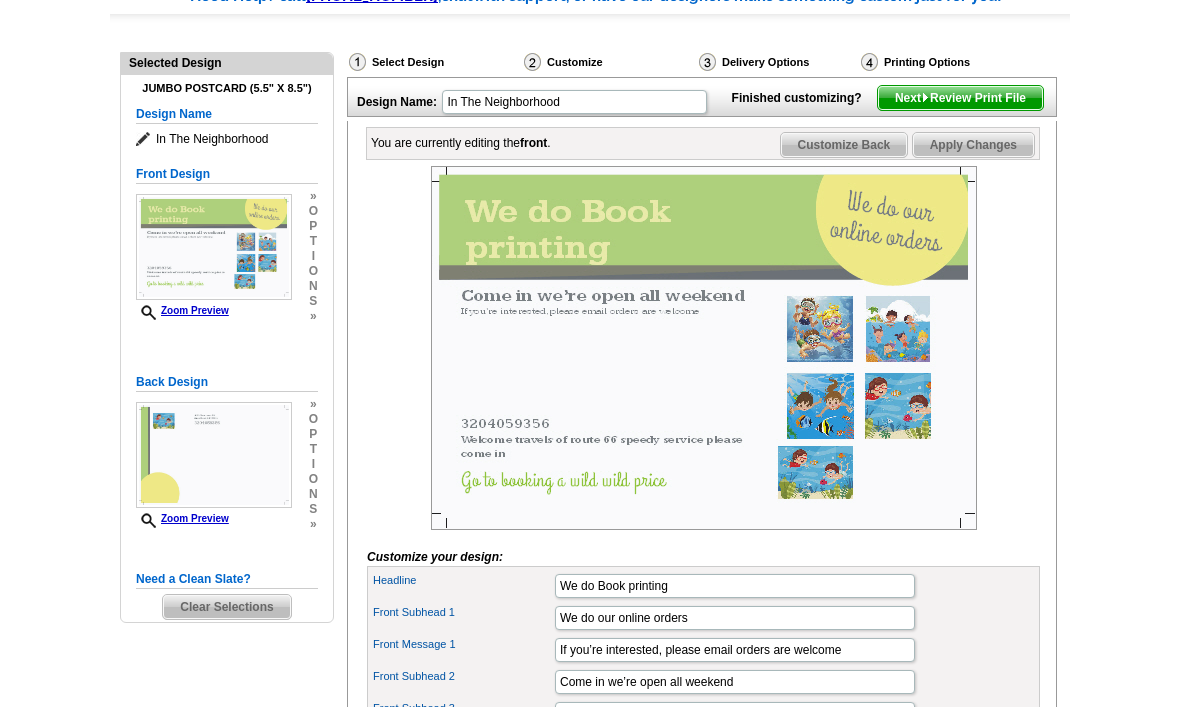 scroll, scrollTop: 178, scrollLeft: 0, axis: vertical 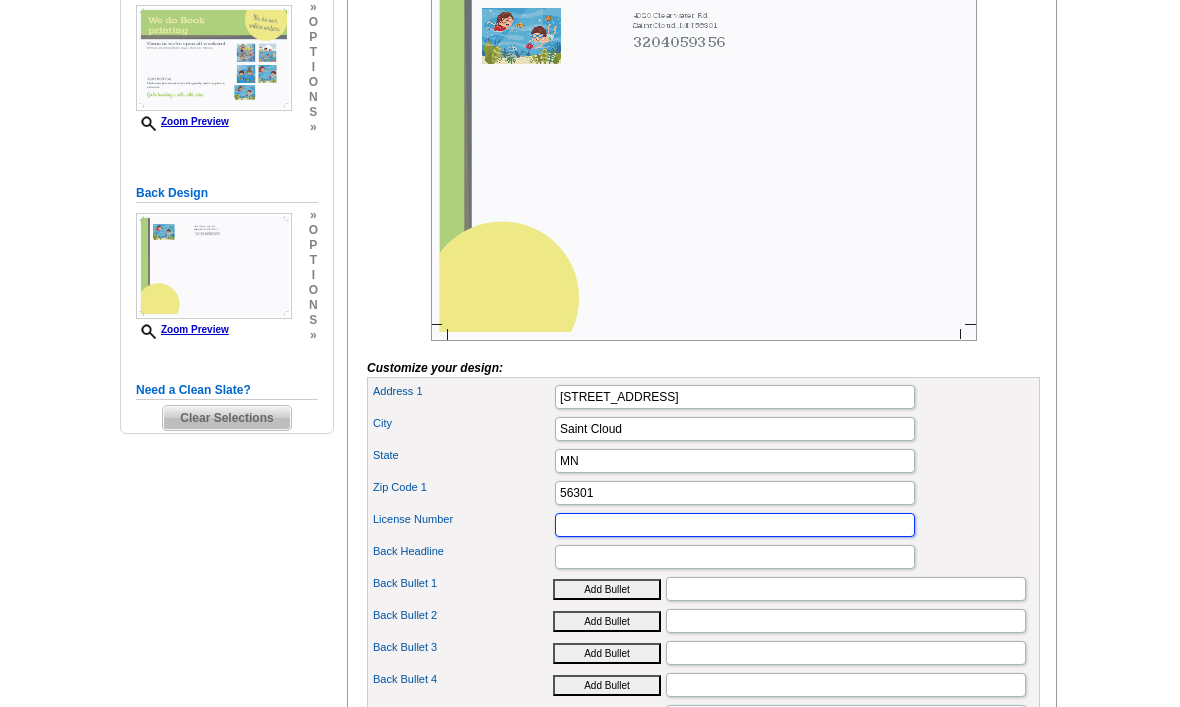 click on "License Number" at bounding box center (735, 525) 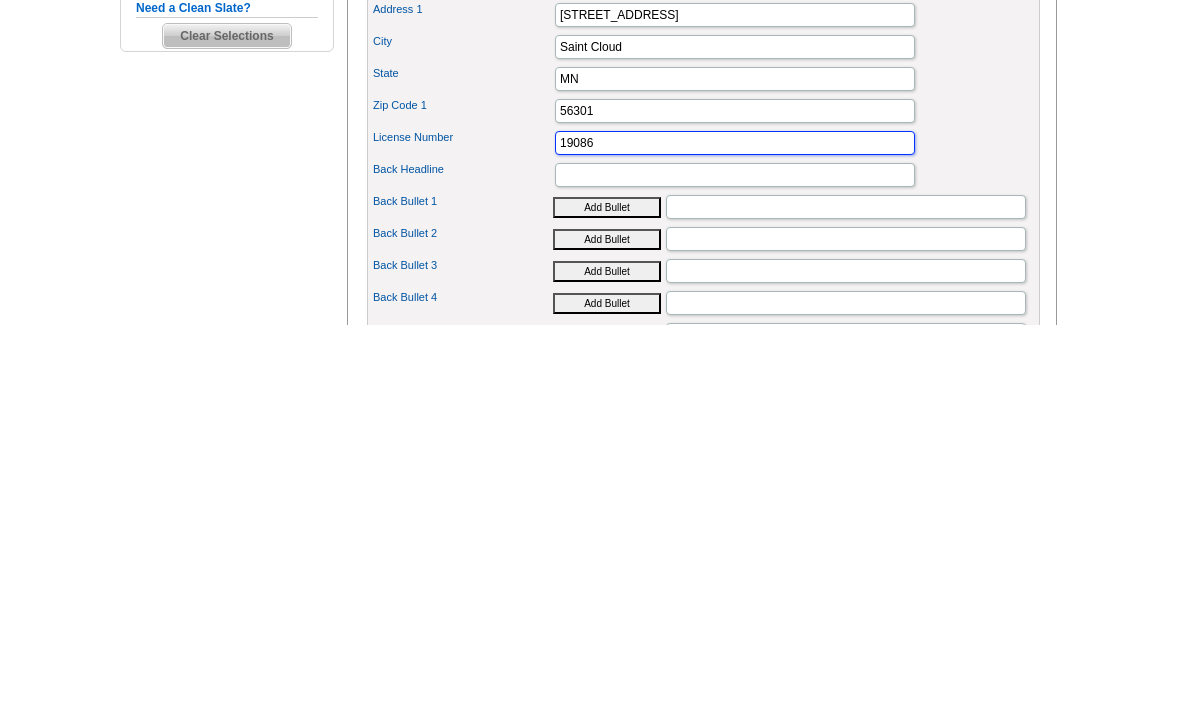 type on "19086" 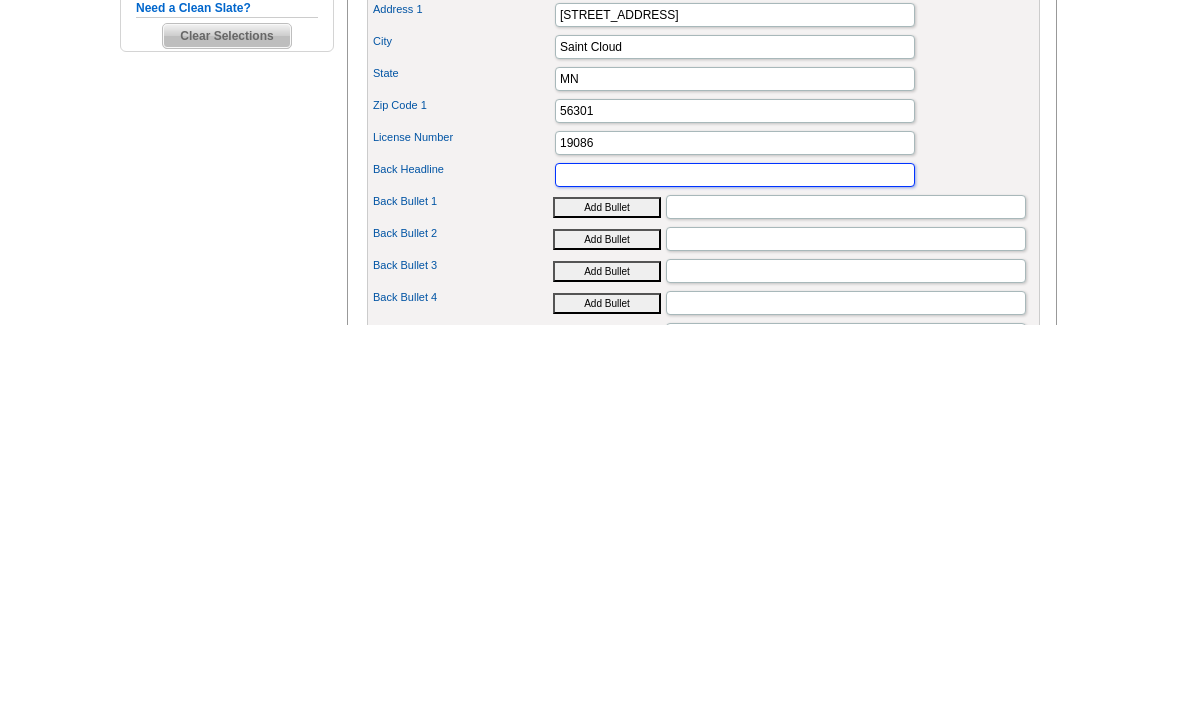 click on "Back Headline" at bounding box center (735, 557) 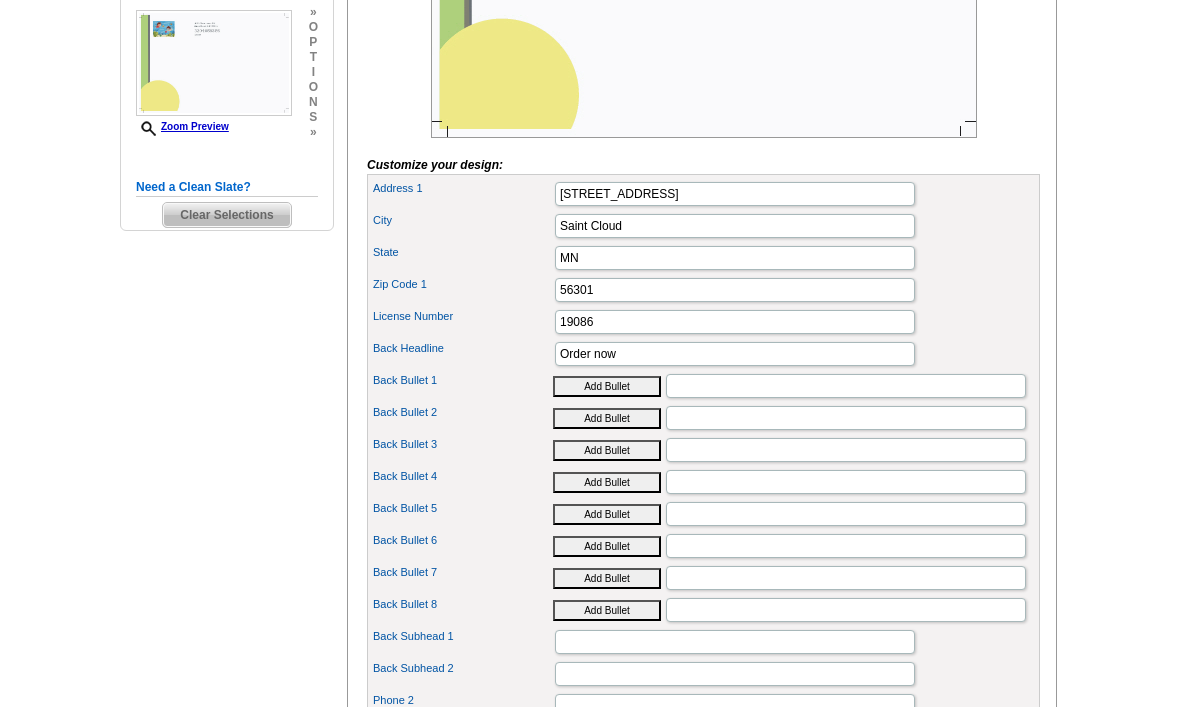 scroll, scrollTop: 570, scrollLeft: 0, axis: vertical 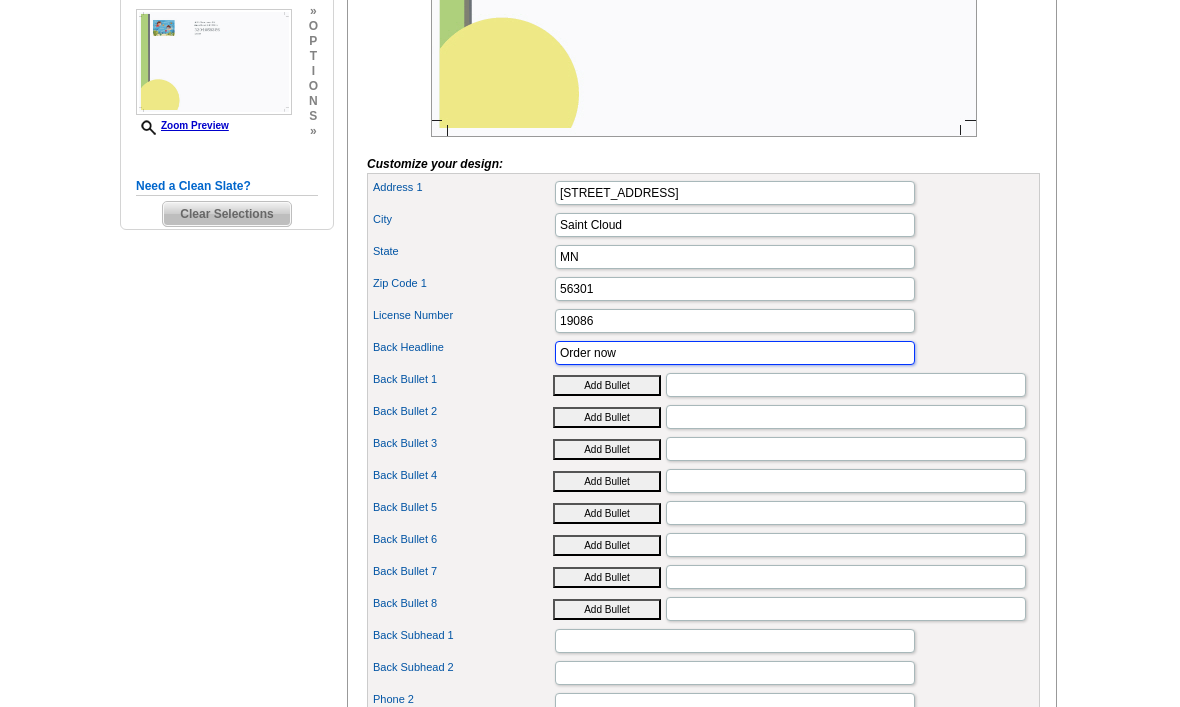 type on "Order now" 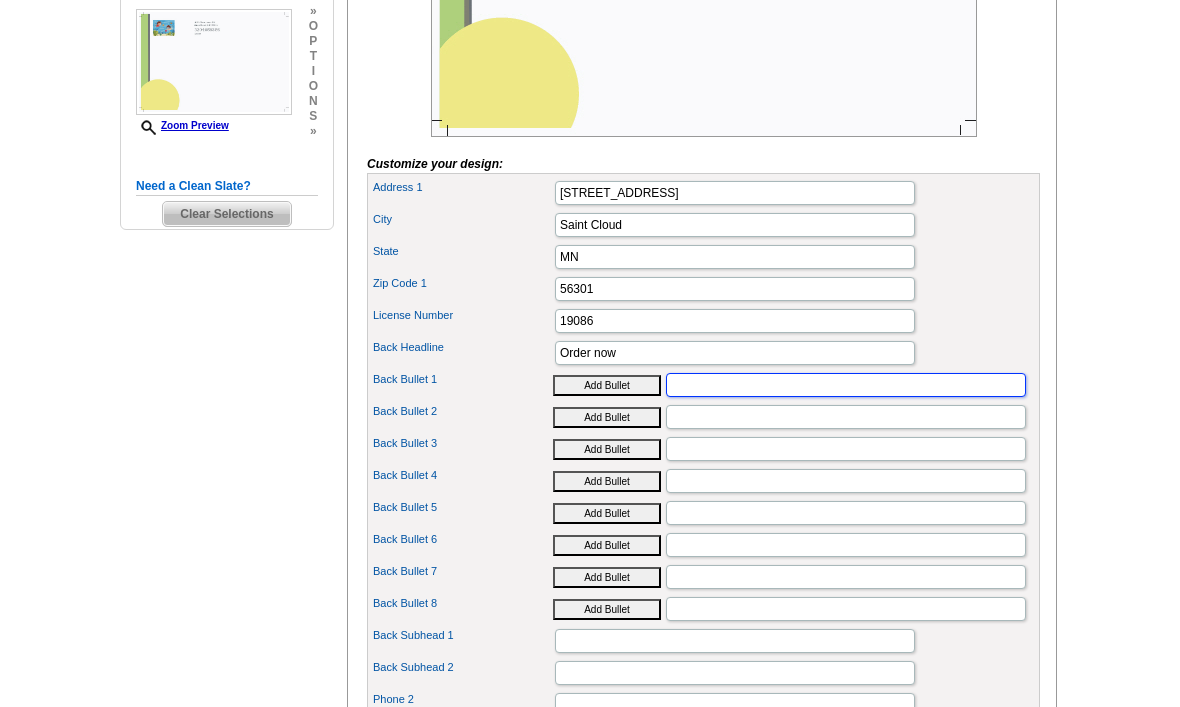 click on "Back Bullet 1" at bounding box center [846, 386] 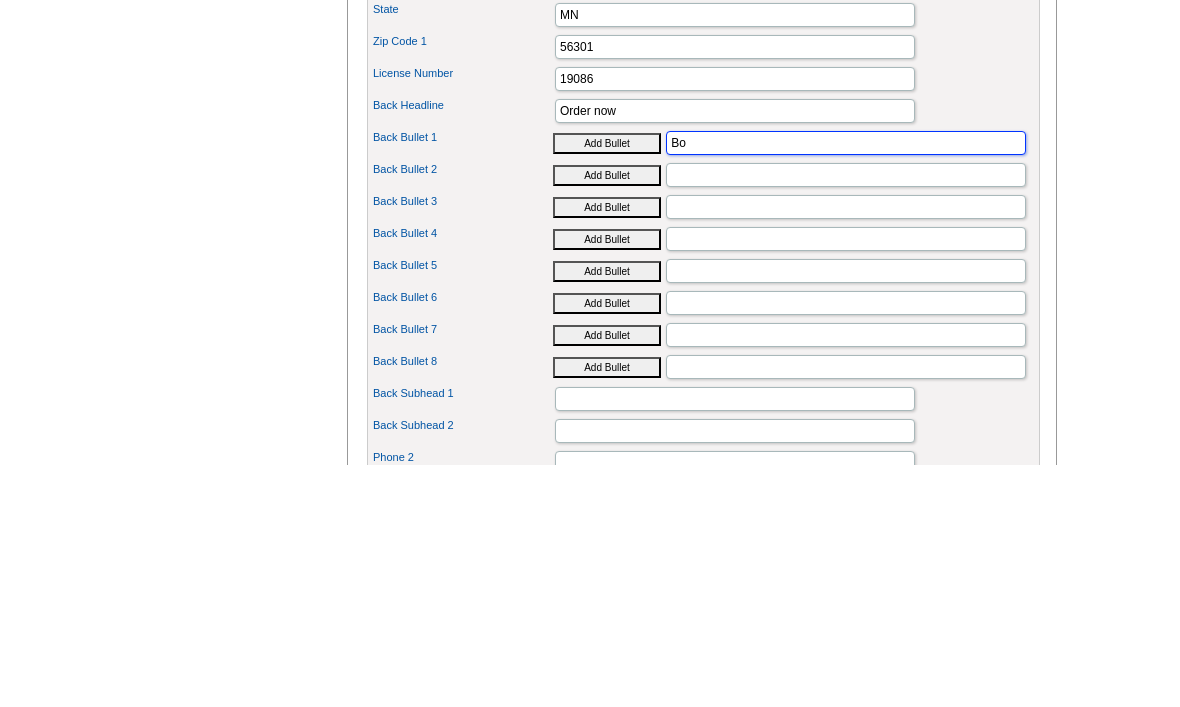 type on "B" 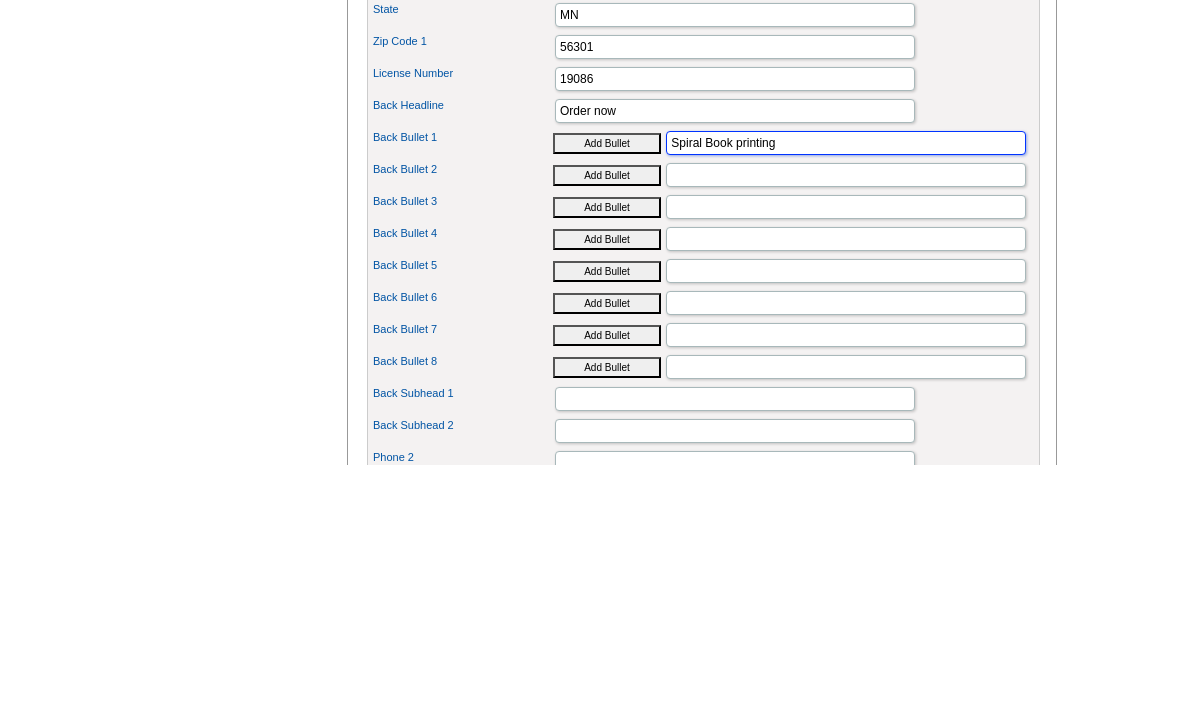 type on "Spiral Book printing" 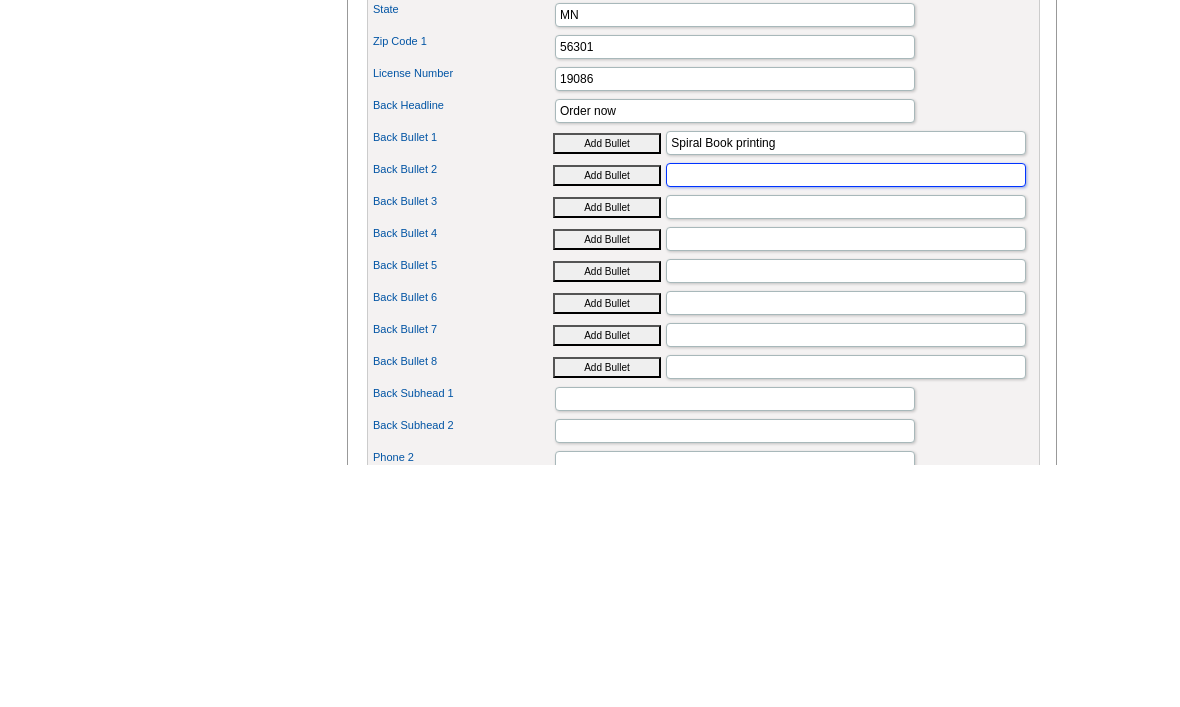 click on "Address 1
4020 Clearwater Rd
City
Saint Cloud
State
MN
Zip Code 1" at bounding box center (703, 466) 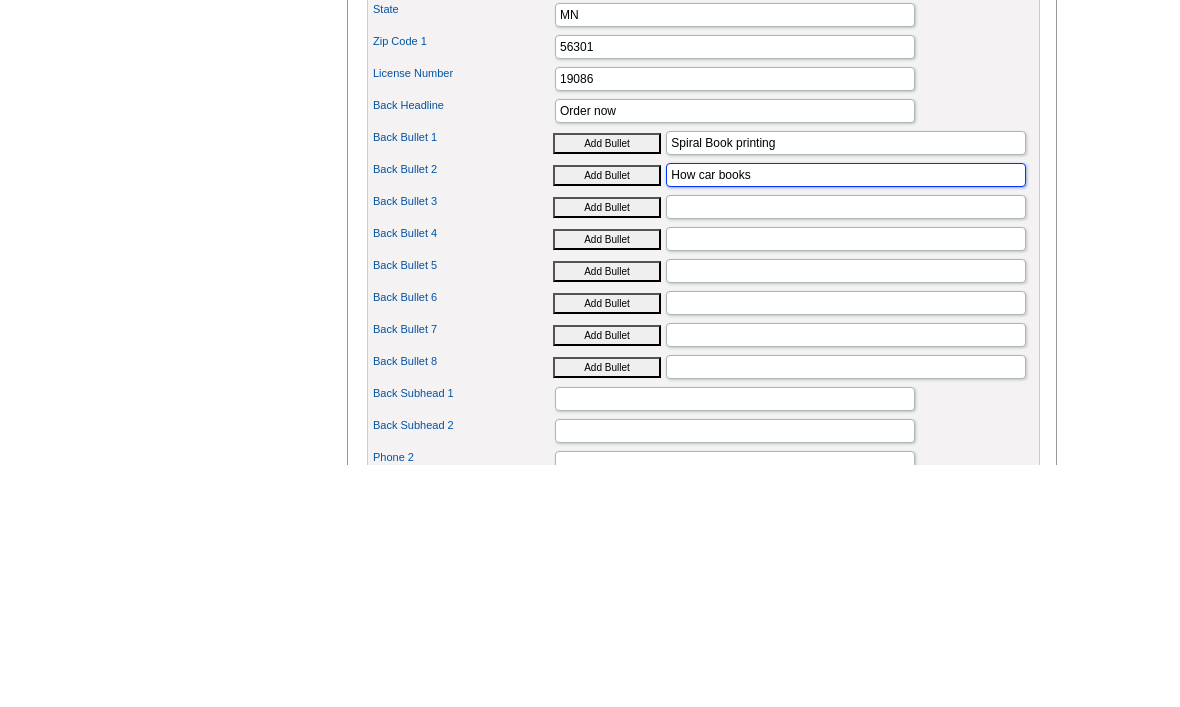 type on "How car books" 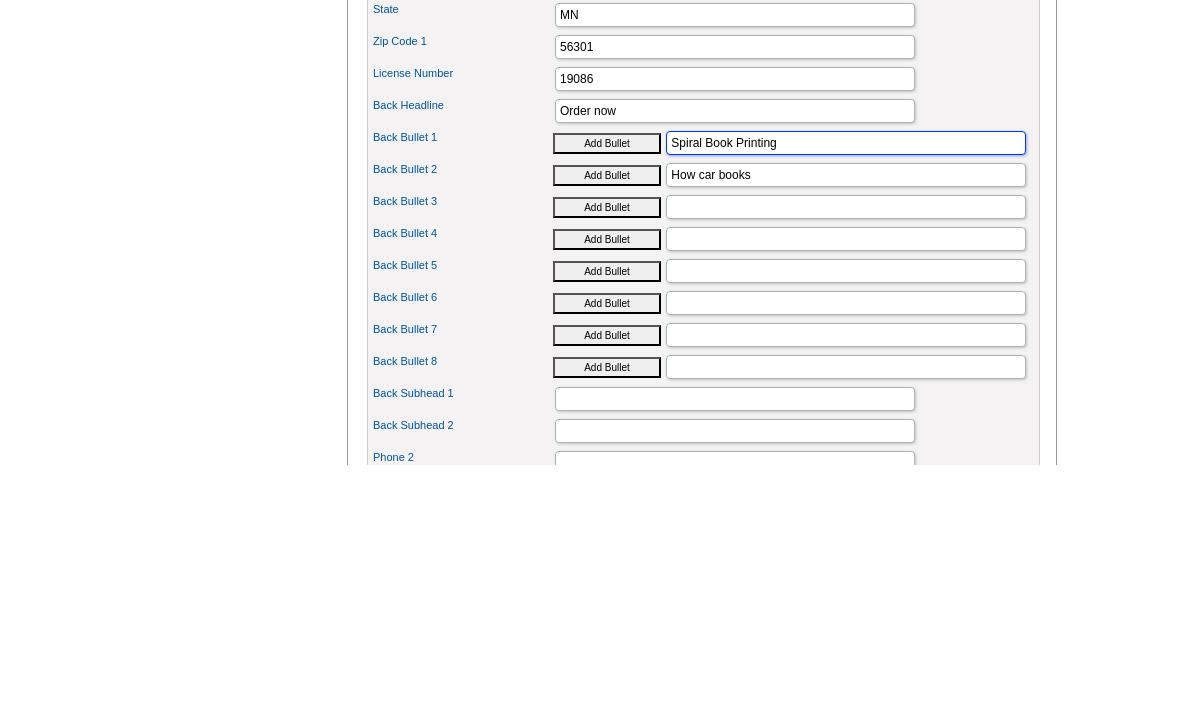 type on "Spiral Book printing" 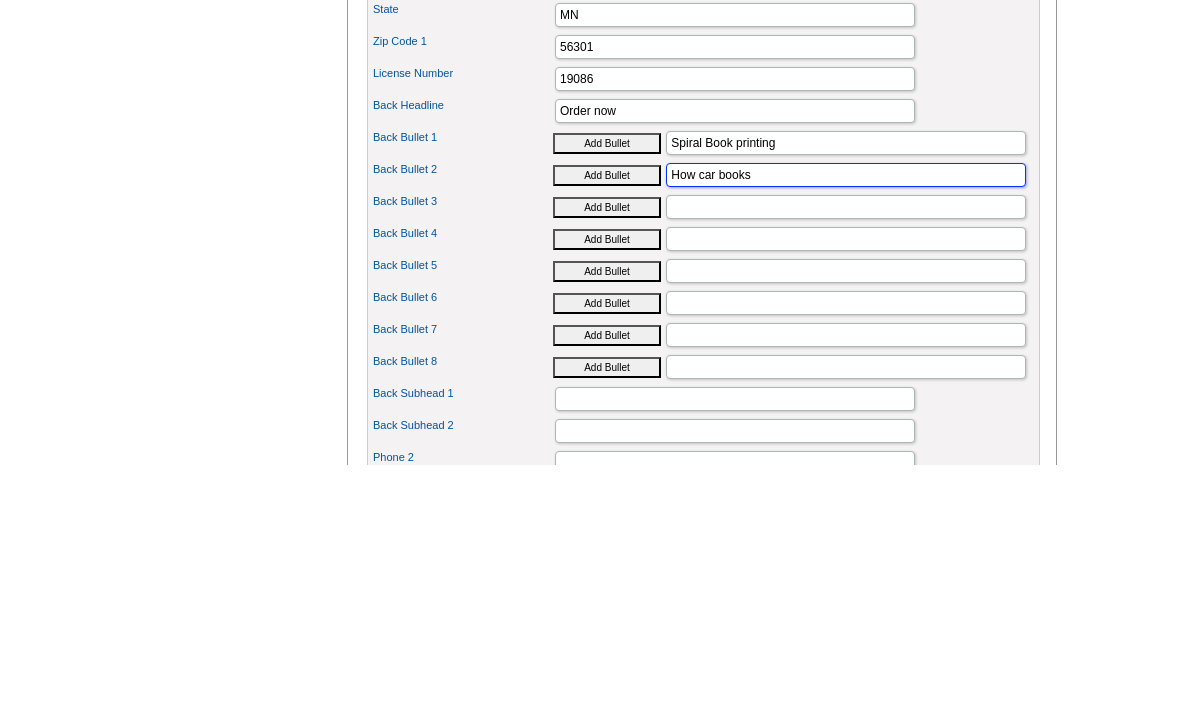 click on "How car books" at bounding box center (846, 418) 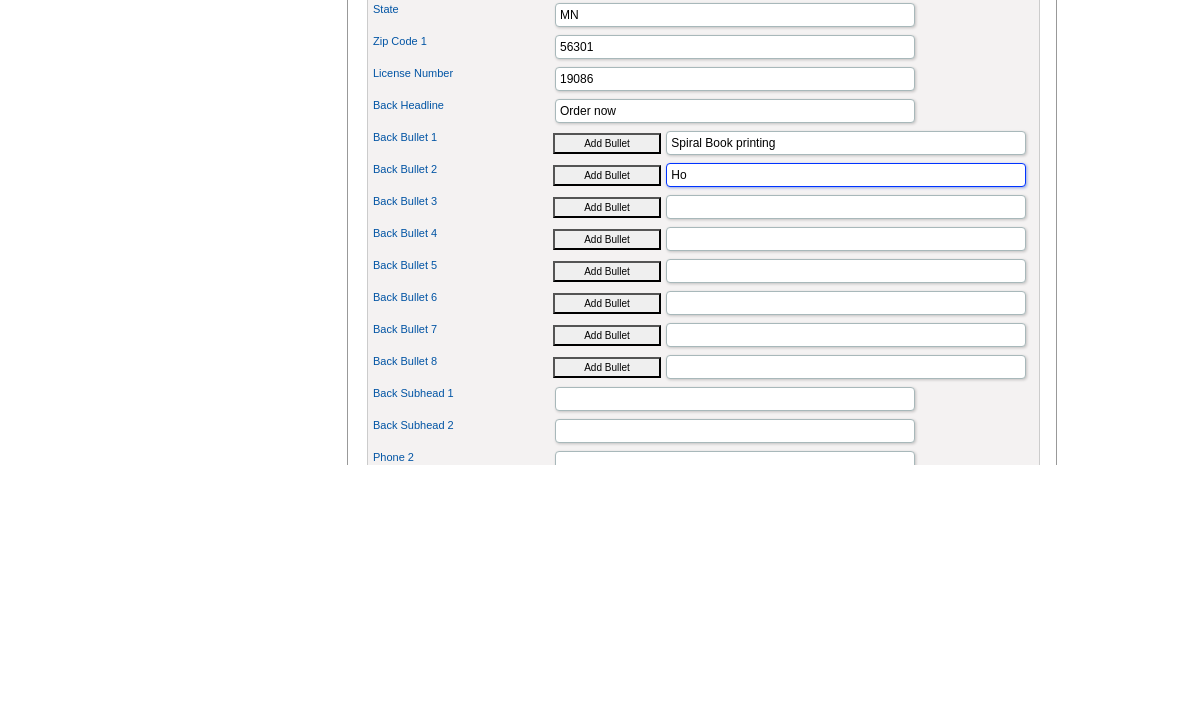 type on "H" 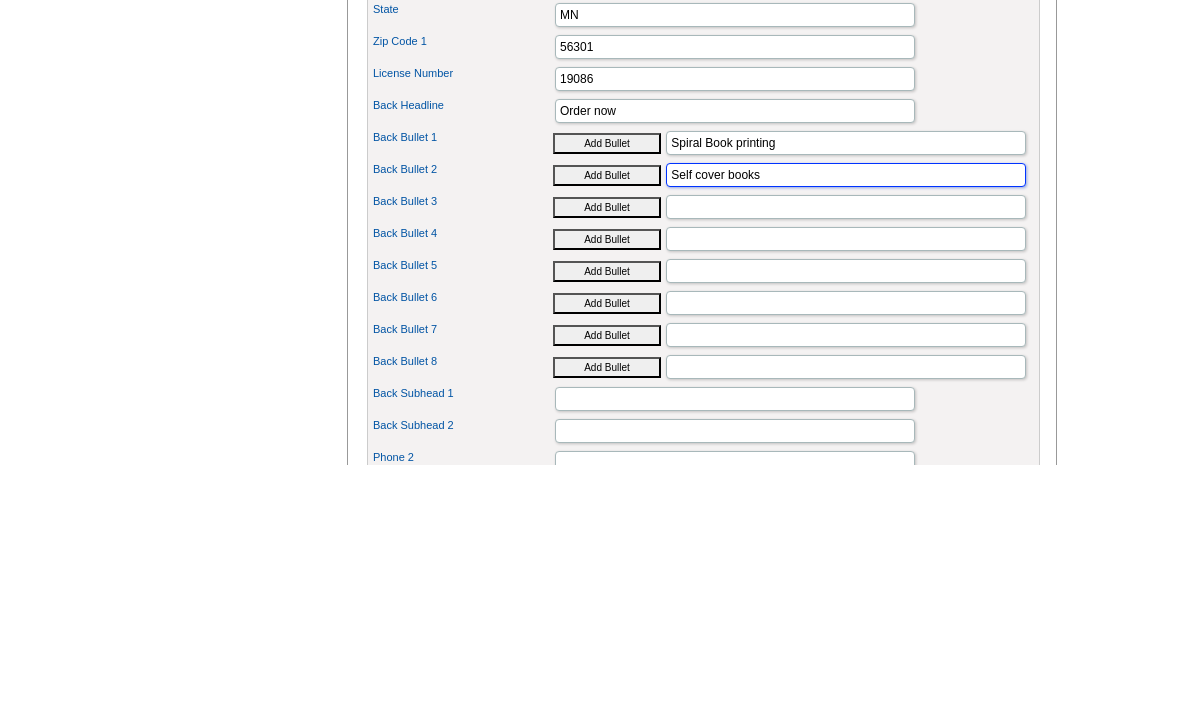 click on "Self cover books" at bounding box center [846, 418] 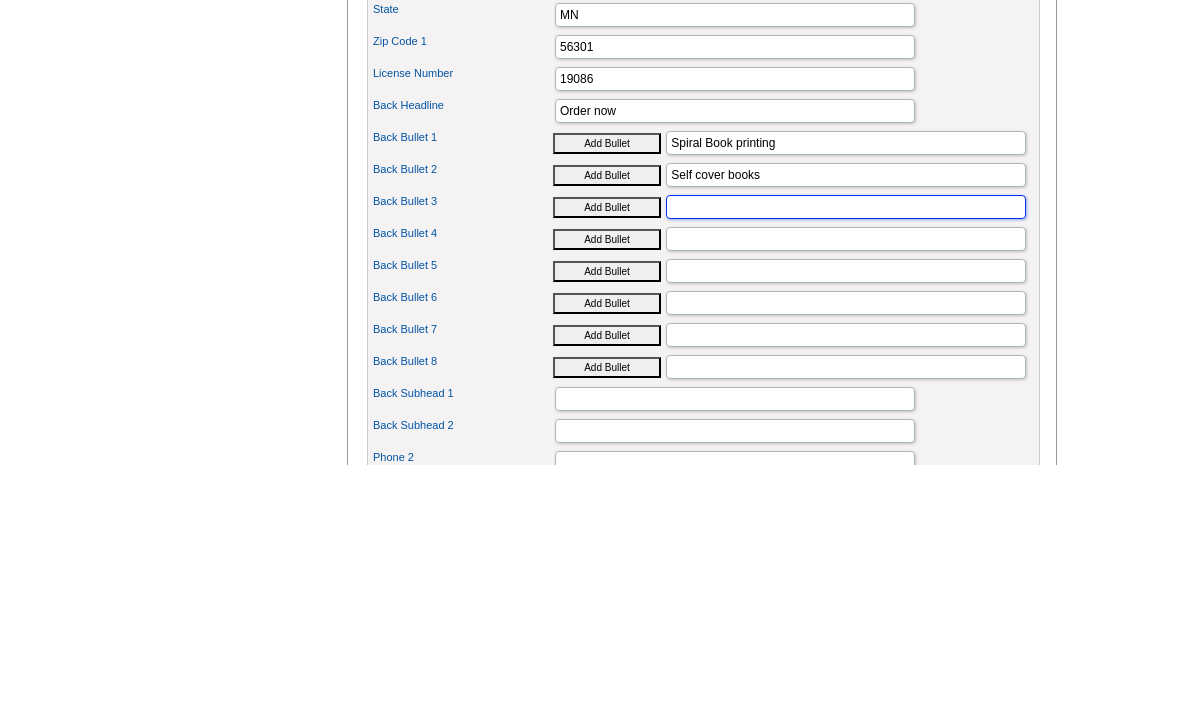 click on "Back Bullet 3" at bounding box center (846, 450) 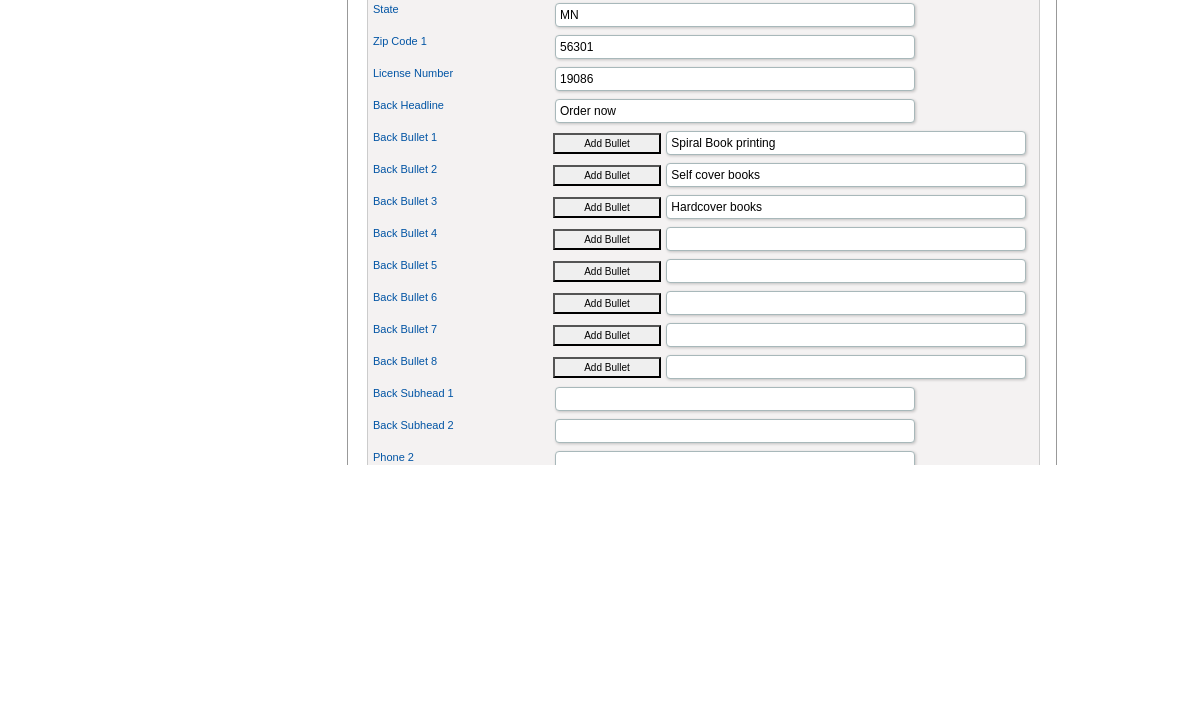 scroll, scrollTop: 813, scrollLeft: 0, axis: vertical 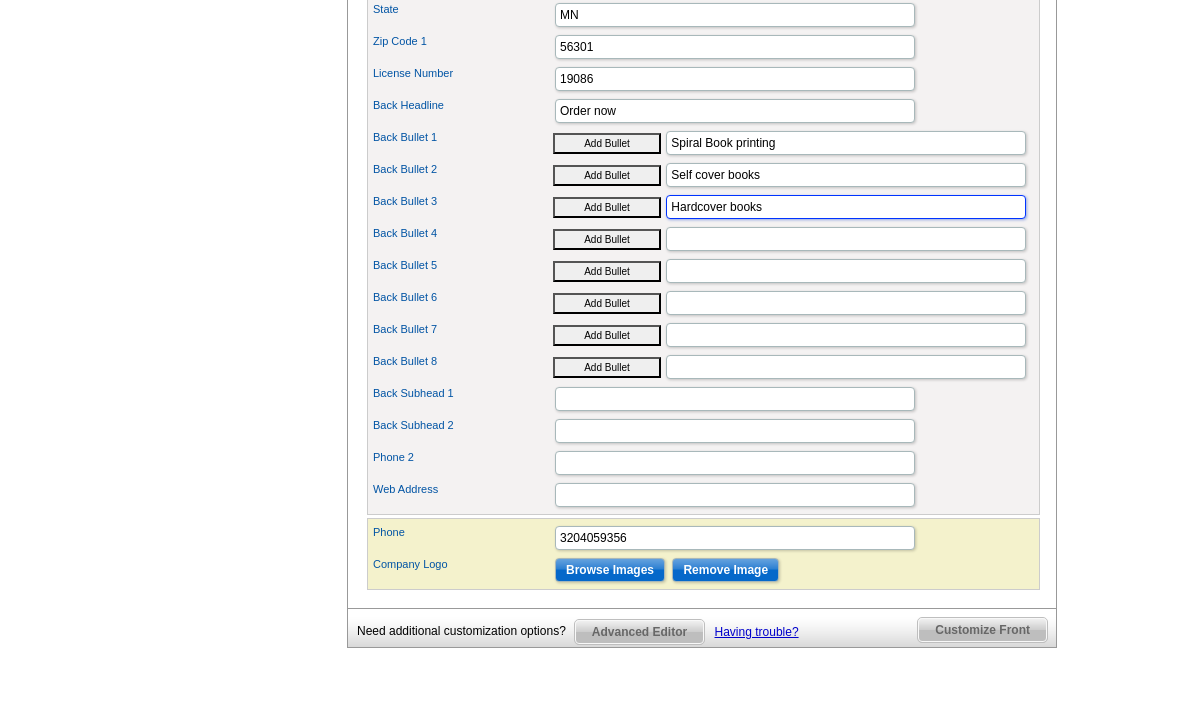 type on "Hardcover books" 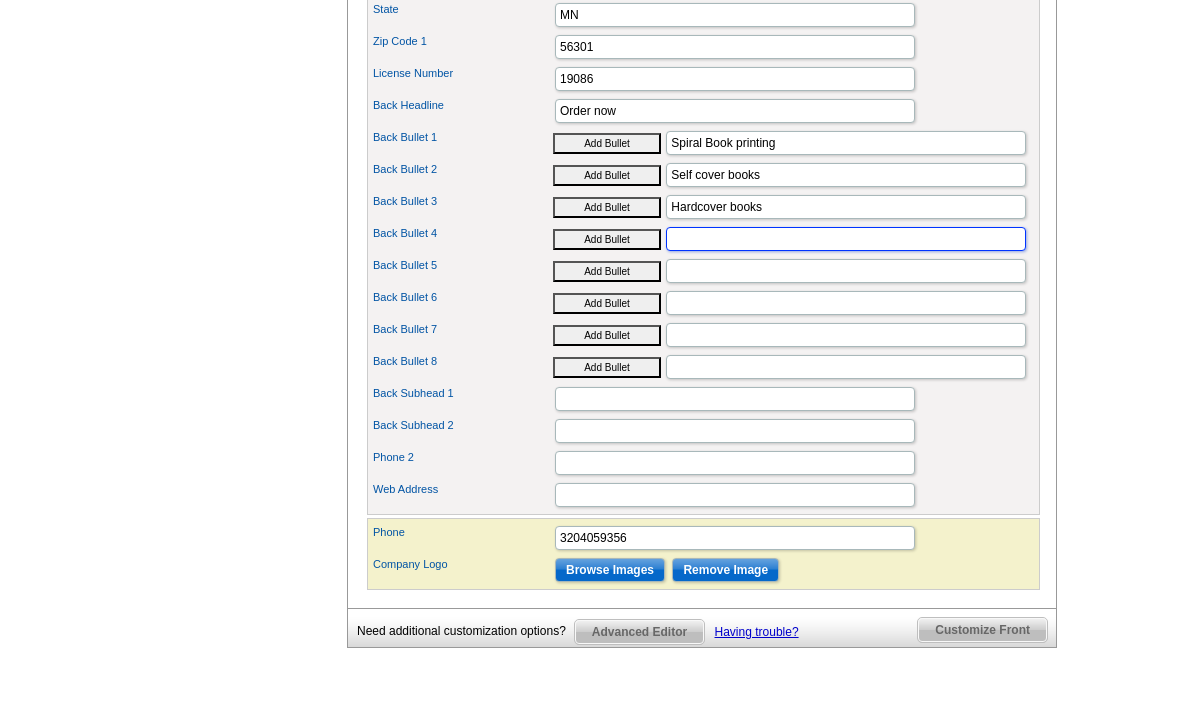 click on "Back Bullet 4" at bounding box center [846, 239] 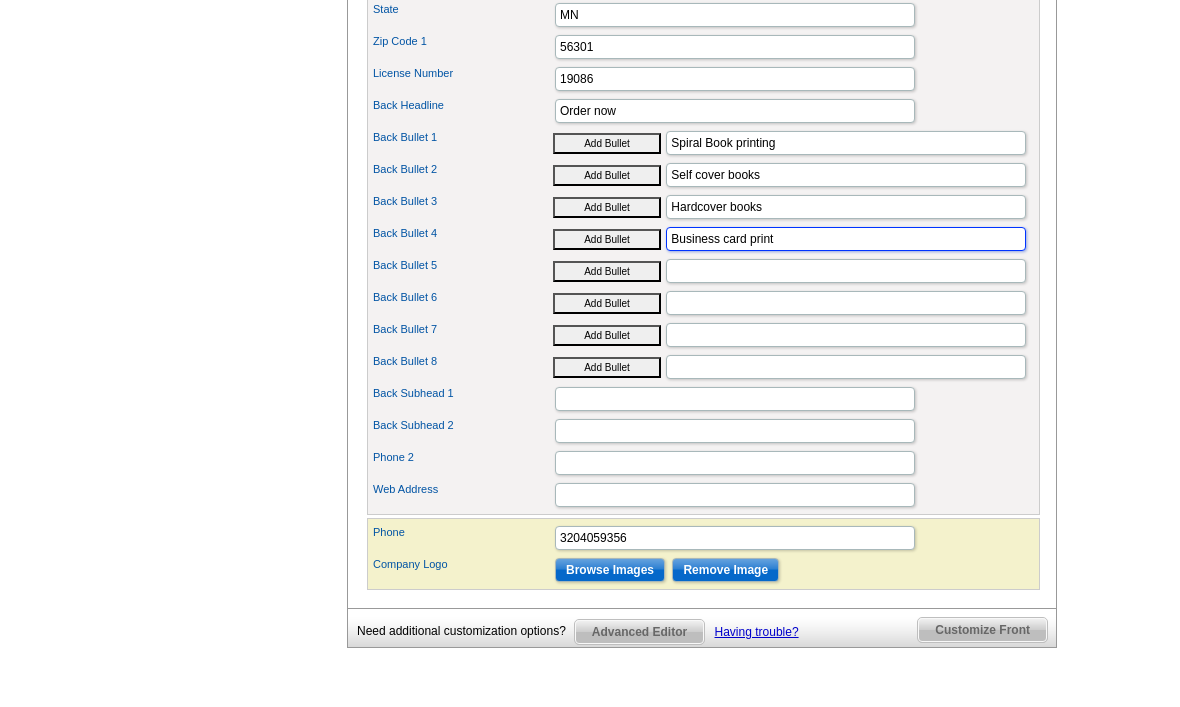 type on "Business card print" 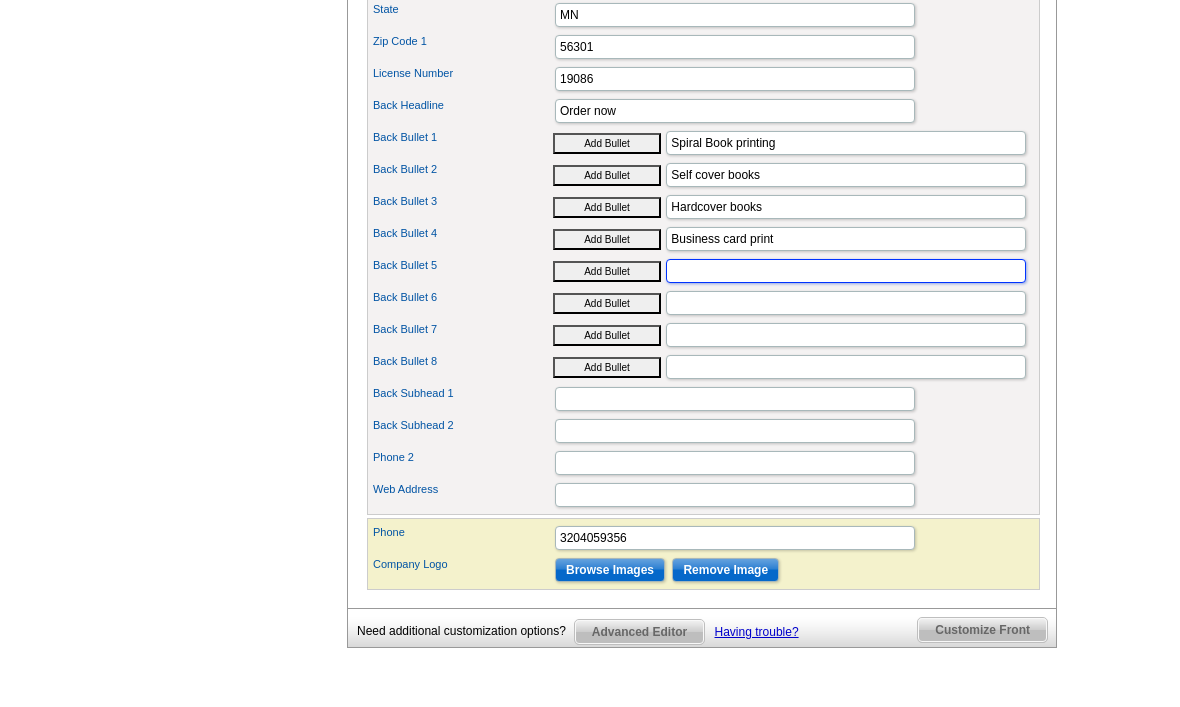 click on "Back Bullet 5" at bounding box center (846, 271) 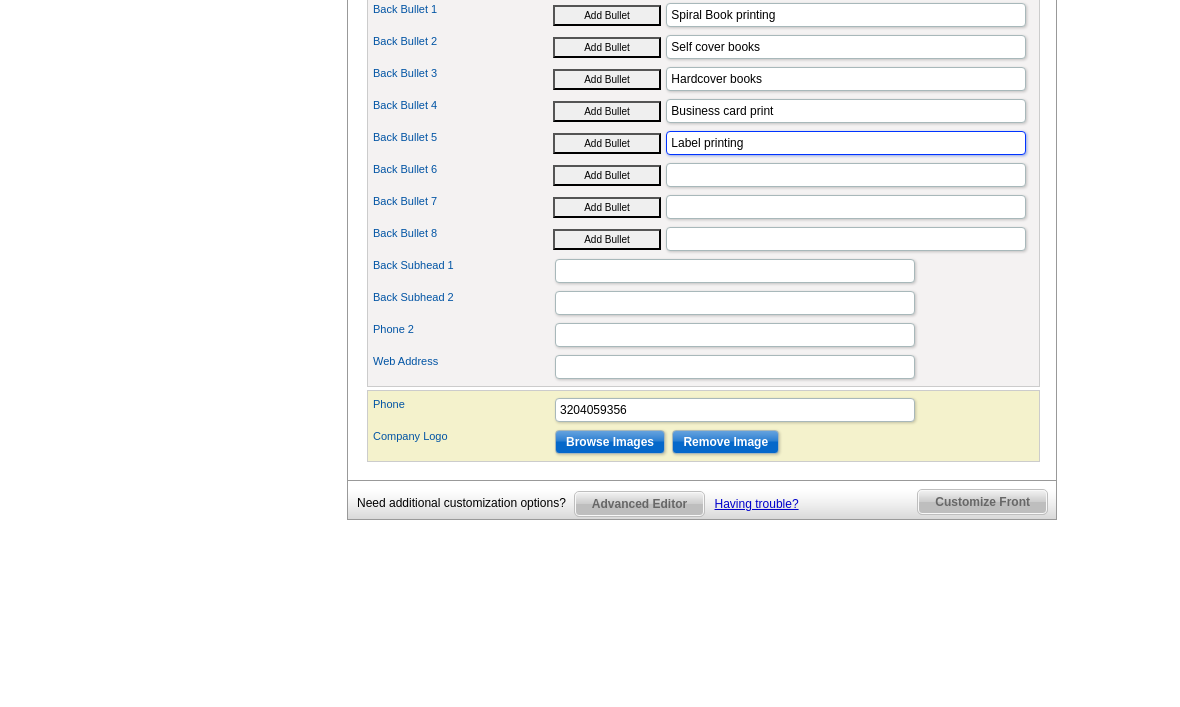 type on "Label printing" 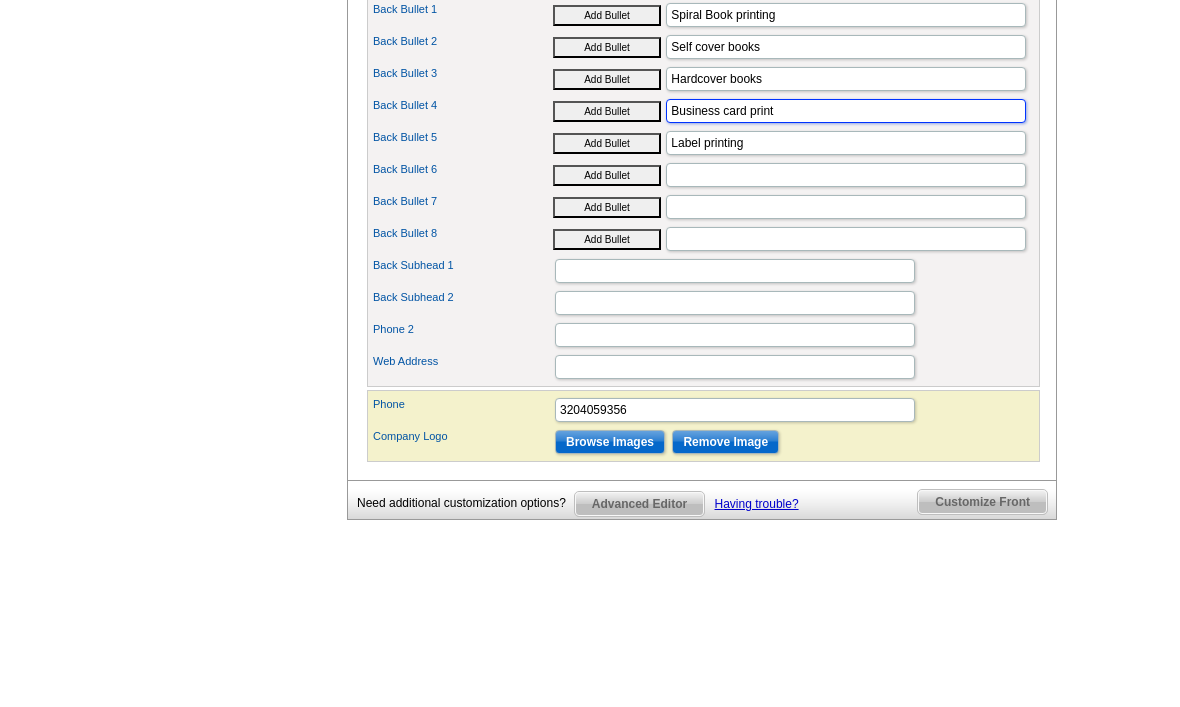 click on "Business card print" at bounding box center (846, 239) 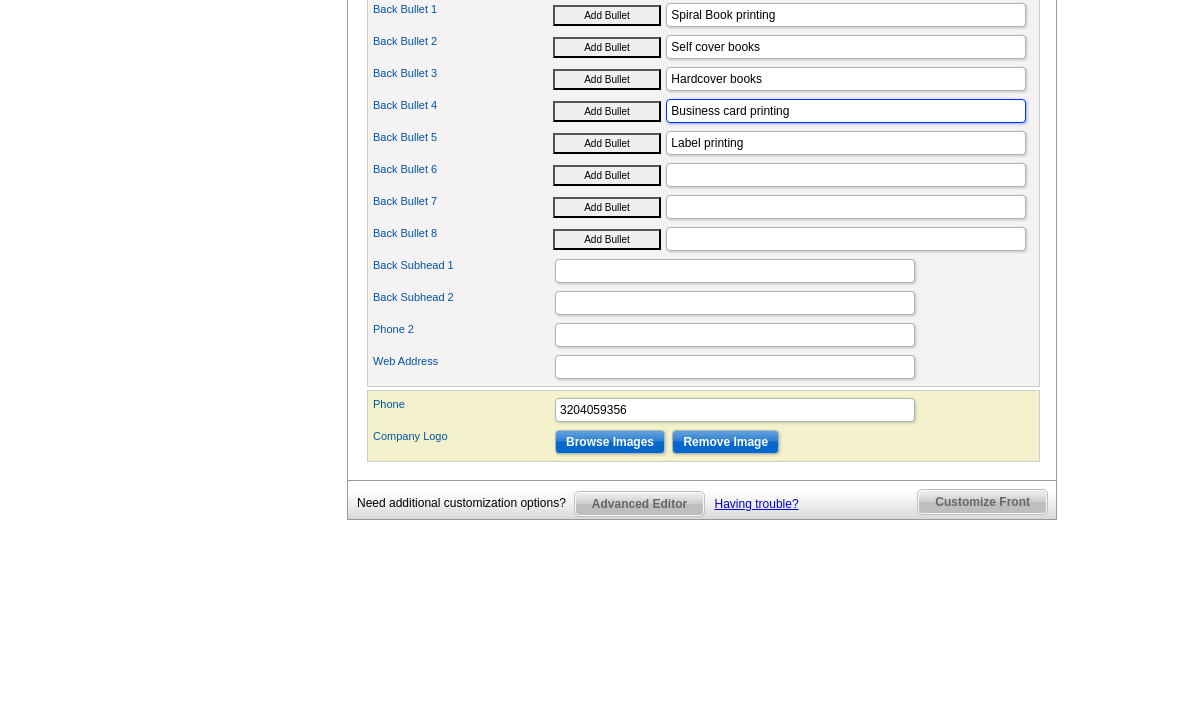type on "Business card printing" 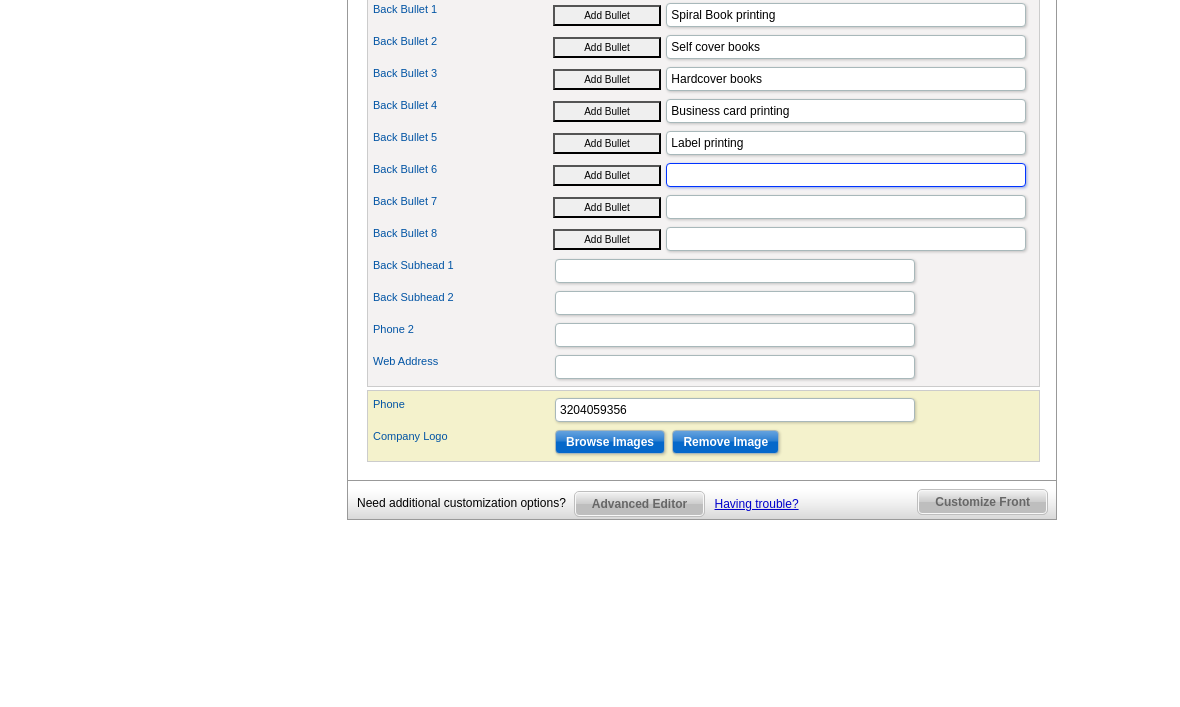 click on "Back Bullet 6" at bounding box center [846, 303] 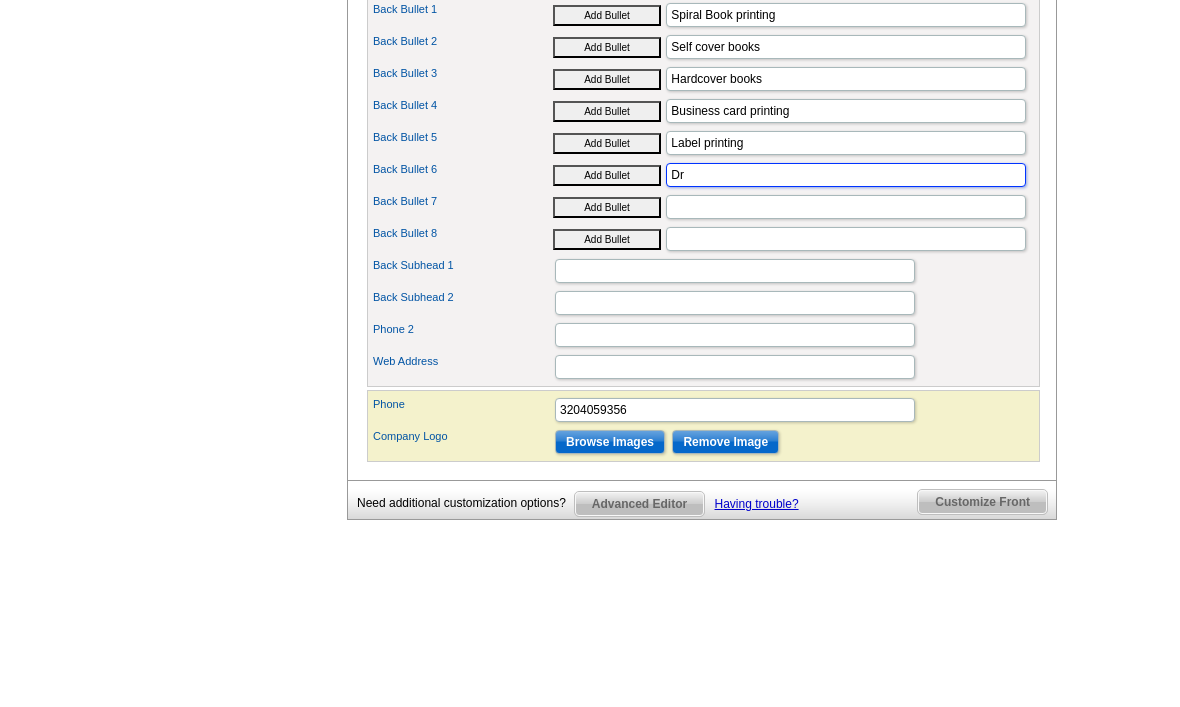 type on "D" 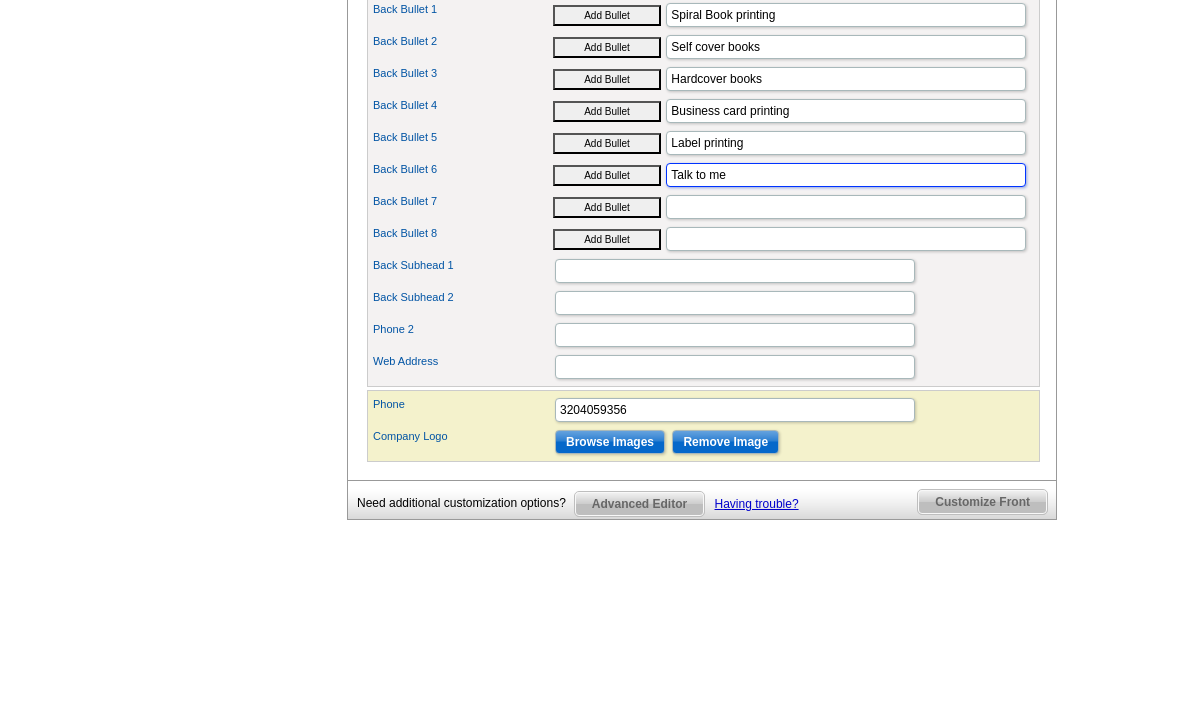 type on "Talk" 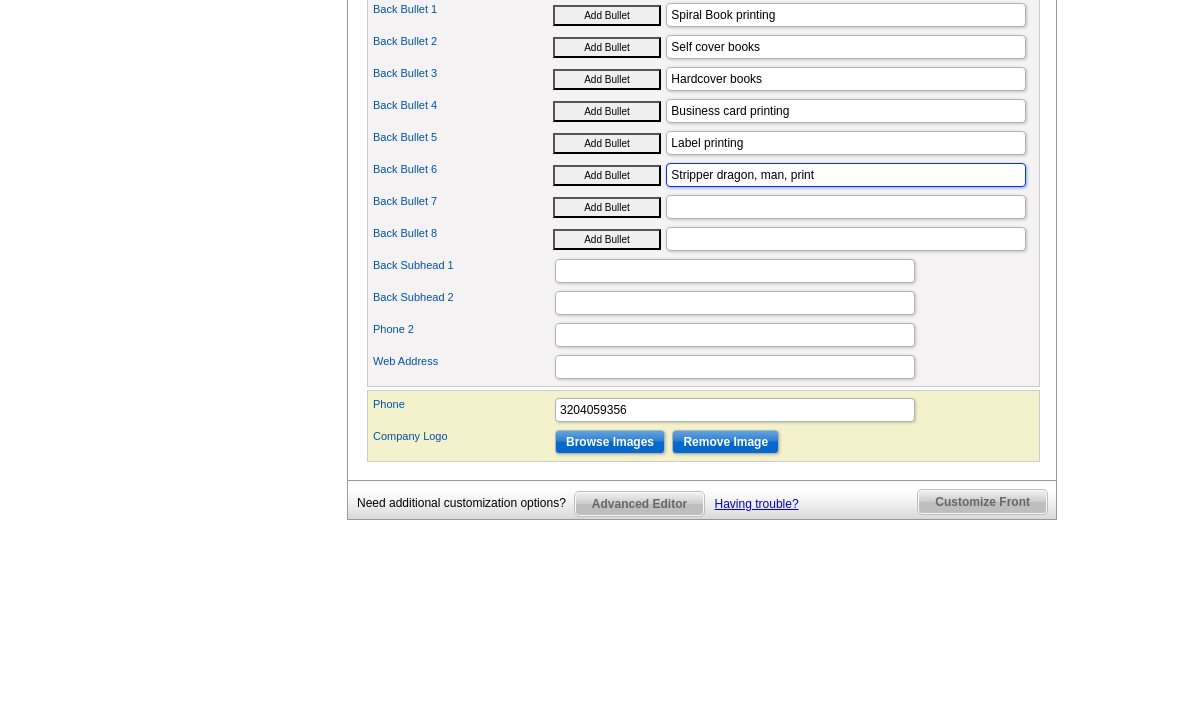 type on "Stripper dragon," 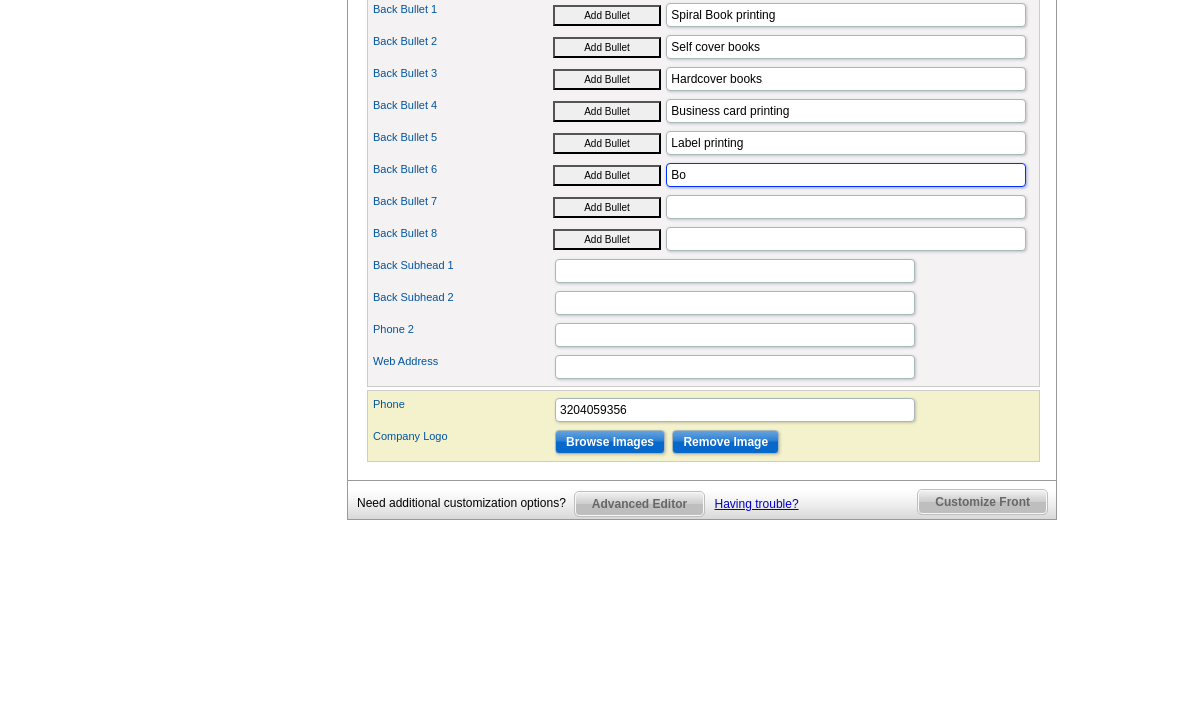 type on "B" 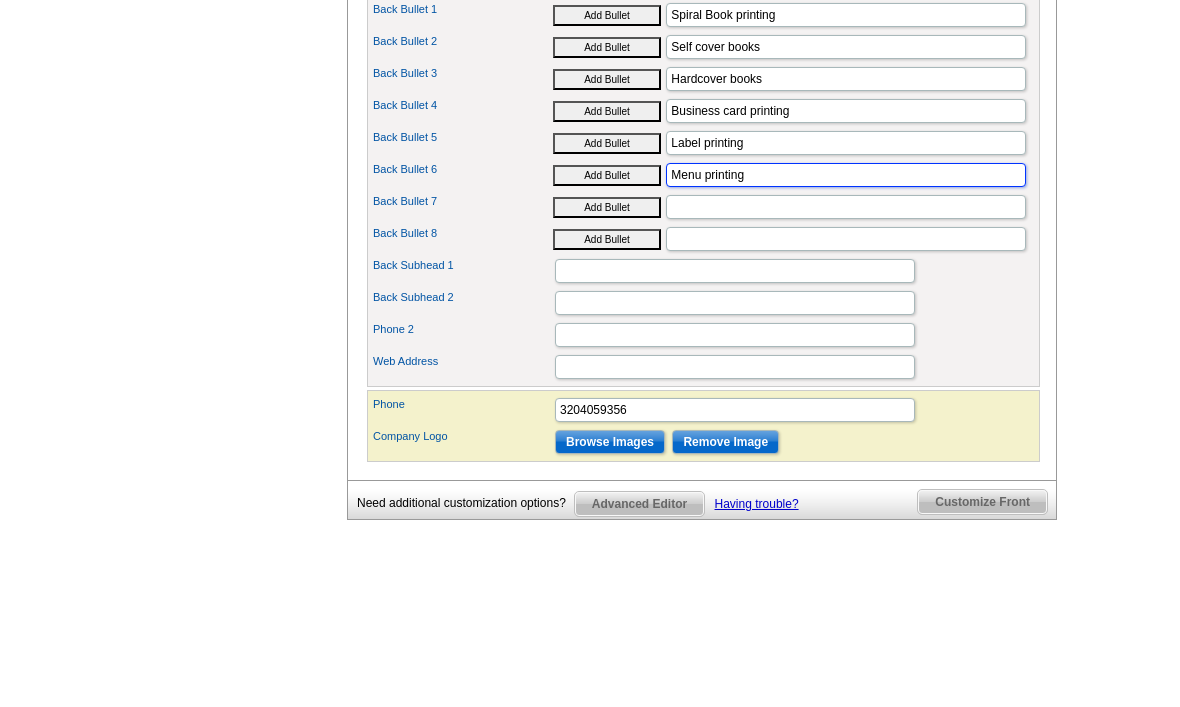 type on "Menu printing" 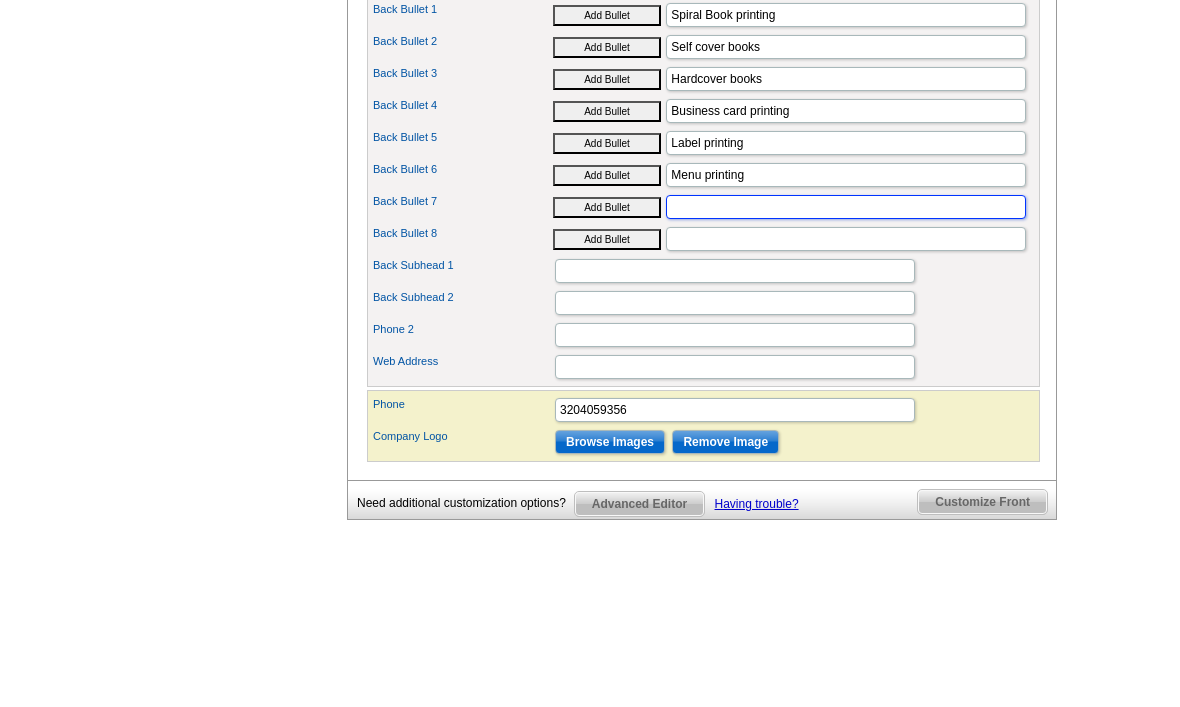 click on "Back Bullet 7" at bounding box center [846, 335] 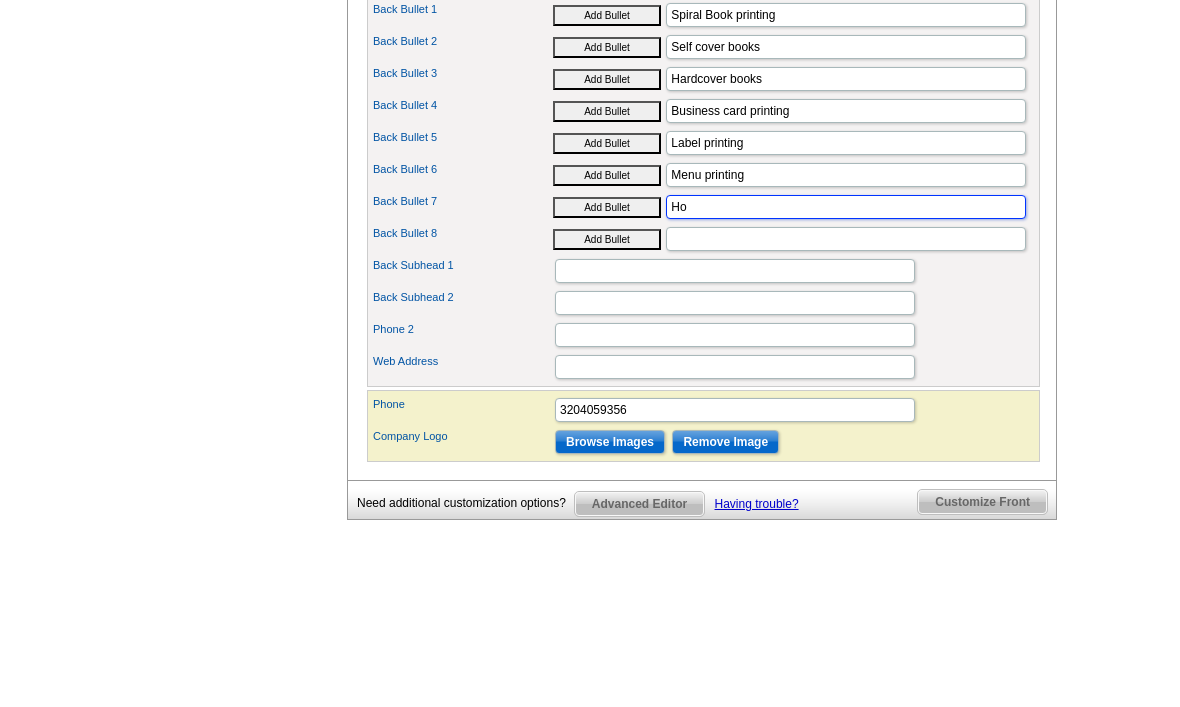 type on "H" 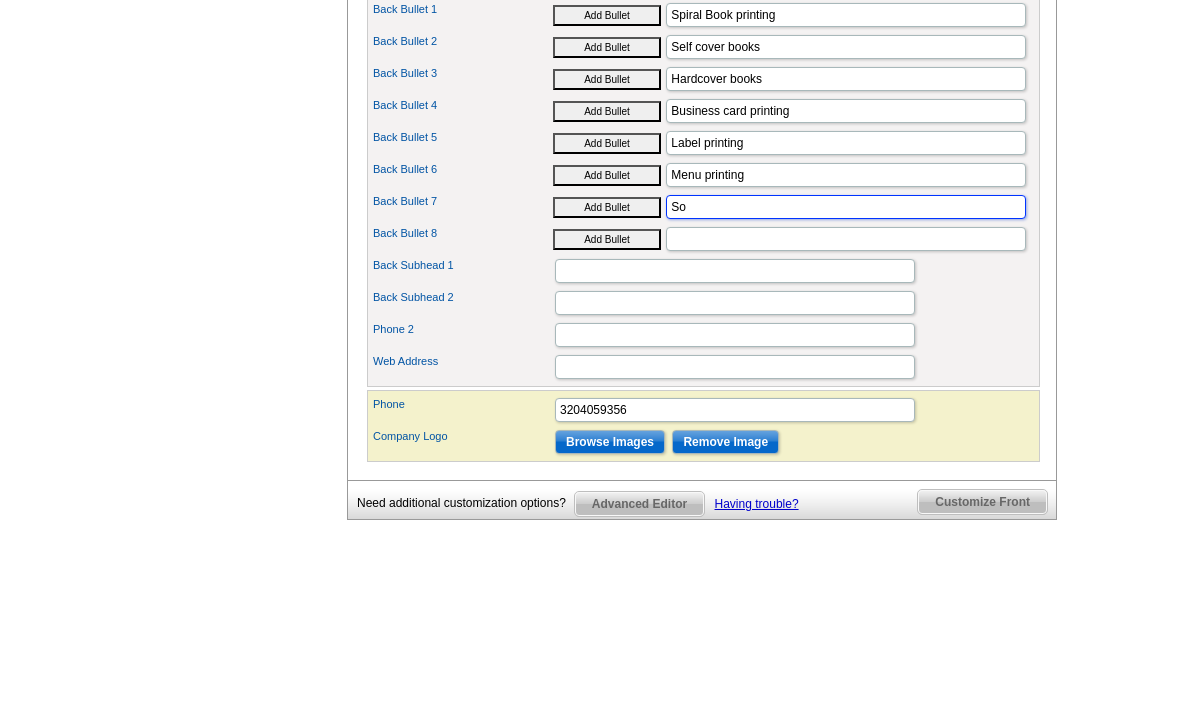 type on "S" 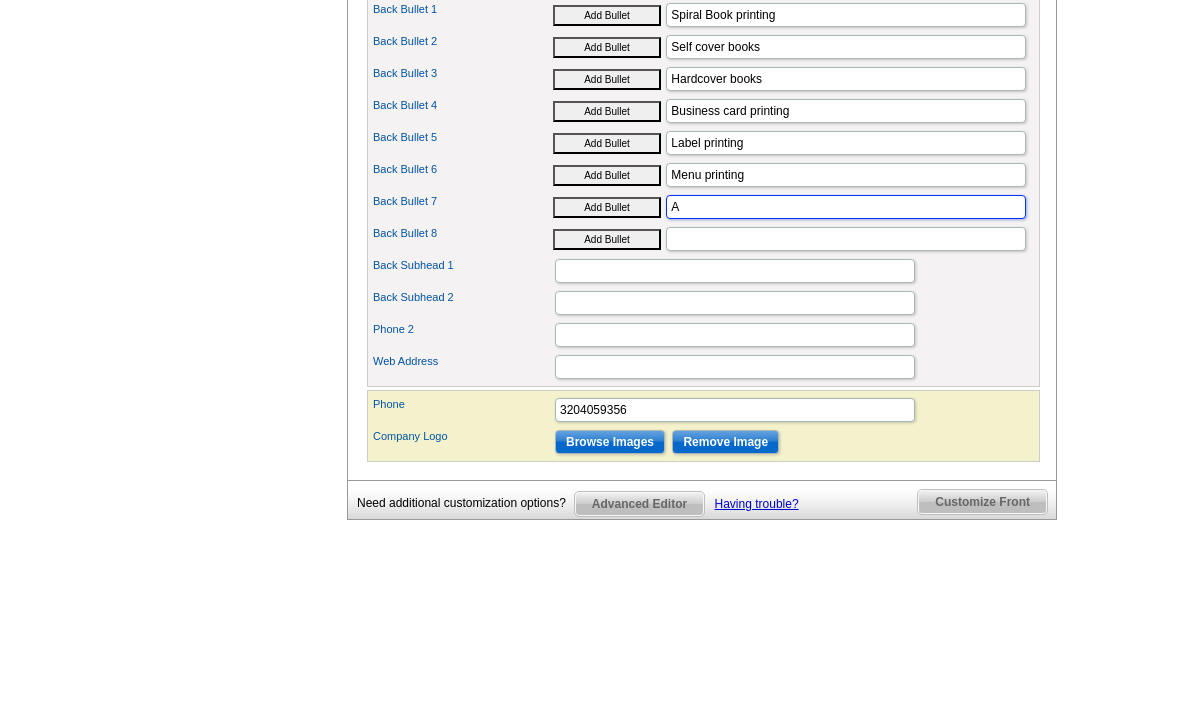 type on "A" 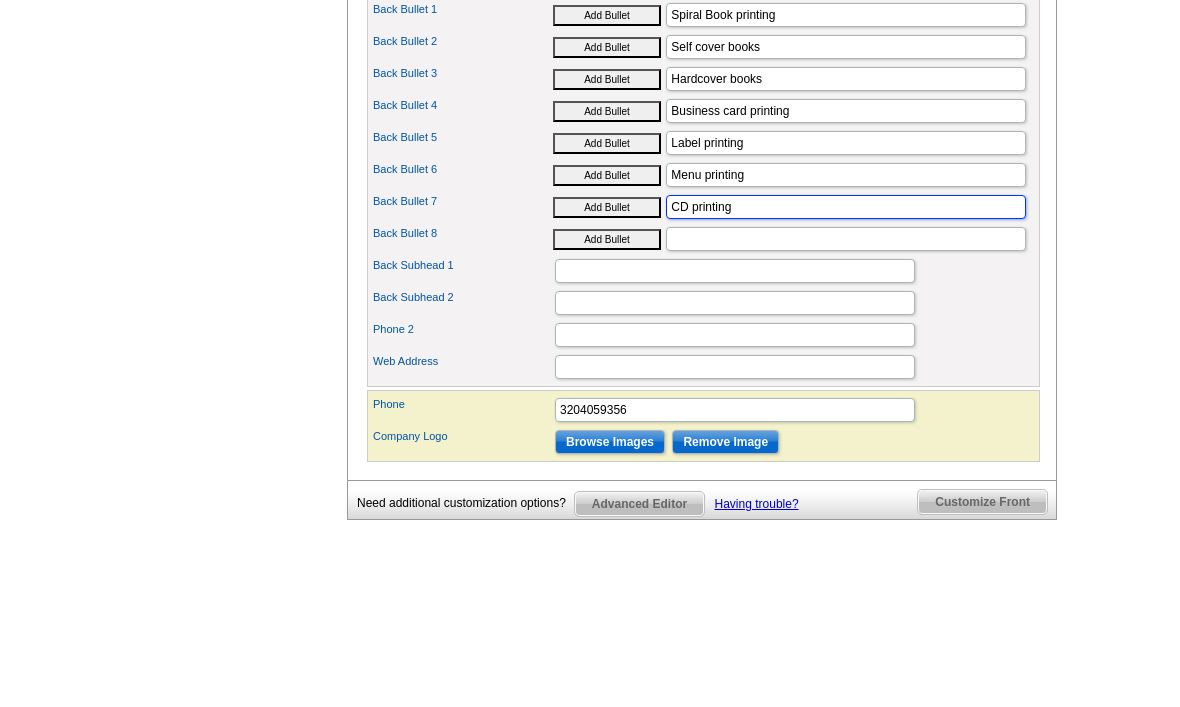 type on "CD printing" 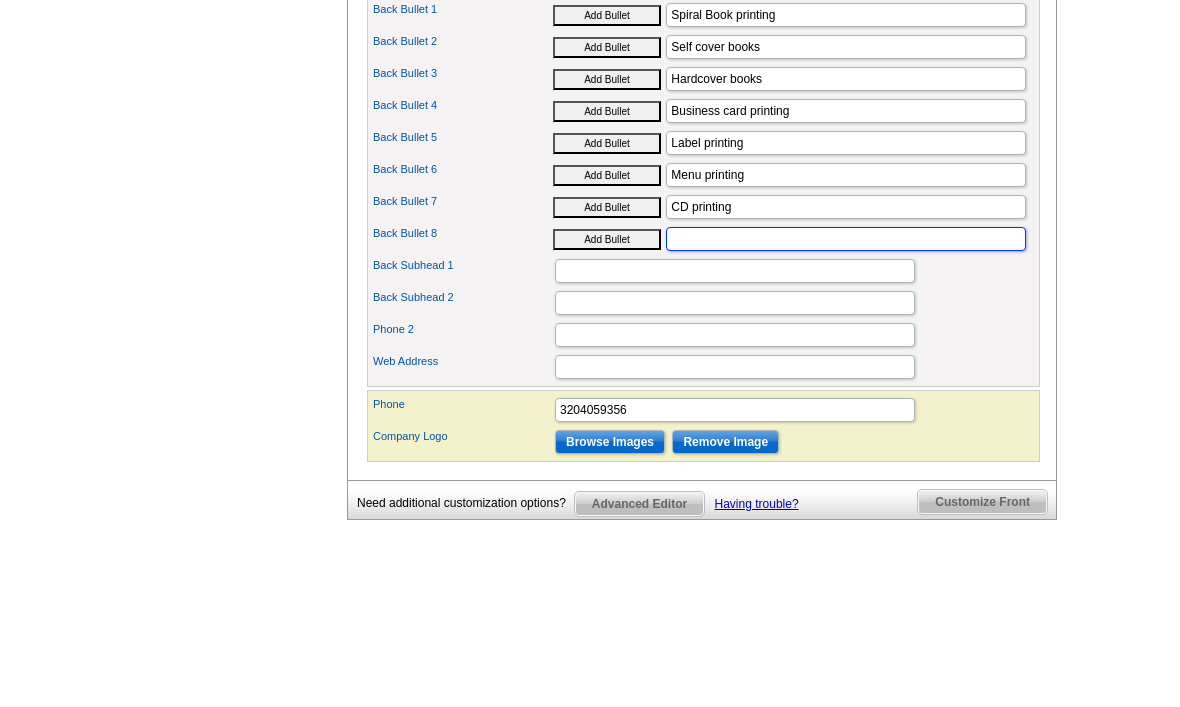 click on "Back Bullet 8" at bounding box center [846, 367] 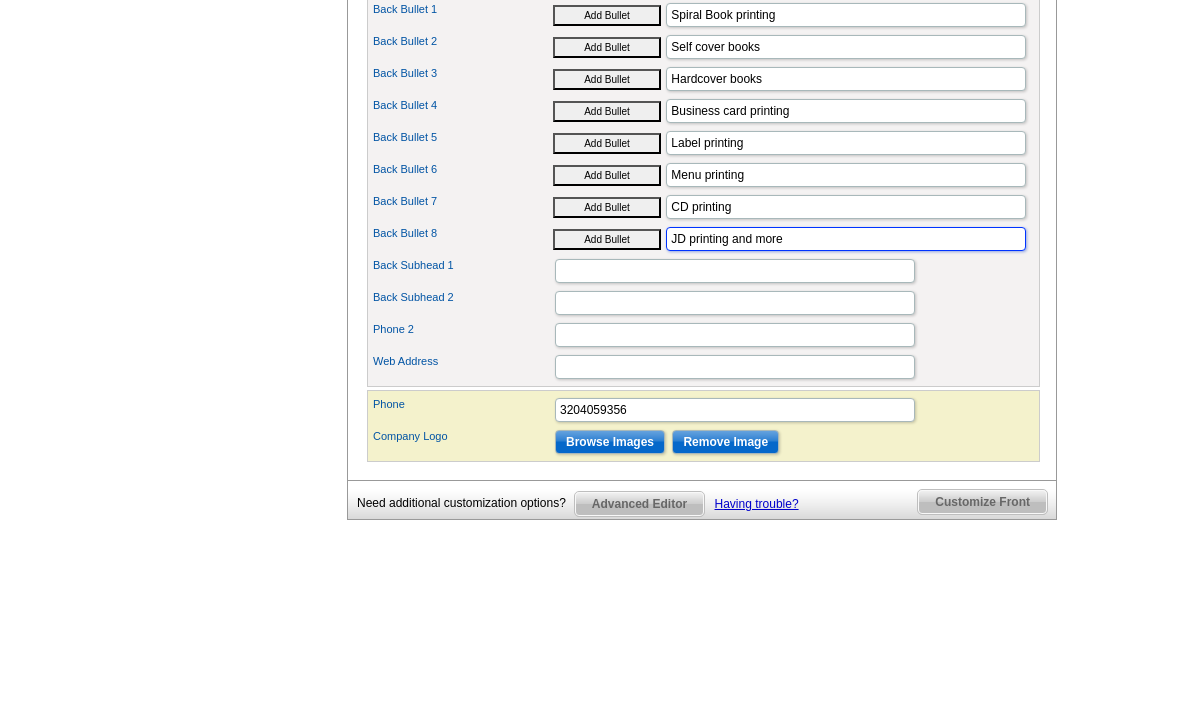 click on "JD printing and more" at bounding box center [846, 367] 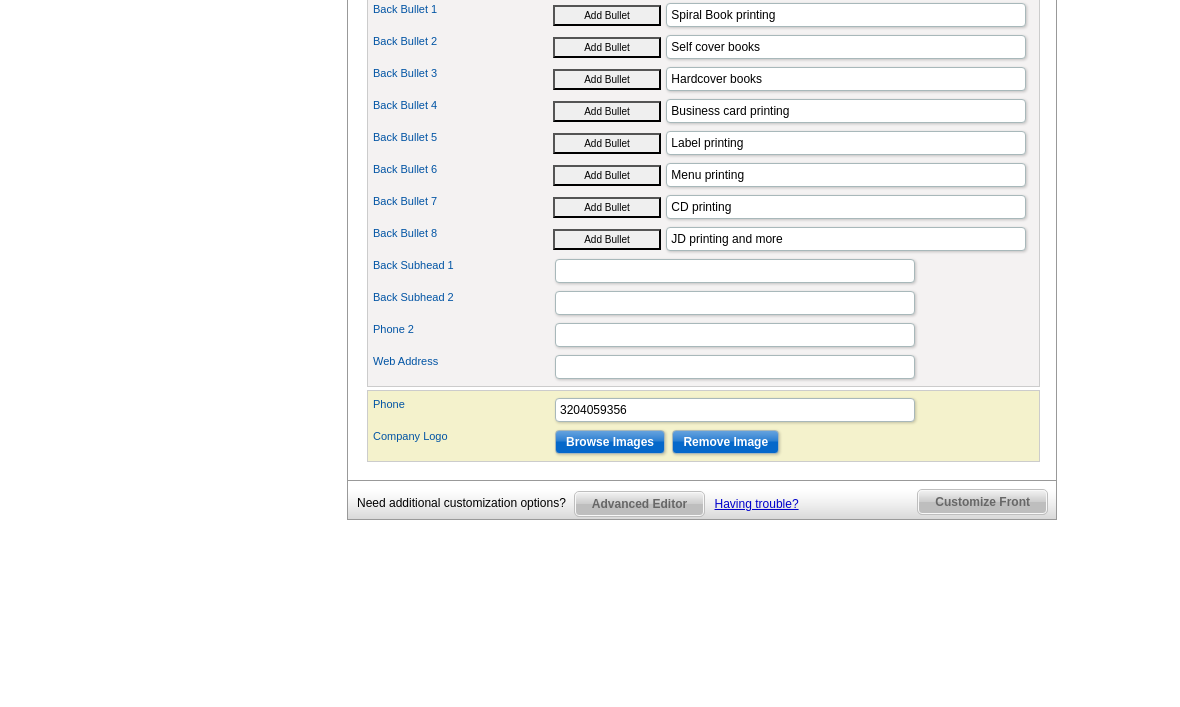 scroll, scrollTop: 941, scrollLeft: 0, axis: vertical 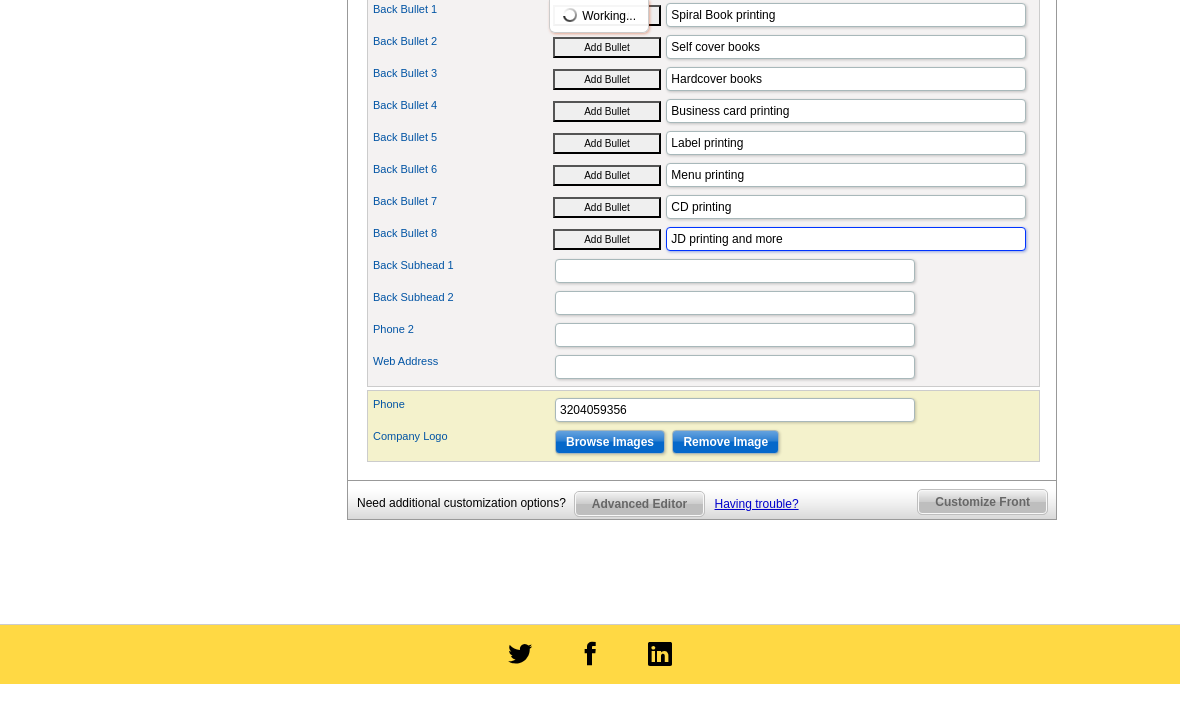 click on "JD printing and more" at bounding box center (846, 239) 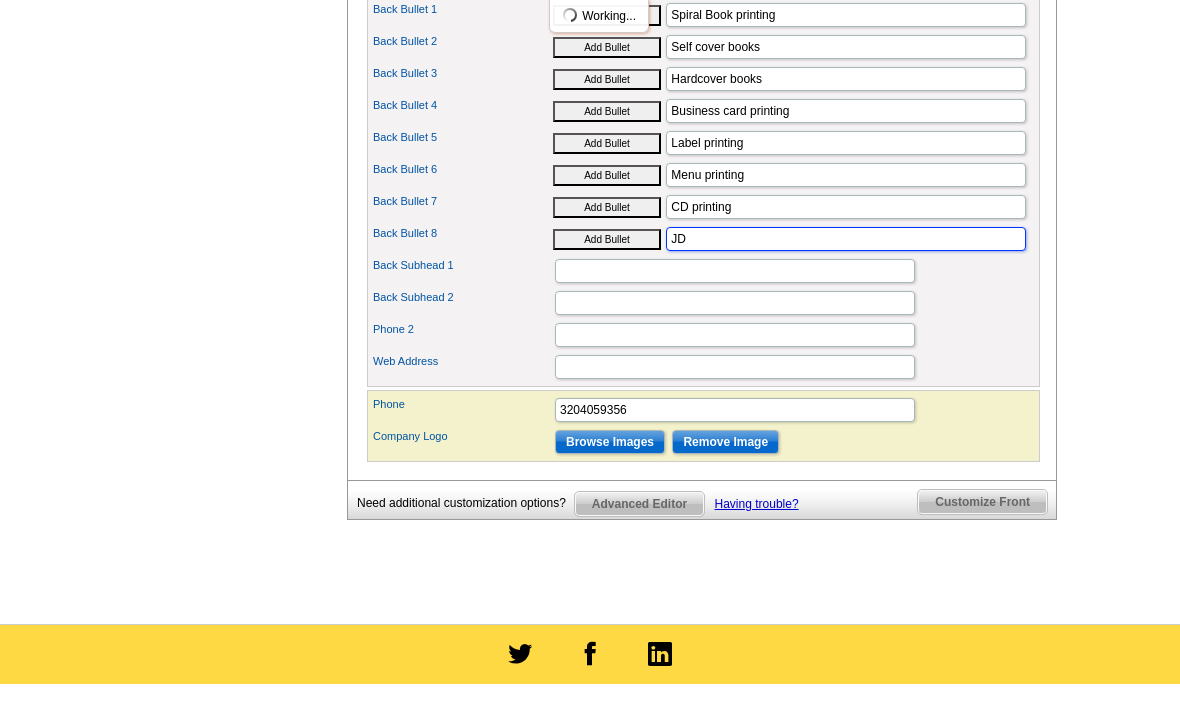 type on "J" 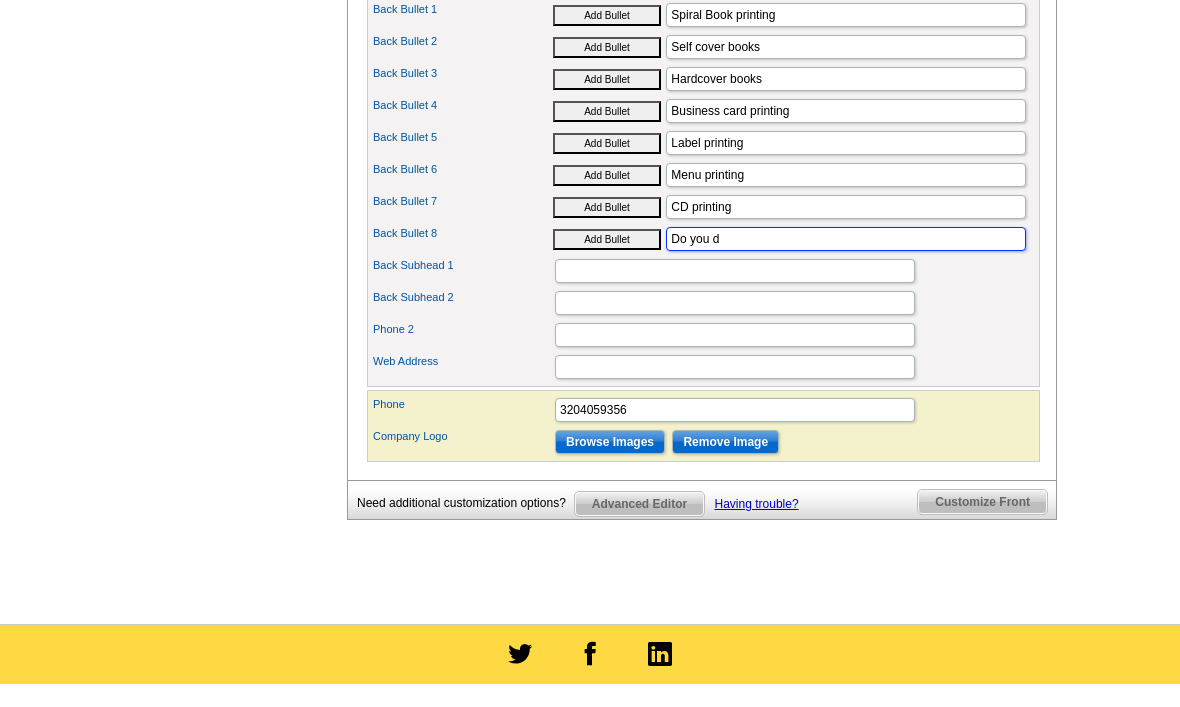 type on "Do you" 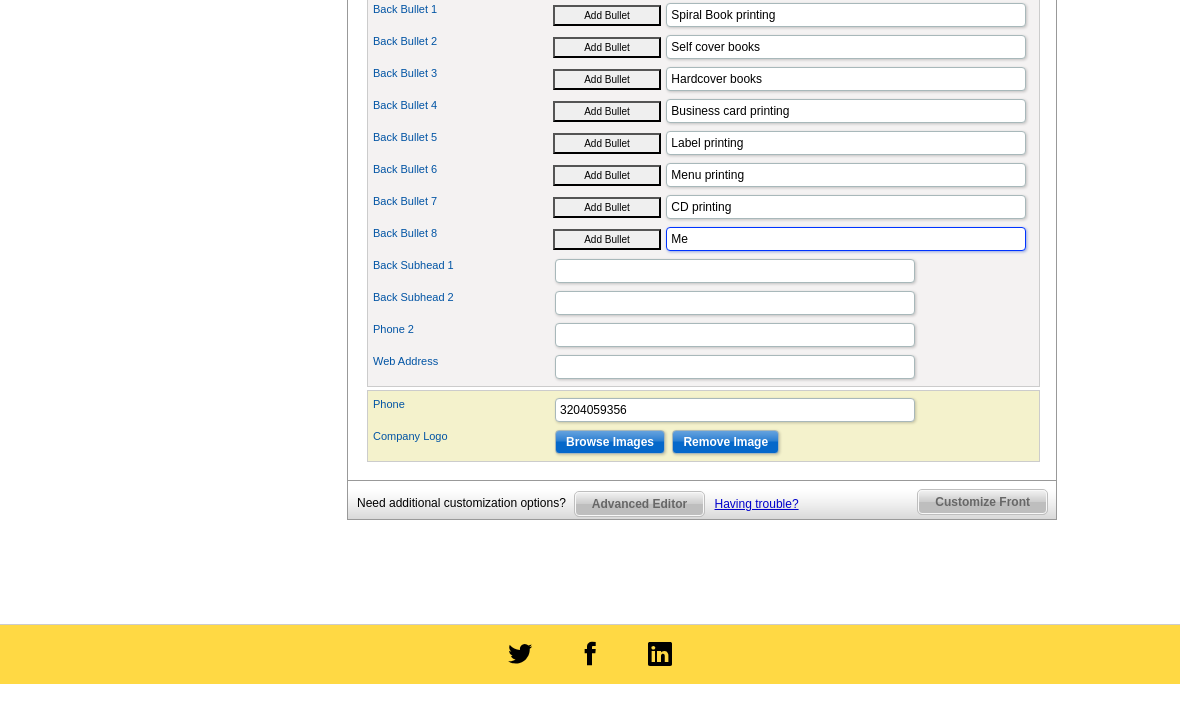 type on "M" 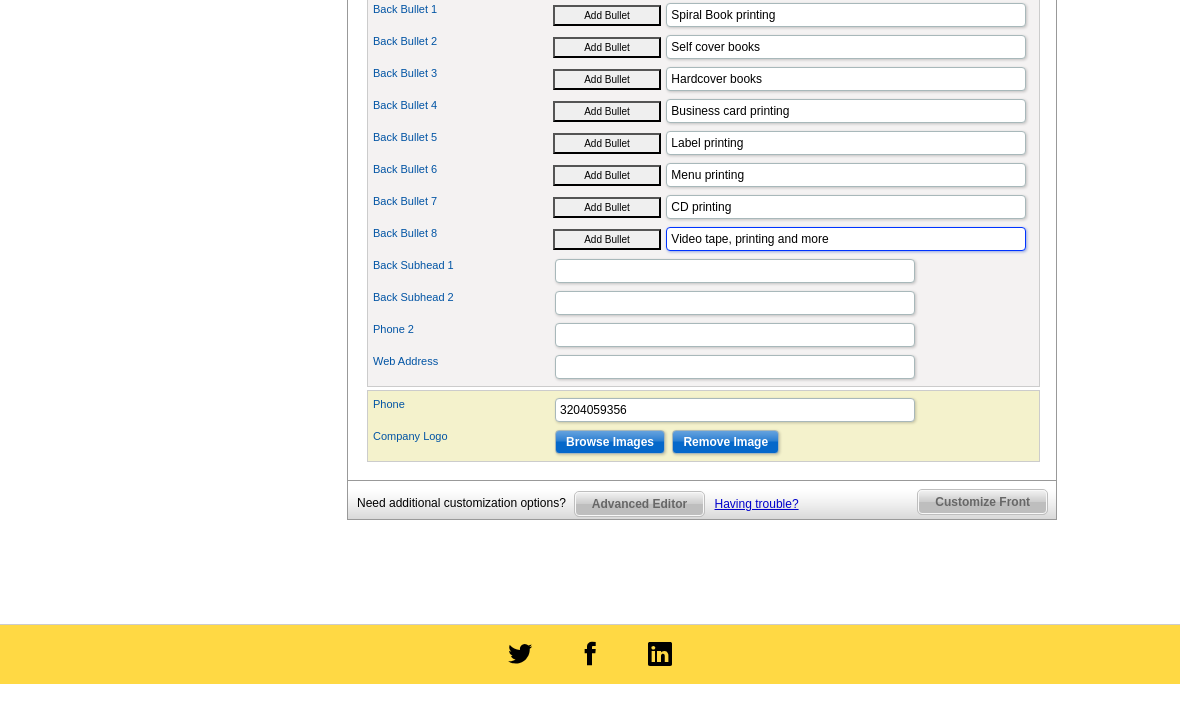type on "Video tape, printing and more" 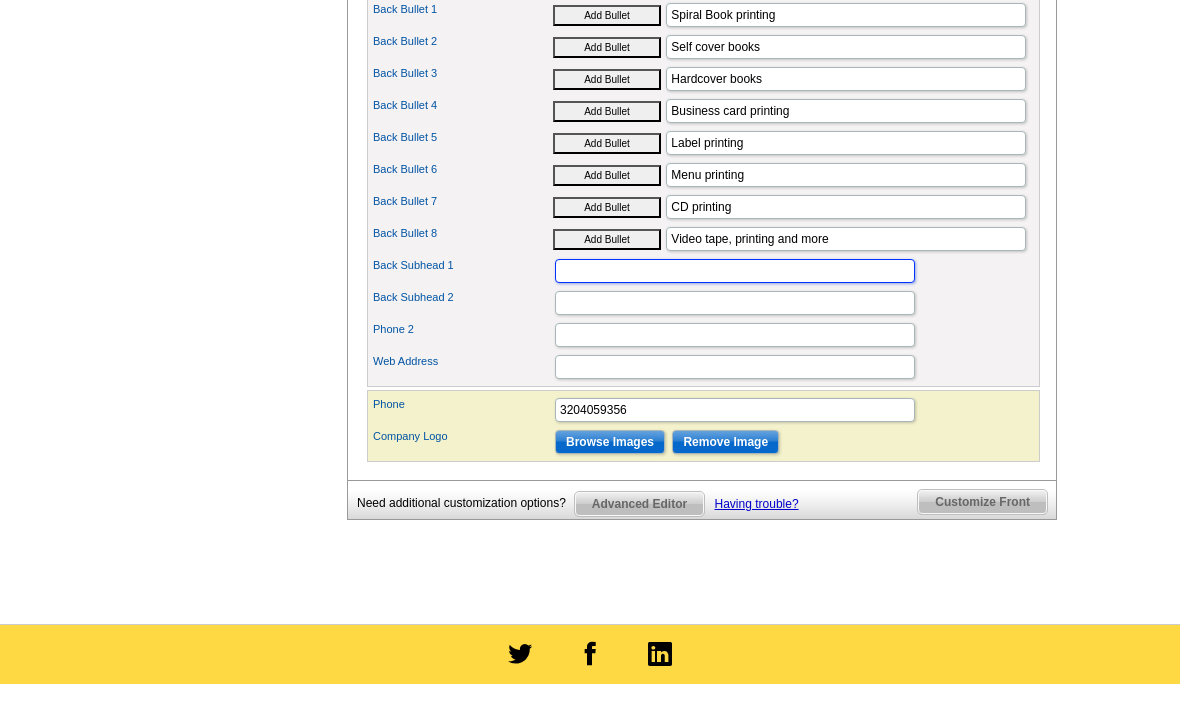 click on "Back Subhead 1" at bounding box center (735, 271) 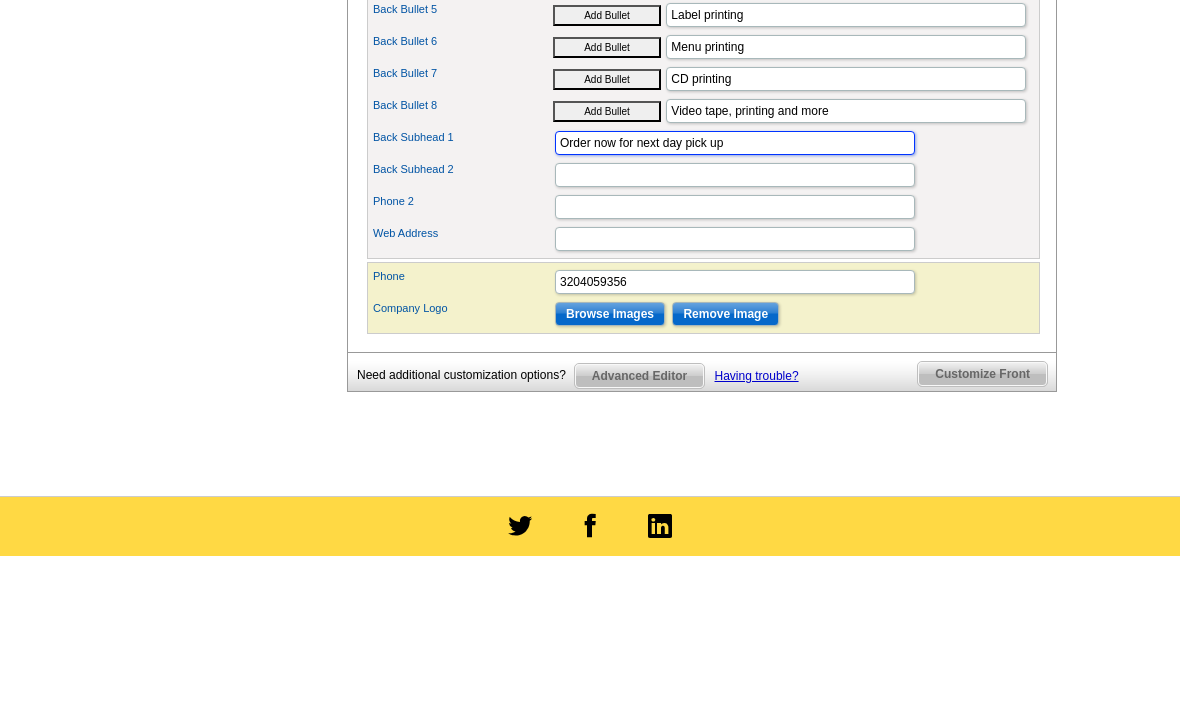 type on "Order now for next day pick up" 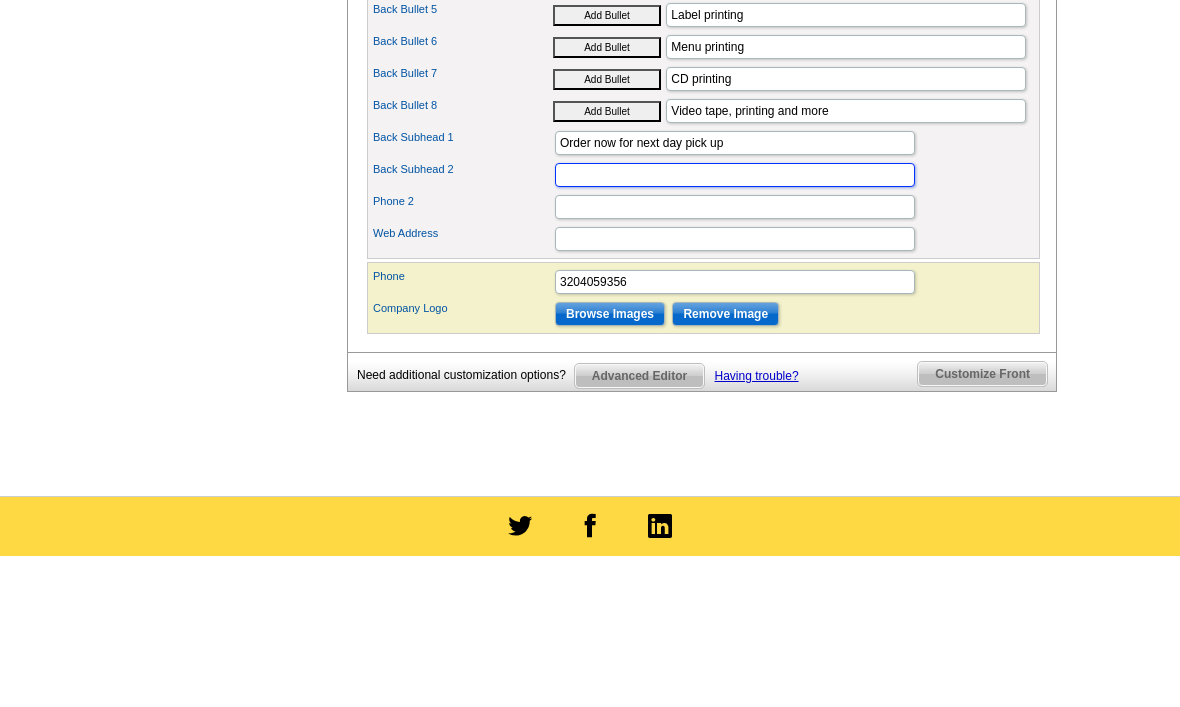 click on "Back Subhead 2" at bounding box center [735, 303] 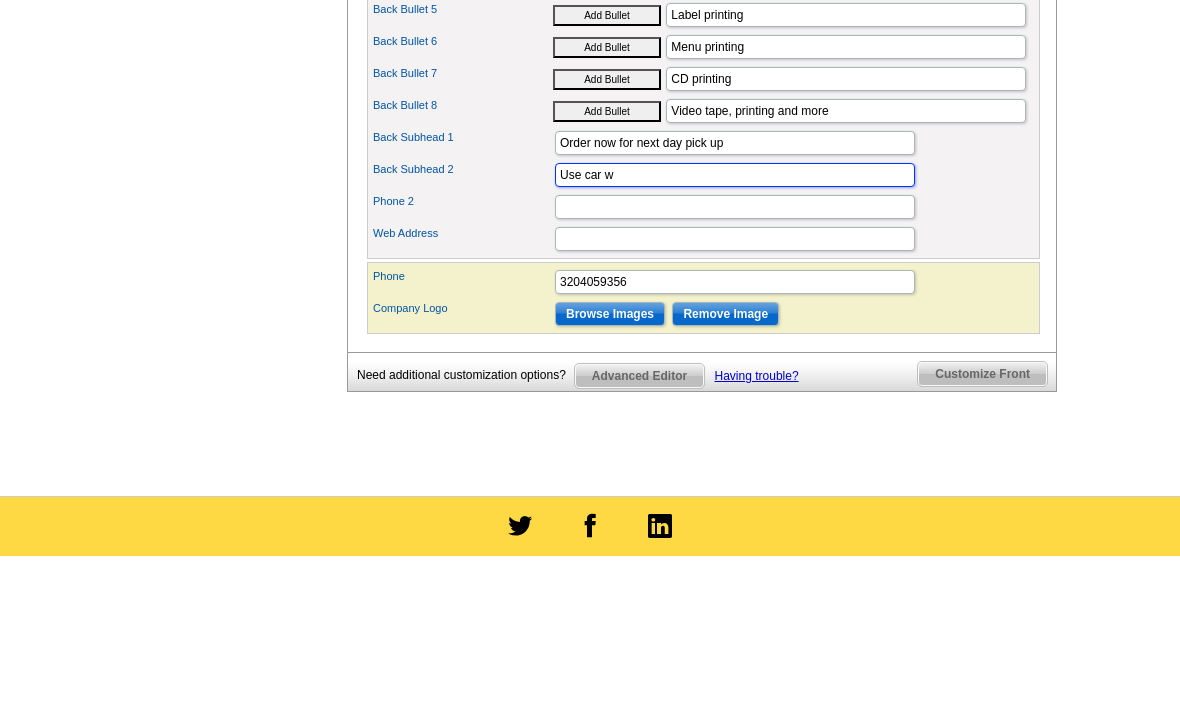type on "Use car" 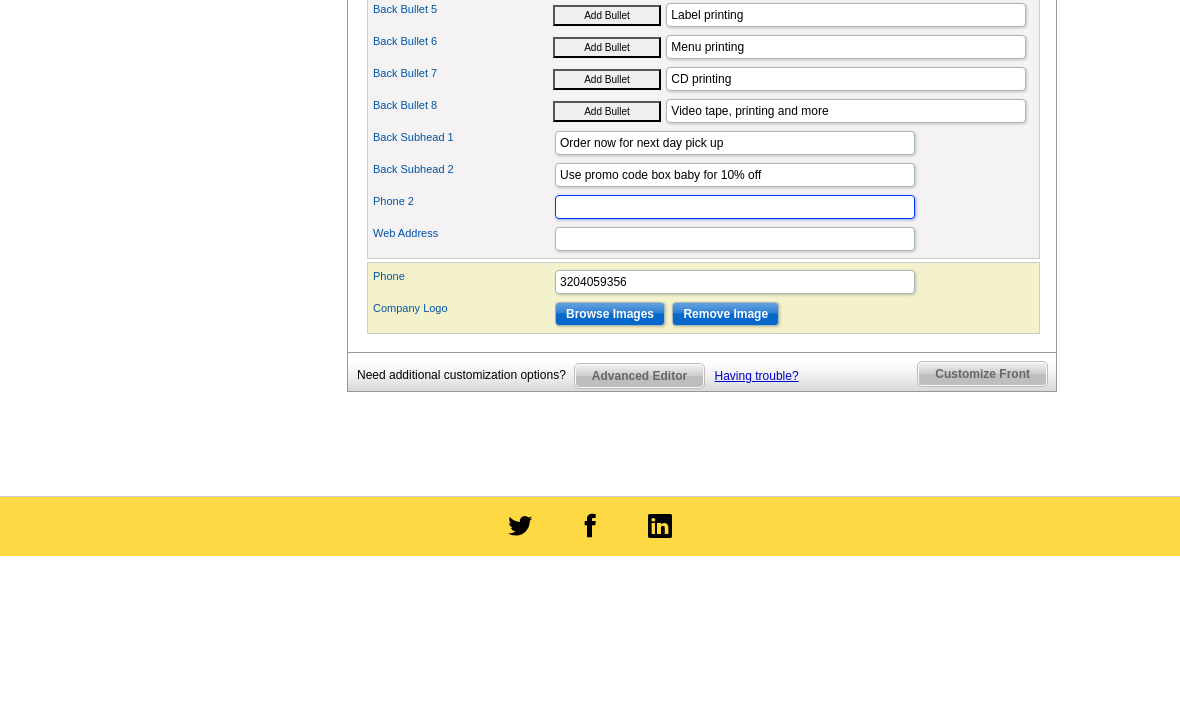 click on "Phone 2" at bounding box center [735, 335] 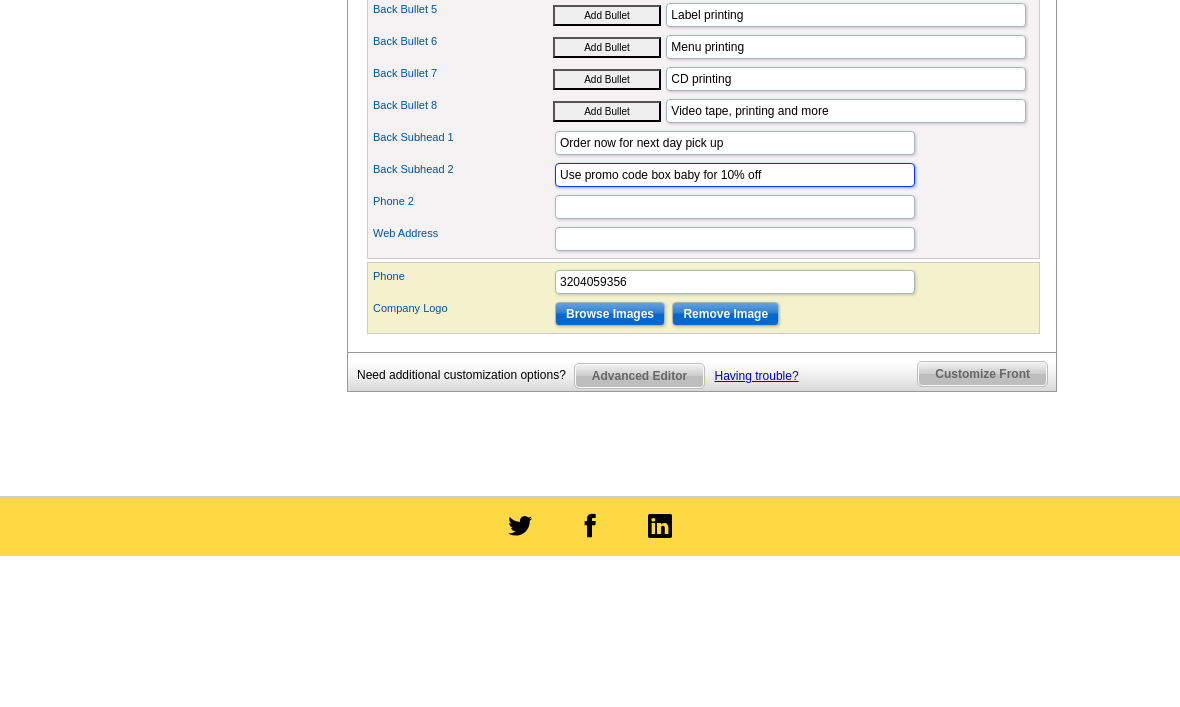 click on "Use promo code box baby for 10% off" at bounding box center (735, 303) 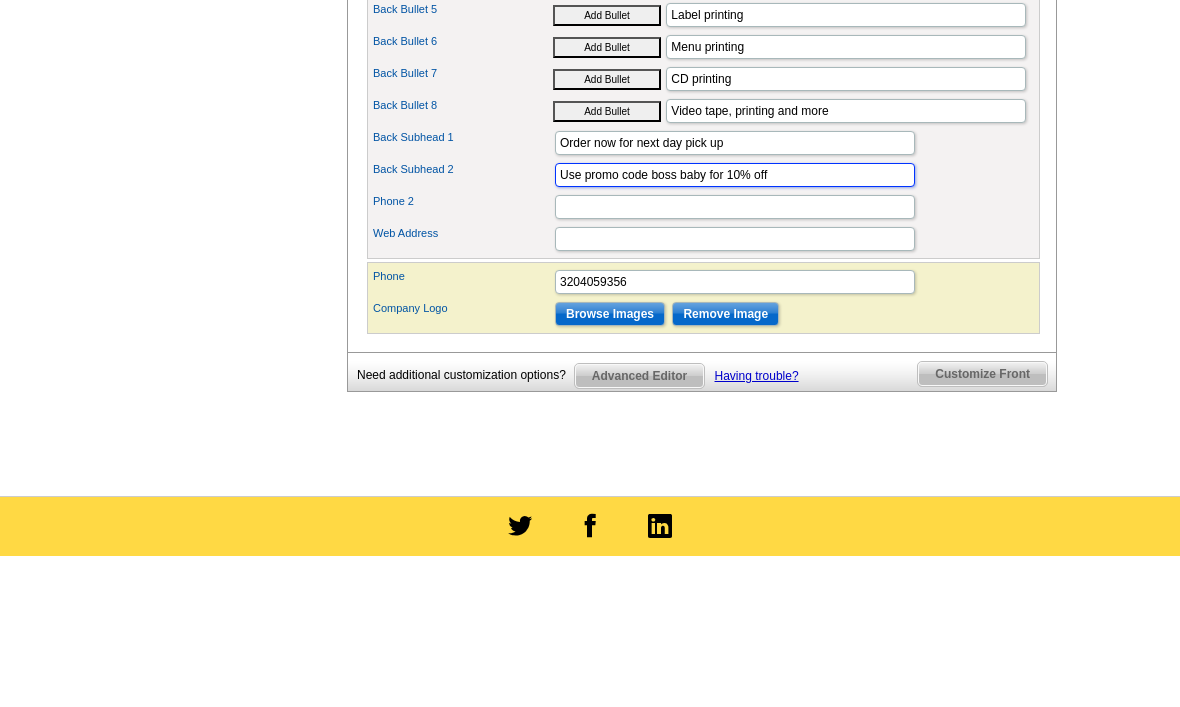 click on "Use promo code boss baby for 10% off" at bounding box center (735, 303) 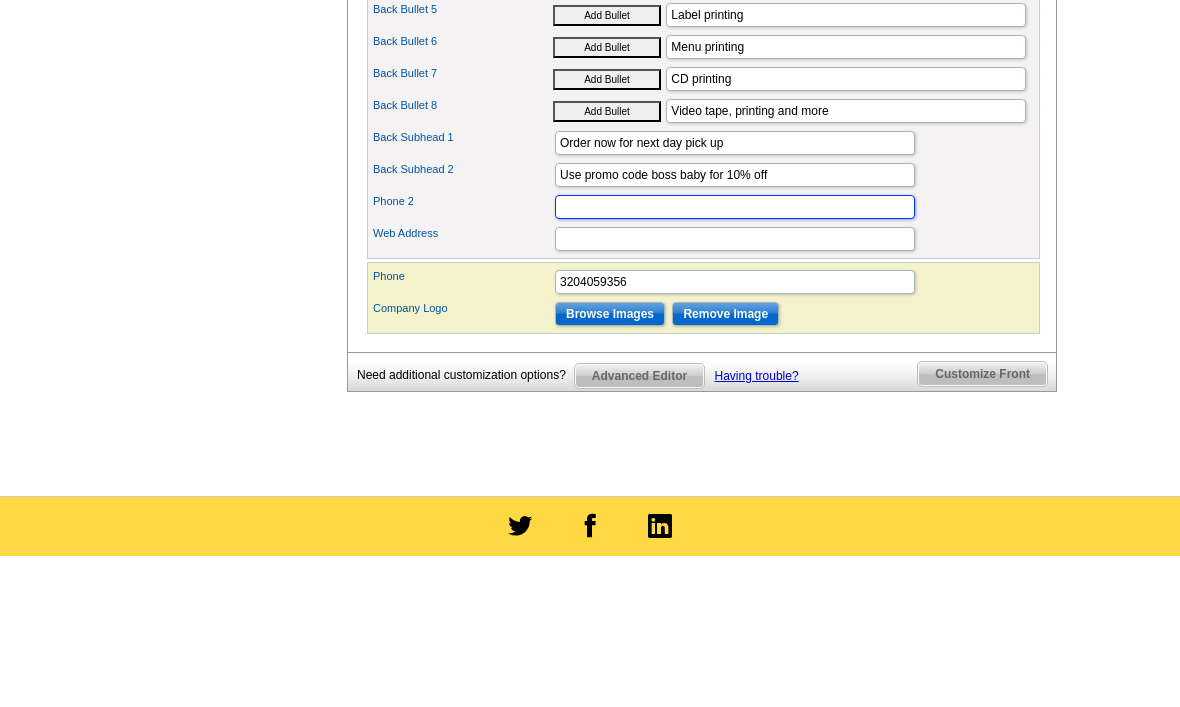 click on "Phone 2" at bounding box center (735, 335) 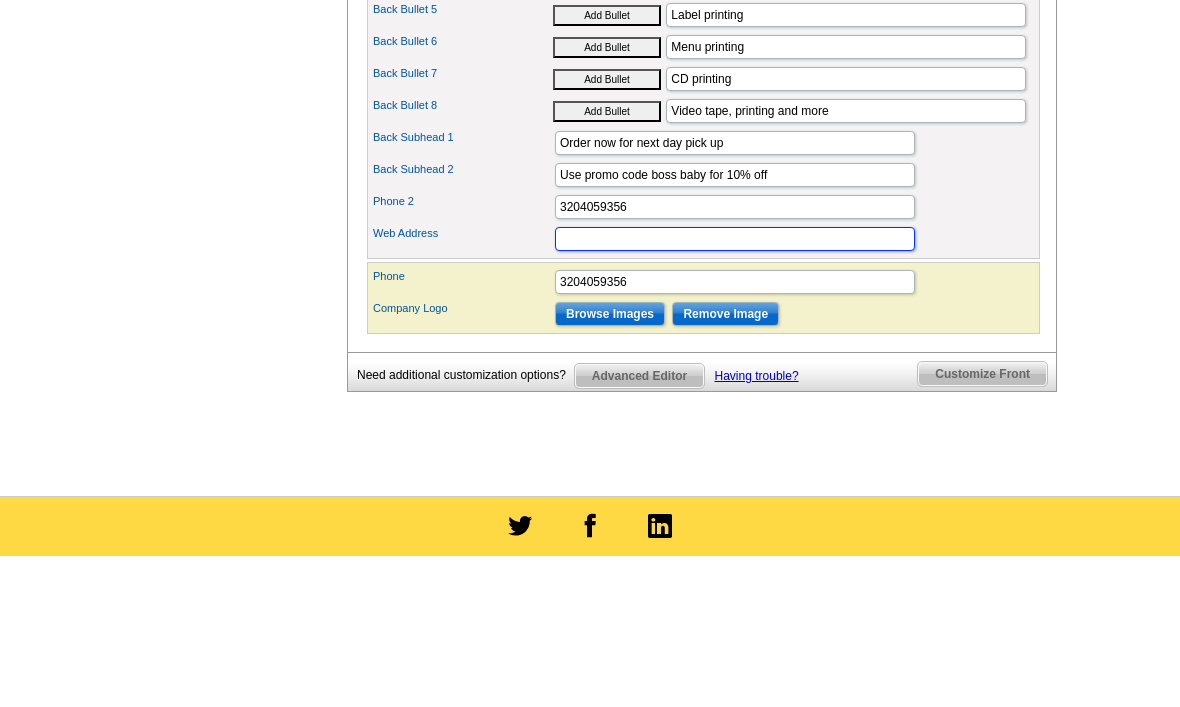 click on "Web Address" at bounding box center [735, 367] 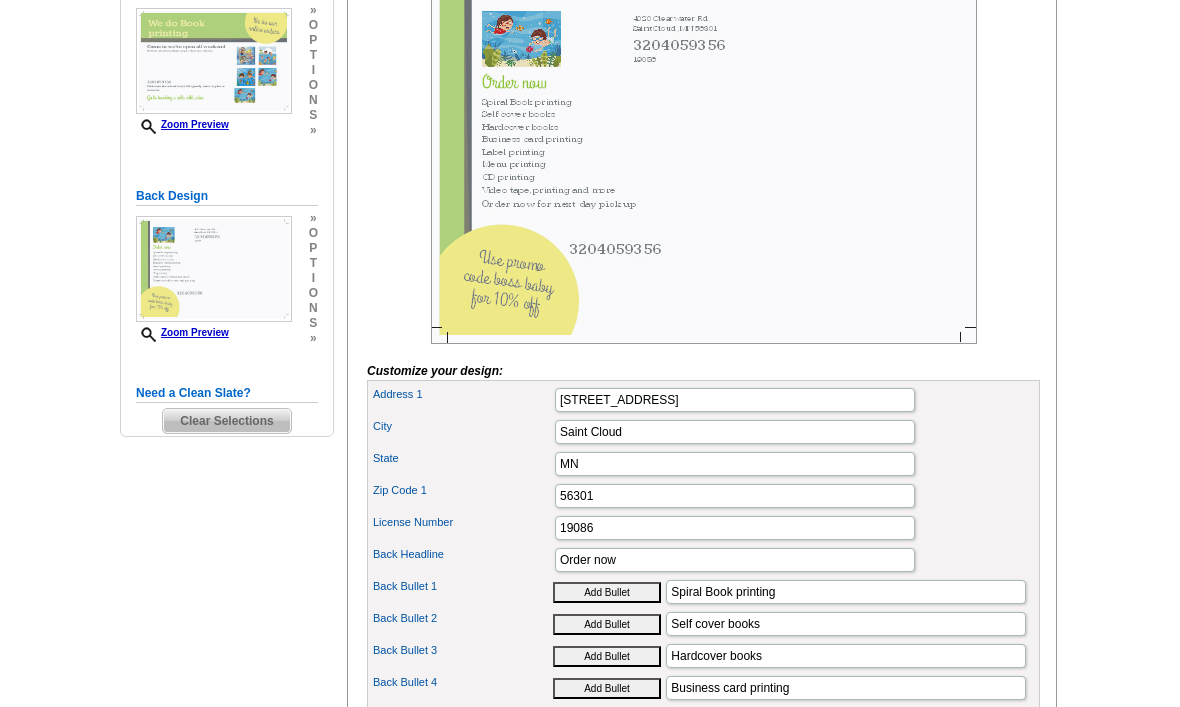 scroll, scrollTop: 343, scrollLeft: 0, axis: vertical 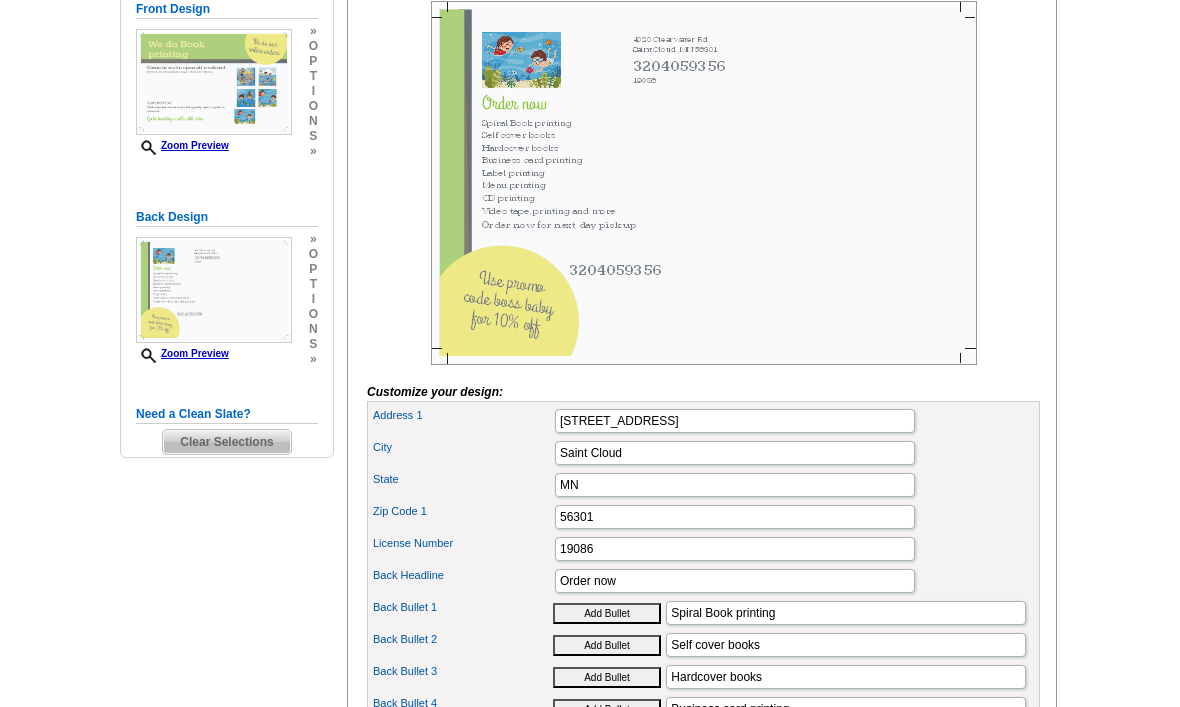 type on "Www.lance everythingprinting.com" 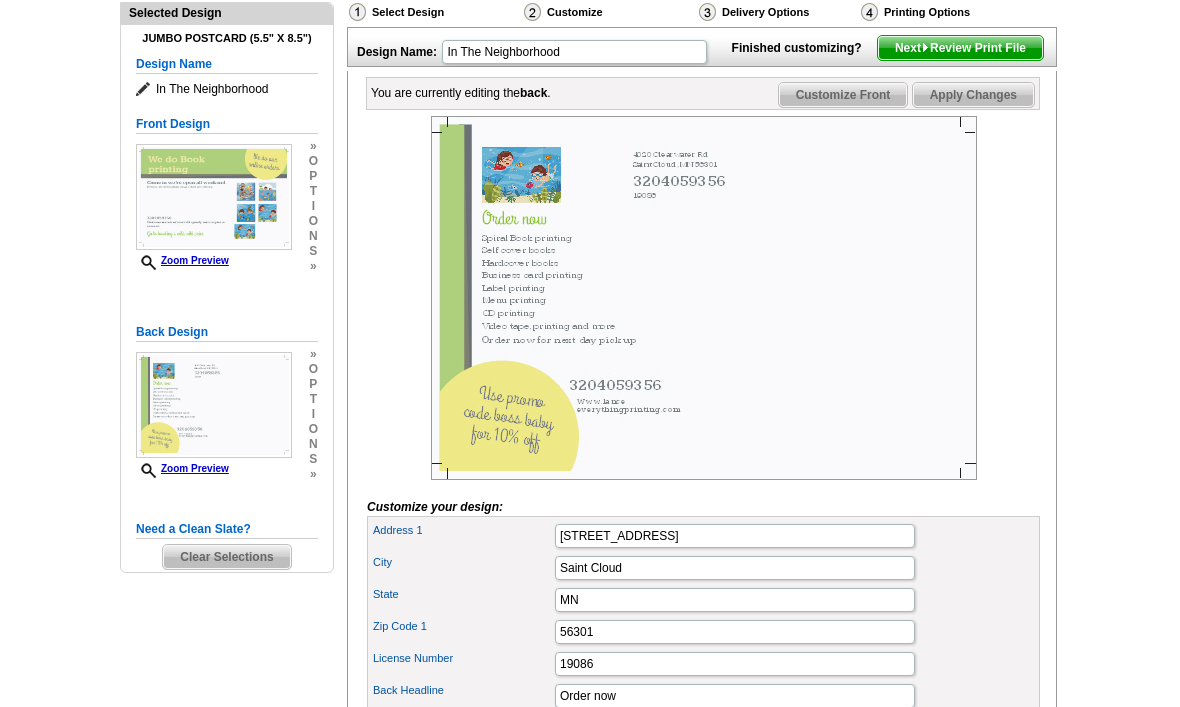 scroll, scrollTop: 223, scrollLeft: 0, axis: vertical 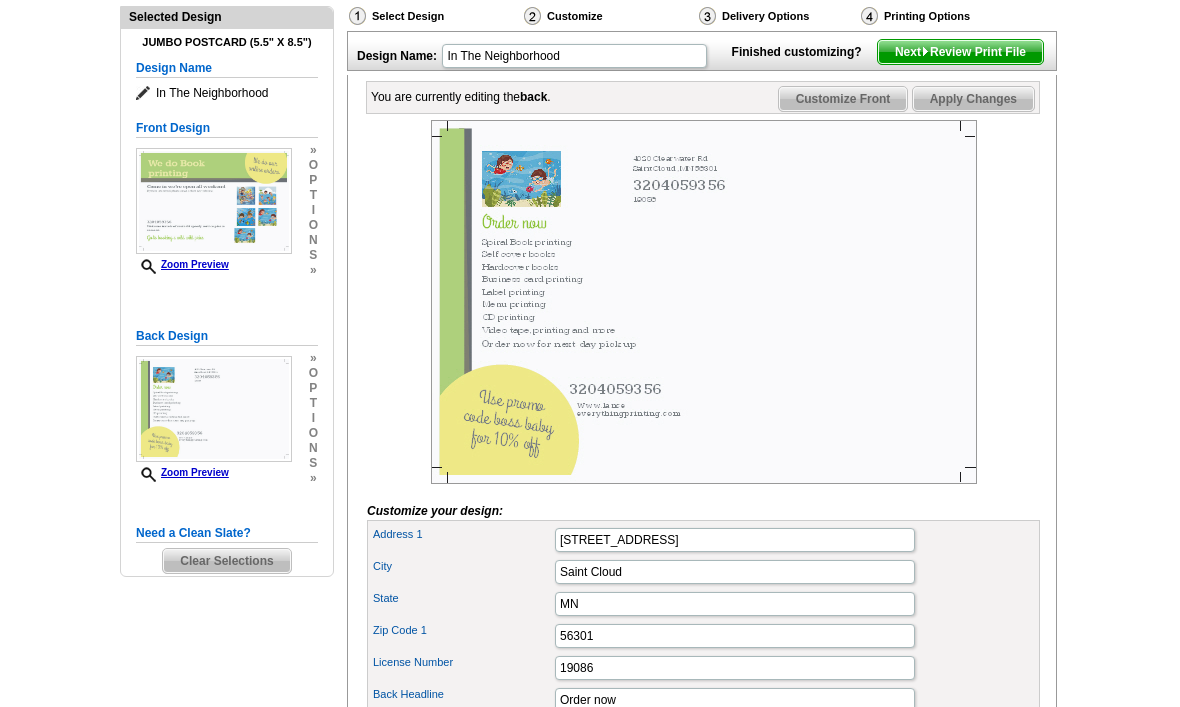 click on "Design Name:
In The Neighborhood
Finished customizing?
Next   Review Print File
You are currently editing the  back .
Customize Front
Customize Back
Apply Changes
Customize your design:
Headline
MN" at bounding box center [701, 635] 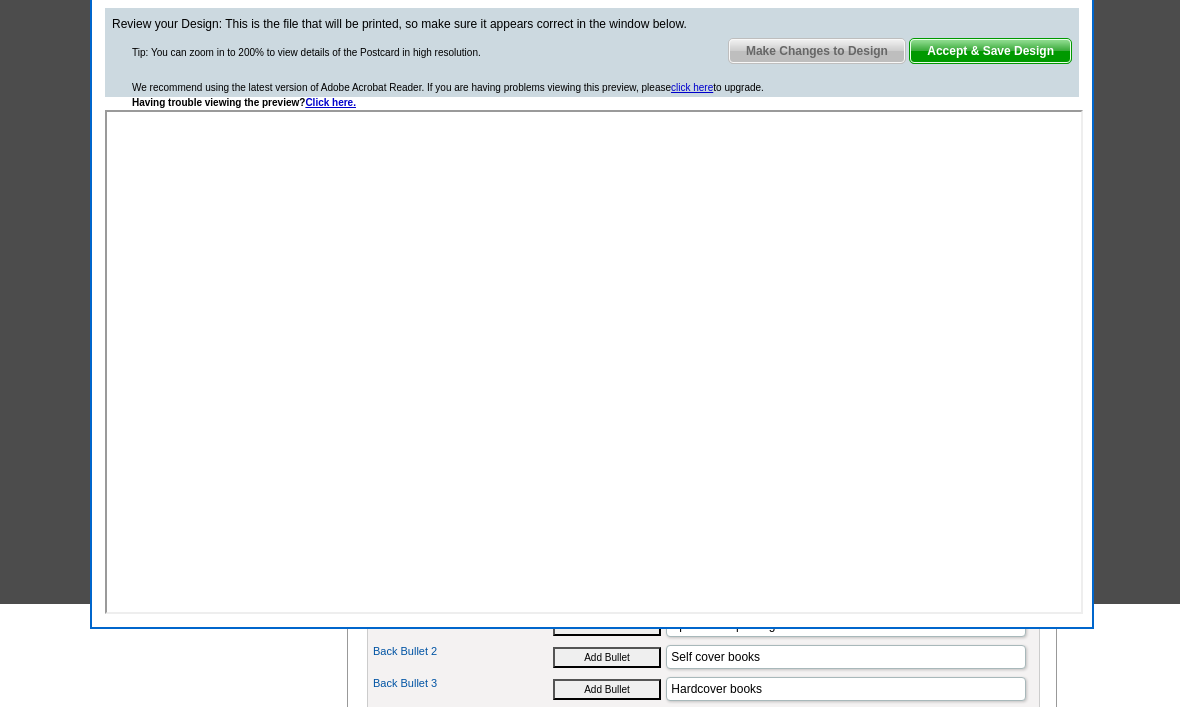scroll, scrollTop: 195, scrollLeft: 0, axis: vertical 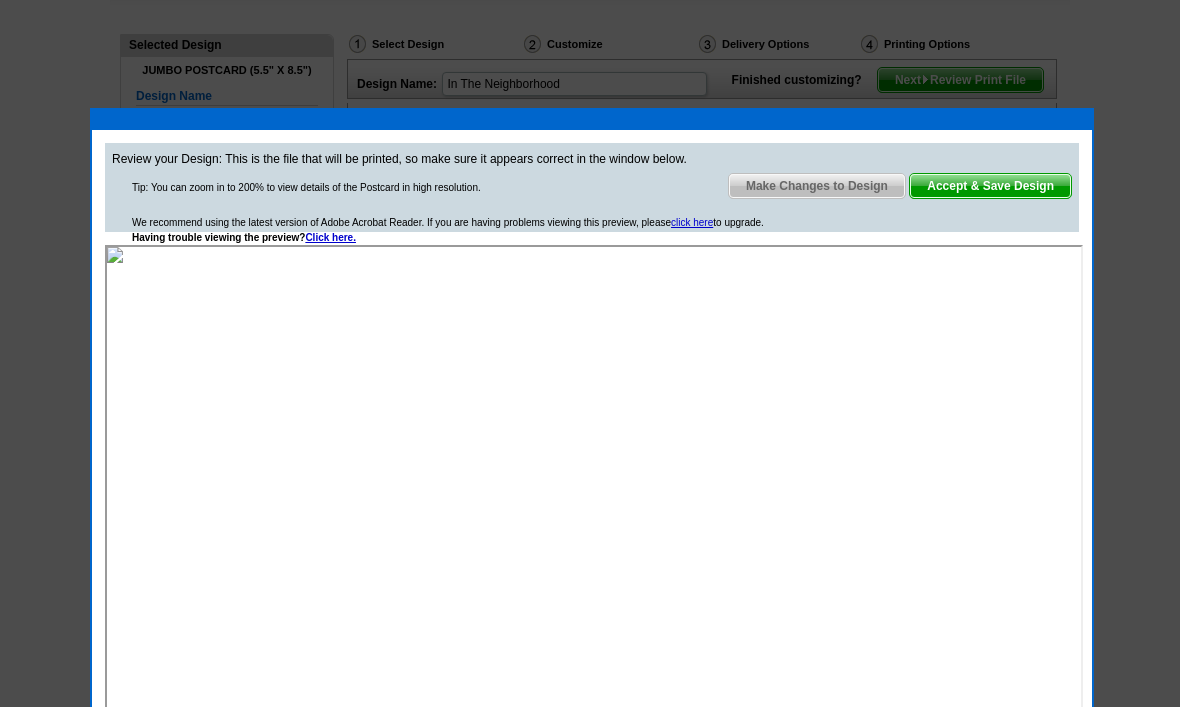 click on "Review your Design: This is the file that will be printed, so make sure it appears correct in the window below.
Tip: You can zoom in to 200% to view details of the Postcard in high resolution.
Make Changes to Design
Accept & Save Design
We recommend using the latest version of Adobe Acrobat Reader. If you are having problems viewing this preview, please
click here
to upgrade.
Having trouble viewing the preview?
Click here." at bounding box center [592, 188] 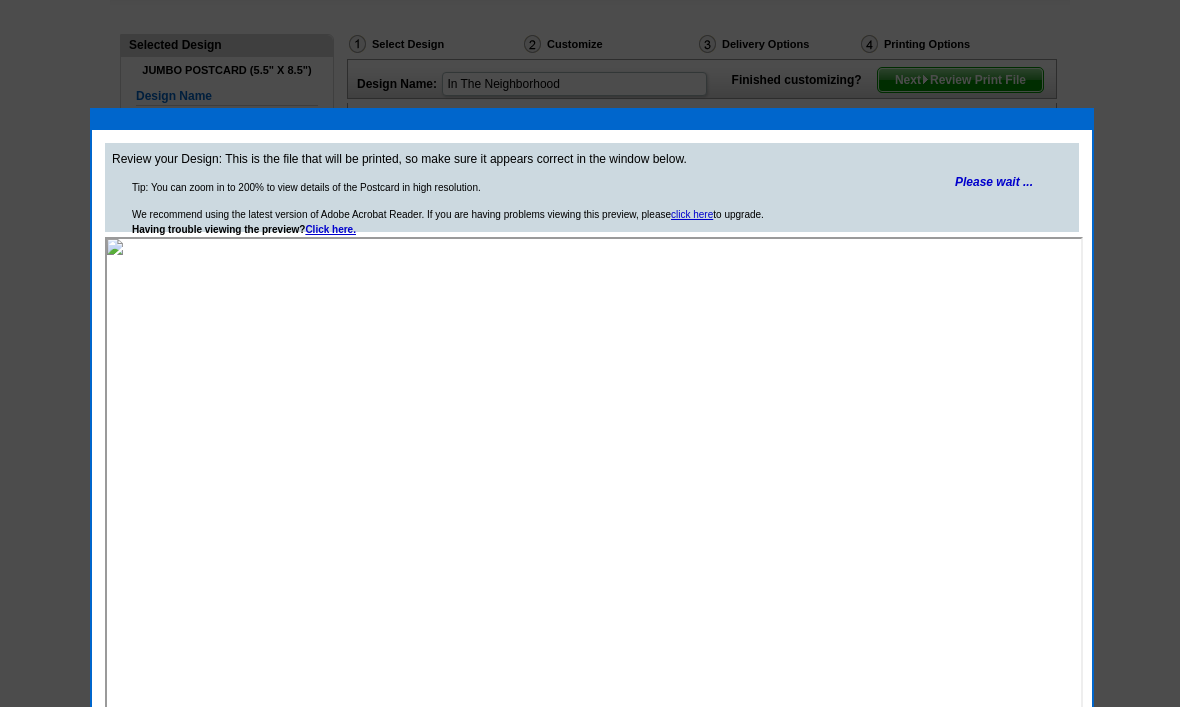 scroll, scrollTop: 196, scrollLeft: 0, axis: vertical 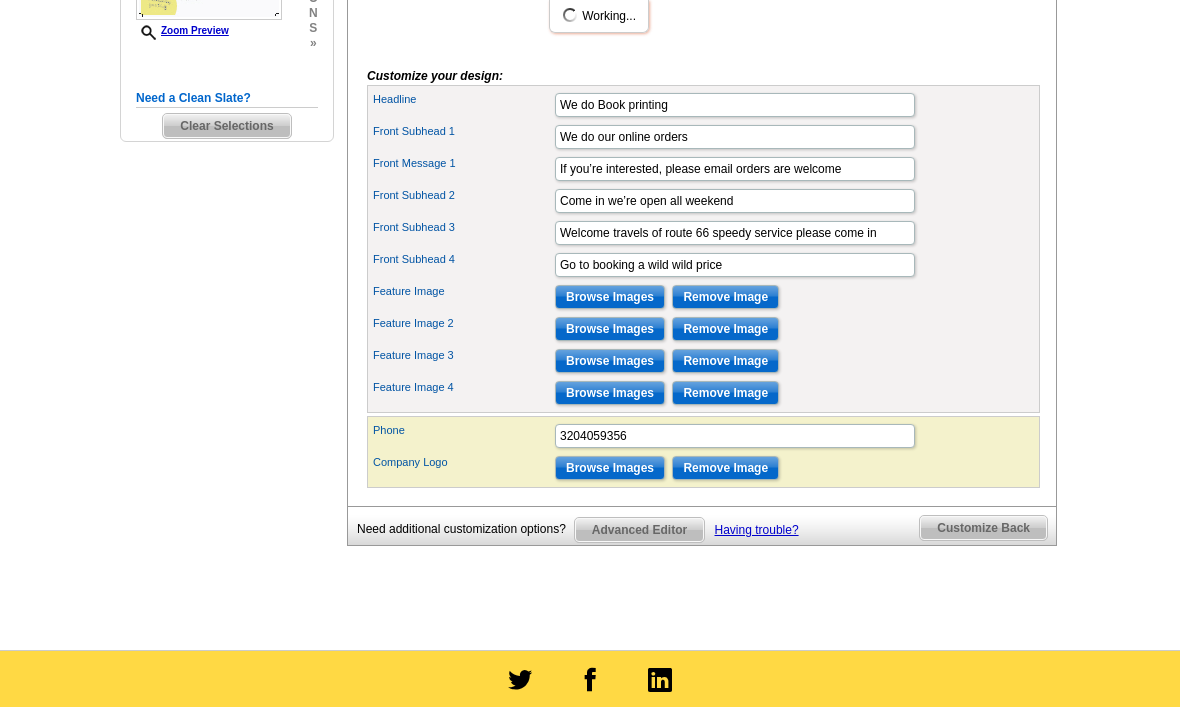 click on "Browse Images" at bounding box center (610, 361) 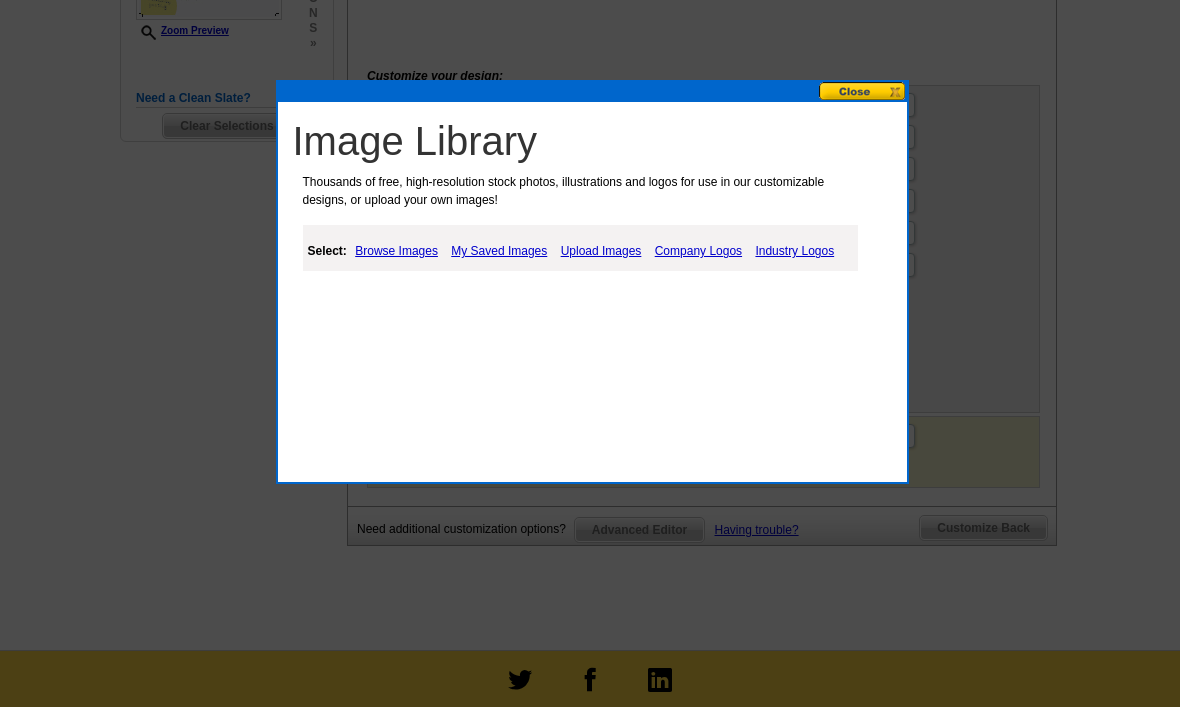 click on "My Saved Images" at bounding box center [499, 251] 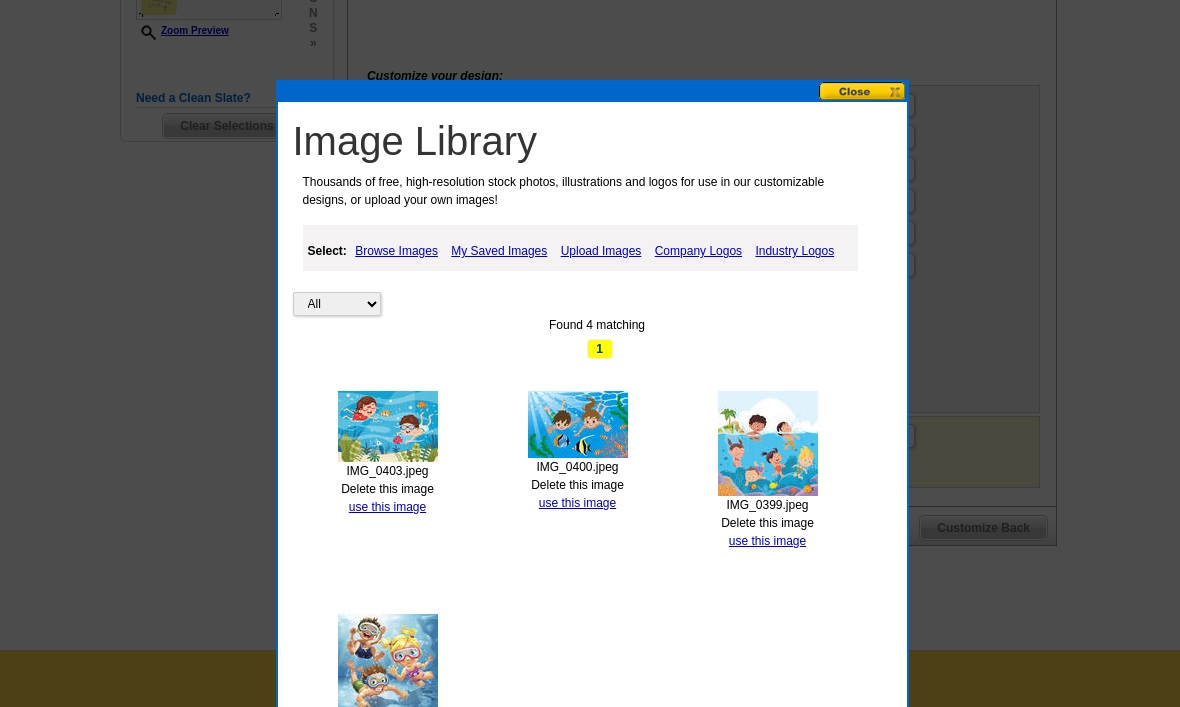 click on "use this image" at bounding box center [387, 507] 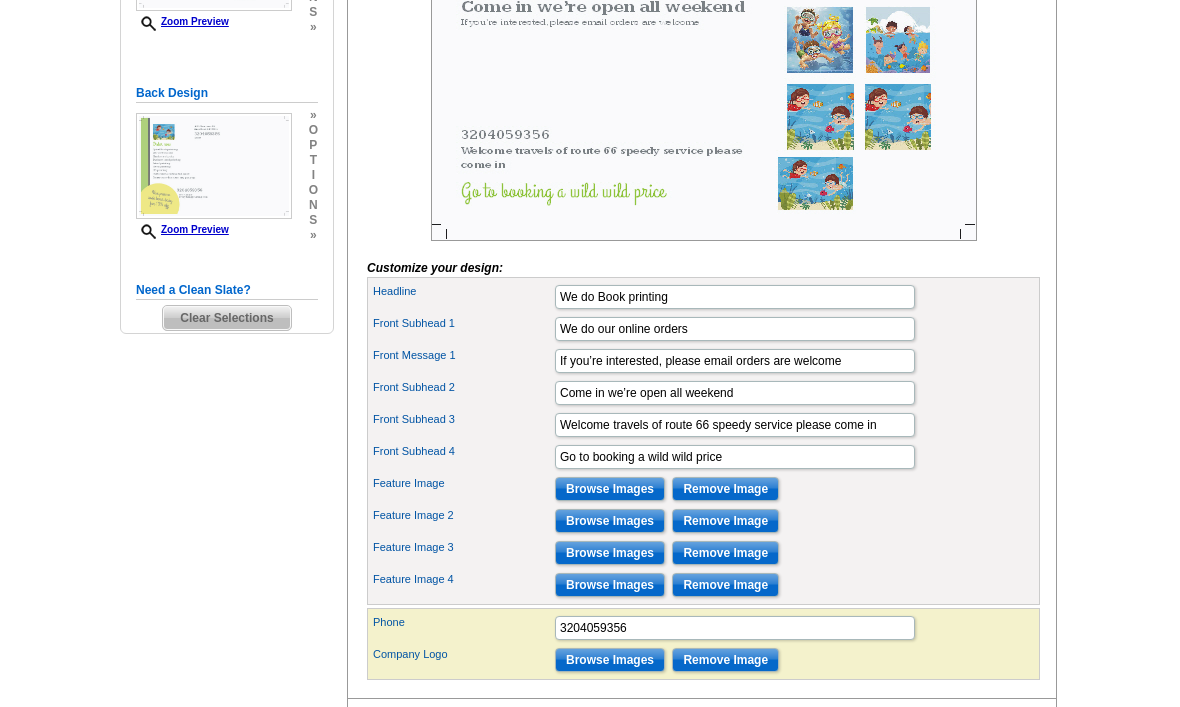 scroll, scrollTop: 469, scrollLeft: 0, axis: vertical 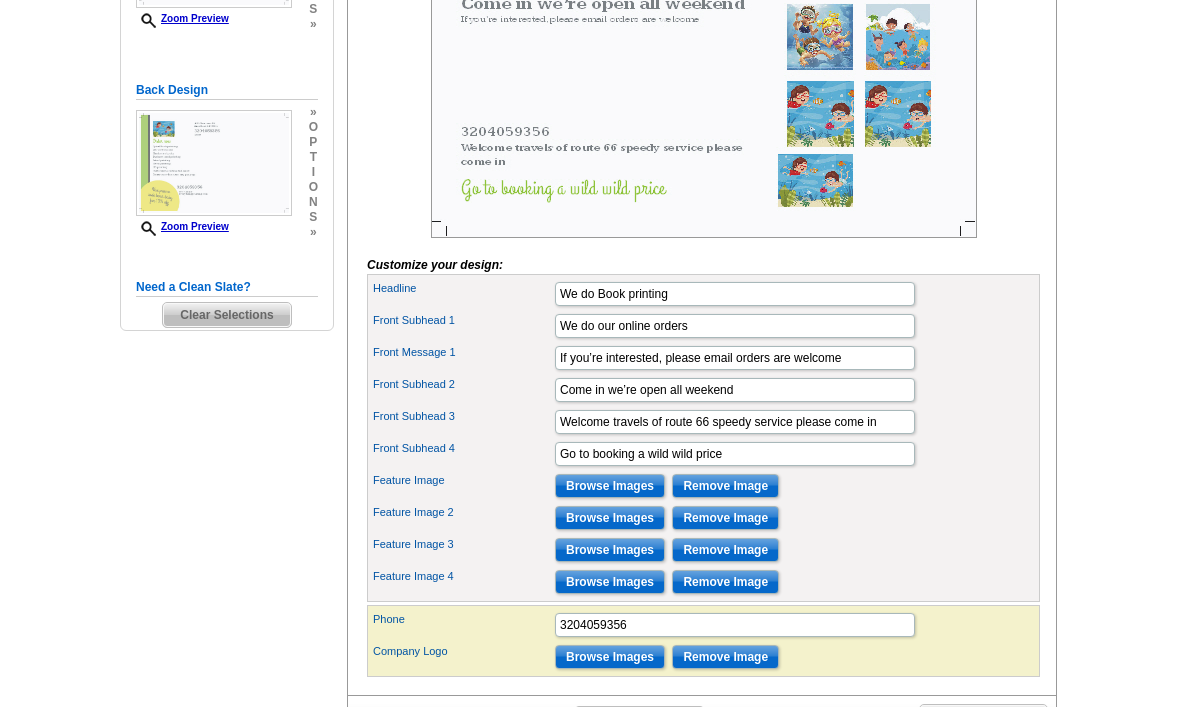 click on "Remove Image" at bounding box center [725, 551] 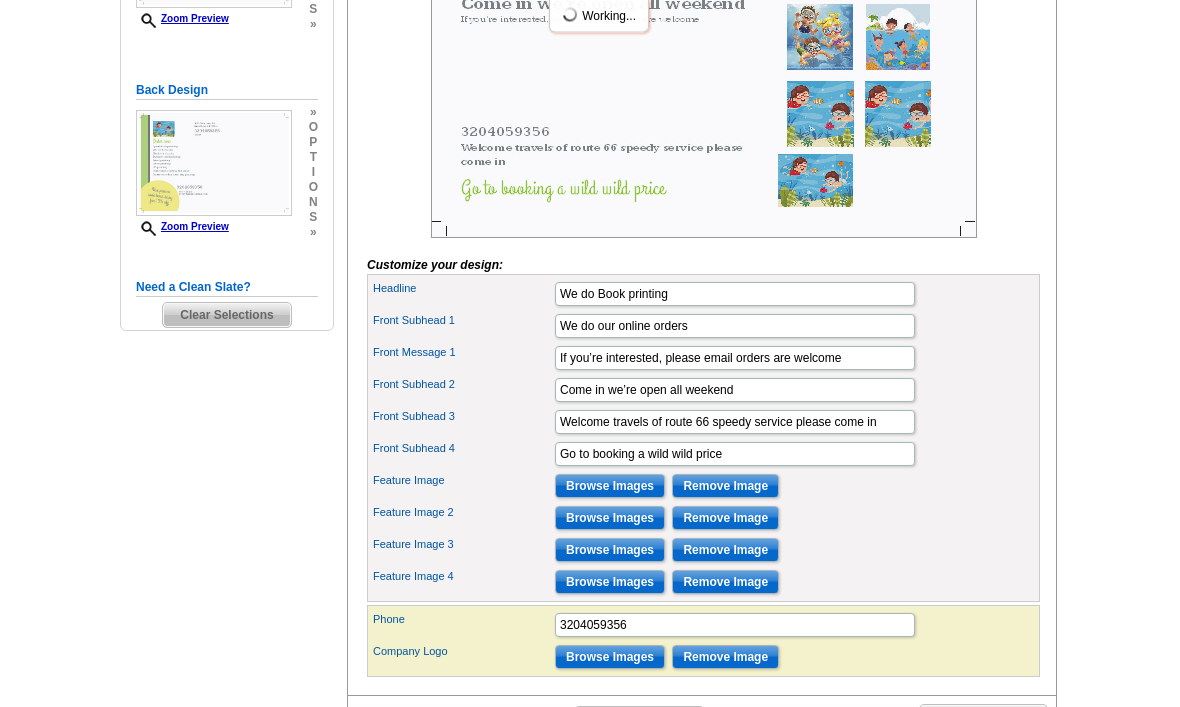 scroll, scrollTop: 470, scrollLeft: 0, axis: vertical 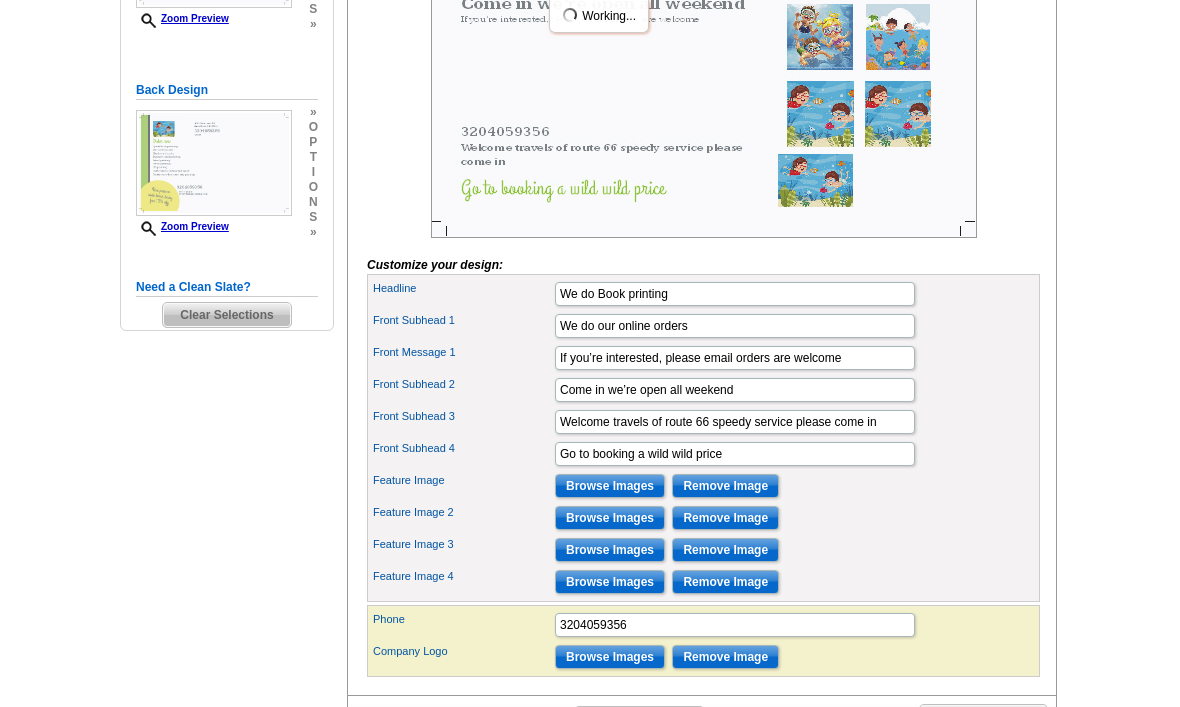click on "Browse Images" at bounding box center (610, 582) 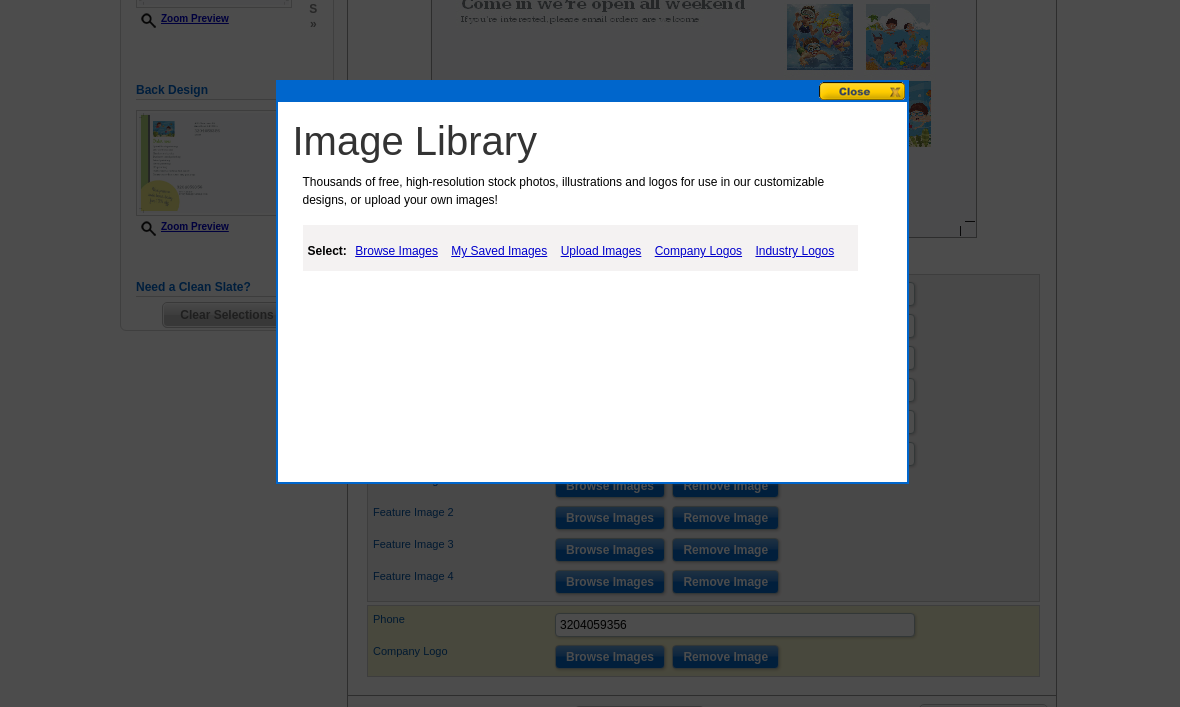 click at bounding box center (863, 91) 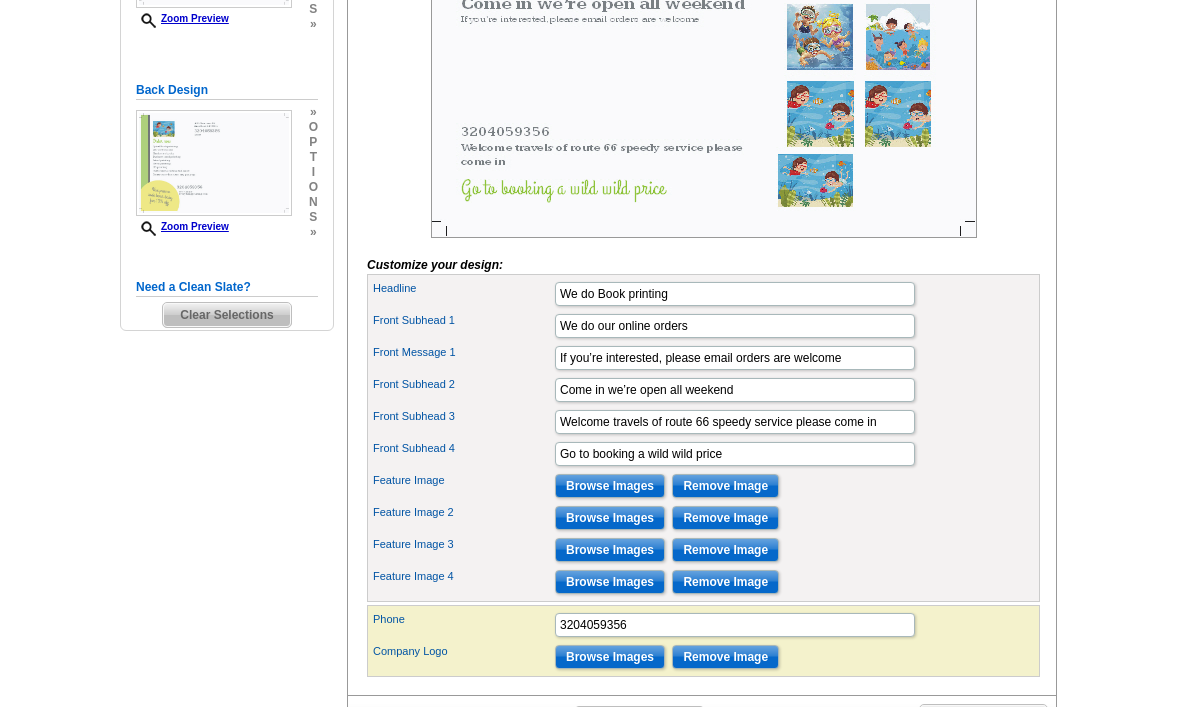 click on "Remove Image" at bounding box center (725, 550) 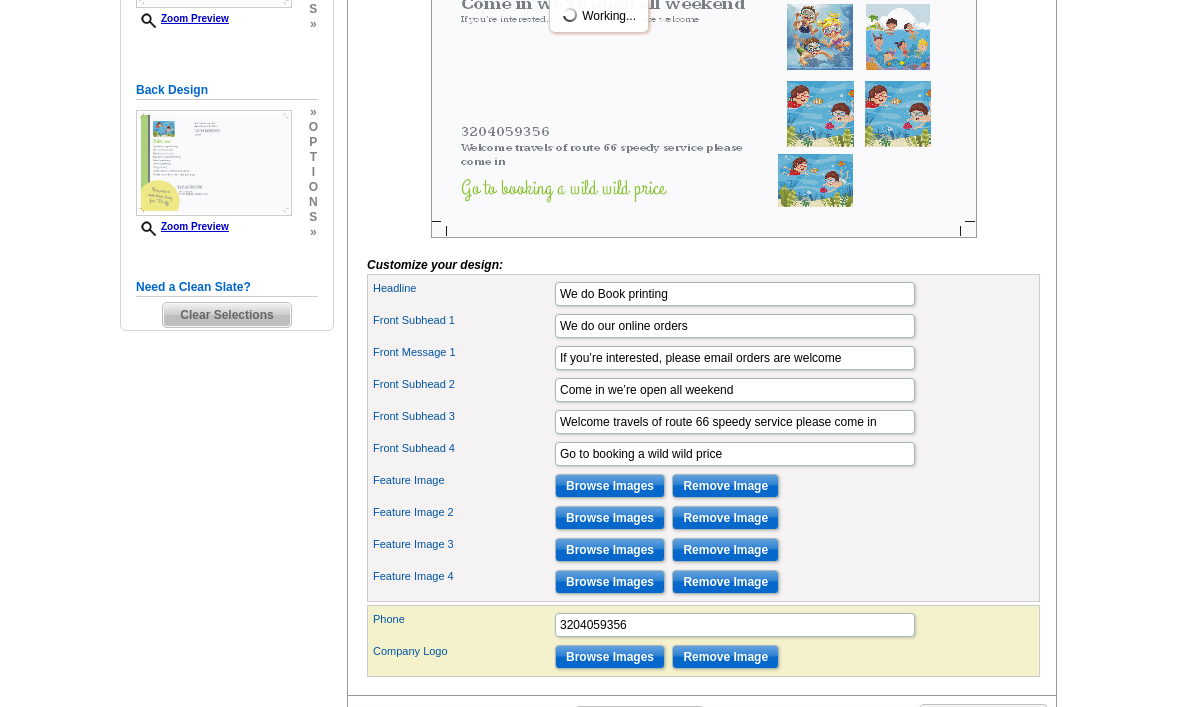 click on "Remove Image" at bounding box center [725, 518] 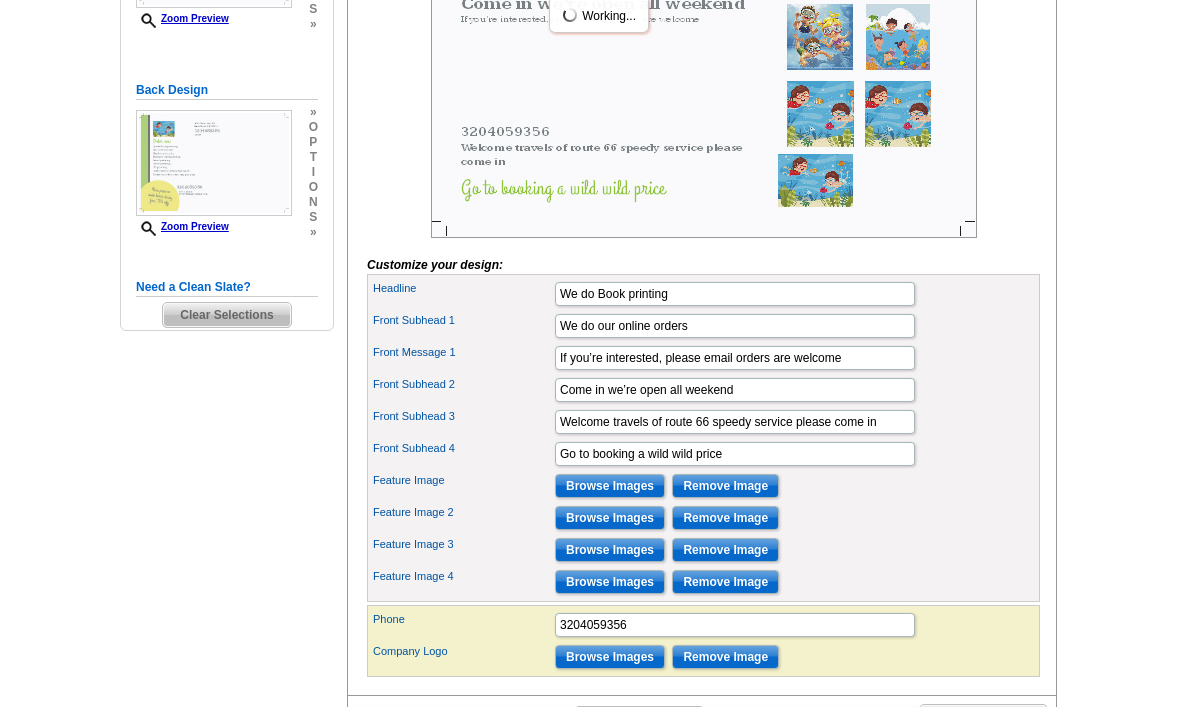 click on "Remove Image" at bounding box center (725, 486) 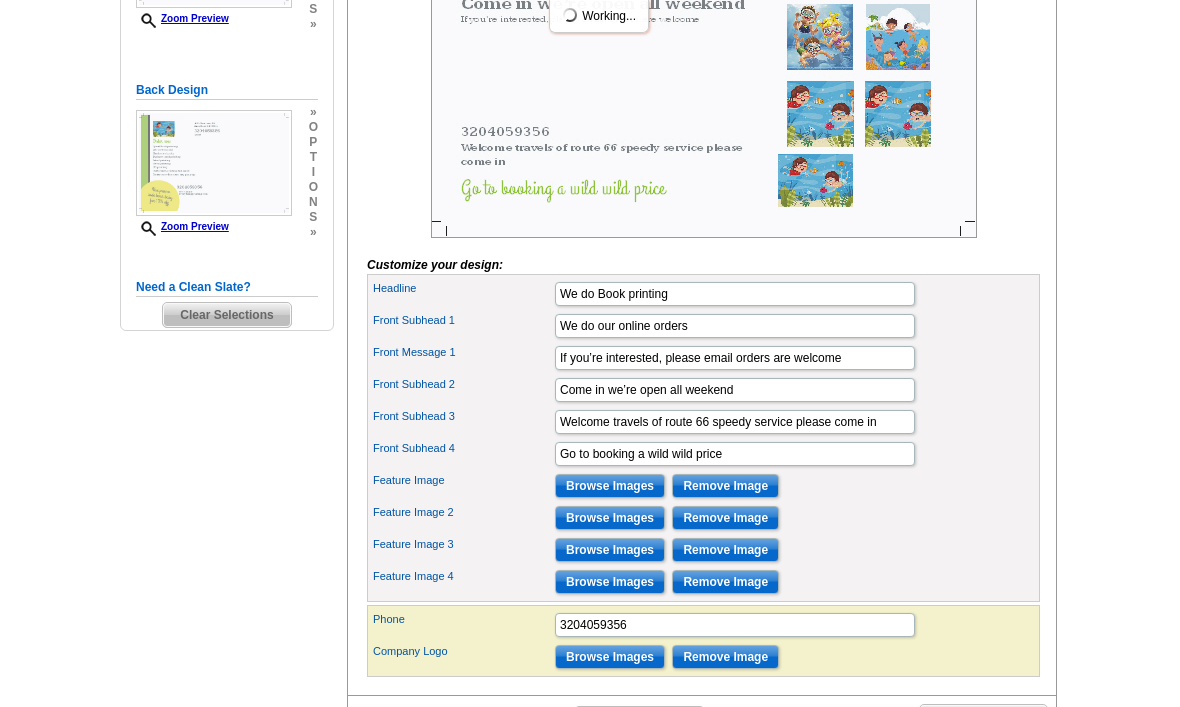 click on "Remove Image" at bounding box center (725, 550) 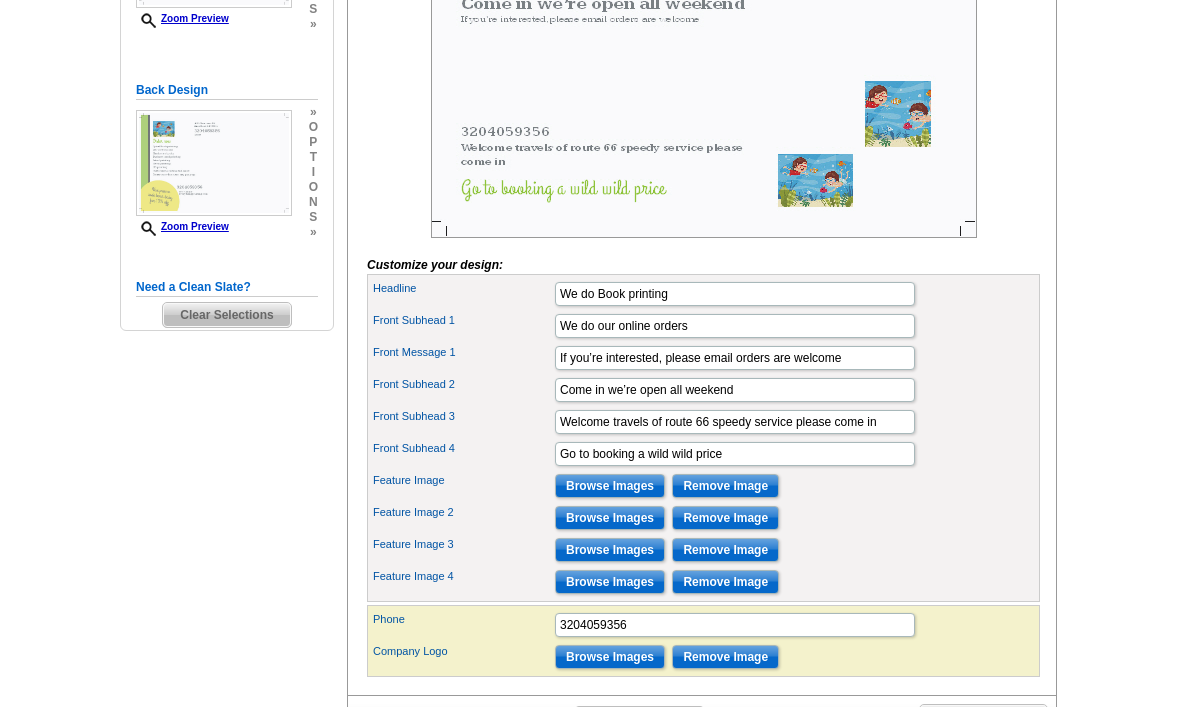 click on "Remove Image" at bounding box center [725, 518] 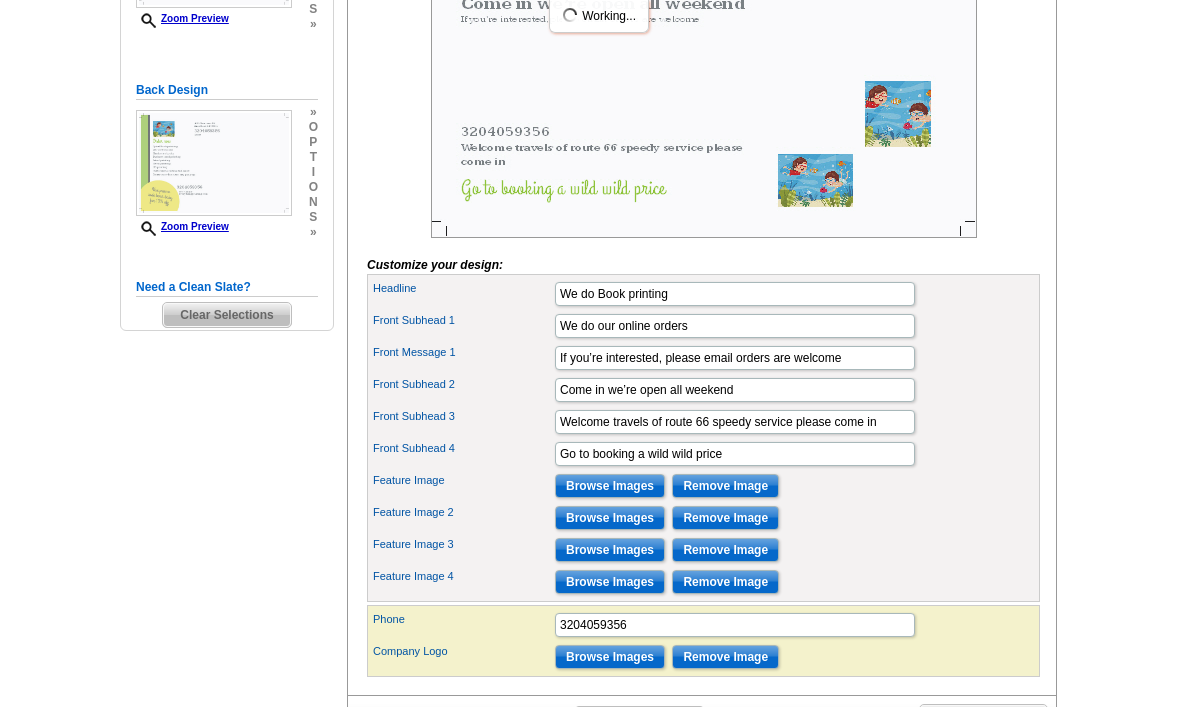 click on "Remove Image" at bounding box center [725, 550] 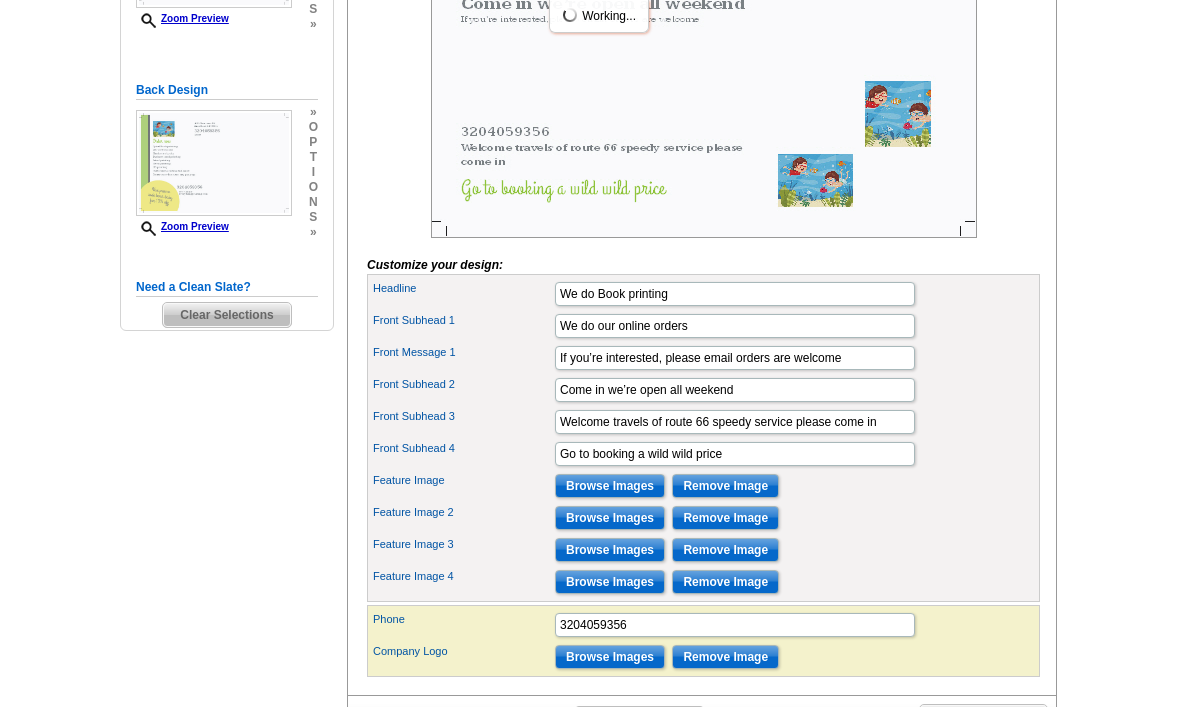 click on "Remove Image" at bounding box center (725, 550) 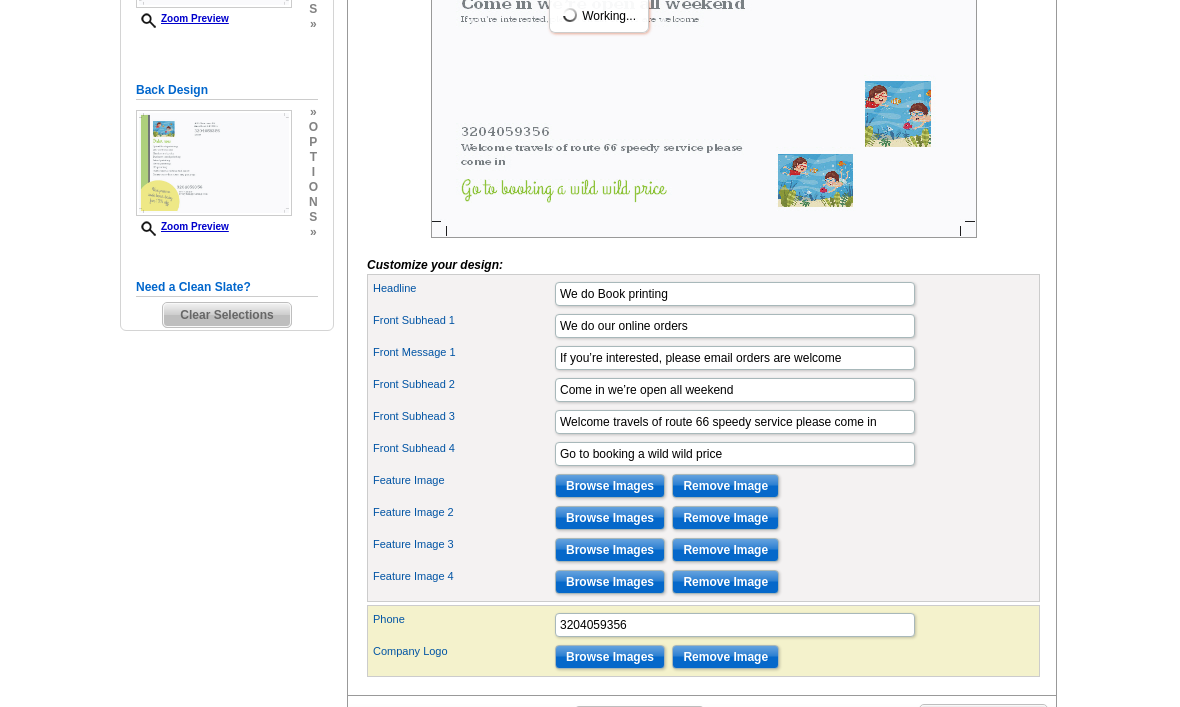click on "Remove Image" at bounding box center (725, 550) 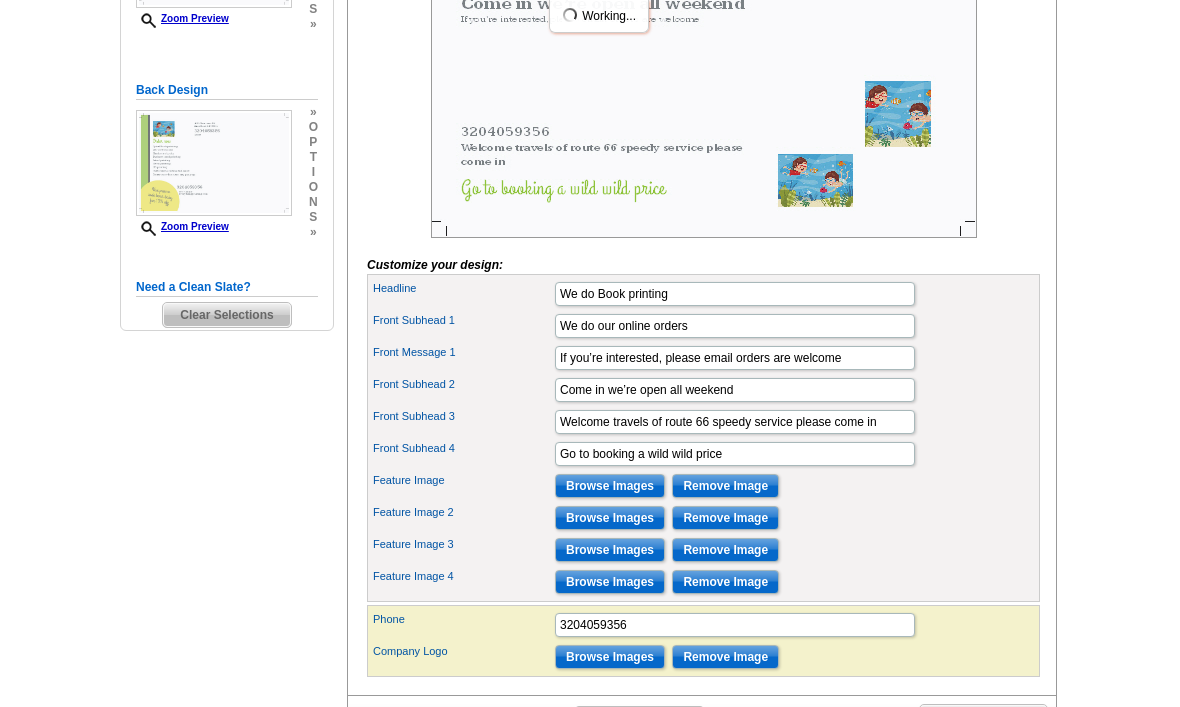 click on "Remove Image" at bounding box center (725, 550) 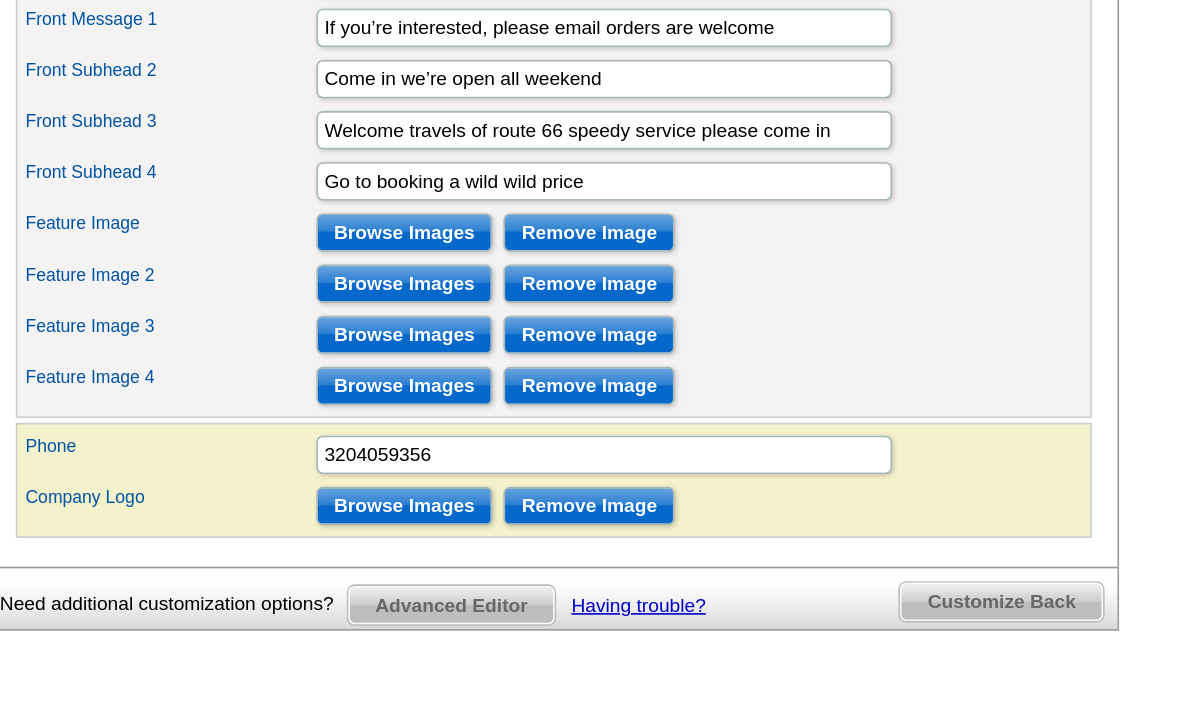 click on "Remove Image" at bounding box center (725, 433) 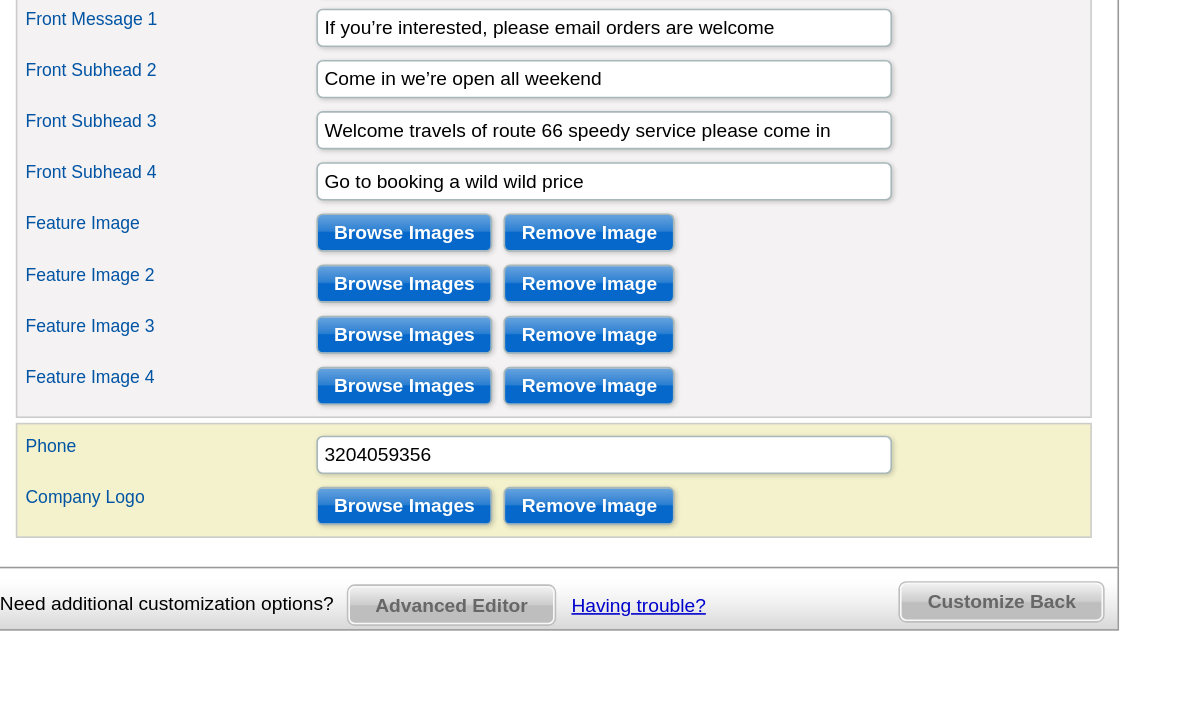 click on "Remove Image" at bounding box center (725, 465) 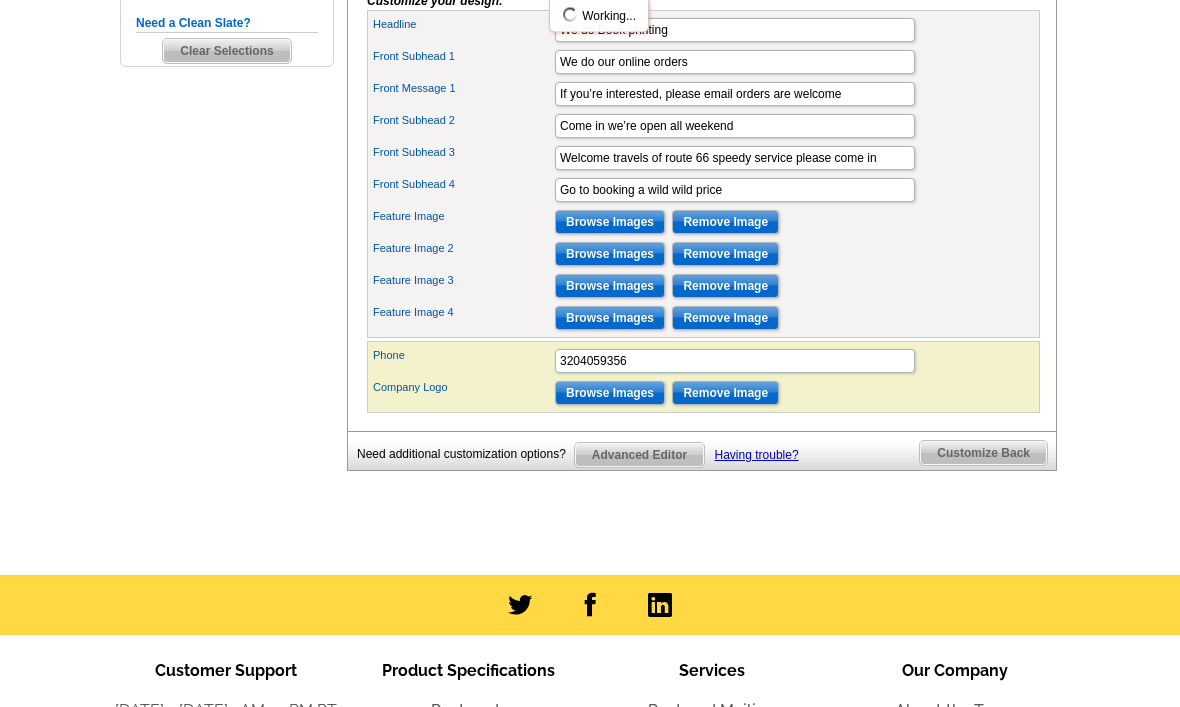 click on "Browse Images" at bounding box center [610, 394] 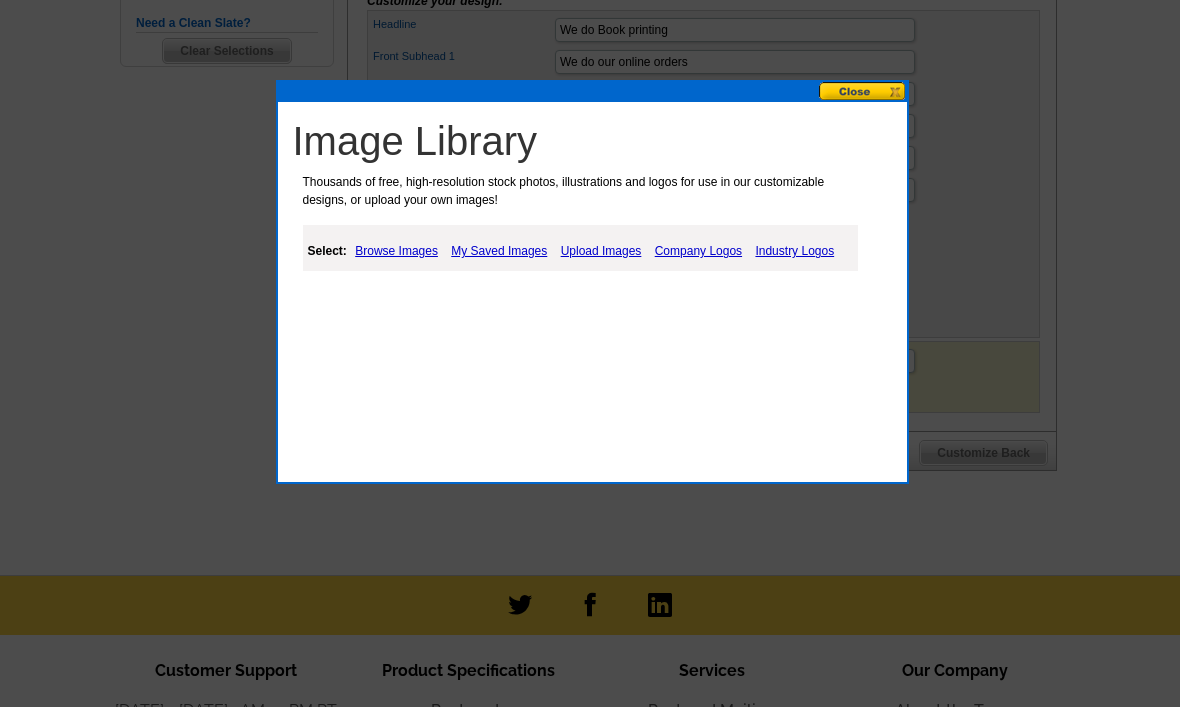 click on "Upload Images" at bounding box center (601, 251) 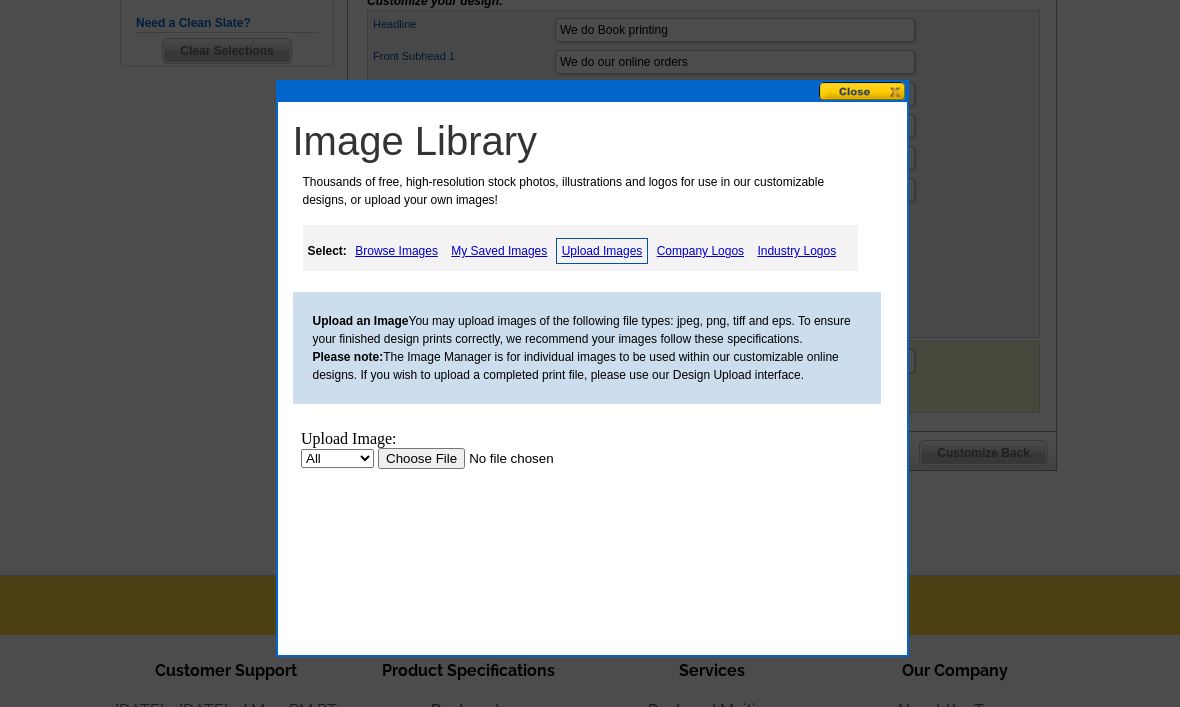 scroll, scrollTop: 0, scrollLeft: 0, axis: both 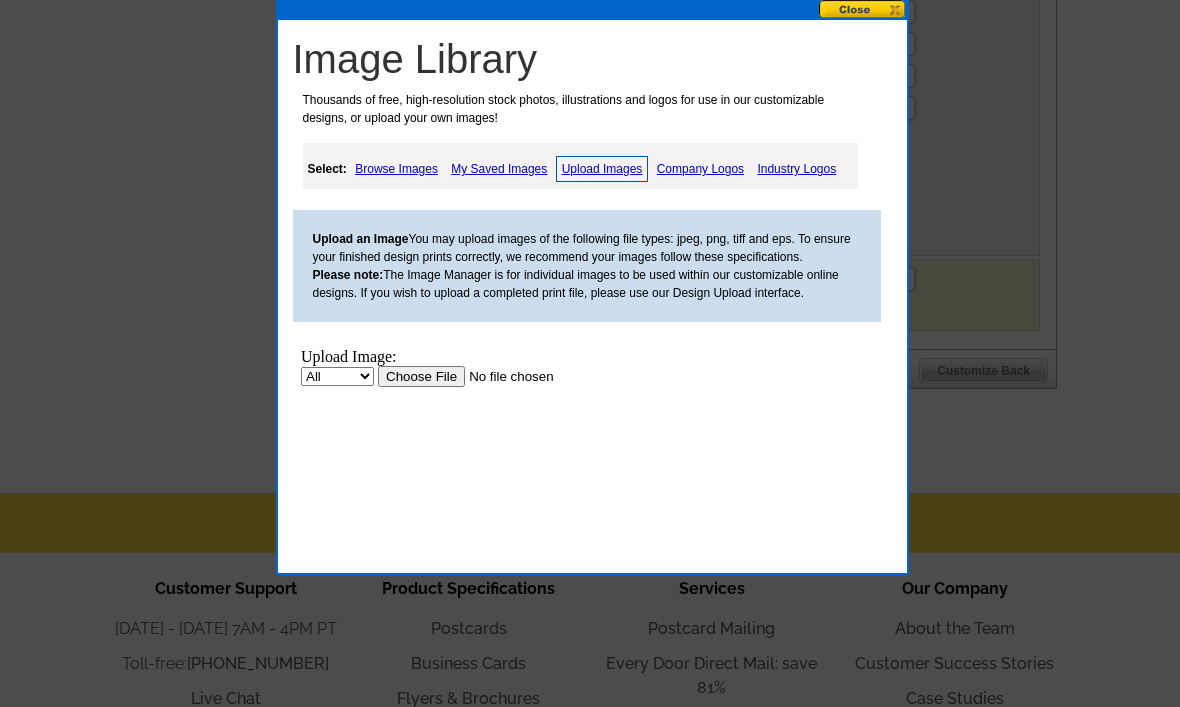 click on "My Saved Images" at bounding box center (499, 169) 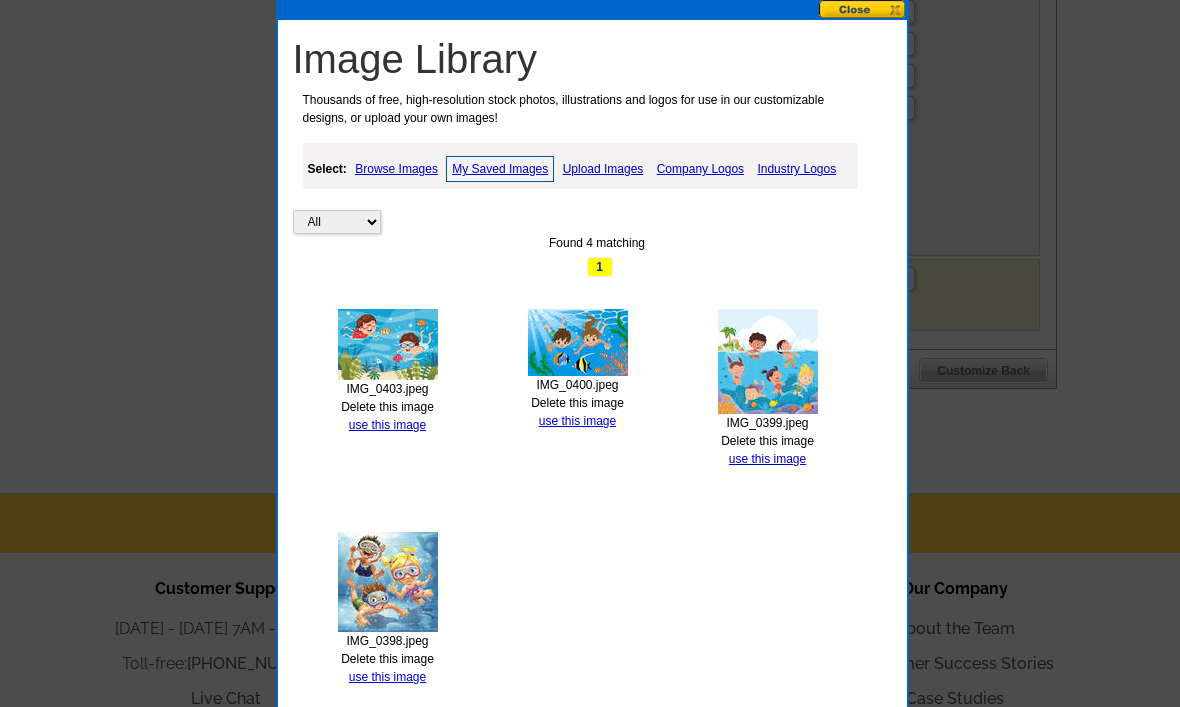 click on "Delete this image" at bounding box center (387, 659) 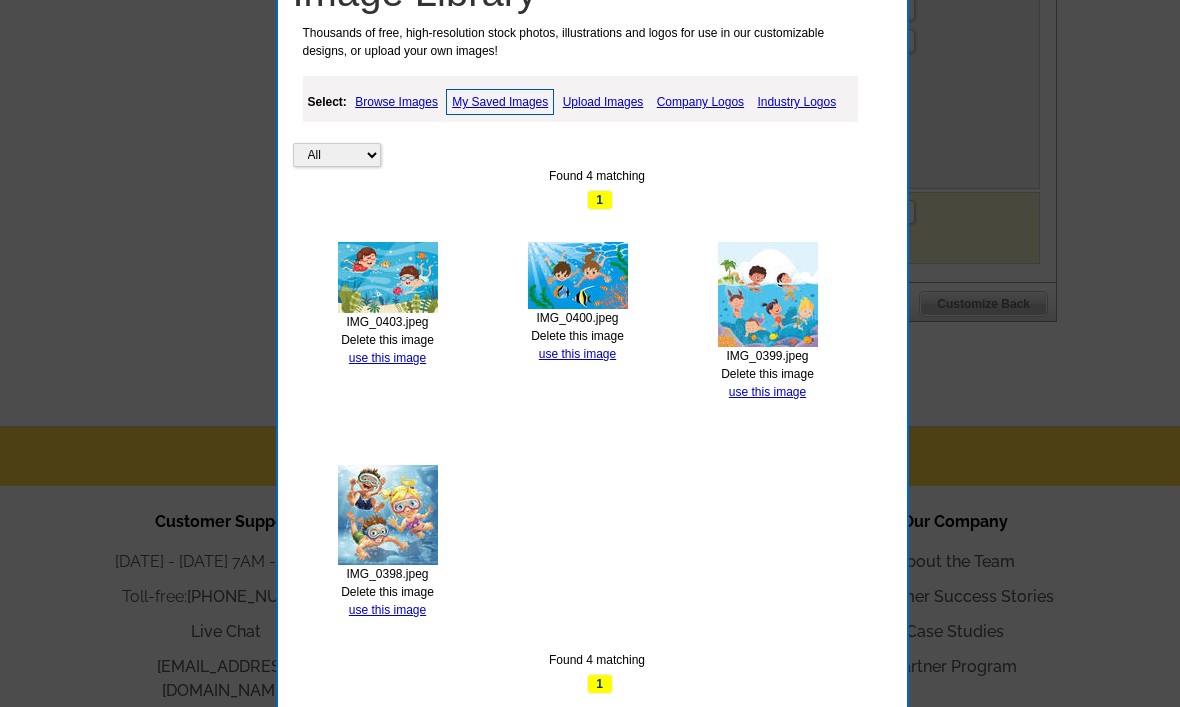 click on "use this image" at bounding box center [387, 610] 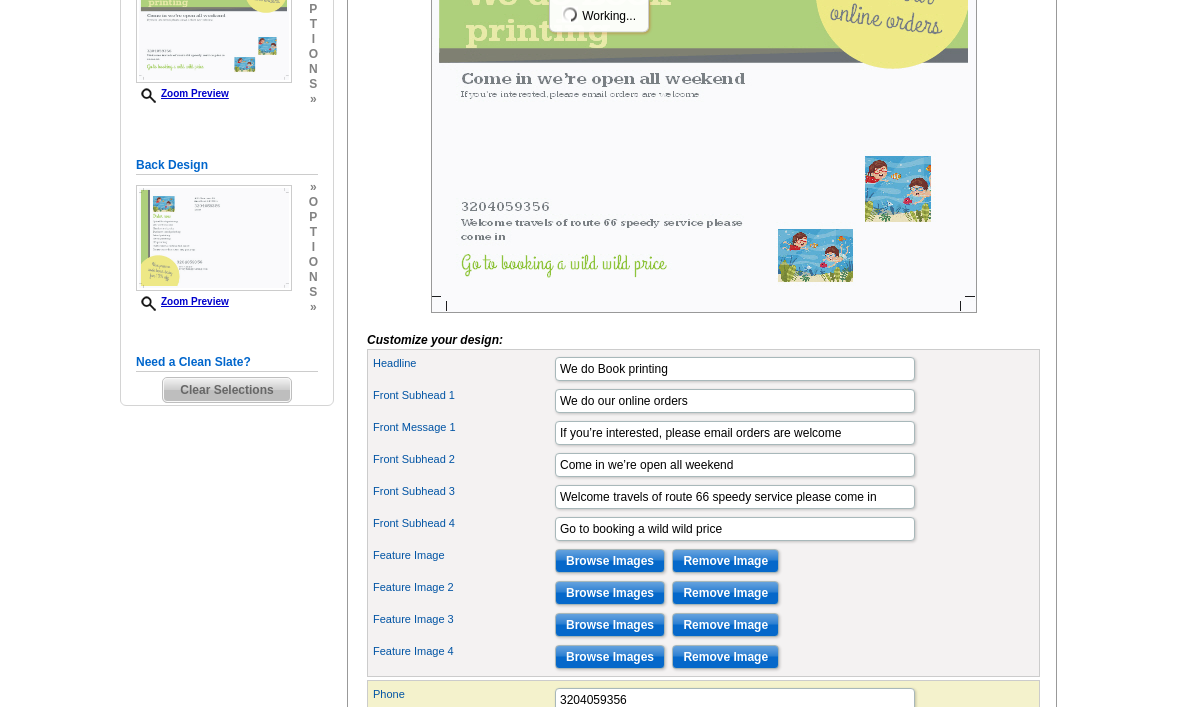 scroll, scrollTop: 408, scrollLeft: 0, axis: vertical 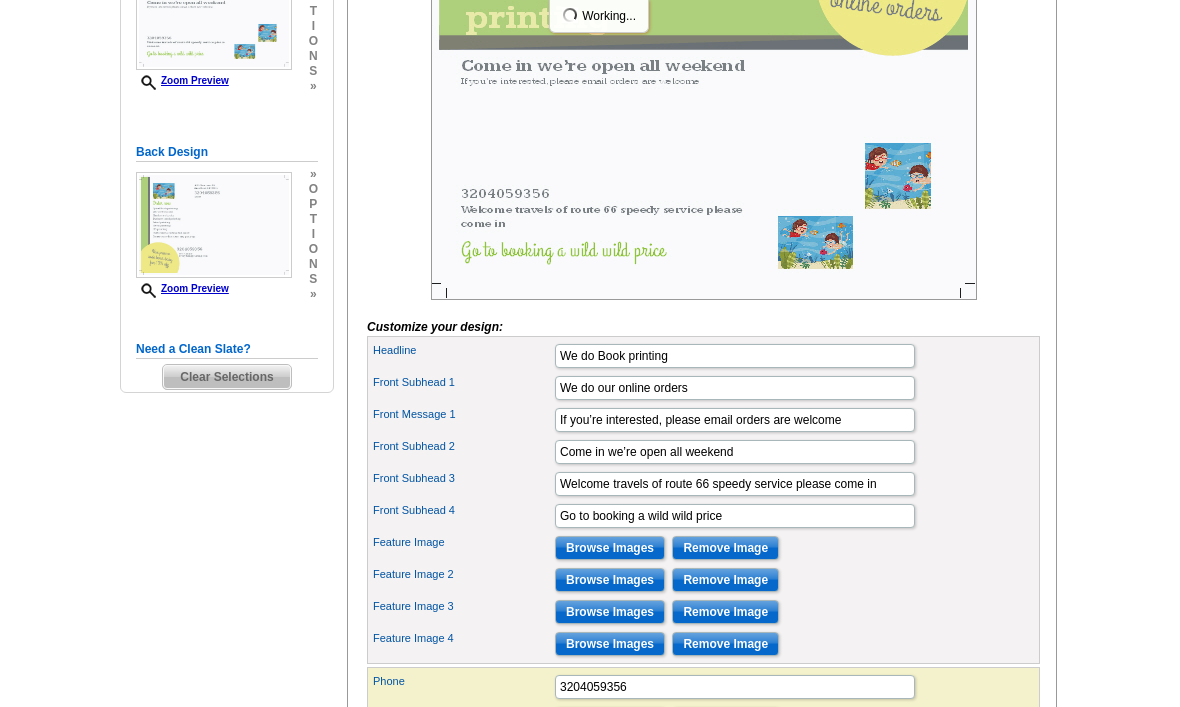 click on "Remove Image" at bounding box center (725, 612) 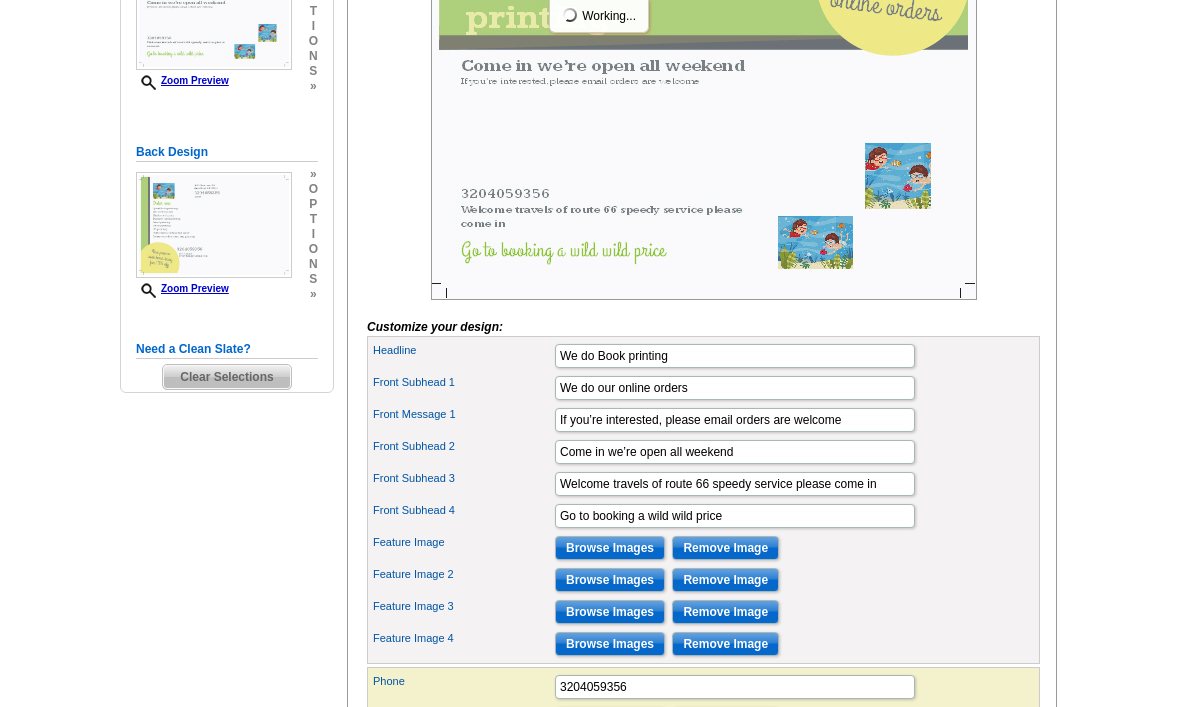 click on "Remove Image" at bounding box center (725, 644) 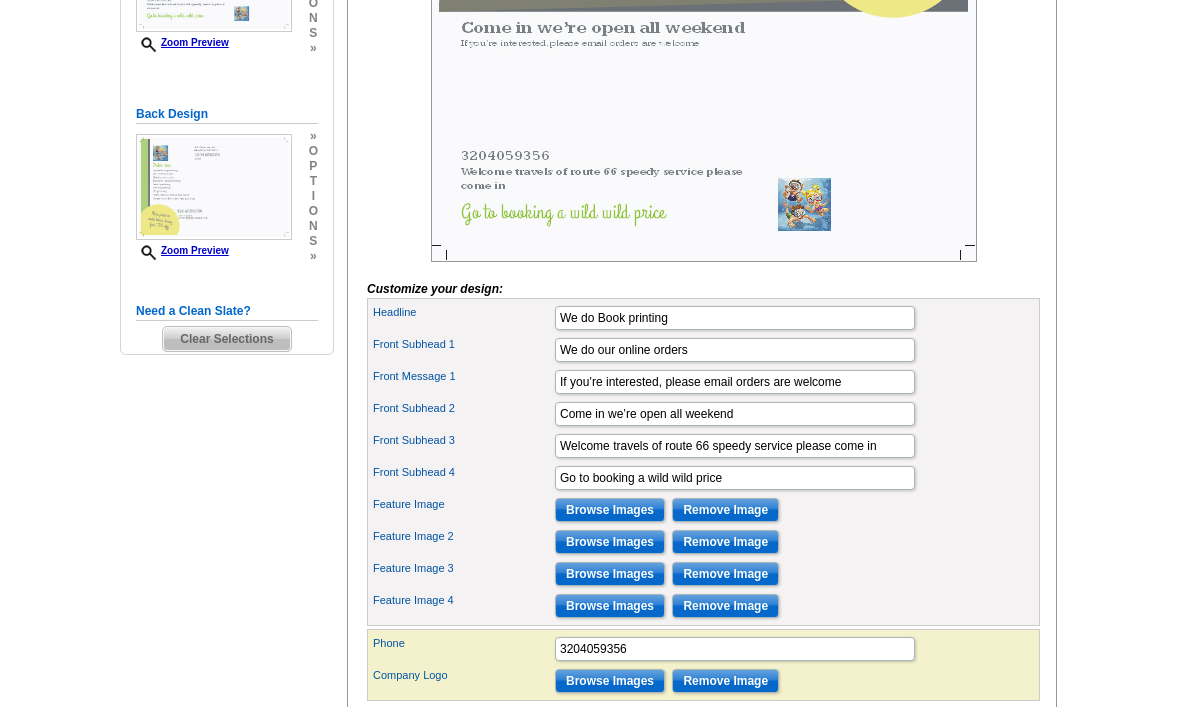 scroll, scrollTop: 446, scrollLeft: 0, axis: vertical 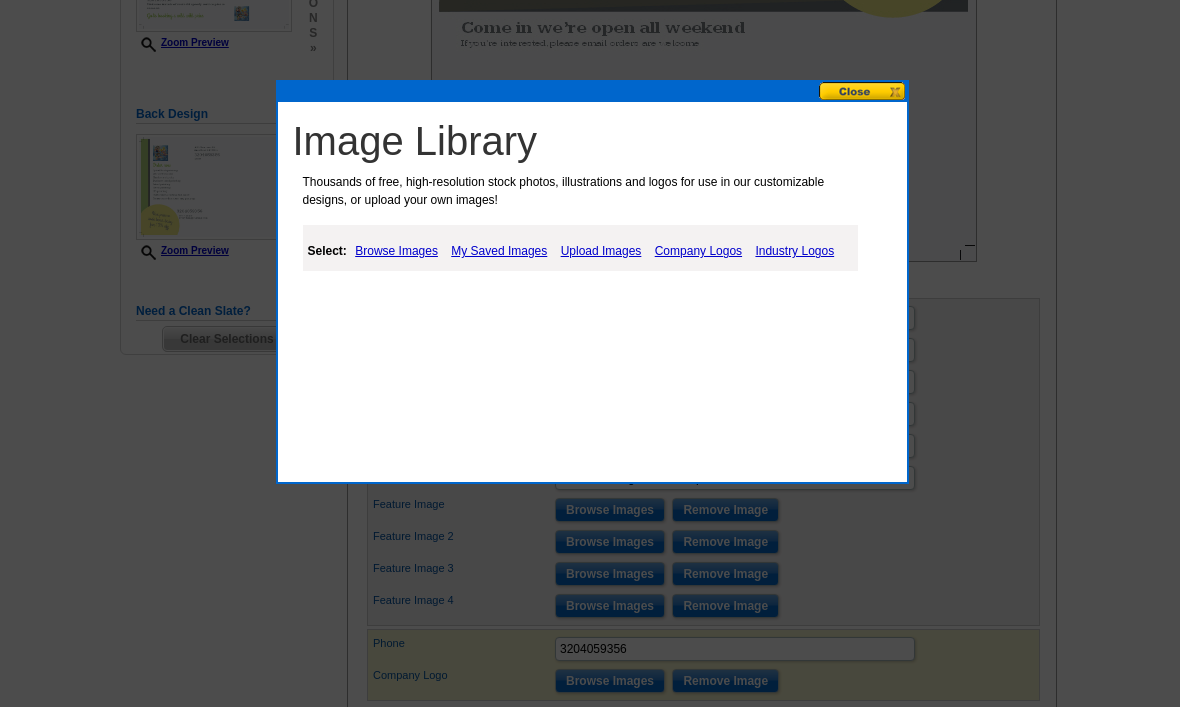 click on "My Saved Images" at bounding box center [499, 251] 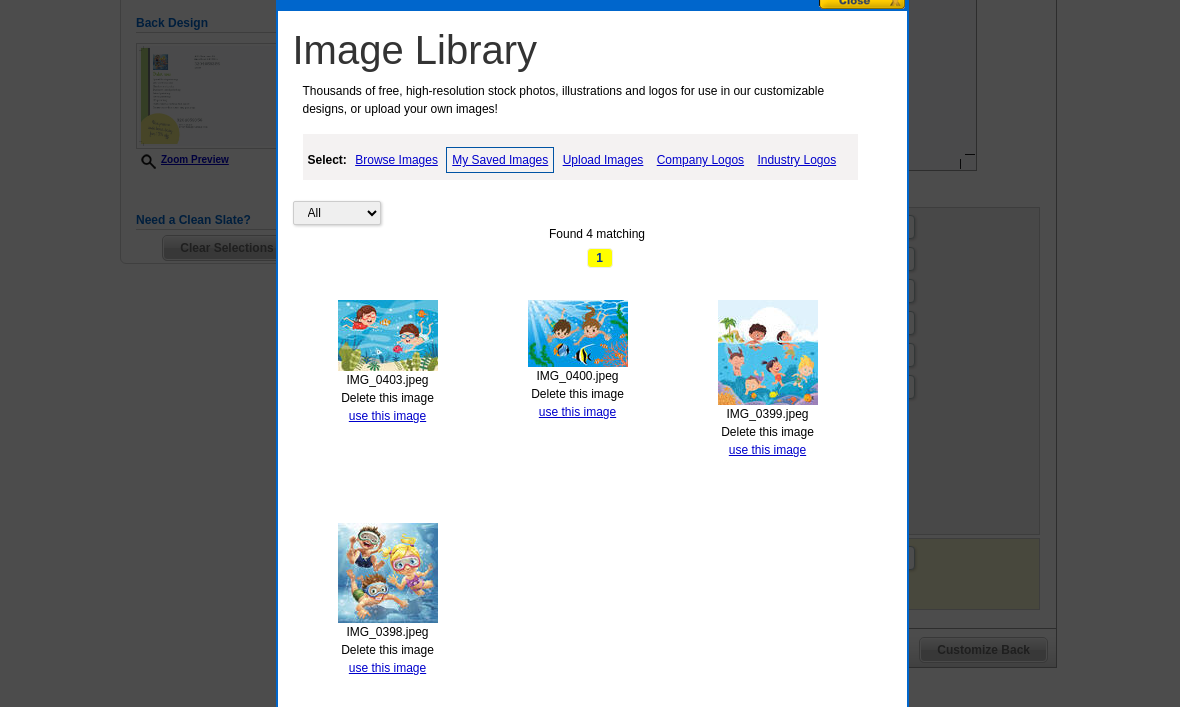 click on "use this image" at bounding box center (387, 668) 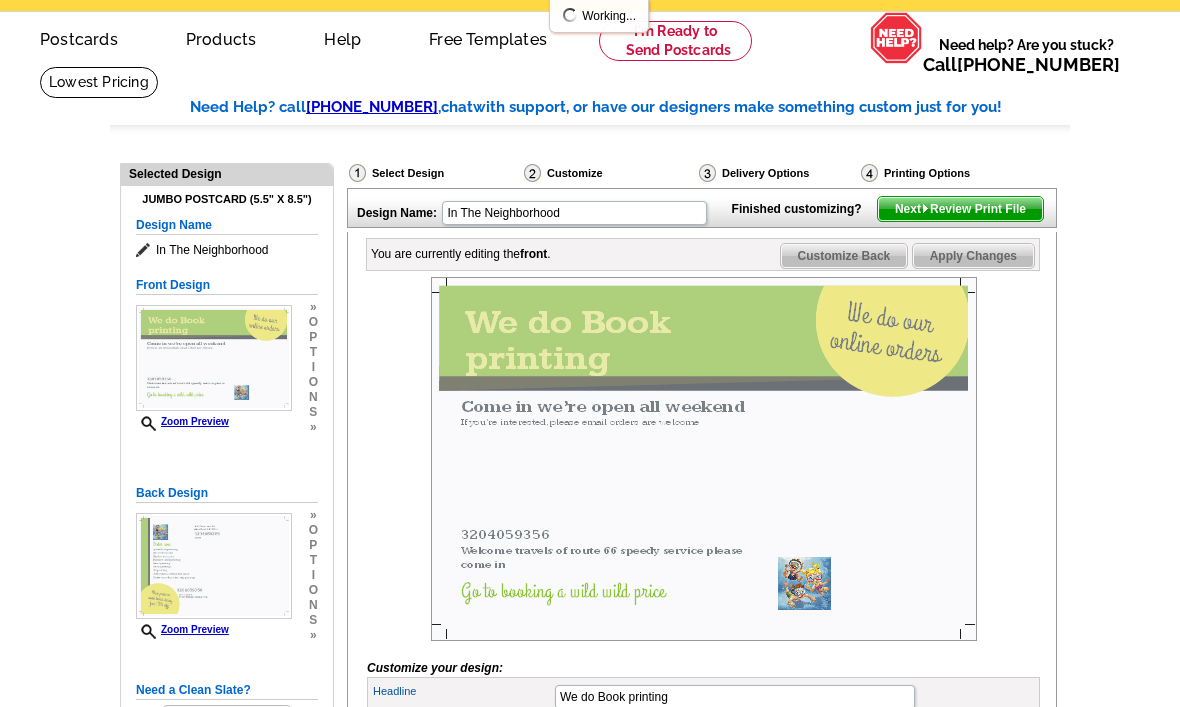 click at bounding box center (703, 459) 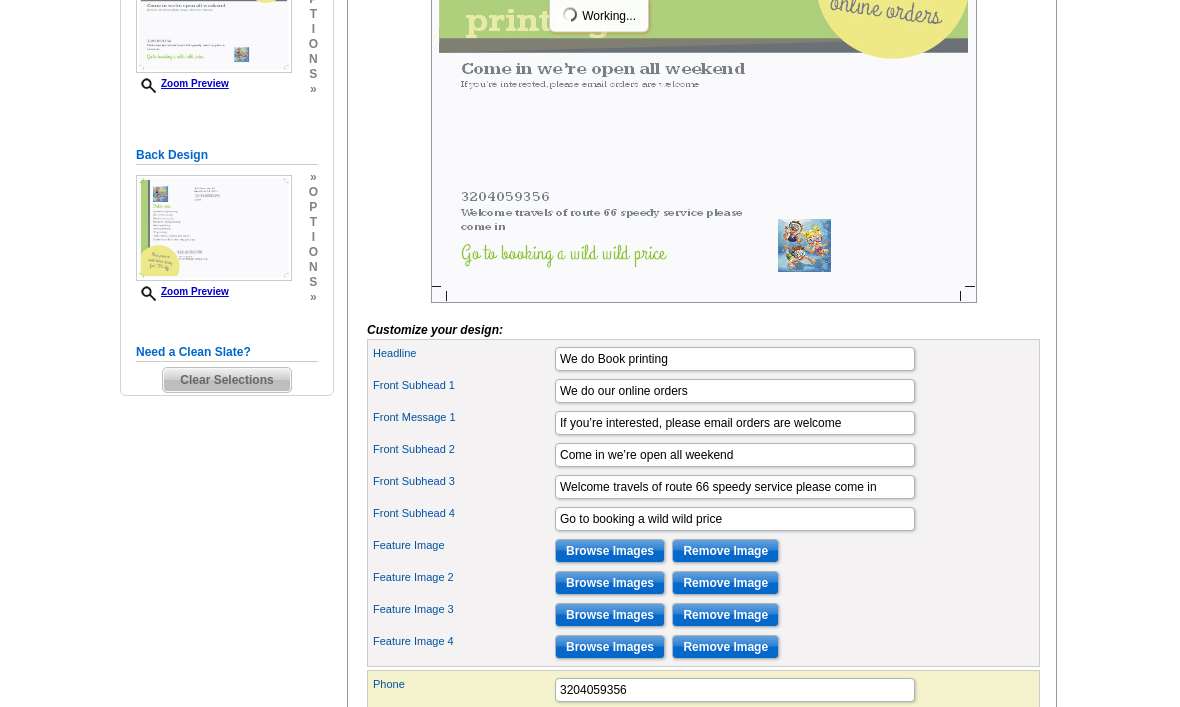 click on "Browse Images" at bounding box center (610, 584) 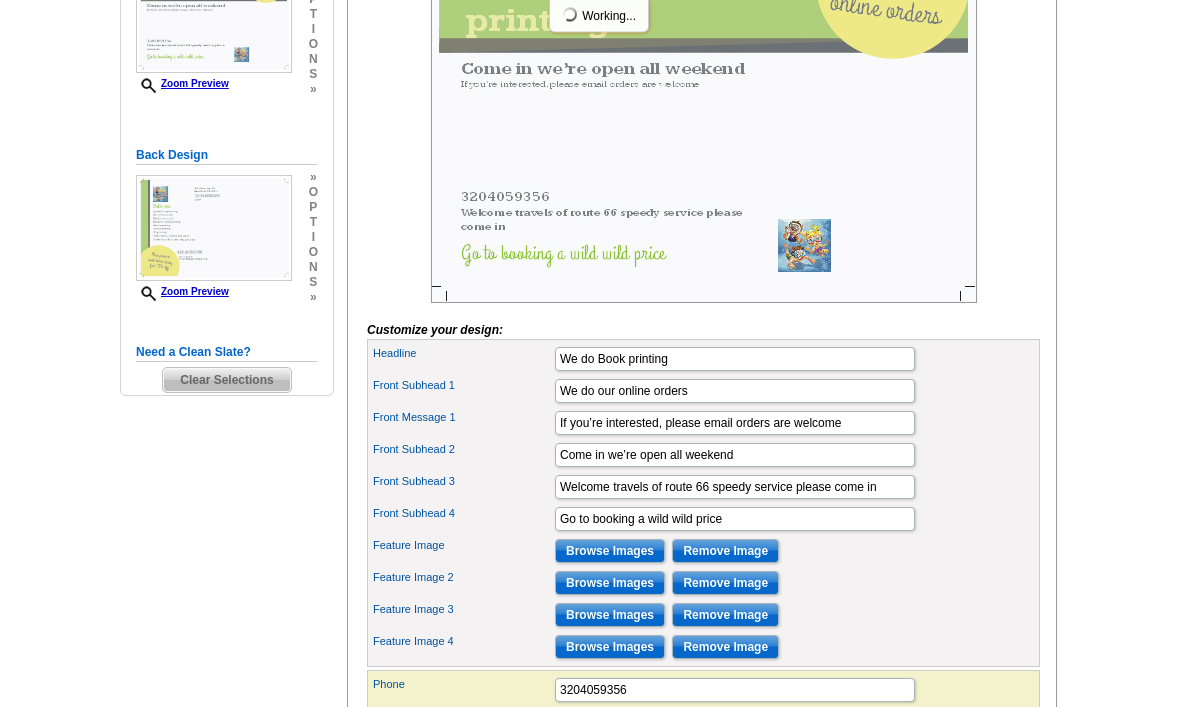 scroll, scrollTop: 405, scrollLeft: 0, axis: vertical 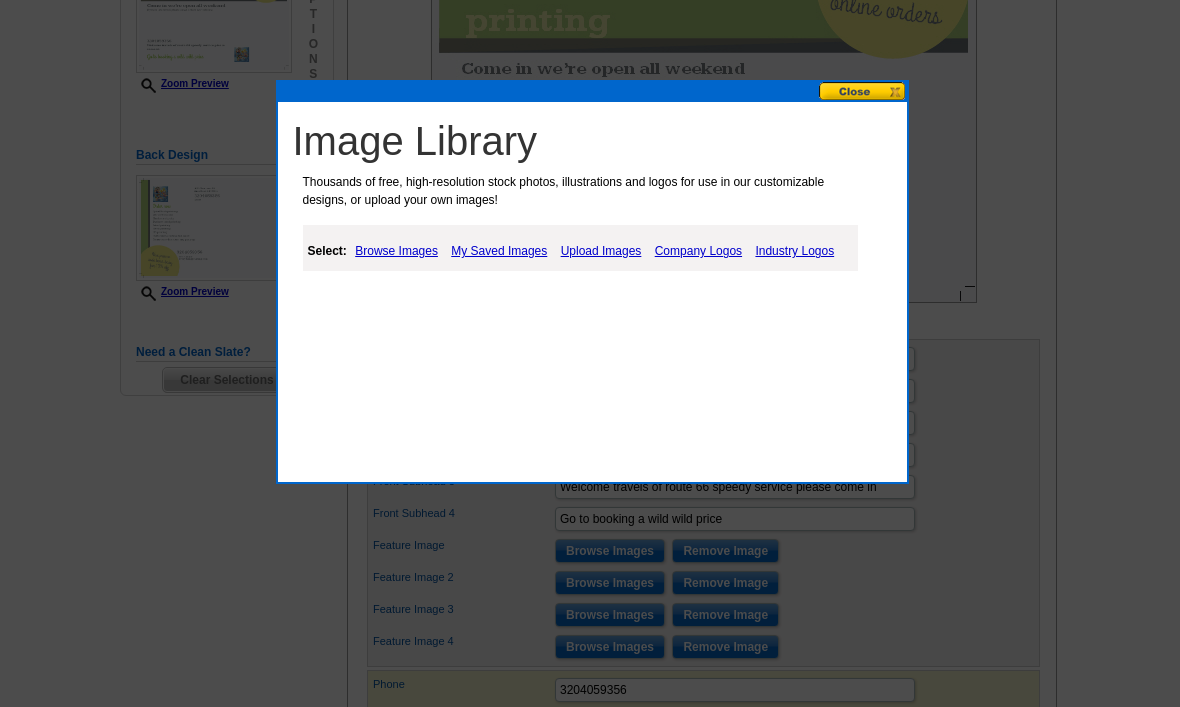 click on "My Saved Images" at bounding box center [499, 251] 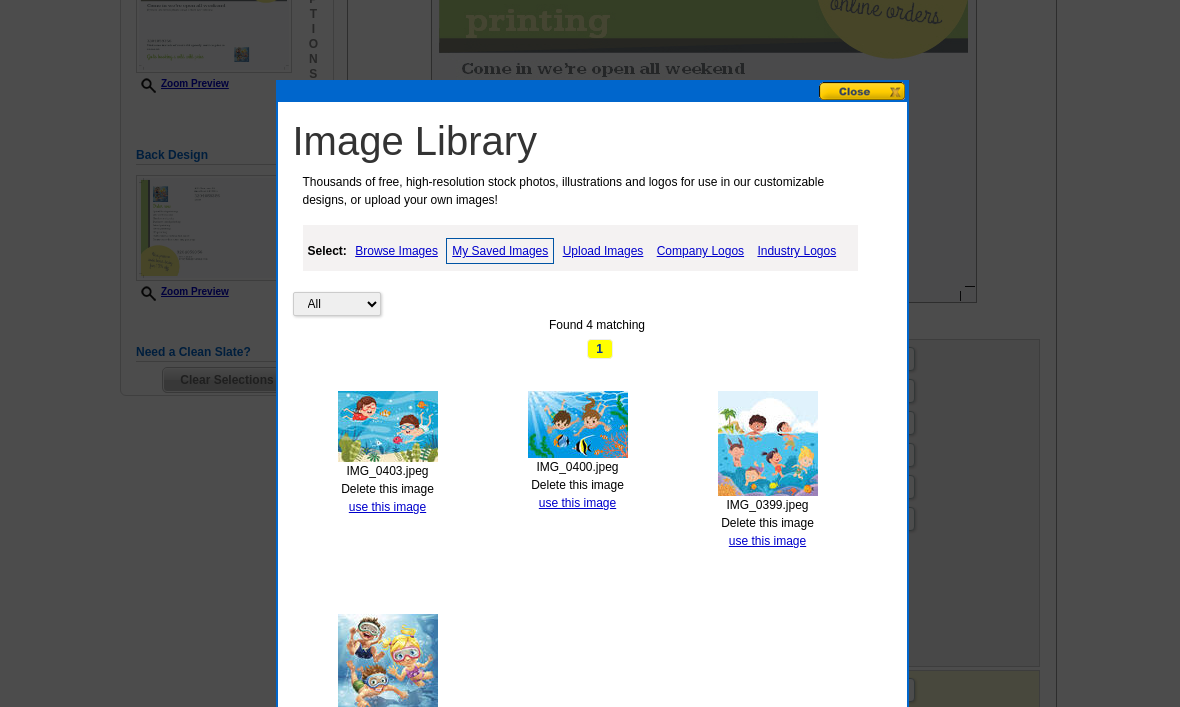 click on "use this image" at bounding box center [767, 541] 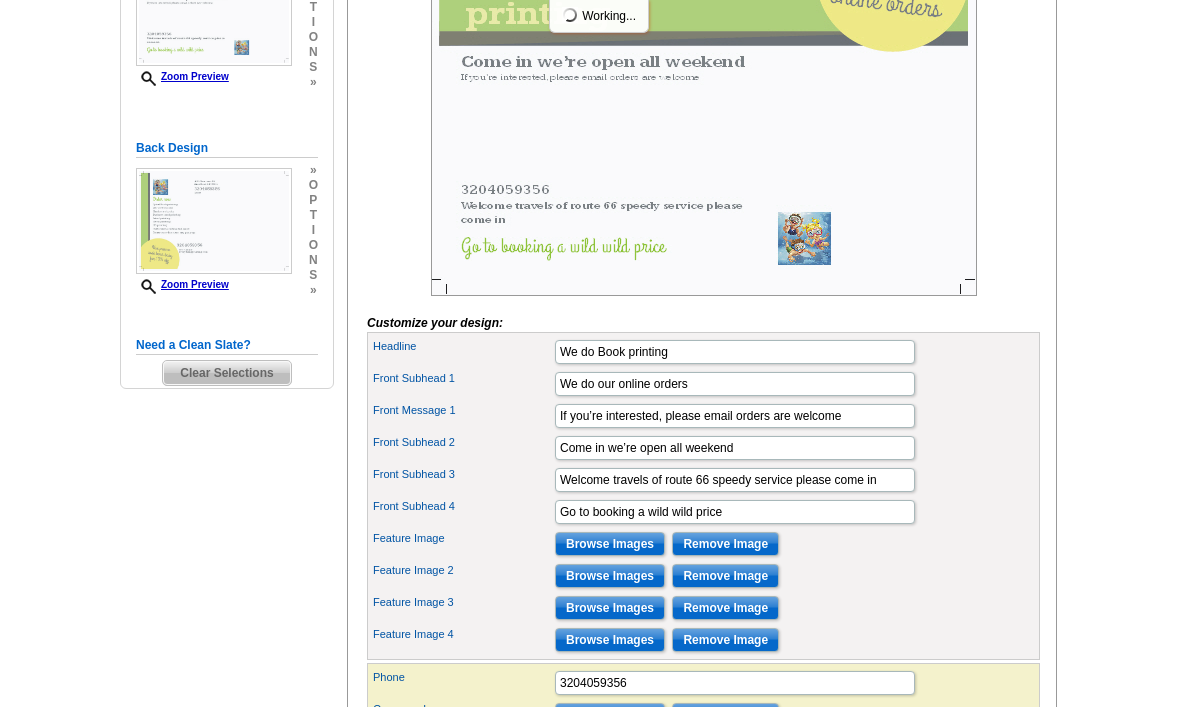 scroll, scrollTop: 423, scrollLeft: 0, axis: vertical 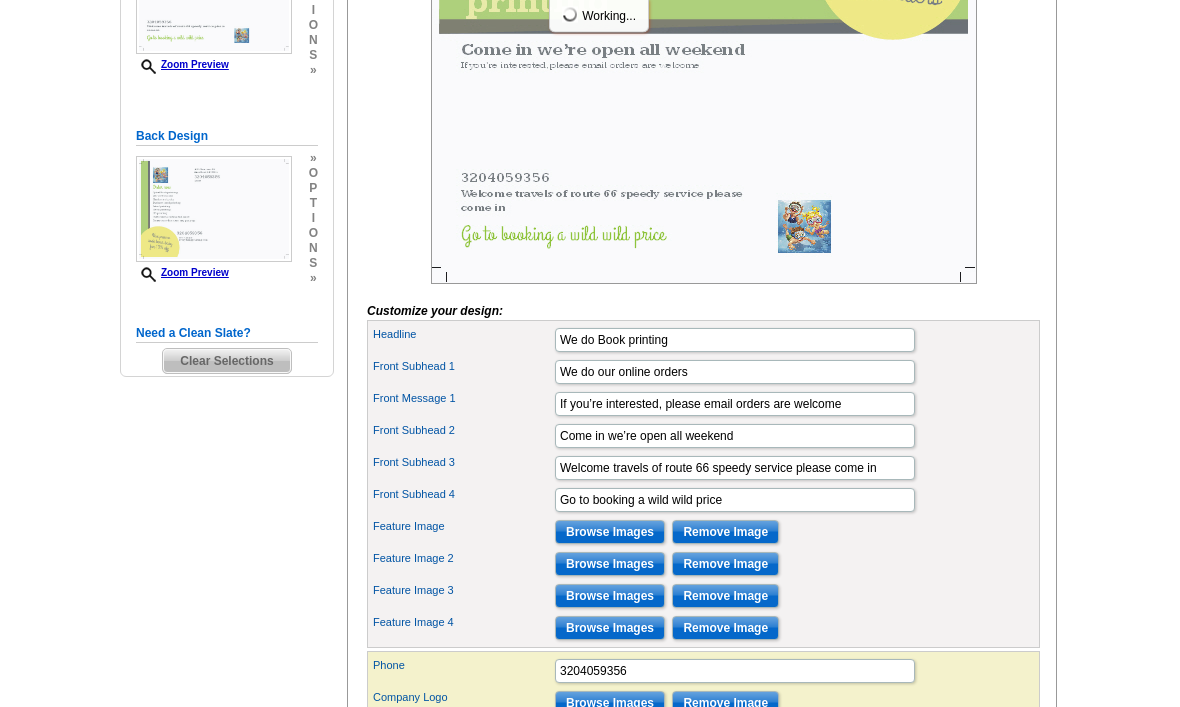 click on "Browse Images" at bounding box center [610, 597] 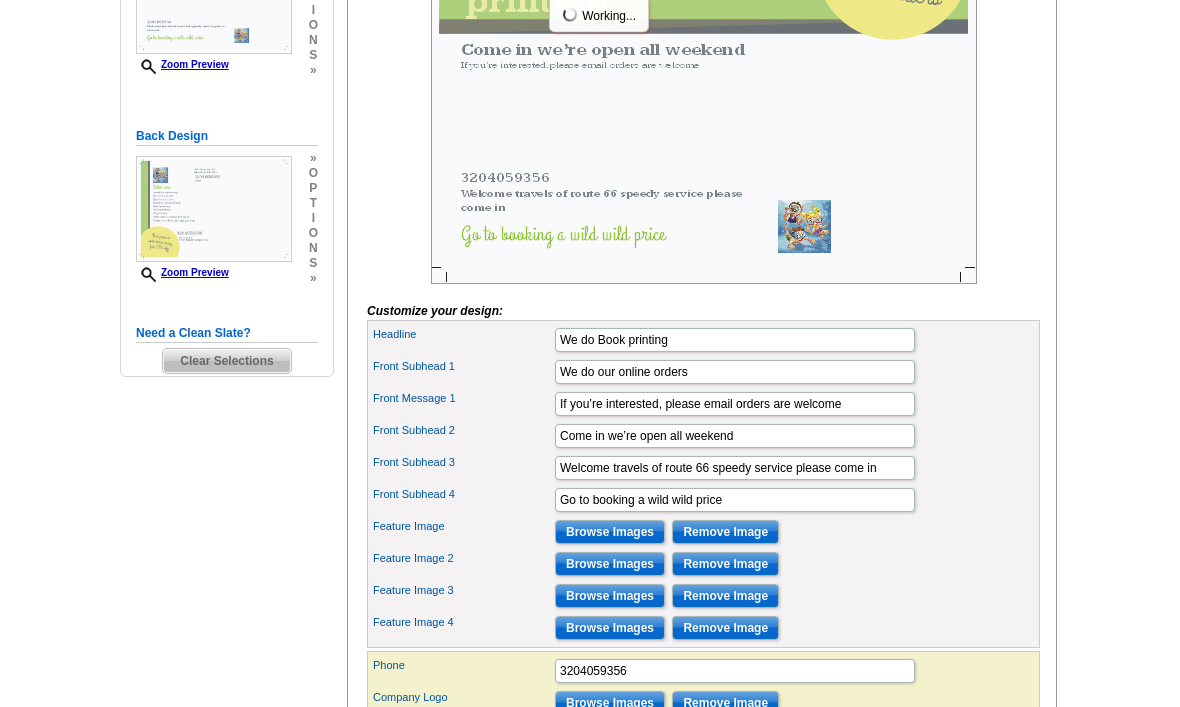 scroll, scrollTop: 424, scrollLeft: 0, axis: vertical 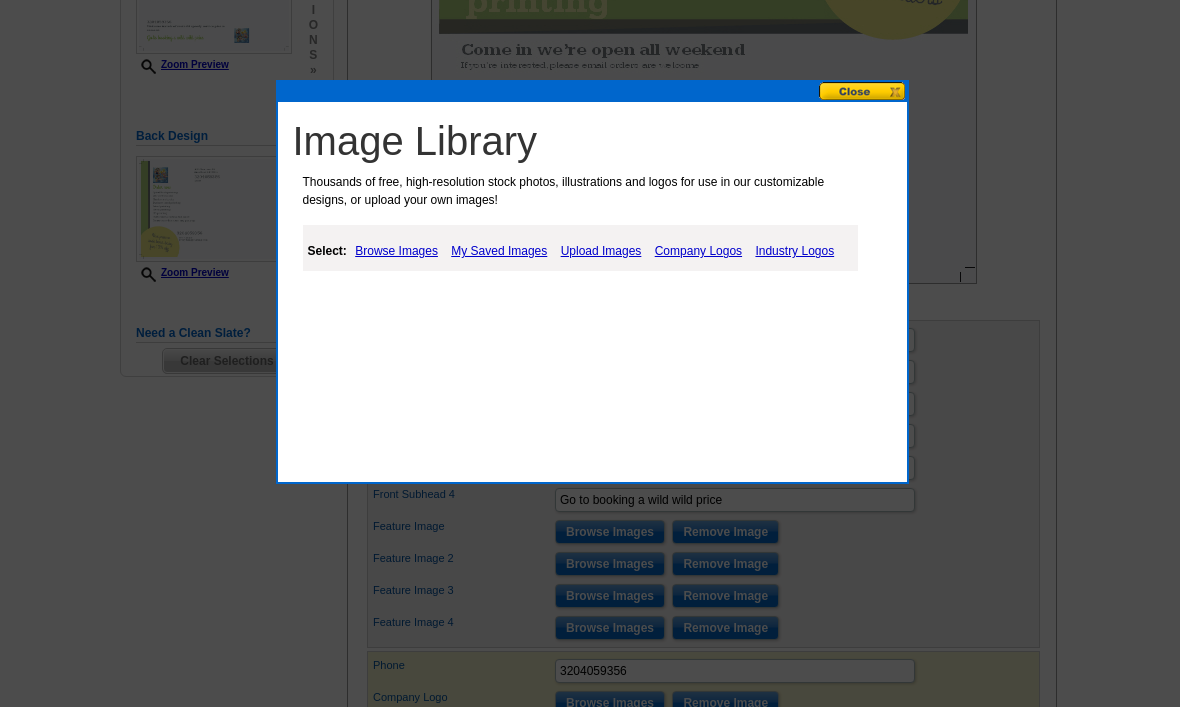 click on "My Saved Images" at bounding box center [499, 251] 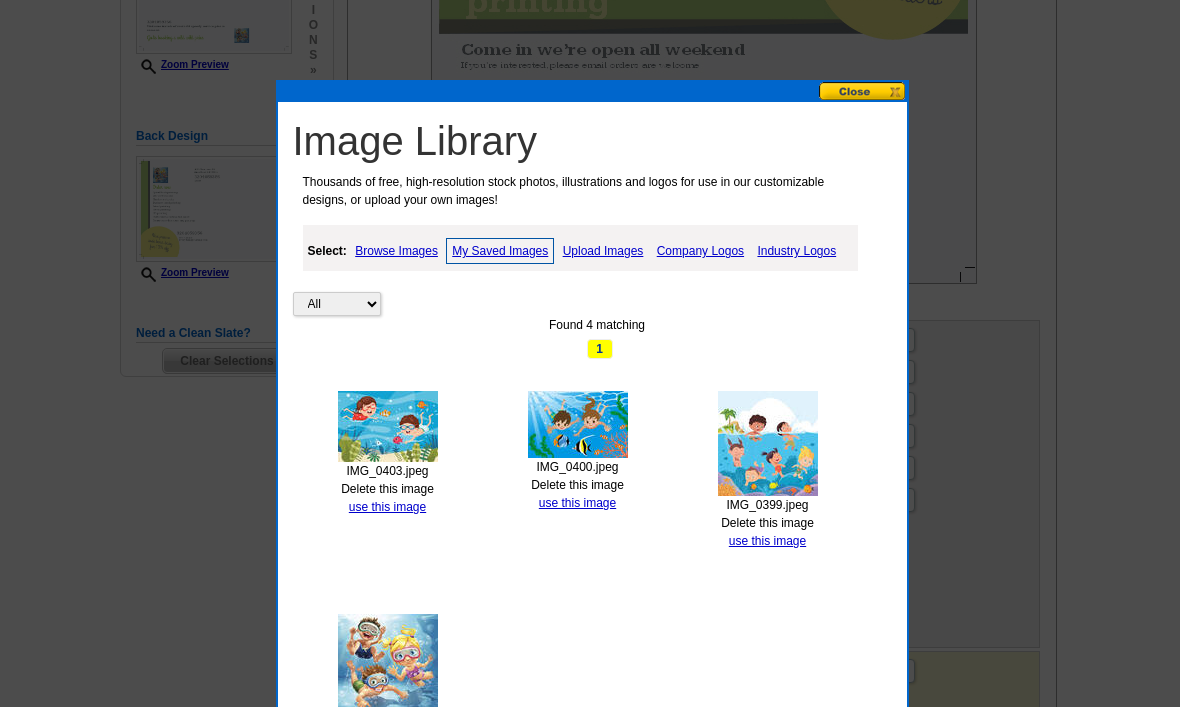 click on "use this image" at bounding box center [577, 503] 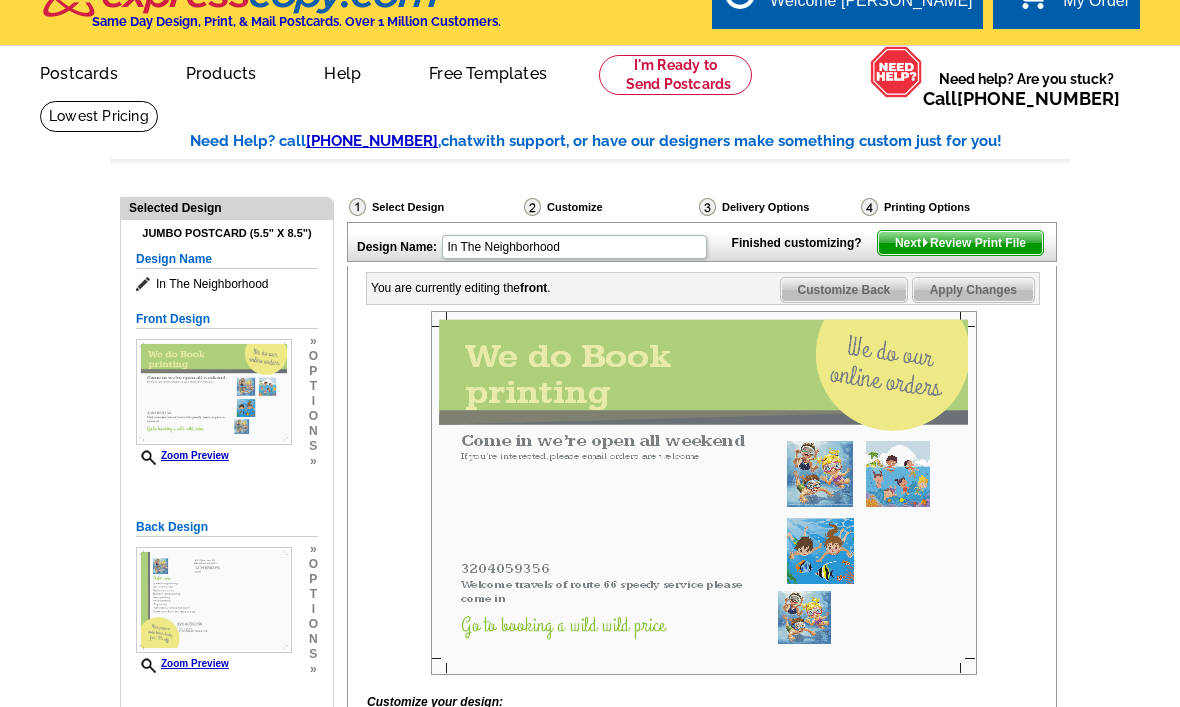 scroll, scrollTop: 0, scrollLeft: 0, axis: both 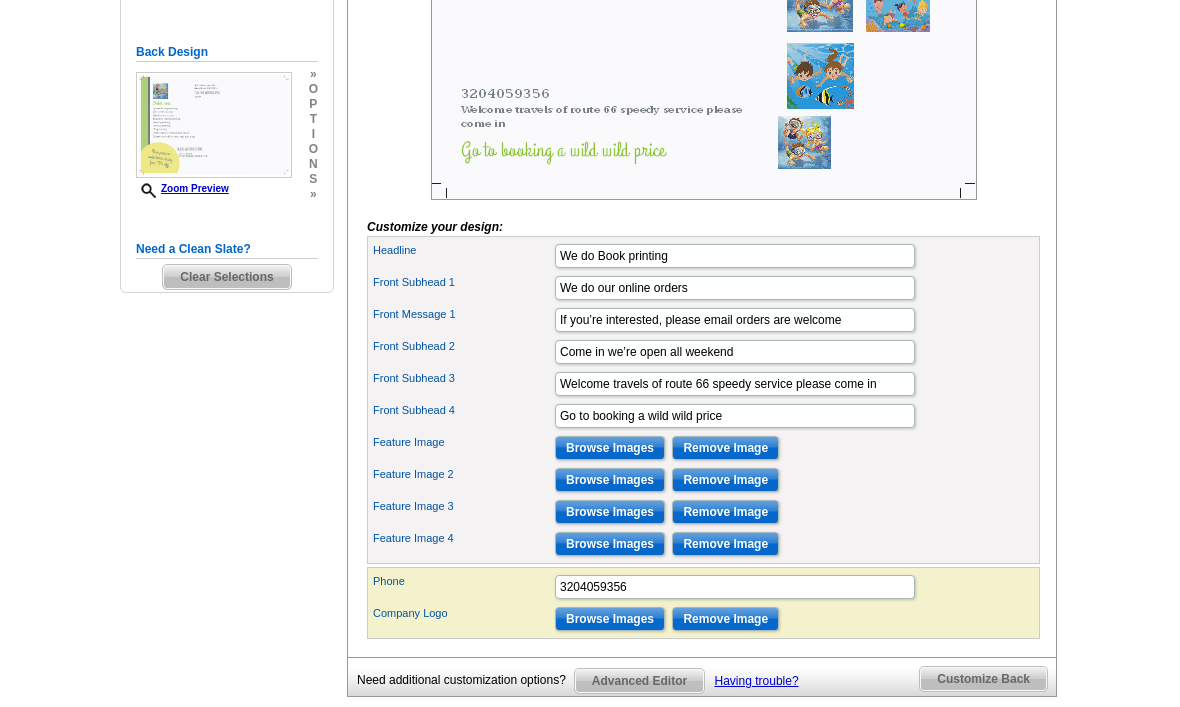 click on "Browse Images" at bounding box center (610, 545) 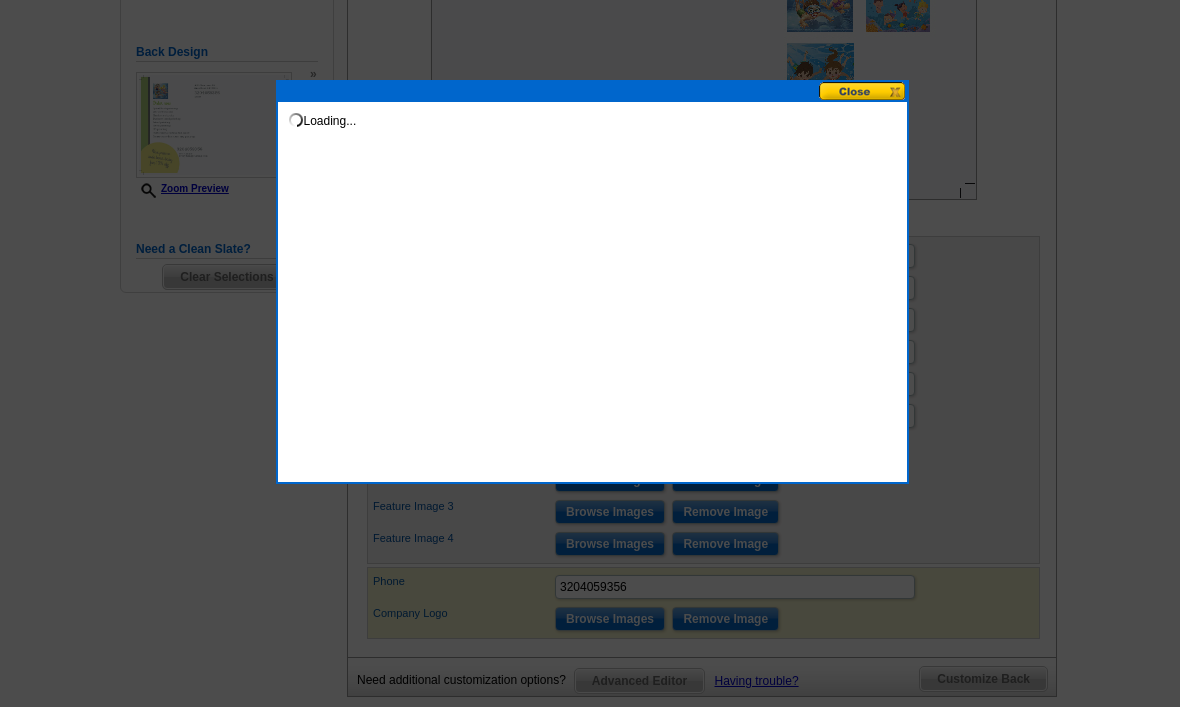 scroll, scrollTop: 508, scrollLeft: 0, axis: vertical 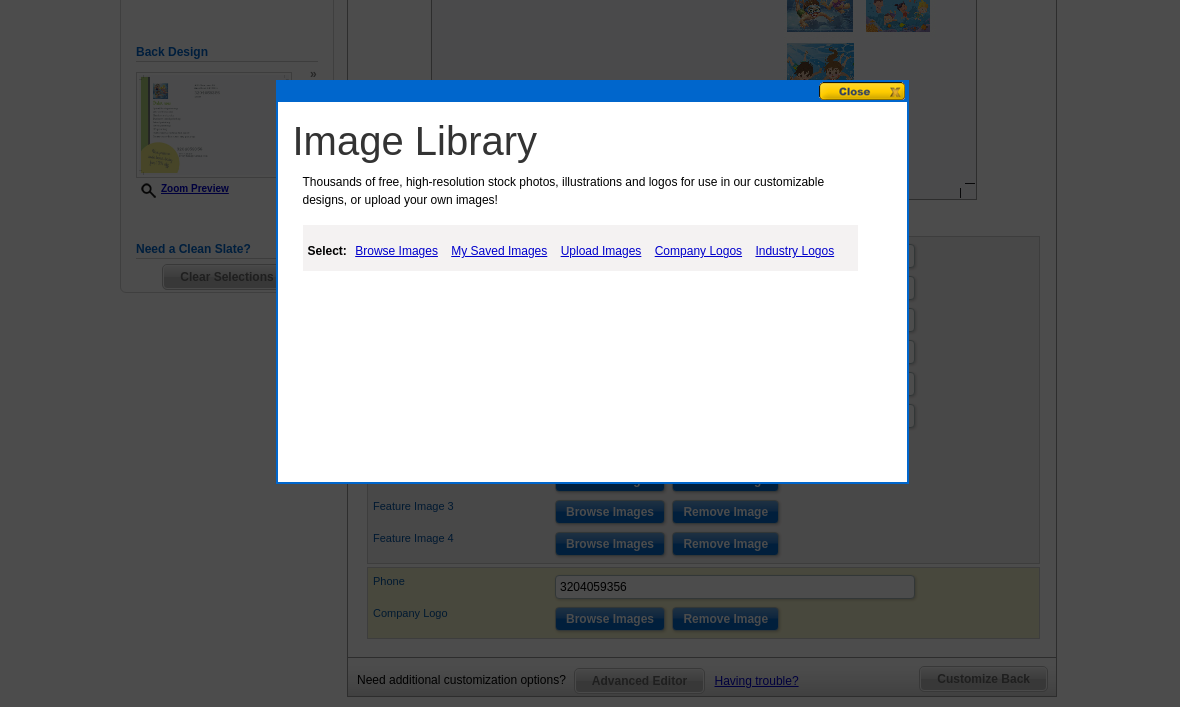 click on "Upload Images" at bounding box center (601, 251) 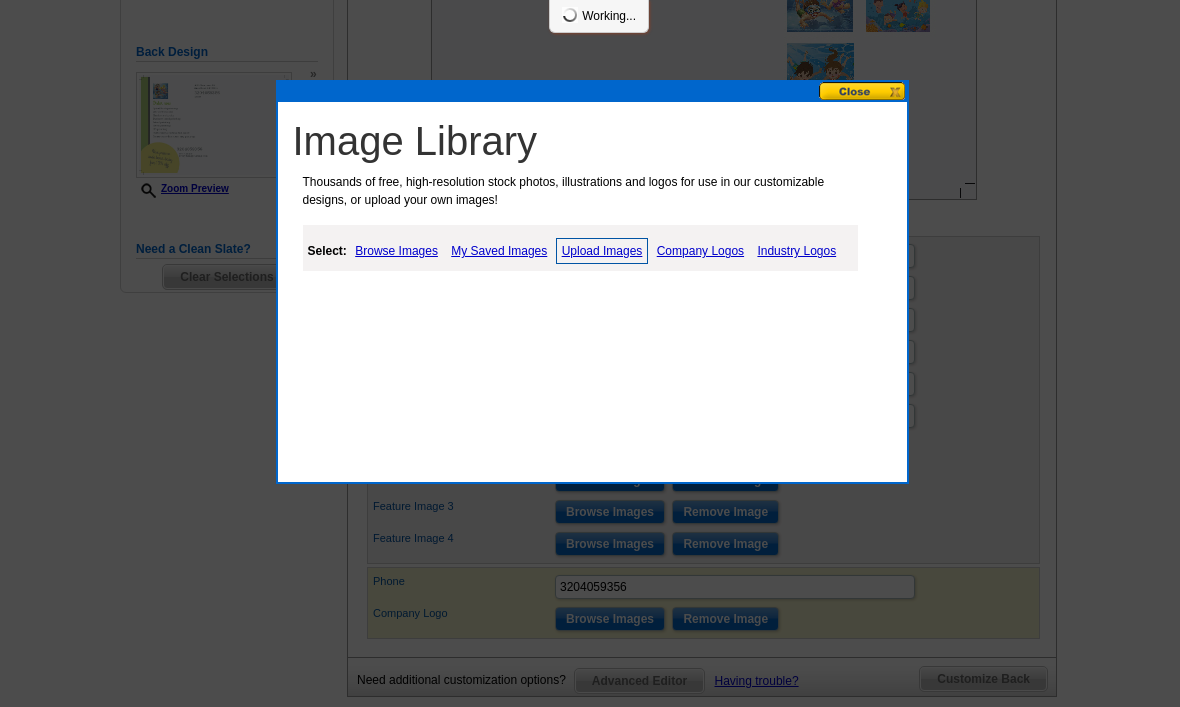 click on "My Saved Images" at bounding box center [499, 251] 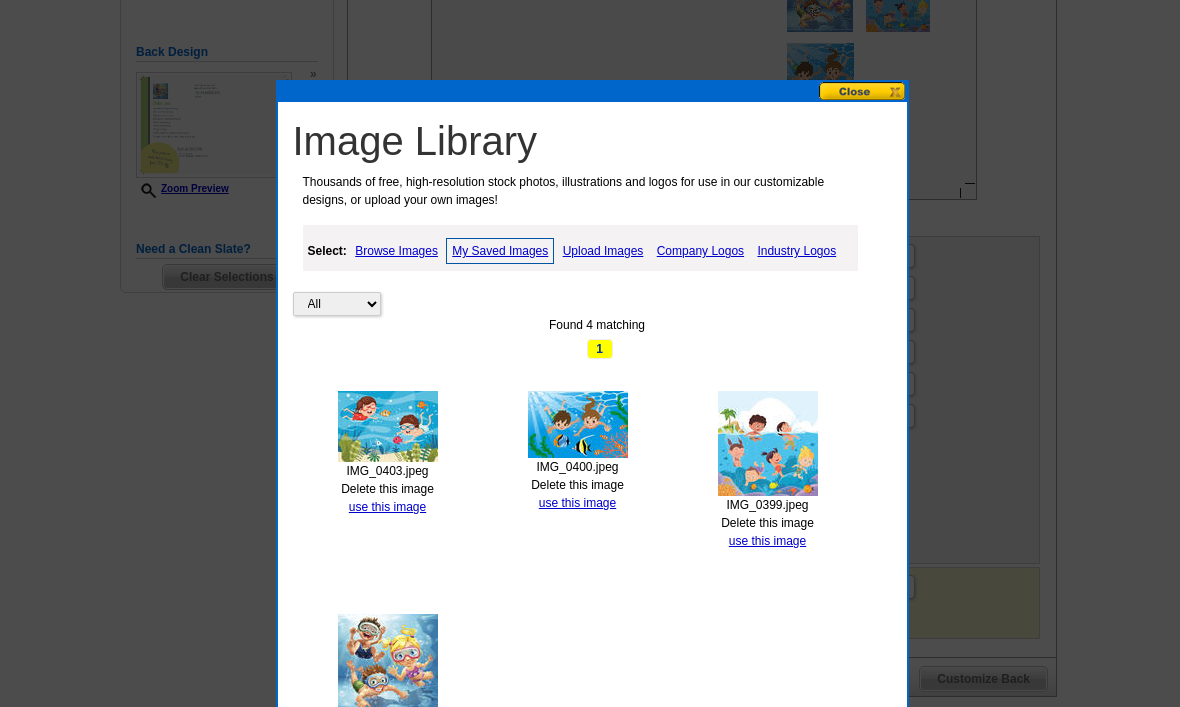 click on "Upload Images" at bounding box center (603, 251) 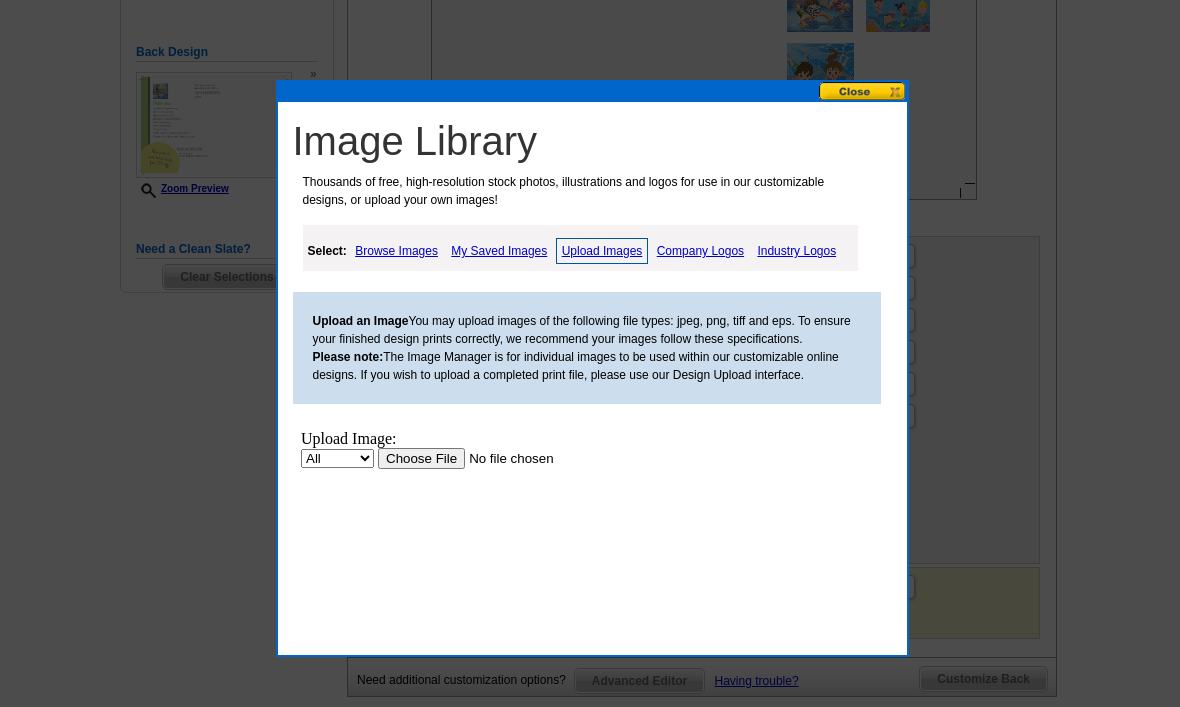 scroll, scrollTop: 0, scrollLeft: 0, axis: both 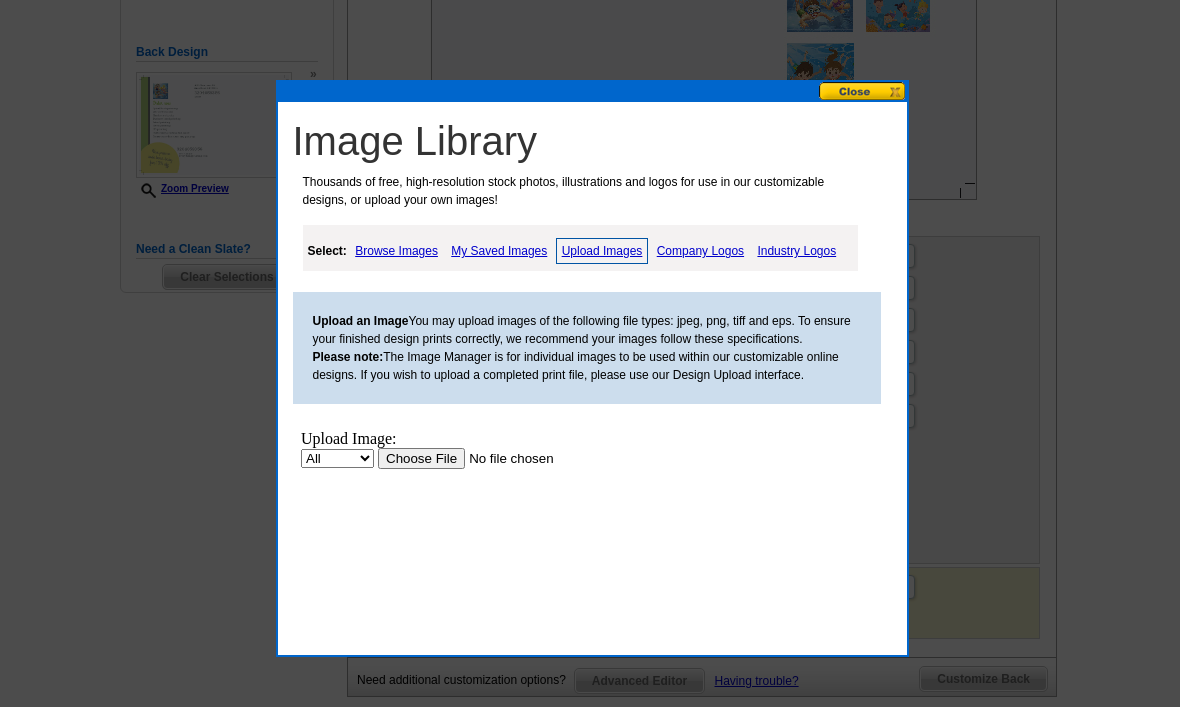click at bounding box center [503, 458] 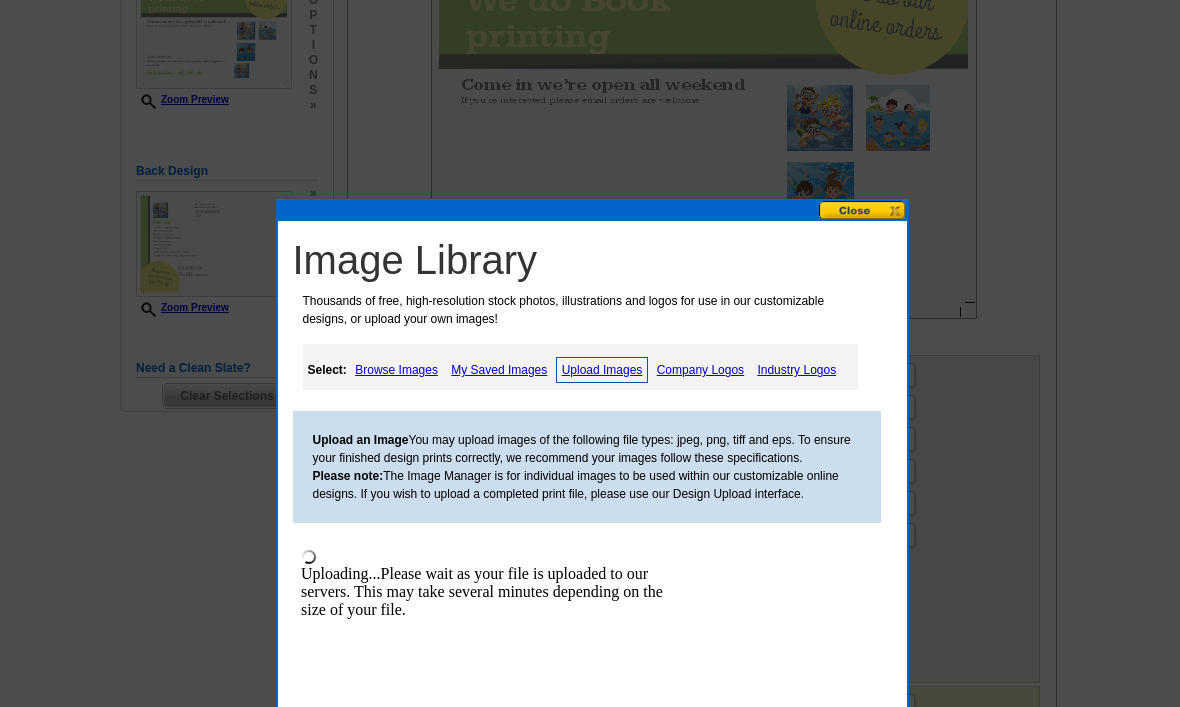 scroll, scrollTop: 386, scrollLeft: 0, axis: vertical 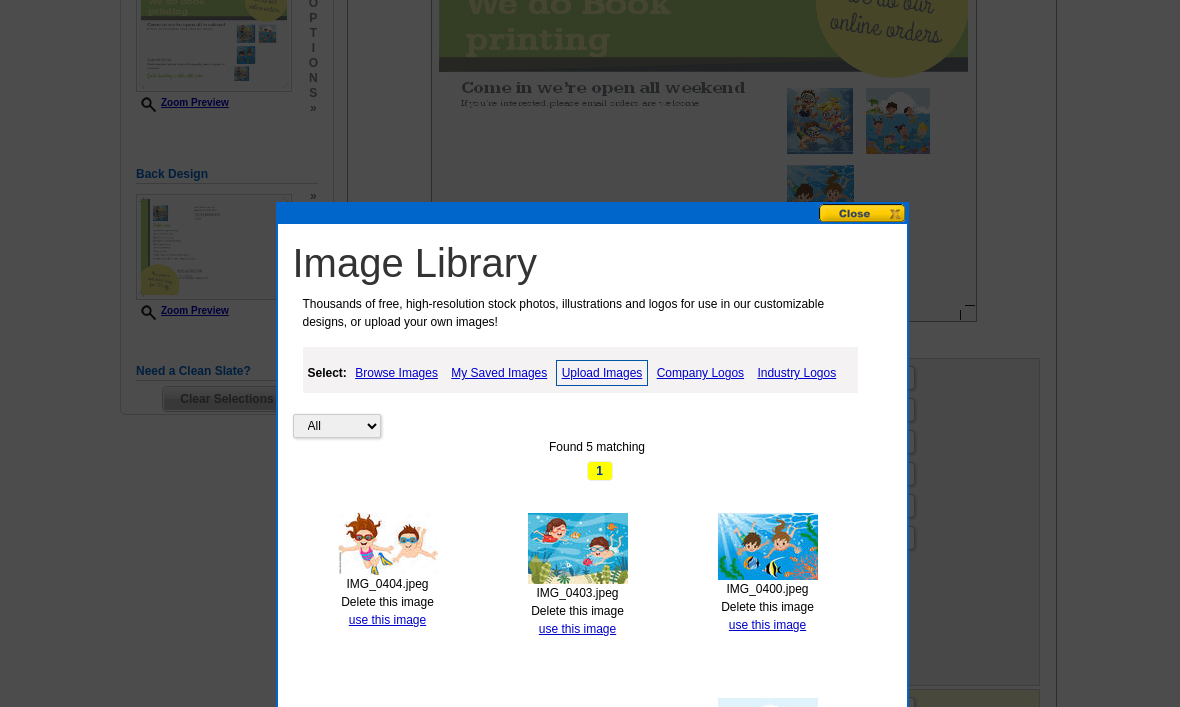 click on "use this image" at bounding box center (387, 620) 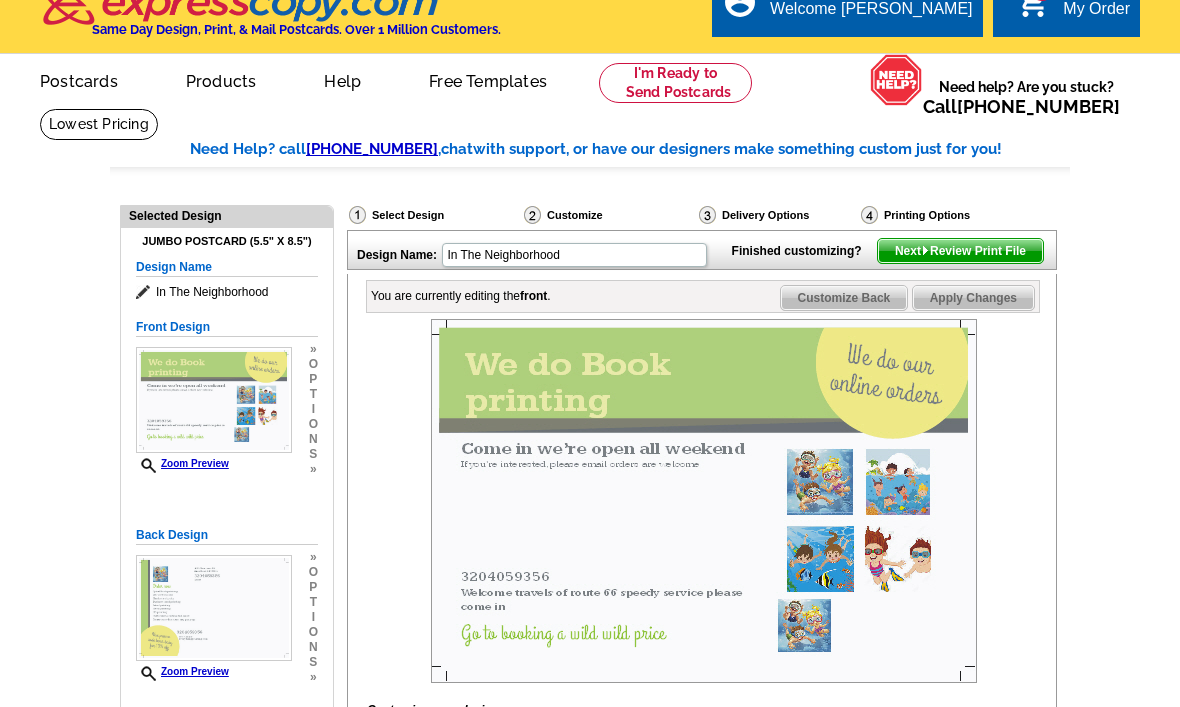 scroll, scrollTop: 11, scrollLeft: 0, axis: vertical 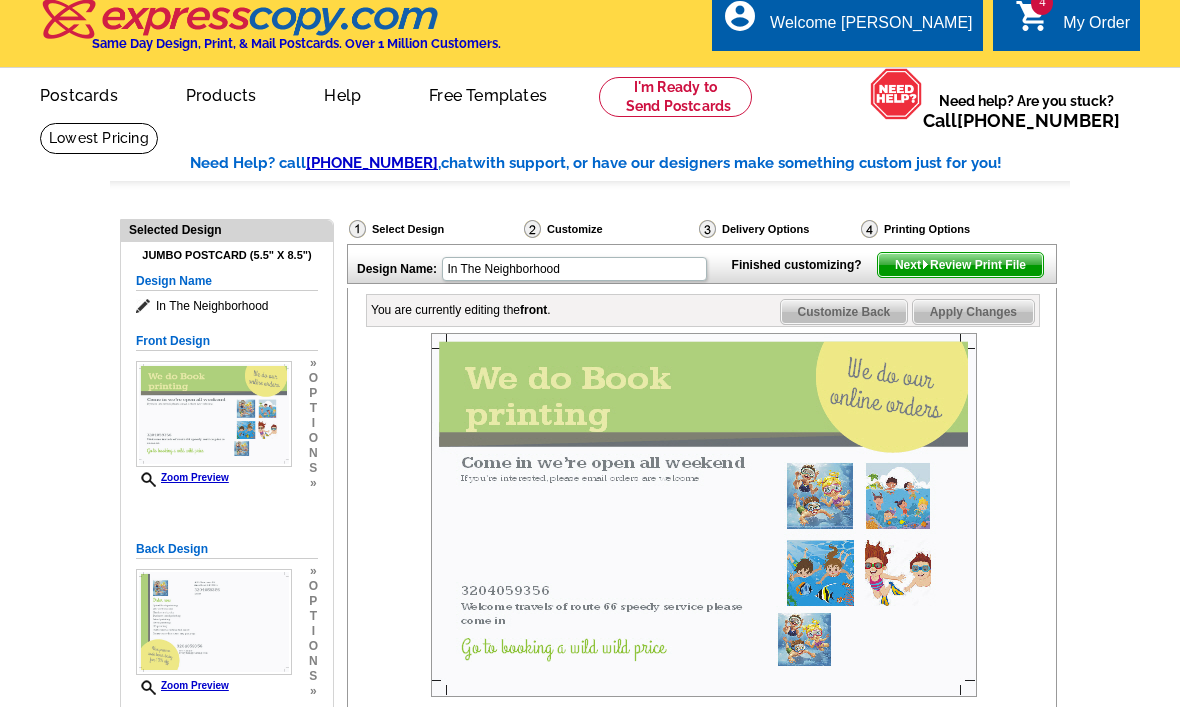 click on "Next   Review Print File" at bounding box center [960, 265] 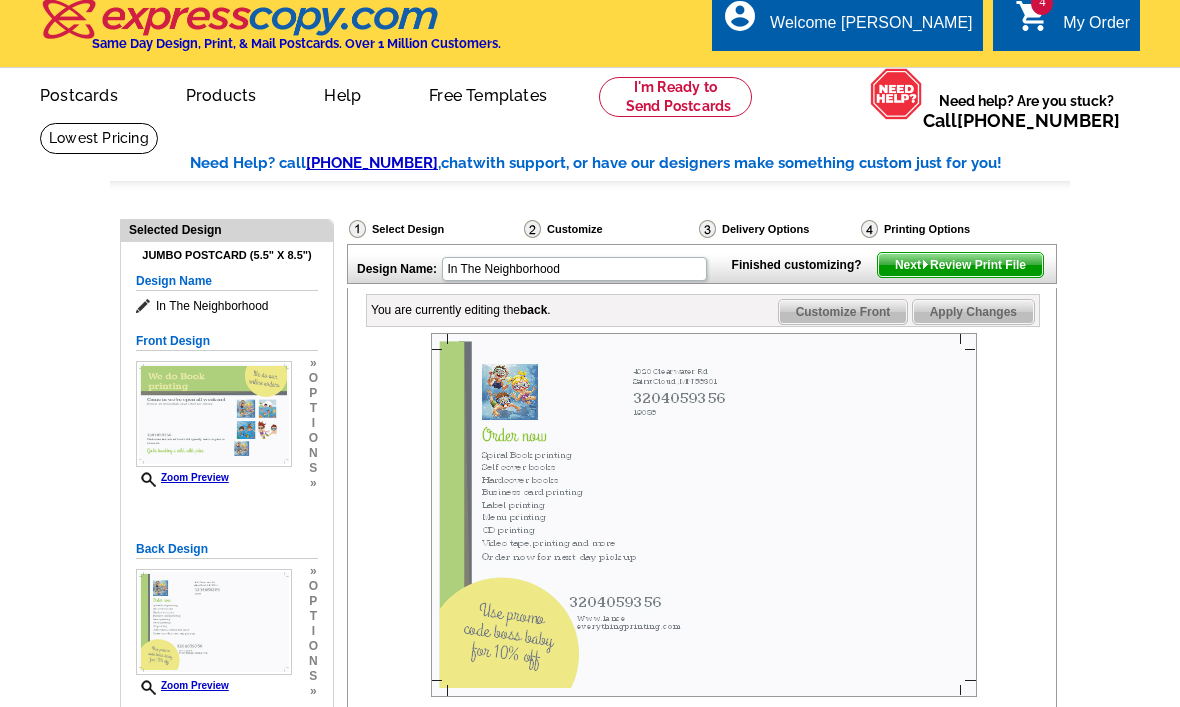 click on "Next   Review Print File" at bounding box center (960, 265) 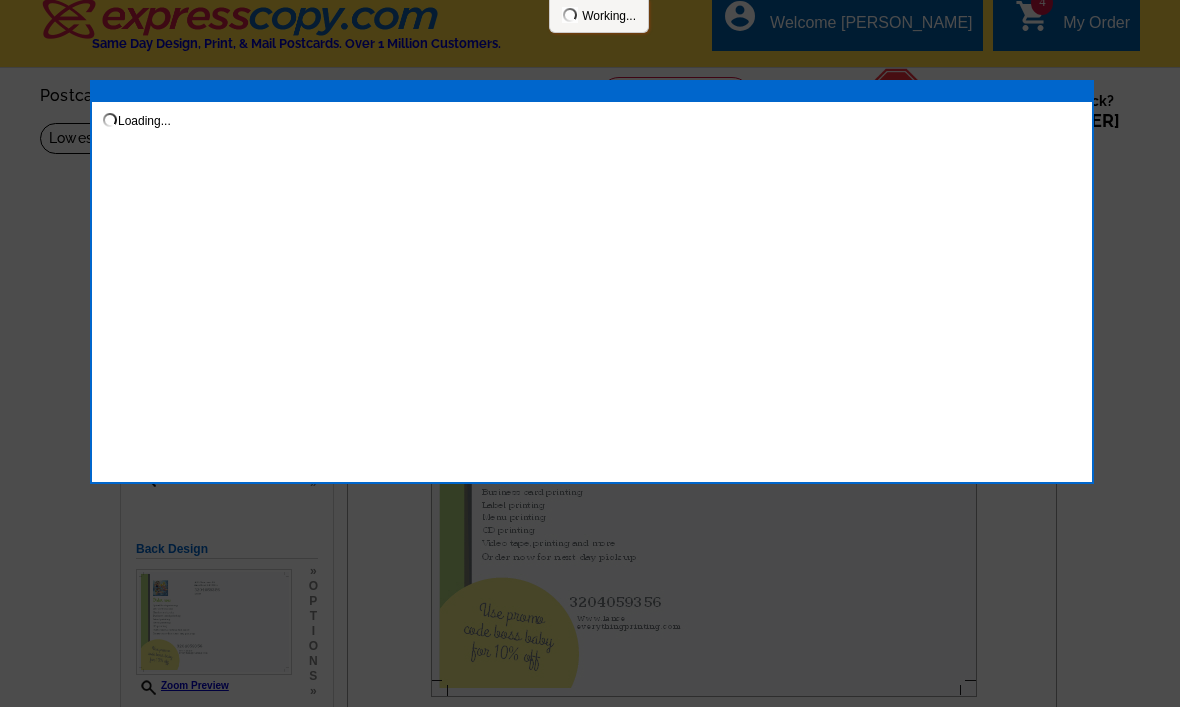 scroll, scrollTop: 0, scrollLeft: 0, axis: both 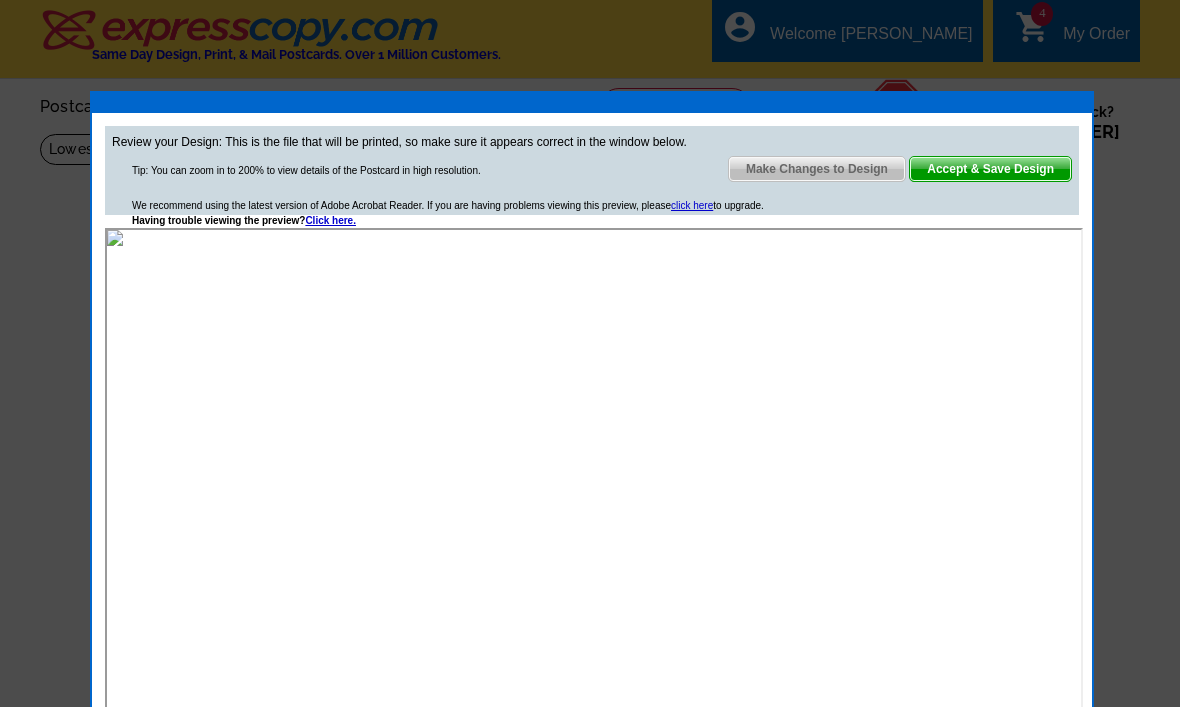 click on "Accept & Save Design" at bounding box center [990, 169] 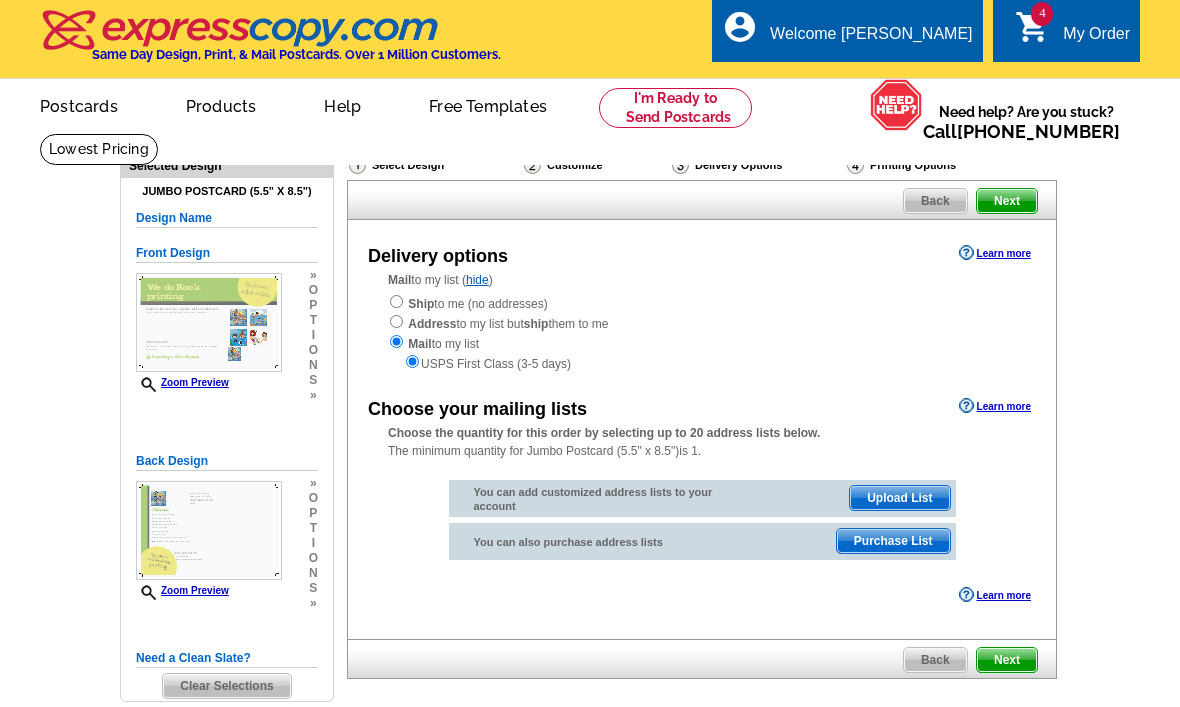 scroll, scrollTop: 0, scrollLeft: 0, axis: both 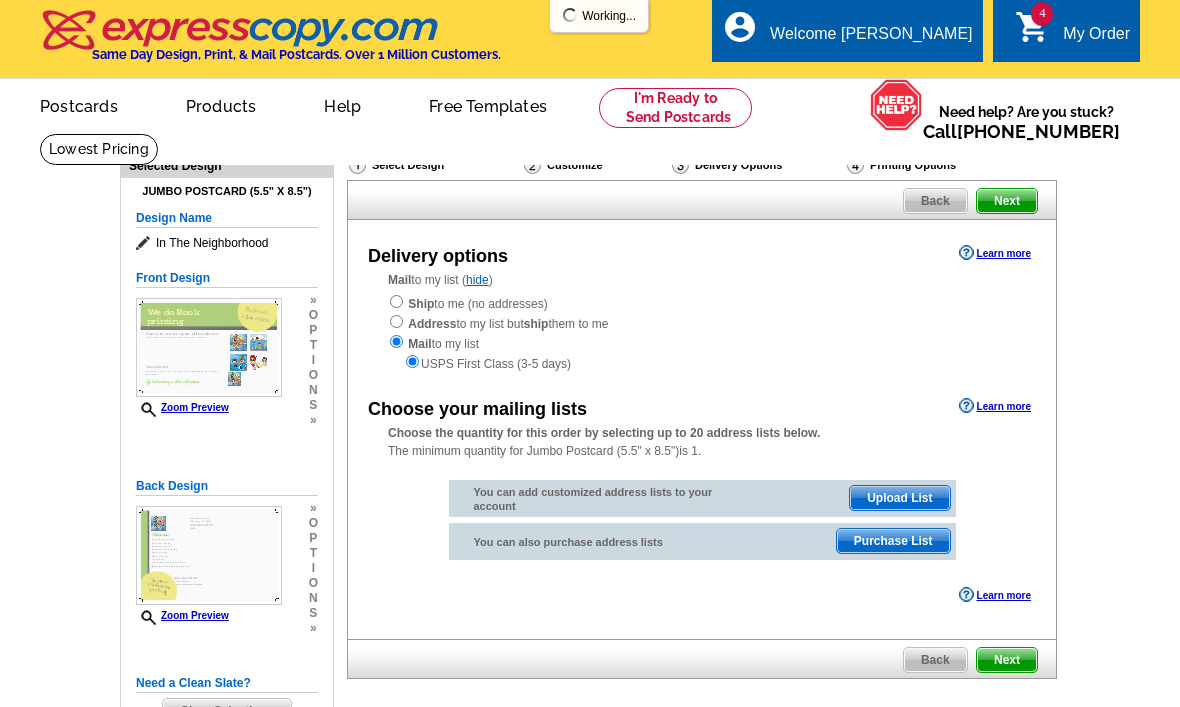 click on "Ship" at bounding box center (421, 304) 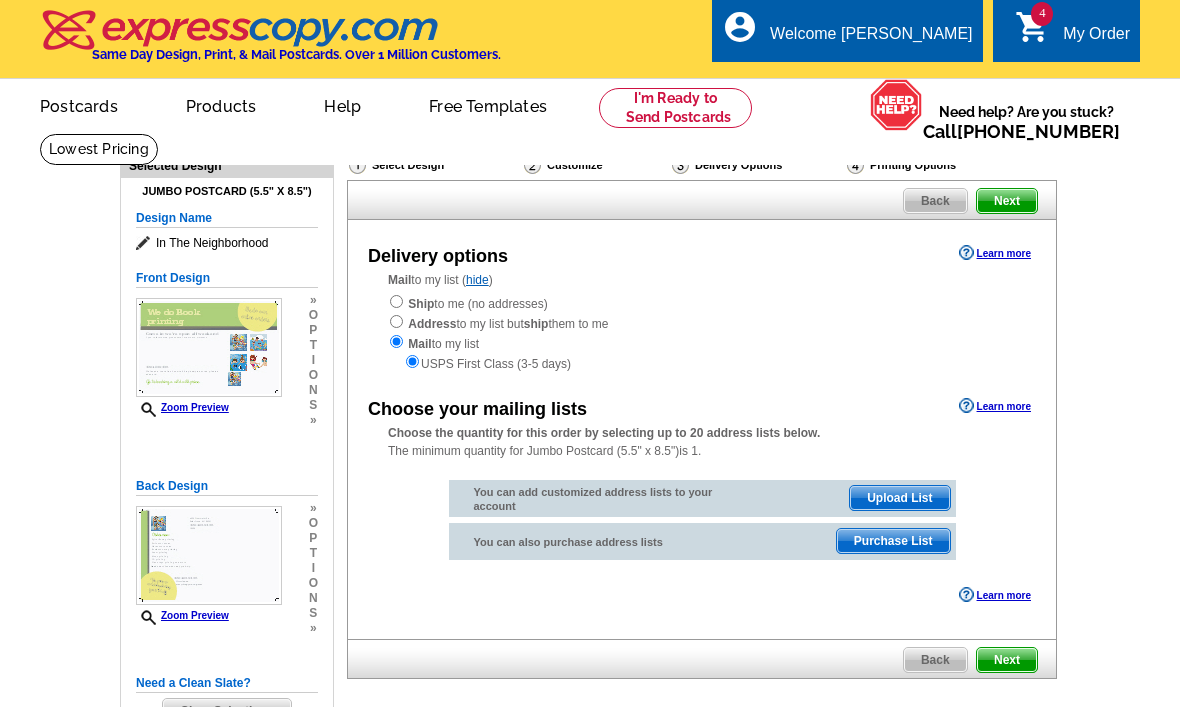 click at bounding box center [396, 301] 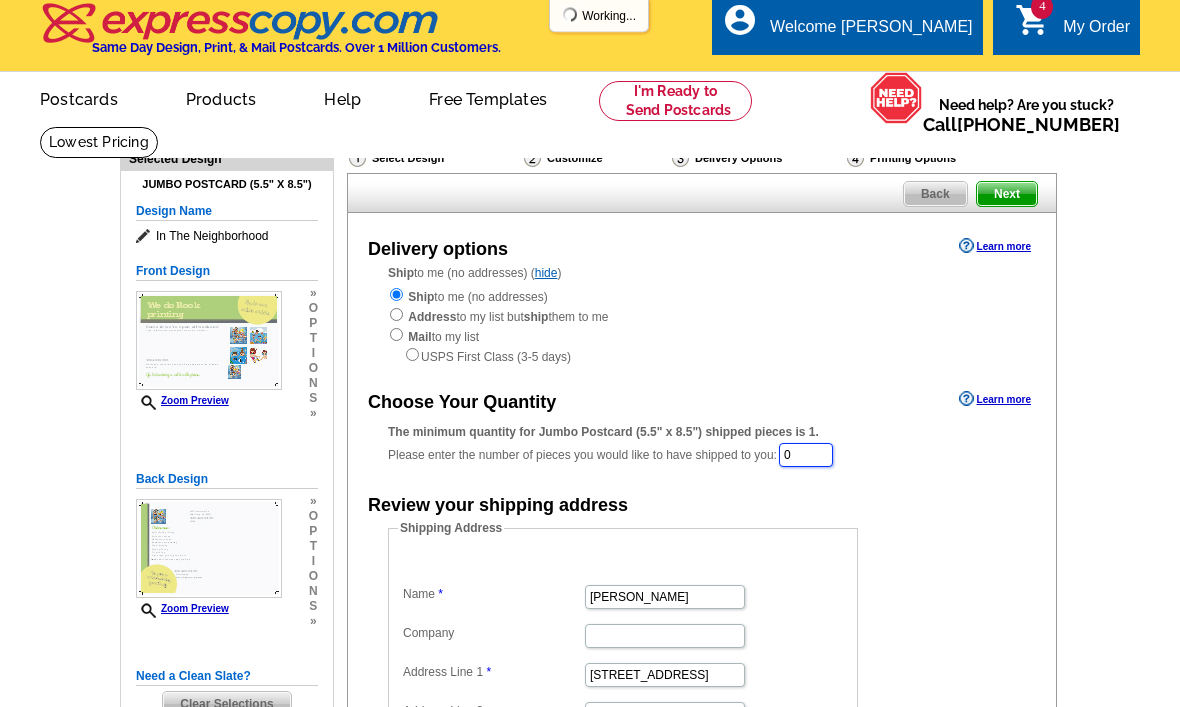 click on "0" at bounding box center [806, 456] 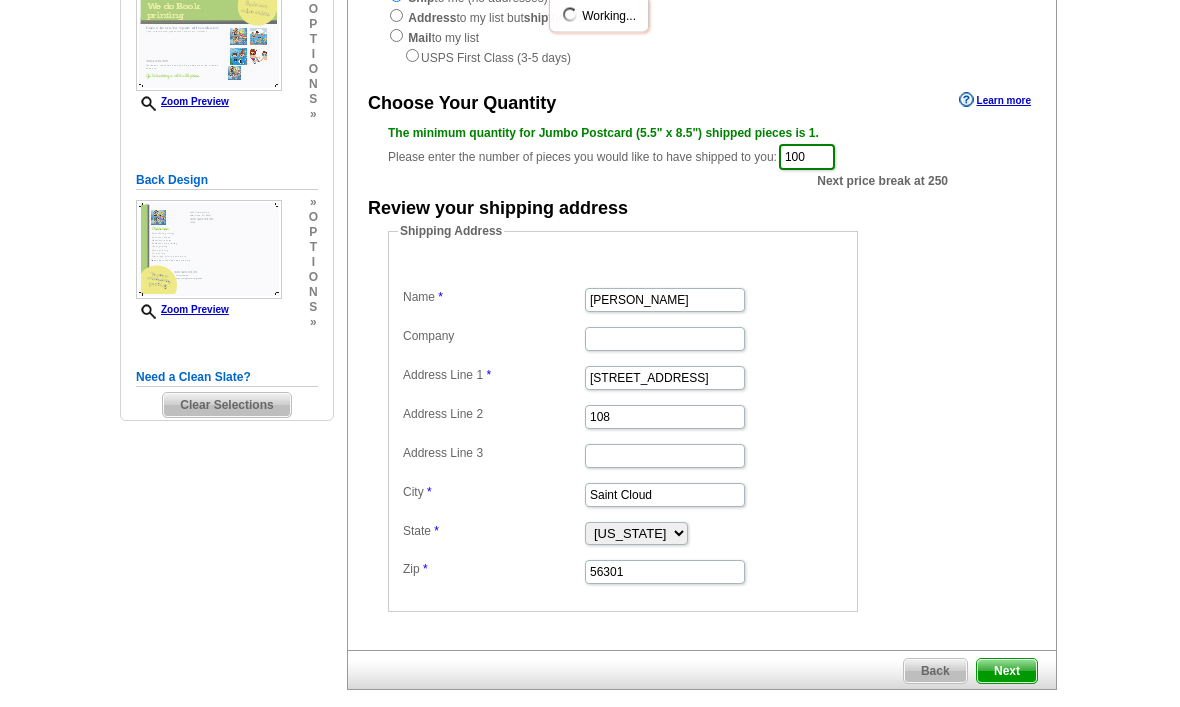 scroll, scrollTop: 340, scrollLeft: 0, axis: vertical 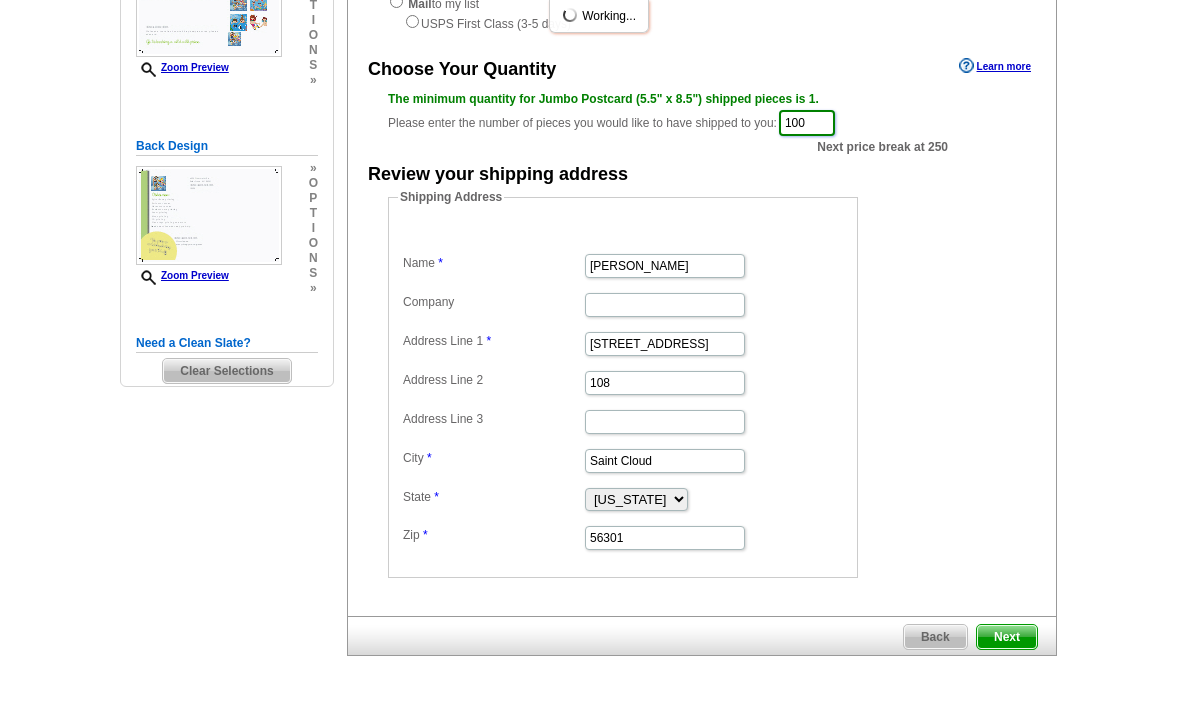 type on "100" 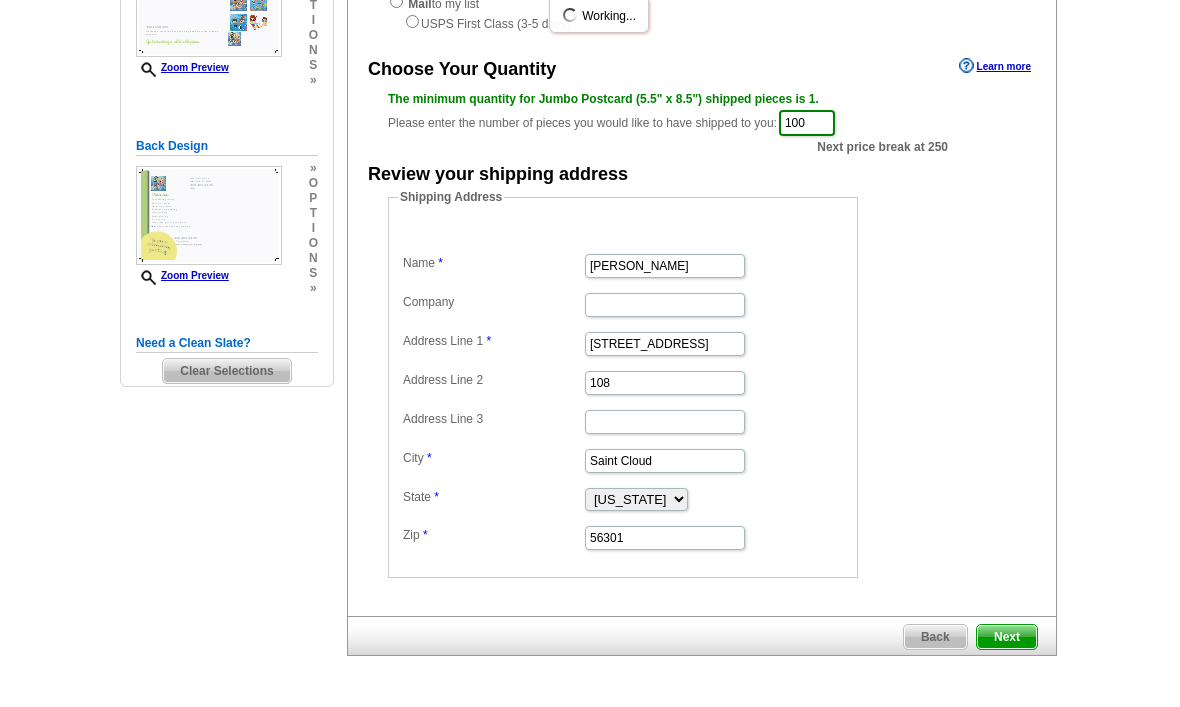 click on "Next" at bounding box center [1007, 637] 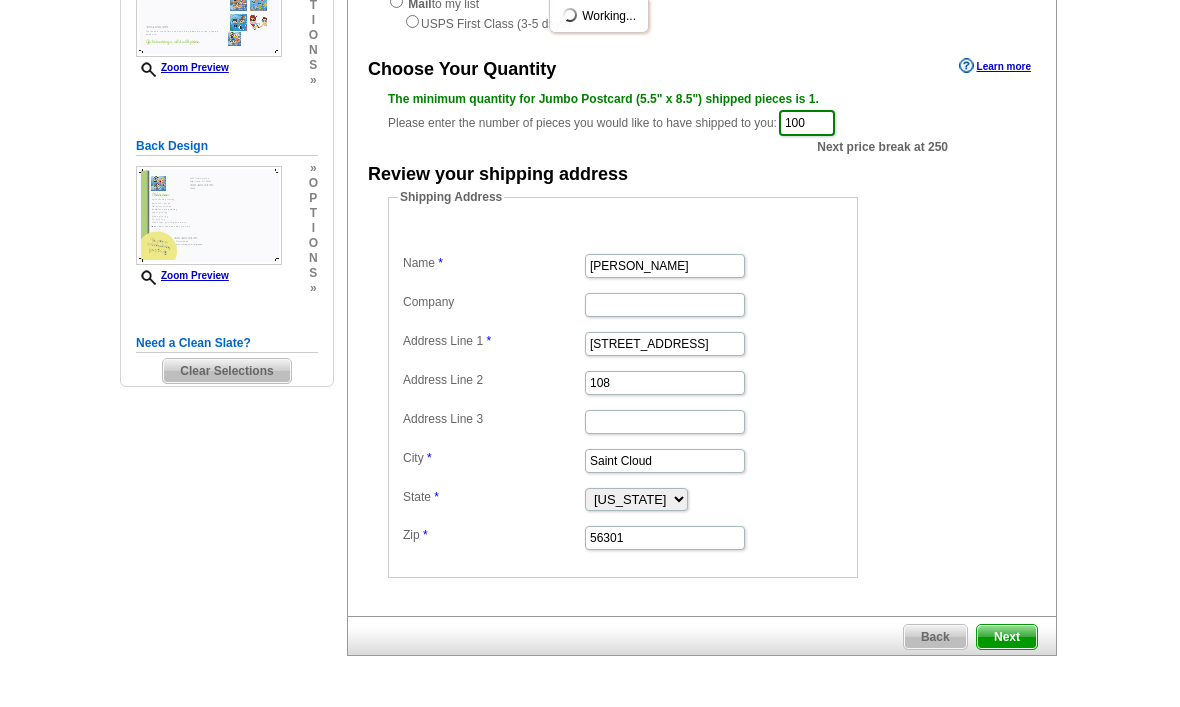 click on "Next" at bounding box center (1007, 637) 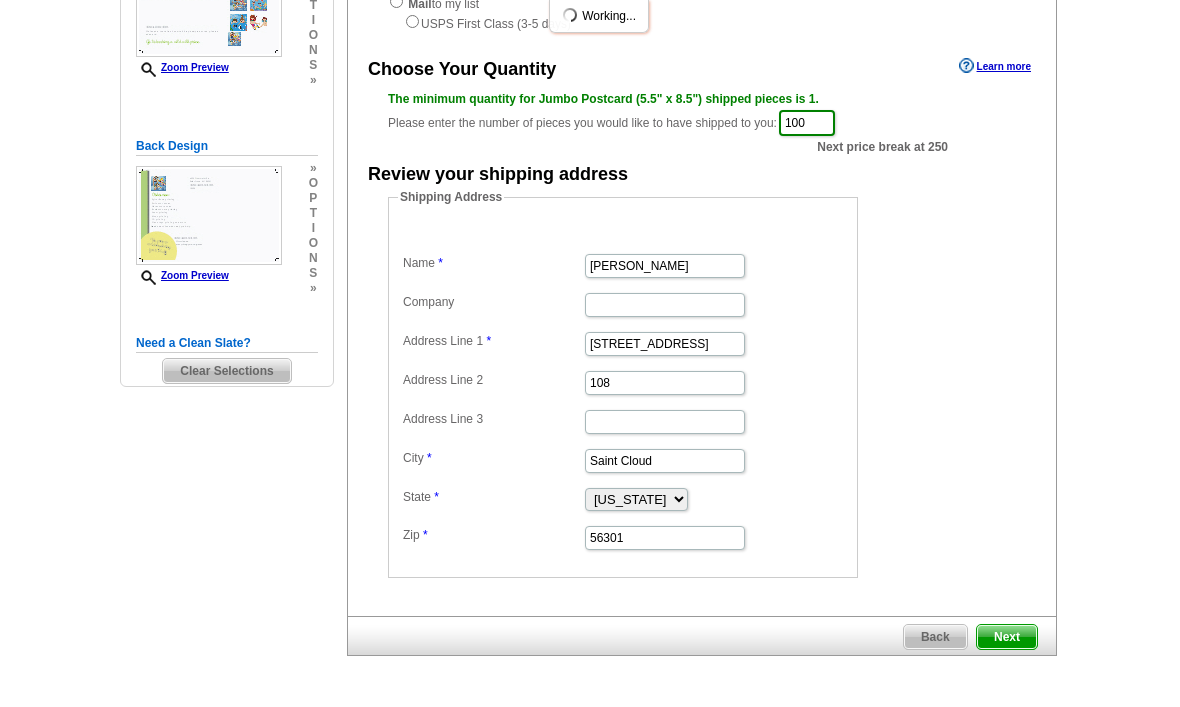 click on "Next" at bounding box center (1007, 637) 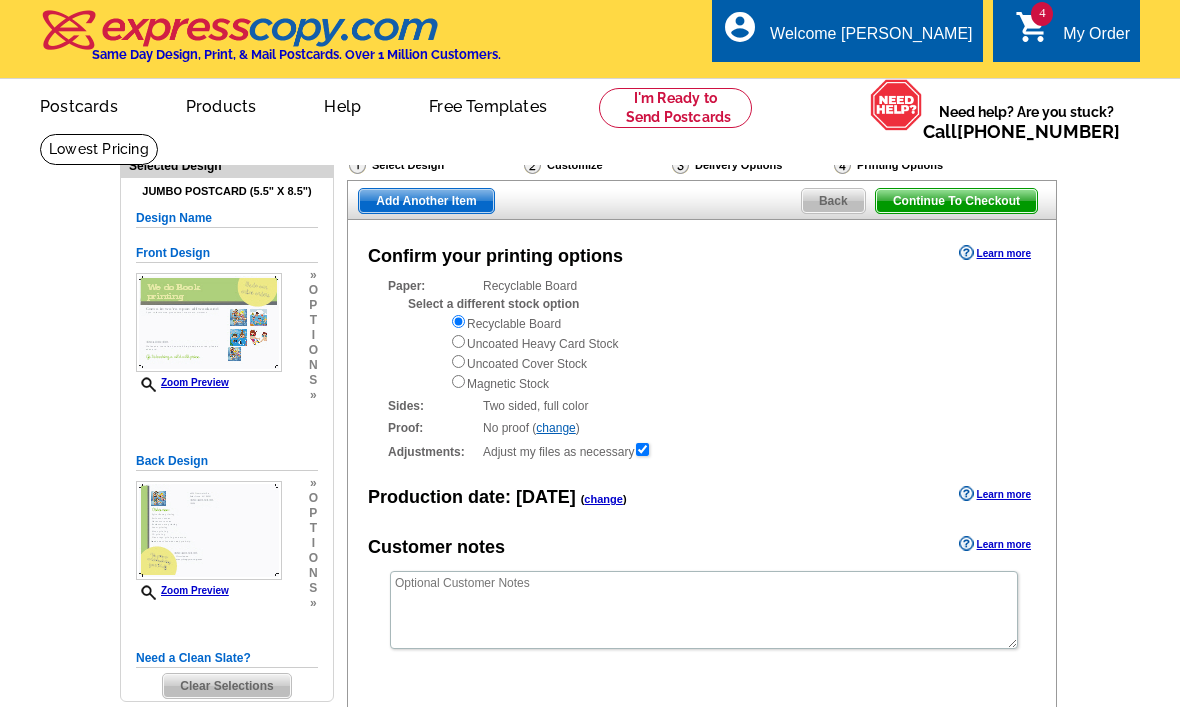 scroll, scrollTop: 0, scrollLeft: 0, axis: both 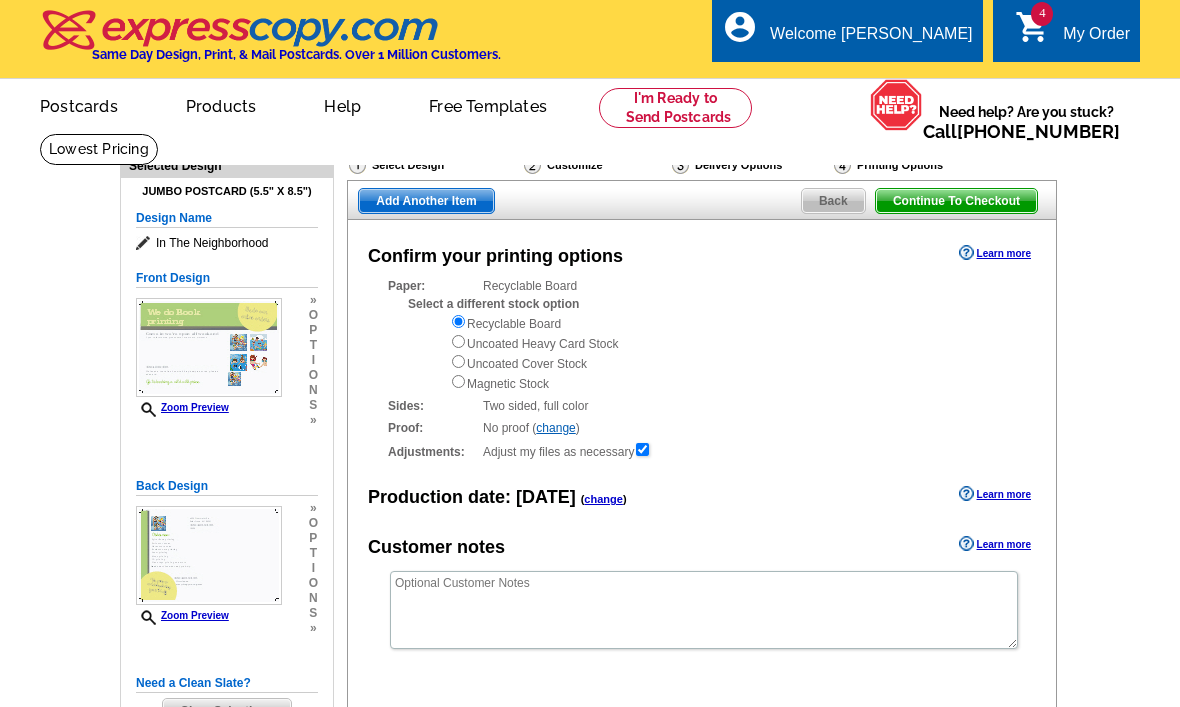 click on "Continue To Checkout" at bounding box center (956, 201) 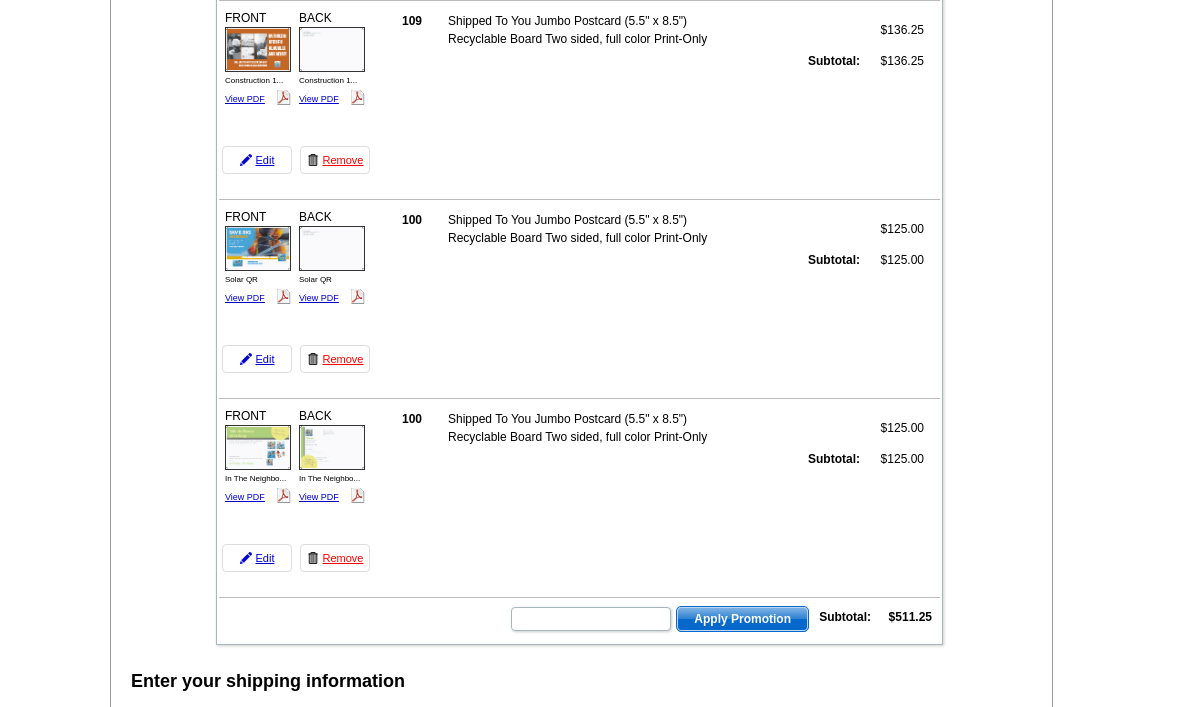 scroll, scrollTop: 28, scrollLeft: 0, axis: vertical 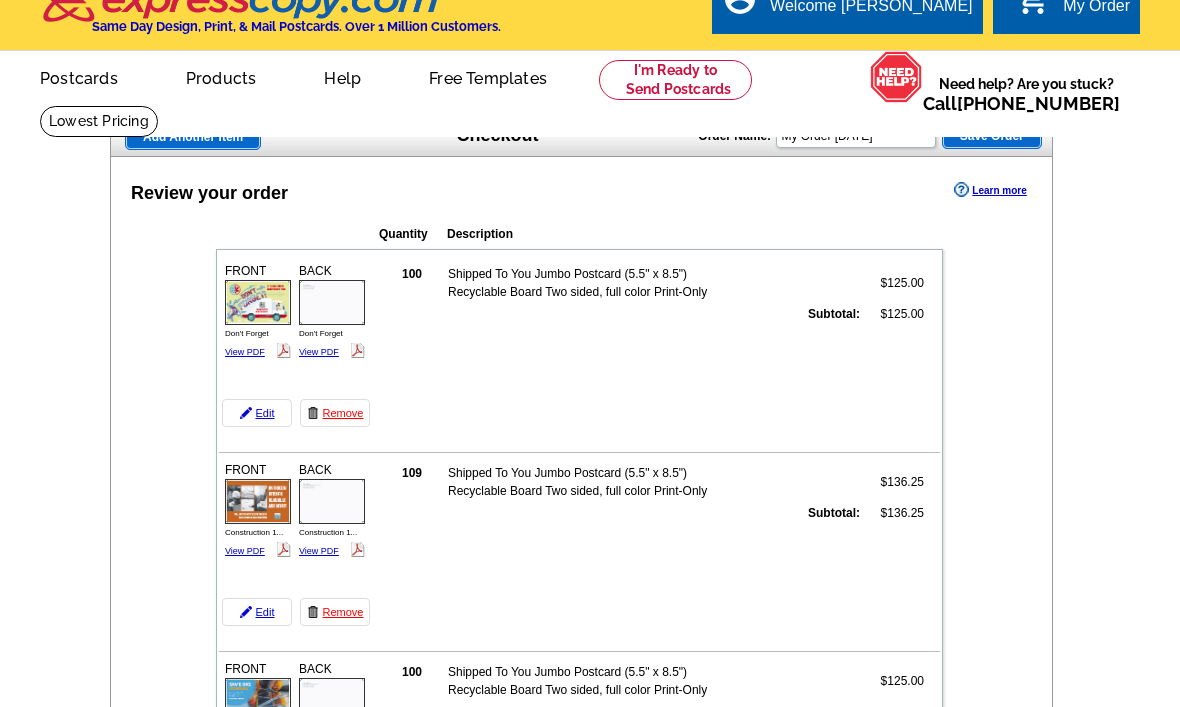 click on "View PDF" at bounding box center (245, 352) 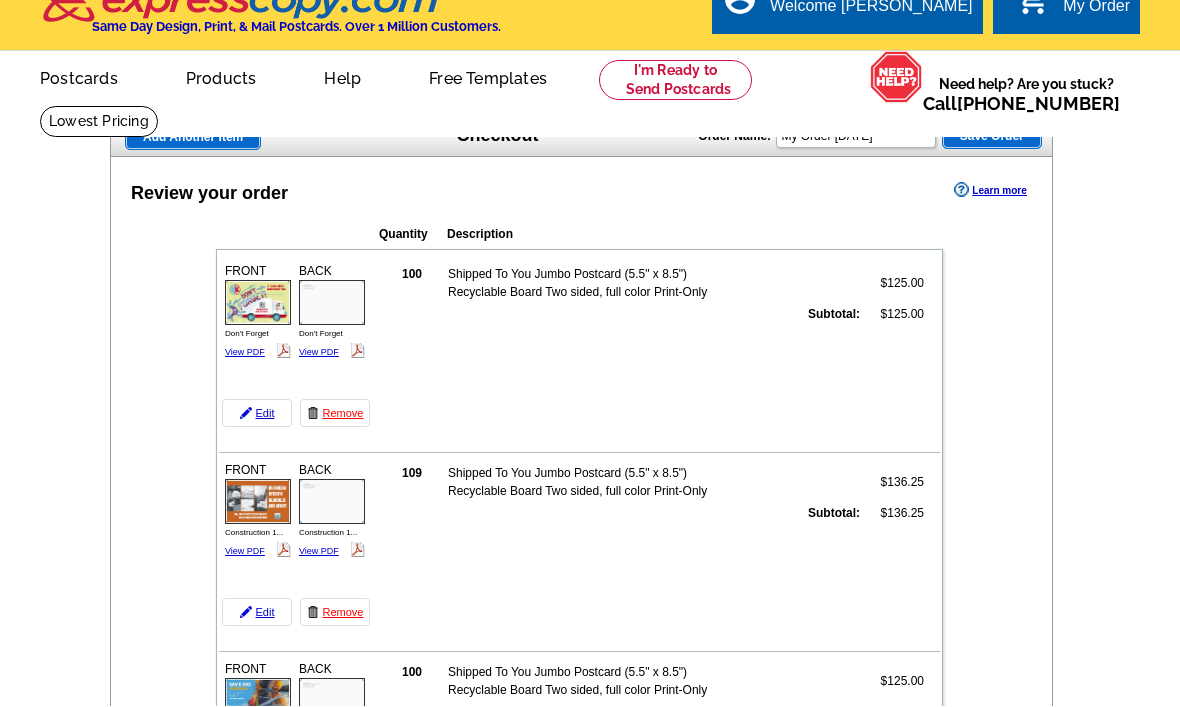 scroll, scrollTop: 28, scrollLeft: 0, axis: vertical 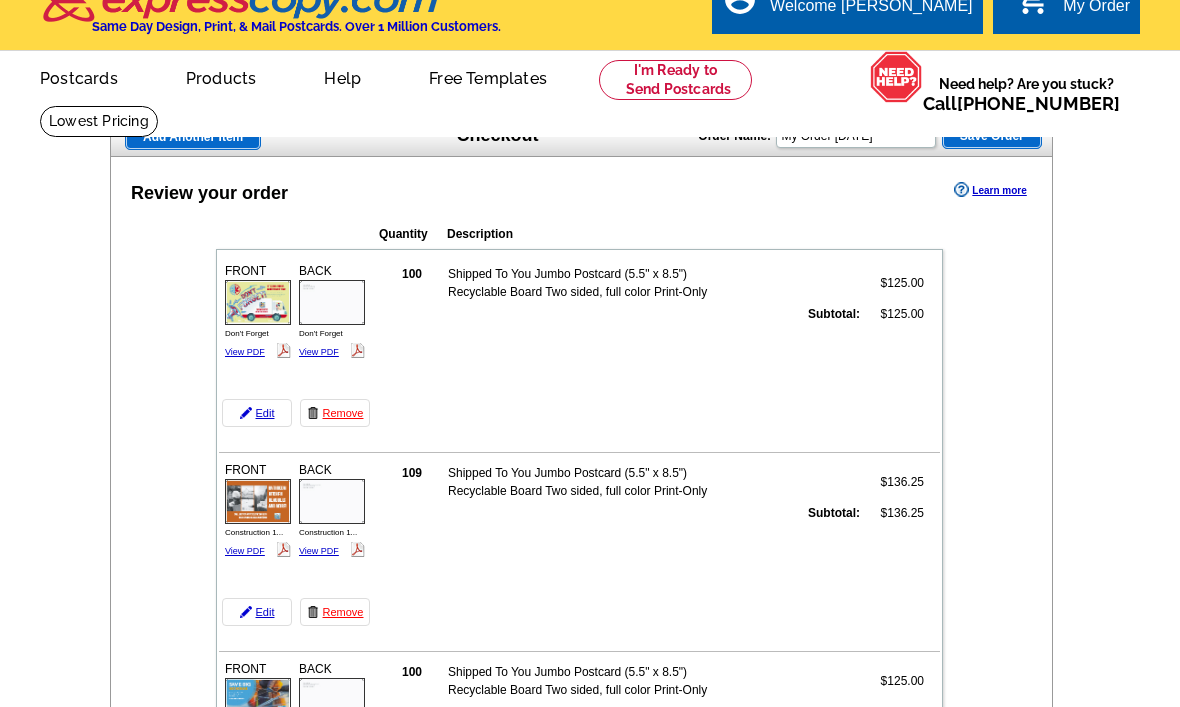 click on "FRONT
Don't Forget
View PDF
BACK" at bounding box center (296, 316) 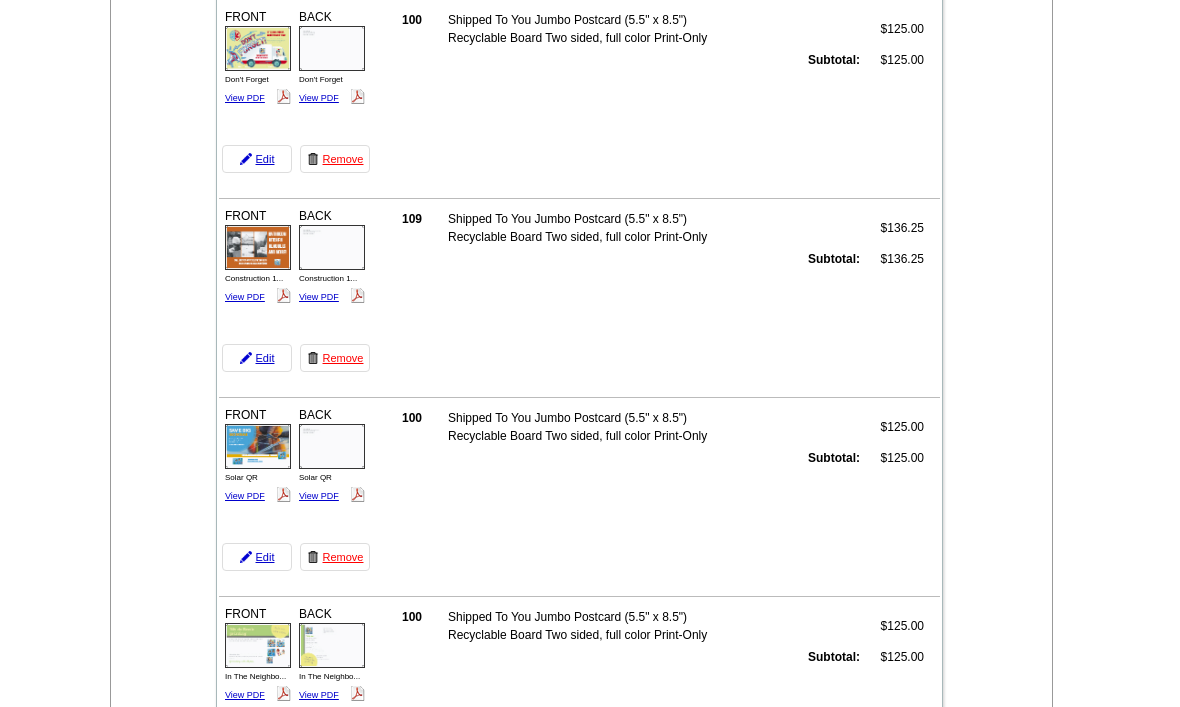 scroll, scrollTop: 280, scrollLeft: 0, axis: vertical 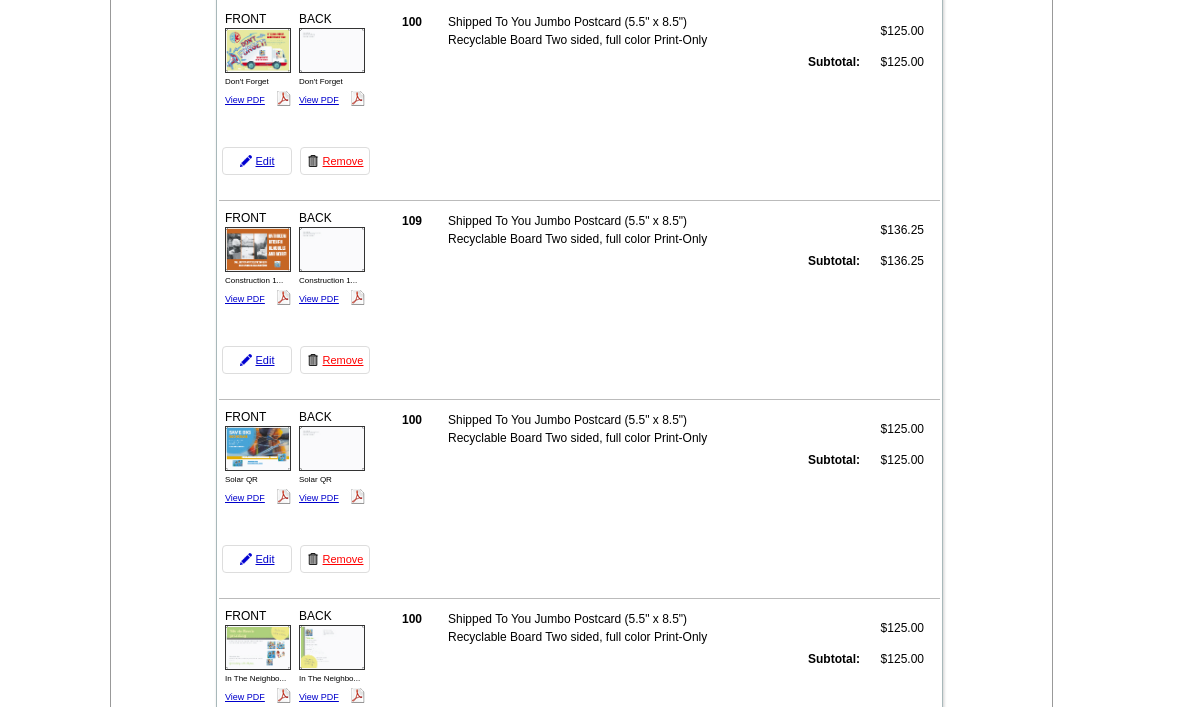 click on "View PDF" at bounding box center (245, 299) 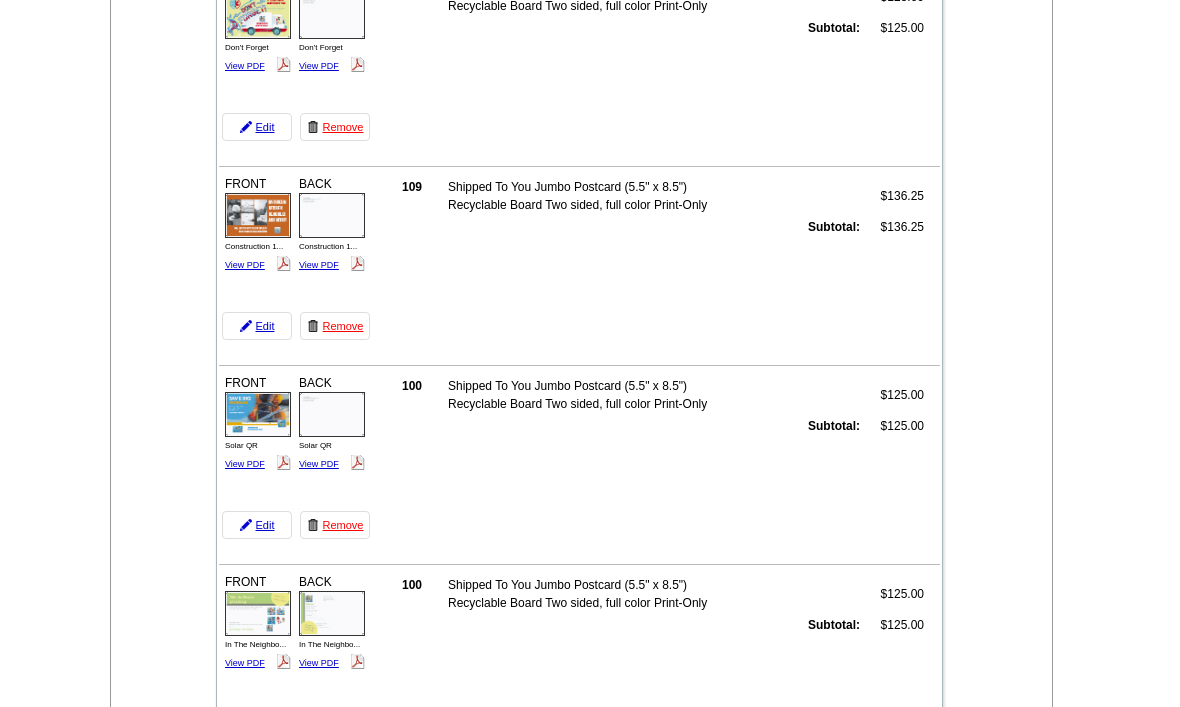 click on "View PDF" at bounding box center (319, 265) 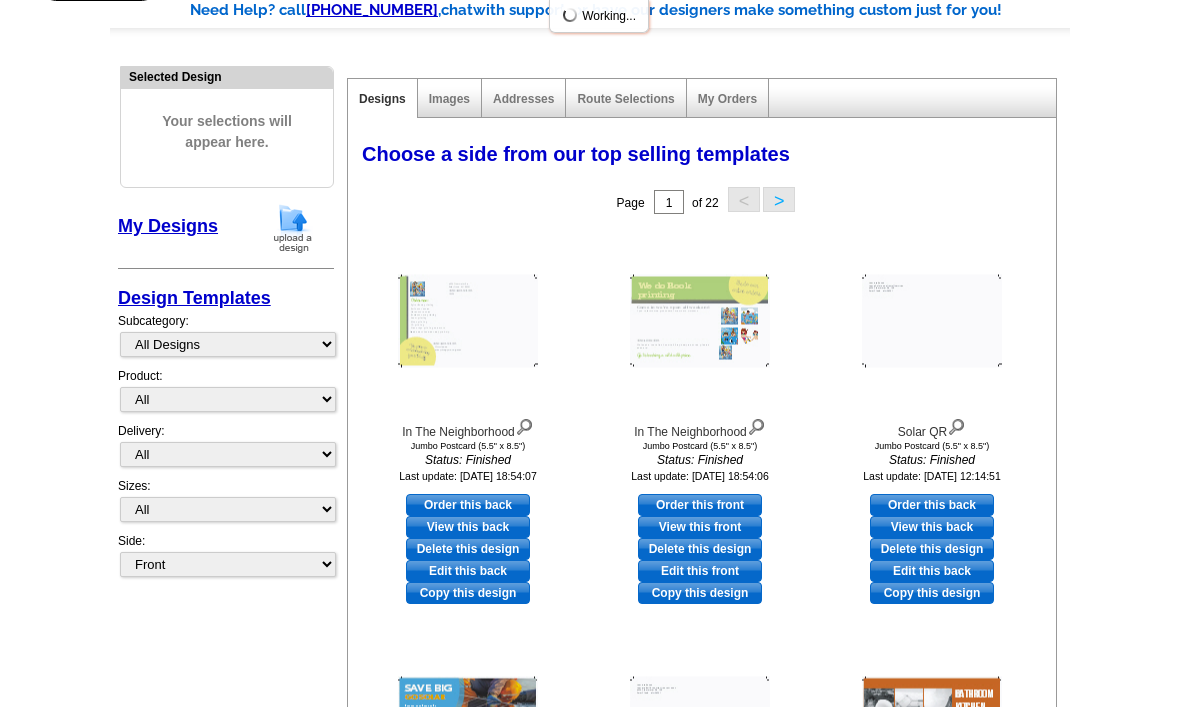 scroll, scrollTop: 164, scrollLeft: 0, axis: vertical 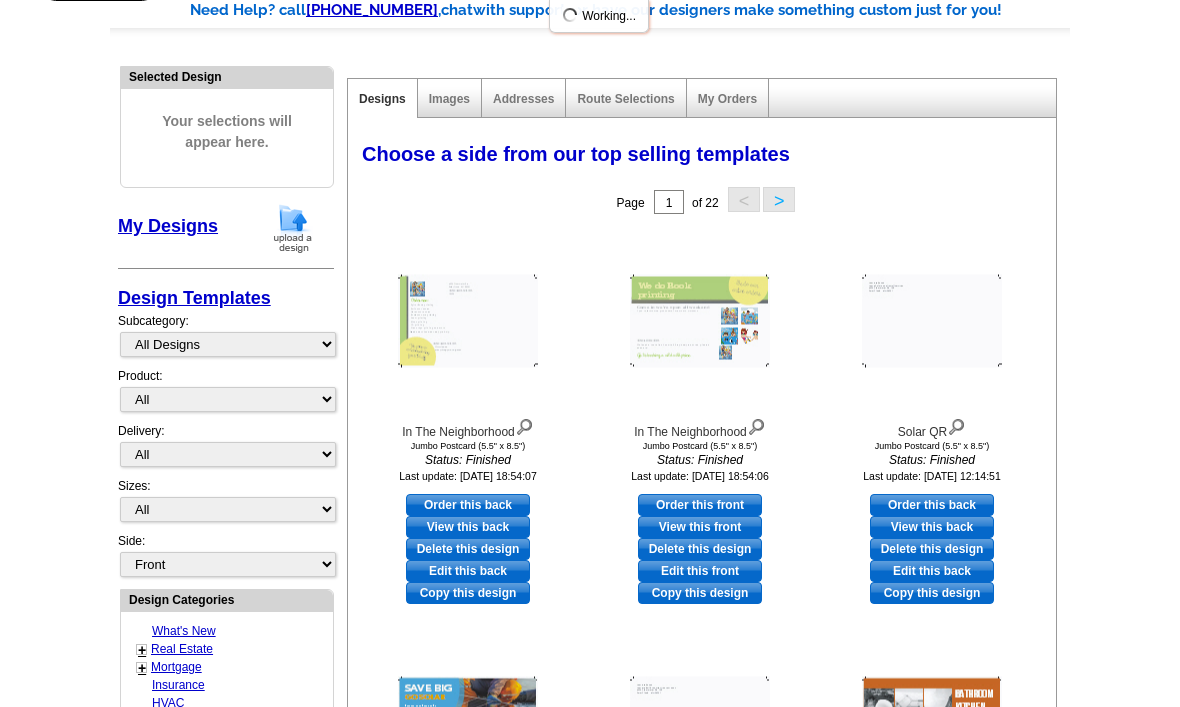 click on "Design Templates" at bounding box center (194, 298) 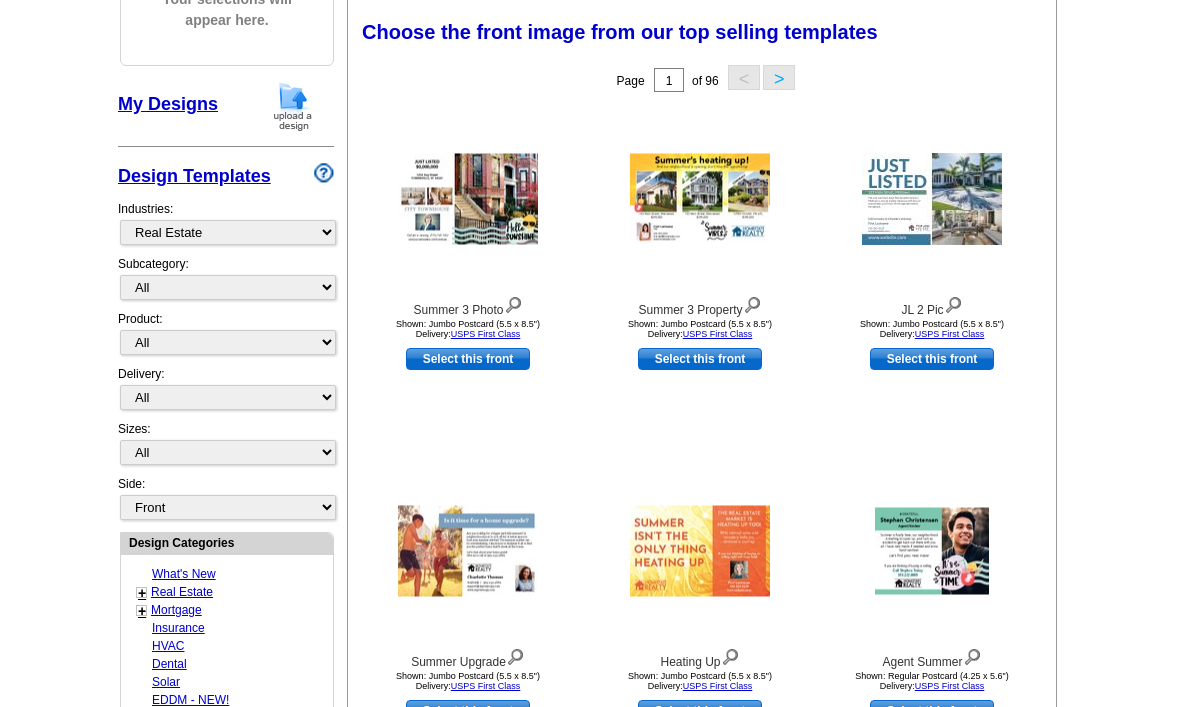 scroll, scrollTop: 289, scrollLeft: 0, axis: vertical 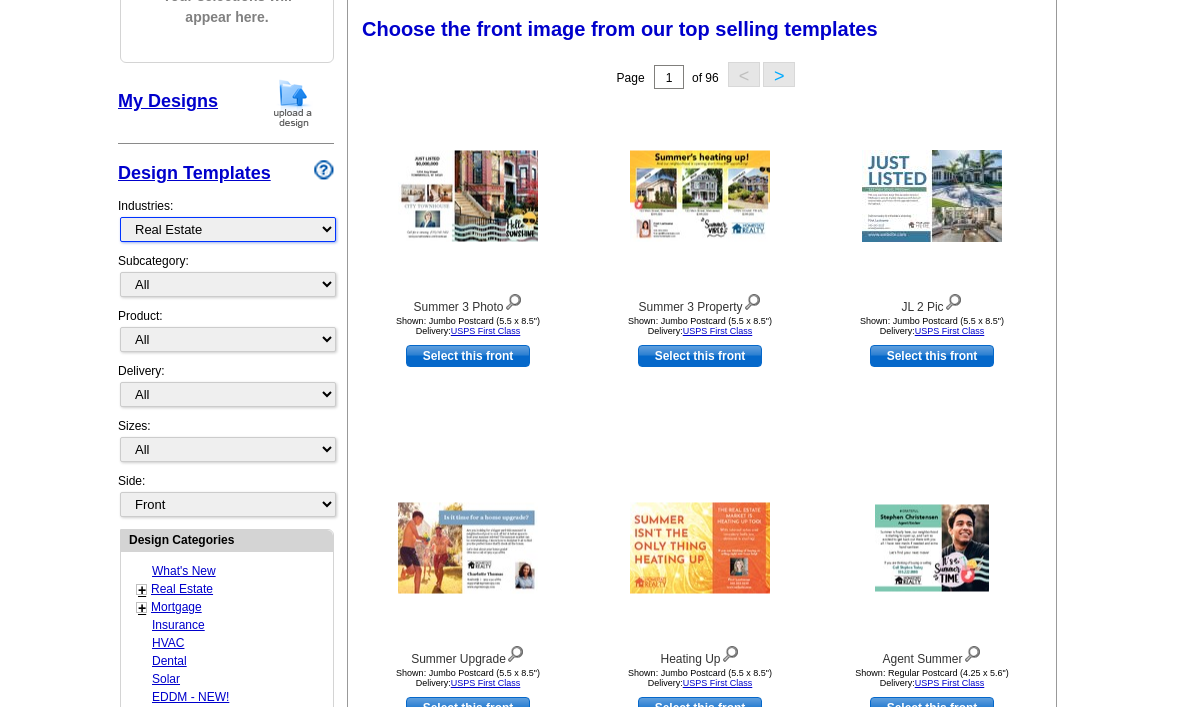 click on "What's New Real Estate Mortgage Insurance HVAC Dental Solar EDDM - NEW! Calendar Postcards Arts & Entertainment Assisted Living Automotive Beauty & Fitness Business Services Education, Camps & Childcare Financial Services Food & Beverage Healthcare Holiday Home Services Keep-in-Touch Legal Non-Profit Personal Projects Pets & Veterinarians Photo Cards Religion & Faith Retail Seasonal Sports & Recreation Sports Schedules Travel Greeting Cards All Postcards All Flyers & Brochures All Business Cards All Door Hangers All Greeting Cards" at bounding box center (228, 229) 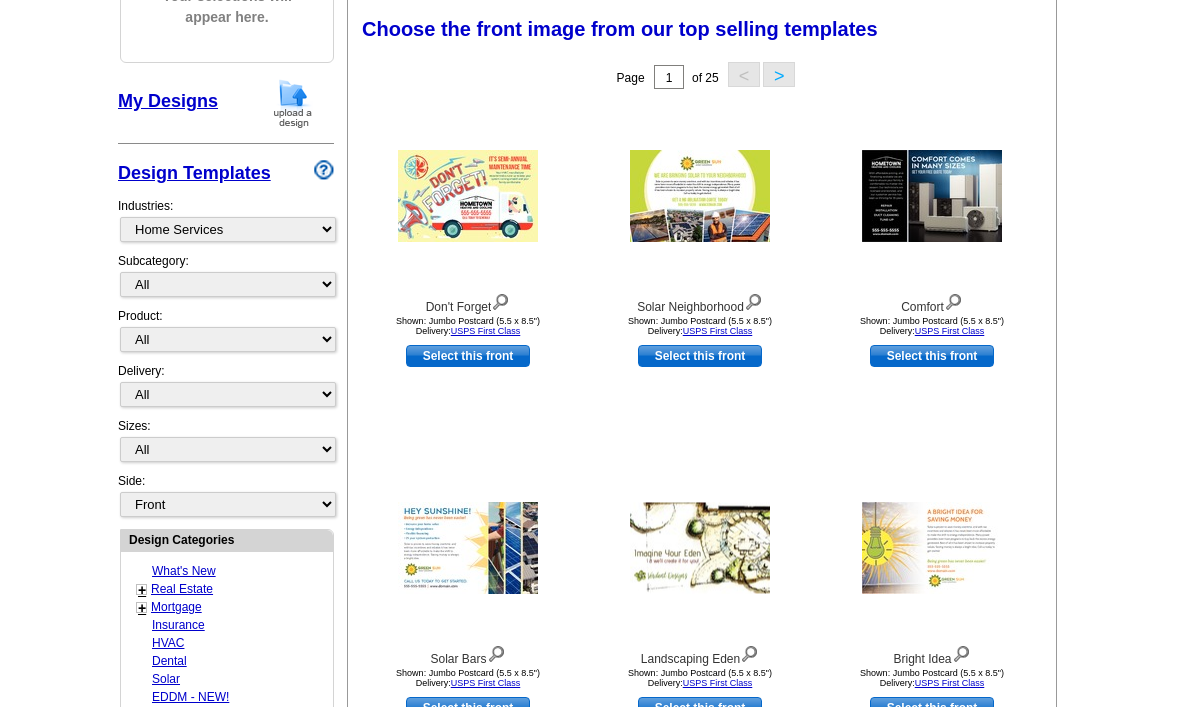 click on ">" at bounding box center [779, 74] 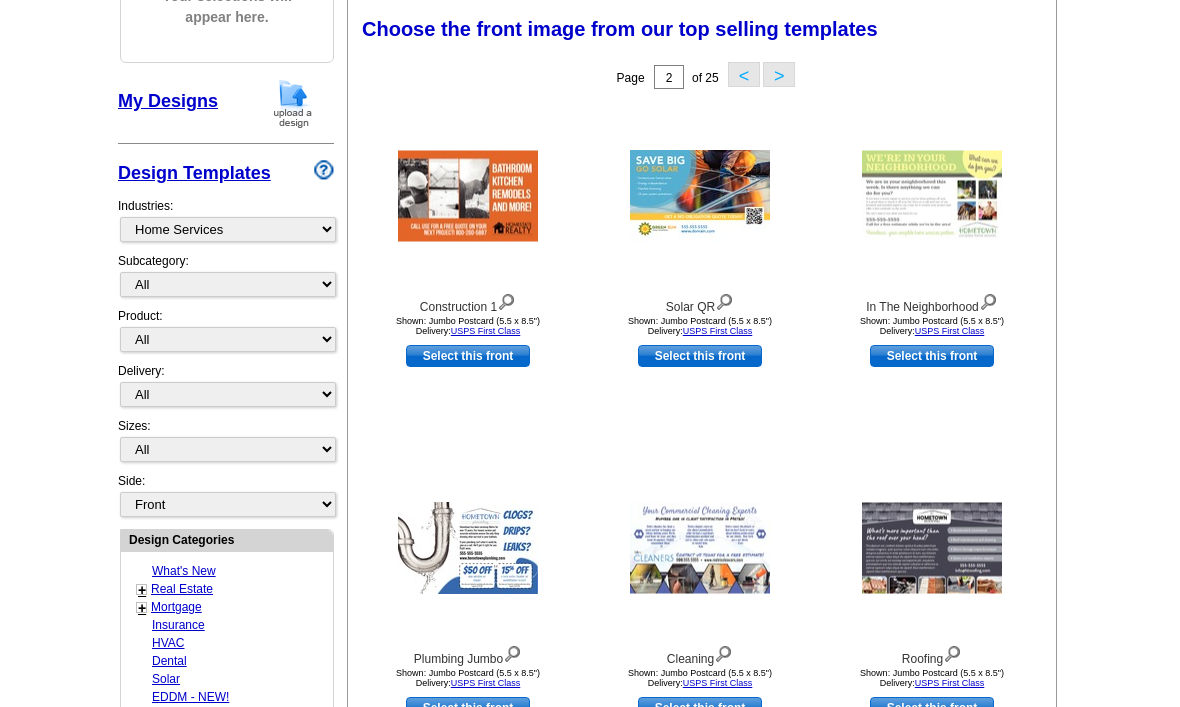 click on "USPS First Class" at bounding box center (486, 683) 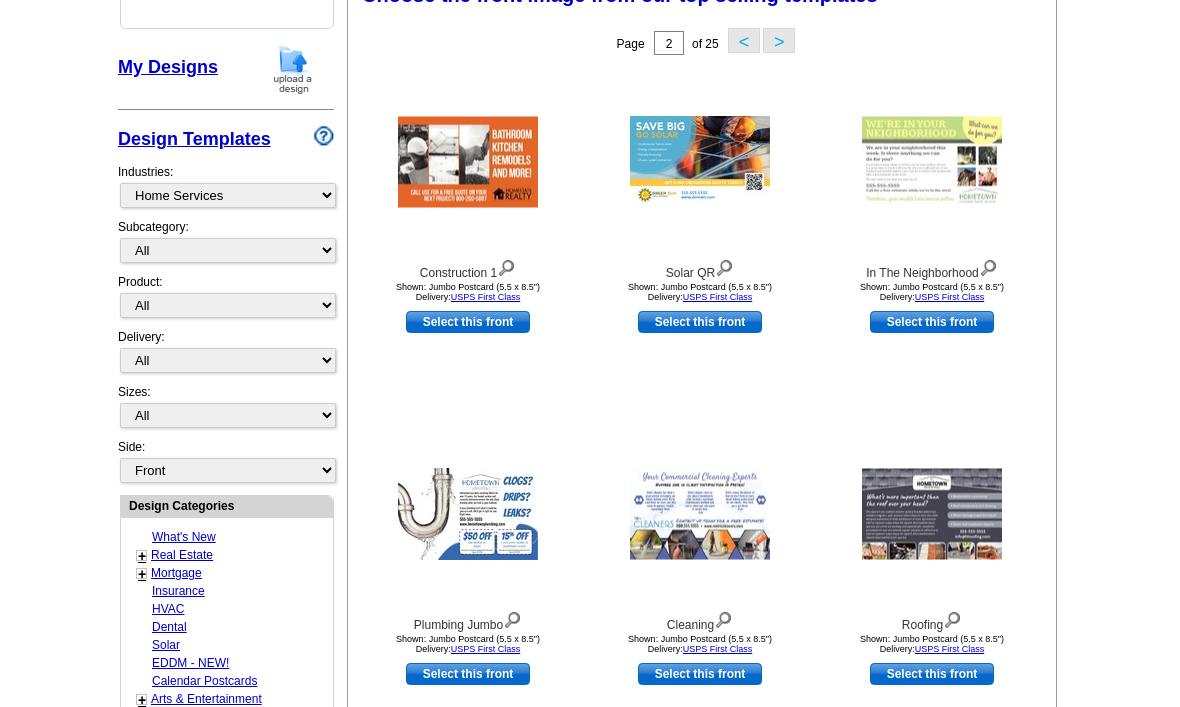 scroll, scrollTop: 415, scrollLeft: 0, axis: vertical 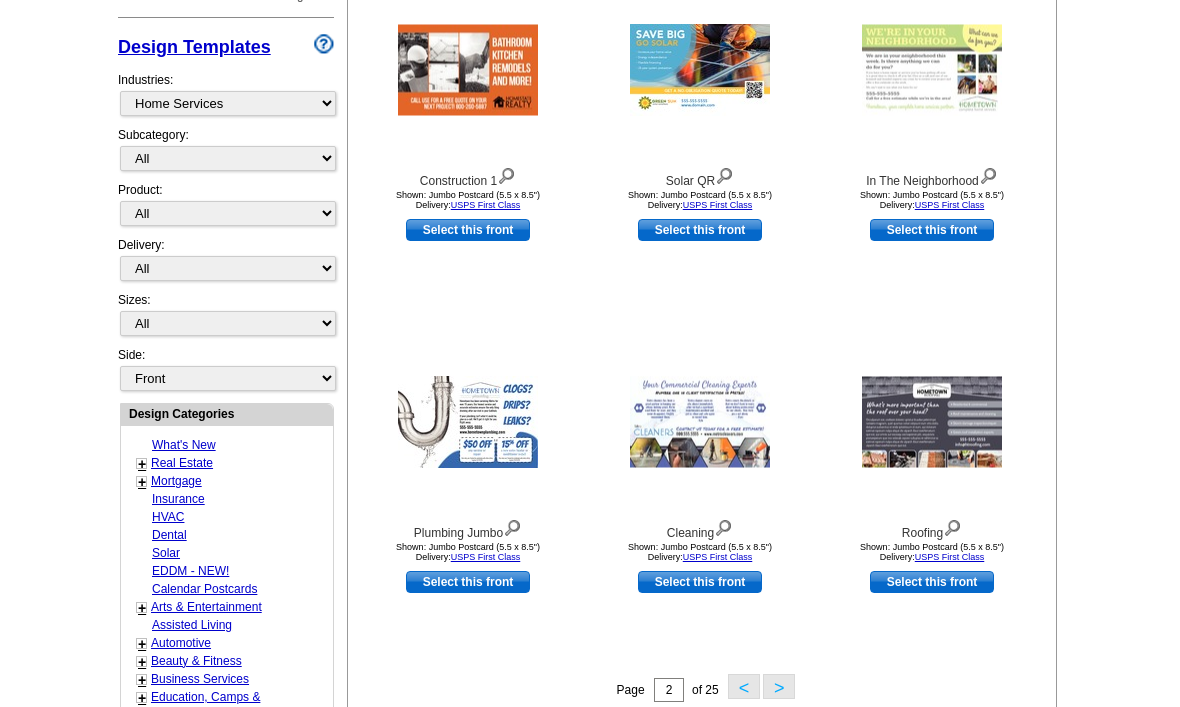 click on "Select this front" at bounding box center (468, 582) 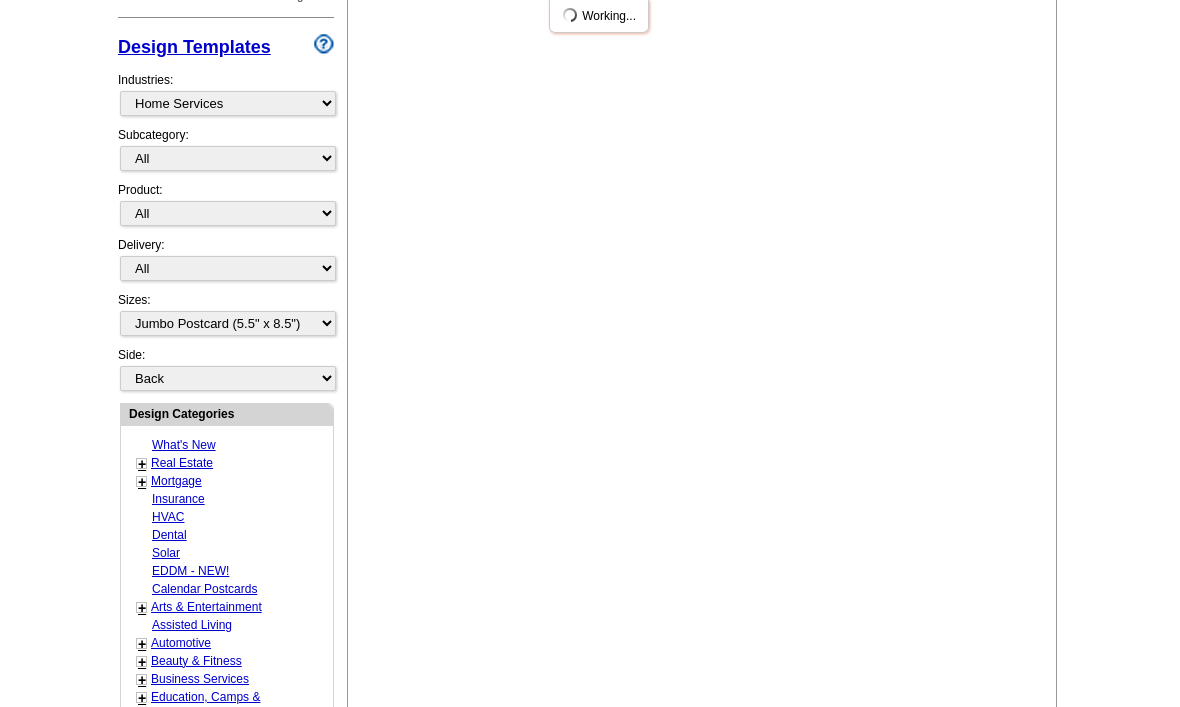 scroll, scrollTop: 0, scrollLeft: 0, axis: both 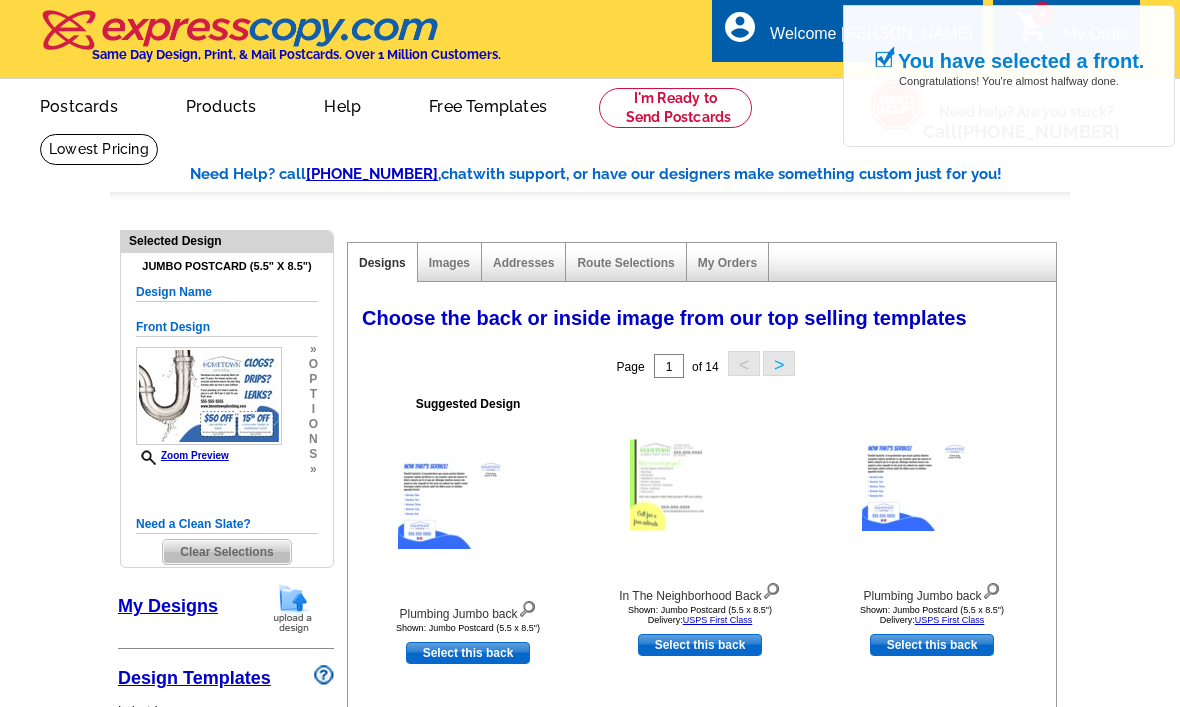 click on "Select this back" at bounding box center (468, 653) 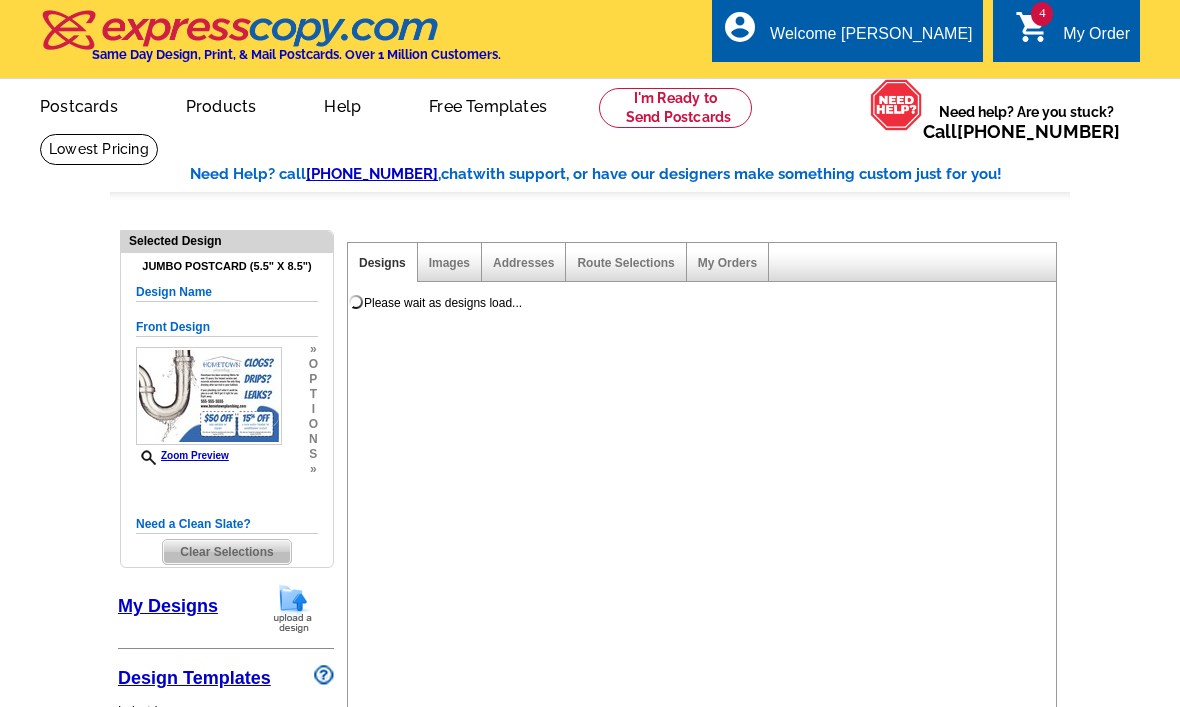 select on "front" 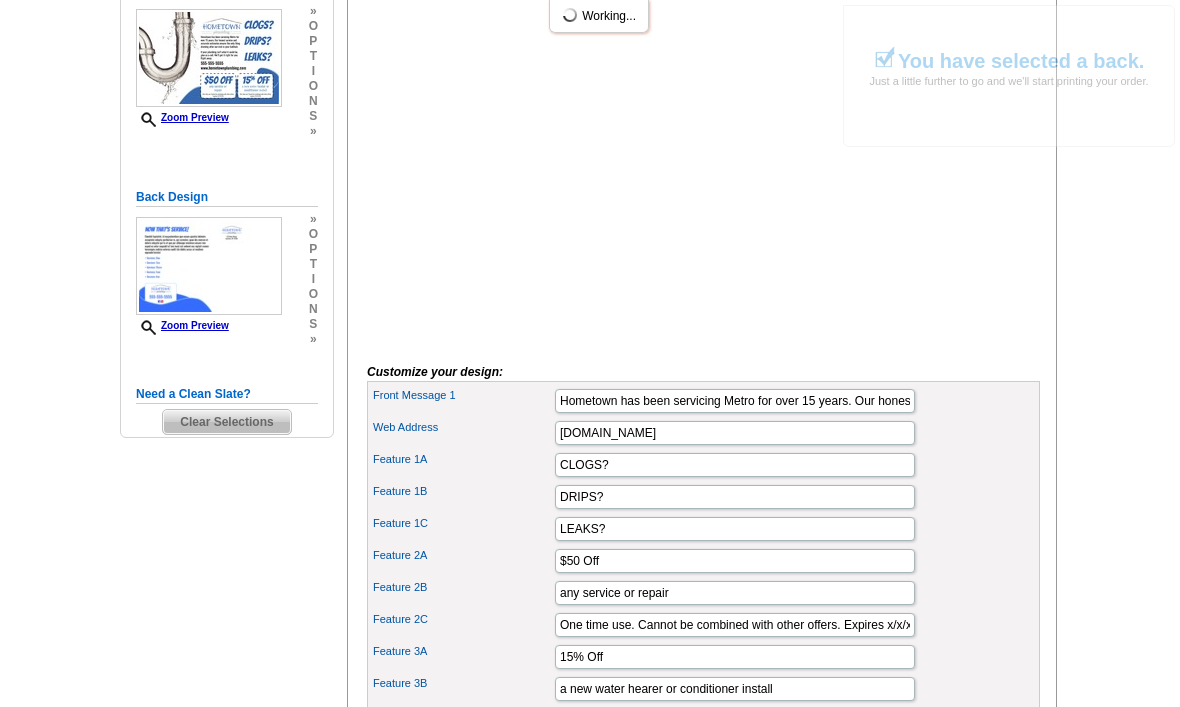 scroll, scrollTop: 373, scrollLeft: 0, axis: vertical 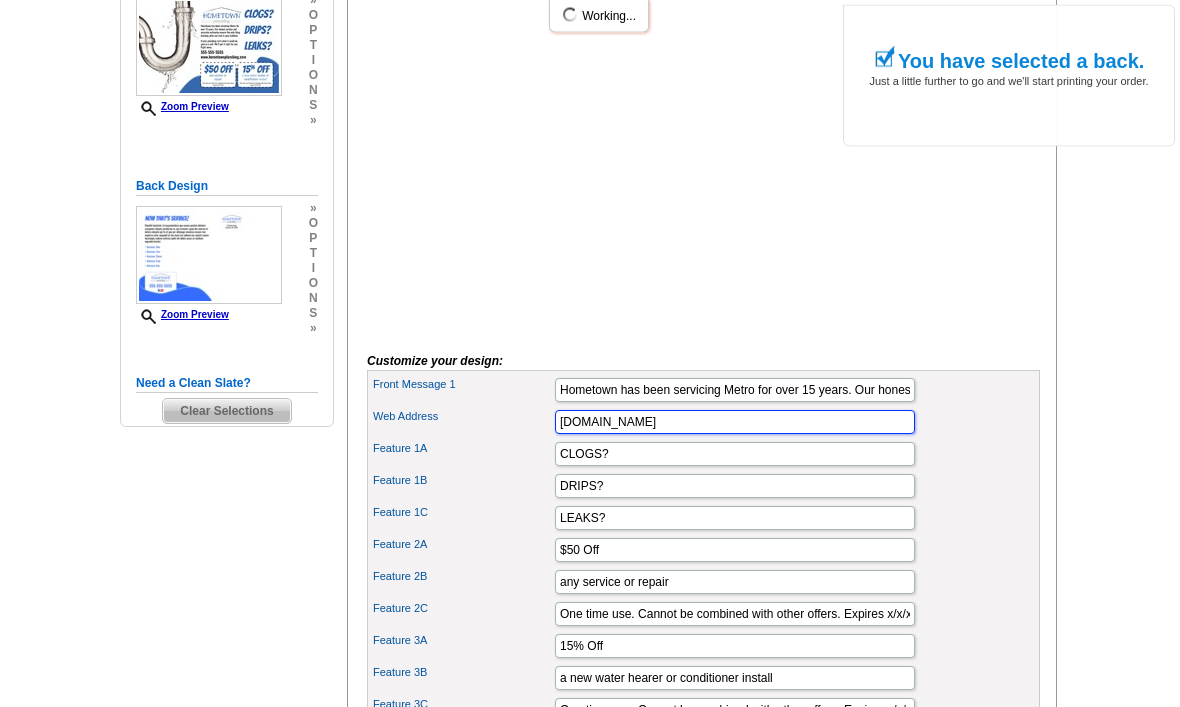 click on "[DOMAIN_NAME]" at bounding box center (735, 423) 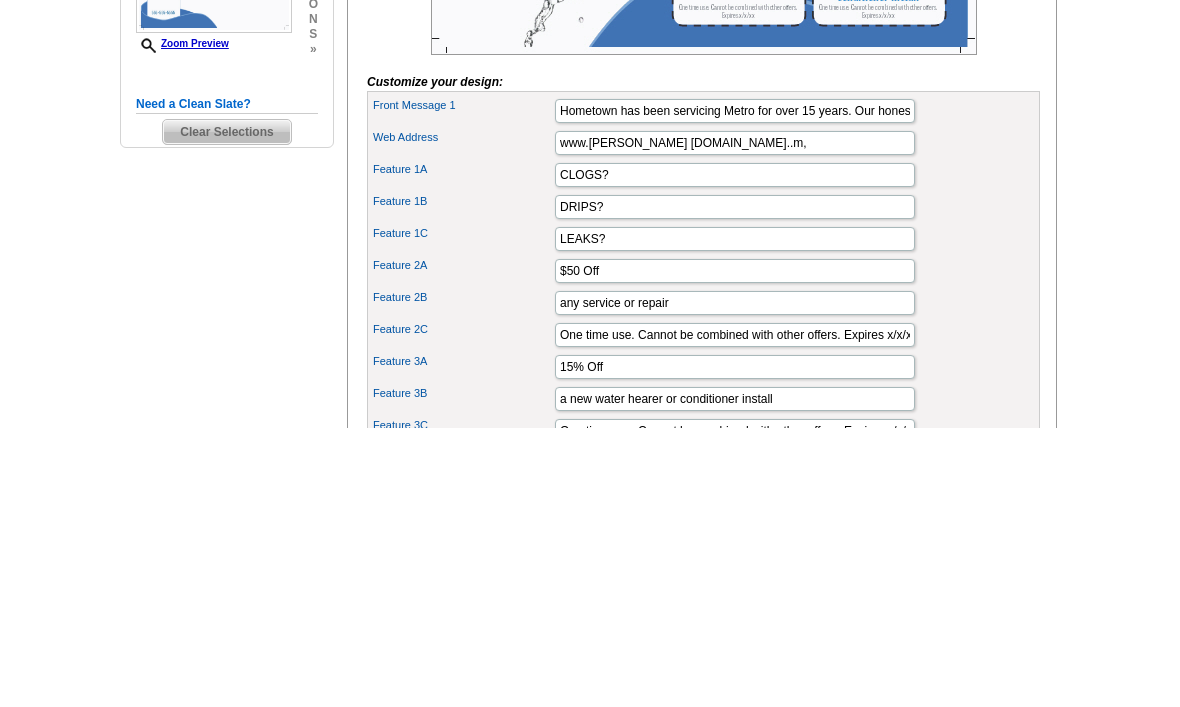scroll, scrollTop: 653, scrollLeft: 0, axis: vertical 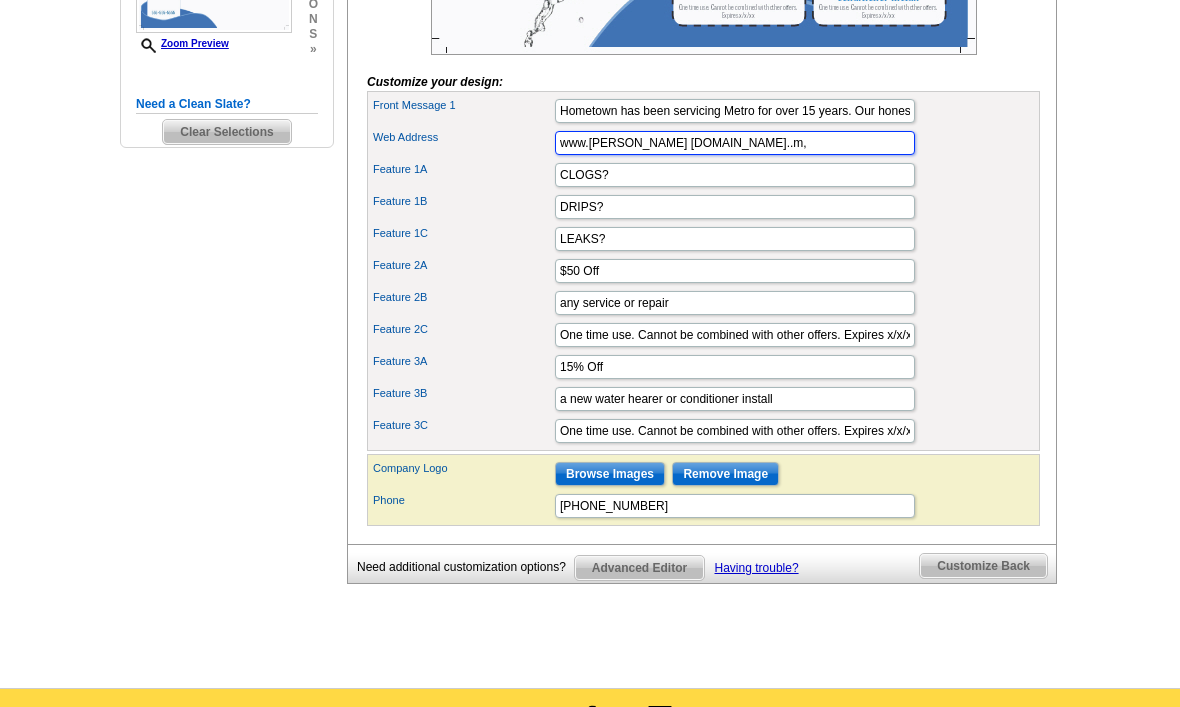 click on "www.[PERSON_NAME] [DOMAIN_NAME]..m," at bounding box center [735, 143] 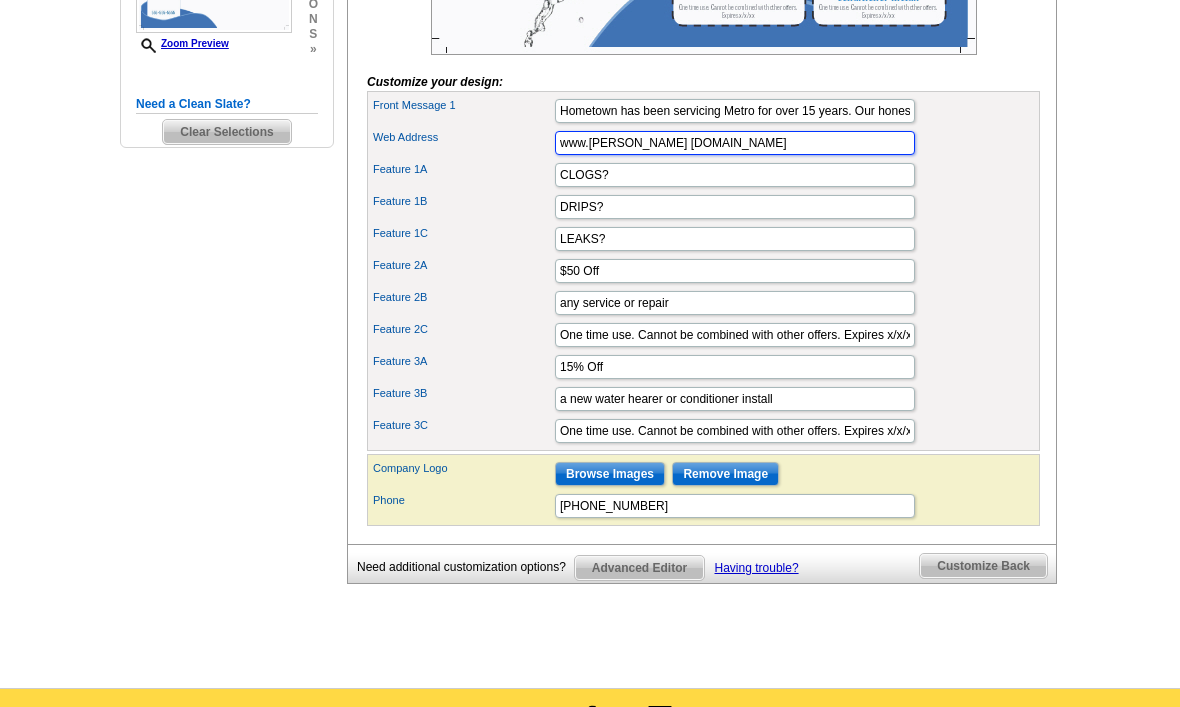 type on "www.[PERSON_NAME] [DOMAIN_NAME]" 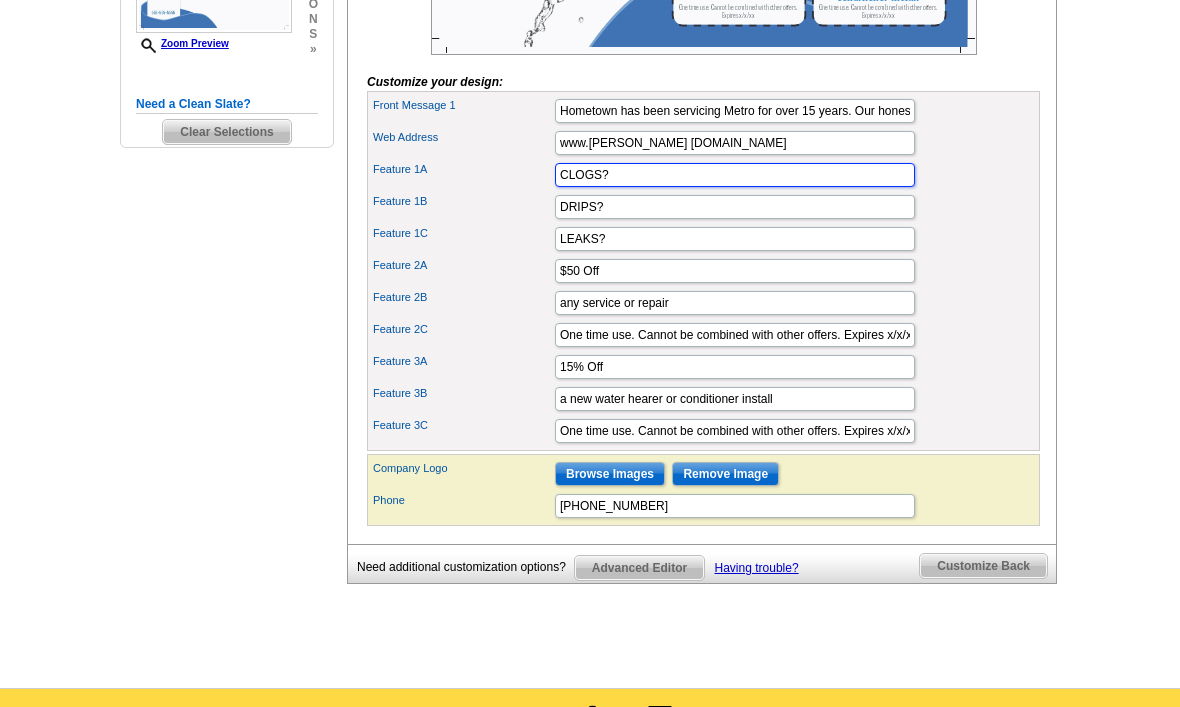 click on "CLOGS?" at bounding box center [735, 175] 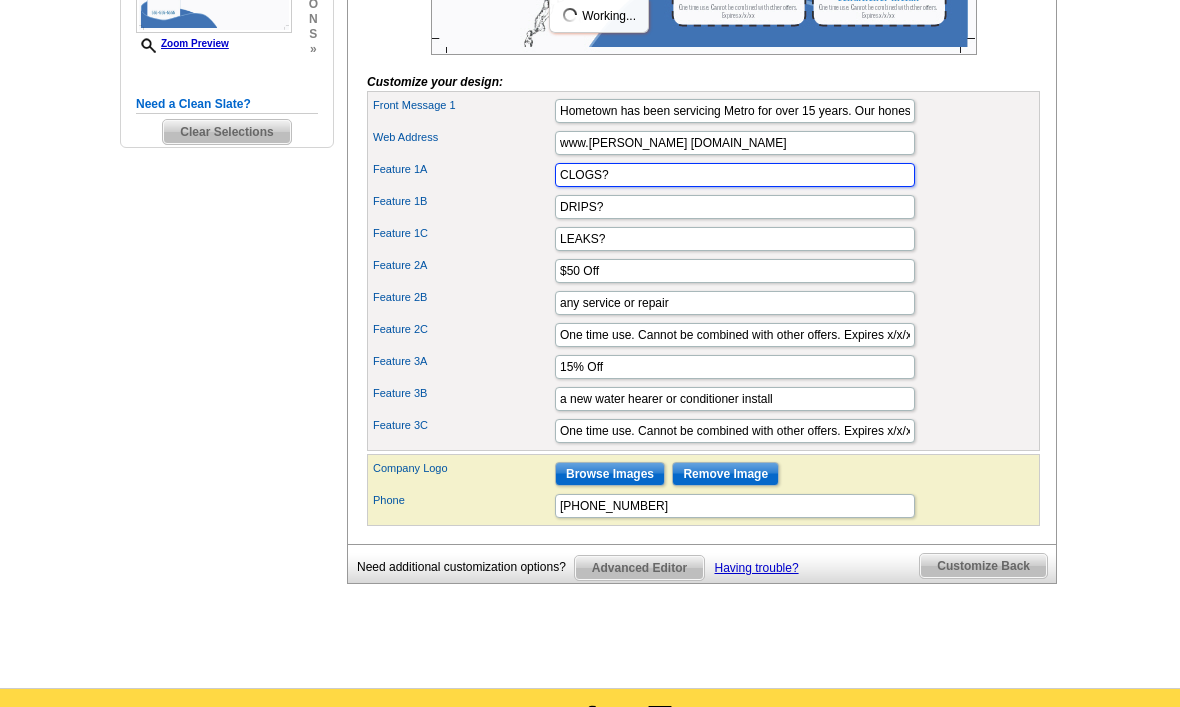scroll, scrollTop: 0, scrollLeft: 0, axis: both 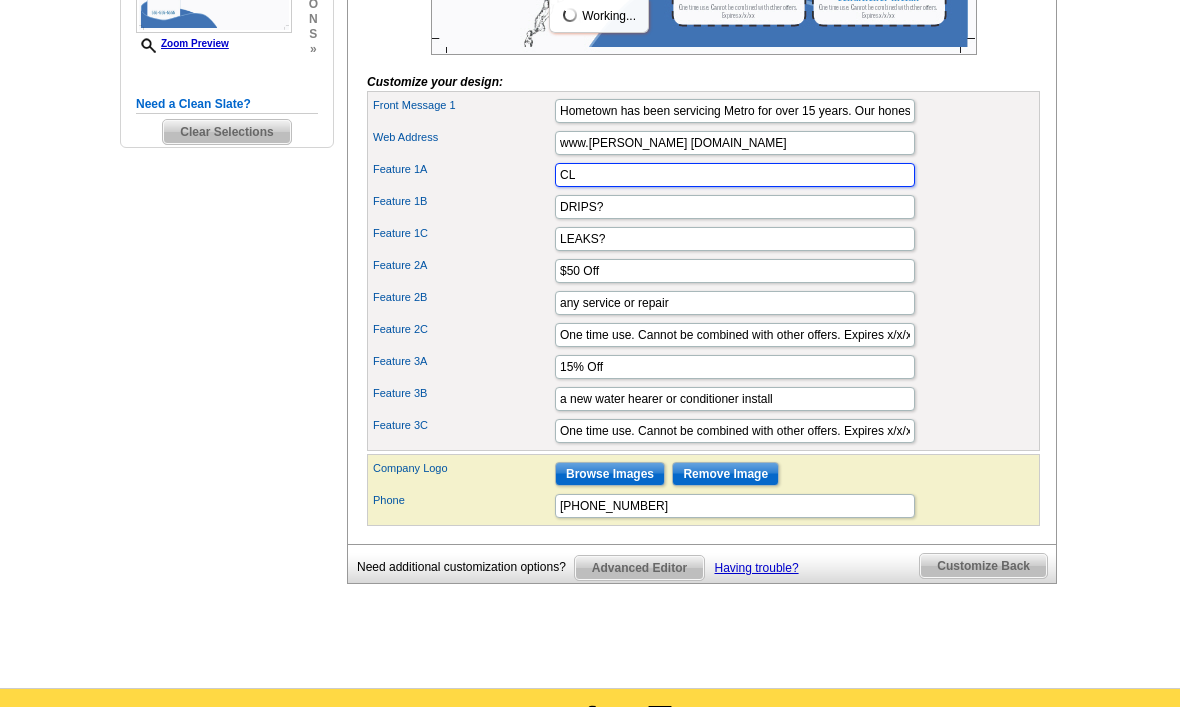 type on "C" 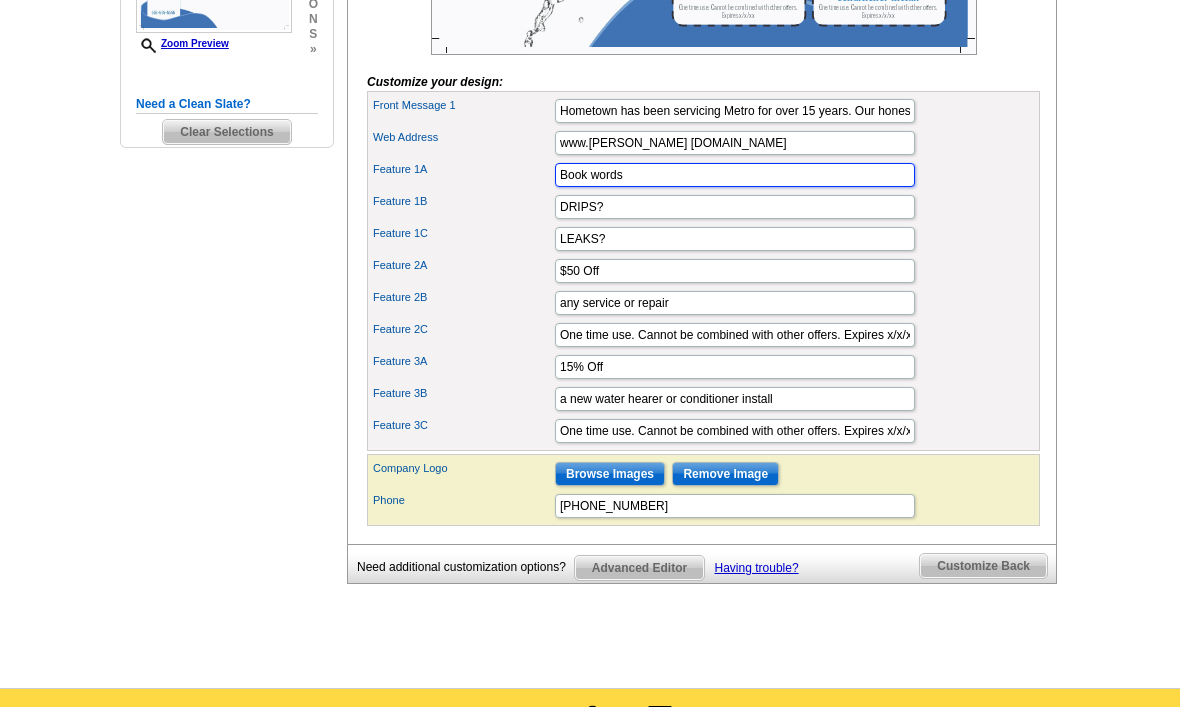 click on "Add Bullet" at bounding box center [0, 0] 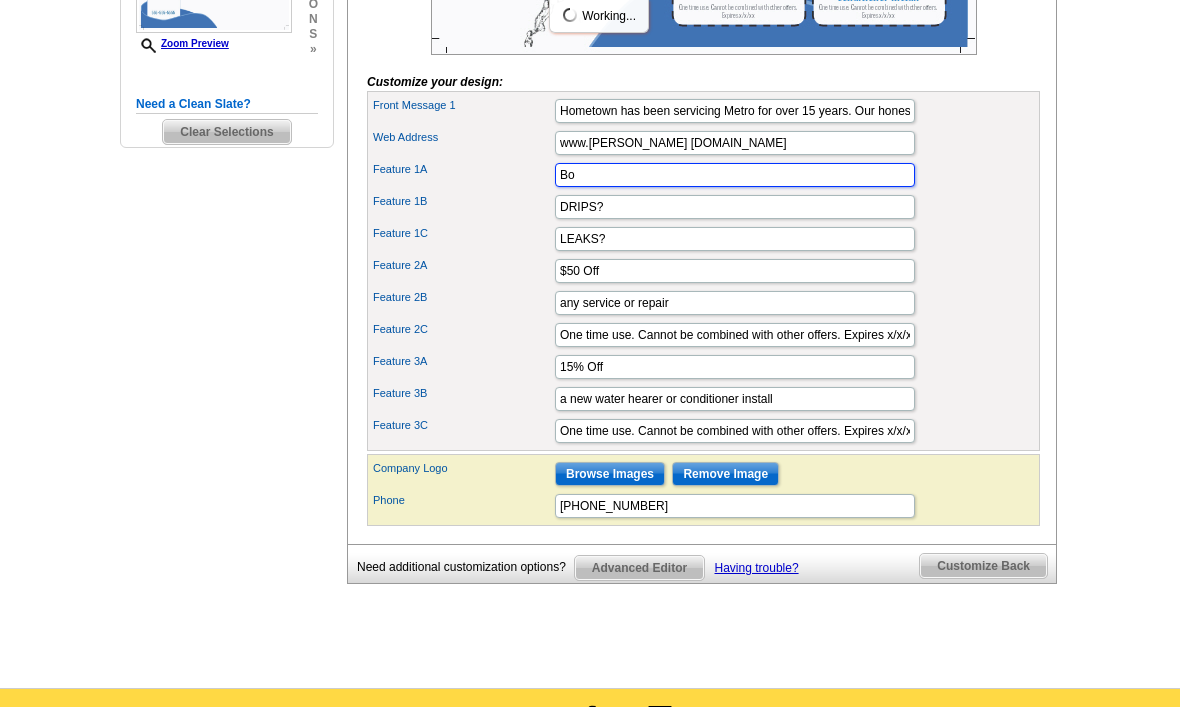 type on "B" 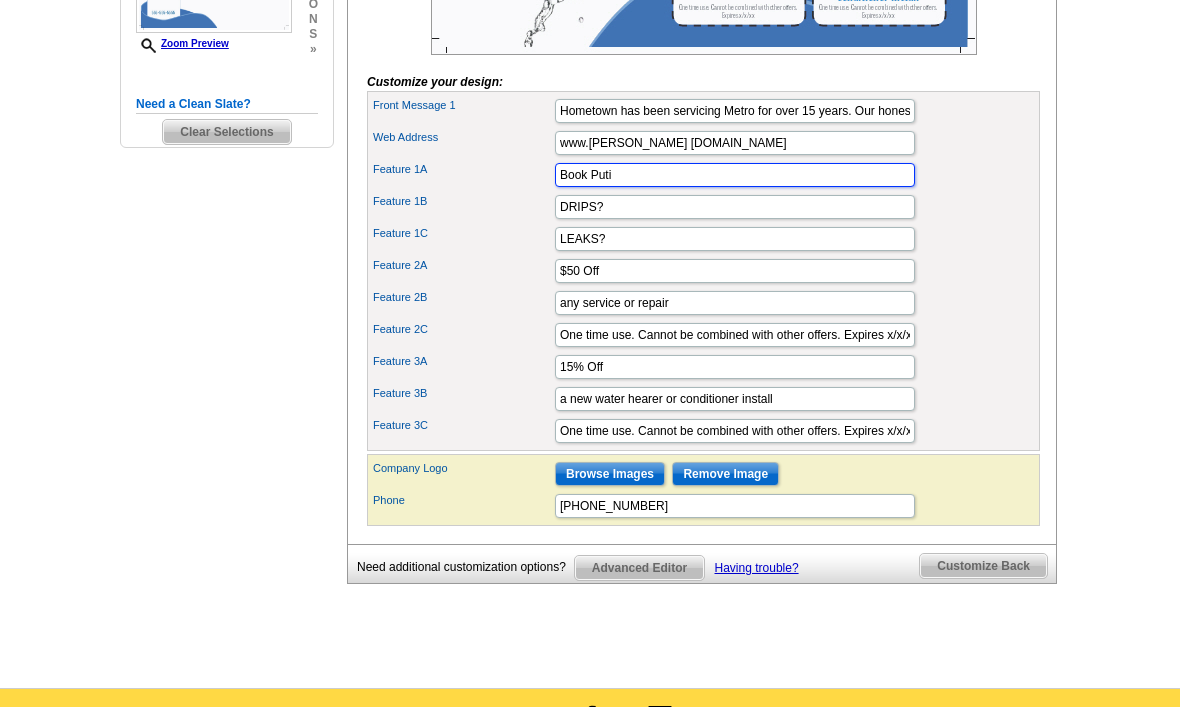 type on "Book Put" 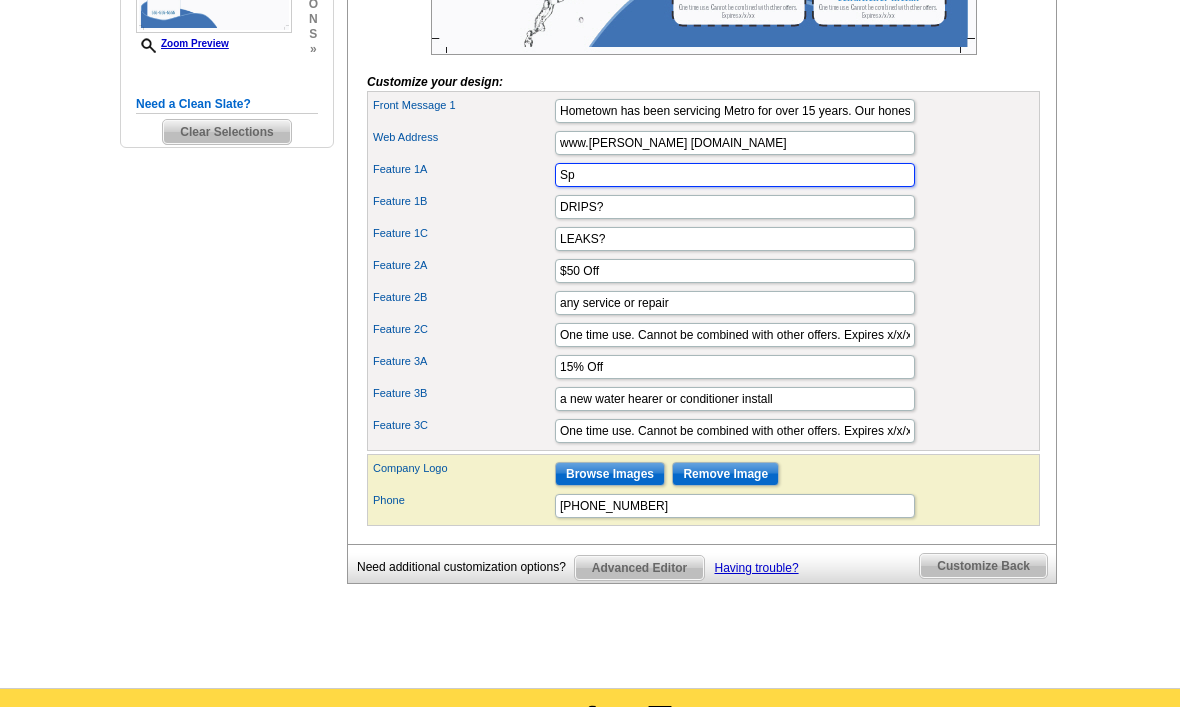 type on "S" 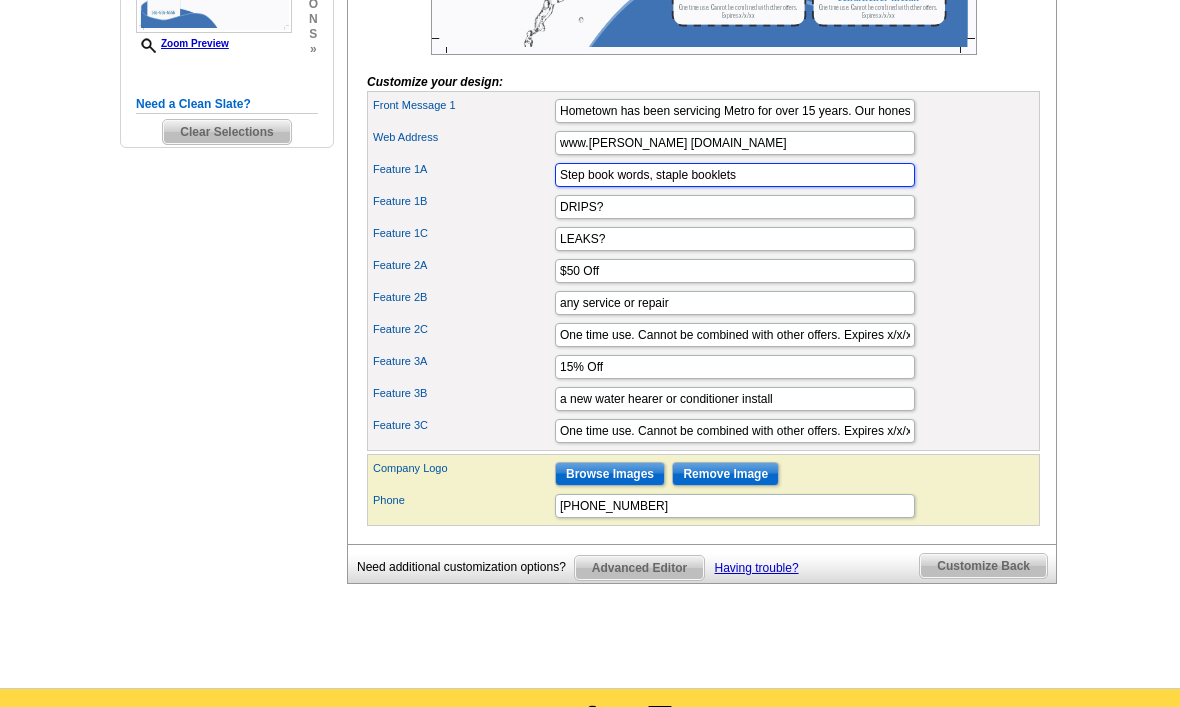 click on "Step book words, staple booklets" at bounding box center [735, 175] 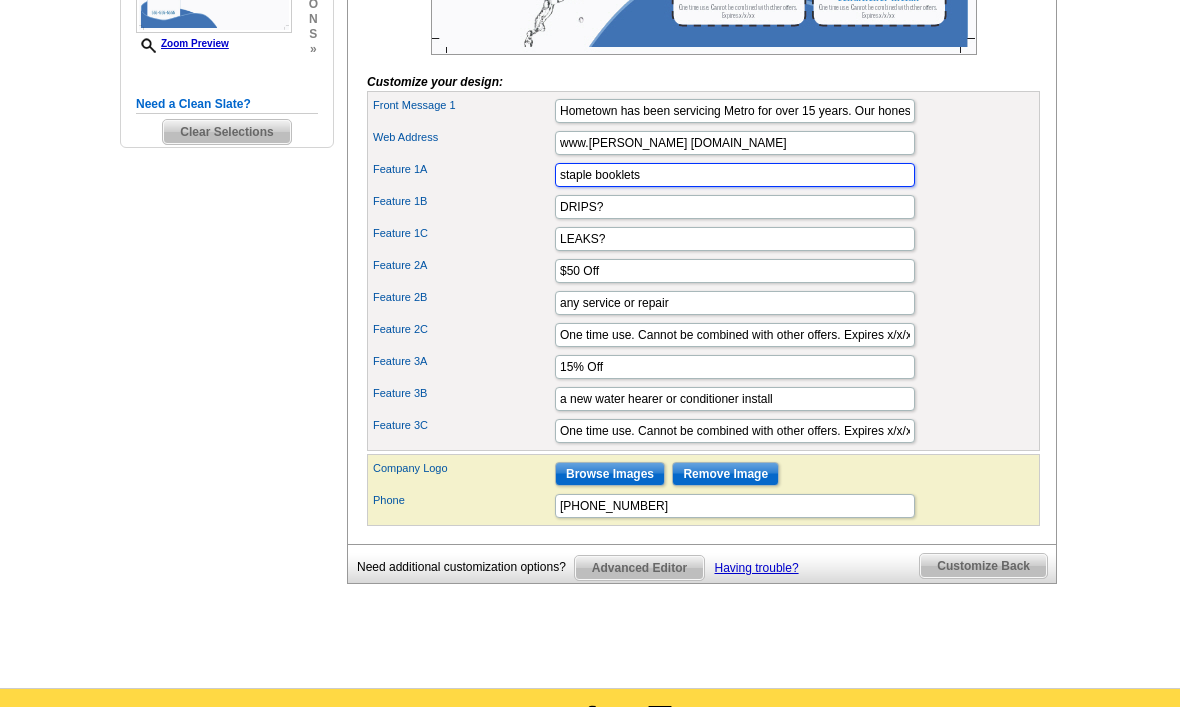 type on "staple booklets" 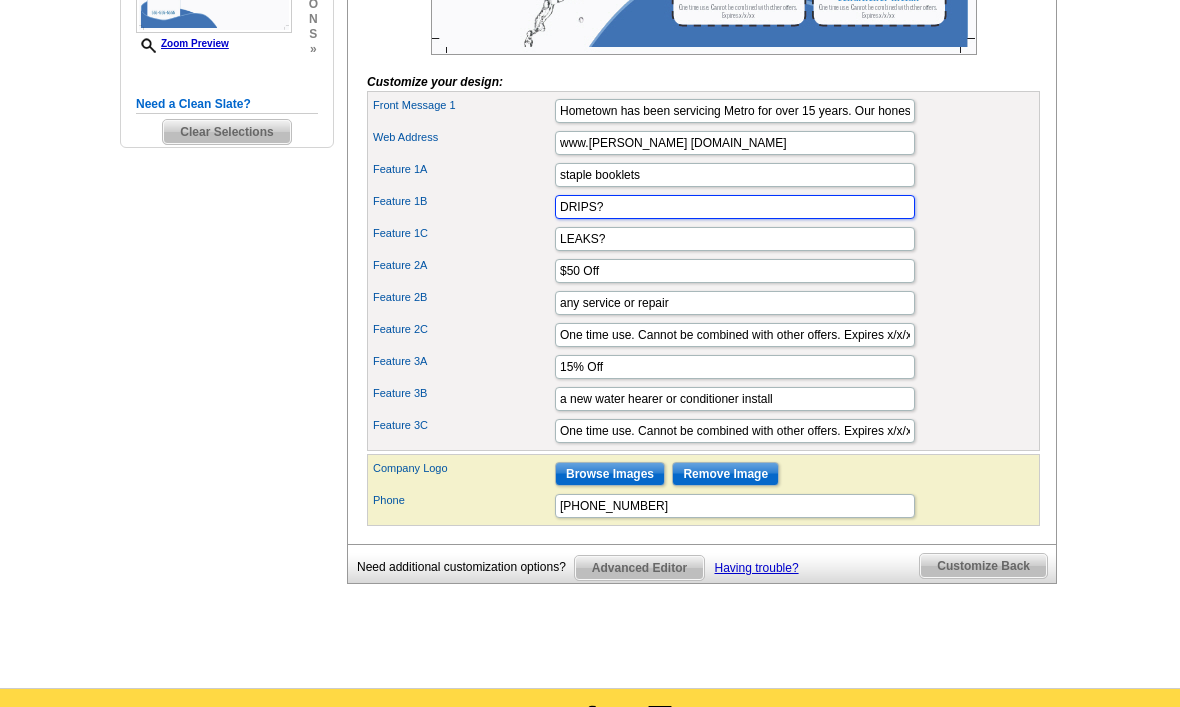 click on "DRIPS?" at bounding box center (735, 207) 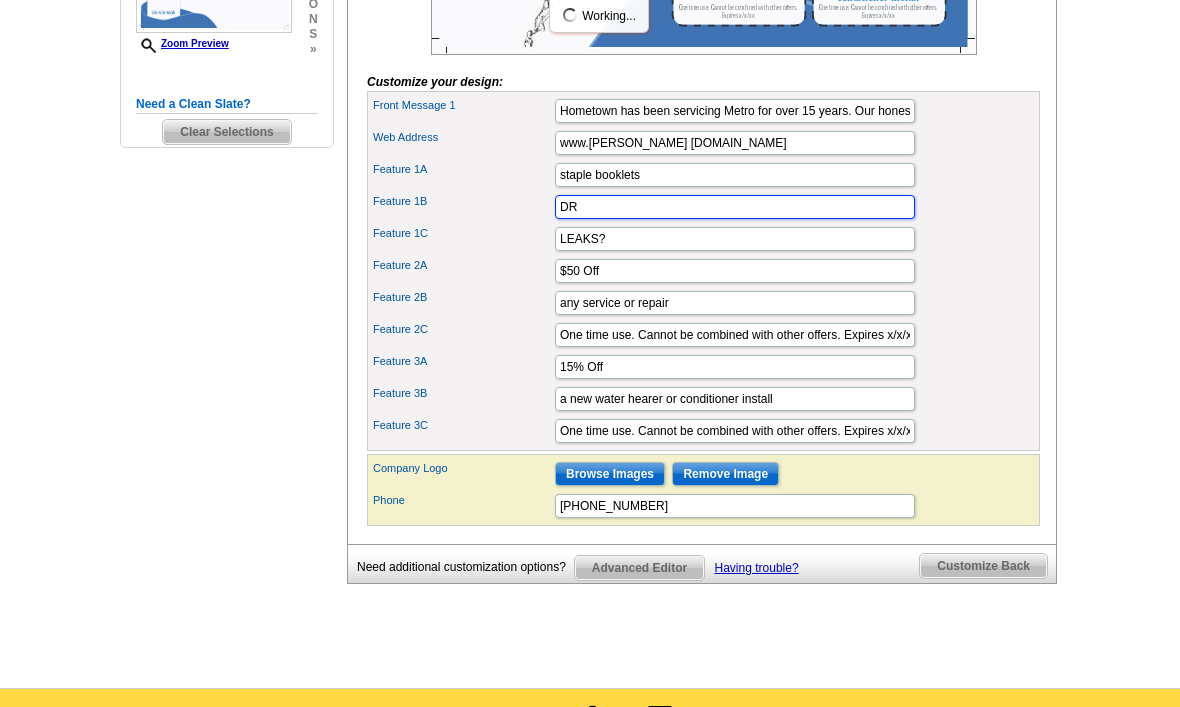 type on "D" 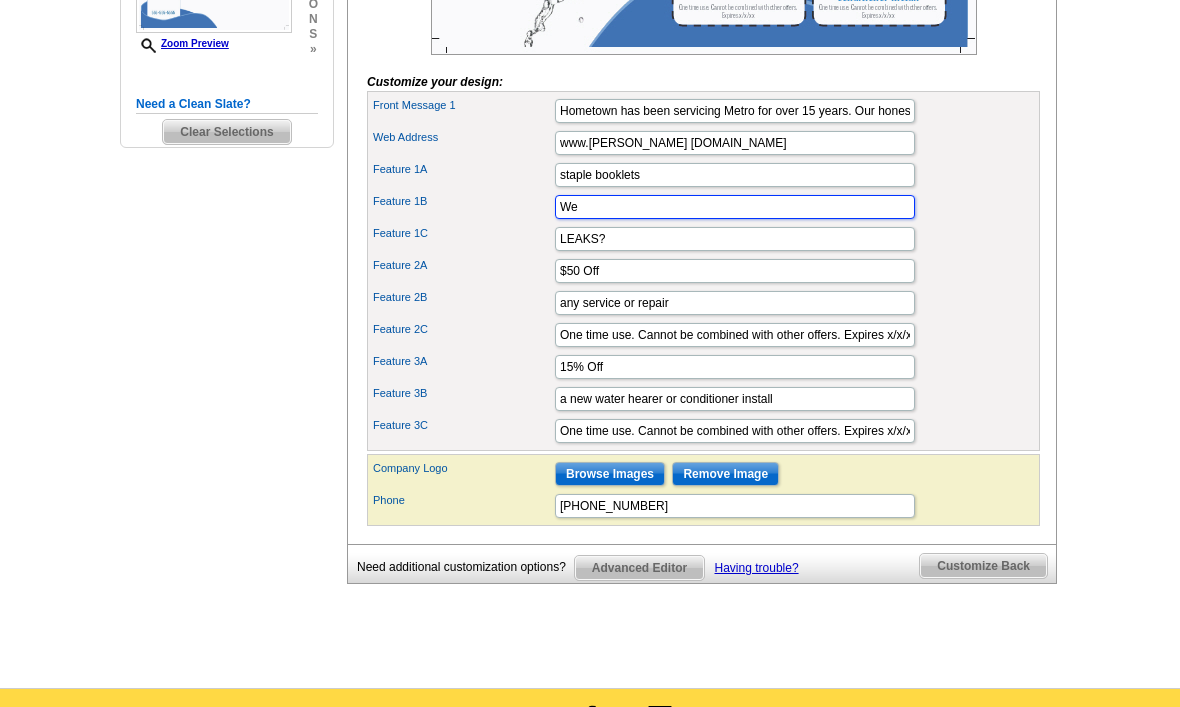 type on "W" 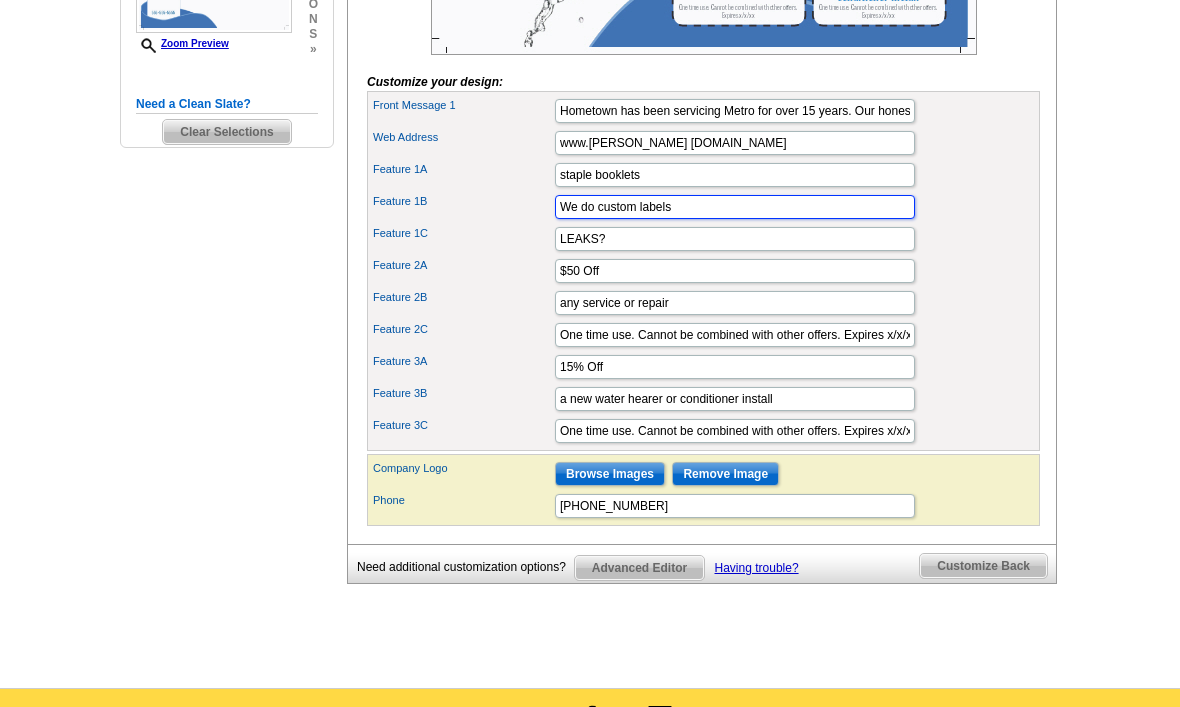 type on "We do custom labels" 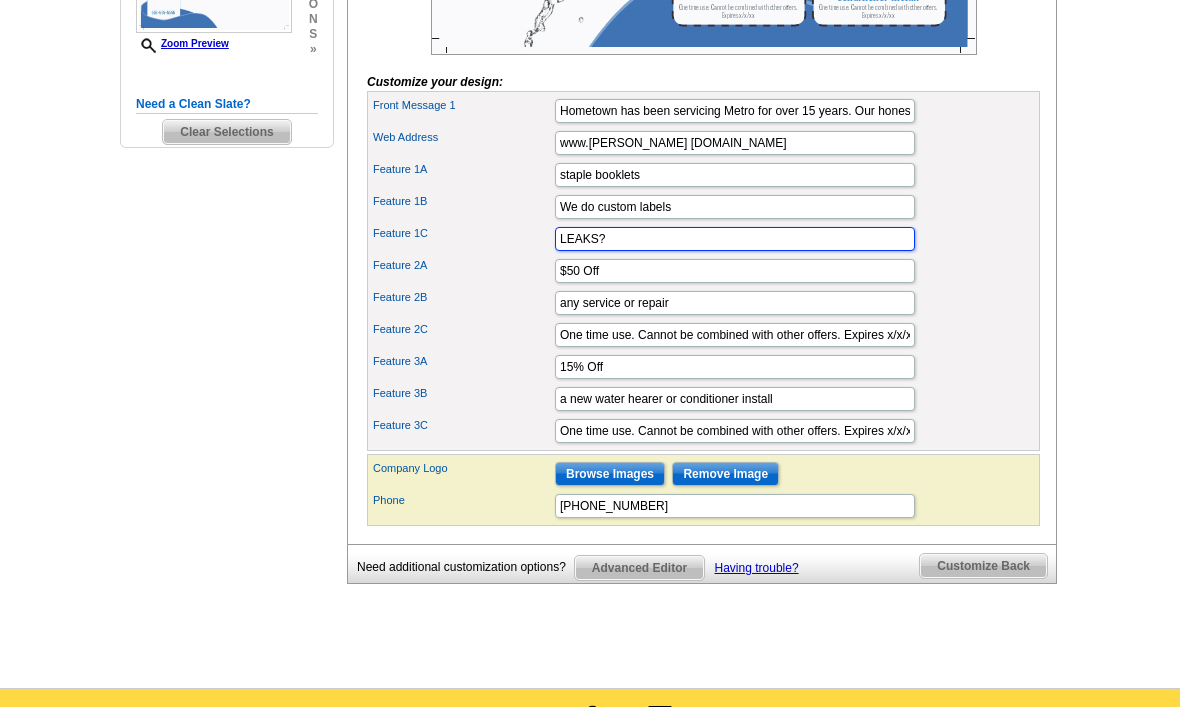 click on "LEAKS?" at bounding box center [735, 239] 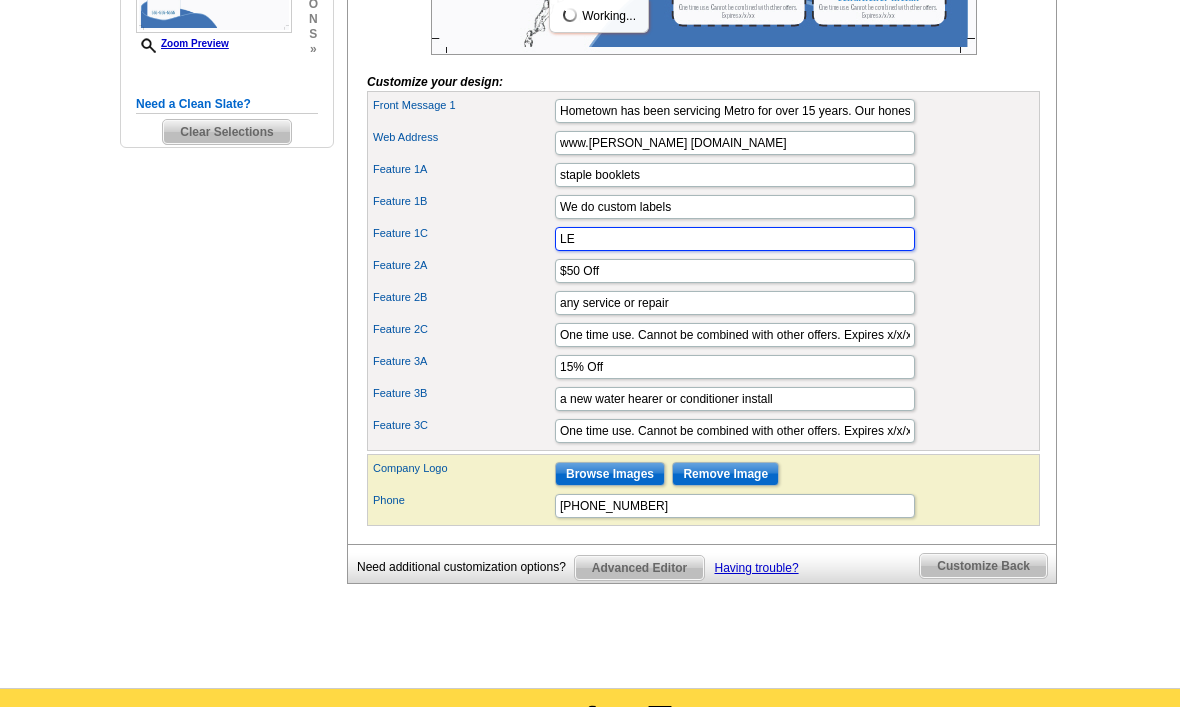 type on "L" 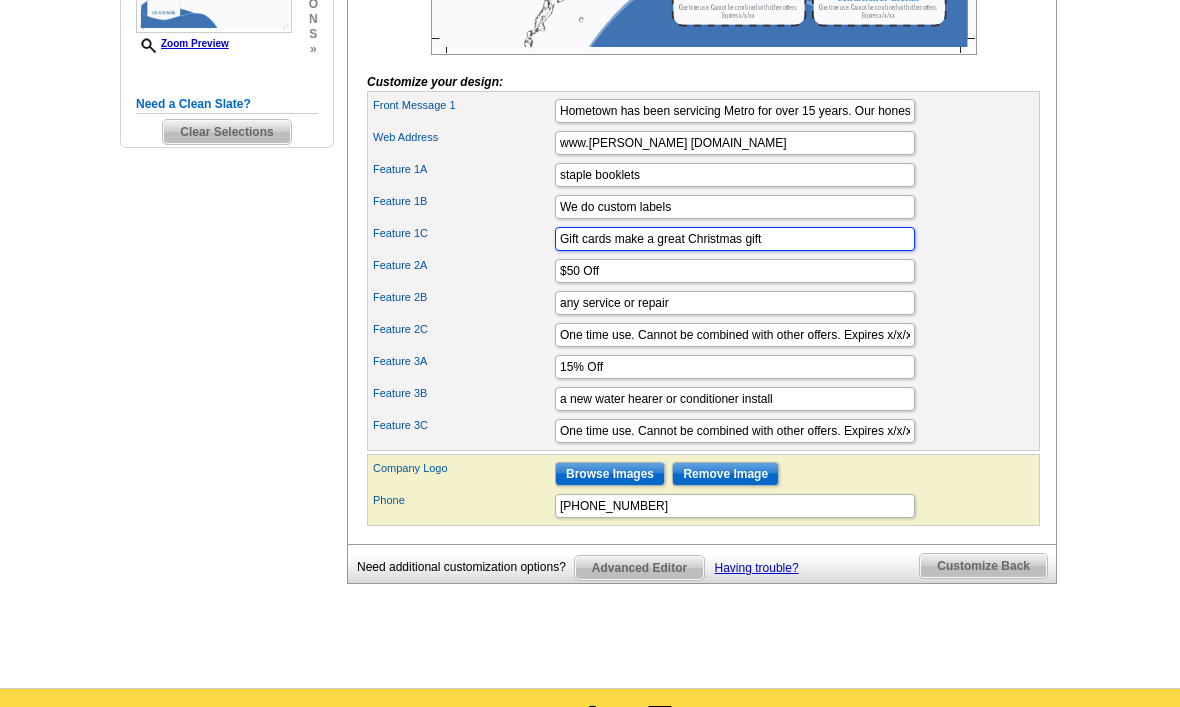 type on "Gift cards make a great Christmas gift" 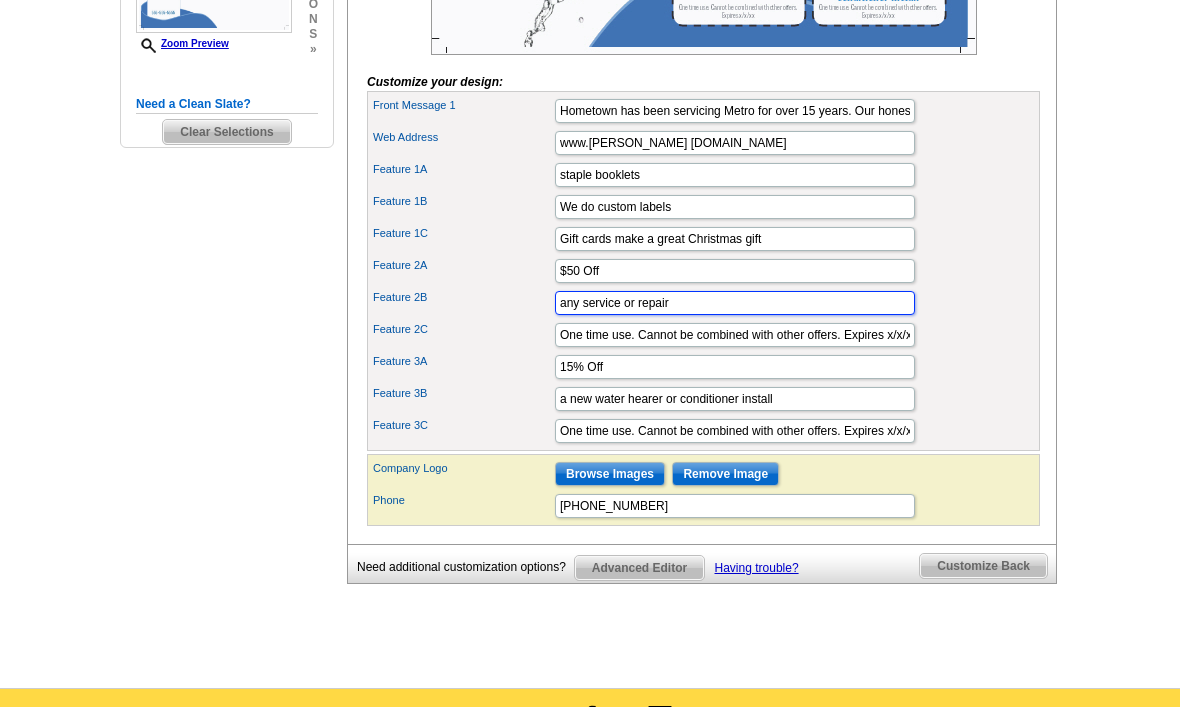 click on "any service or repair" at bounding box center (735, 303) 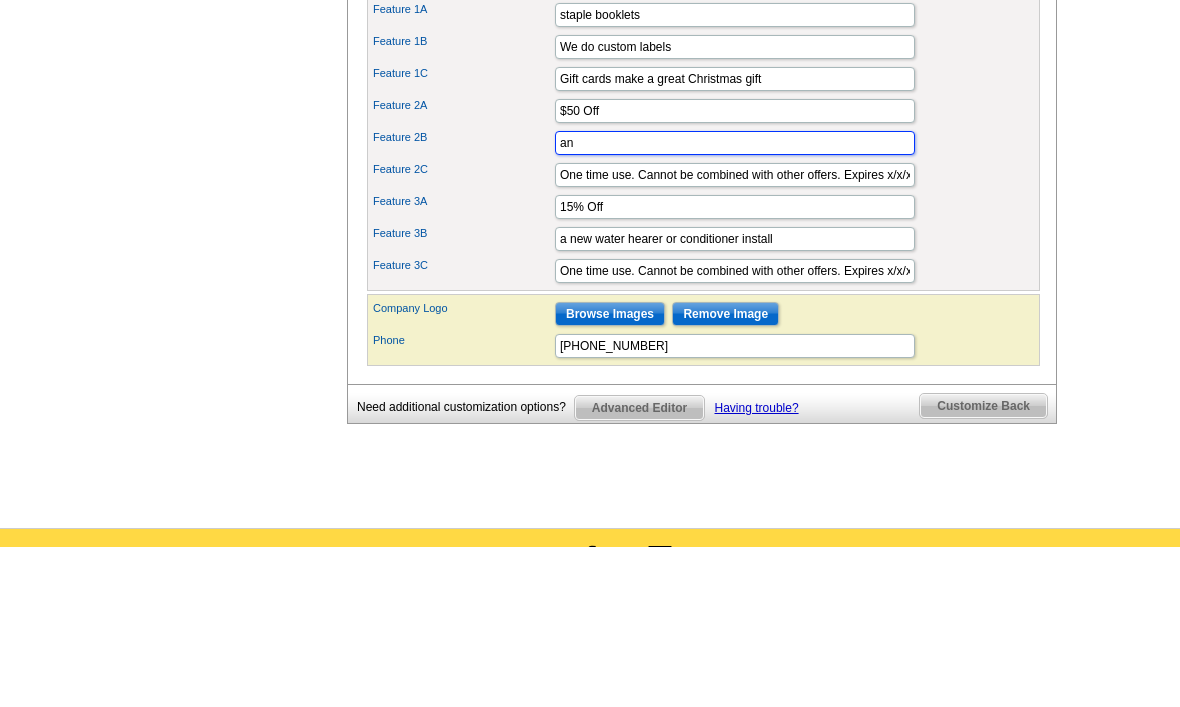 type on "a" 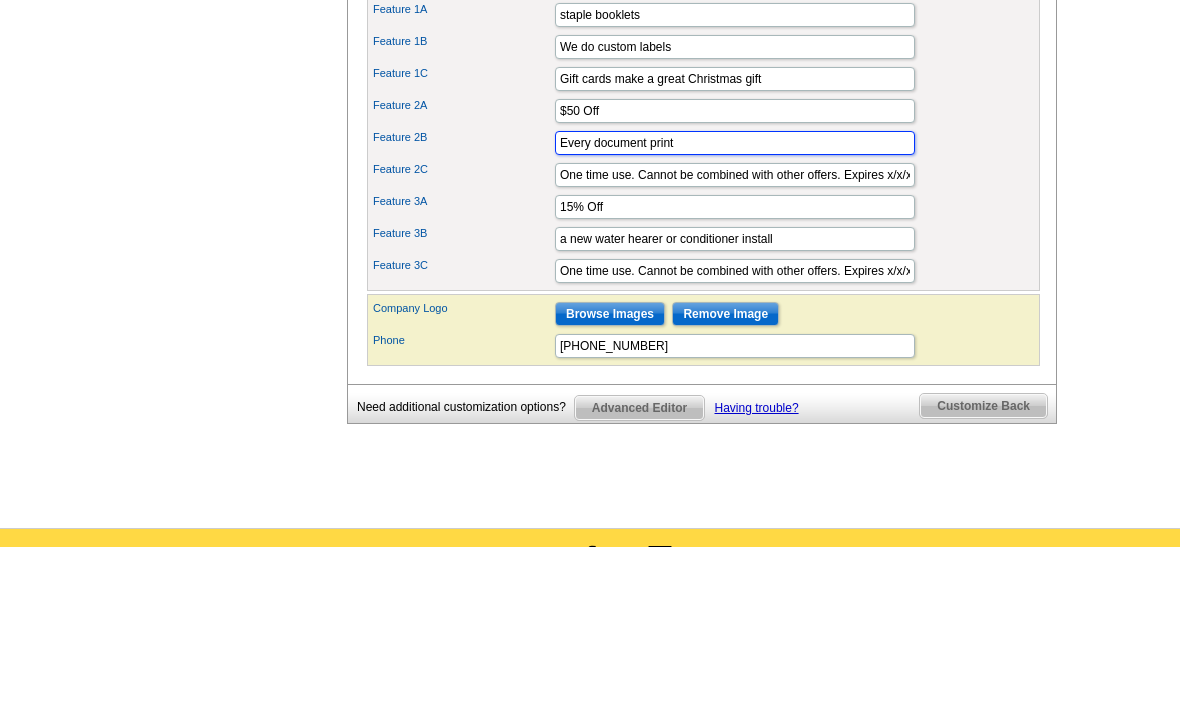 type on "Every document print" 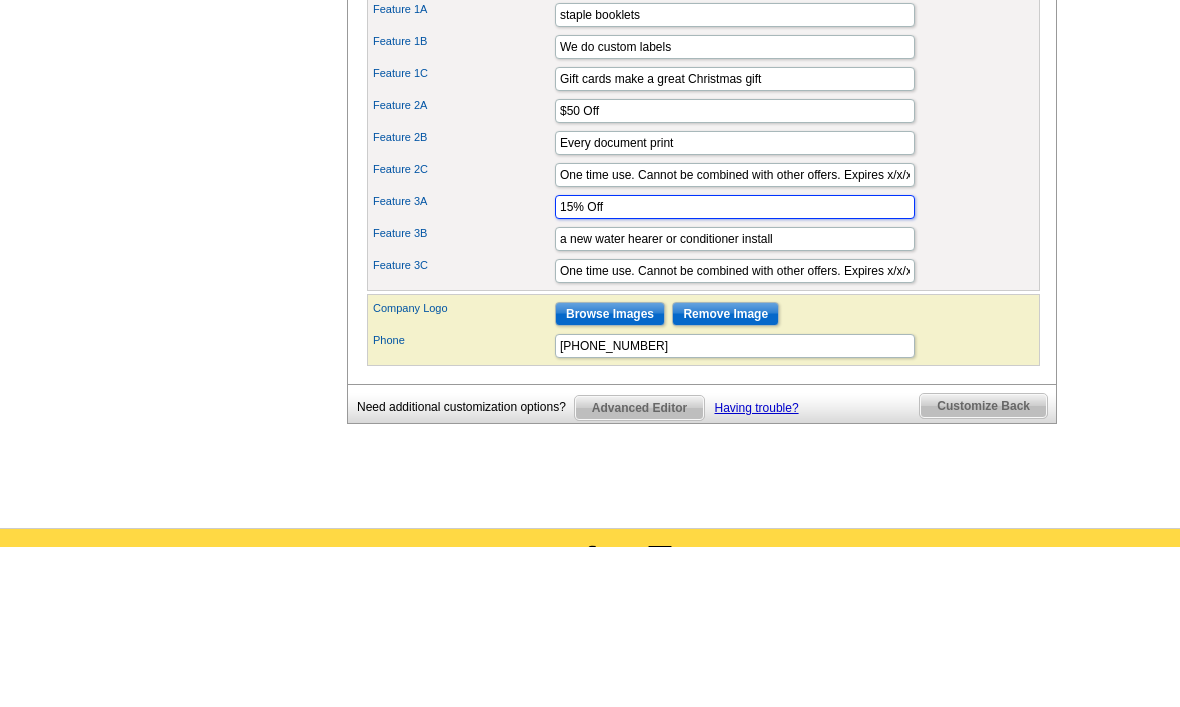 click on "15% Off" at bounding box center (735, 367) 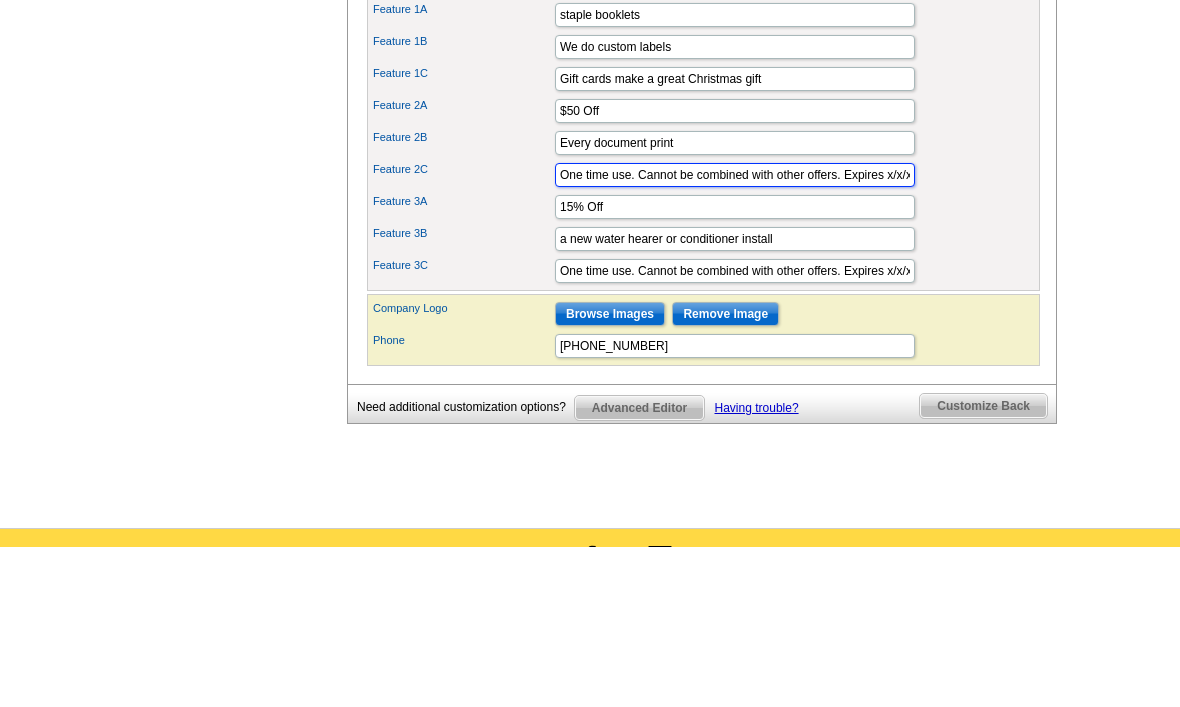 click on "One time use. Cannot be combined with other offers. Expires x/x/xx" at bounding box center [735, 335] 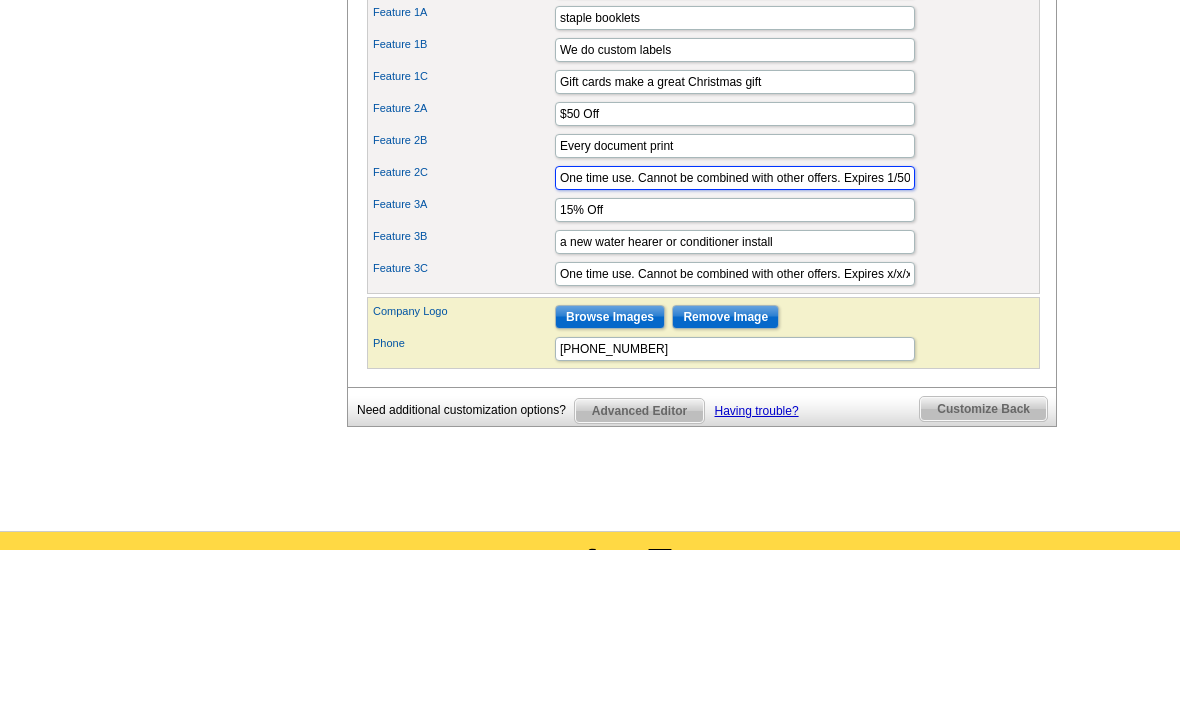 type on "One time use. Cannot be combined with other offers. Expires 1/50/09" 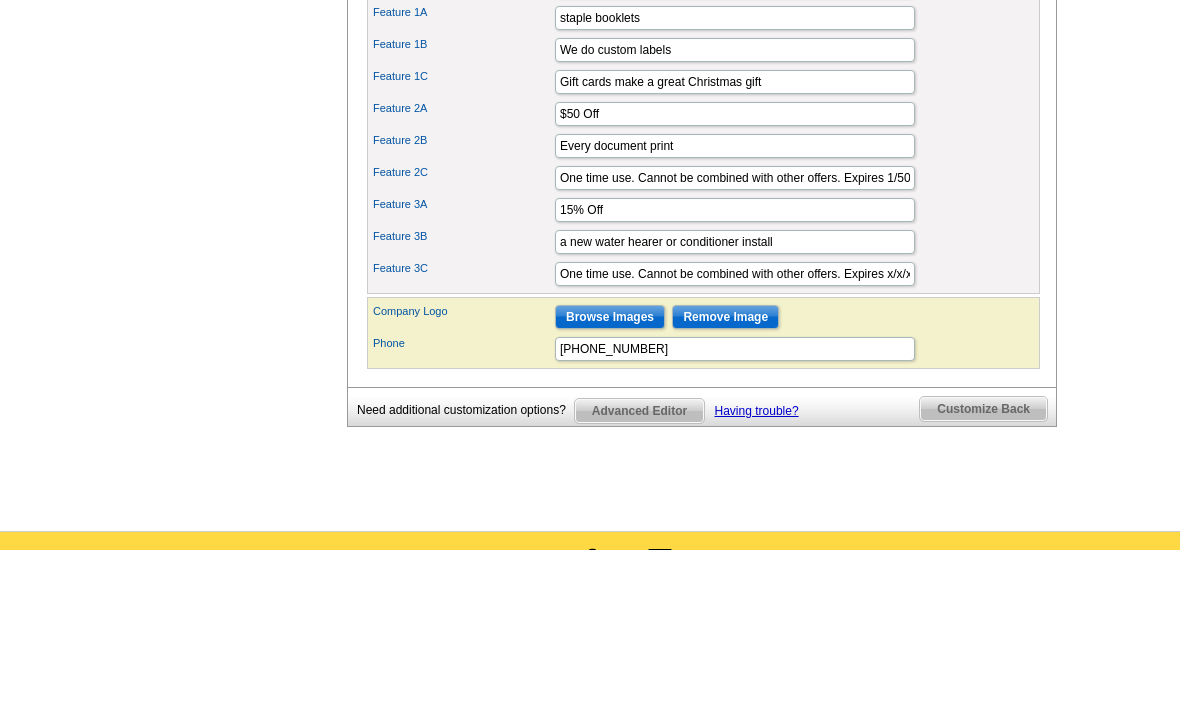 click on "Feature 2C
One time use. Cannot be combined with other offers. Expires 1/50/09" at bounding box center [703, 335] 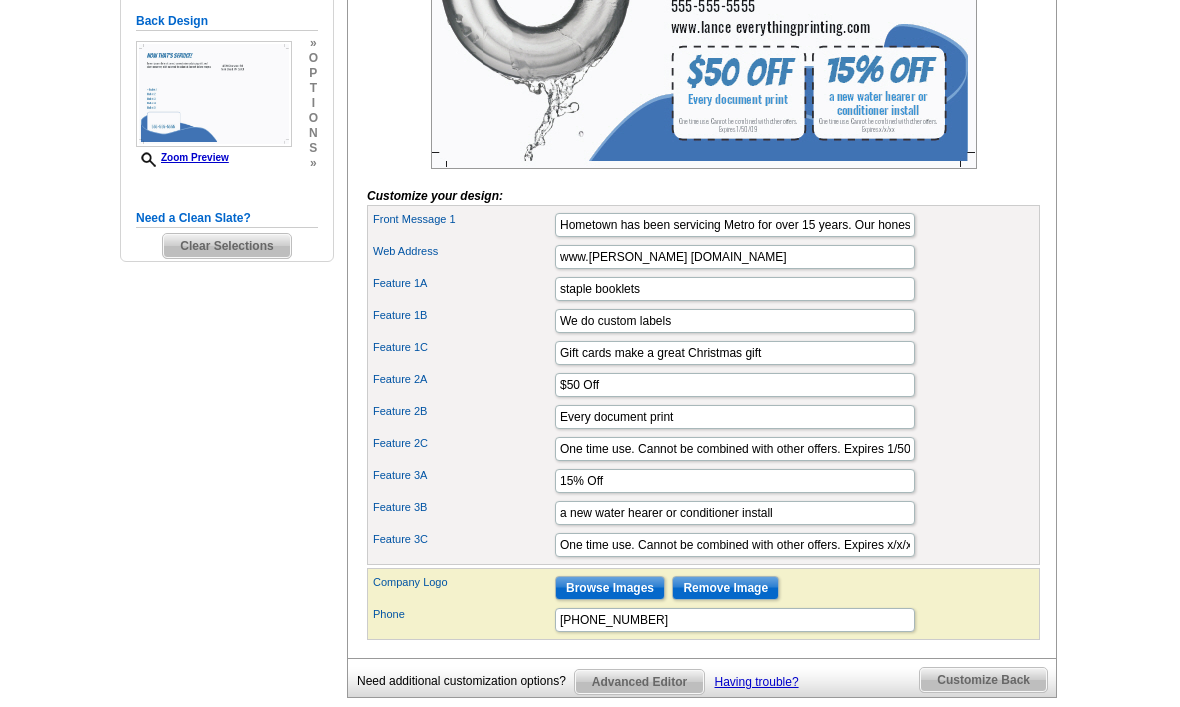 scroll, scrollTop: 546, scrollLeft: 0, axis: vertical 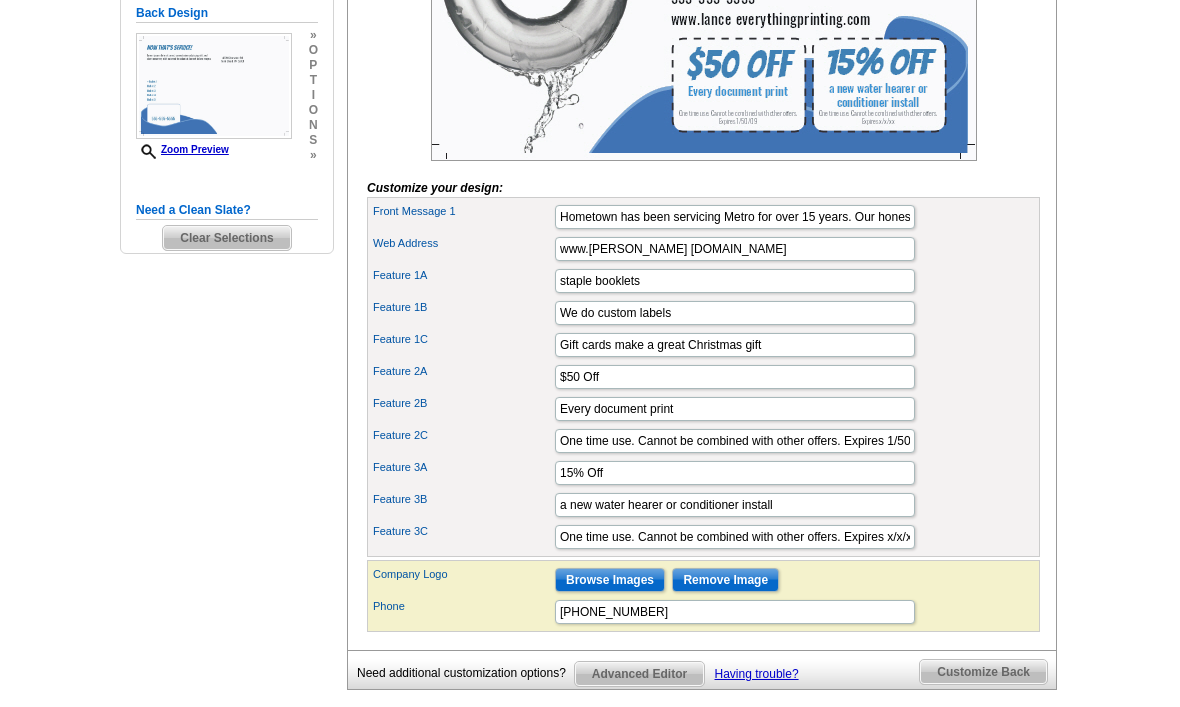 click on "You are currently editing the  front .
Customize Front
Customize Back
Apply Changes
Customize your design:
Front Message 1
Web Address Feature 1A" at bounding box center [702, 202] 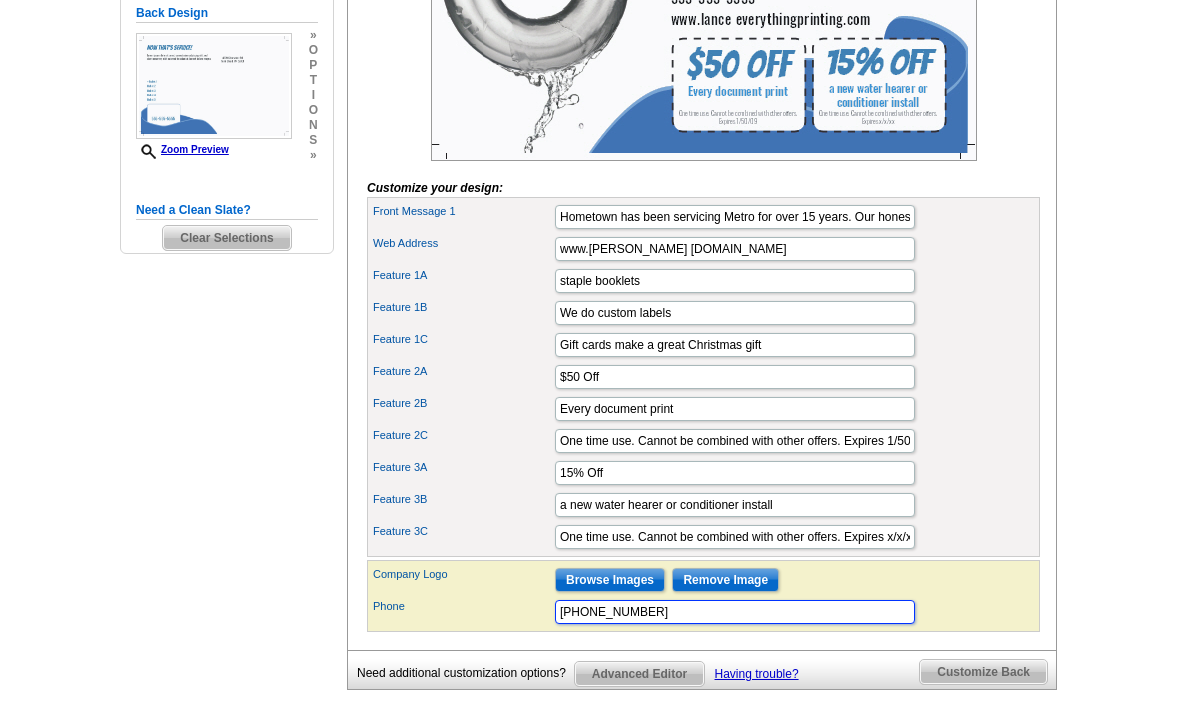 click on "555-555-5555" at bounding box center (735, 613) 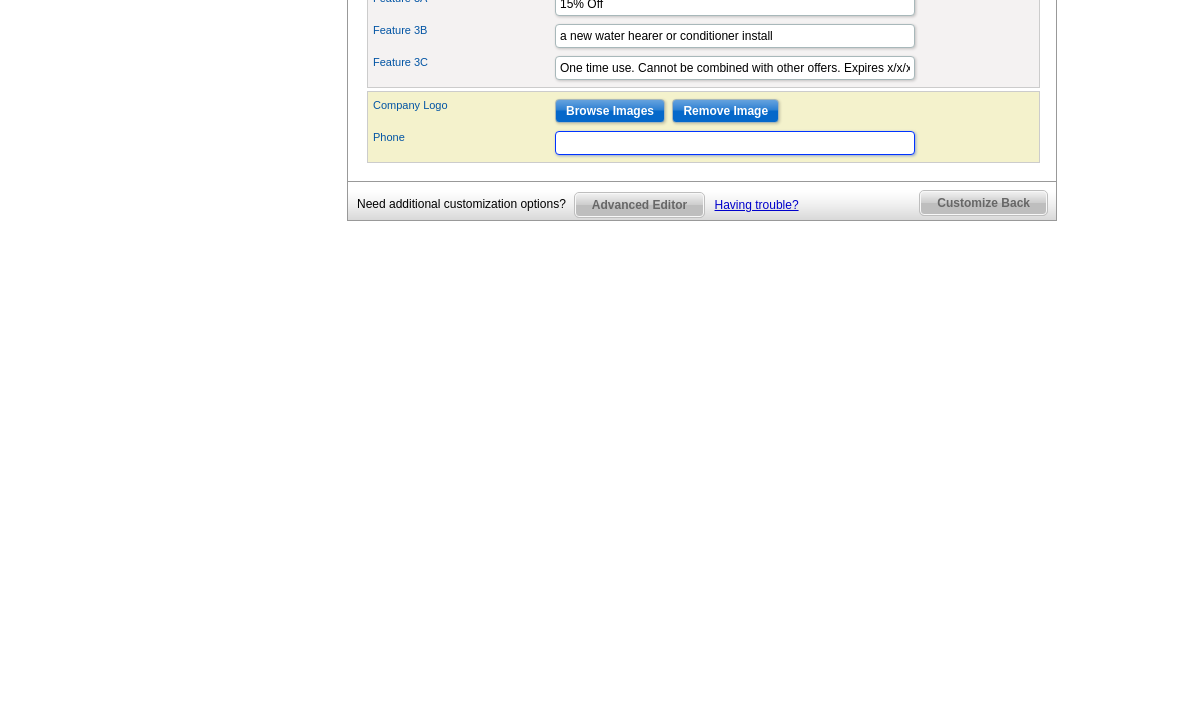 type on "3204059356" 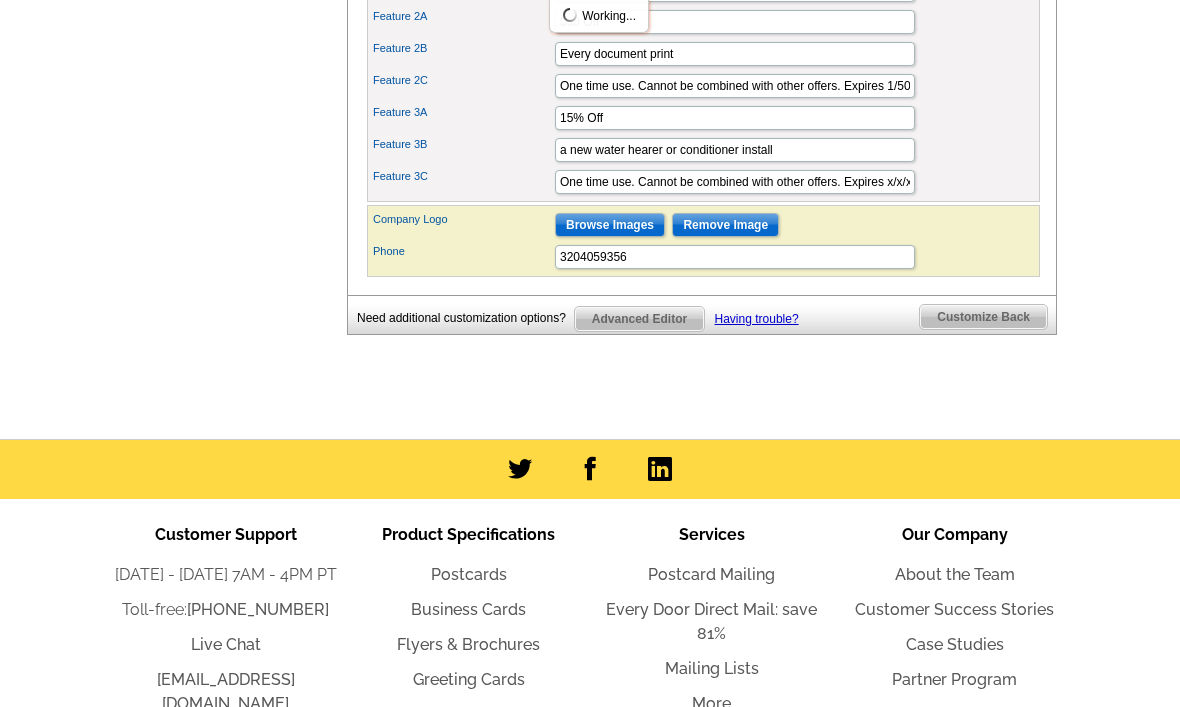 scroll, scrollTop: 901, scrollLeft: 0, axis: vertical 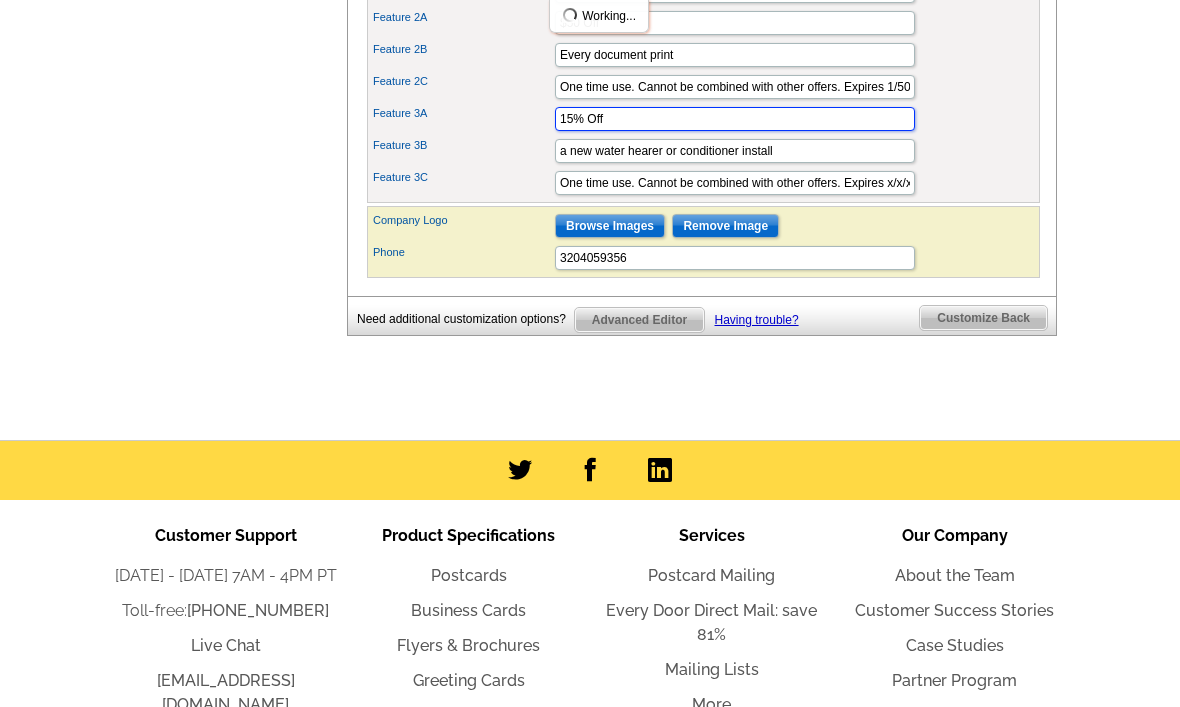 click on "15% Off" at bounding box center [735, 119] 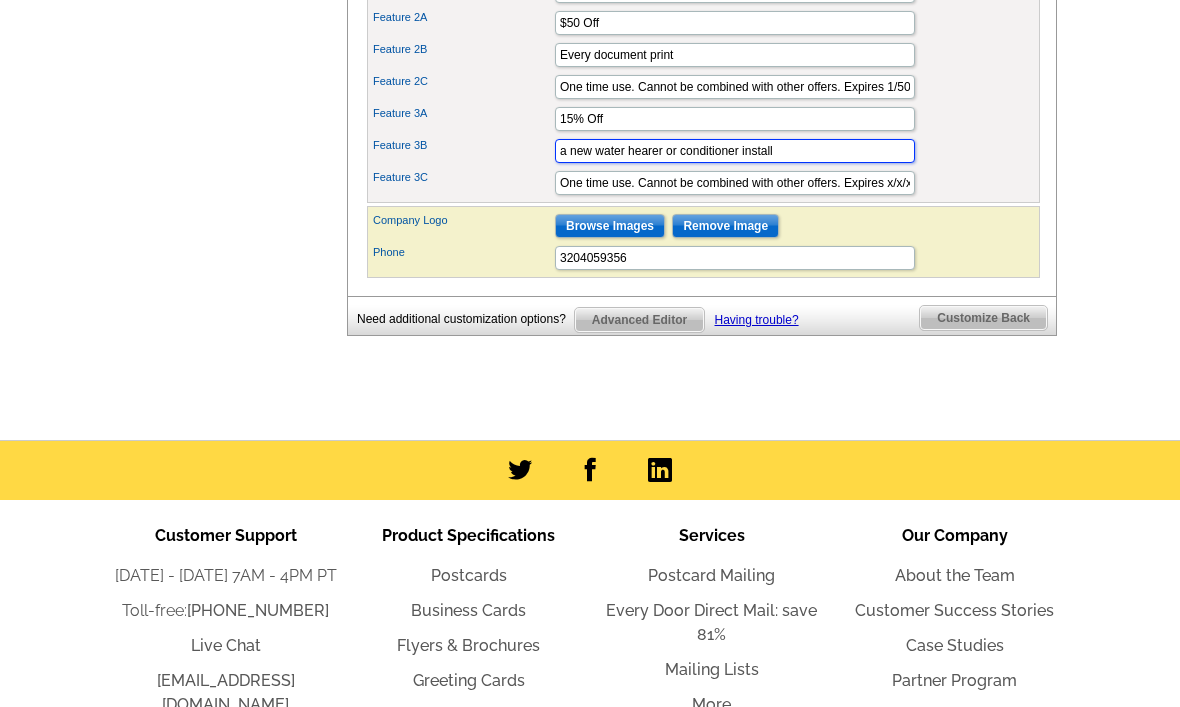 click on "a new water hearer or conditioner install" at bounding box center [735, 151] 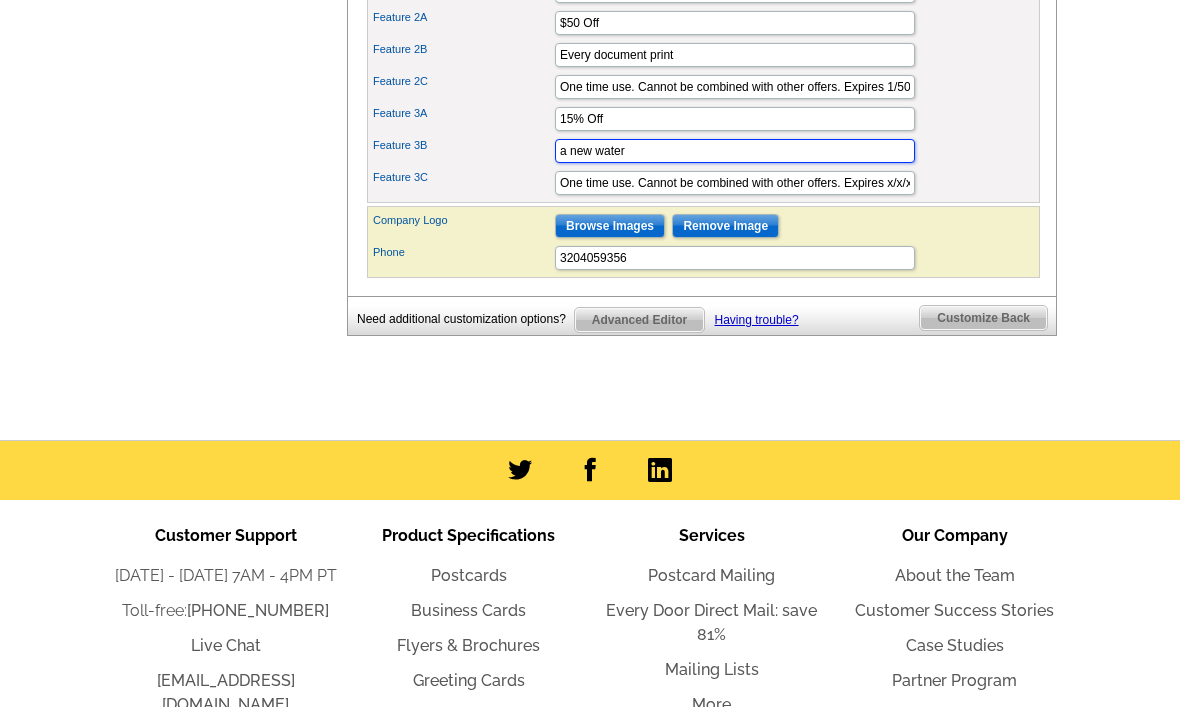 type on "a" 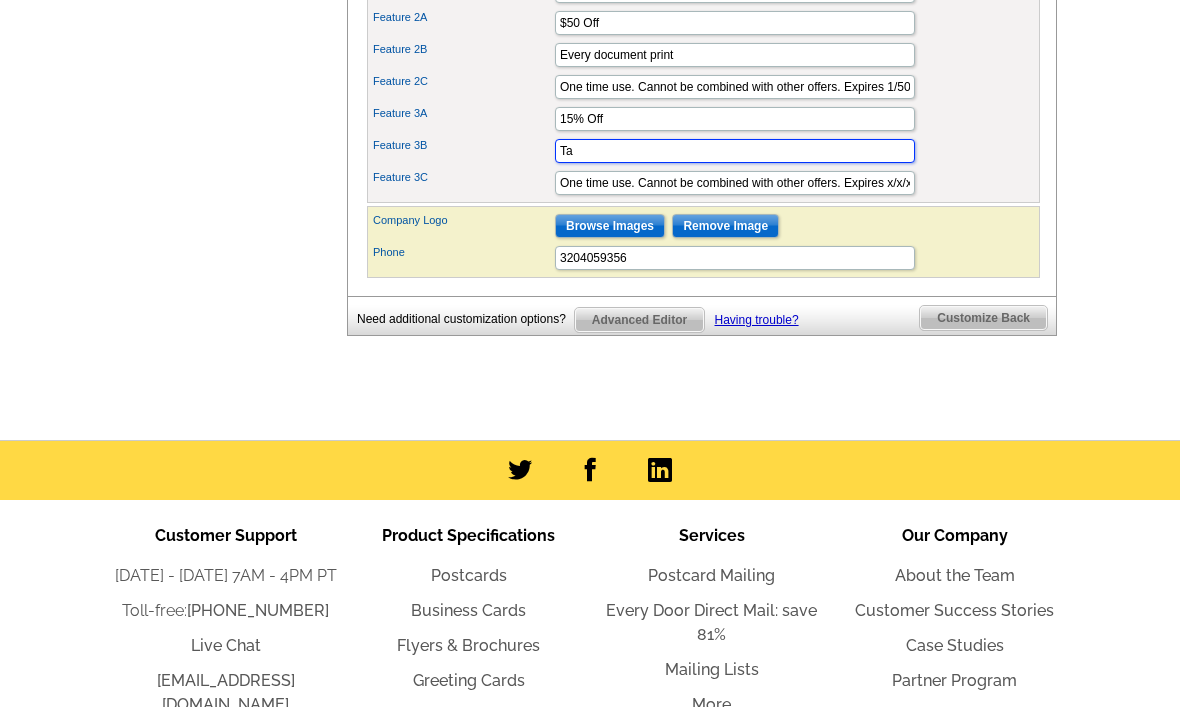 type on "T" 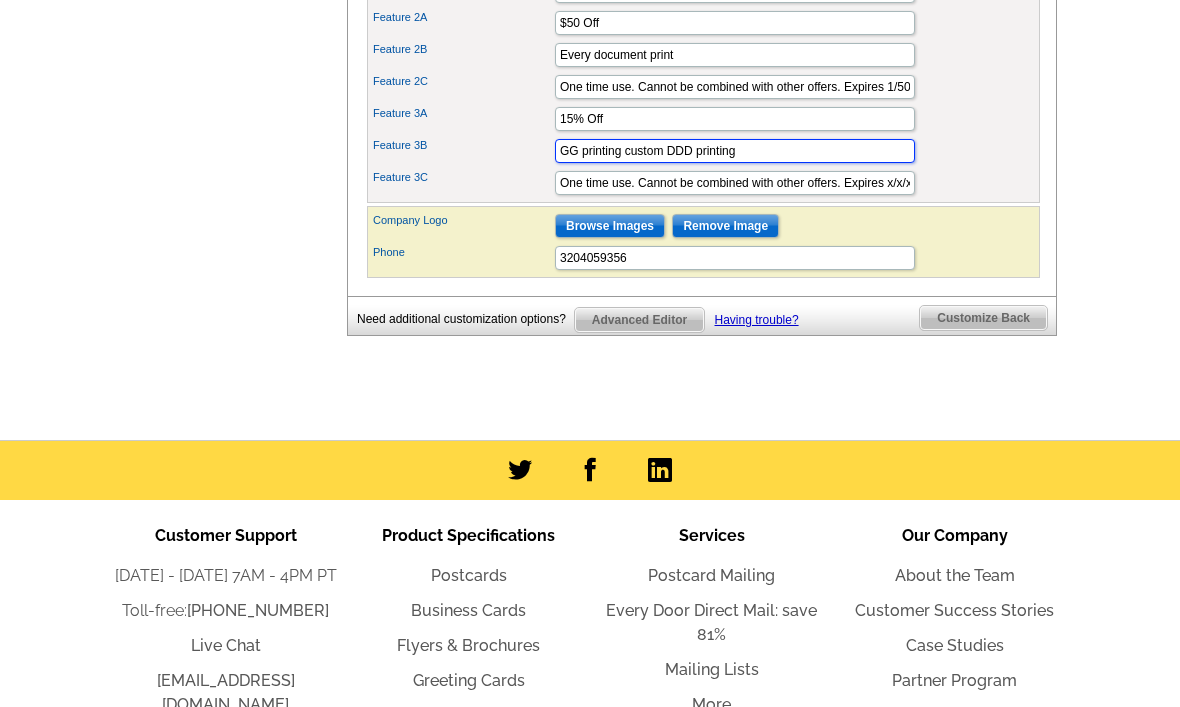click on "GG printing custom DDD printing" at bounding box center (735, 151) 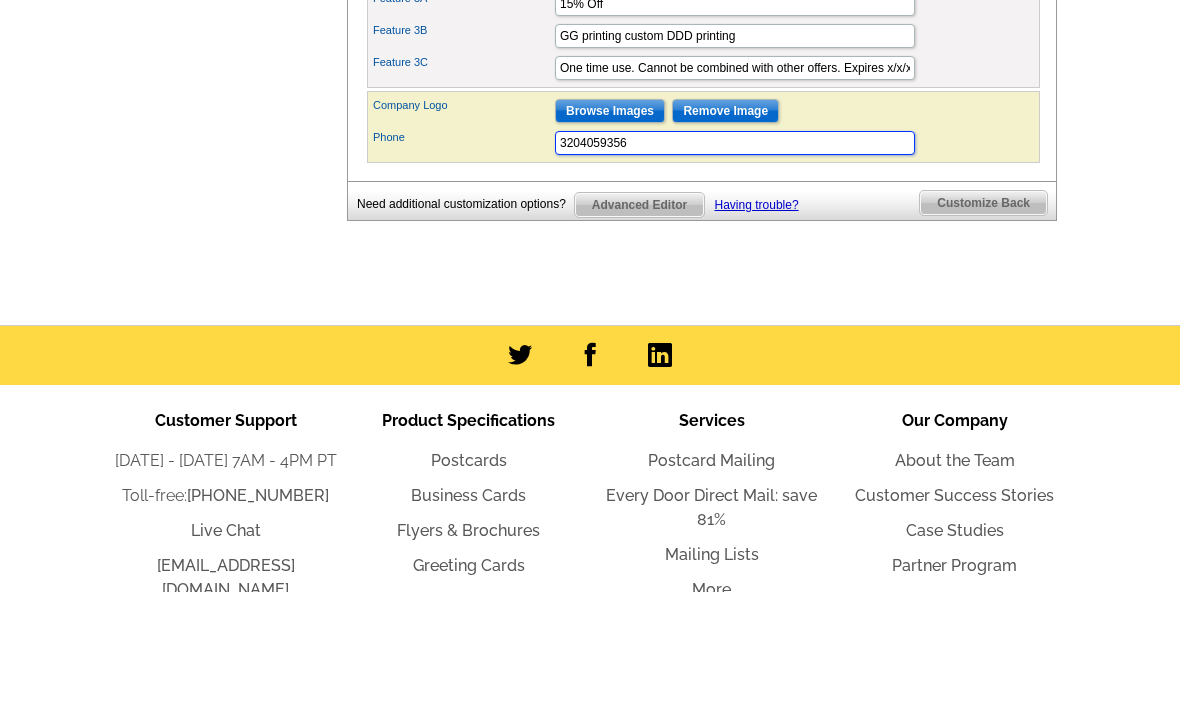 type on "320405935" 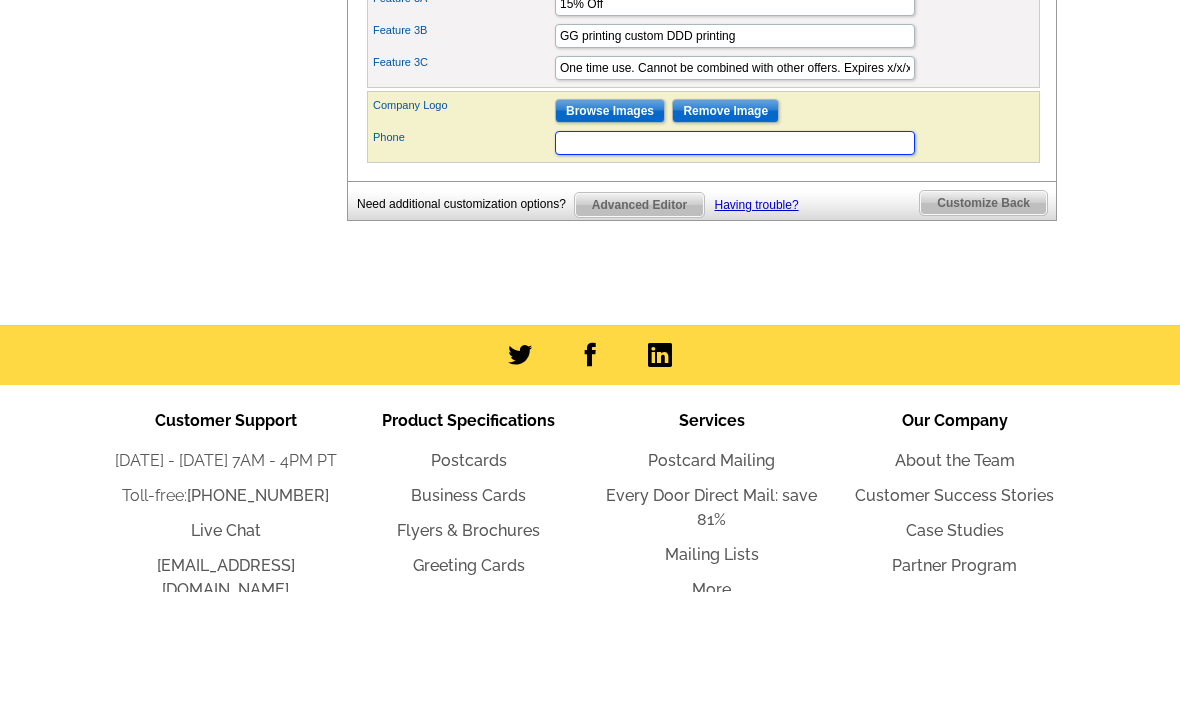 type on "3204059356" 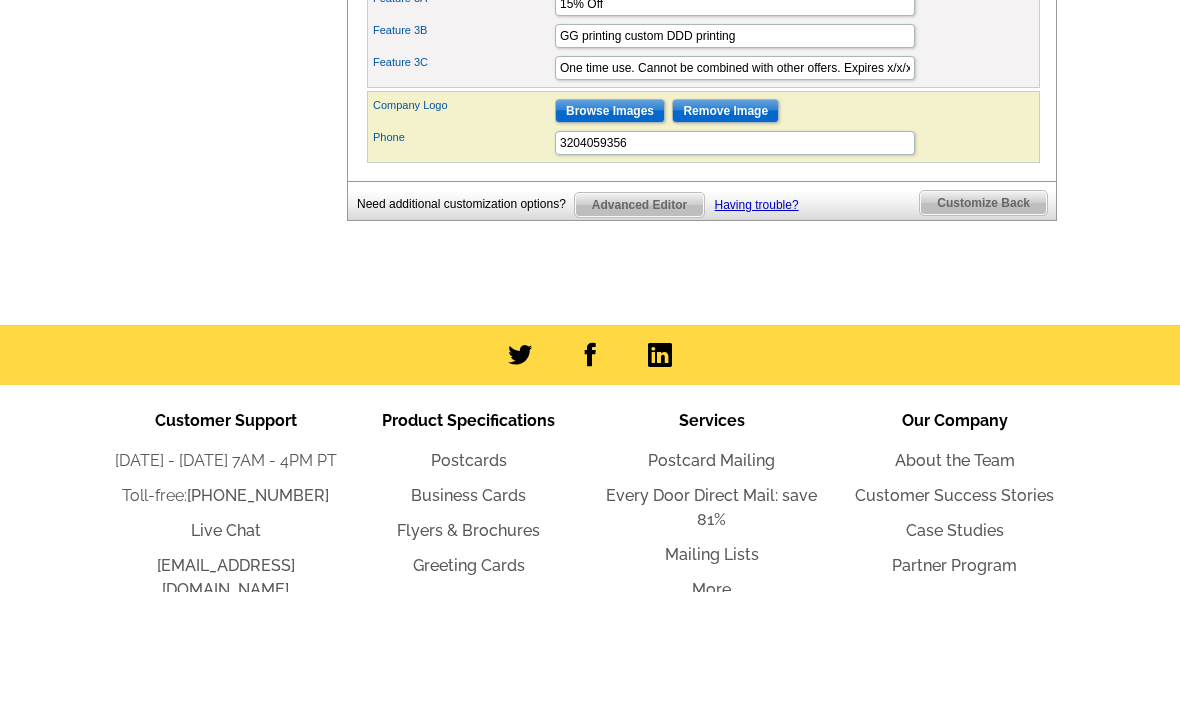 scroll, scrollTop: 1016, scrollLeft: 0, axis: vertical 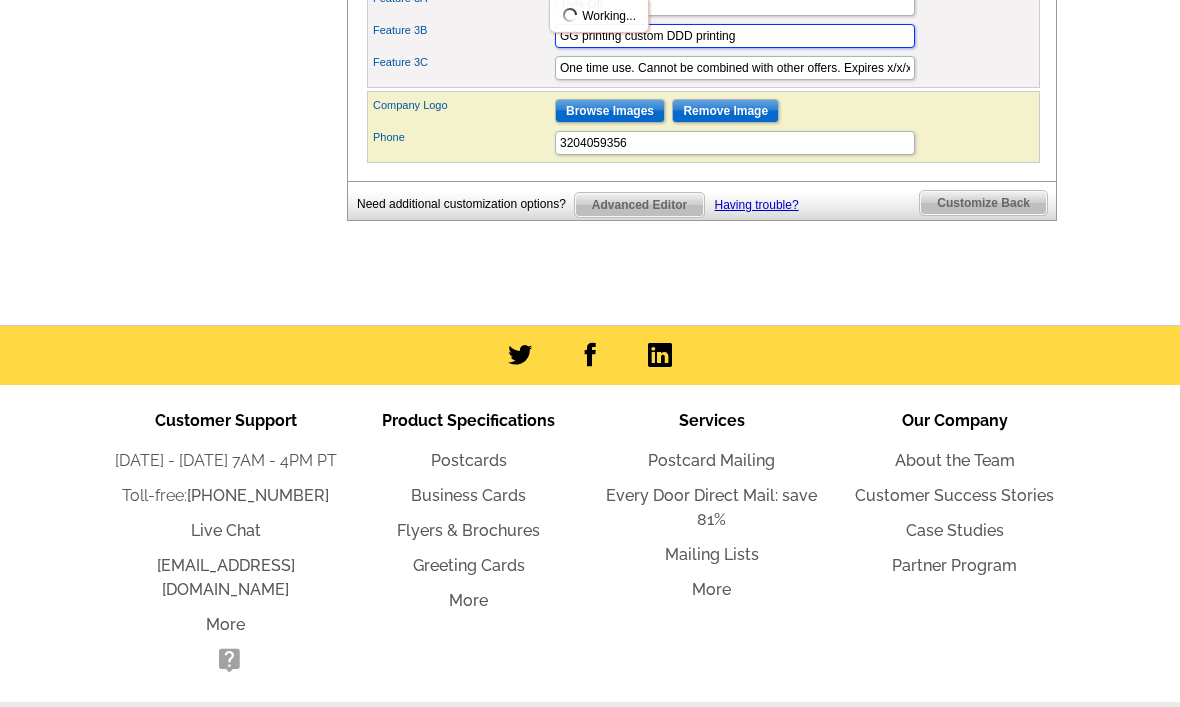 click on "GG printing custom DDD printing" at bounding box center [735, 36] 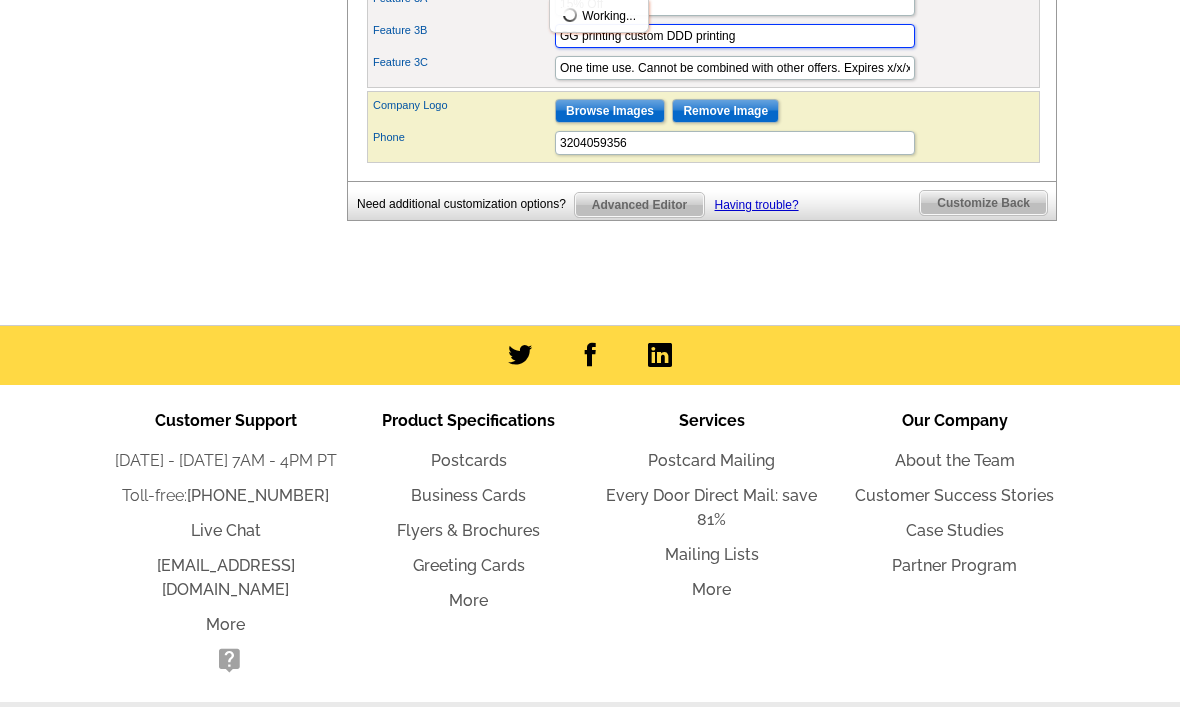 click on "GG printing custom DDD printing" at bounding box center [735, 36] 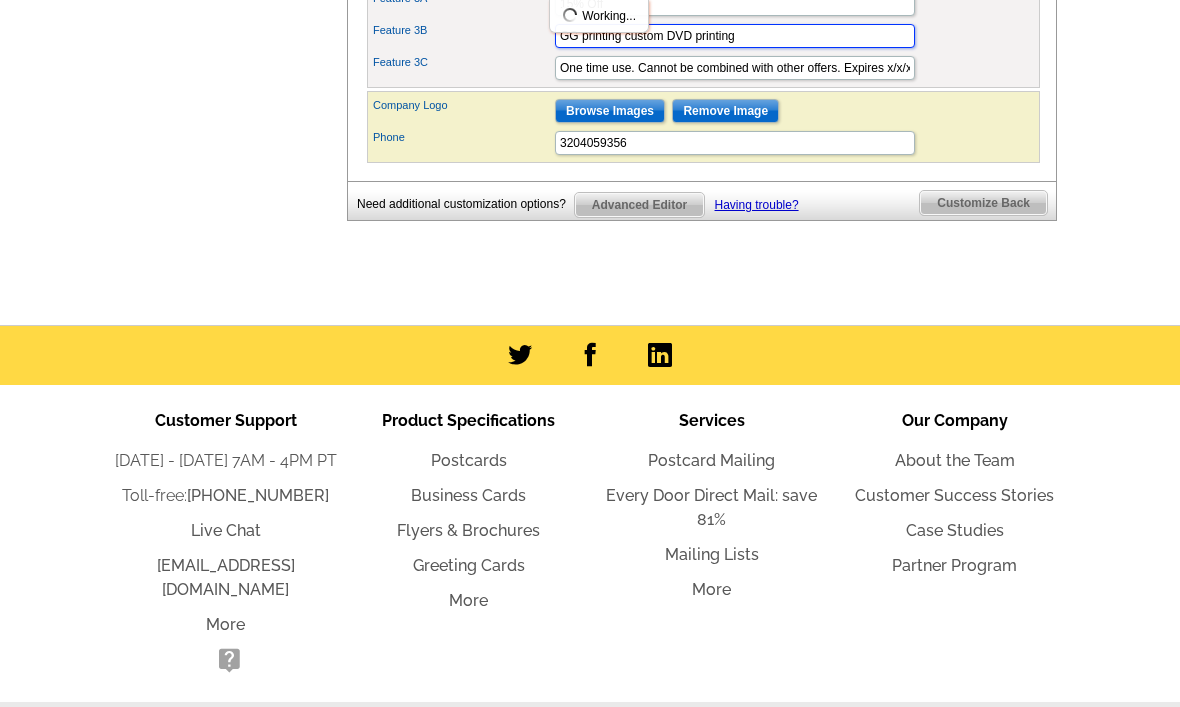 click on "GG printing custom DVD printing" at bounding box center [735, 36] 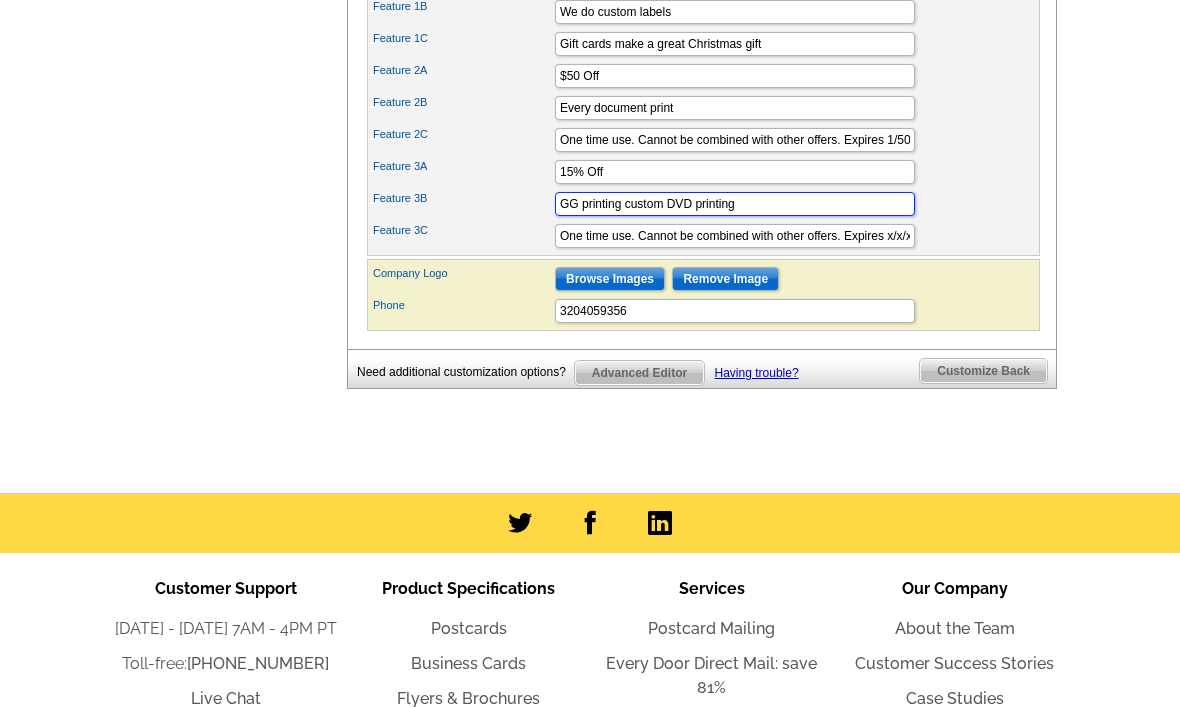 scroll, scrollTop: 846, scrollLeft: 0, axis: vertical 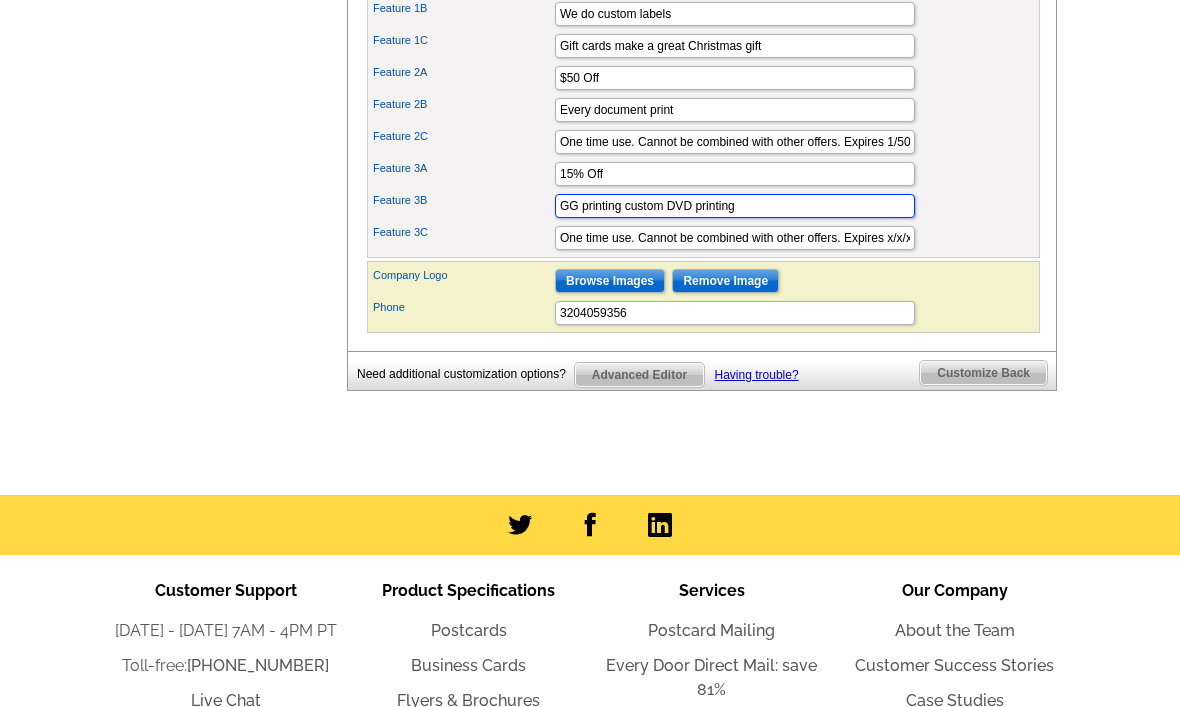 click on "GG printing custom DVD printing" at bounding box center [735, 206] 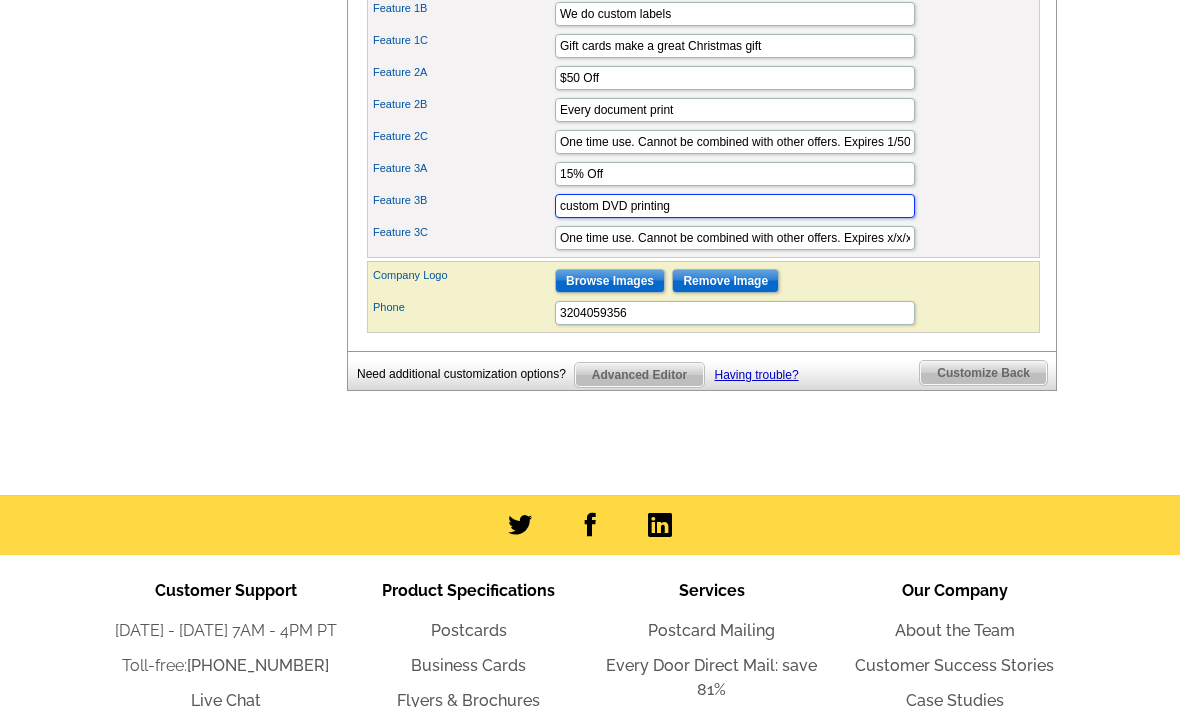type on "custom DVD printing" 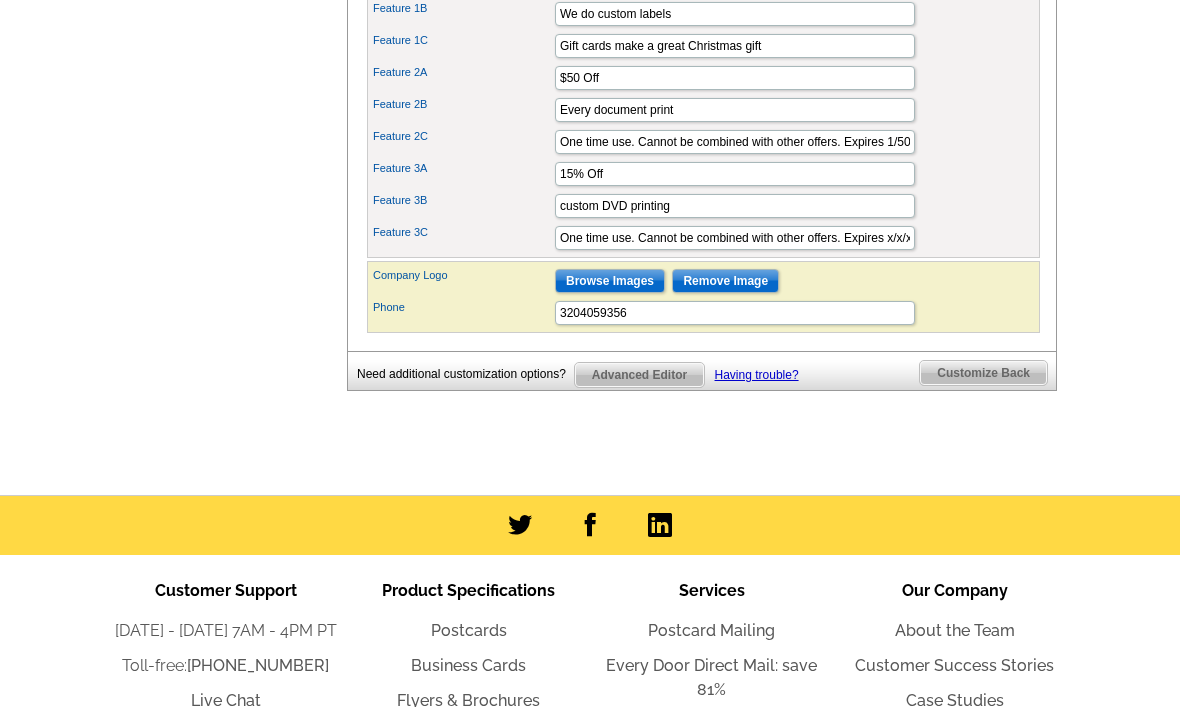 click on "You are currently editing the  front .
Customize Front
Customize Back
Apply Changes
Customize your design:
Front Message 1
Web Address Feature 1A" at bounding box center [702, -98] 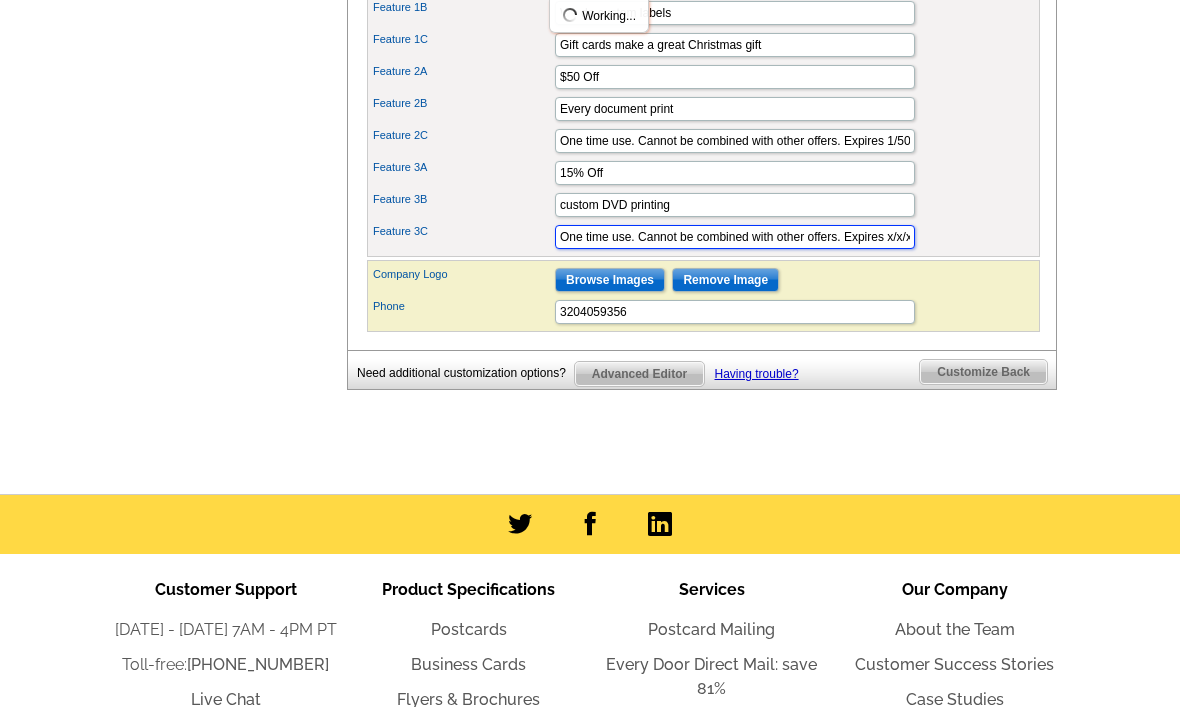 click on "One time use. Cannot be combined with other offers. Expires x/x/xx" at bounding box center (735, 237) 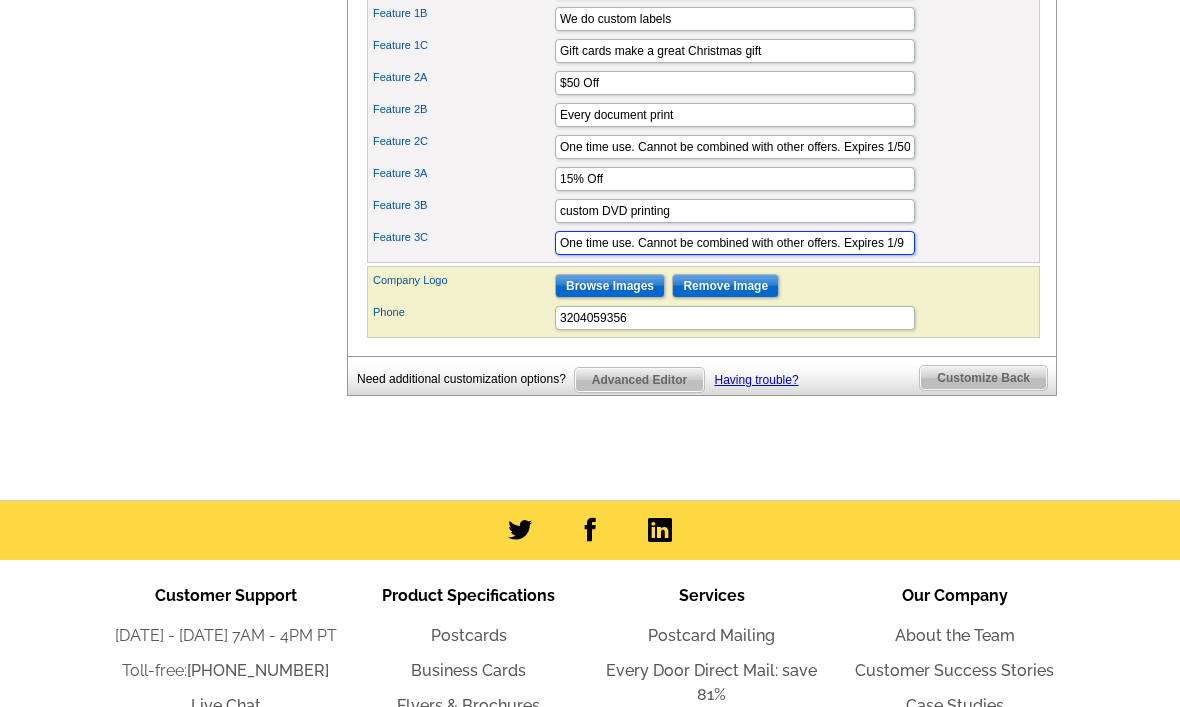 scroll, scrollTop: 836, scrollLeft: 0, axis: vertical 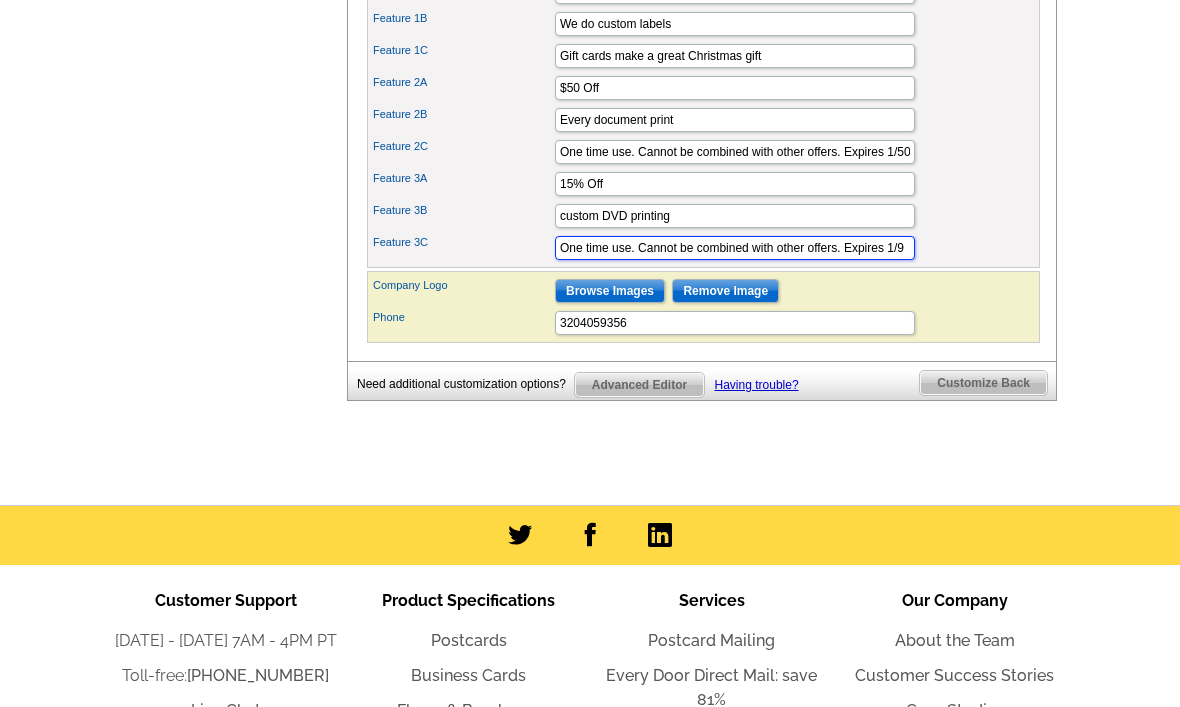 type on "One time use. Cannot be combined with other offers. Expires 1/9" 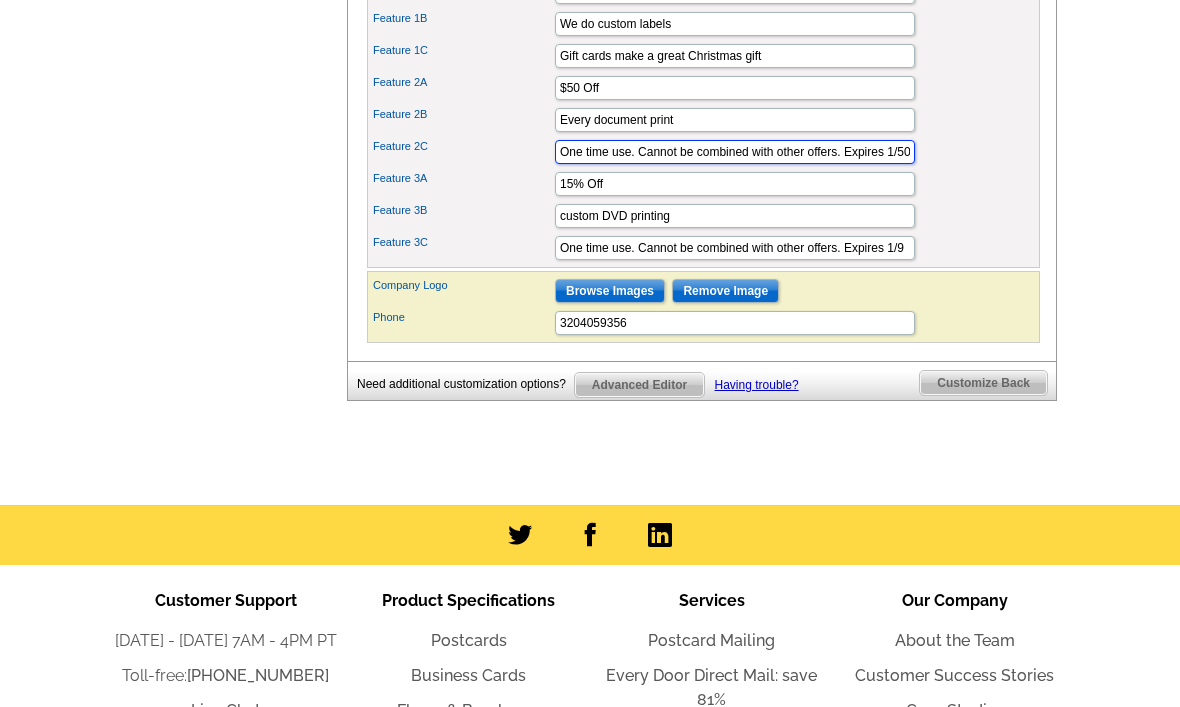 click on "One time use. Cannot be combined with other offers. Expires 1/50/09" at bounding box center [735, 152] 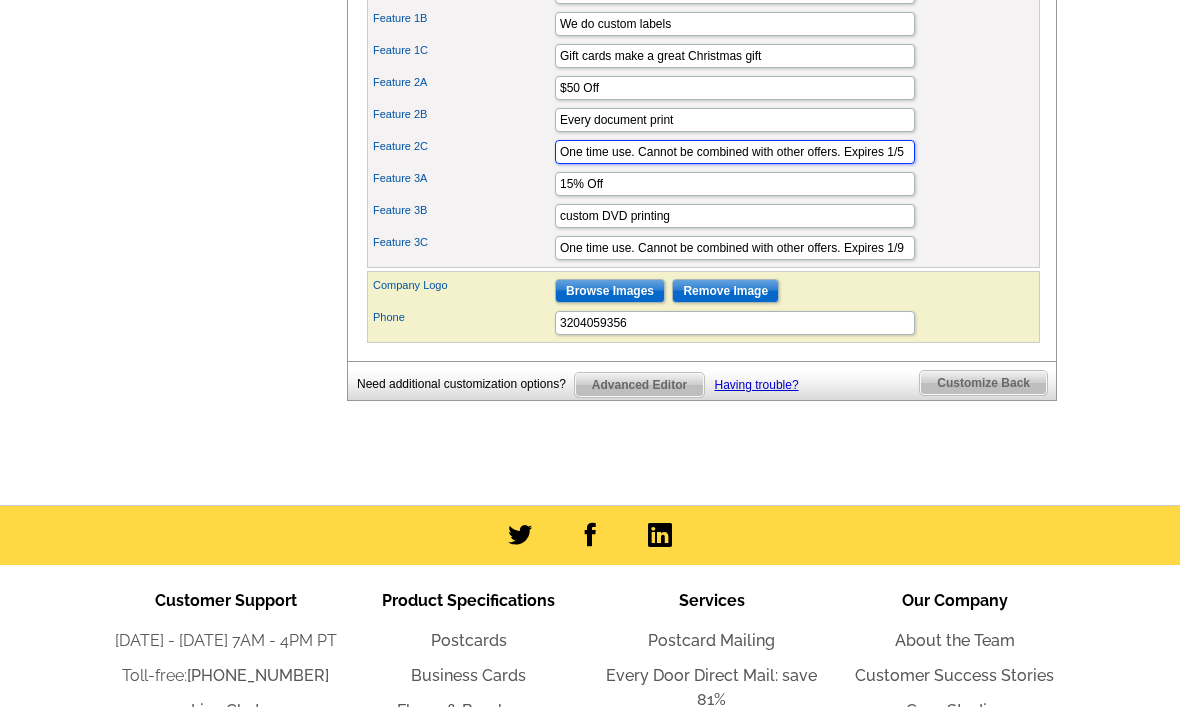 type on "One time use. Cannot be combined with other offers. Expires 1/5" 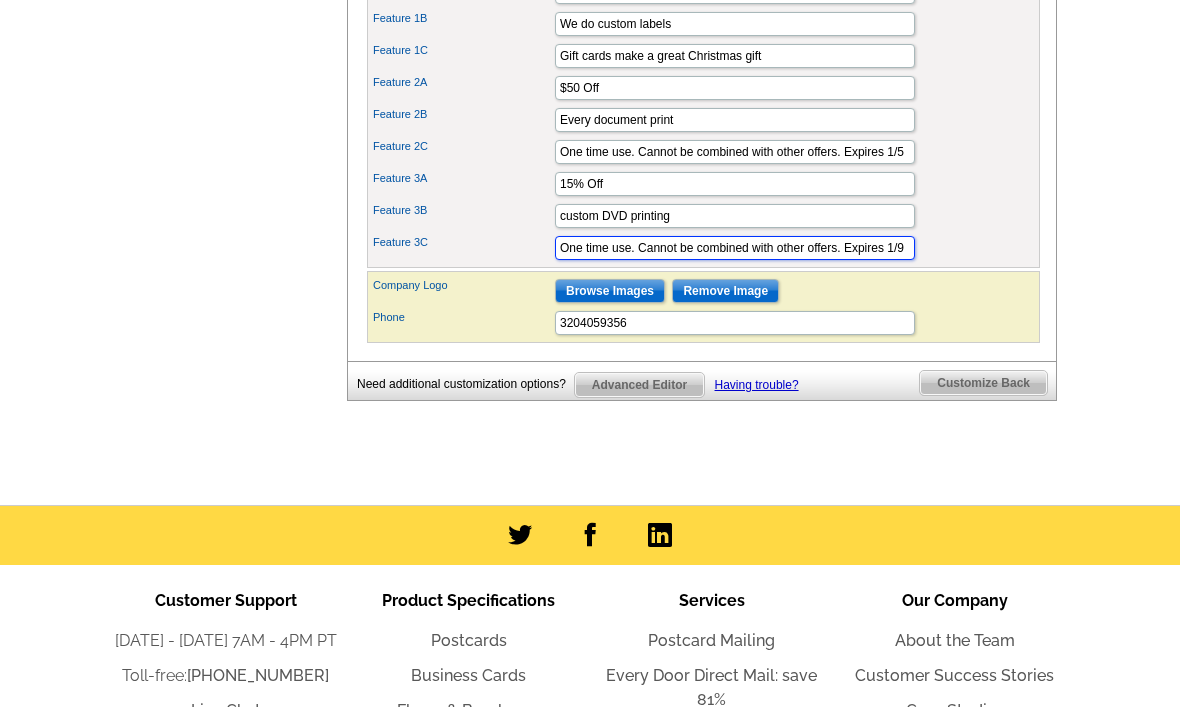 click on "One time use. Cannot be combined with other offers. Expires 1/9" at bounding box center (735, 248) 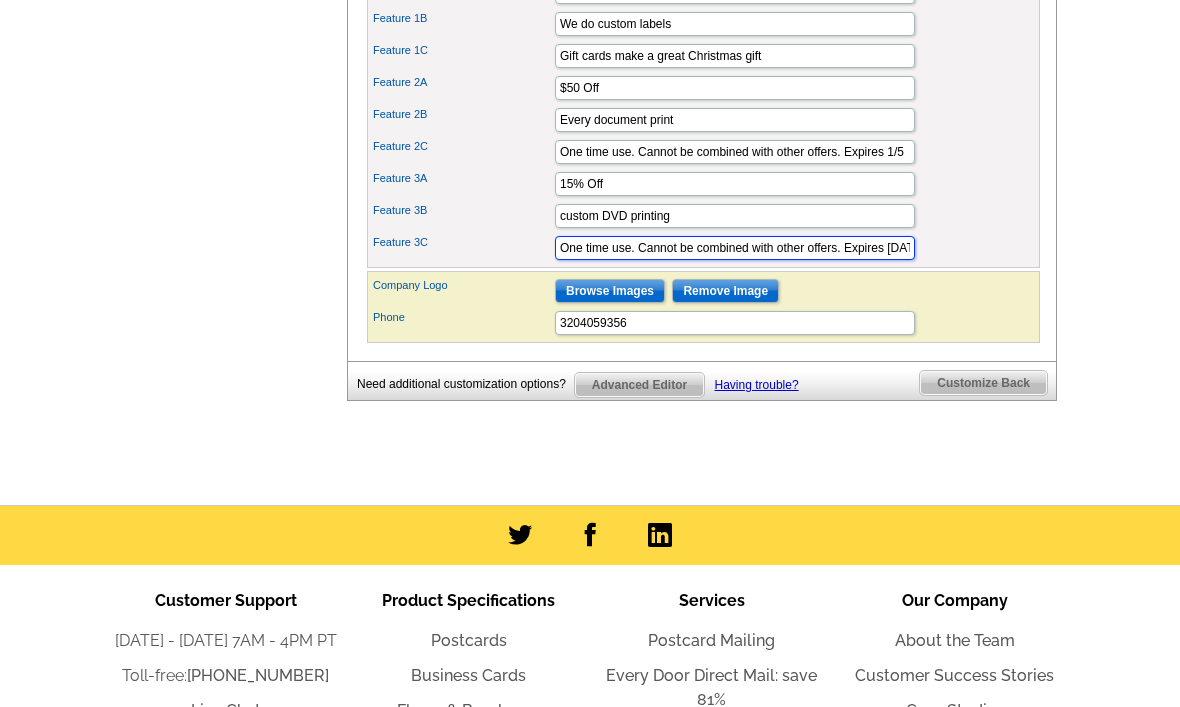 type on "One time use. Cannot be combined with other offers. Expires 1/9/20" 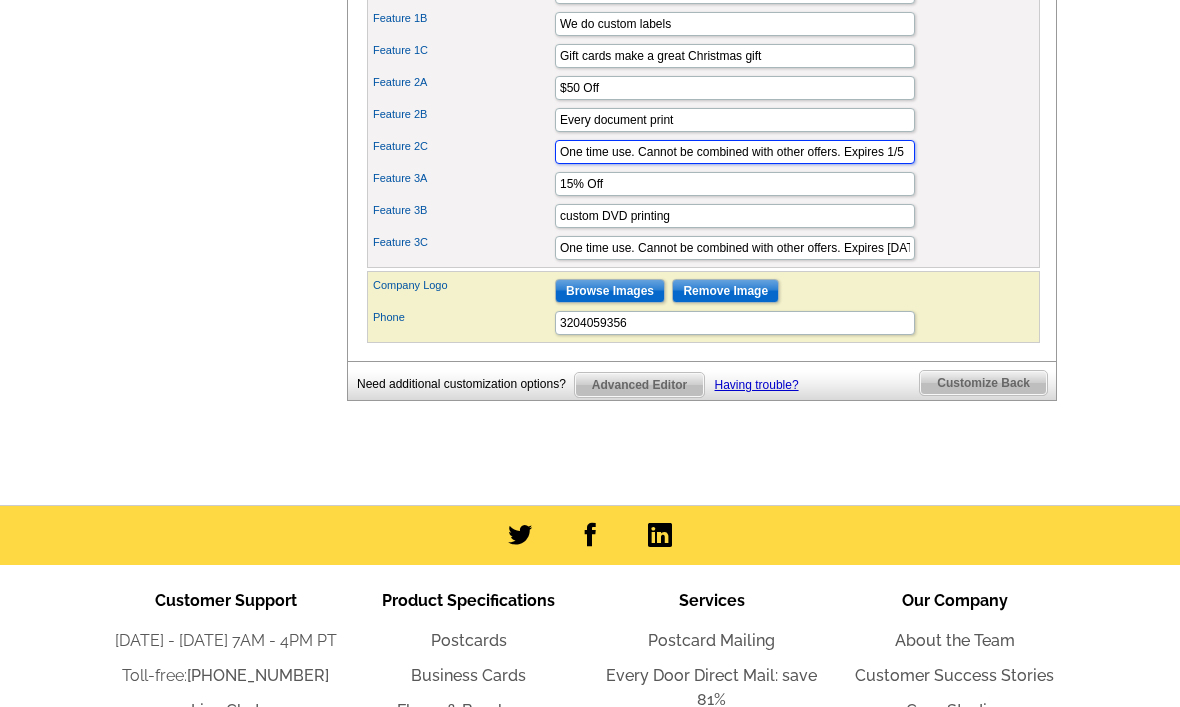 click on "One time use. Cannot be combined with other offers. Expires 1/5" at bounding box center [735, 152] 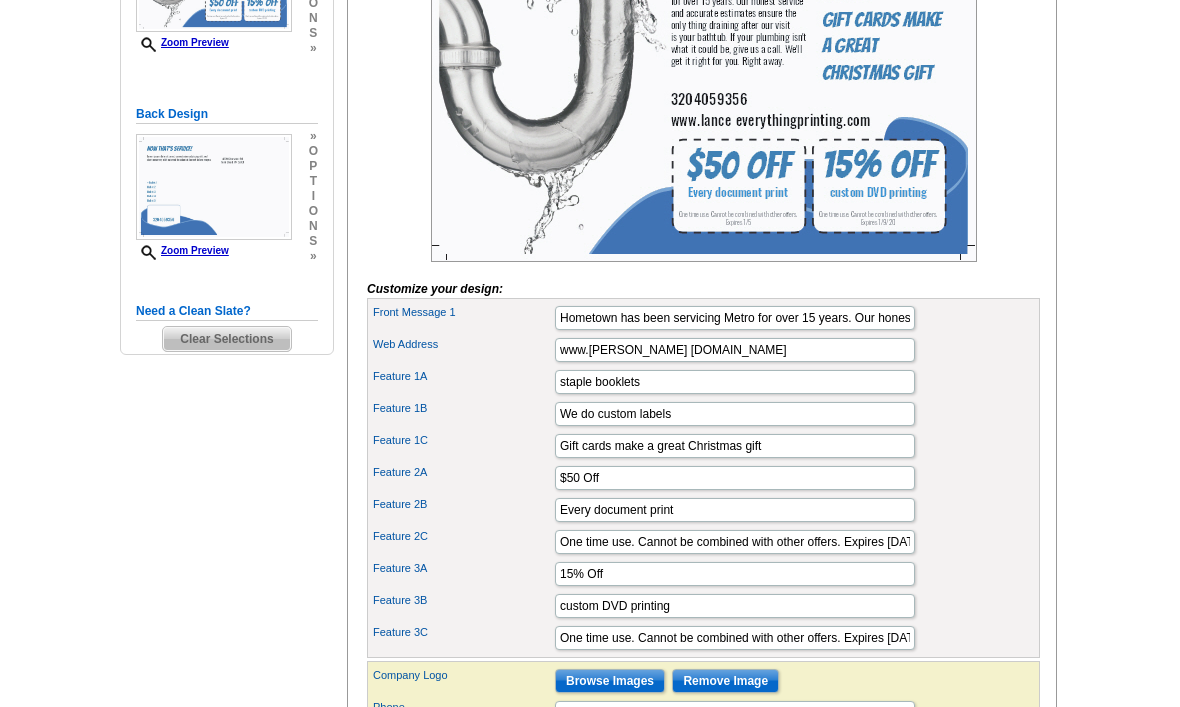 scroll, scrollTop: 433, scrollLeft: 0, axis: vertical 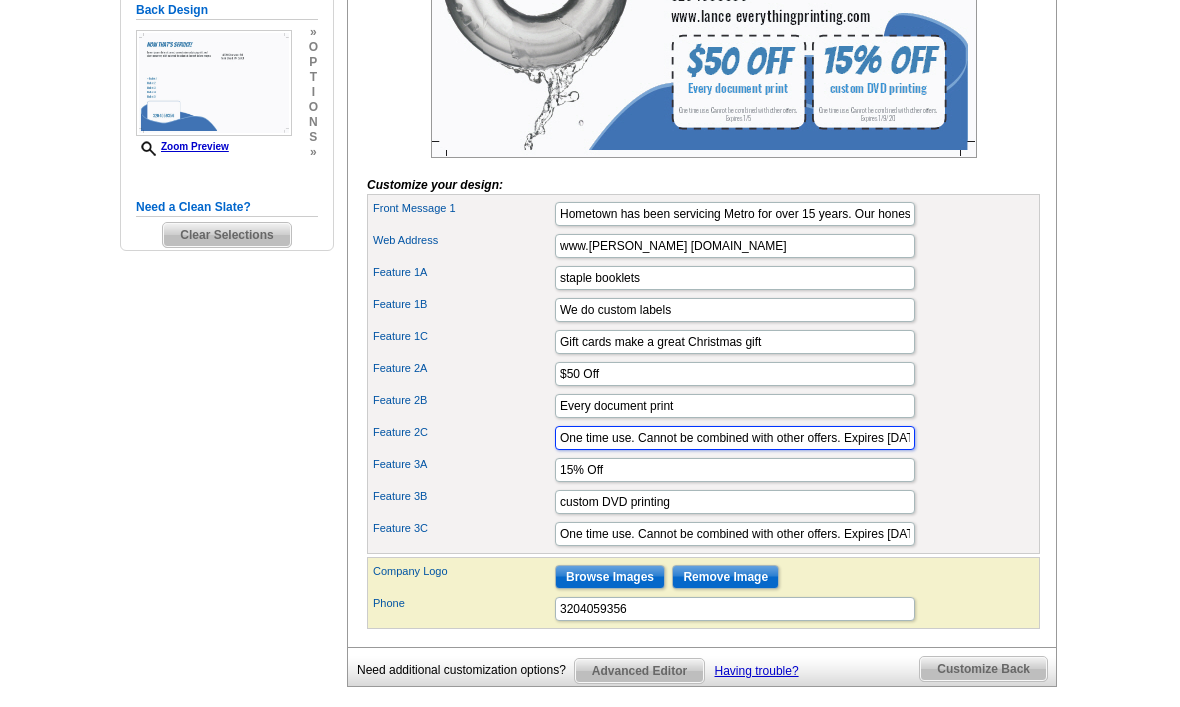 type on "One time use. Cannot be combined with other offers. Expires 1/5/20" 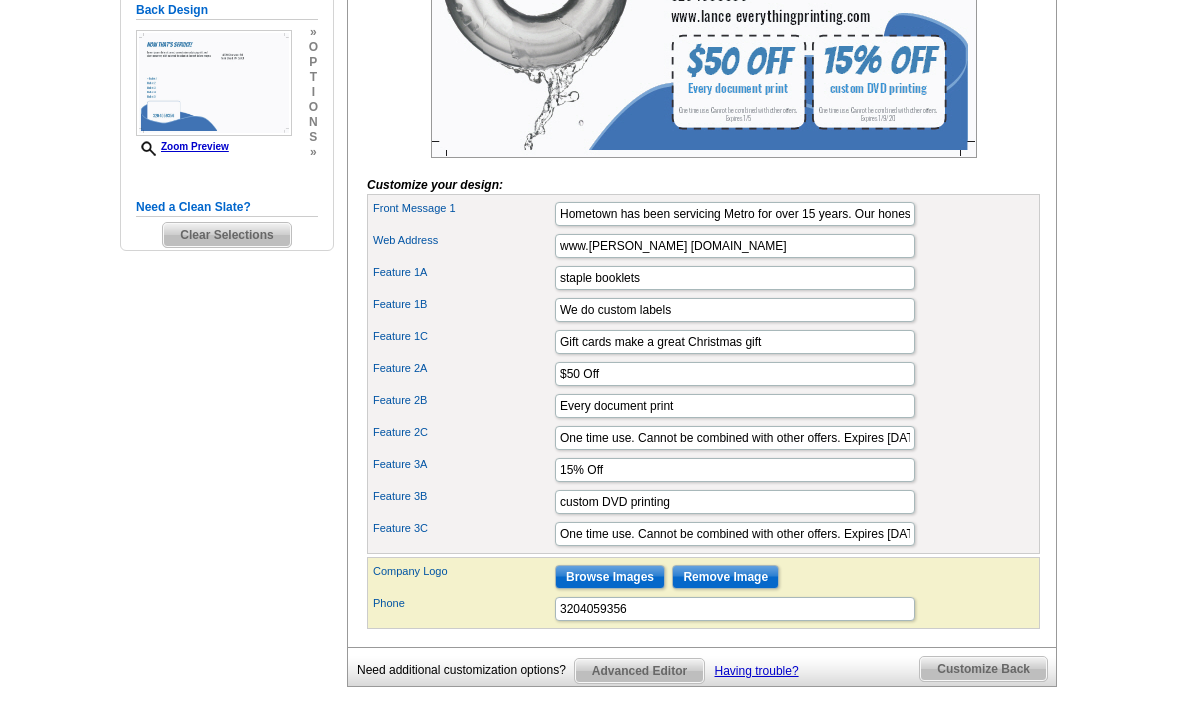 click on "Browse Images" at bounding box center (610, 578) 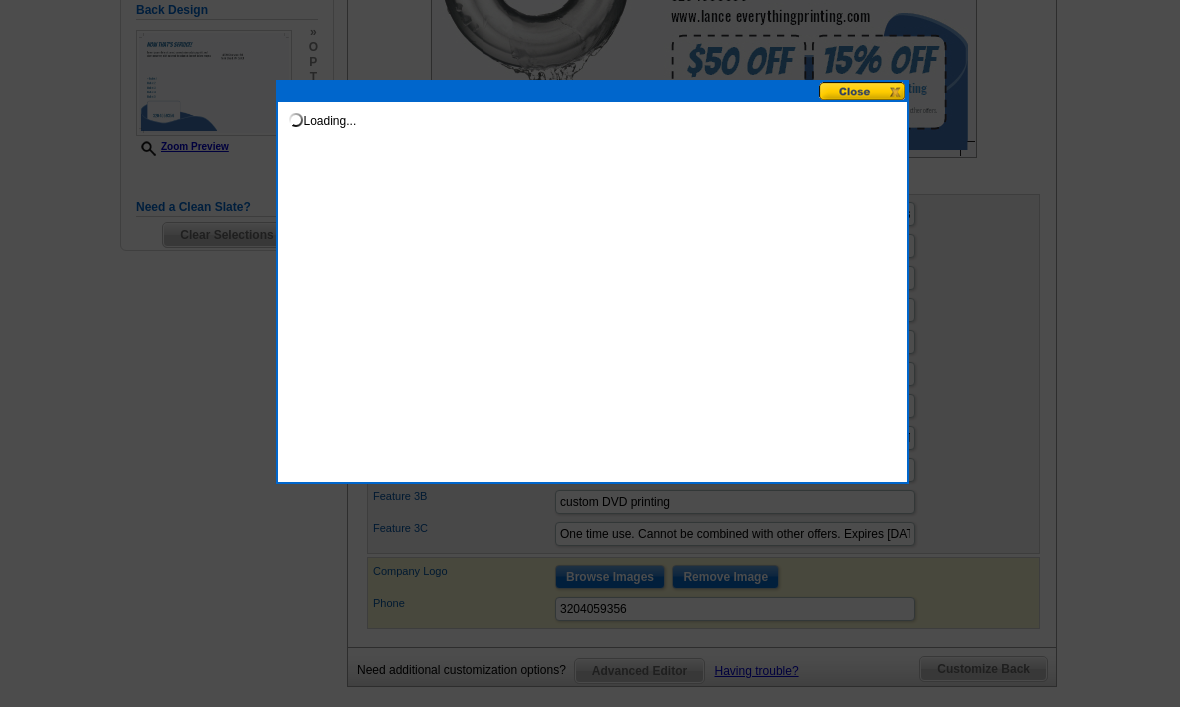 scroll, scrollTop: 550, scrollLeft: 0, axis: vertical 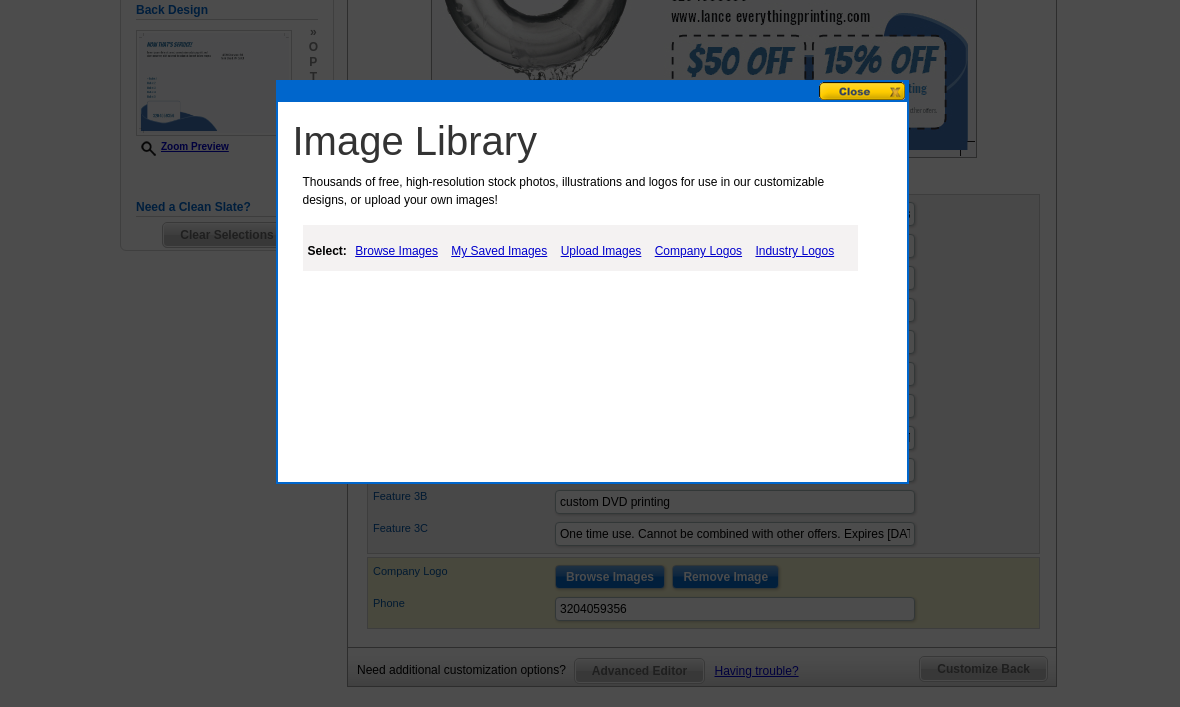 click on "Upload Images" at bounding box center (601, 251) 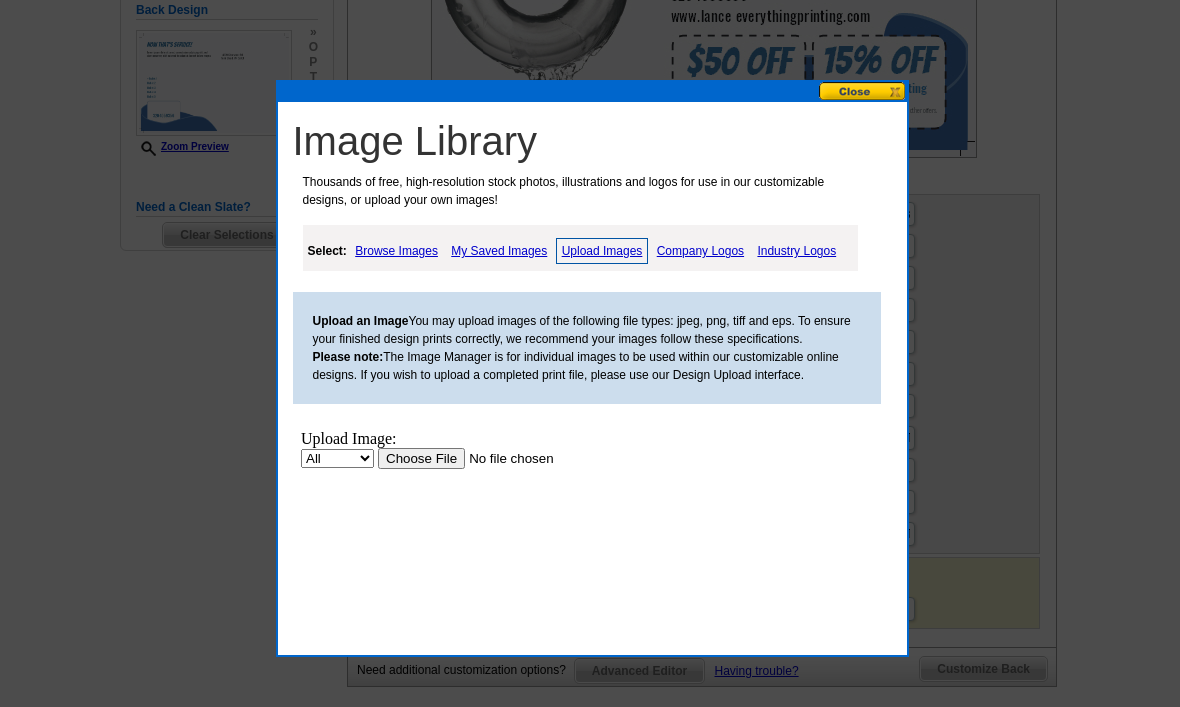 scroll, scrollTop: 0, scrollLeft: 0, axis: both 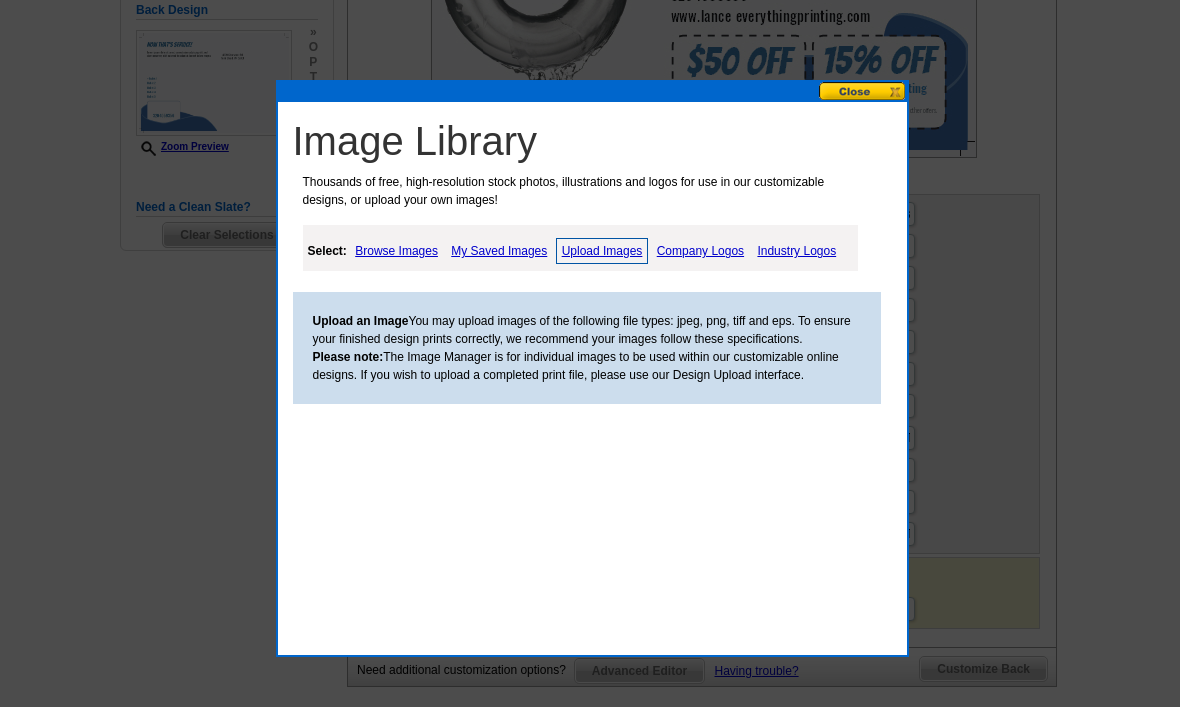 click on "My Saved Images" at bounding box center [499, 251] 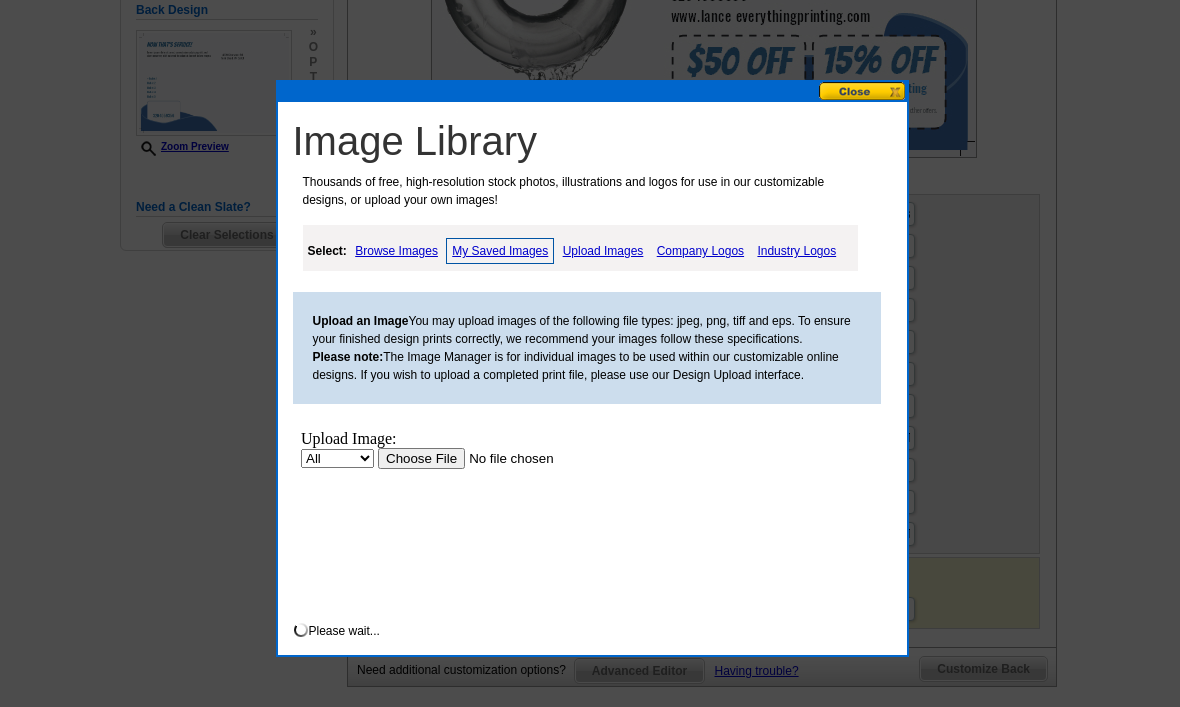 scroll, scrollTop: 0, scrollLeft: 0, axis: both 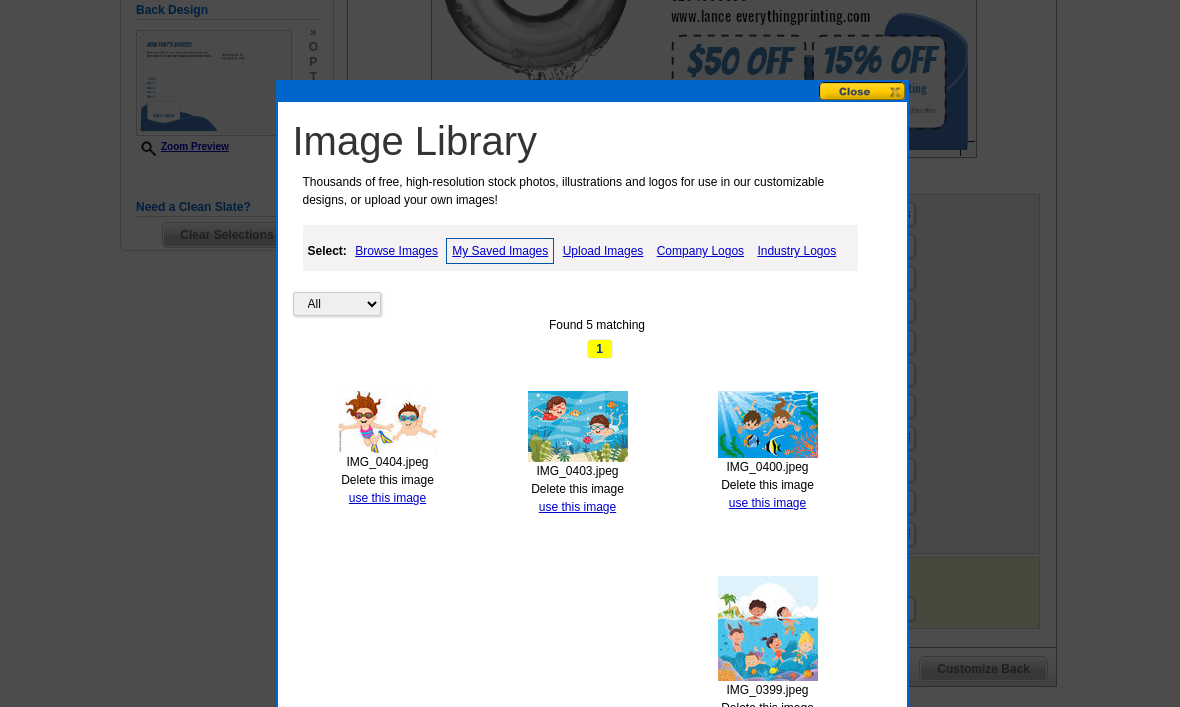 click on "use this image" at bounding box center (387, 498) 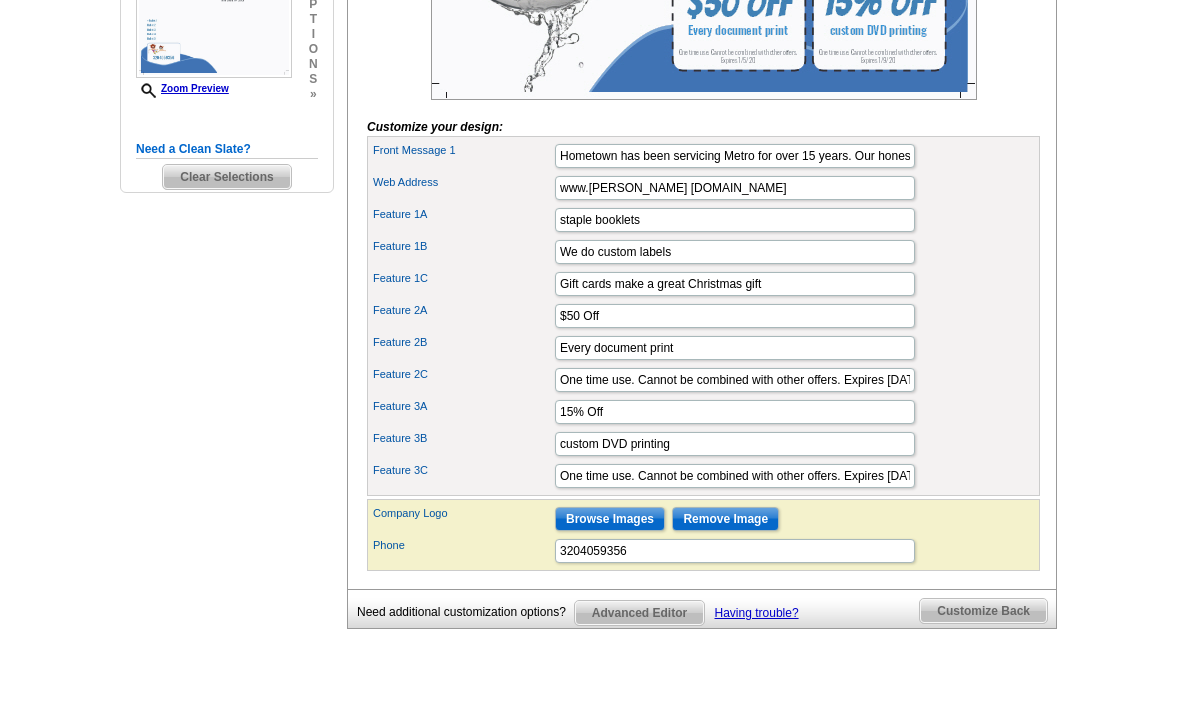 scroll, scrollTop: 608, scrollLeft: 0, axis: vertical 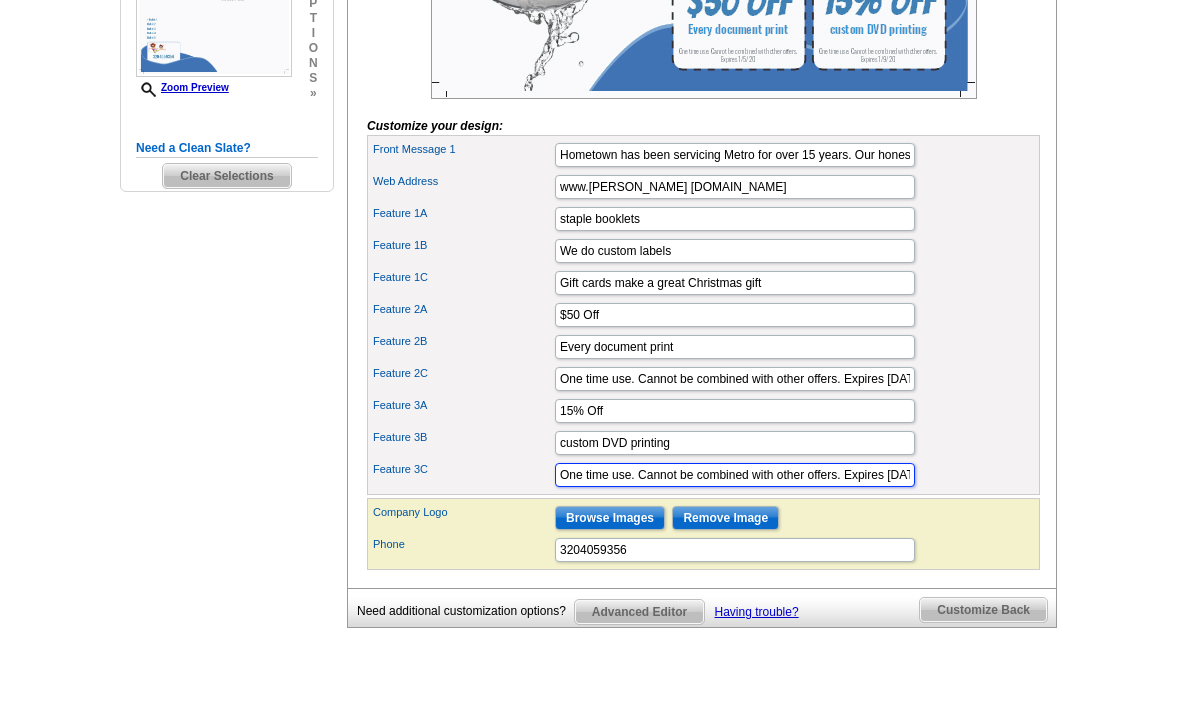click on "One time use. Cannot be combined with other offers. Expires 1/9/20" at bounding box center (735, 476) 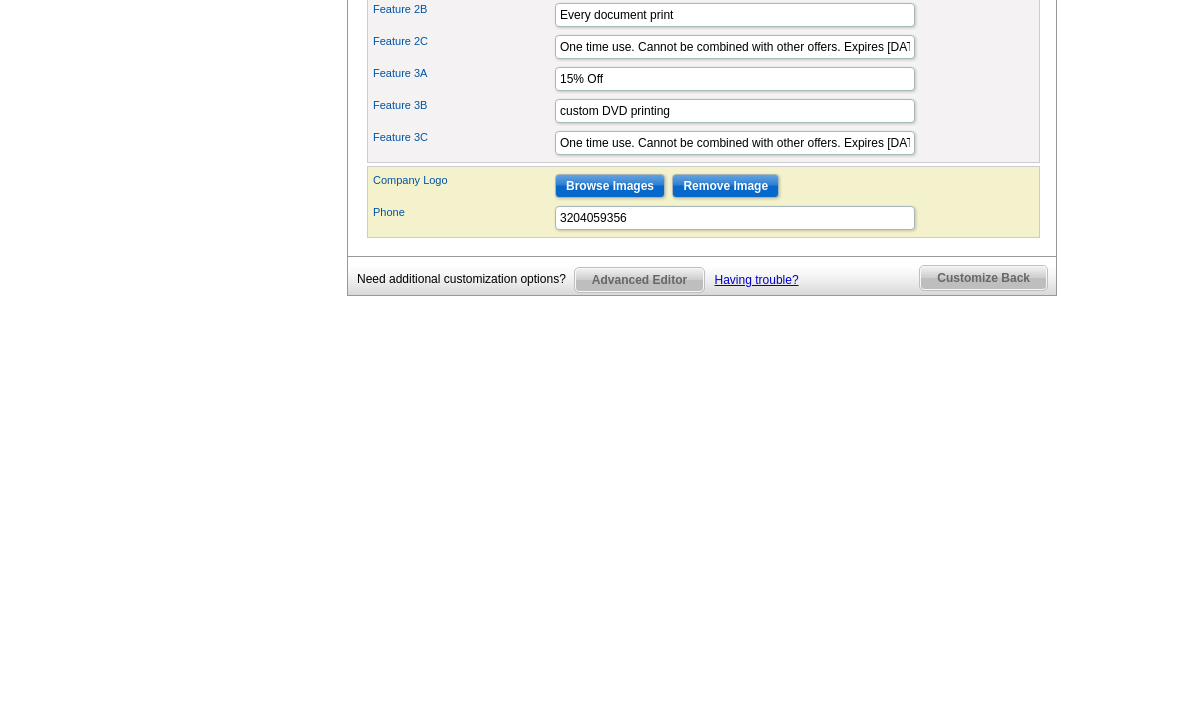 click on "Customize Back" at bounding box center [983, 611] 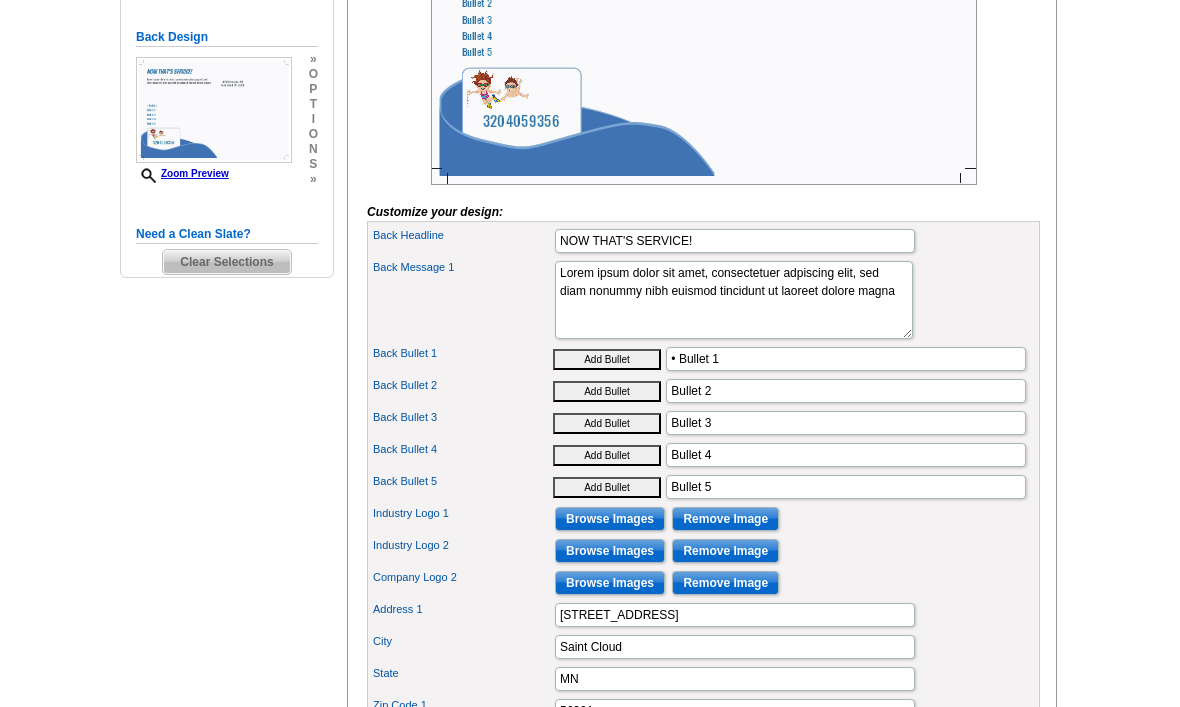 scroll, scrollTop: 522, scrollLeft: 0, axis: vertical 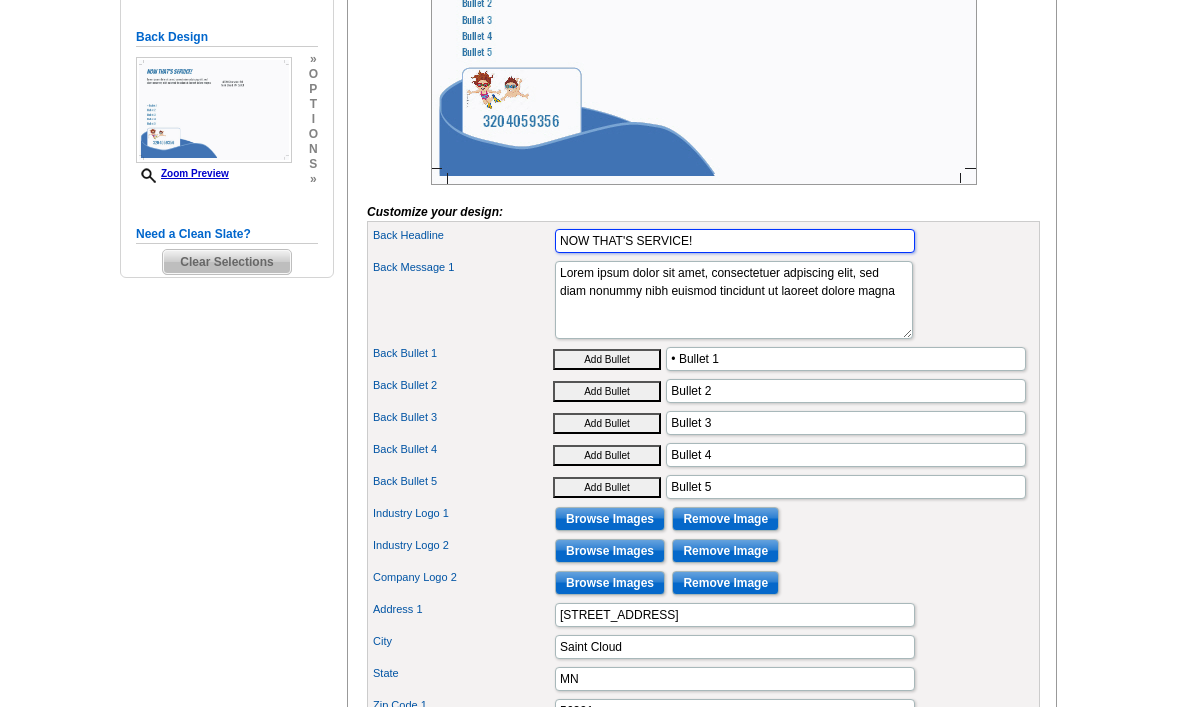click on "NOW THAT'S SERVICE!" at bounding box center [735, 242] 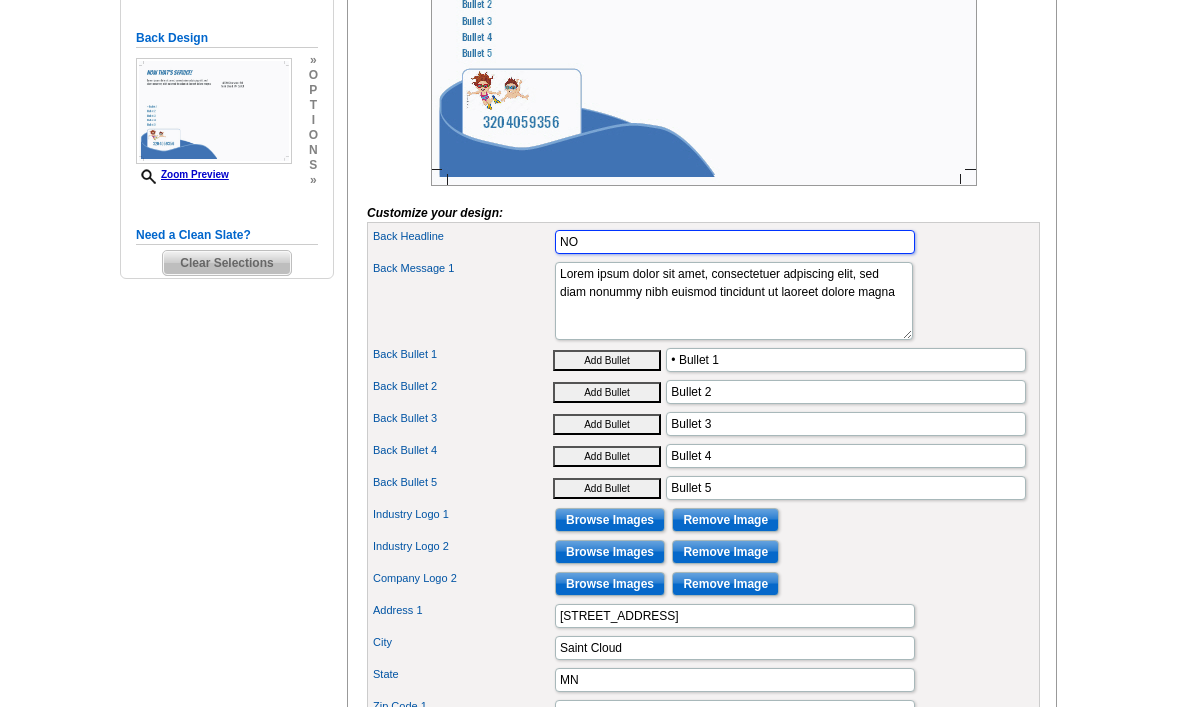type on "N" 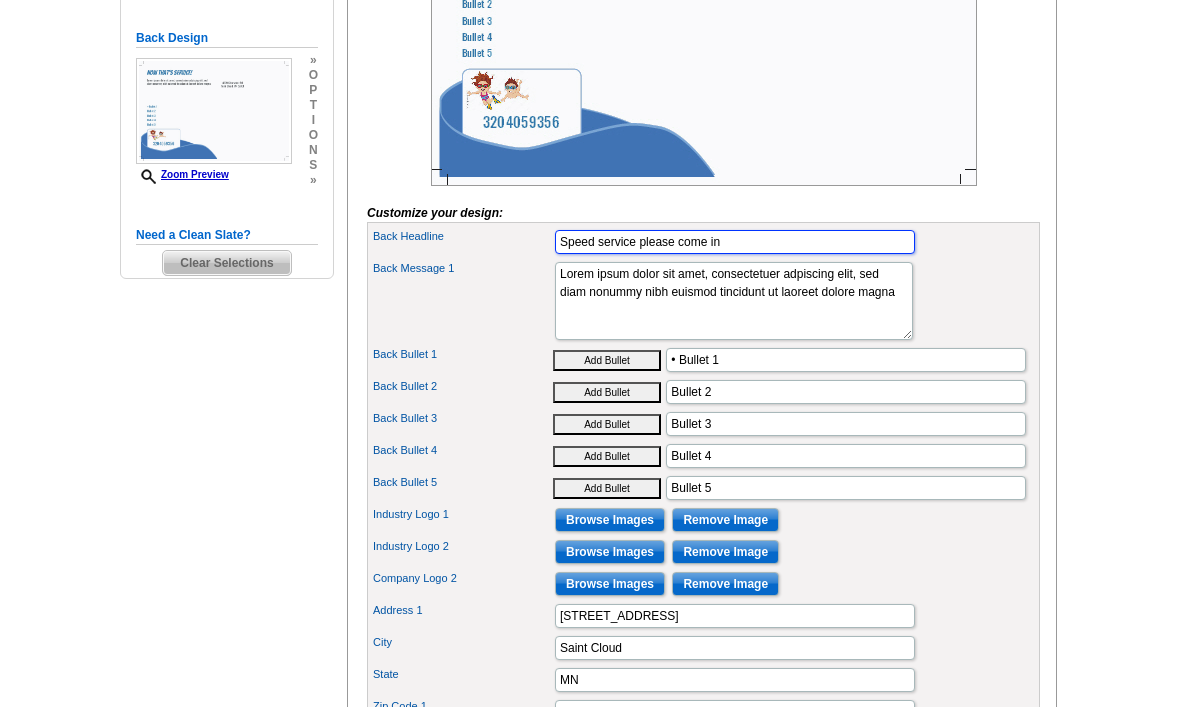type on "Speed service please come in" 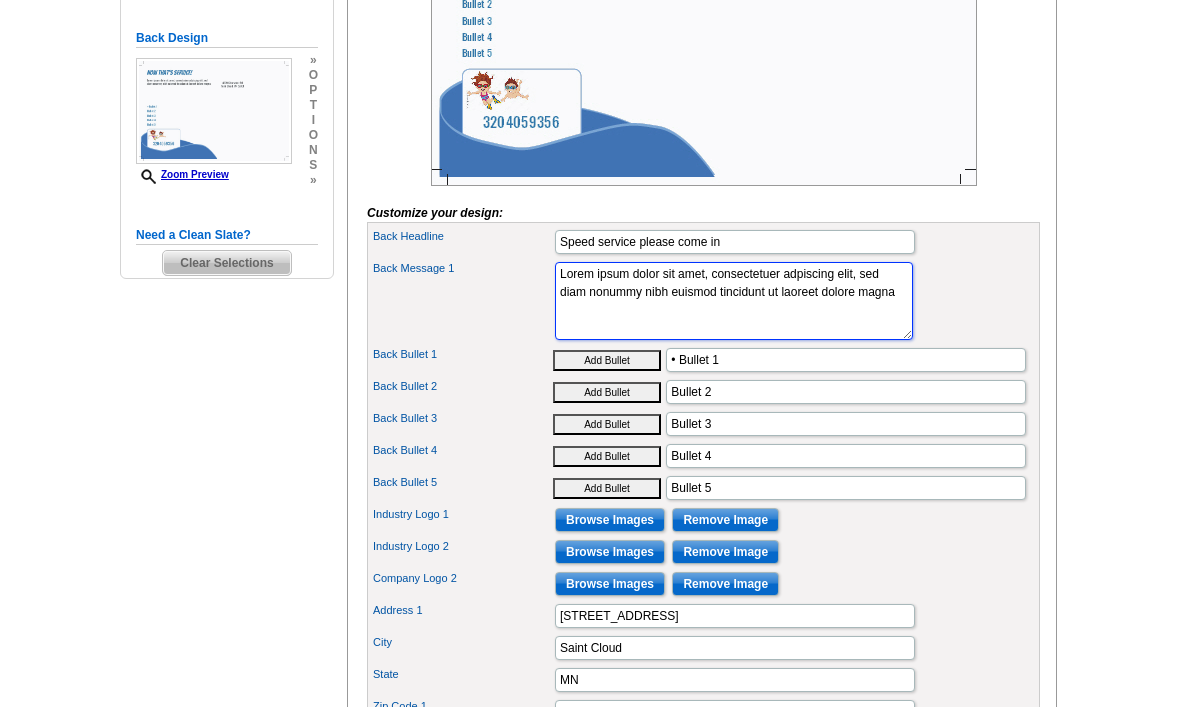 click on "Lorem ipsum dolor sit amet, consectetuer adpiscing elit, sed diam nonummy nibh euismod tincidunt ut laoreet dolore magna" at bounding box center [734, 301] 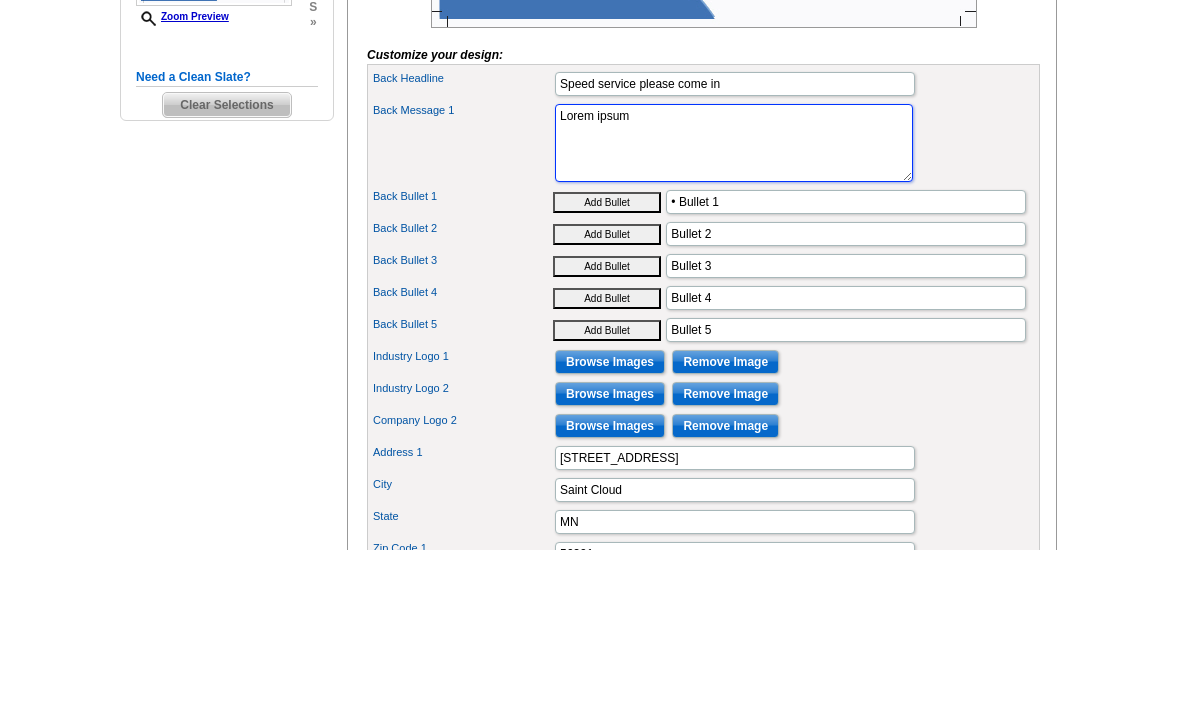 type on "Lorem" 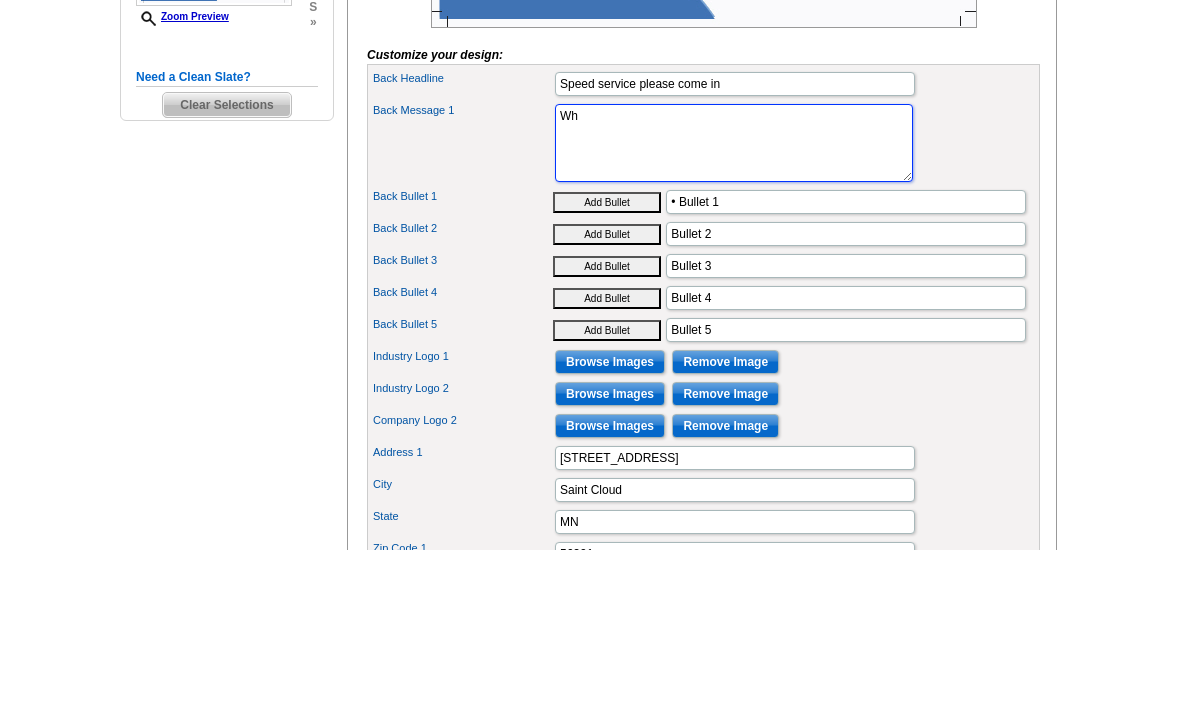 type on "W" 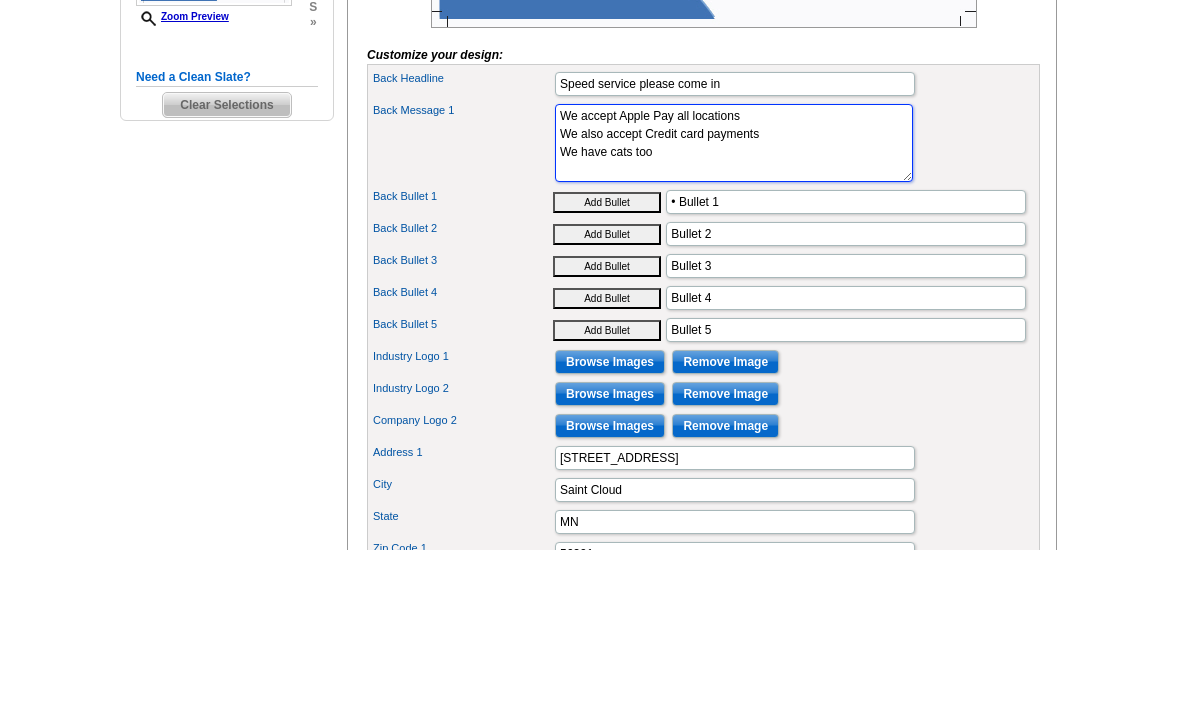 click on "Lorem ipsum dolor sit amet, consectetuer adpiscing elit, sed diam nonummy nibh euismod tincidunt ut laoreet dolore magna" at bounding box center (734, 301) 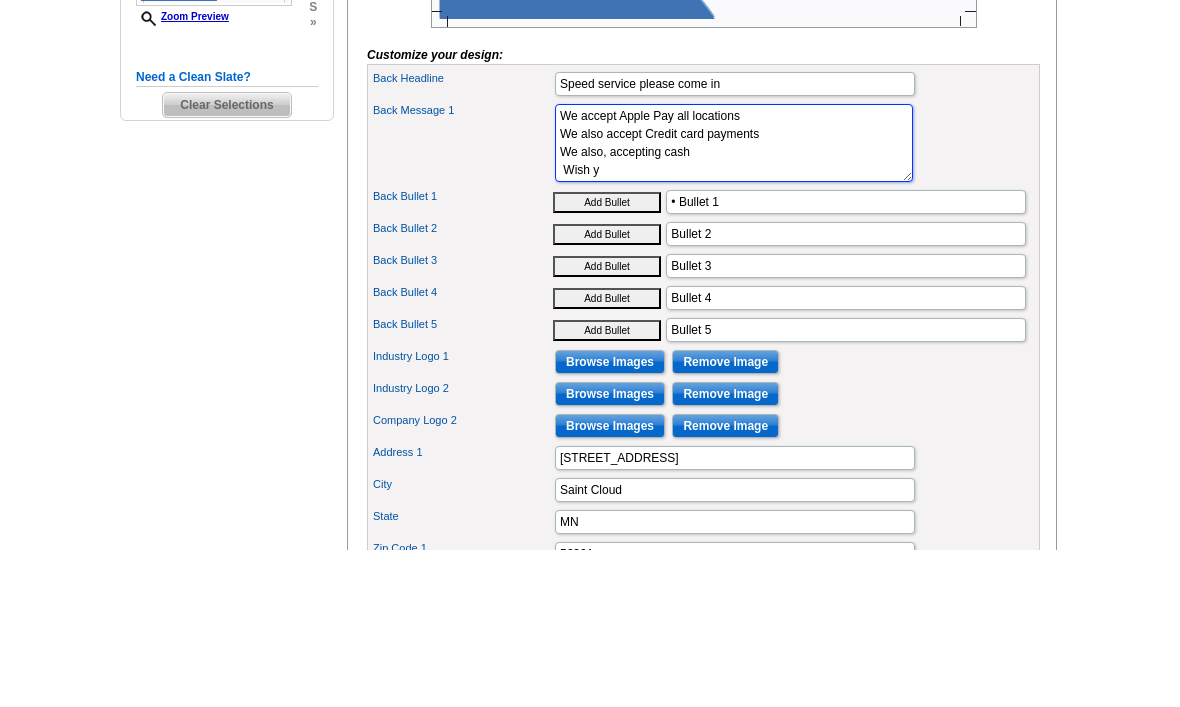 click on "Lorem ipsum dolor sit amet, consectetuer adpiscing elit, sed diam nonummy nibh euismod tincidunt ut laoreet dolore magna" at bounding box center [734, 301] 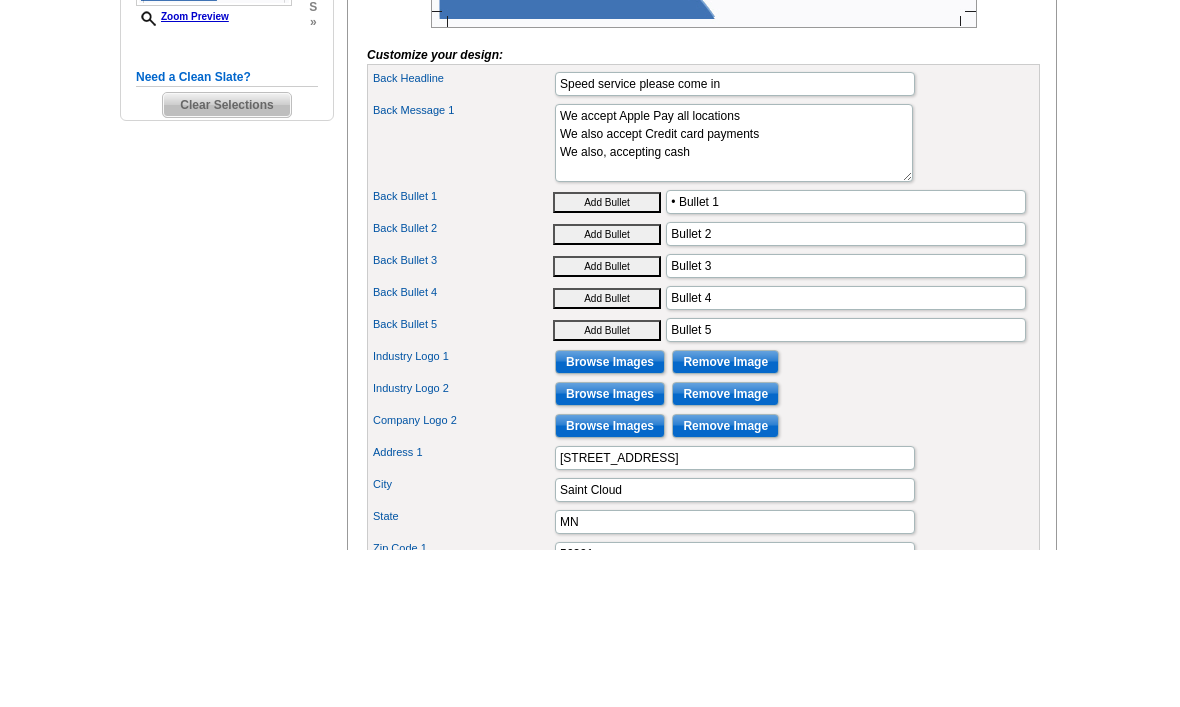 scroll, scrollTop: 680, scrollLeft: 0, axis: vertical 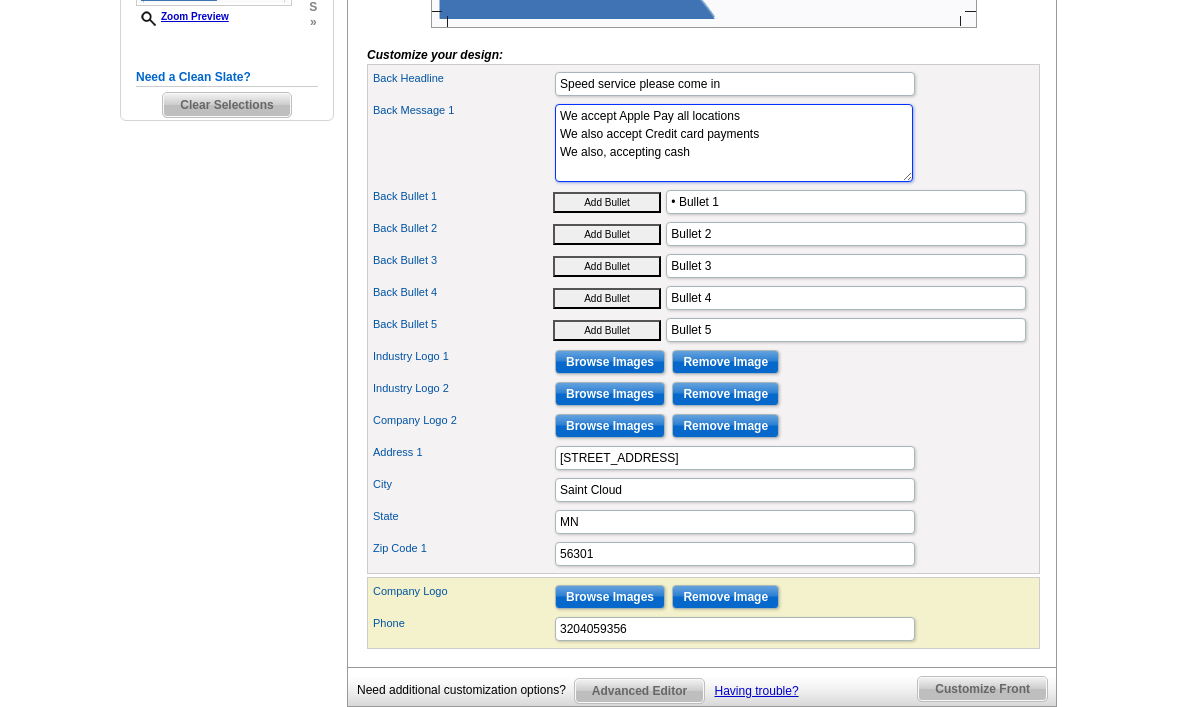 type on "We accept Apple Pay all locations
We also accept Credit card payments
We also, accepting cash" 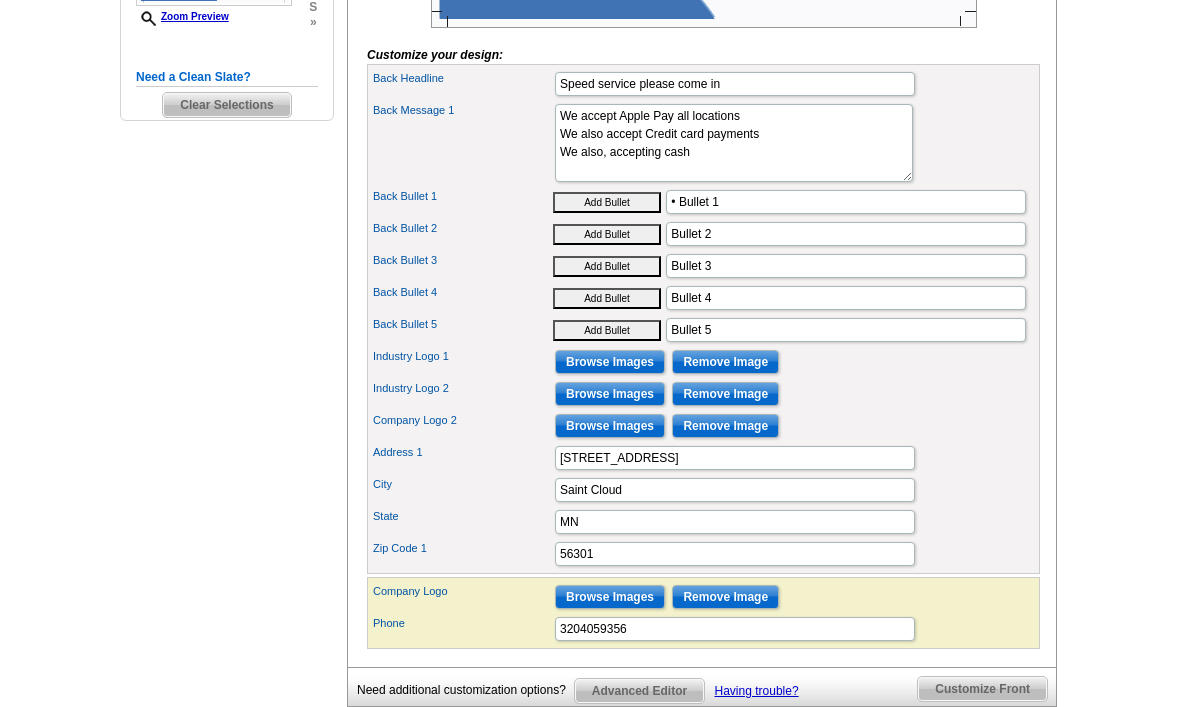 type on "• • Bullet 1" 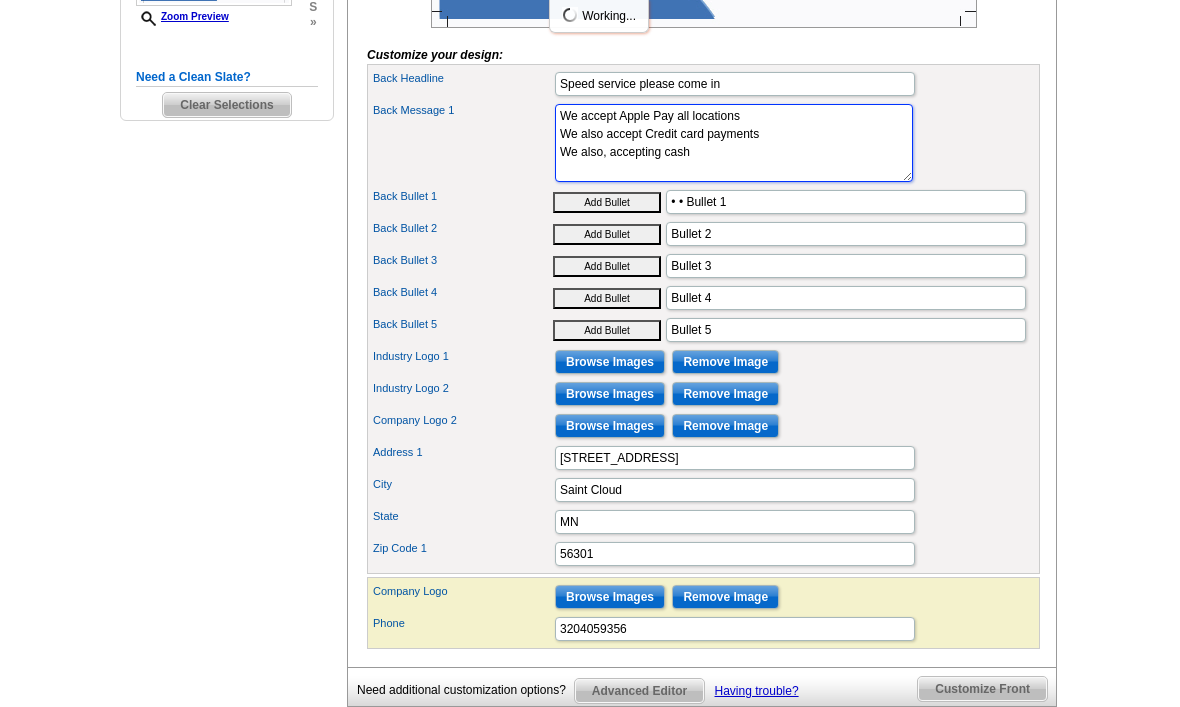click on "Lorem ipsum dolor sit amet, consectetuer adpiscing elit, sed diam nonummy nibh euismod tincidunt ut laoreet dolore magna" at bounding box center [734, 143] 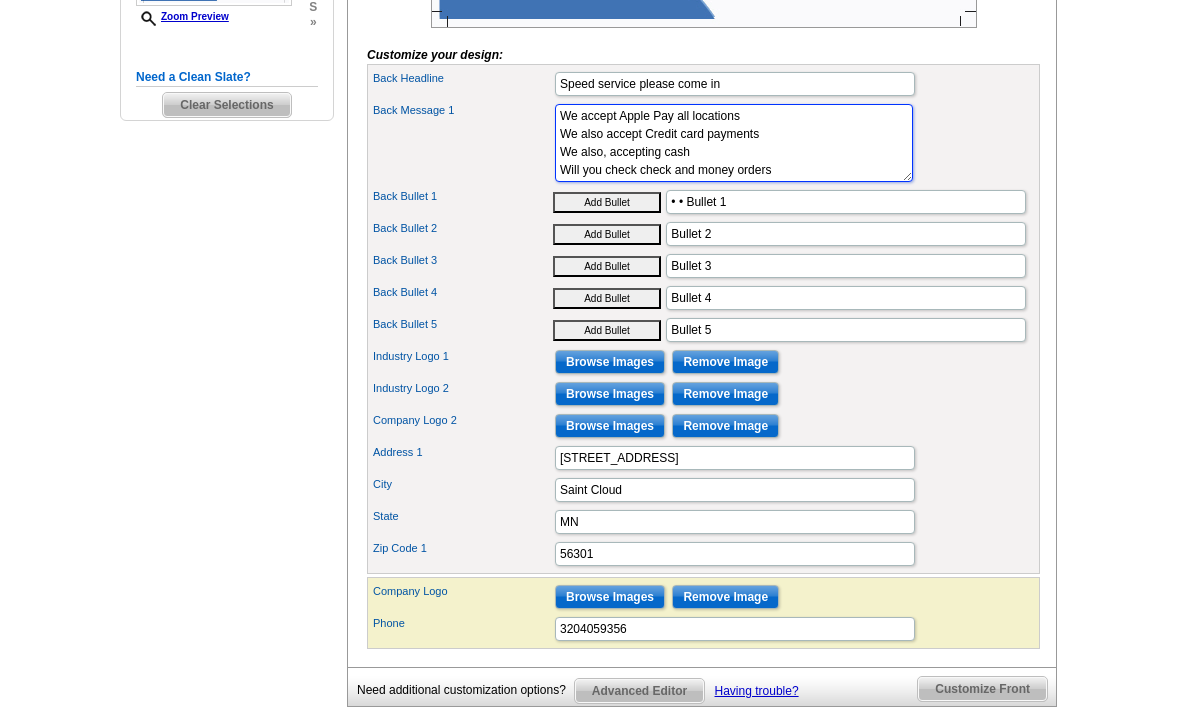 click on "Lorem ipsum dolor sit amet, consectetuer adpiscing elit, sed diam nonummy nibh euismod tincidunt ut laoreet dolore magna" at bounding box center [734, 143] 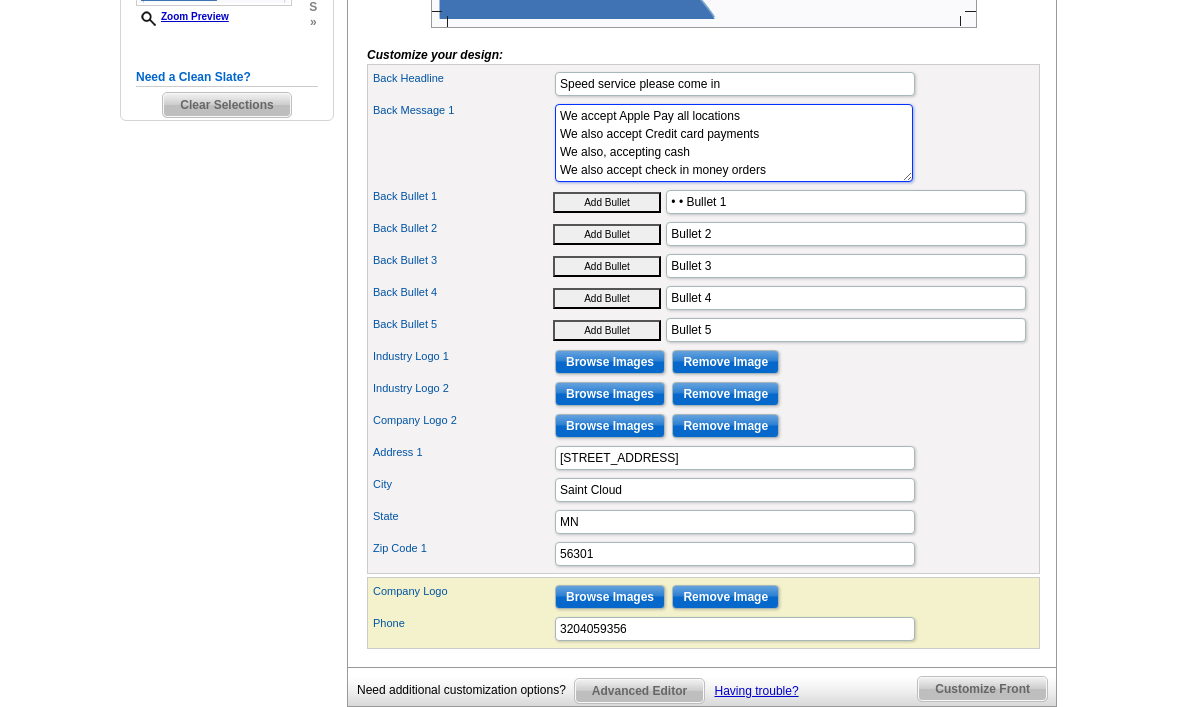 click on "Lorem ipsum dolor sit amet, consectetuer adpiscing elit, sed diam nonummy nibh euismod tincidunt ut laoreet dolore magna" at bounding box center [734, 143] 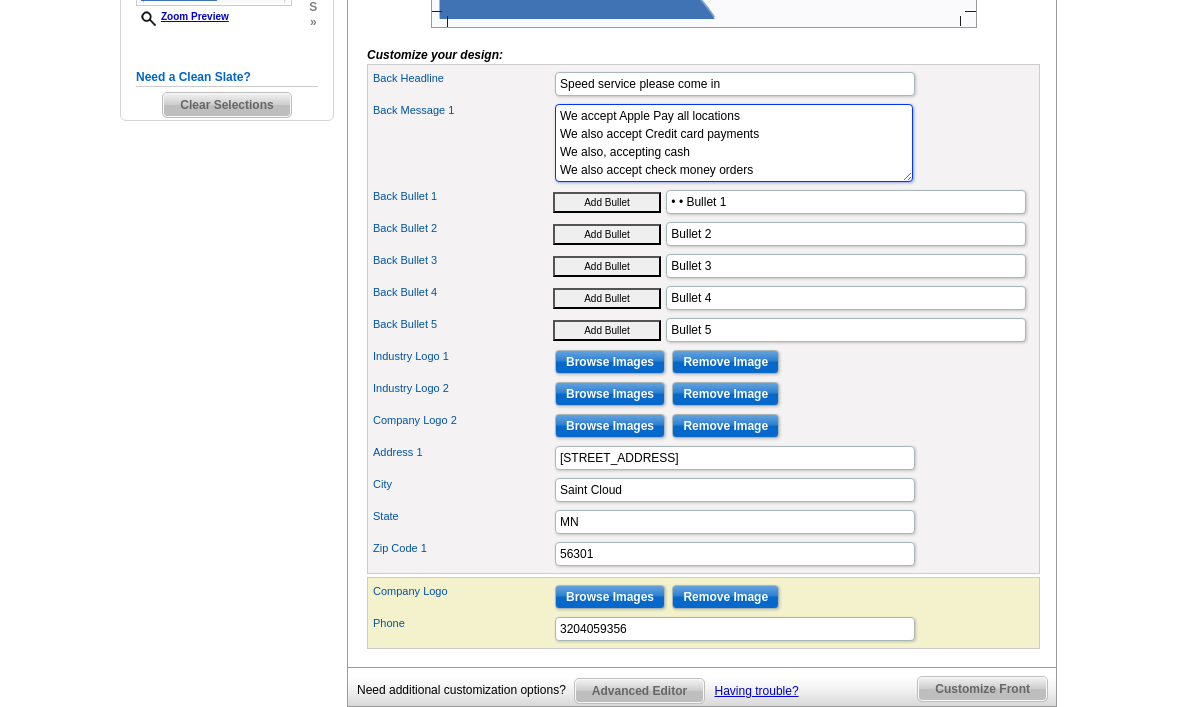 type on "We accept Apple Pay all locations
We also accept Credit card payments
We also, accepting cash
We also accept check money orders" 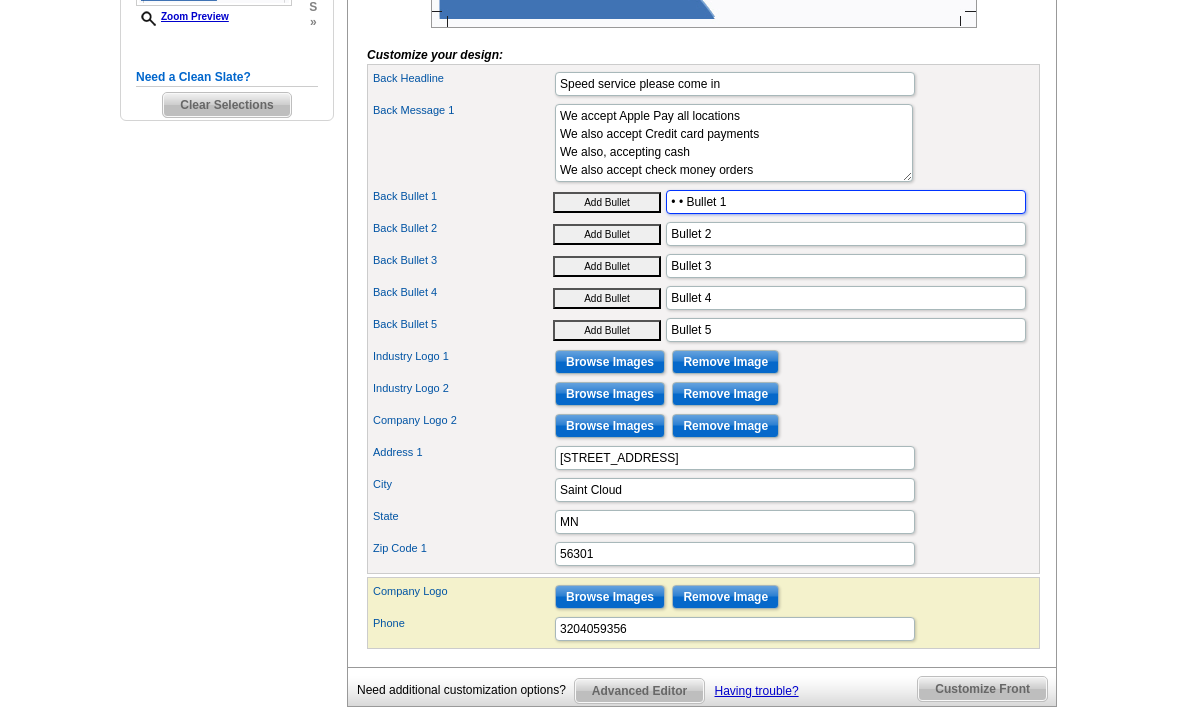 click on "• • Bullet 1" at bounding box center [846, 202] 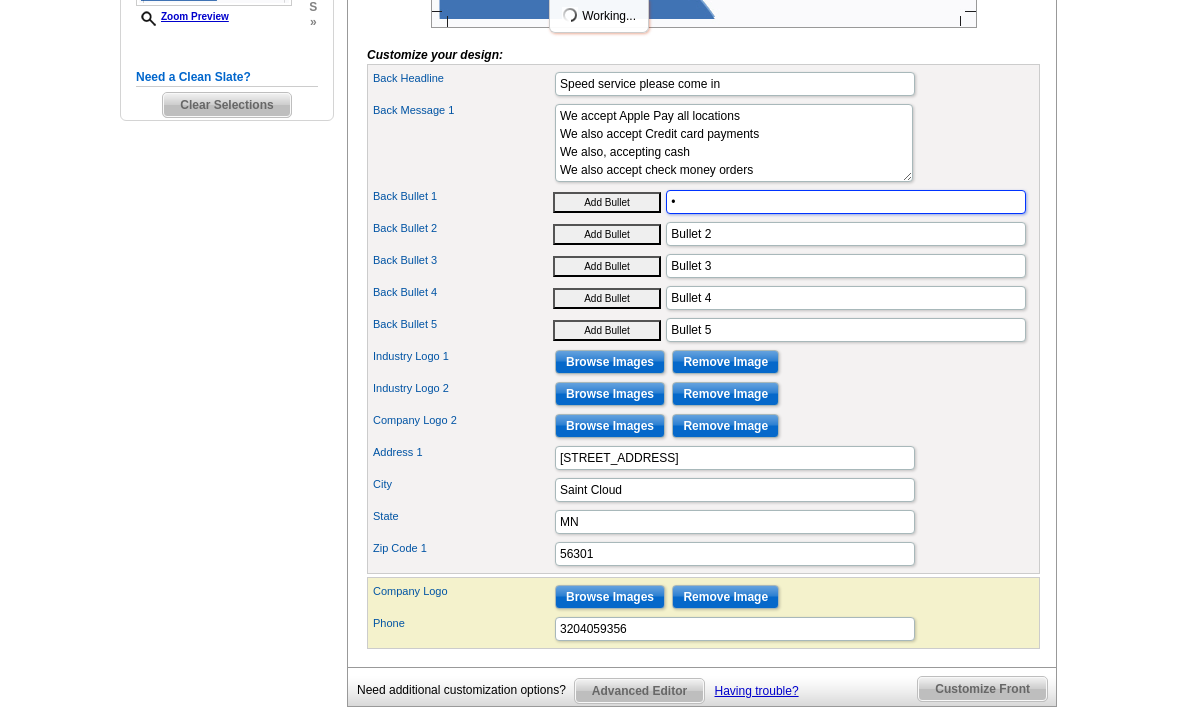 type on "•" 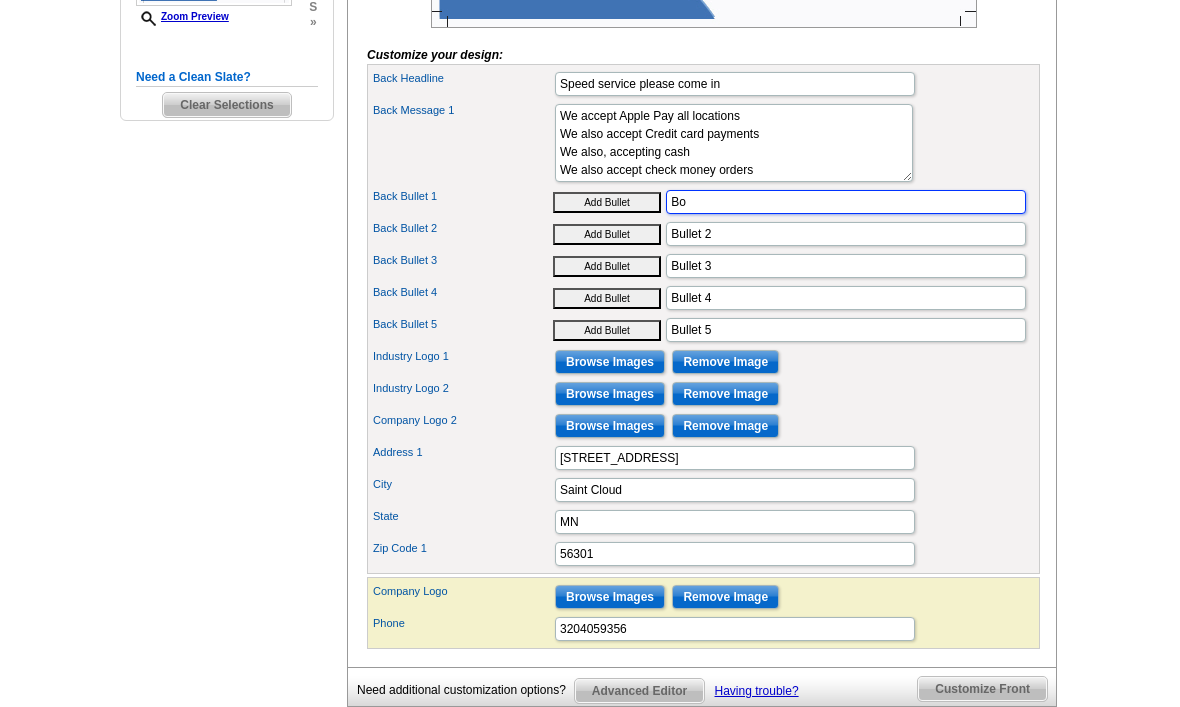 type on "B" 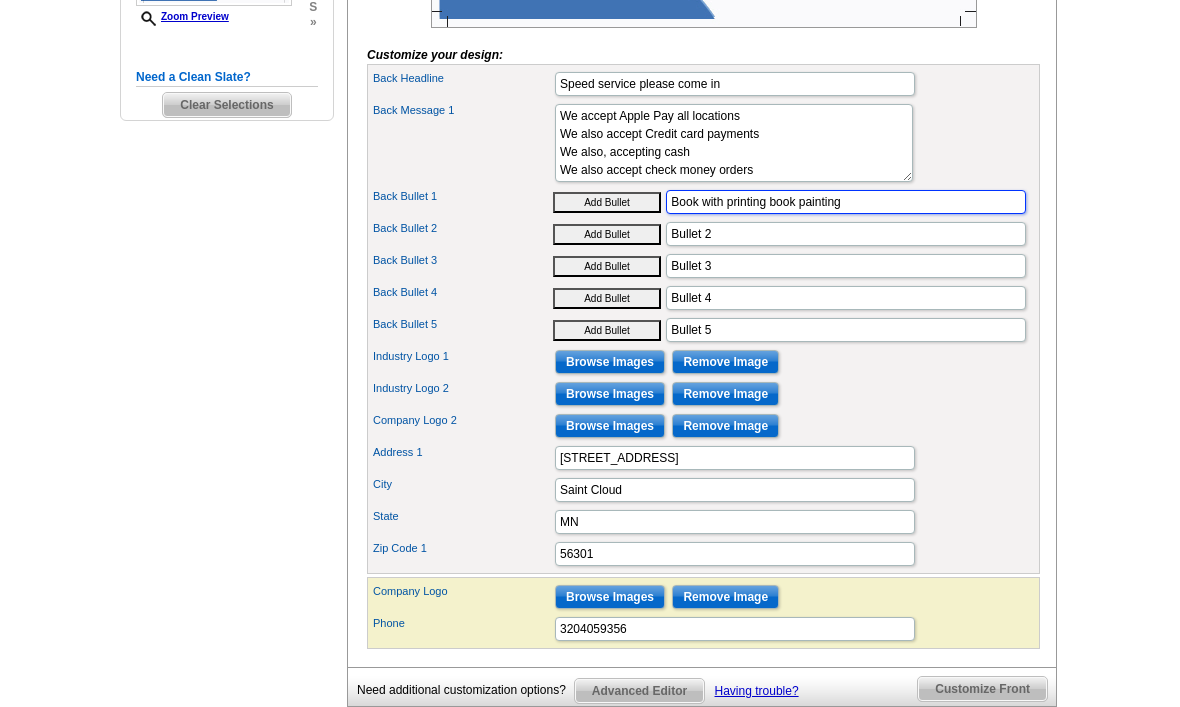 click on "Book with printing book painting" at bounding box center [846, 202] 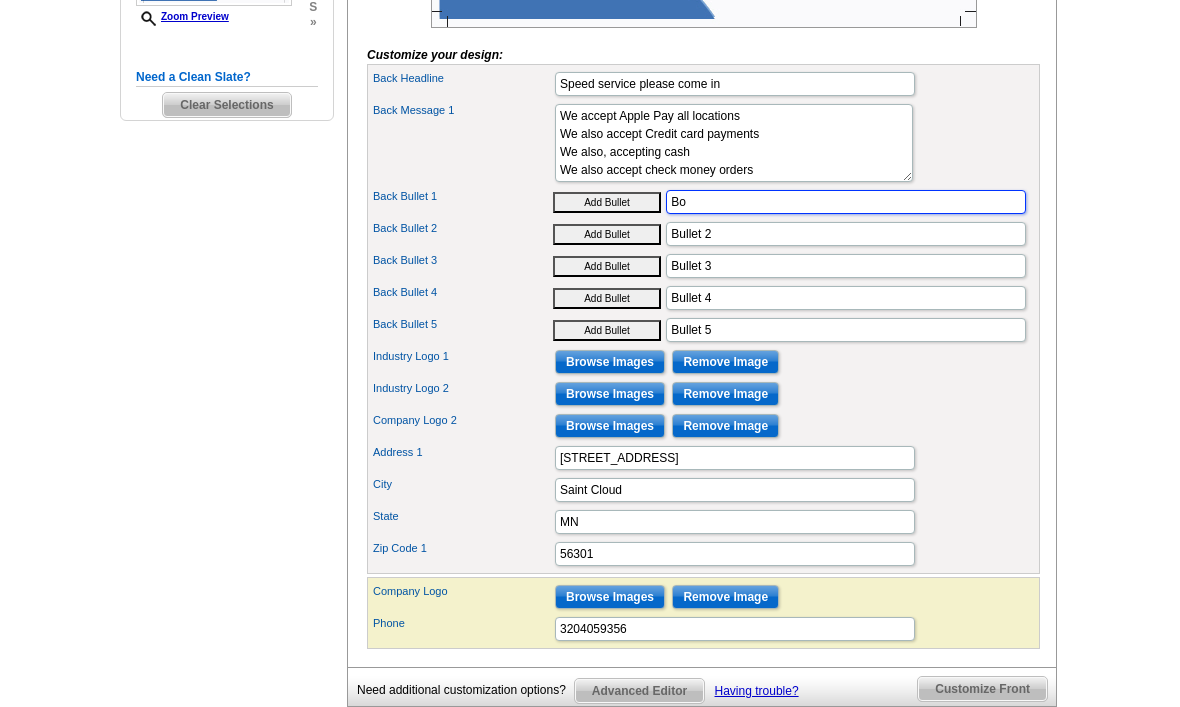 type on "B" 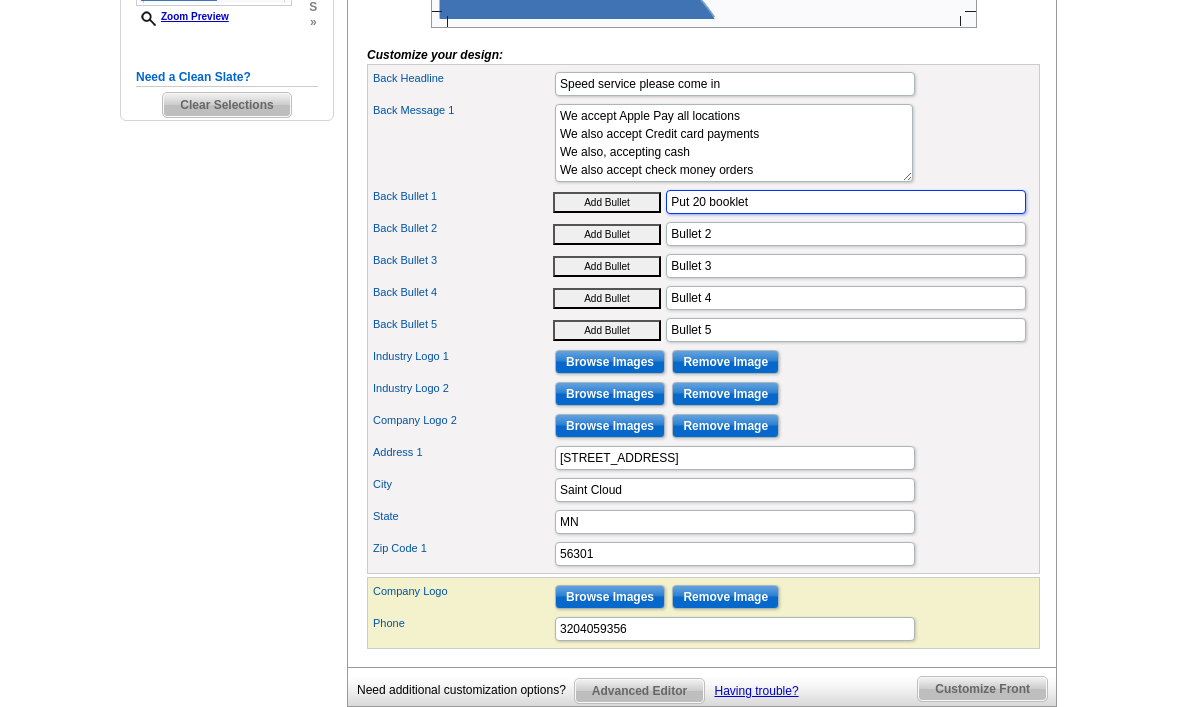 click on "Put 20 booklet" at bounding box center [846, 202] 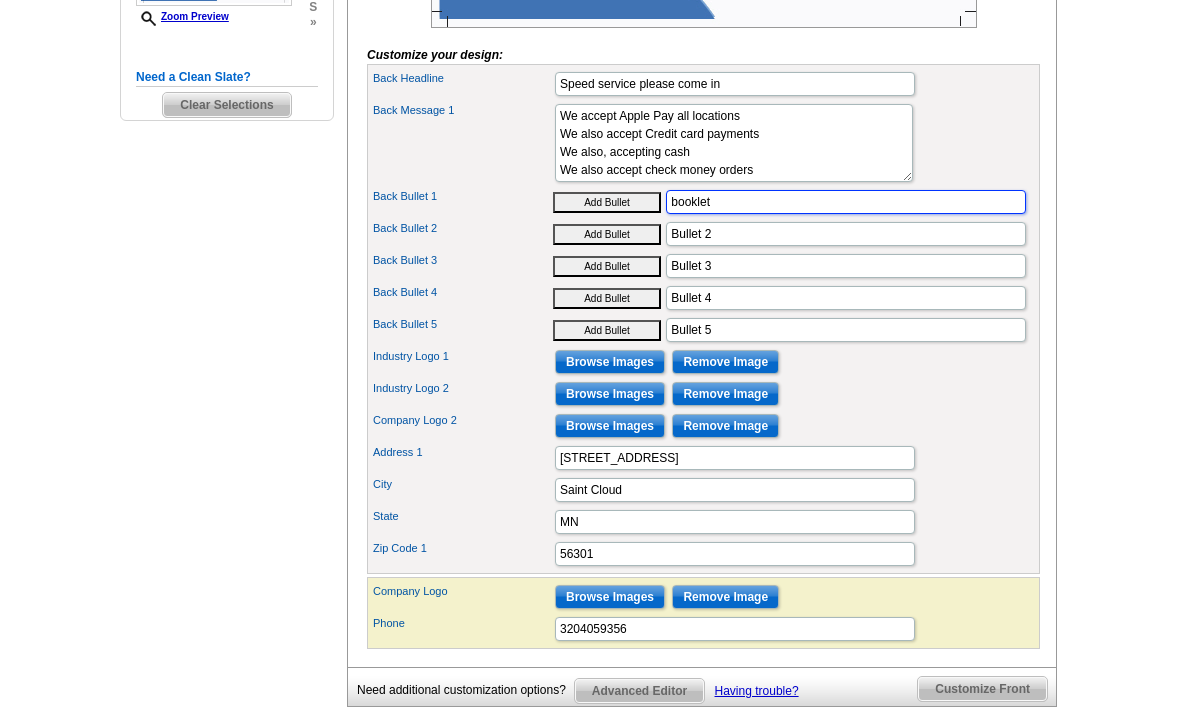 click on "booklet" at bounding box center (846, 202) 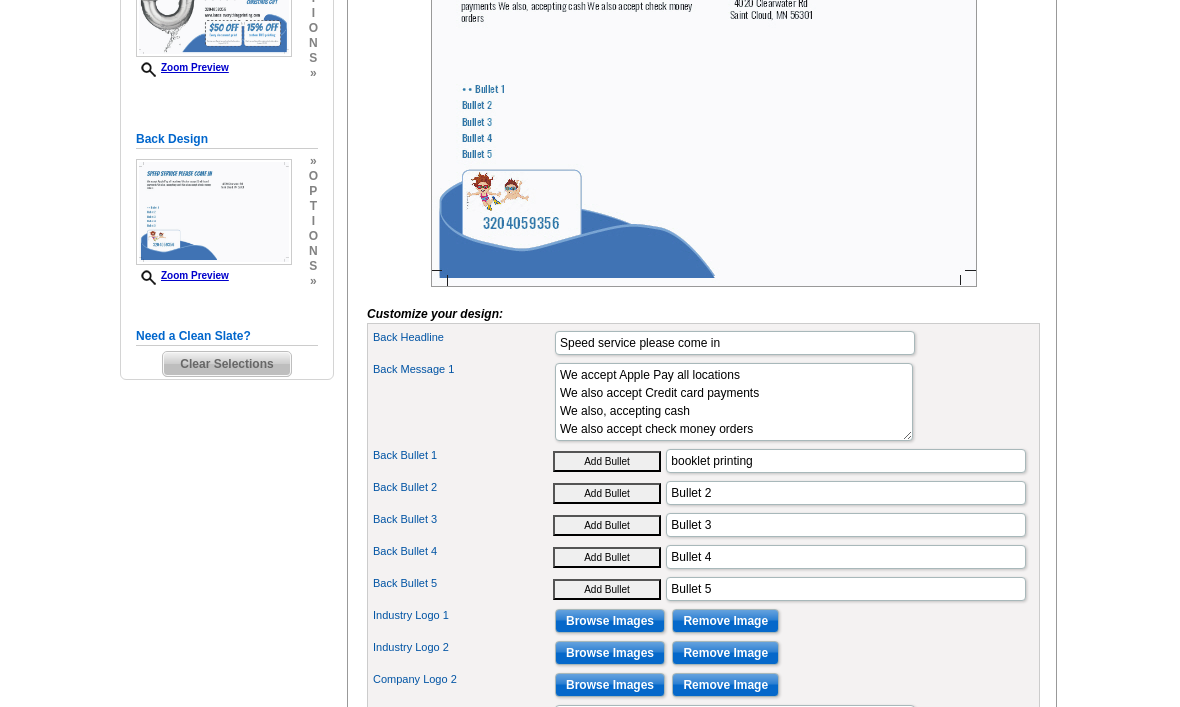 scroll, scrollTop: 421, scrollLeft: 0, axis: vertical 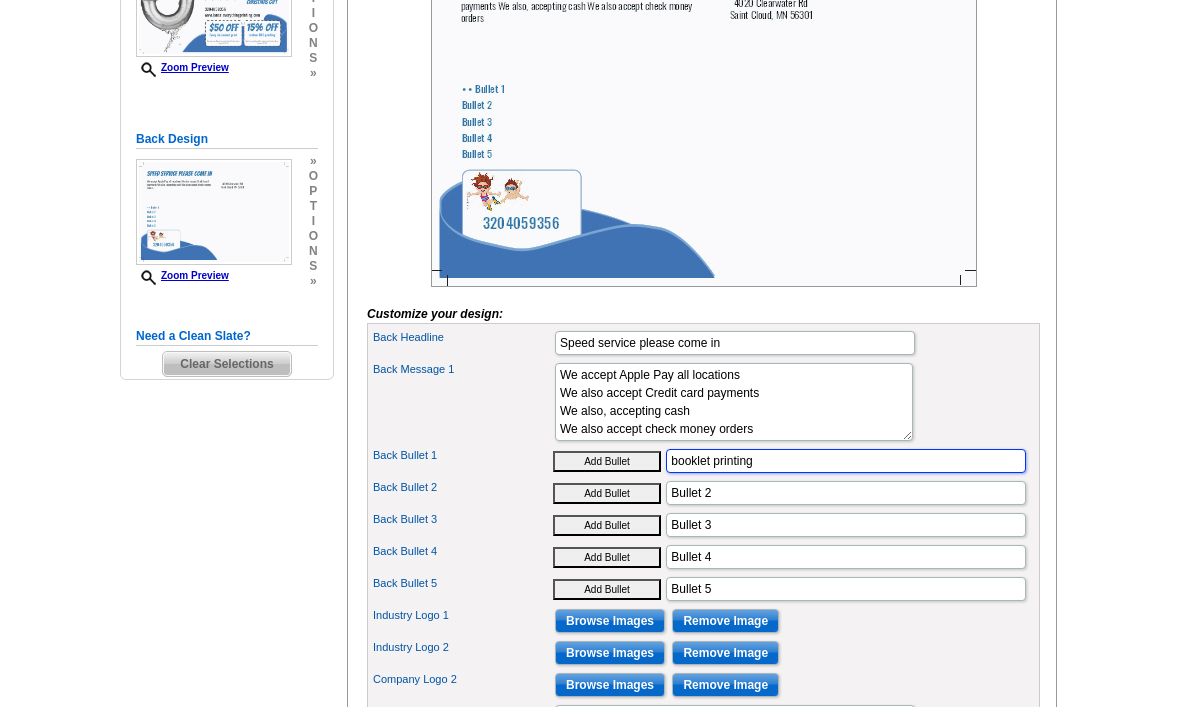 type on "booklet printing" 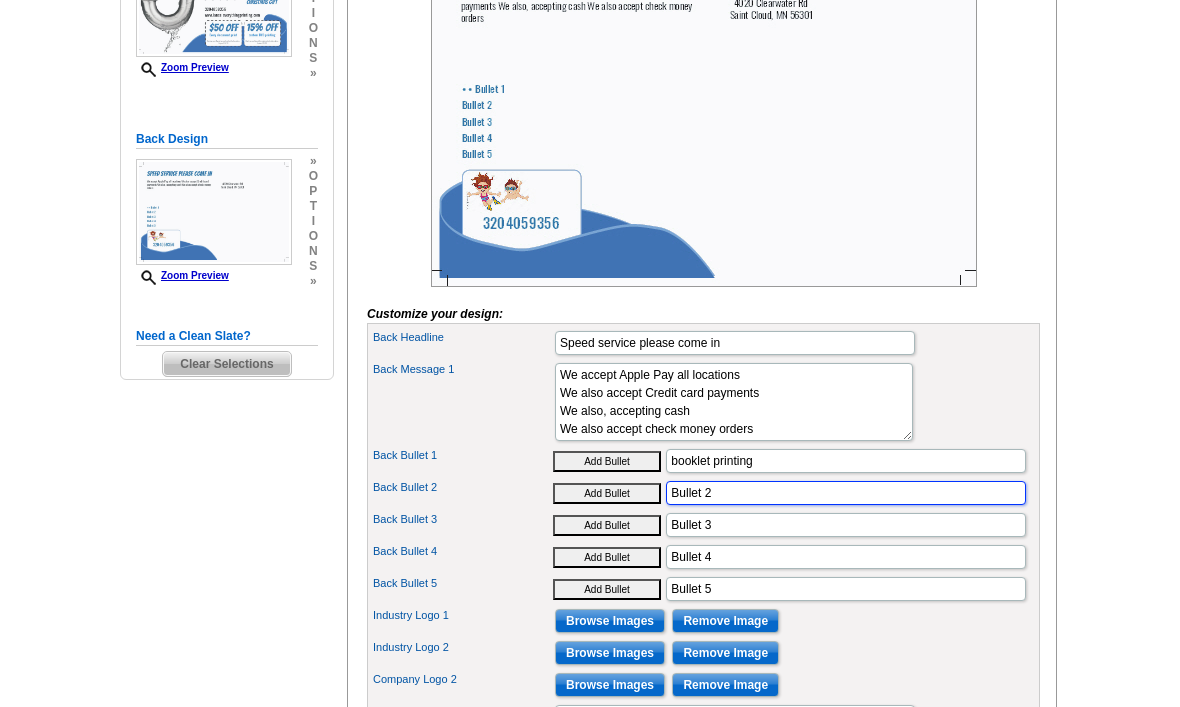 click on "Bullet 2" at bounding box center [846, 493] 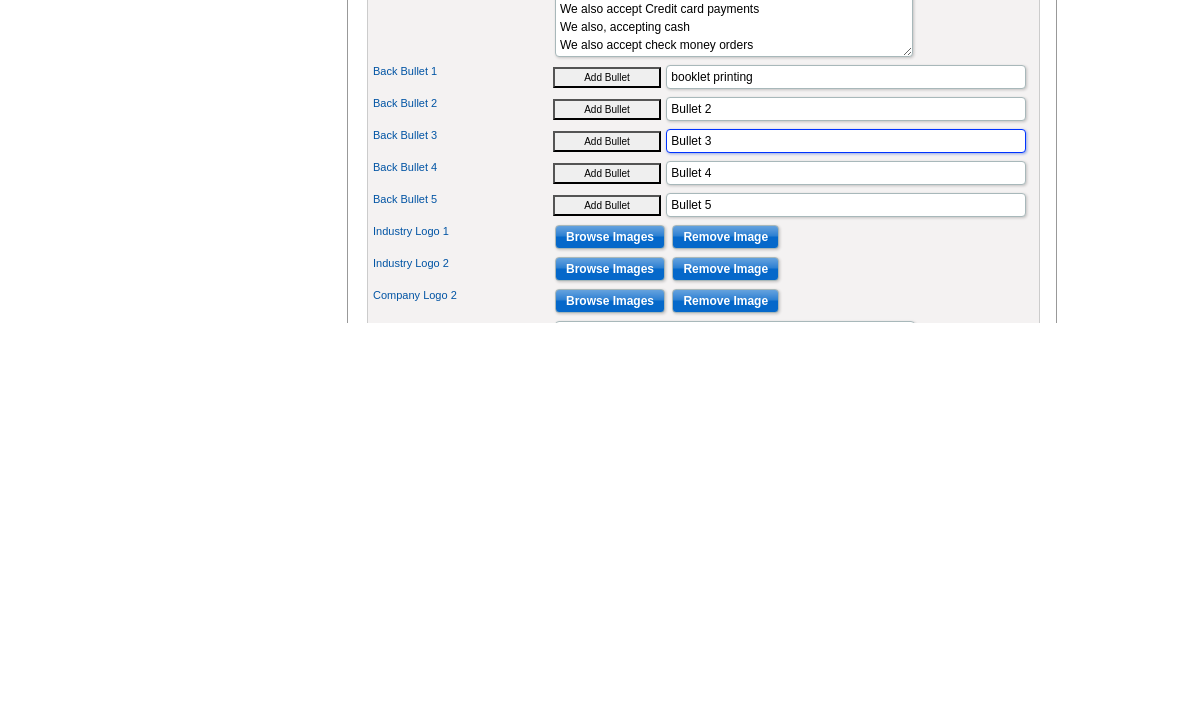click on "Bullet 3" at bounding box center [846, 526] 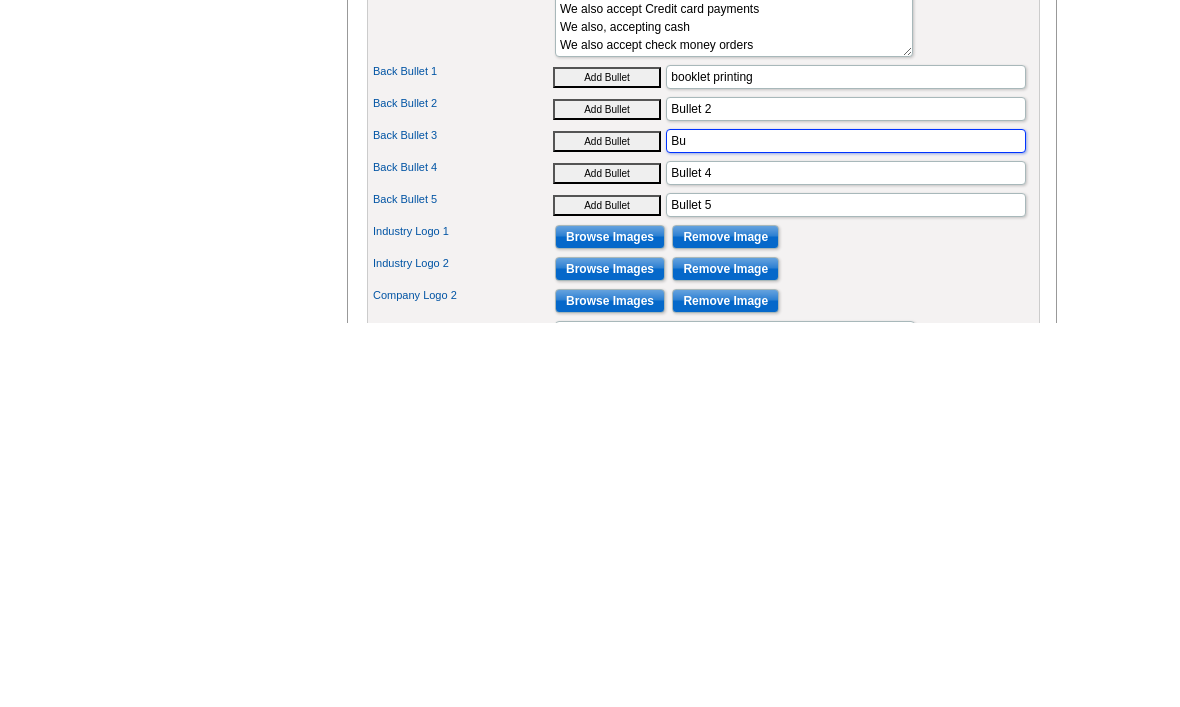 type on "B" 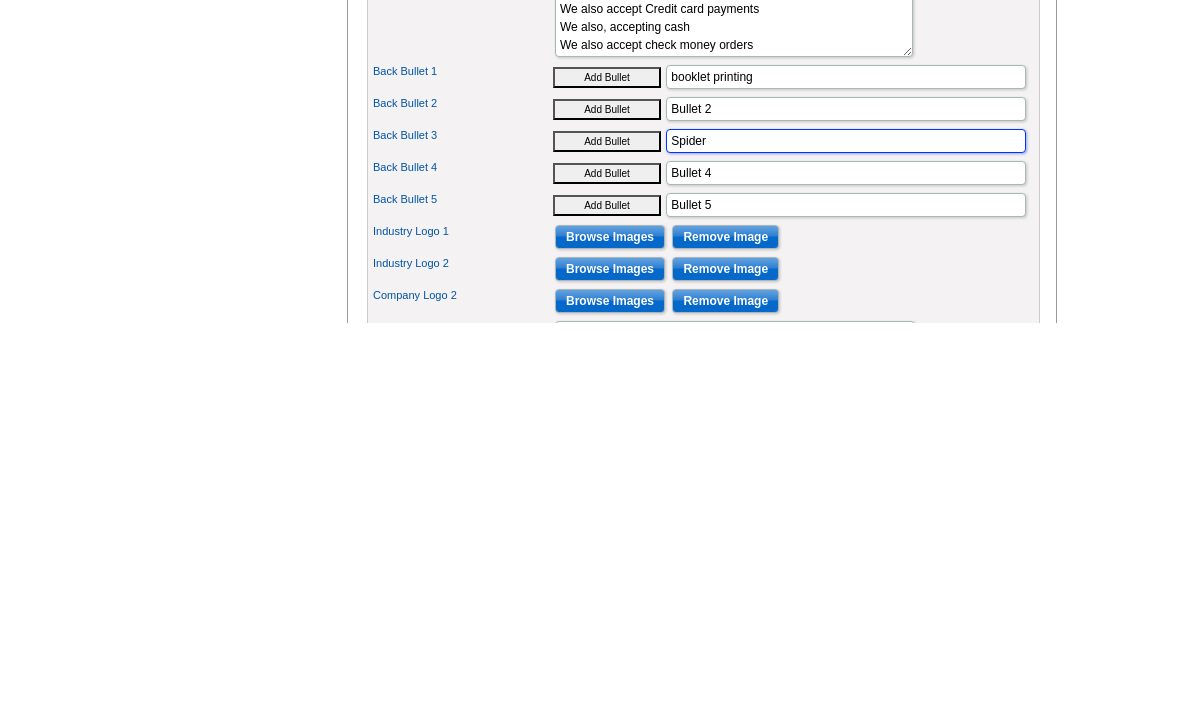 type on "Spide" 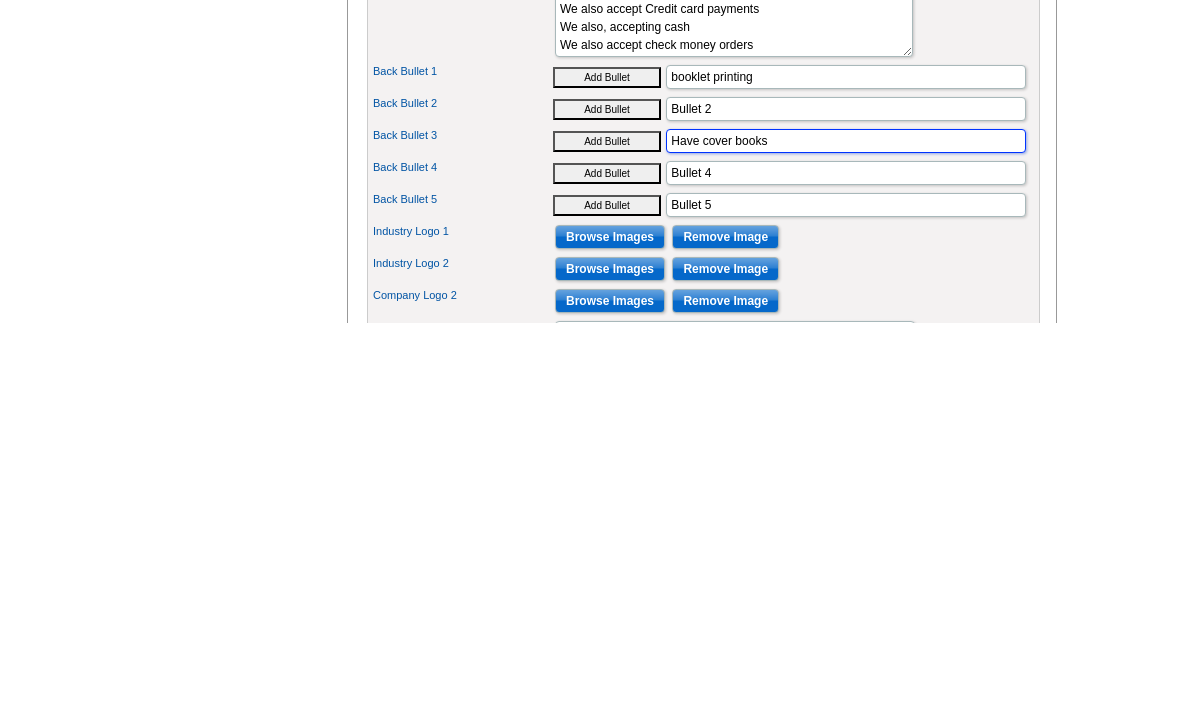 click on "Have cover books" at bounding box center [846, 526] 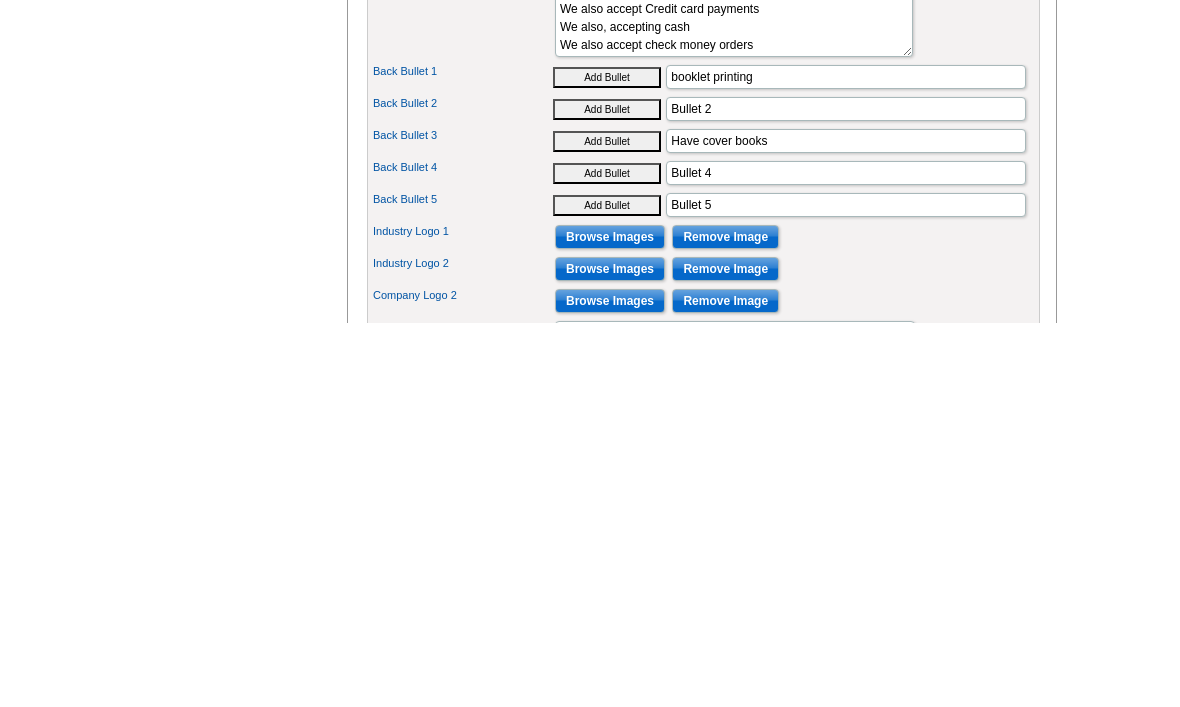 scroll, scrollTop: 805, scrollLeft: 0, axis: vertical 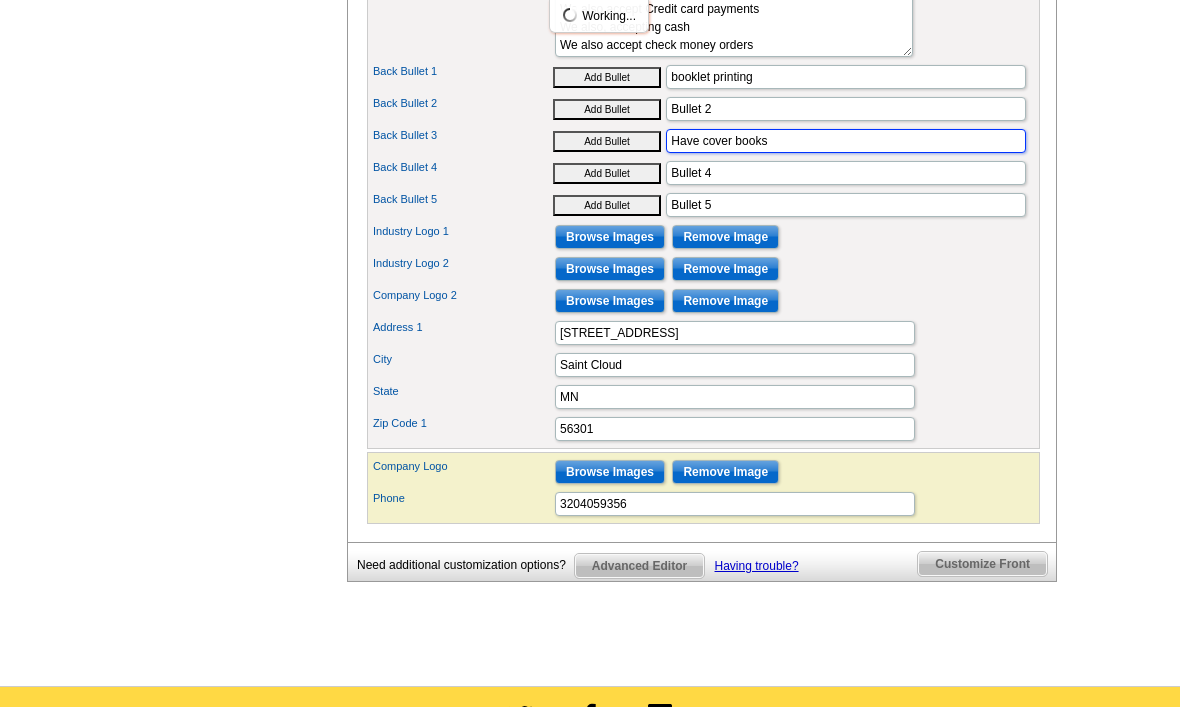 click on "Have cover books" at bounding box center (846, 141) 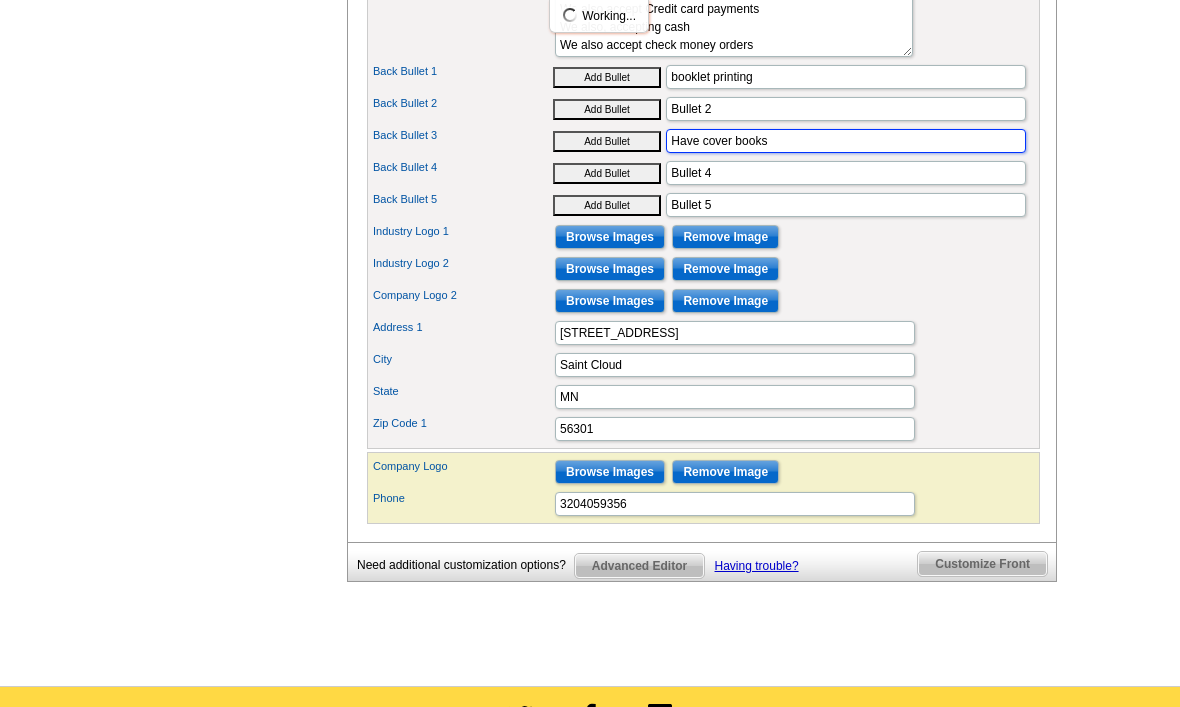scroll, scrollTop: 804, scrollLeft: 0, axis: vertical 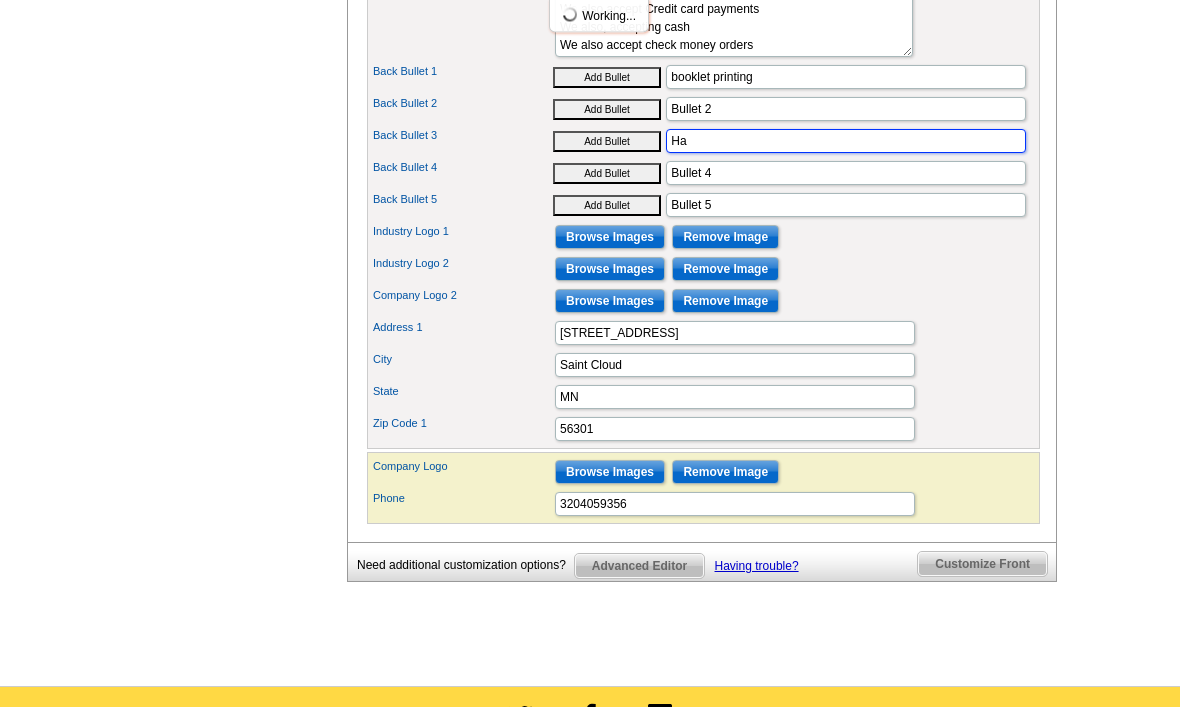 type on "H" 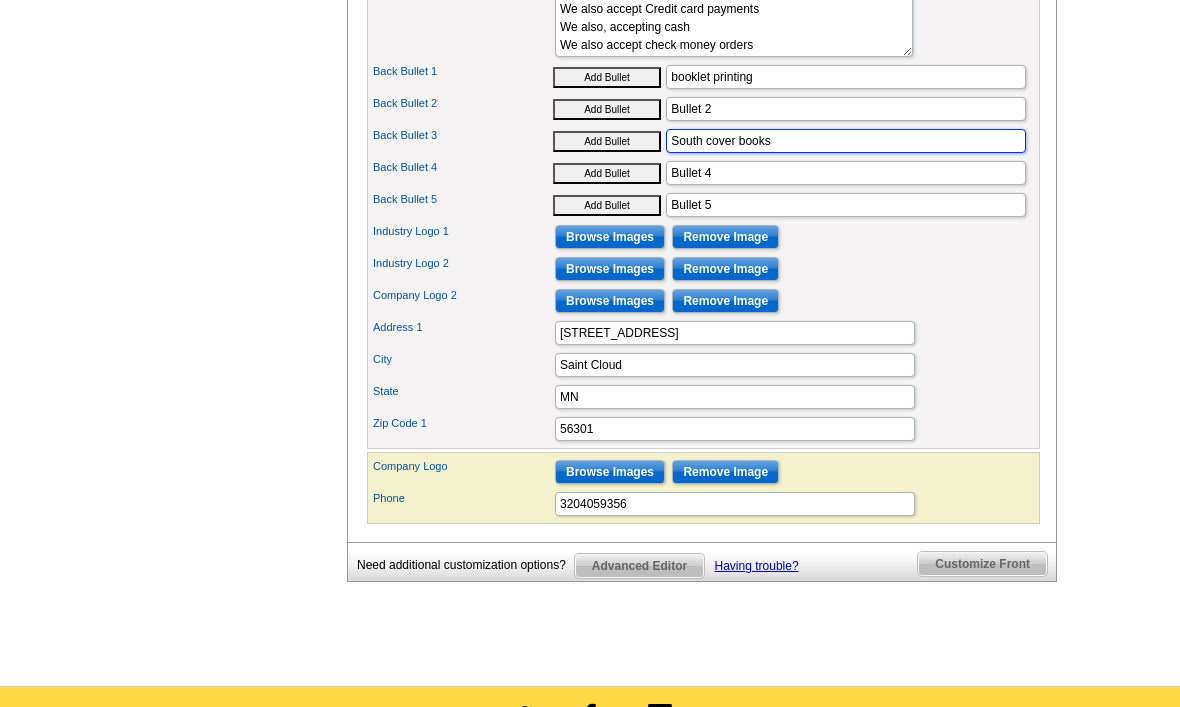 click on "South cover books" at bounding box center [846, 142] 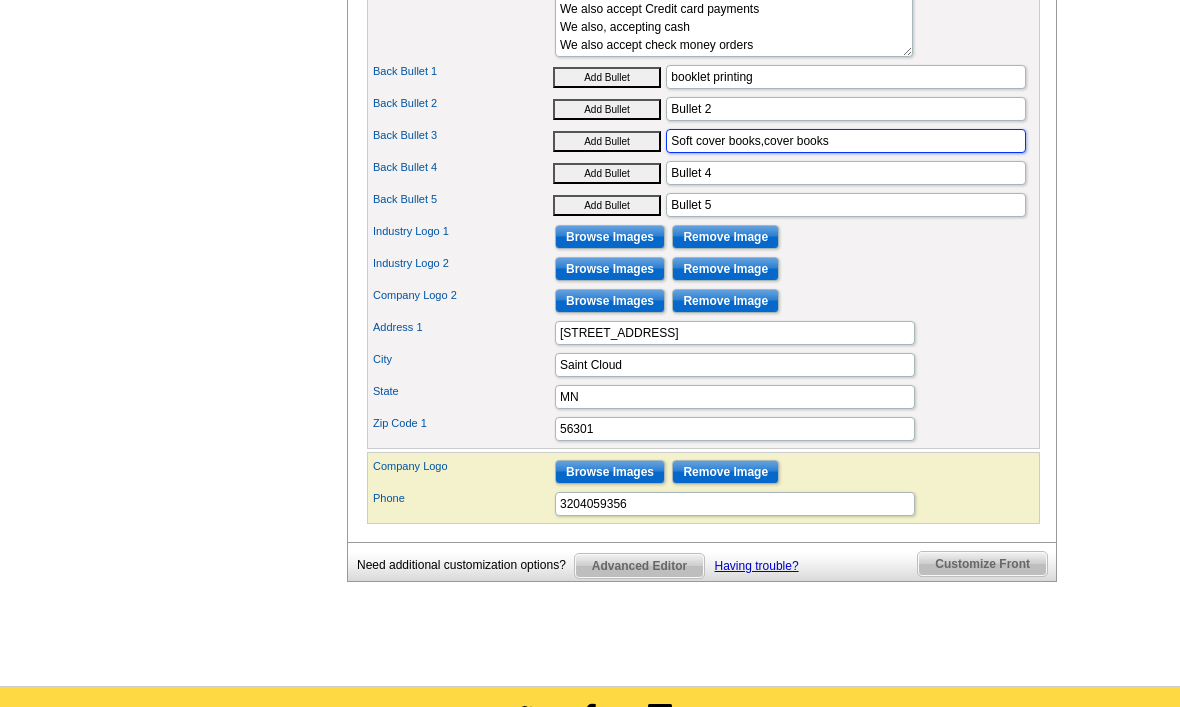 click on "Soft cover books,cover books" at bounding box center (846, 142) 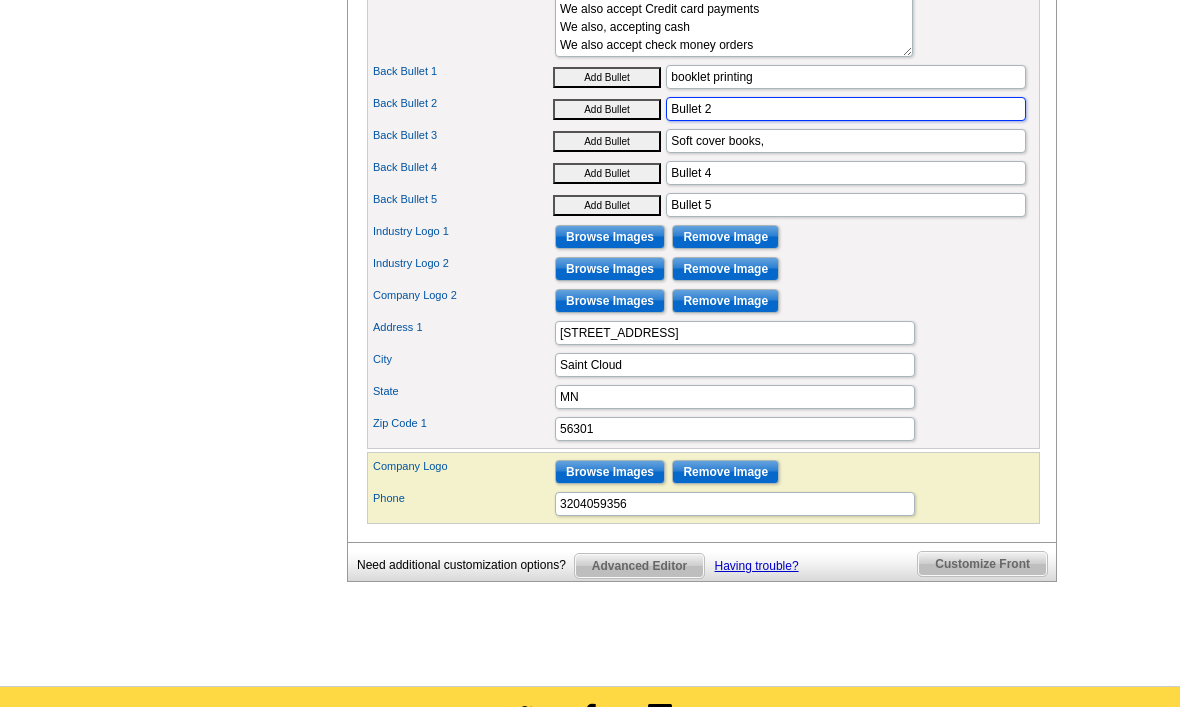 click on "Bullet 2" at bounding box center (846, 110) 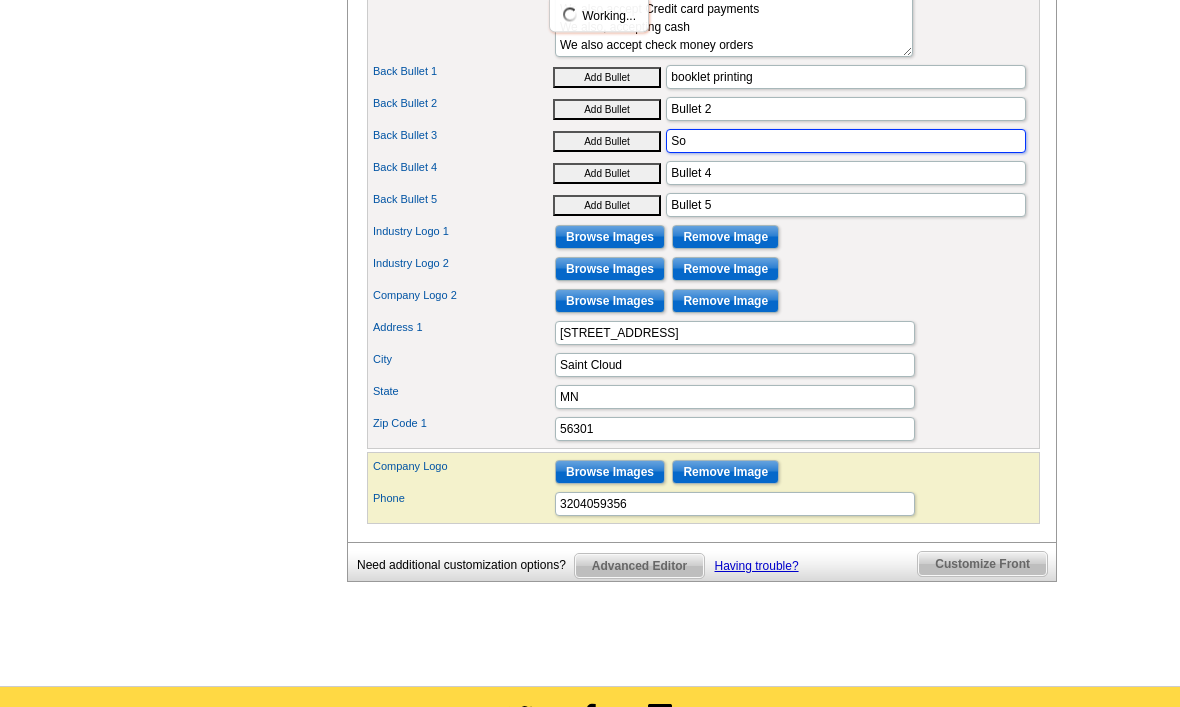 type on "S" 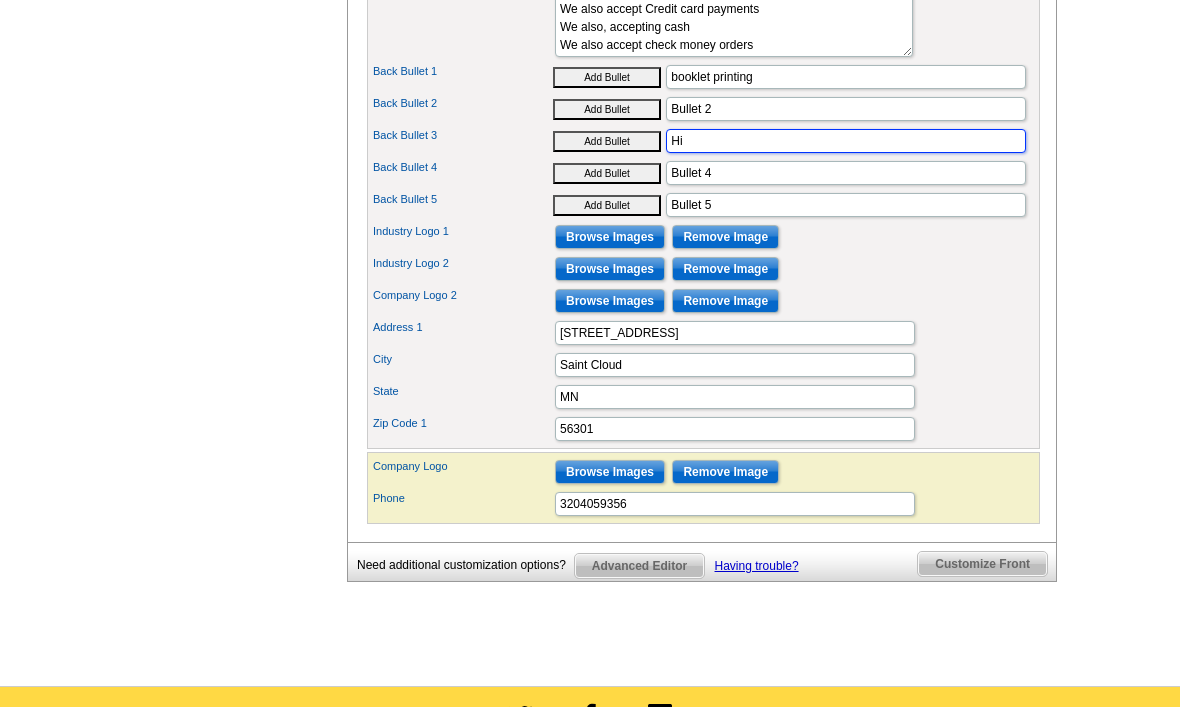 type on "H" 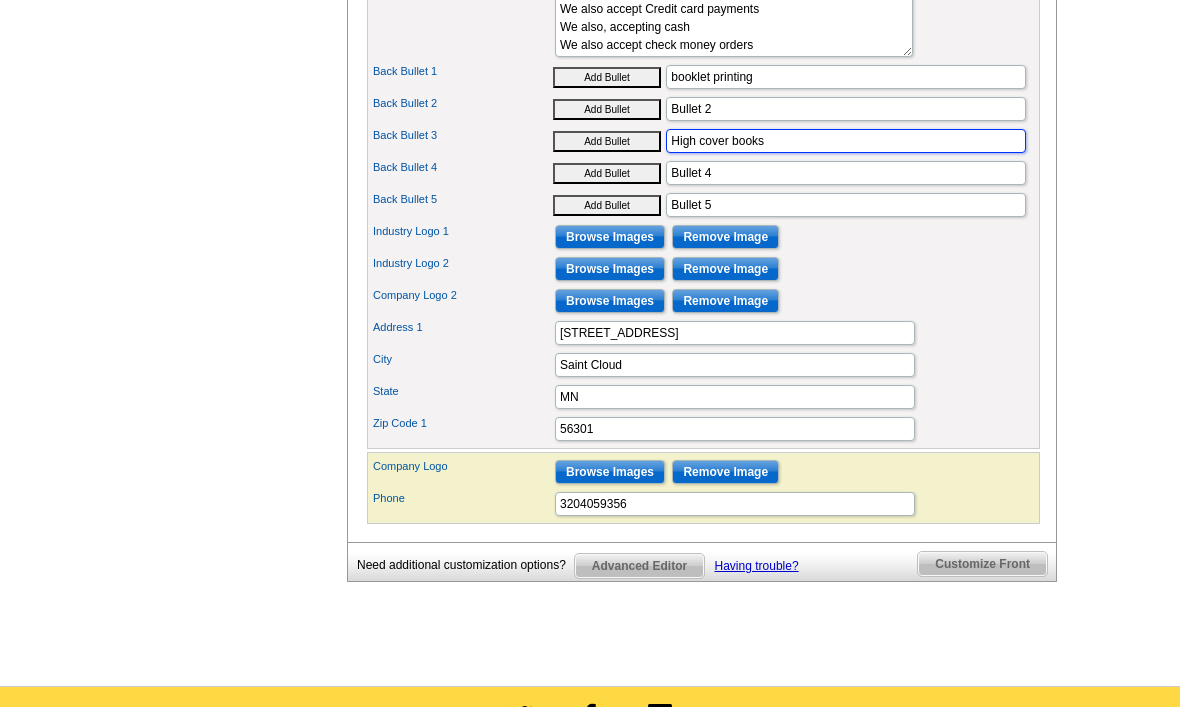 type on "High cover books" 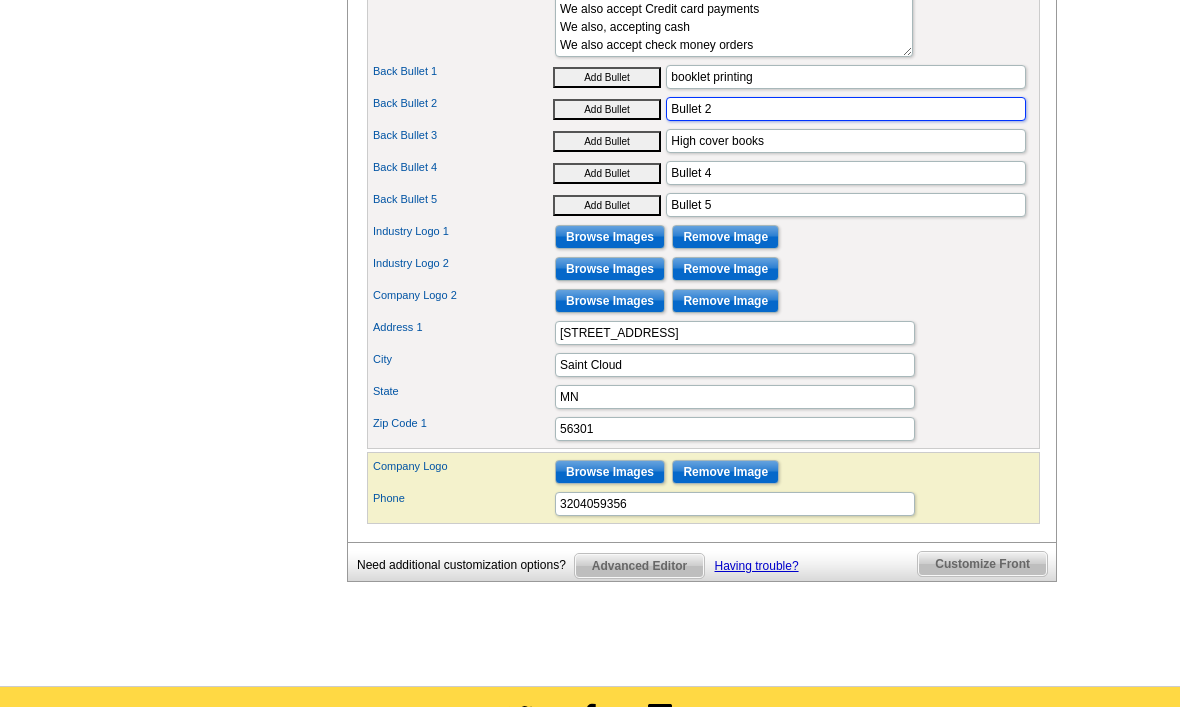 click on "Bullet 2" at bounding box center [846, 110] 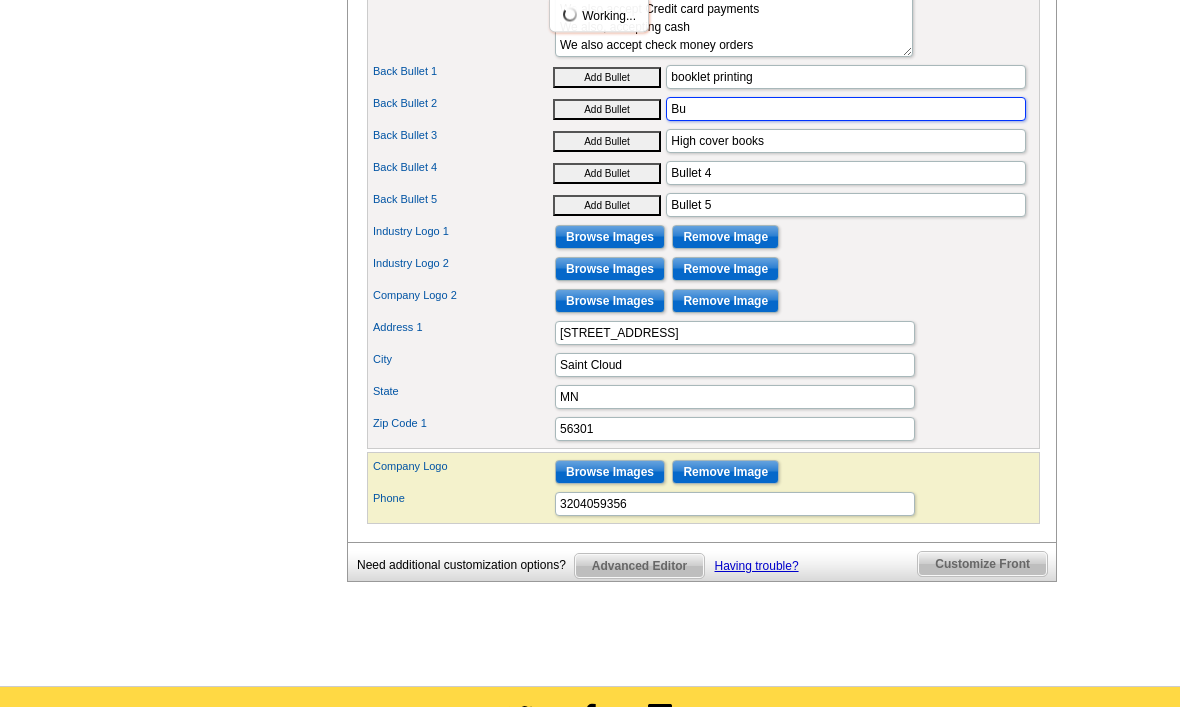 type on "B" 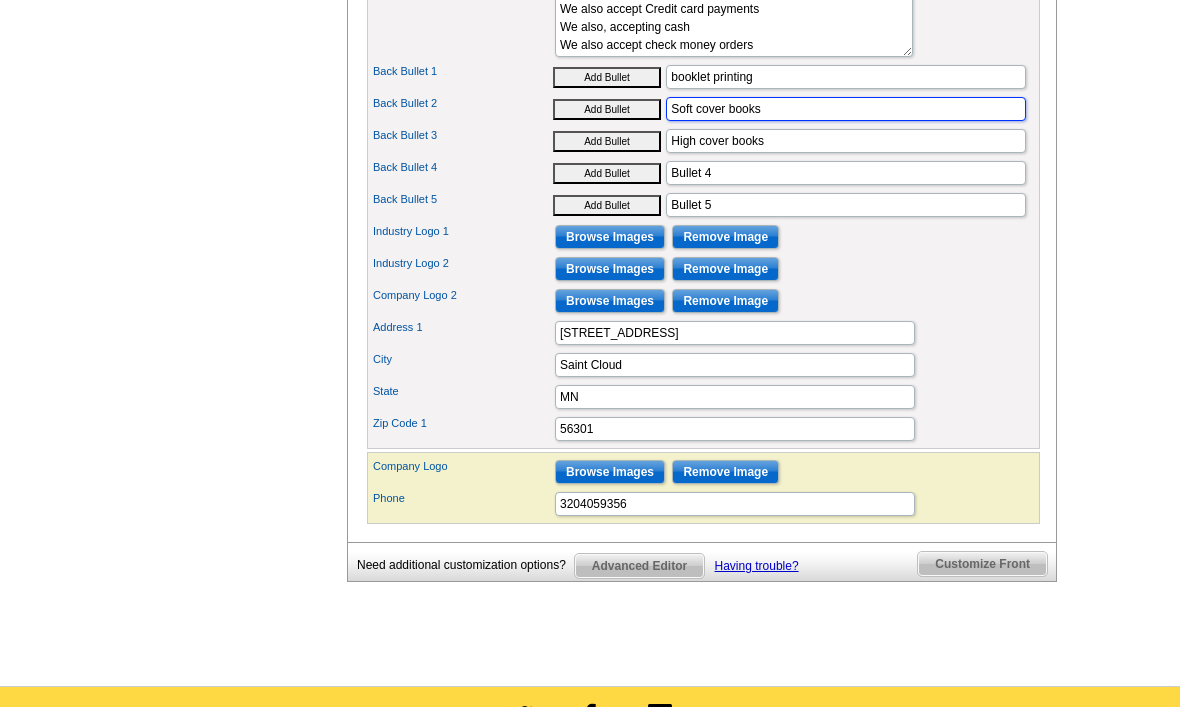 type on "Soft cover books" 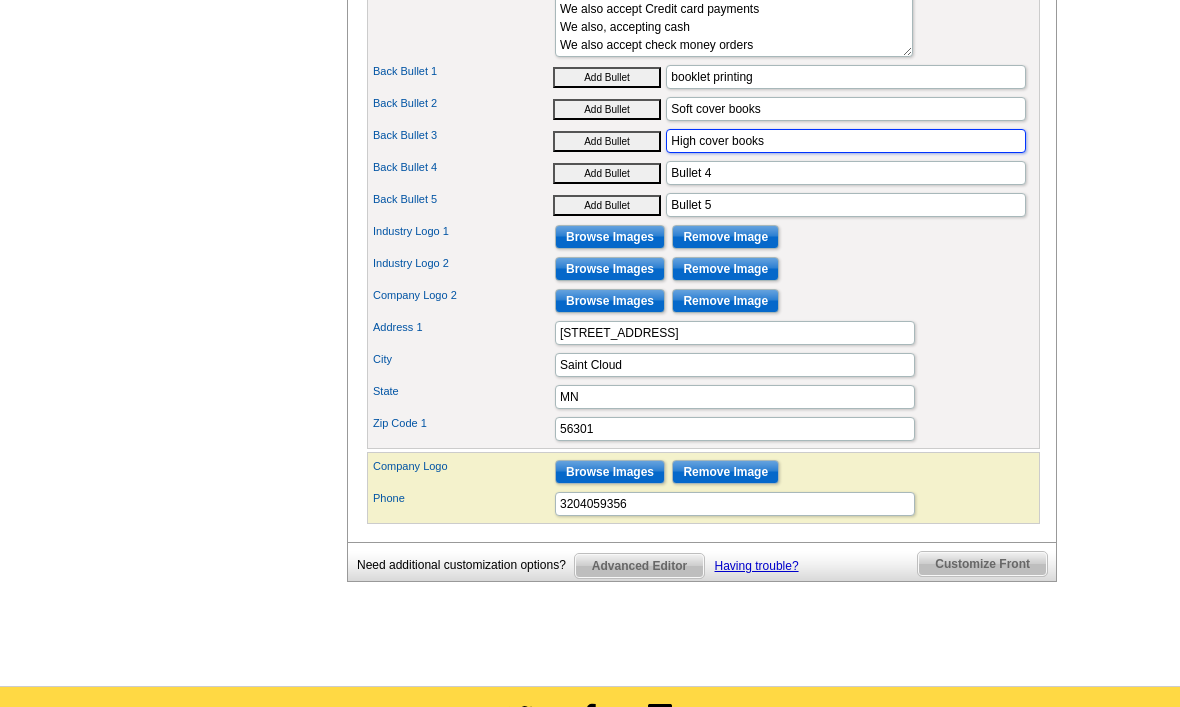 click on "High cover books" at bounding box center (846, 142) 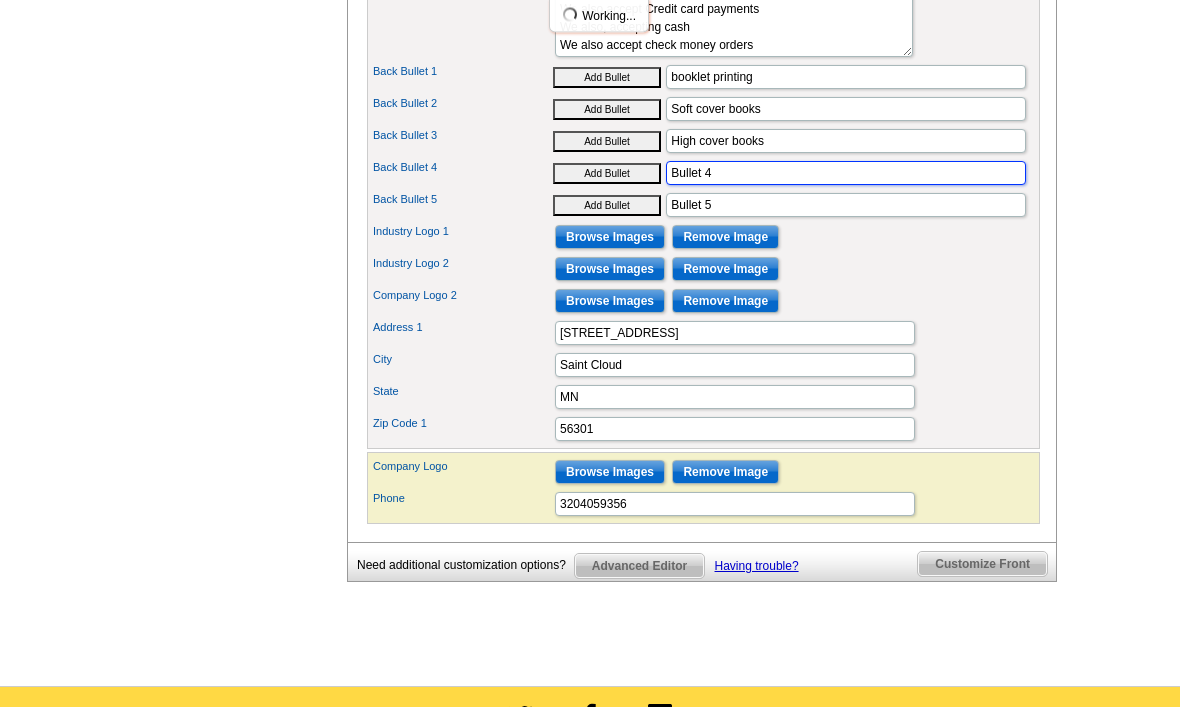 click on "Bullet 4" at bounding box center (846, 174) 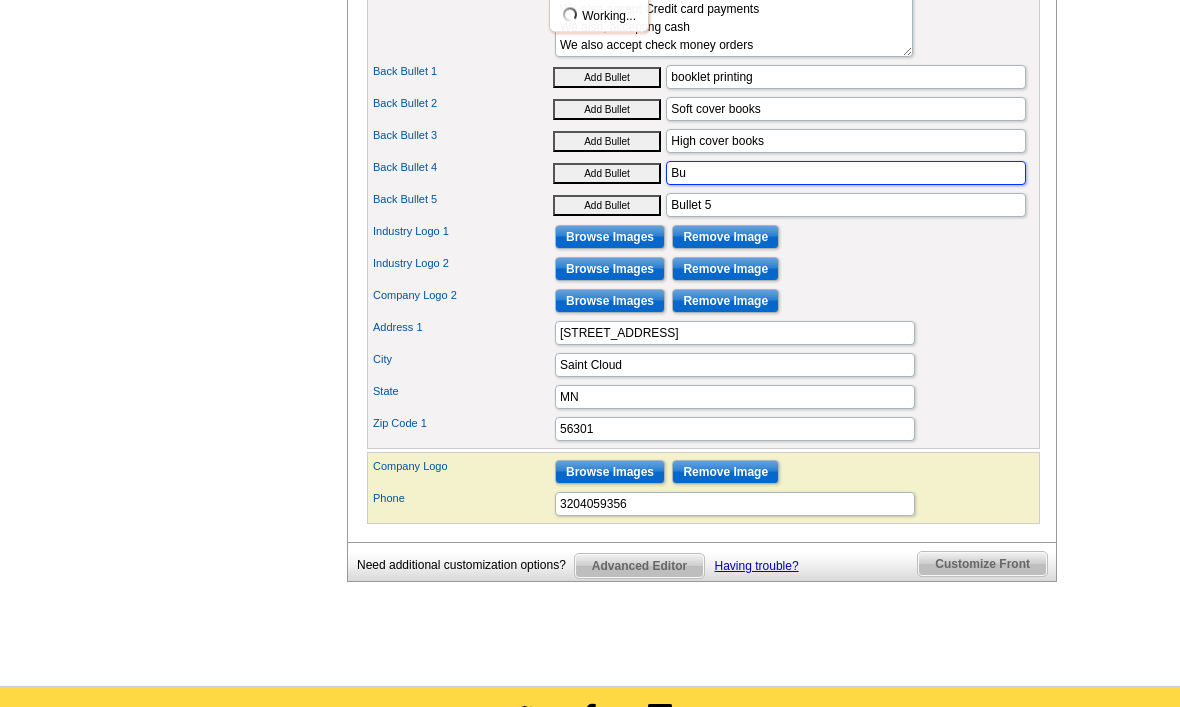 type on "B" 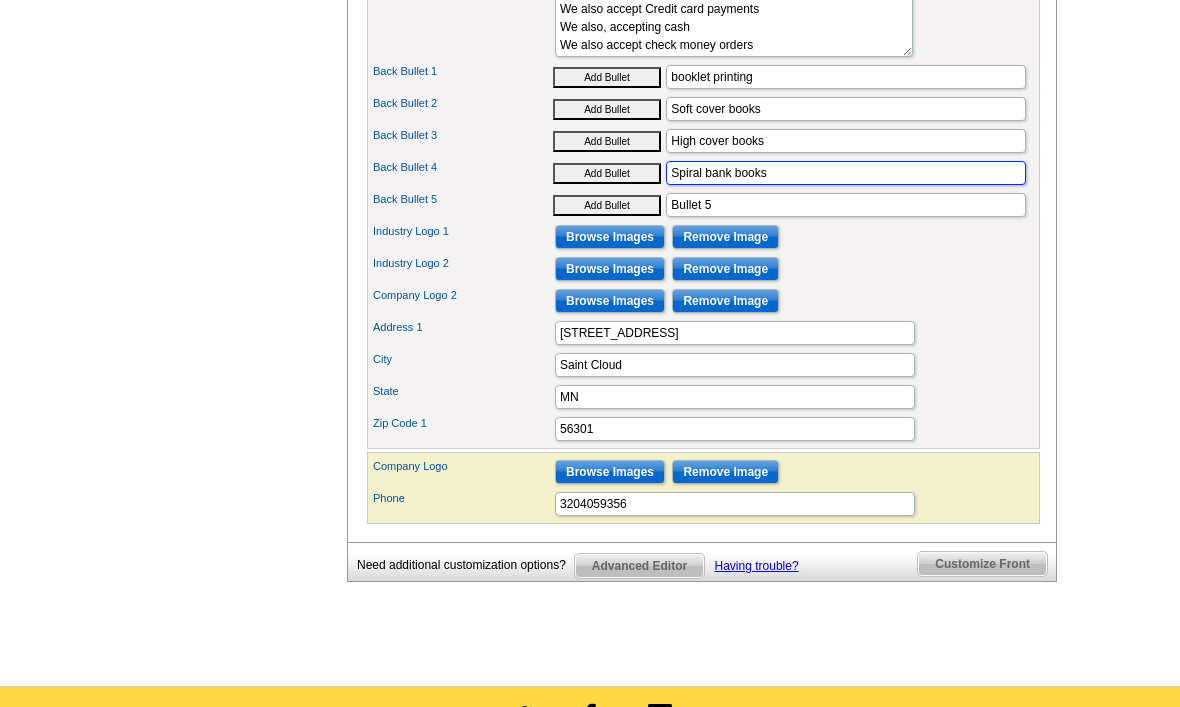 click on "Spiral bank books" at bounding box center (846, 174) 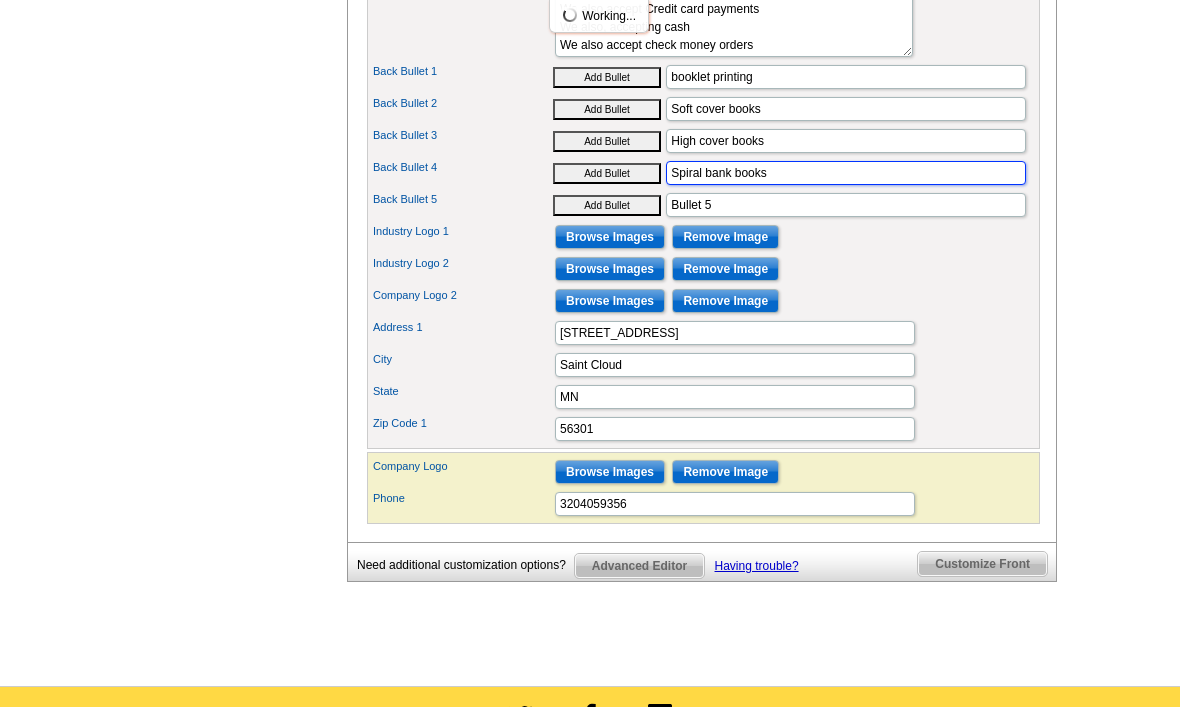 click on "Spiral bank books" at bounding box center [846, 173] 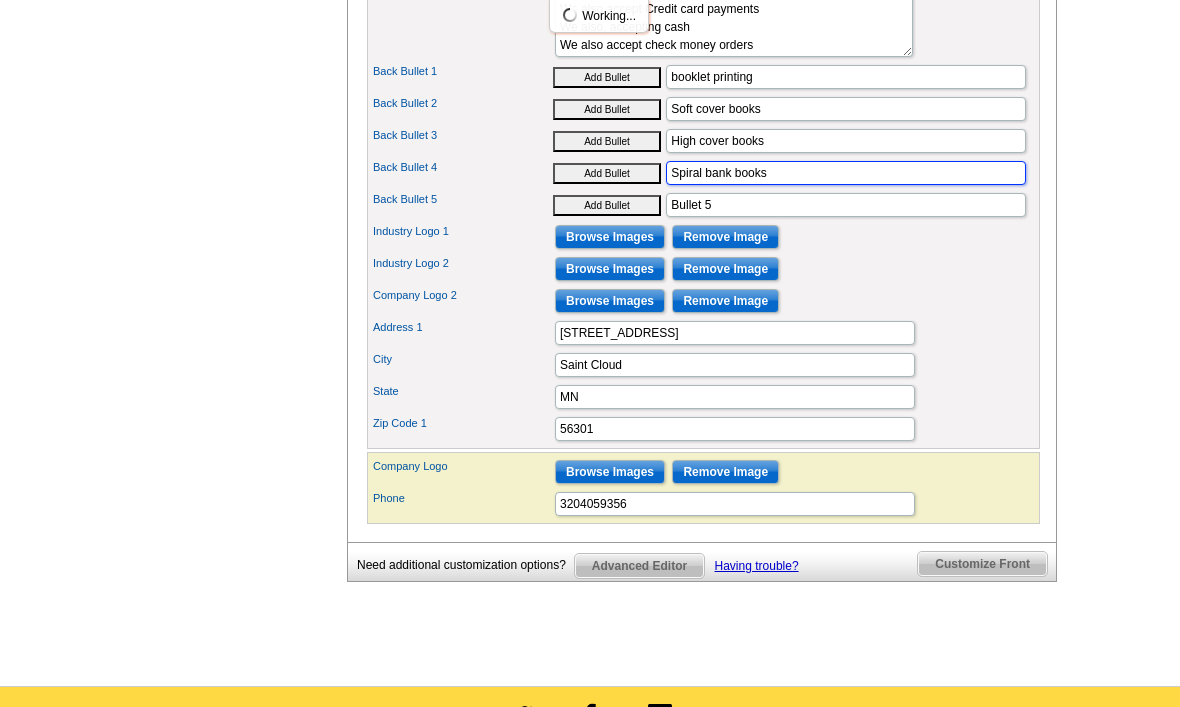 scroll, scrollTop: 804, scrollLeft: 0, axis: vertical 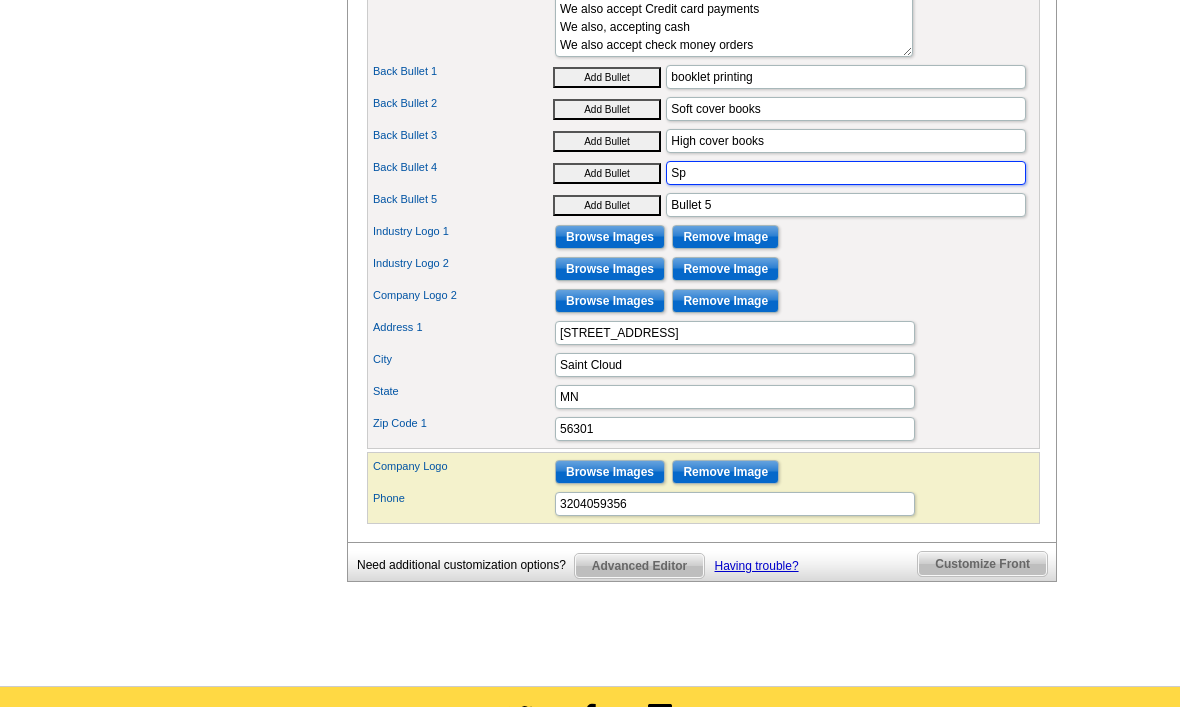 type on "S" 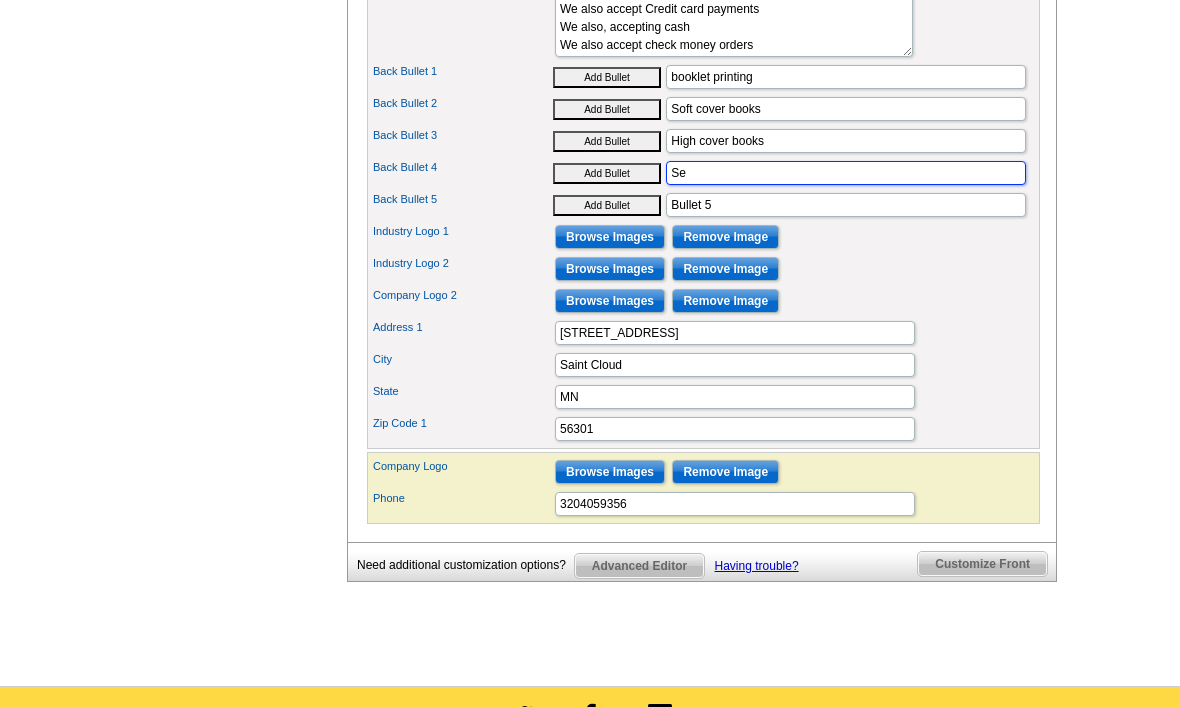 type on "S" 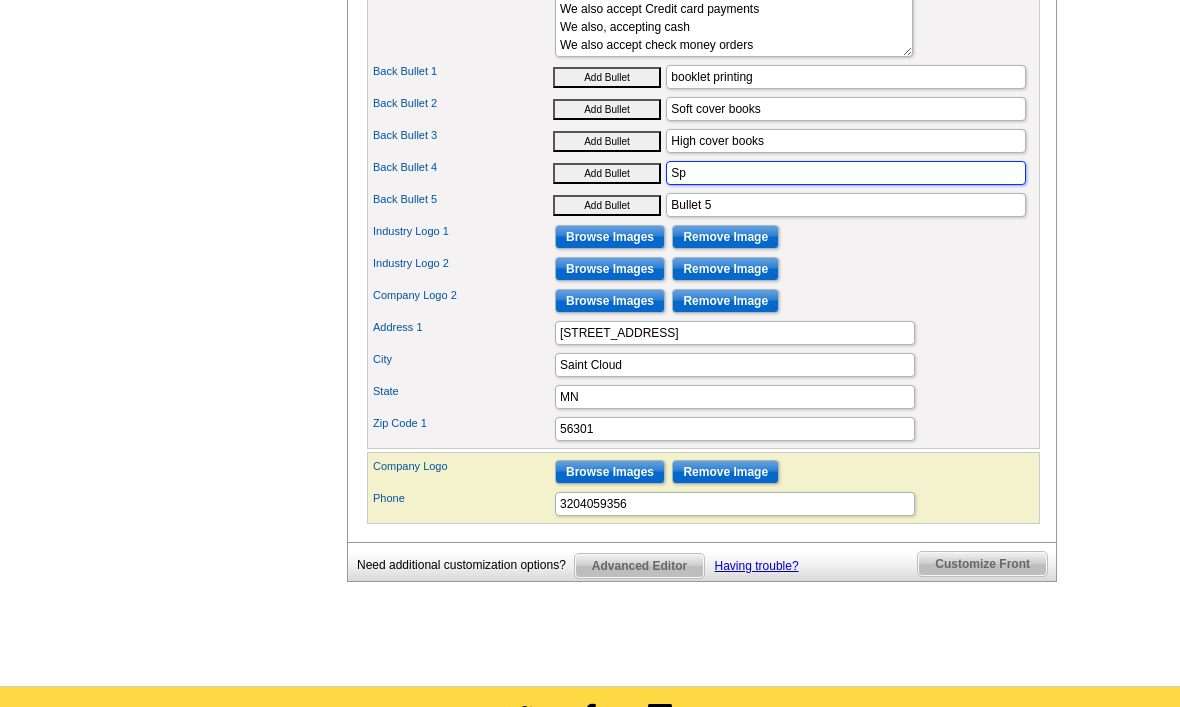type on "S" 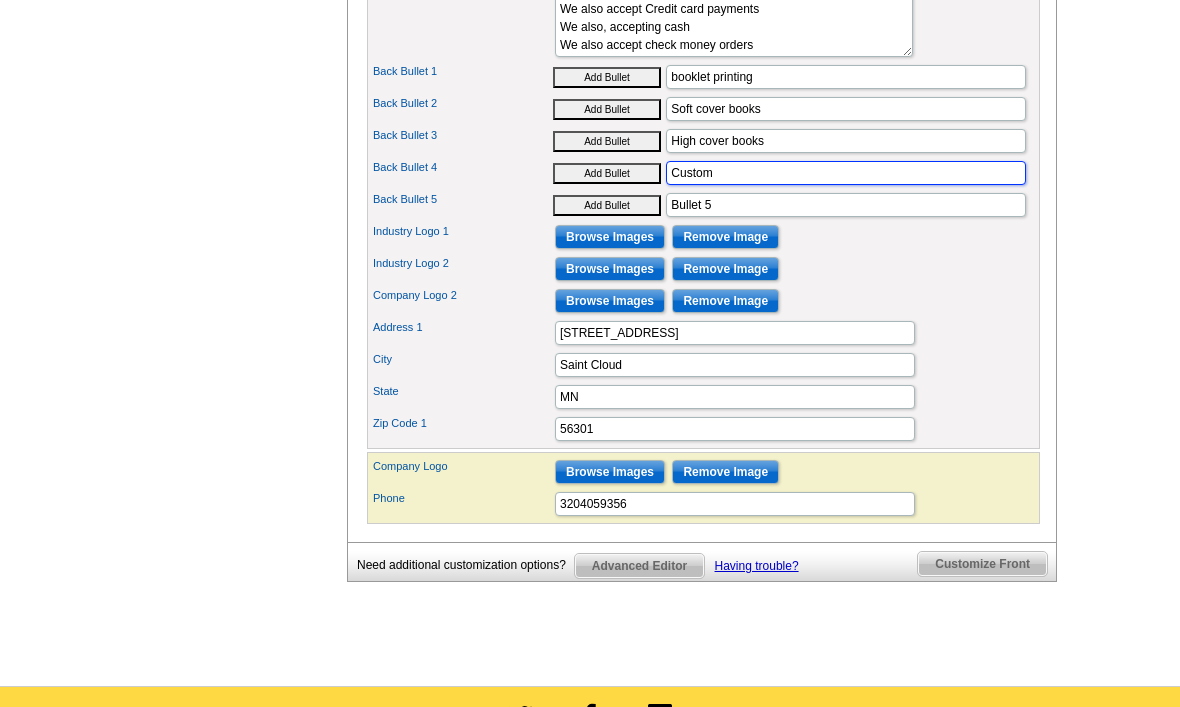 type on "Custom" 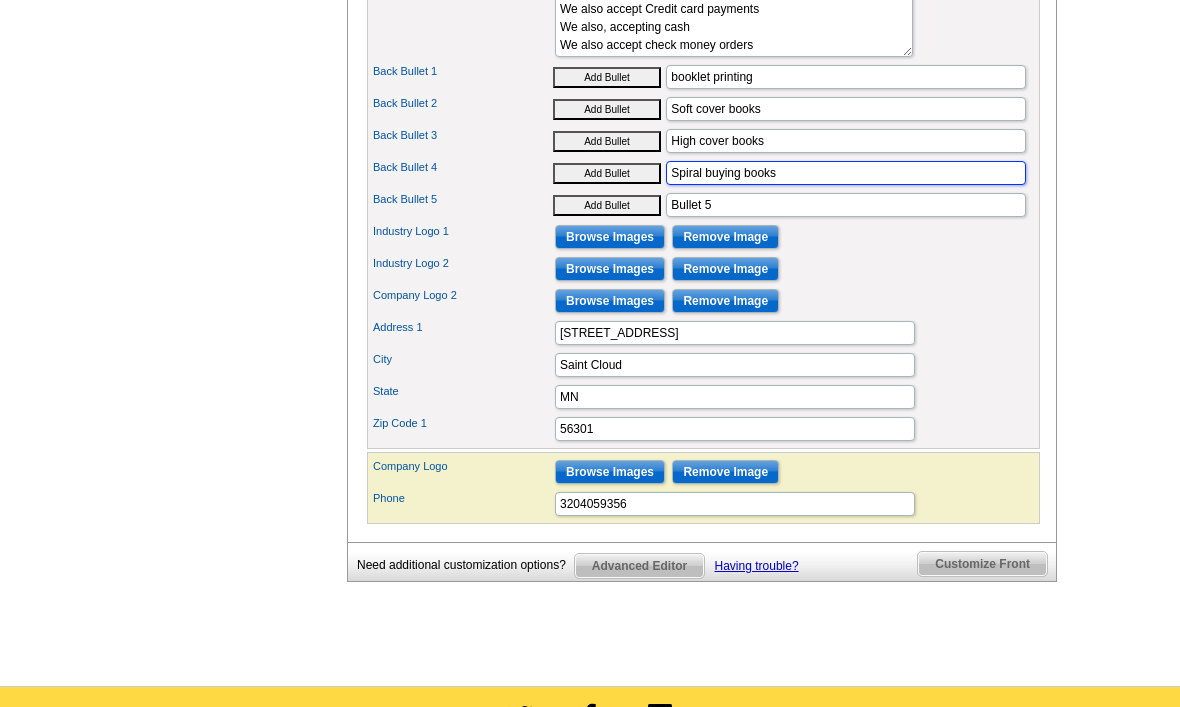 click on "Spiral buying books" at bounding box center (846, 174) 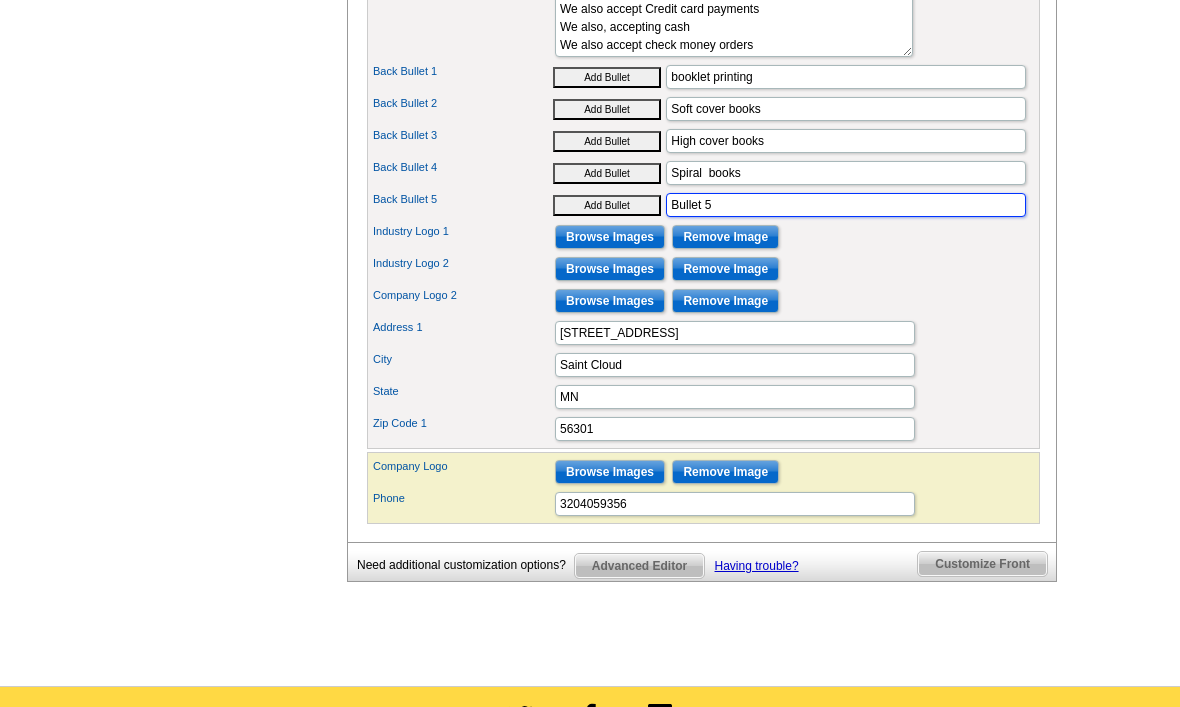 click on "Bullet 5" at bounding box center [846, 206] 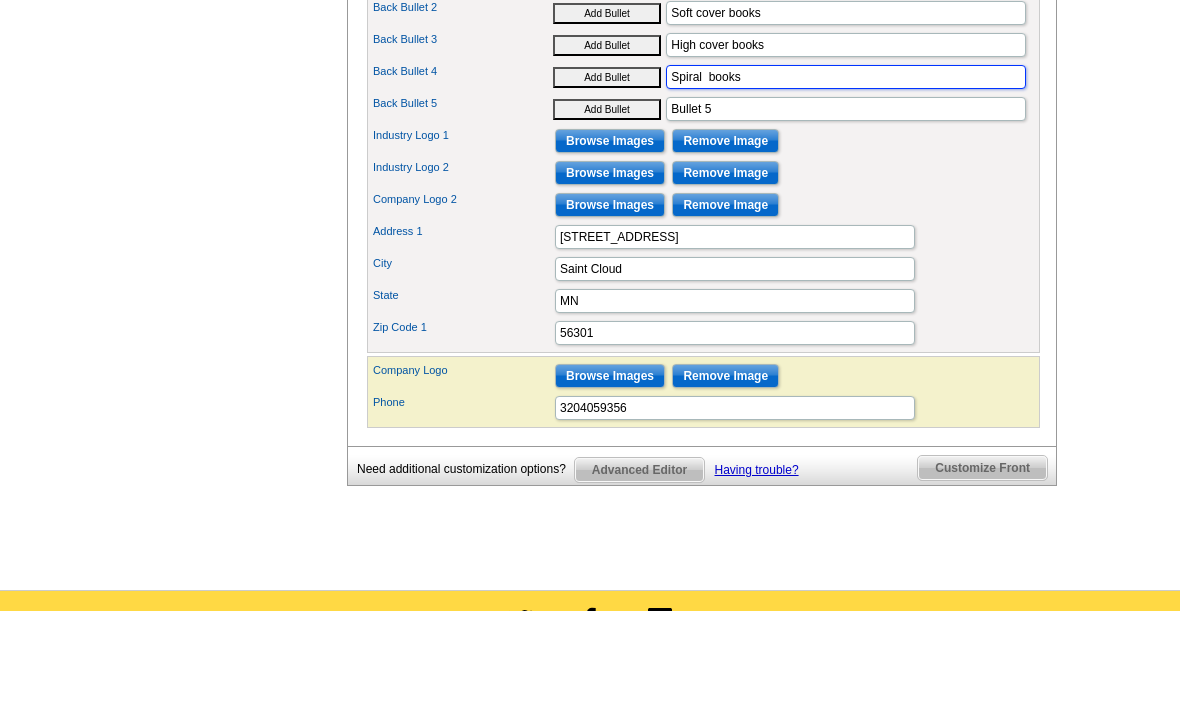 click on "Spiral  books" at bounding box center (846, 174) 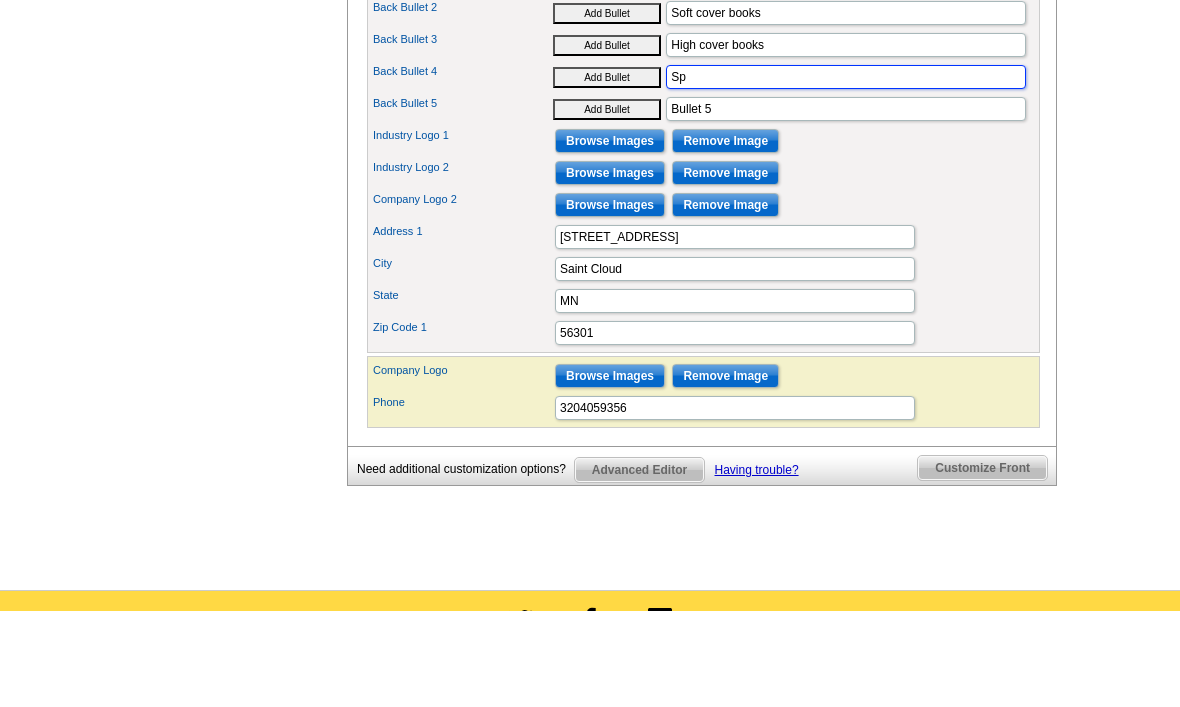 type on "S" 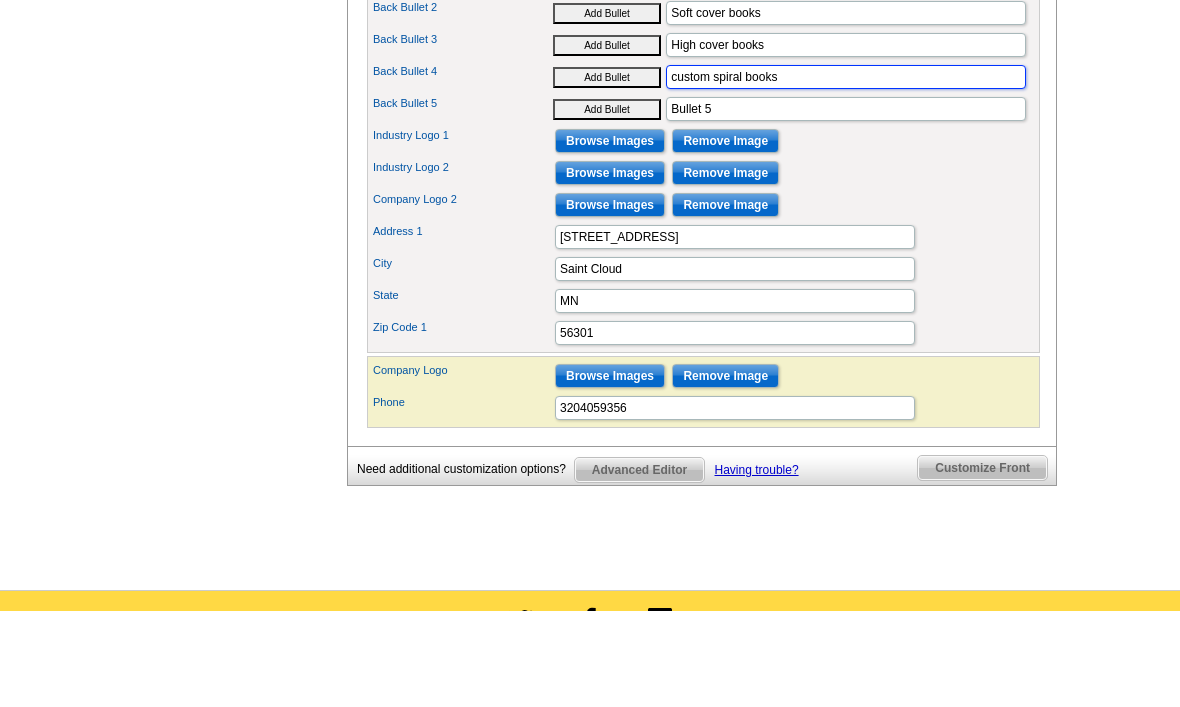 type on "custom spiral books" 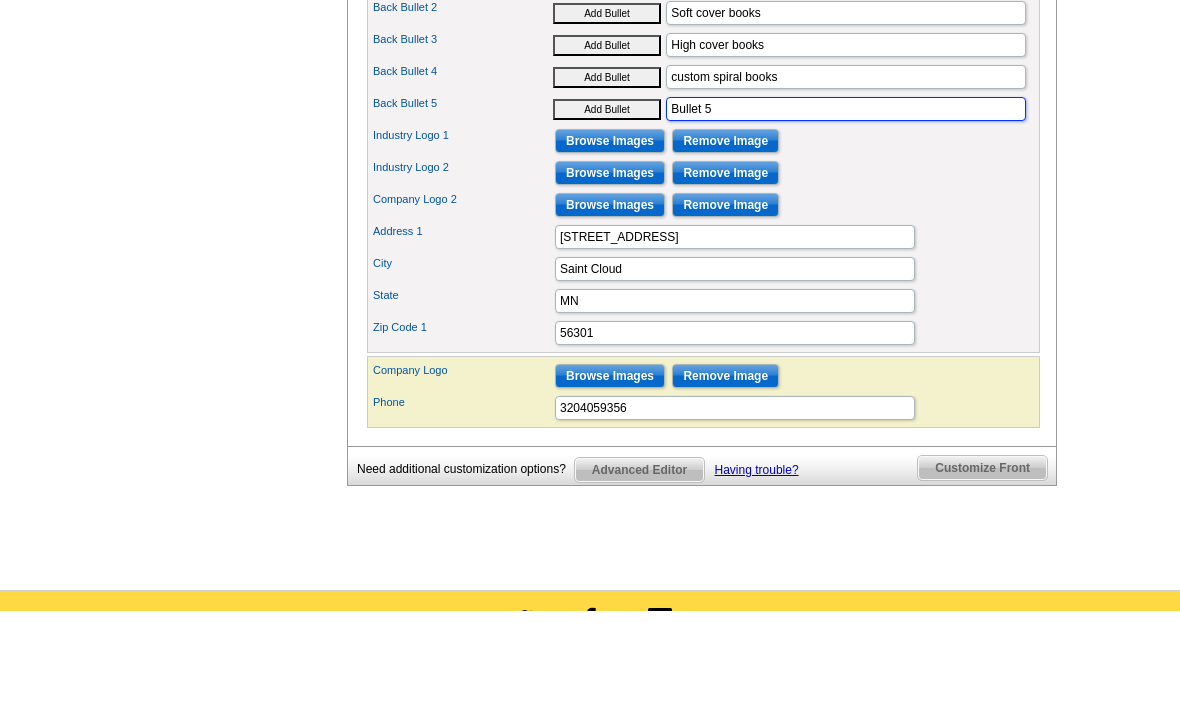 click on "Bullet 5" at bounding box center (846, 206) 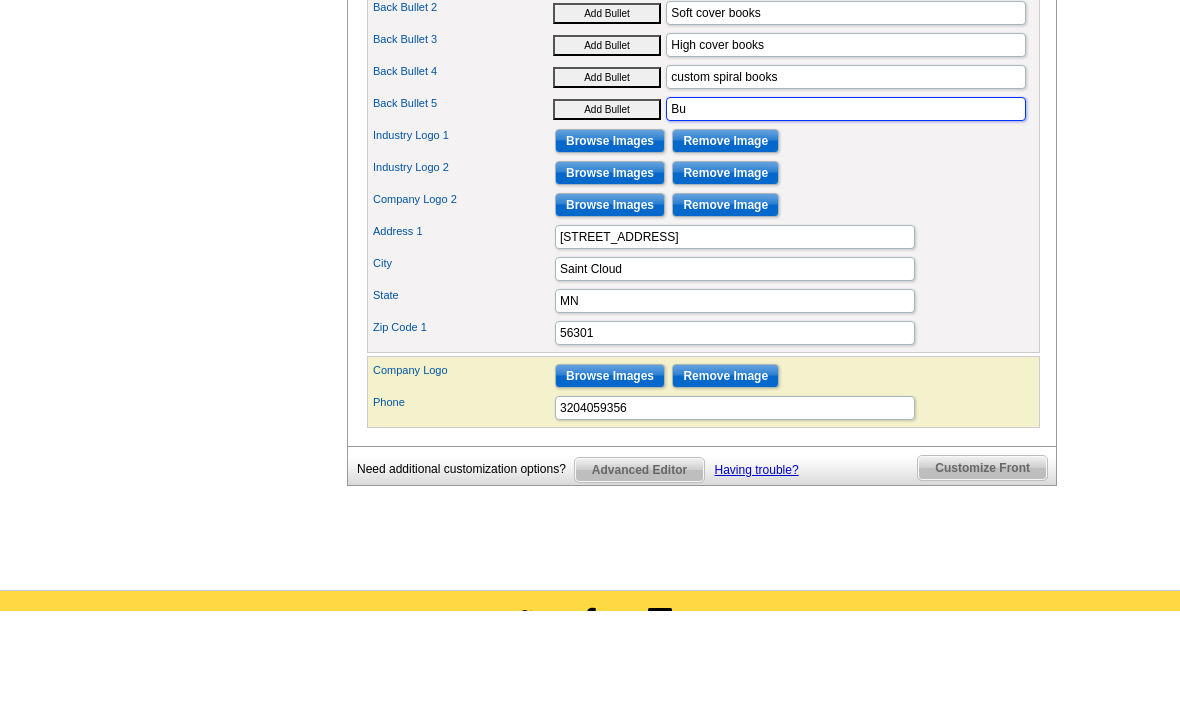 type on "B" 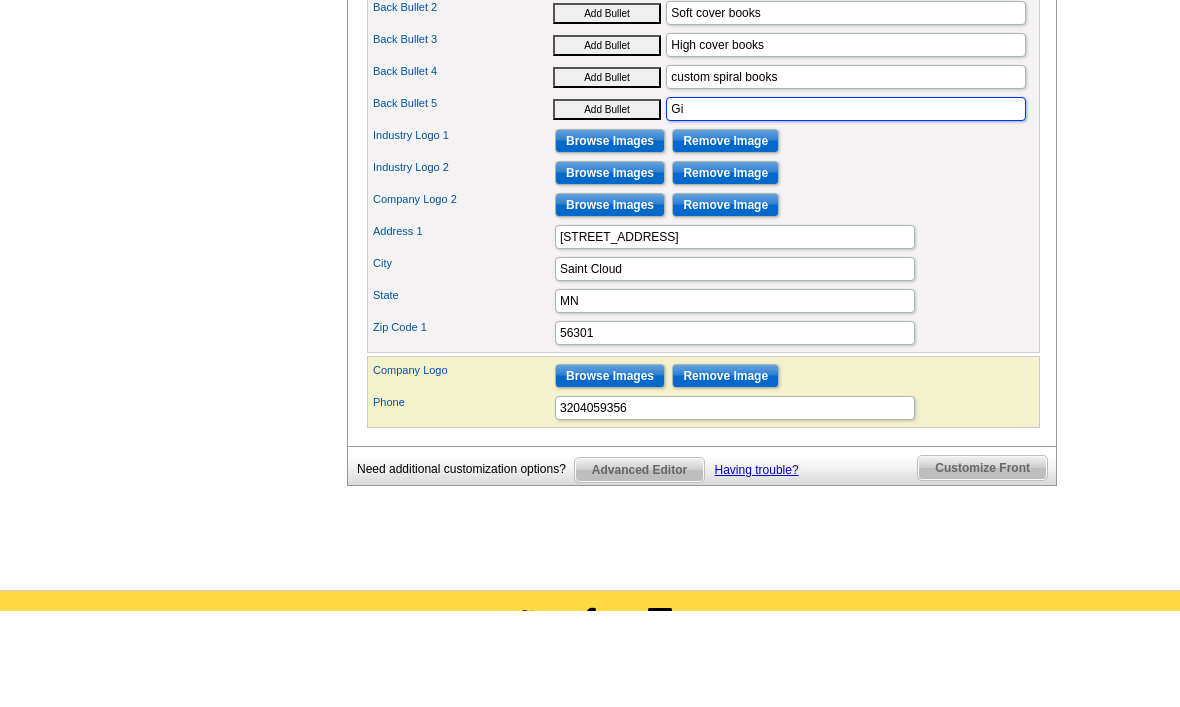 type on "G" 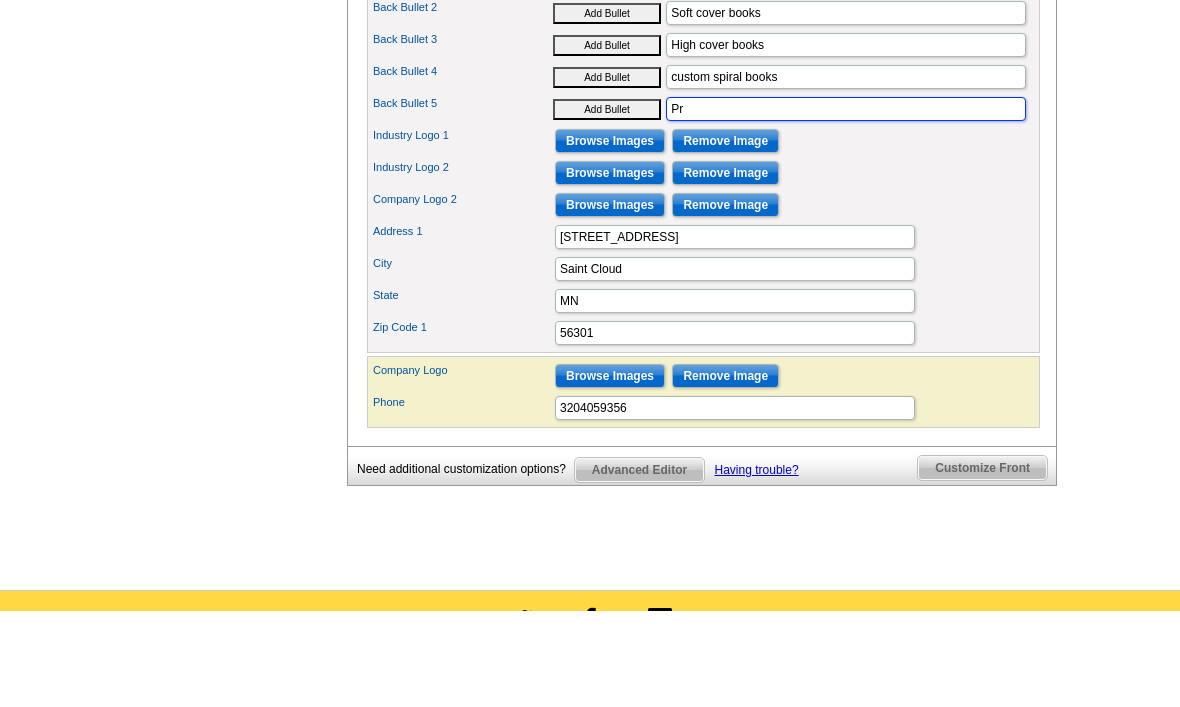 type on "P" 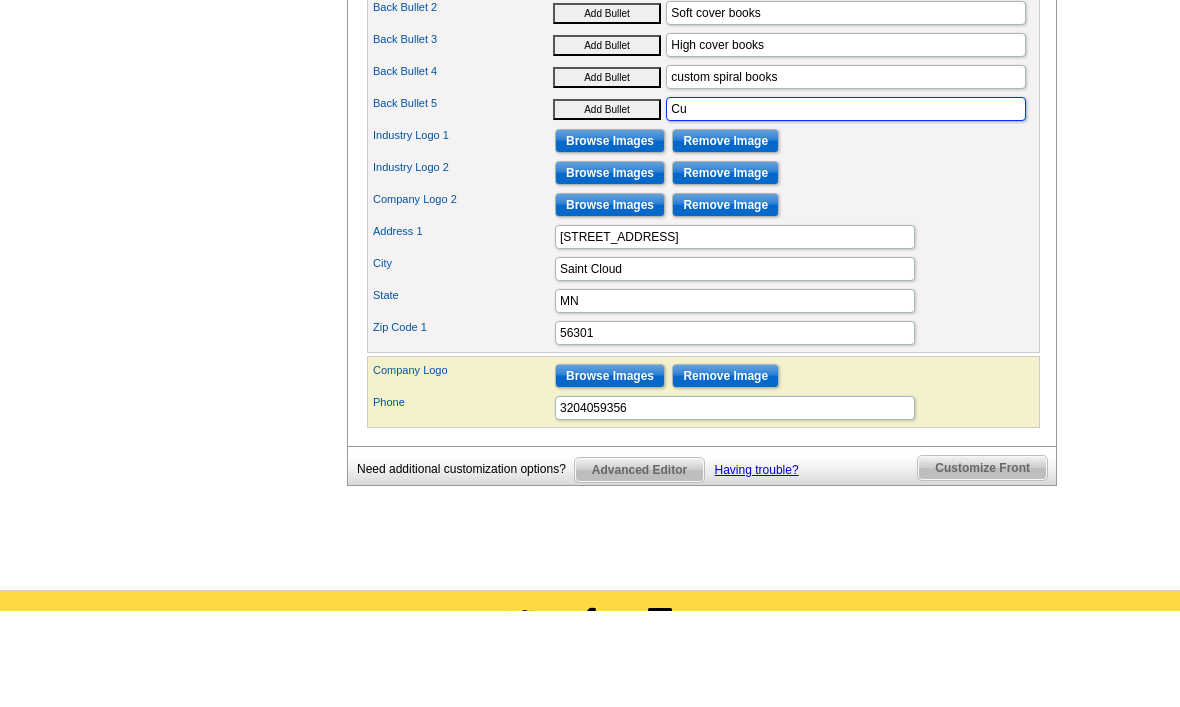 type on "C" 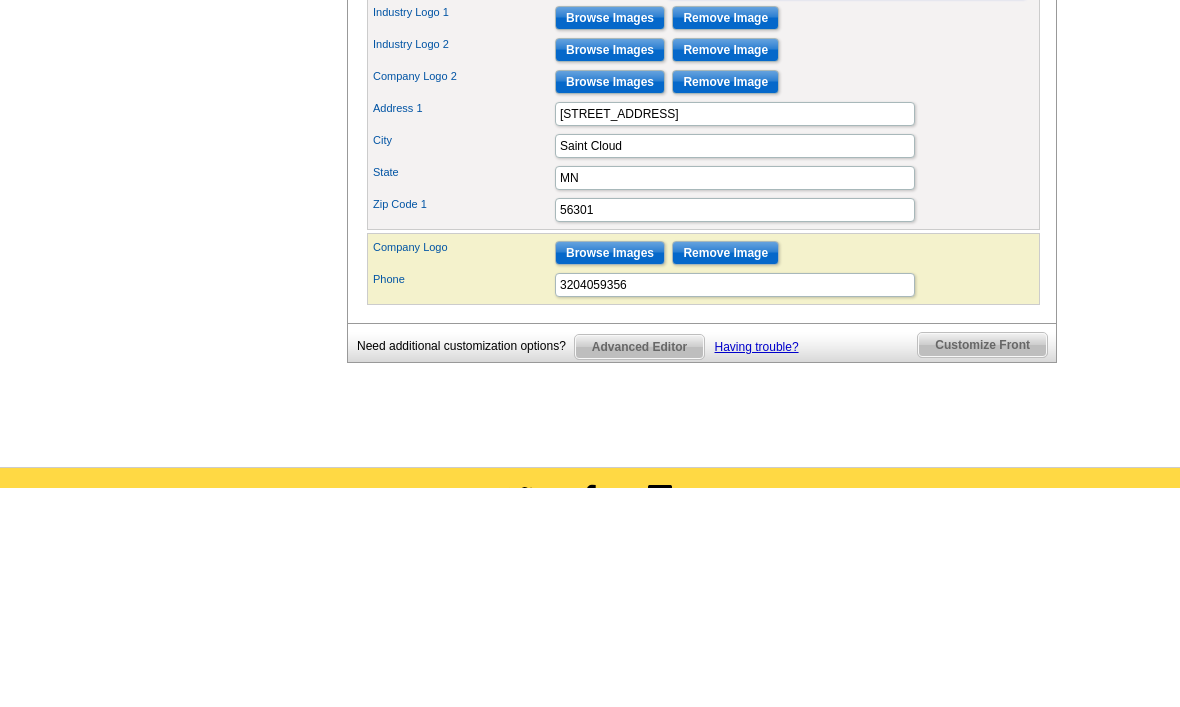 type on "Custom menu printing" 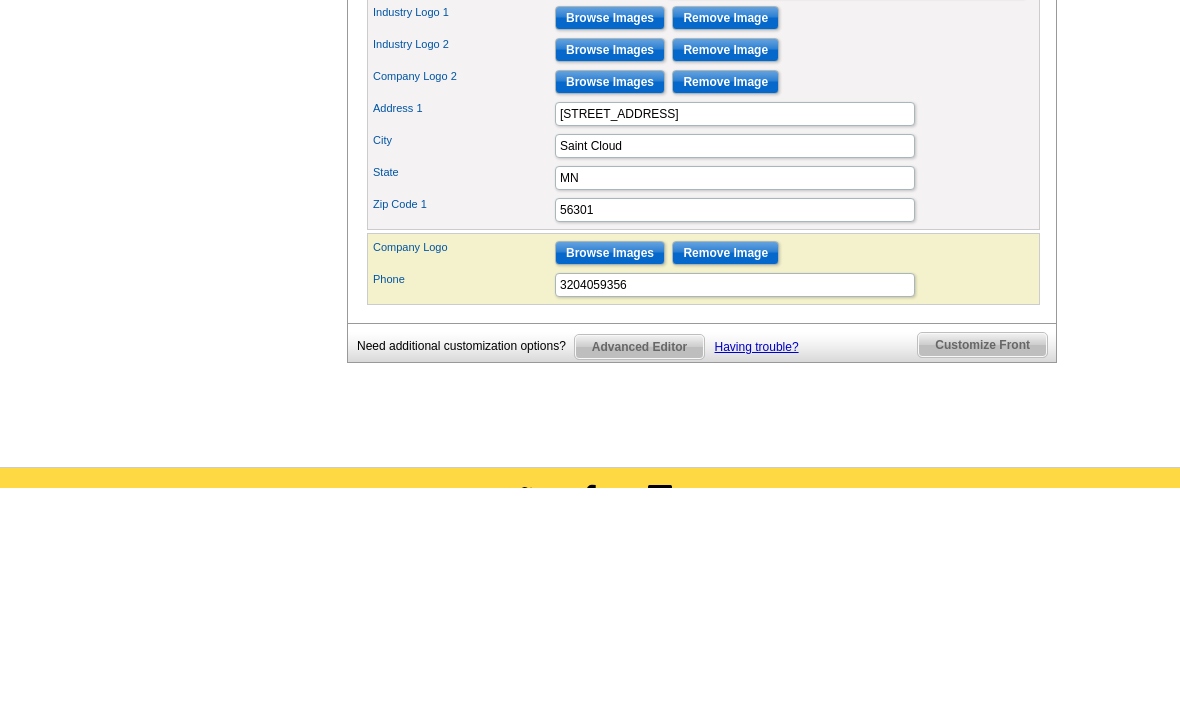 click on "Browse Images" at bounding box center [610, 270] 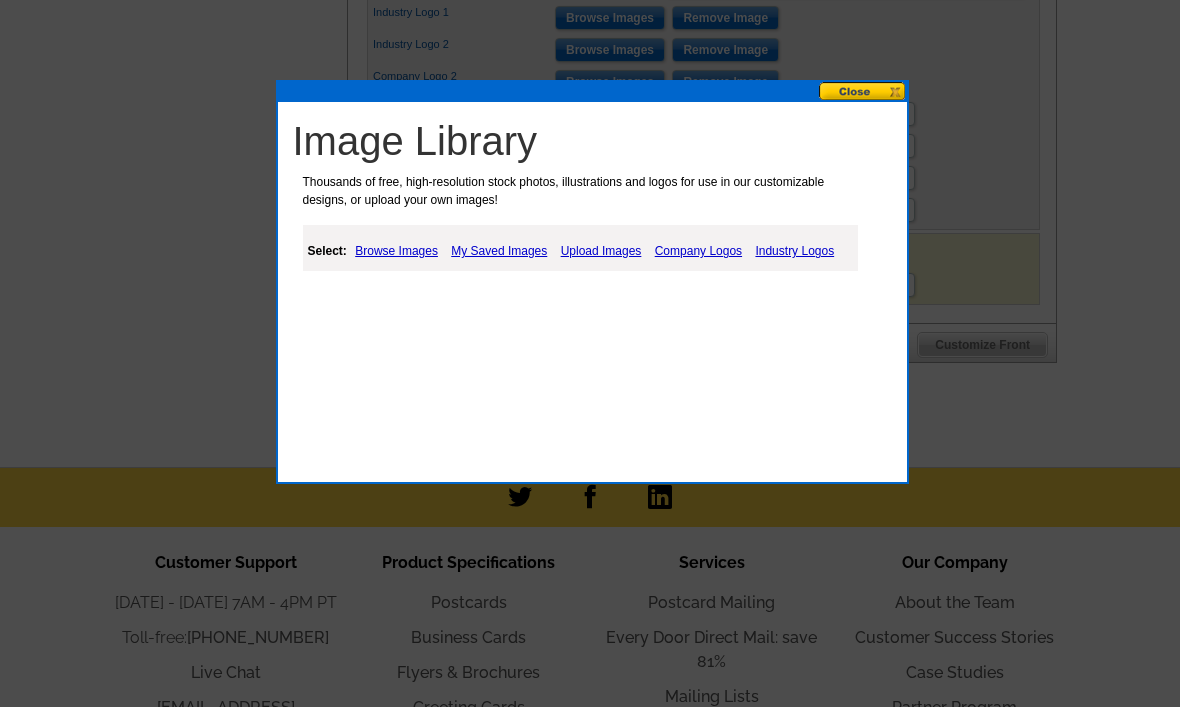 click on "My Saved Images" at bounding box center (499, 251) 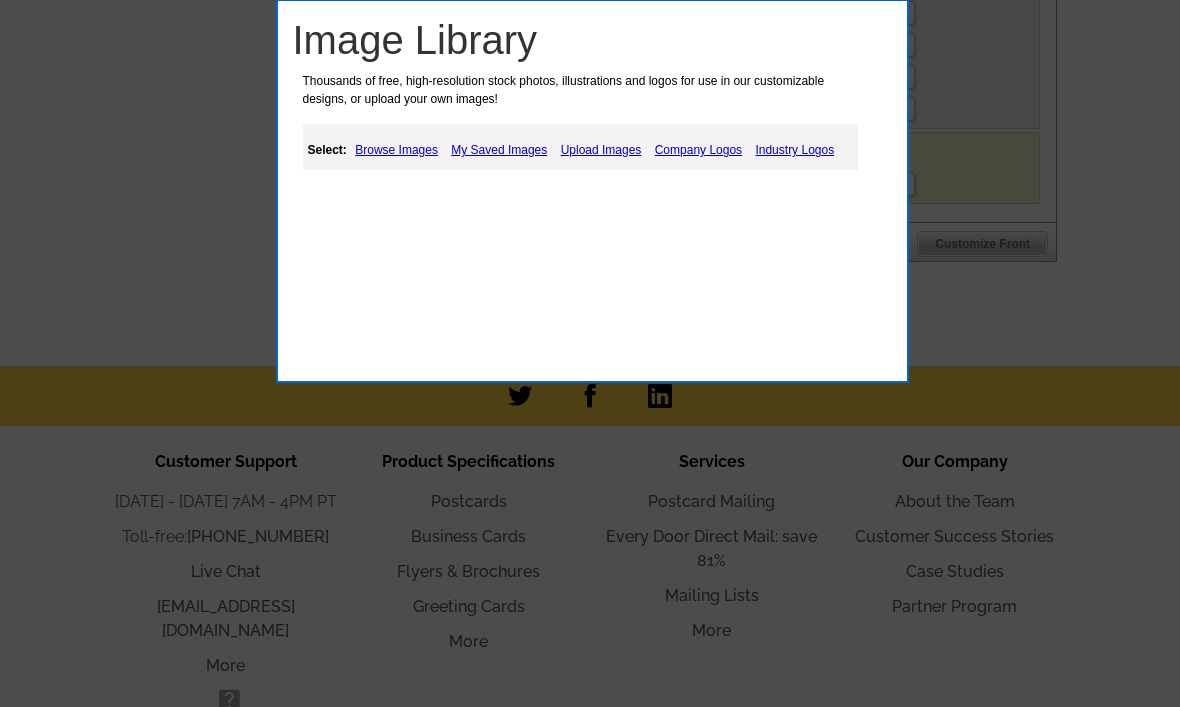 scroll, scrollTop: 1123, scrollLeft: 0, axis: vertical 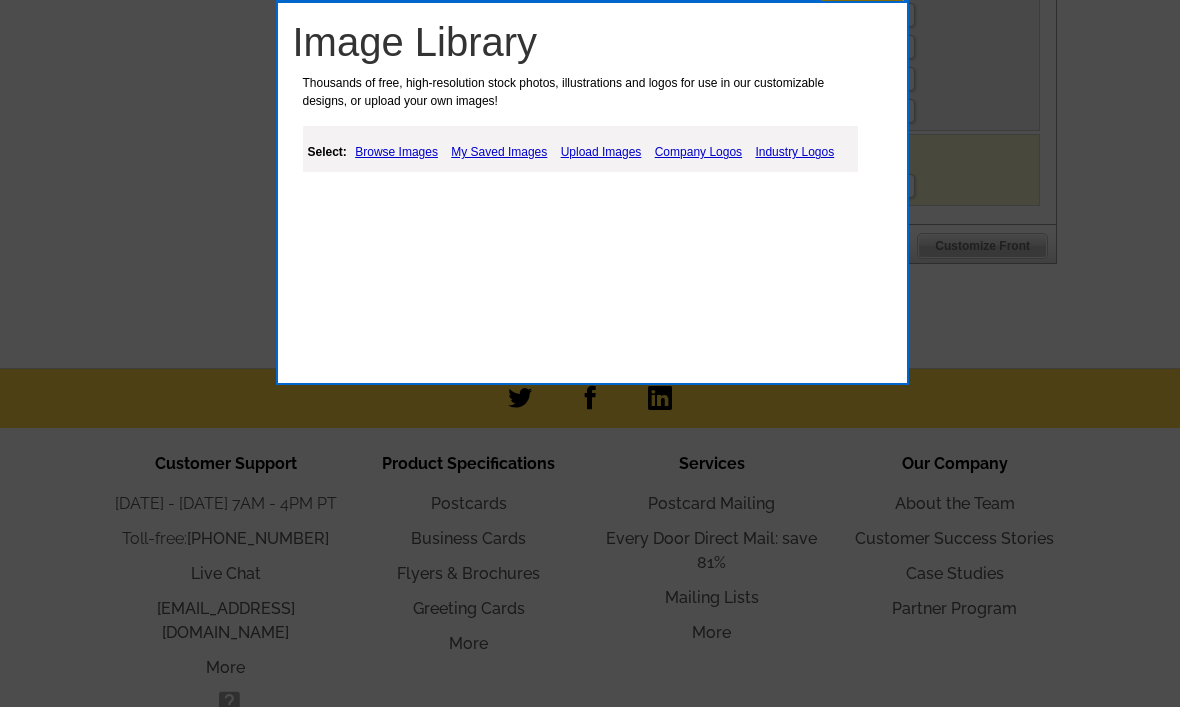 click on "My Saved Images" at bounding box center [499, 152] 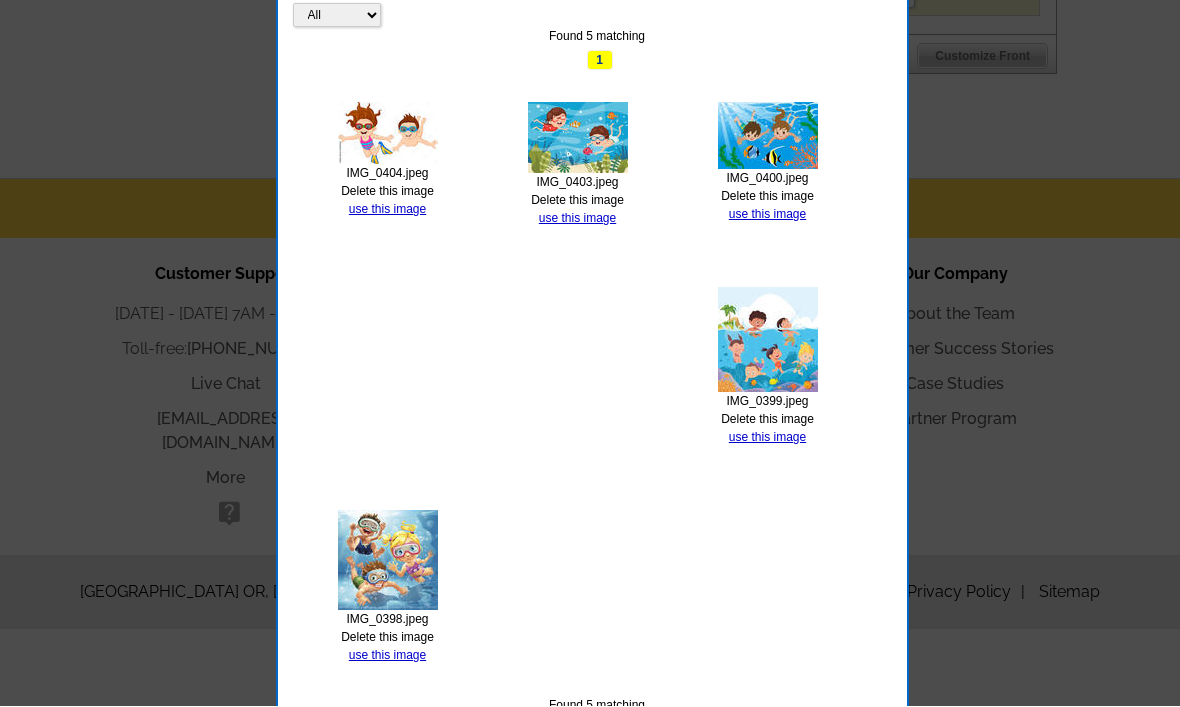 click on "use this image" at bounding box center [387, 656] 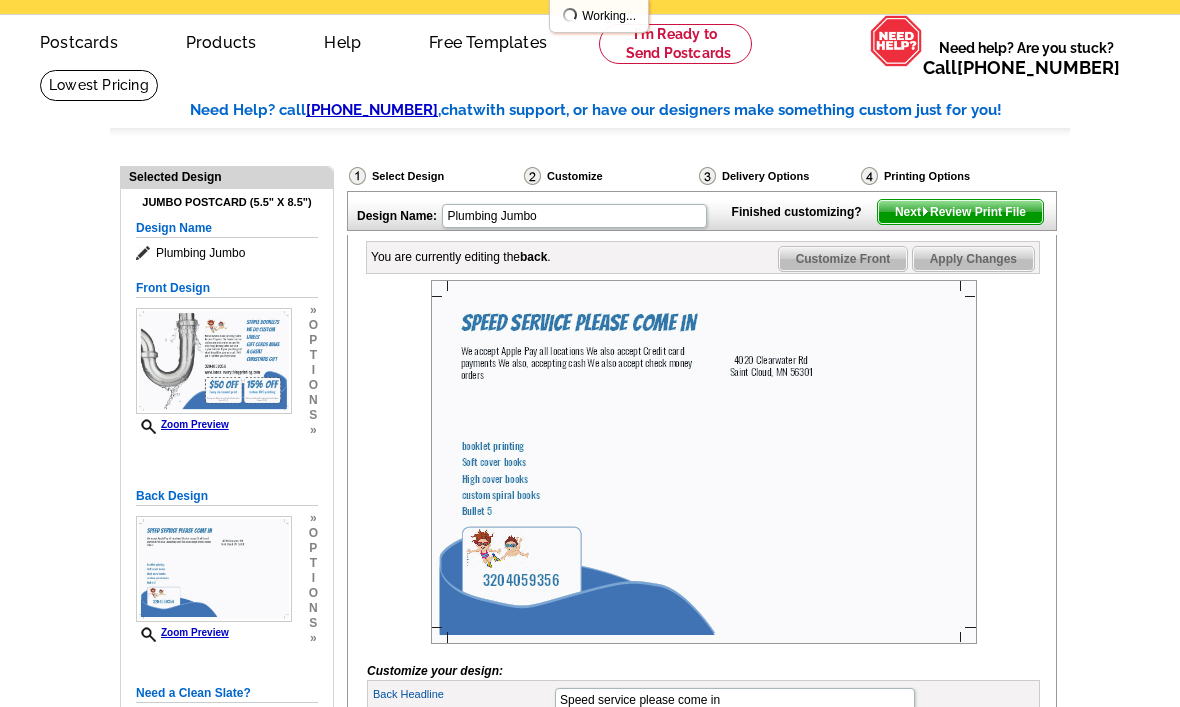 scroll, scrollTop: 67, scrollLeft: 0, axis: vertical 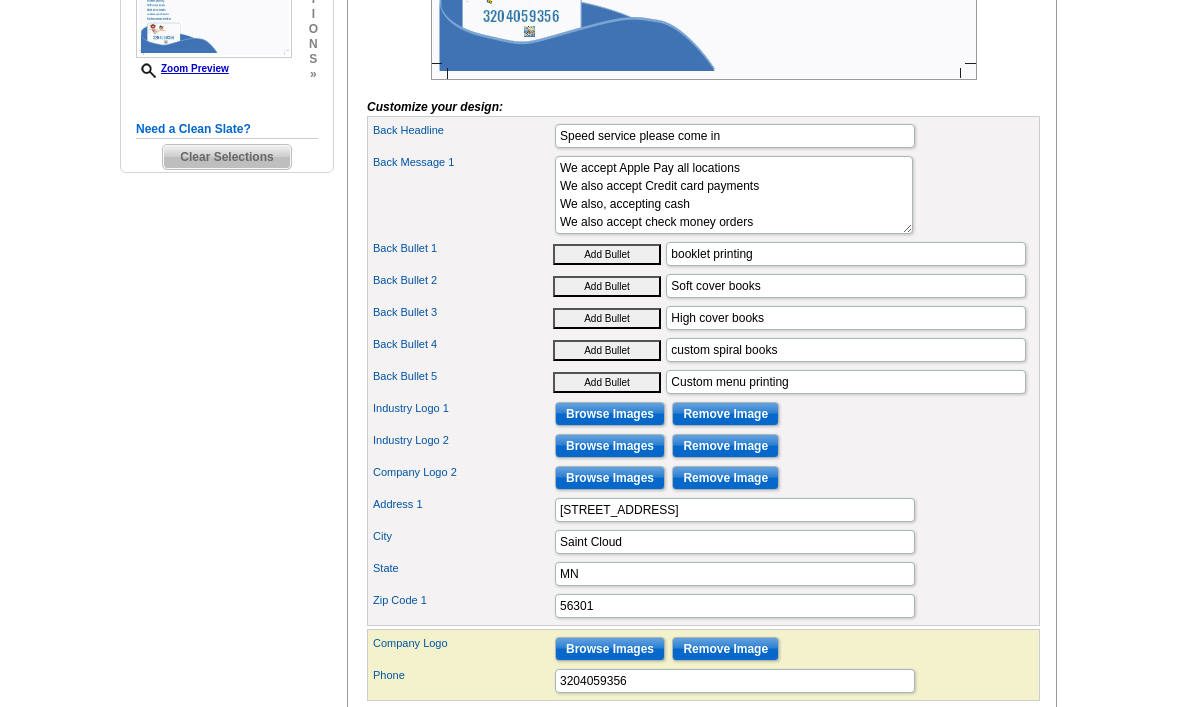 click on "Browse Images" at bounding box center [610, 447] 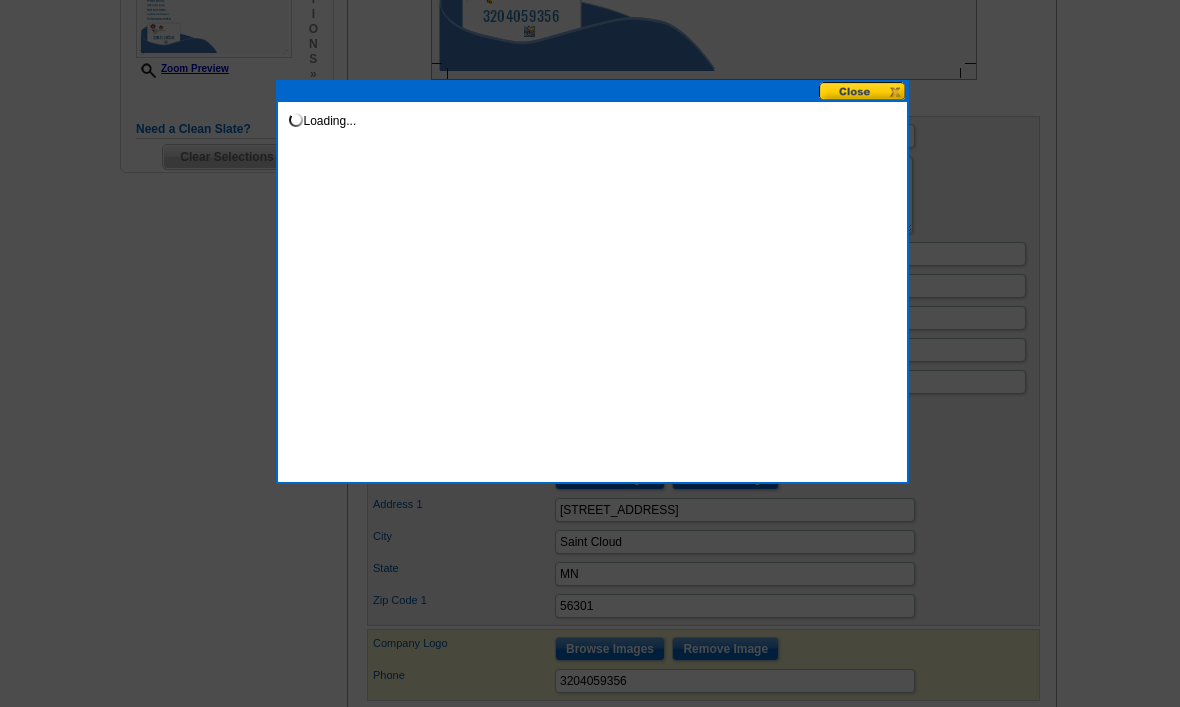 scroll, scrollTop: 628, scrollLeft: 0, axis: vertical 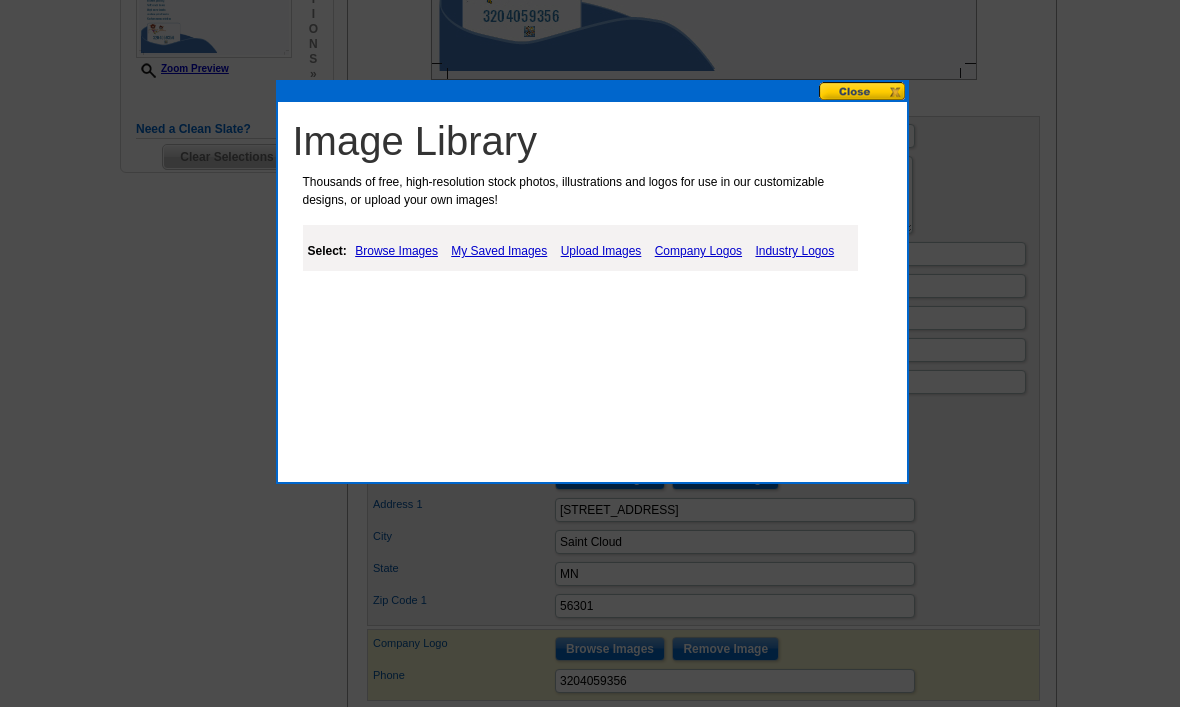 click on "Browse Images" at bounding box center [396, 251] 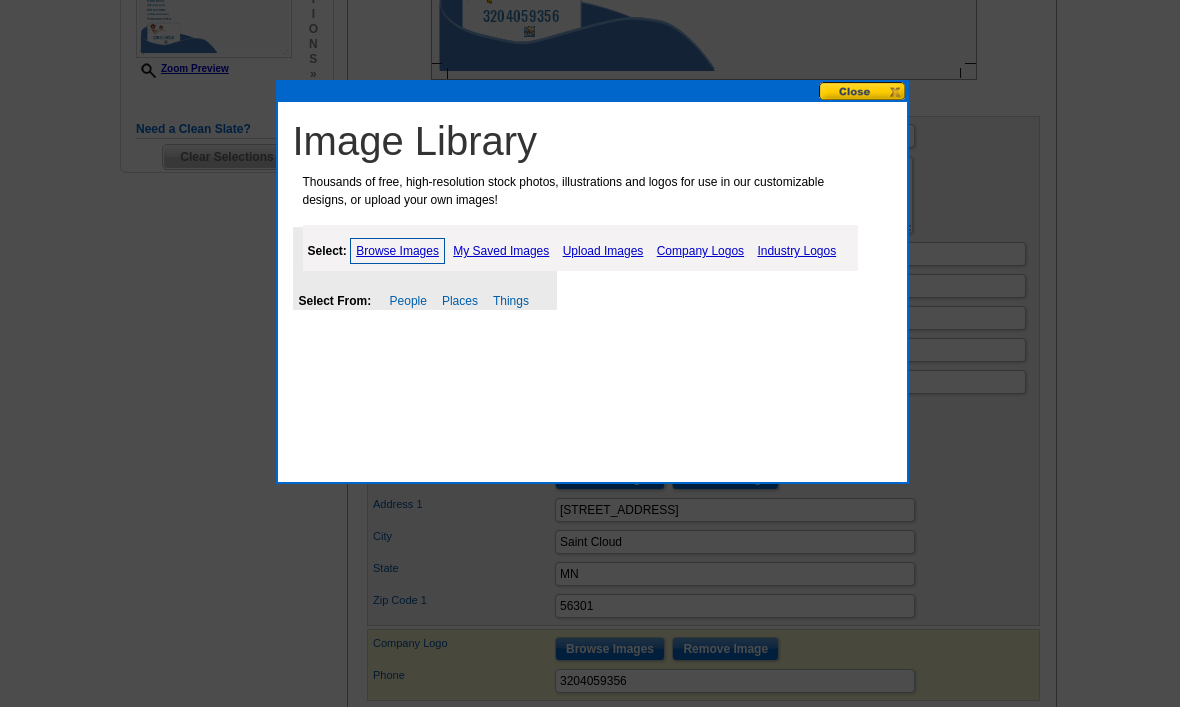 click on "Browse Images" at bounding box center (397, 251) 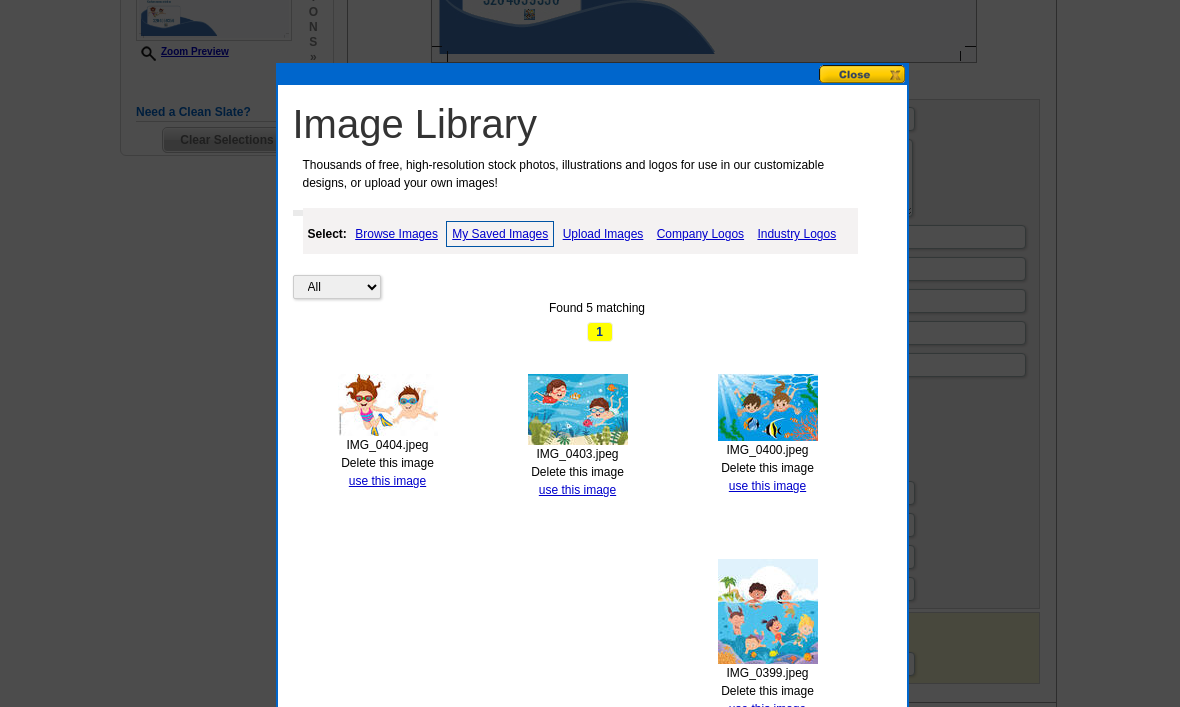 scroll, scrollTop: 762, scrollLeft: 0, axis: vertical 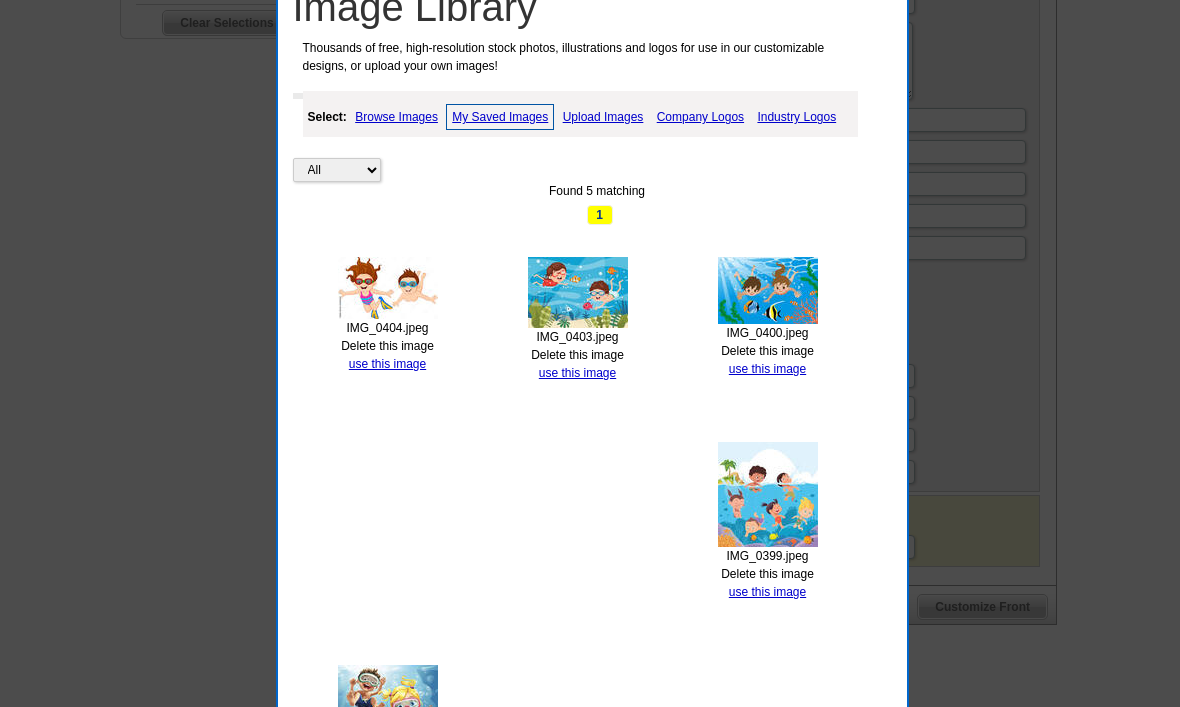 click on "Delete this image" at bounding box center (767, 574) 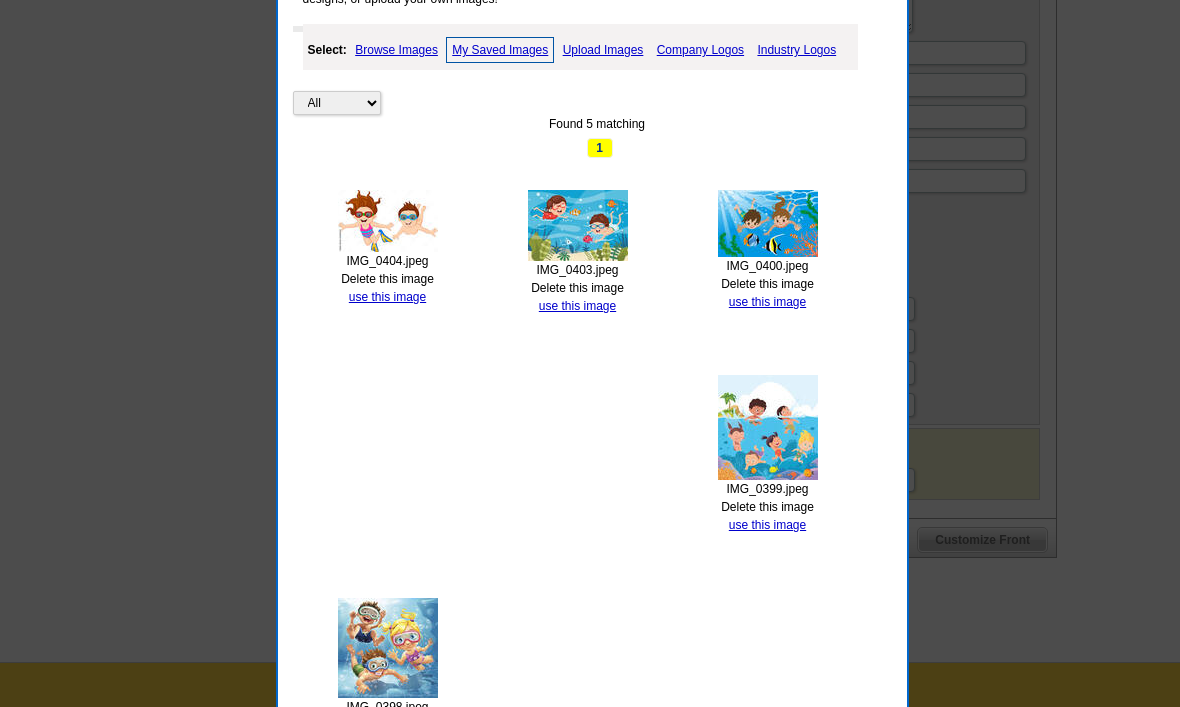 click on "use this image" at bounding box center (767, 525) 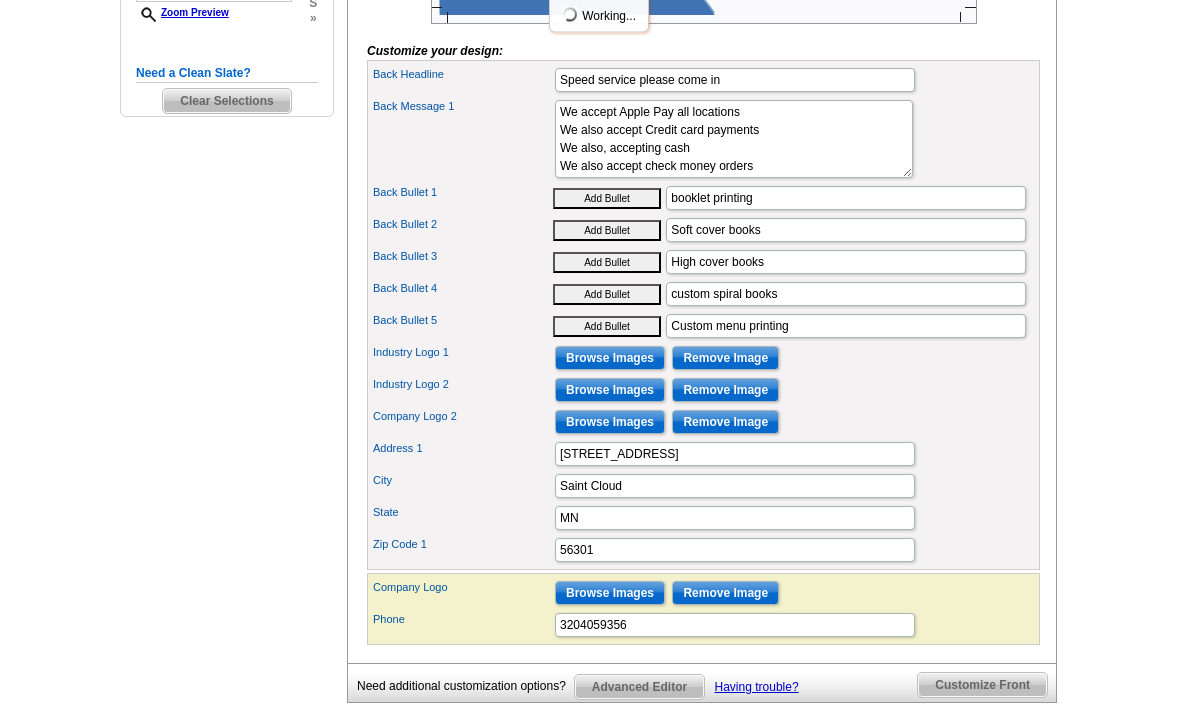 scroll, scrollTop: 717, scrollLeft: 0, axis: vertical 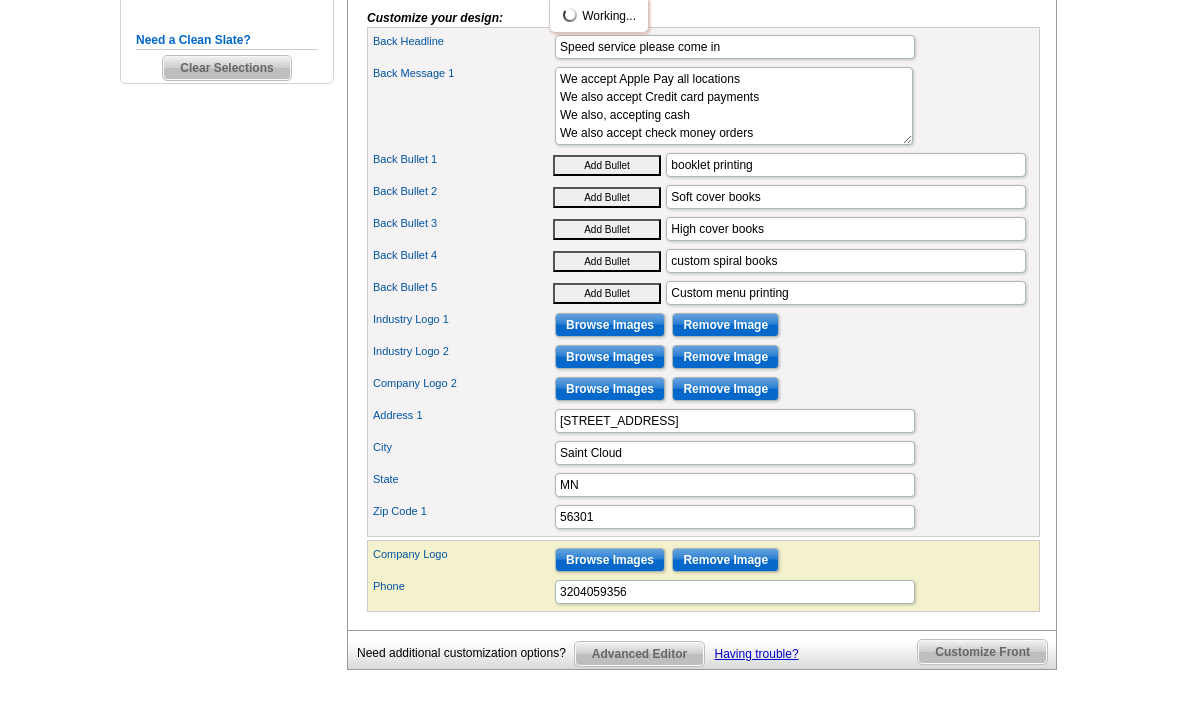 click on "Browse Images" at bounding box center (610, 389) 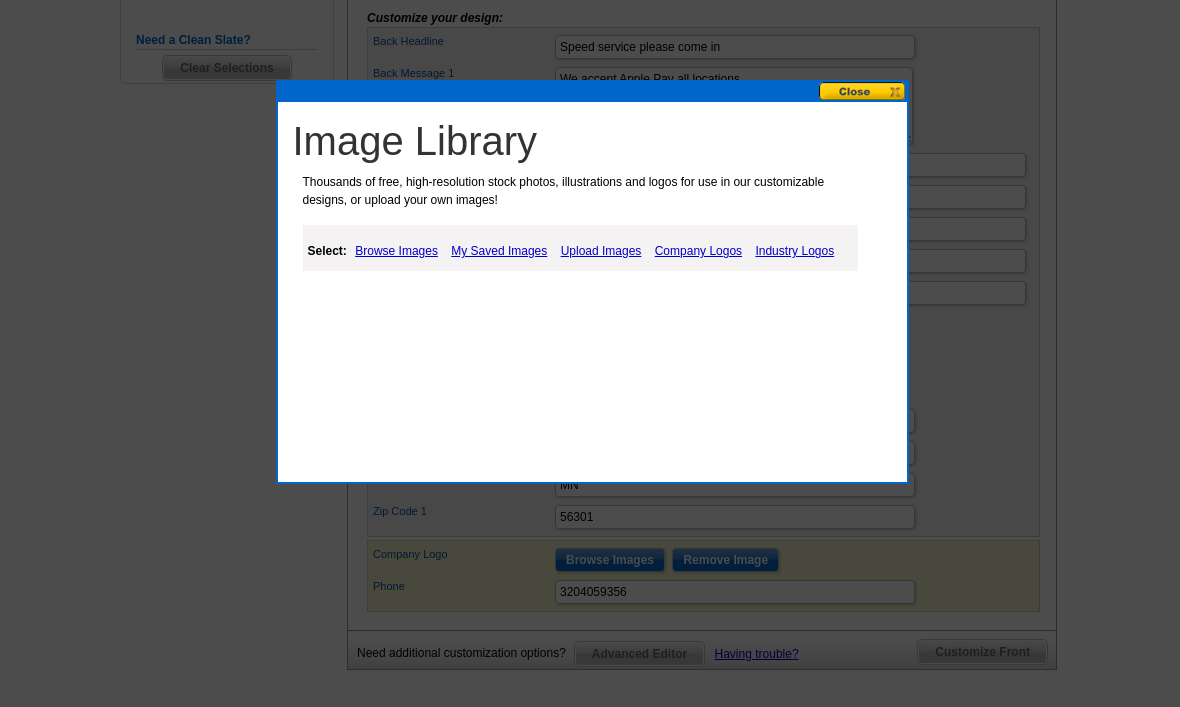 click on "My Saved Images" at bounding box center (499, 251) 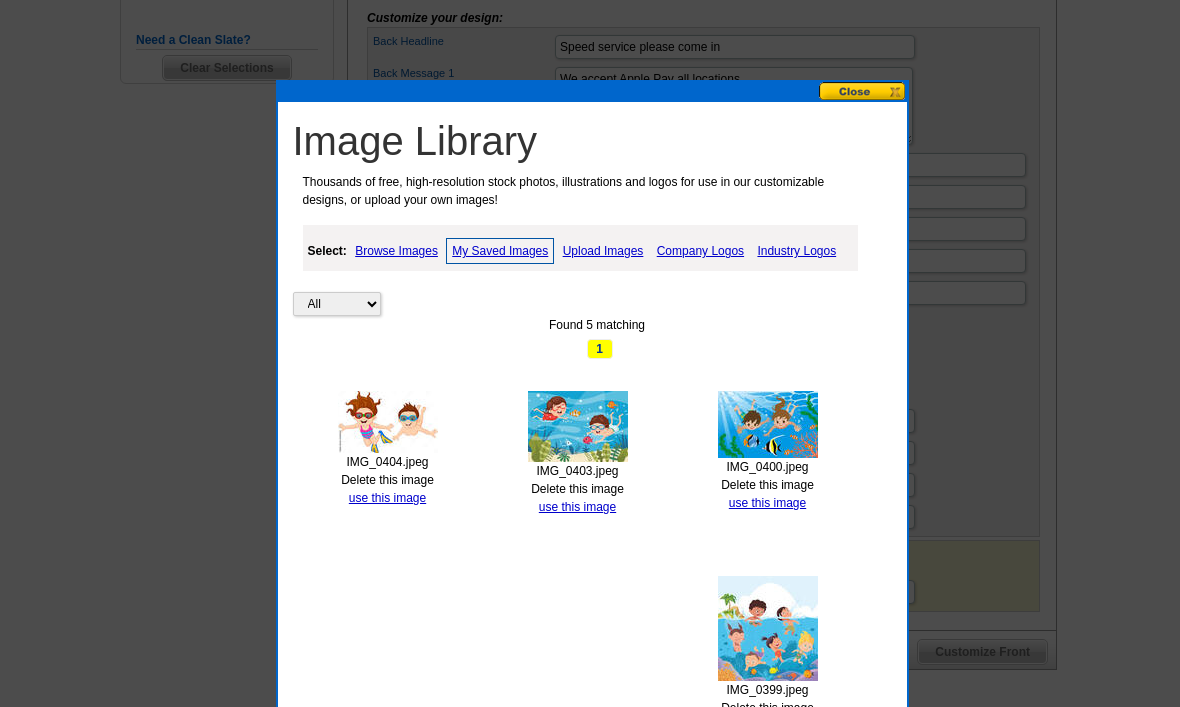 click on "use this image" at bounding box center (767, 503) 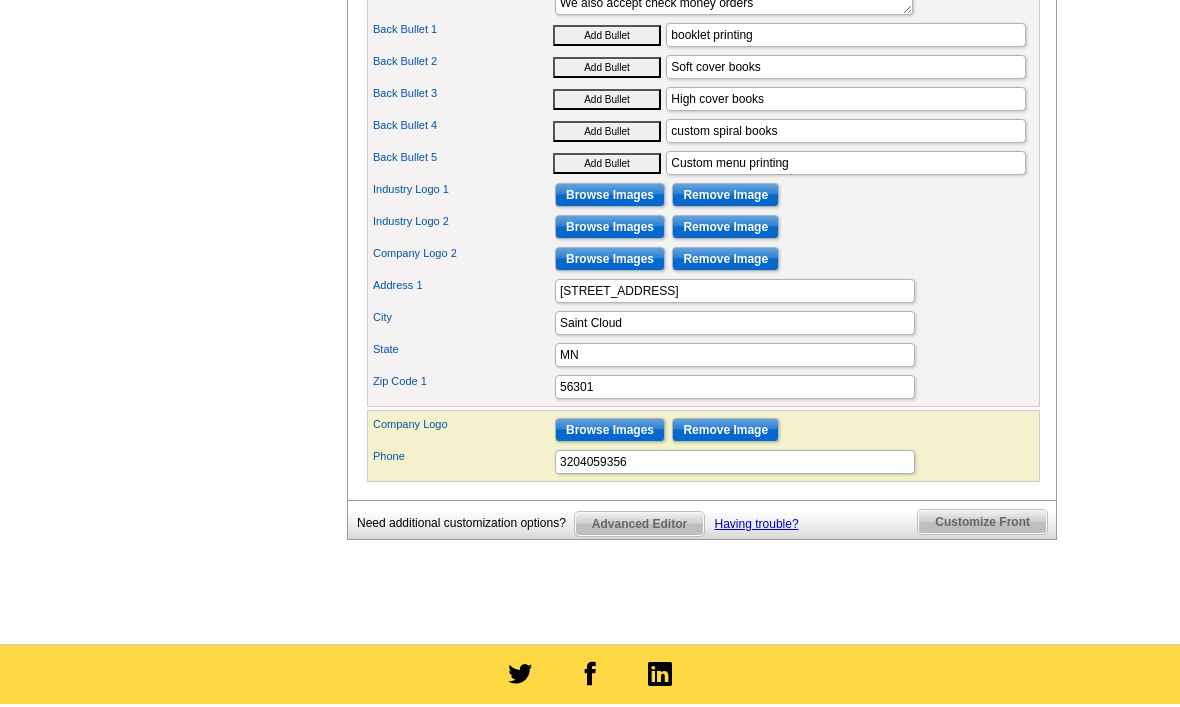 scroll, scrollTop: 863, scrollLeft: 0, axis: vertical 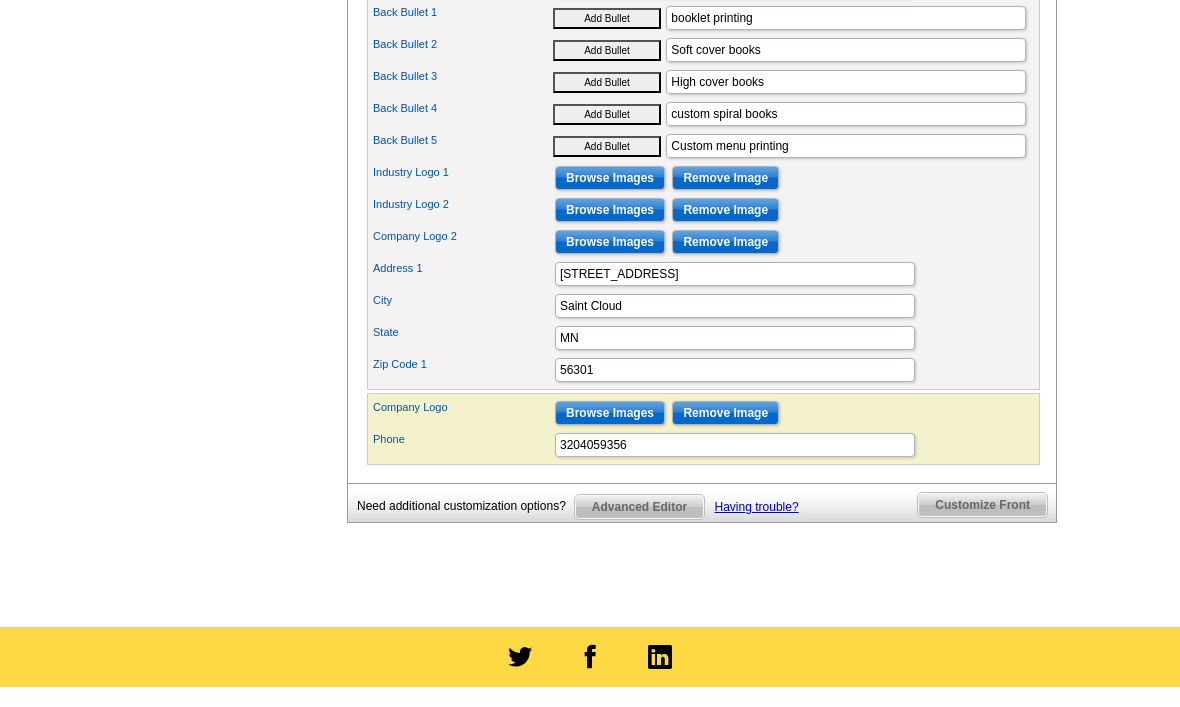 click on "Browse Images" at bounding box center [610, 414] 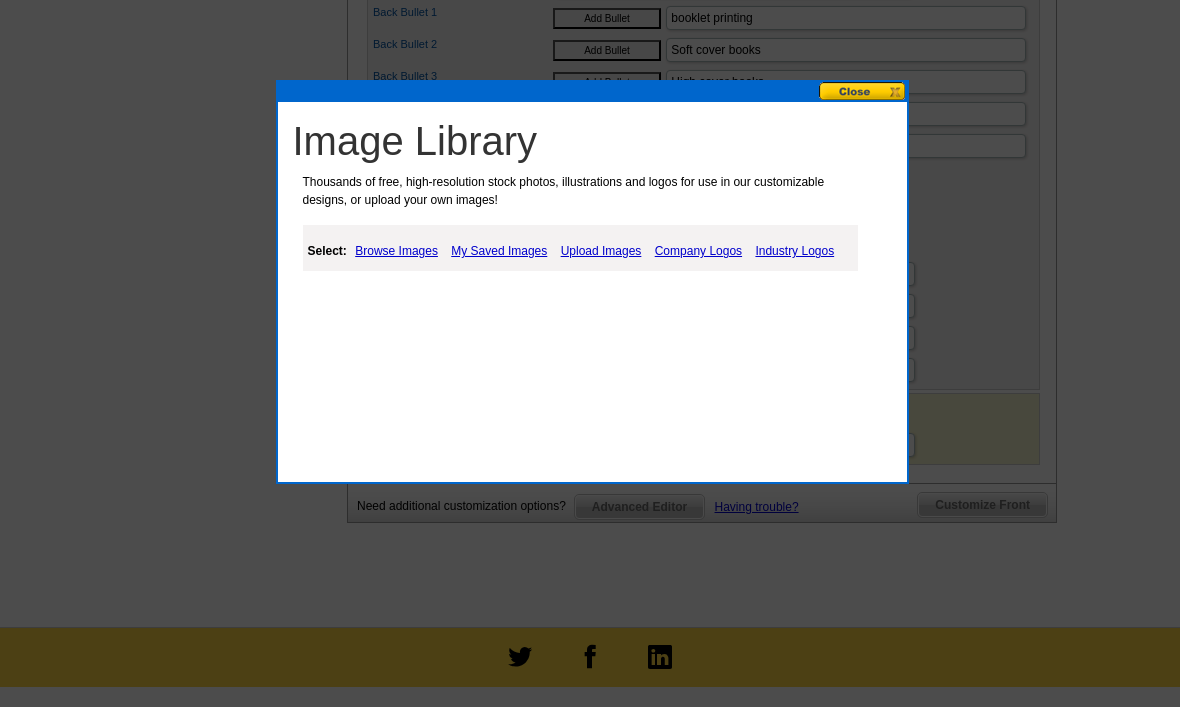 click at bounding box center (863, 91) 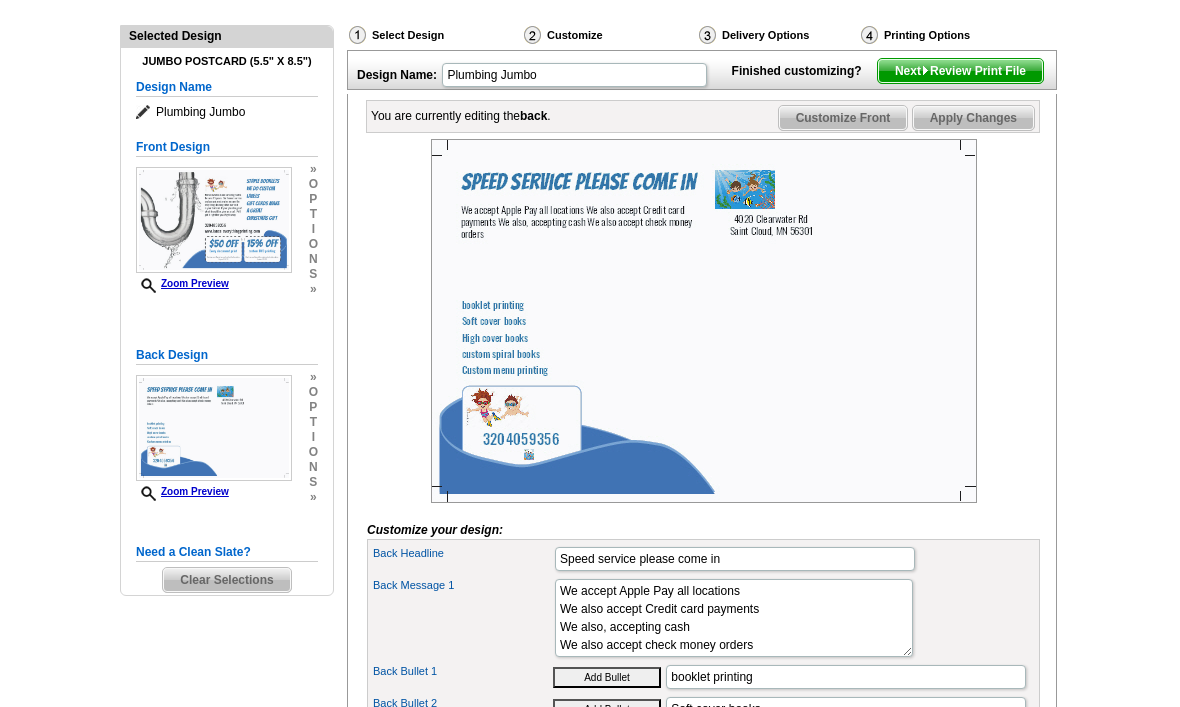 scroll, scrollTop: 200, scrollLeft: 0, axis: vertical 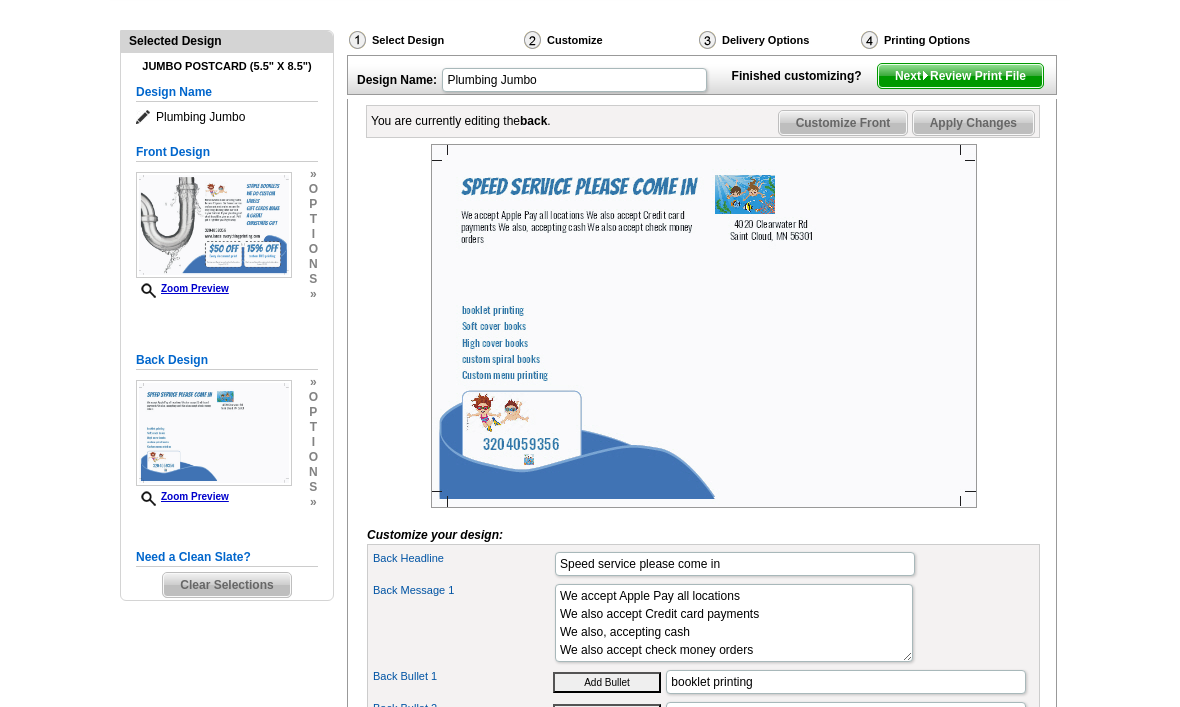 click on "Apply Changes" at bounding box center [973, 123] 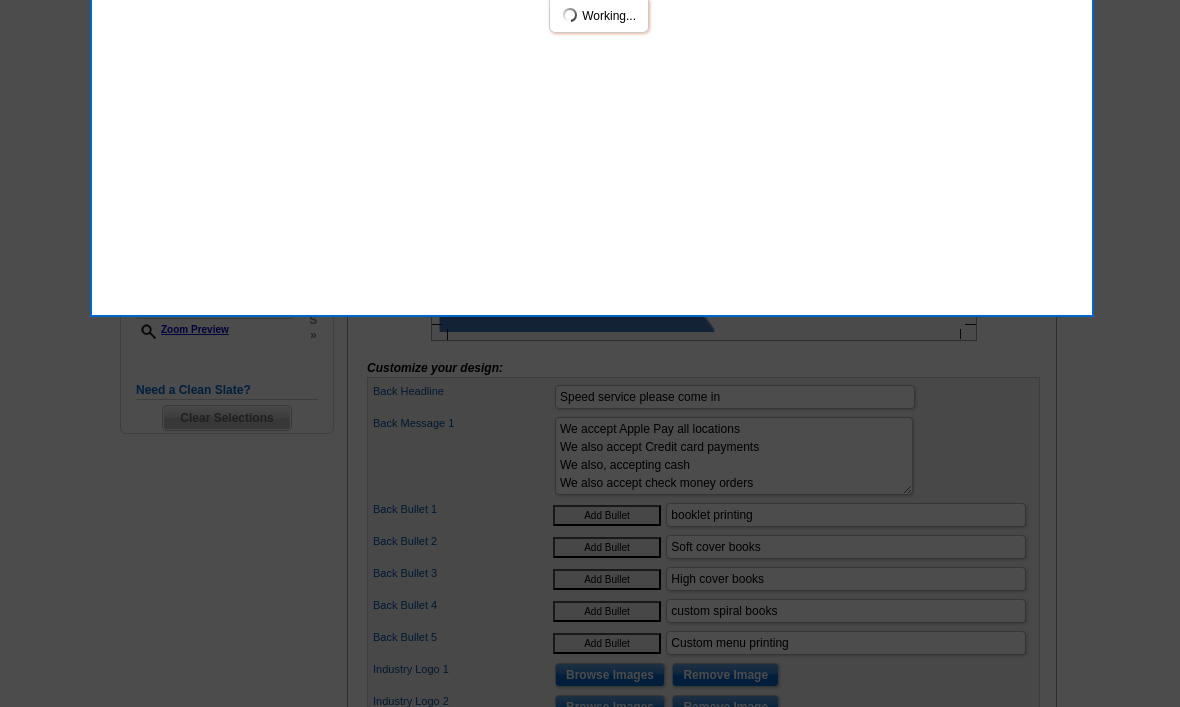scroll, scrollTop: 364, scrollLeft: 0, axis: vertical 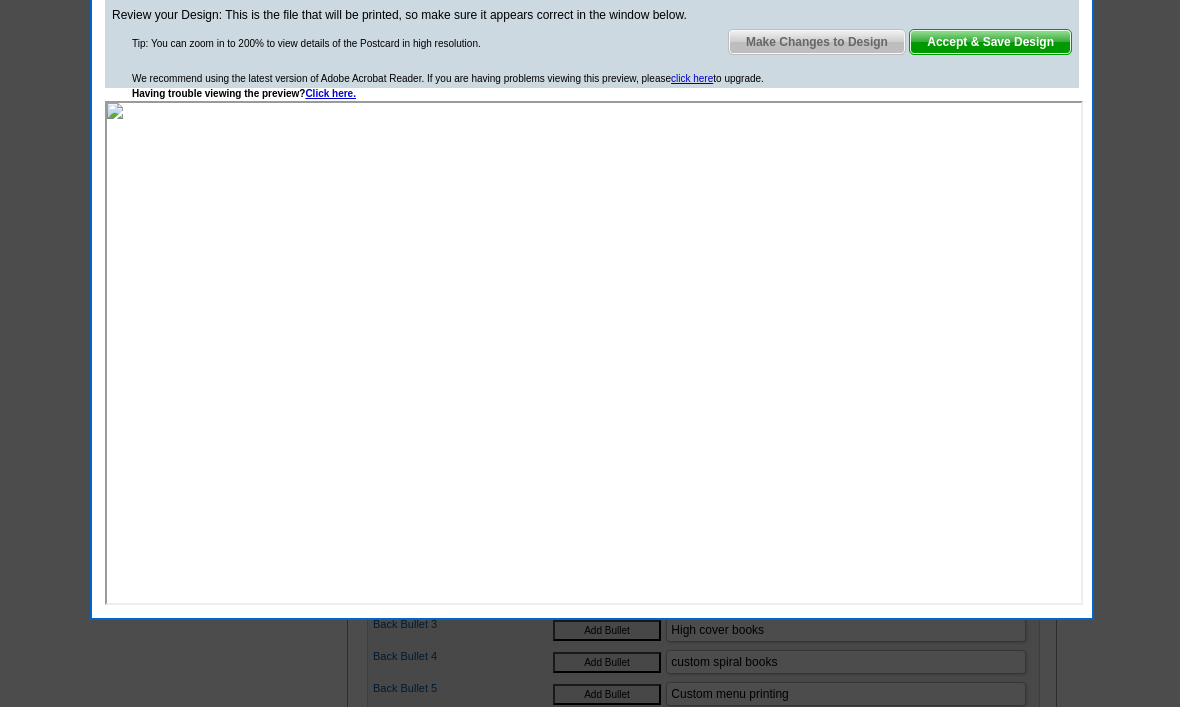 click on "Accept & Save Design" at bounding box center (990, 42) 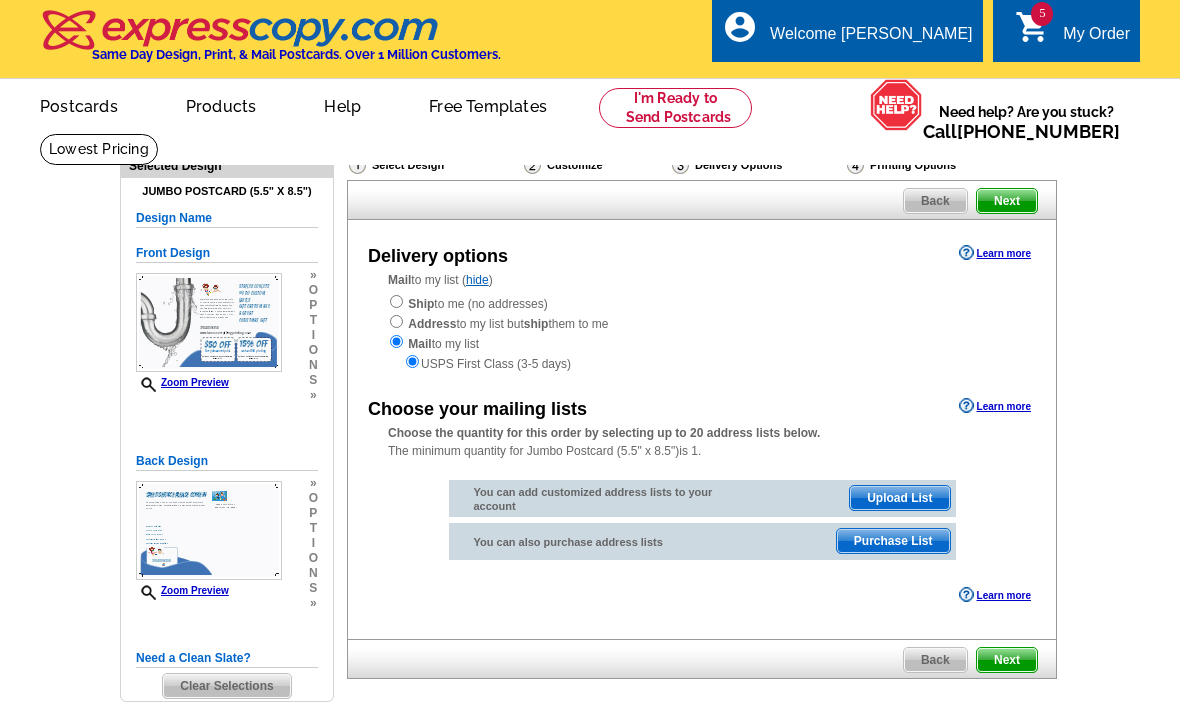 scroll, scrollTop: 0, scrollLeft: 0, axis: both 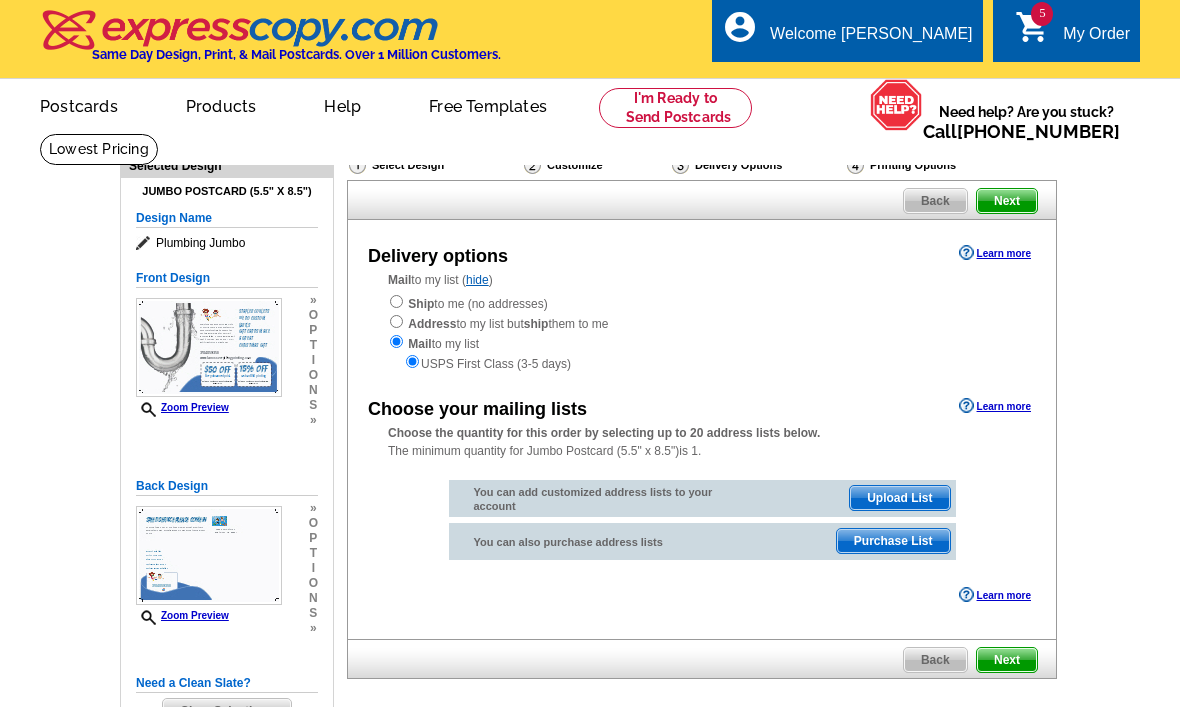 click at bounding box center [396, 301] 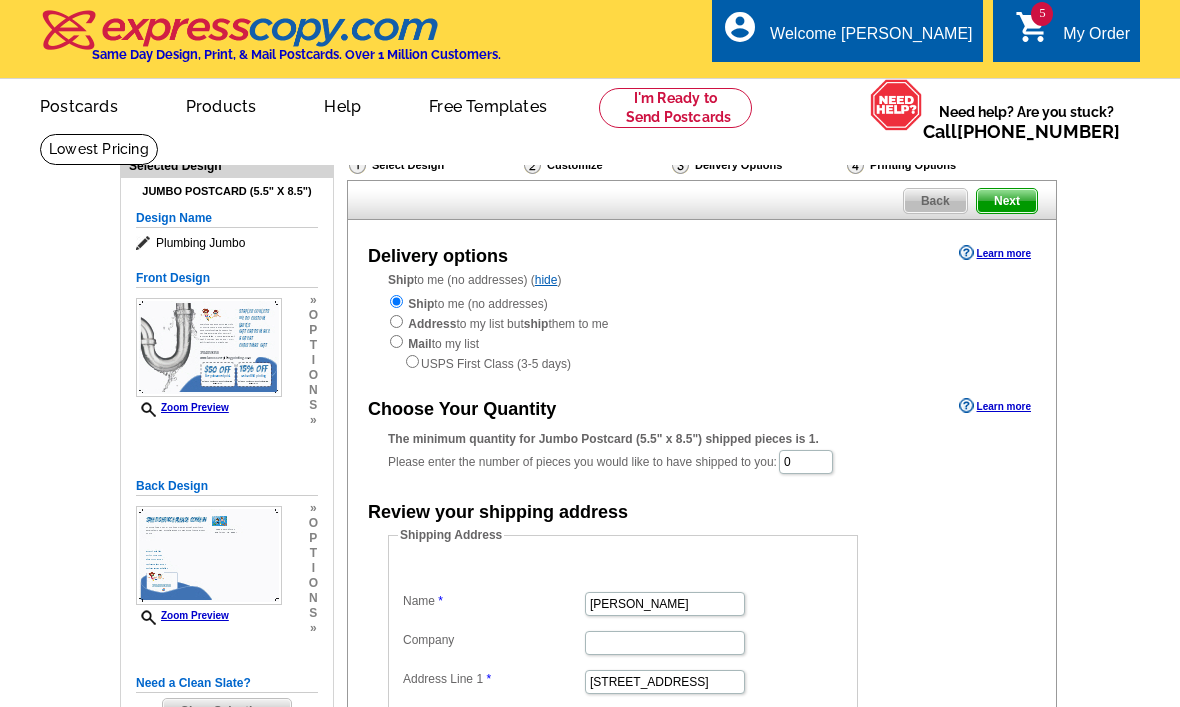 click on "Next" at bounding box center (1007, 201) 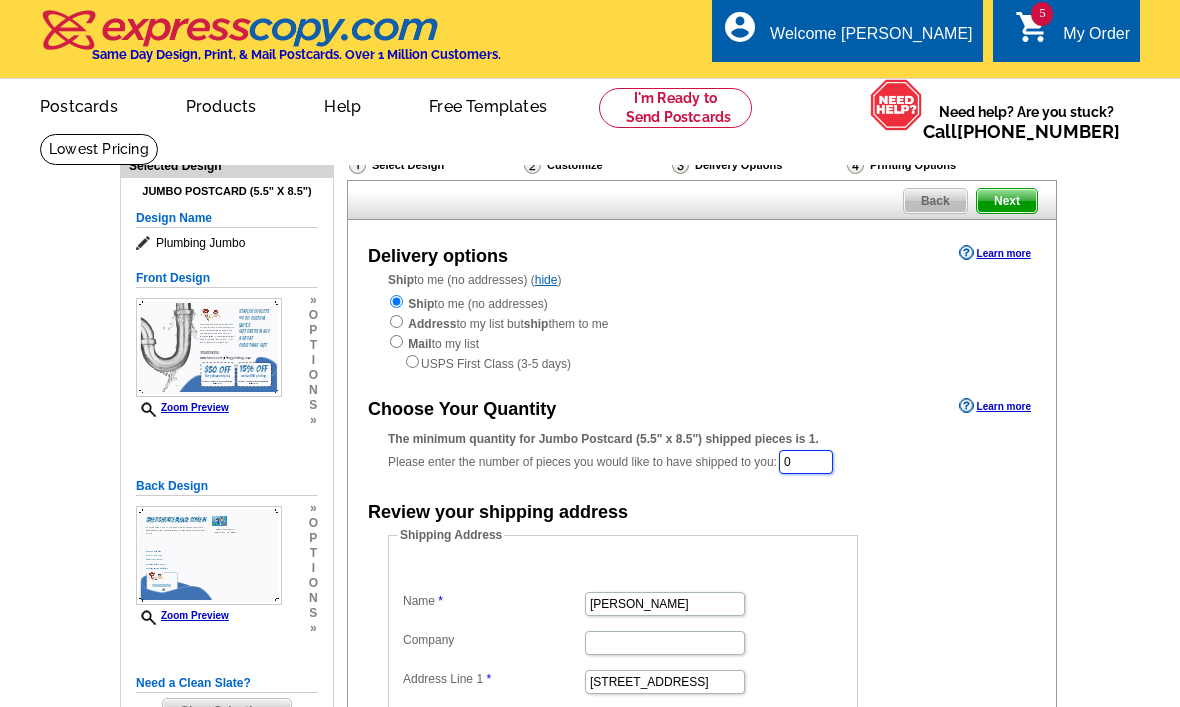 click on "0" at bounding box center (806, 462) 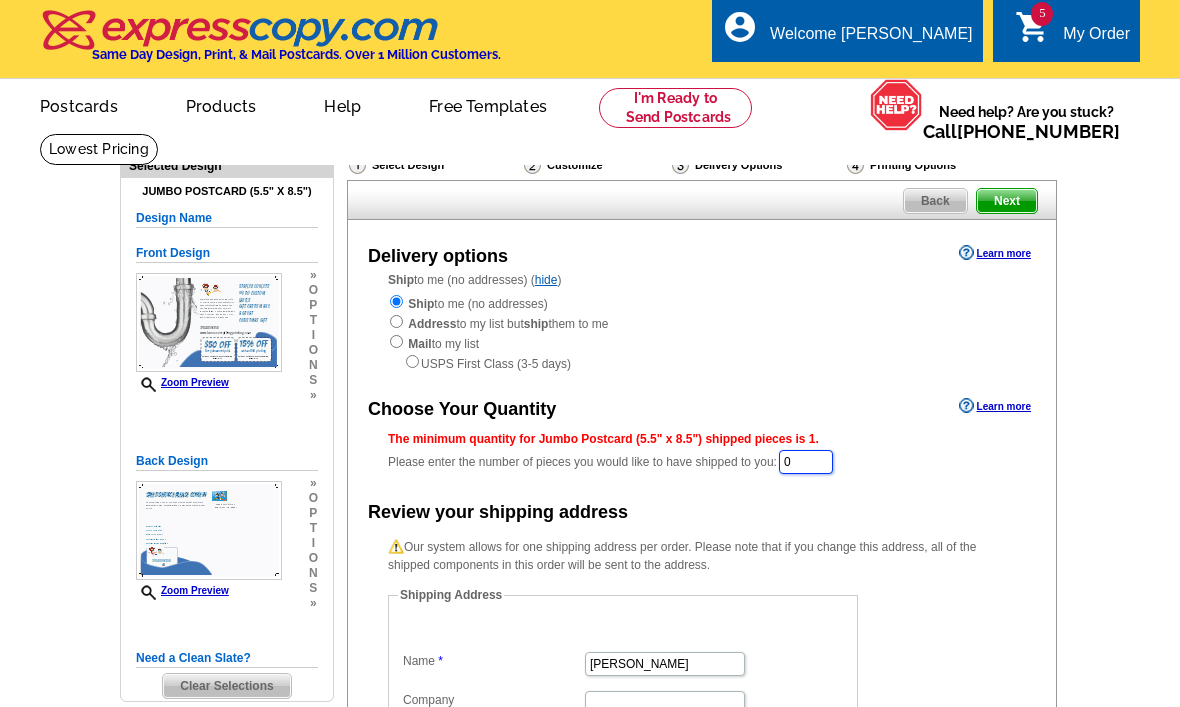click on "0" at bounding box center (806, 462) 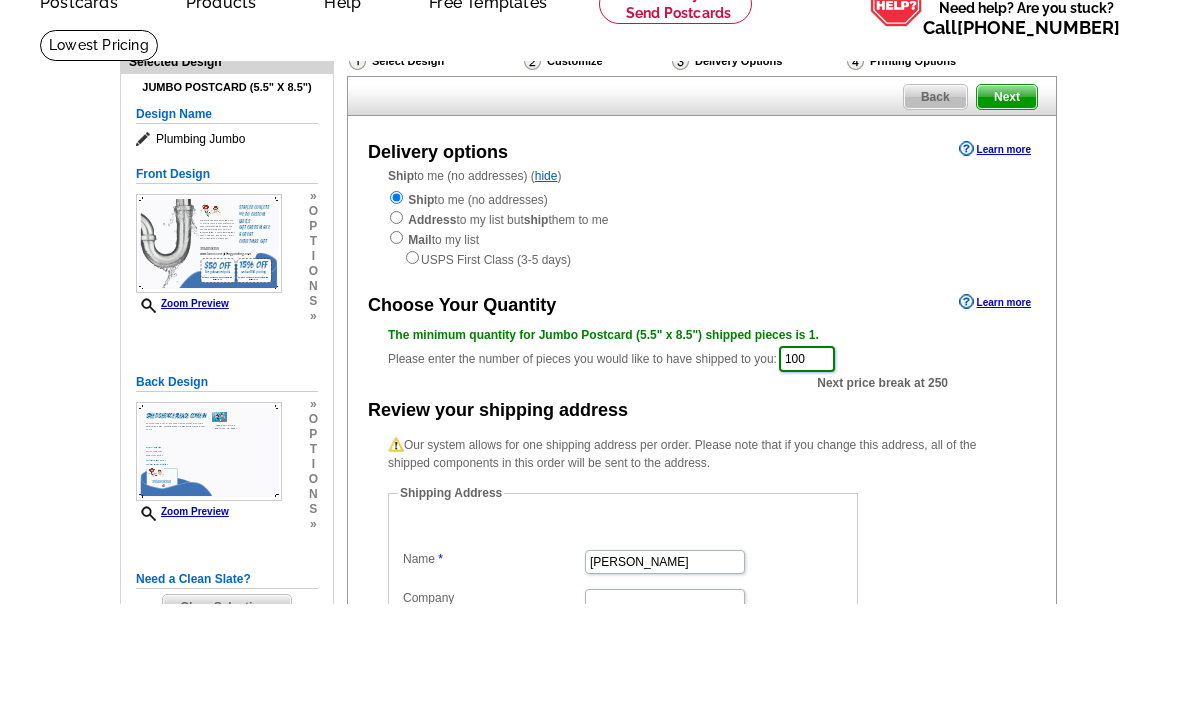 type on "100" 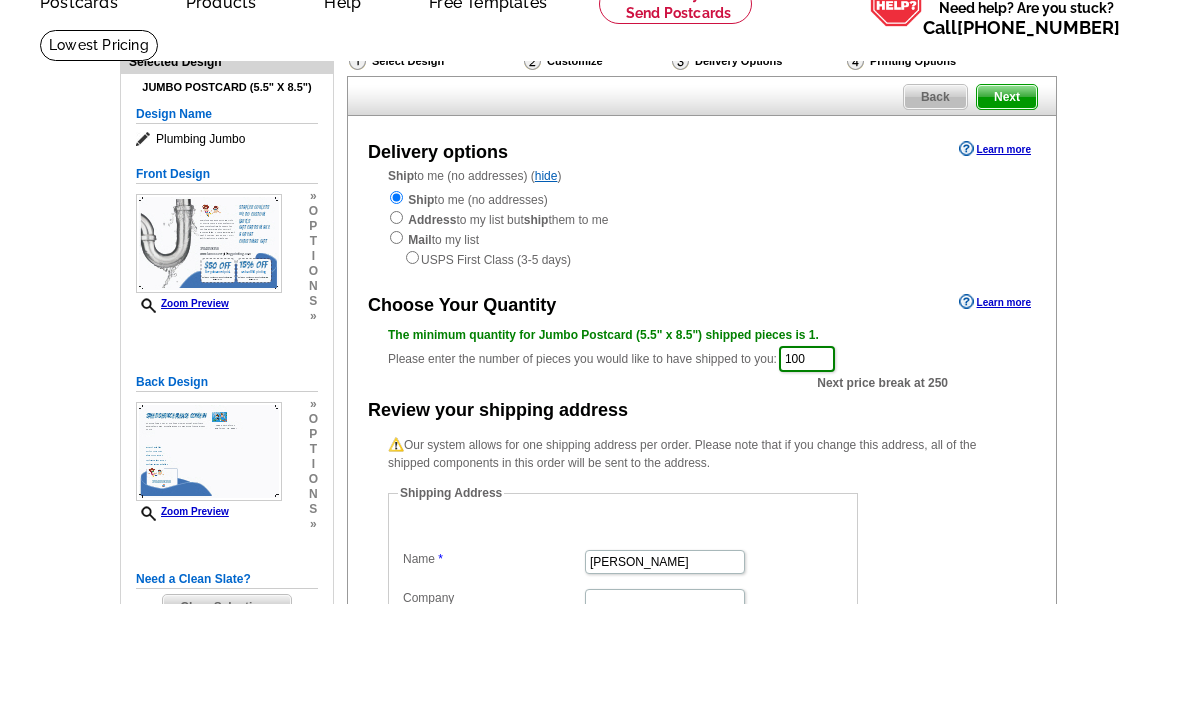 click on "Next" at bounding box center (1007, 201) 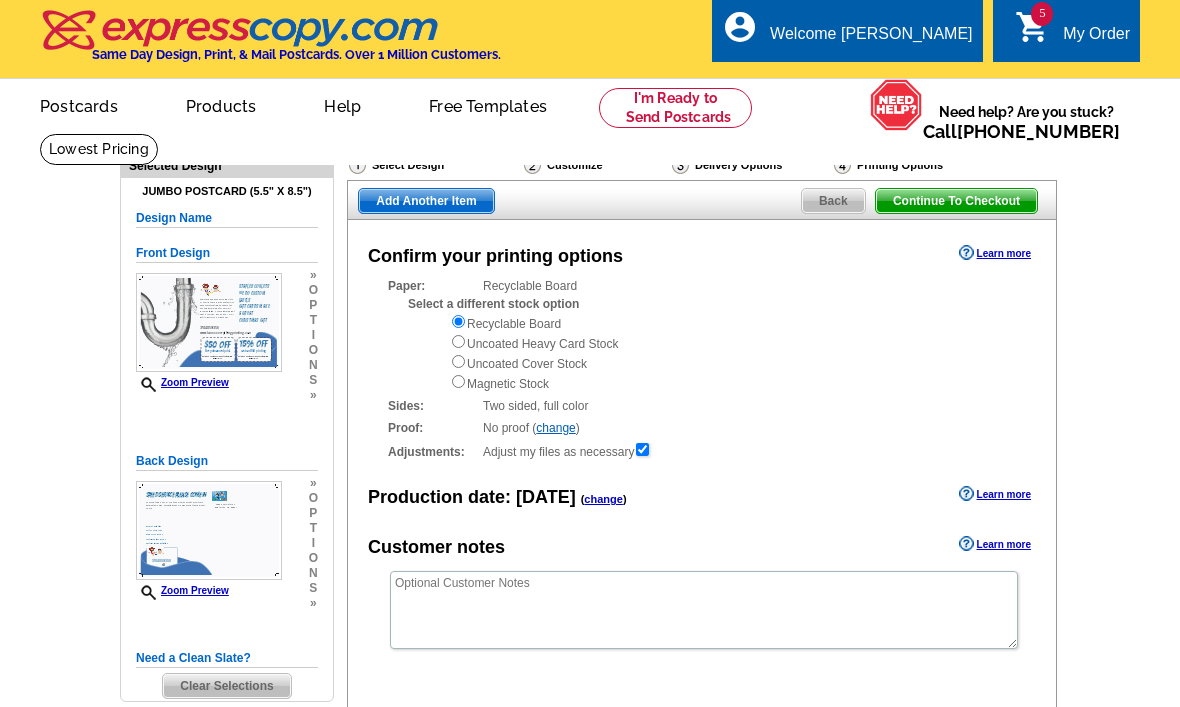 scroll, scrollTop: 0, scrollLeft: 0, axis: both 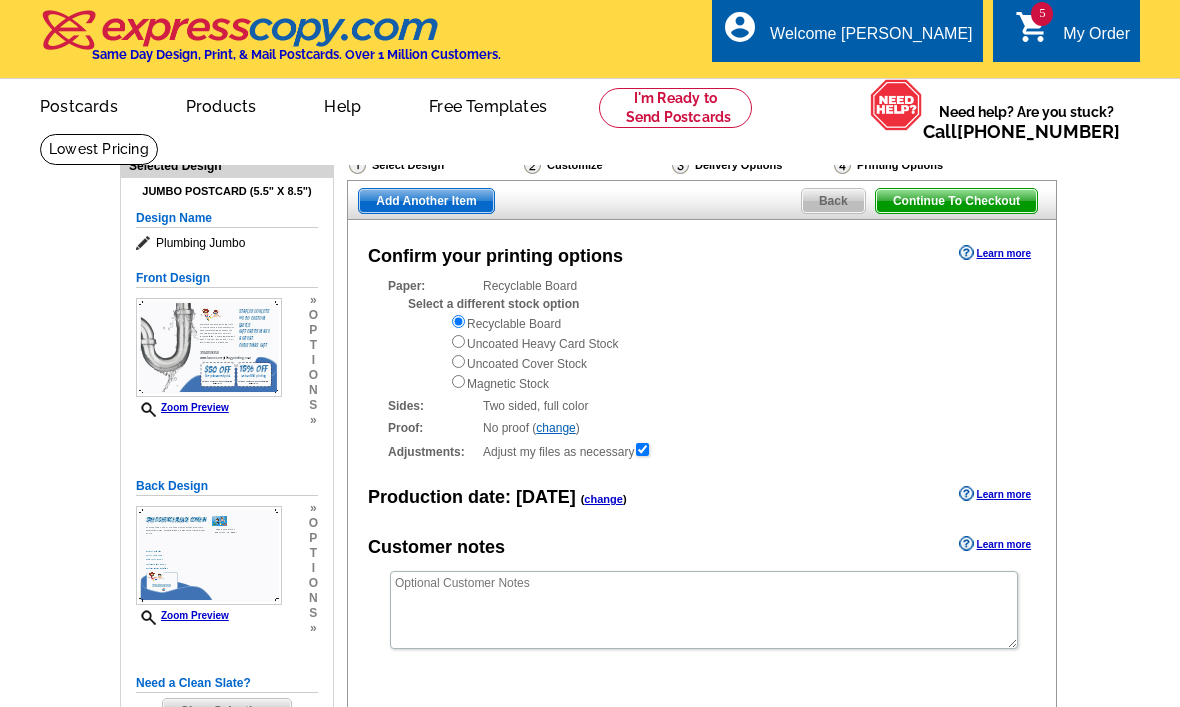 click on "Confirm your printing options
Learn more
Paper:   Recyclable Board
Select a different stock option
Recyclable Board
Uncoated Heavy Card Stock
Sides:" at bounding box center [702, 500] 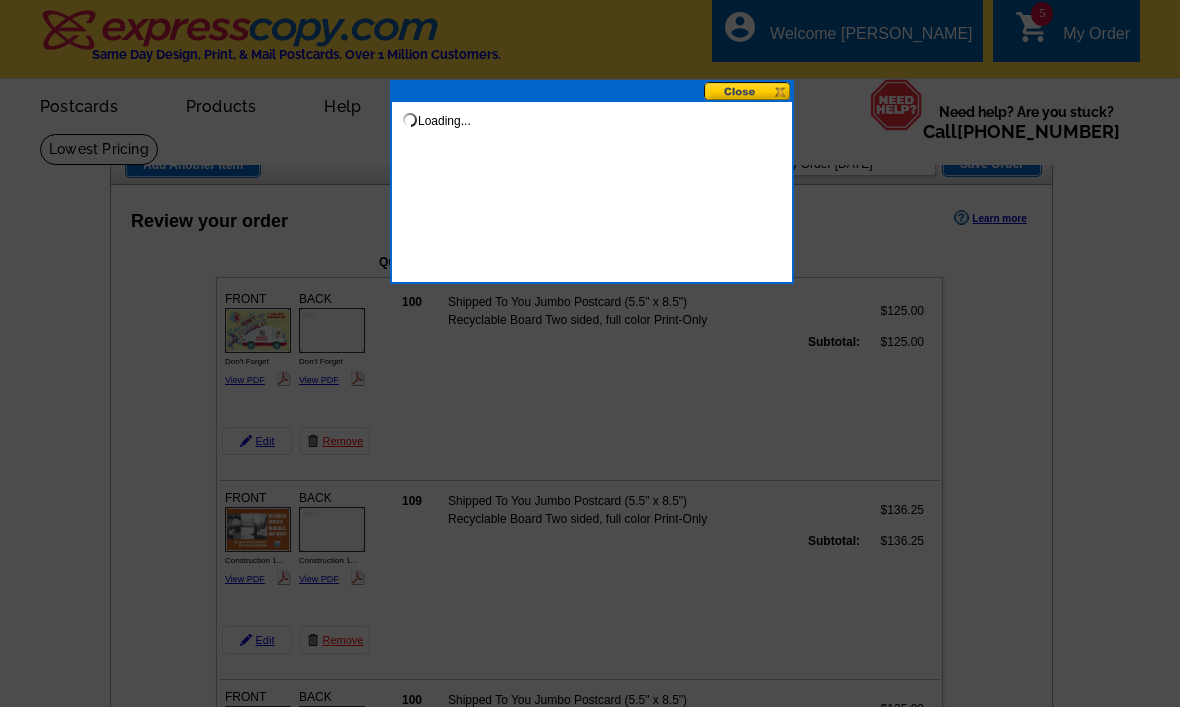 scroll, scrollTop: 0, scrollLeft: 0, axis: both 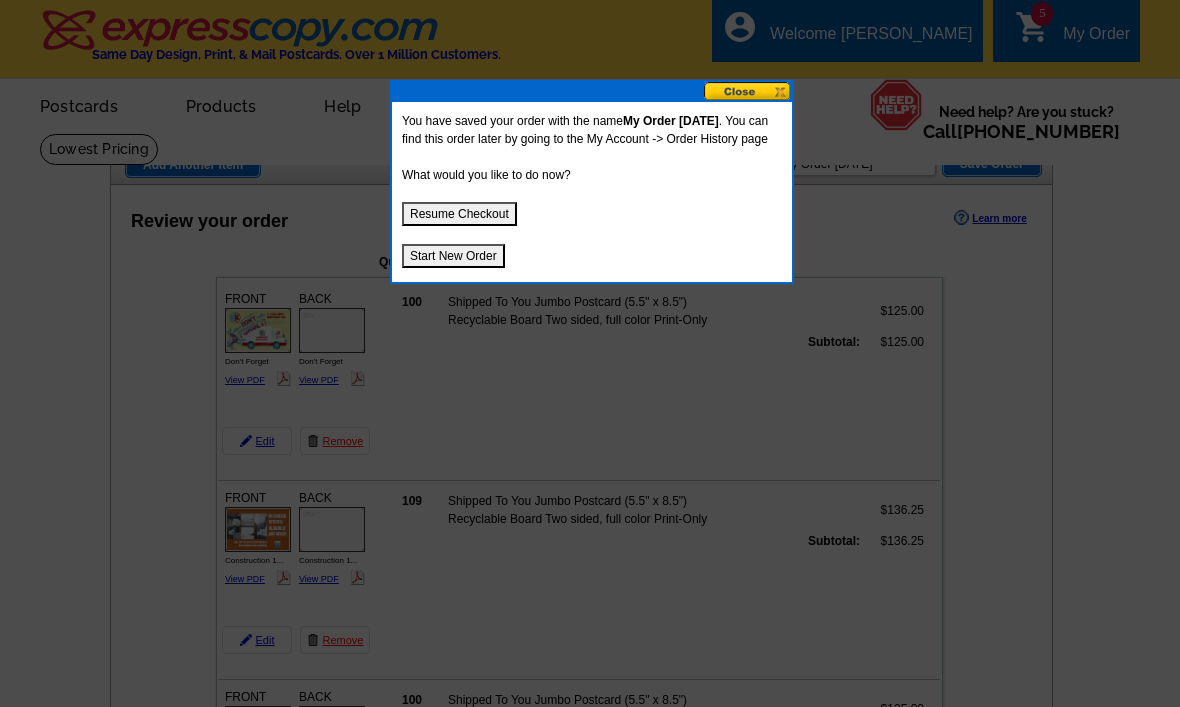 click on "Start New Order" at bounding box center (453, 256) 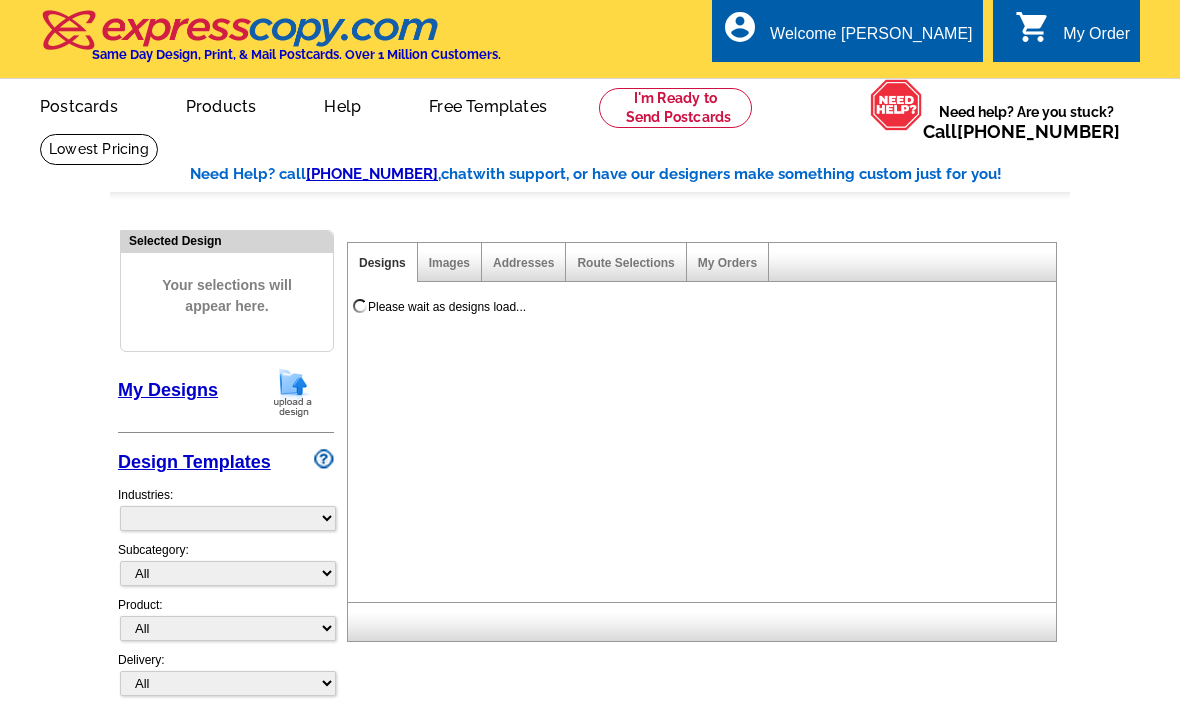 scroll, scrollTop: 0, scrollLeft: 0, axis: both 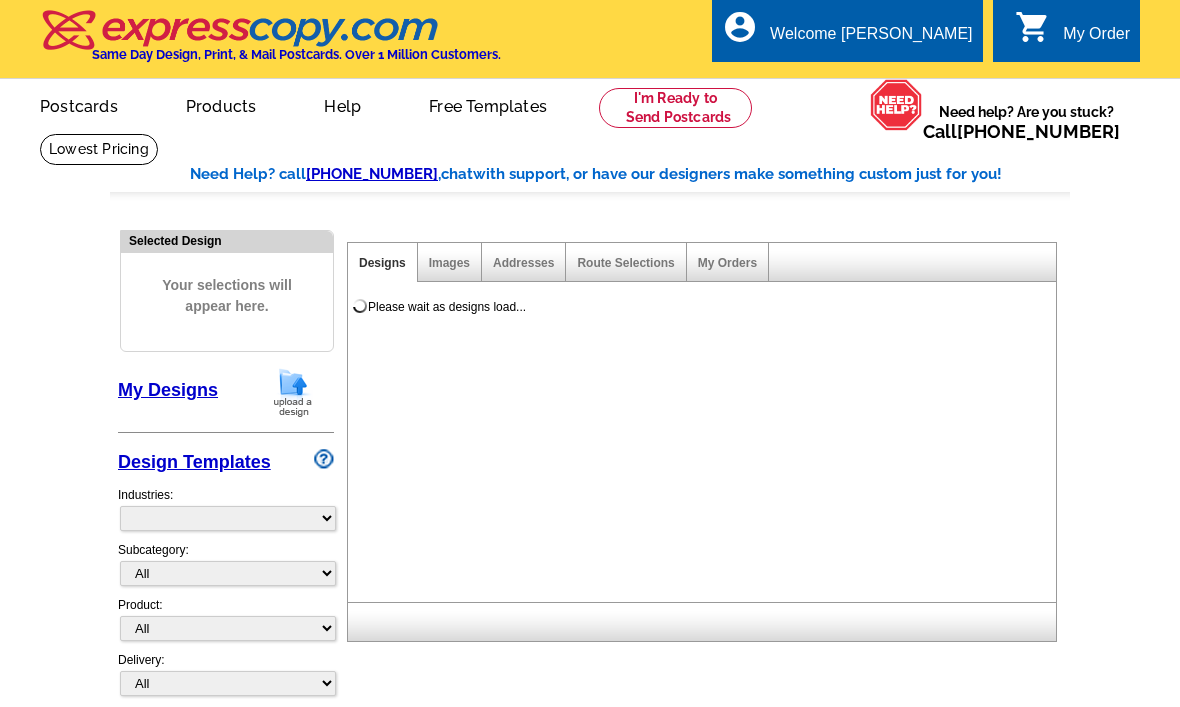 select on "785" 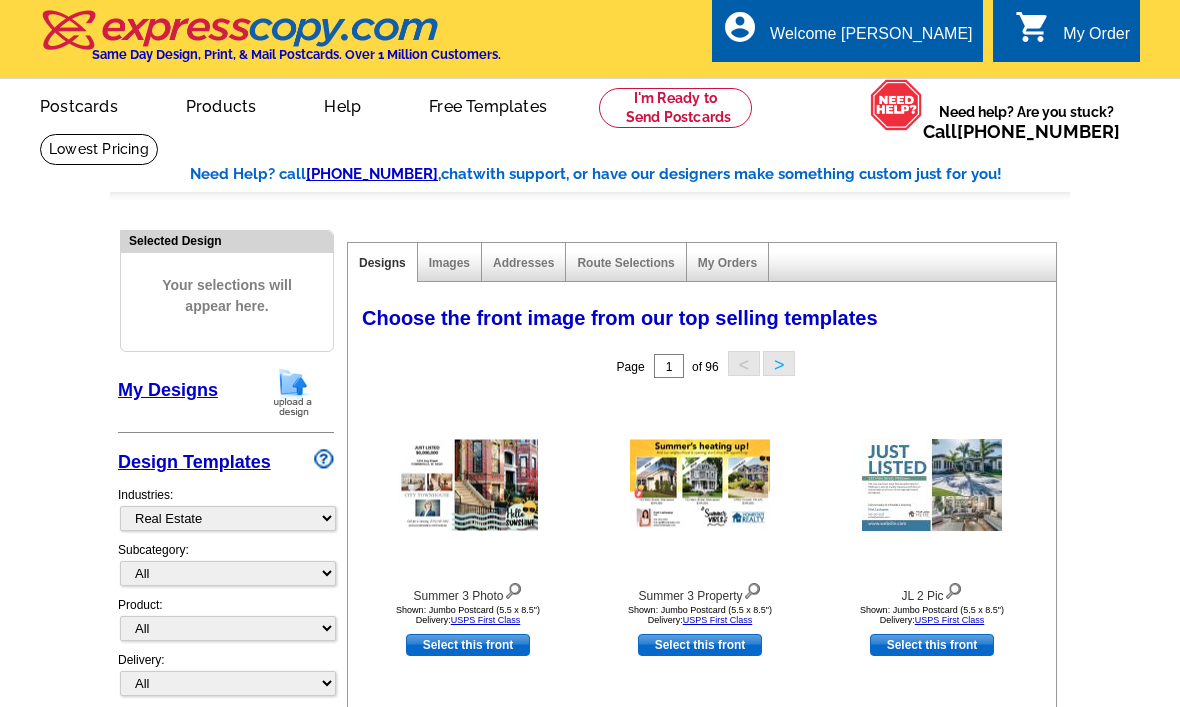 click on "shopping_cart" at bounding box center (1033, 27) 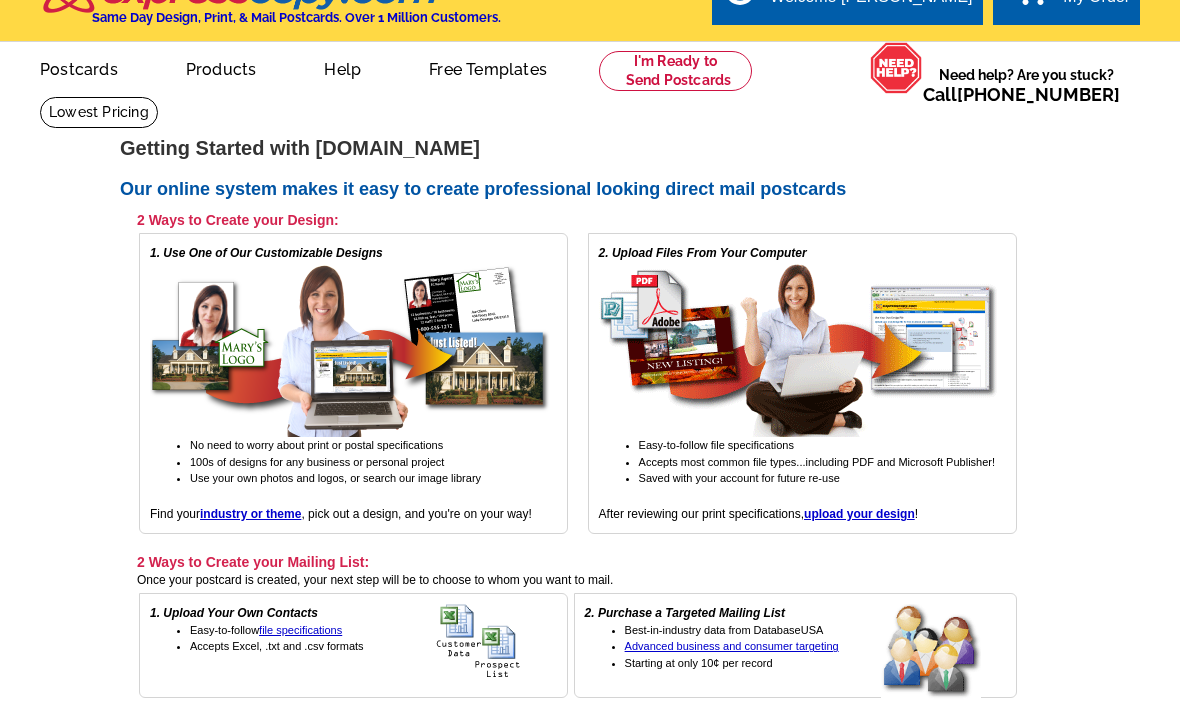 scroll, scrollTop: 0, scrollLeft: 0, axis: both 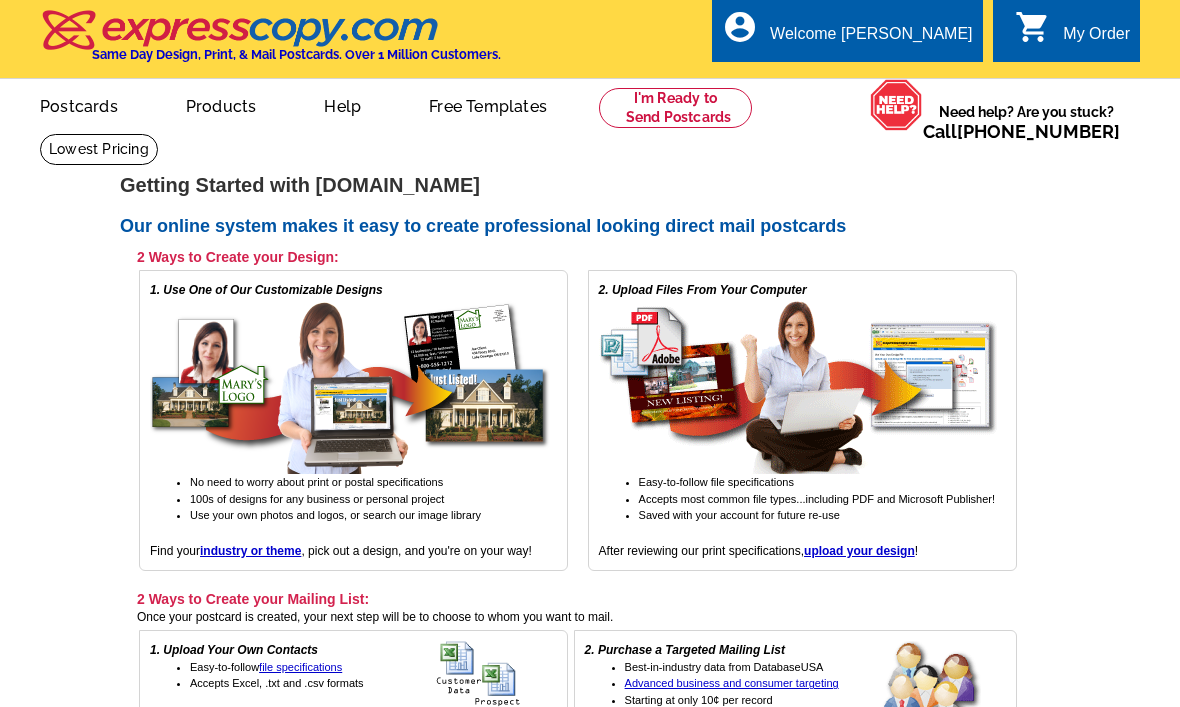 click on "My Account" at bounding box center (927, 97) 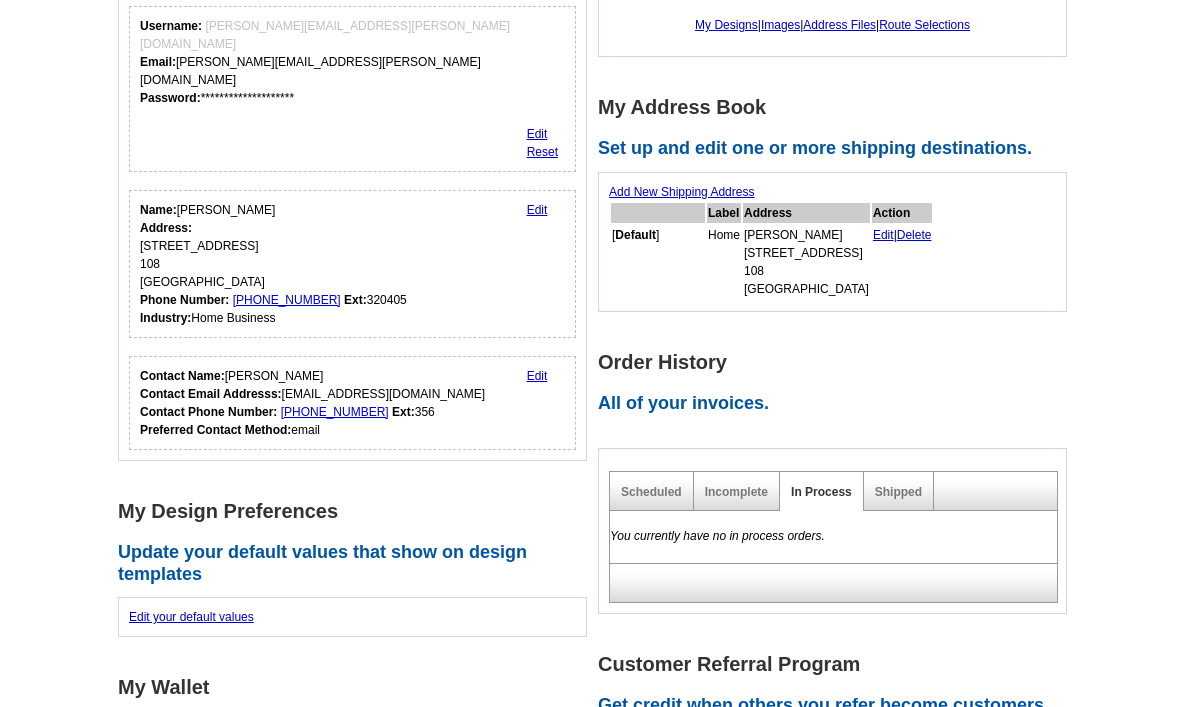 scroll, scrollTop: 246, scrollLeft: 0, axis: vertical 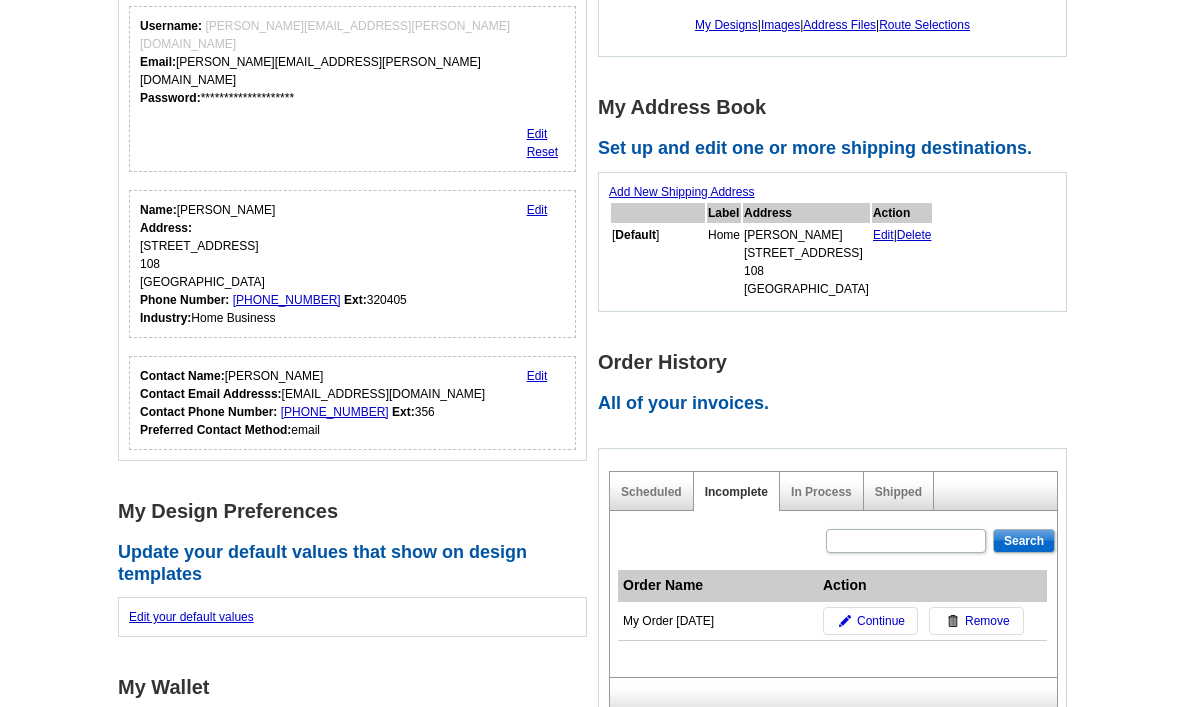 click on "Continue" at bounding box center (870, 621) 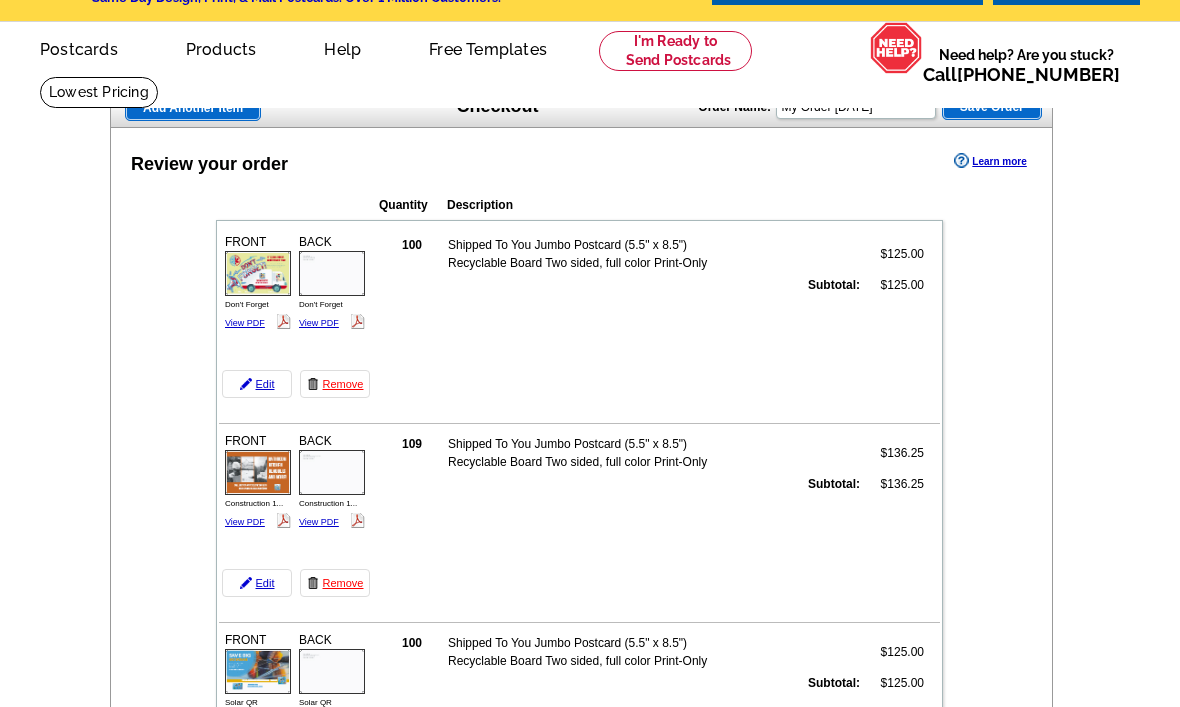 scroll, scrollTop: 0, scrollLeft: 0, axis: both 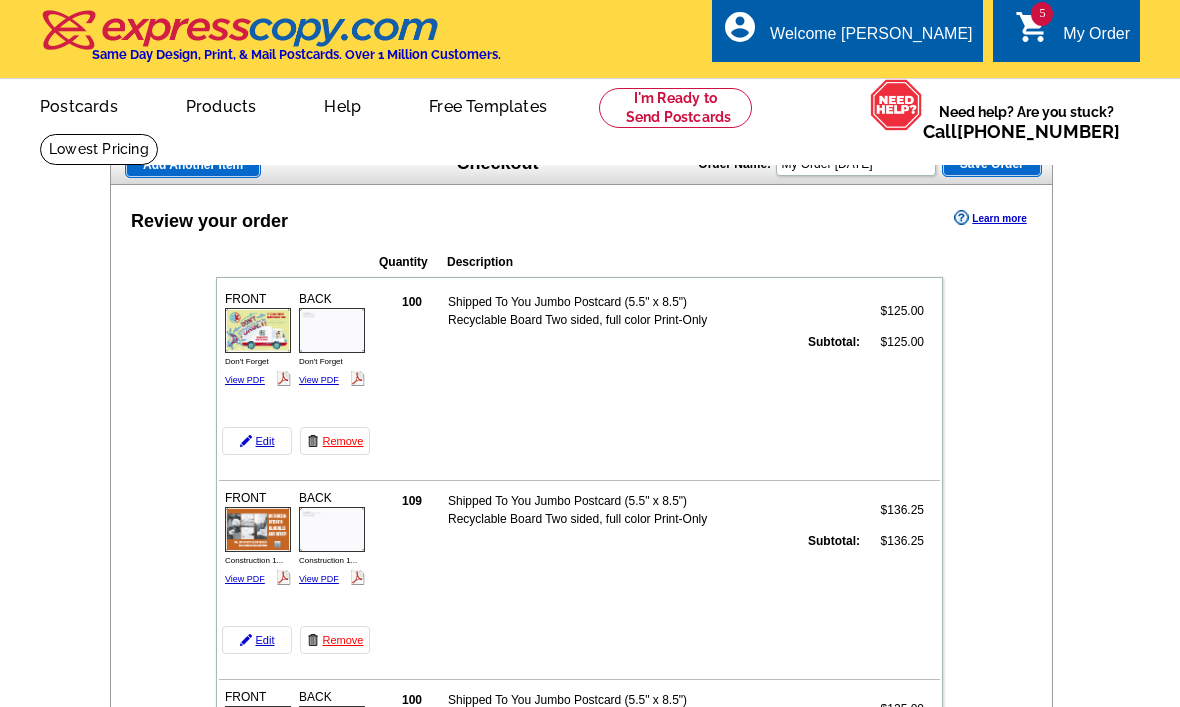 click on "Add Another Item" at bounding box center (193, 165) 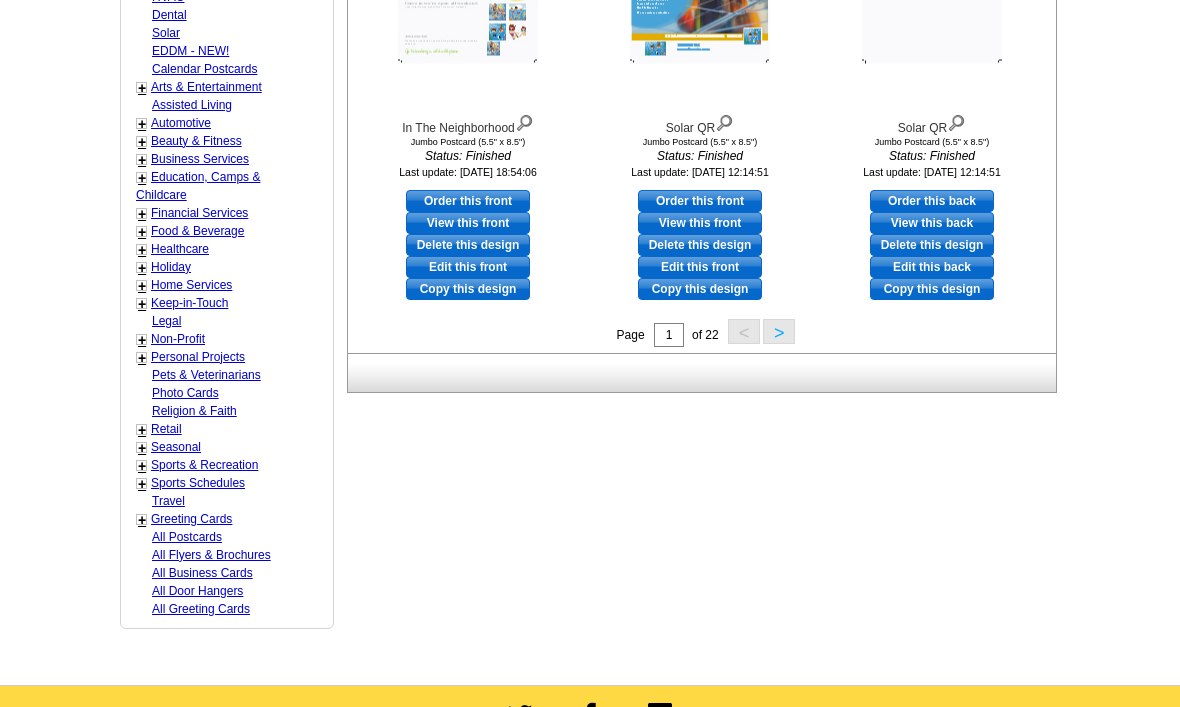 scroll, scrollTop: 870, scrollLeft: 0, axis: vertical 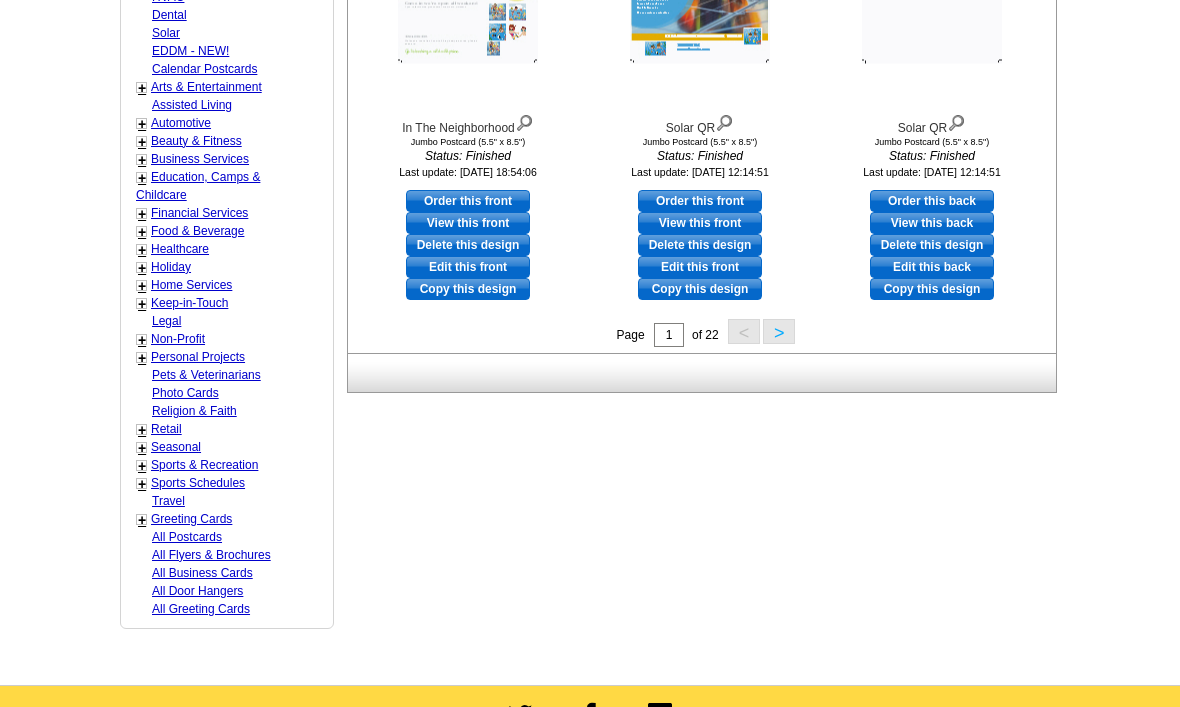 click on "Home Services" at bounding box center [191, 285] 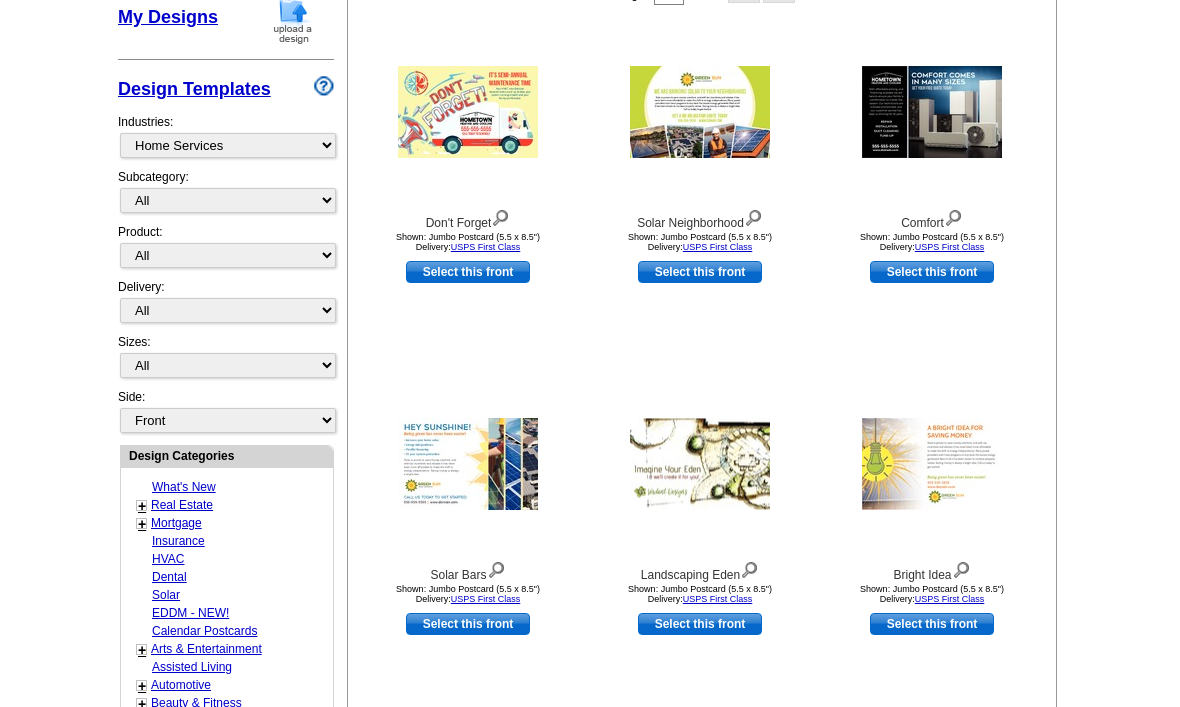 scroll, scrollTop: 293, scrollLeft: 0, axis: vertical 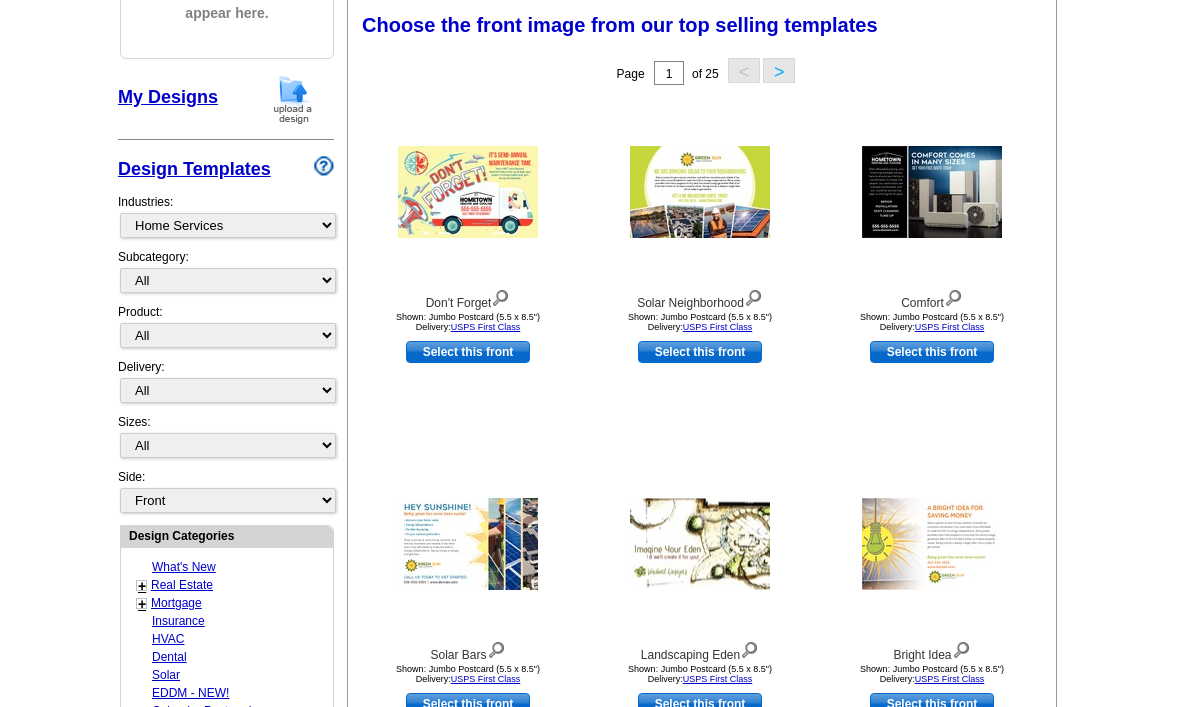 click on ">" at bounding box center [779, 70] 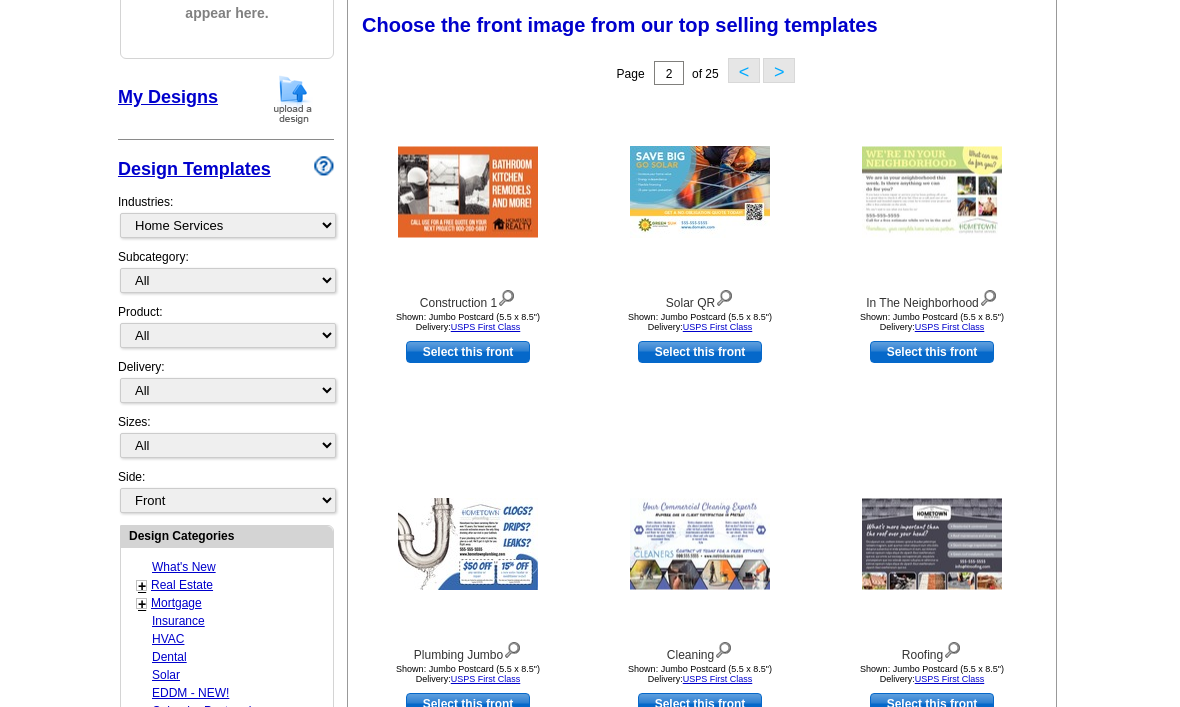 click on "Page
2 of 25
<
>" at bounding box center [706, 73] 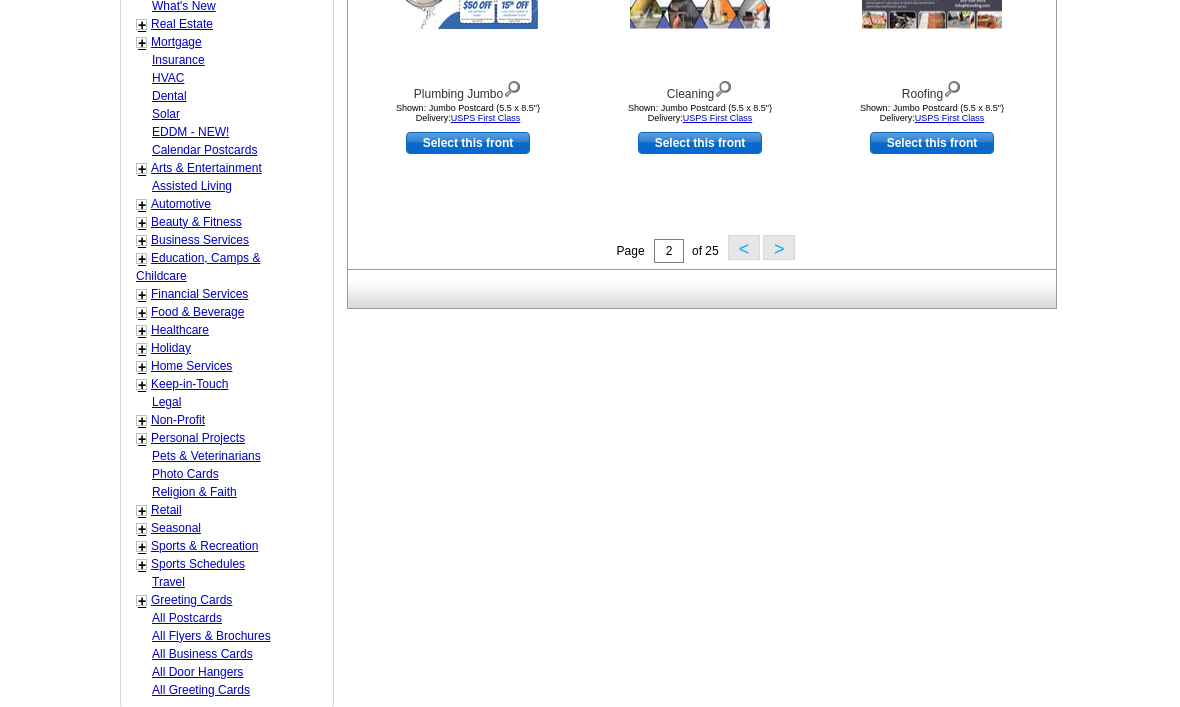 scroll, scrollTop: 834, scrollLeft: 0, axis: vertical 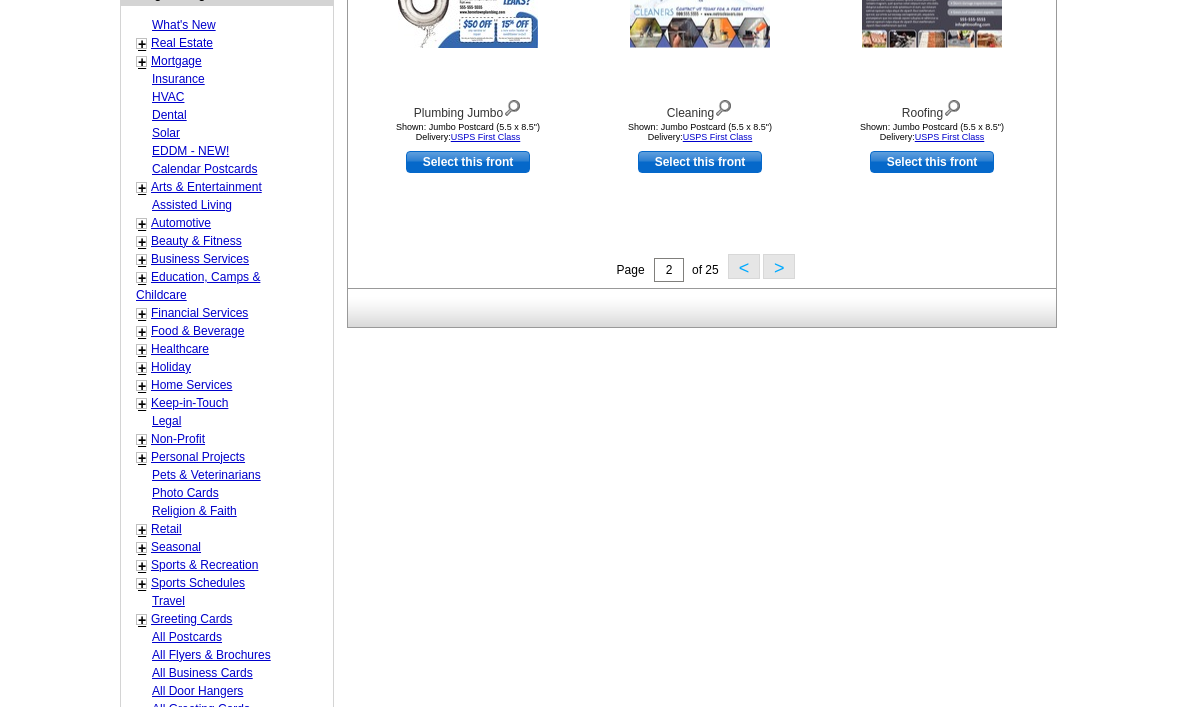 click on "Select this front" at bounding box center (700, 163) 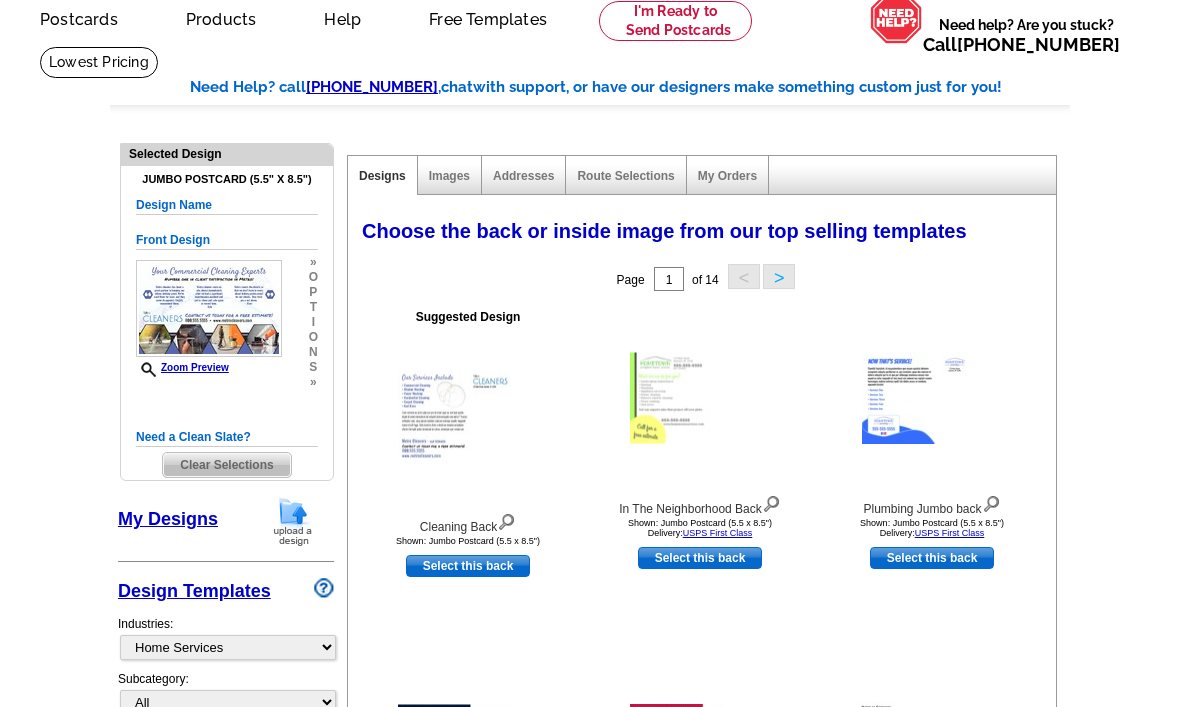 scroll, scrollTop: 87, scrollLeft: 0, axis: vertical 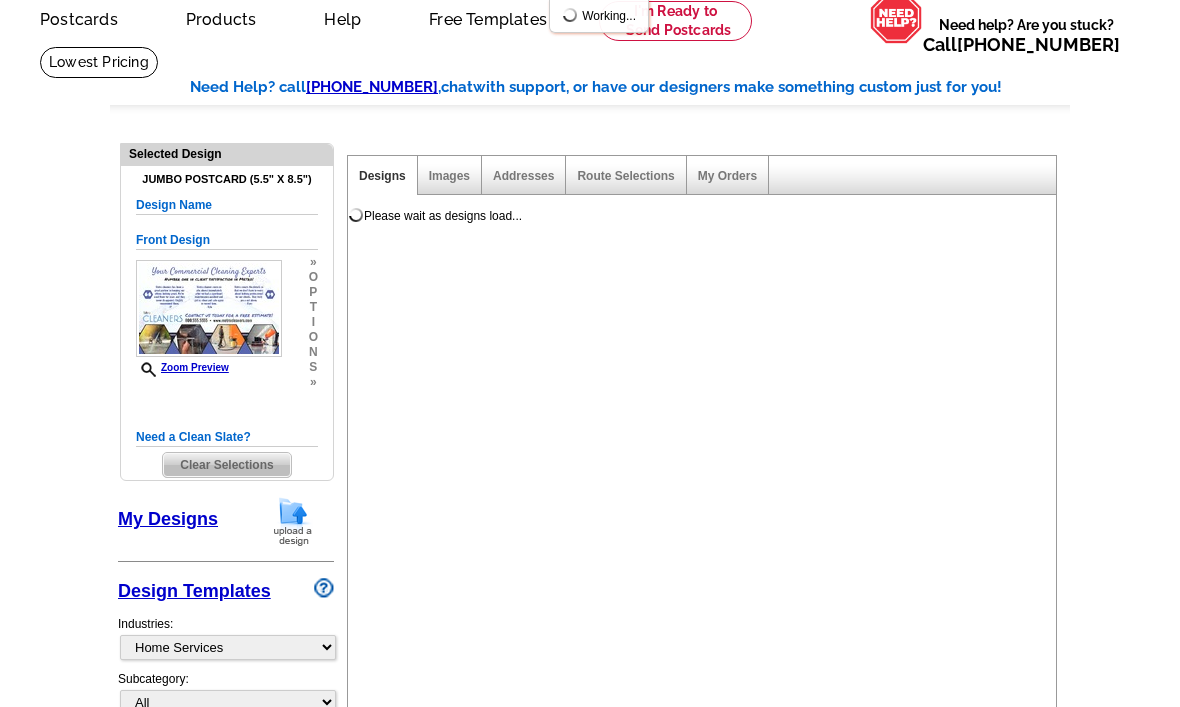 click on "Please wait as designs load...
You have selected a front.
Congratulations! You're almost halfway done.
Choose the back or inside image from our top selling templates
Select one of the template options below for the back/inside of your printing order.
Next Step: Customize Your Design
Page
1 of 14
<
>
Suggested Design" at bounding box center (702, 952) 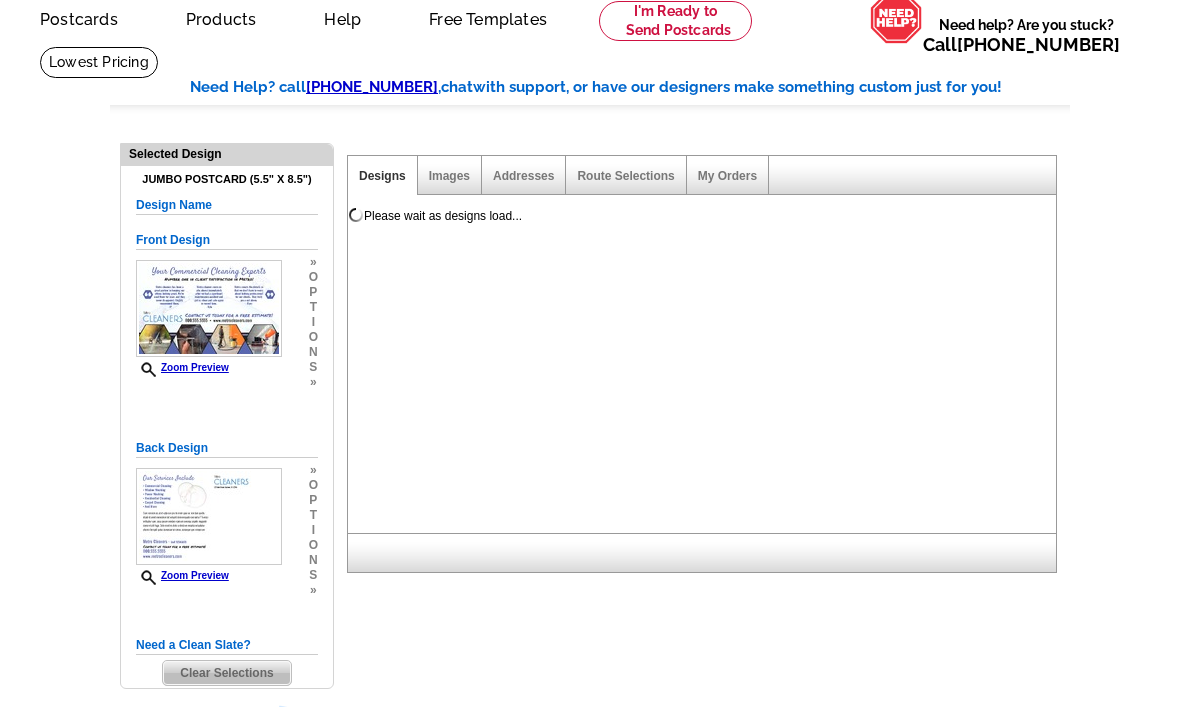 click on "5
shopping_cart
My Order" at bounding box center [1072, -53] 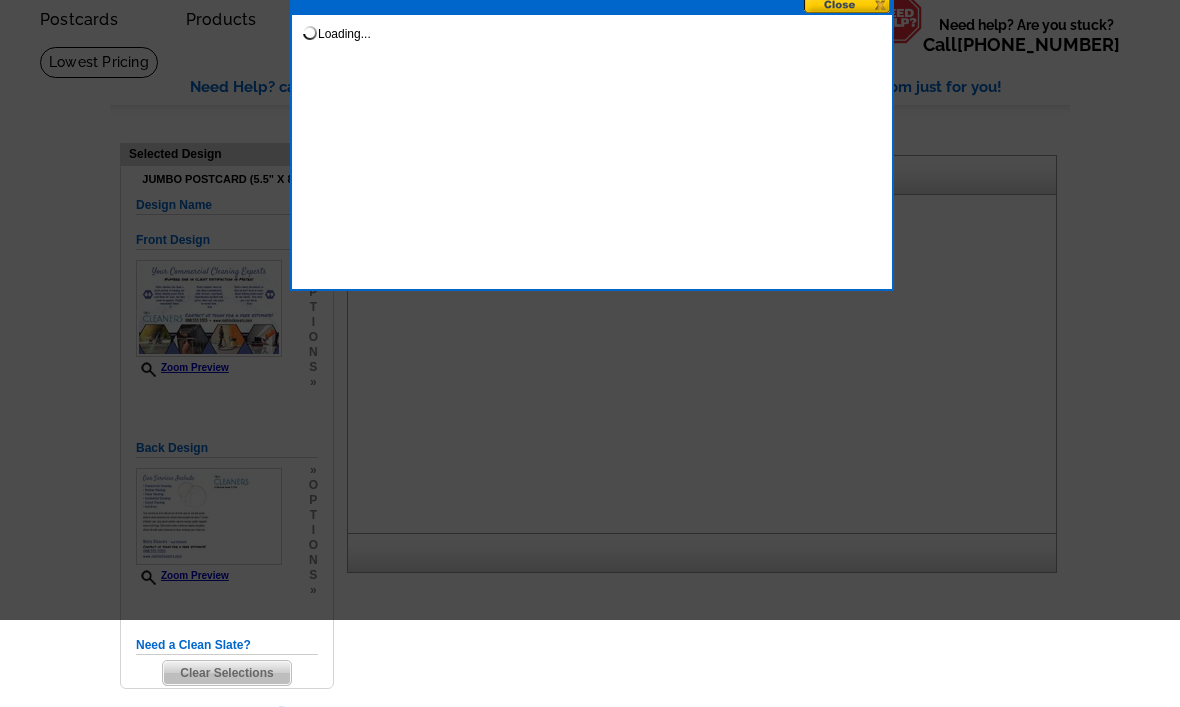 click at bounding box center [590, 266] 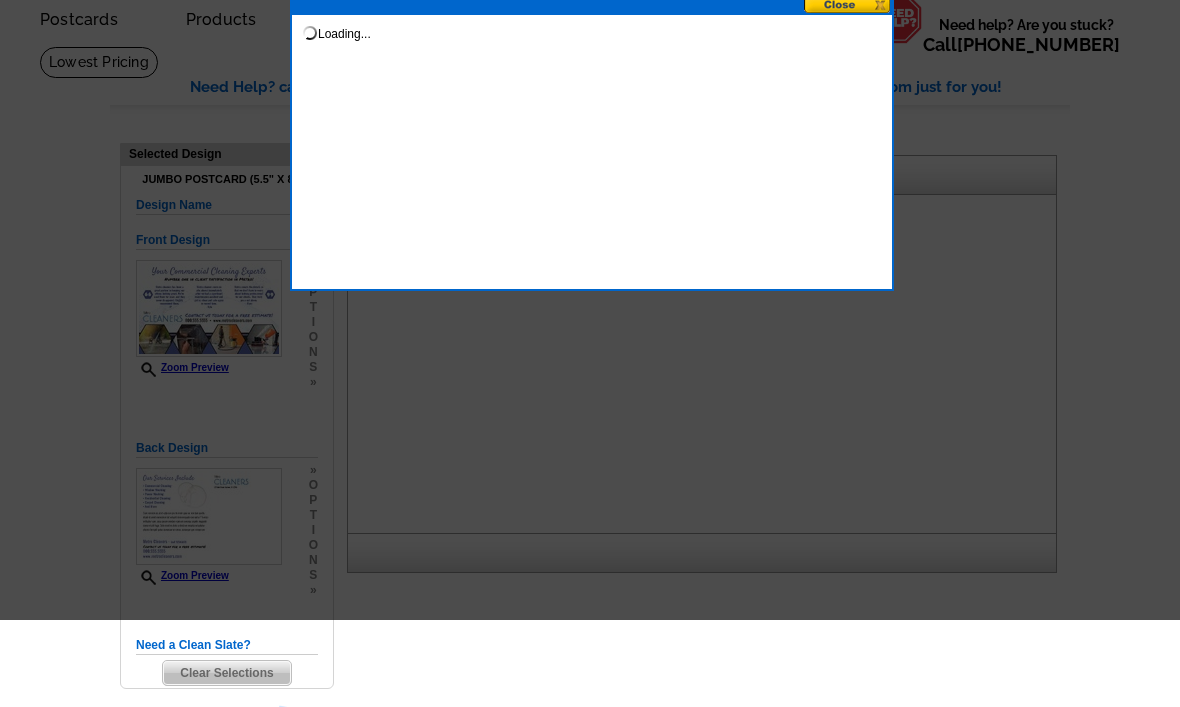 click at bounding box center [590, 266] 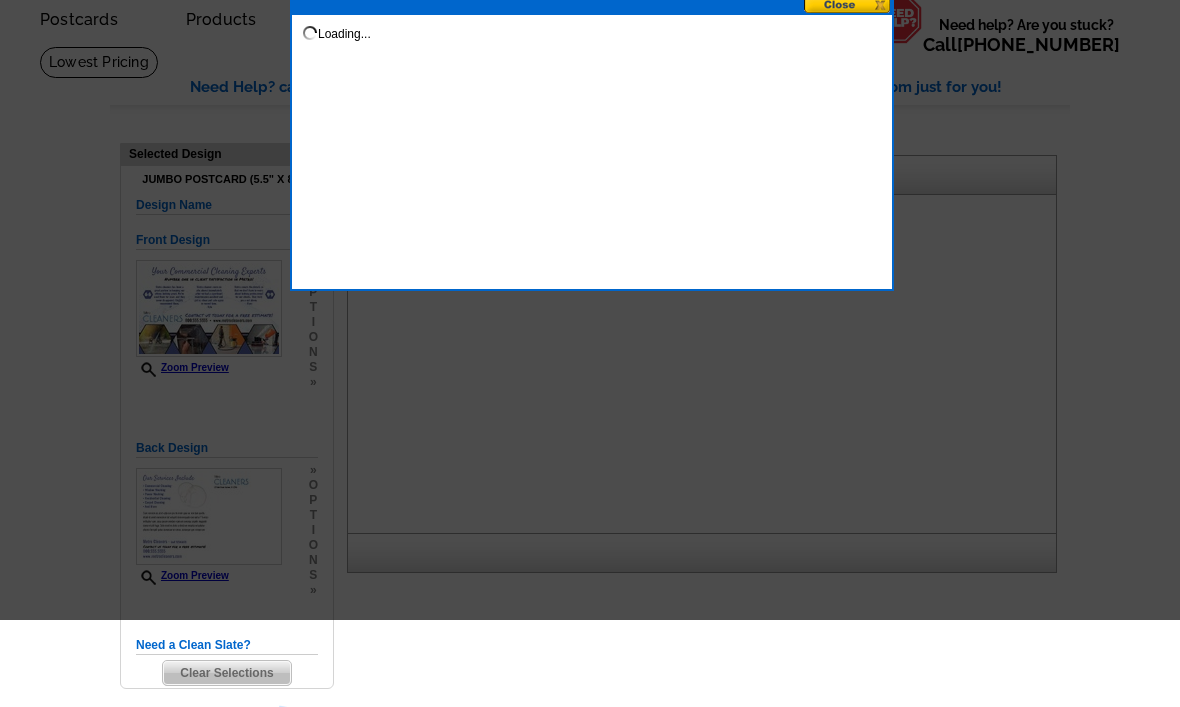click at bounding box center (590, 266) 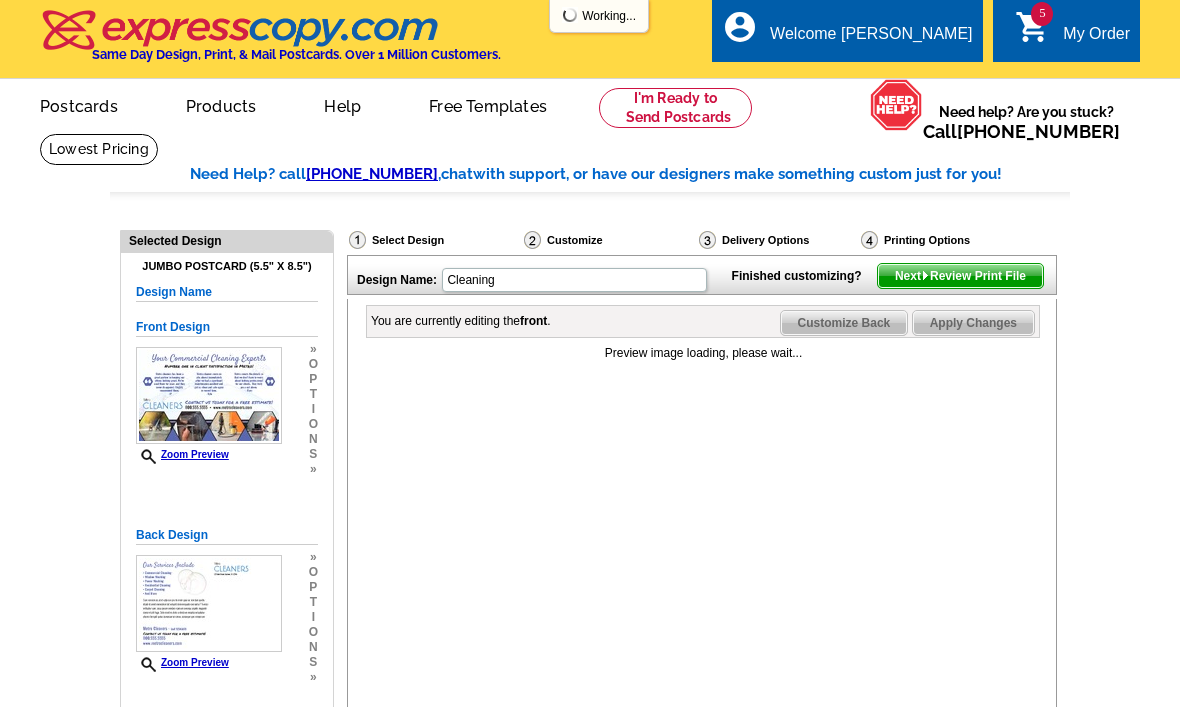 scroll, scrollTop: 0, scrollLeft: 0, axis: both 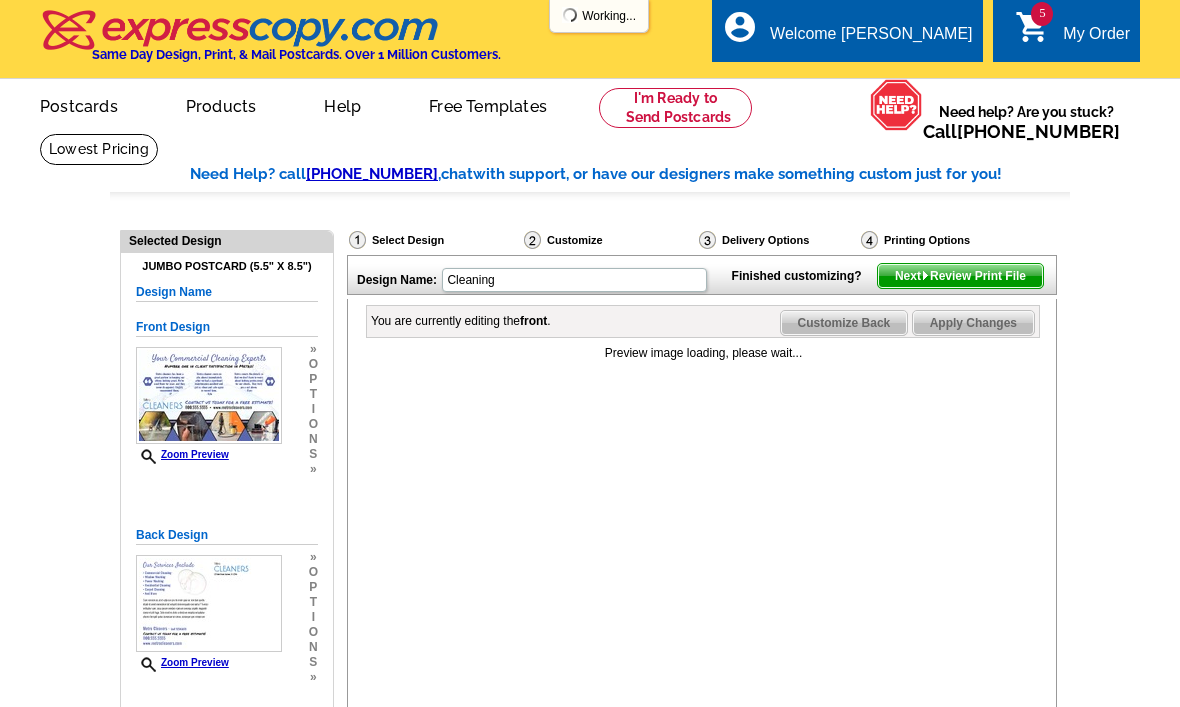 click on "5
shopping_cart
My Order" at bounding box center (1072, 34) 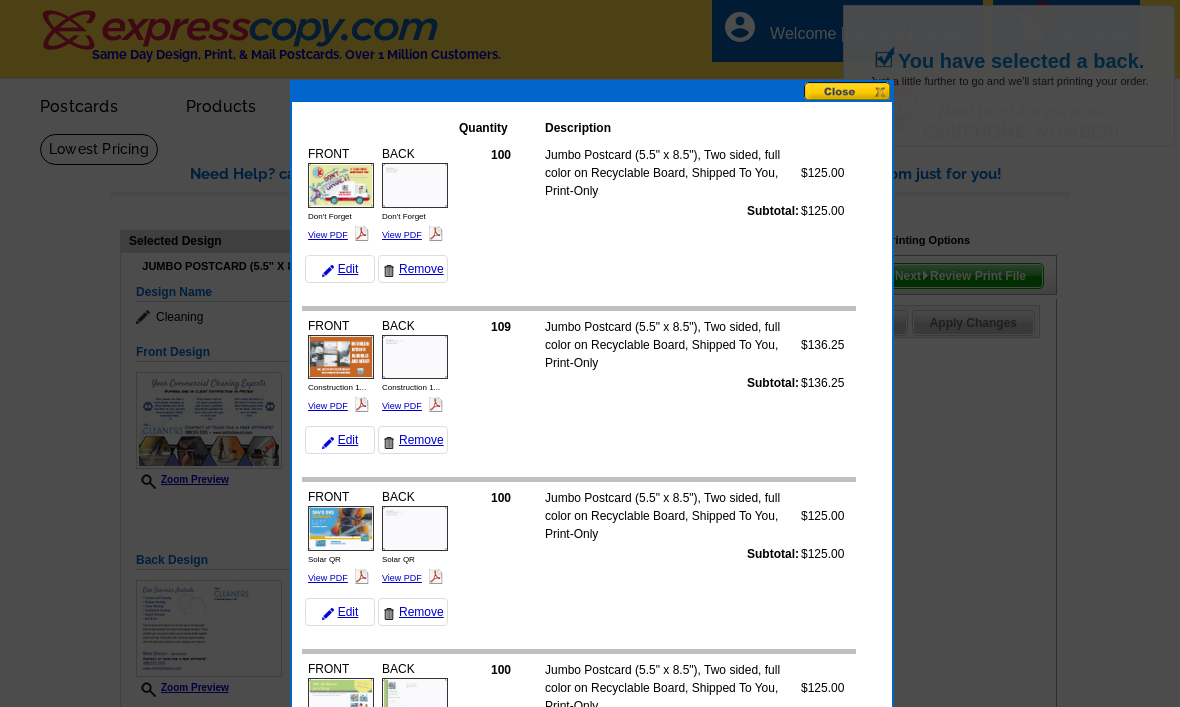 click at bounding box center [341, 185] 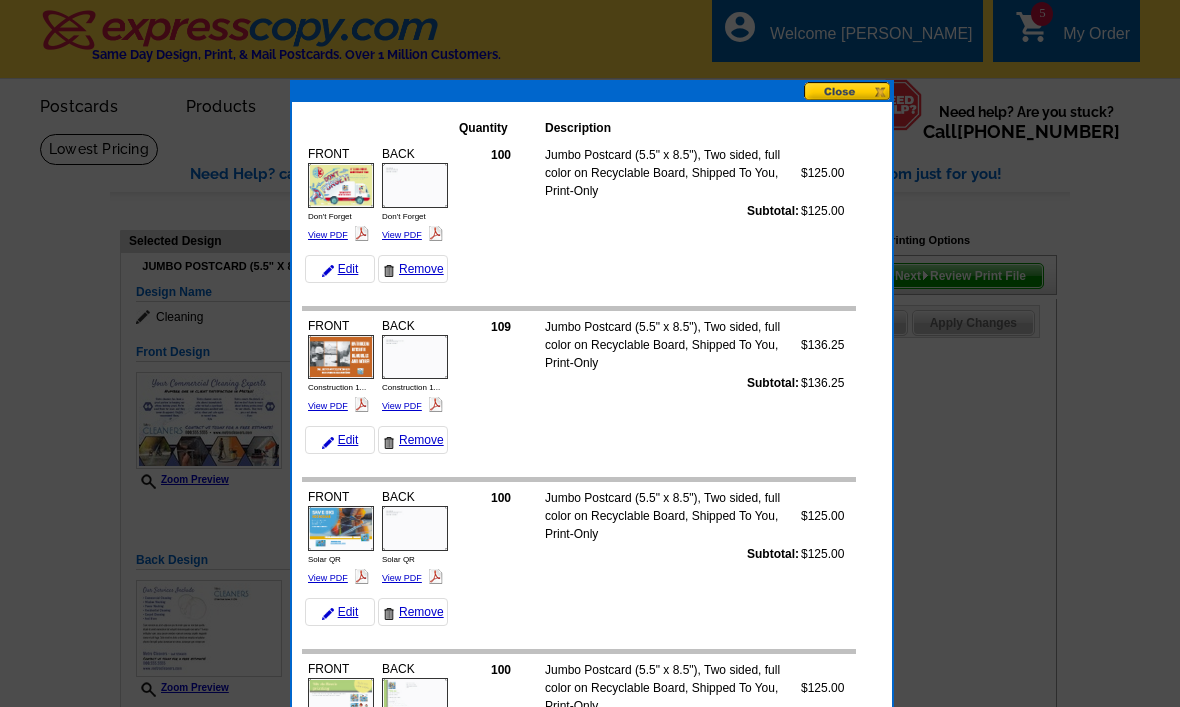 click on "View PDF" at bounding box center [402, 235] 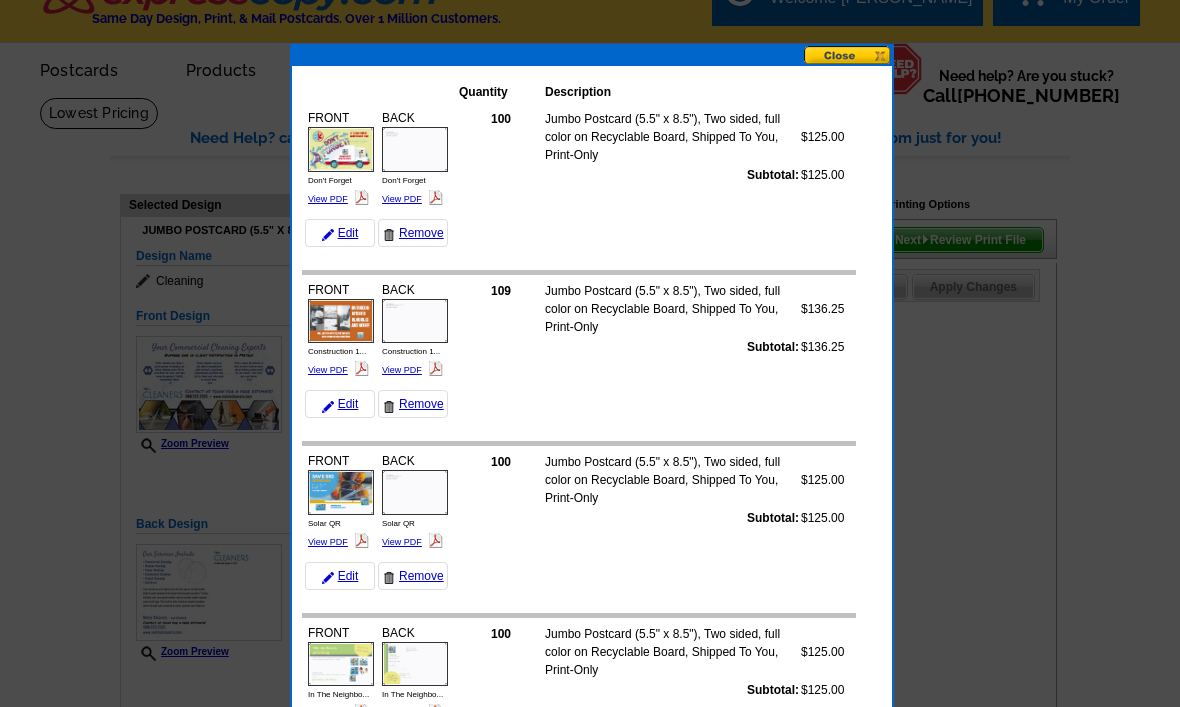 scroll, scrollTop: 0, scrollLeft: 0, axis: both 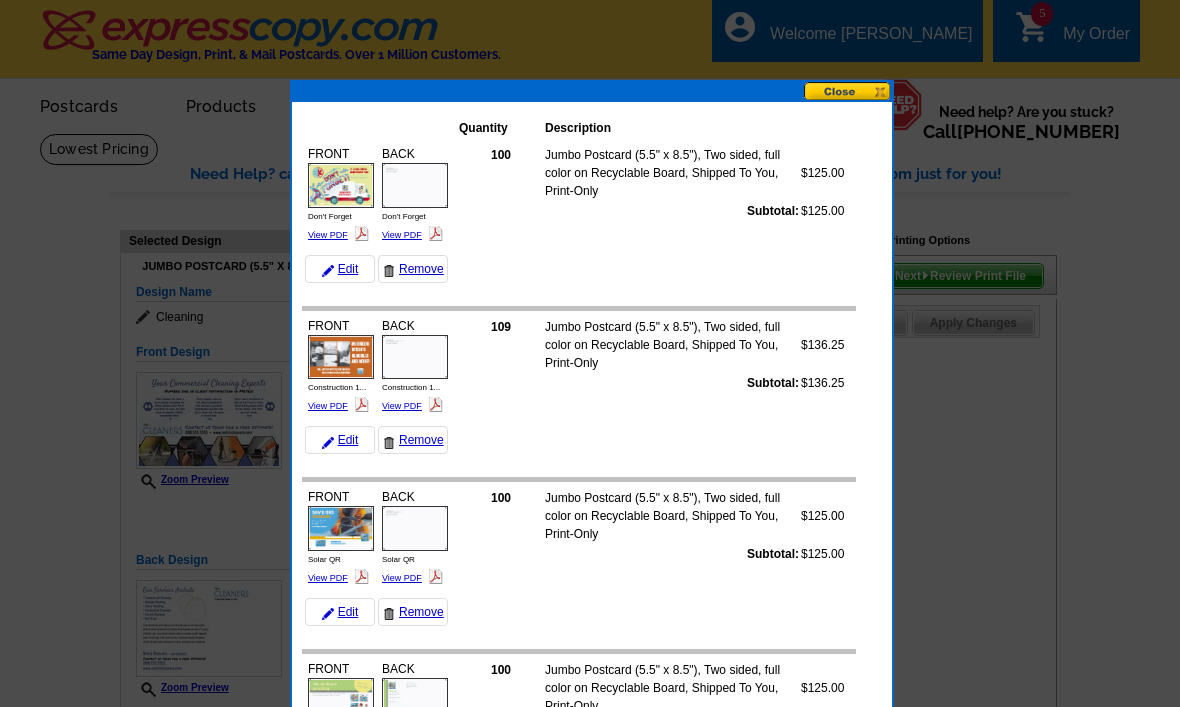 click on "View PDF" at bounding box center [328, 578] 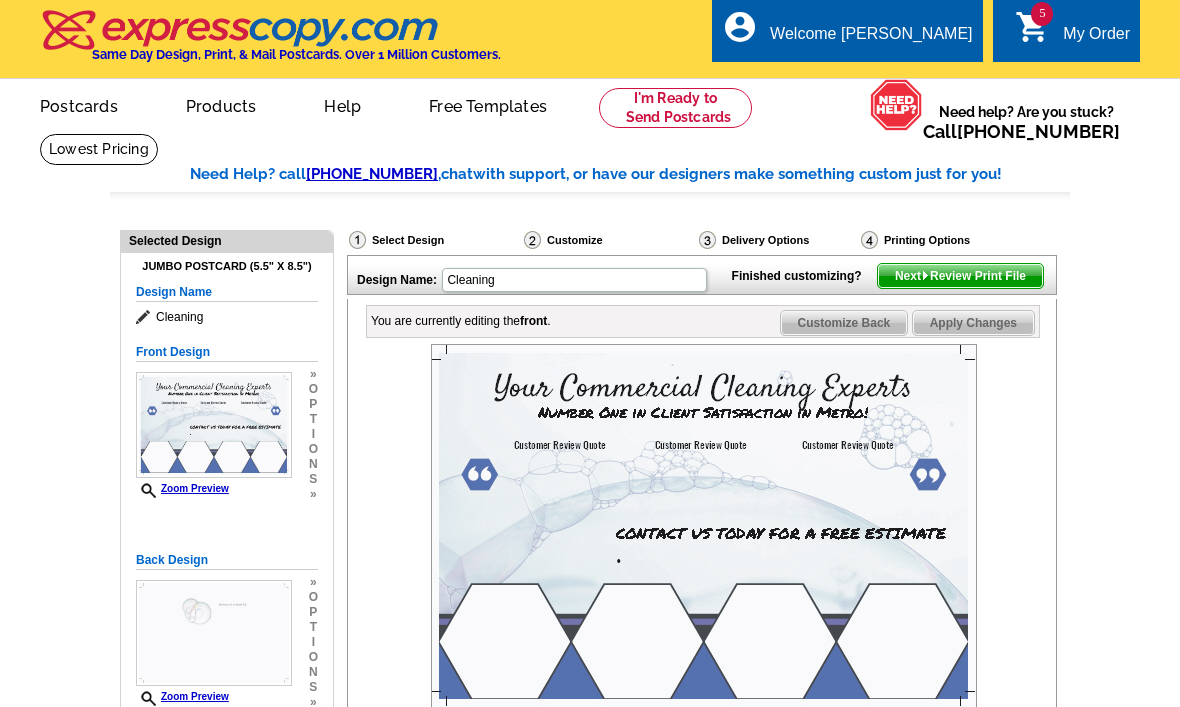 scroll, scrollTop: 0, scrollLeft: 0, axis: both 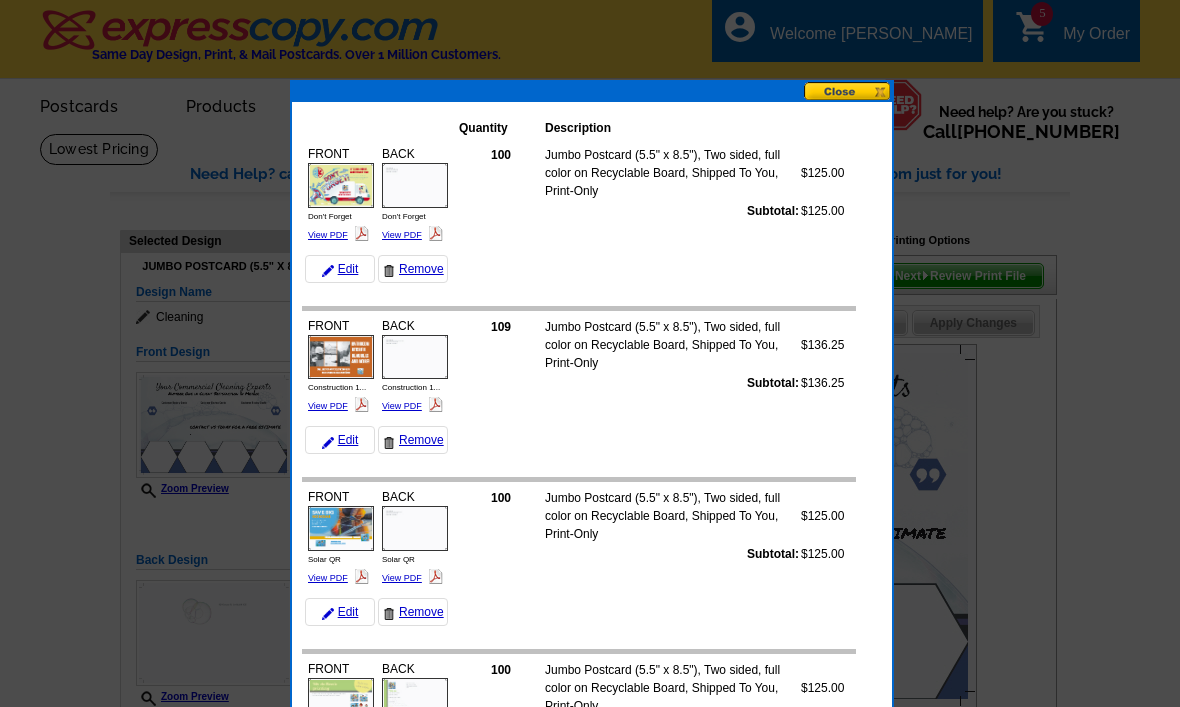 click at bounding box center [435, 576] 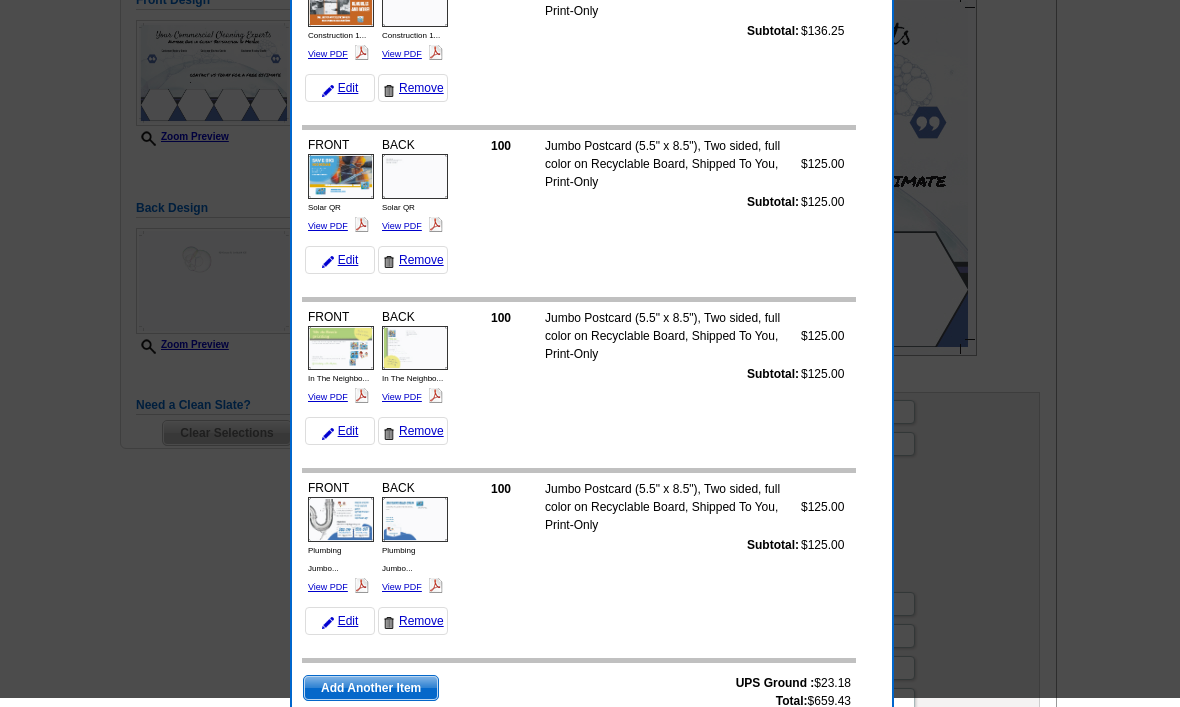 scroll, scrollTop: 354, scrollLeft: 0, axis: vertical 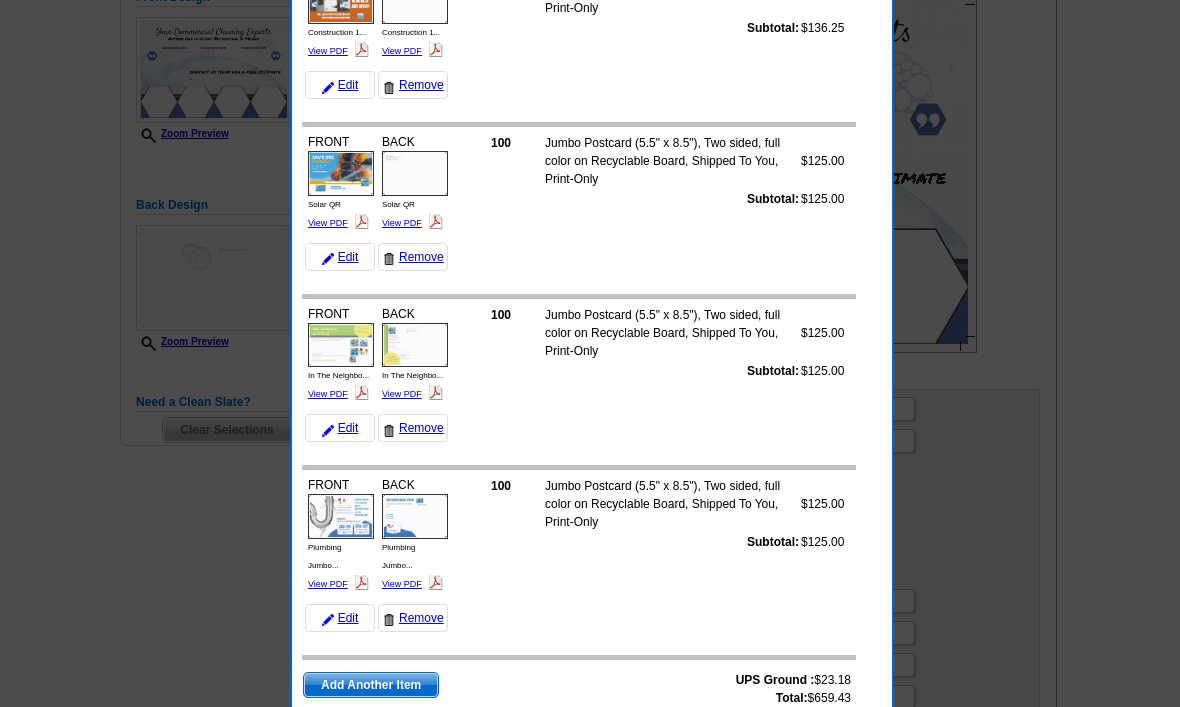 click at bounding box center (341, 346) 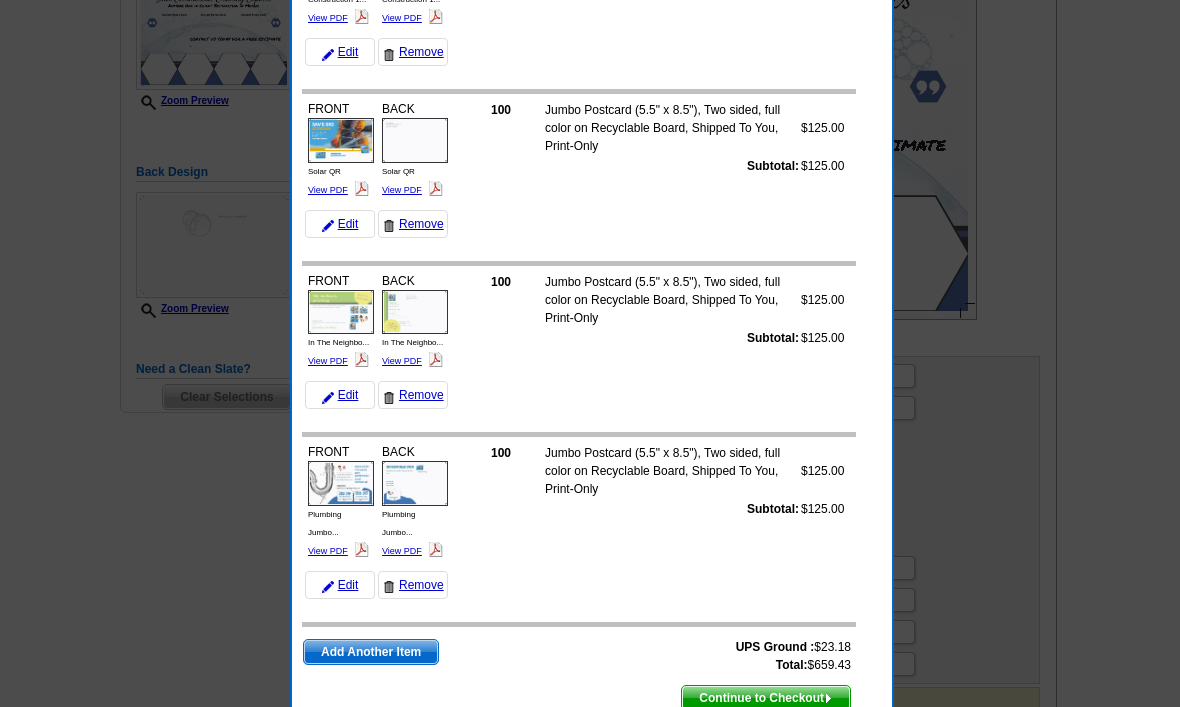 click at bounding box center (435, 359) 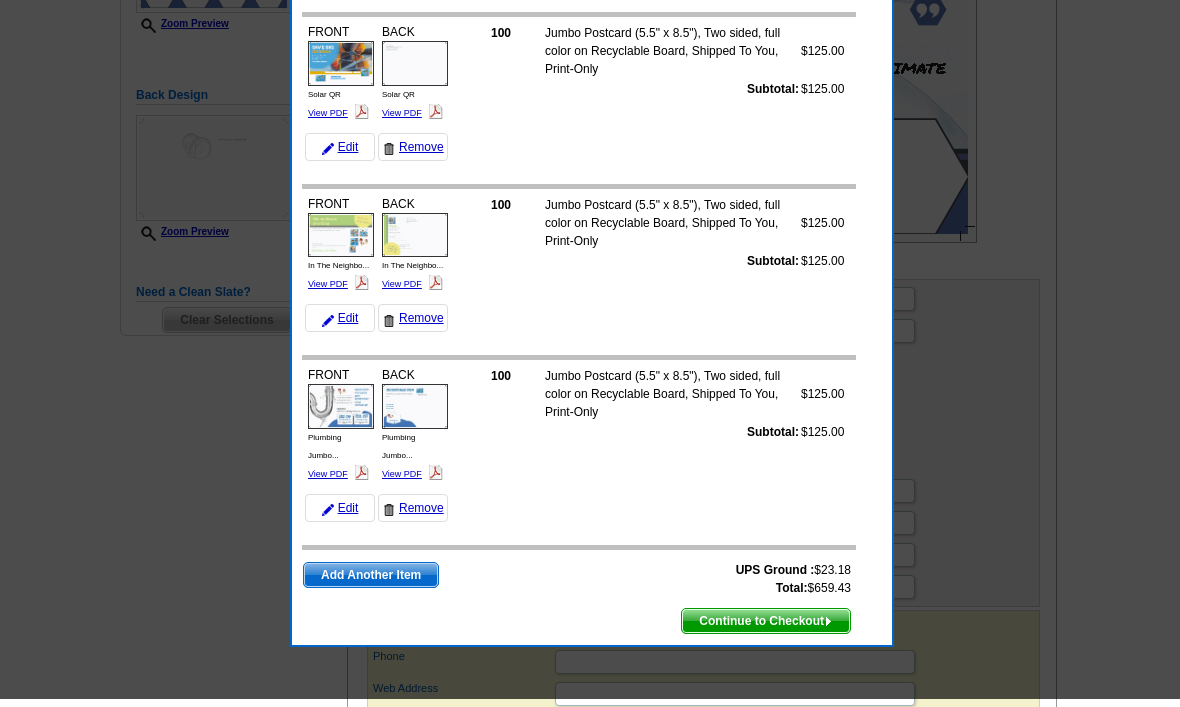 scroll, scrollTop: 481, scrollLeft: 0, axis: vertical 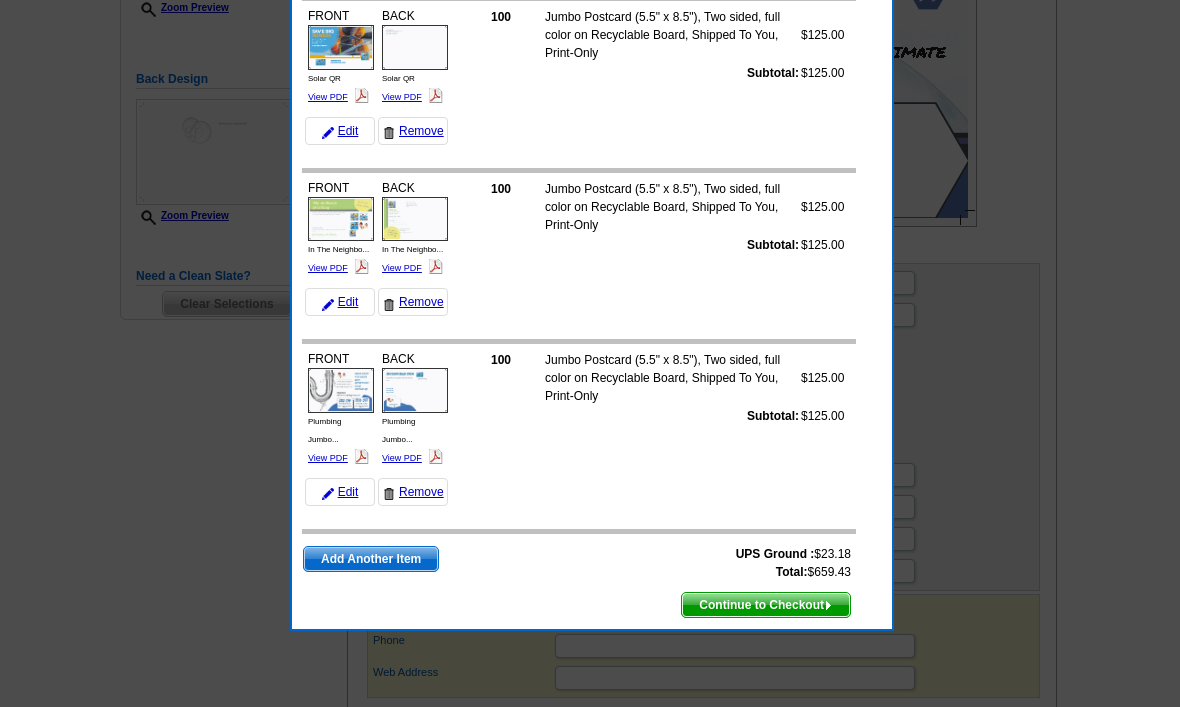 click on "Add Another Item" at bounding box center [371, 559] 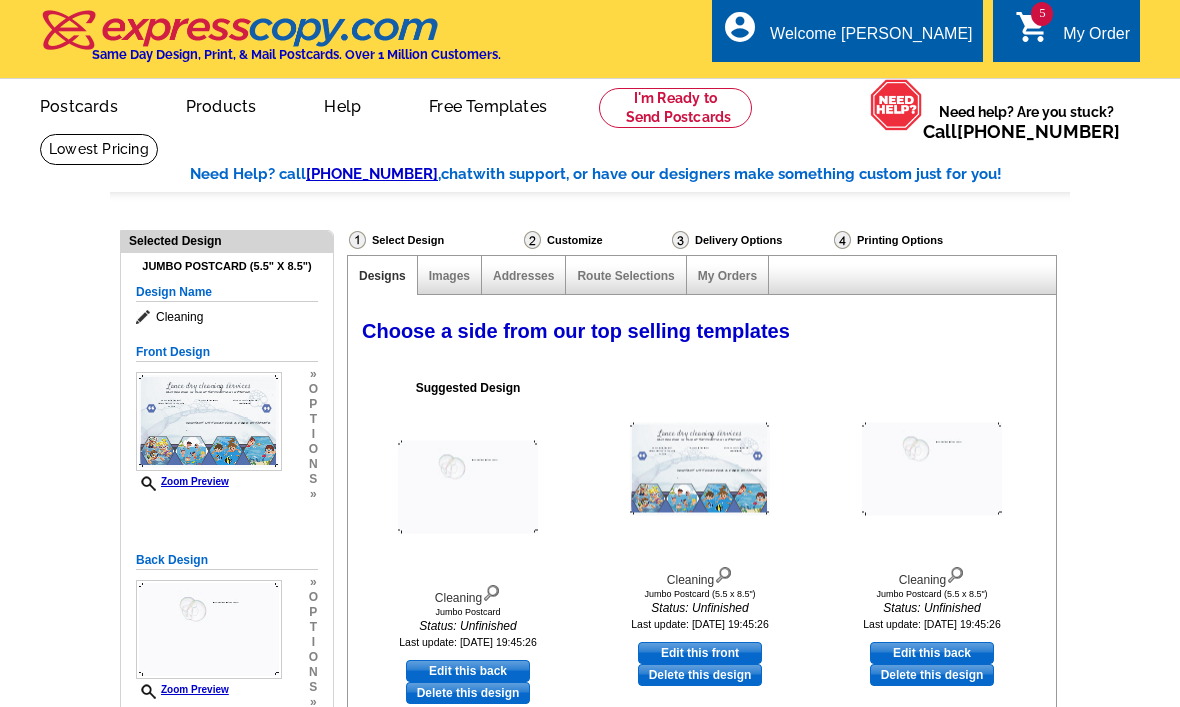select on "1" 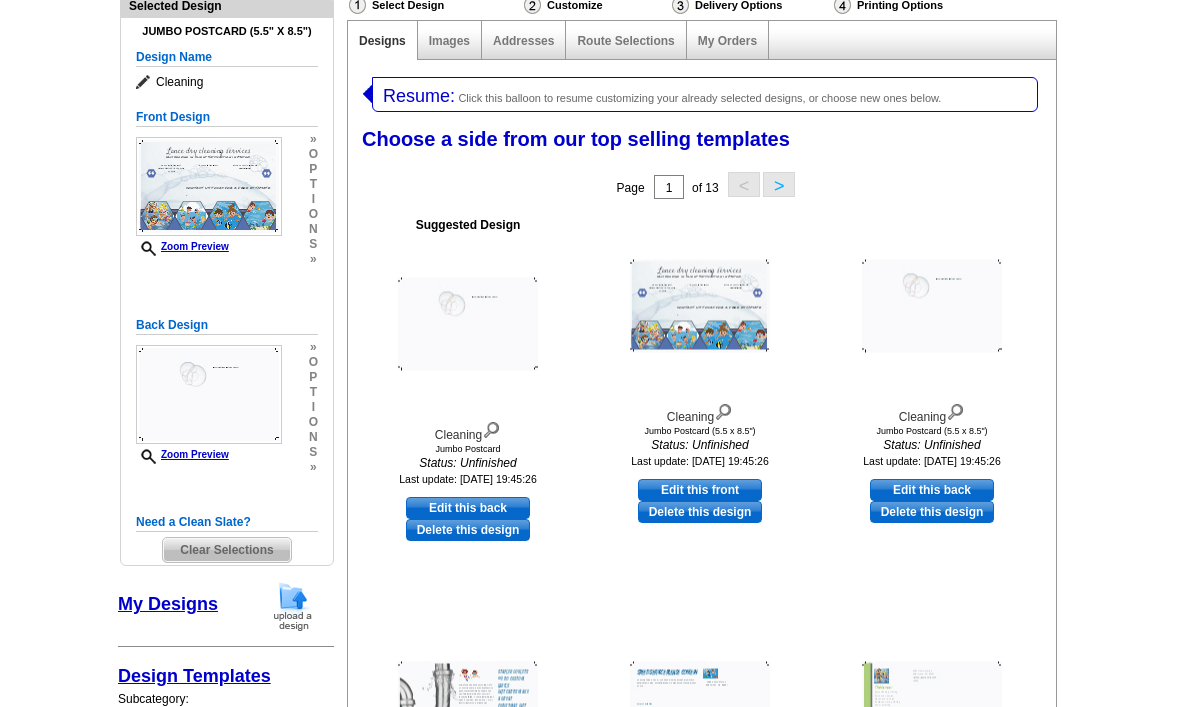 scroll, scrollTop: 234, scrollLeft: 0, axis: vertical 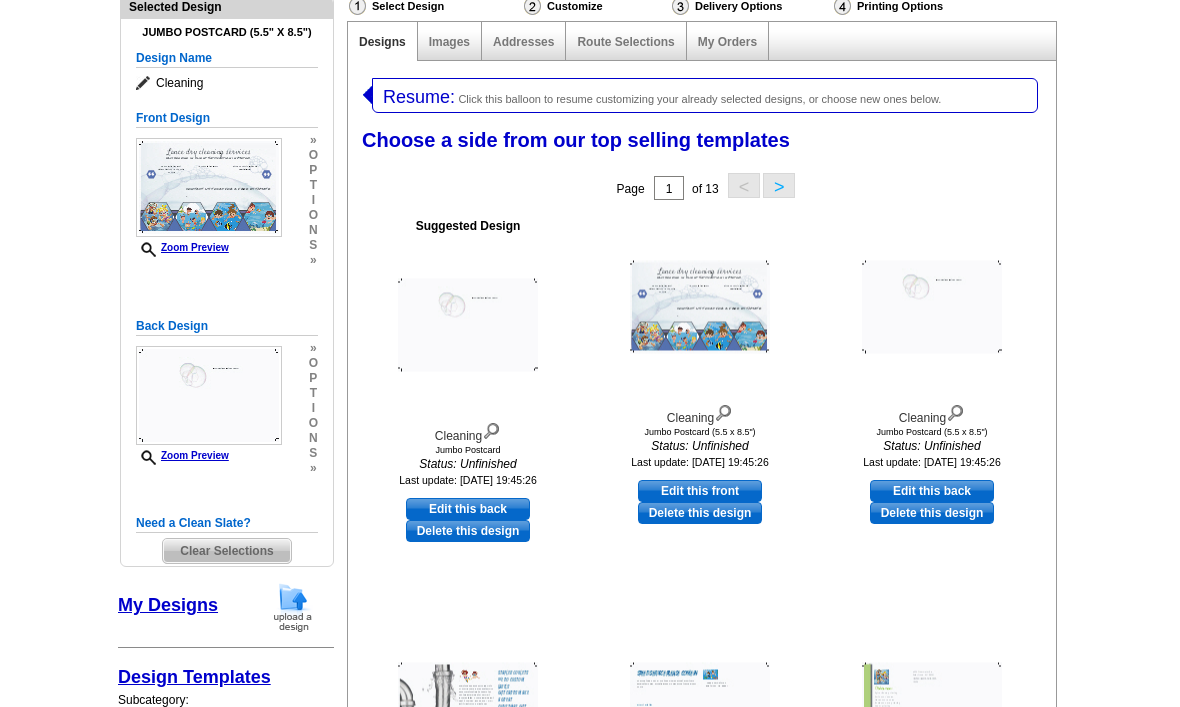click on "Resume:
Click this balloon to resume customizing your already selected designs, or choose new ones below." at bounding box center (705, 95) 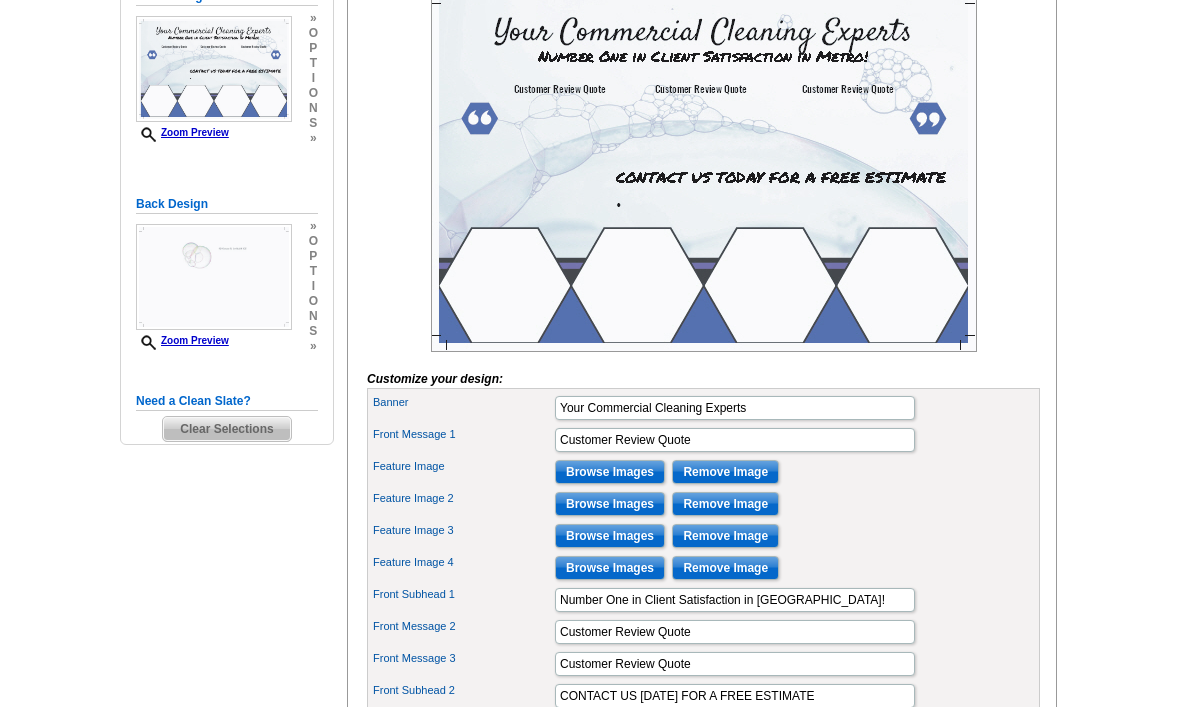 scroll, scrollTop: 353, scrollLeft: 0, axis: vertical 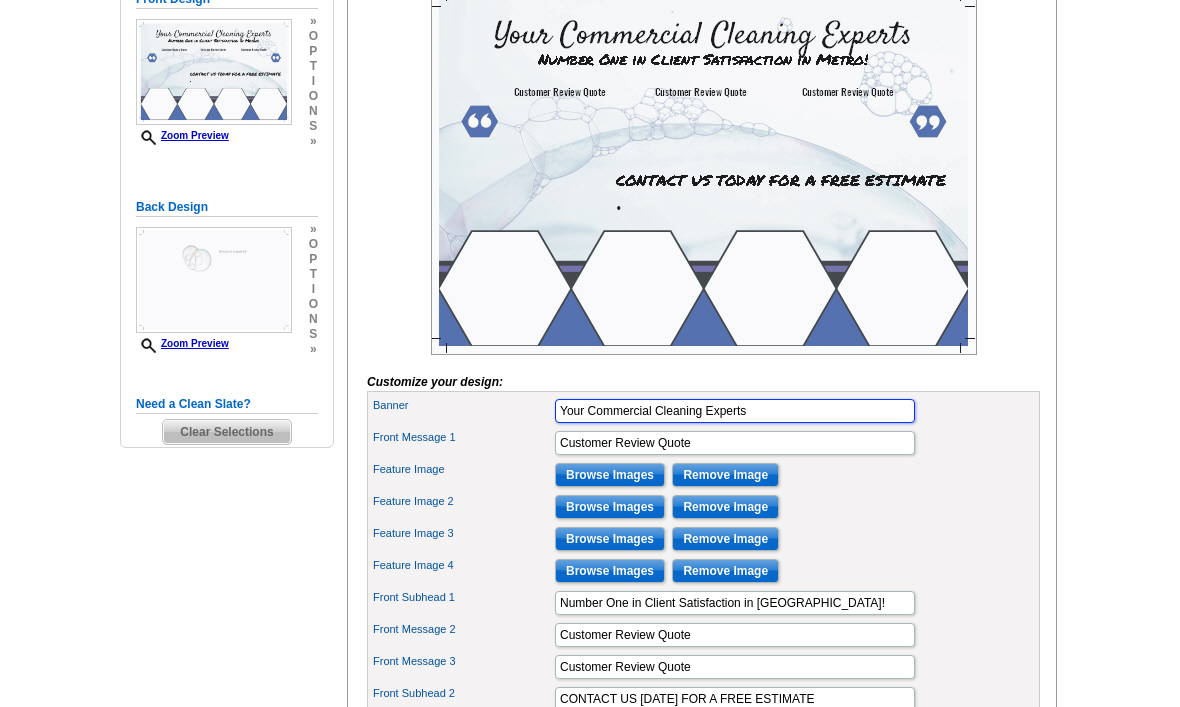 click on "Your Commercial Cleaning Experts" at bounding box center [735, 411] 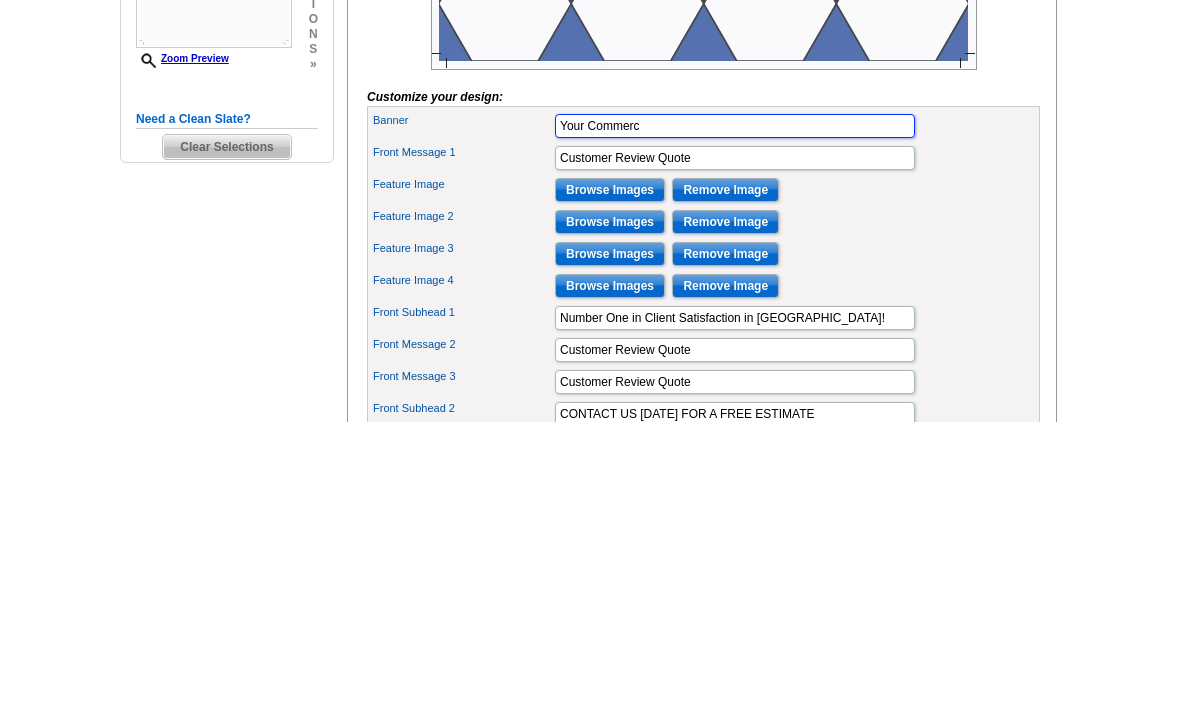 type on "Your Commer" 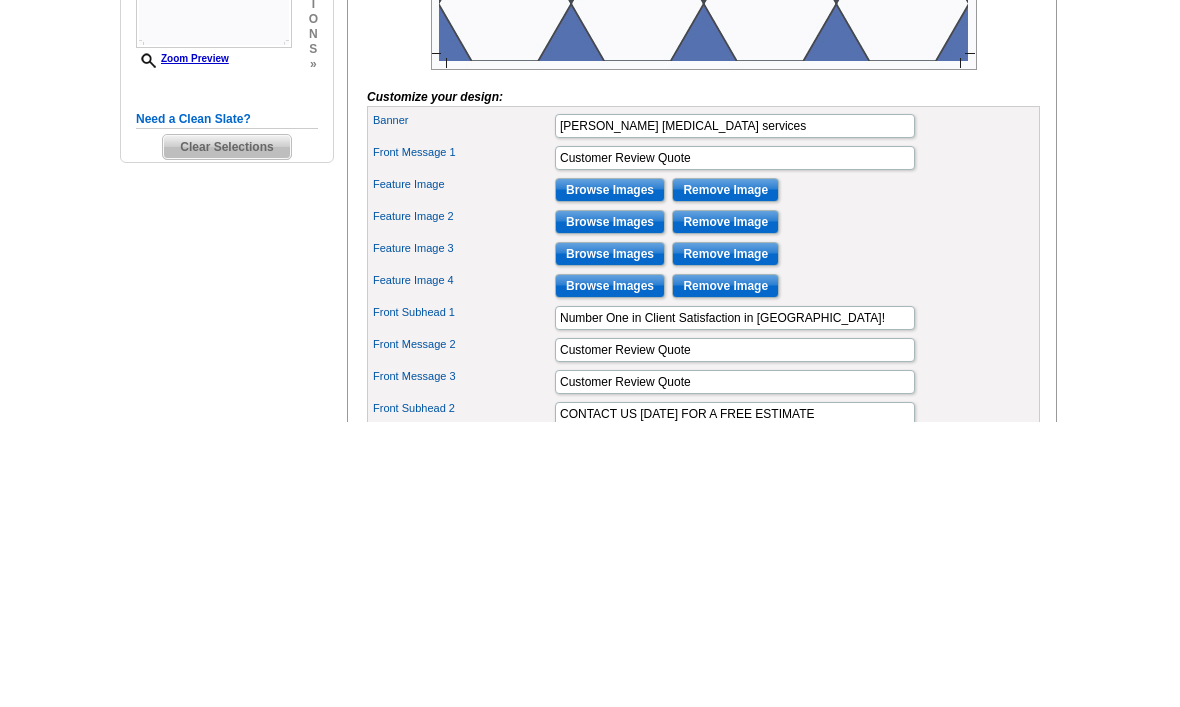 scroll, scrollTop: 638, scrollLeft: 0, axis: vertical 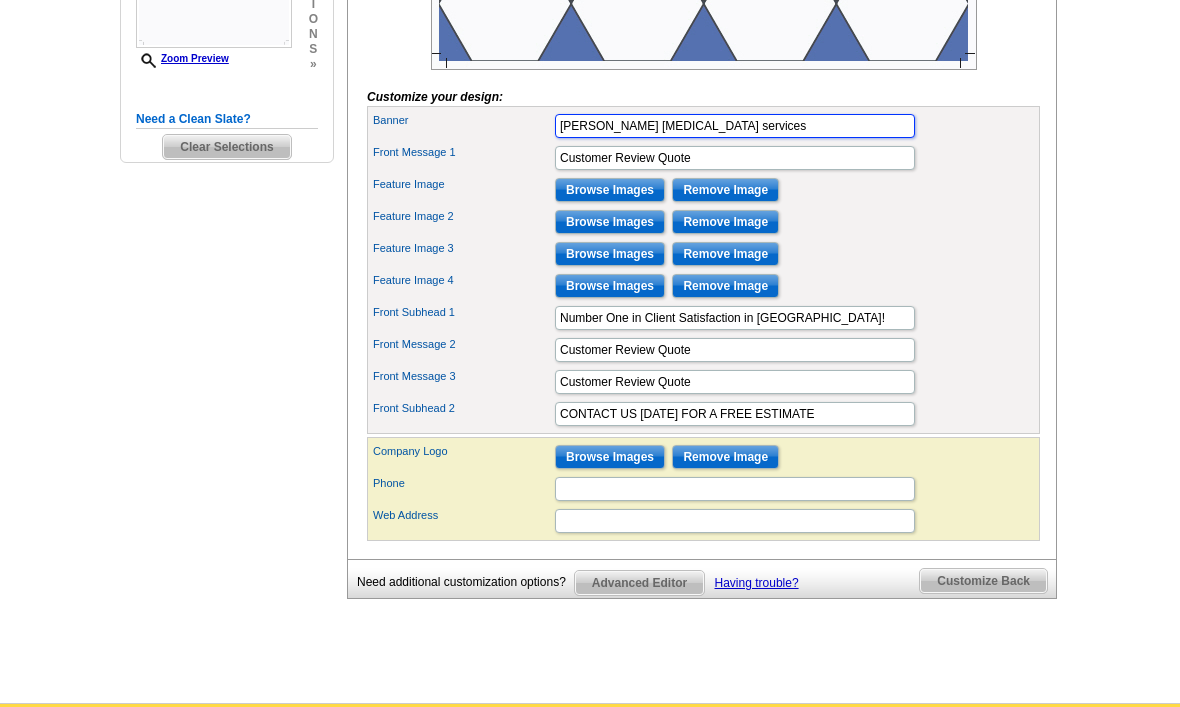type on "[PERSON_NAME] [MEDICAL_DATA] services" 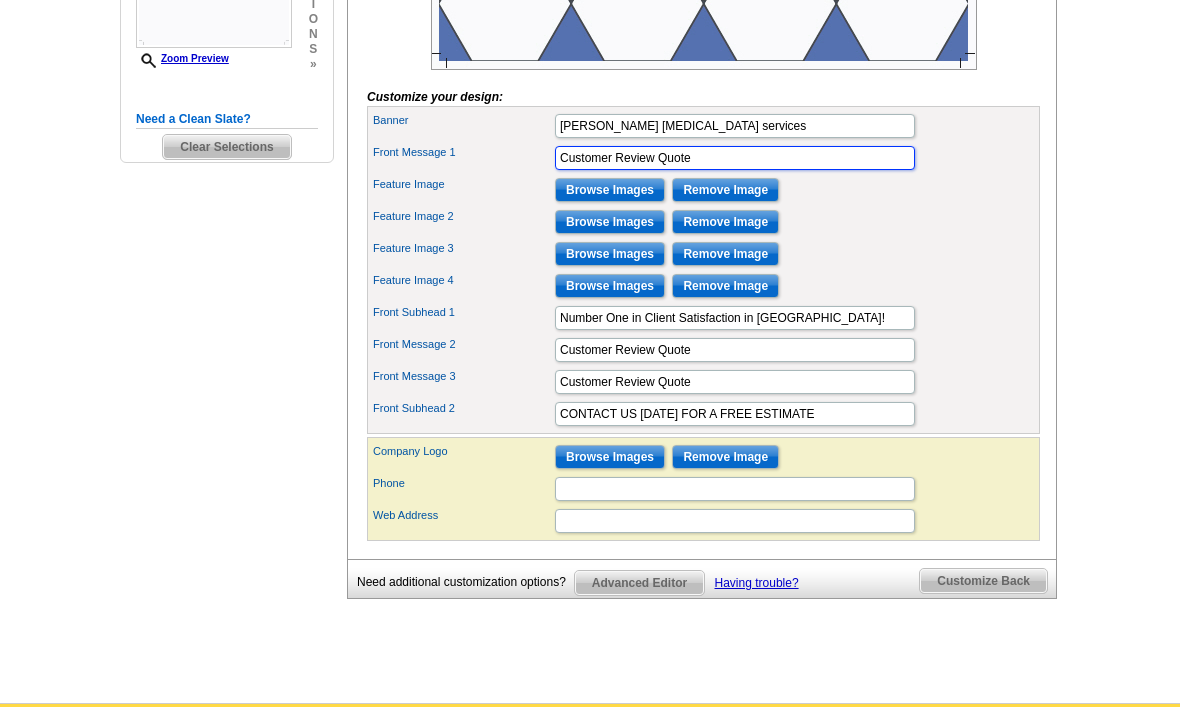 click on "Customer Review Quote" at bounding box center [735, 158] 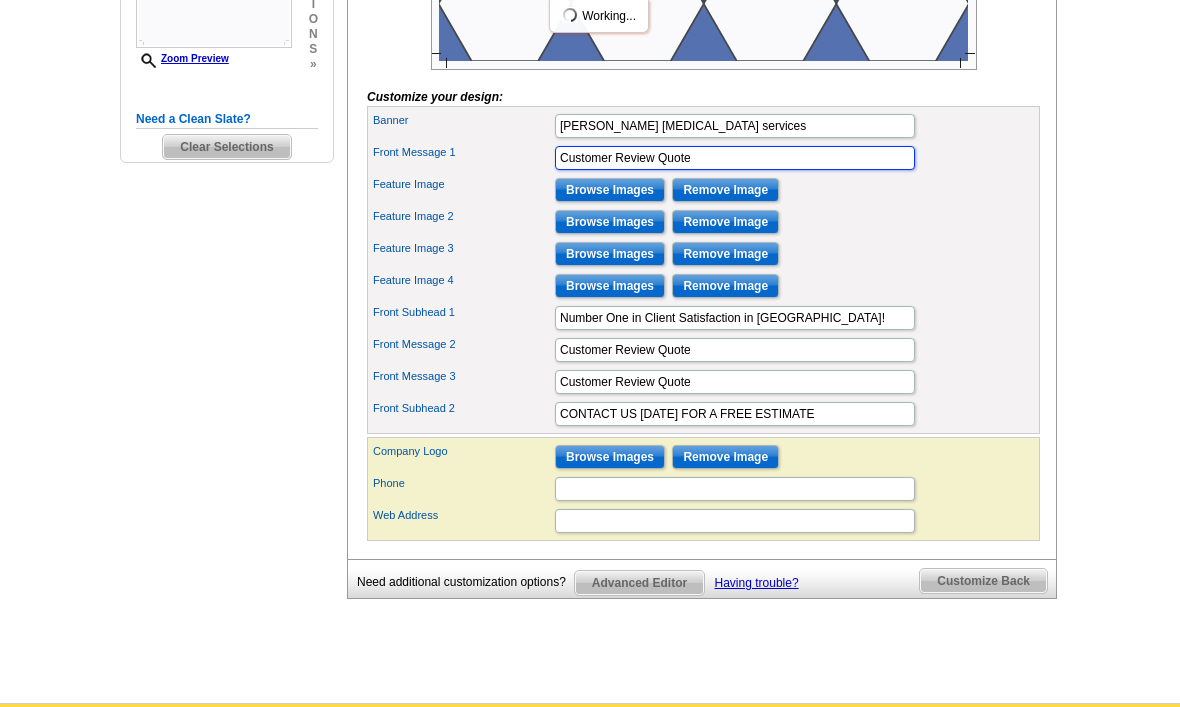scroll, scrollTop: 0, scrollLeft: 0, axis: both 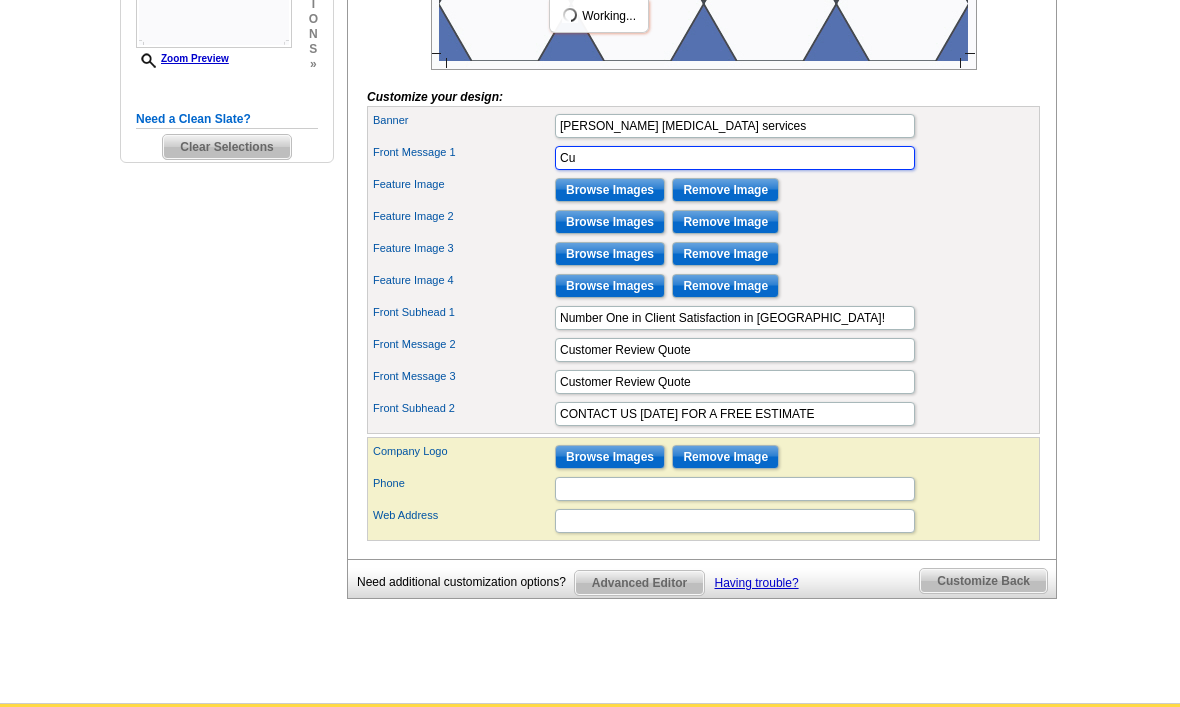 type on "C" 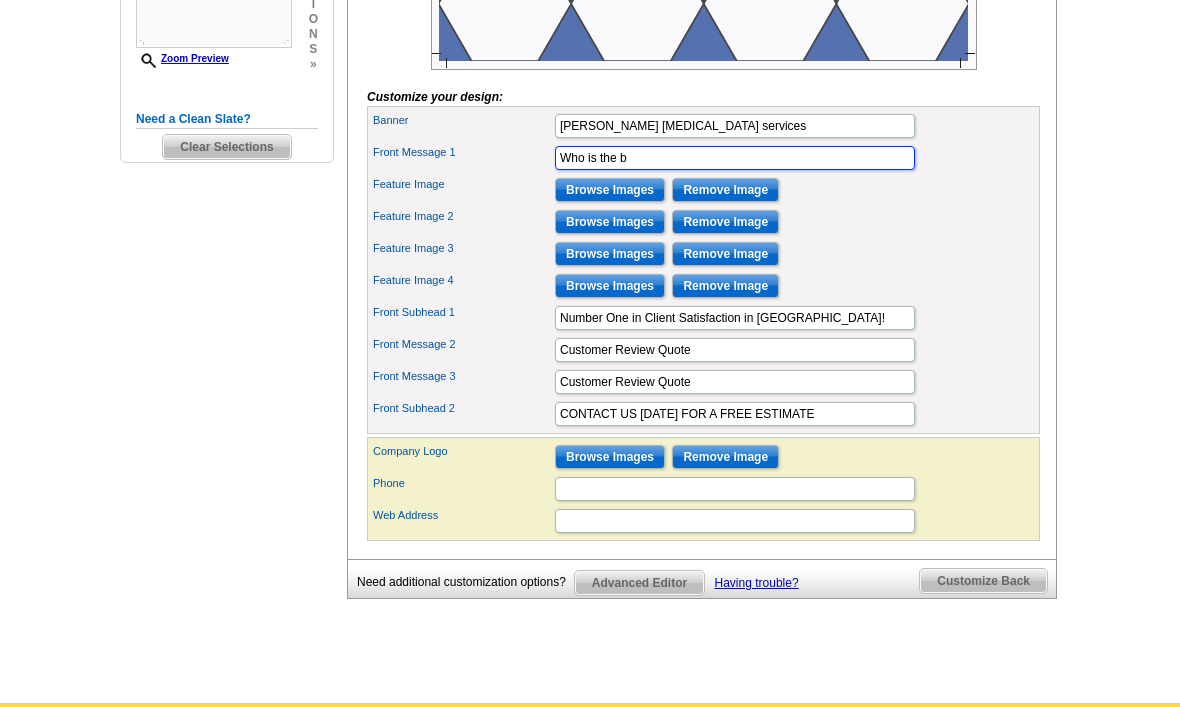 type on "Who is" 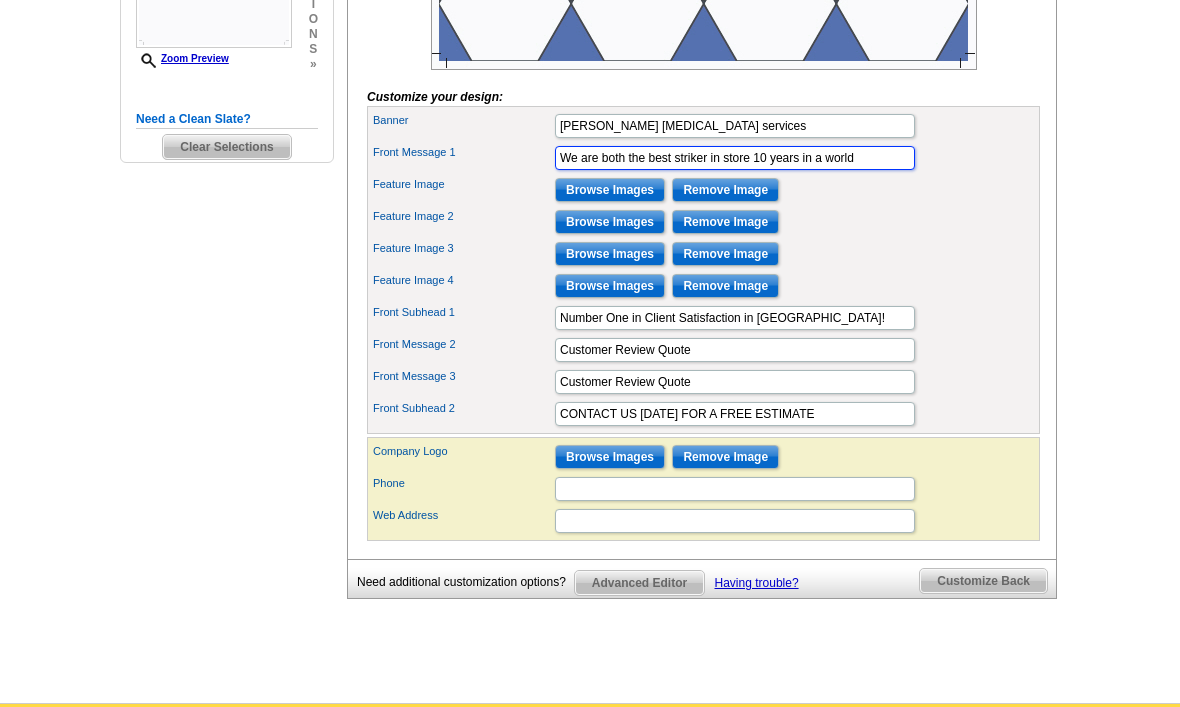 type on "We are both the best striker in store 10 years in a world" 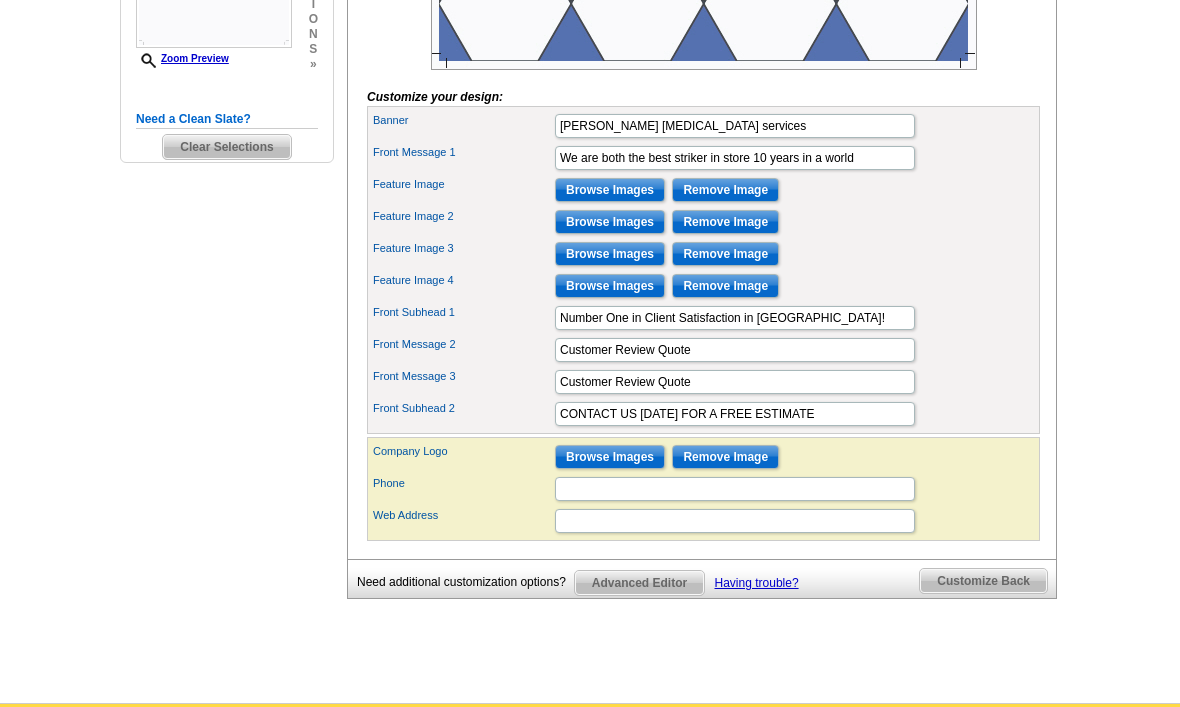 click on "Browse Images" at bounding box center [610, 222] 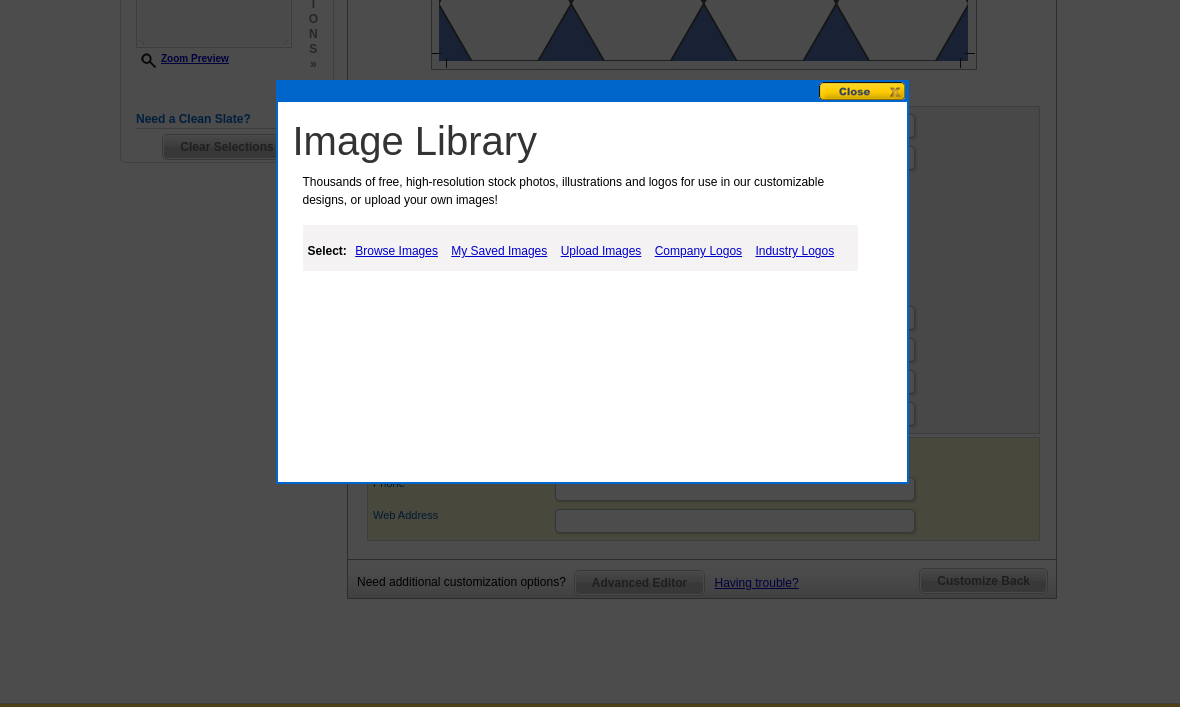 click on "Upload Images" at bounding box center [601, 251] 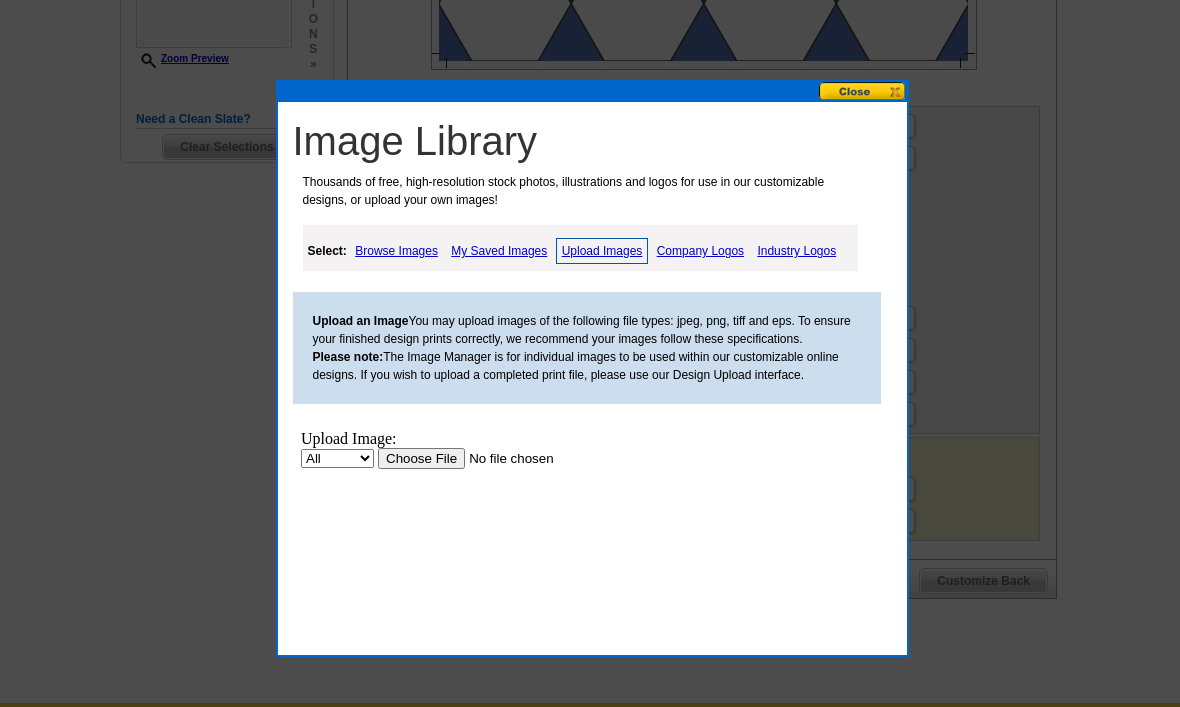 scroll, scrollTop: 0, scrollLeft: 0, axis: both 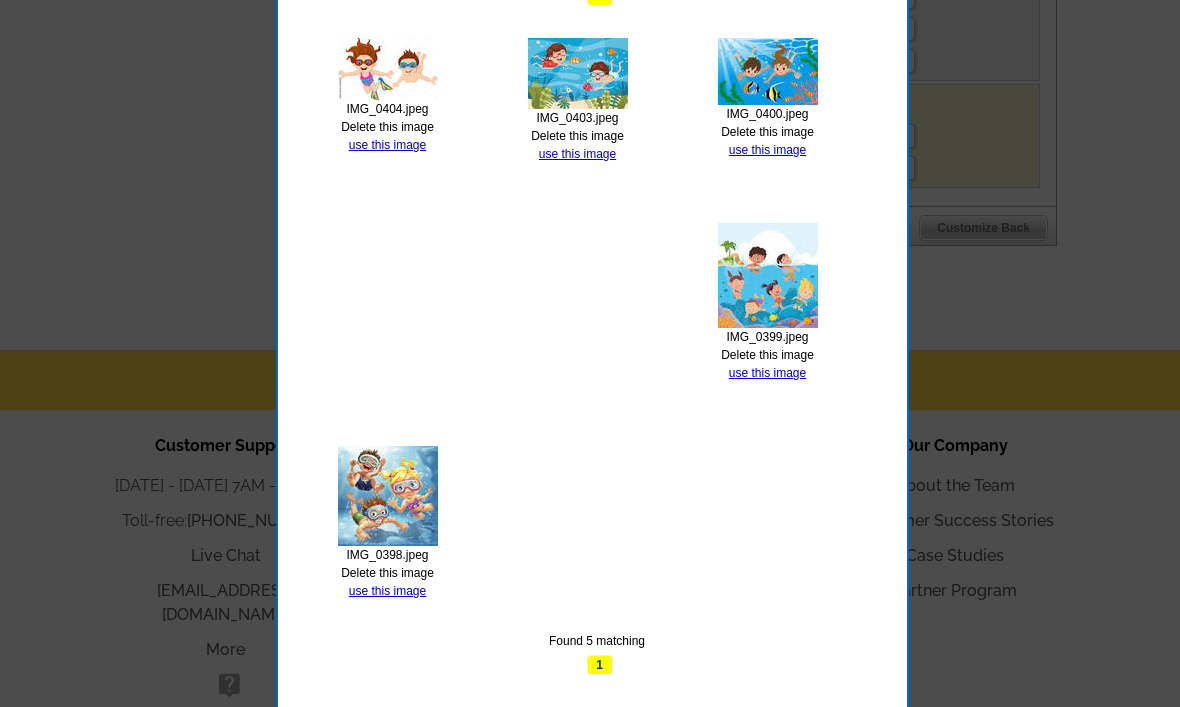 click on "use this image" at bounding box center [387, 591] 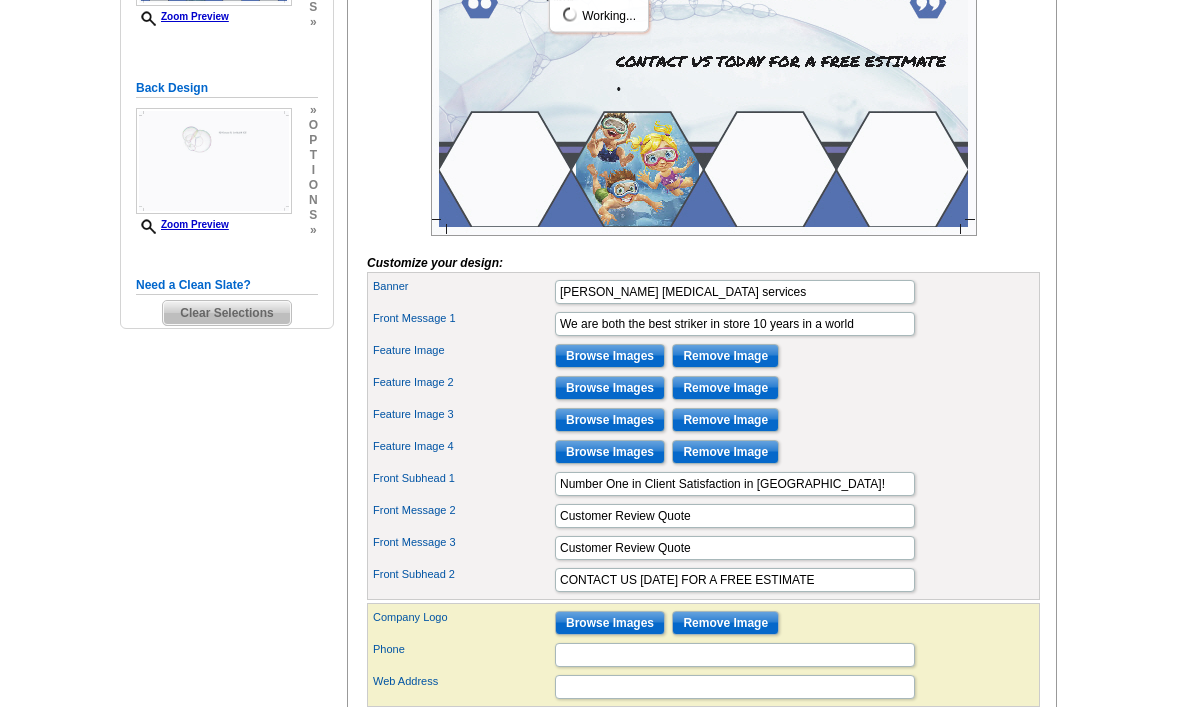 scroll, scrollTop: 472, scrollLeft: 0, axis: vertical 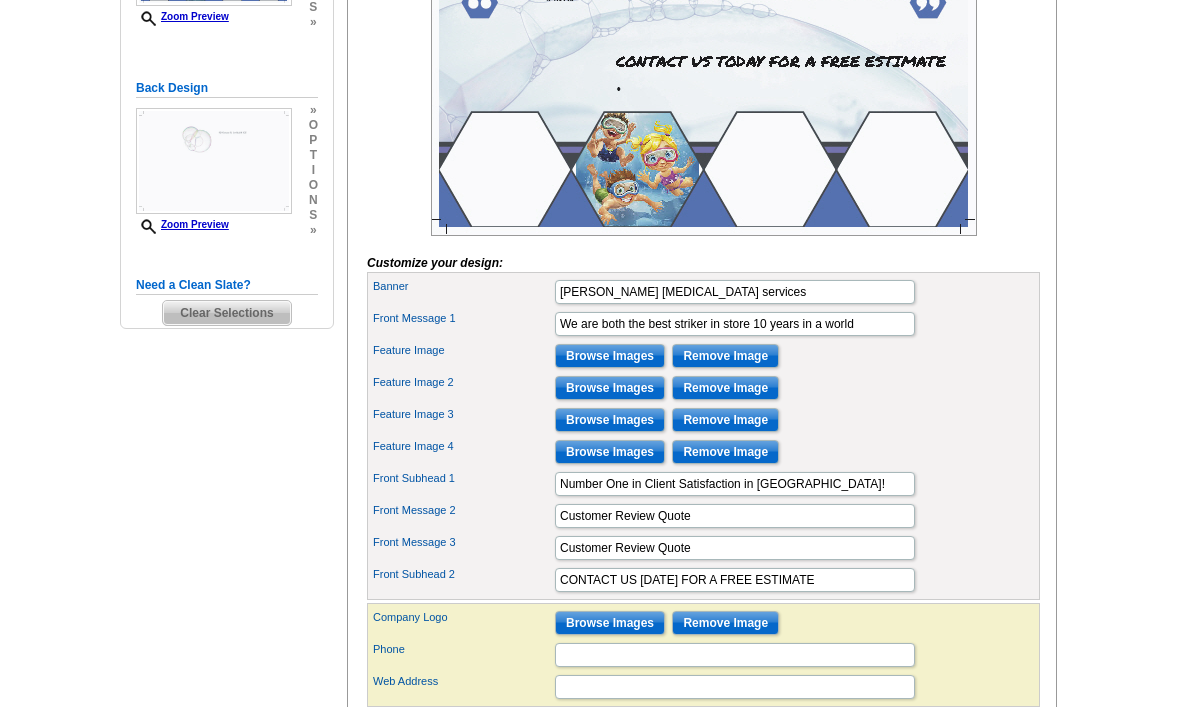 click on "Browse Images" at bounding box center [610, 388] 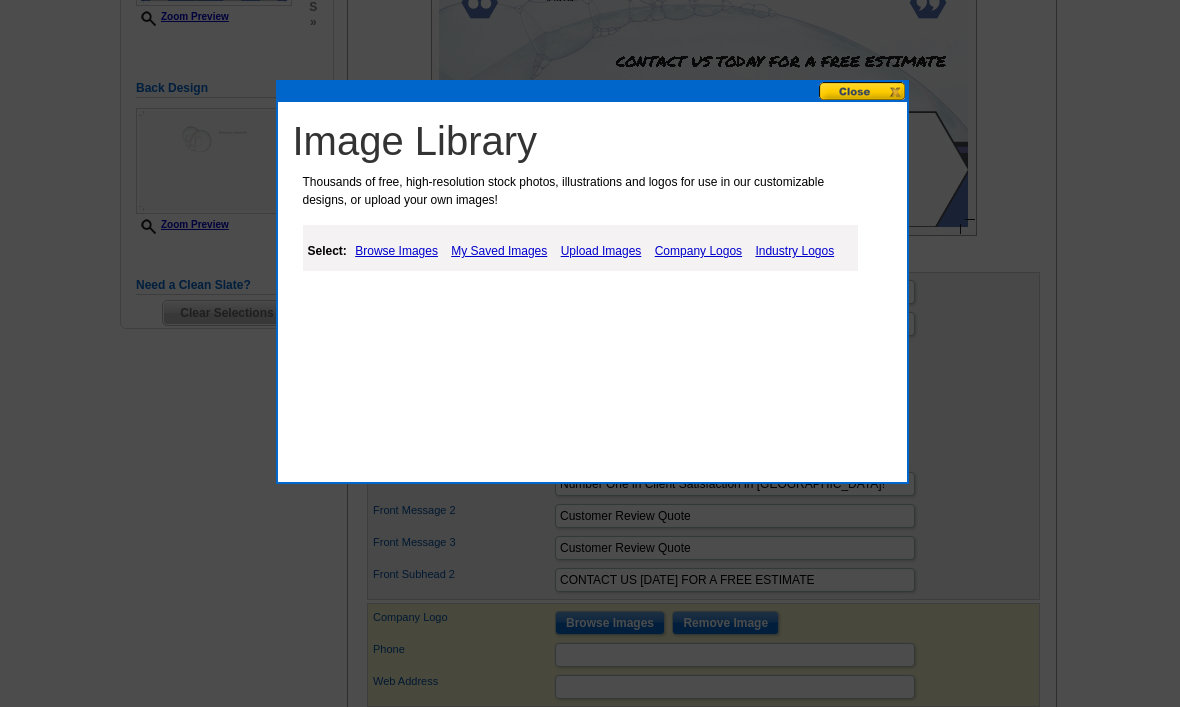 click on "My Saved Images" at bounding box center [499, 251] 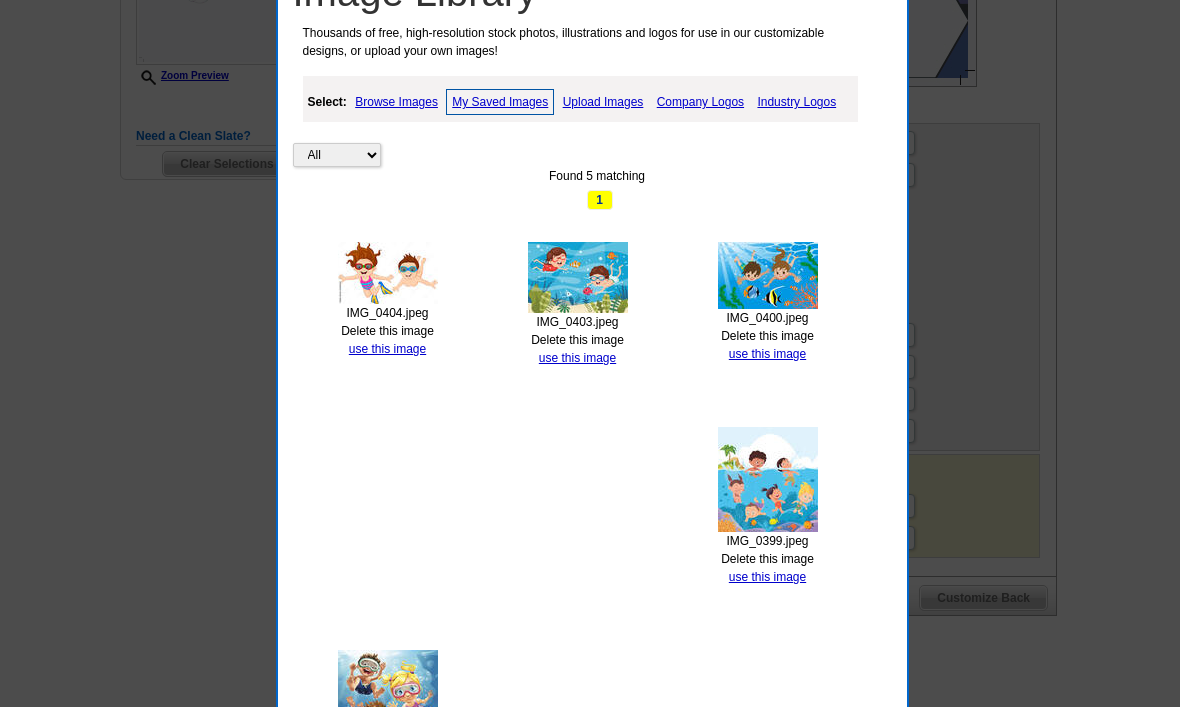 click on "use this image" at bounding box center [767, 577] 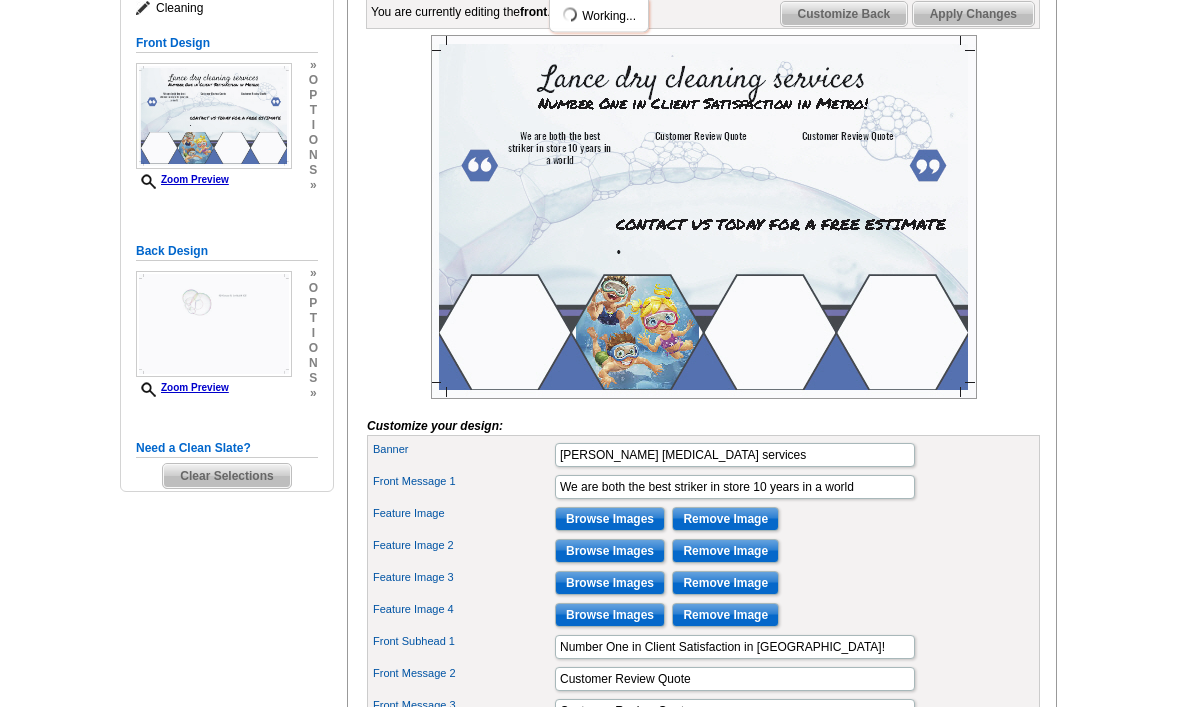 scroll, scrollTop: 309, scrollLeft: 0, axis: vertical 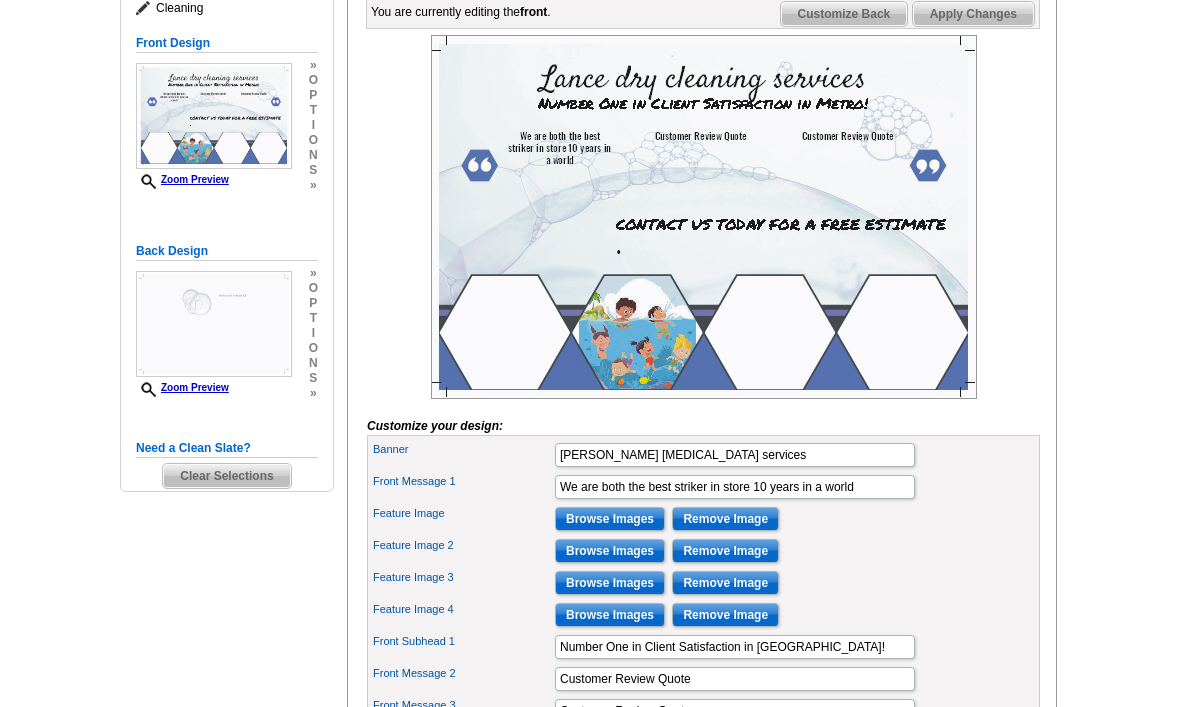 click on "Remove Image" at bounding box center [725, 551] 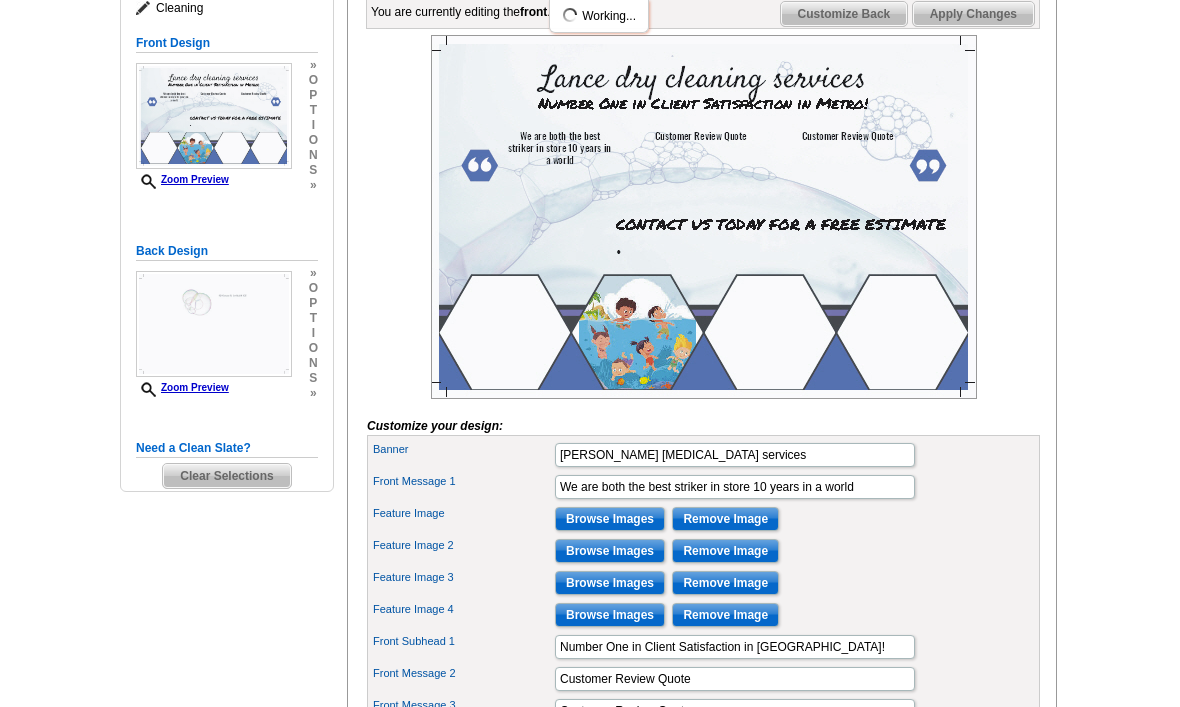 click on "Remove Image" at bounding box center (725, 551) 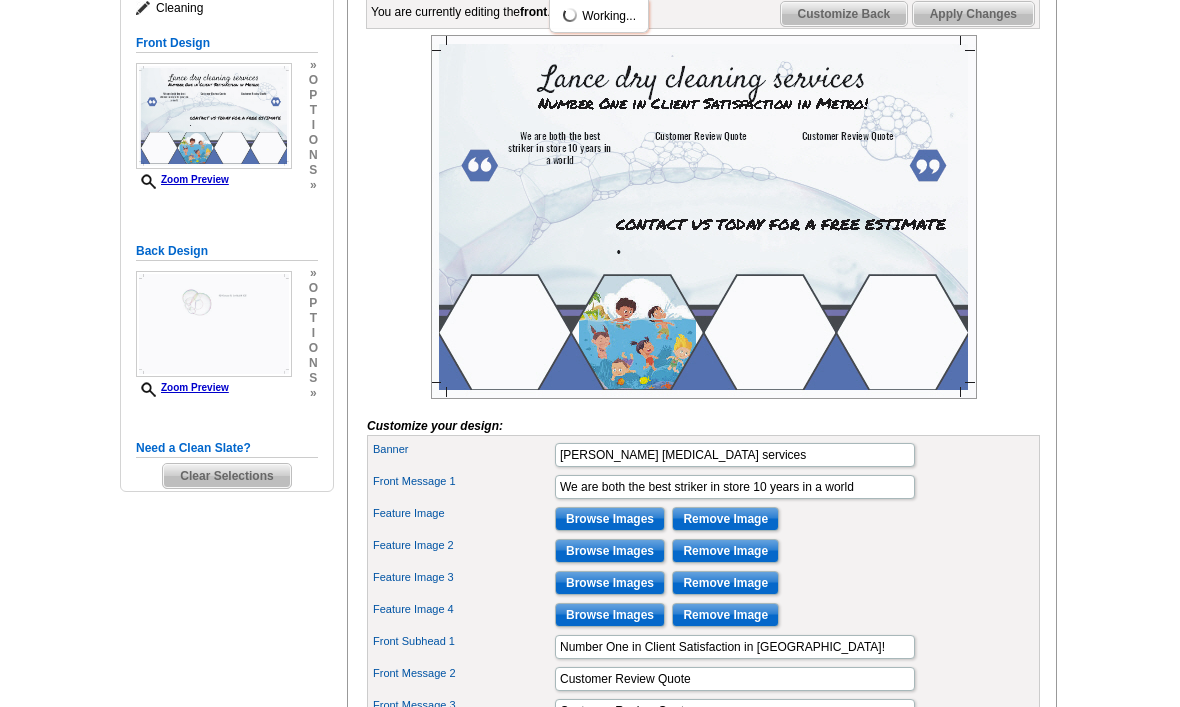 click on "Browse Images" at bounding box center [610, 519] 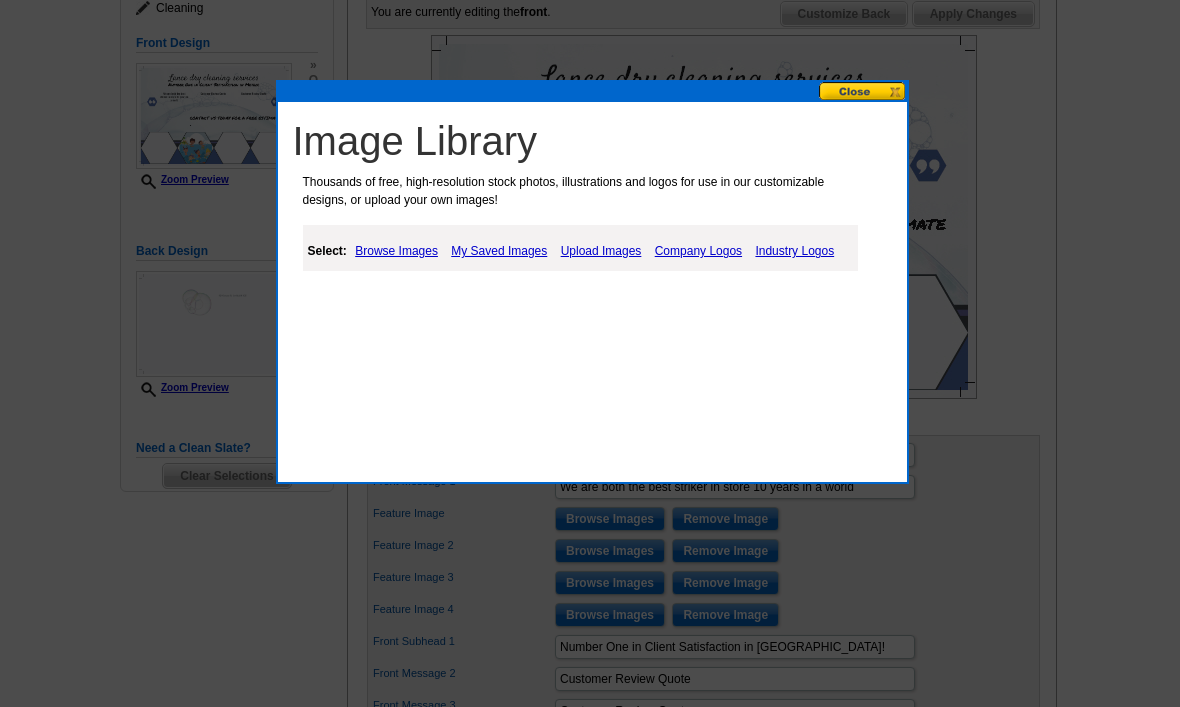 click on "My Saved Images" at bounding box center [499, 251] 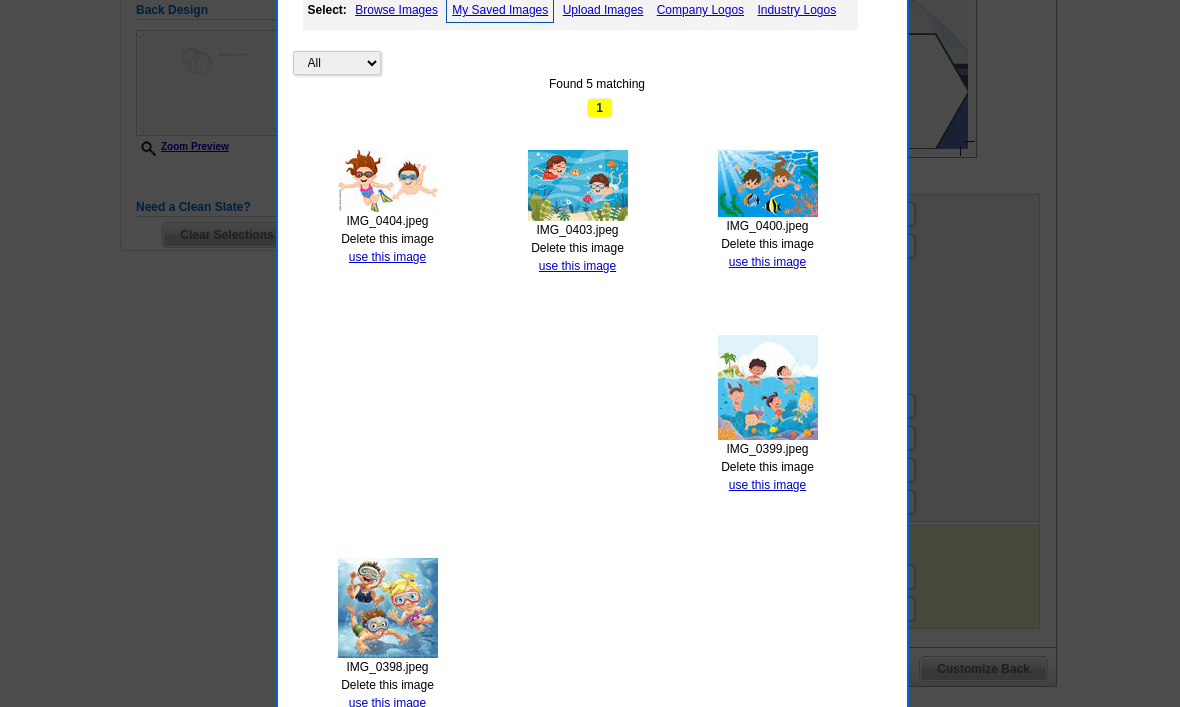 click on "use this image" at bounding box center [387, 703] 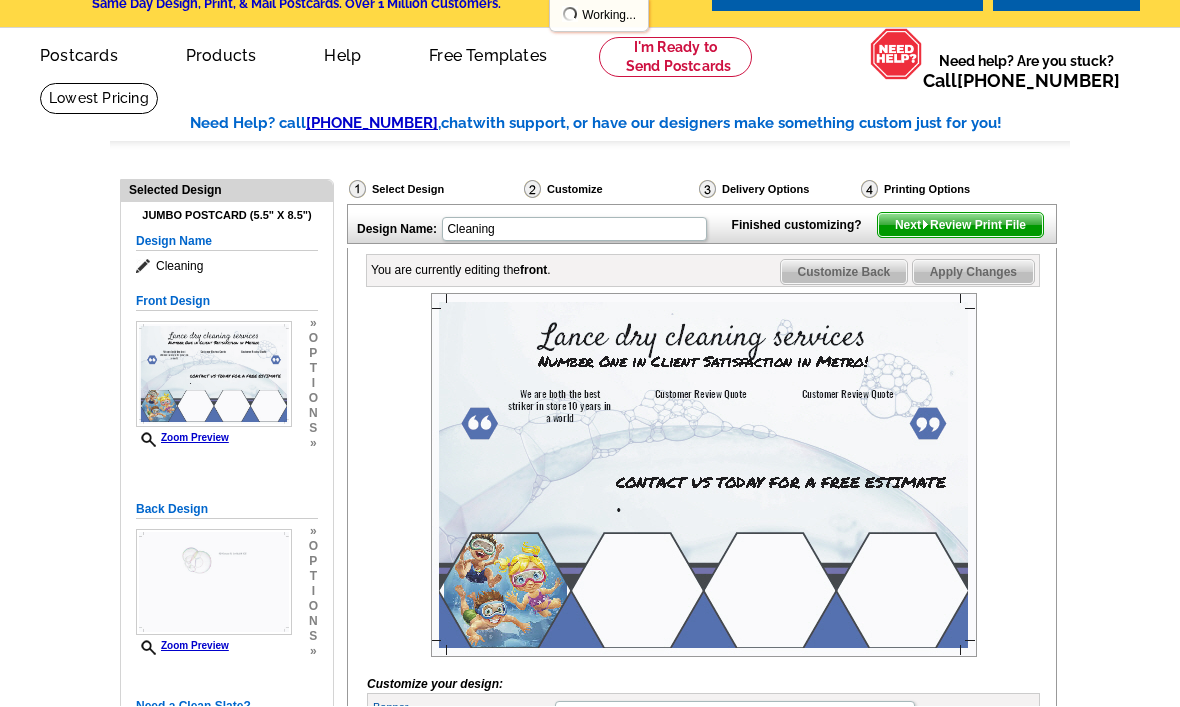 scroll, scrollTop: 51, scrollLeft: 0, axis: vertical 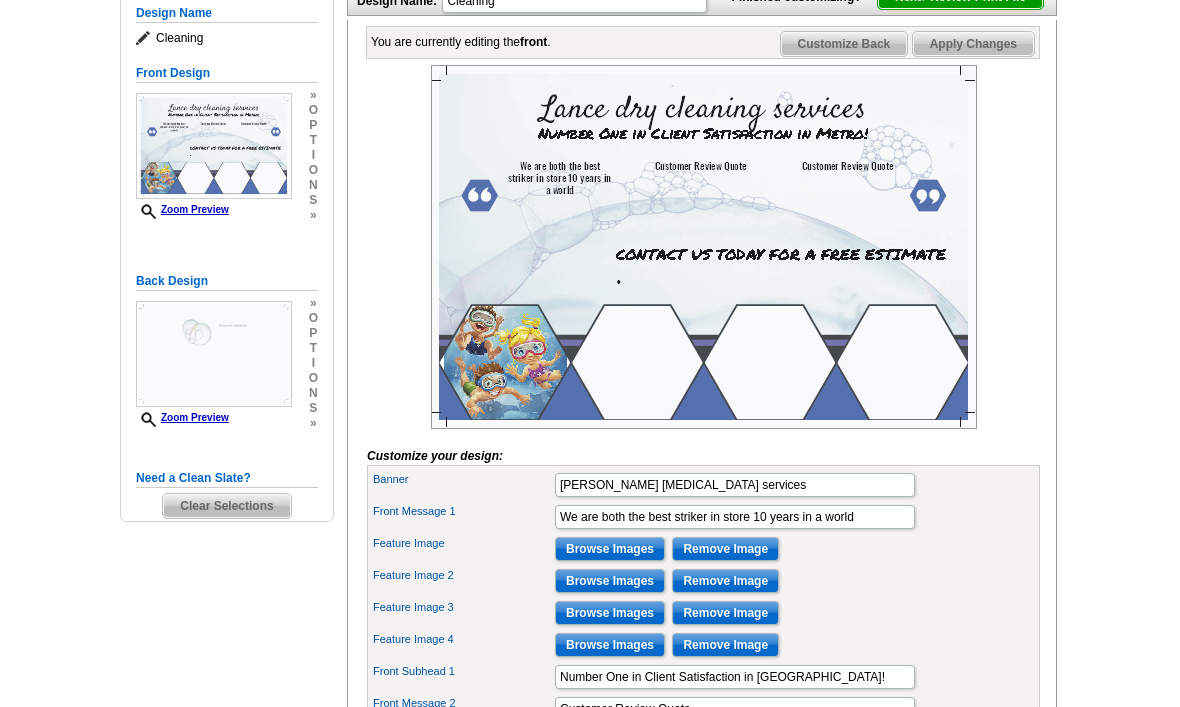 click on "Browse Images" at bounding box center (610, 582) 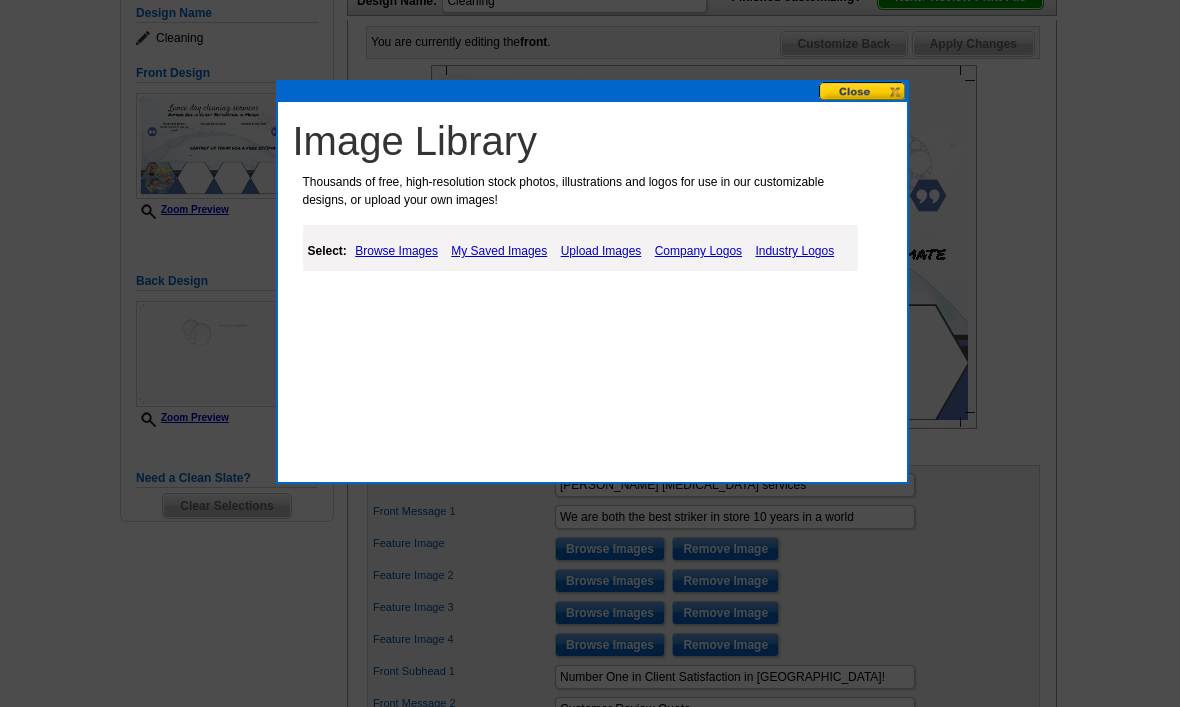 click on "My Saved Images" at bounding box center [499, 251] 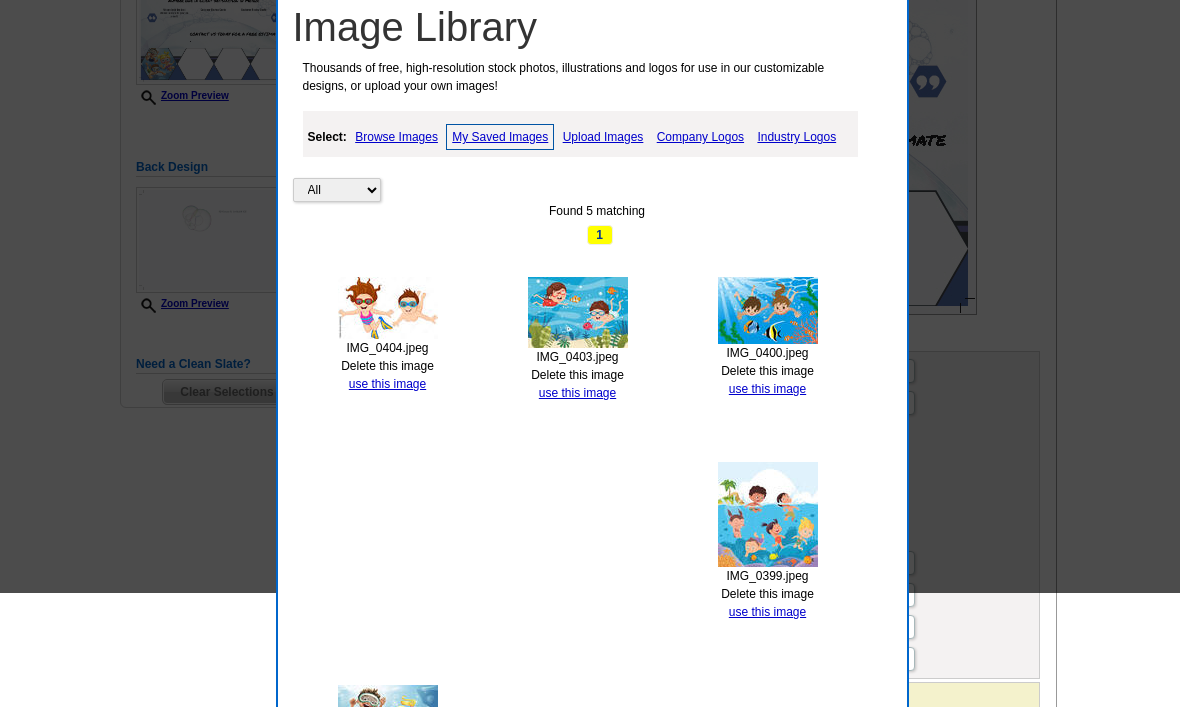 scroll, scrollTop: 425, scrollLeft: 0, axis: vertical 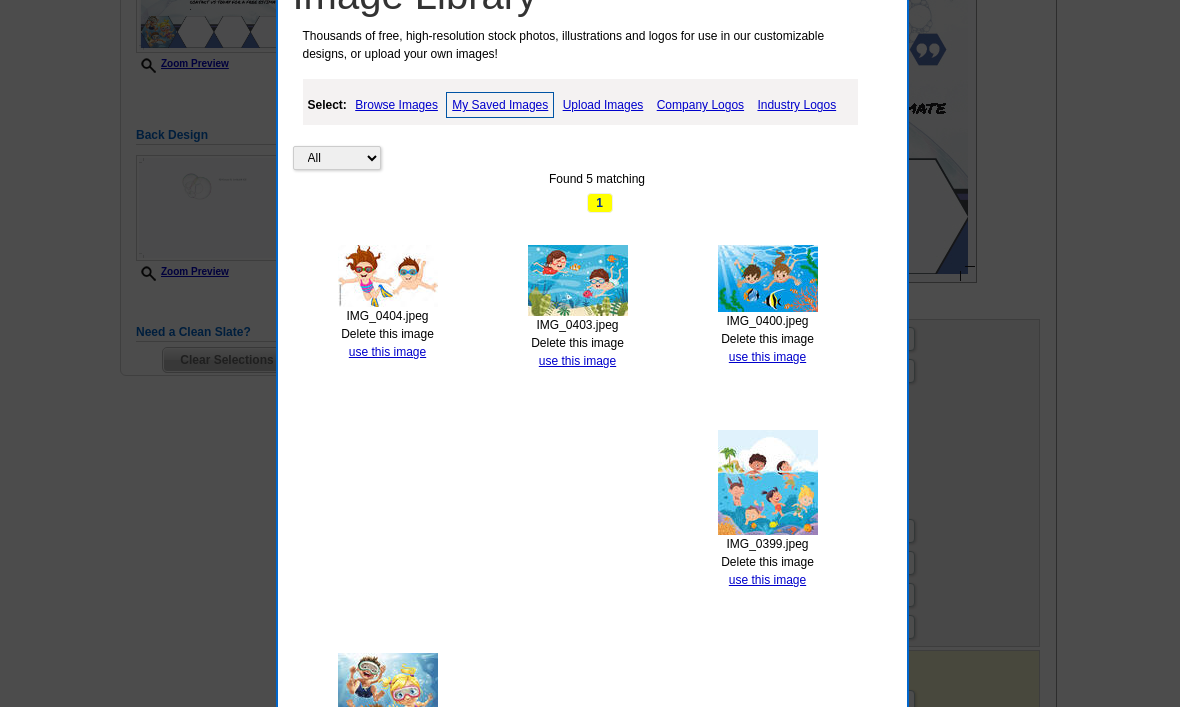 click on "All Property Found 5 matching 1 IMG_0404.jpeg  Delete this image  use this image IMG_0403.jpeg  Delete this image  use this image IMG_0400.jpeg  Delete this image  use this image IMG_0399.jpeg  Delete this image  use this image IMG_0398.jpeg  Delete this image  use this image Found 5 matching 1" at bounding box center [597, 480] 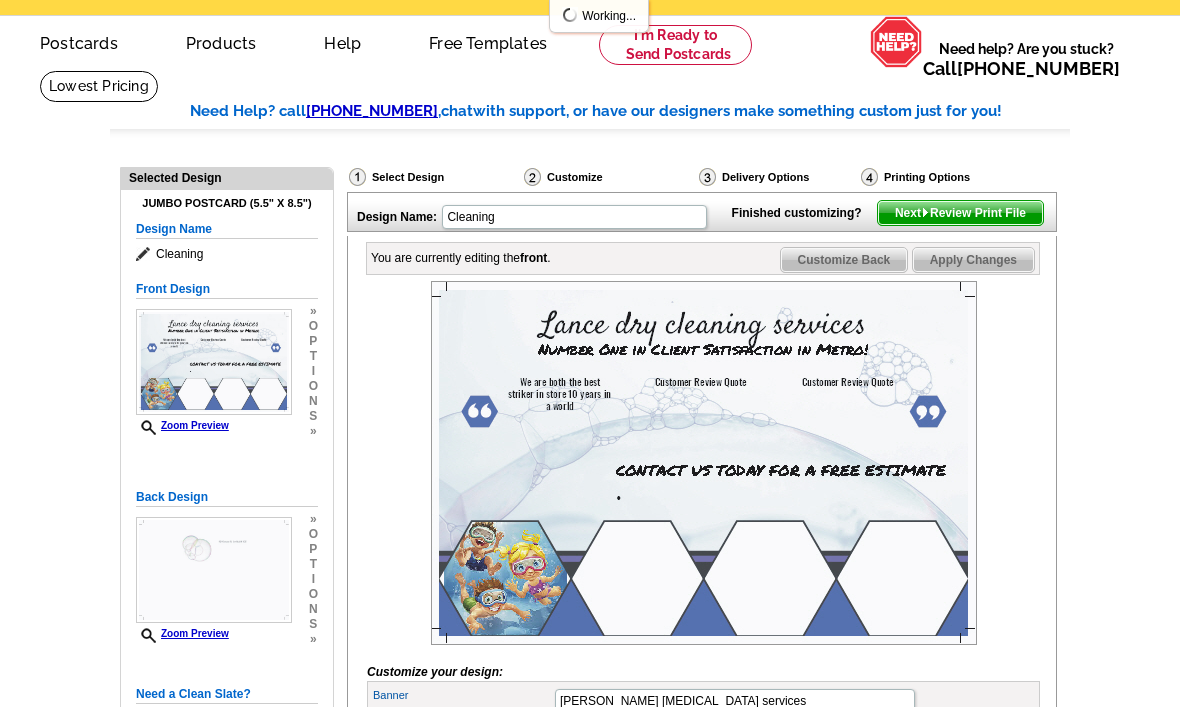 scroll, scrollTop: 67, scrollLeft: 0, axis: vertical 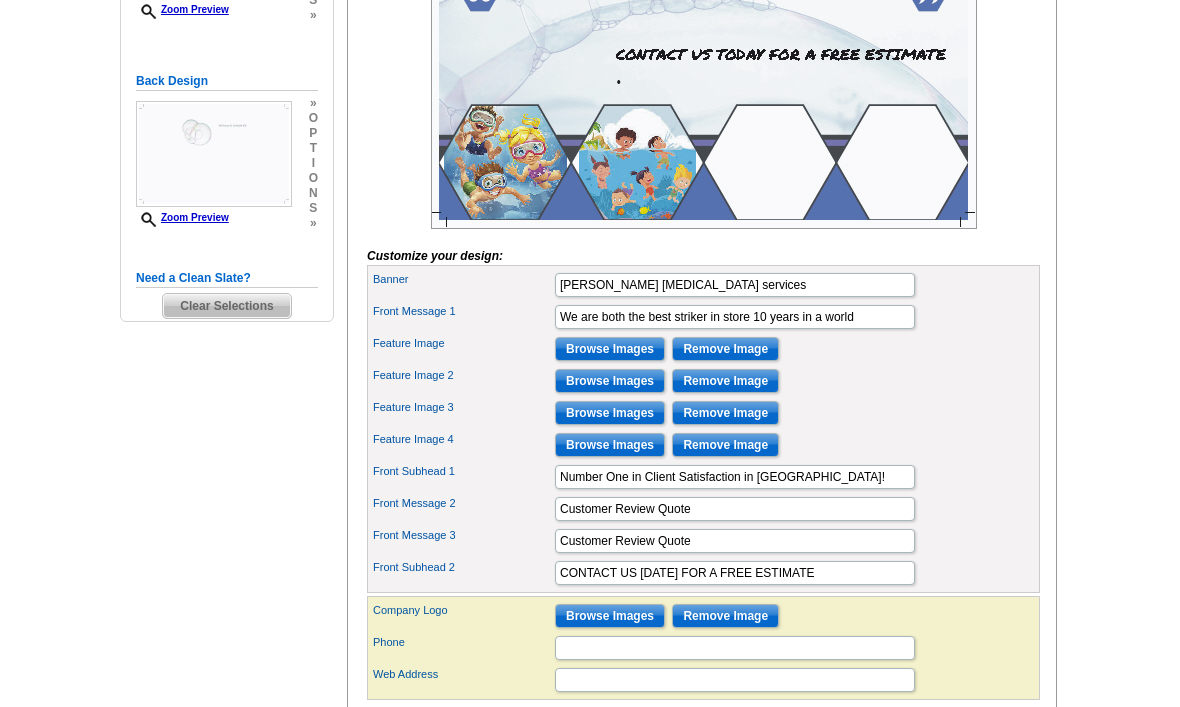 click on "Browse Images" at bounding box center [610, 414] 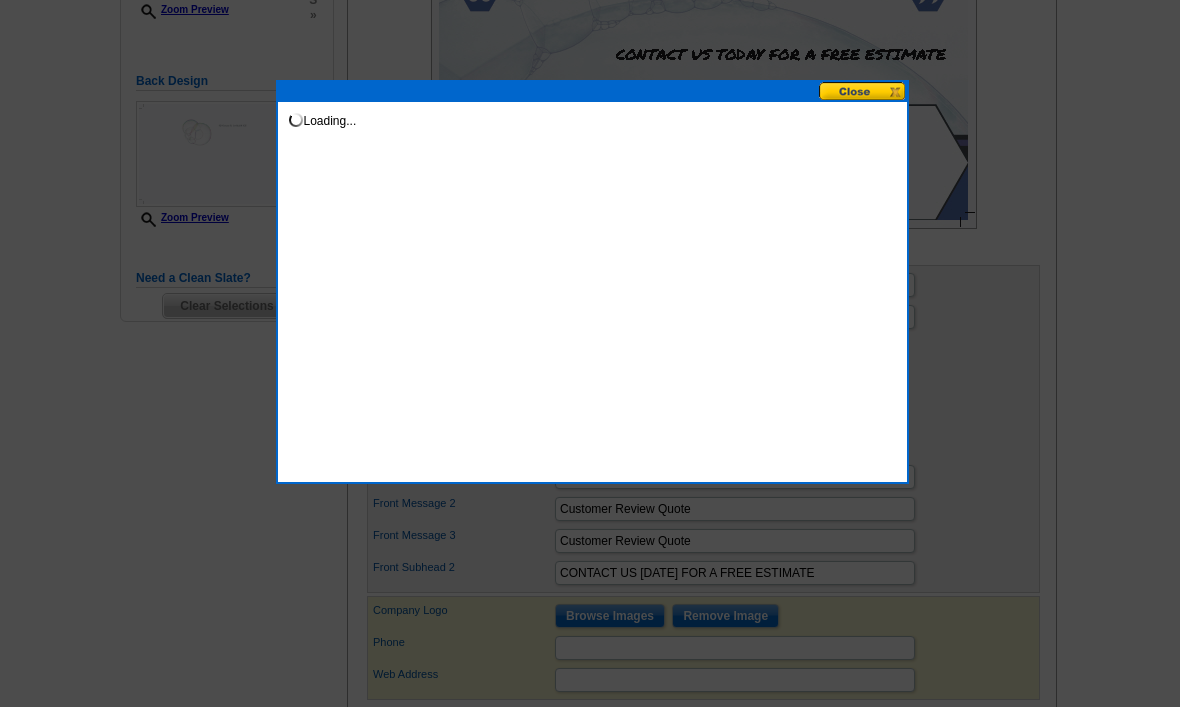 scroll, scrollTop: 479, scrollLeft: 0, axis: vertical 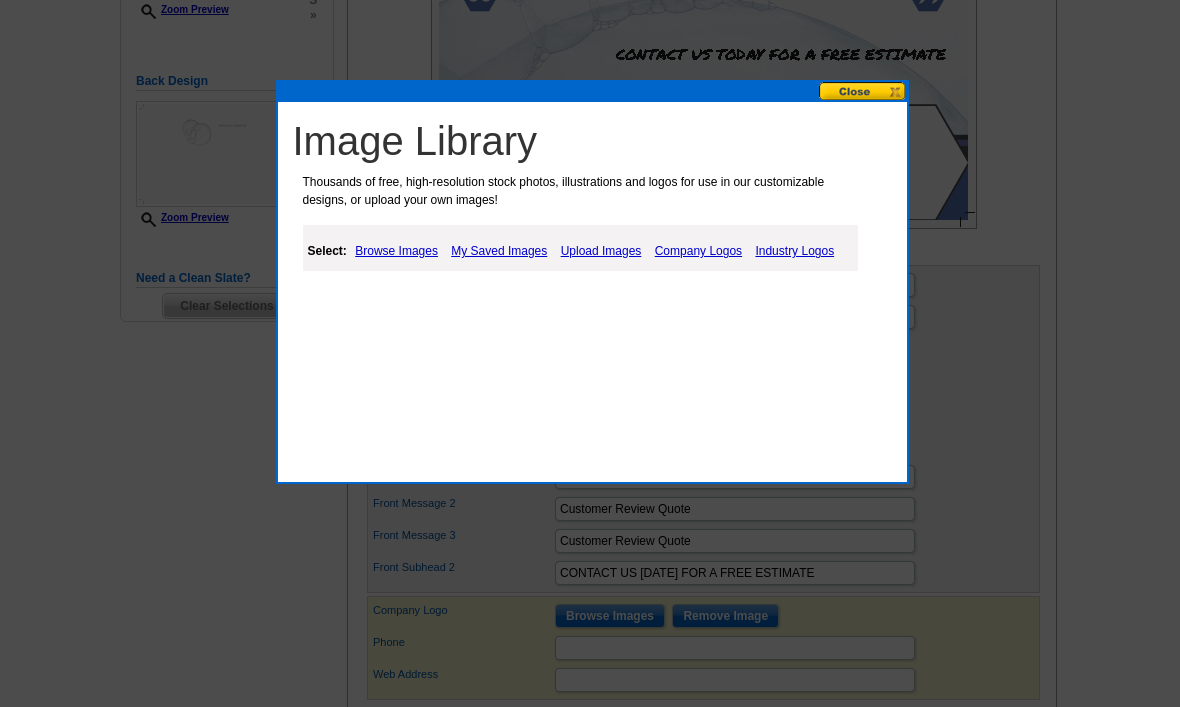 click on "My Saved Images" at bounding box center (499, 251) 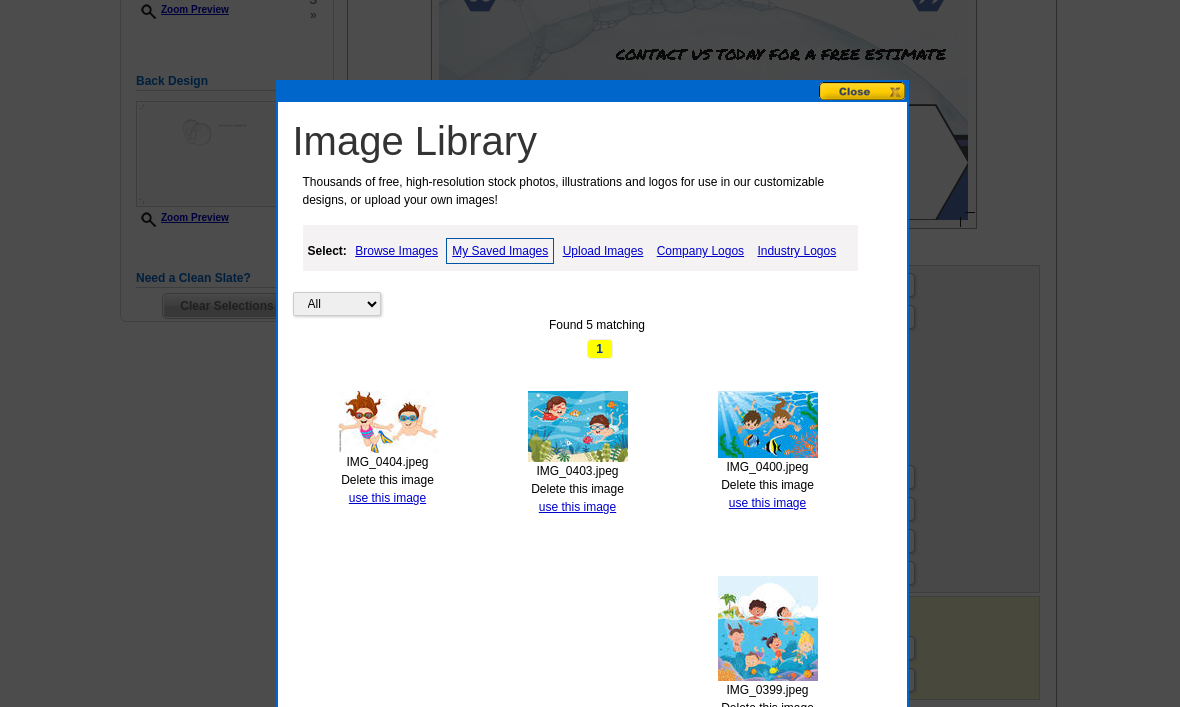 click on "use this image" at bounding box center (767, 503) 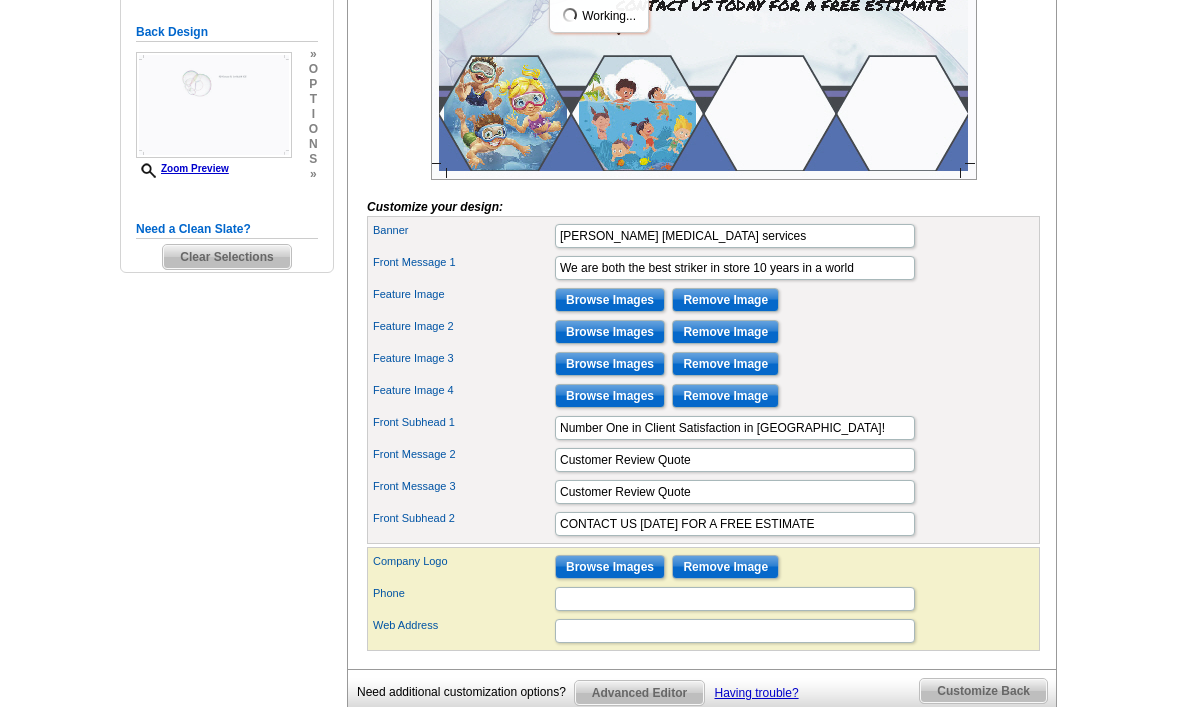 scroll, scrollTop: 530, scrollLeft: 0, axis: vertical 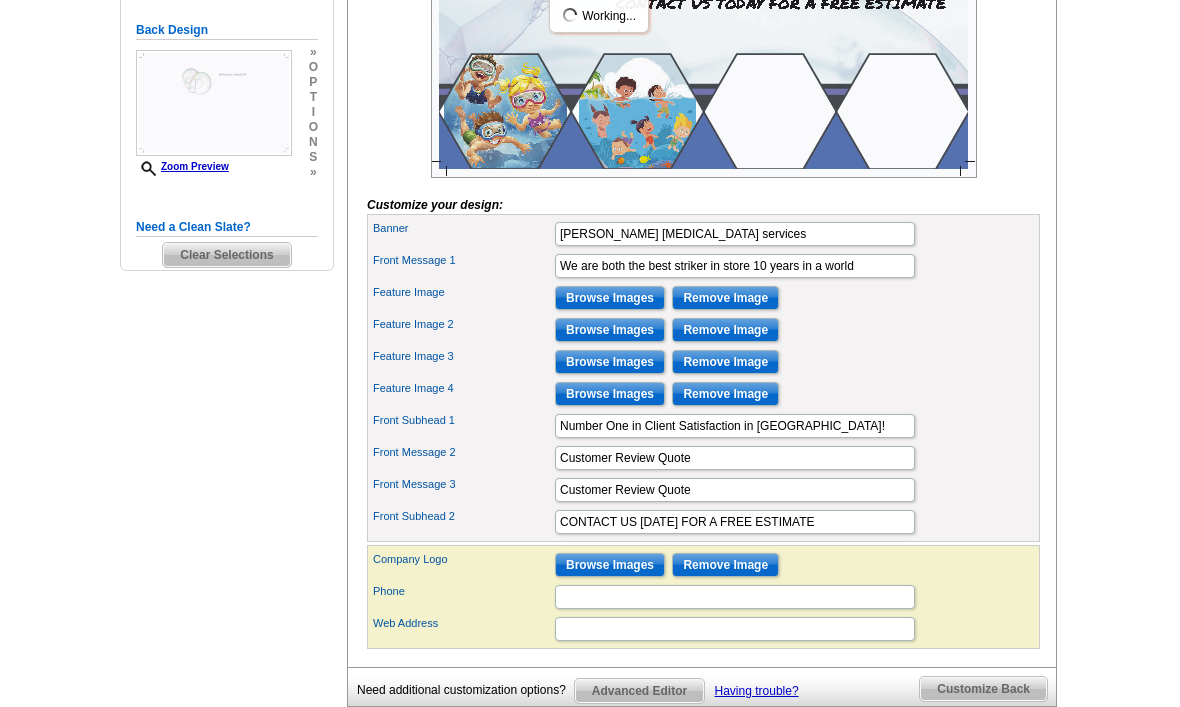 click on "Browse Images" at bounding box center (610, 394) 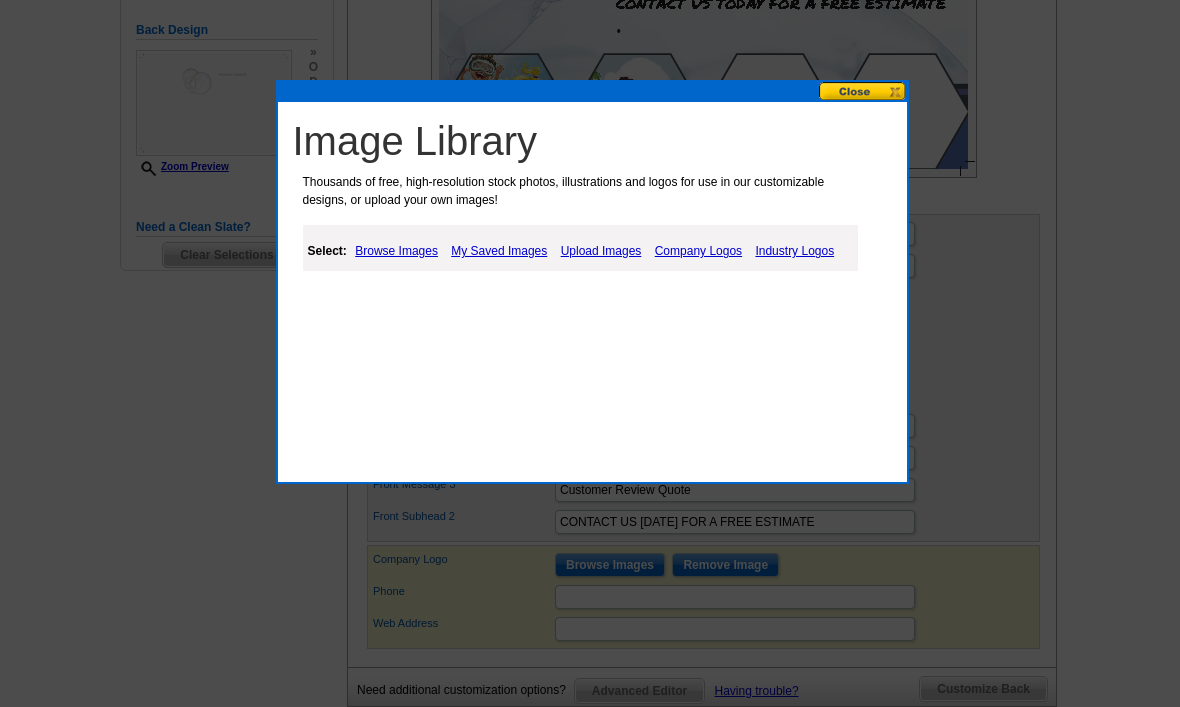 scroll, scrollTop: 533, scrollLeft: 0, axis: vertical 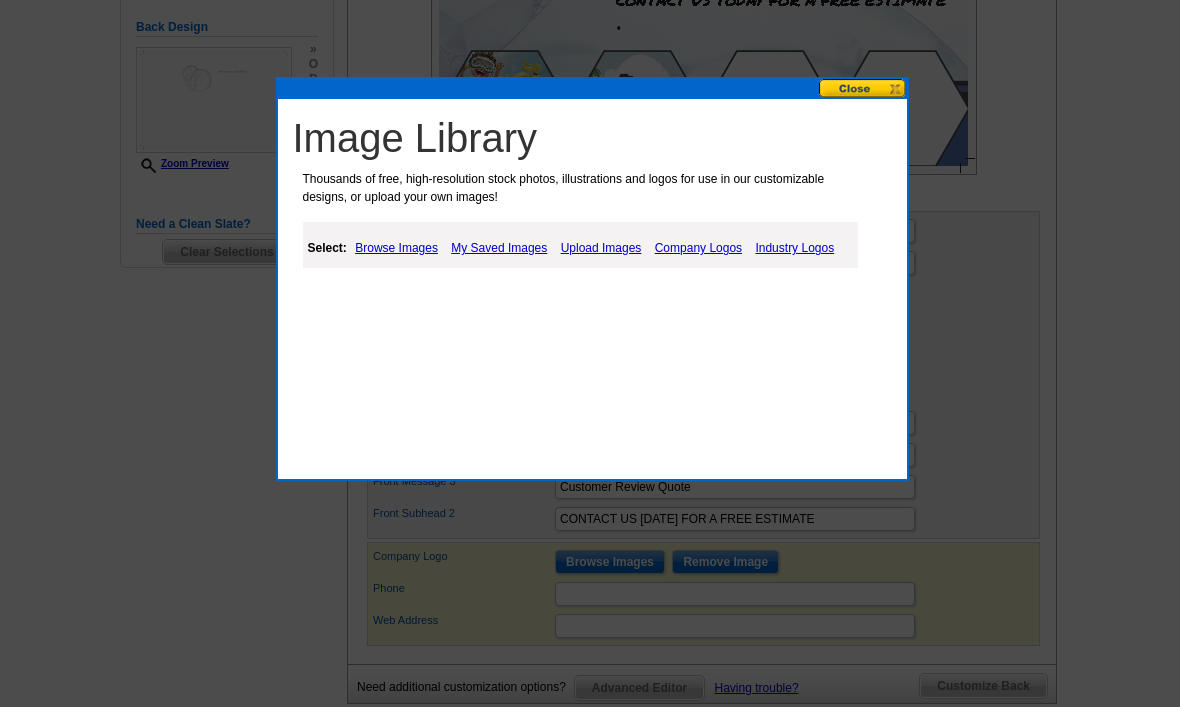click on "Upload Images" at bounding box center (601, 248) 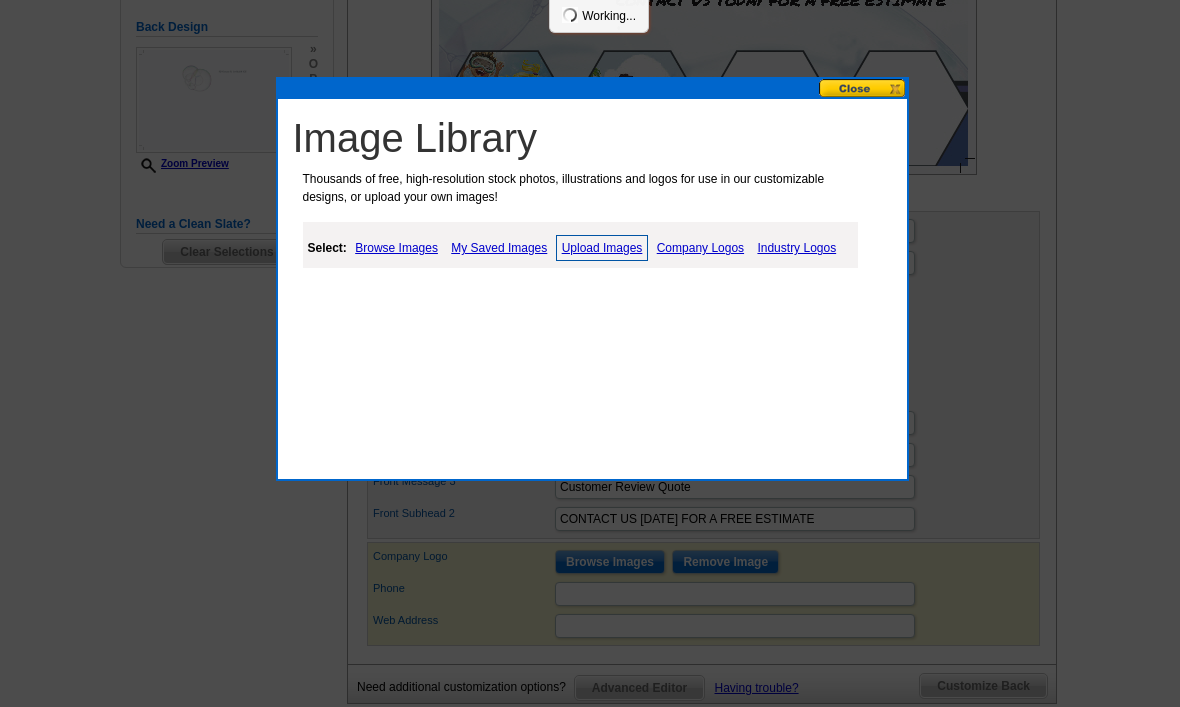 click on "Upload Images" at bounding box center (602, 248) 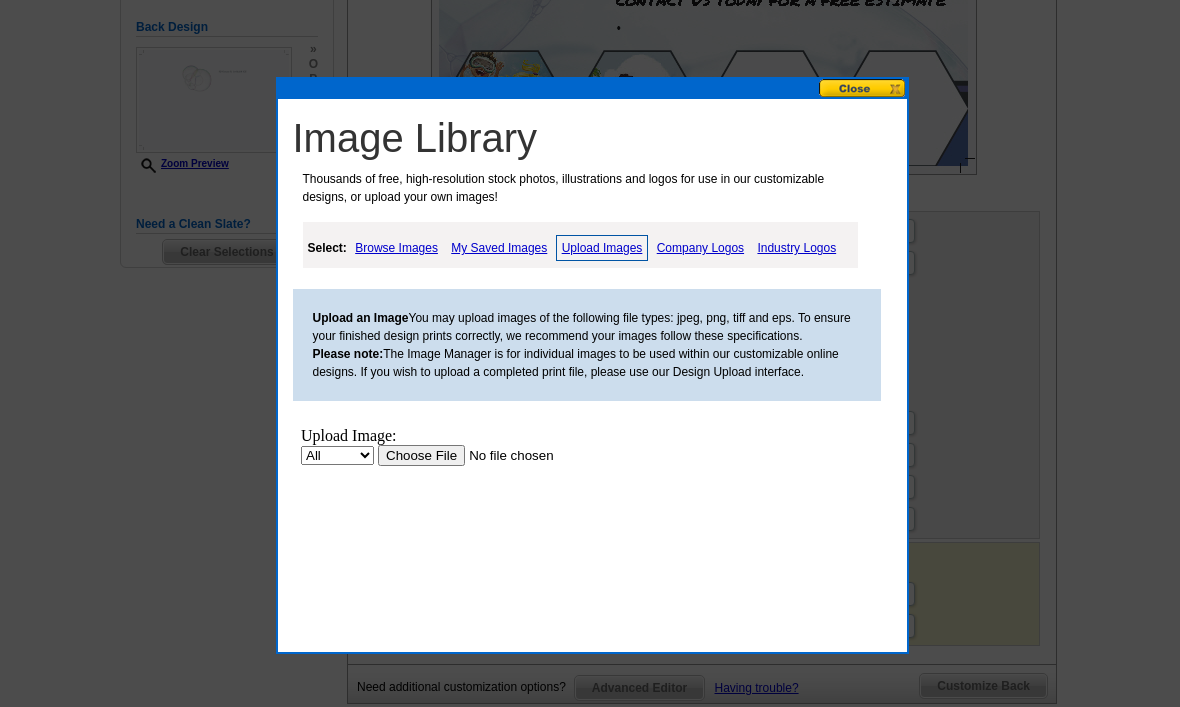 scroll, scrollTop: 0, scrollLeft: 0, axis: both 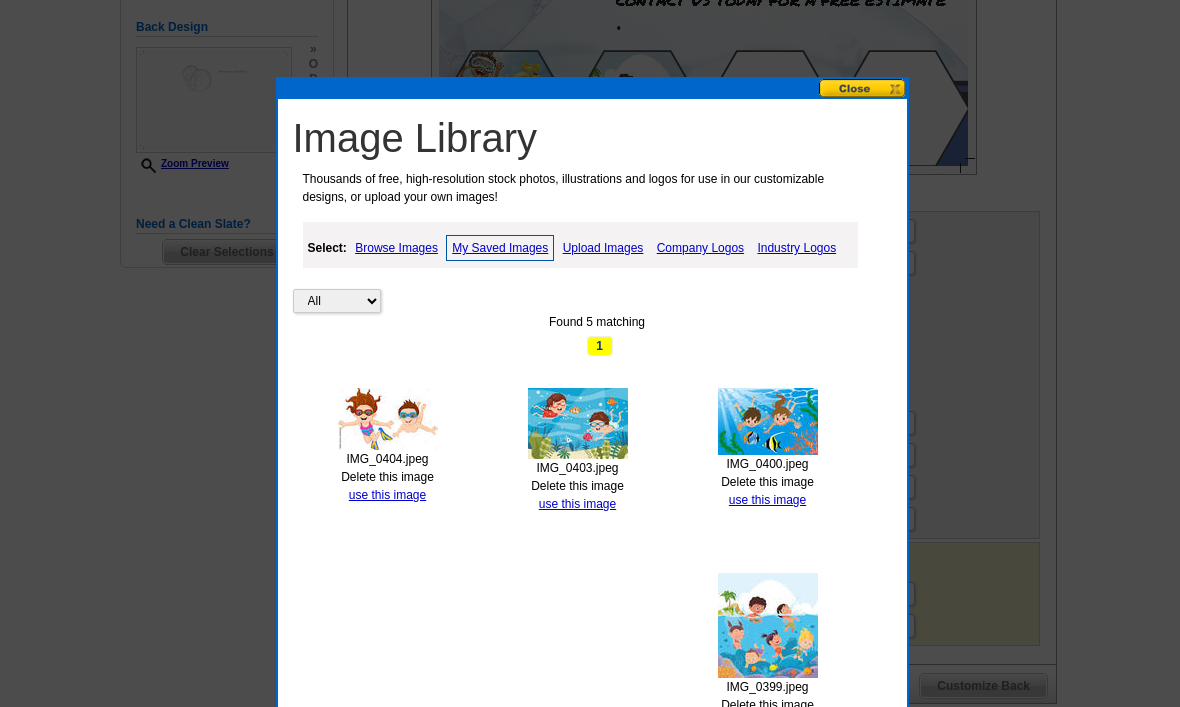 click on "use this image" at bounding box center [577, 504] 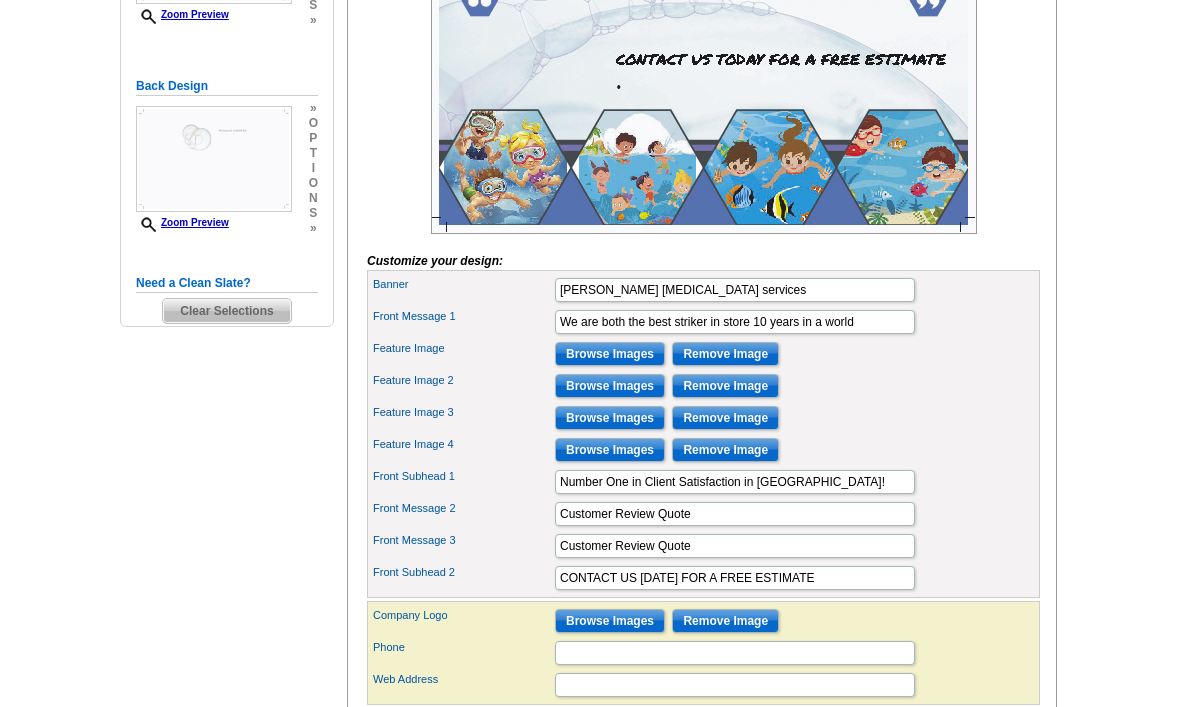 scroll, scrollTop: 475, scrollLeft: 0, axis: vertical 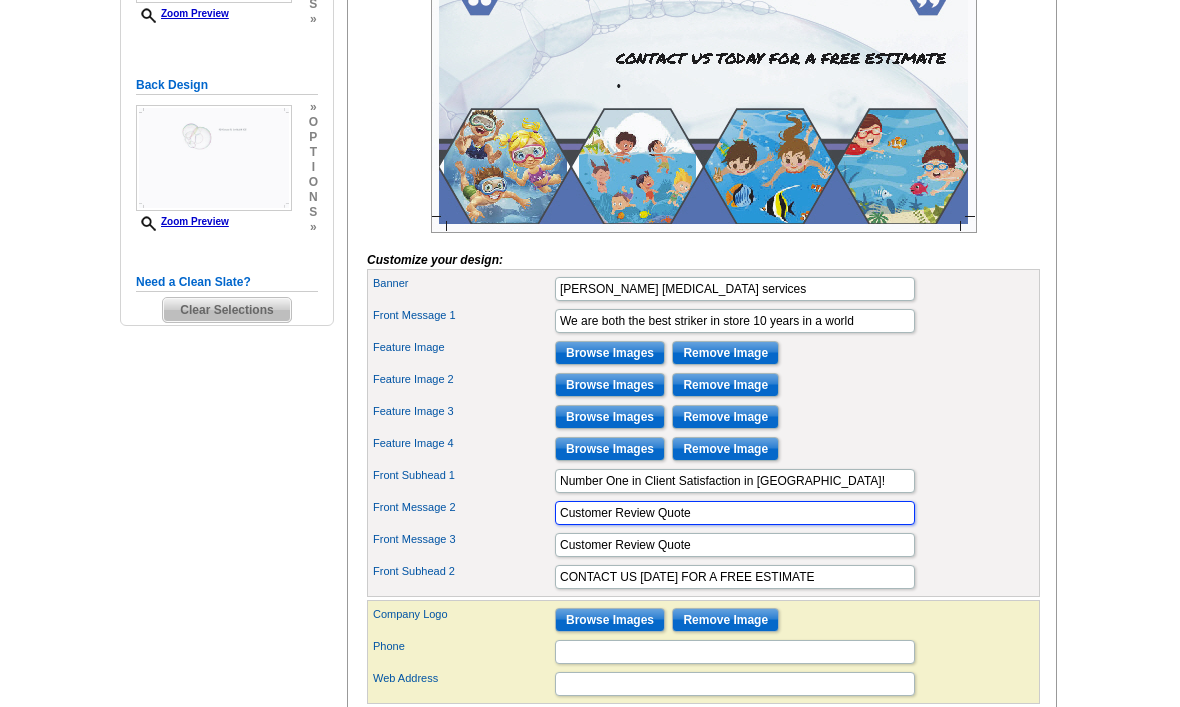 click on "Customer Review Quote" at bounding box center (735, 513) 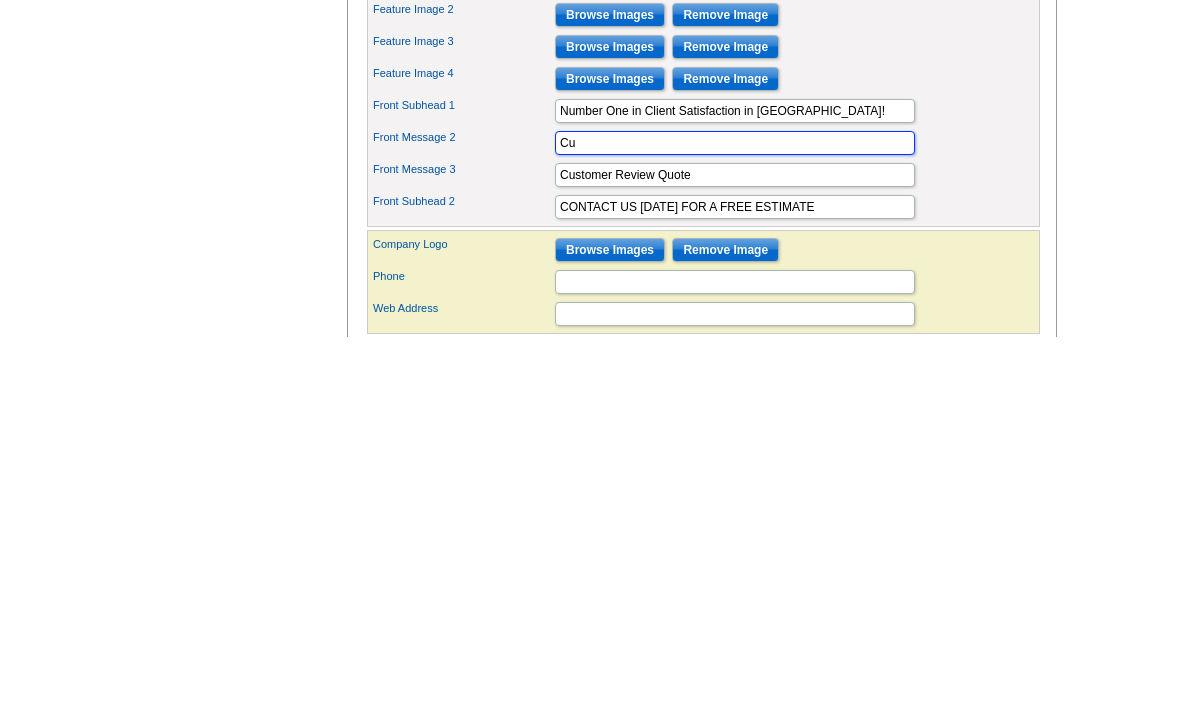 type on "C" 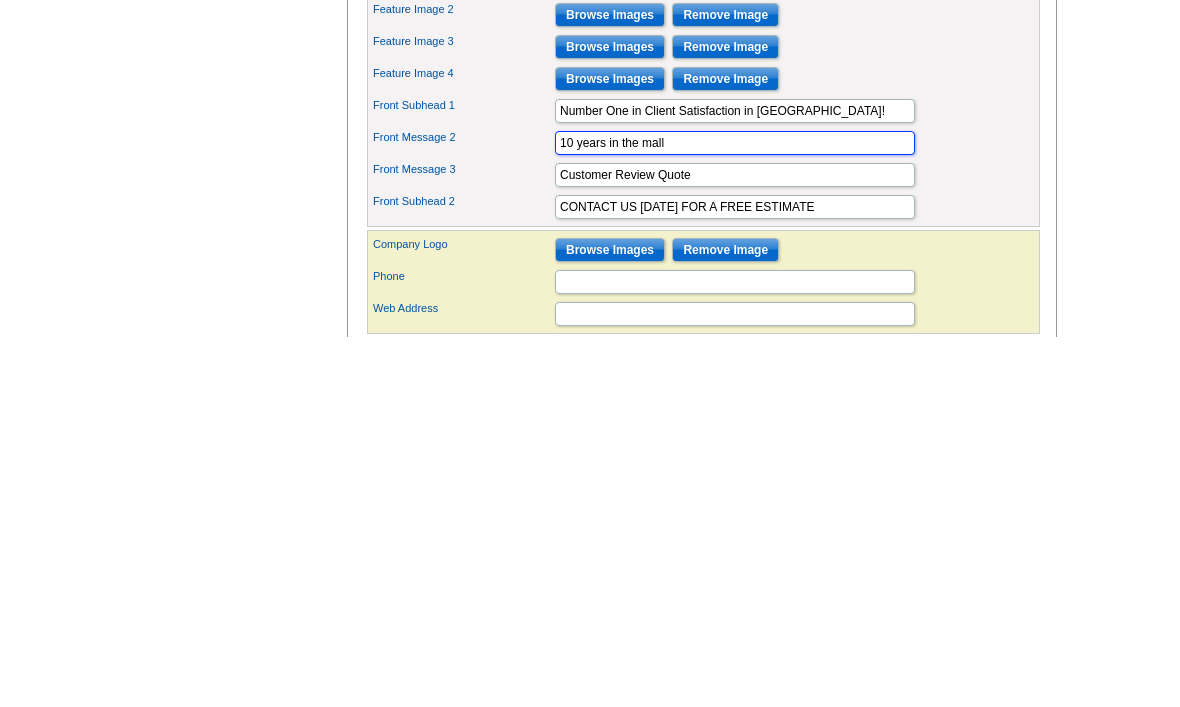 type on "10 years in the mall" 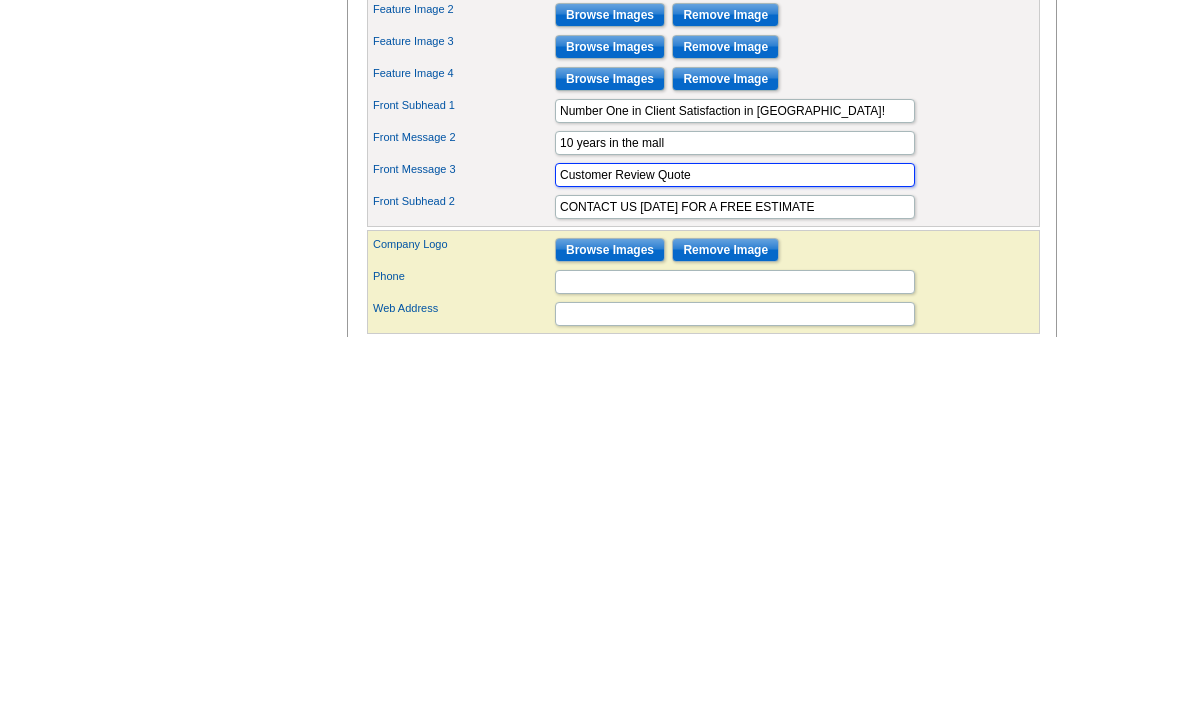 click on "Customer Review Quote" at bounding box center (735, 545) 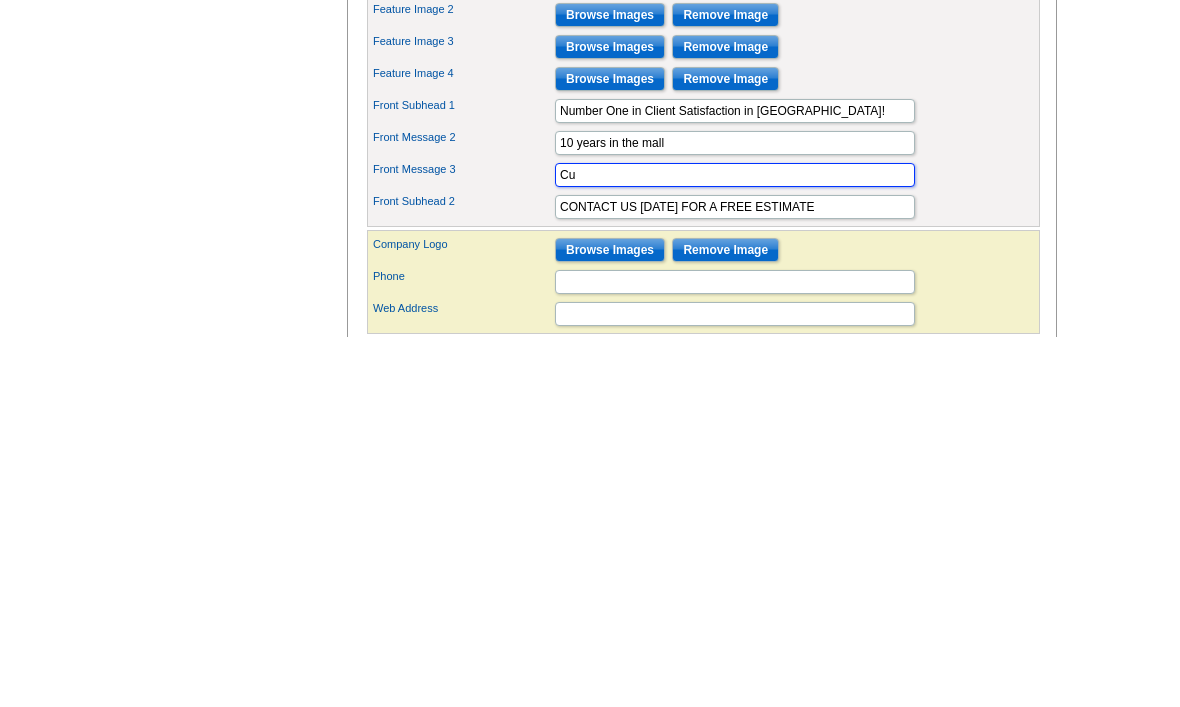type on "C" 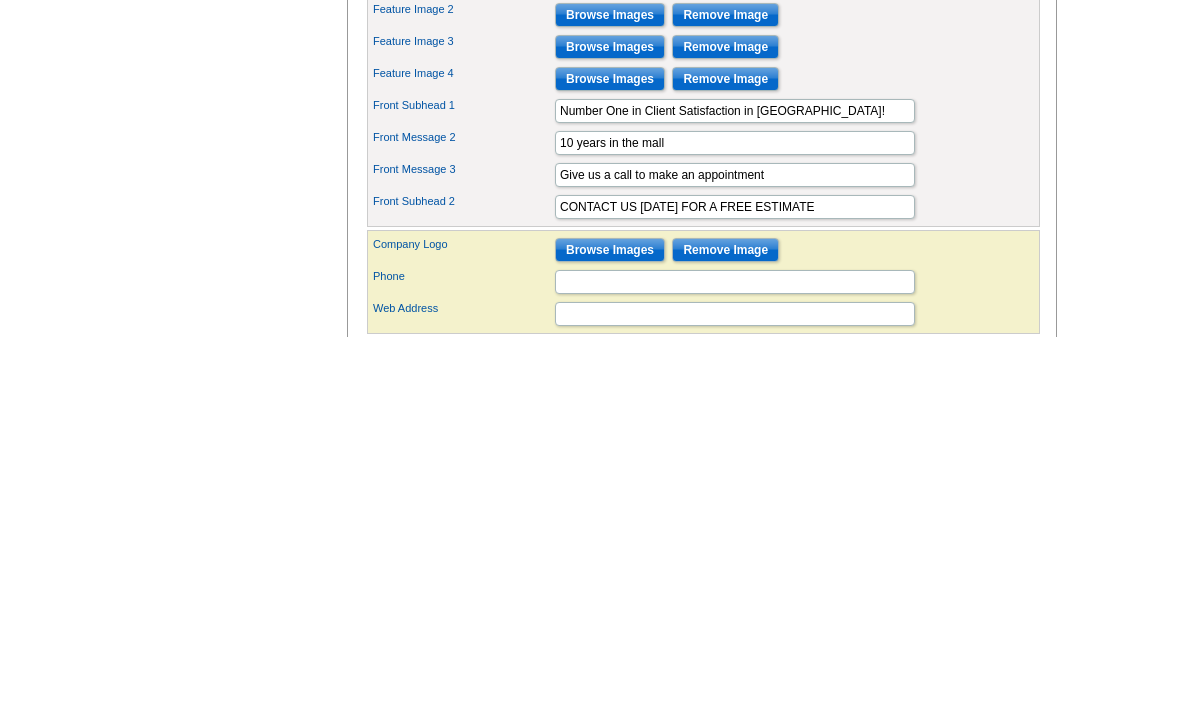 scroll, scrollTop: 845, scrollLeft: 0, axis: vertical 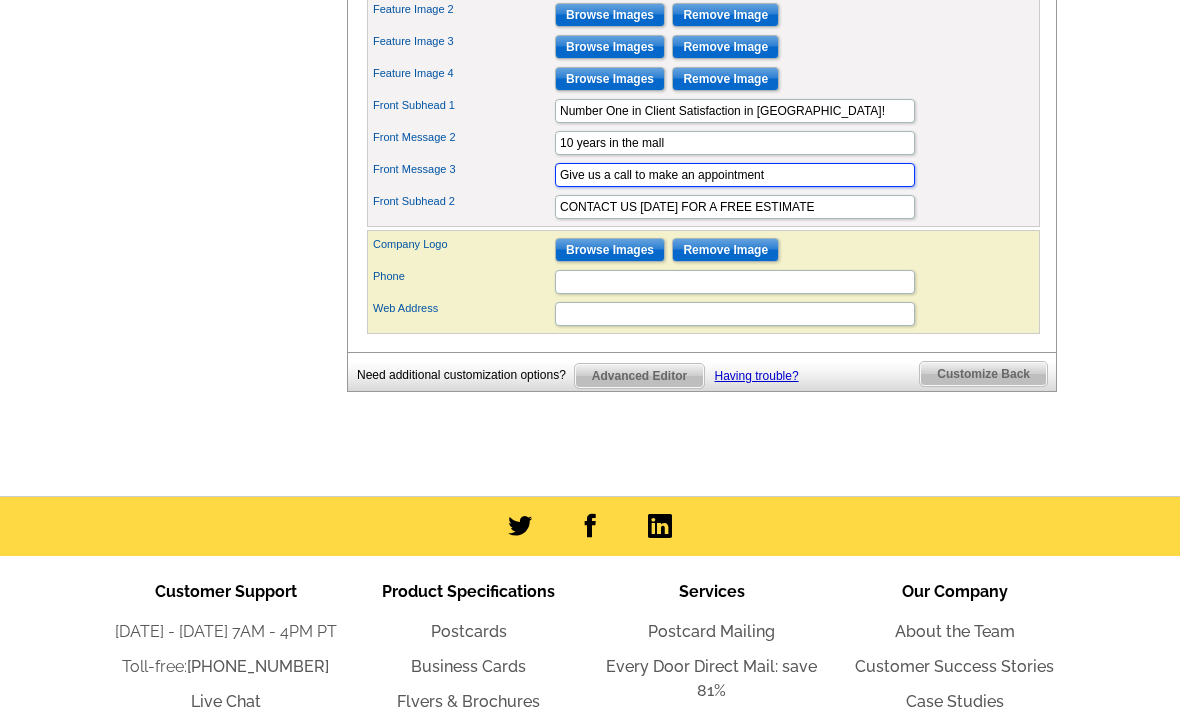 type on "Give us a call to make an appointment" 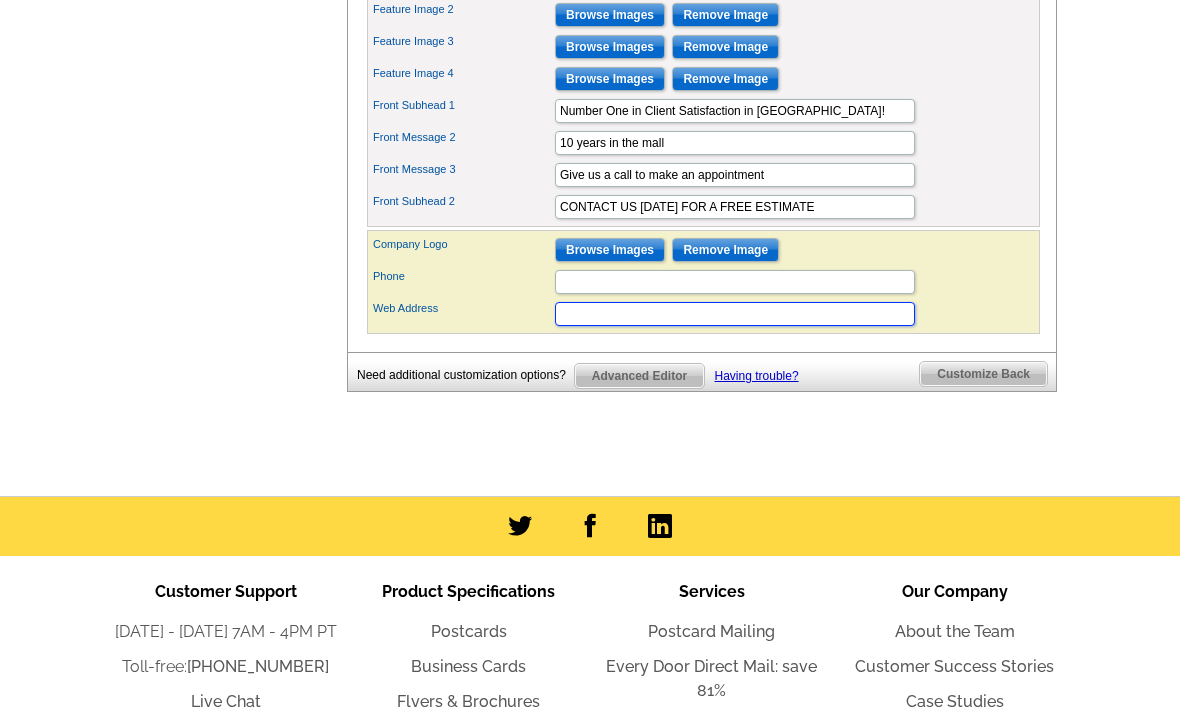 click on "Web Address" at bounding box center [735, 314] 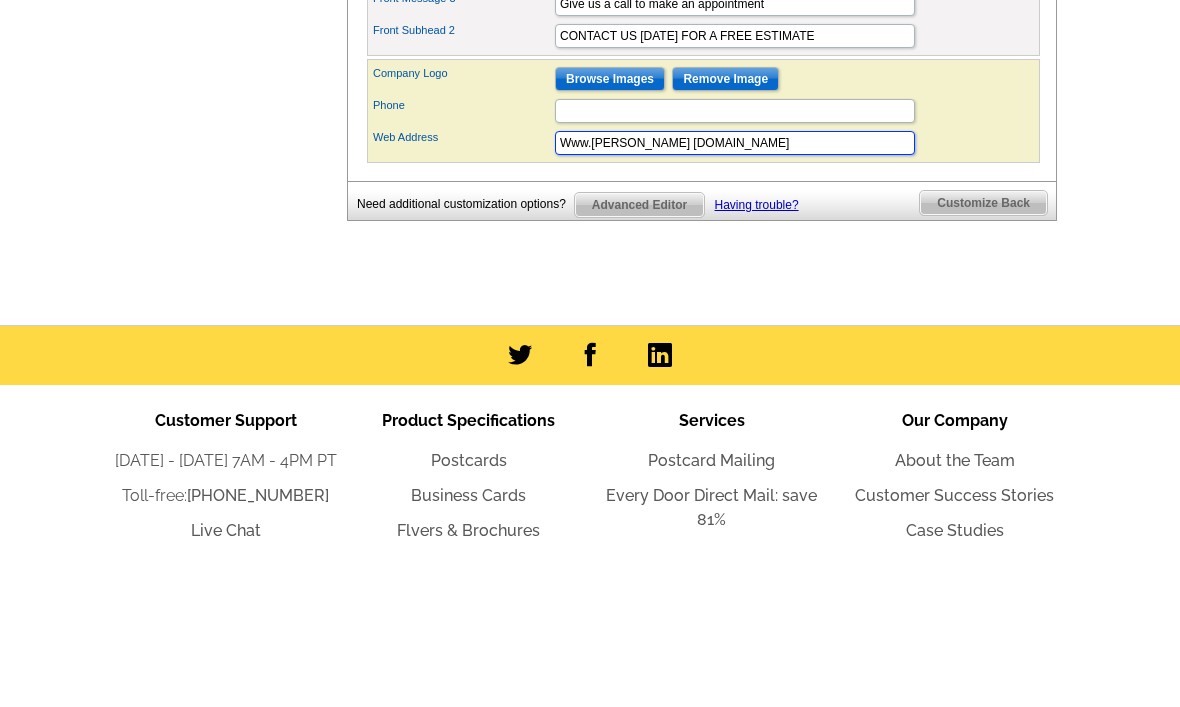 type on "Www.lance drycleaningstore.com" 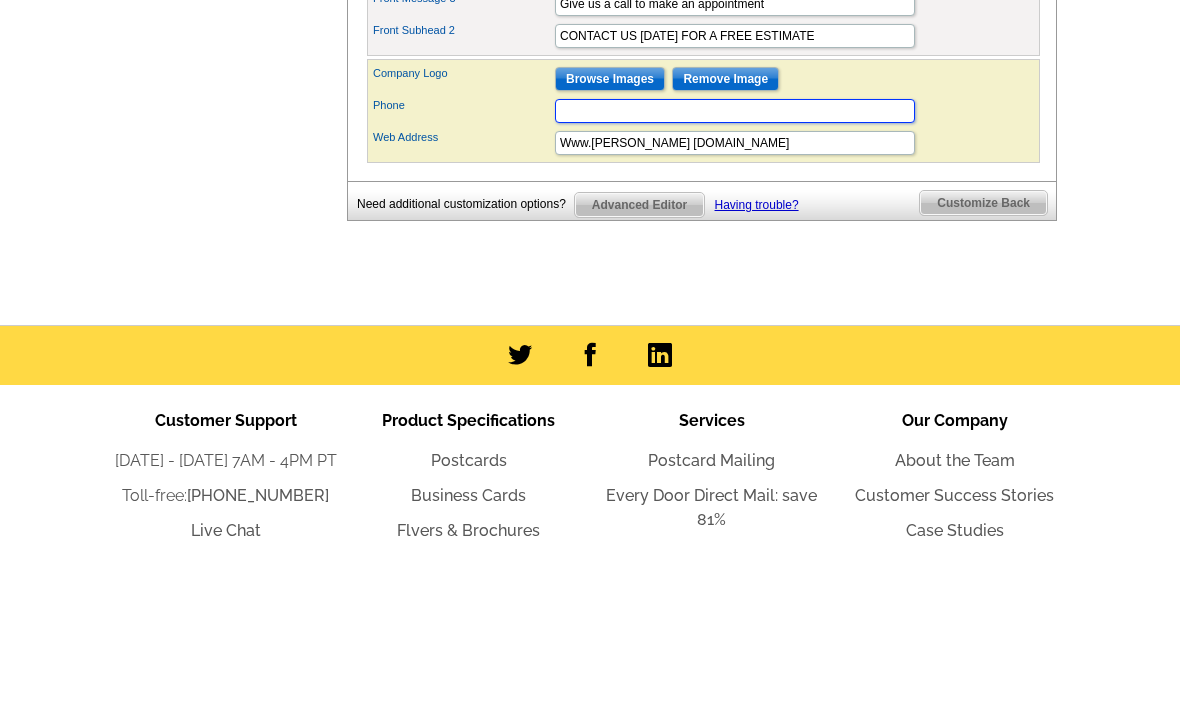 click on "Phone" at bounding box center (735, 282) 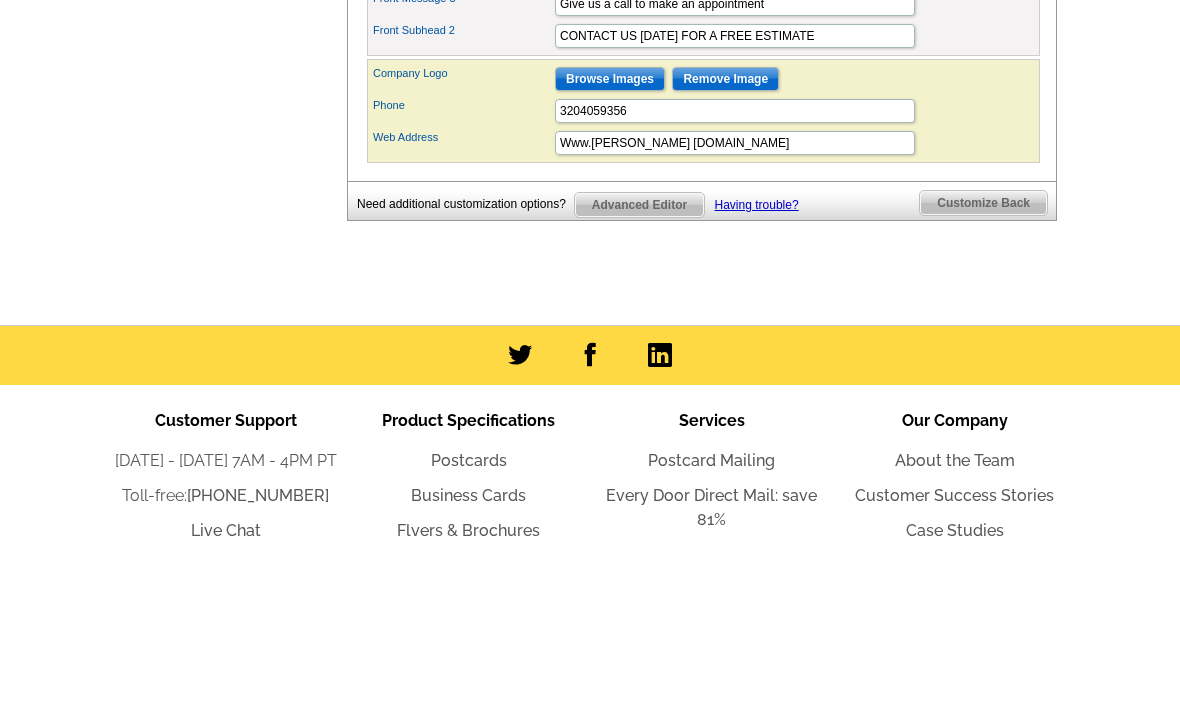 click on "Customize Back" at bounding box center (983, 374) 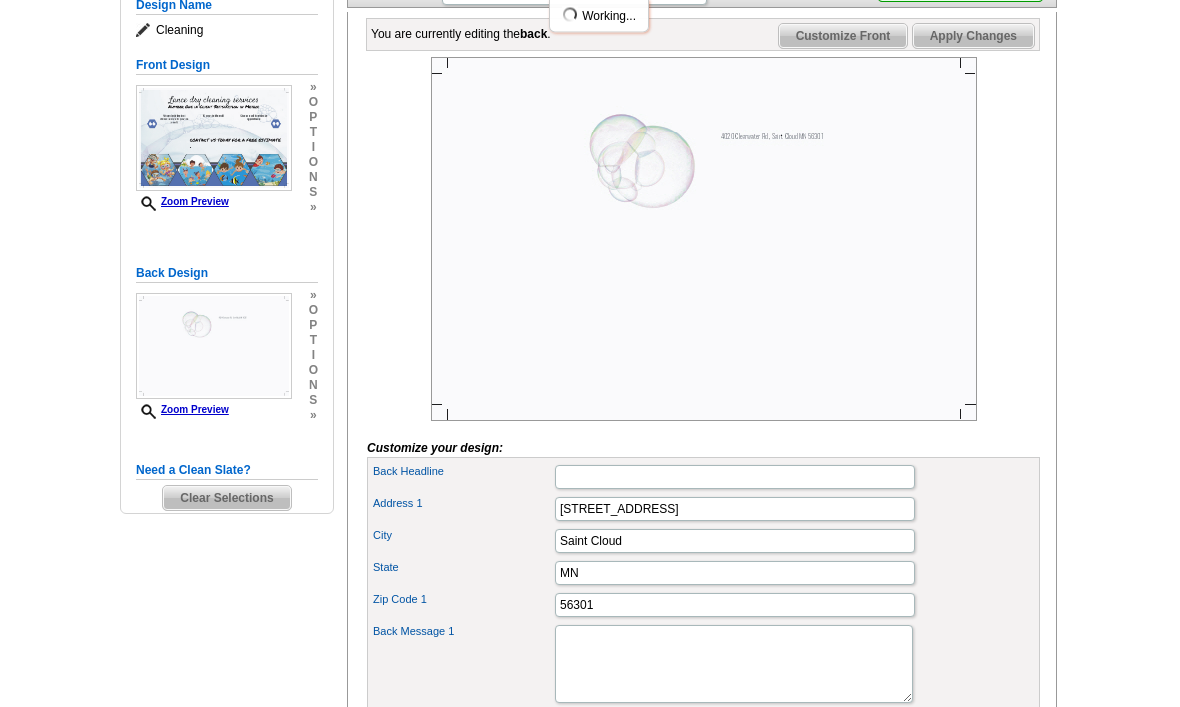 scroll, scrollTop: 287, scrollLeft: 0, axis: vertical 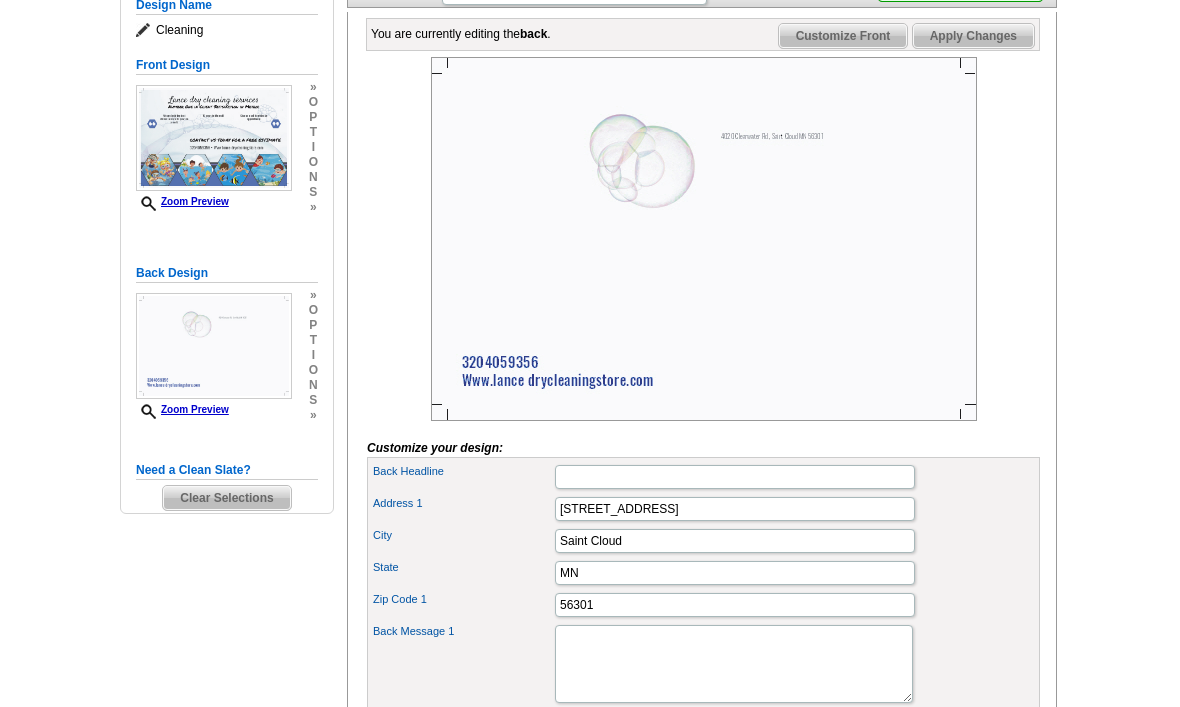 click on "Customize Front" at bounding box center (843, 36) 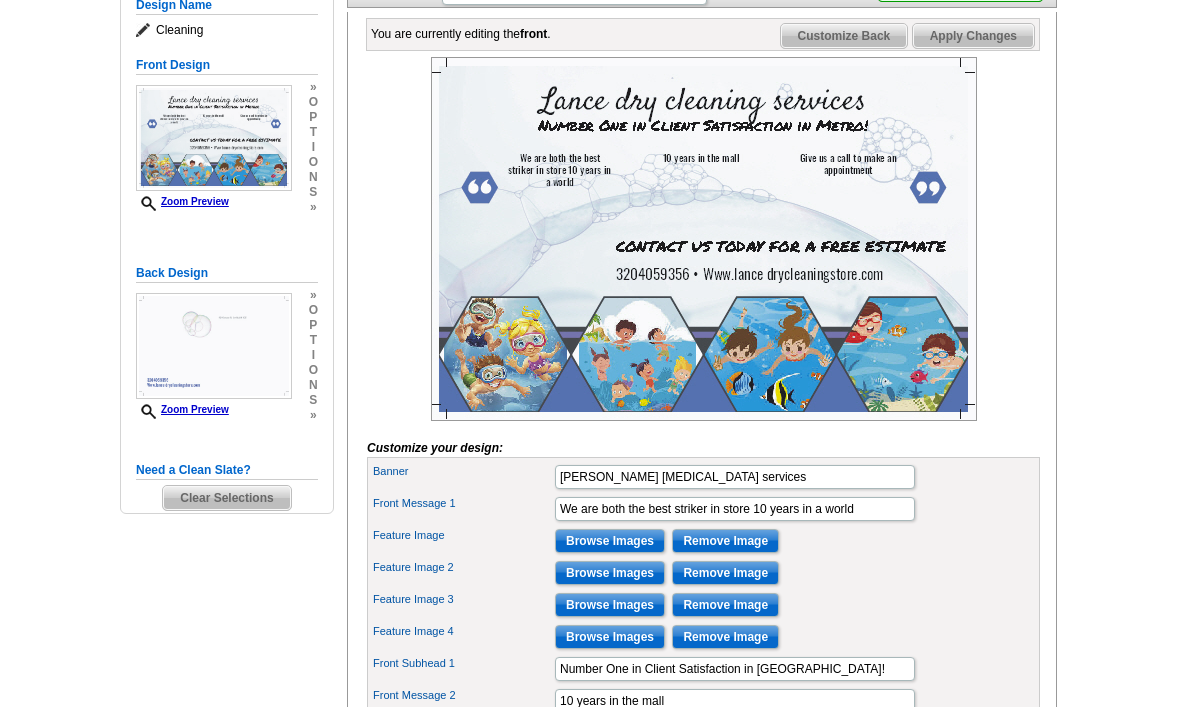 click on "Customize Back" at bounding box center (844, 36) 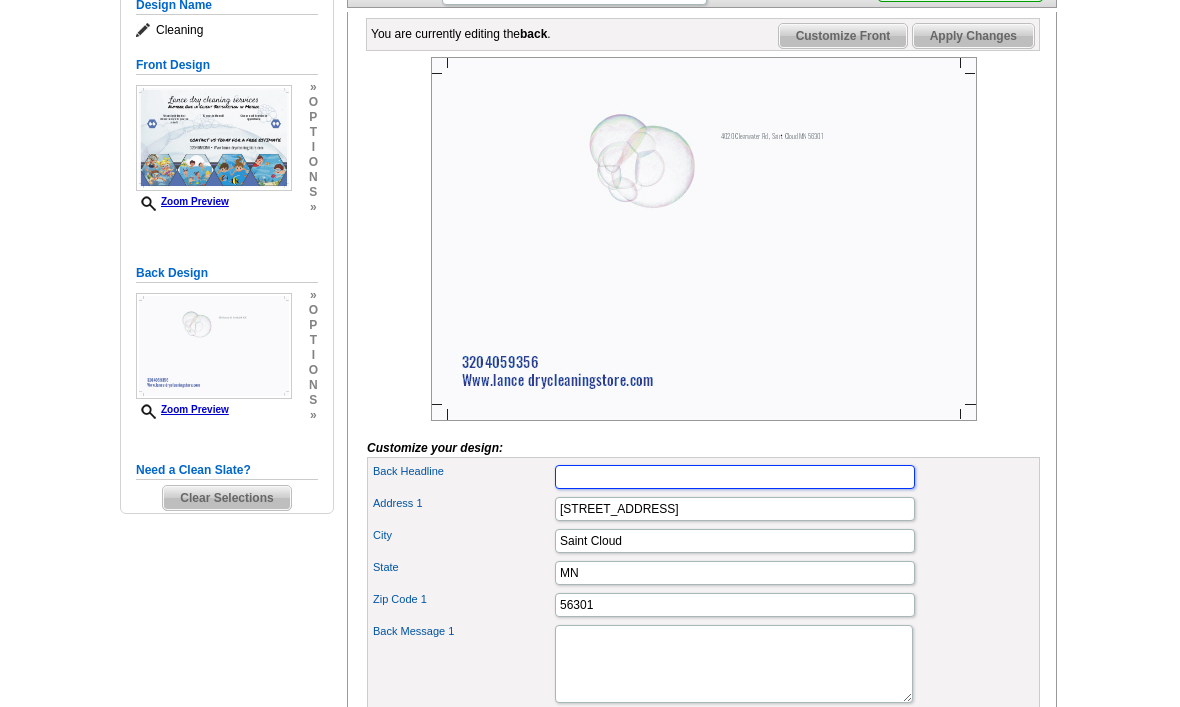 click on "Back Headline" at bounding box center (735, 477) 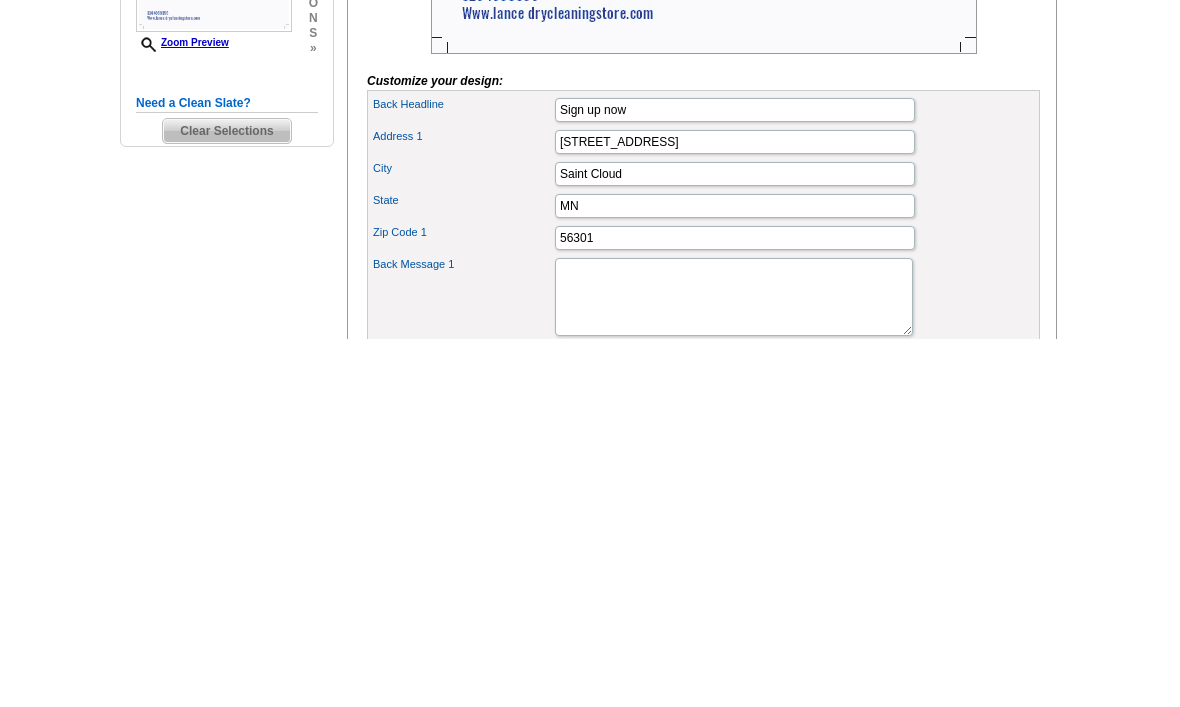 scroll, scrollTop: 655, scrollLeft: 0, axis: vertical 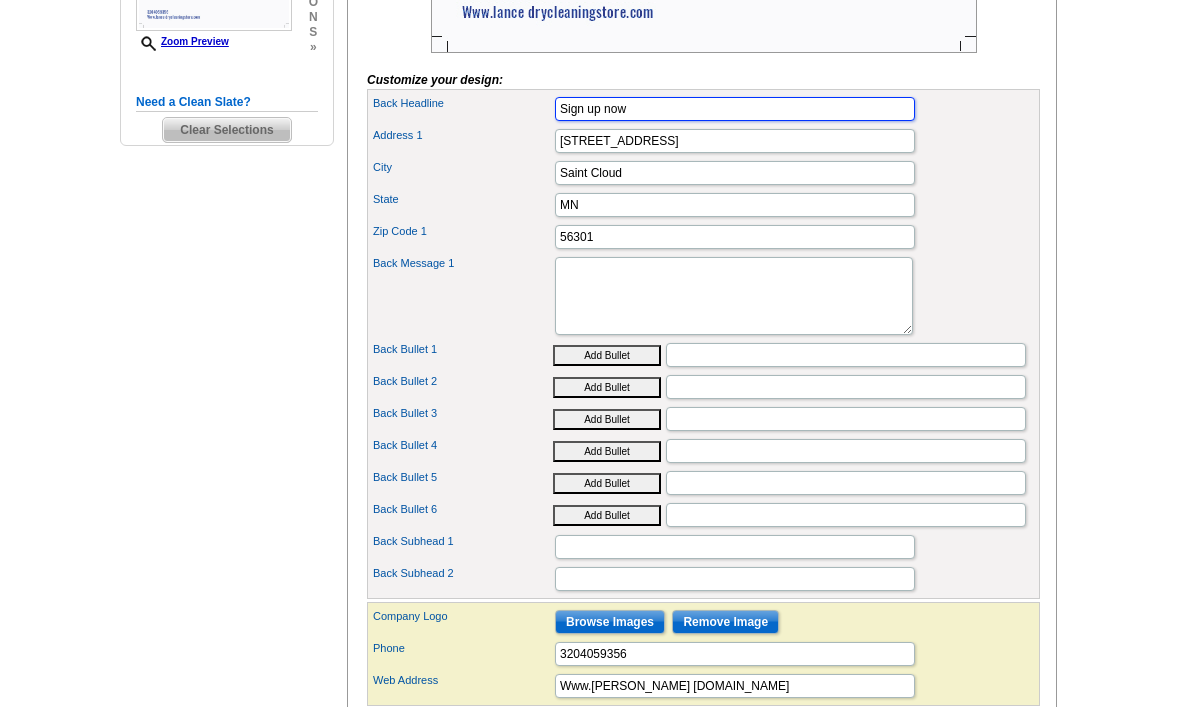 type on "Sign up now" 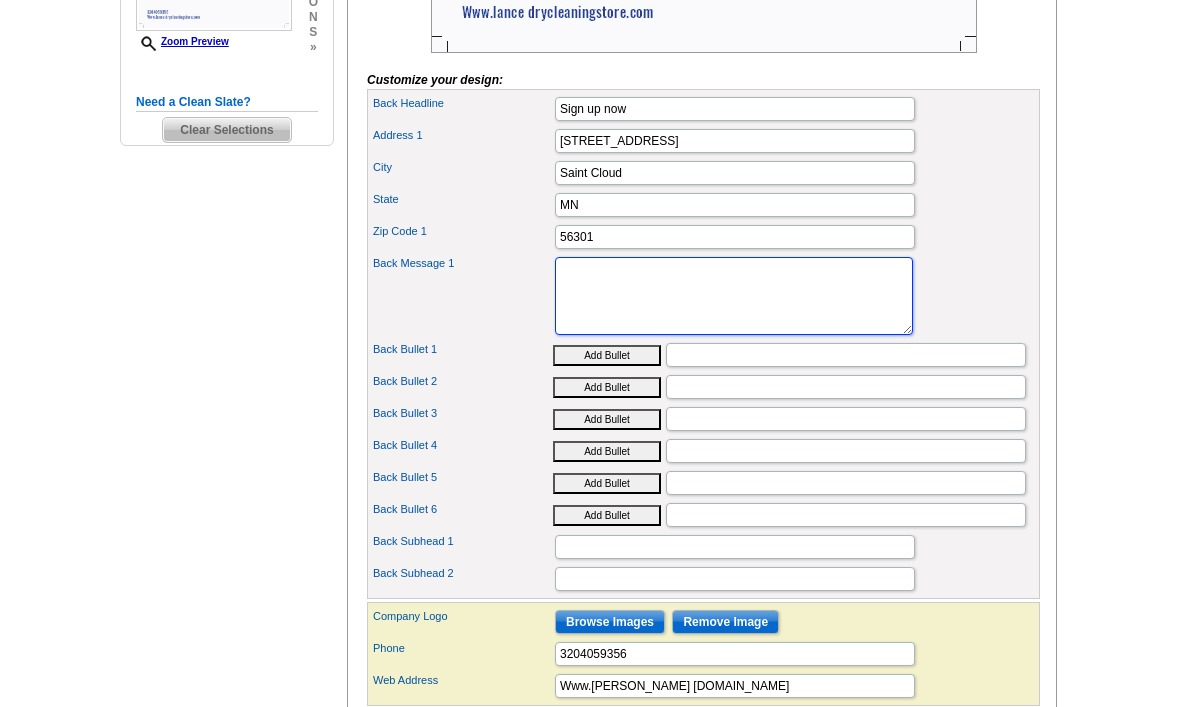 click on "Back Message 1" at bounding box center (734, 296) 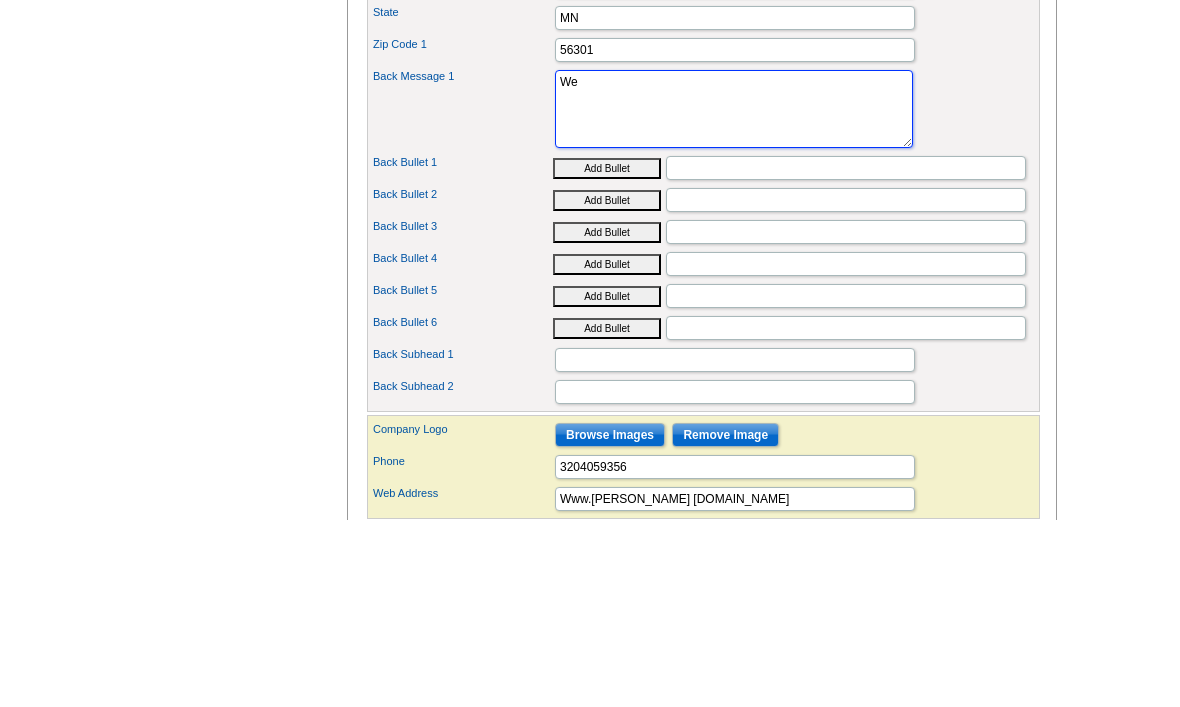 type on "W" 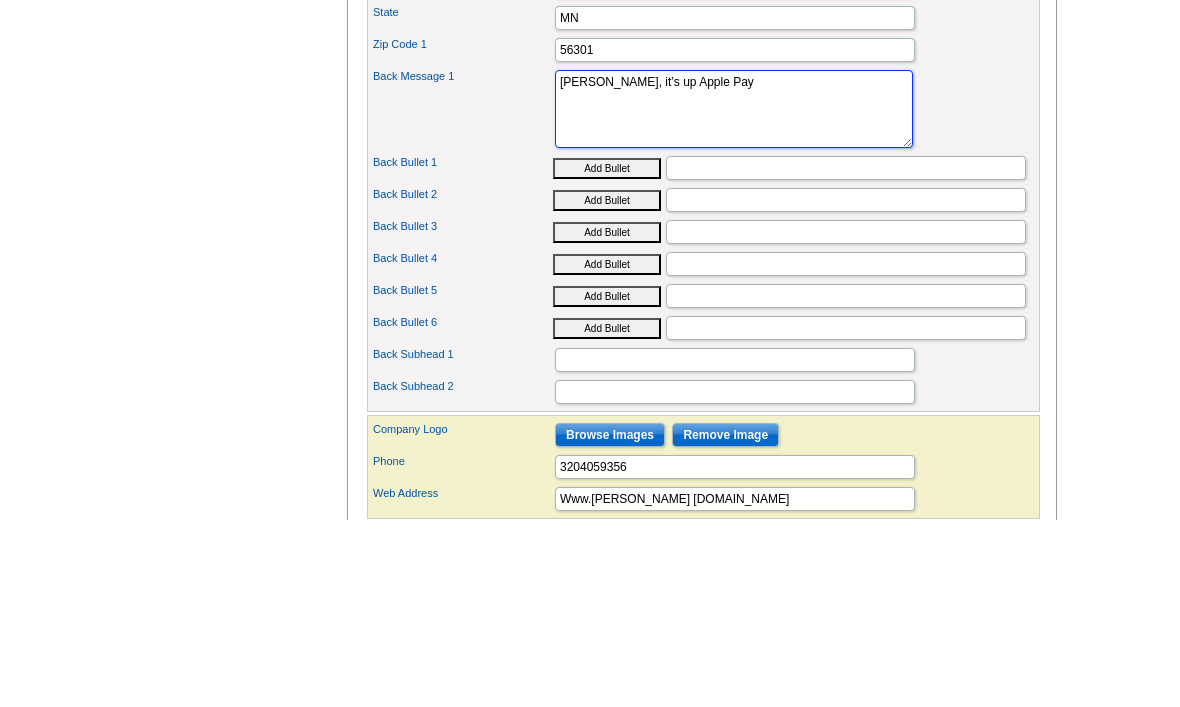 click on "Lee, it’s up Apple Pay" at bounding box center [734, 297] 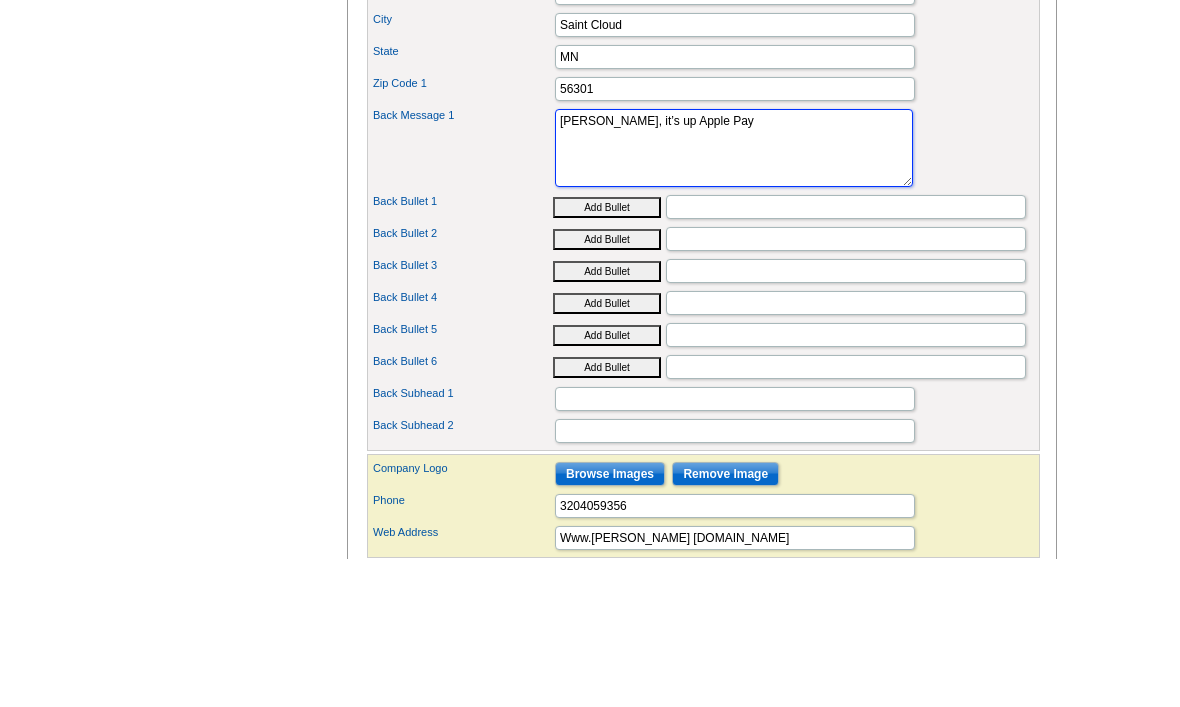 click on "Lee, it’s up Apple Pay" at bounding box center (734, 297) 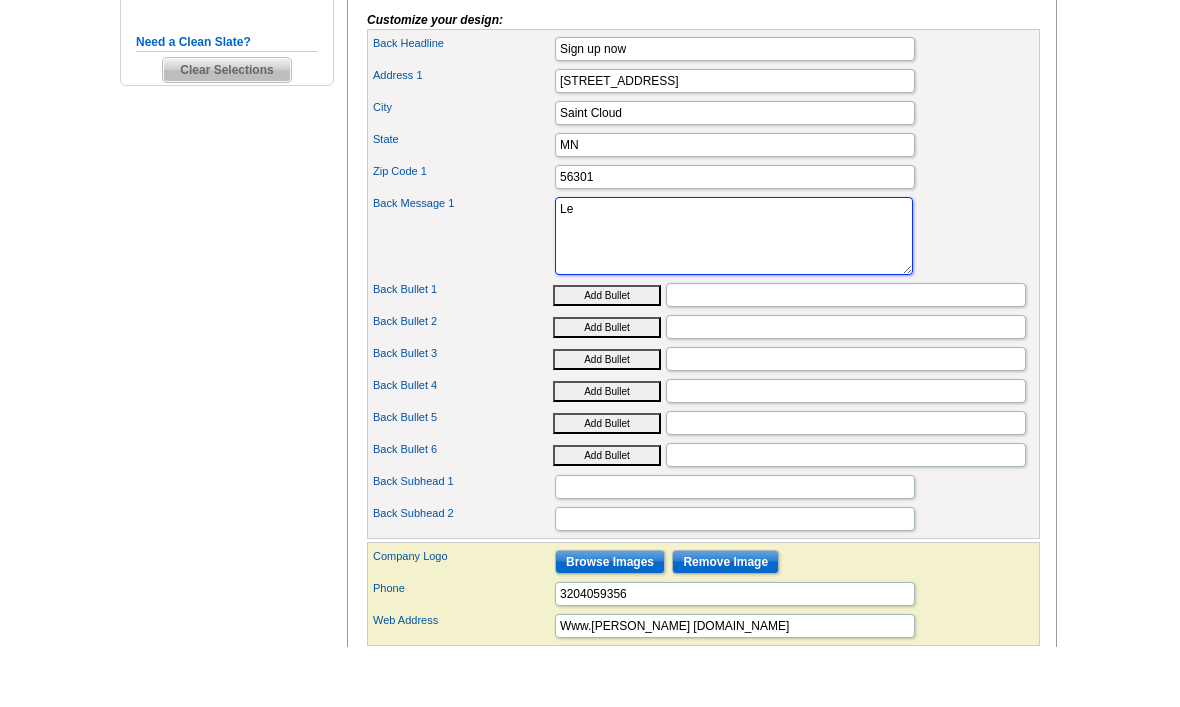 type on "L" 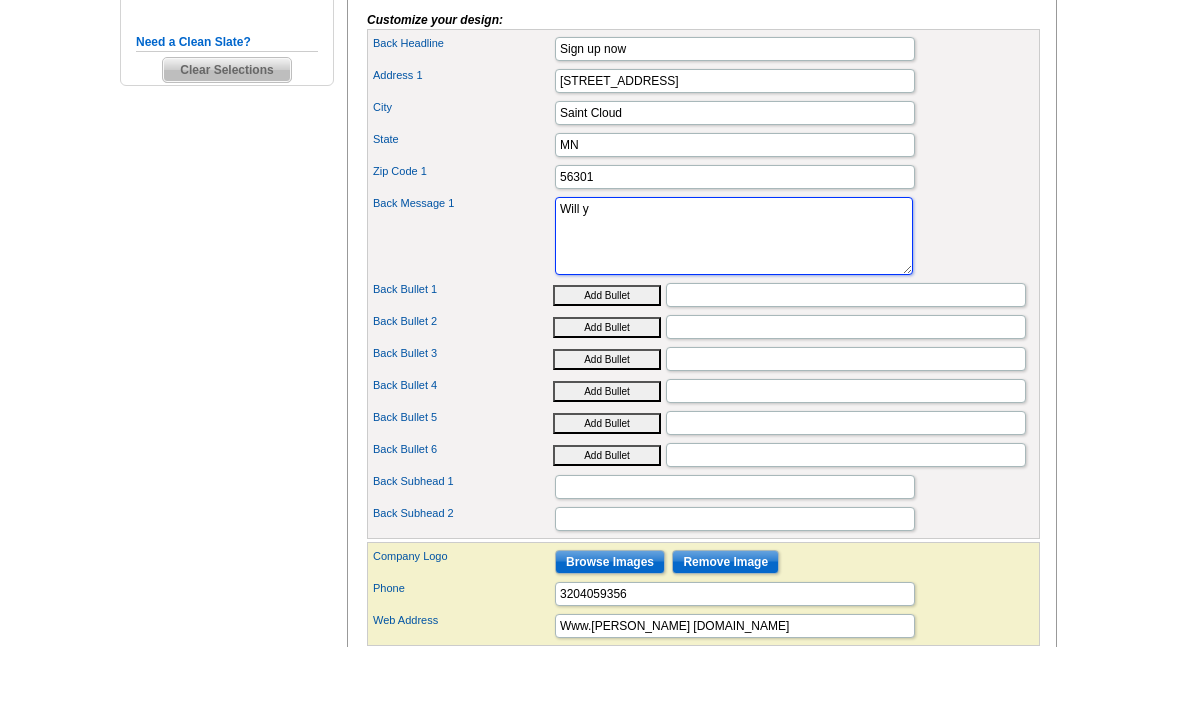 type on "Will" 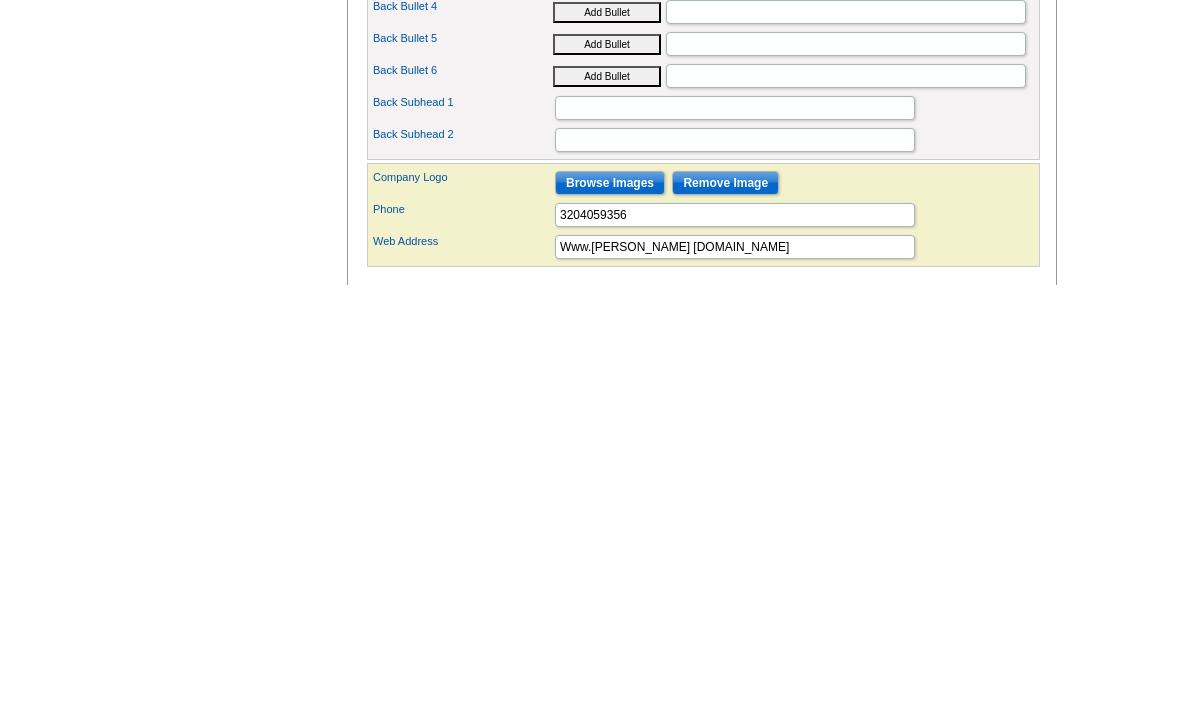 scroll, scrollTop: 673, scrollLeft: 0, axis: vertical 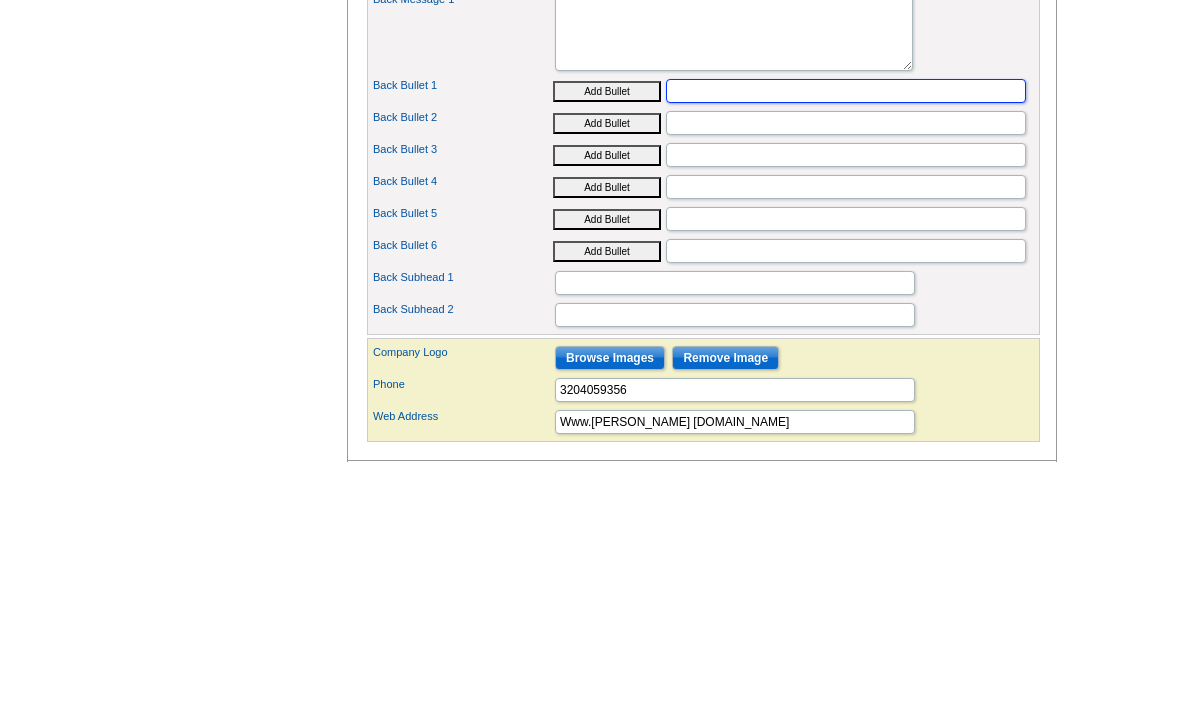 click on "Back Bullet 1" at bounding box center (846, 337) 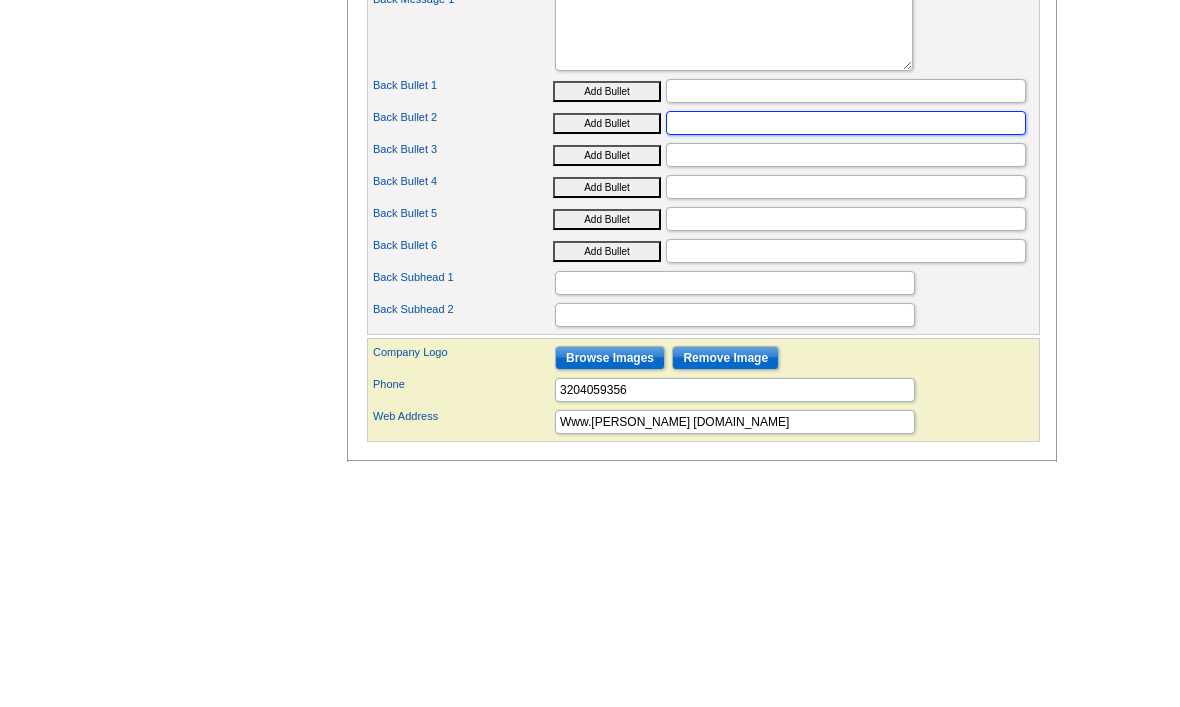 click on "Back Bullet 2" at bounding box center (846, 369) 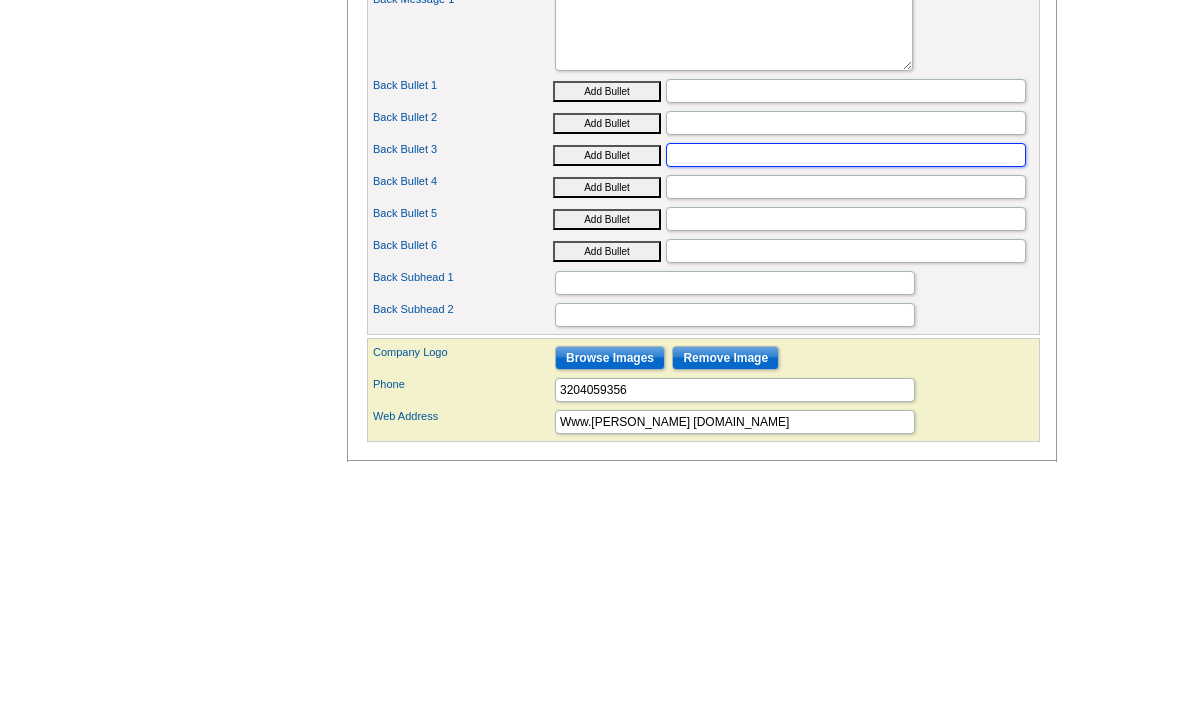 click on "Back Bullet 3" at bounding box center (846, 401) 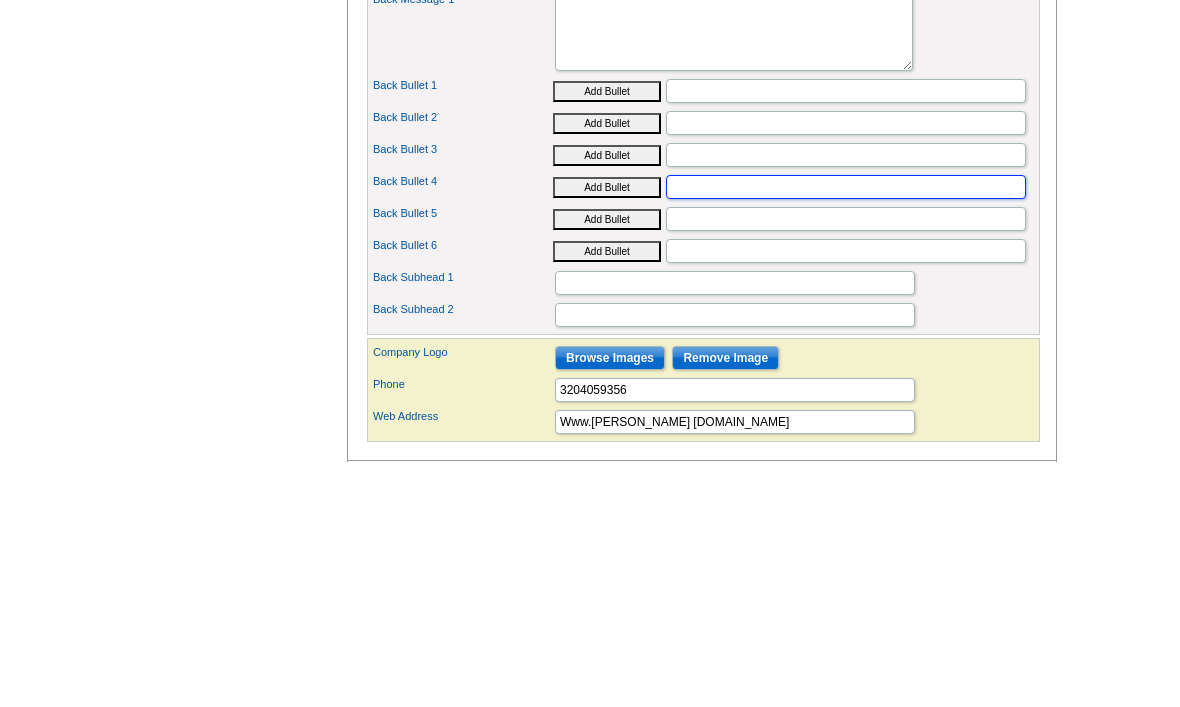 click on "Back Bullet 4" at bounding box center [846, 433] 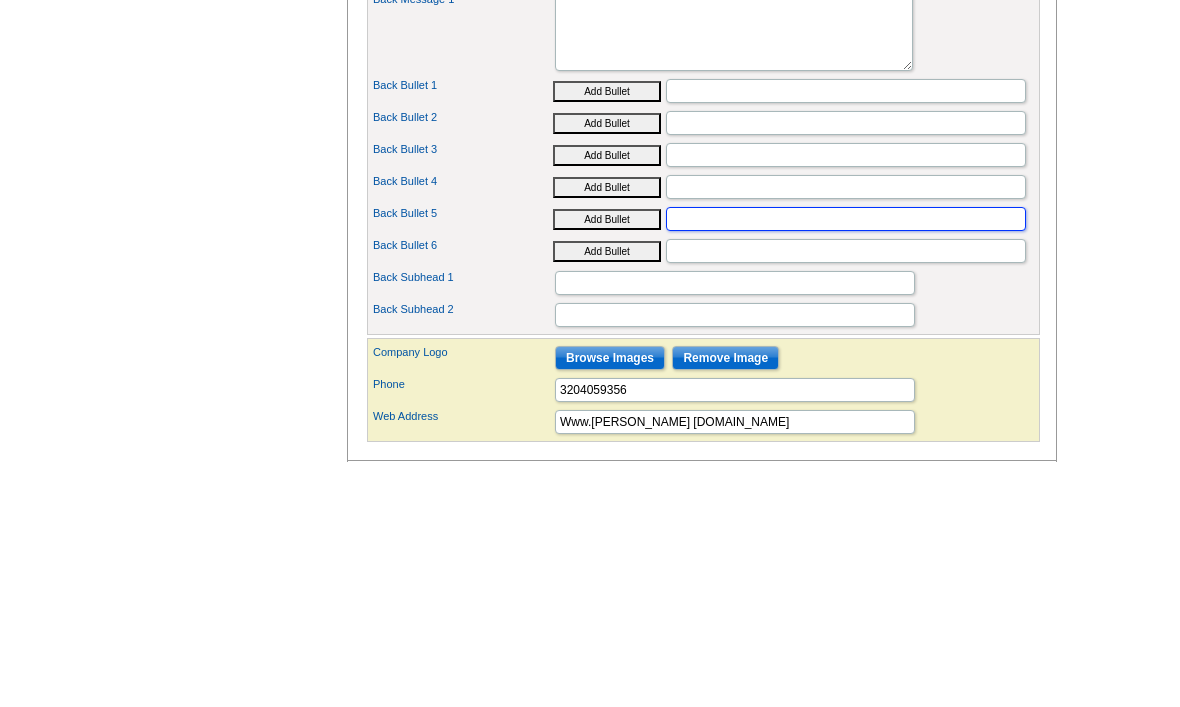 click on "Back Bullet 5" at bounding box center [846, 465] 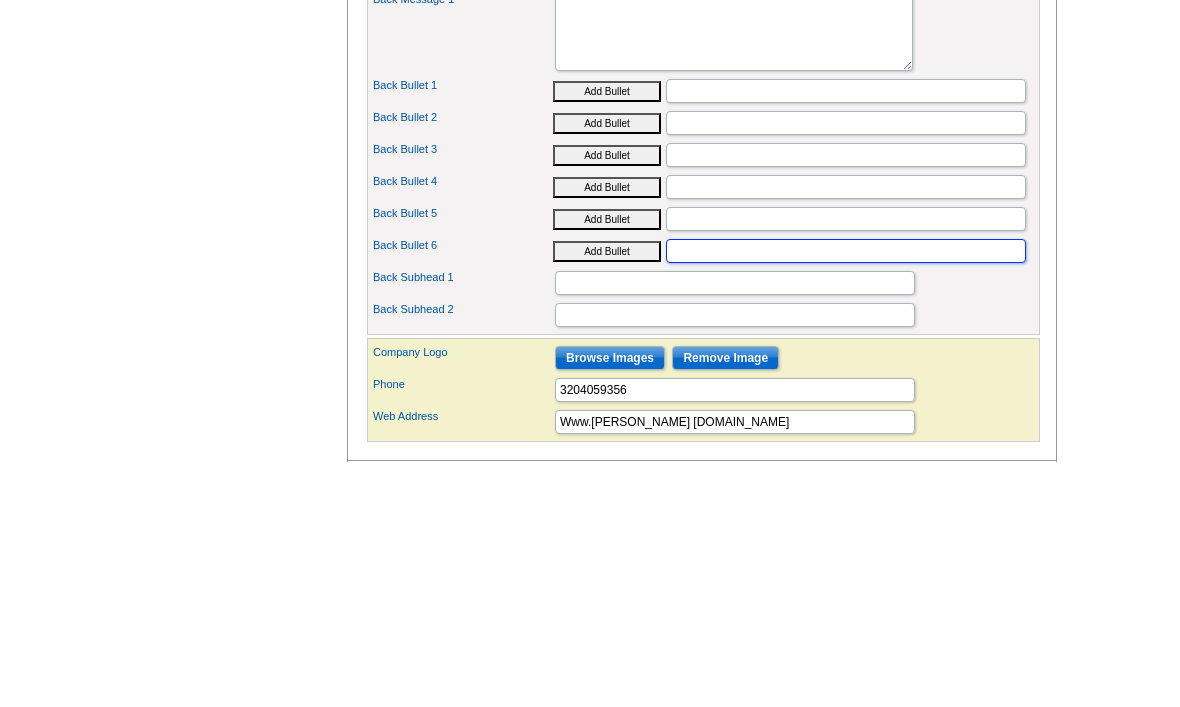 click on "Back Bullet 6" at bounding box center [846, 497] 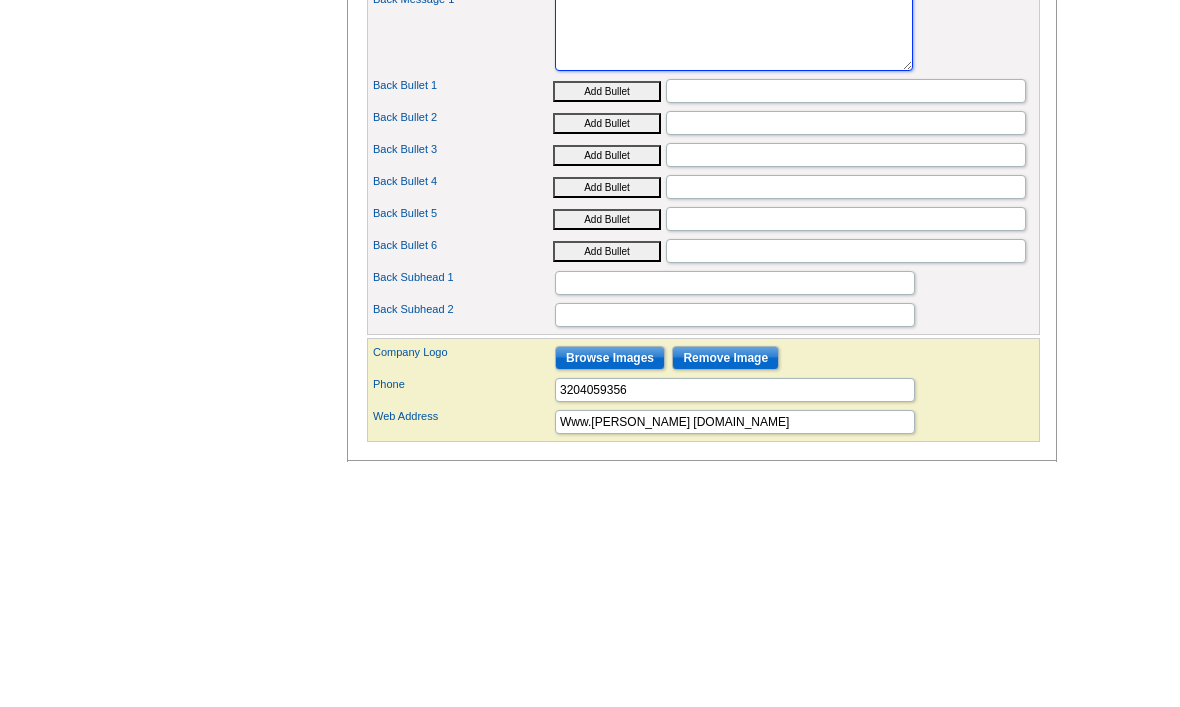 click on "Back Message 1" at bounding box center [734, 278] 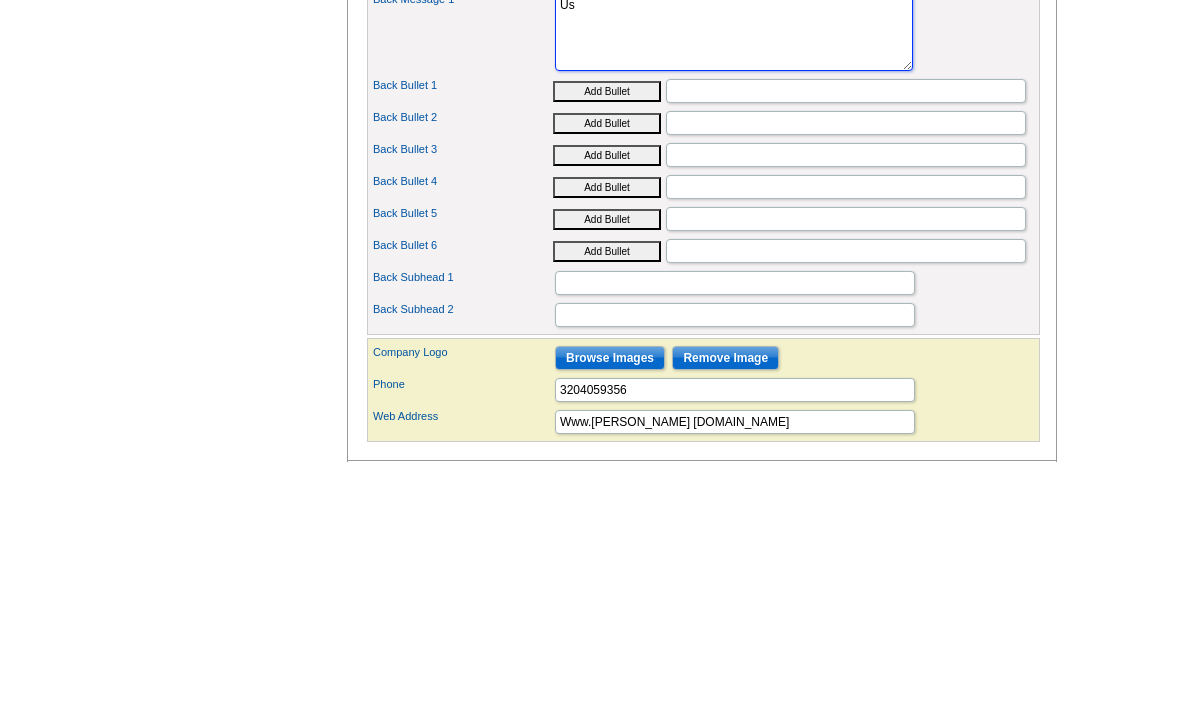 type on "U" 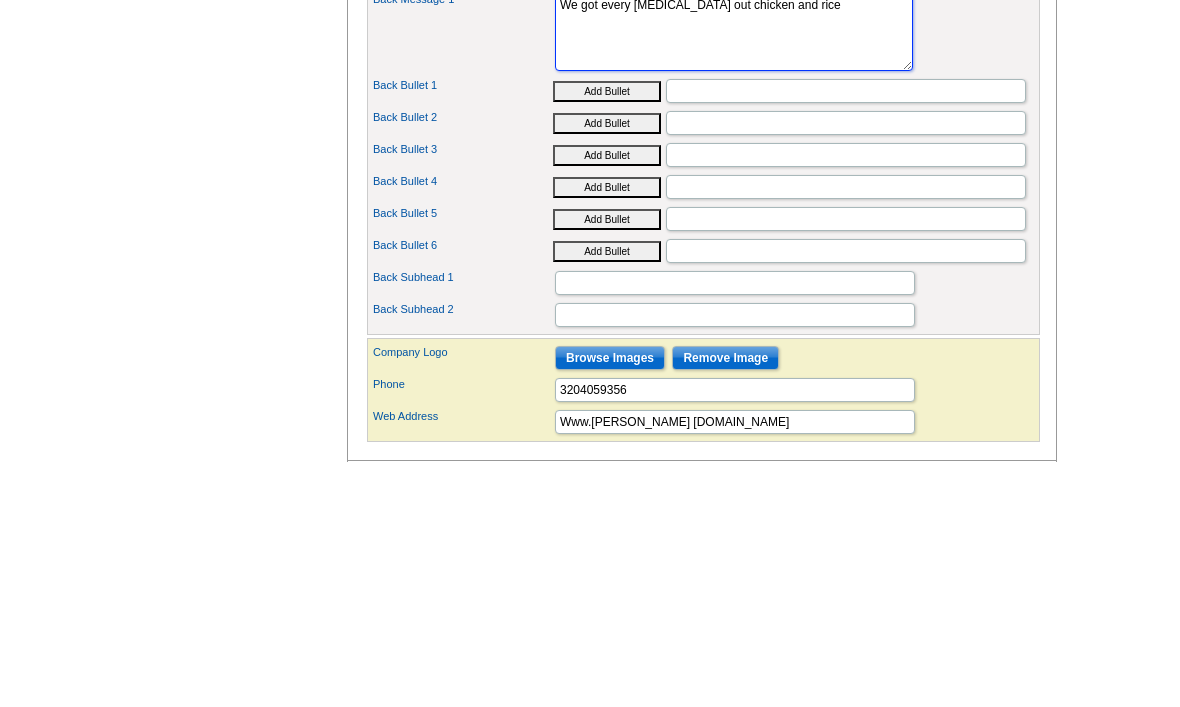 type on "We got every dry, cleaning out chicken and rice" 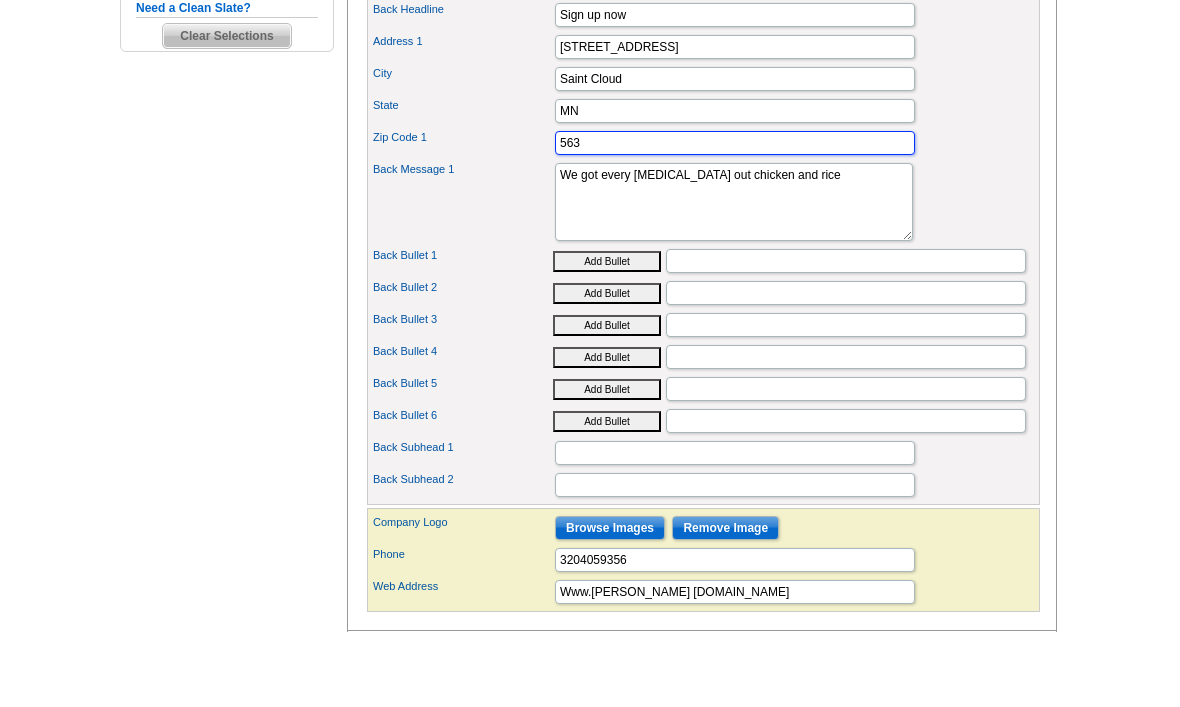 type on "56" 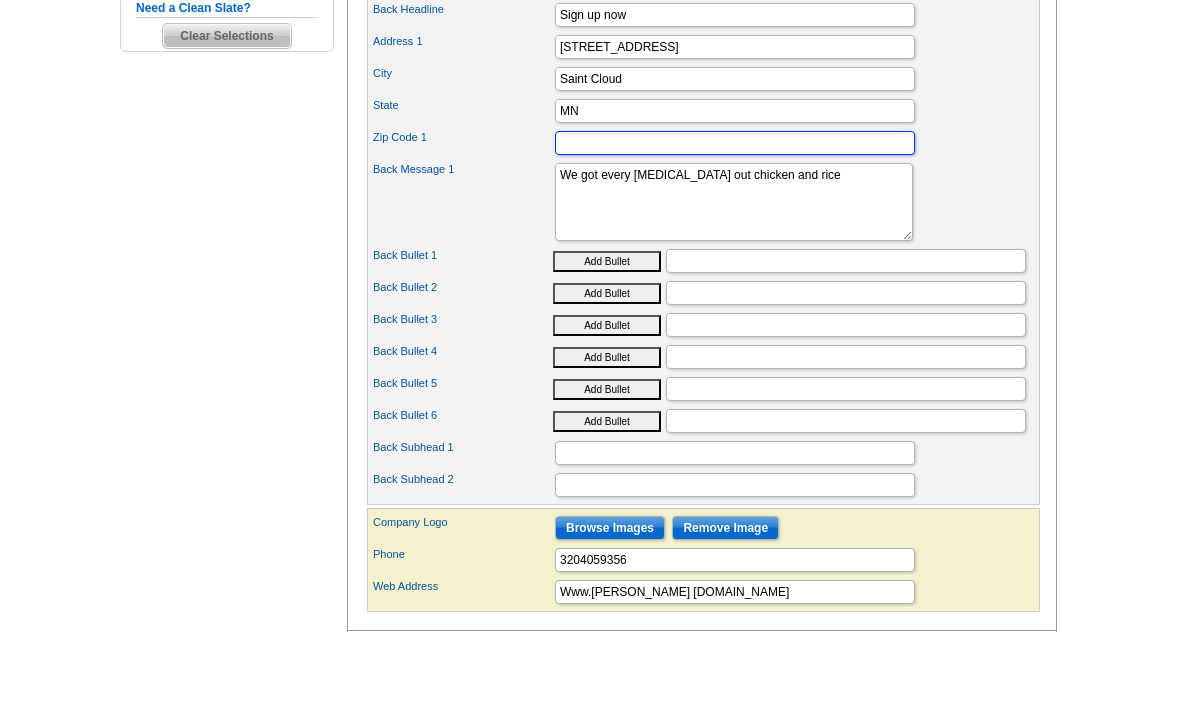 type on "56301" 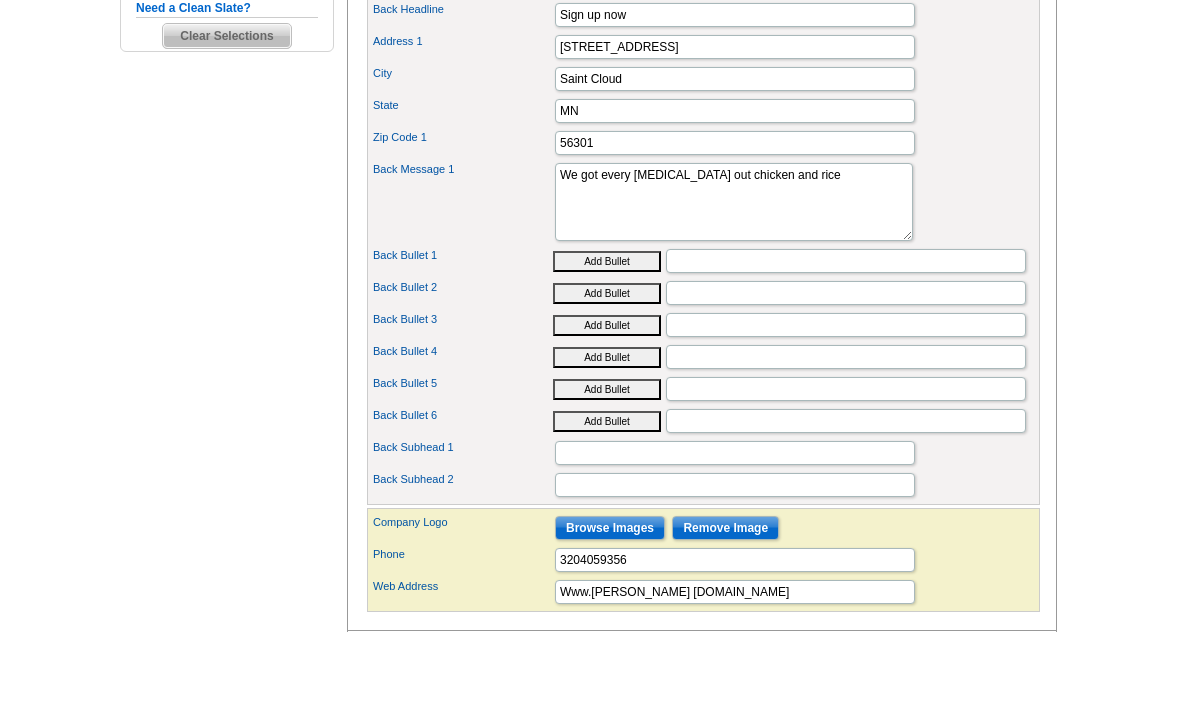 scroll, scrollTop: 749, scrollLeft: 0, axis: vertical 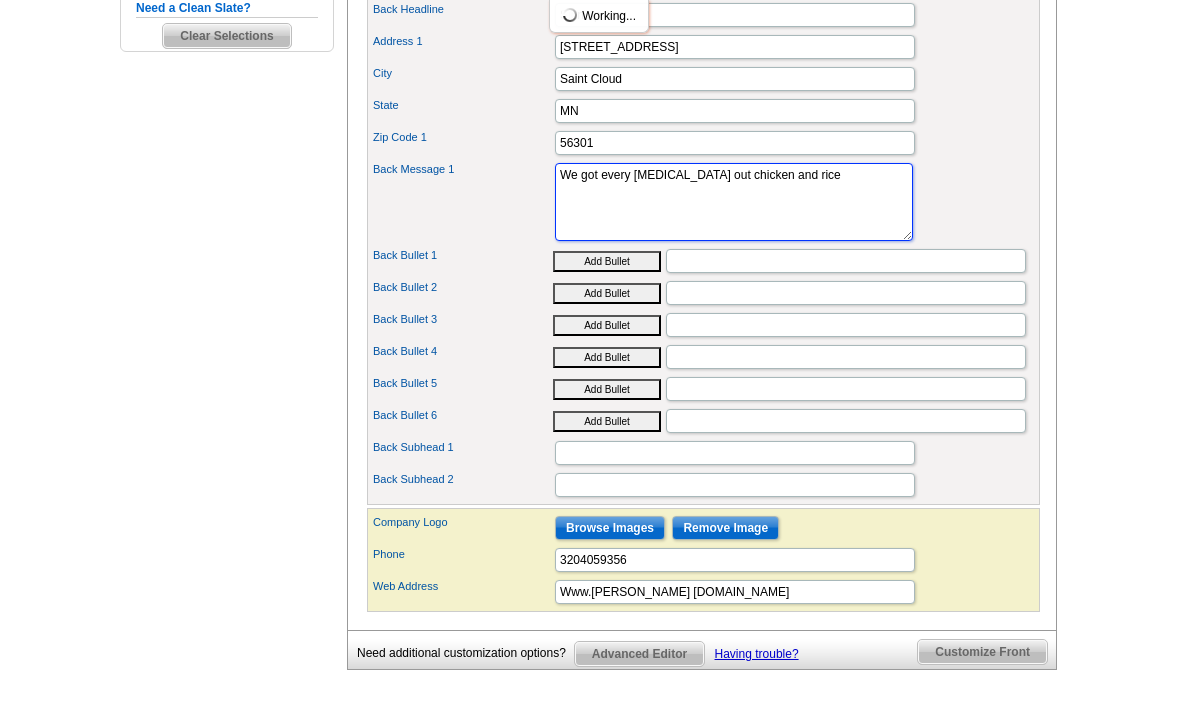 click on "We got every dry, cleaning out chicken and rice" at bounding box center (734, 202) 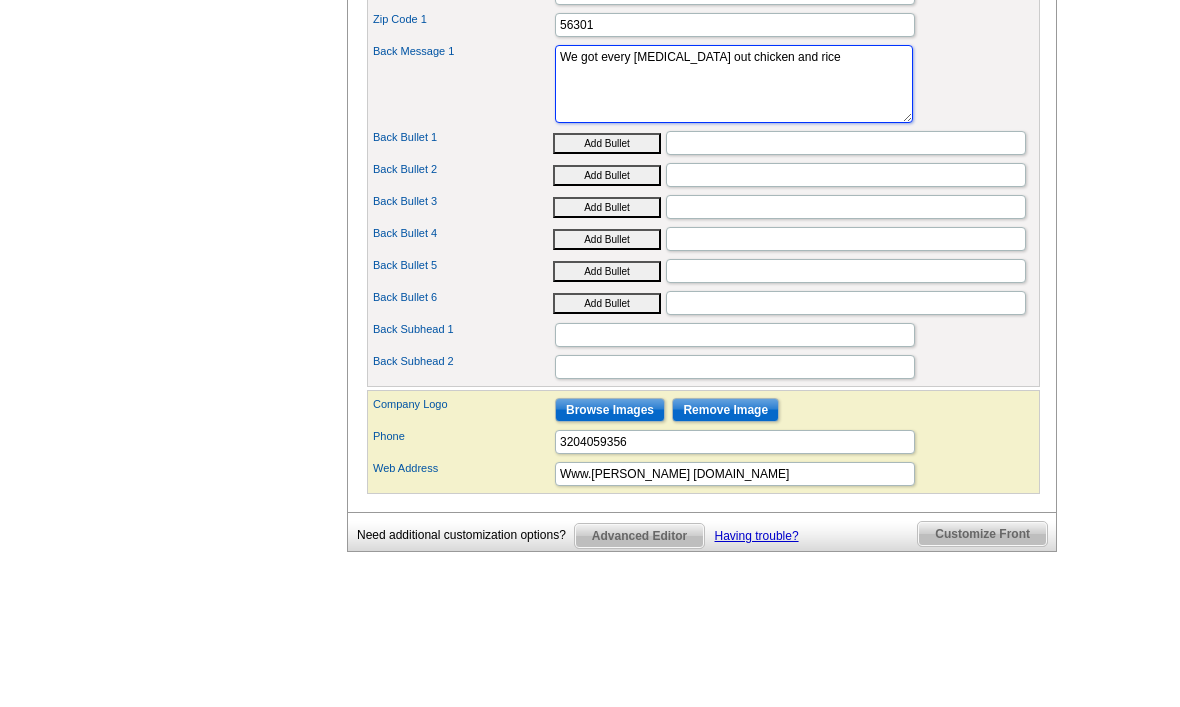 click on "We got every dry, cleaning out chicken and rice" at bounding box center [734, 202] 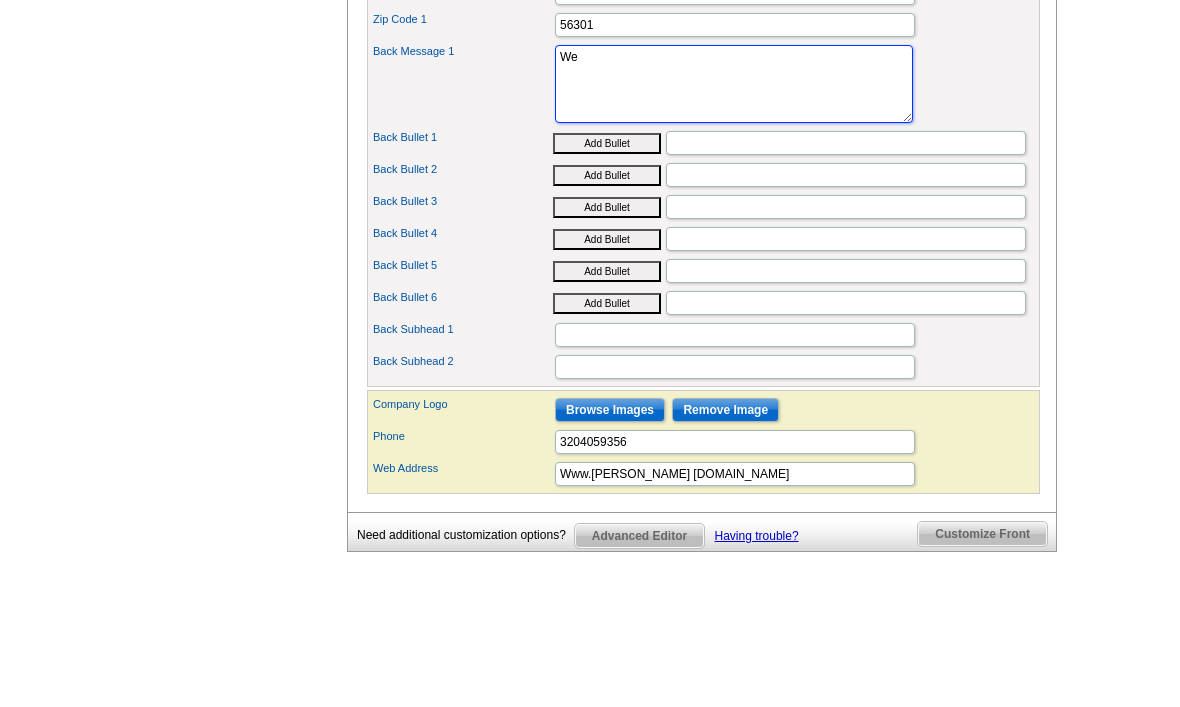 type on "W" 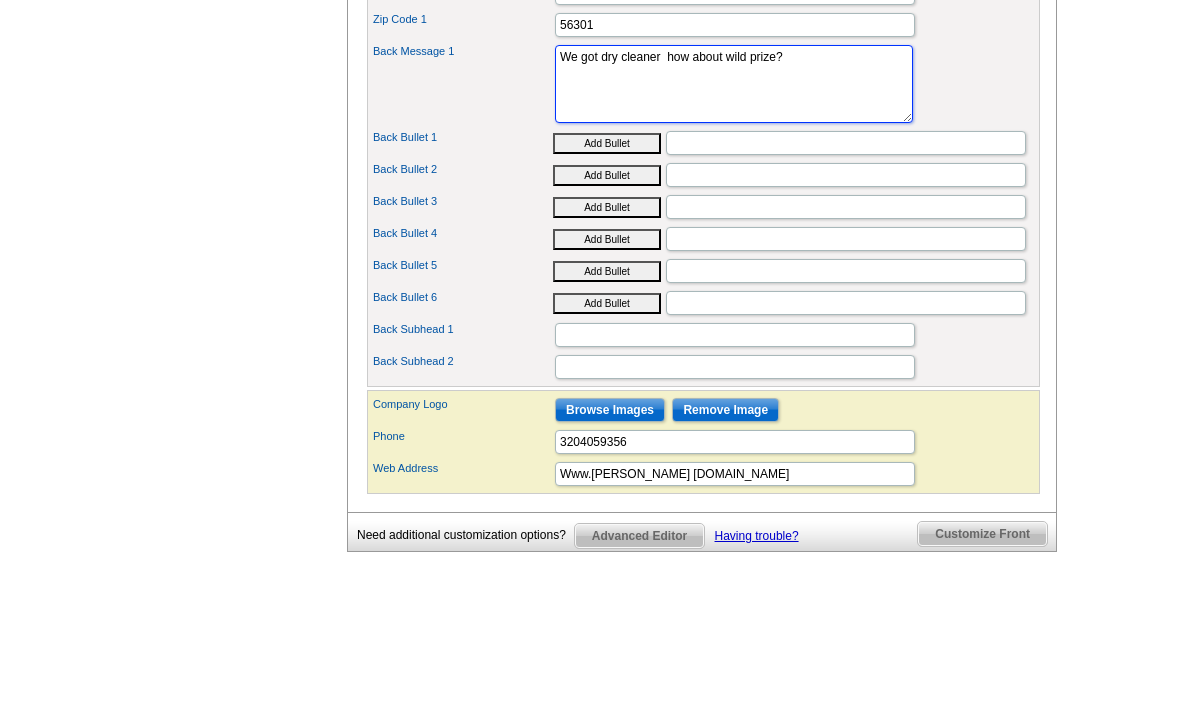 click on "We got dry cleaner  how about wild prize?" at bounding box center (734, 202) 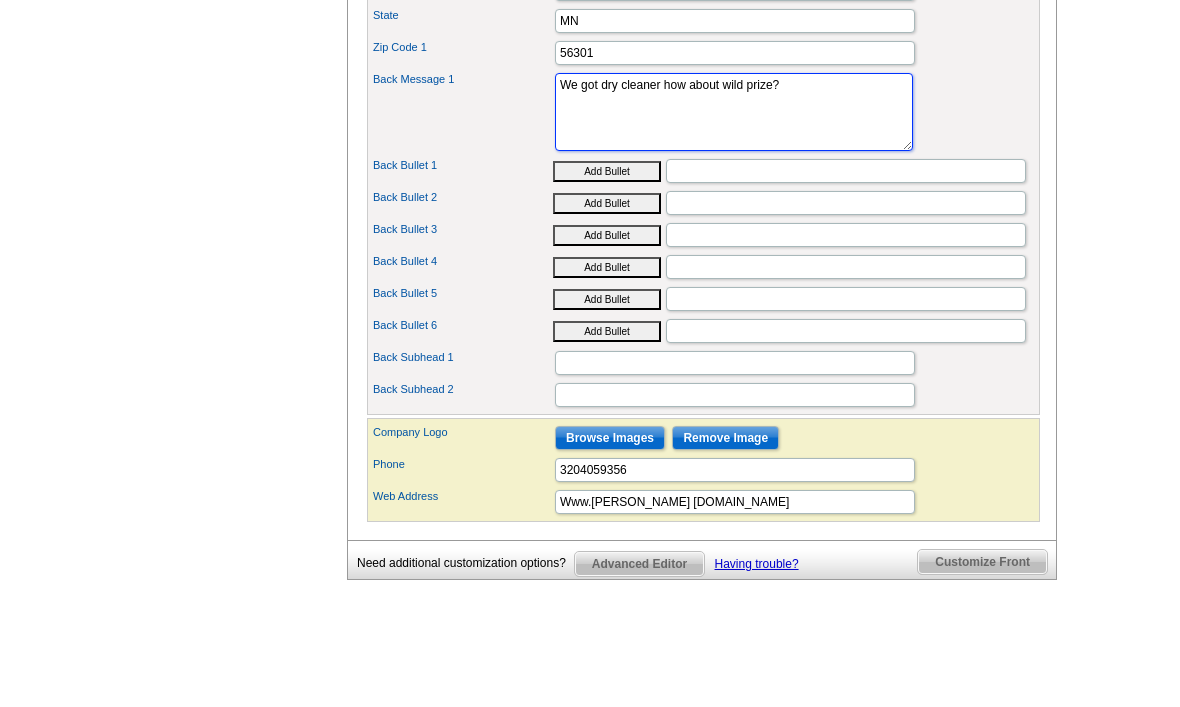 type on "We got dry cleaner how about wild prize?" 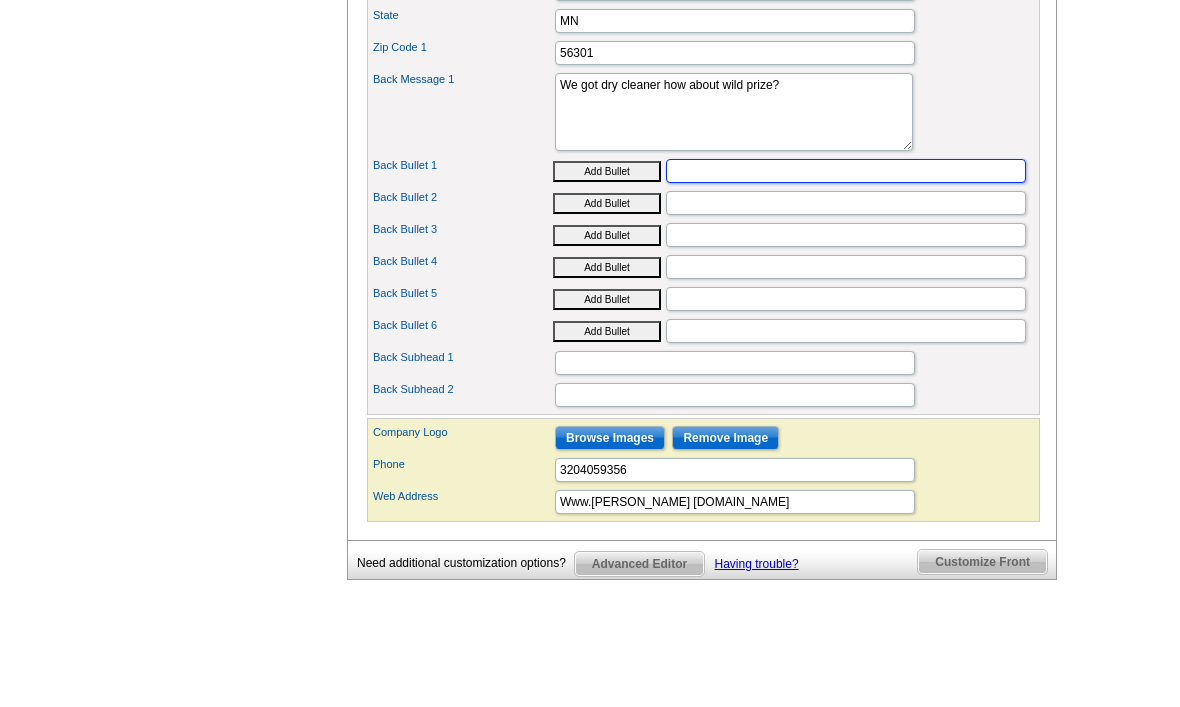 click on "Back Bullet 1" at bounding box center (846, 261) 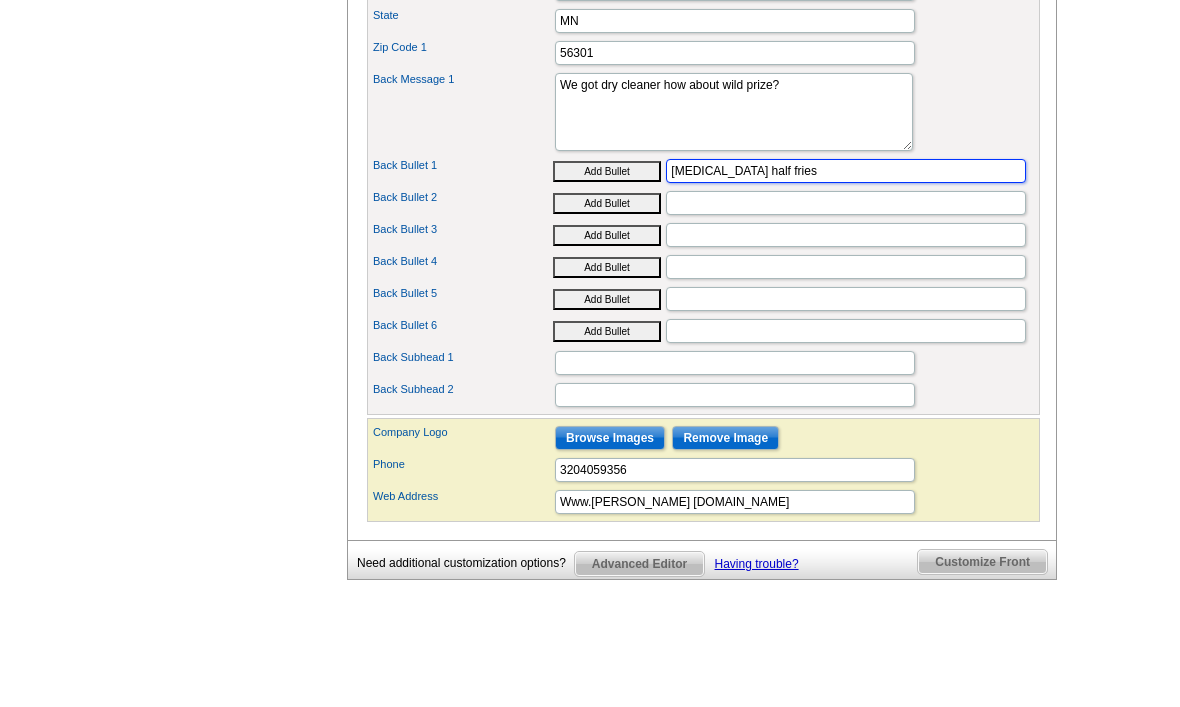 type on "Dry cleaning half fries" 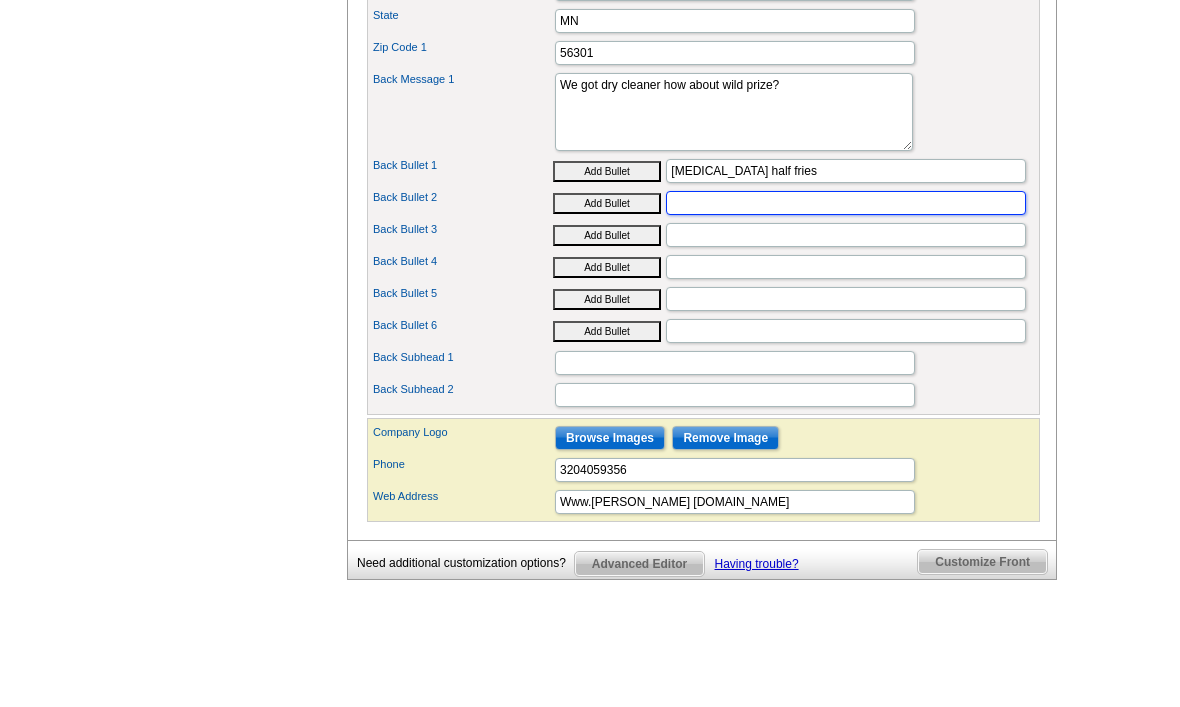 click on "Back Bullet 2" at bounding box center [846, 293] 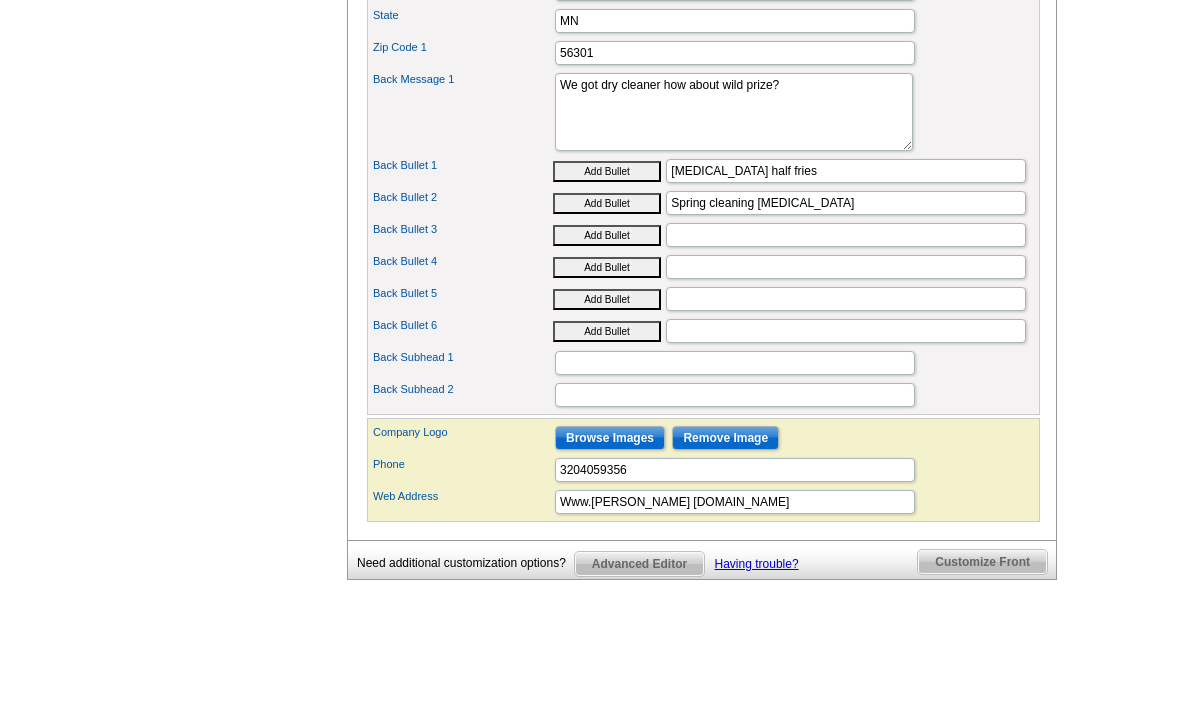 scroll, scrollTop: 839, scrollLeft: 0, axis: vertical 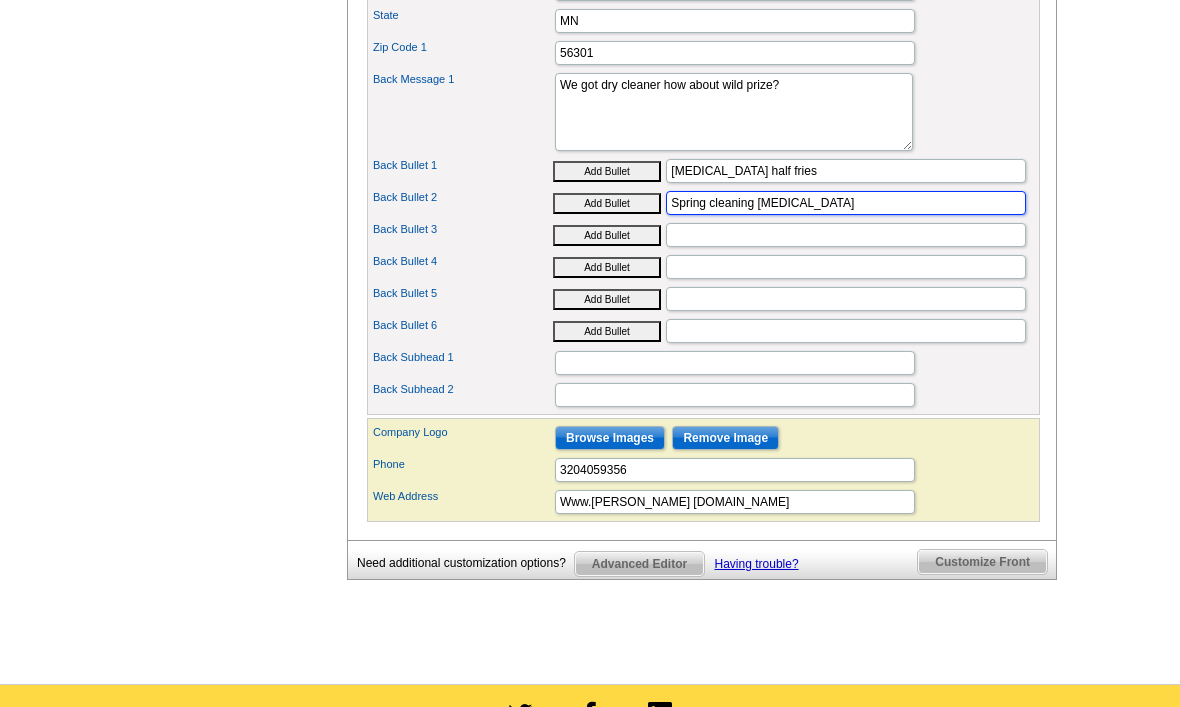 type on "Spring cleaning dry cleaning" 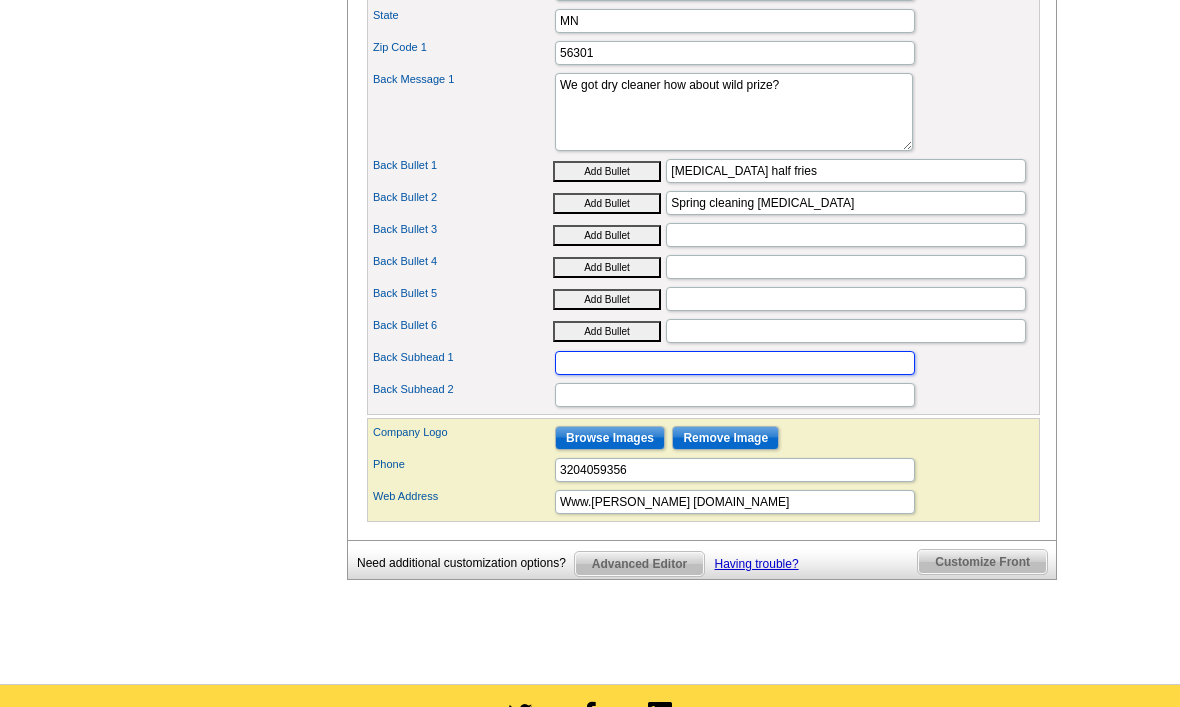 click on "Back Subhead 1" at bounding box center [735, 363] 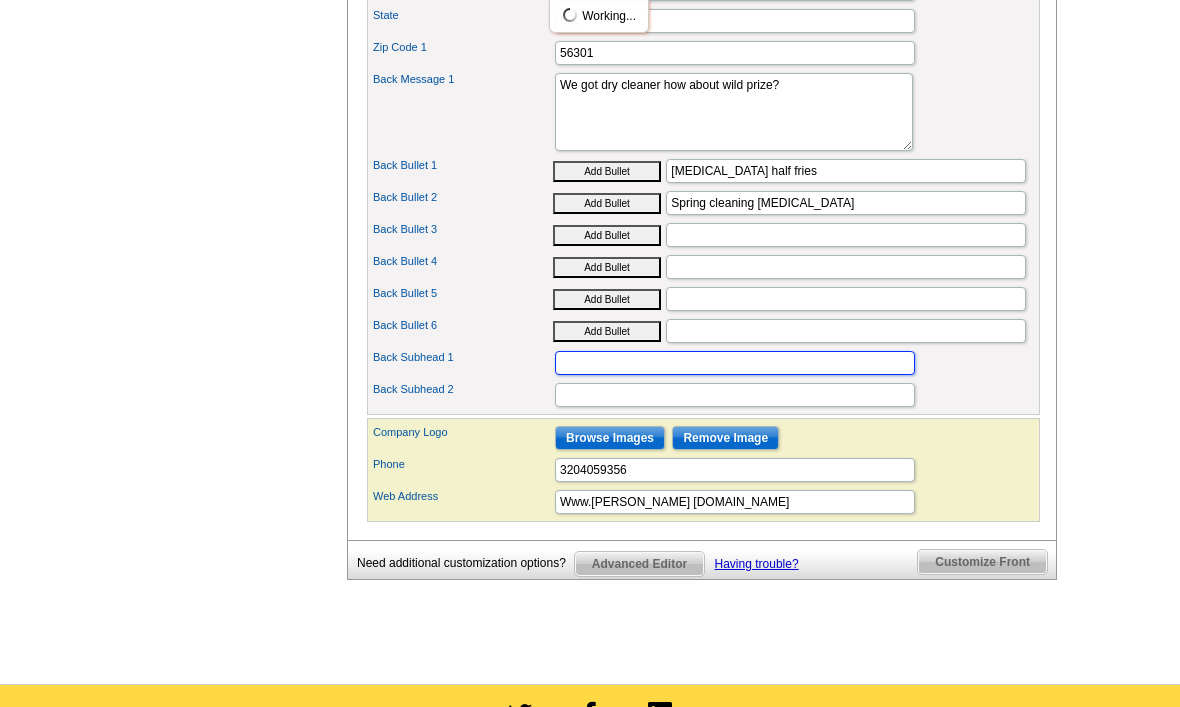 scroll, scrollTop: 838, scrollLeft: 0, axis: vertical 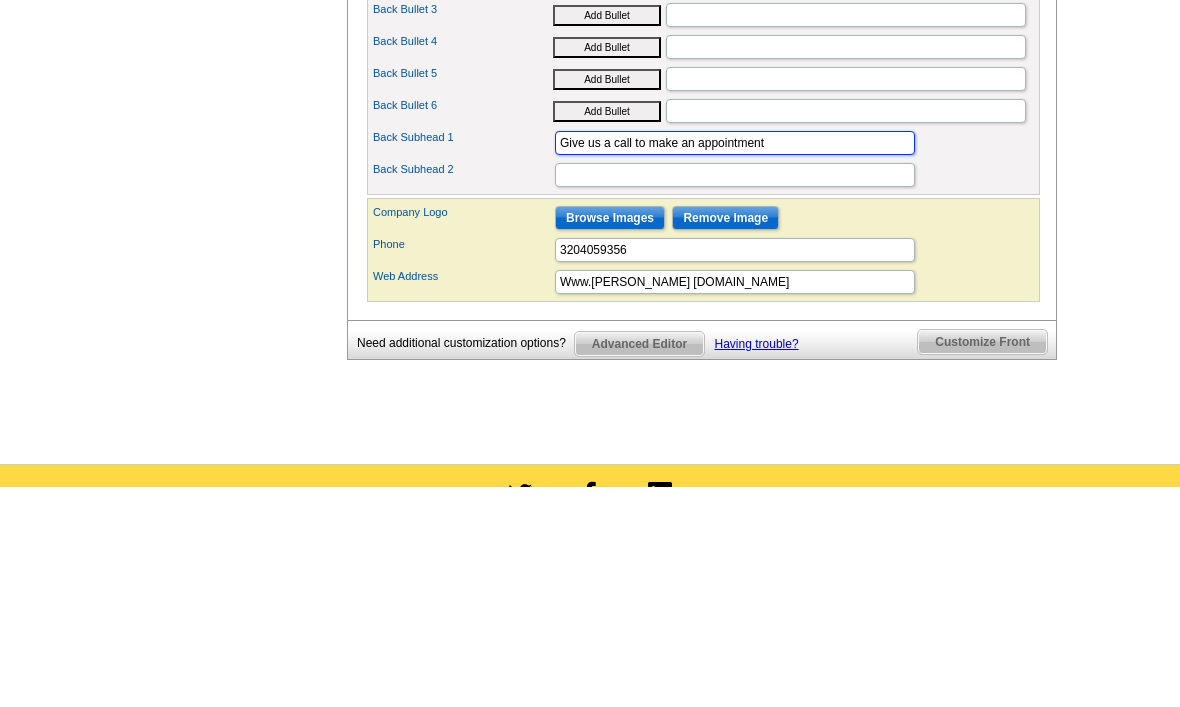 type on "Give us a call to make an appointment" 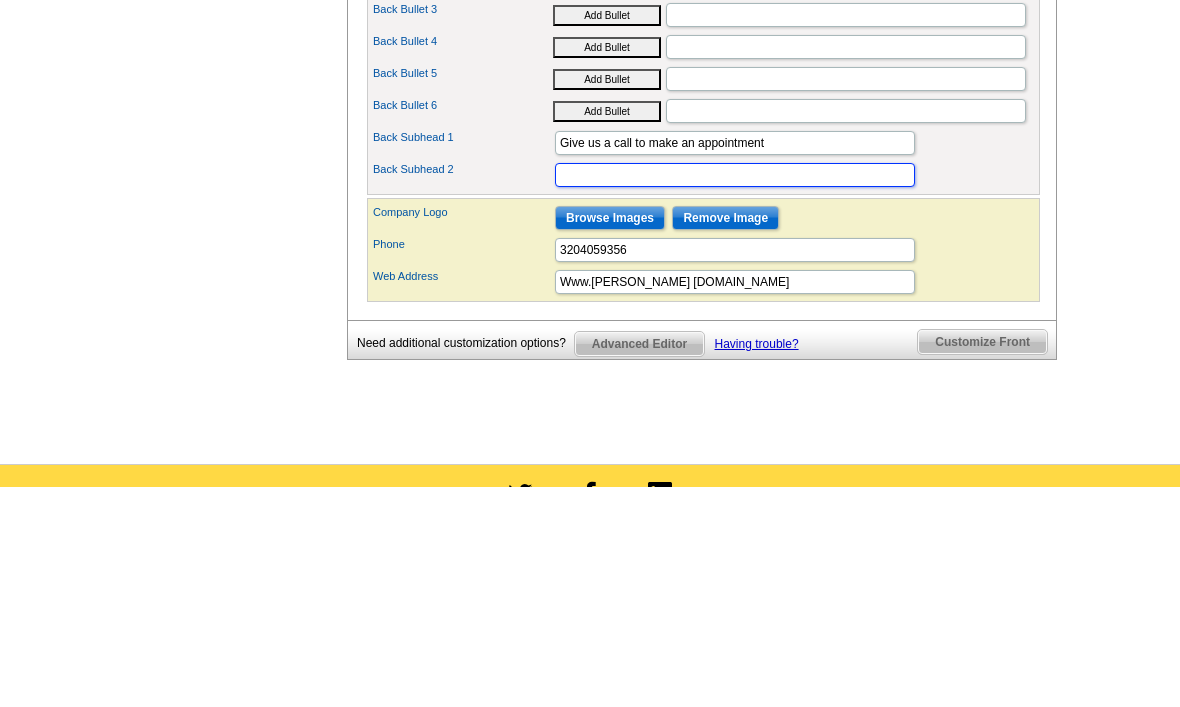 click on "Back Subhead 2" at bounding box center [735, 396] 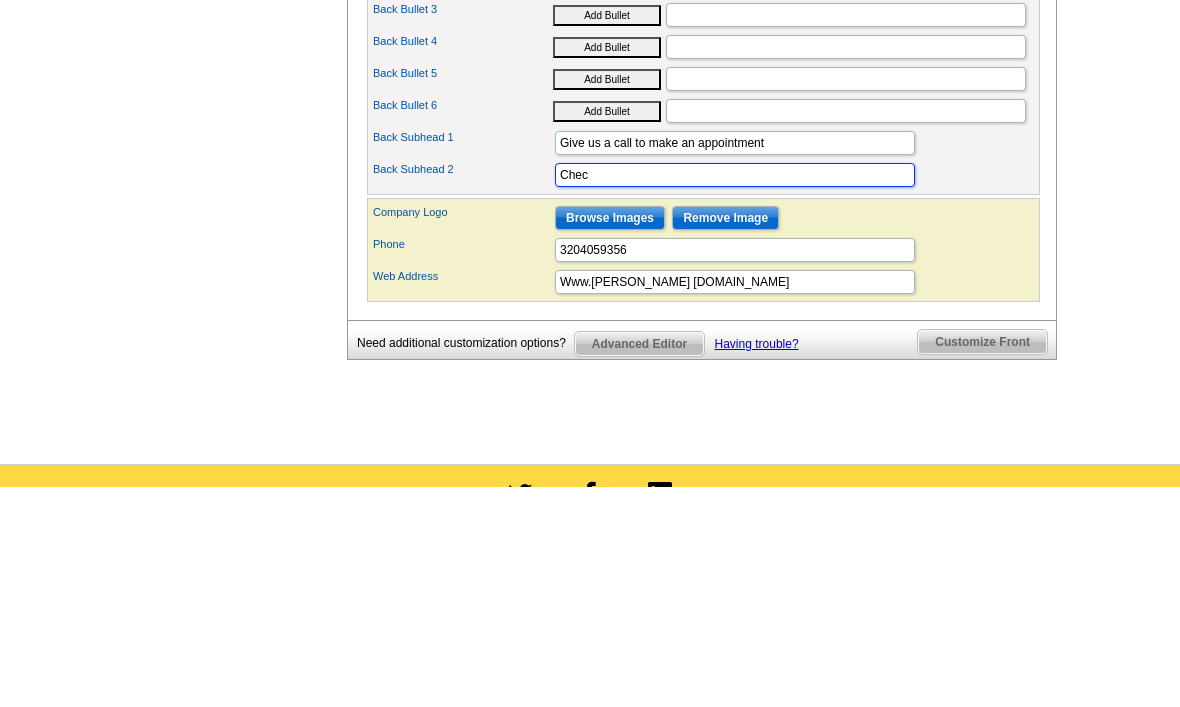 type on "Che" 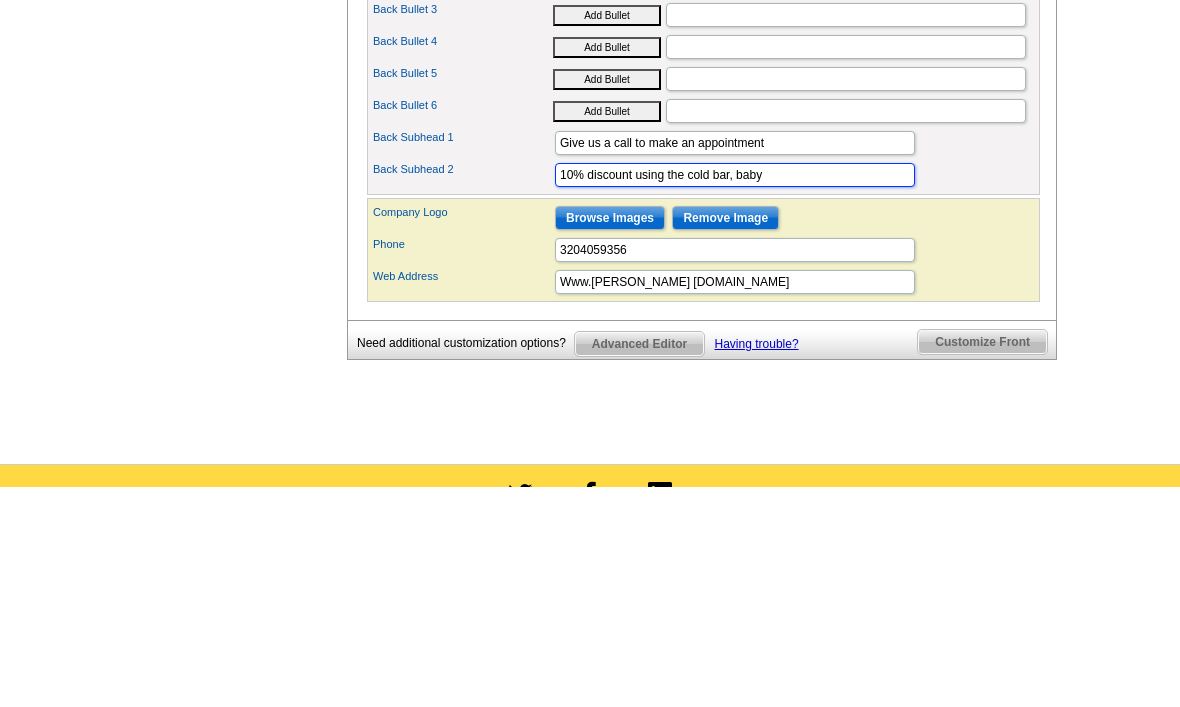 click on "10% discount using the cold bar, baby" at bounding box center (735, 396) 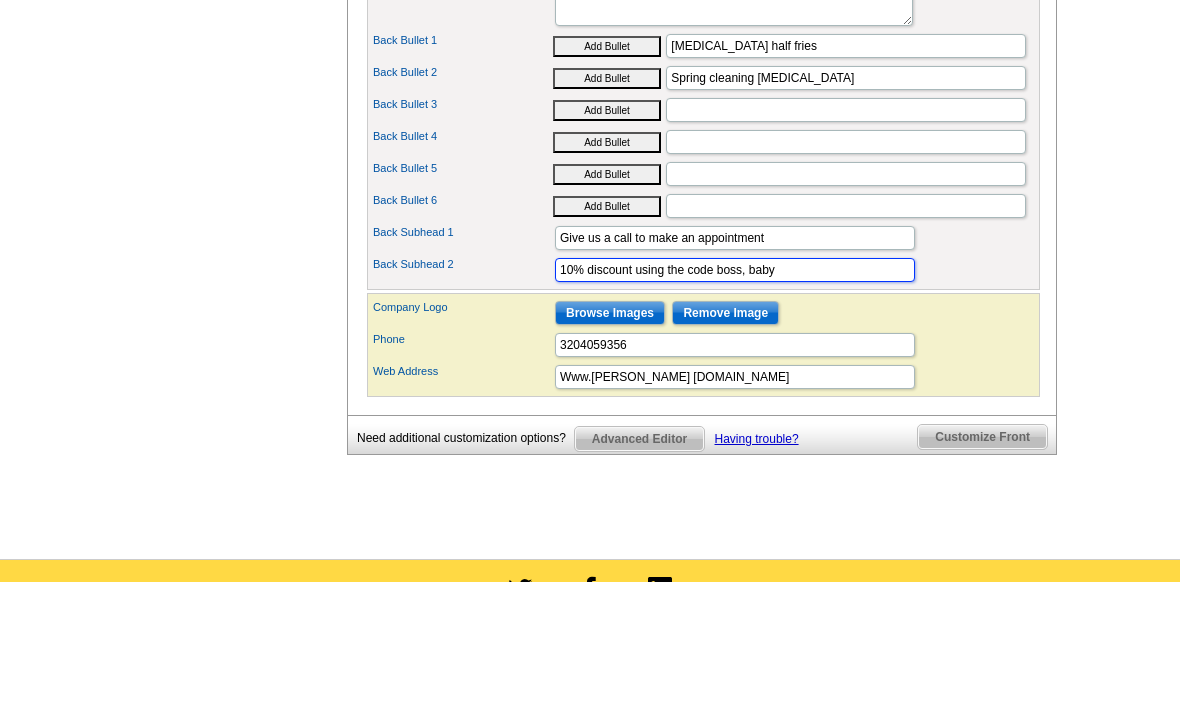 type on "10% discount using the code boss, baby" 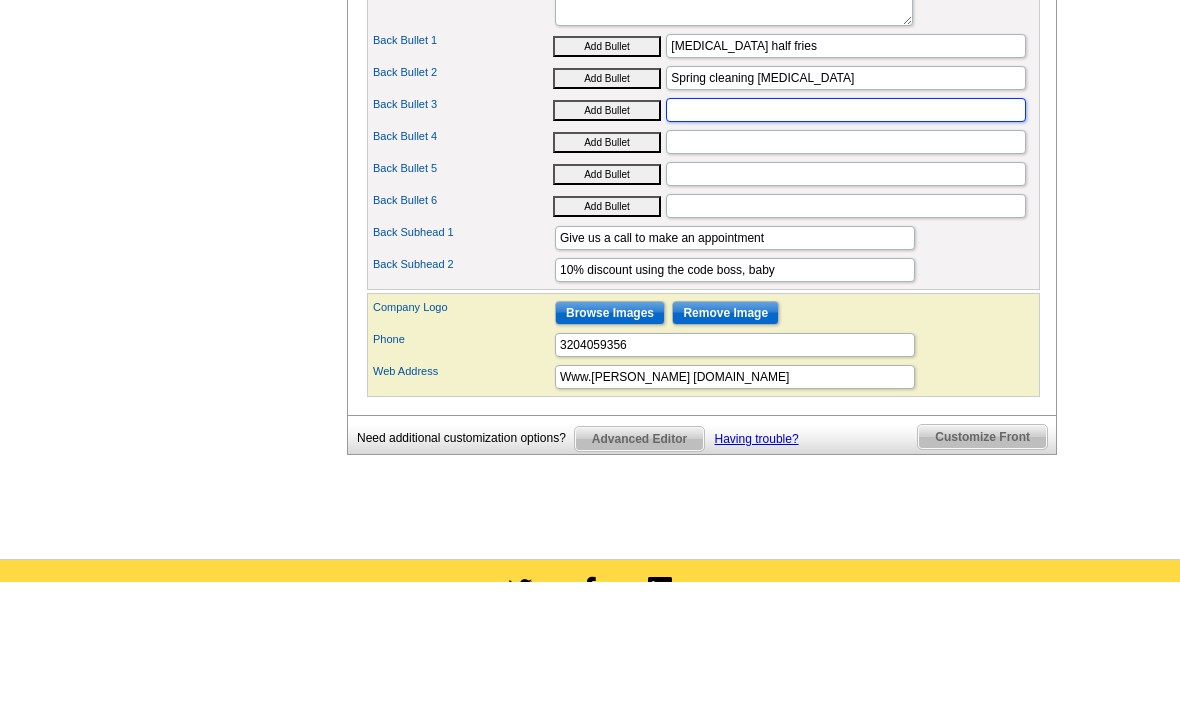 click on "Back Bullet 3" at bounding box center [846, 236] 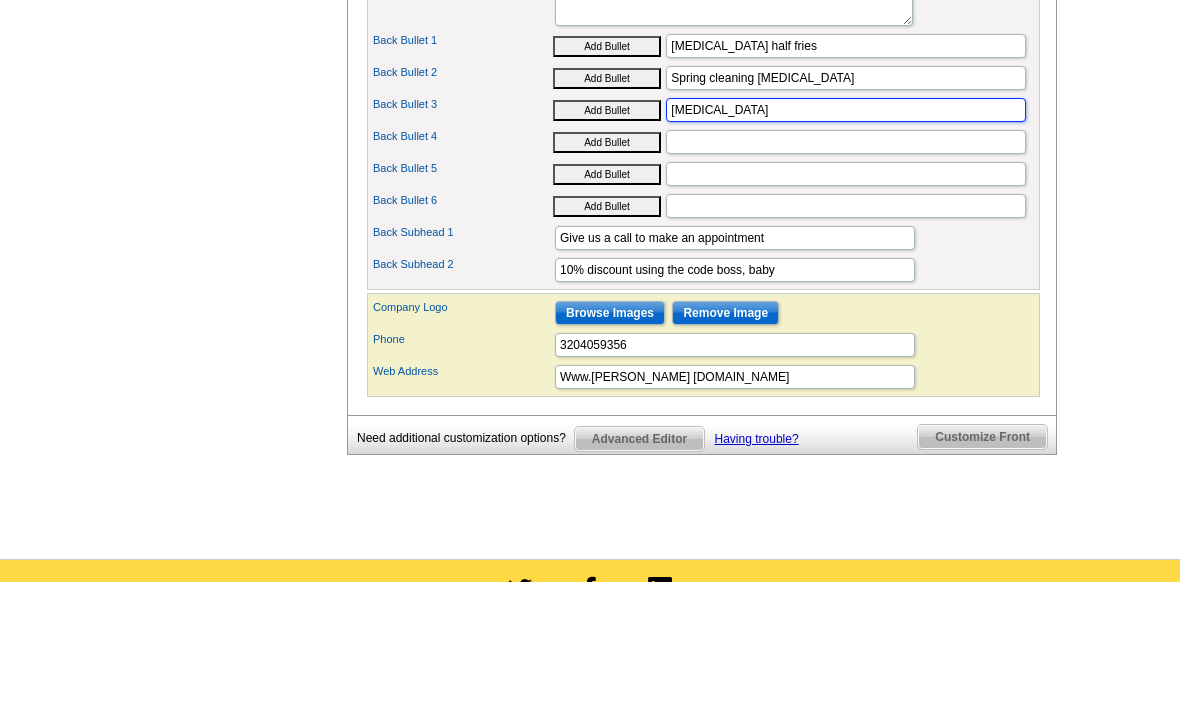 type on "Dry cleaning" 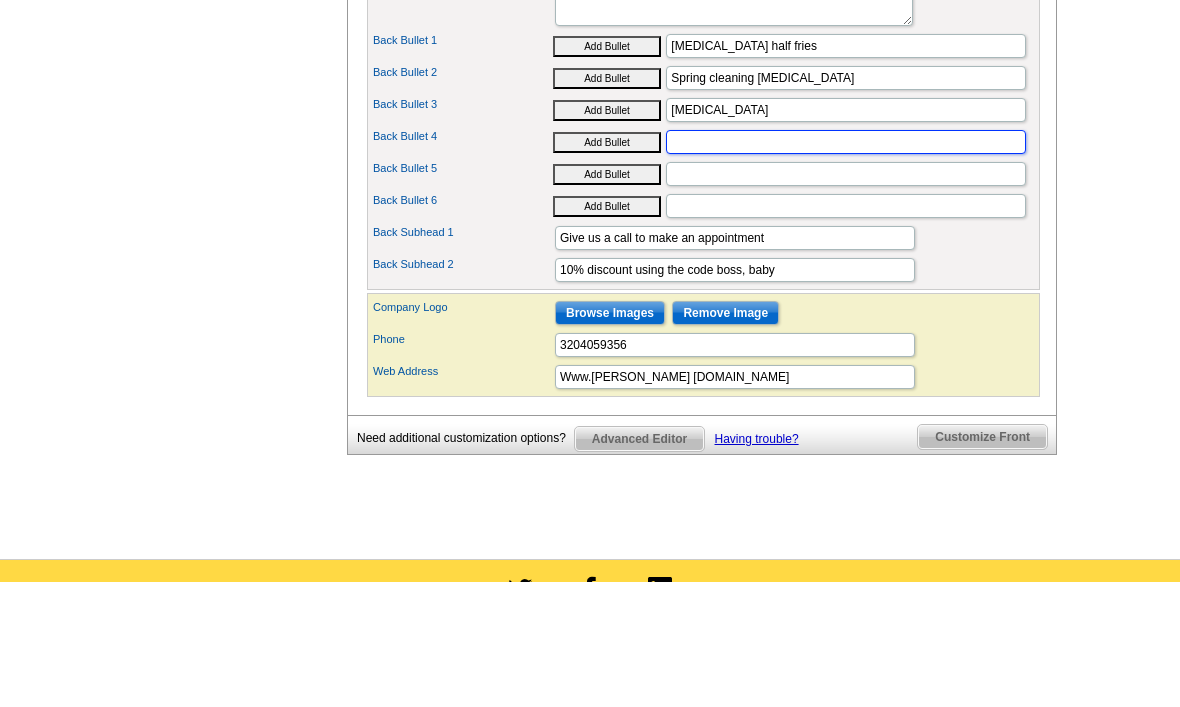 click on "Back Bullet 4" at bounding box center (846, 268) 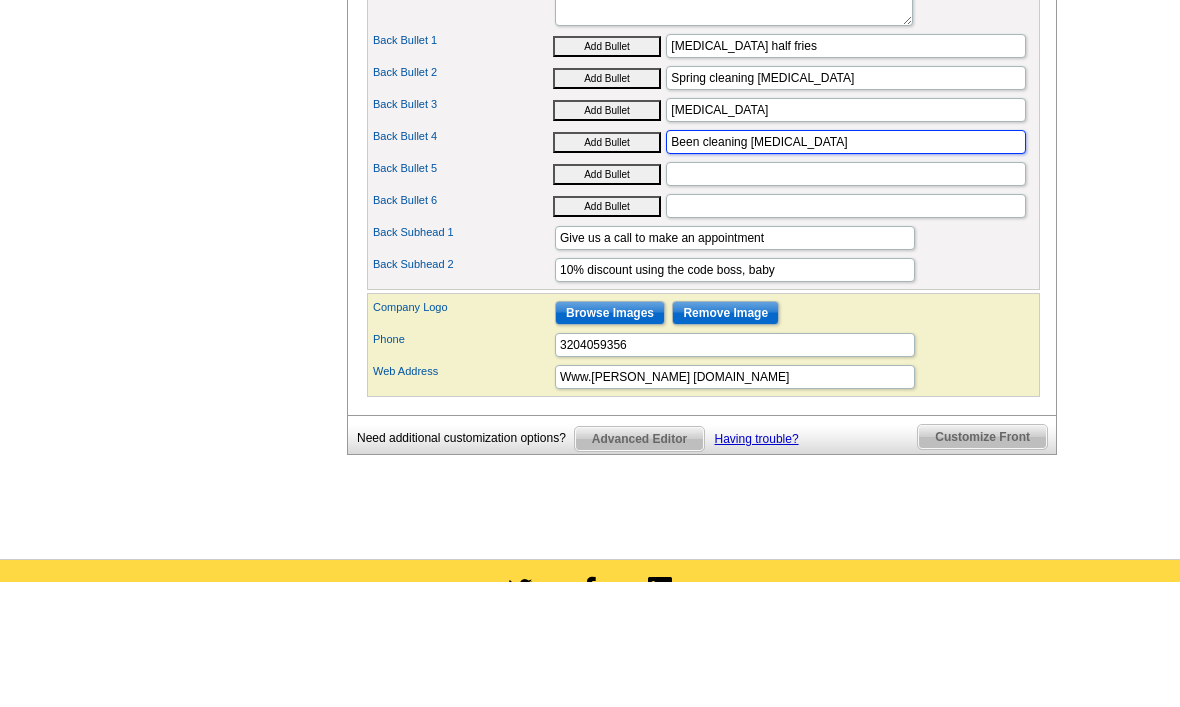 click on "Been cleaning dry cleaning" at bounding box center [846, 268] 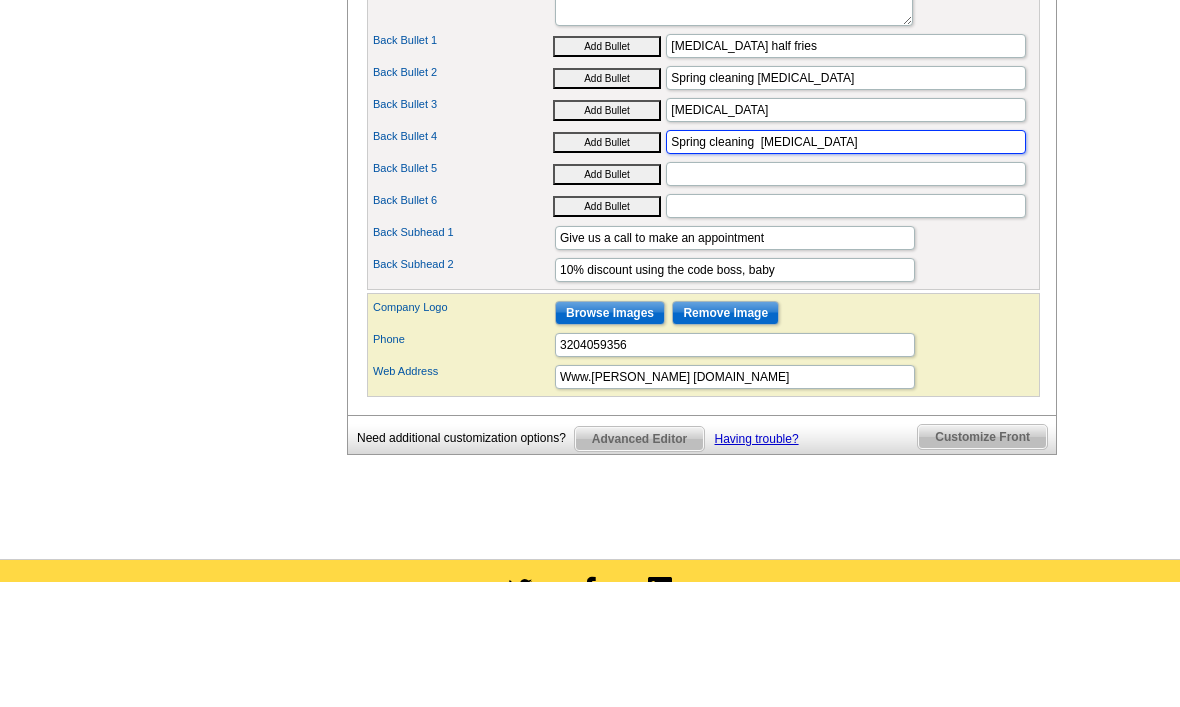 type on "Spring cleaning  dry cleaning" 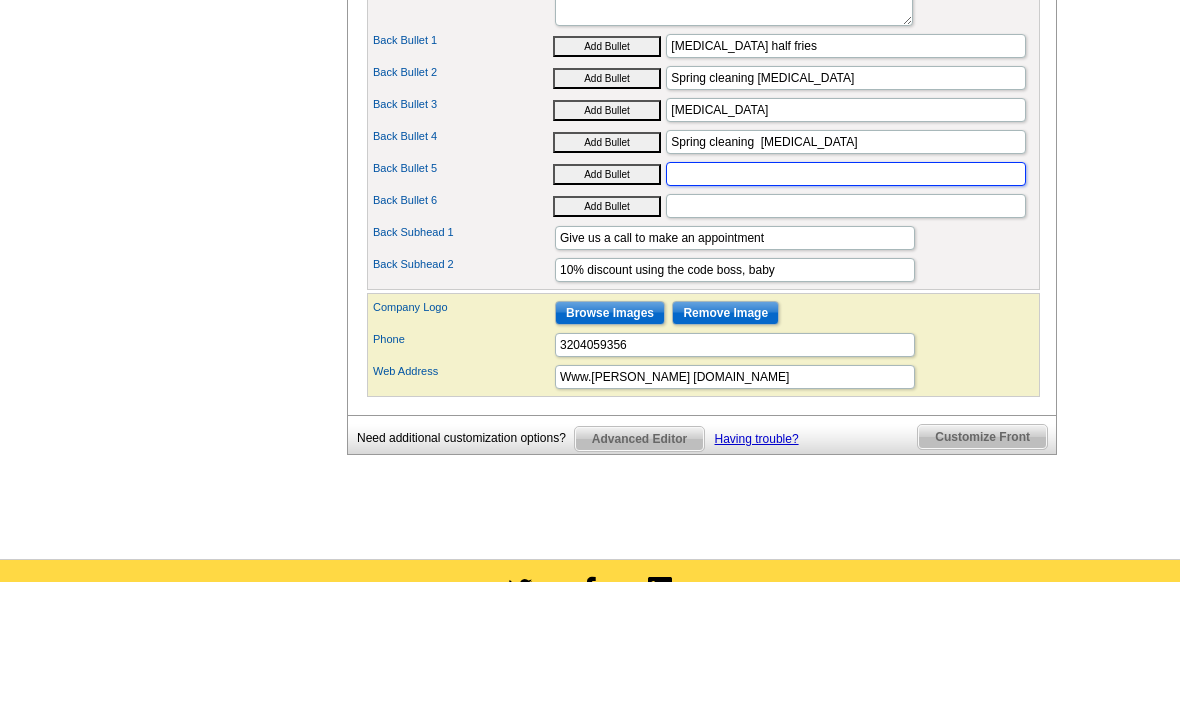 click on "Back Bullet 5" at bounding box center (846, 300) 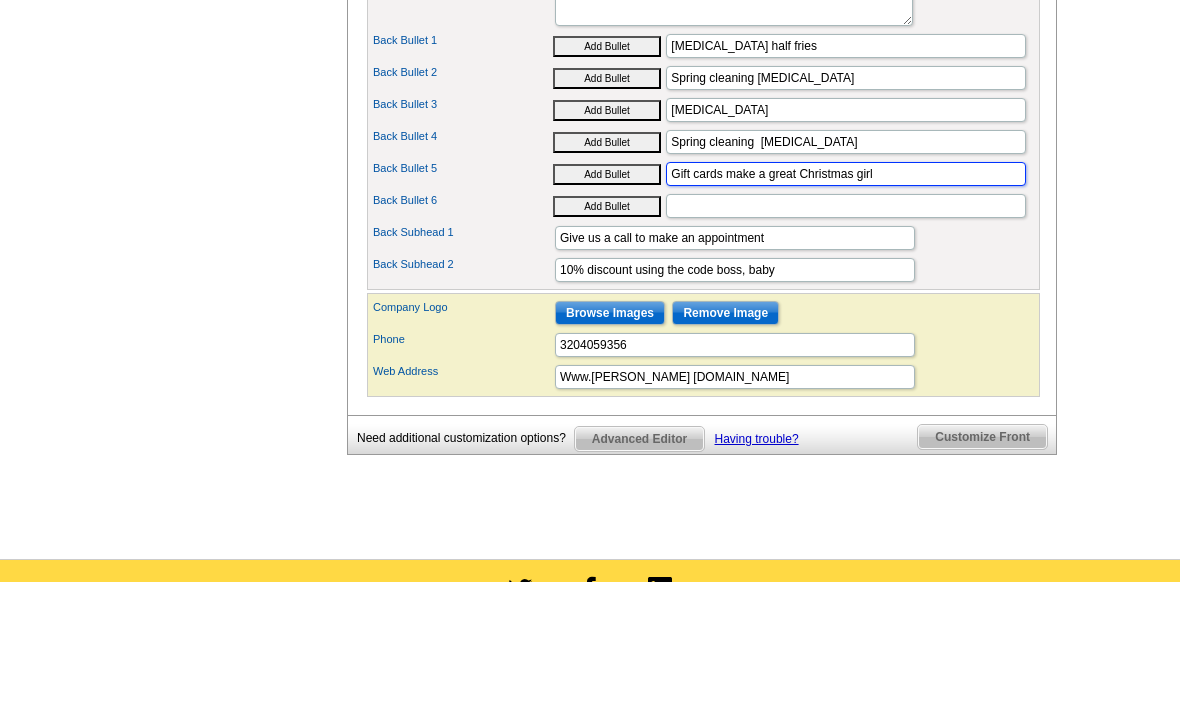 type on "Gift cards make a great Christmas girl" 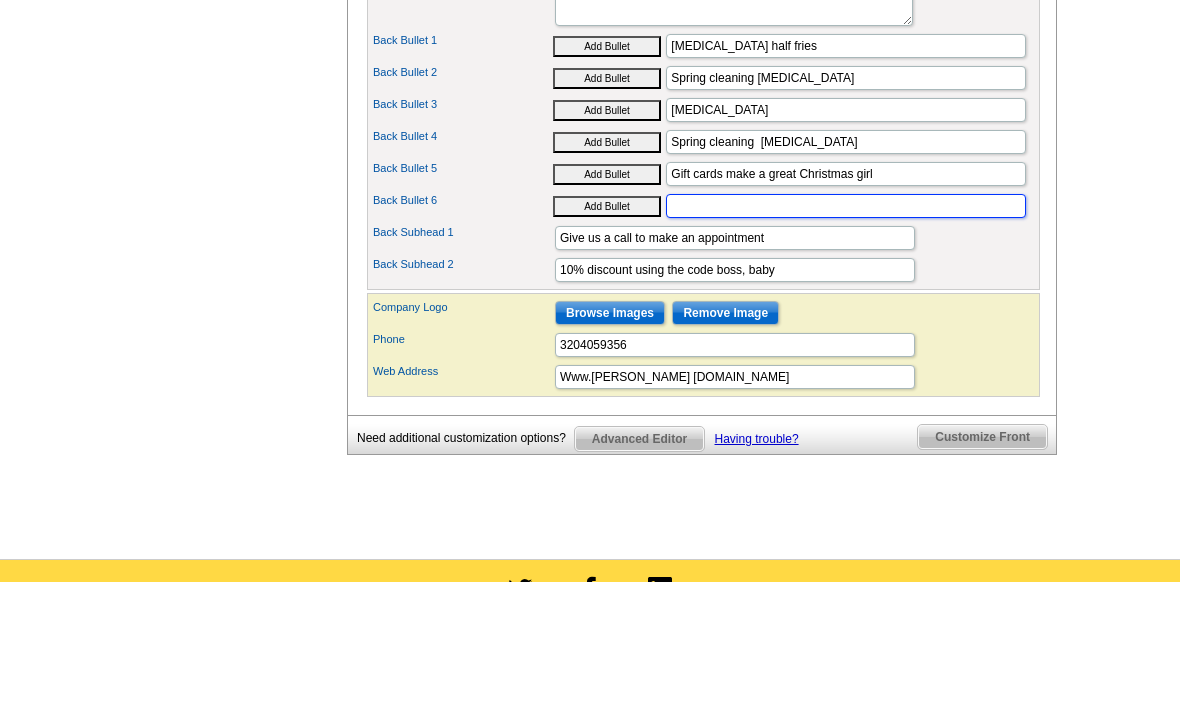 click on "Back Bullet 6" at bounding box center [846, 332] 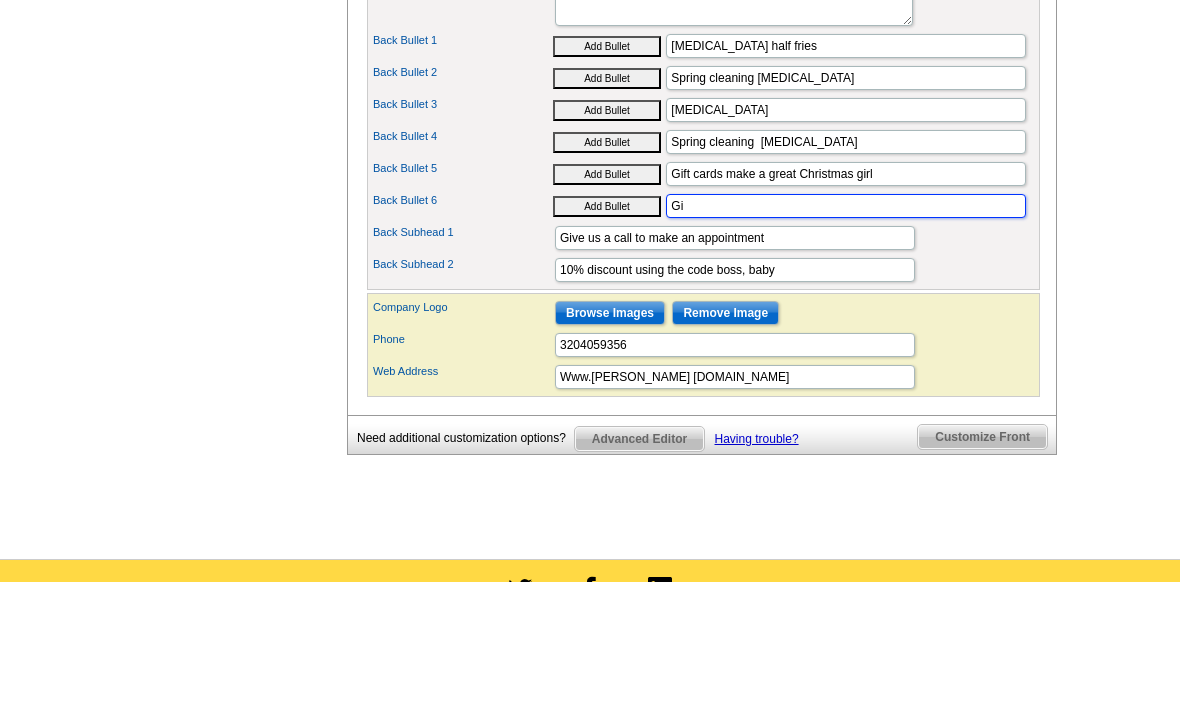 type on "G" 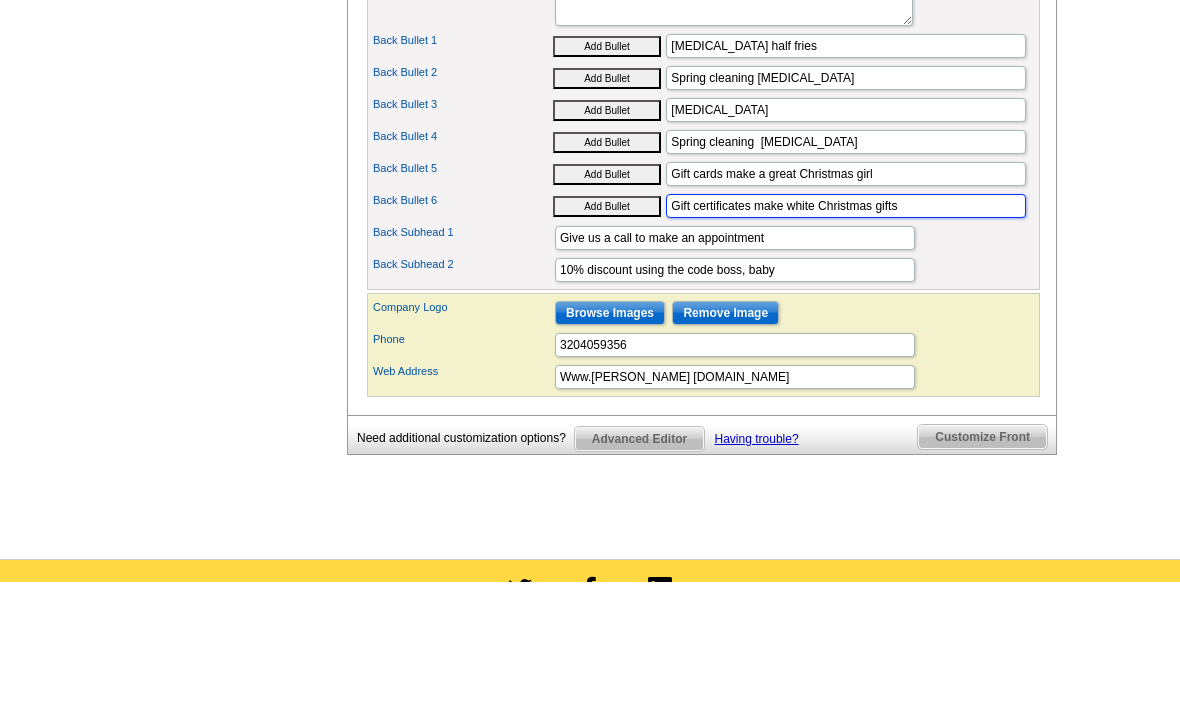 click on "Gift certificates make white Christmas gifts" at bounding box center [846, 332] 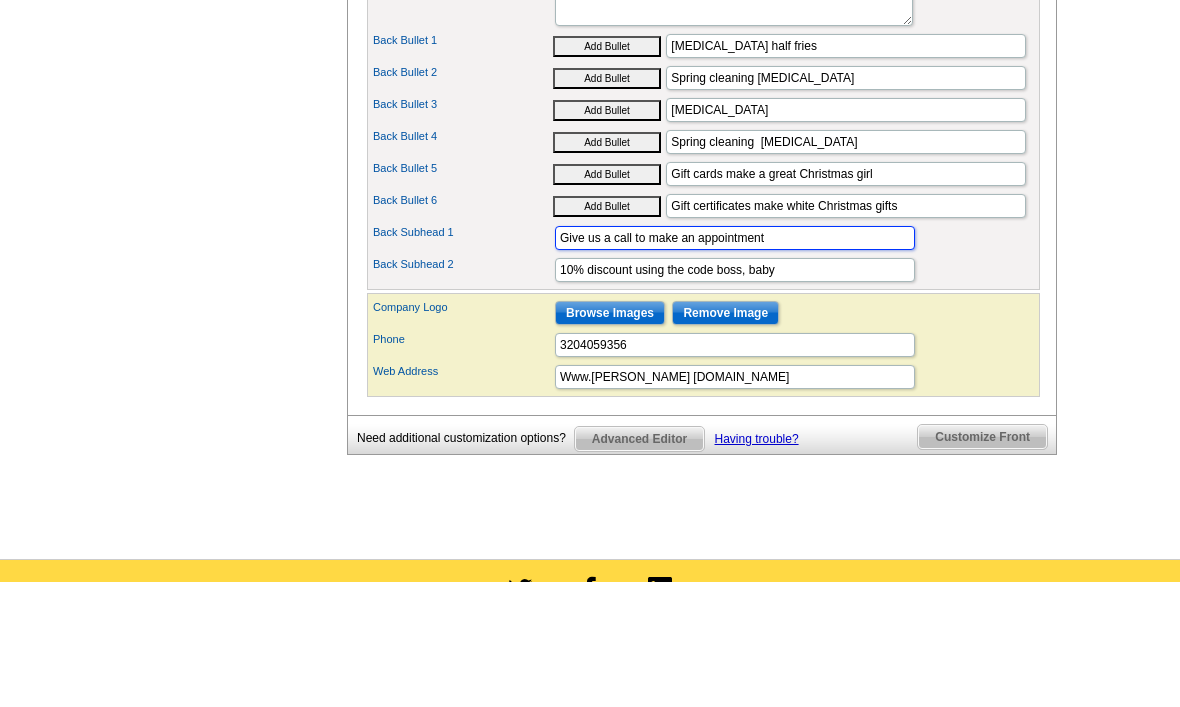 click on "Give us a call to make an appointment" at bounding box center (735, 364) 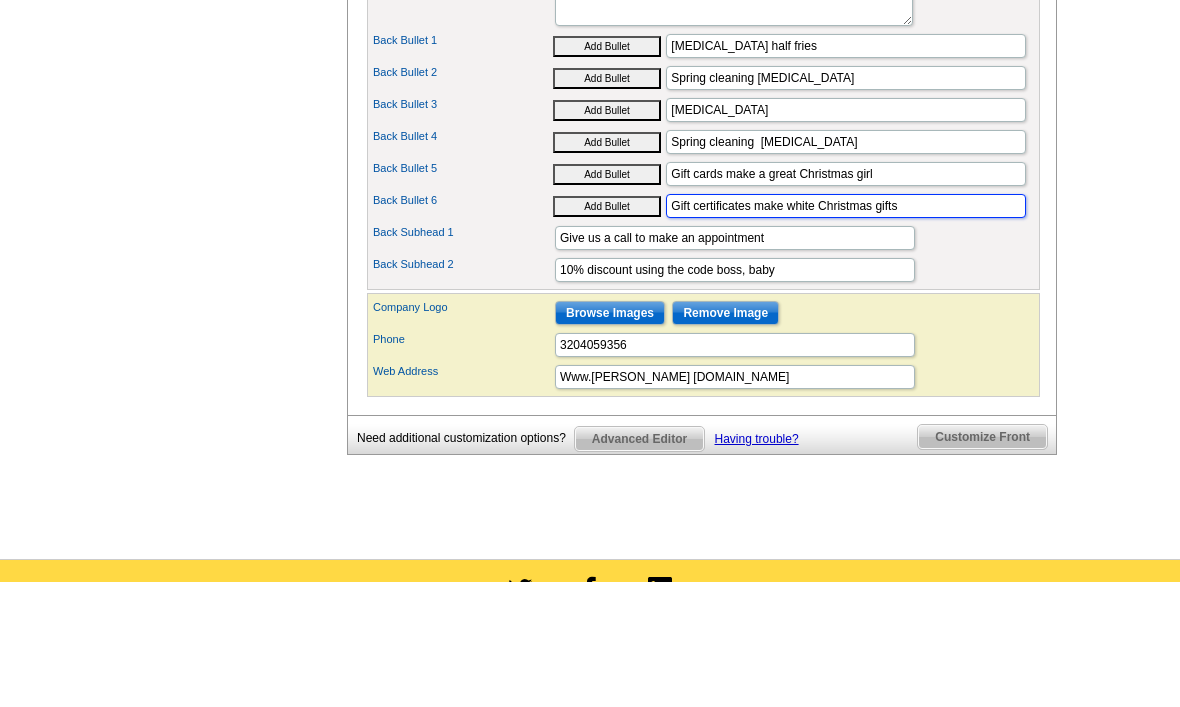 click on "Gift certificates make white Christmas gifts" at bounding box center [846, 332] 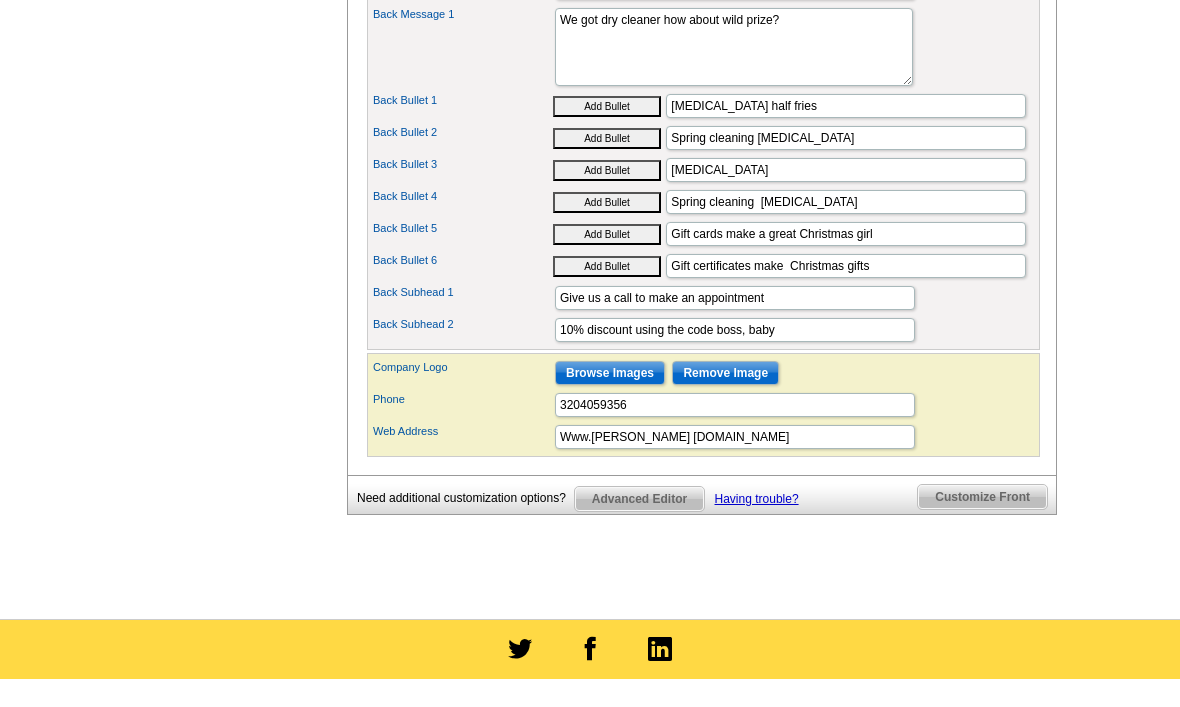 scroll, scrollTop: 911, scrollLeft: 0, axis: vertical 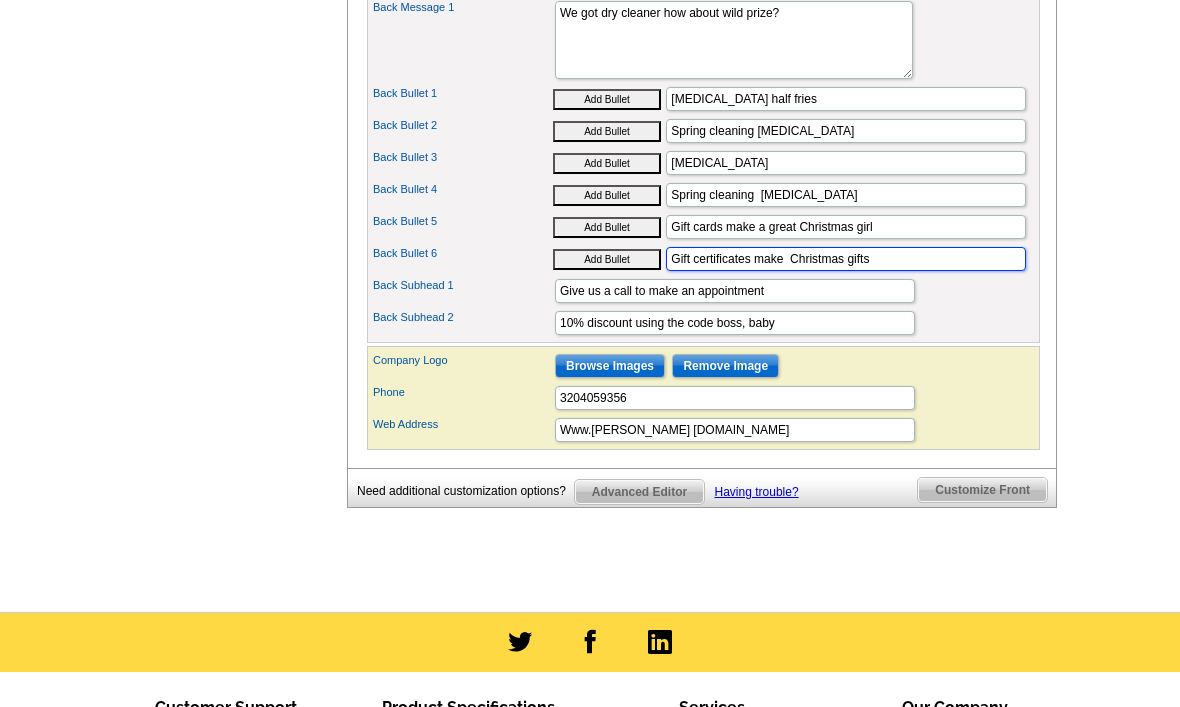 type on "Gift certificates make  Christmas gifts" 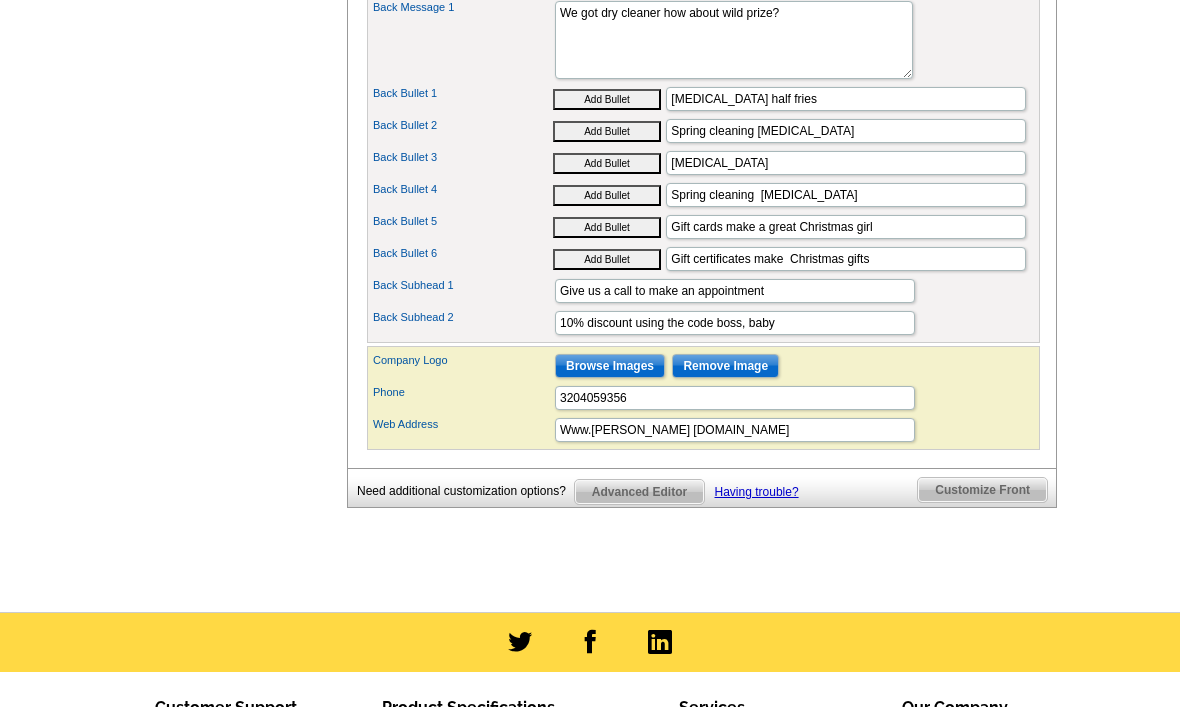 click on "Customize Front" at bounding box center [982, 490] 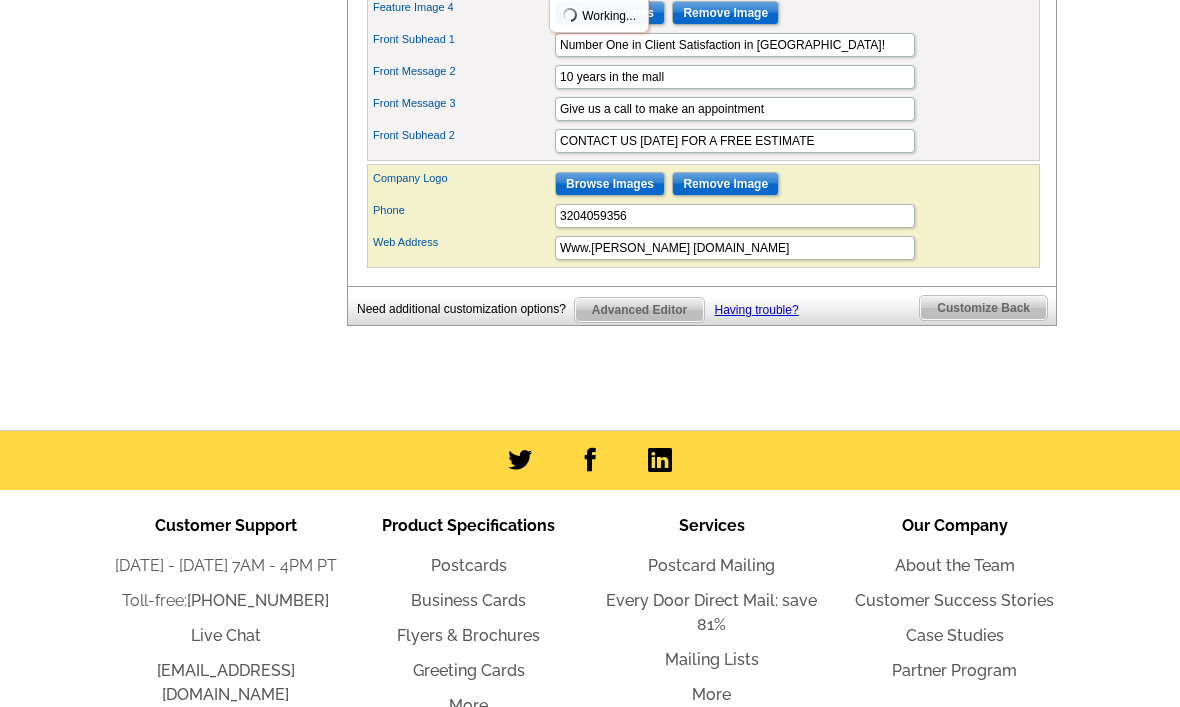 click on "Customize Back" at bounding box center (983, 308) 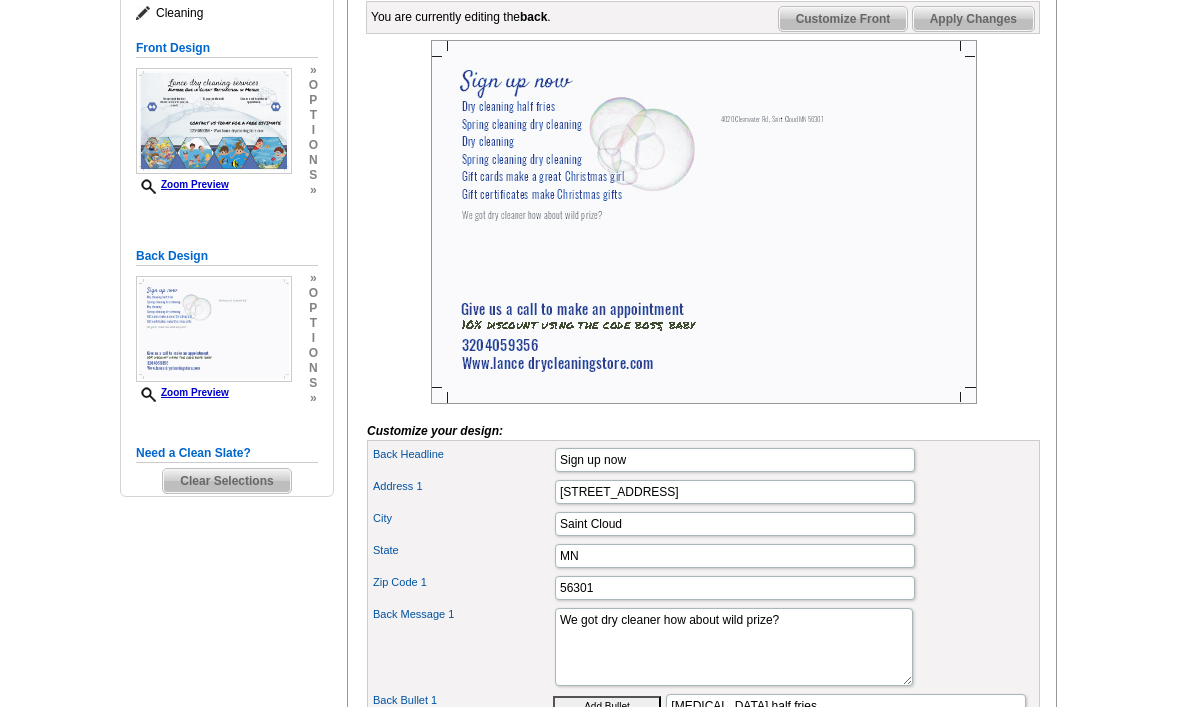 scroll, scrollTop: 297, scrollLeft: 0, axis: vertical 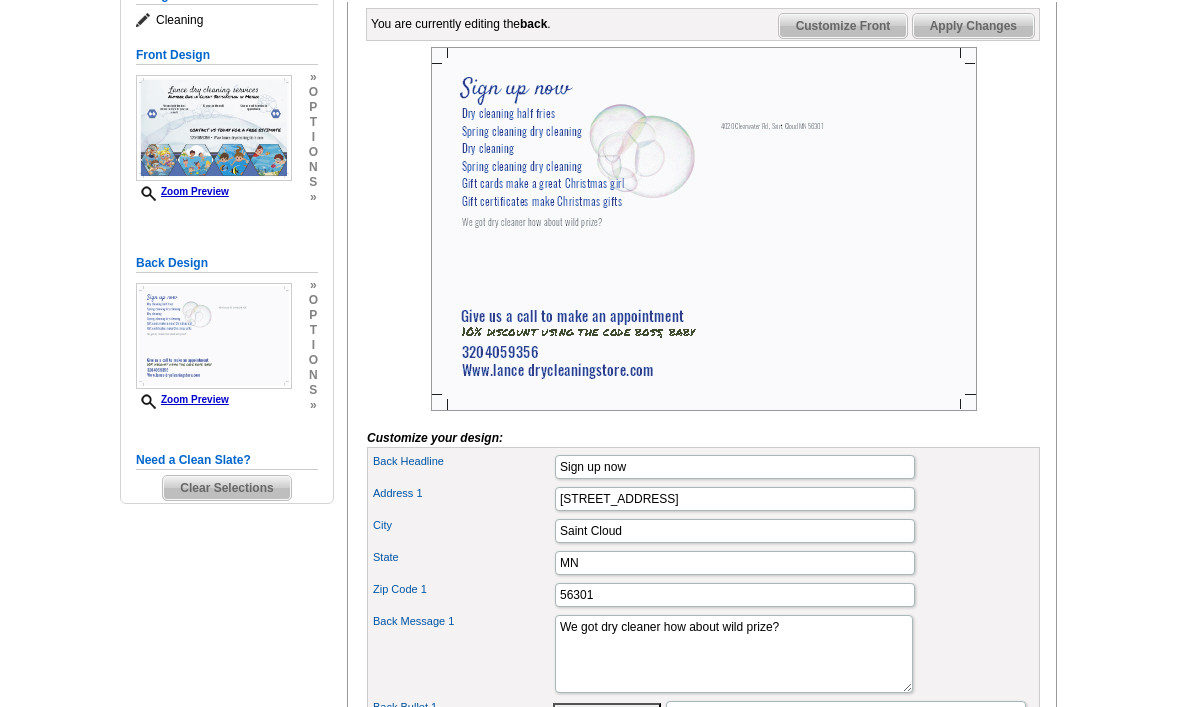 click on "Next   Review Print File" at bounding box center (960, -21) 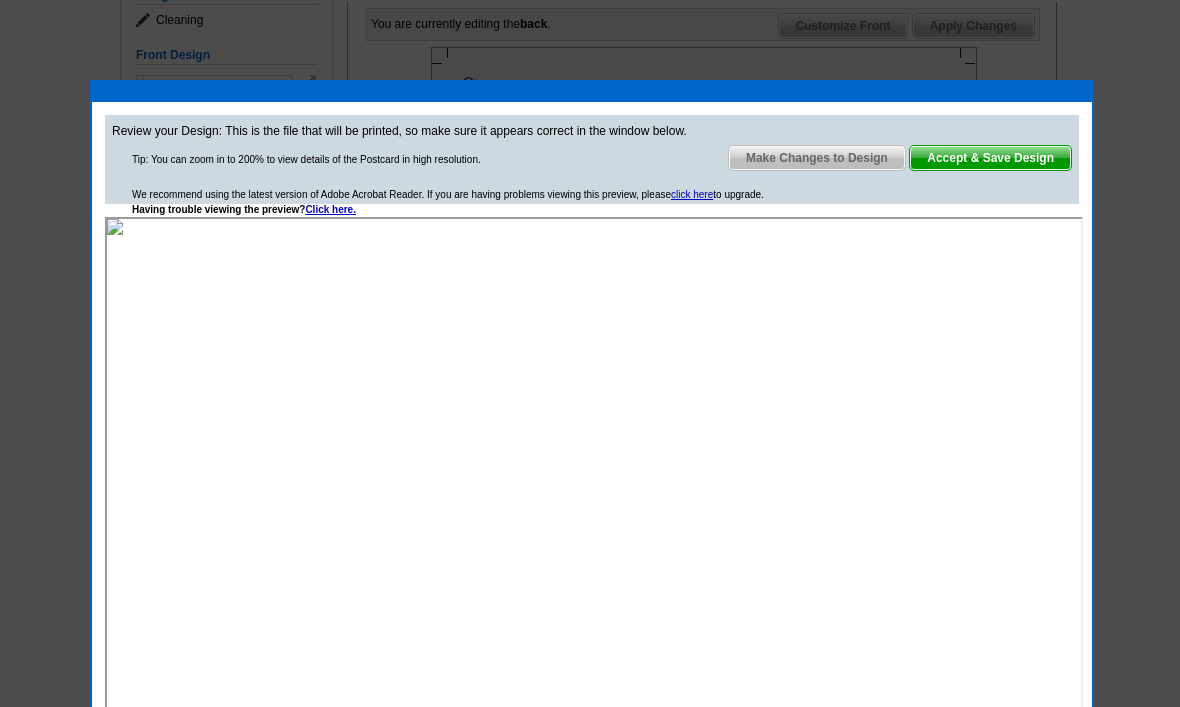 scroll, scrollTop: 0, scrollLeft: 0, axis: both 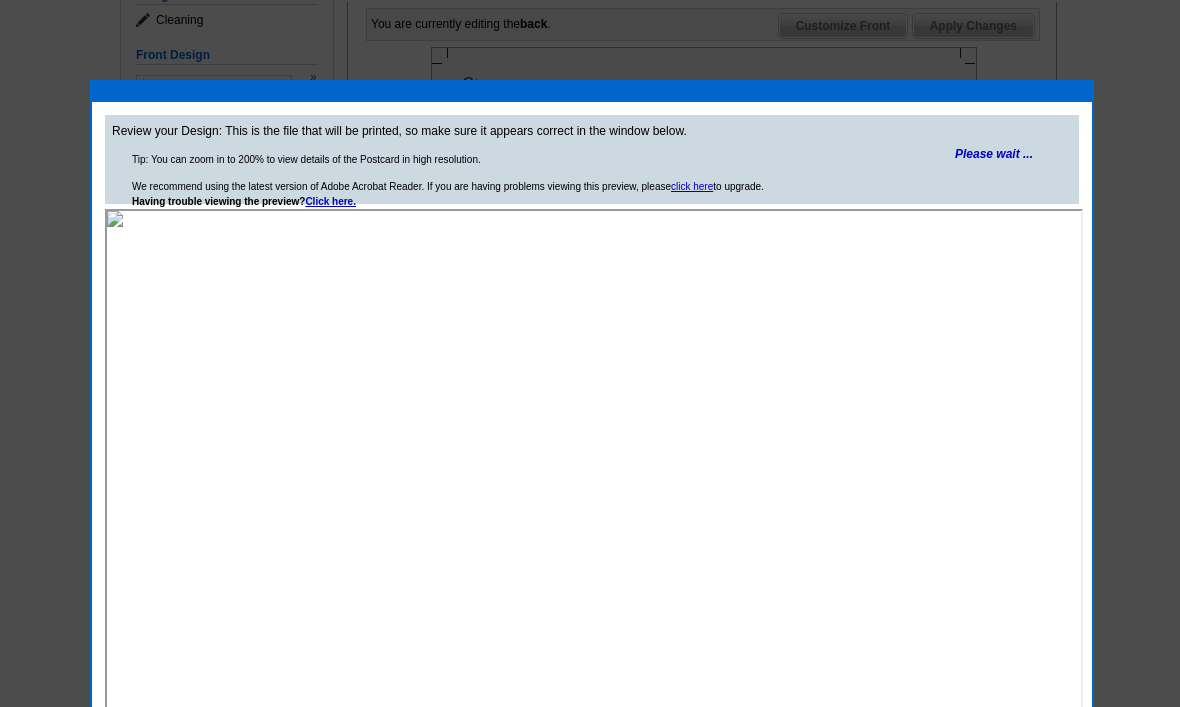 click on "Please wait ..." at bounding box center (994, 154) 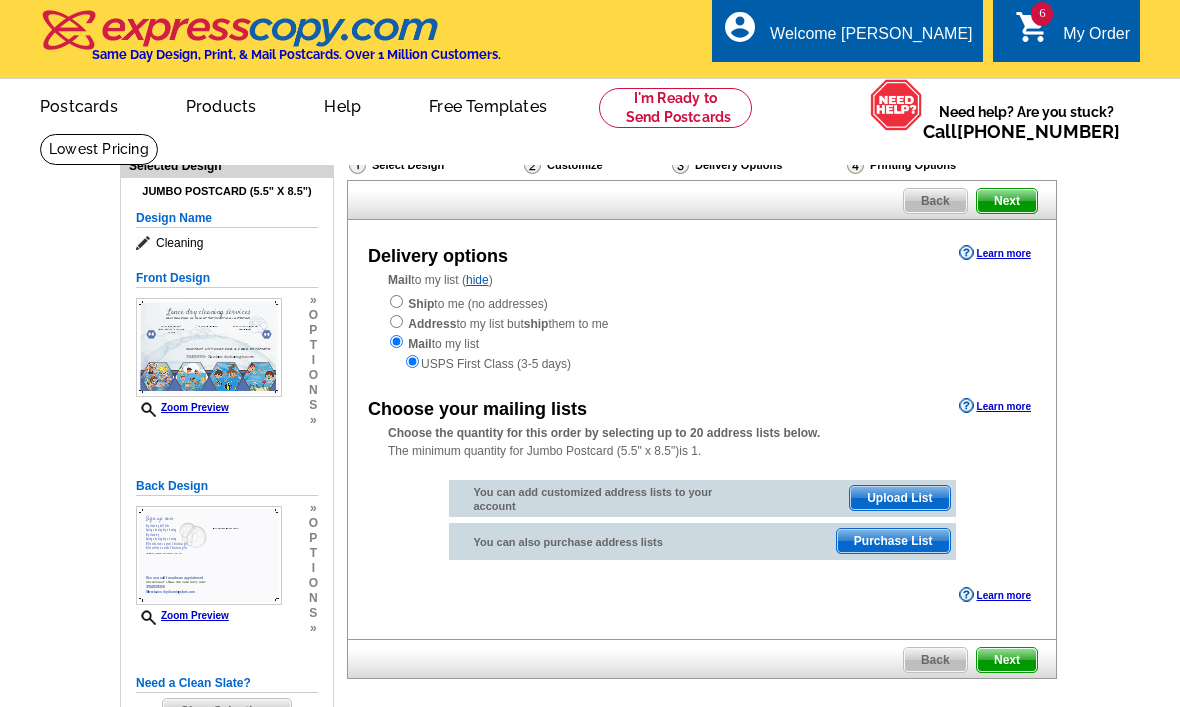 scroll, scrollTop: 0, scrollLeft: 0, axis: both 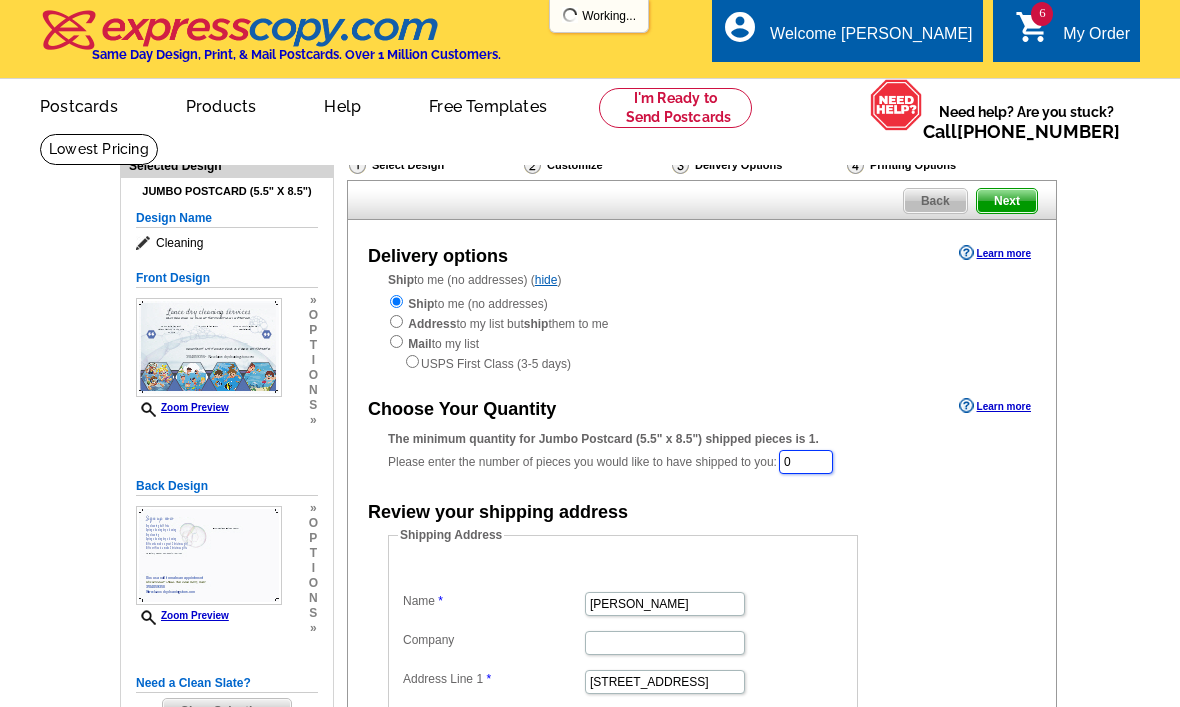 click on "0" at bounding box center (806, 462) 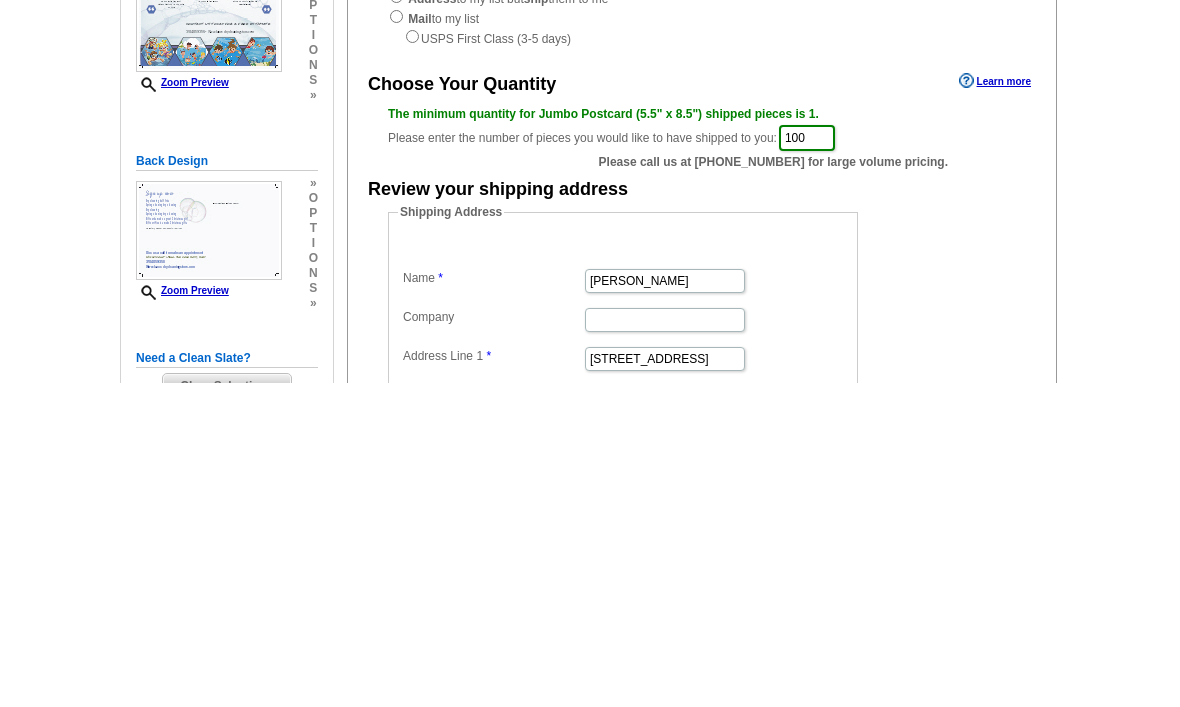scroll, scrollTop: 325, scrollLeft: 0, axis: vertical 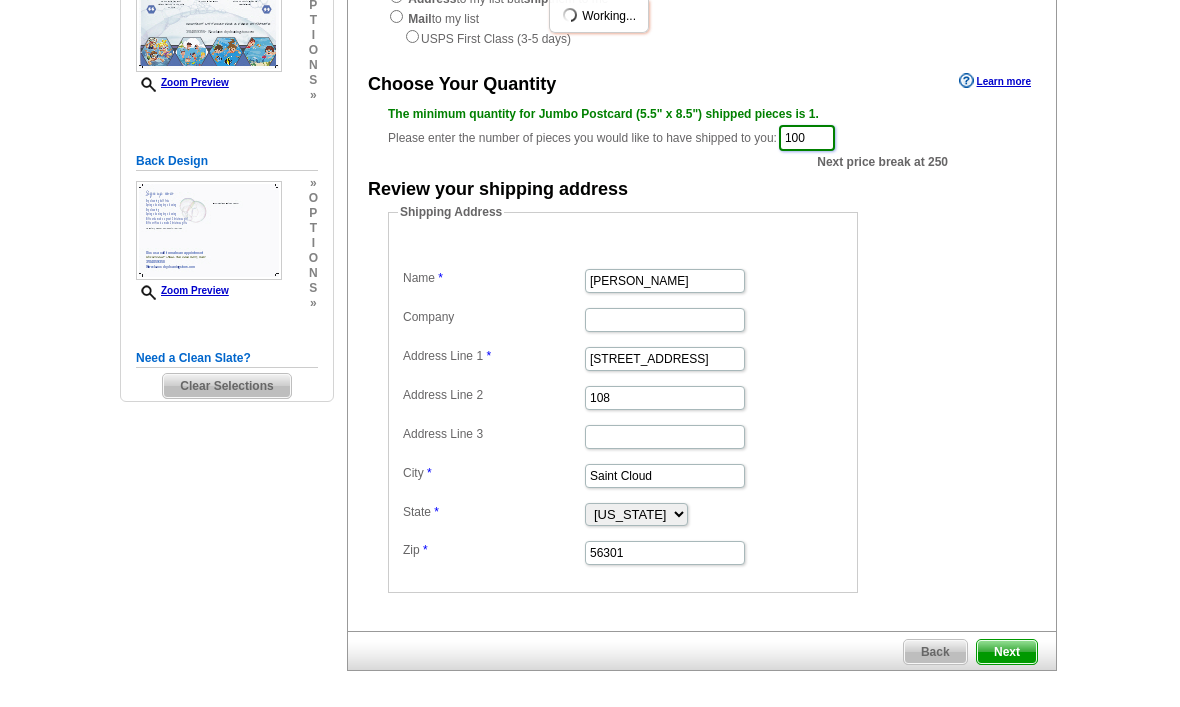 type on "100" 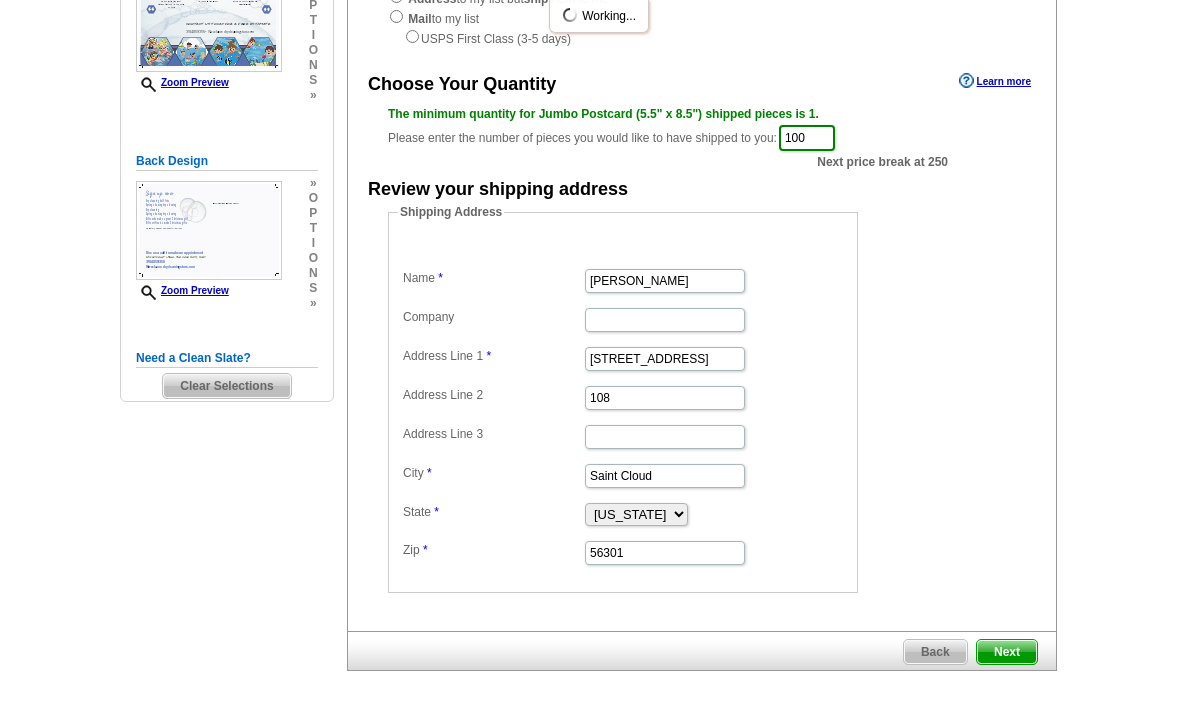 click on "Next" at bounding box center [1007, 652] 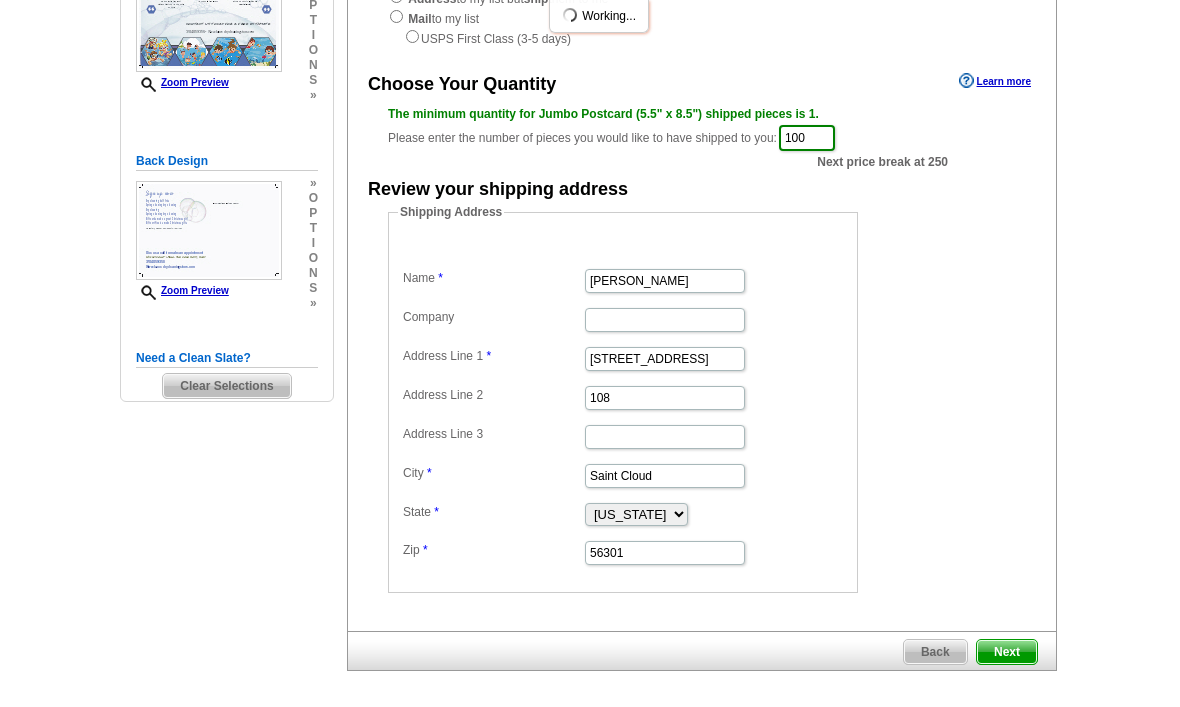 click on "Select Design
Customize
Delivery Options
Printing Options
Back
Next
Delivery options
Learn more
Ship  to me (no addresses)                            ( hide )
Ship  to me (no addresses)
Address  to my list but  ship  them to me
Mail  to my list" at bounding box center (701, 256) 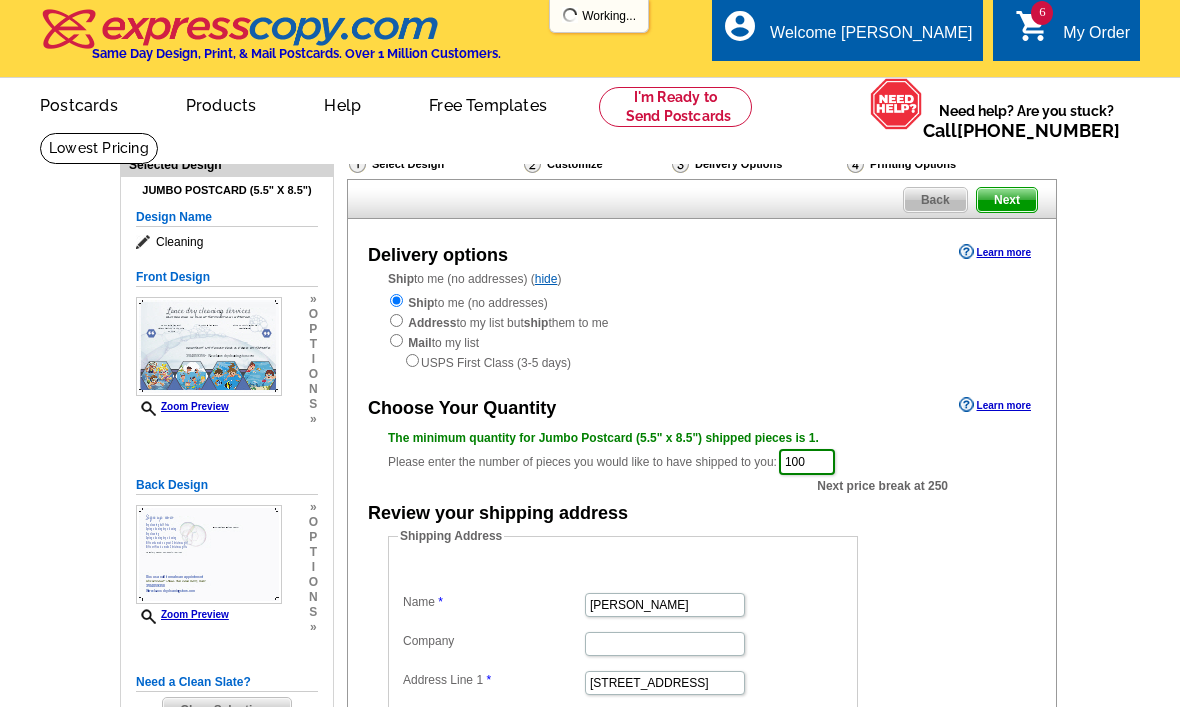 scroll, scrollTop: 0, scrollLeft: 0, axis: both 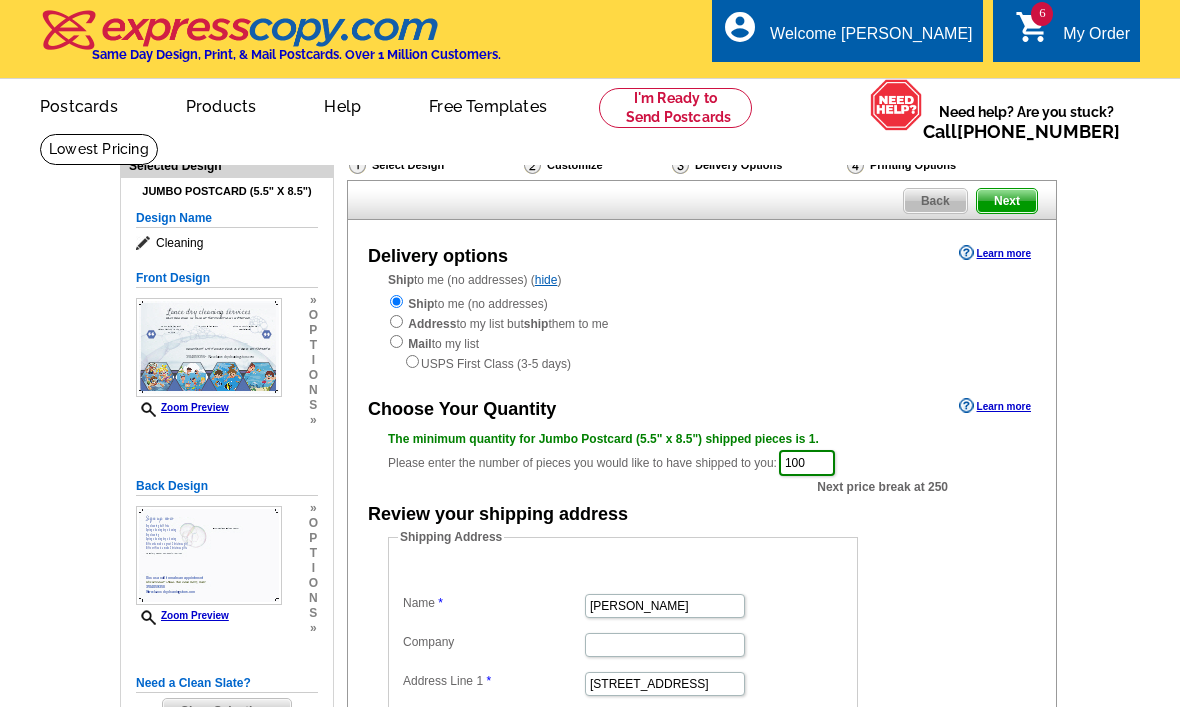 click on "Next" at bounding box center [1007, 201] 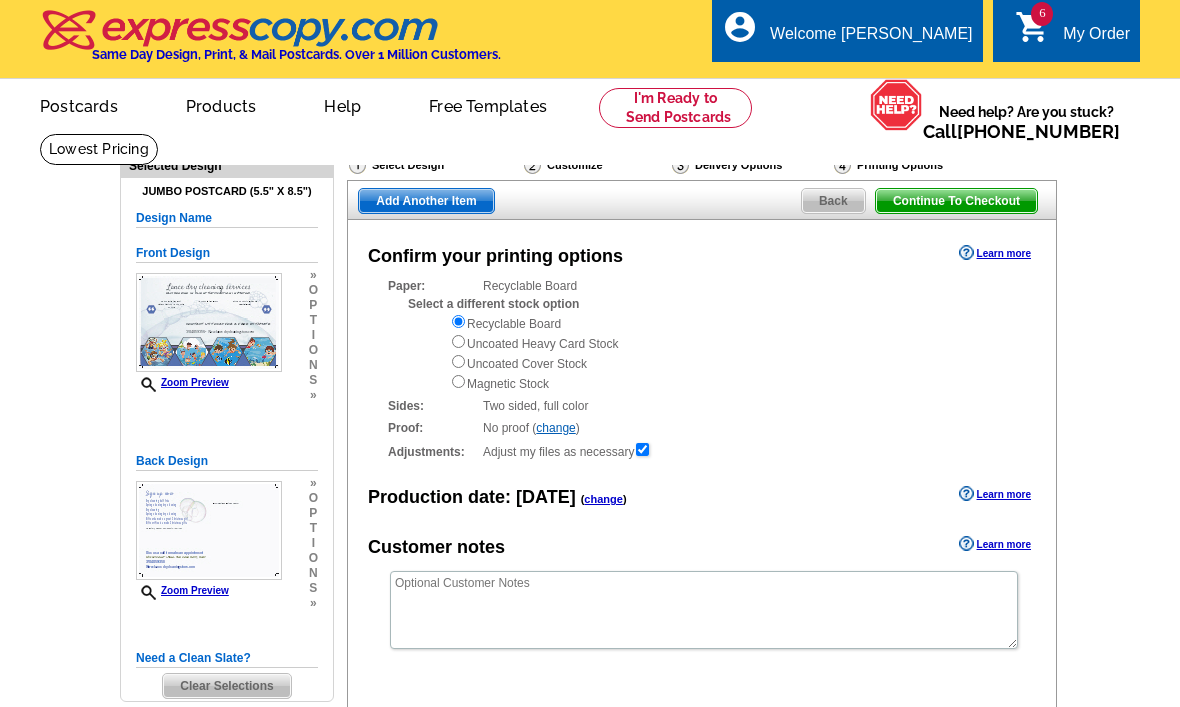 scroll, scrollTop: 0, scrollLeft: 0, axis: both 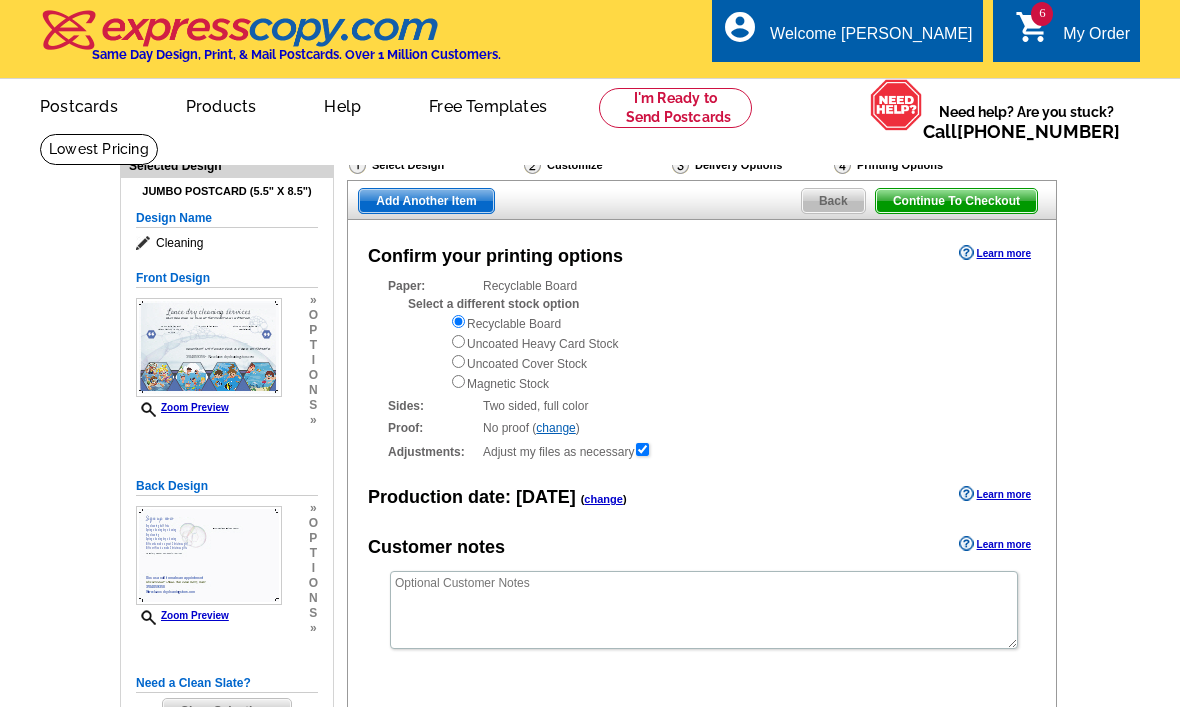 click on "Continue To Checkout" at bounding box center (956, 201) 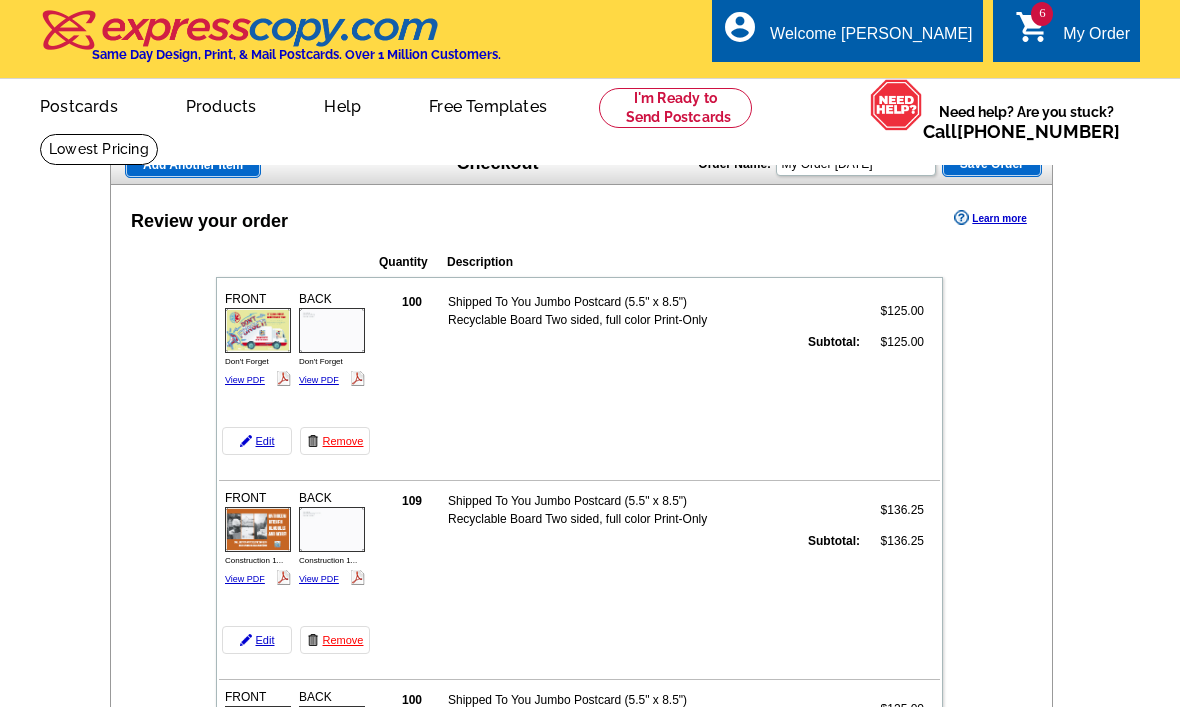 scroll, scrollTop: 0, scrollLeft: 0, axis: both 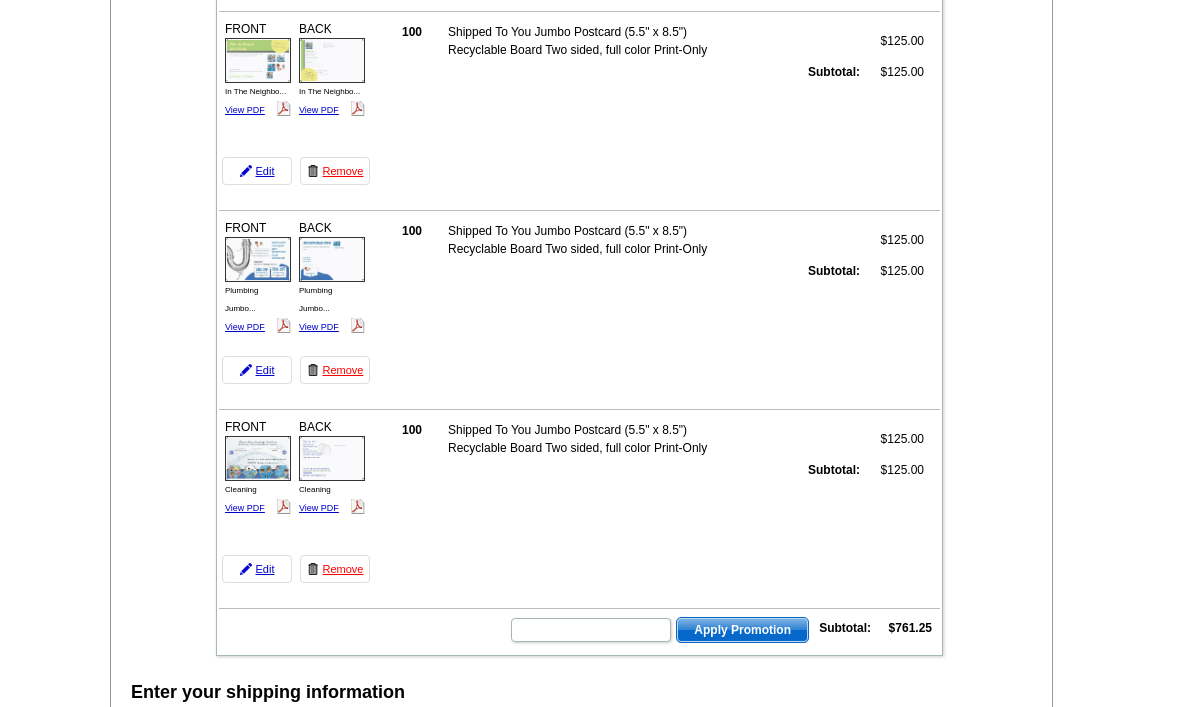 click on "FRONT
Cleaning
View PDF
BACK" at bounding box center (296, -523) 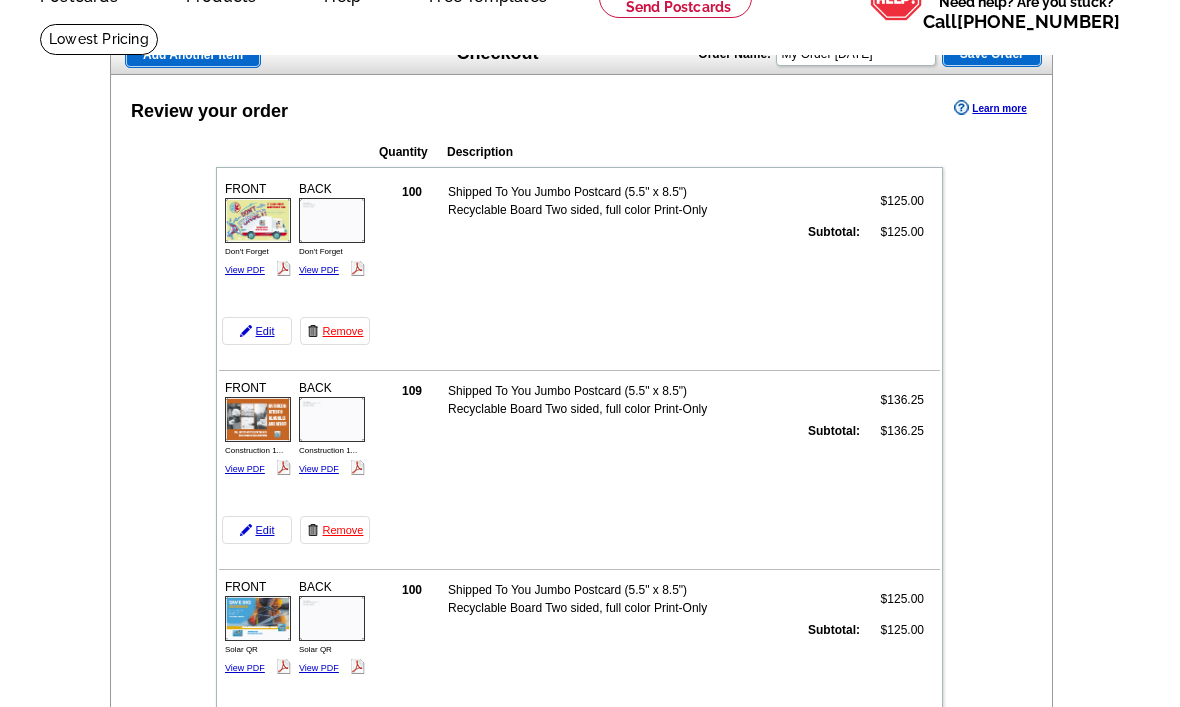 scroll, scrollTop: 49, scrollLeft: 0, axis: vertical 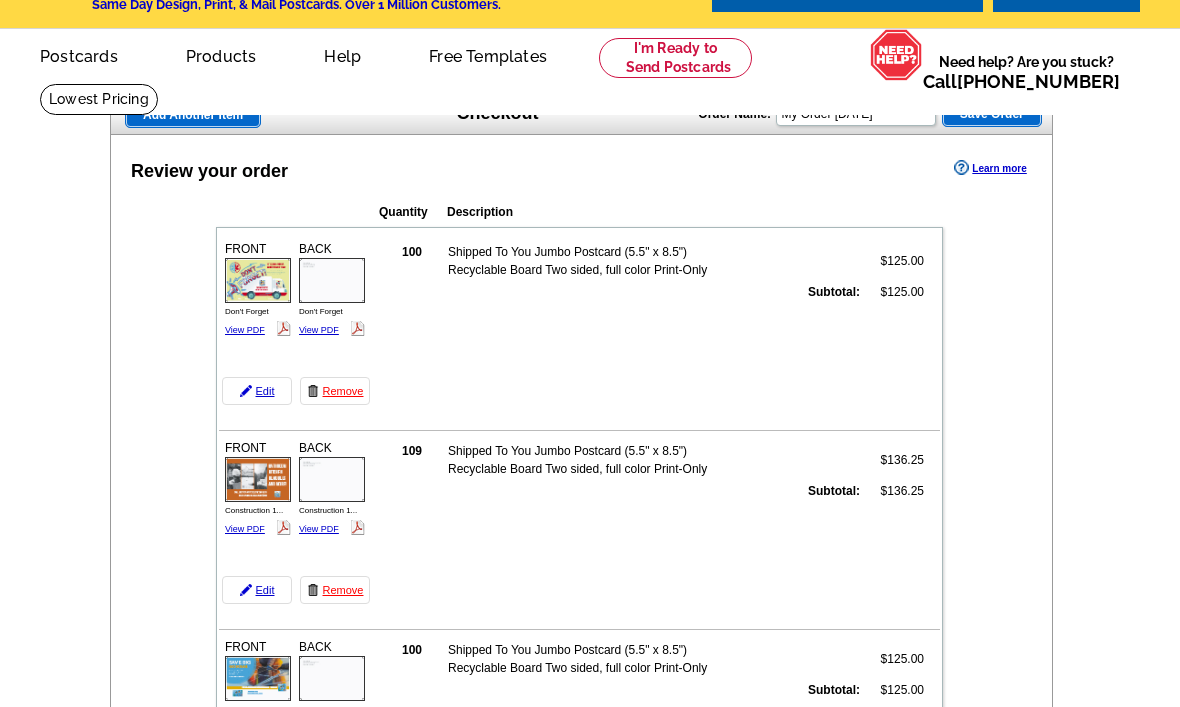 click on "Add Another Item" at bounding box center [193, 116] 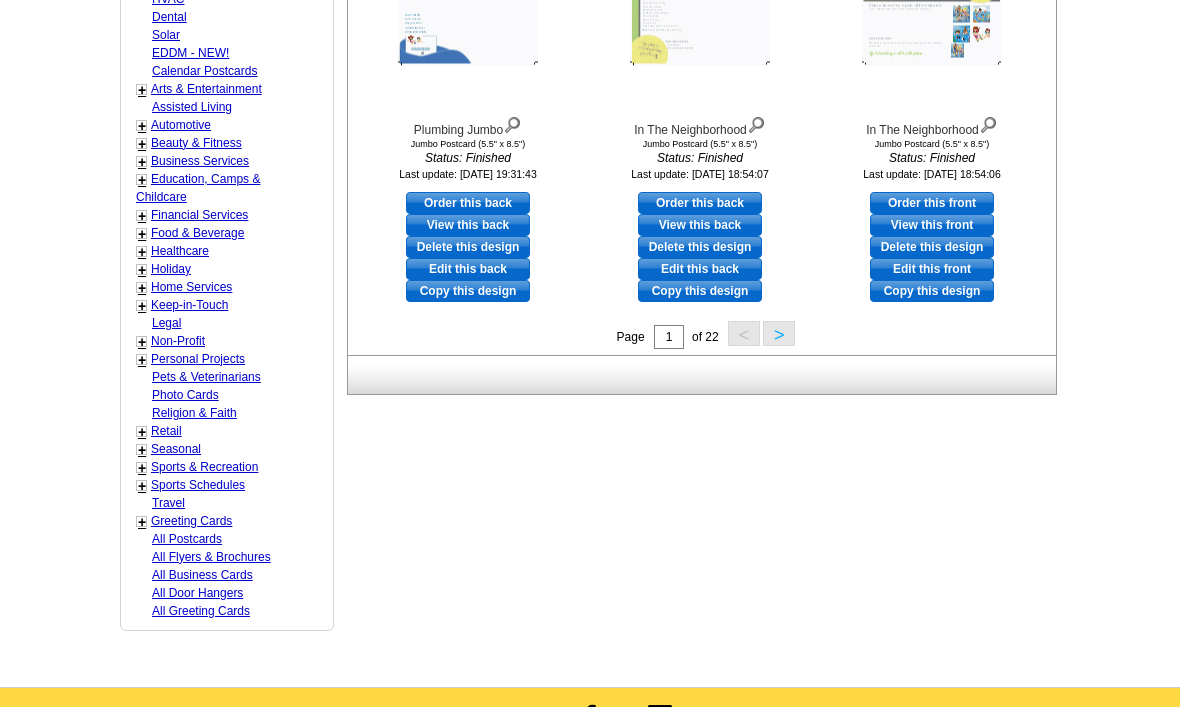 scroll, scrollTop: 868, scrollLeft: 0, axis: vertical 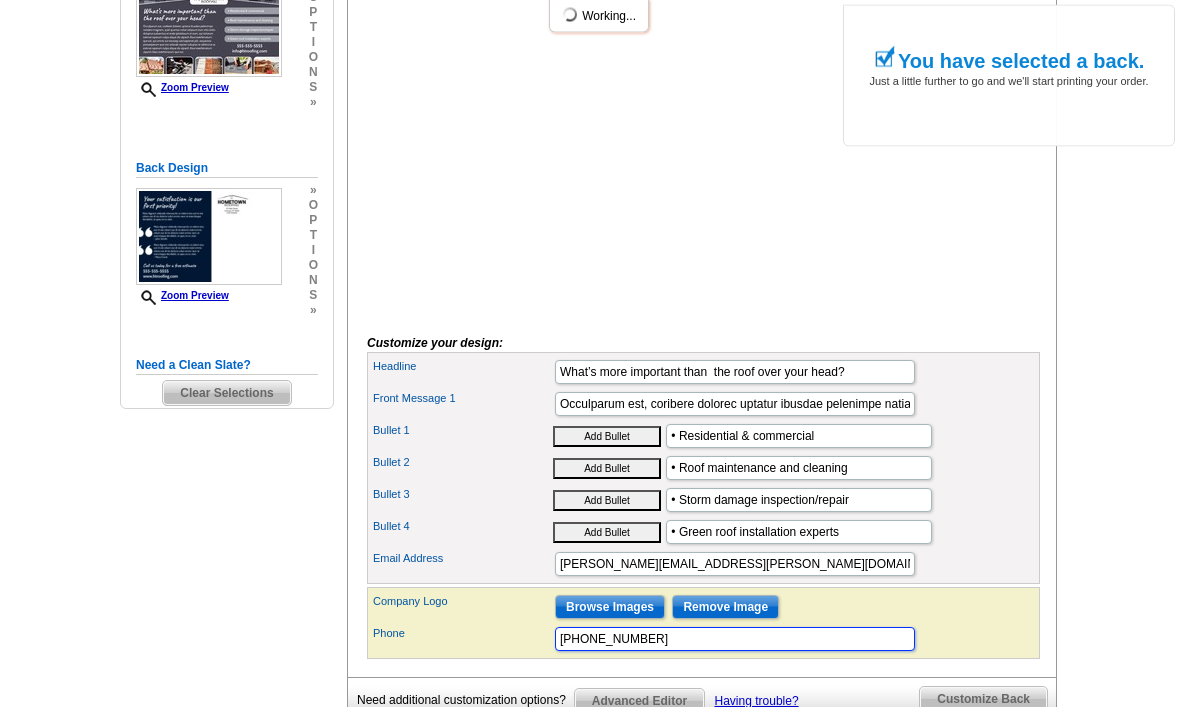 click on "[PHONE_NUMBER]" at bounding box center (735, 640) 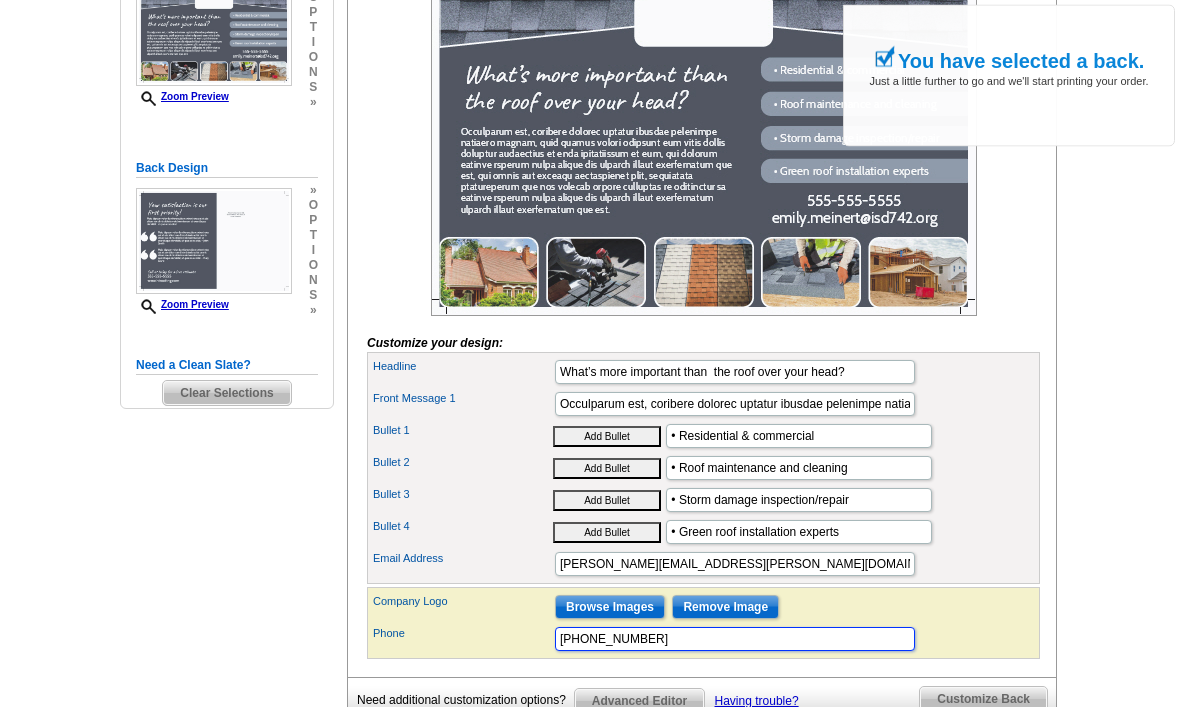 scroll, scrollTop: 466, scrollLeft: 0, axis: vertical 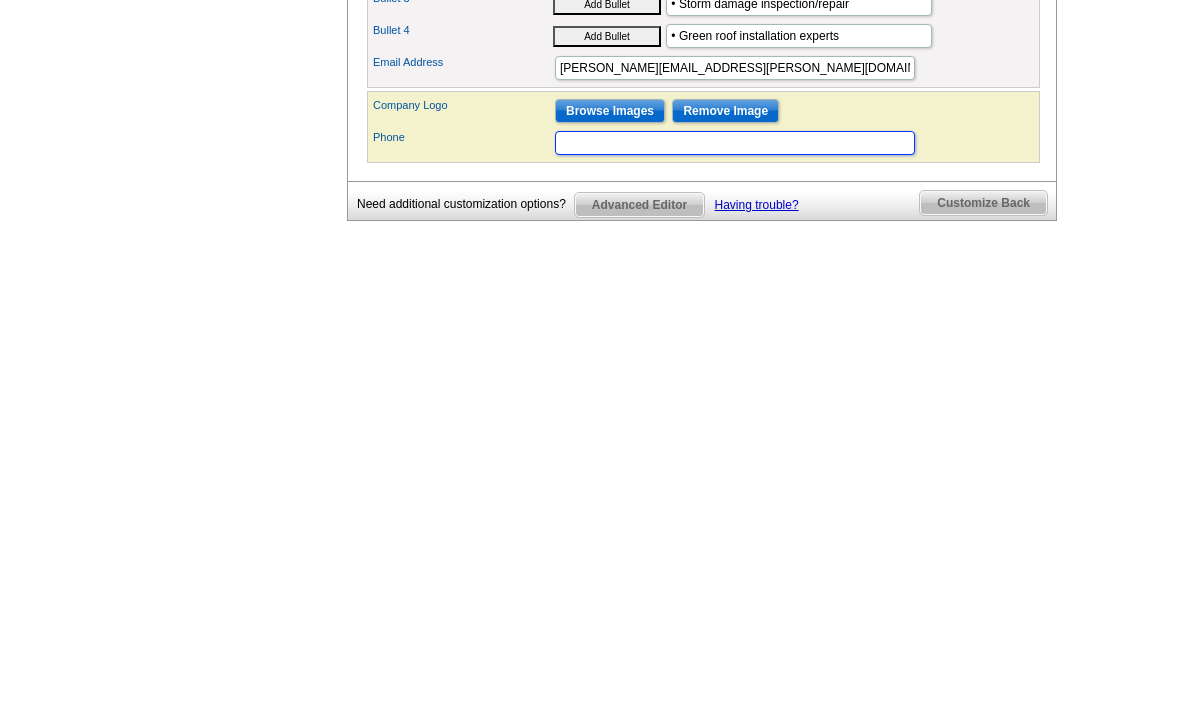 type on "3204059356" 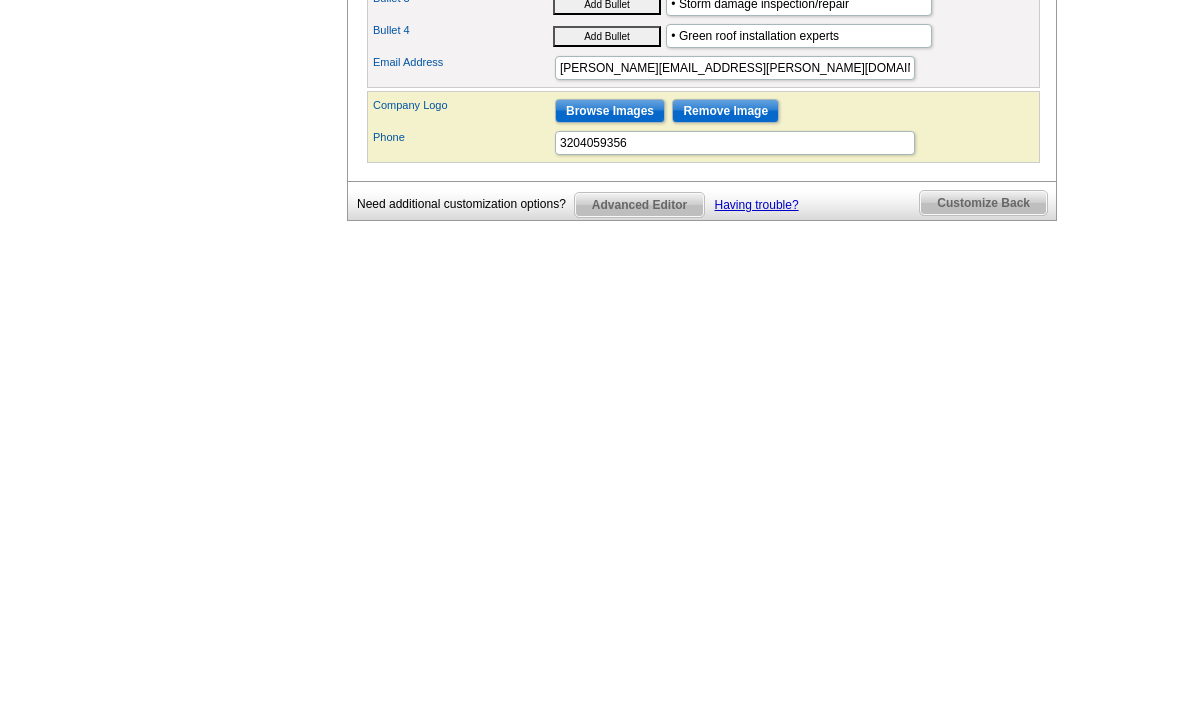 scroll, scrollTop: 888, scrollLeft: 0, axis: vertical 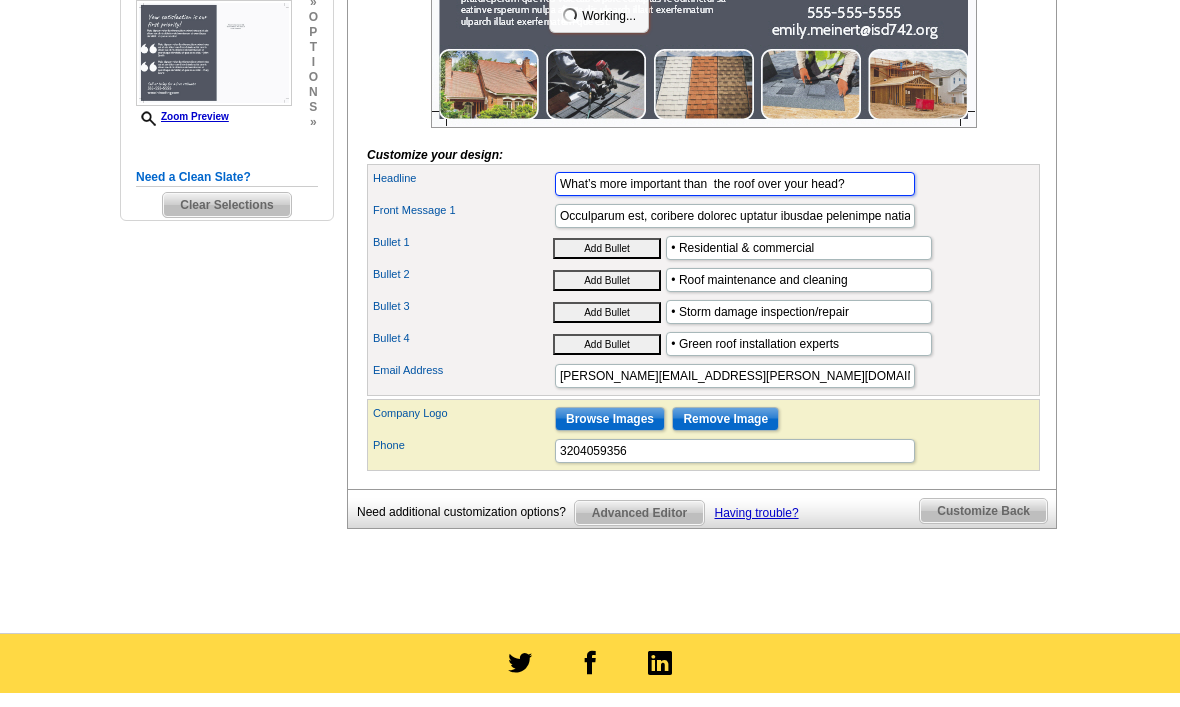 click on "What’s more important than  the roof over your head?" at bounding box center (735, 184) 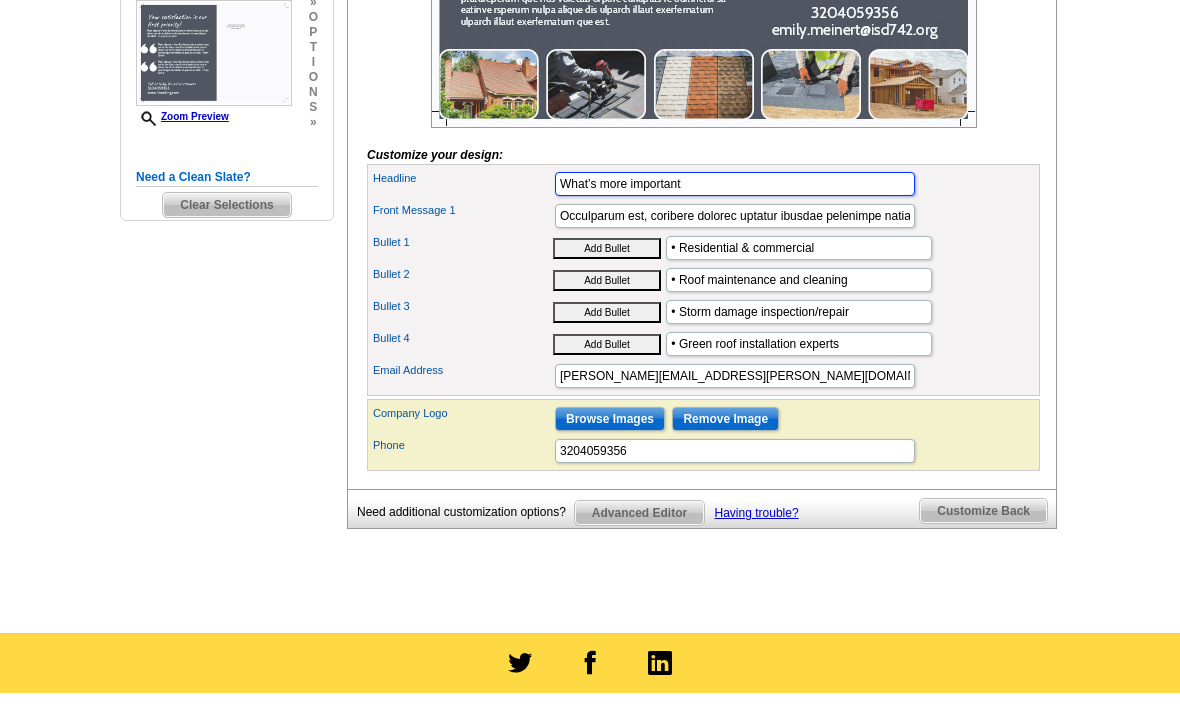 type on "What’s" 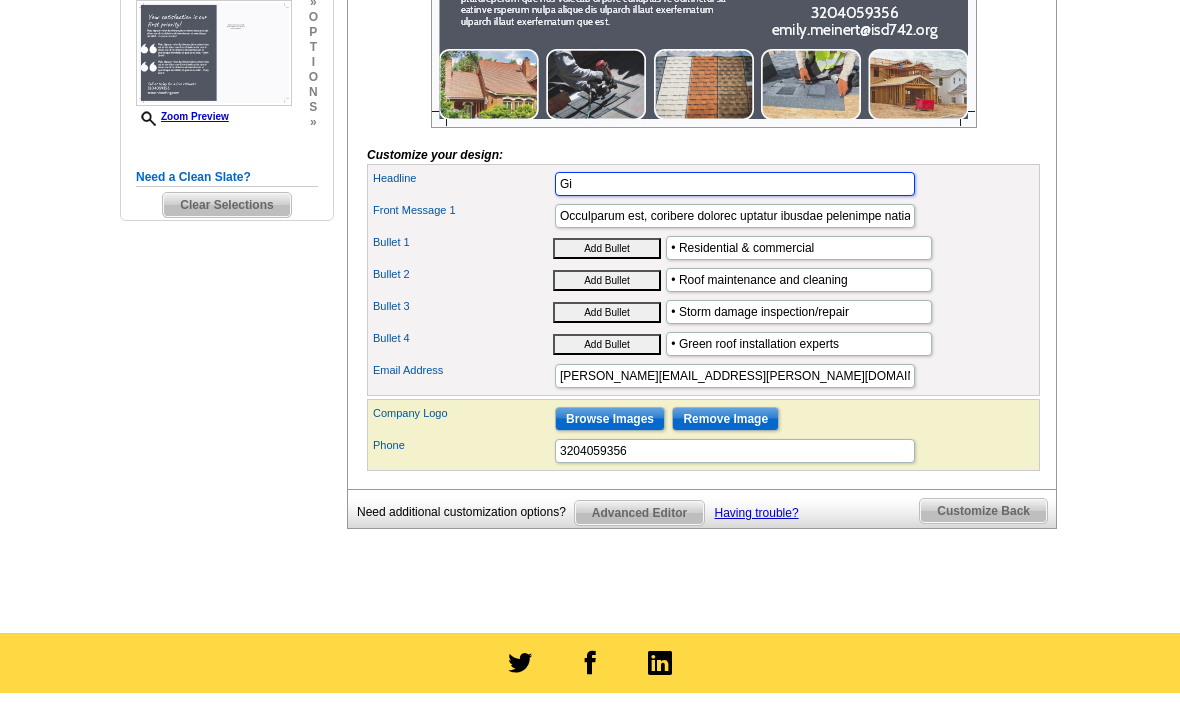 type on "G" 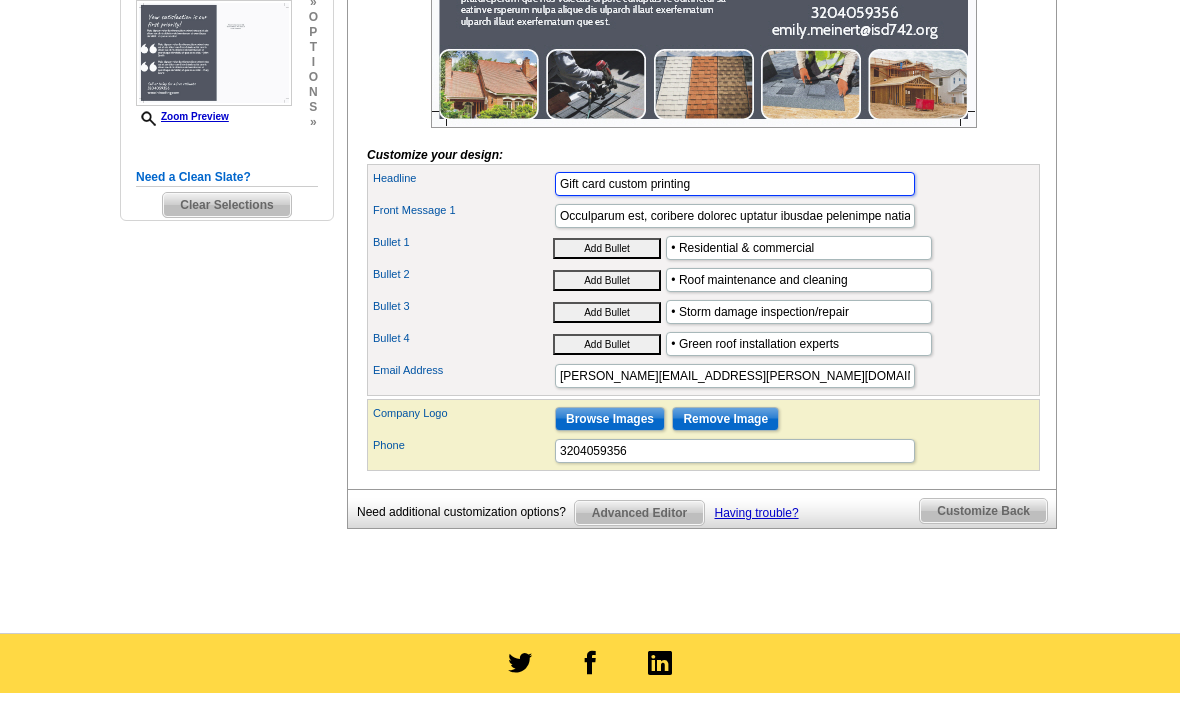 type on "Gift card custom printing" 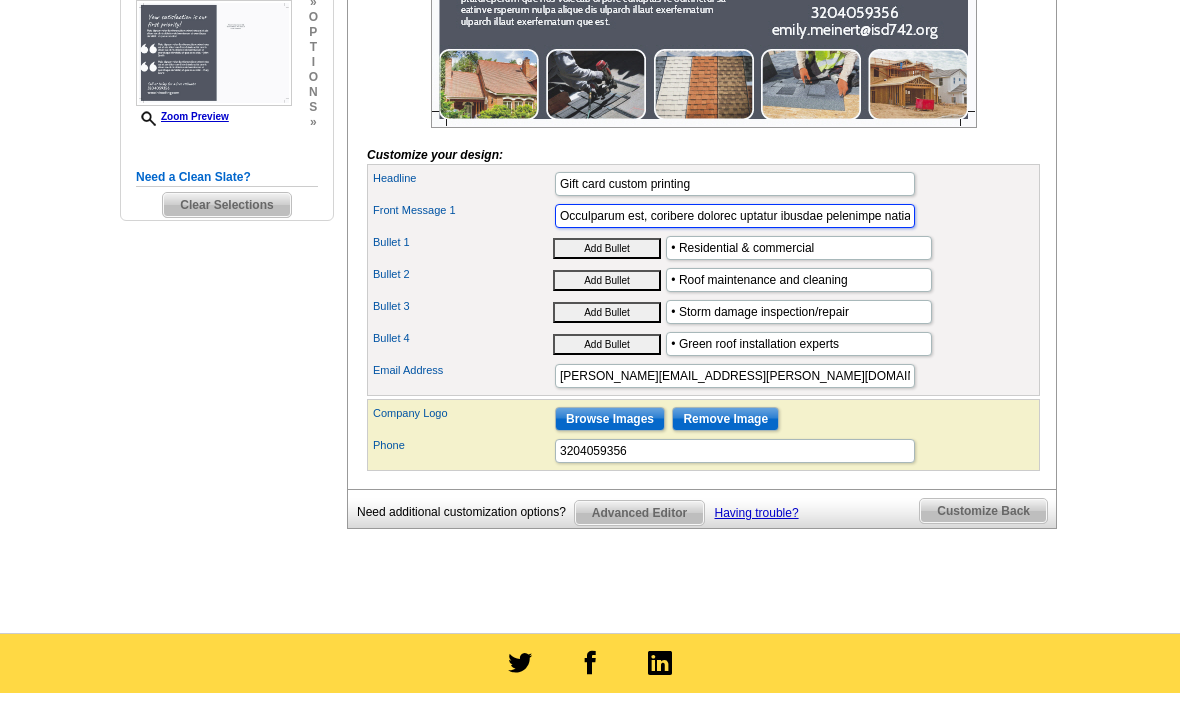click on "Occulparum est, coribere dolorec uptatur ibusdae pelenimpe natiaero magnam, quid quamus volori odipsunt eum vitis dollis doluptur audaectius et enda ipitatiissum et eum, qui dolorum eatinve rsperum nulpa alique dis ulparch illaut exerfernatum que est, qui omnis aut exceaqu aectaspienet plit, sequiatata ptatureperum que nos volecab orpore culluptas re oditinctur sa eatinve rsperum nulpa alique dis ulparch illaut exerfernatum ulparch illaut exerfernatum que est." at bounding box center [735, 216] 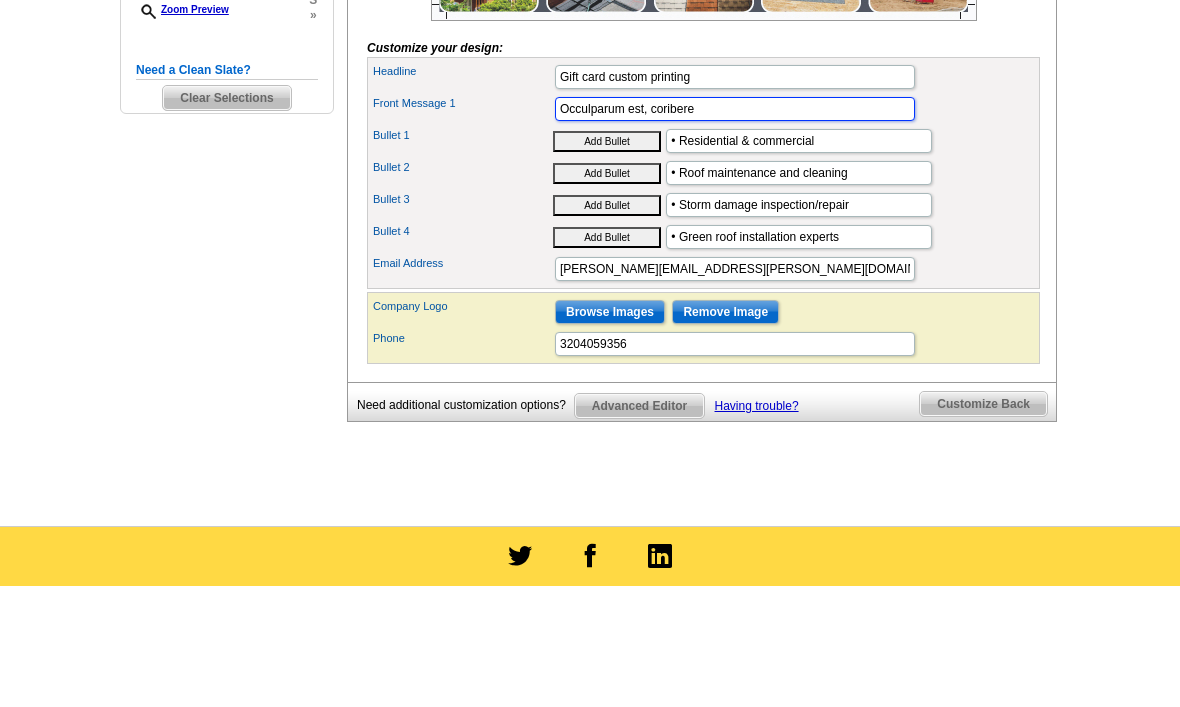 type on "Occulparum" 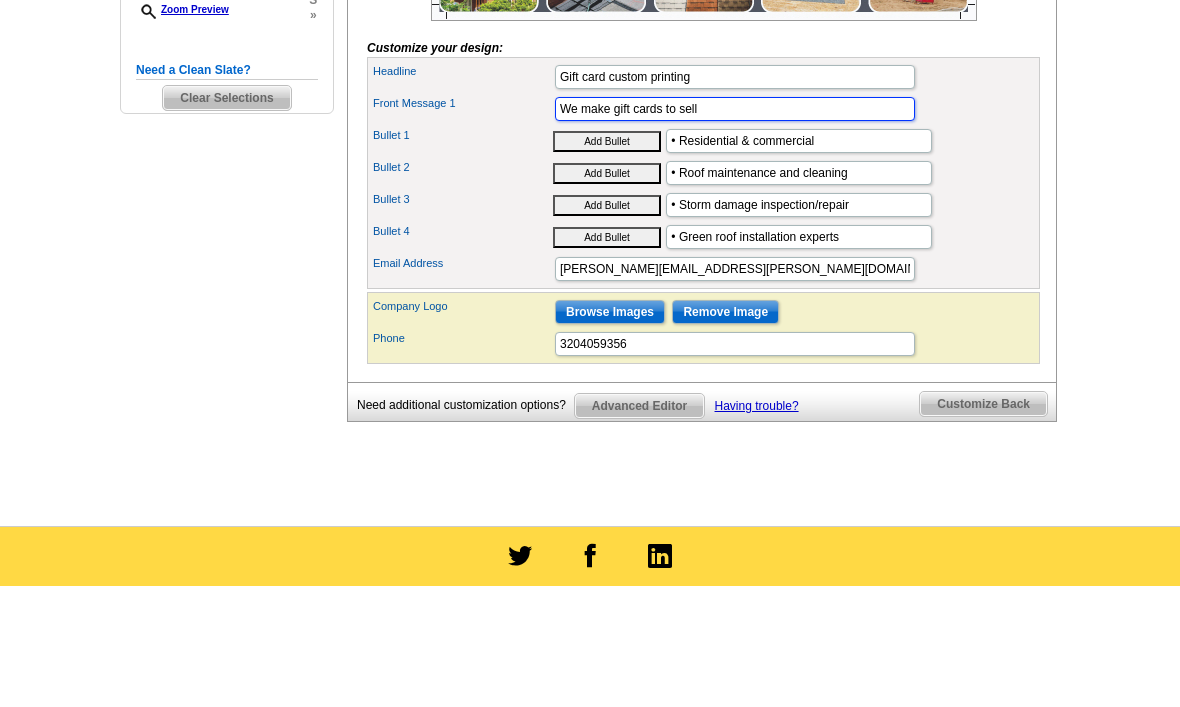 type on "We make gift cards to sell" 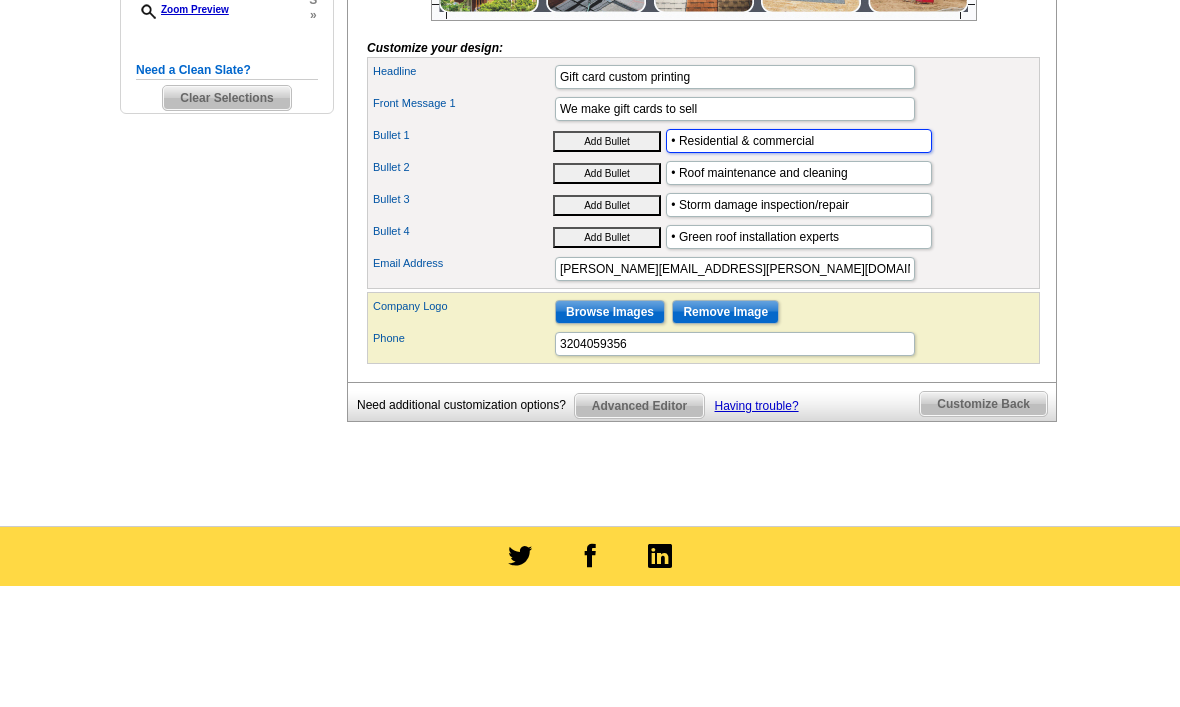 click on "• Residential & commercial" at bounding box center [799, 248] 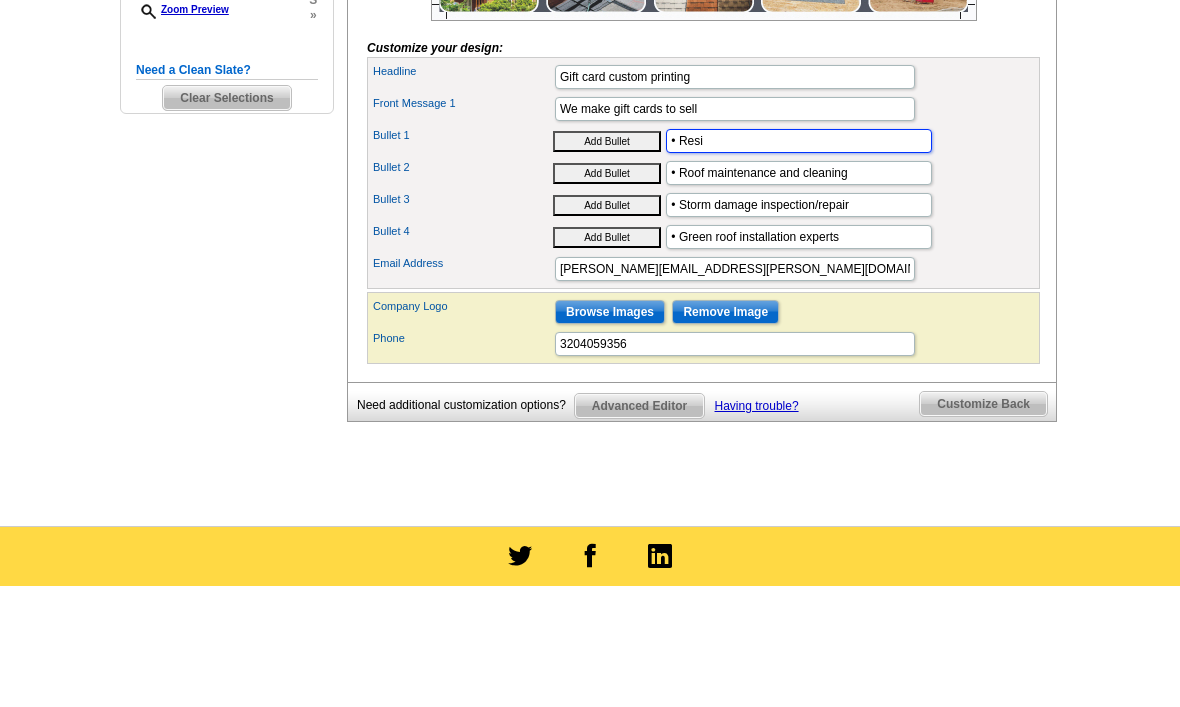 type on "• Res" 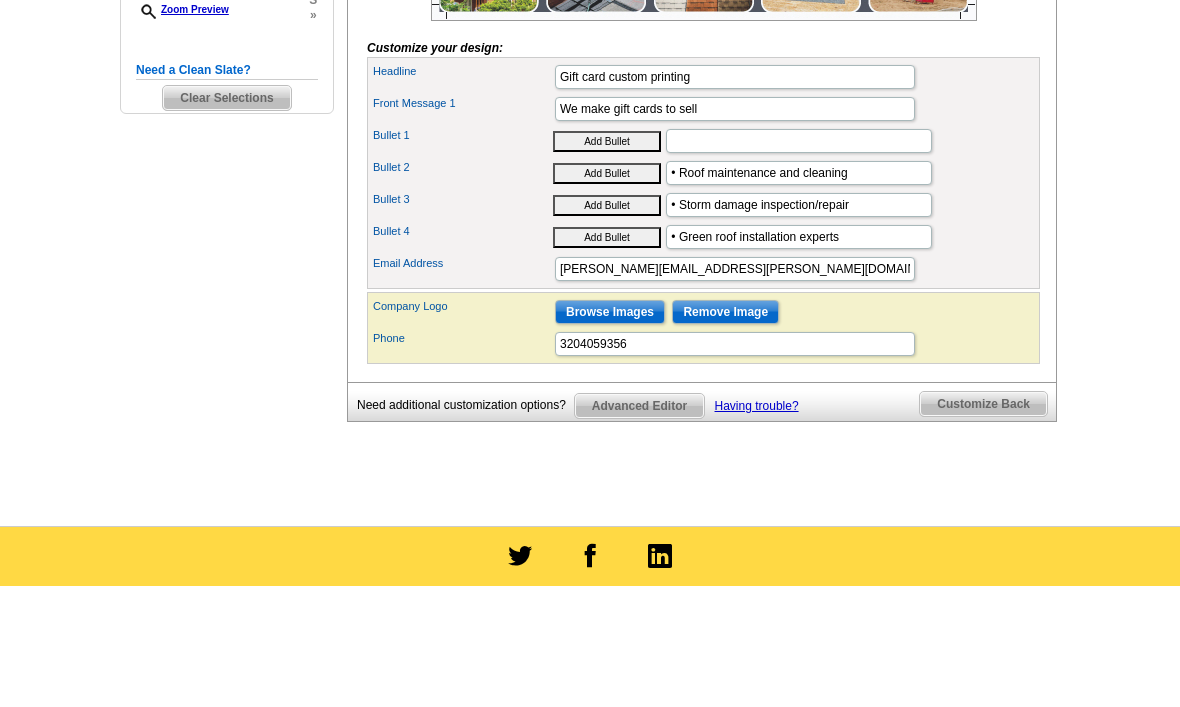 click on "Add Bullet" at bounding box center [607, 248] 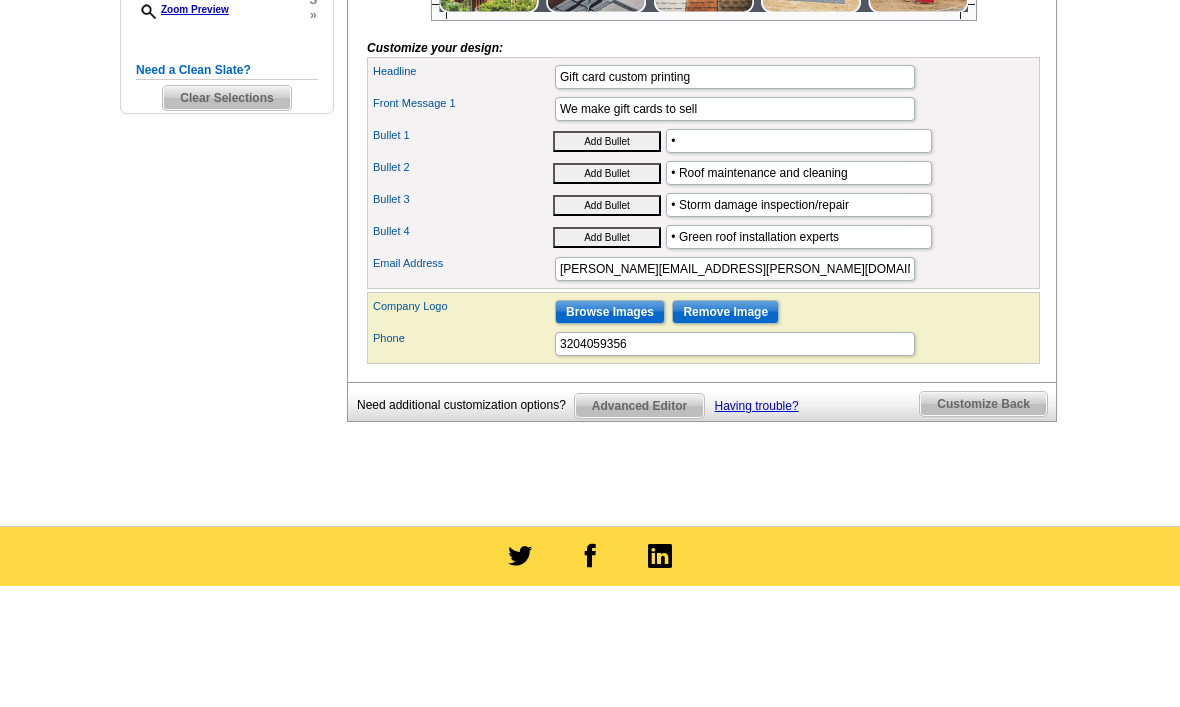 scroll, scrollTop: 687, scrollLeft: 0, axis: vertical 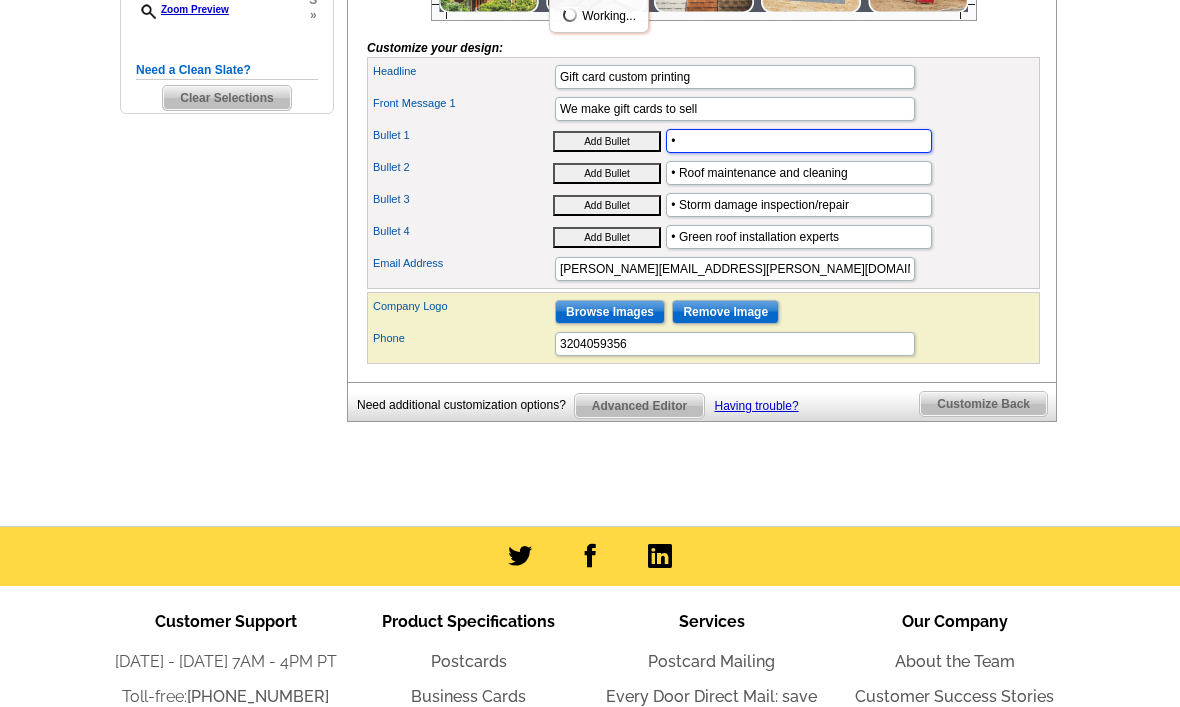 click on "•" at bounding box center (799, 141) 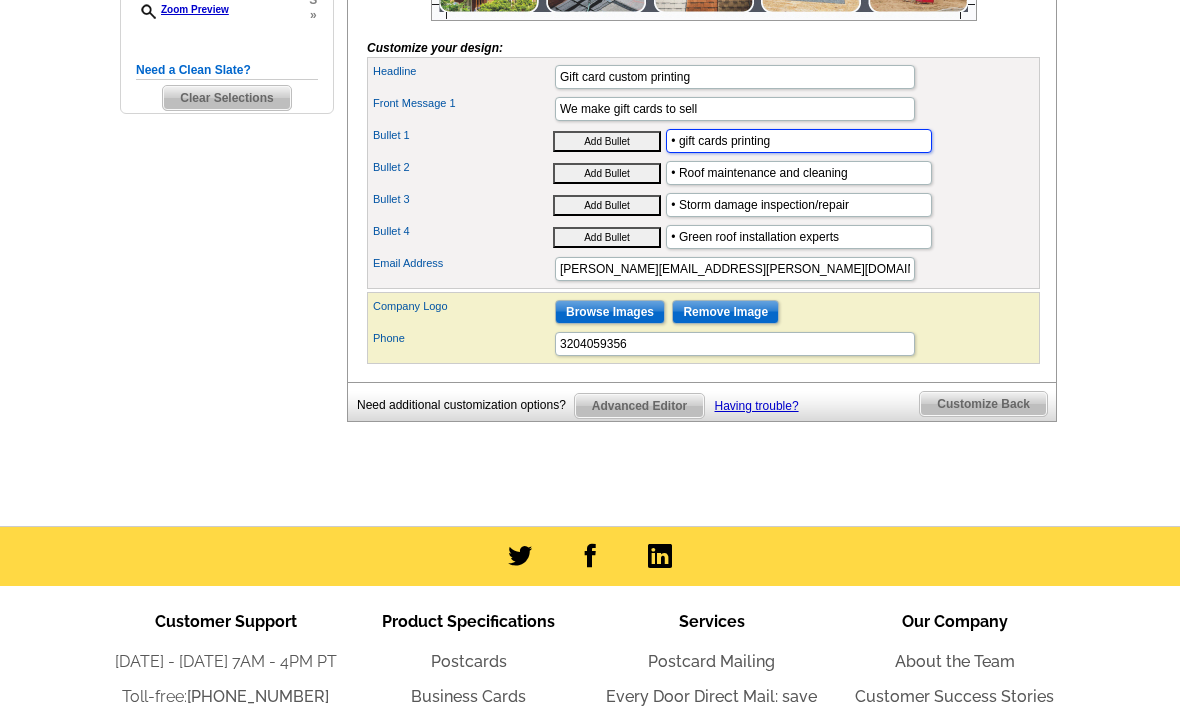type on "• gift cards printing" 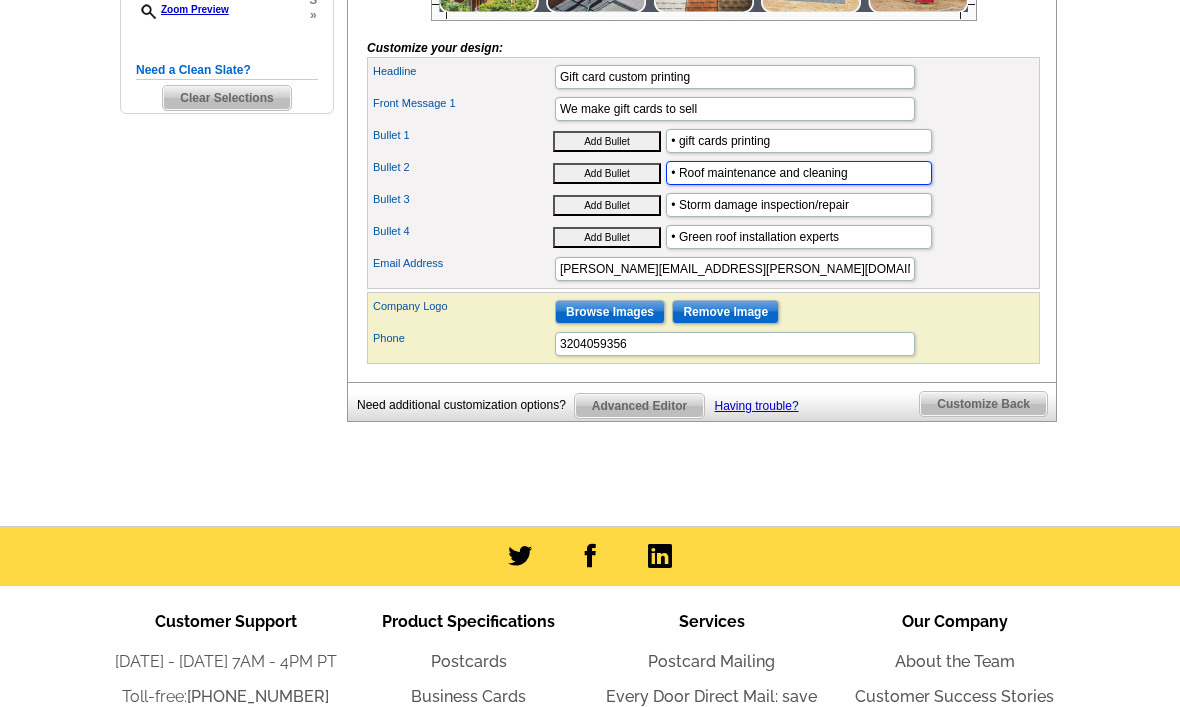click on "• Roof maintenance and cleaning" at bounding box center [799, 174] 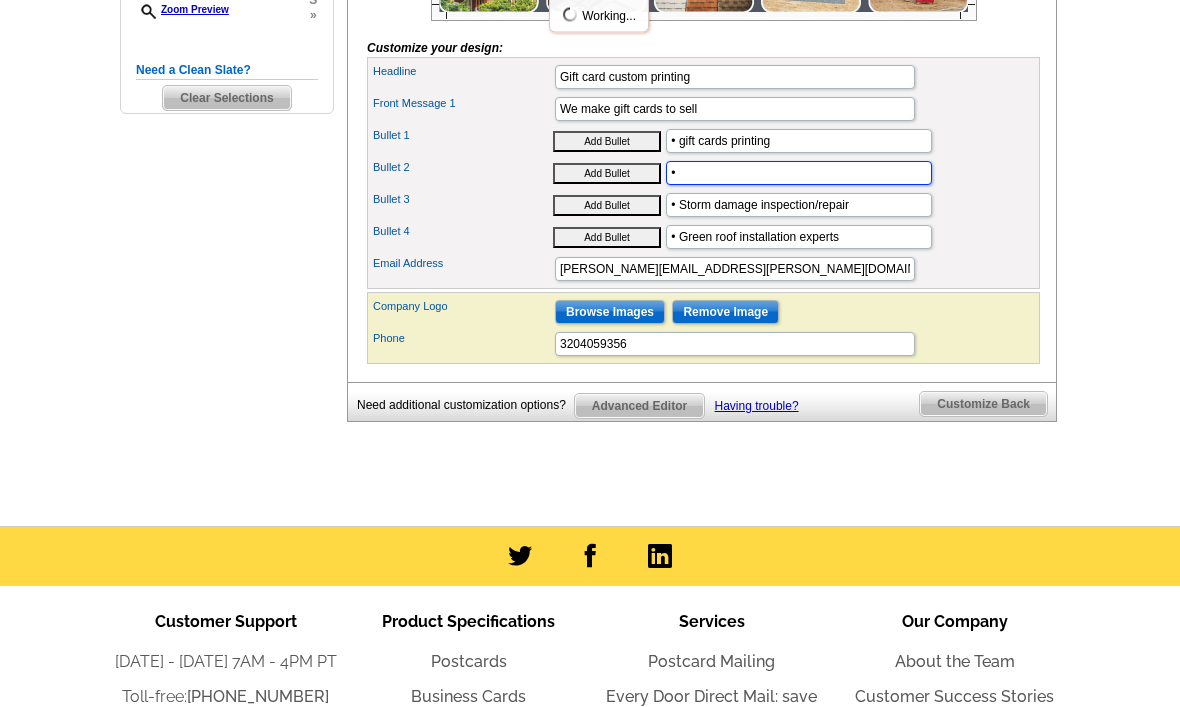 type on "•" 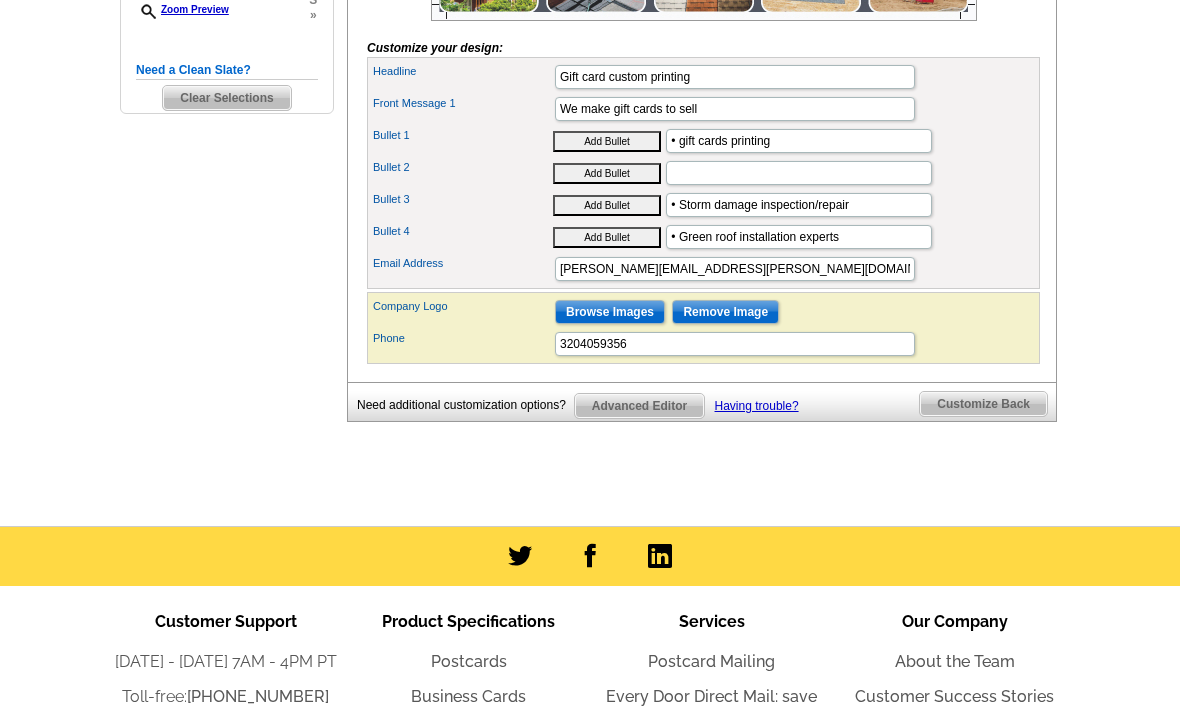 click on "Add Bullet" at bounding box center (607, 174) 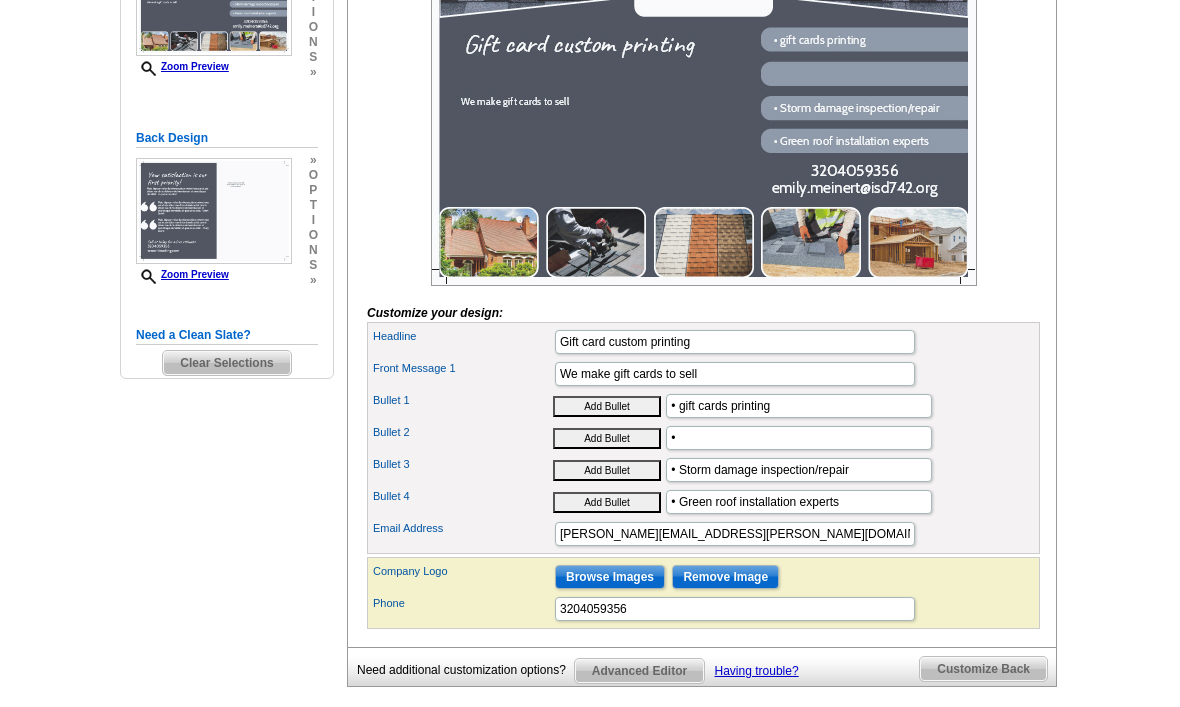 scroll, scrollTop: 492, scrollLeft: 0, axis: vertical 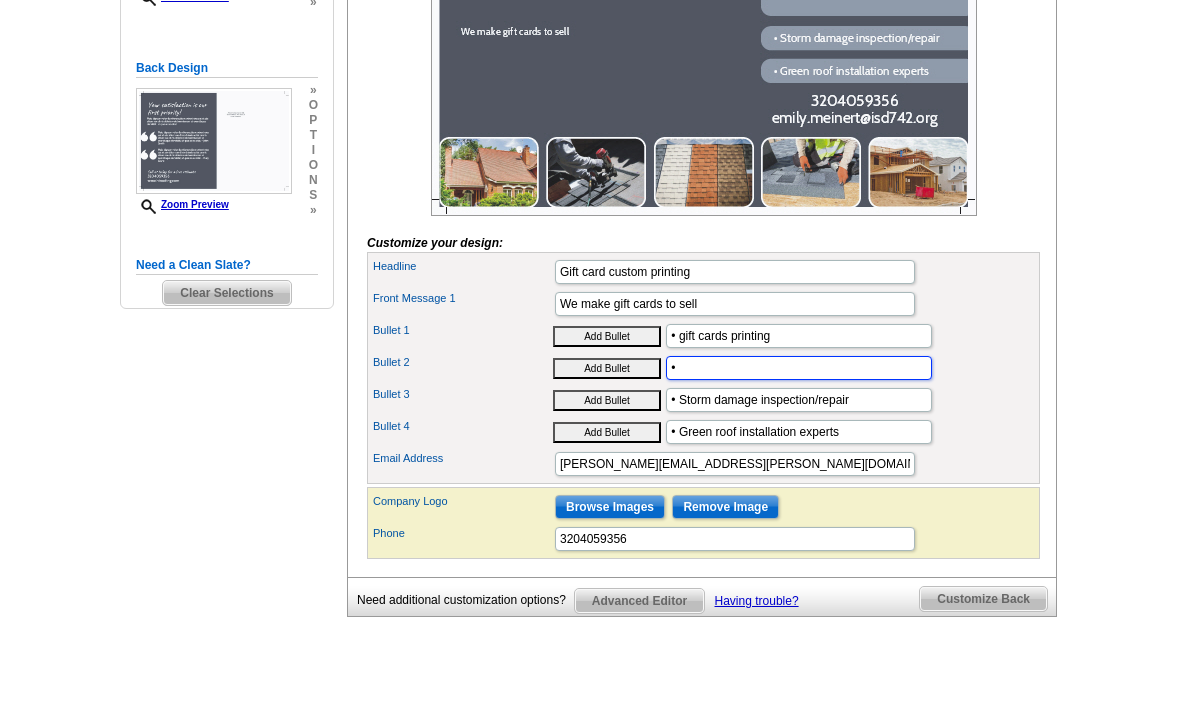 click on "•" at bounding box center [799, 368] 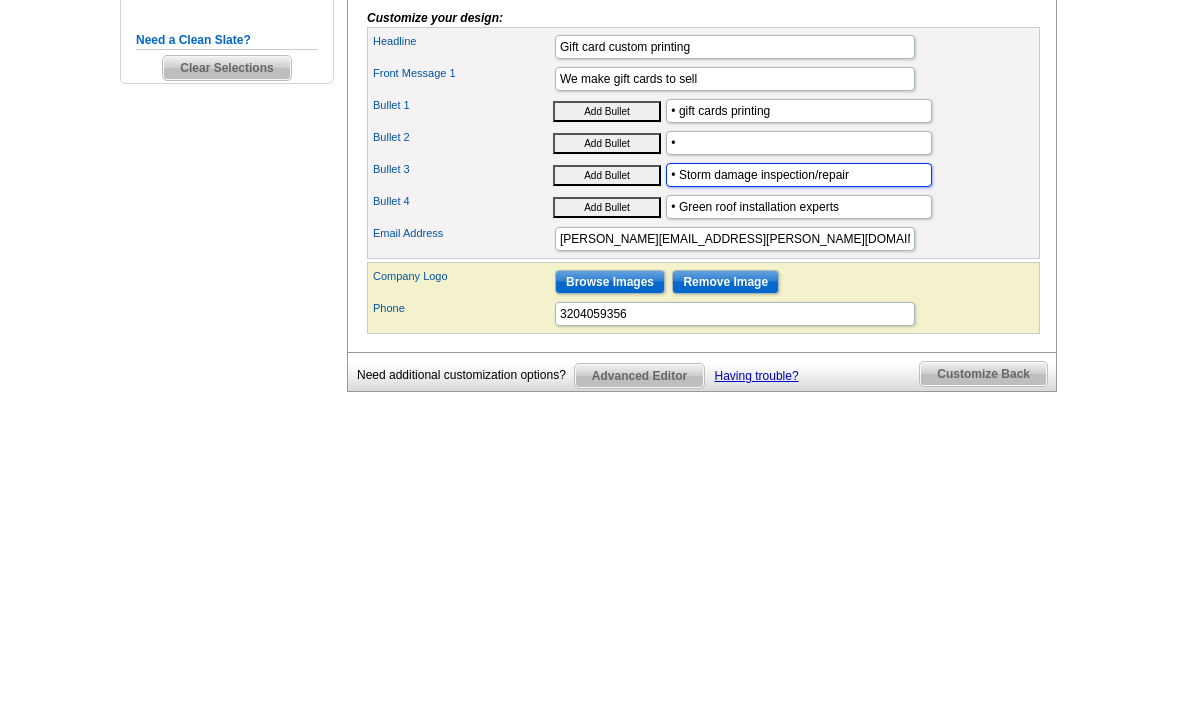 click on "• Storm damage inspection/repair" at bounding box center (799, 401) 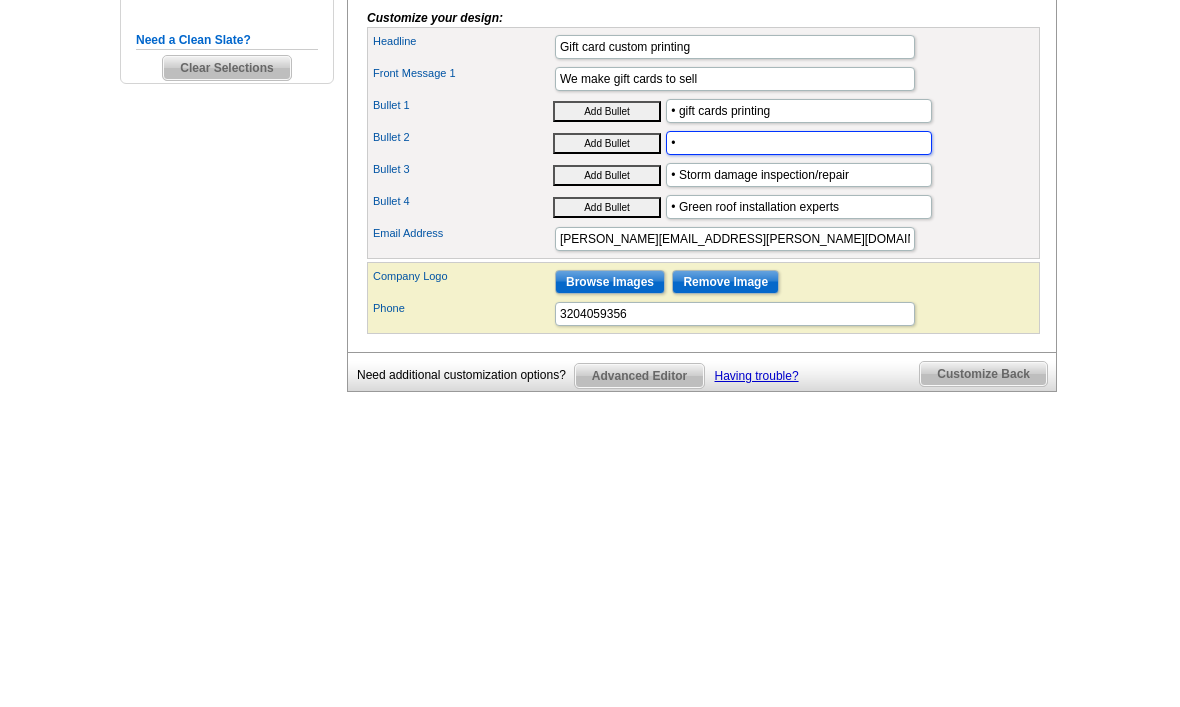click on "•" at bounding box center [799, 369] 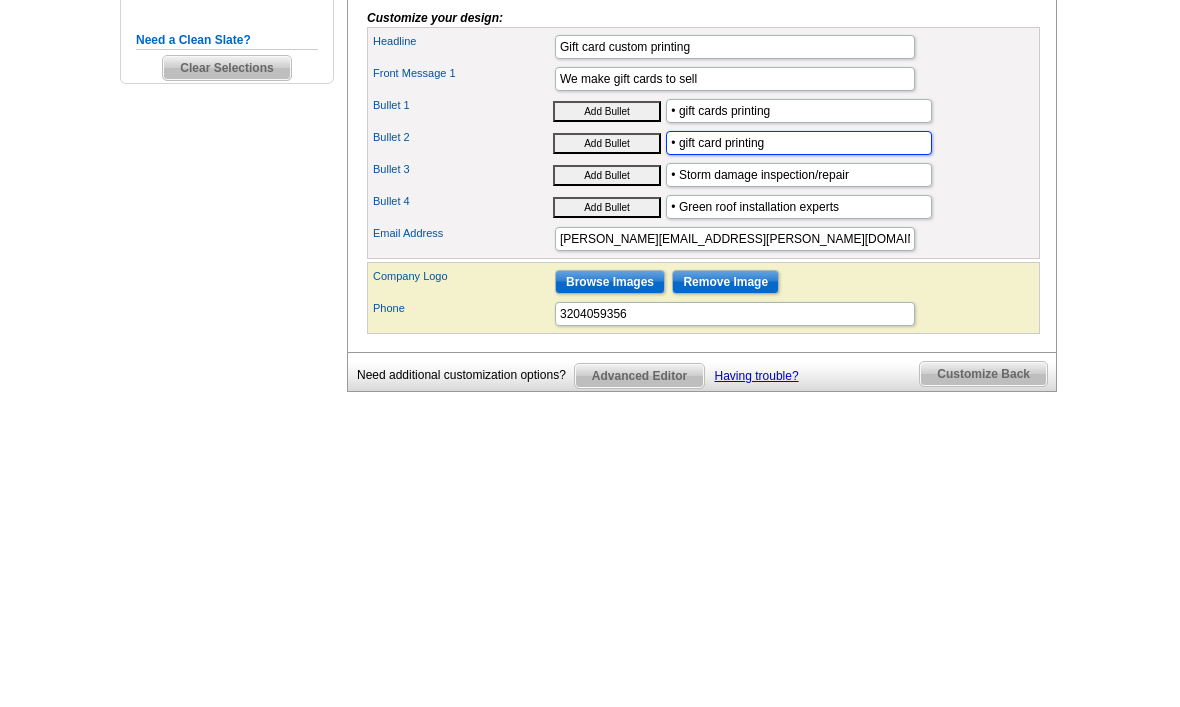 click on "• gift card printing" at bounding box center [799, 369] 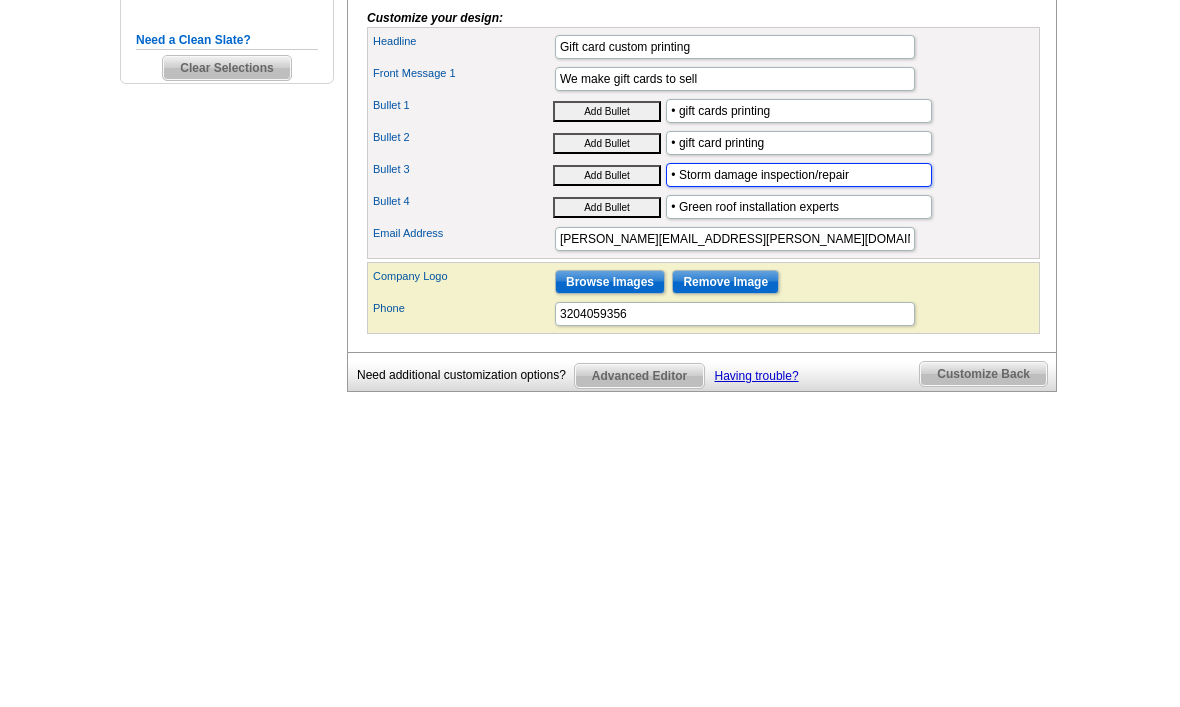 click on "• Storm damage inspection/repair" at bounding box center (799, 401) 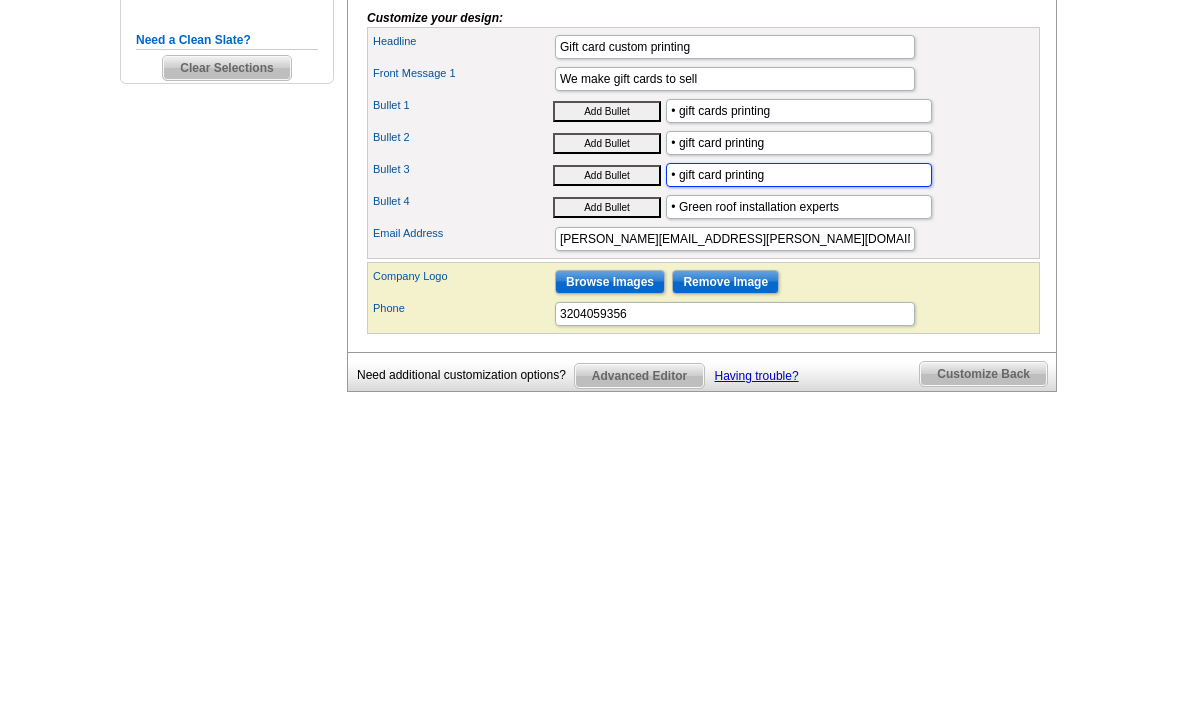 type on "• gift card printing" 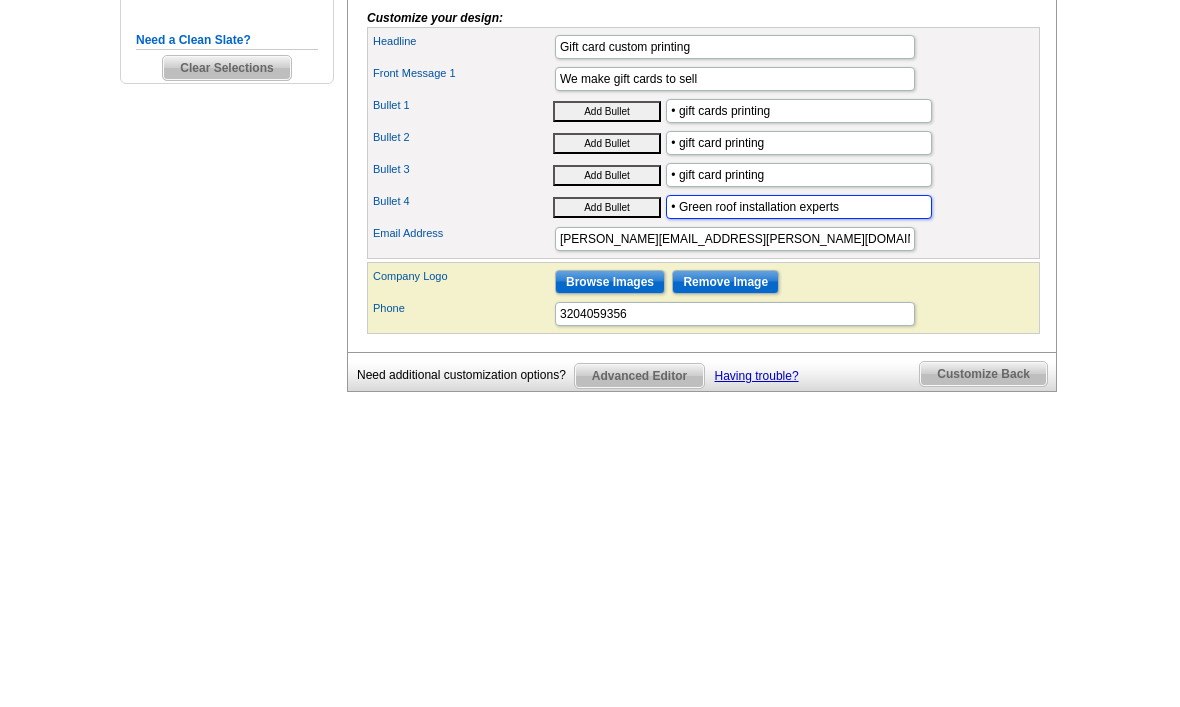 click on "• Green roof installation experts" at bounding box center [799, 433] 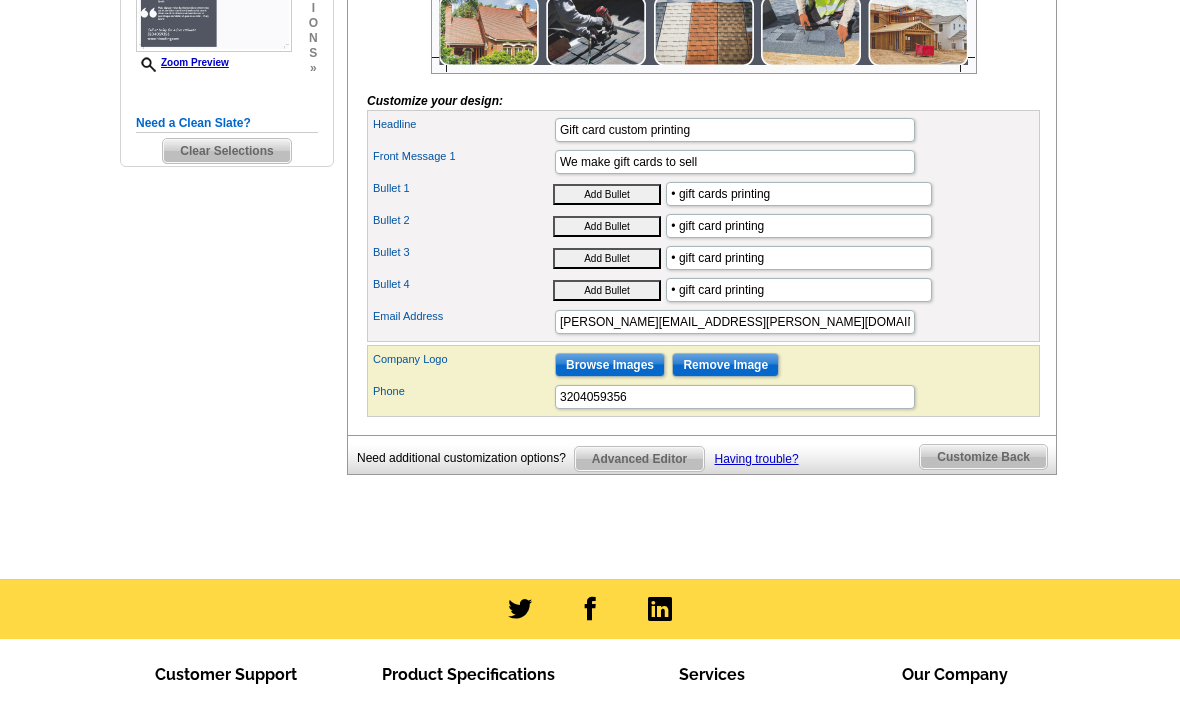 scroll, scrollTop: 634, scrollLeft: 0, axis: vertical 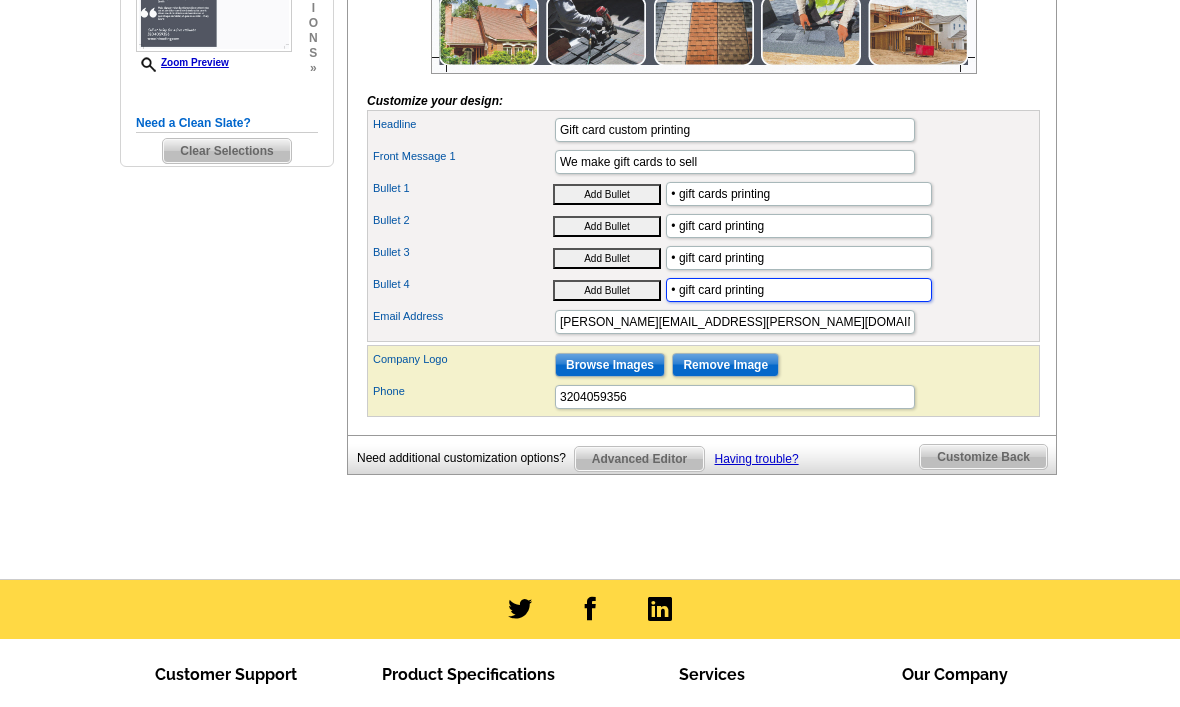 type on "• gift card printing" 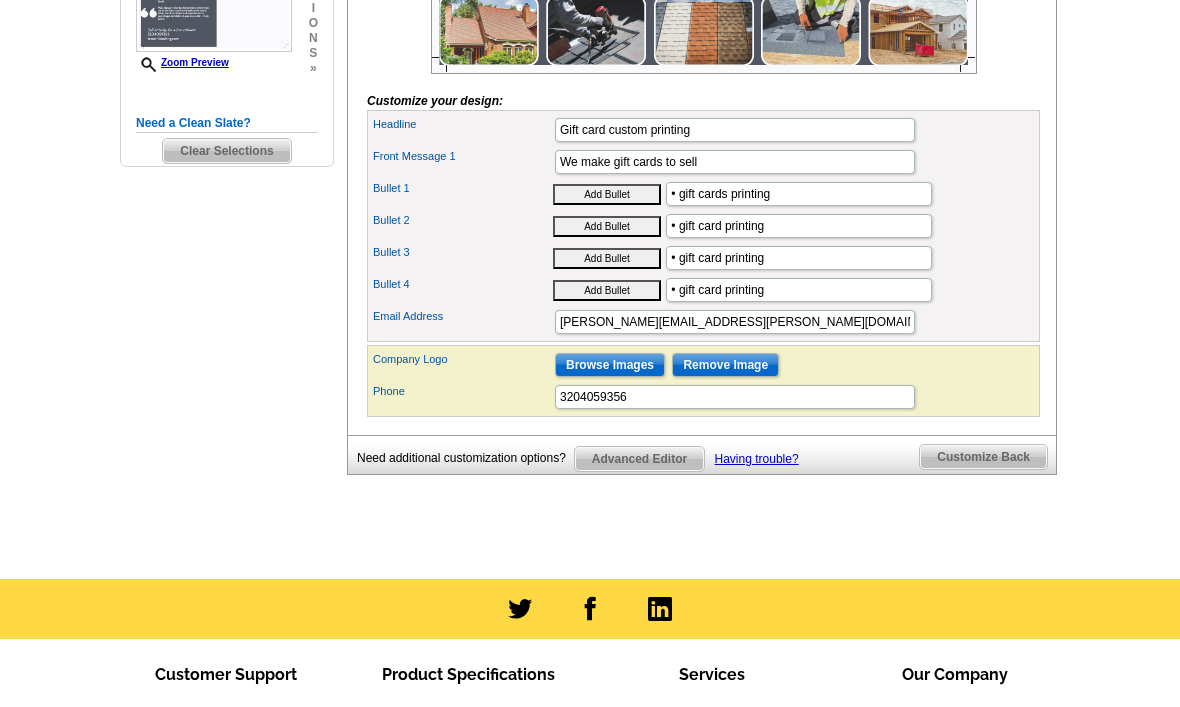 click on "Browse Images" at bounding box center [610, 365] 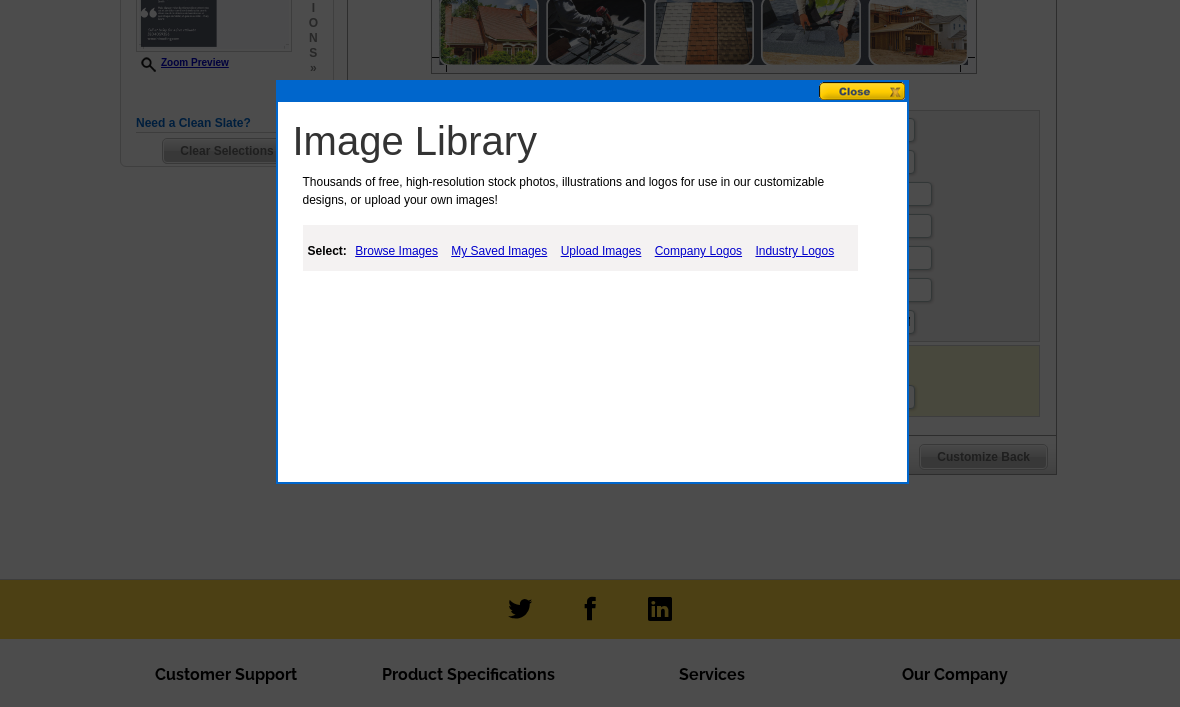 click on "Upload Images" at bounding box center (601, 251) 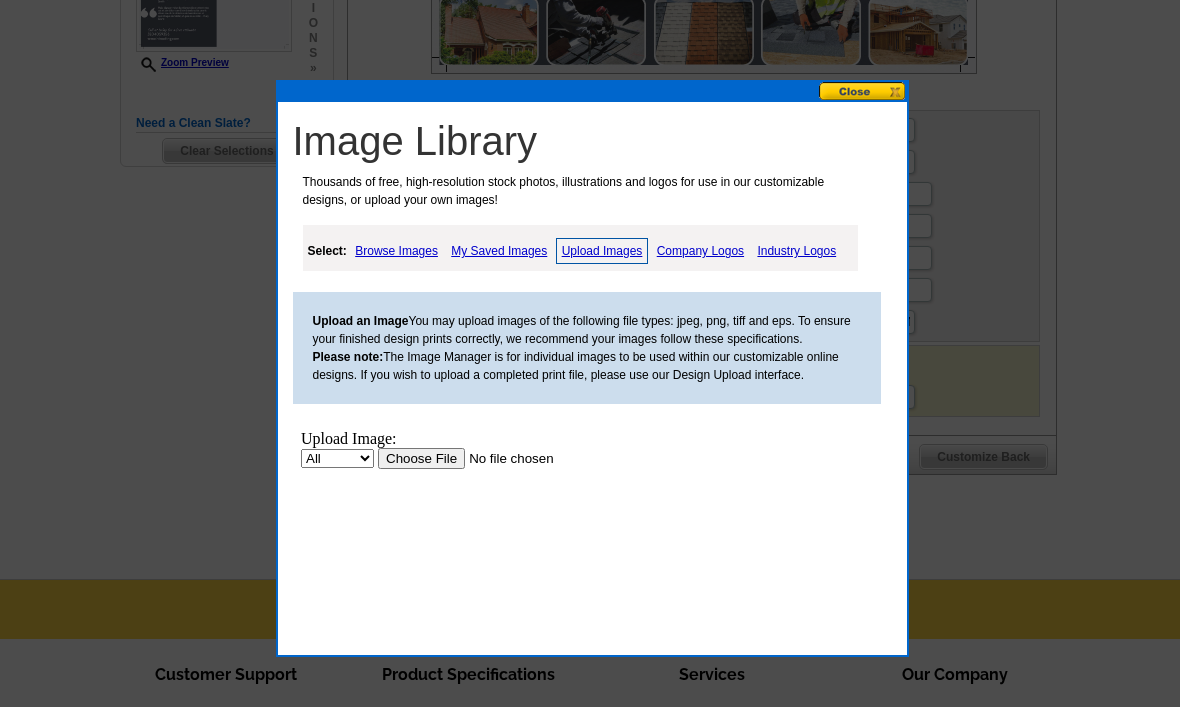 scroll, scrollTop: 0, scrollLeft: 0, axis: both 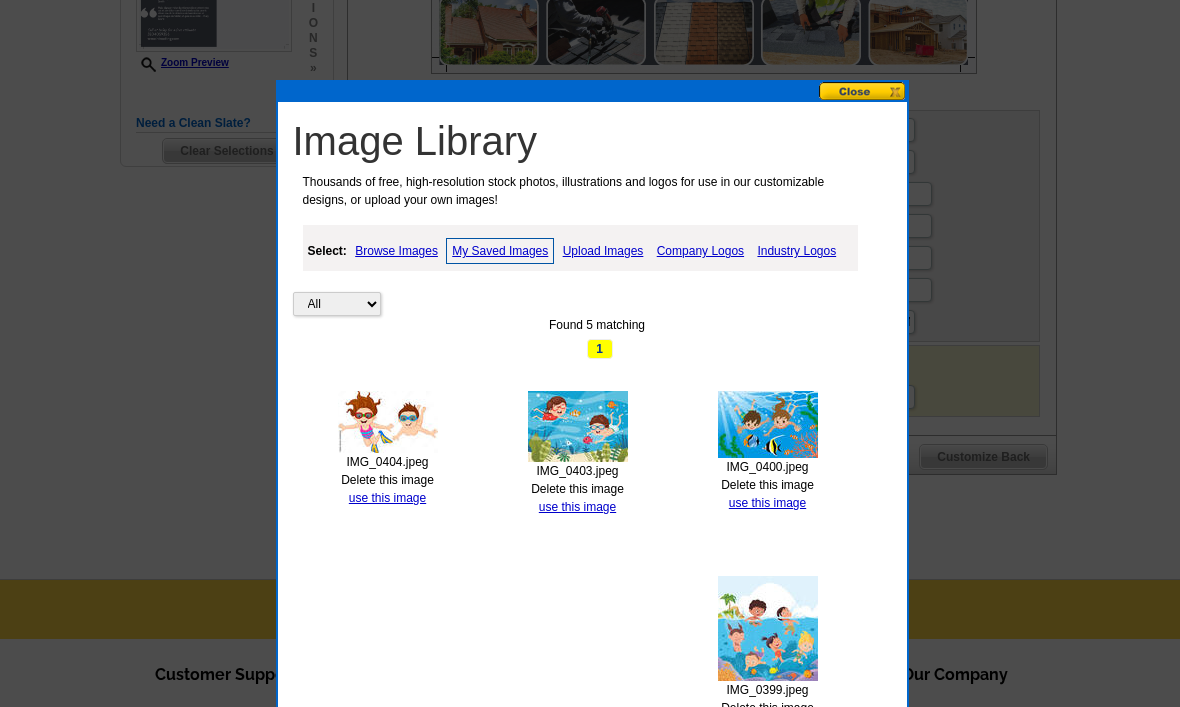 click on "use this image" at bounding box center [387, 498] 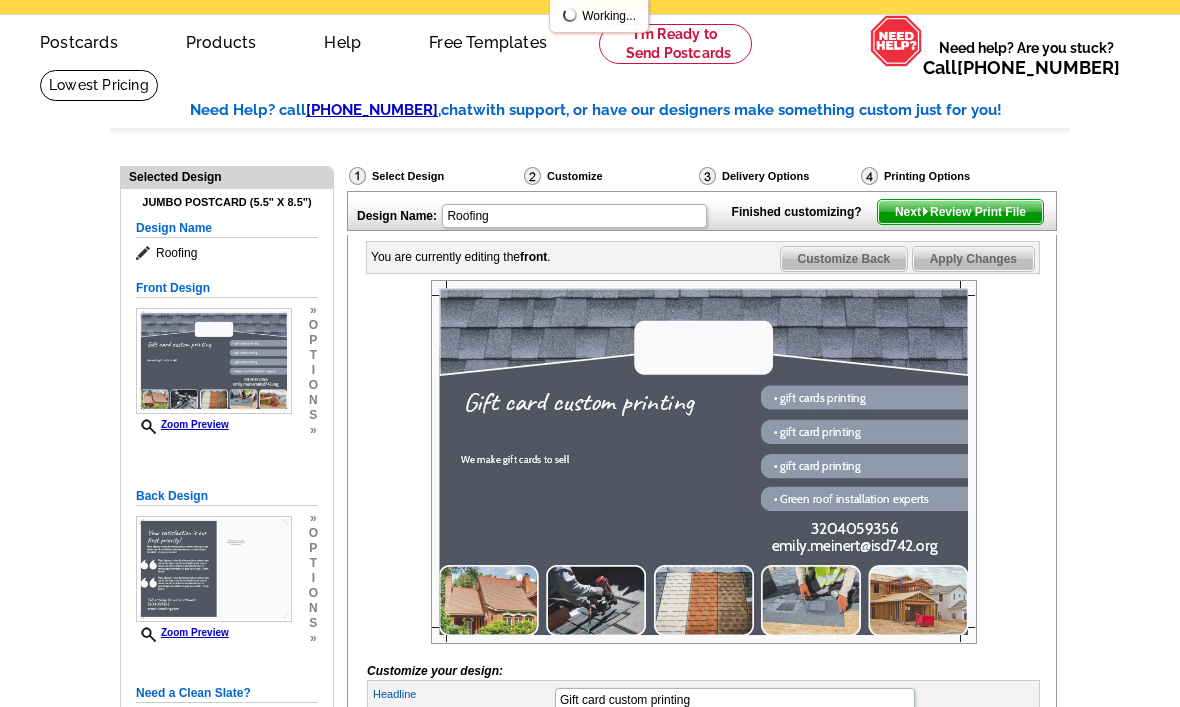 scroll, scrollTop: 67, scrollLeft: 0, axis: vertical 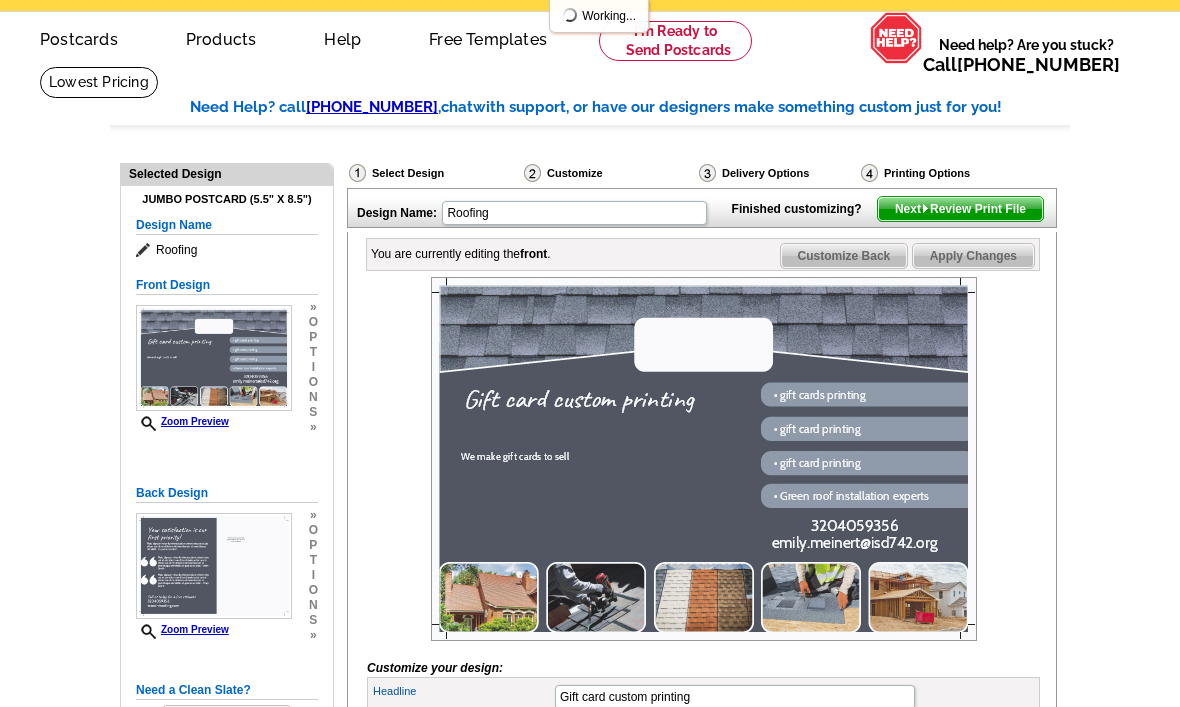 click on "Customize Back" at bounding box center [844, 256] 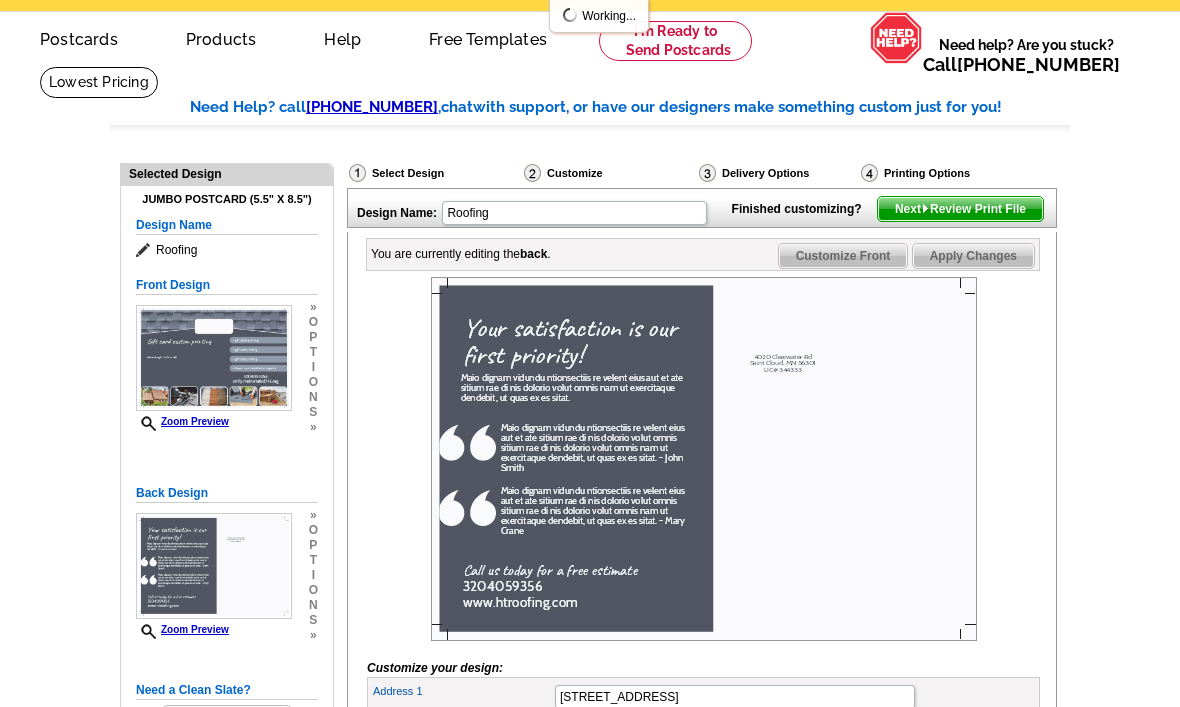 click on "Customize Front" at bounding box center (843, 256) 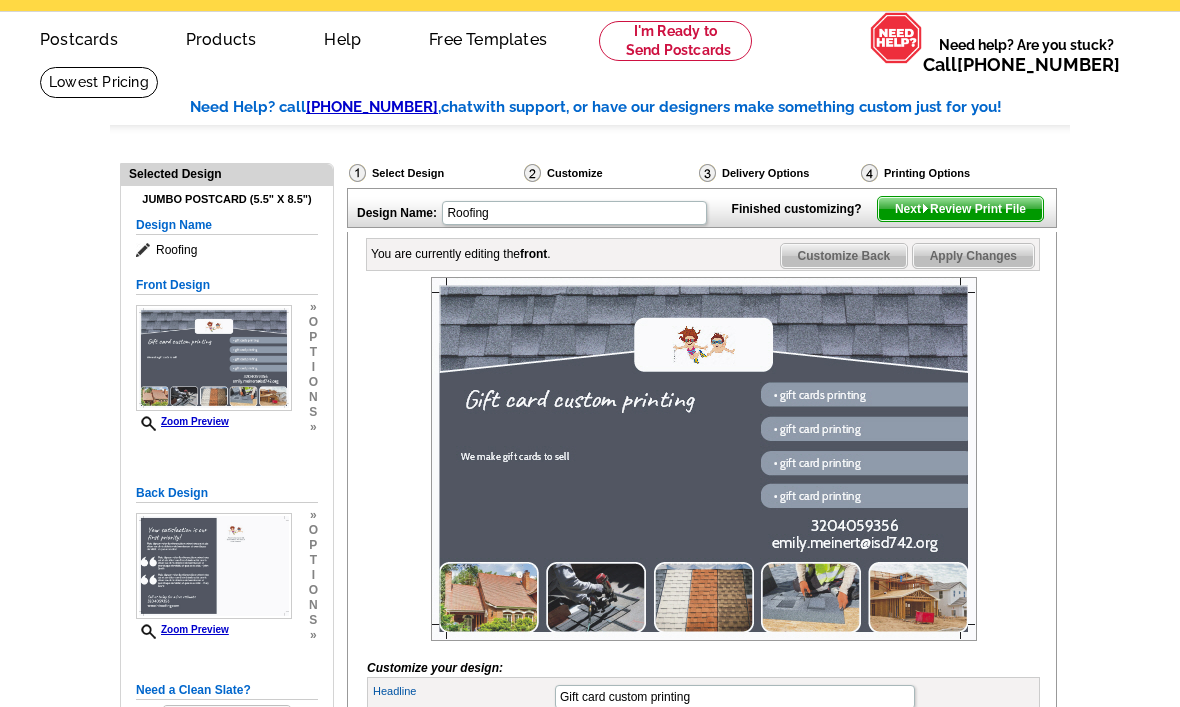 click on "Customize Back" at bounding box center [844, 256] 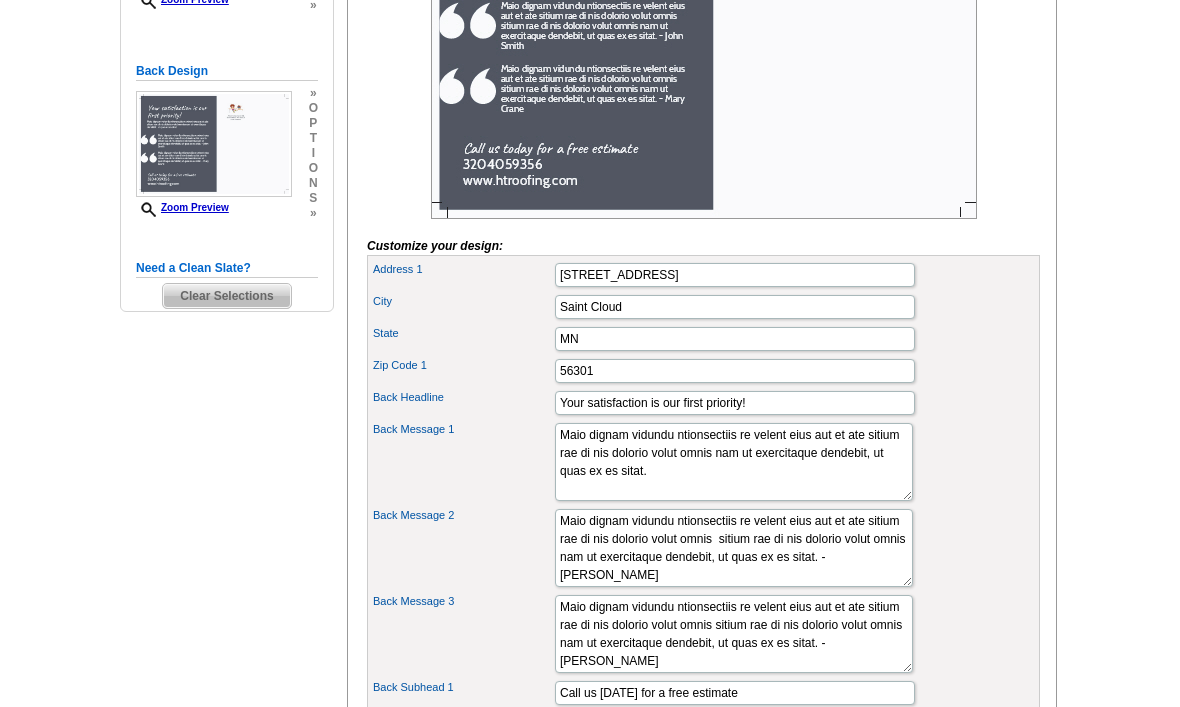 scroll, scrollTop: 496, scrollLeft: 0, axis: vertical 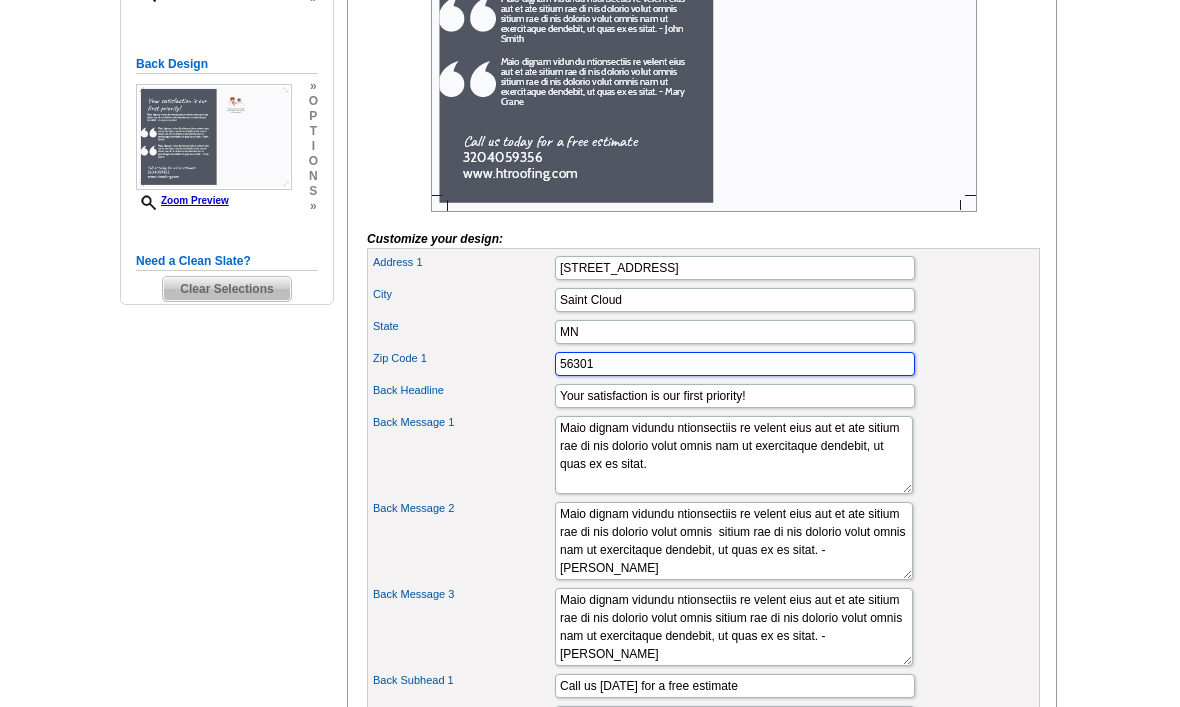 click on "56301" at bounding box center (735, 364) 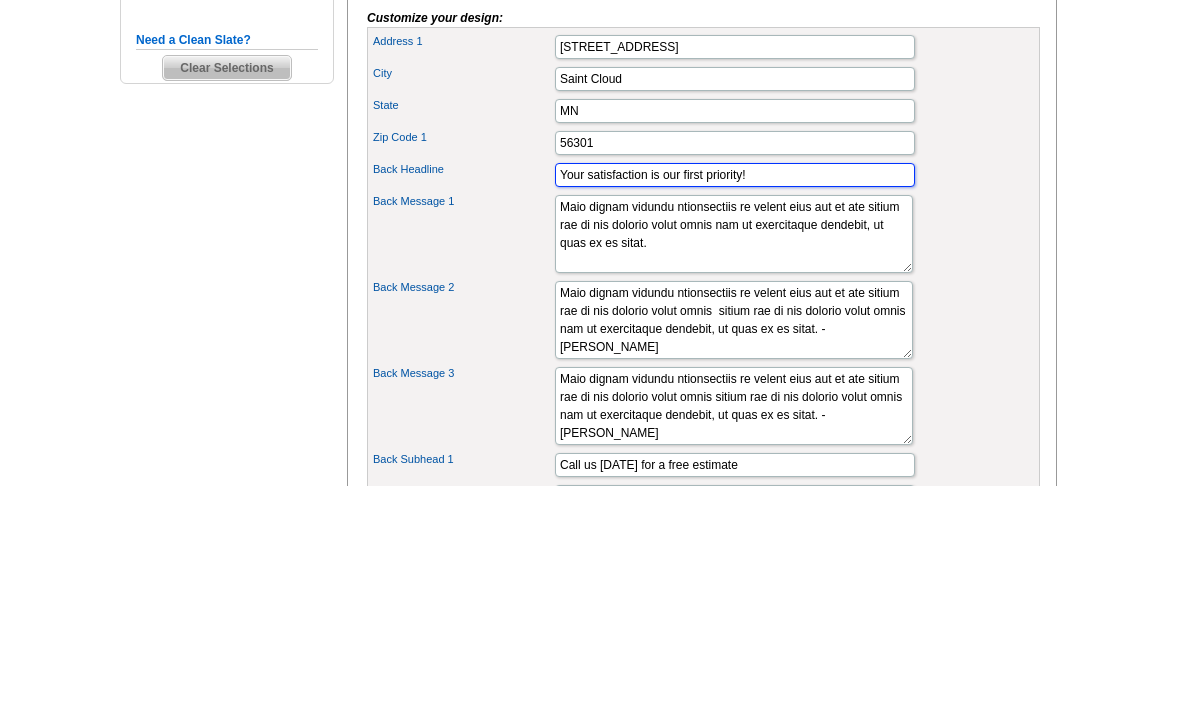 click on "Your satisfaction is our first priority!" at bounding box center (735, 396) 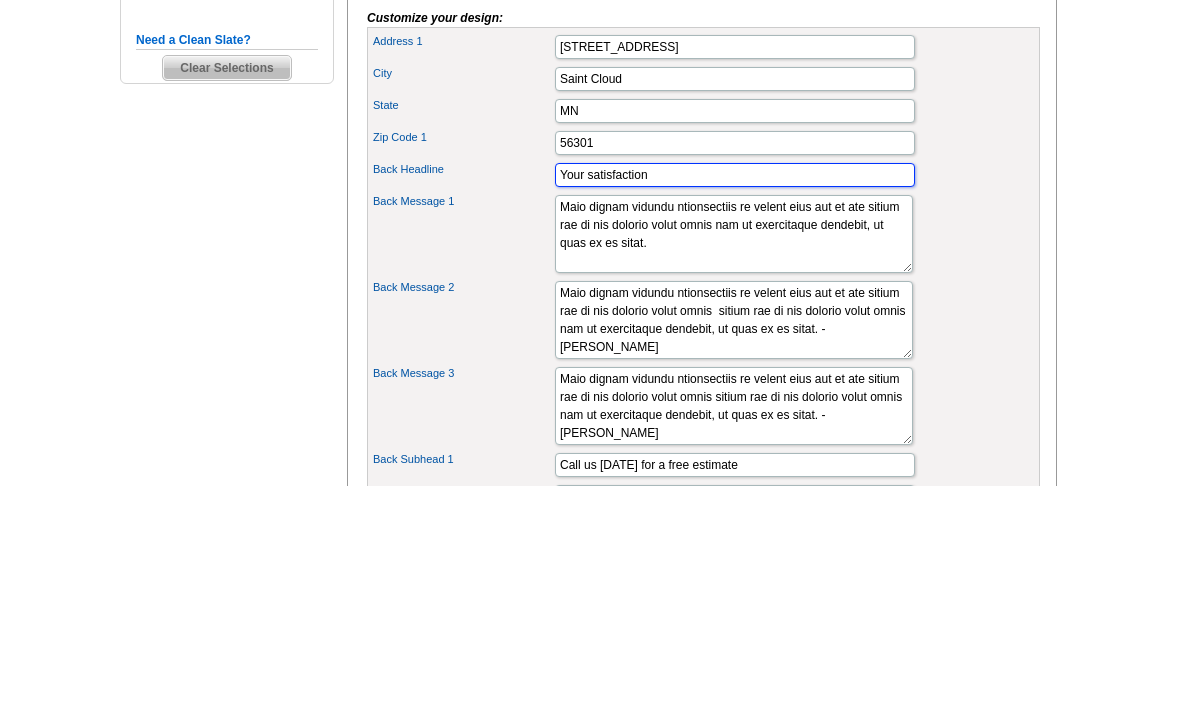 type on "Your" 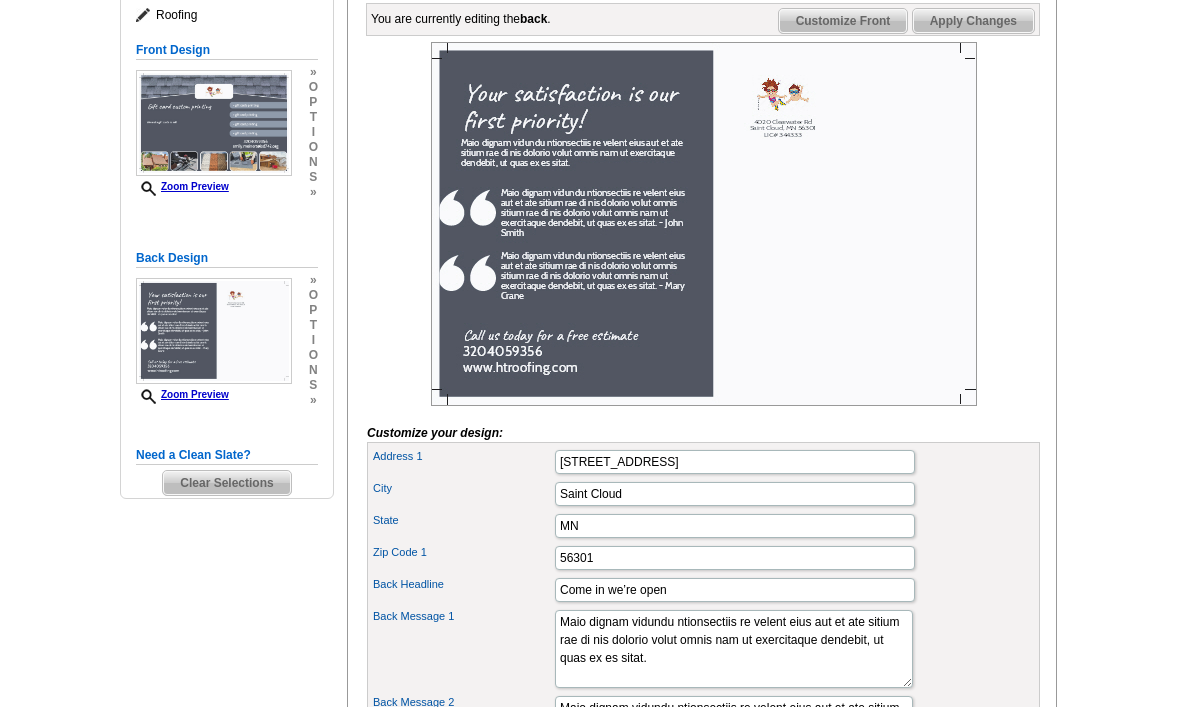 scroll, scrollTop: 301, scrollLeft: 0, axis: vertical 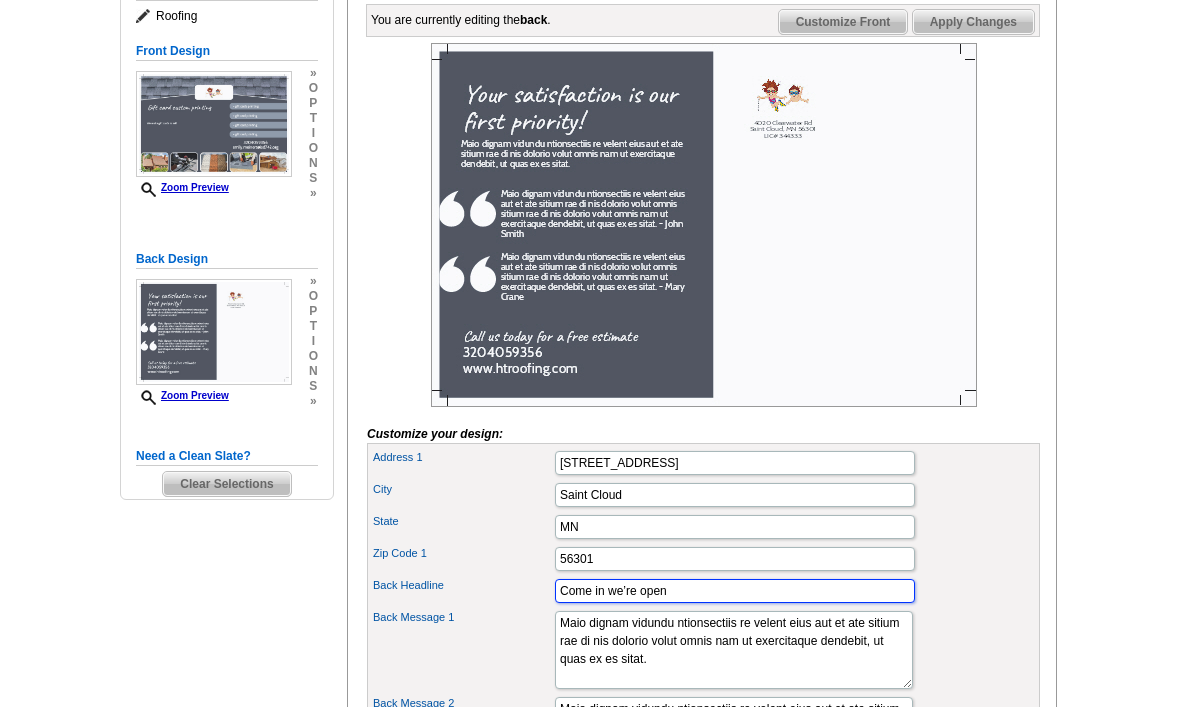 type on "Come in we’re open" 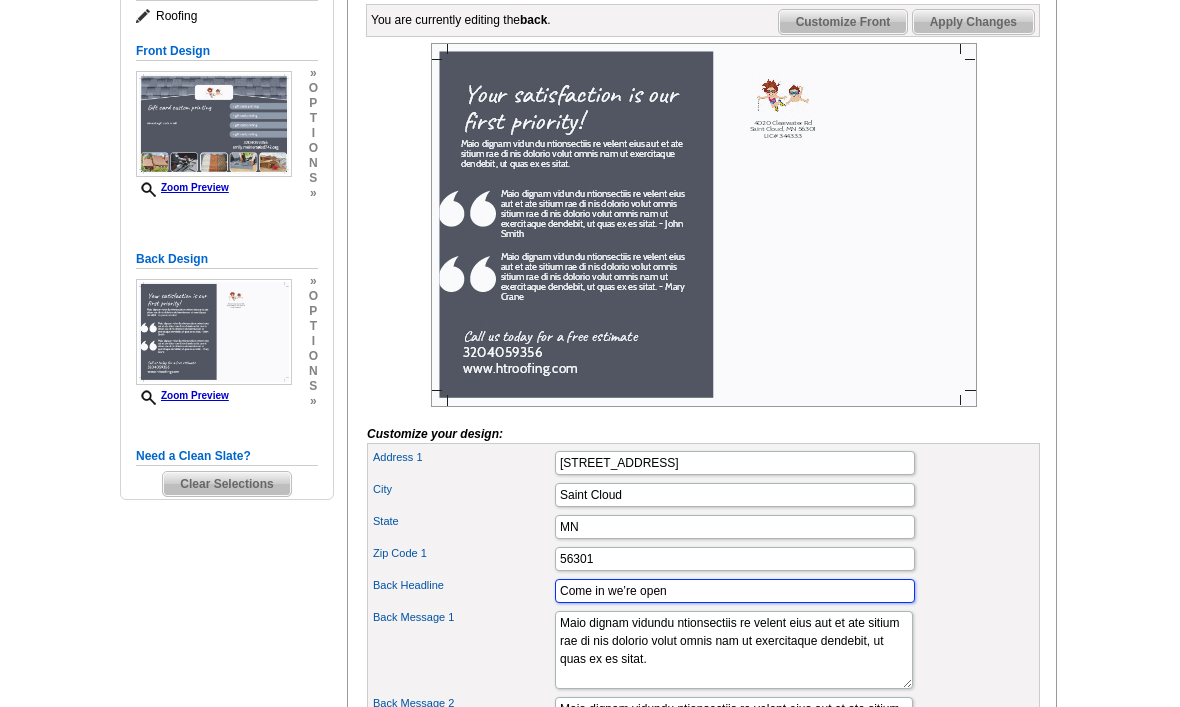 click on "Select Design
Customize
Delivery Options
Printing Options
You have selected a back.
Just a little further to go and we'll start printing your order.
Design Name:
Roofing
Finished customizing?
Next   Review Print File
You are currently editing the  back .
Customize Front
Customize Back
Apply Changes City" at bounding box center (701, 519) 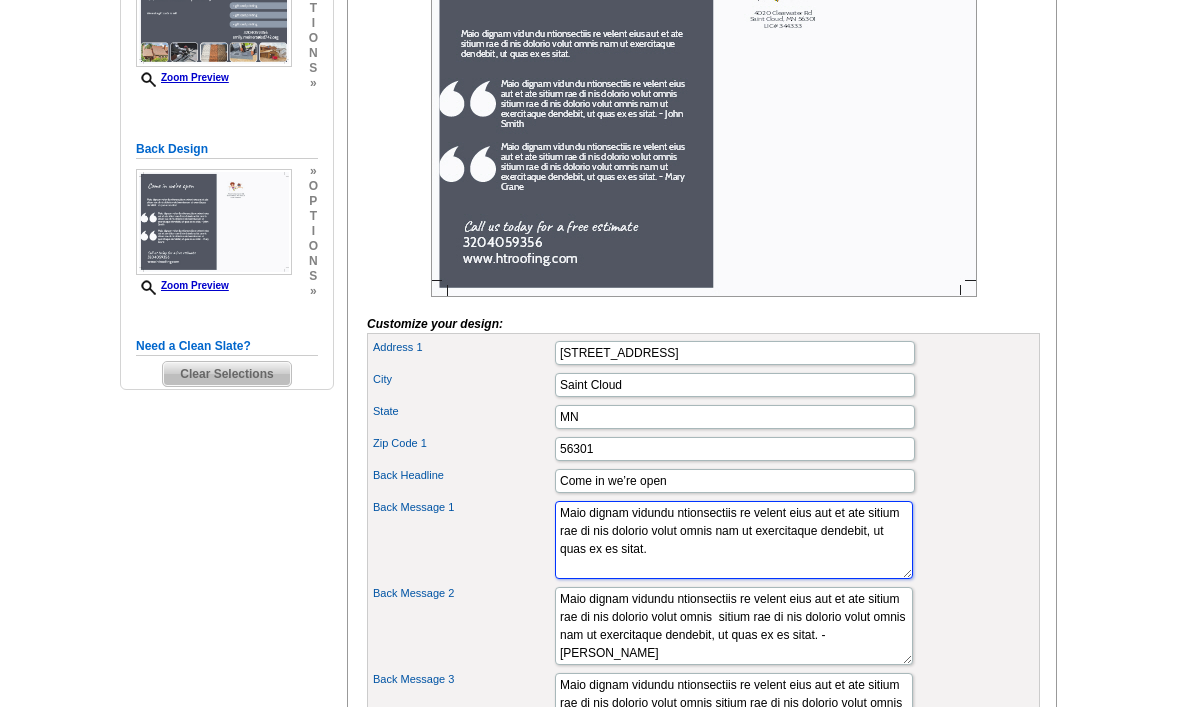 click on "Maio dignam vidundu ntionsectiis re velent eius aut et ate sitium rae di nis dolorio volut omnis nam ut exercitaque dendebit, ut quas ex es sitat." at bounding box center [734, 541] 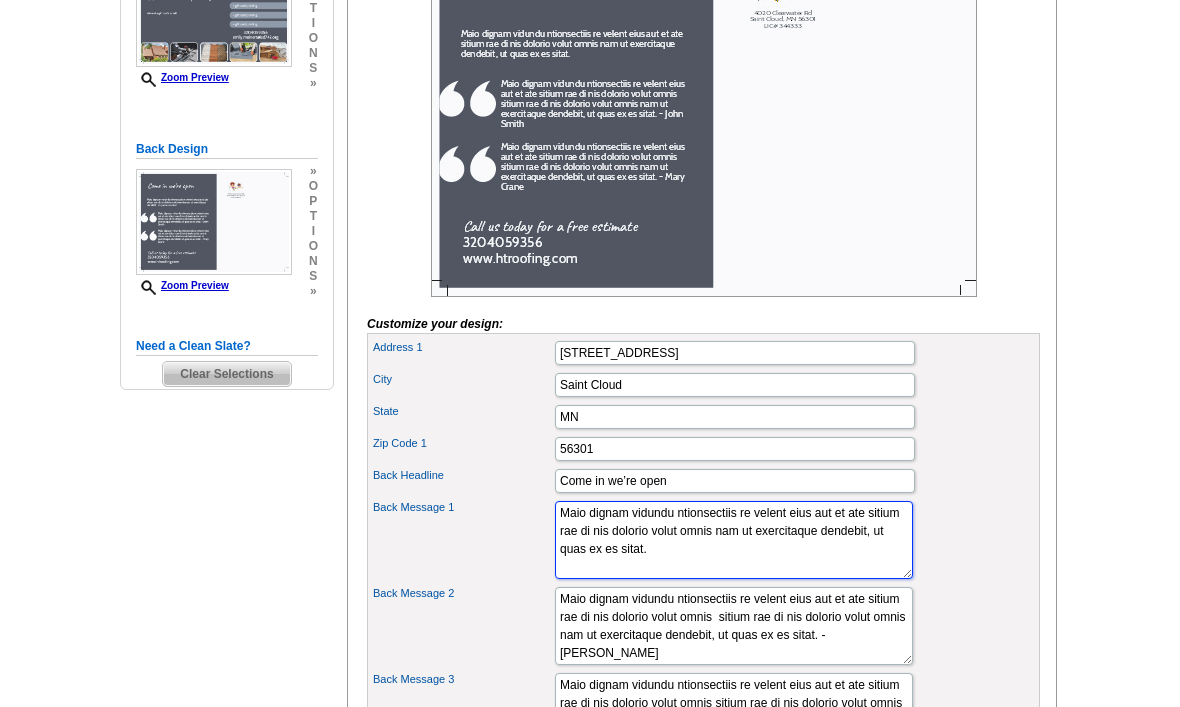 scroll, scrollTop: 410, scrollLeft: 0, axis: vertical 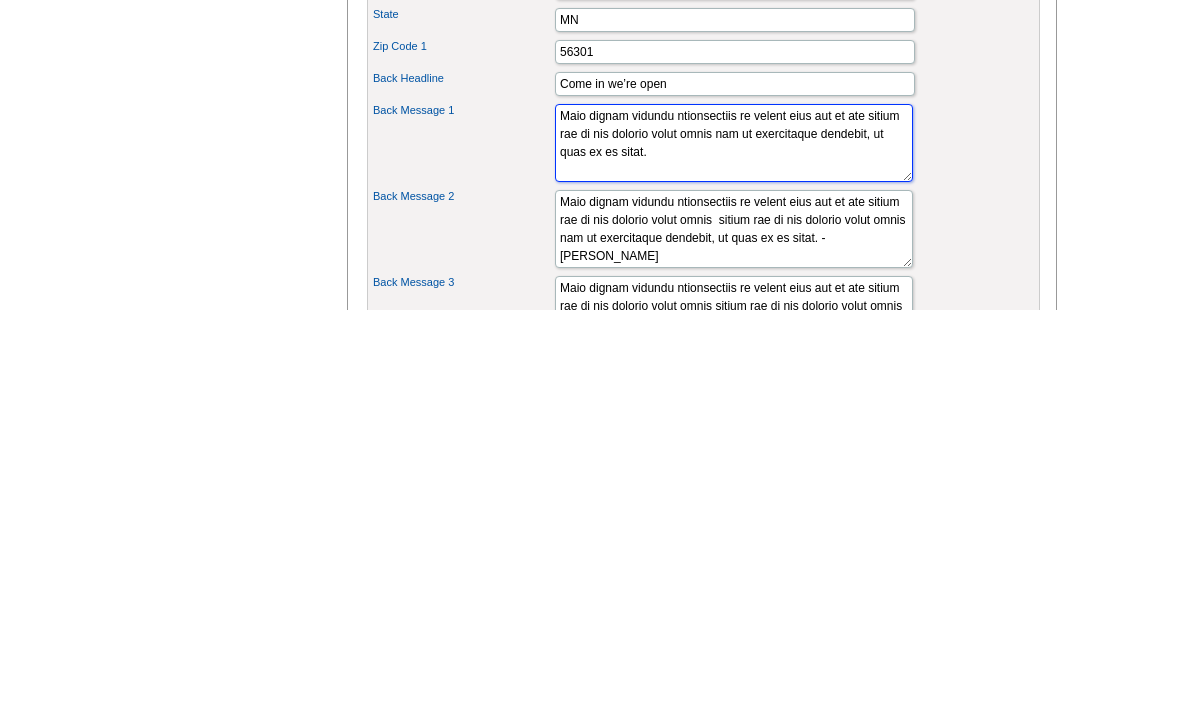 click on "Maio dignam vidundu ntionsectiis re velent eius aut et ate sitium rae di nis dolorio volut omnis nam ut exercitaque dendebit, ut quas ex es sitat." at bounding box center [734, 541] 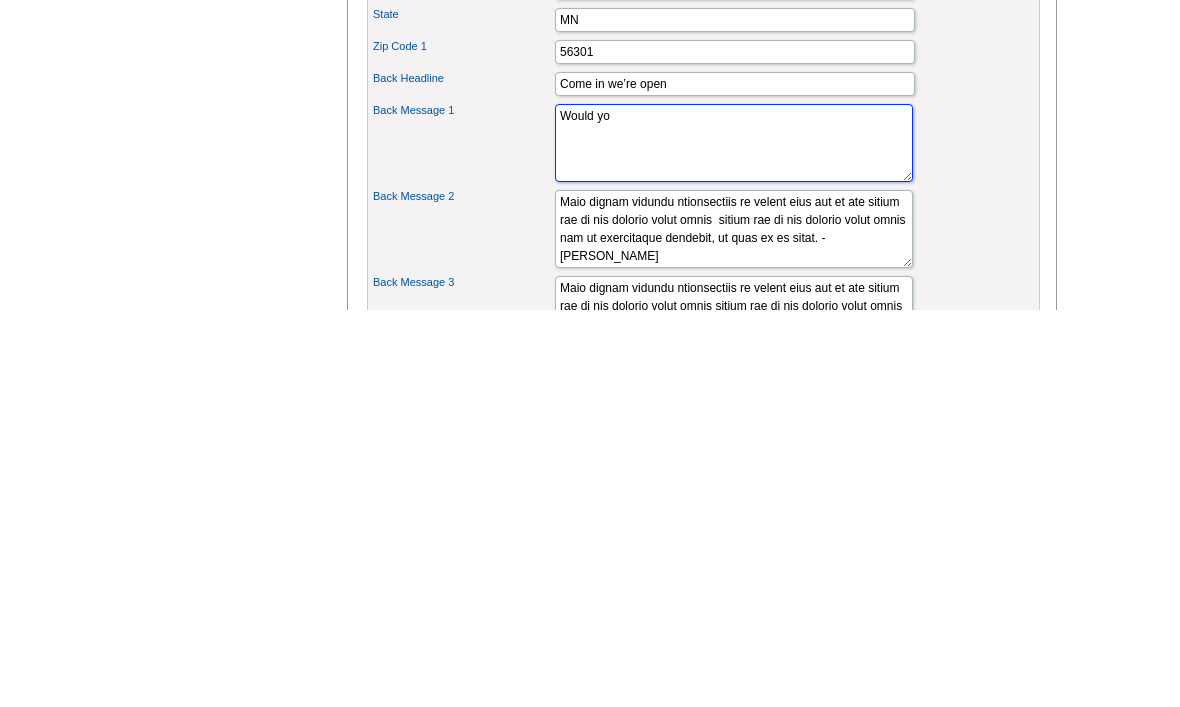 type on "Would" 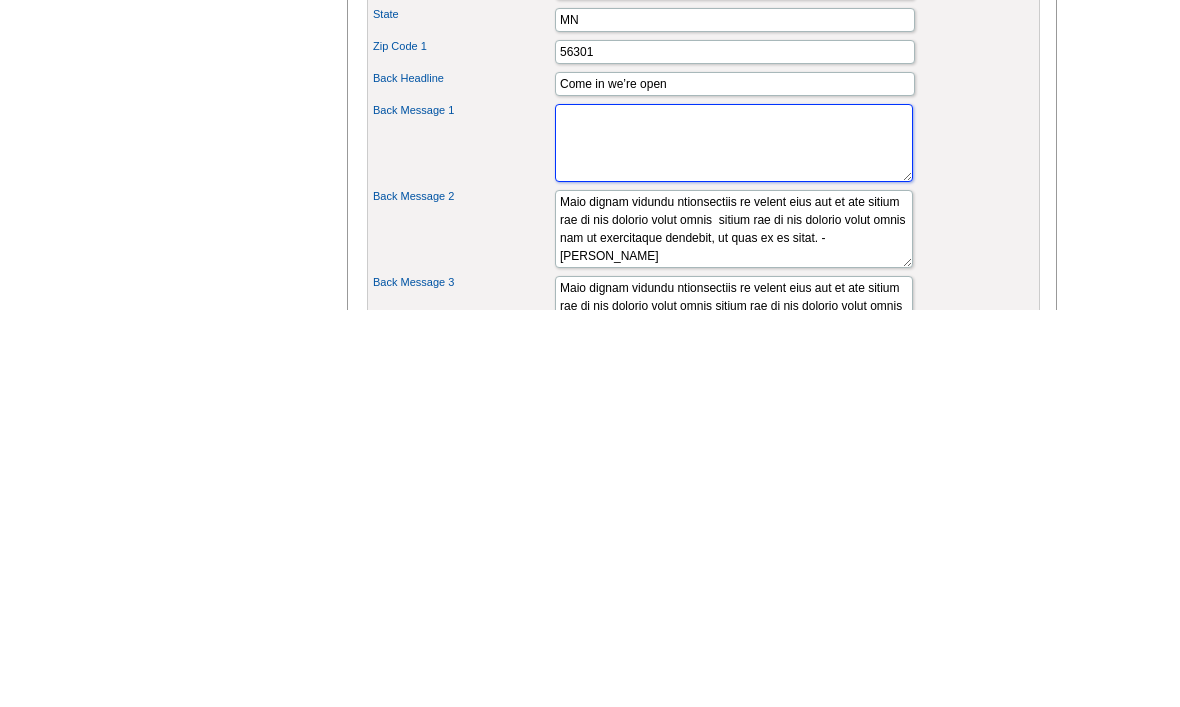 paste on "• gift card printing" 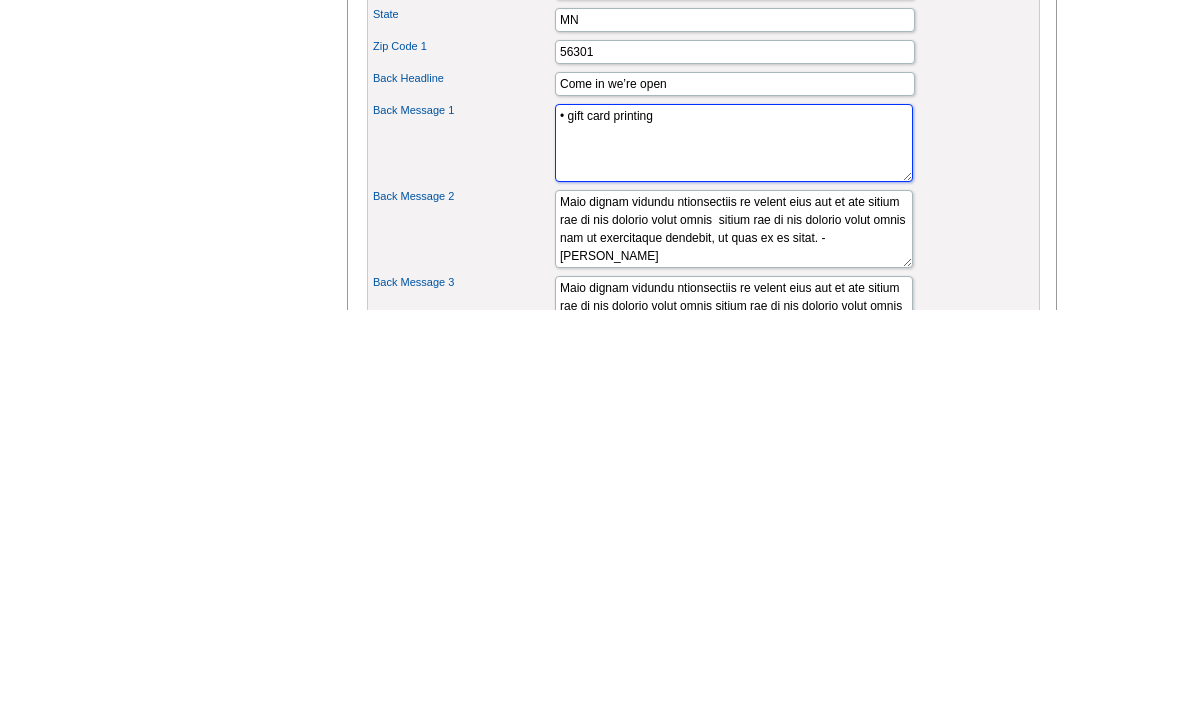 paste on "• gift card printing" 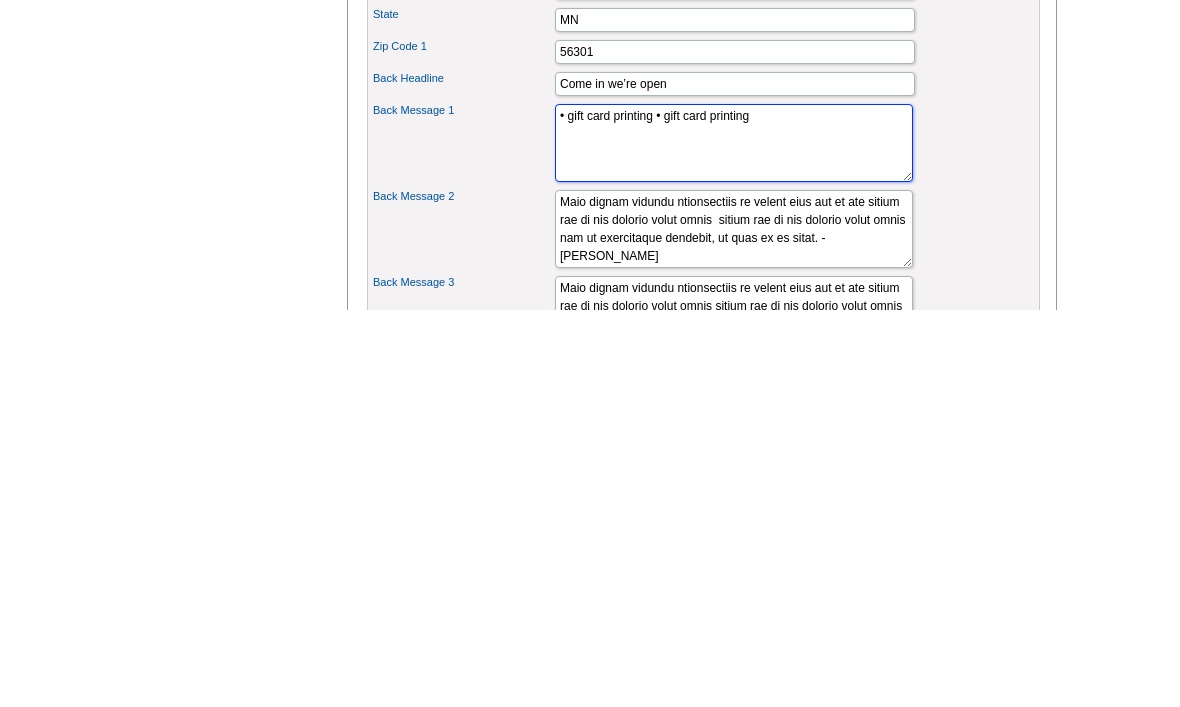 paste on "• gift card printing" 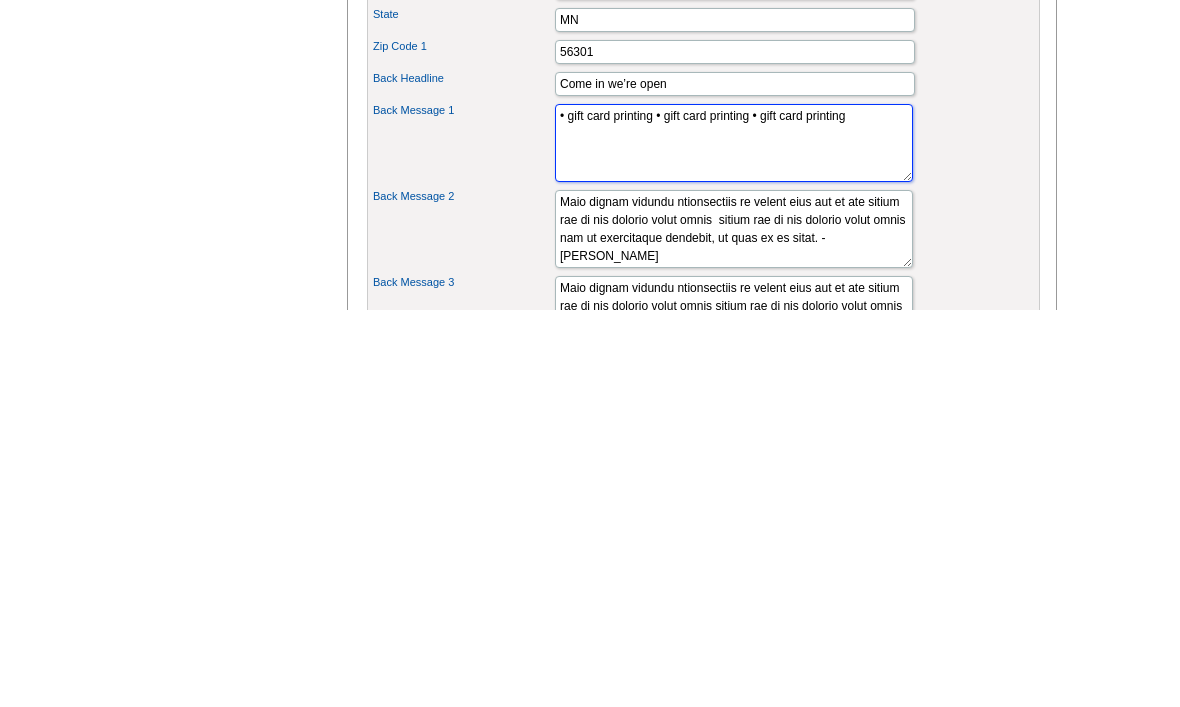 paste on "• gift card printing" 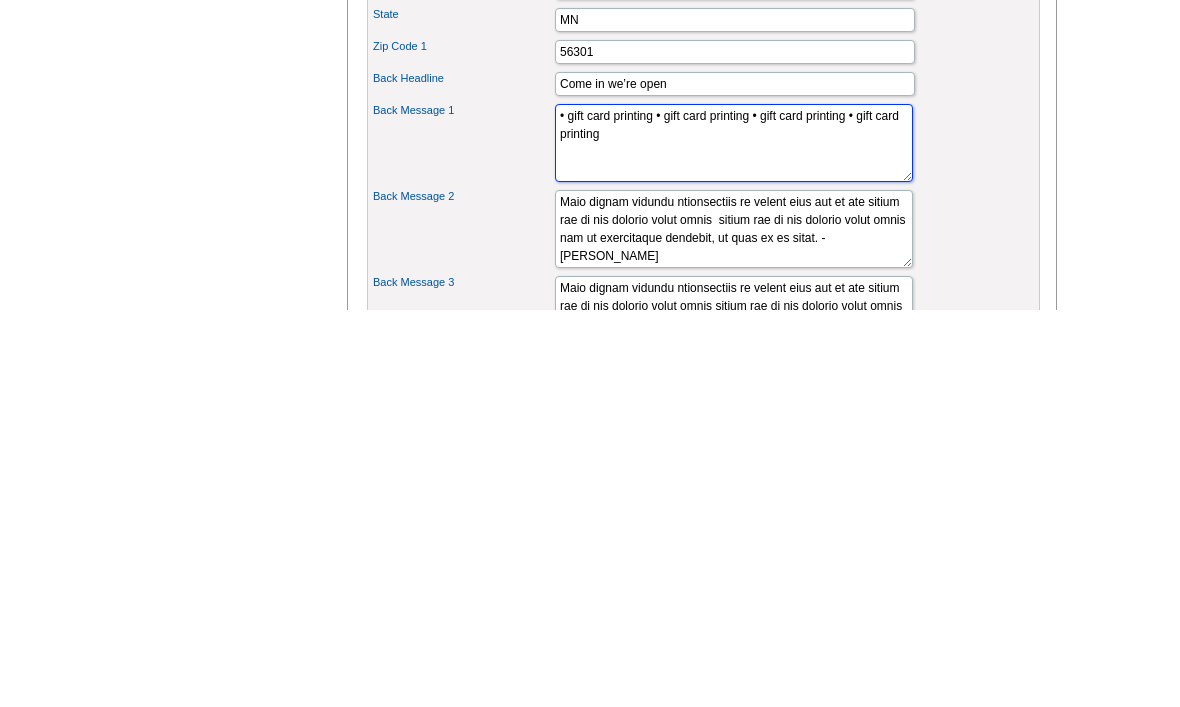 paste on "• gift card printing" 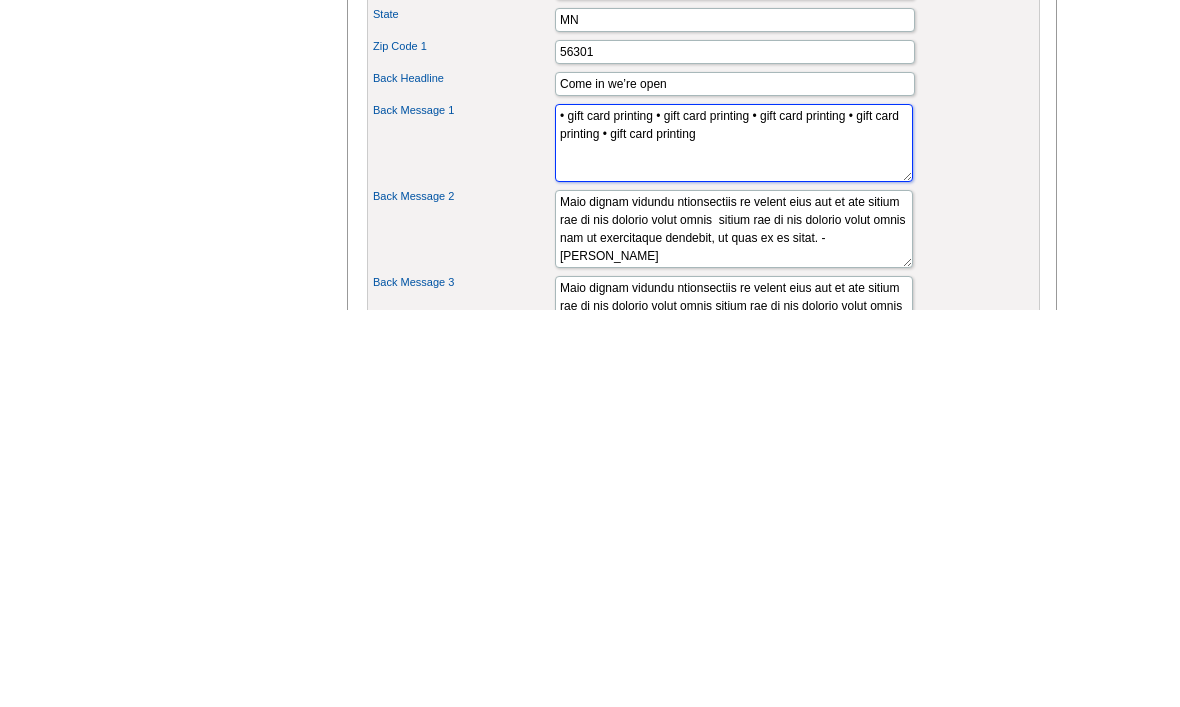 paste on "• gift card printing" 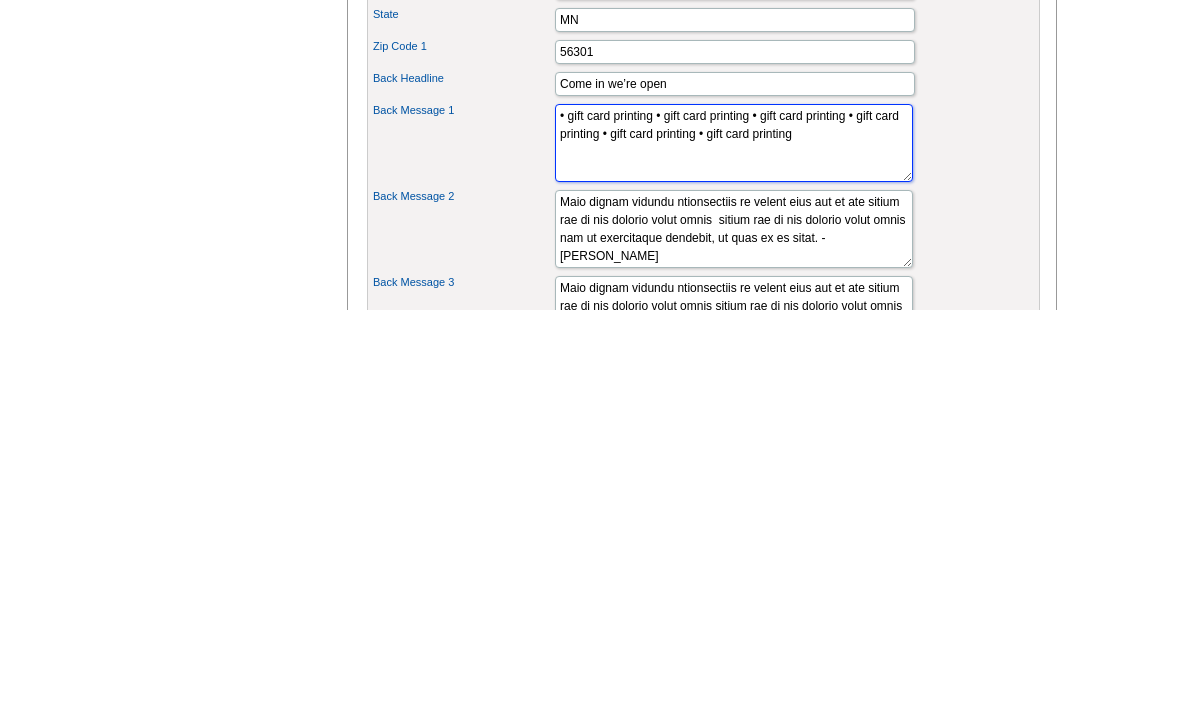 paste on "• gift card printing" 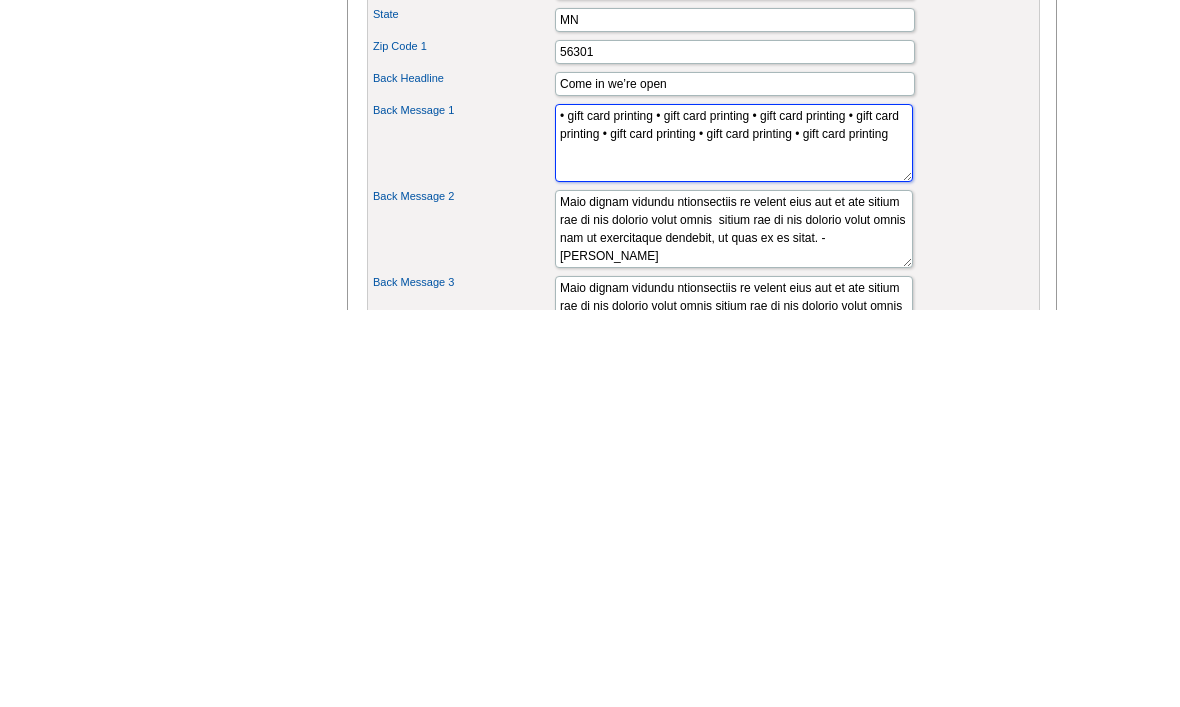 paste on "• gift card printing" 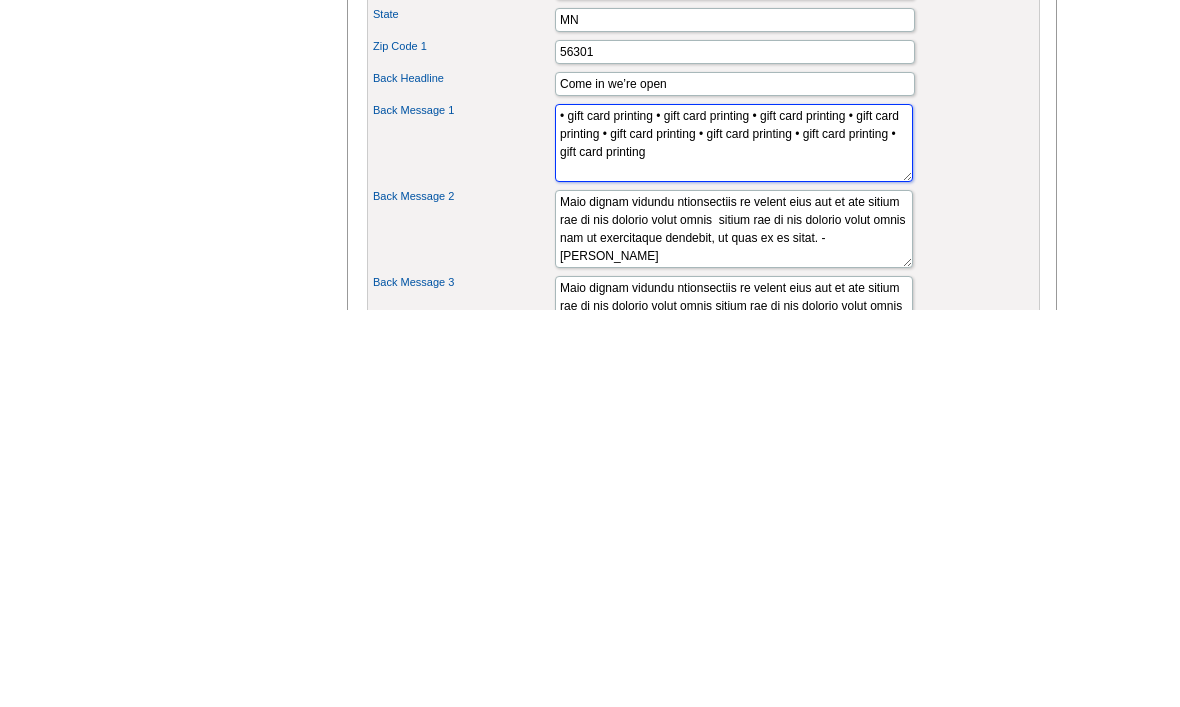 paste on "• gift card printing" 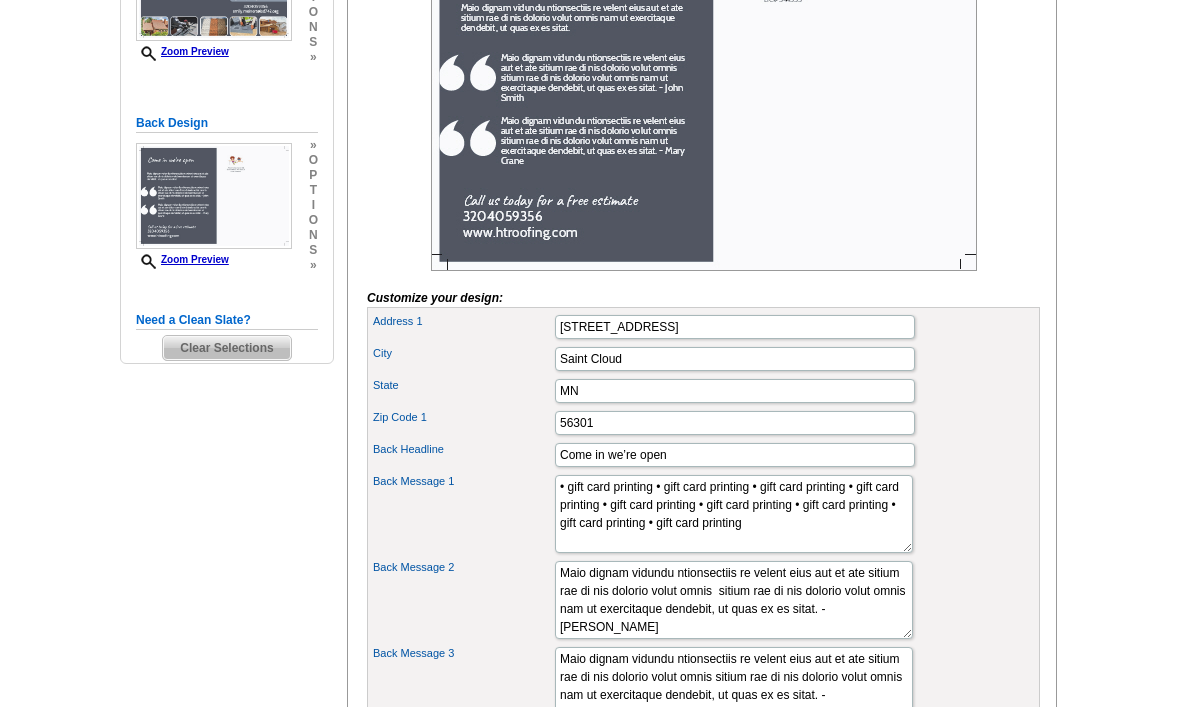 scroll, scrollTop: 433, scrollLeft: 0, axis: vertical 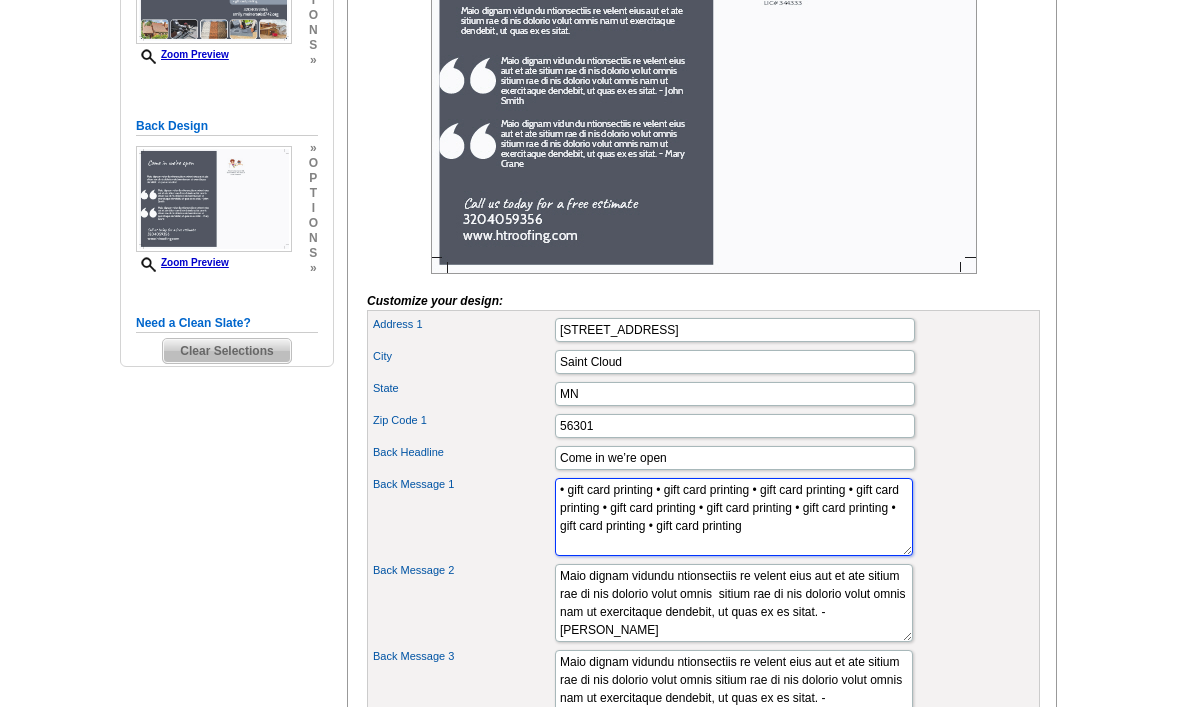 type on "• gift card printing • gift card printing • gift card printing • gift card printing • gift card printing • gift card printing • gift card printing • gift card printing • gift card printing" 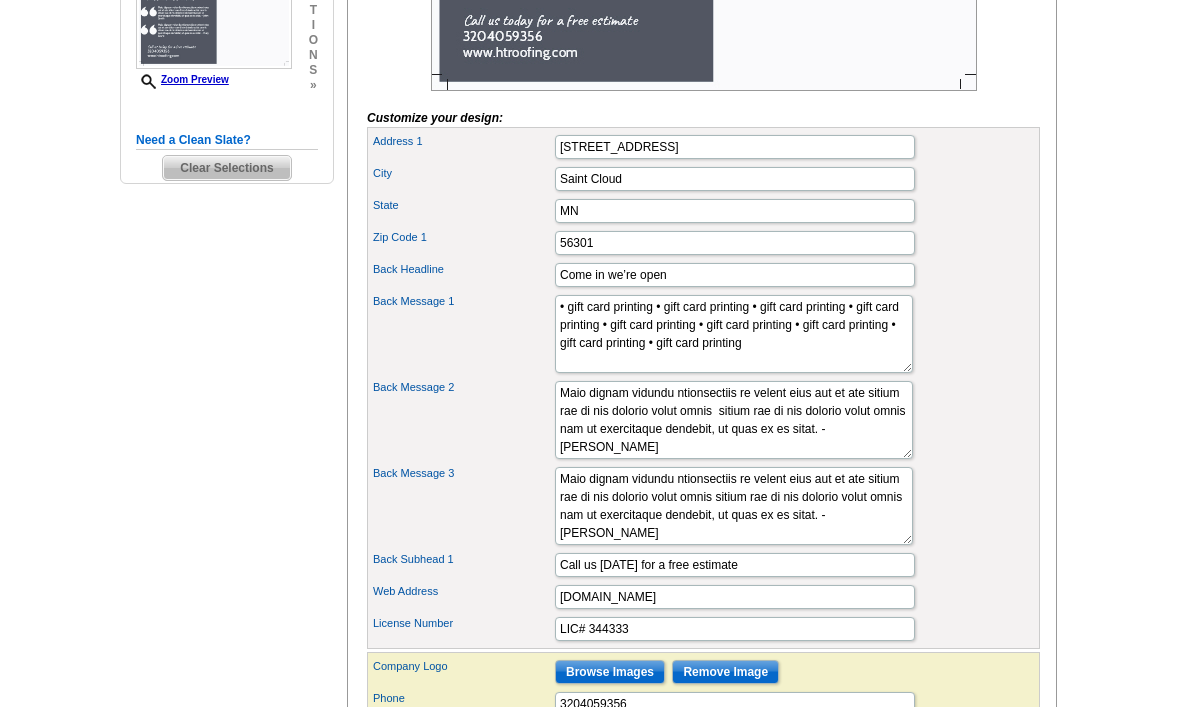 scroll, scrollTop: 622, scrollLeft: 0, axis: vertical 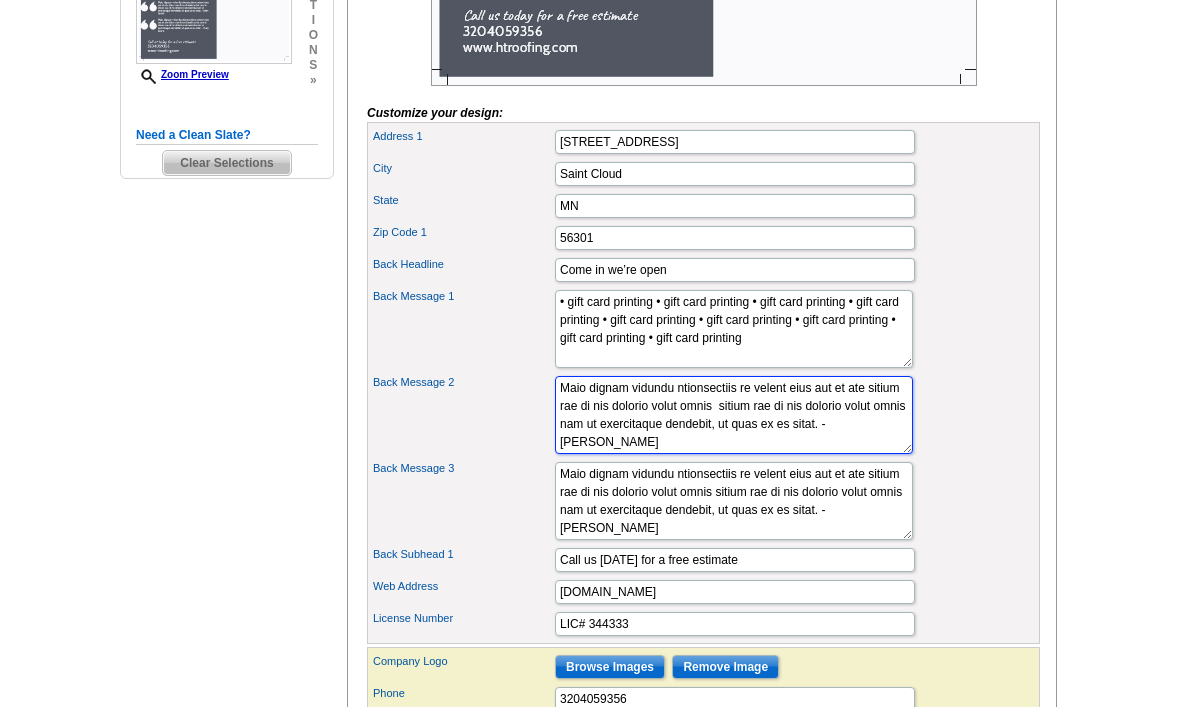click on "Maio dignam vidundu ntionsectiis re velent eius aut et ate sitium rae di nis dolorio volut omnis  sitium rae di nis dolorio volut omnis nam ut exercitaque dendebit, ut quas ex es sitat. - John Smith" at bounding box center [734, 415] 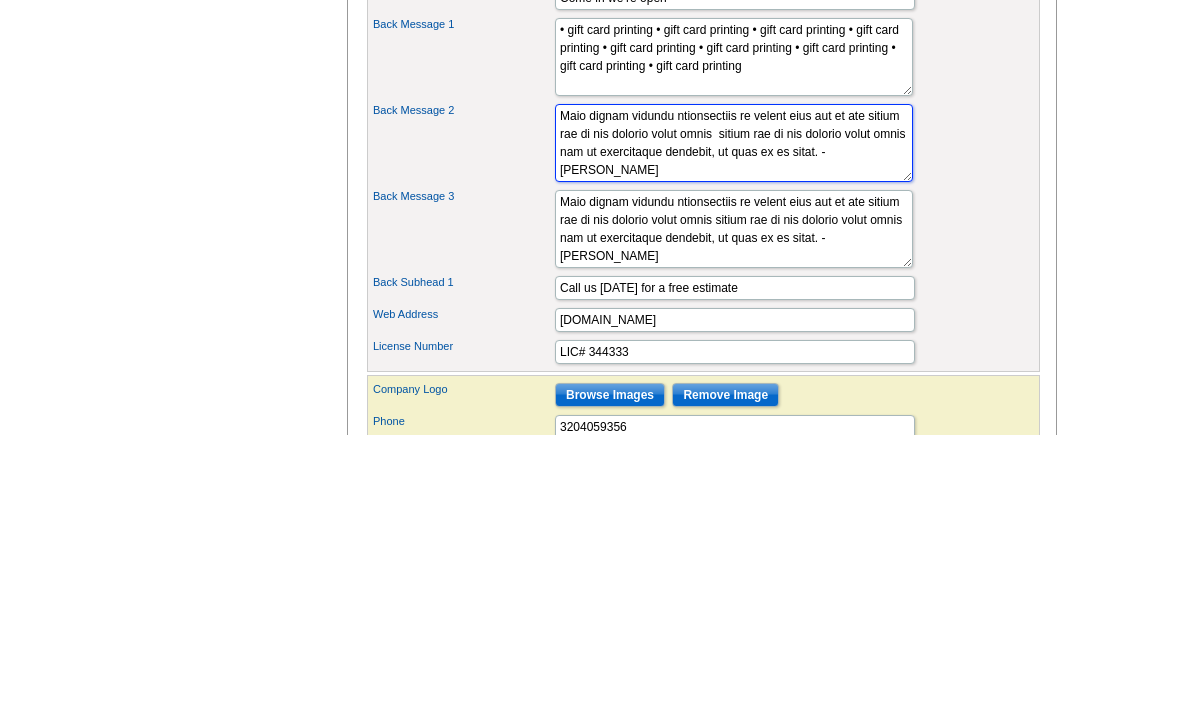 click on "Maio dignam vidundu ntionsectiis re velent eius aut et ate sitium rae di nis dolorio volut omnis  sitium rae di nis dolorio volut omnis nam ut exercitaque dendebit, ut quas ex es sitat. - John Smith" at bounding box center (734, 415) 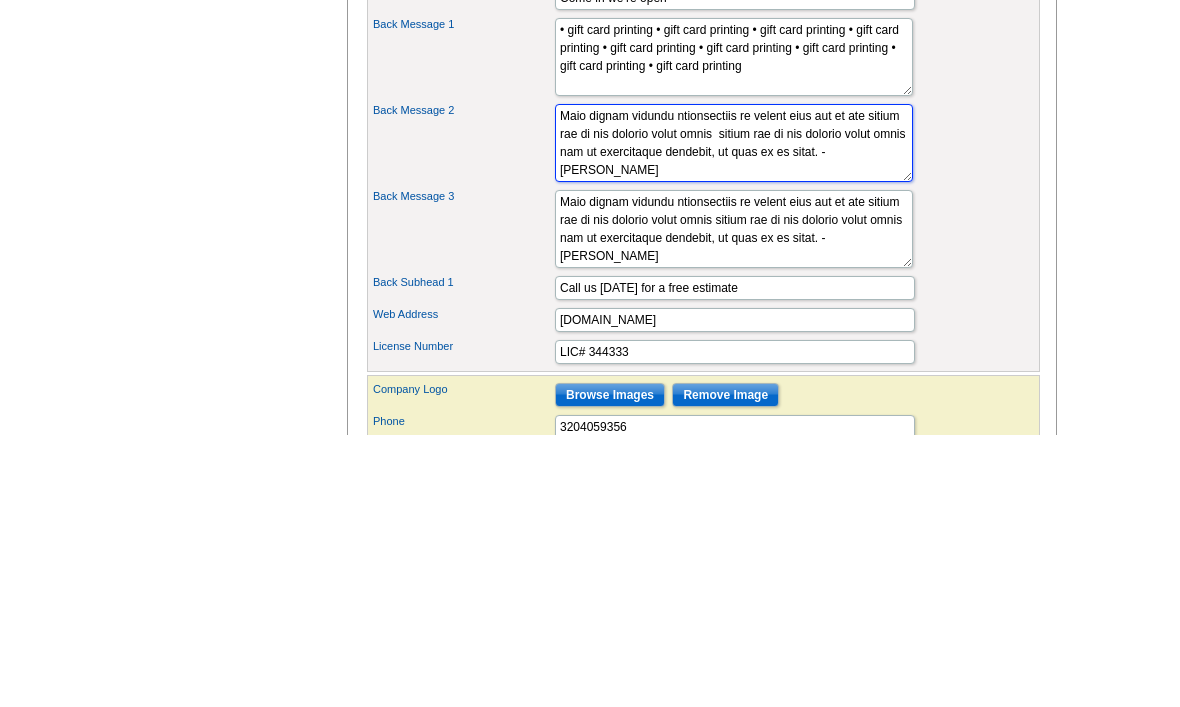 paste on "• gift card printing" 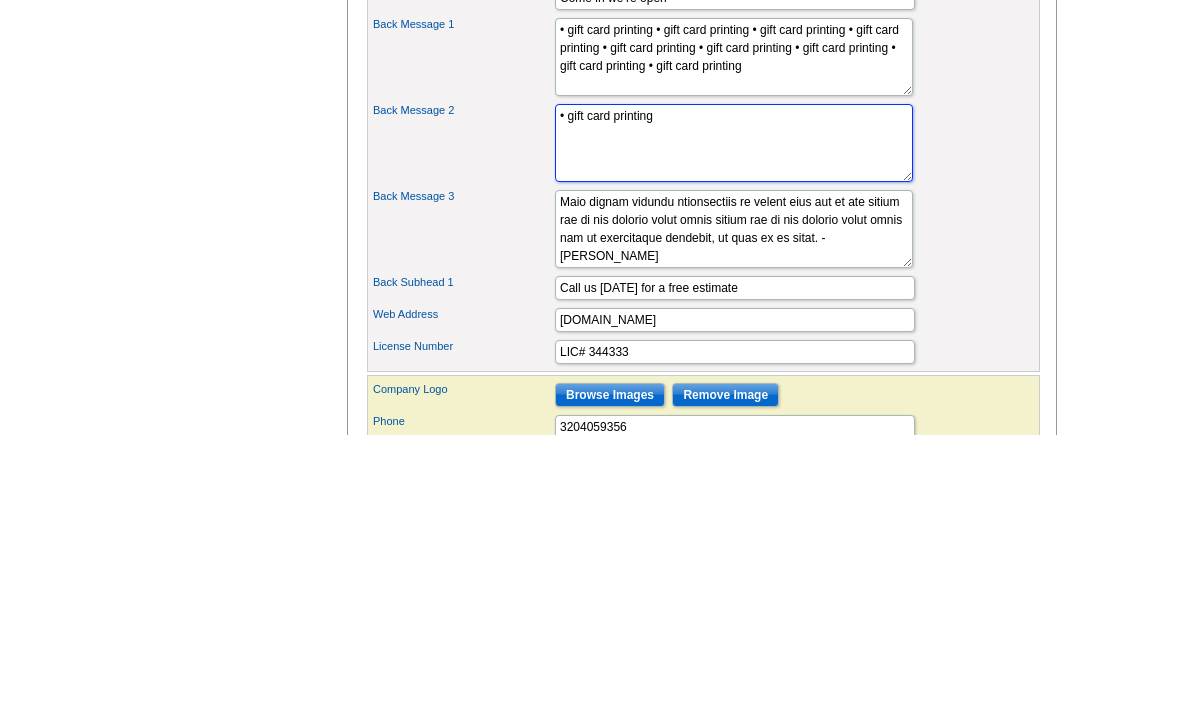 paste on "• gift card printing" 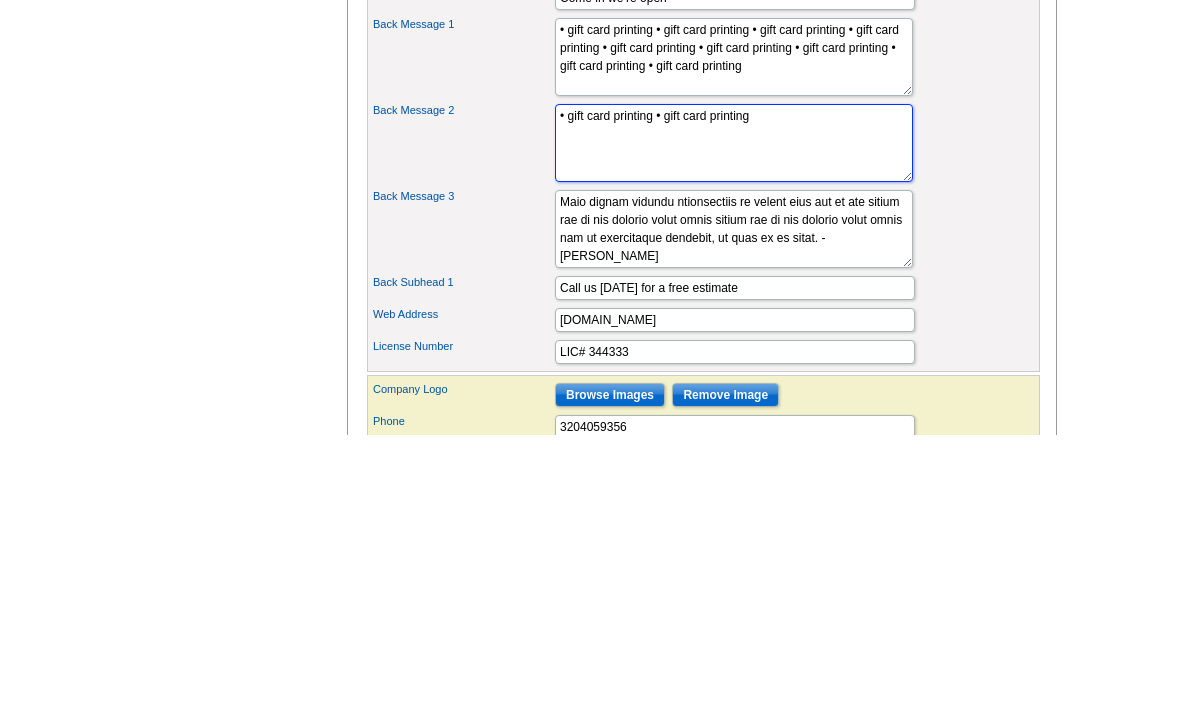 paste on "• gift card printing" 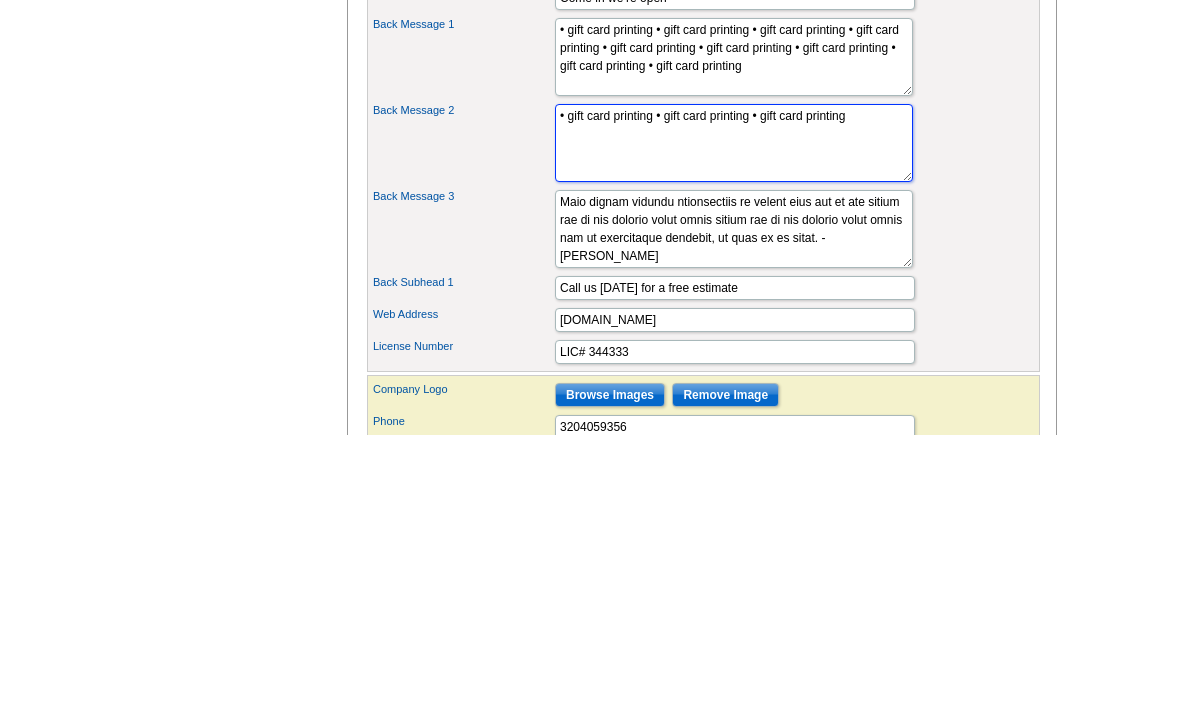 paste on "• gift card printing" 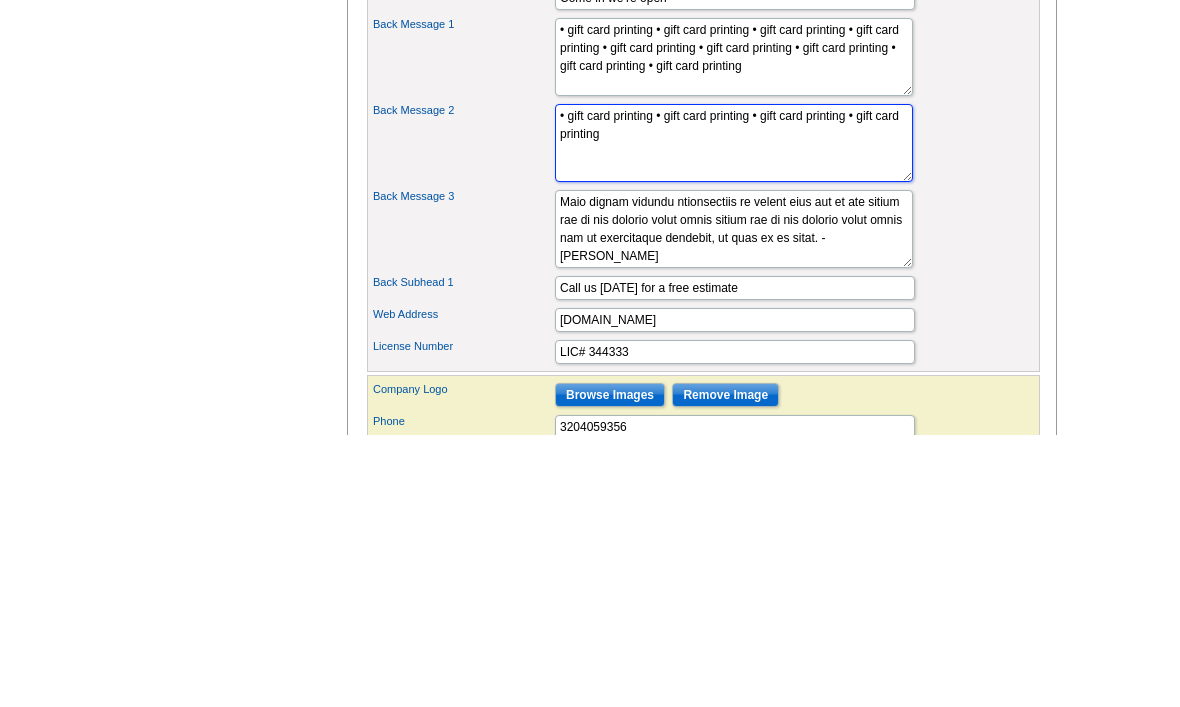 paste on "• gift card printing" 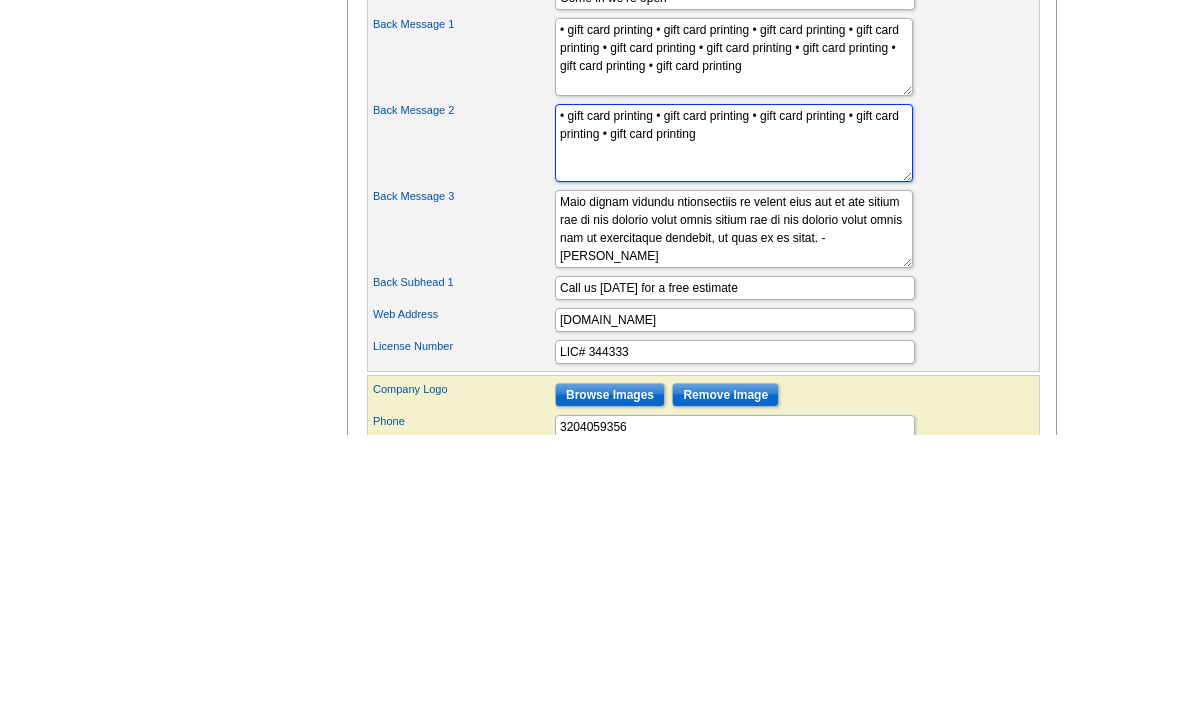 paste on "• gift card printing" 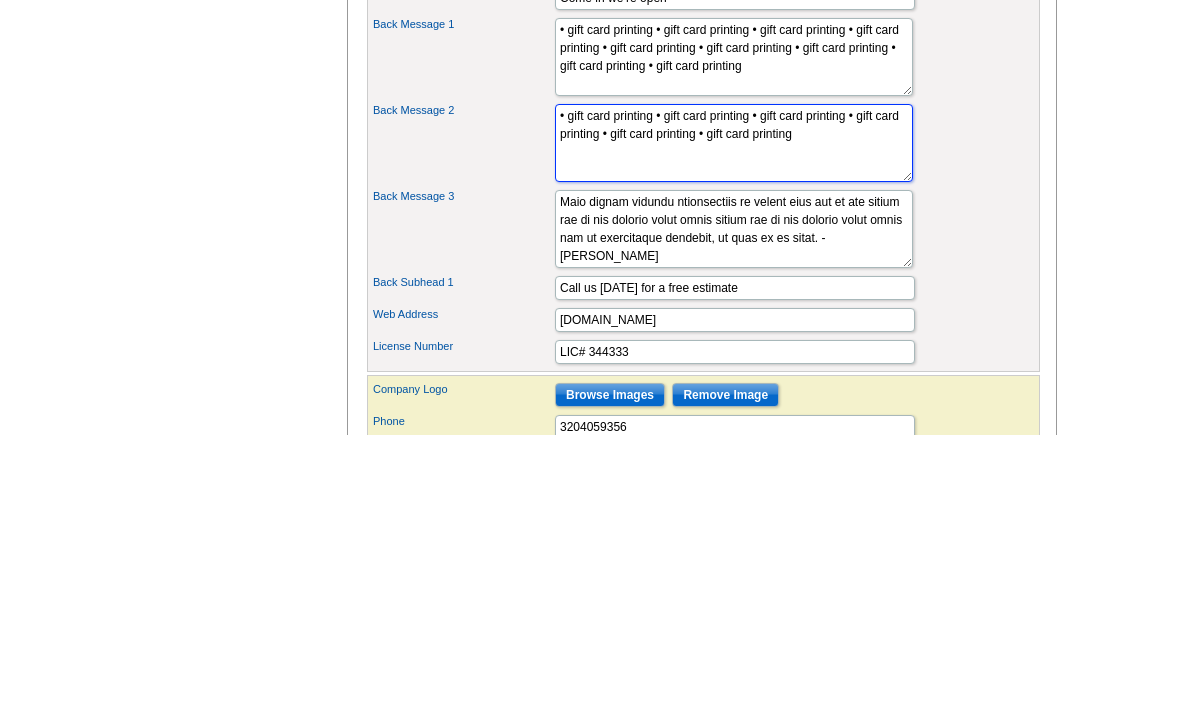 paste on "• gift card printing" 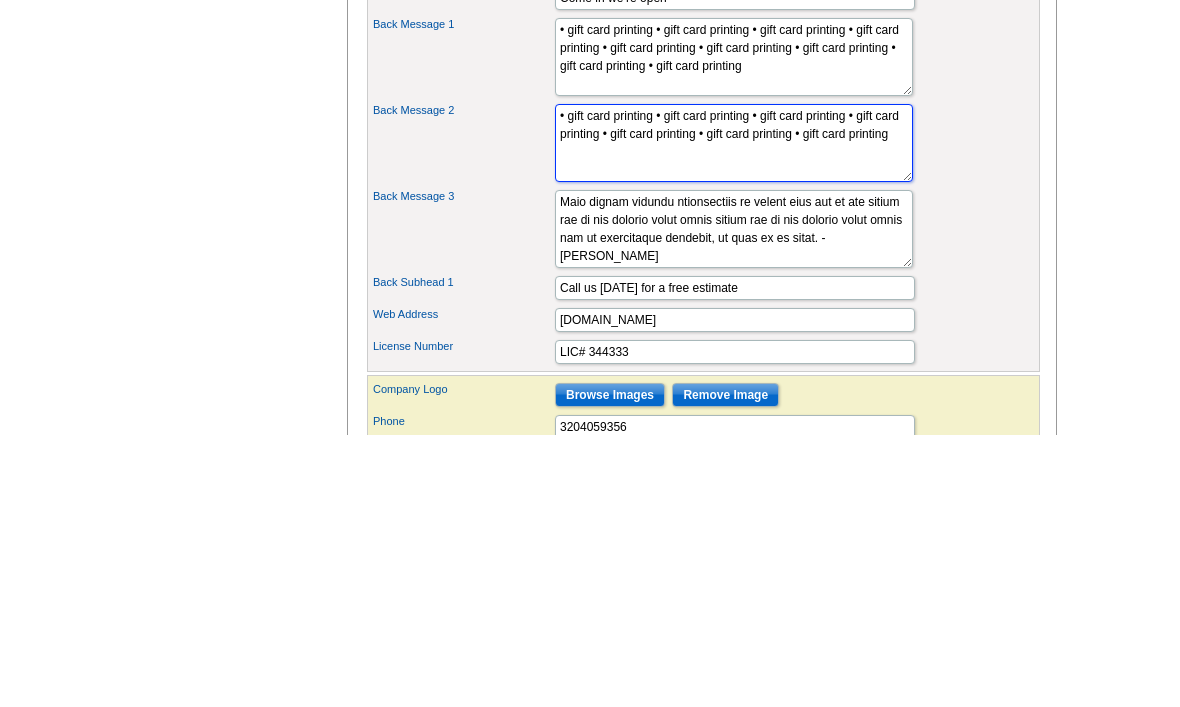 paste on "• gift card printing" 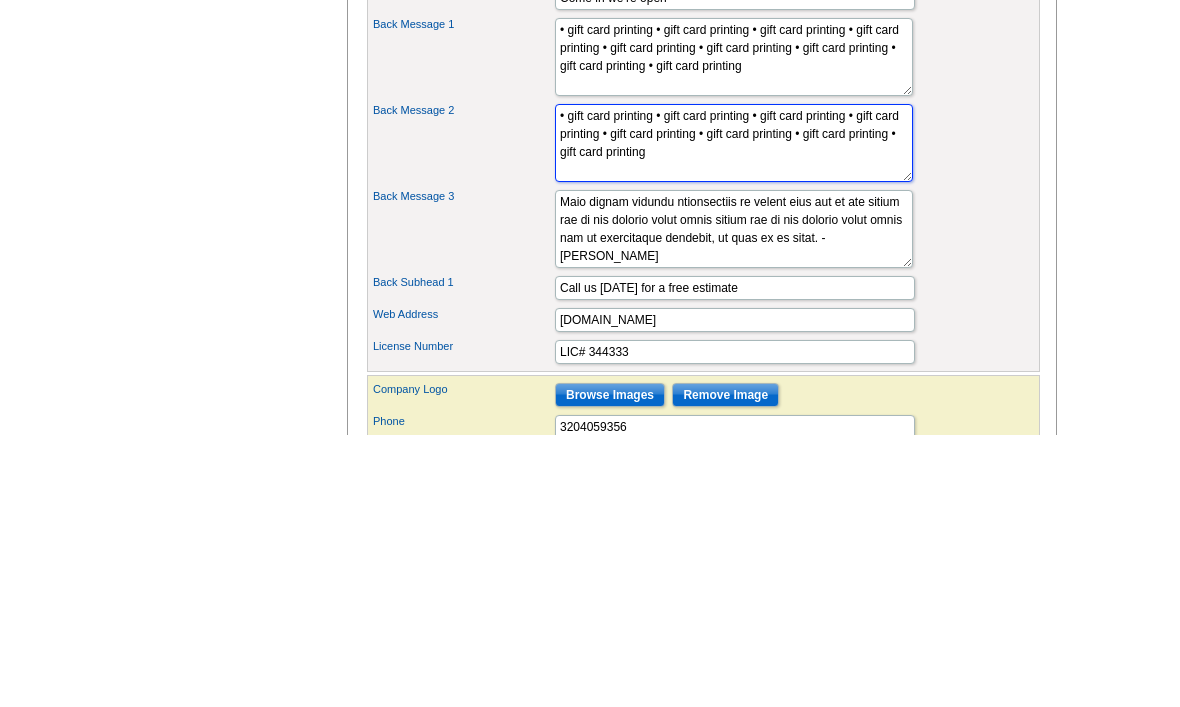 paste on "• gift card printing" 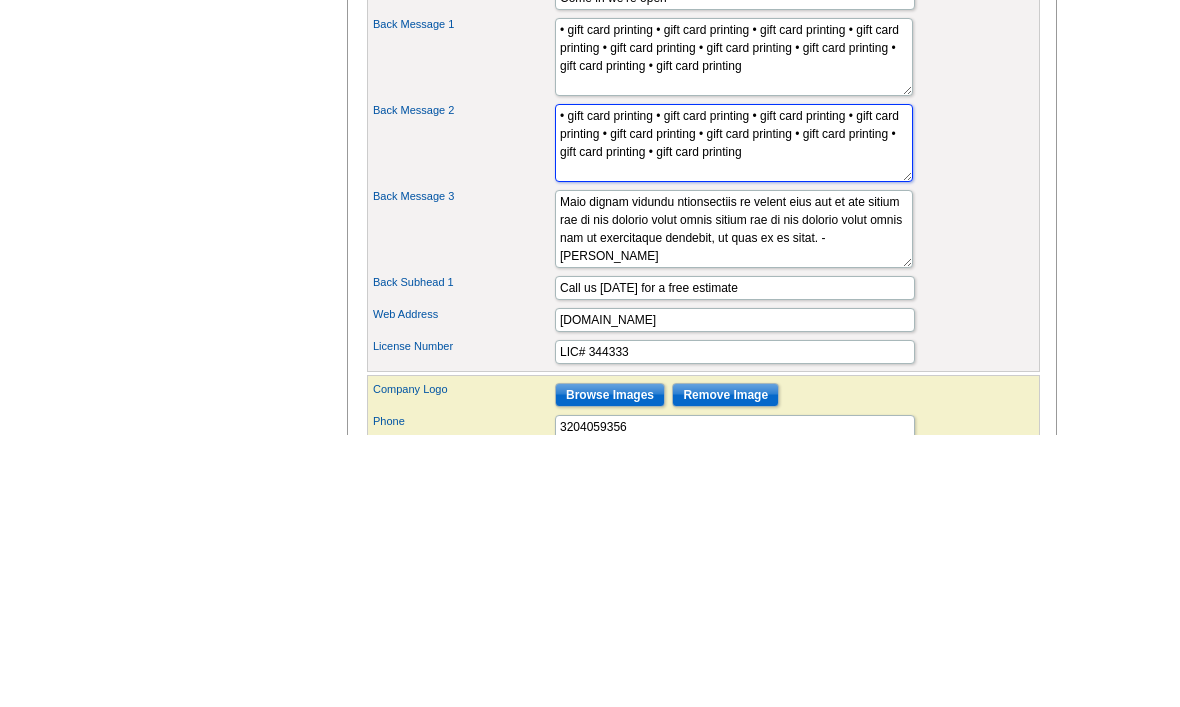 type on "• gift card printing • gift card printing • gift card printing • gift card printing • gift card printing • gift card printing • gift card printing • gift card printing • gift card printing" 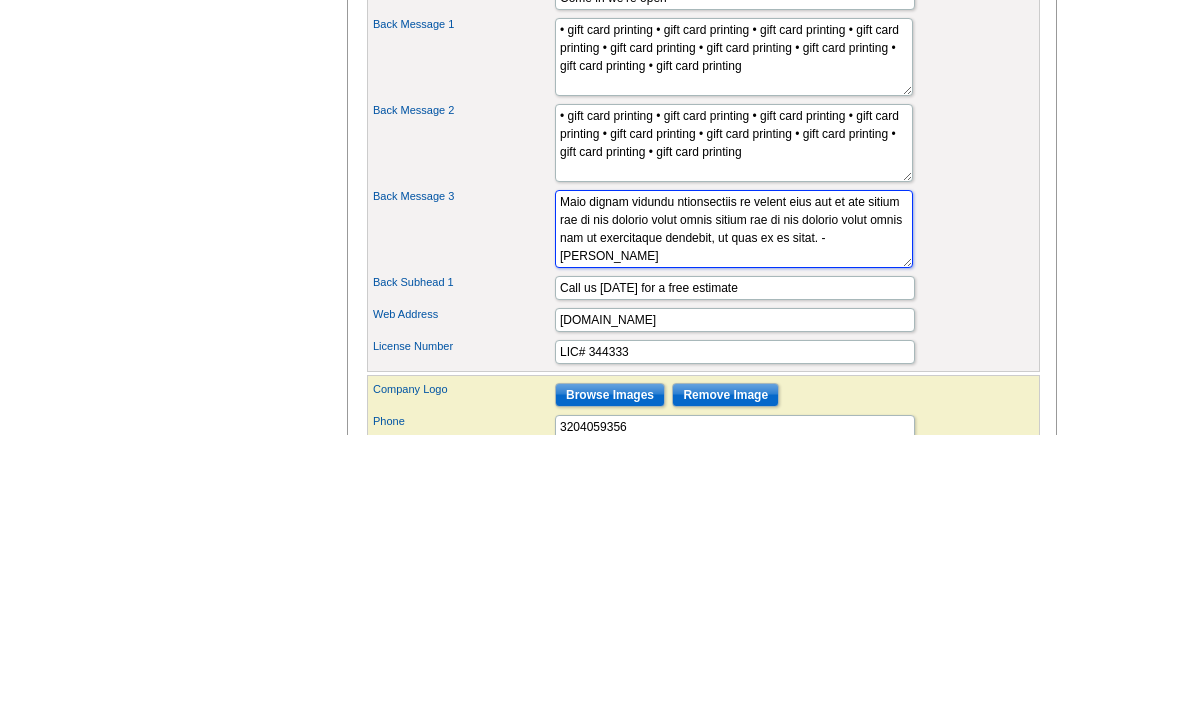click on "Maio dignam vidundu ntionsectiis re velent eius aut et ate sitium rae di nis dolorio volut omnis sitium rae di nis dolorio volut omnis nam ut exercitaque dendebit, ut quas ex es sitat. - Mary Crane" at bounding box center (734, 501) 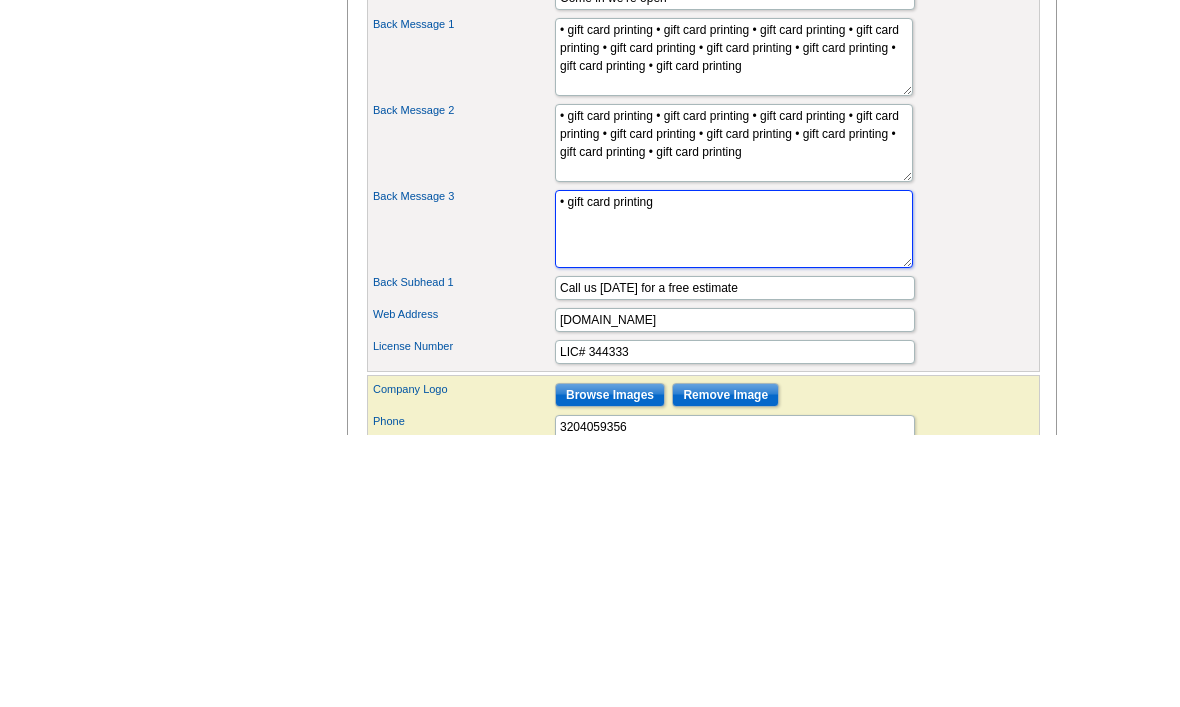 paste on "• gift card printing" 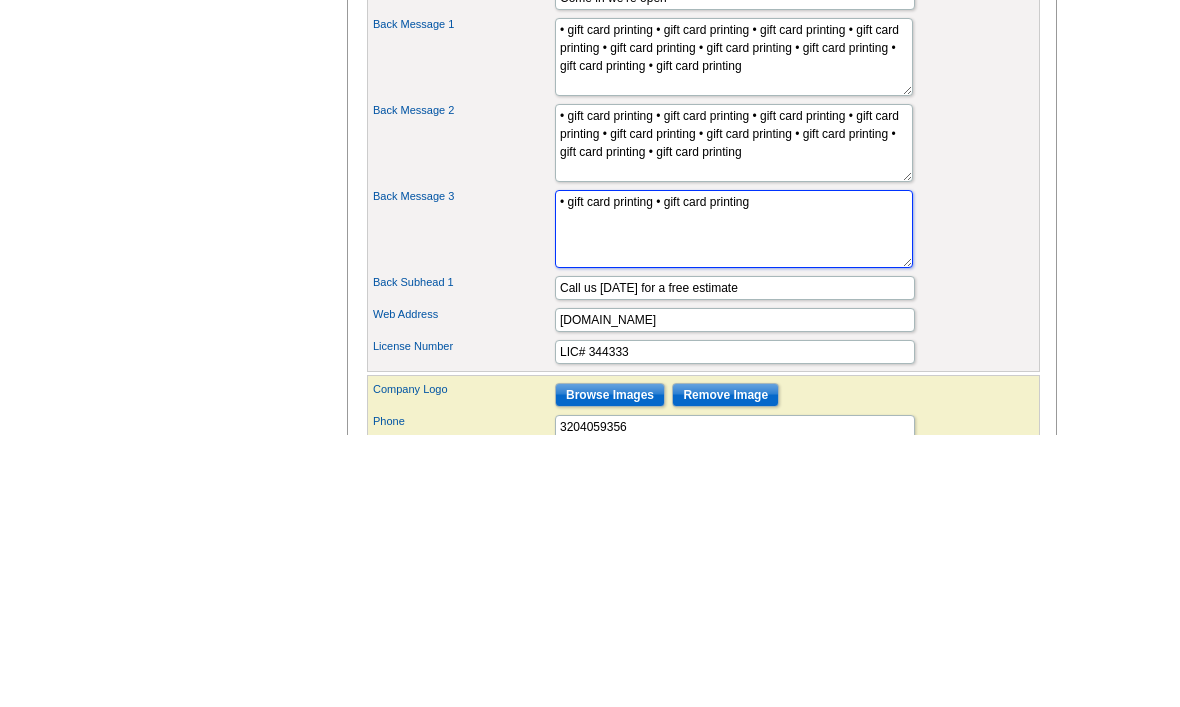 paste on "• gift card printing" 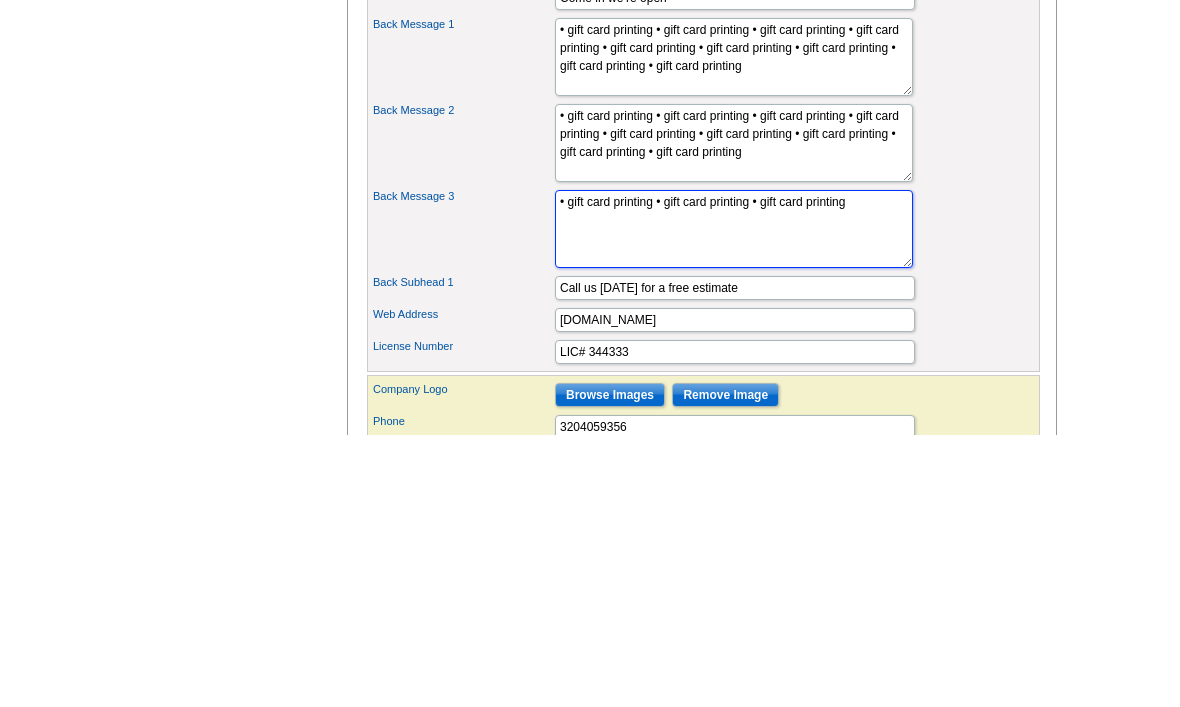 paste on "• gift card printing" 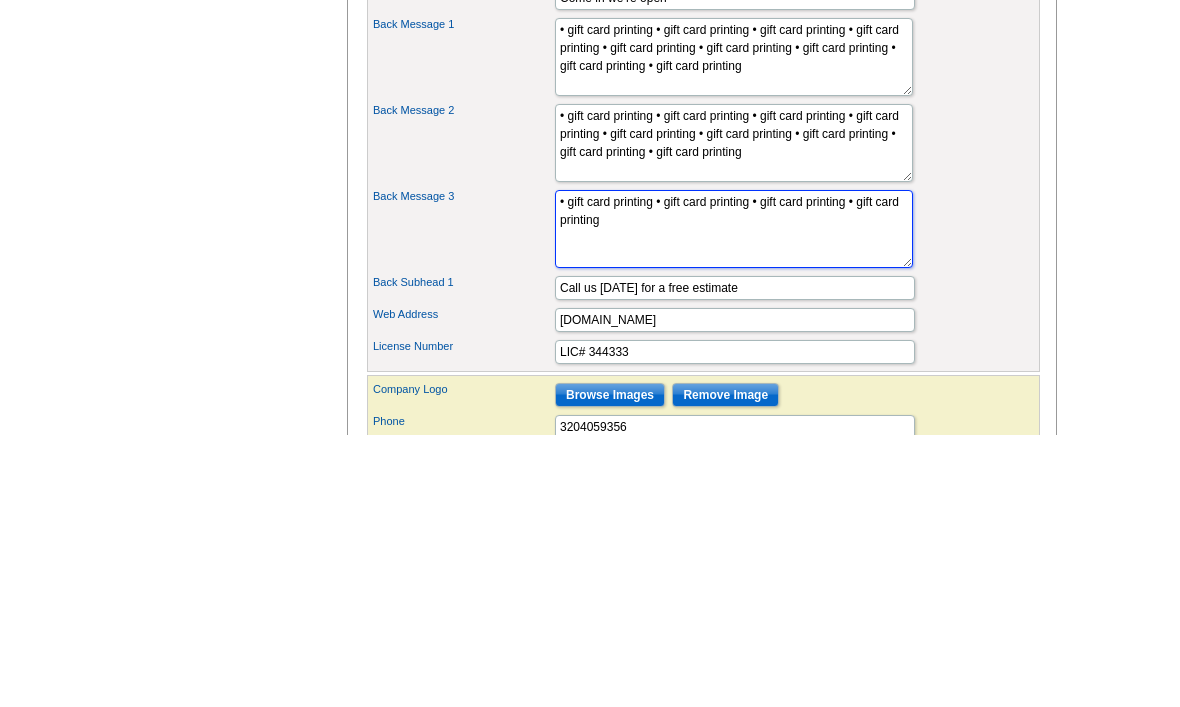 paste on "• gift card printing" 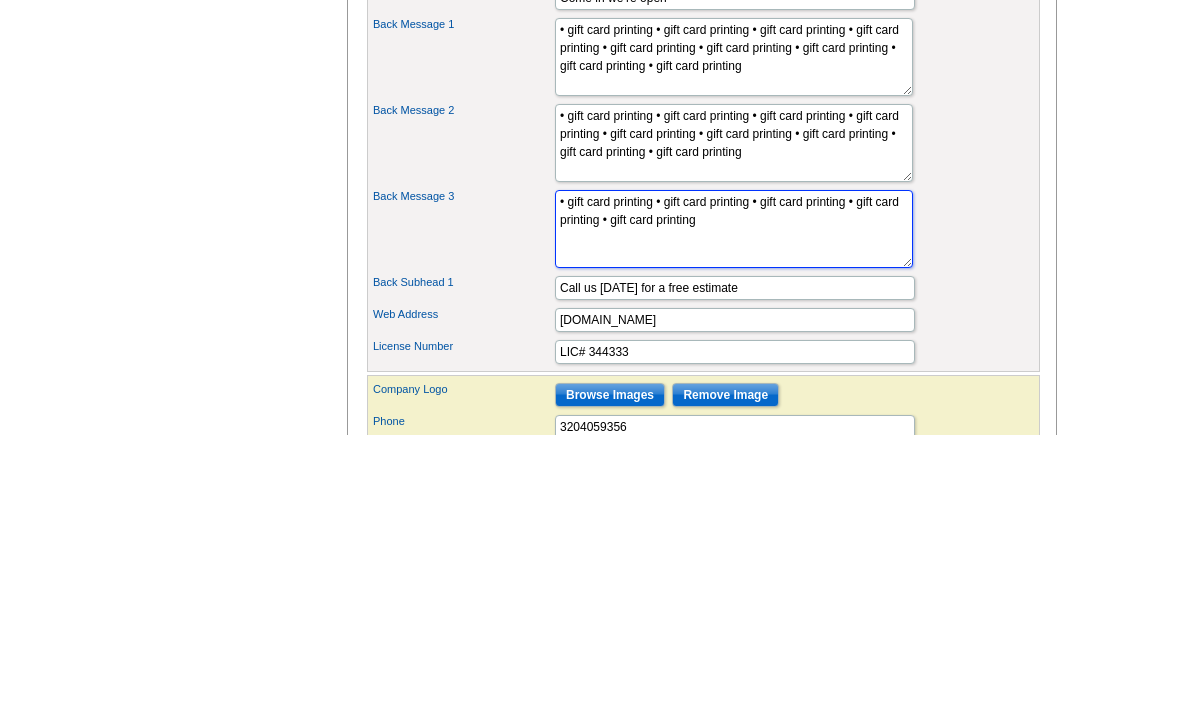 paste on "• gift card printing" 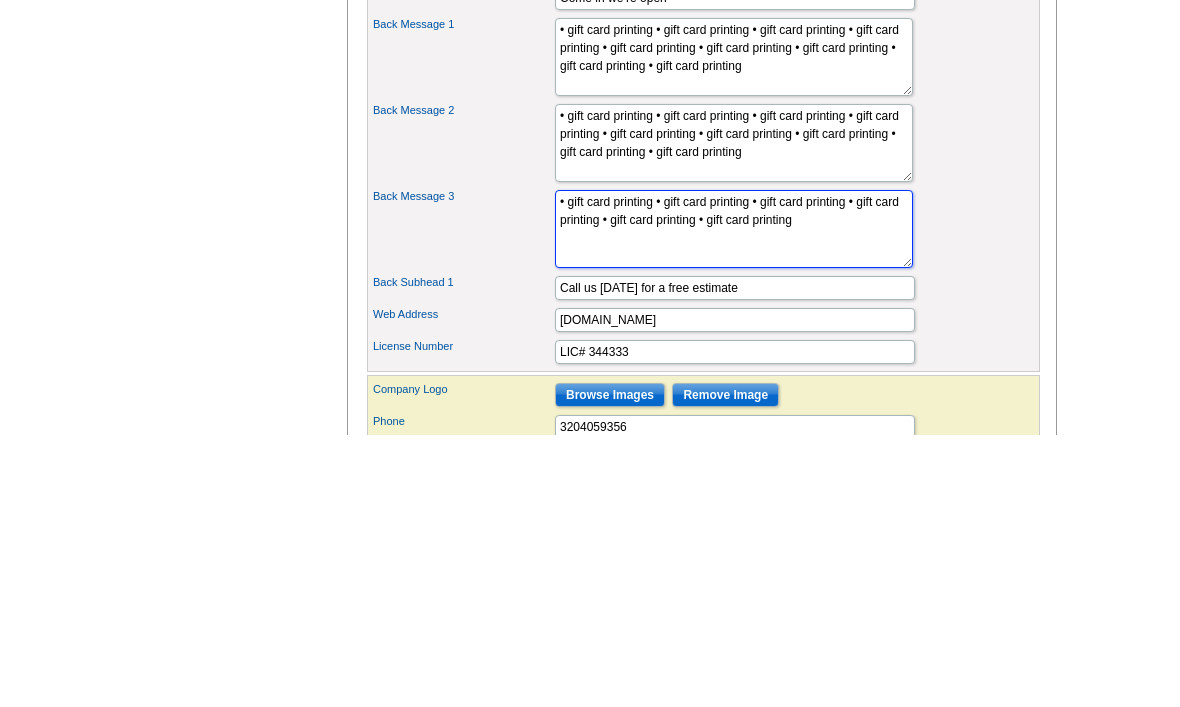 paste on "• gift card printing" 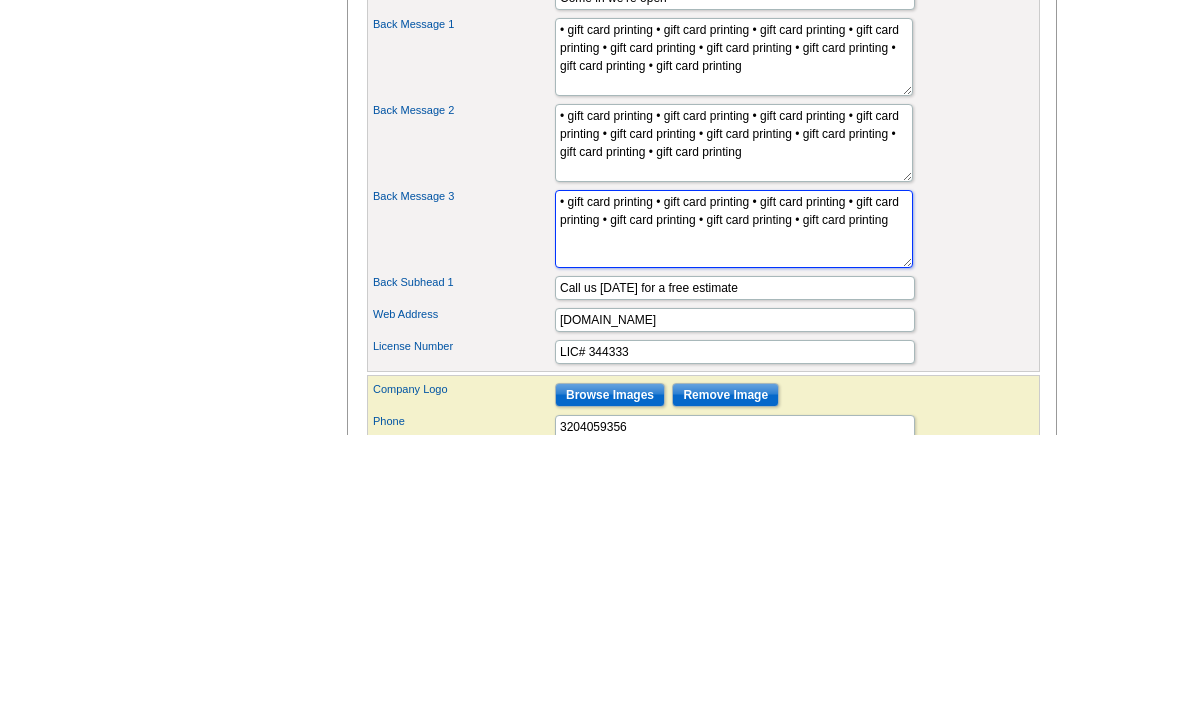 paste on "• gift card printing" 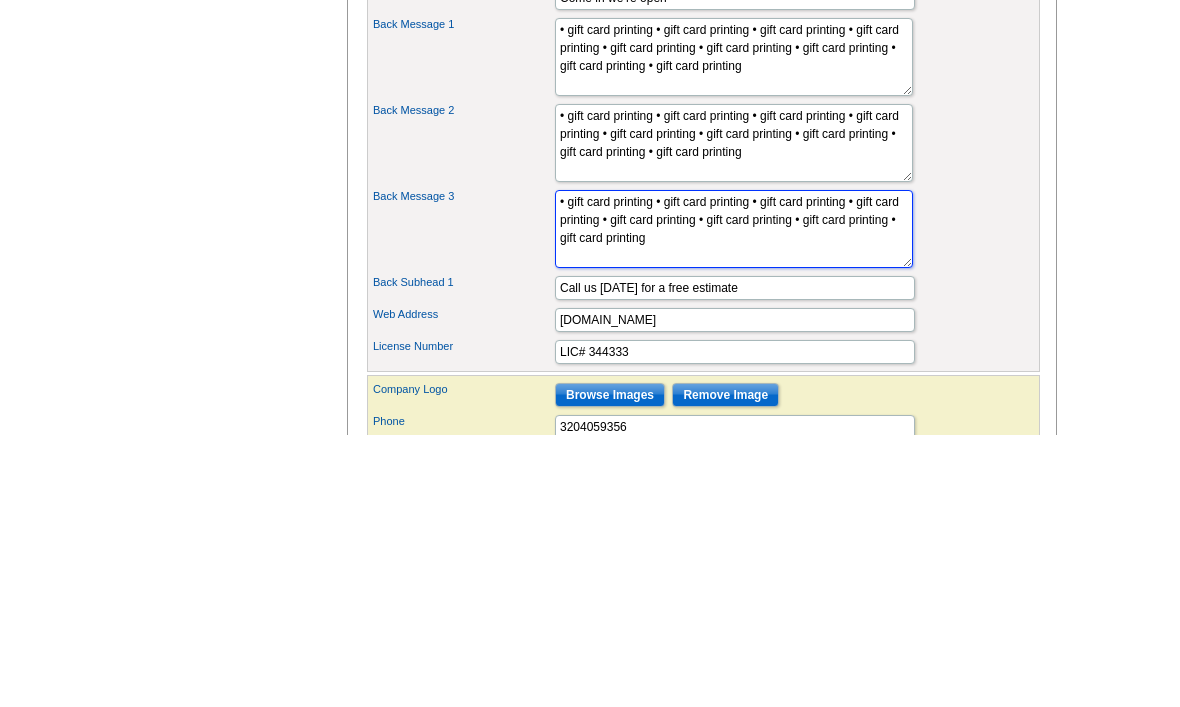 paste on "• gift card printing" 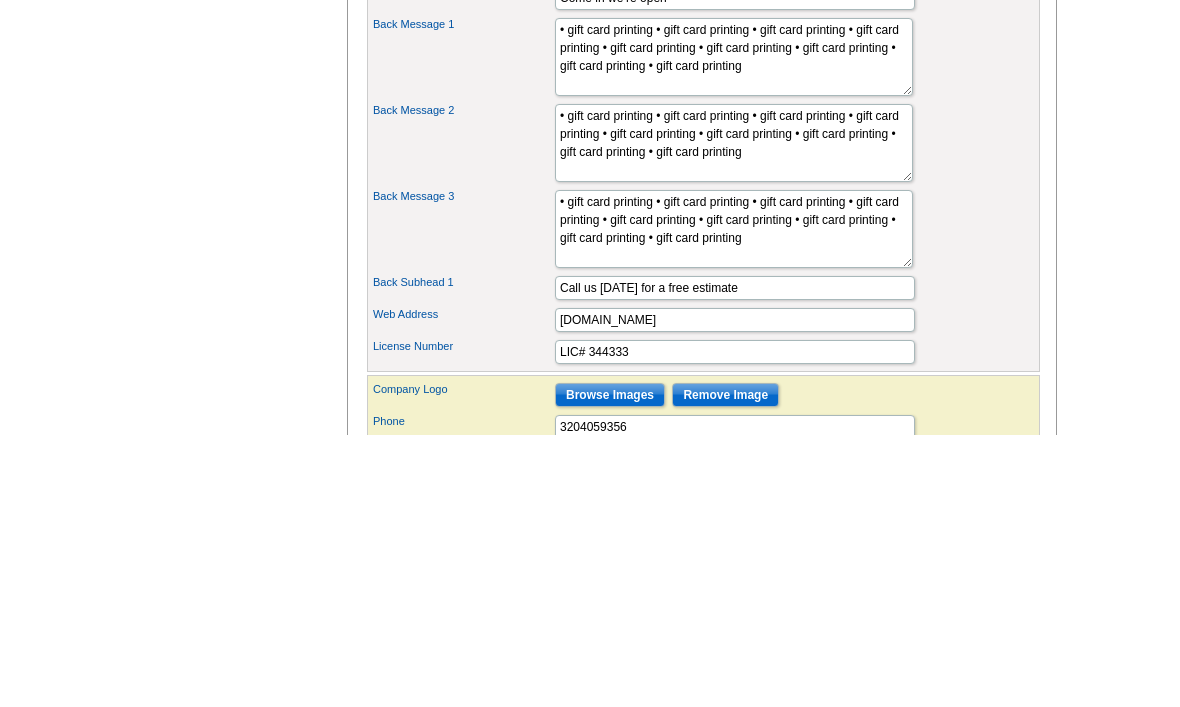 scroll, scrollTop: 894, scrollLeft: 0, axis: vertical 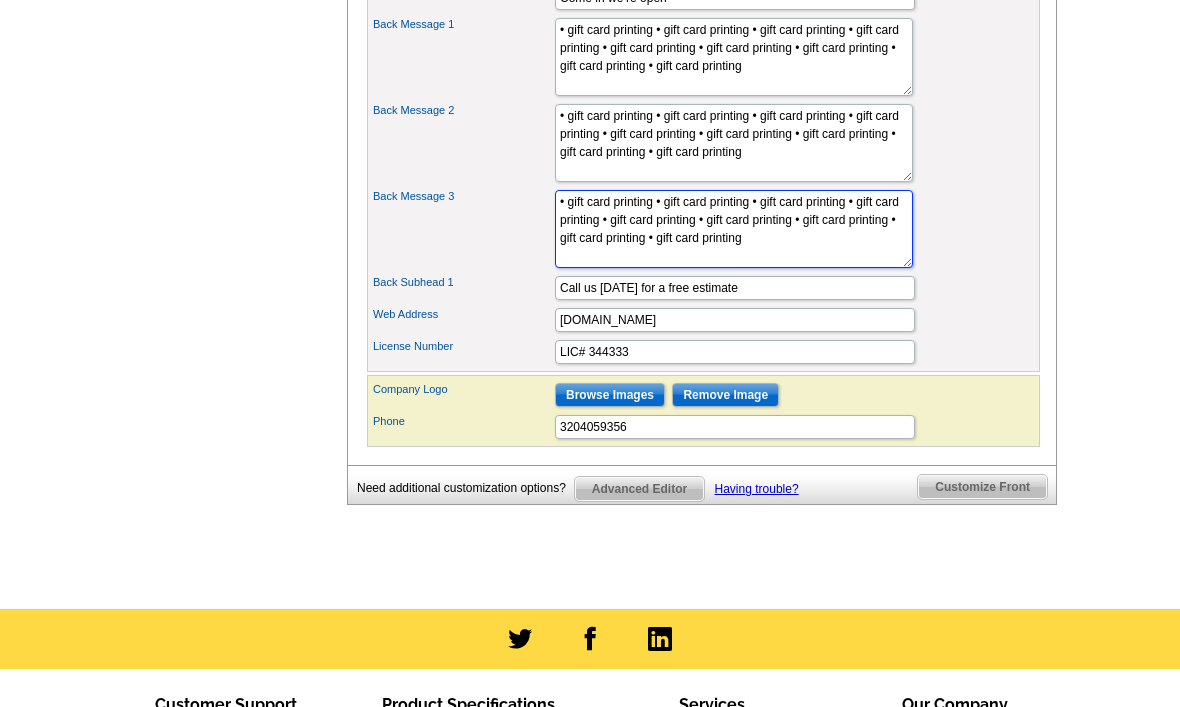 type on "• gift card printing • gift card printing • gift card printing • gift card printing • gift card printing • gift card printing • gift card printing • gift card printing • gift card printing" 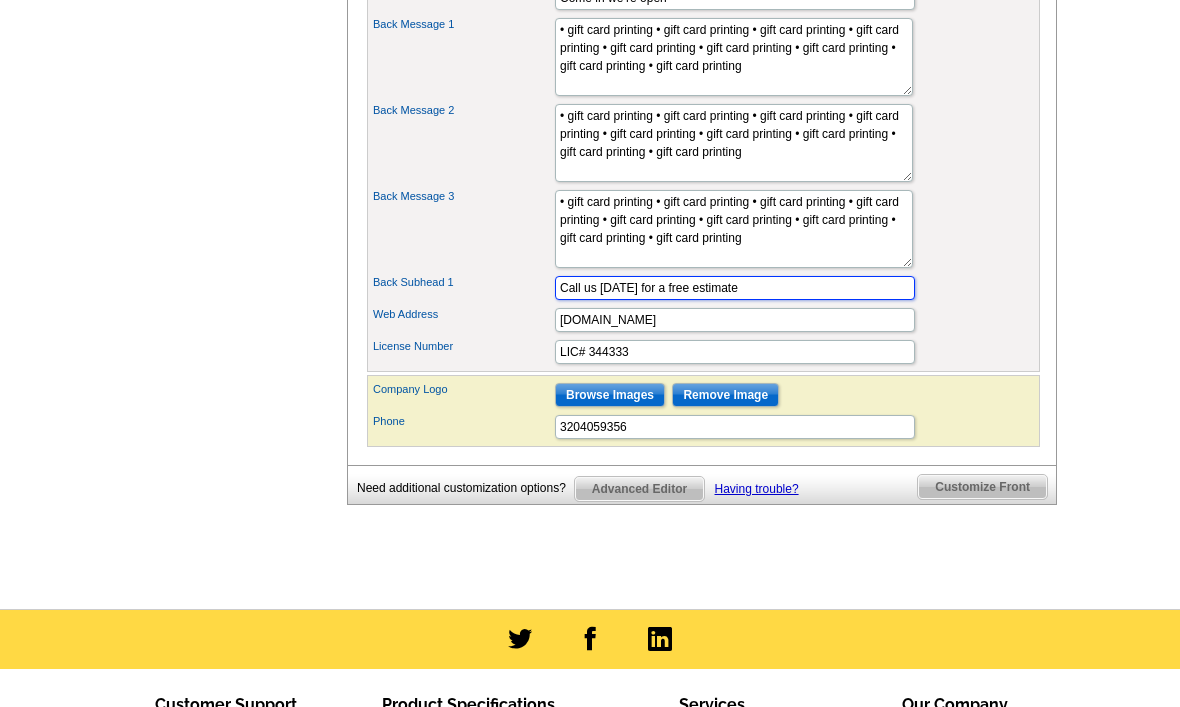 click on "Call us today for a free estimate" at bounding box center [735, 288] 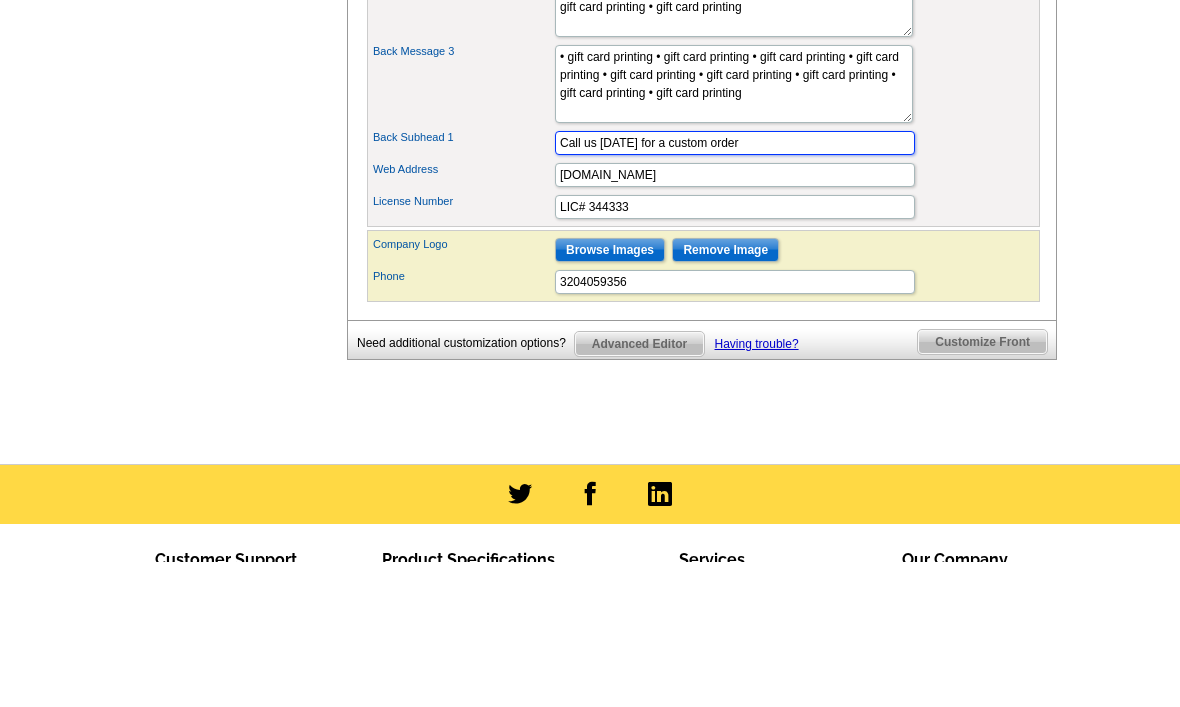 type on "Call us today for a custom order" 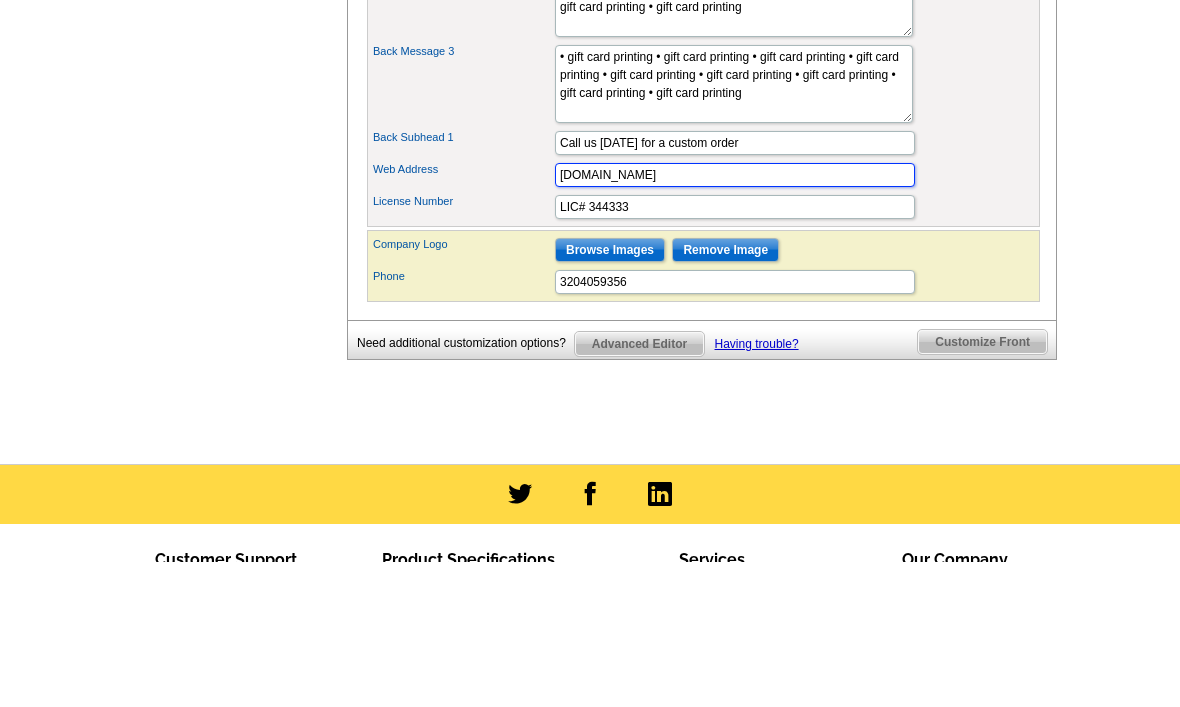 click on "www.htroofing.com" at bounding box center (735, 320) 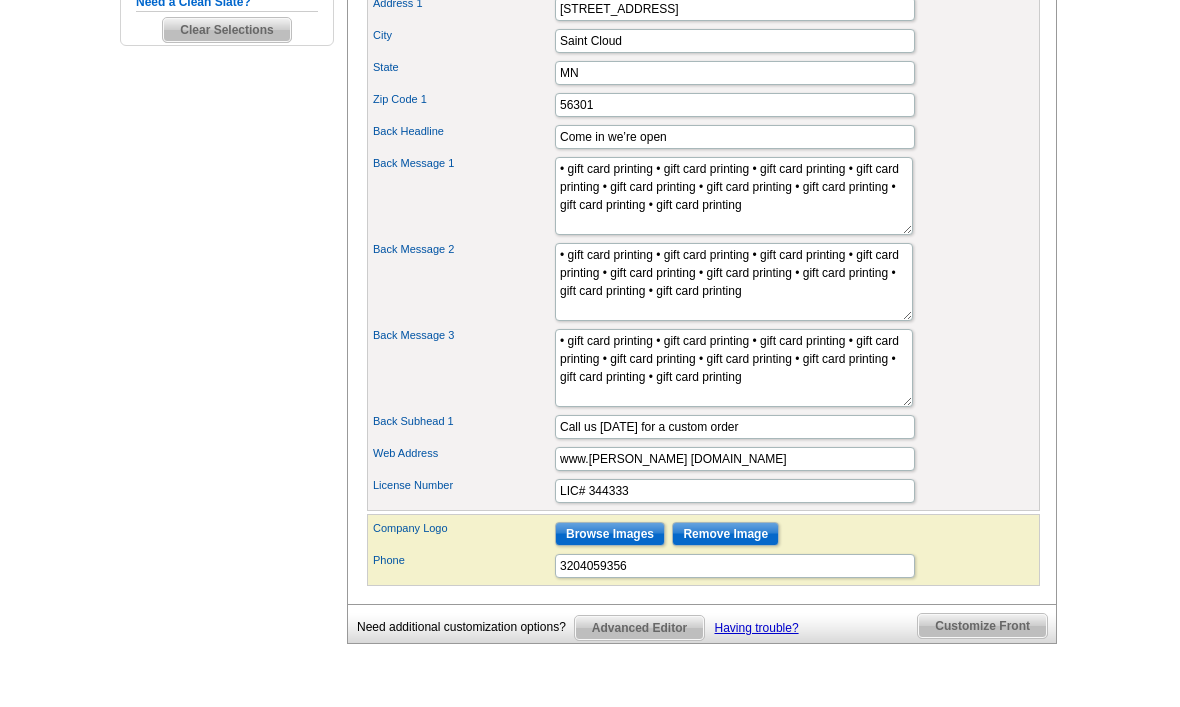 scroll, scrollTop: 760, scrollLeft: 0, axis: vertical 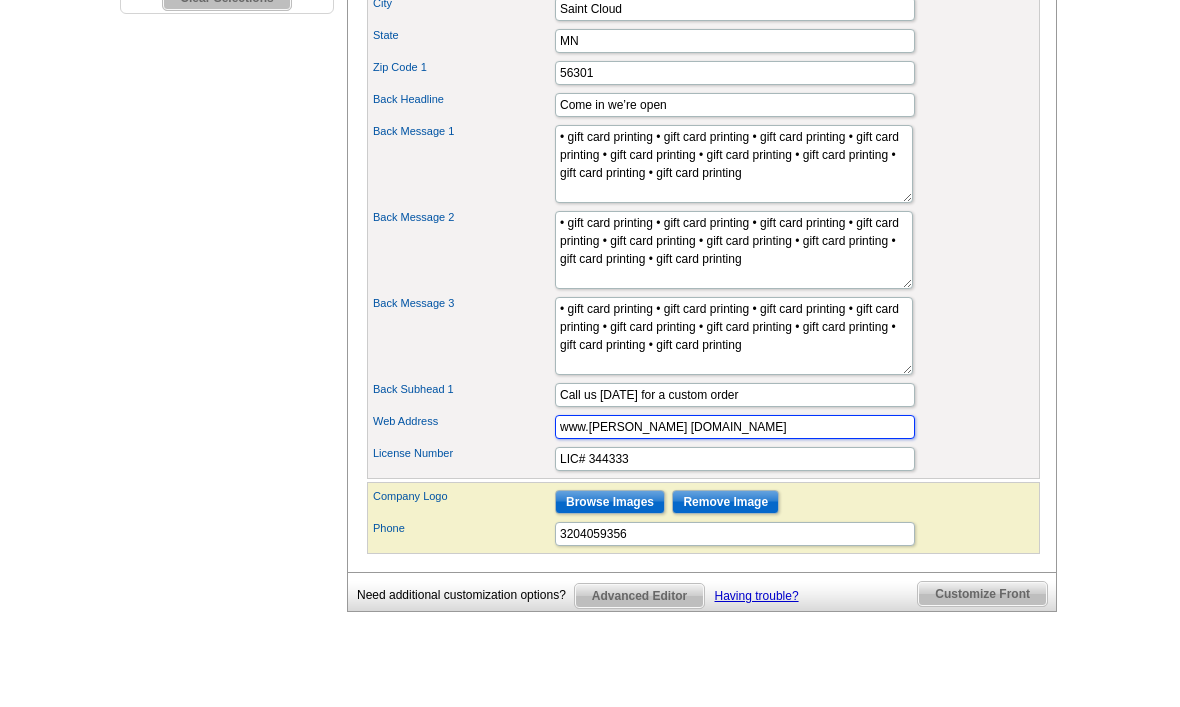 click on "www.lance giftcardprinting.com" at bounding box center [735, 428] 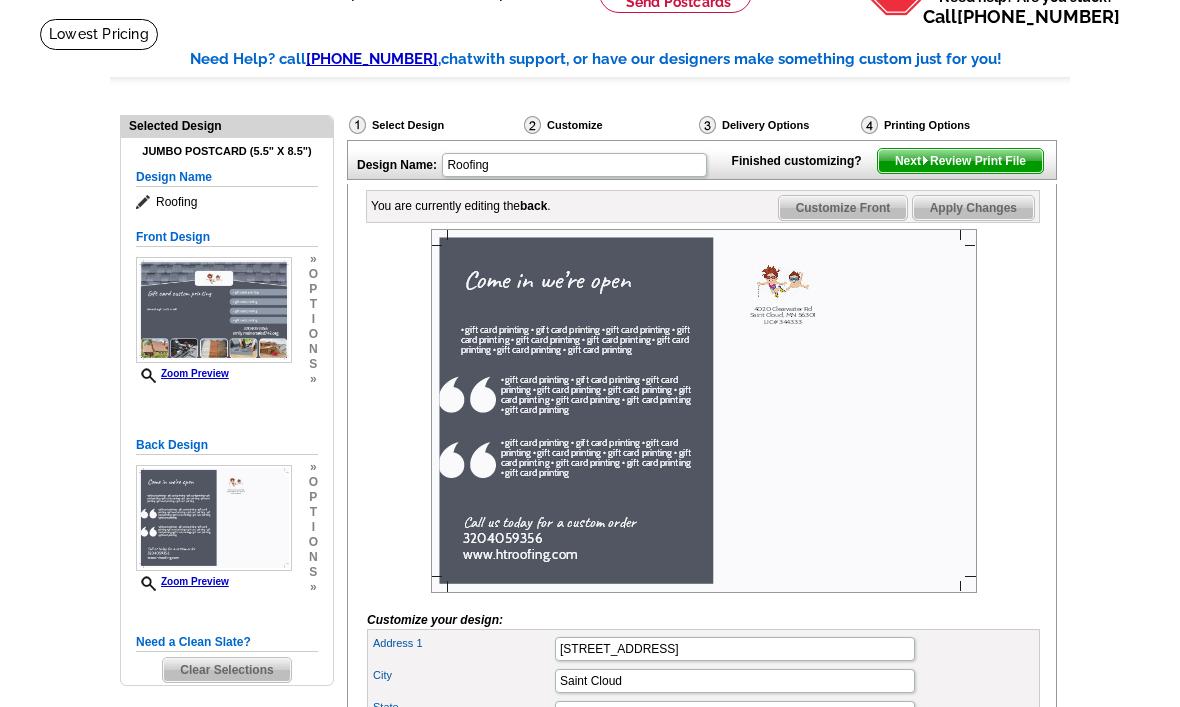 scroll, scrollTop: 109, scrollLeft: 0, axis: vertical 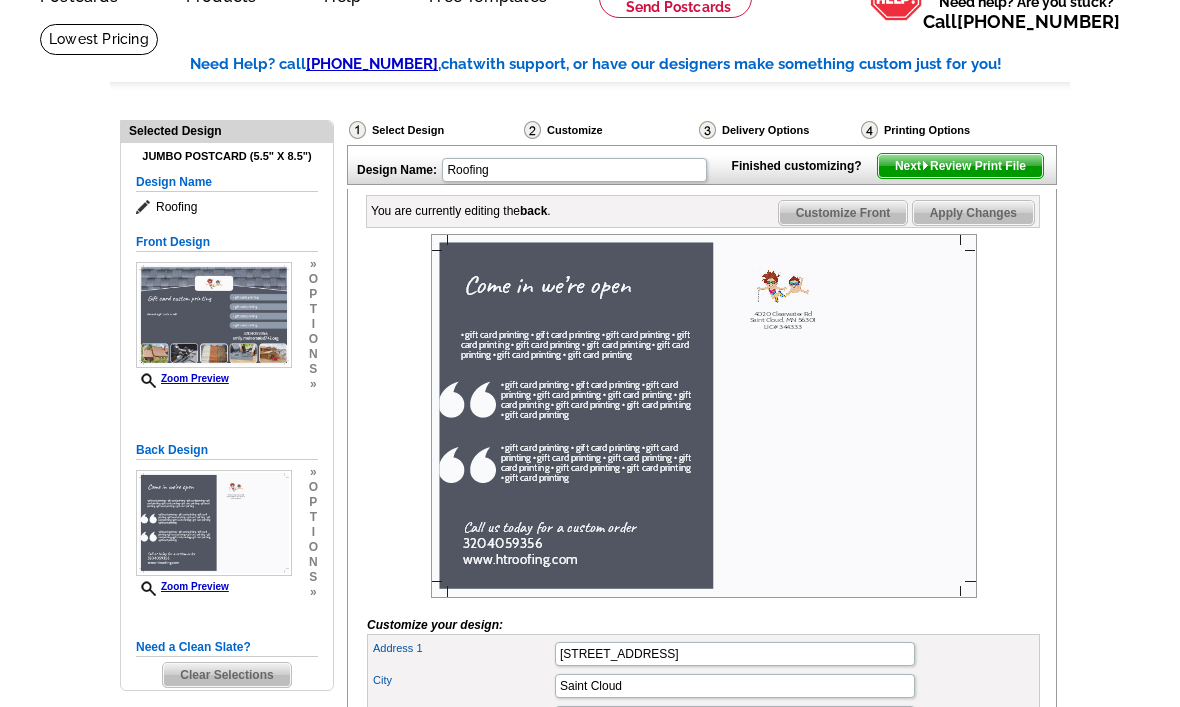 click on "Customize Front" at bounding box center [843, 213] 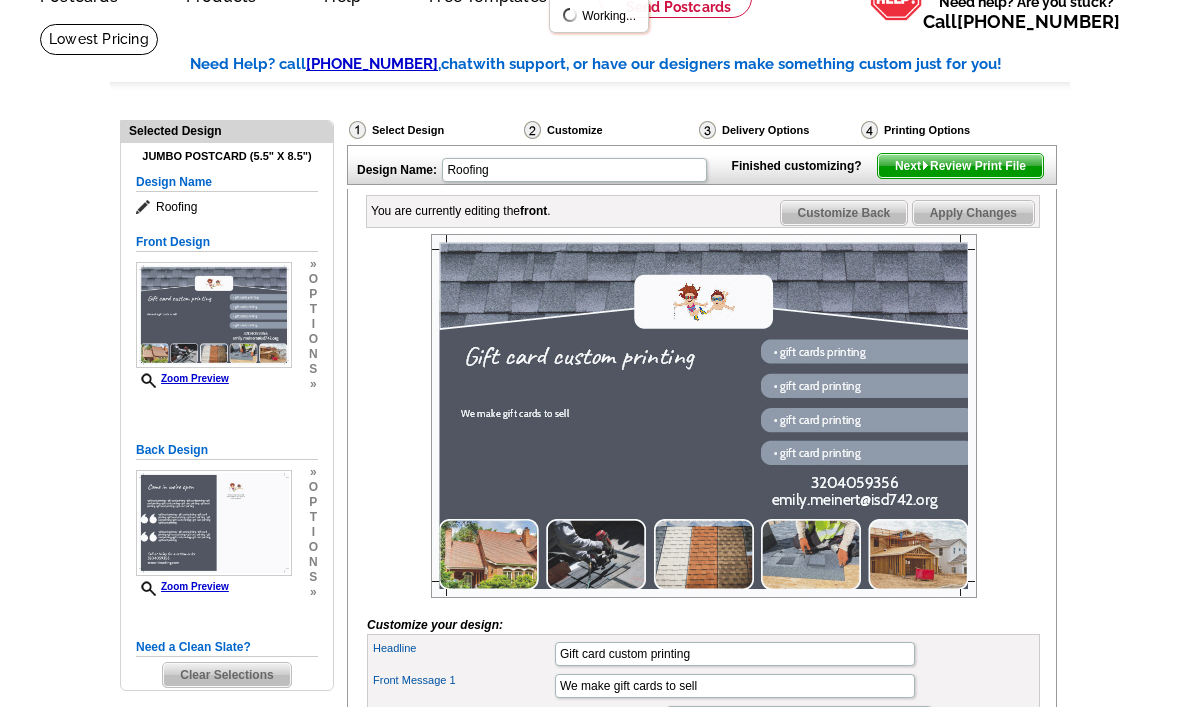 click on "Customize Back" at bounding box center (844, 213) 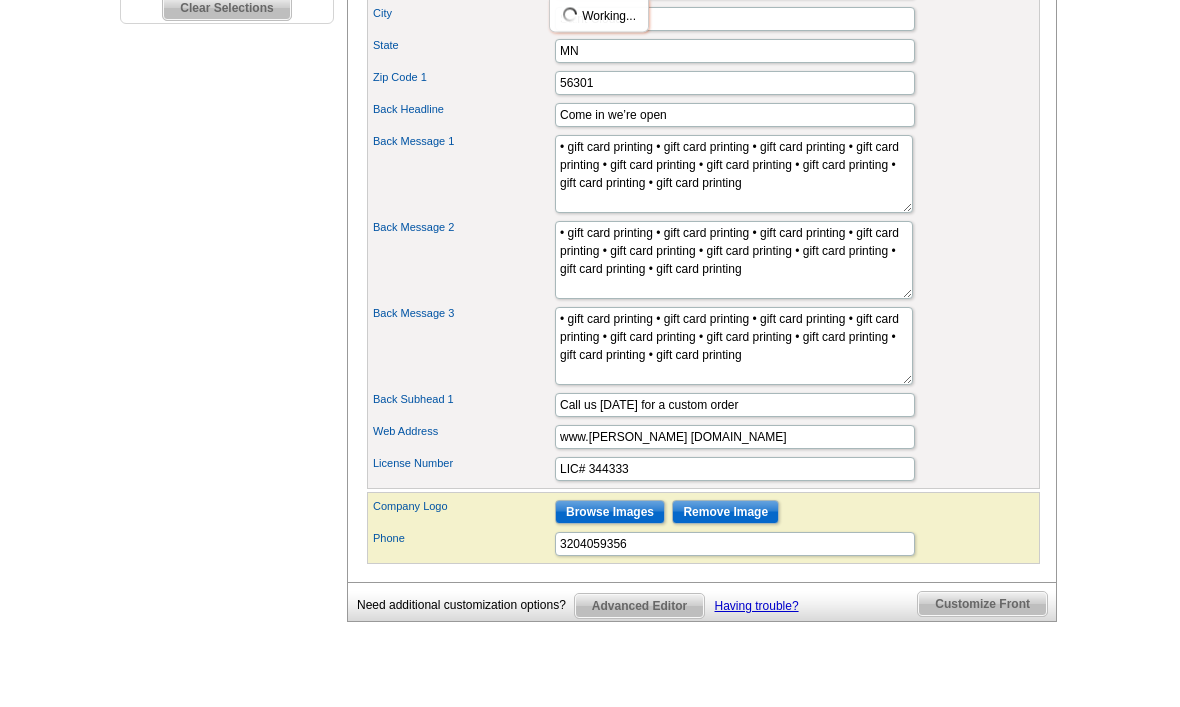 scroll, scrollTop: 777, scrollLeft: 0, axis: vertical 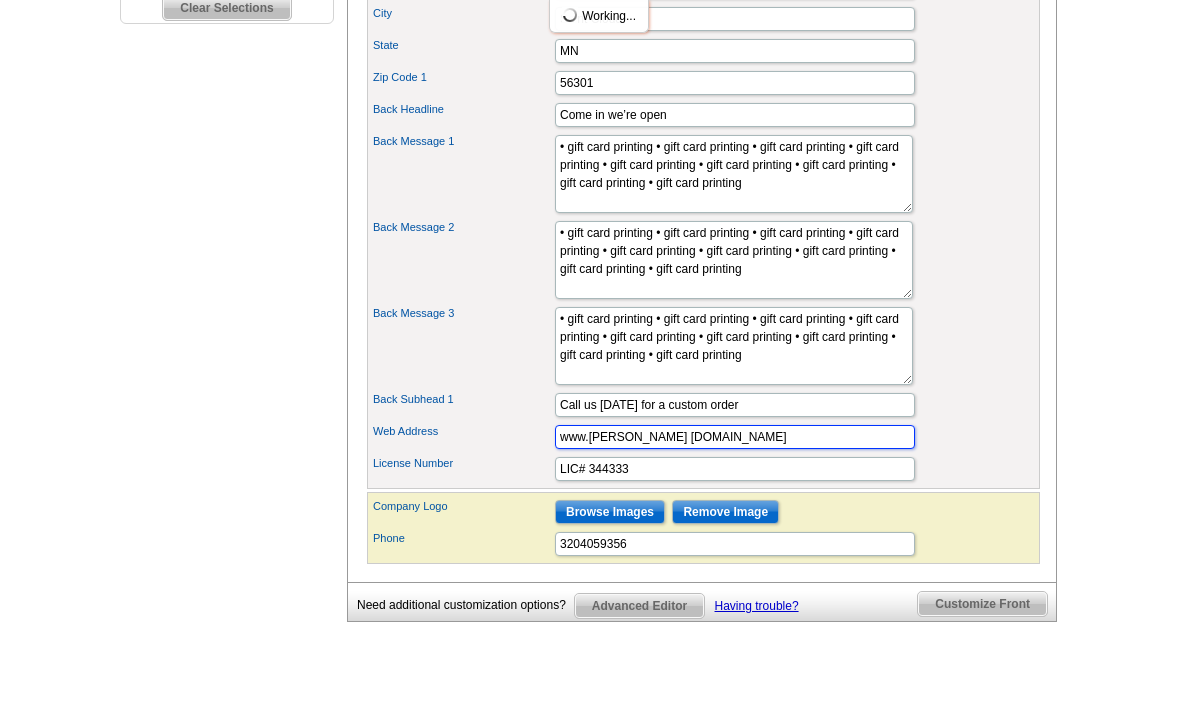 click on "www.lance giftcardprinting.com" at bounding box center [735, 437] 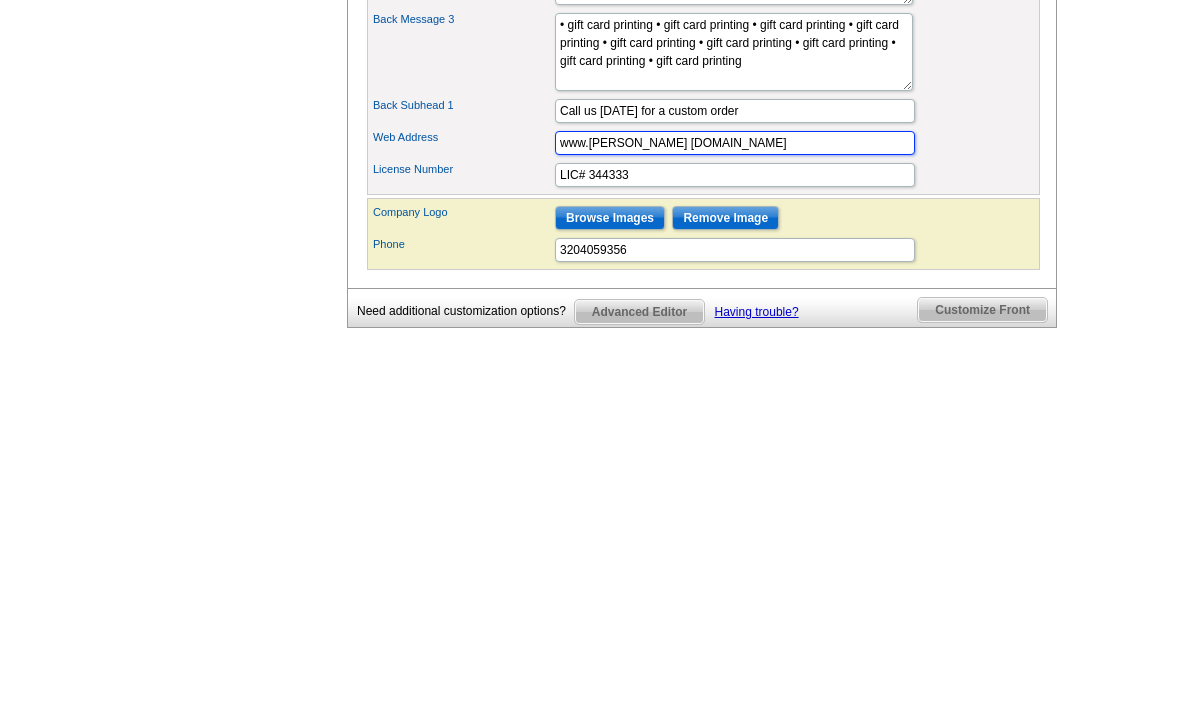 type on "www.lance giftcardprinting.com" 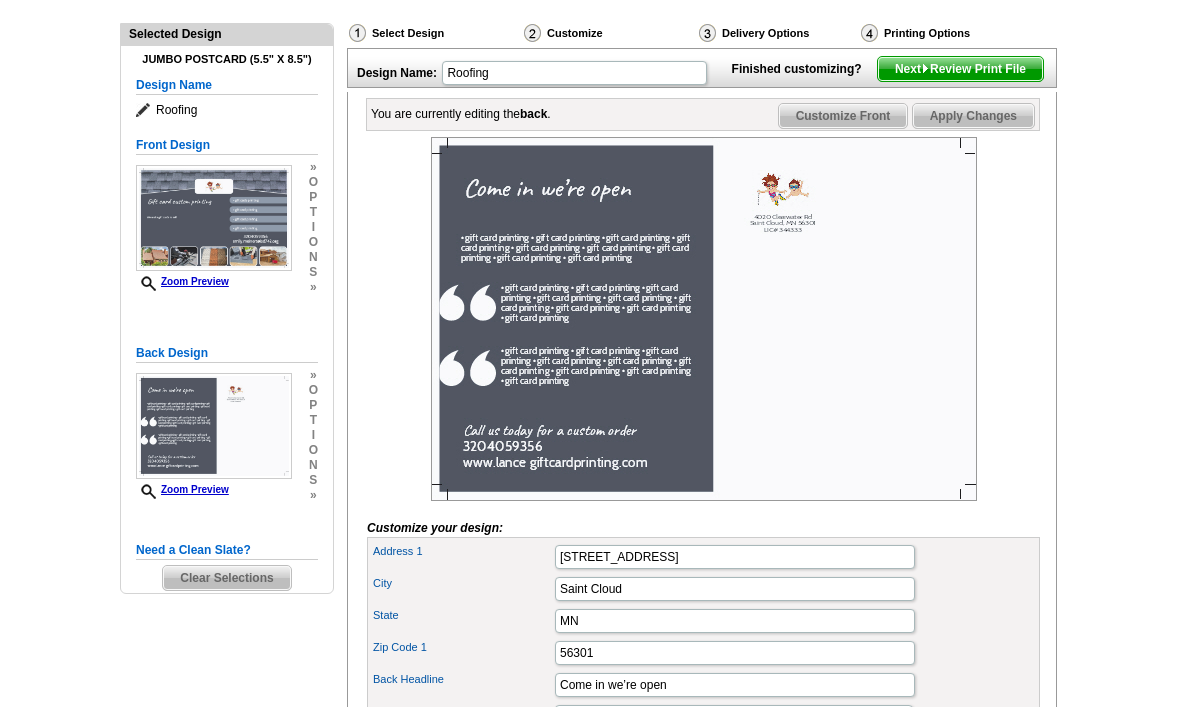 scroll, scrollTop: 184, scrollLeft: 0, axis: vertical 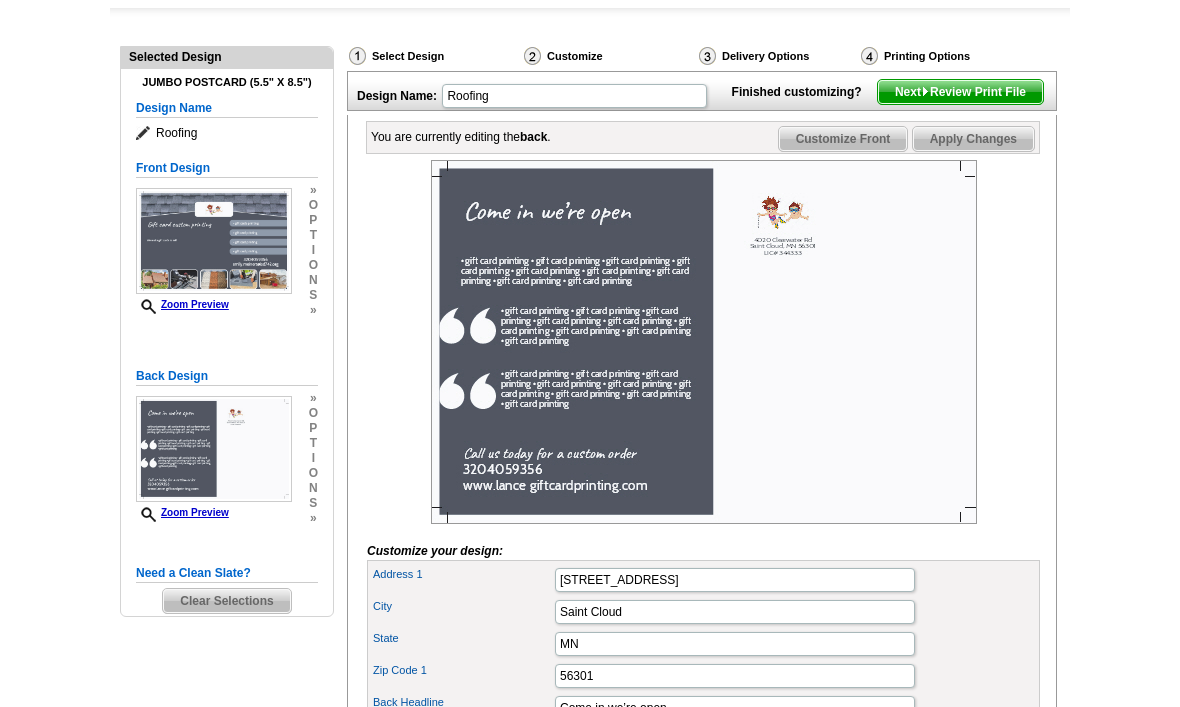 click on "Next   Review Print File" at bounding box center (960, 92) 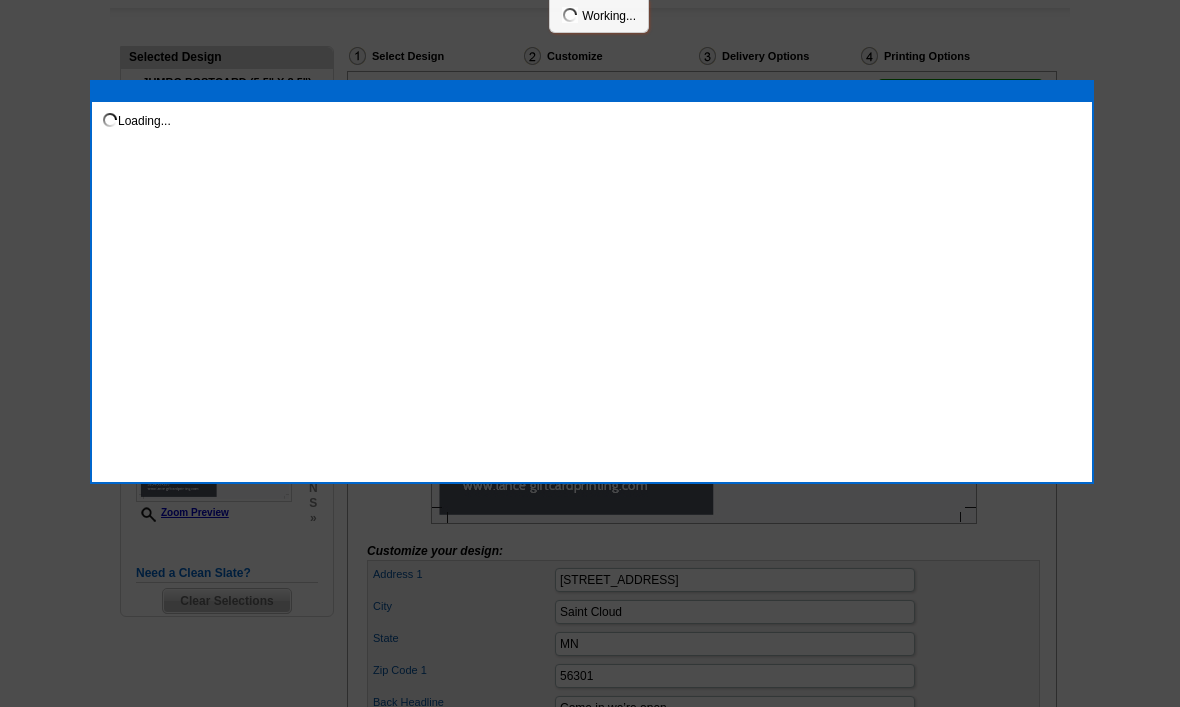 click at bounding box center (590, 261) 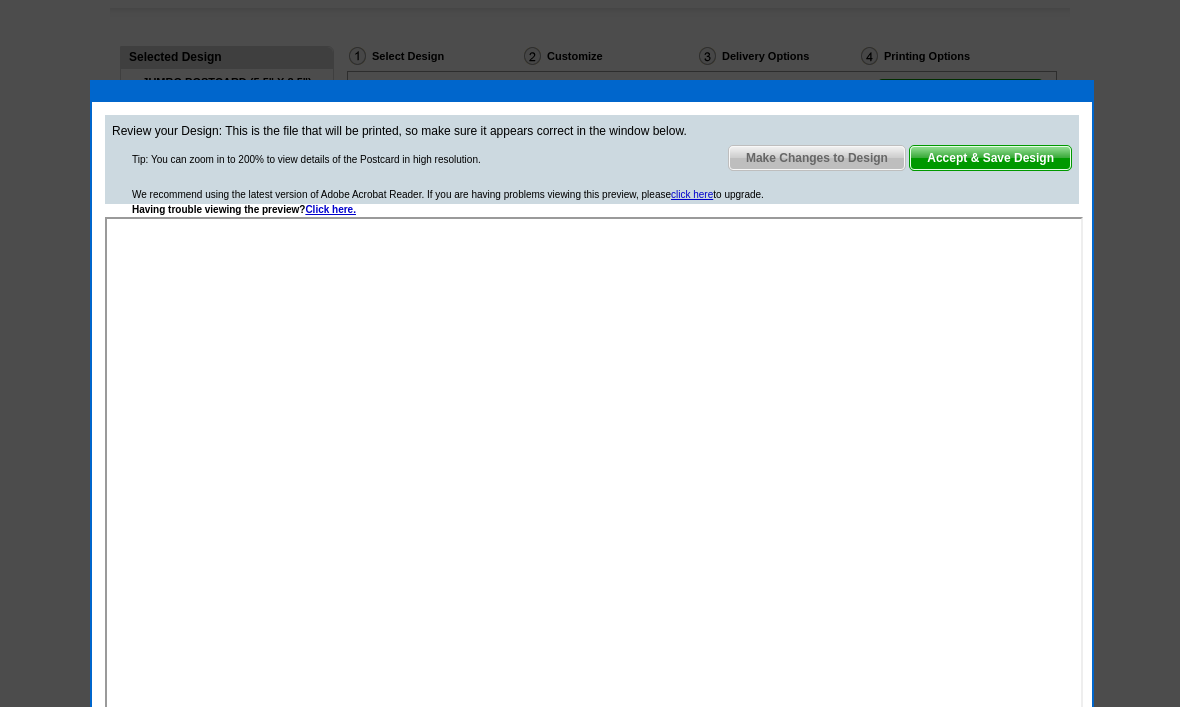 click on "Accept & Save Design" at bounding box center [990, 158] 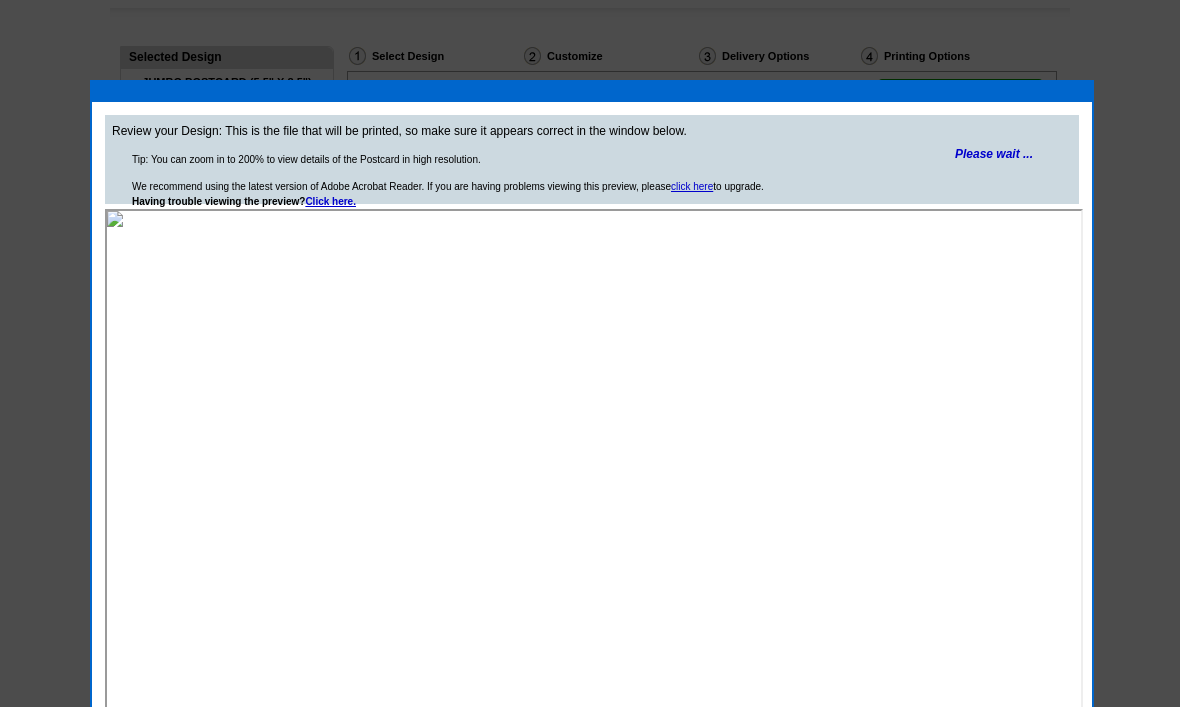 scroll, scrollTop: 0, scrollLeft: 0, axis: both 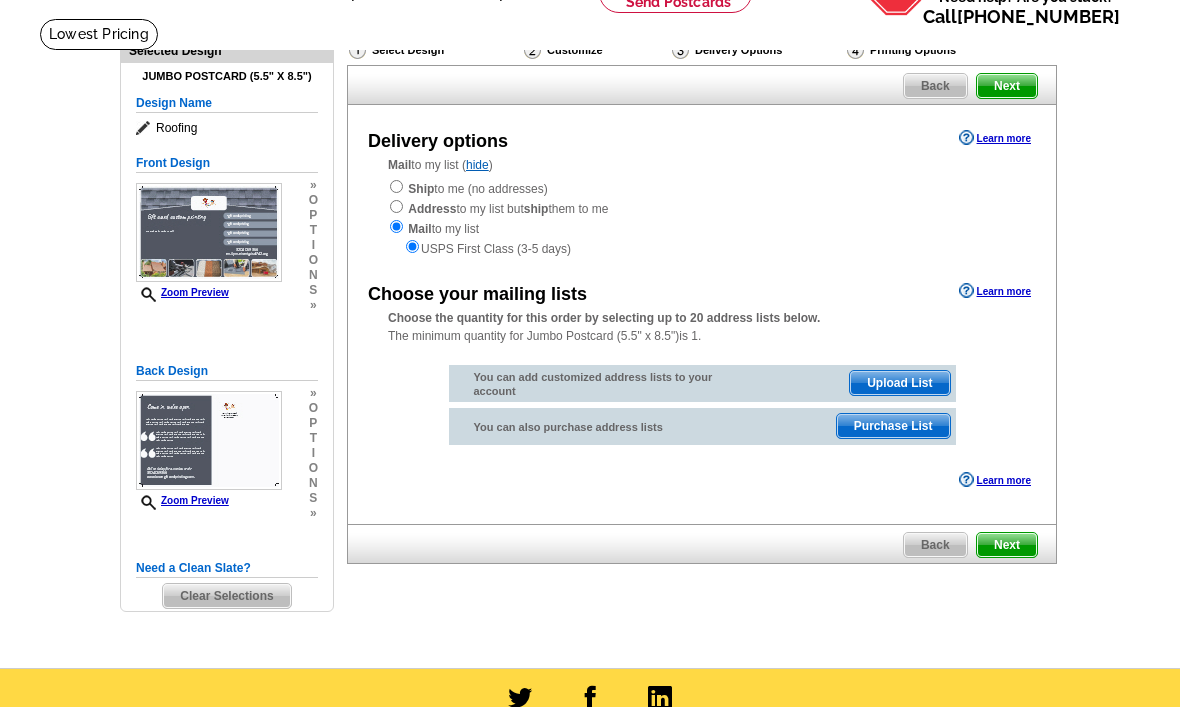 click on "Clear Selections" at bounding box center (226, 596) 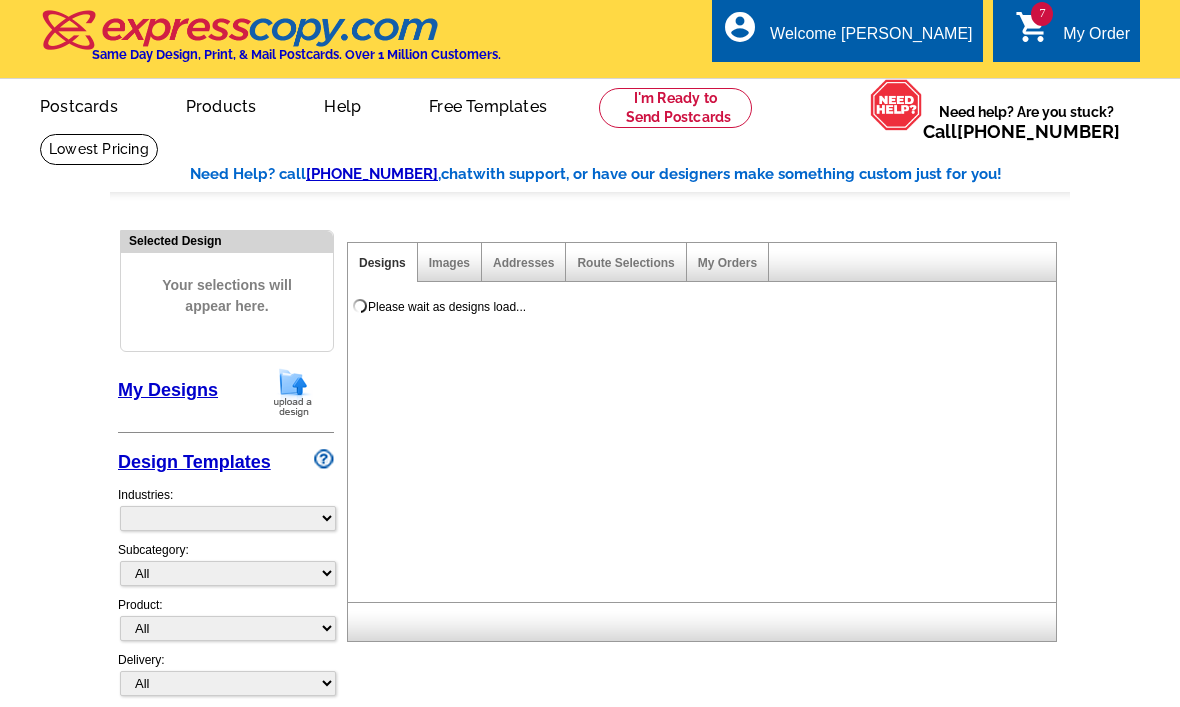 scroll, scrollTop: 0, scrollLeft: 0, axis: both 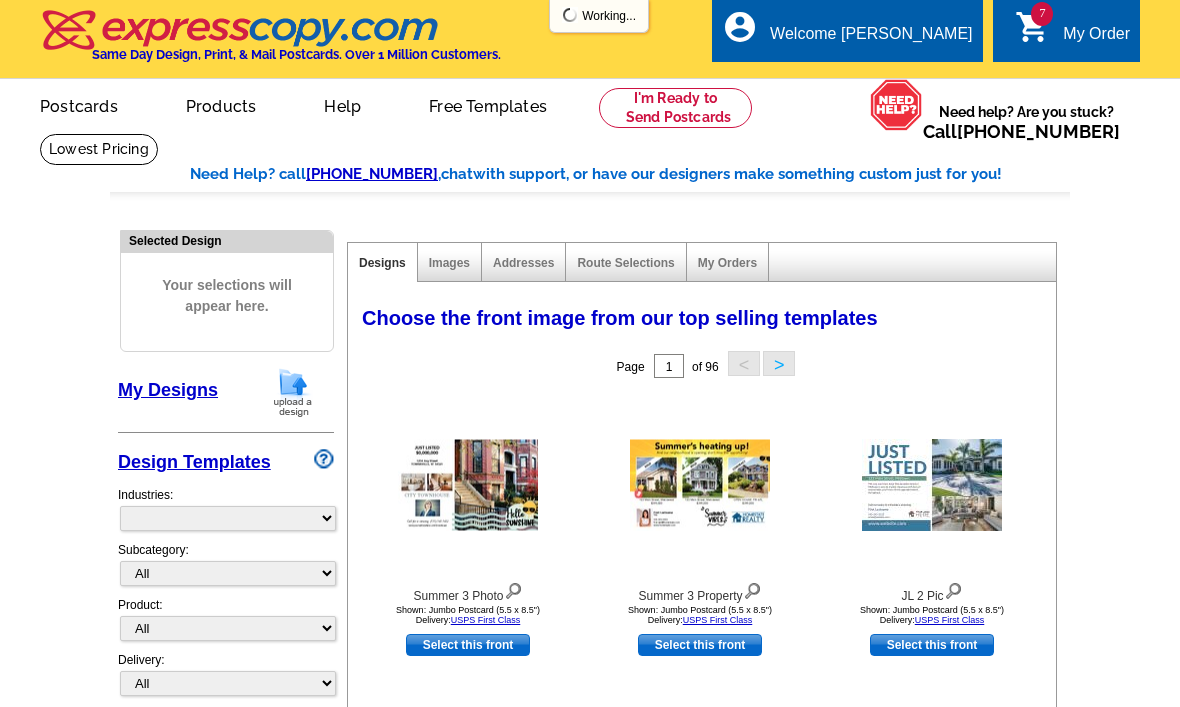 select on "785" 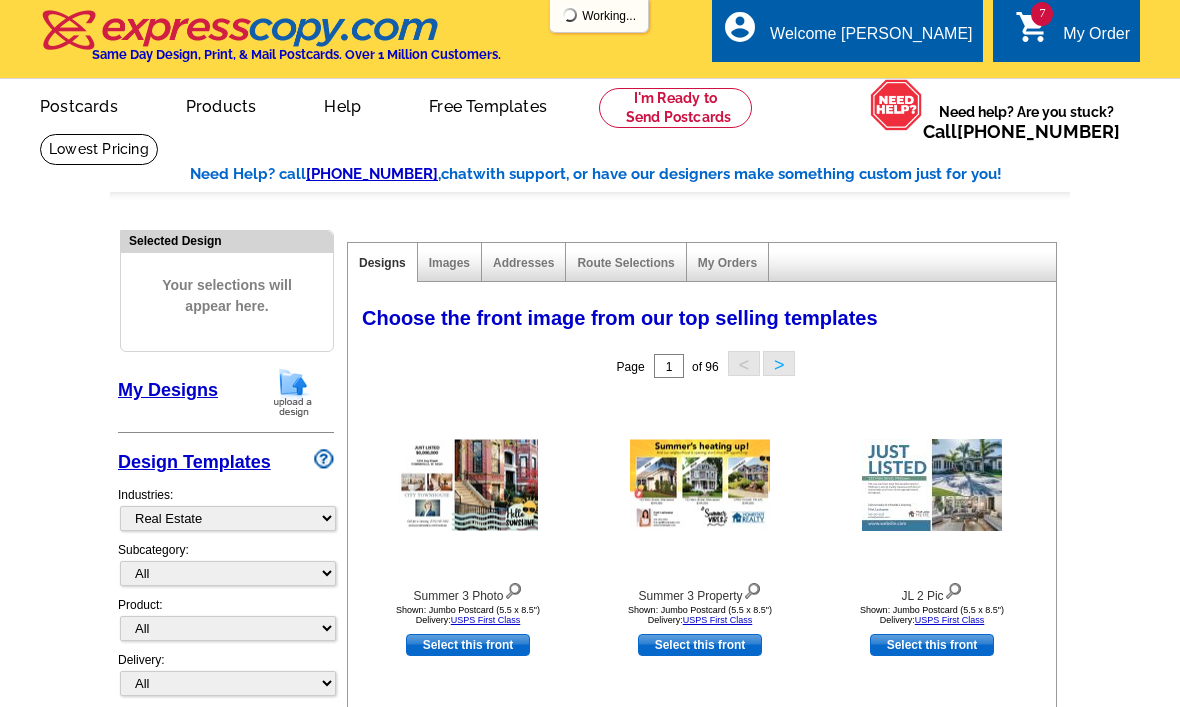 click on "My Order" at bounding box center [1096, 39] 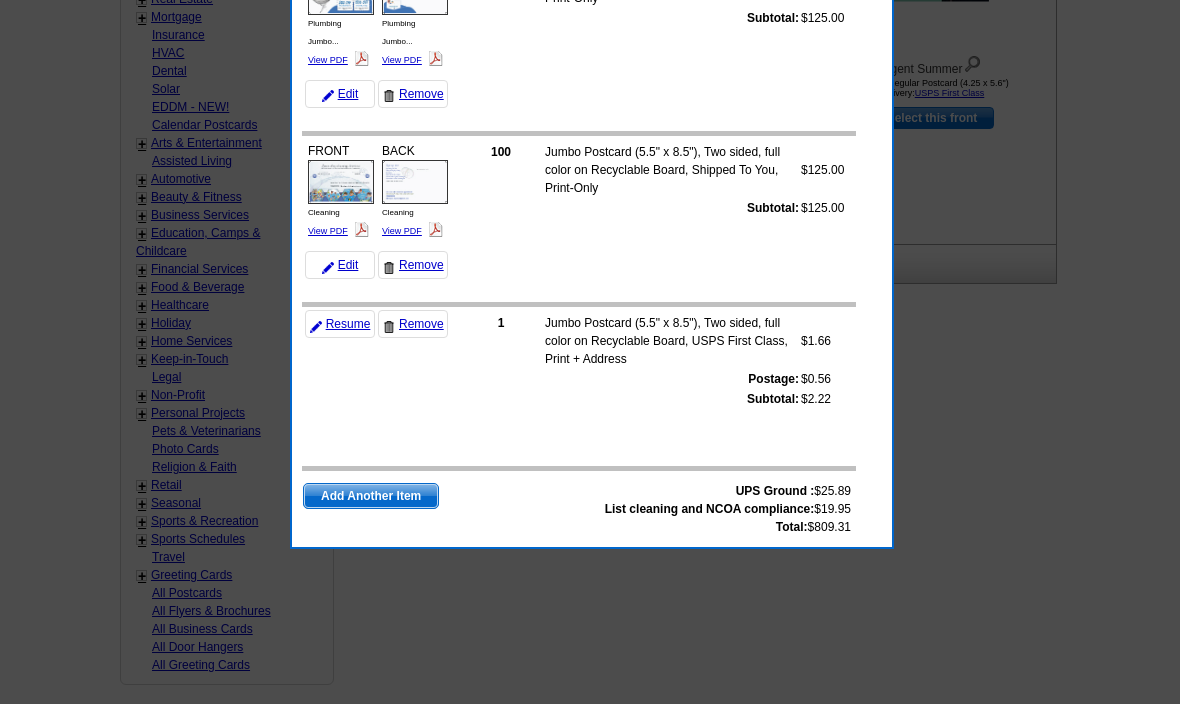 scroll, scrollTop: 879, scrollLeft: 0, axis: vertical 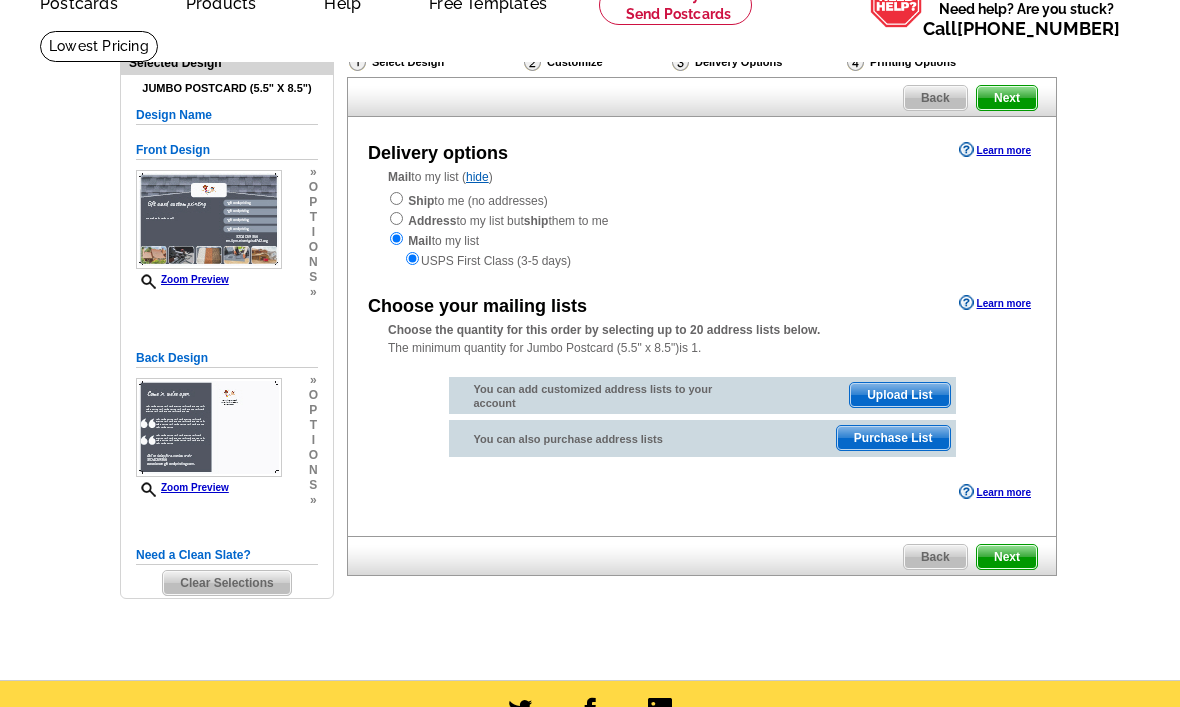 click on "Ship" at bounding box center [421, 201] 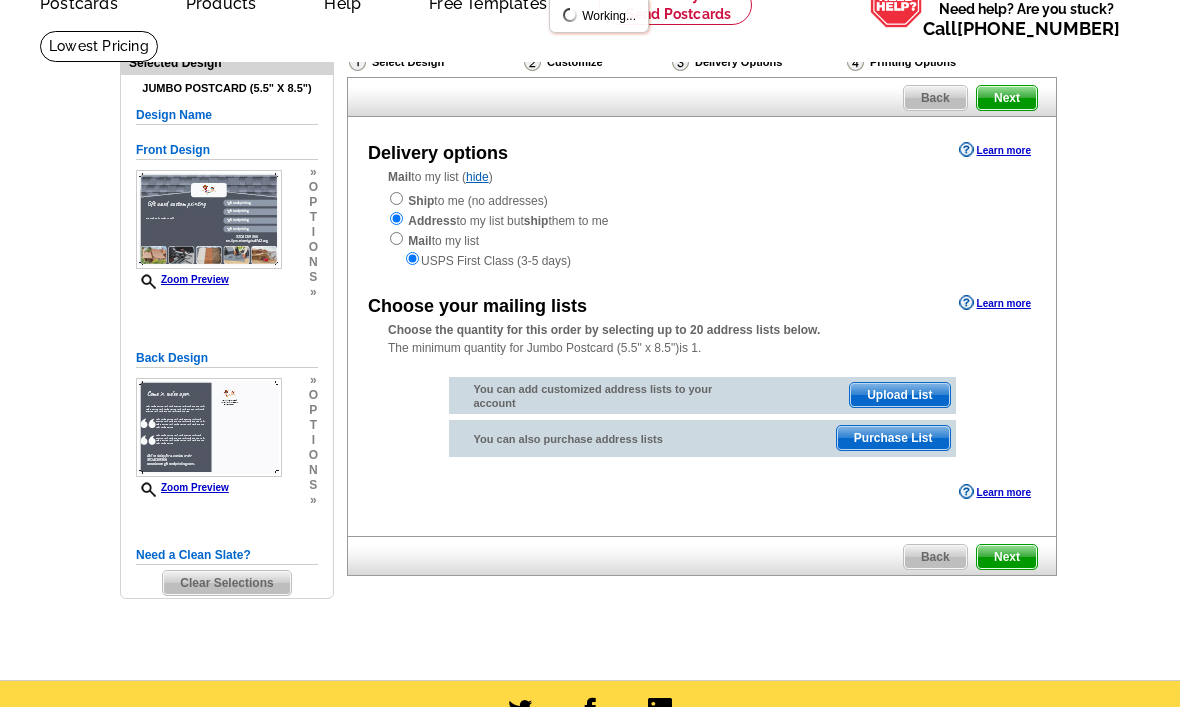 click at bounding box center (396, 198) 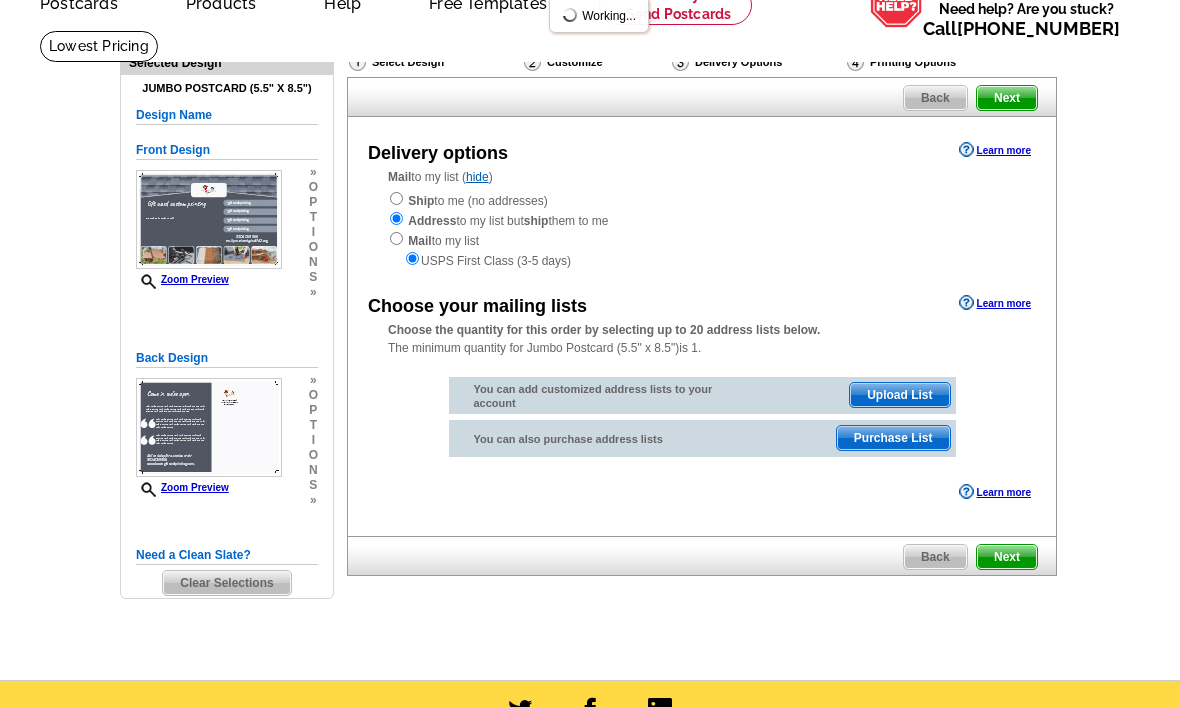 radio on "true" 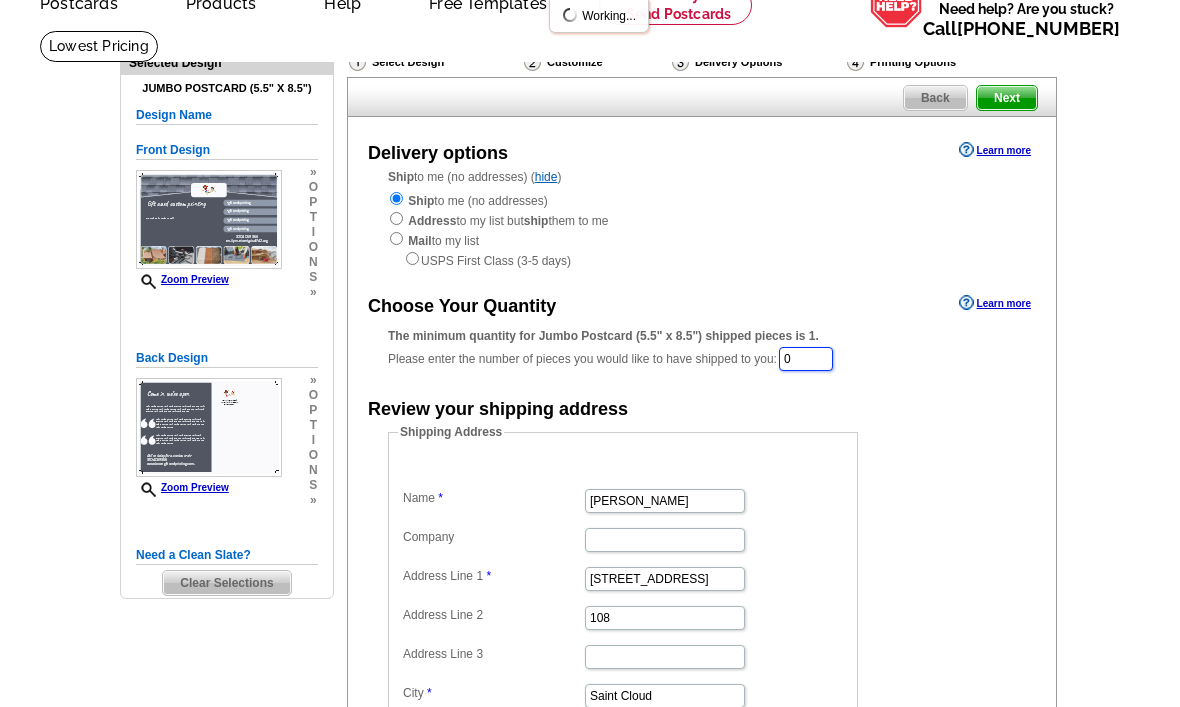 click on "0" at bounding box center [806, 359] 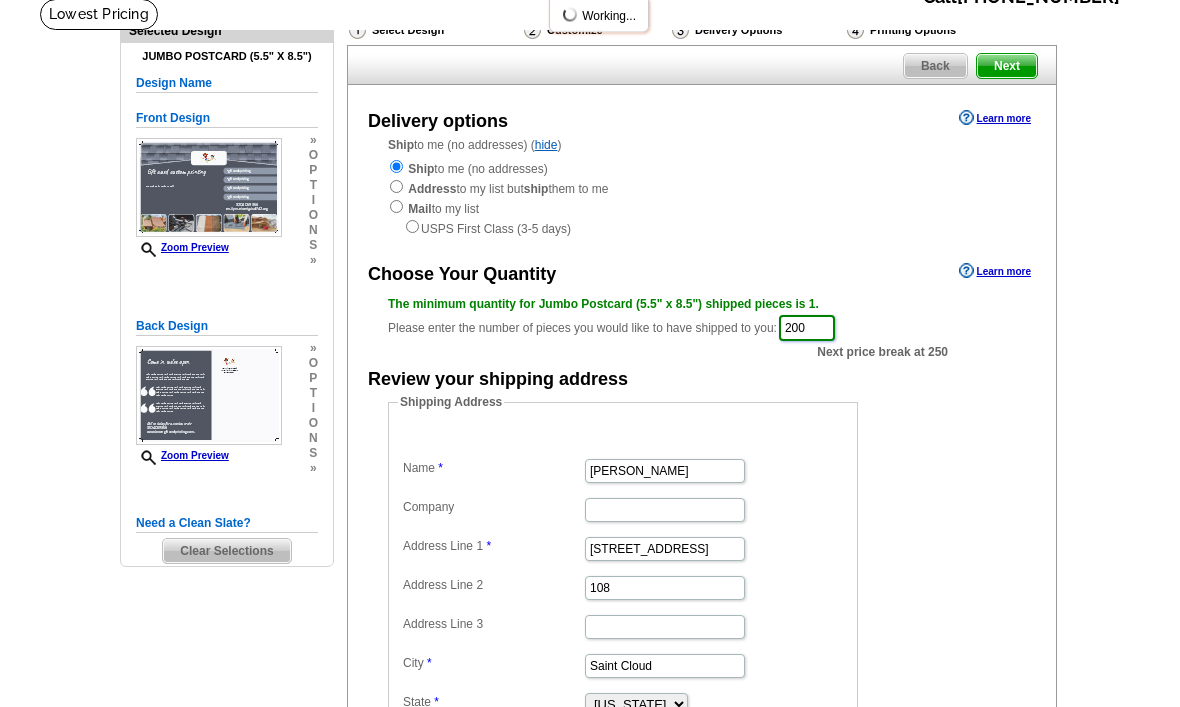 scroll, scrollTop: 135, scrollLeft: 0, axis: vertical 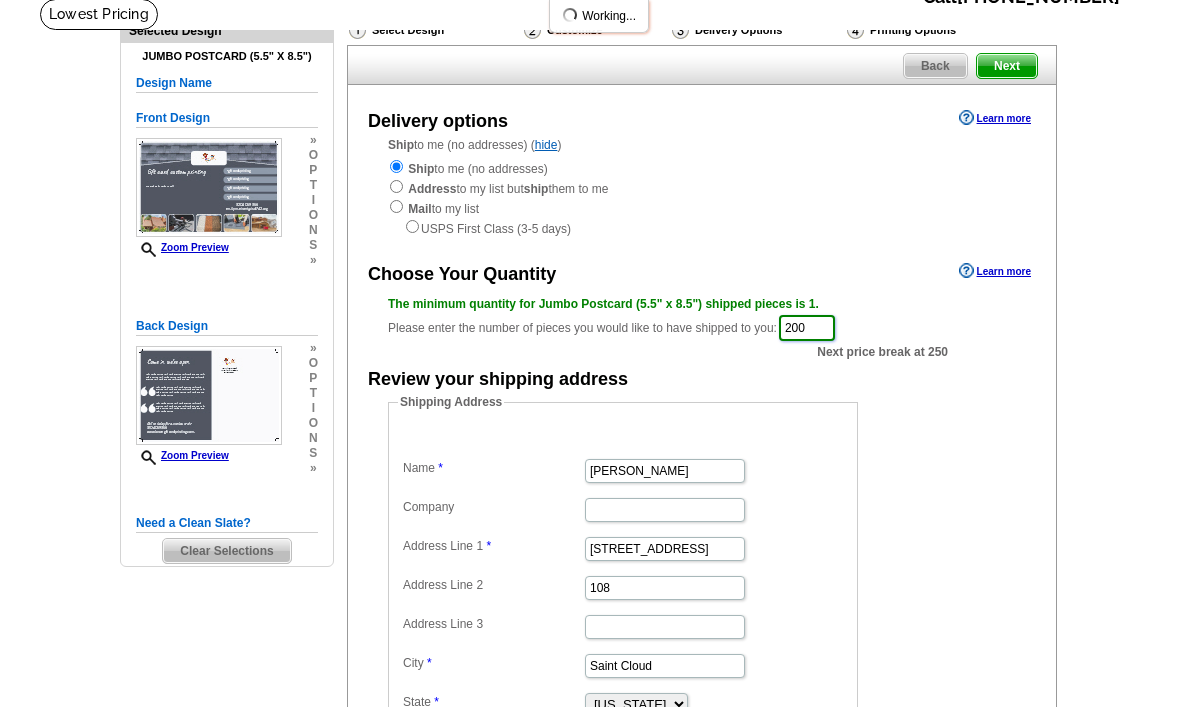 type on "200" 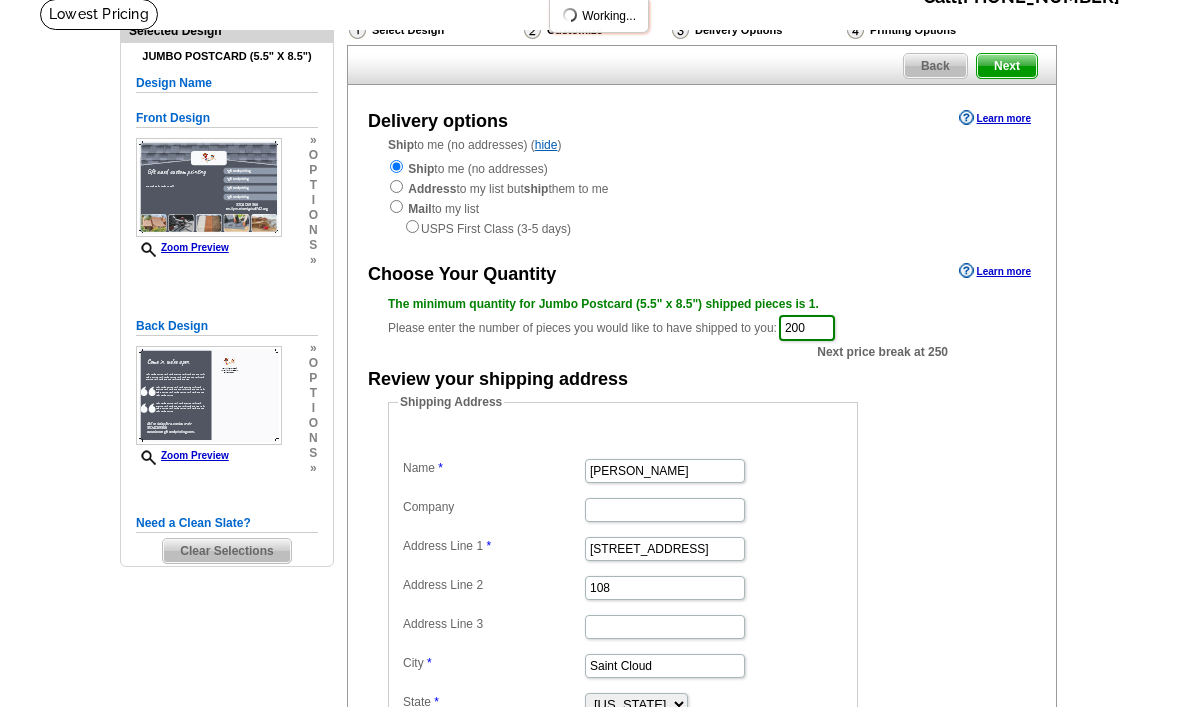 click on "Next" at bounding box center (1007, 66) 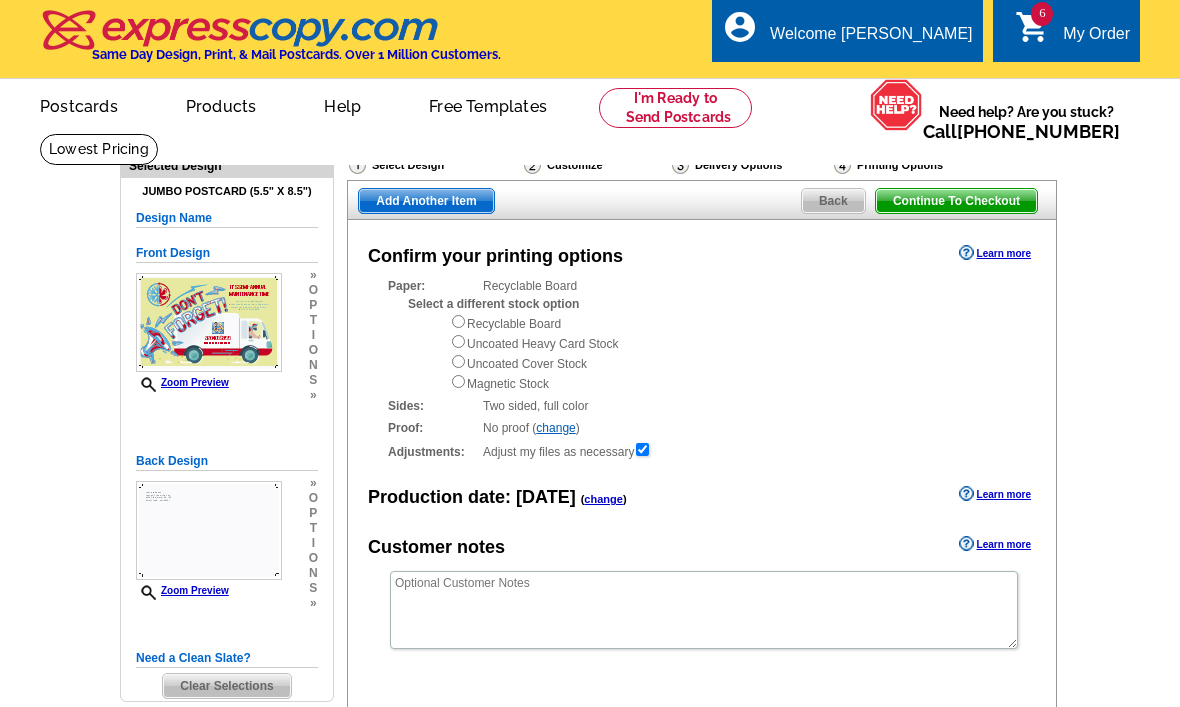 scroll, scrollTop: 0, scrollLeft: 0, axis: both 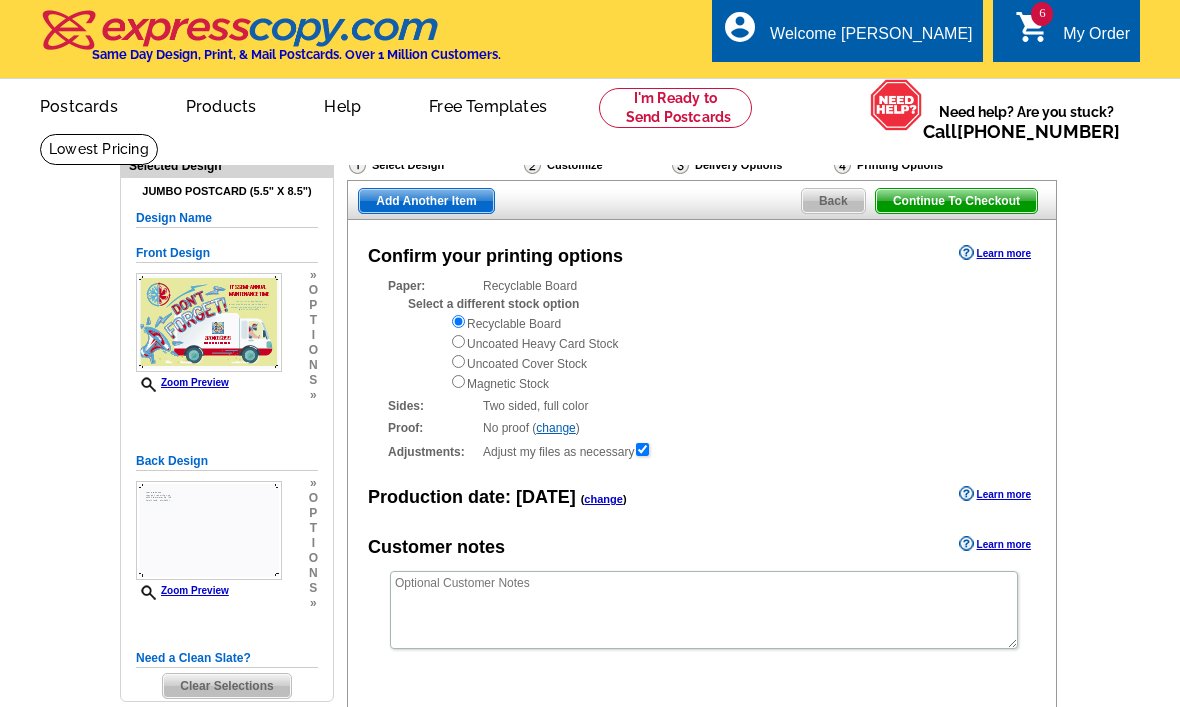 click on "Continue To Checkout" at bounding box center (956, 201) 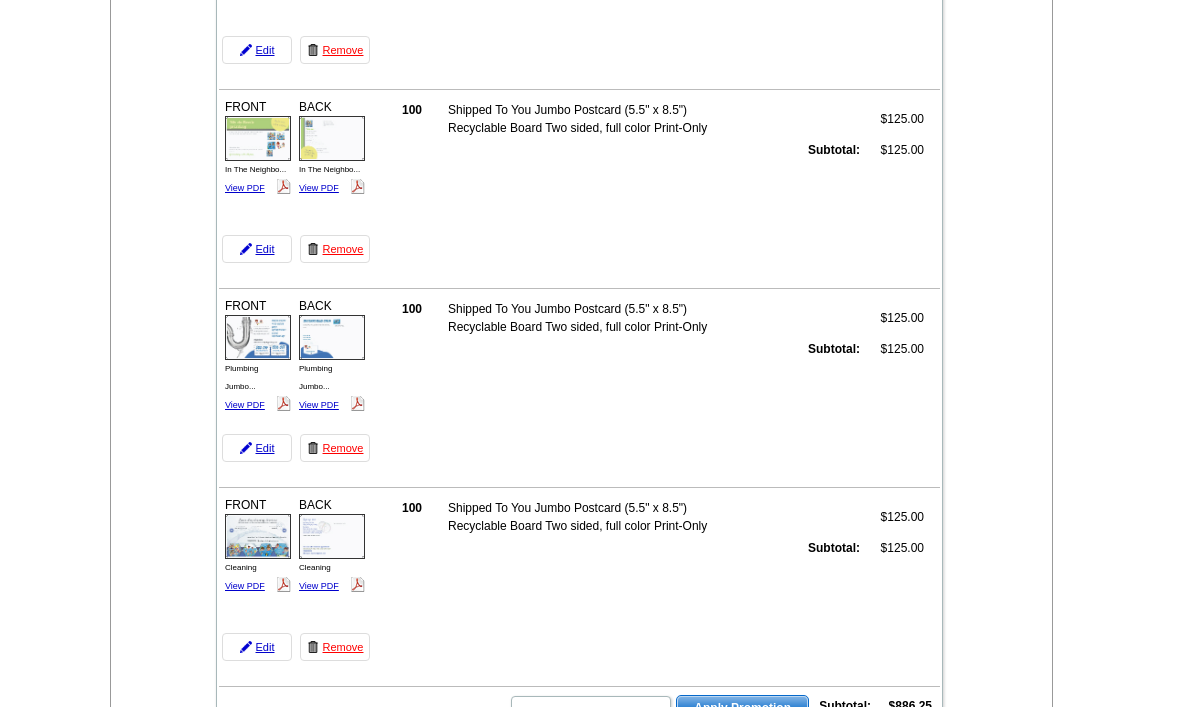 scroll, scrollTop: 792, scrollLeft: 0, axis: vertical 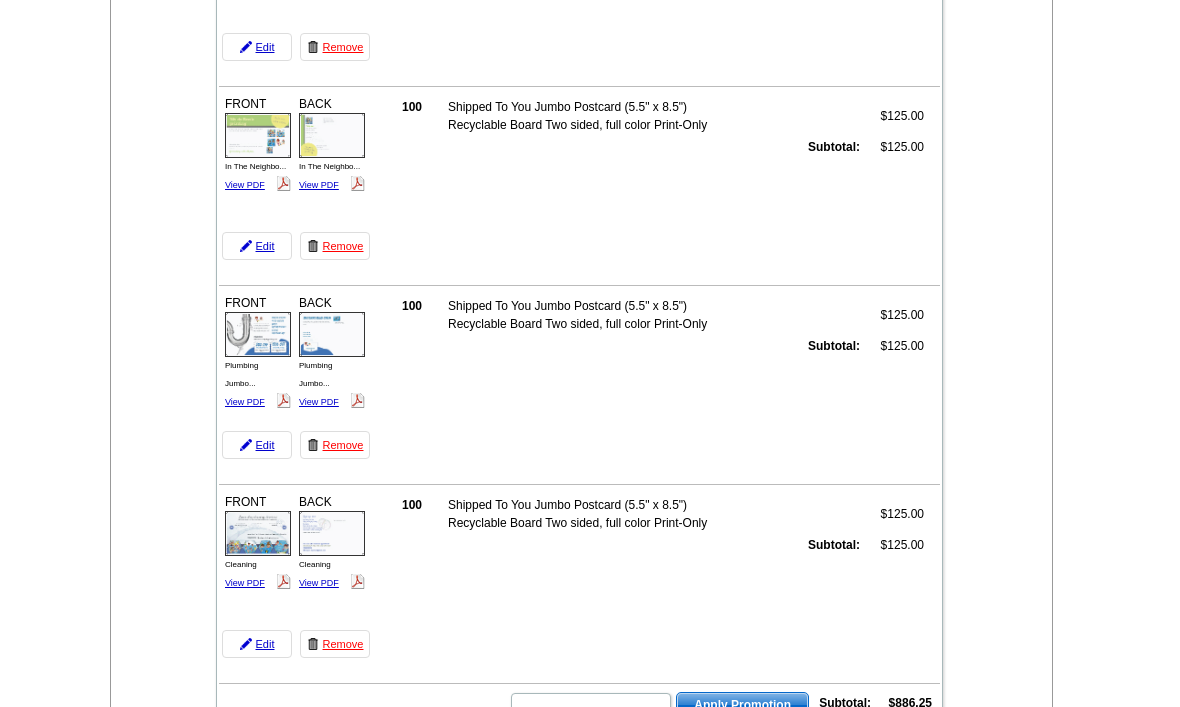 click on "View PDF" at bounding box center [245, 583] 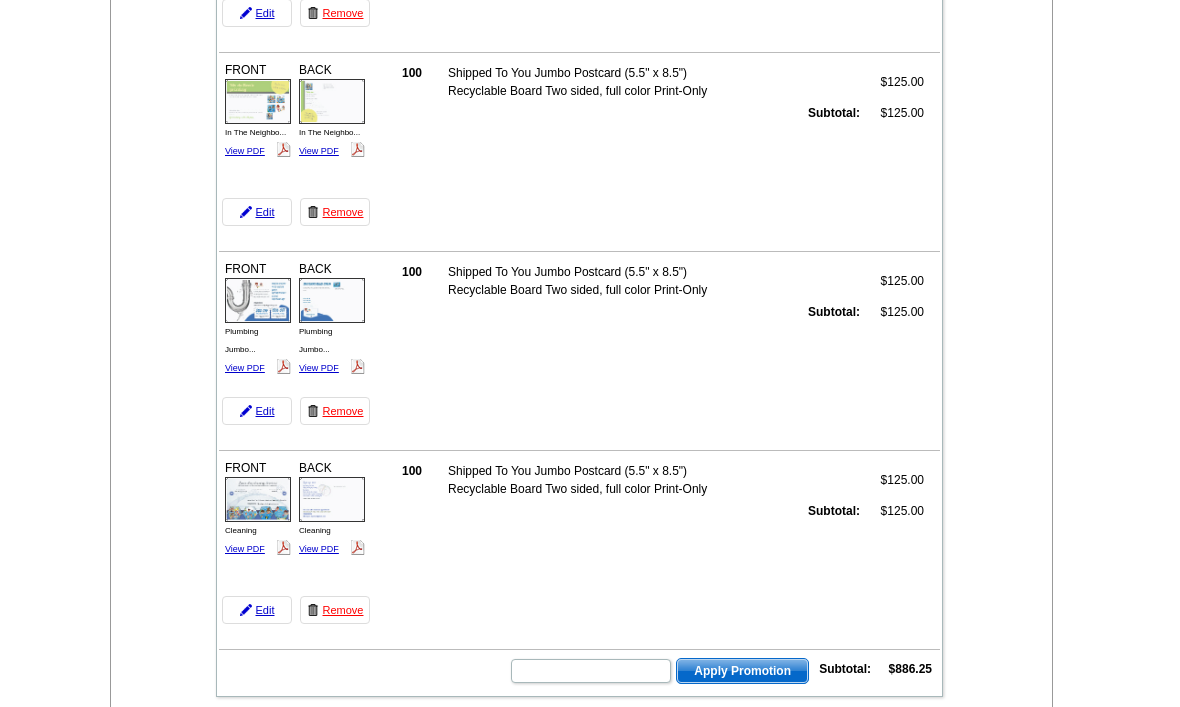 click on "View PDF" at bounding box center [245, 549] 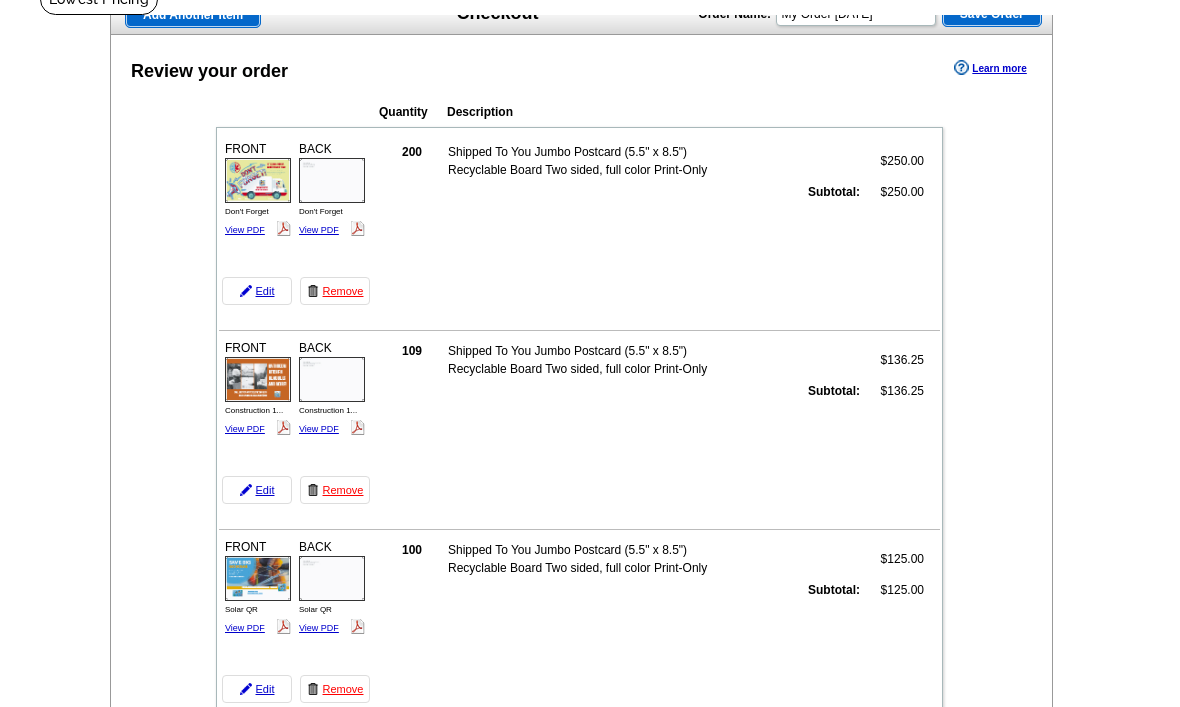 scroll, scrollTop: 0, scrollLeft: 0, axis: both 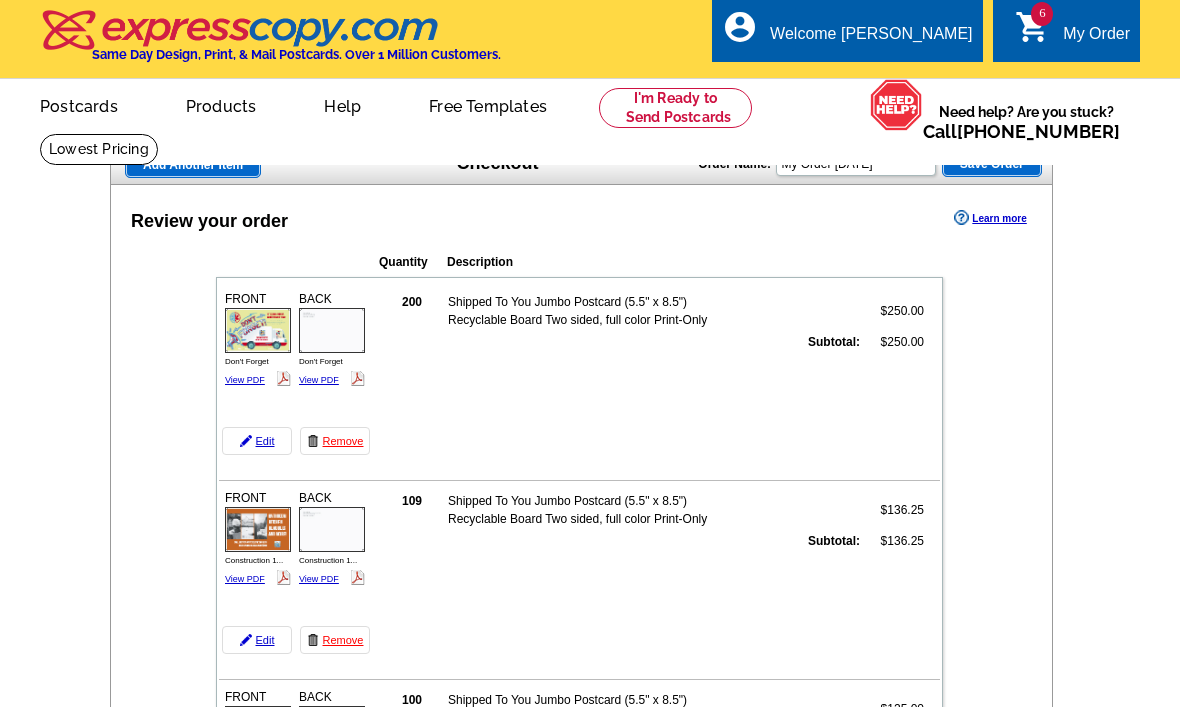 click on "Add Another Item" at bounding box center (193, 165) 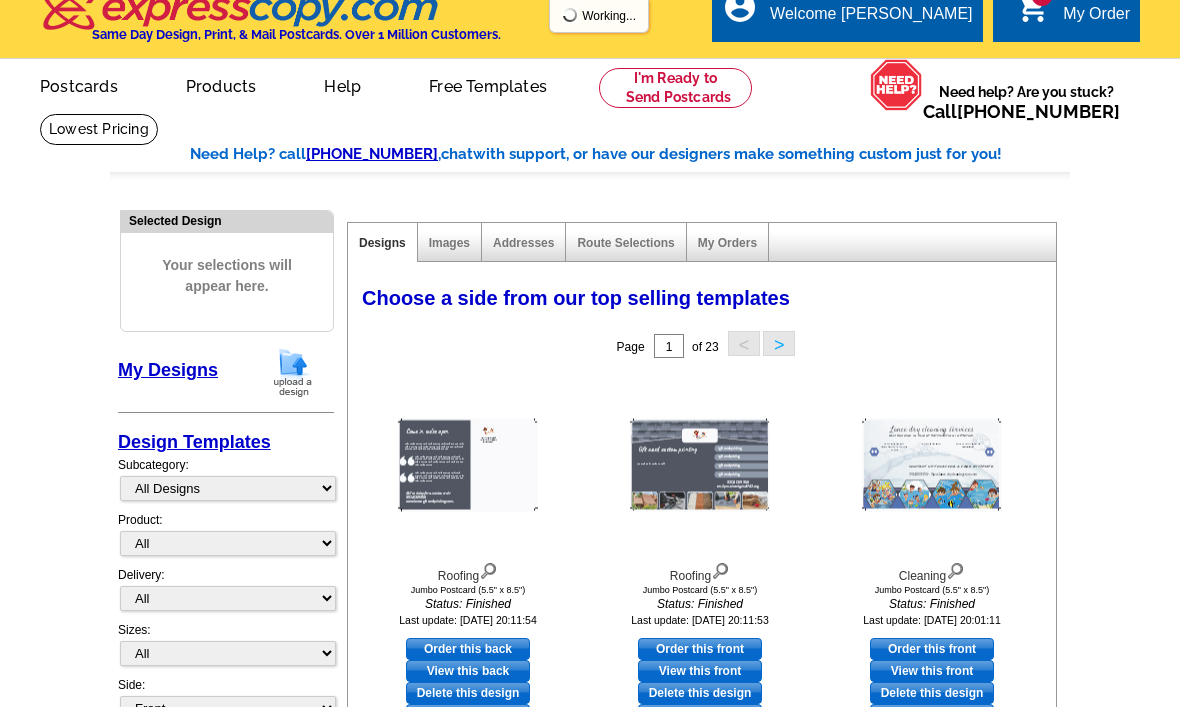 scroll, scrollTop: 53, scrollLeft: 0, axis: vertical 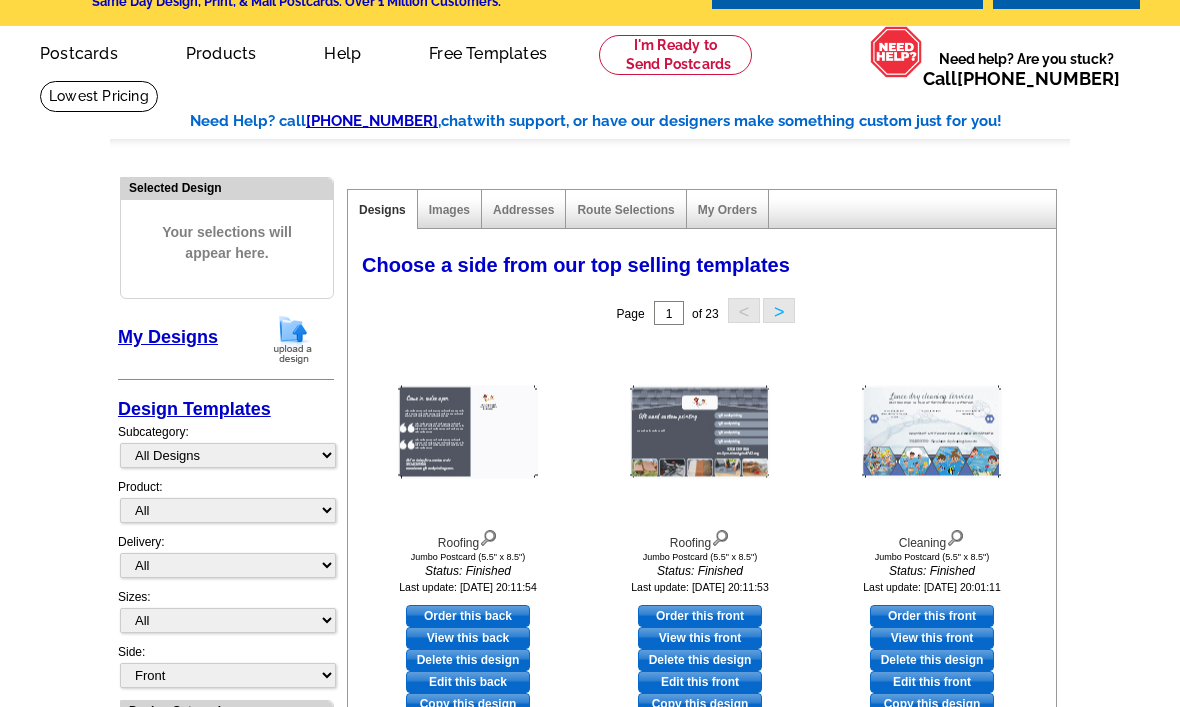 click on "Order this front" at bounding box center (700, 616) 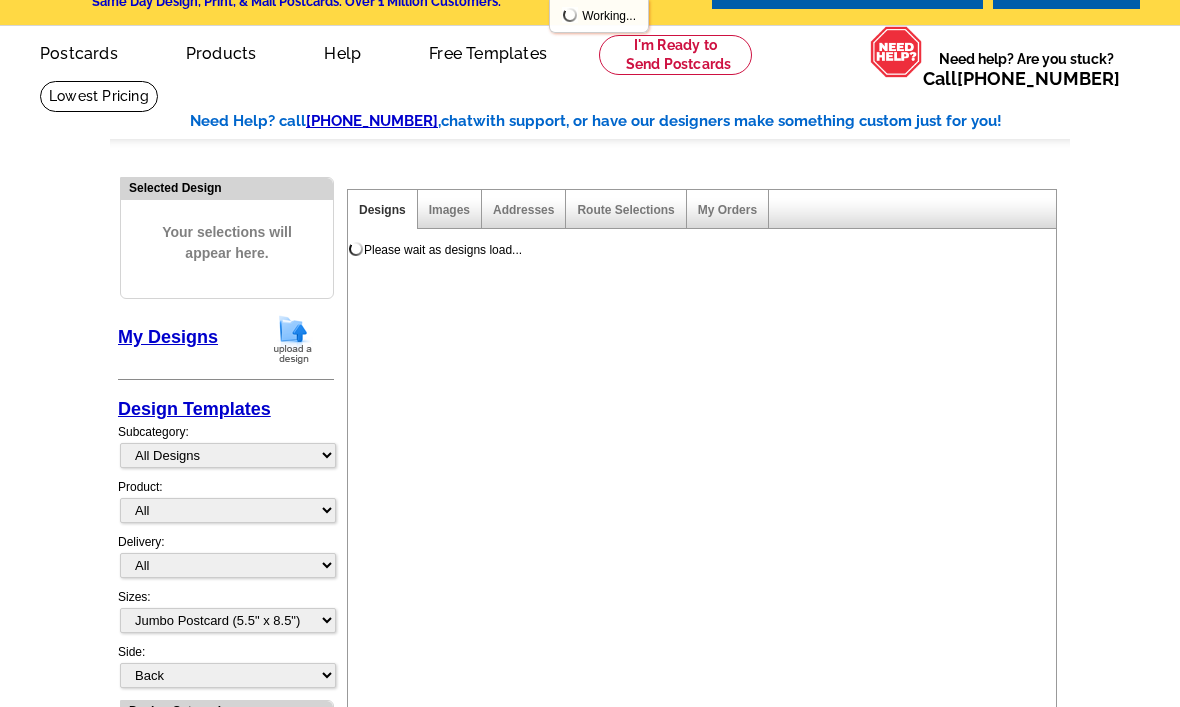 scroll, scrollTop: 0, scrollLeft: 0, axis: both 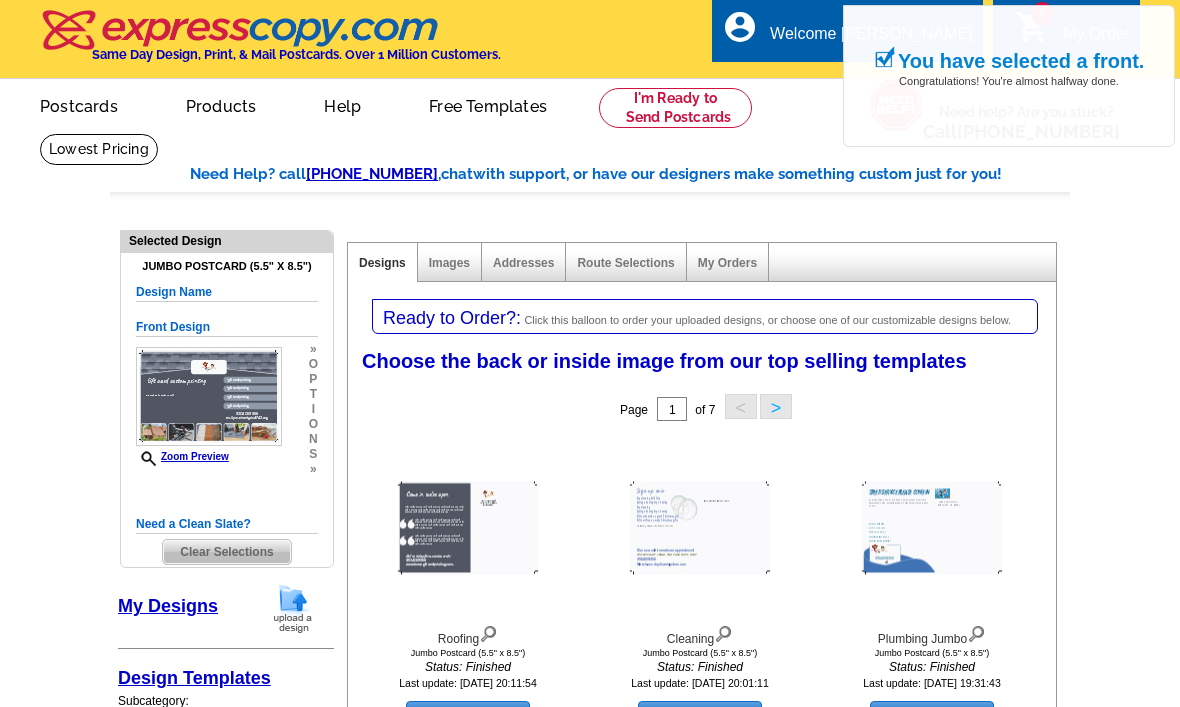 click on "Order this back" at bounding box center (468, 712) 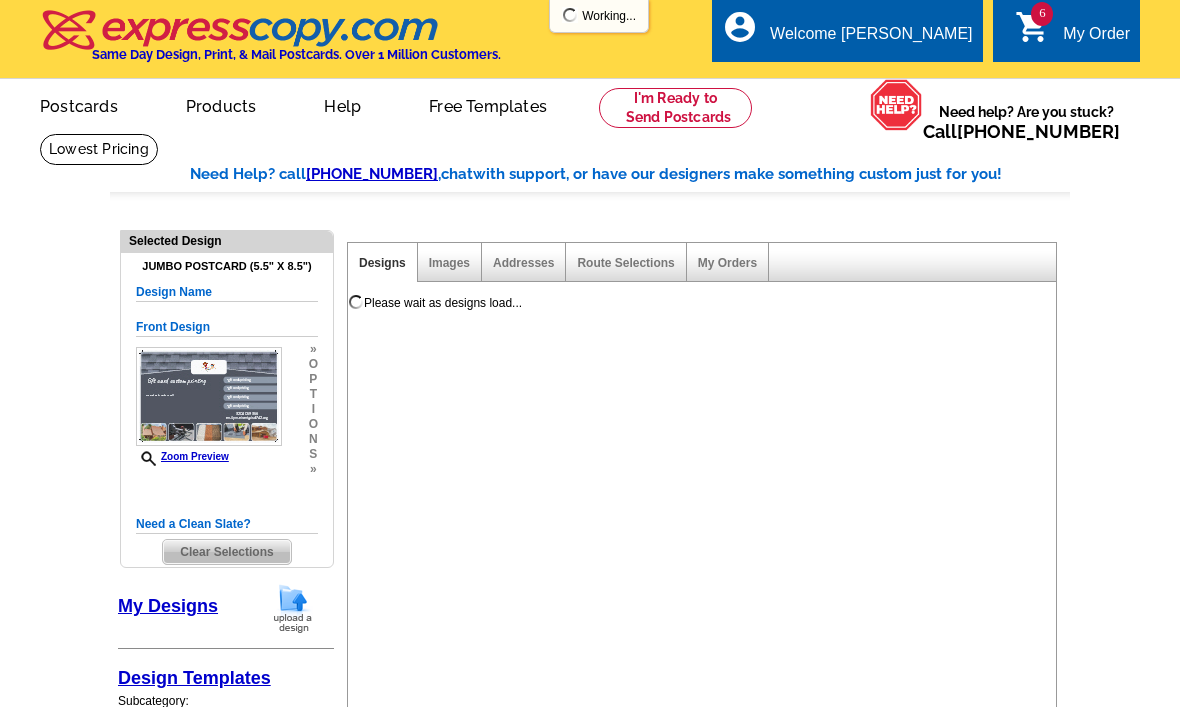 click on "My Order" at bounding box center (1096, 39) 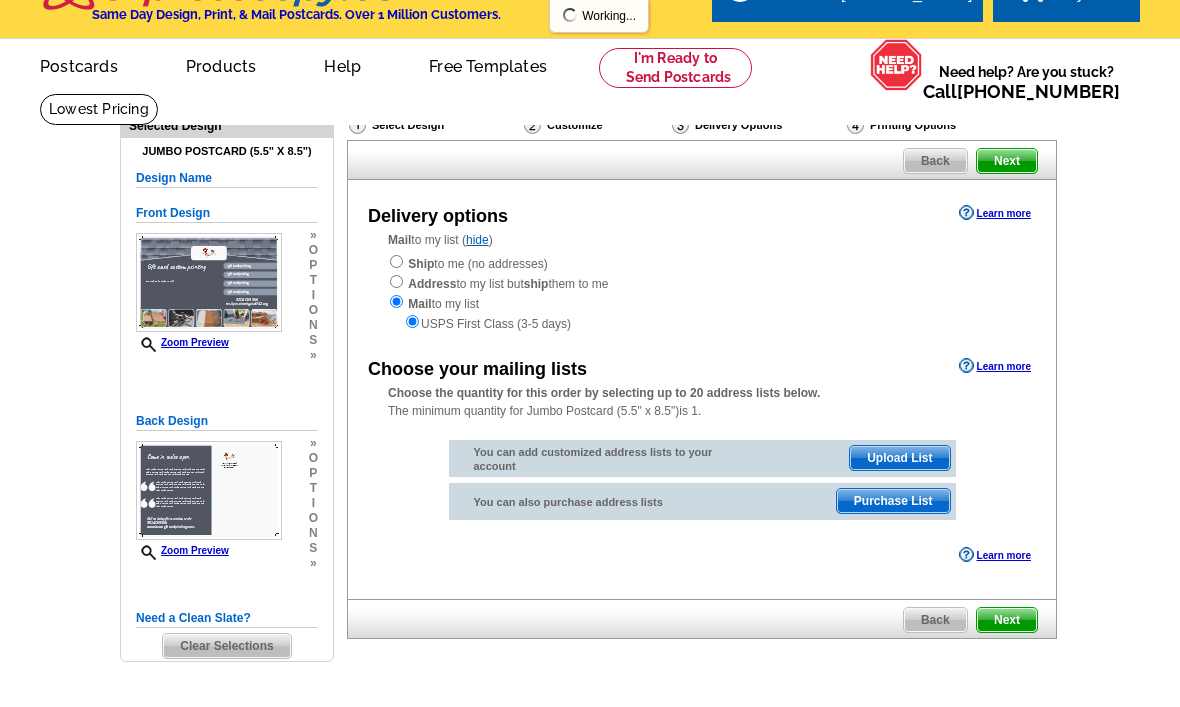 scroll, scrollTop: 61, scrollLeft: 0, axis: vertical 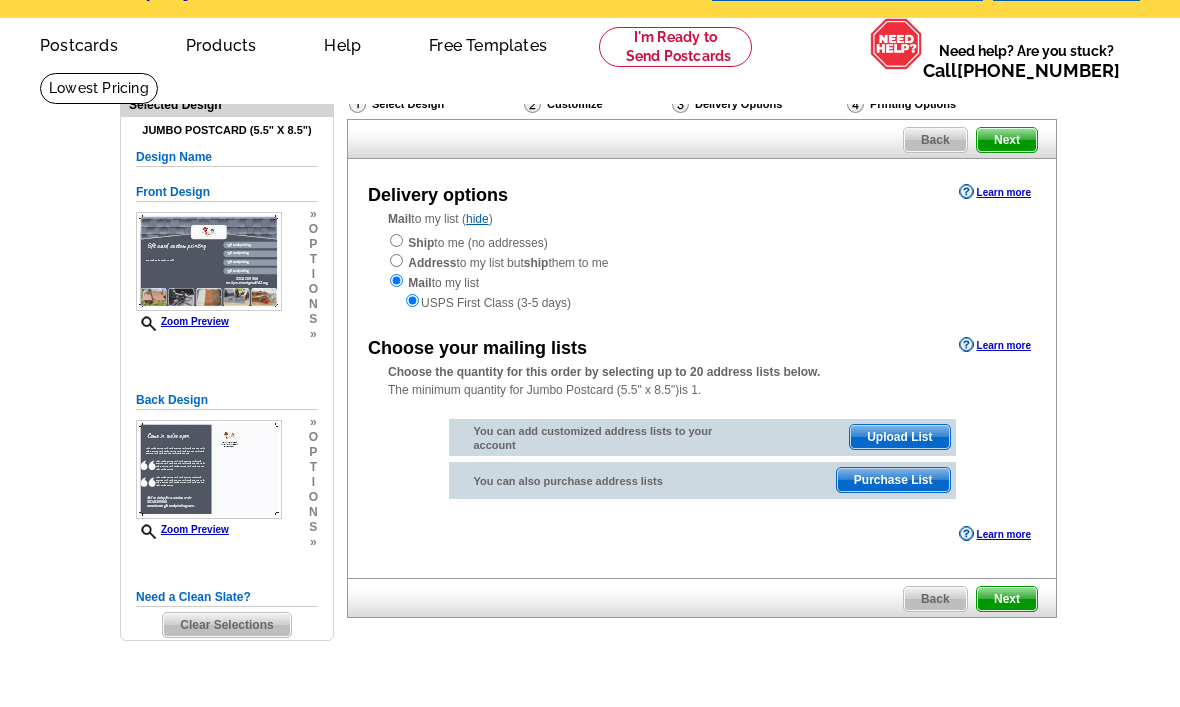 click on "Ship" at bounding box center (421, 243) 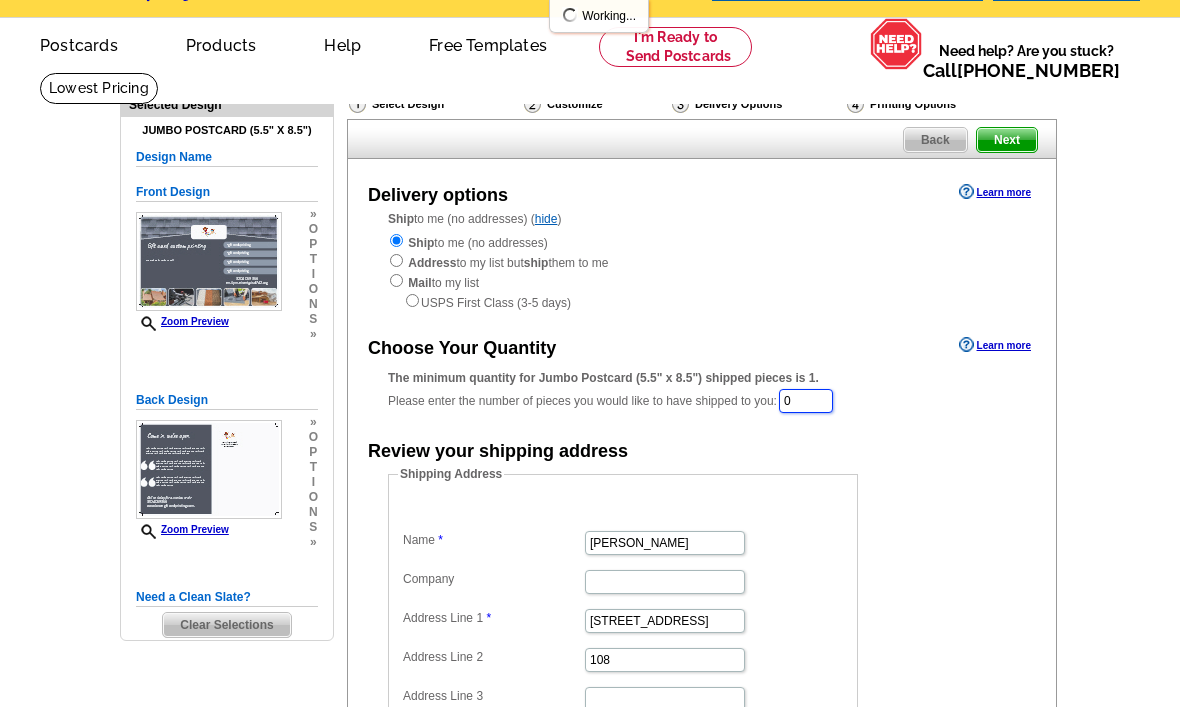 click on "0" at bounding box center (806, 401) 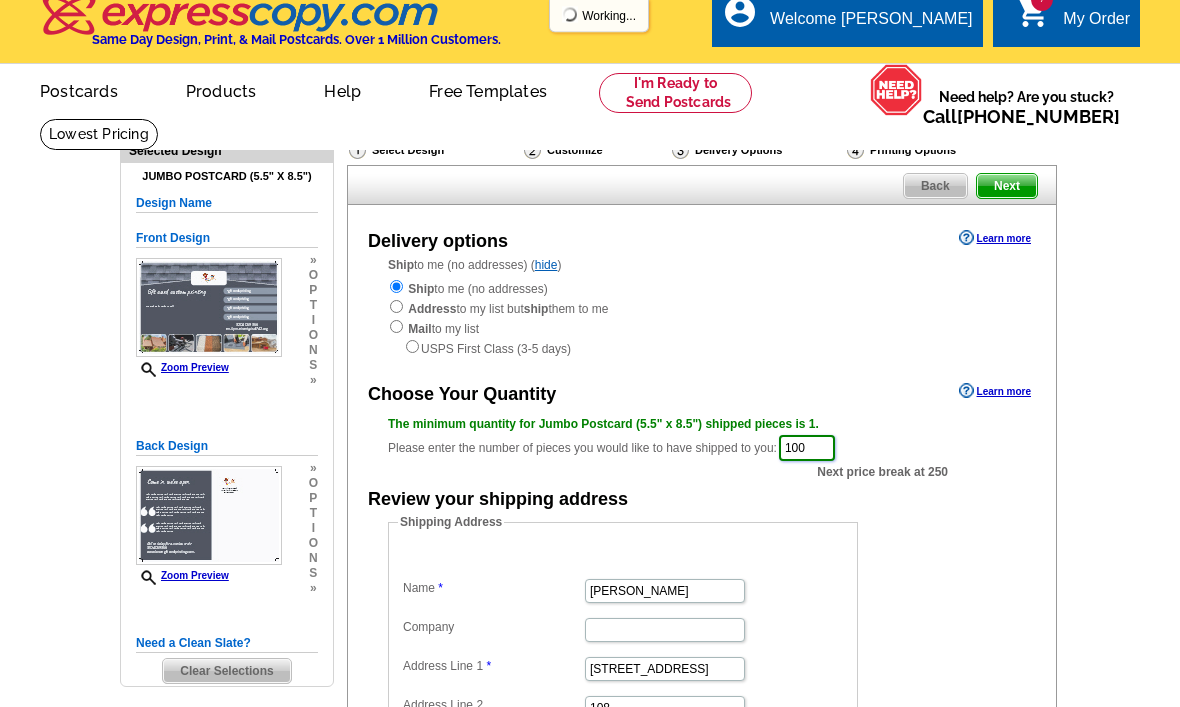 scroll, scrollTop: 15, scrollLeft: 0, axis: vertical 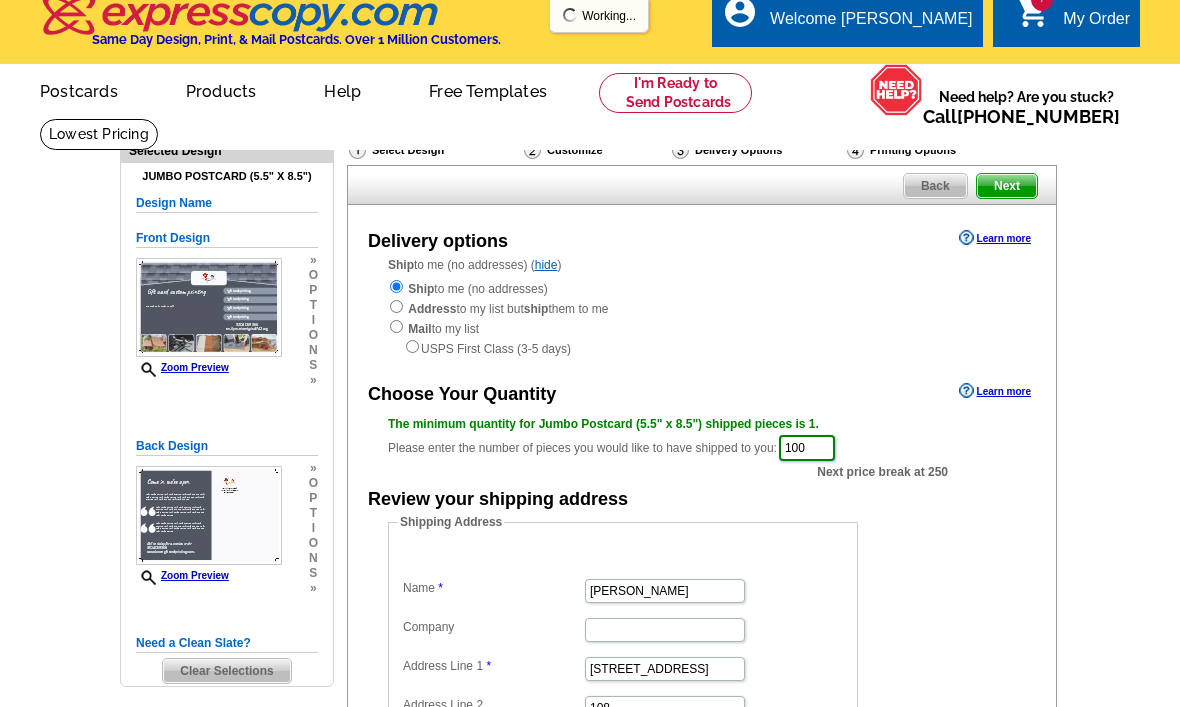 type on "100" 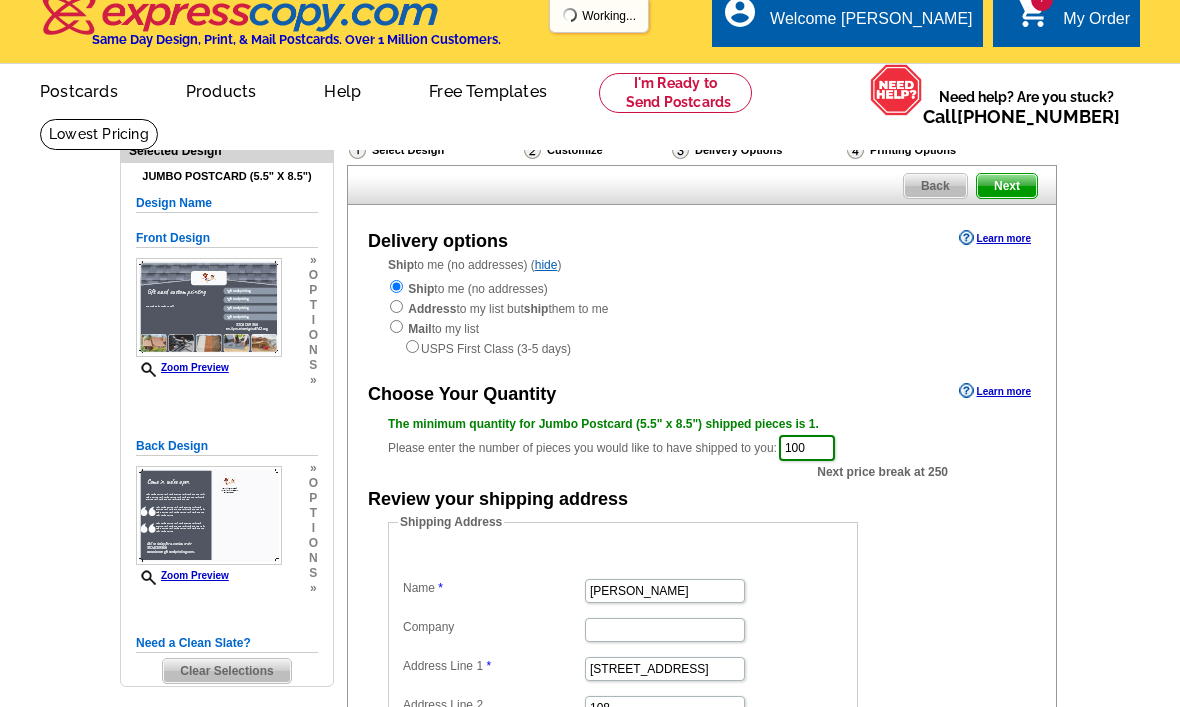 click on "Next" at bounding box center (1007, 186) 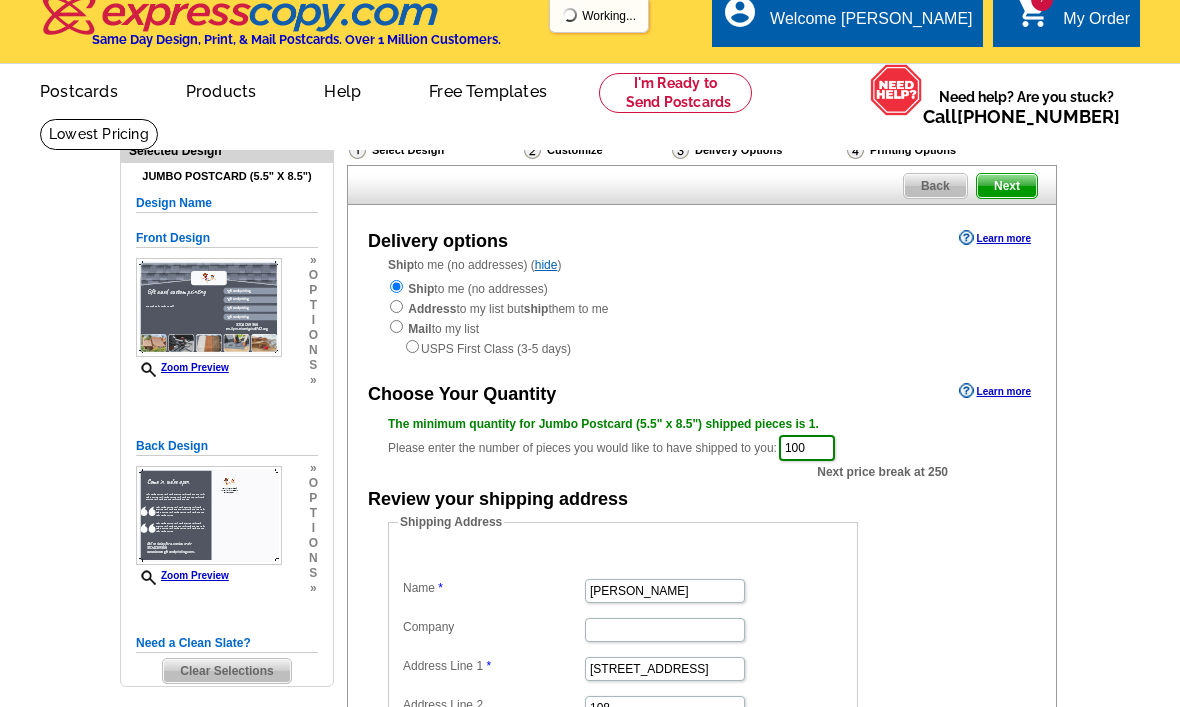 click on "Next" at bounding box center [1007, 186] 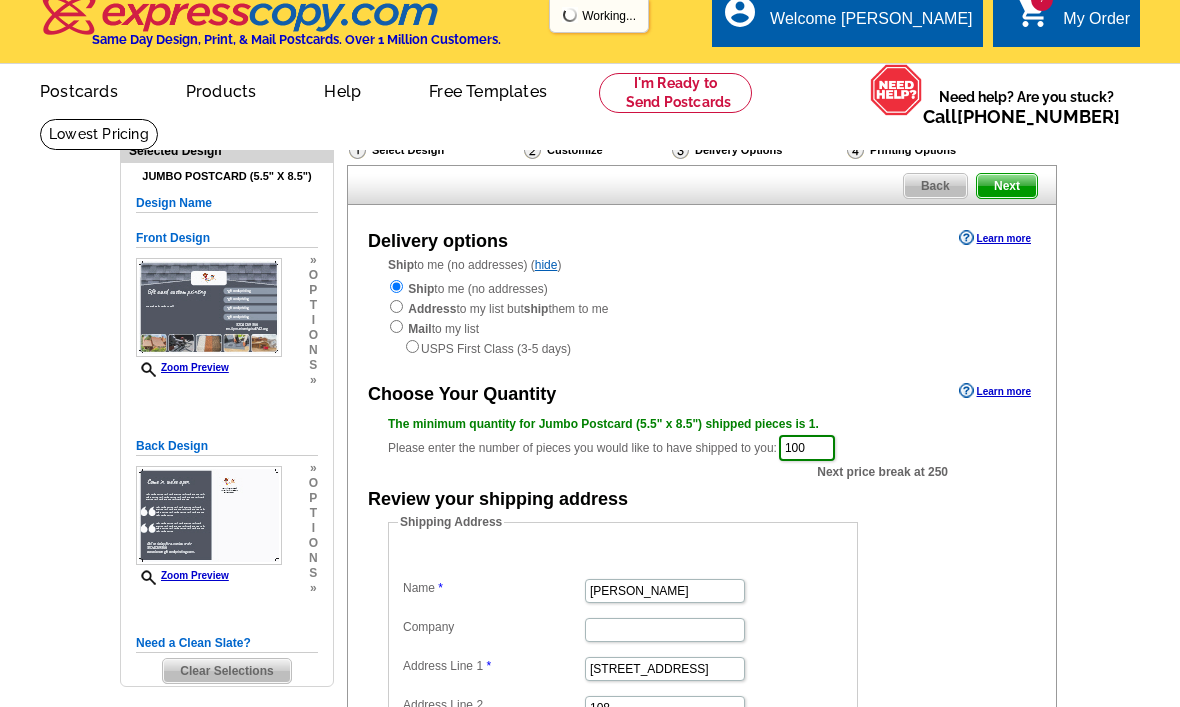 click on "Next" at bounding box center [1007, 186] 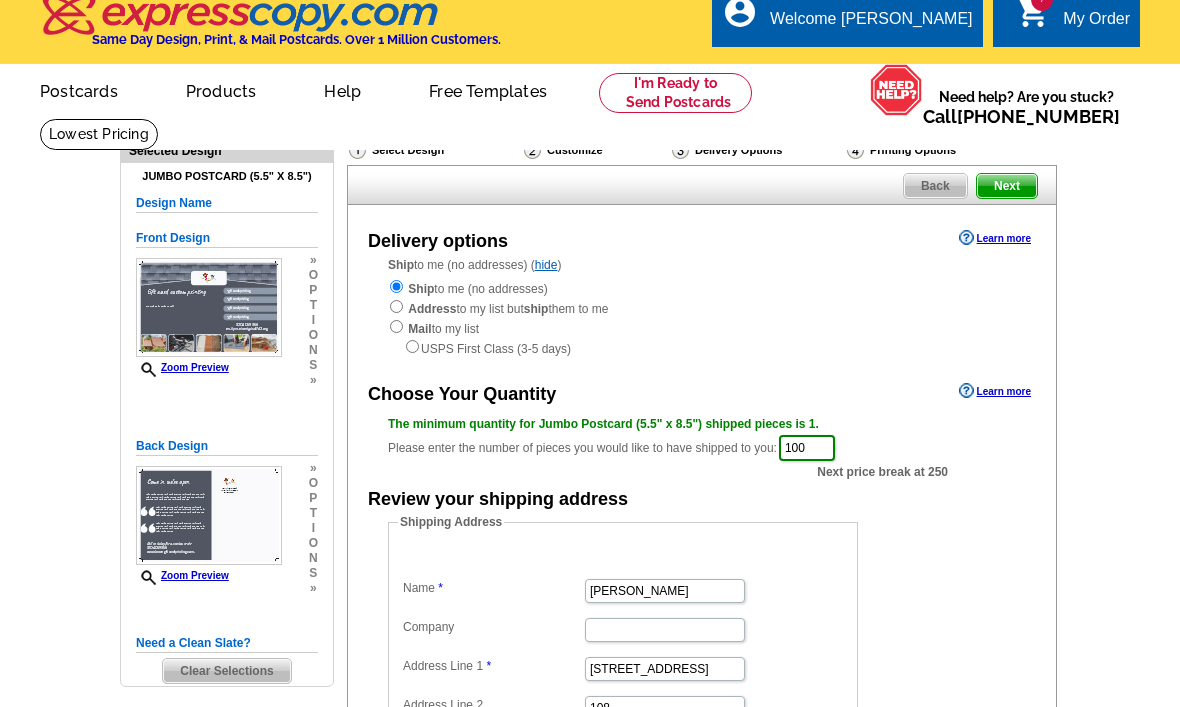 click on "Next" at bounding box center (1007, 186) 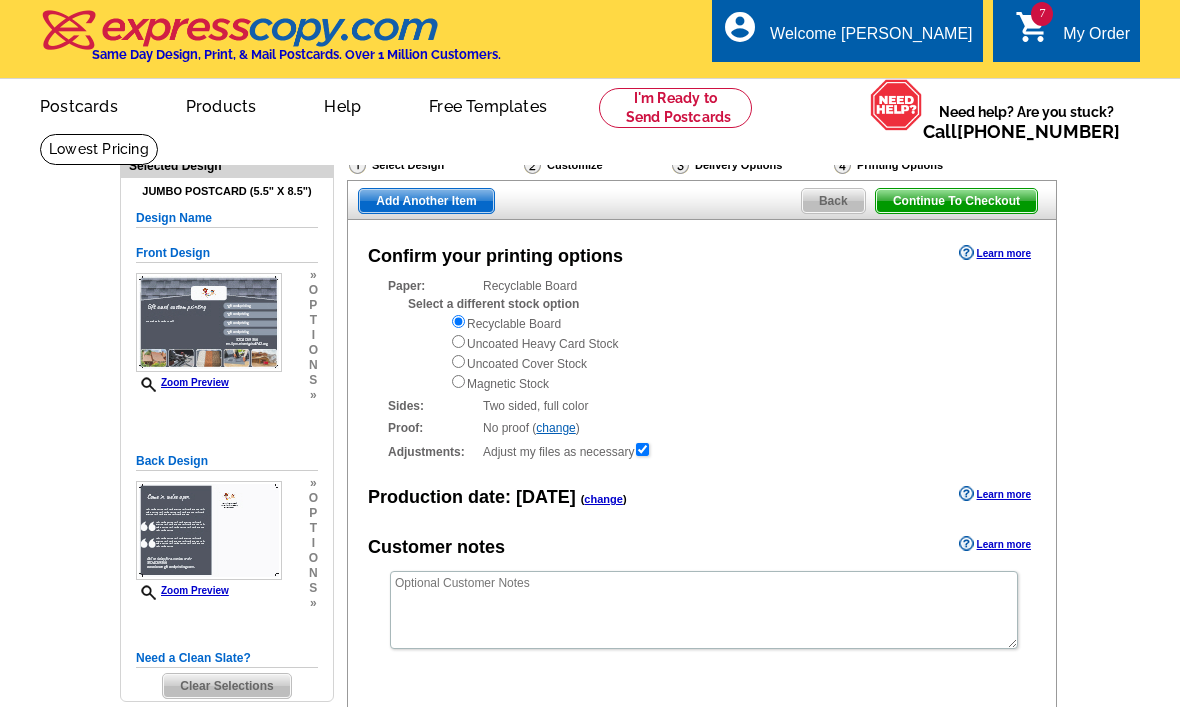 scroll, scrollTop: 0, scrollLeft: 0, axis: both 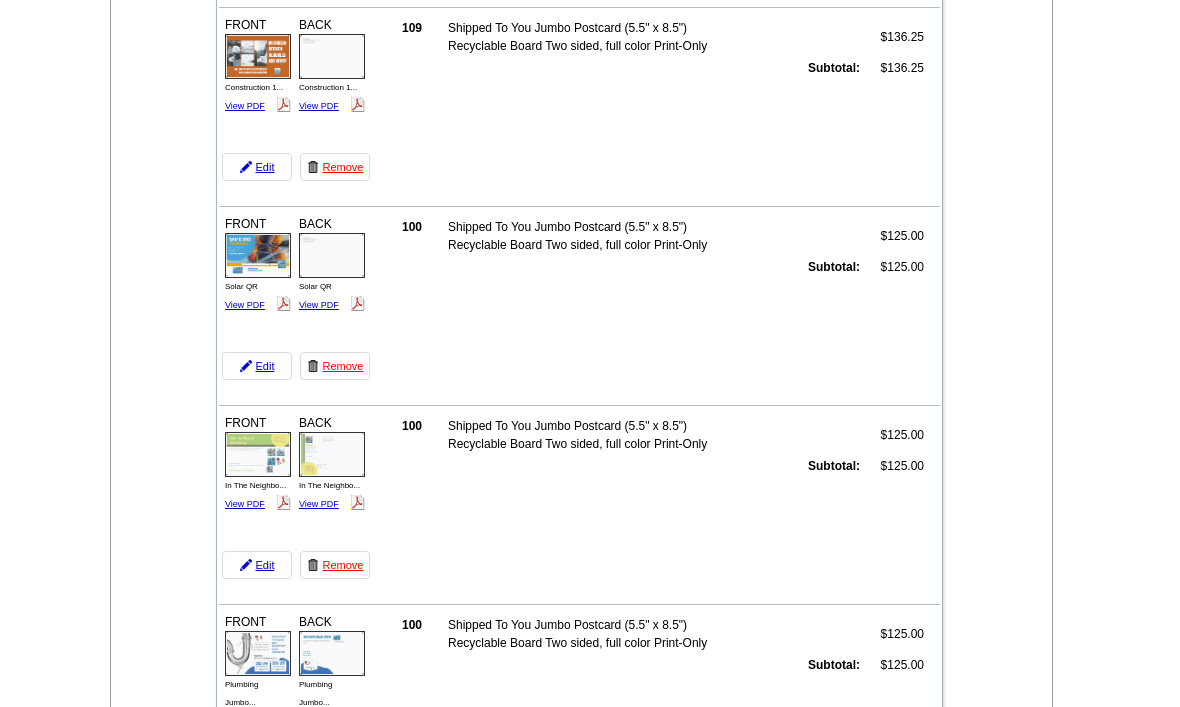 click on "View PDF" at bounding box center [245, 1102] 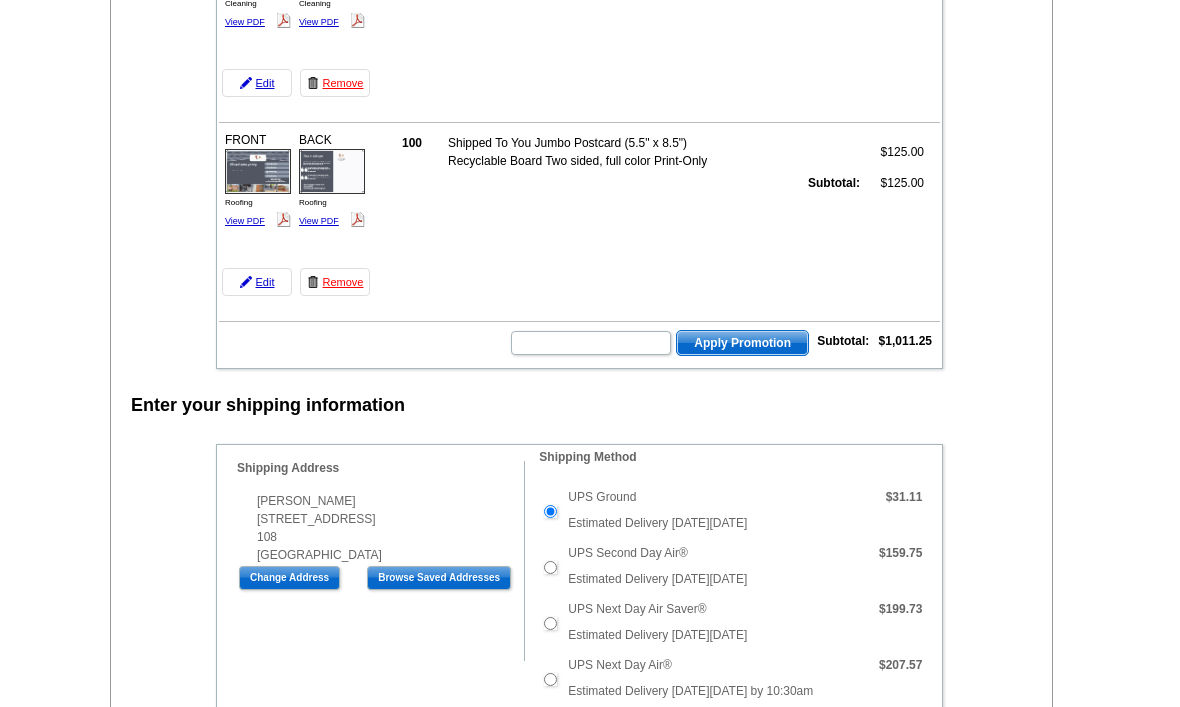 click on "View PDF" at bounding box center [319, 221] 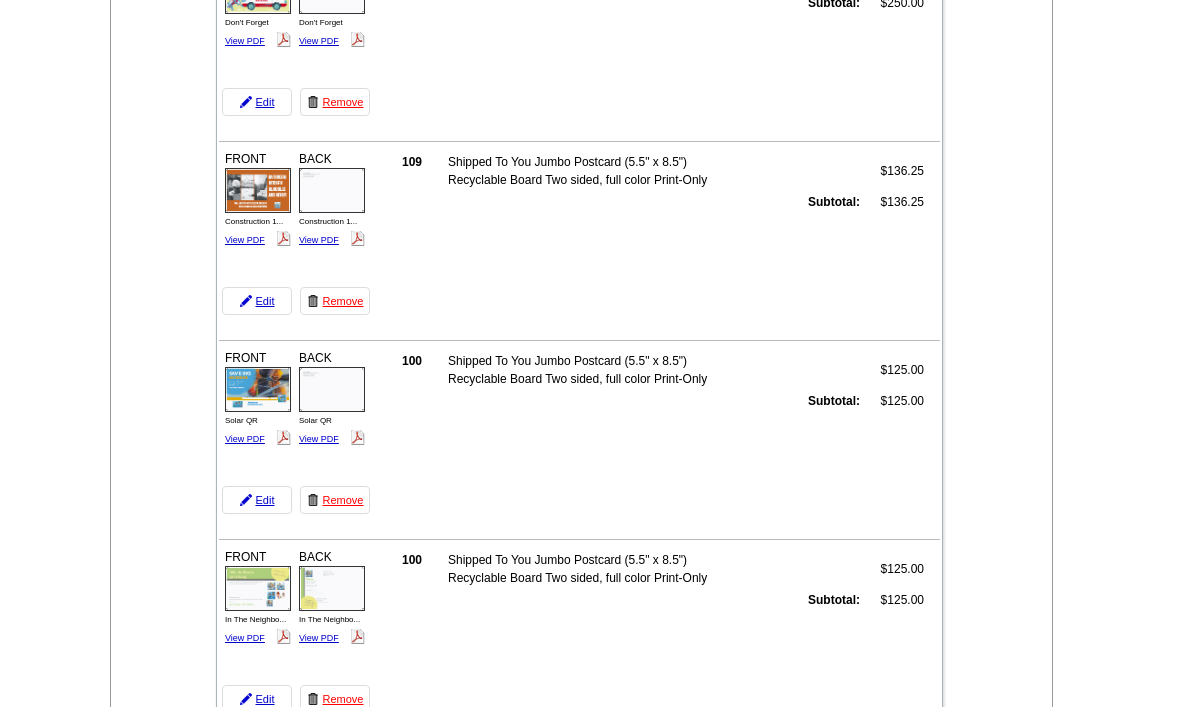 scroll, scrollTop: 0, scrollLeft: 0, axis: both 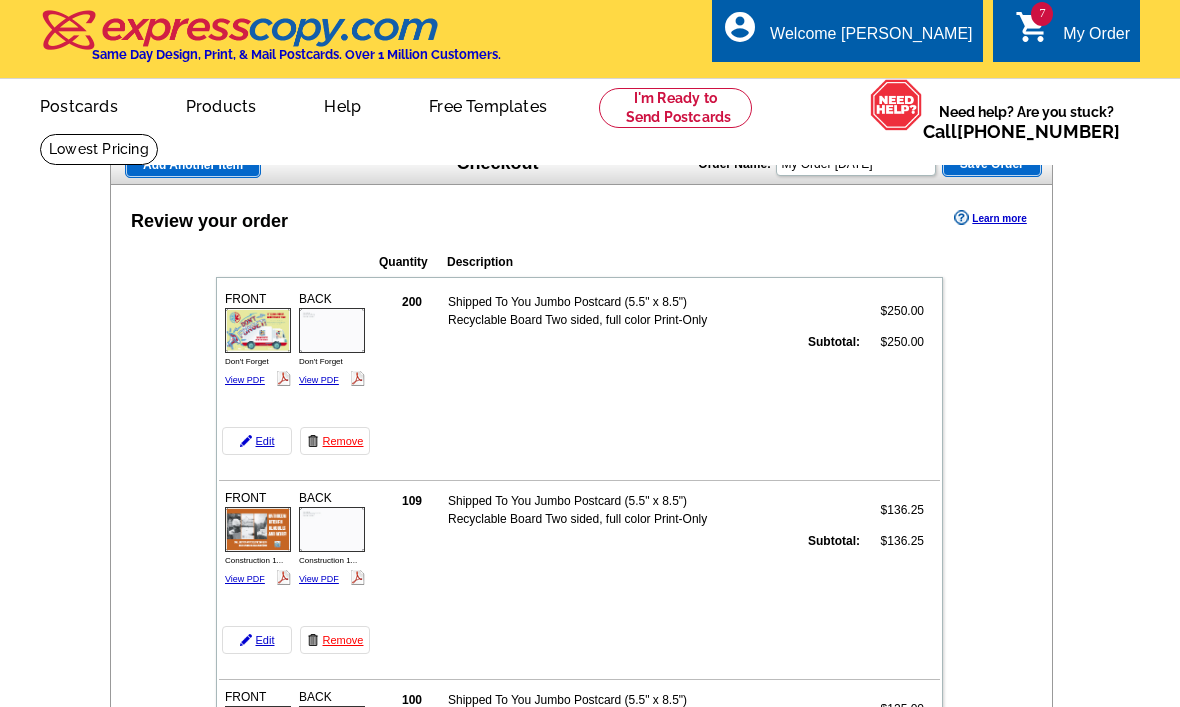 click on "Review your order
Learn more
Quantity
Description
FRONT
200" at bounding box center (581, 1522) 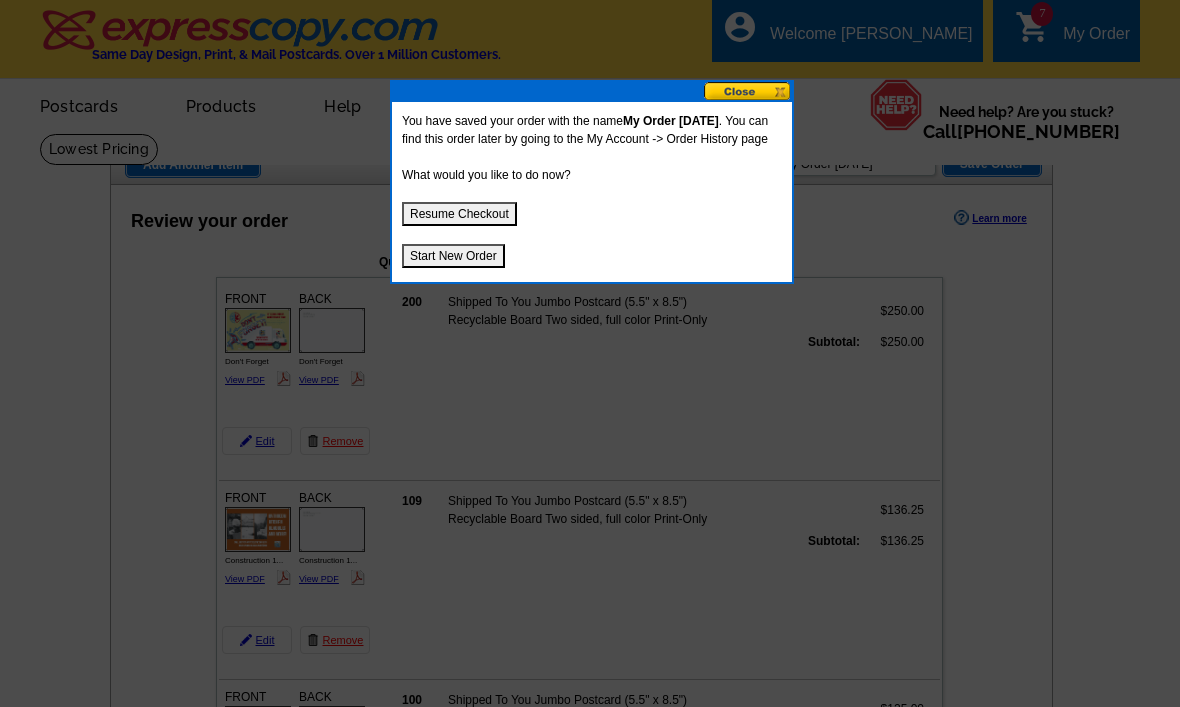 click on "Start New Order" at bounding box center [453, 256] 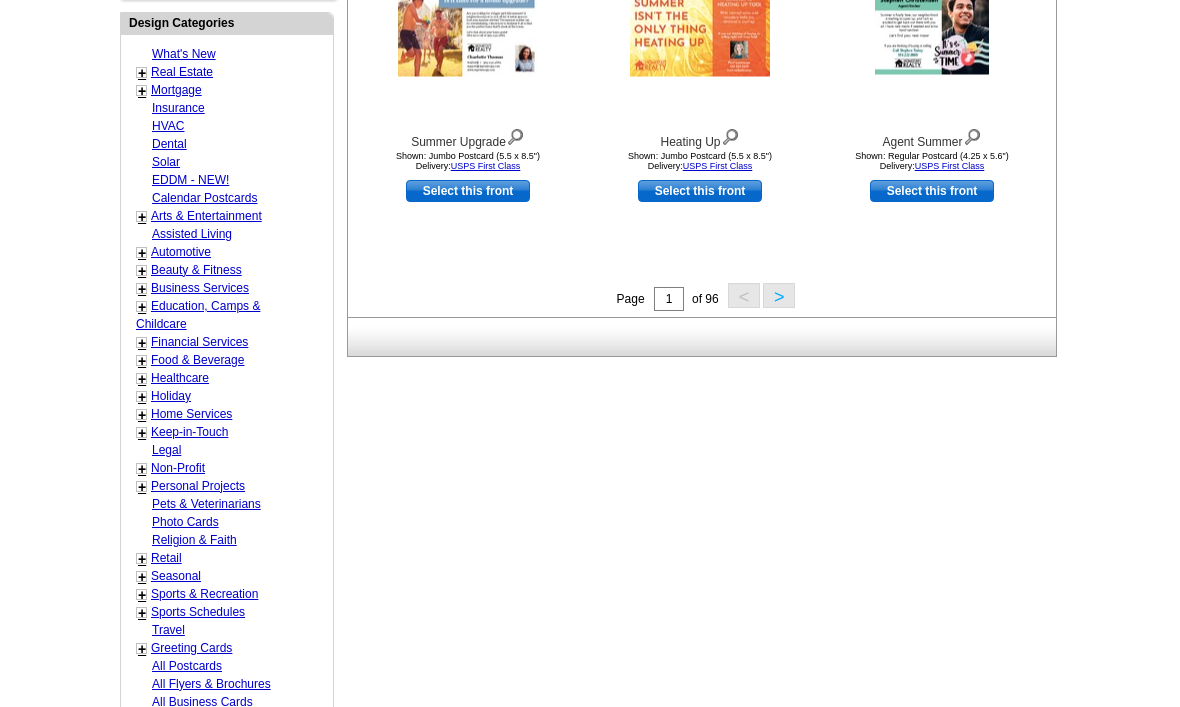 scroll, scrollTop: 806, scrollLeft: 0, axis: vertical 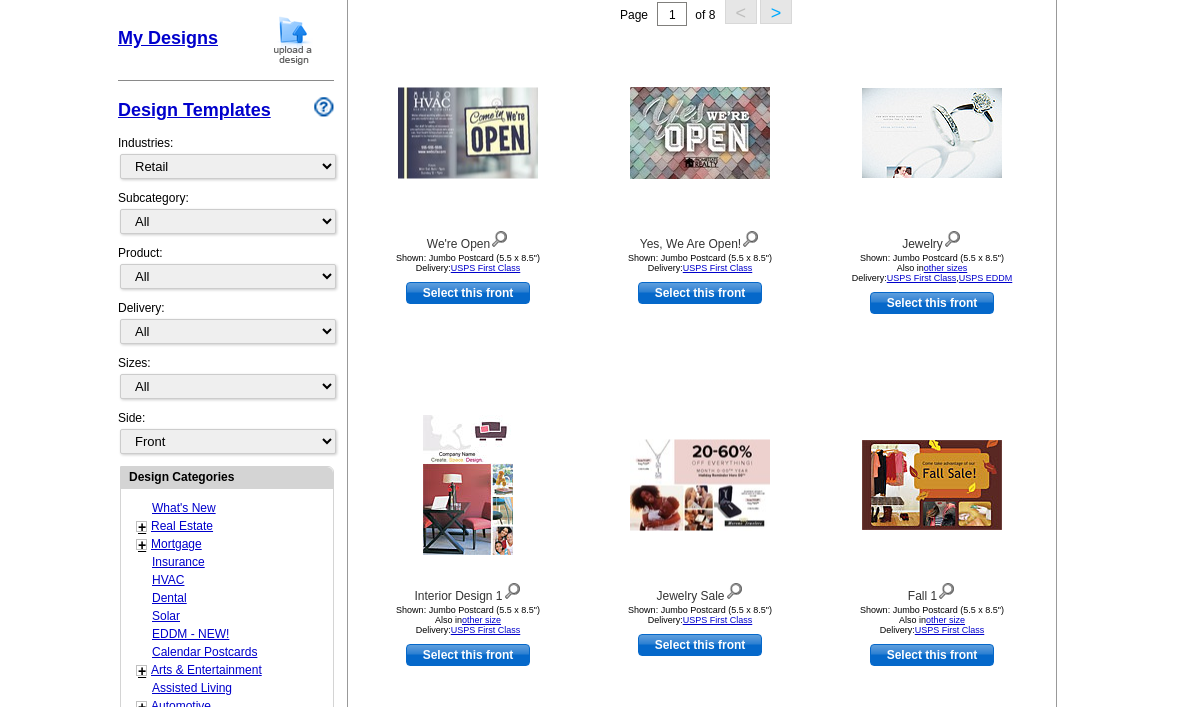 click on "Select this front" at bounding box center [468, 294] 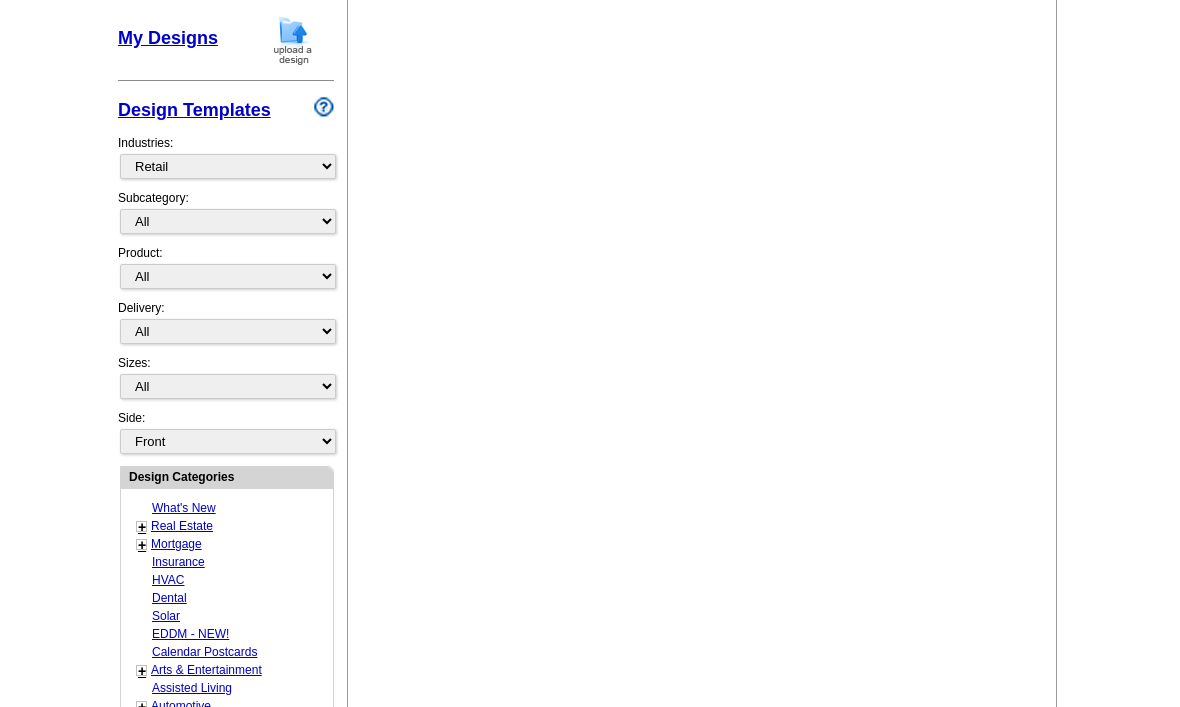 select on "2" 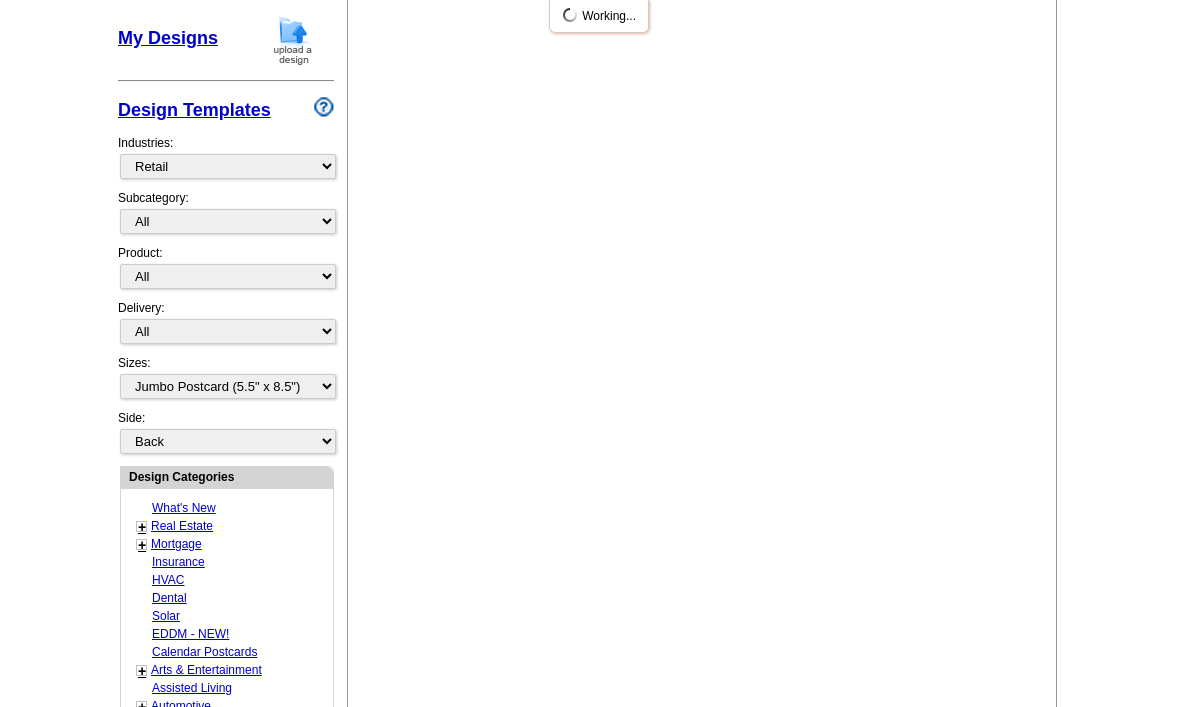 scroll, scrollTop: 0, scrollLeft: 0, axis: both 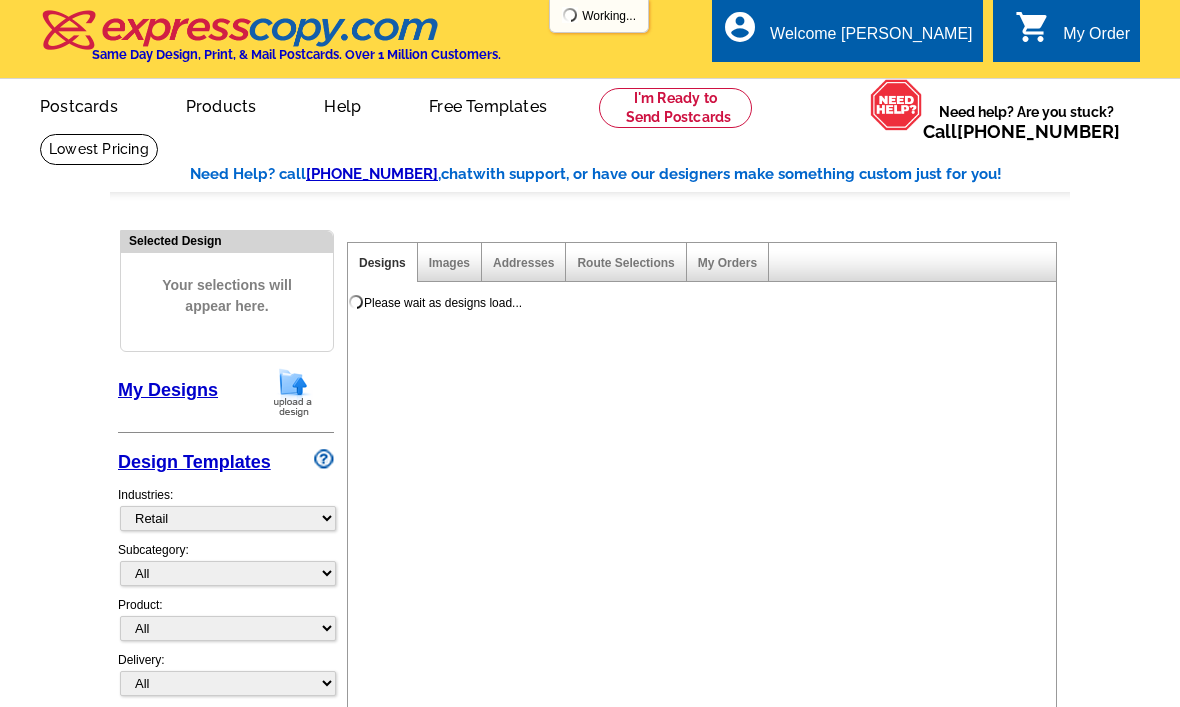 click on "Please wait as designs load...
Choose the front image from our top selling templates
Select one of the templates below for the front of your print order.
Next Step: Choosing a Back
Page
1 of 8
<
>
We're Open
USPS First Class
Select this front ,  1" at bounding box center [702, 711] 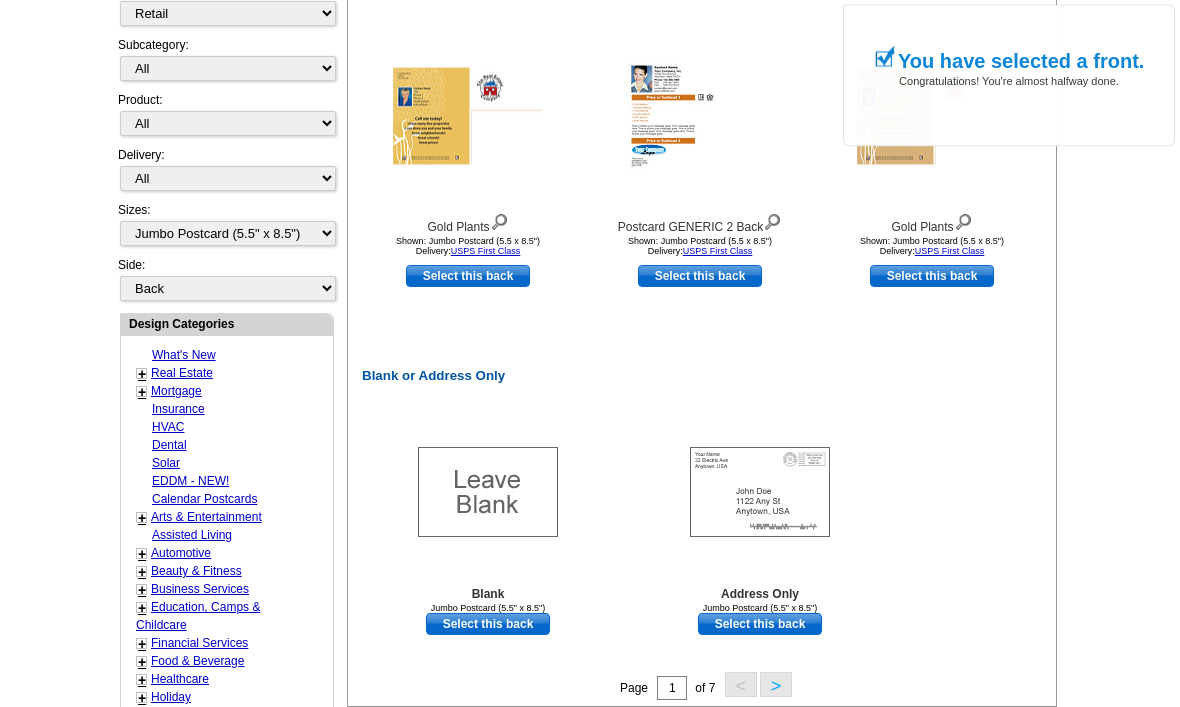 click on "Select this back" at bounding box center (760, 625) 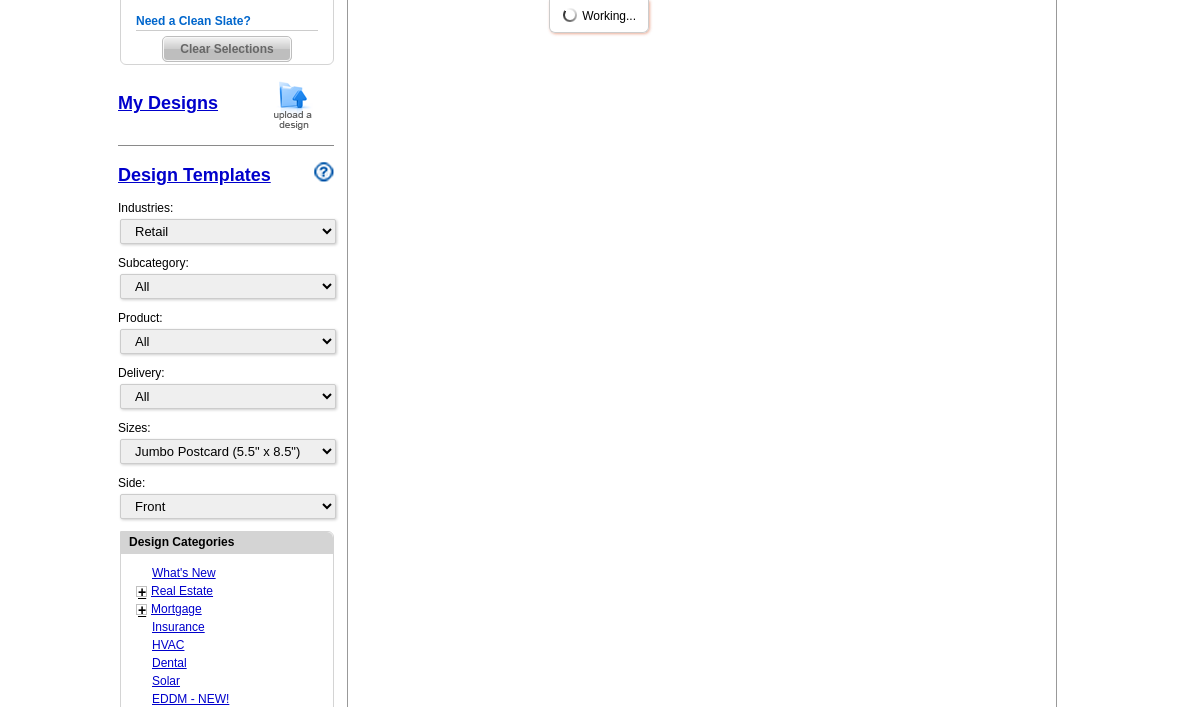 scroll, scrollTop: 496, scrollLeft: 0, axis: vertical 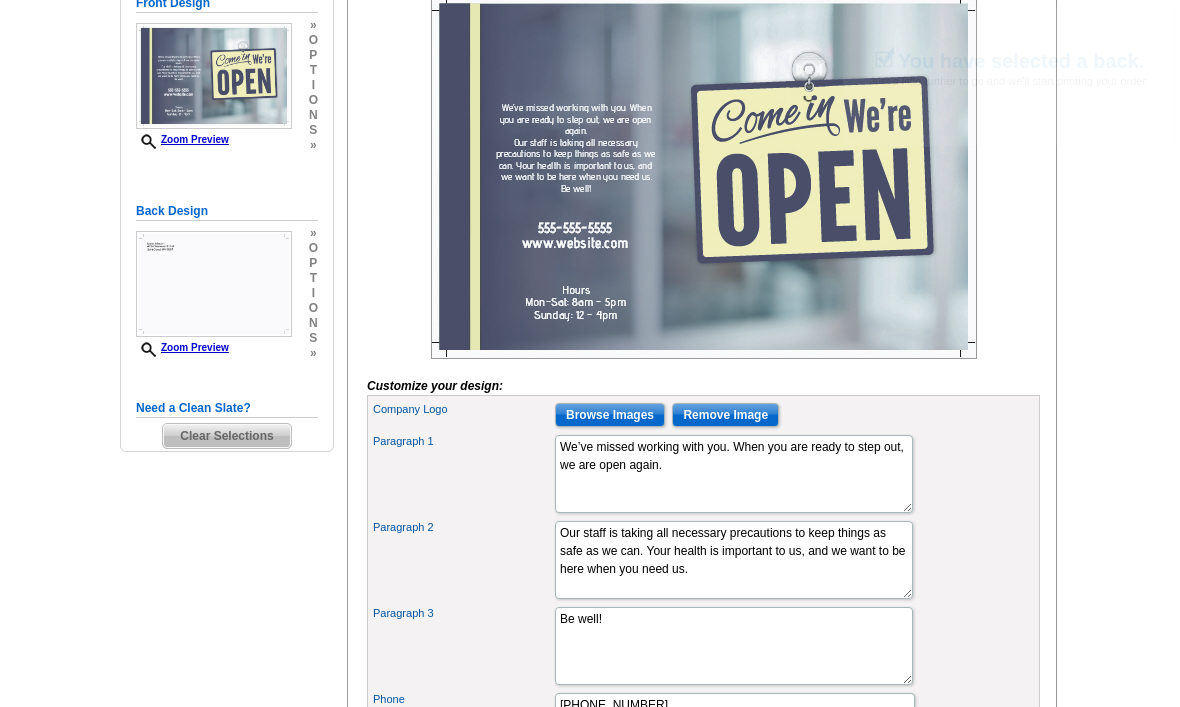 click on "Browse Images" at bounding box center [610, 415] 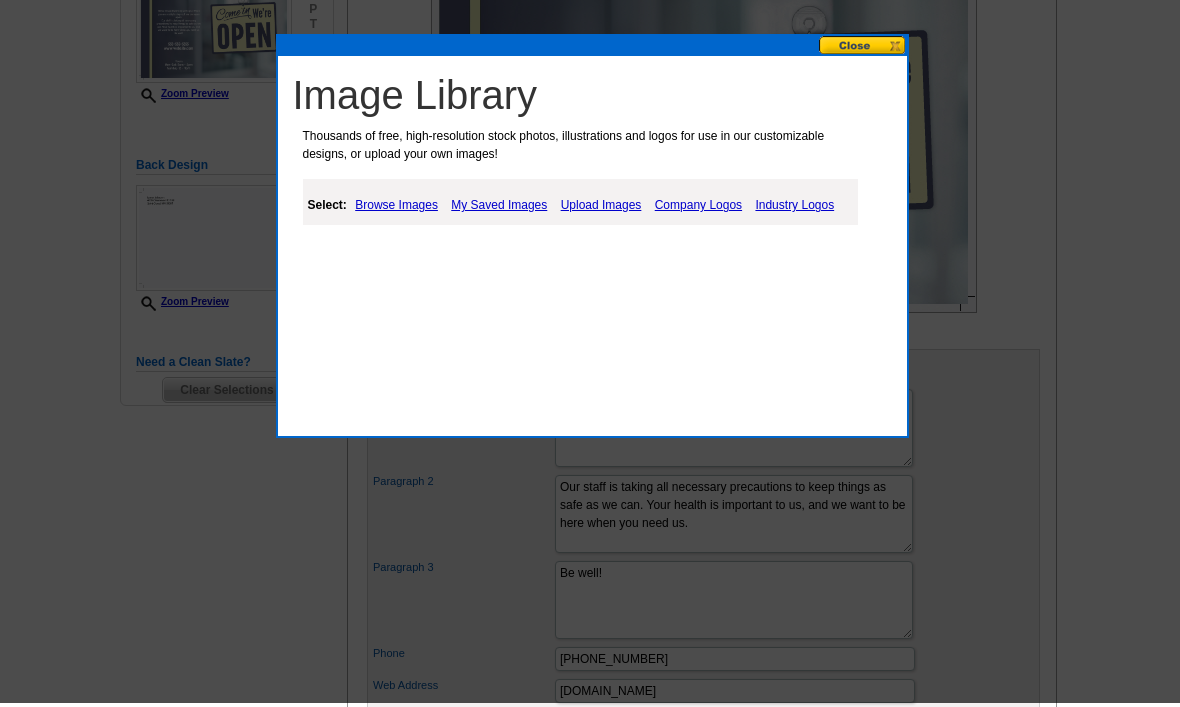 scroll, scrollTop: 404, scrollLeft: 0, axis: vertical 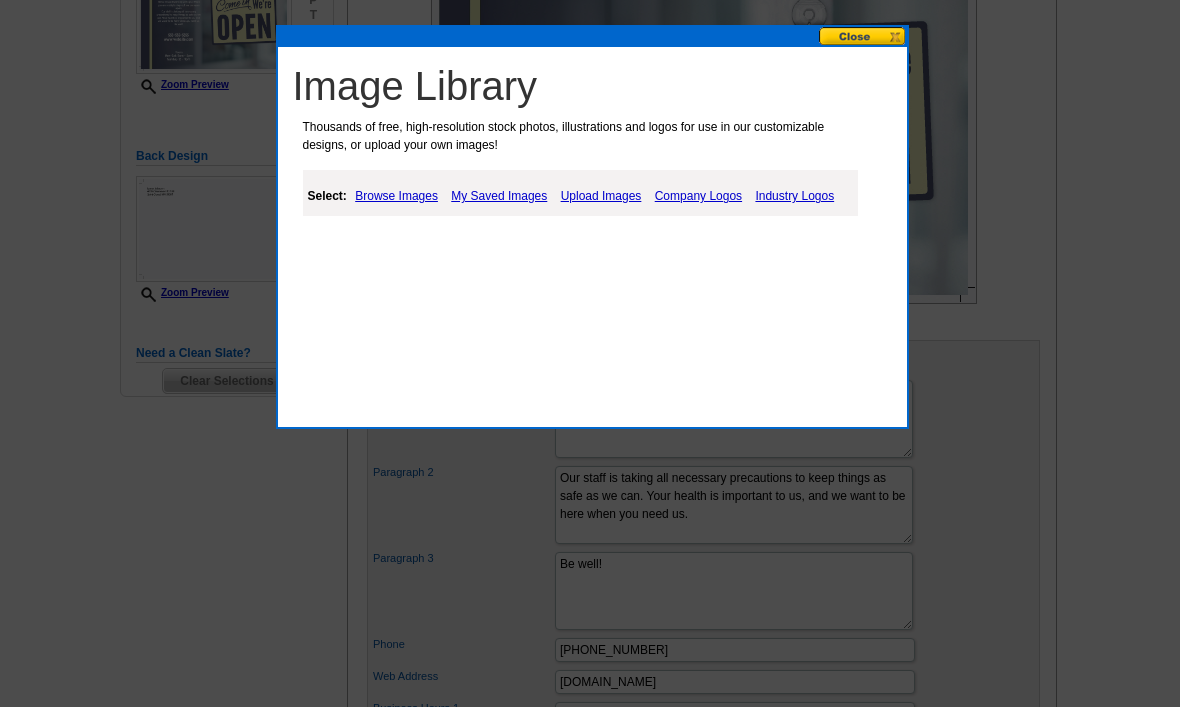 click on "My Saved Images" at bounding box center (499, 196) 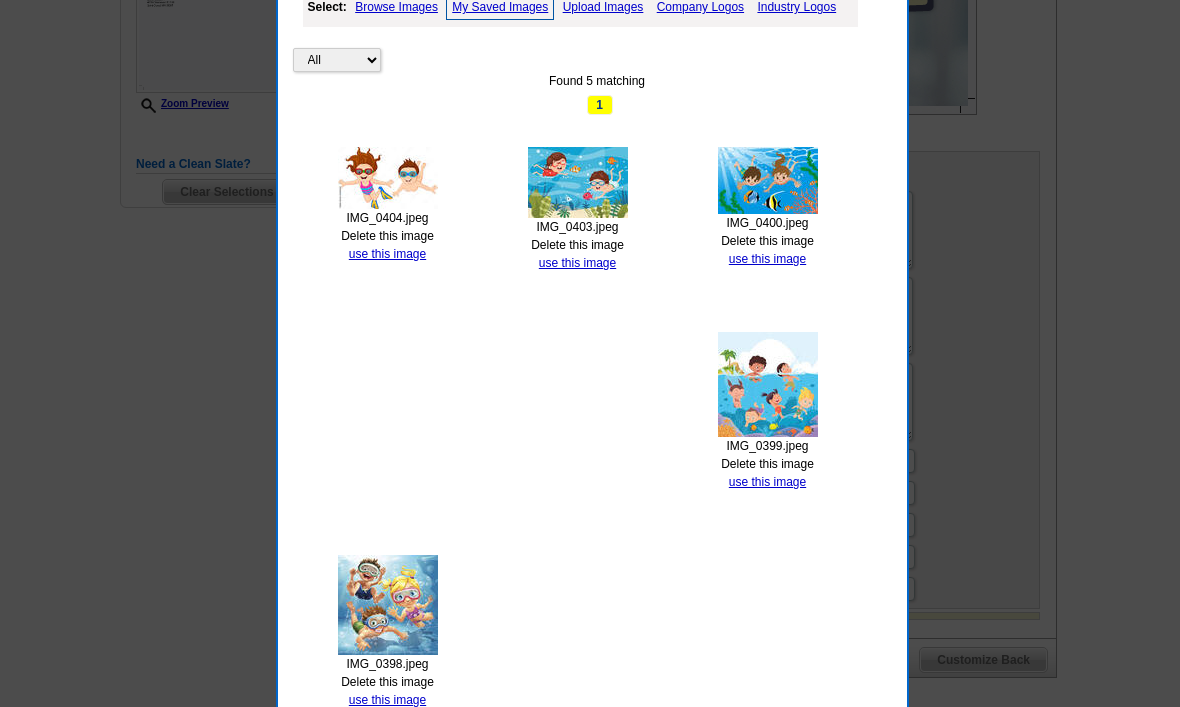 click on "use this image" at bounding box center [387, 700] 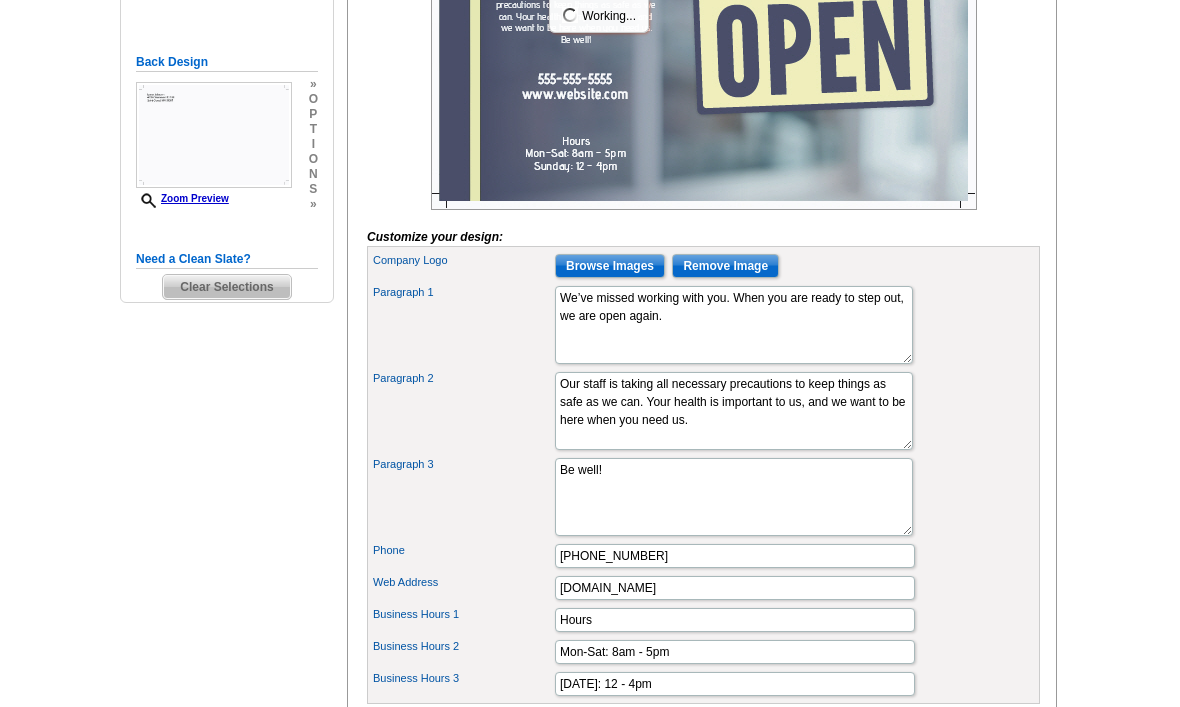 scroll, scrollTop: 504, scrollLeft: 0, axis: vertical 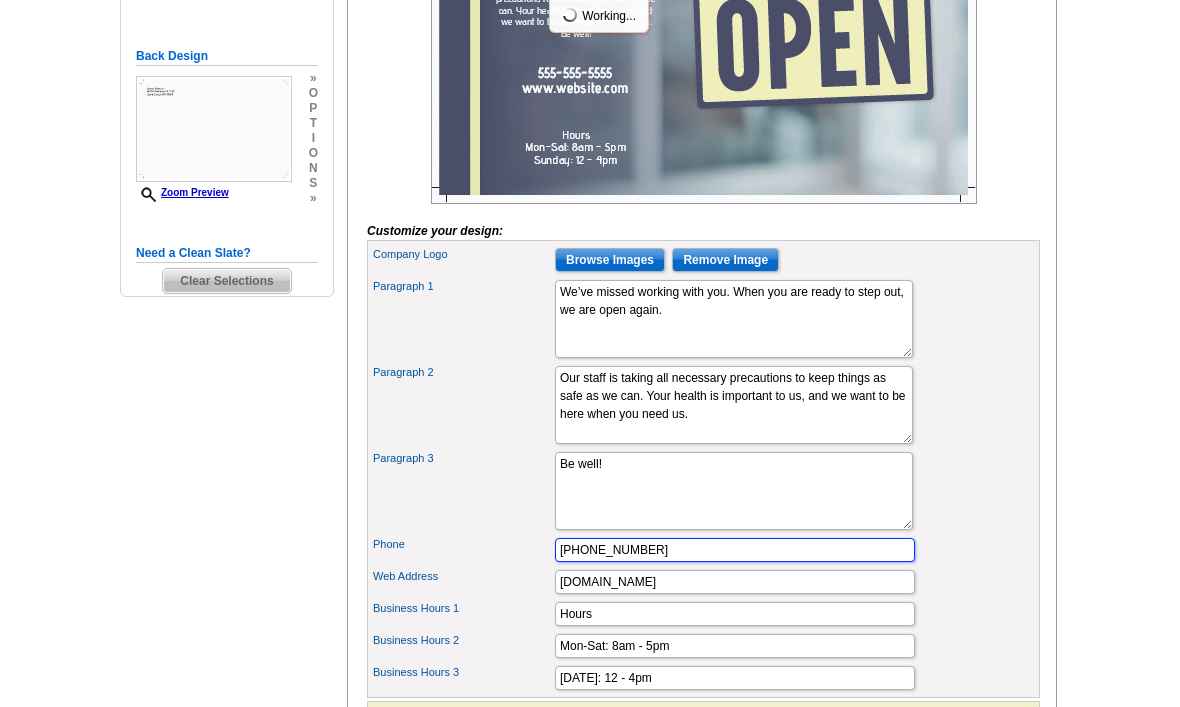 click on "555-555-5555" at bounding box center (735, 550) 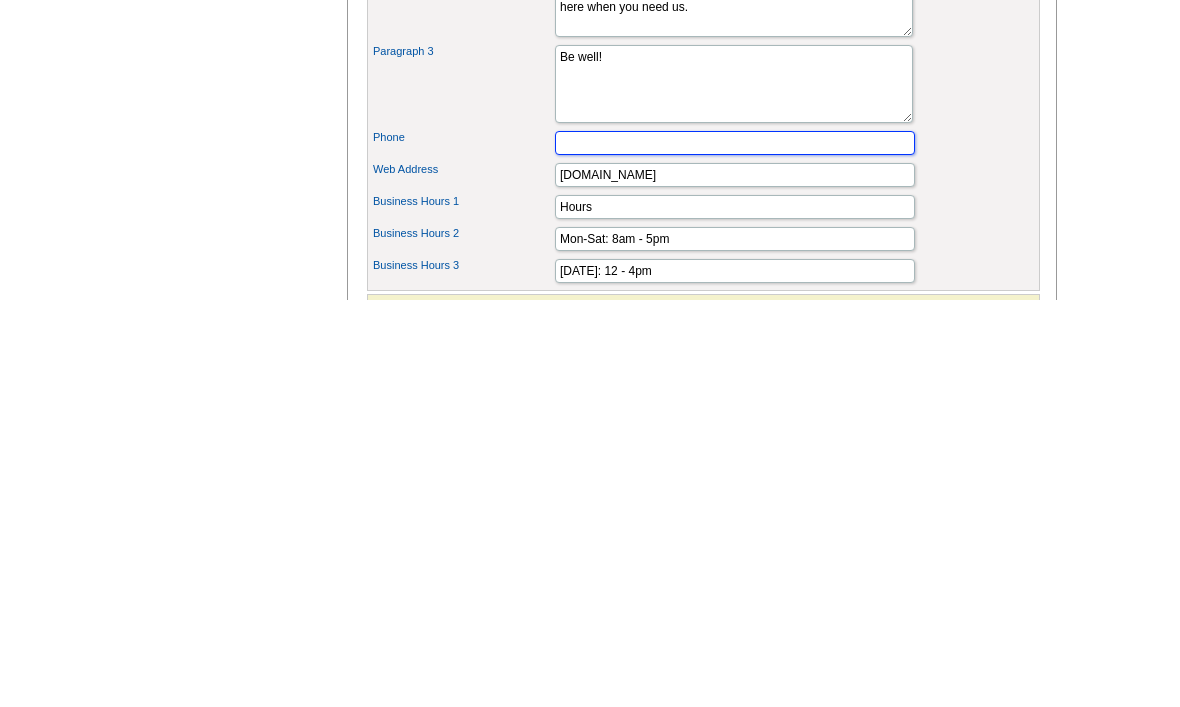 type on "3204059356" 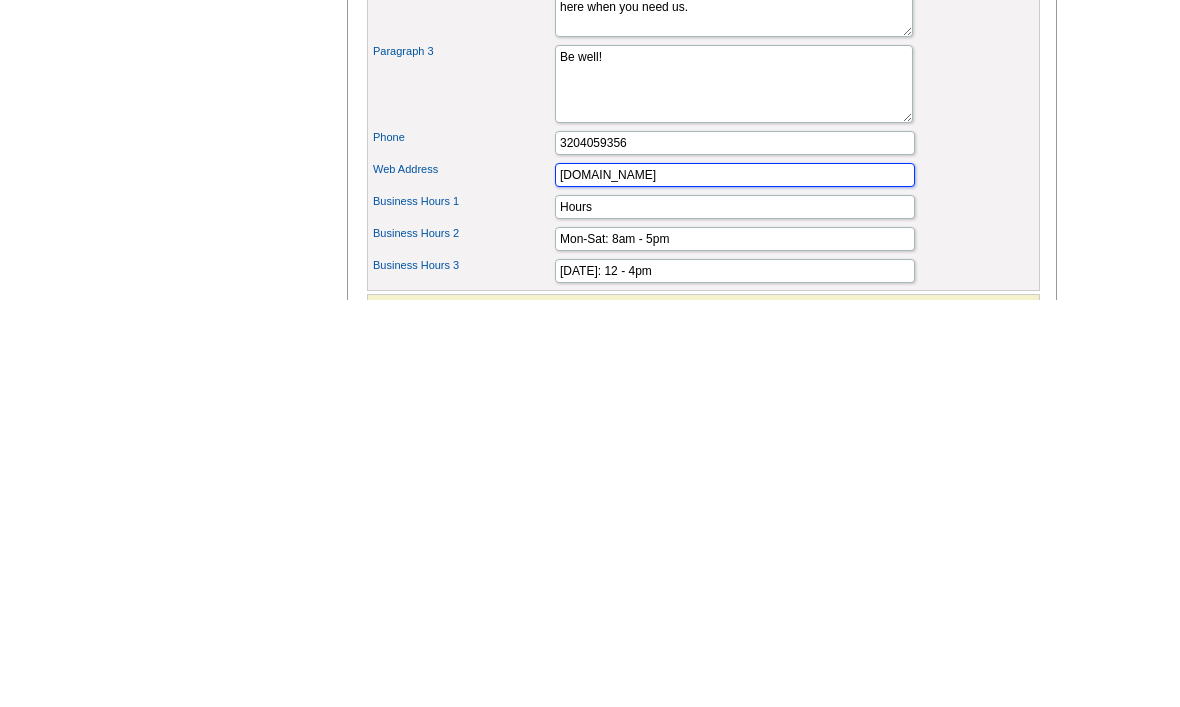 scroll, scrollTop: 0, scrollLeft: 0, axis: both 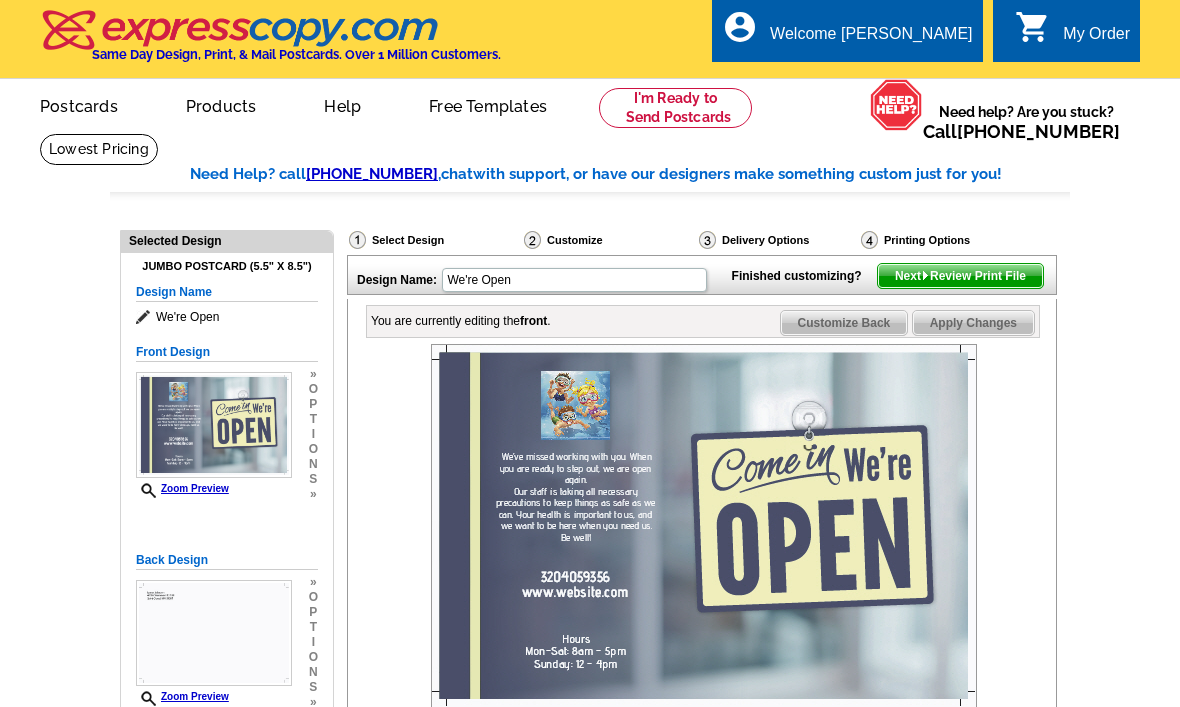 type on "www.lance bookstore.com" 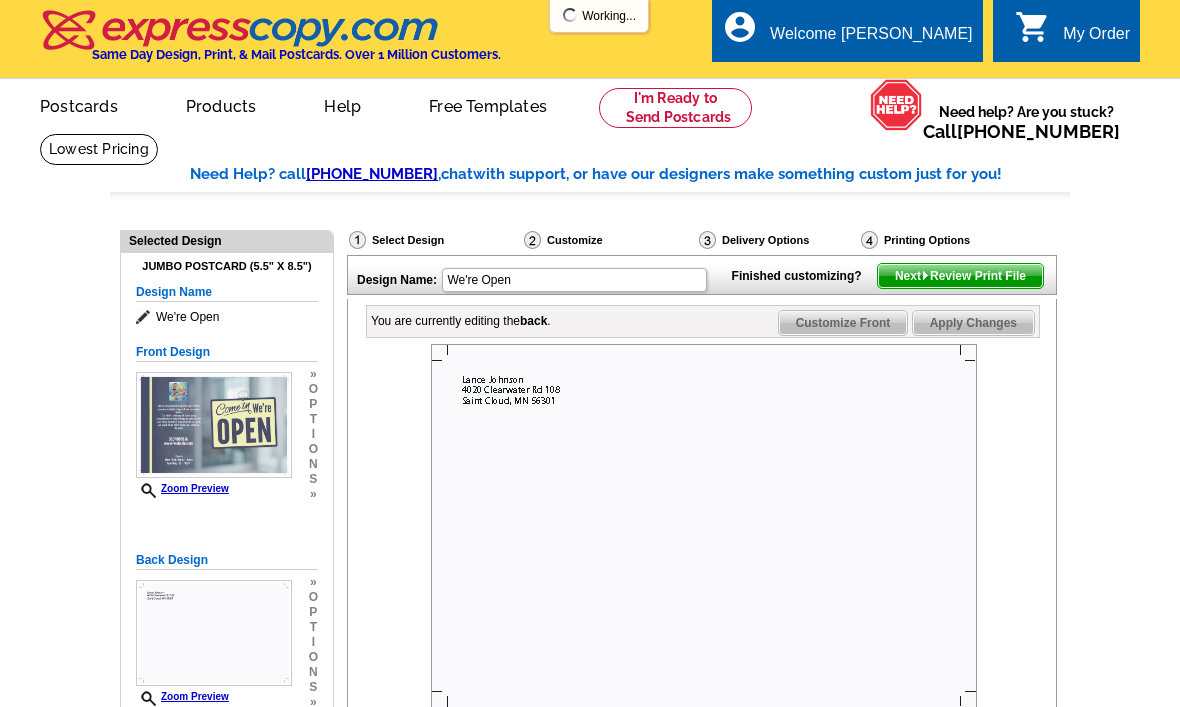 click on "Customize Front" at bounding box center [843, 323] 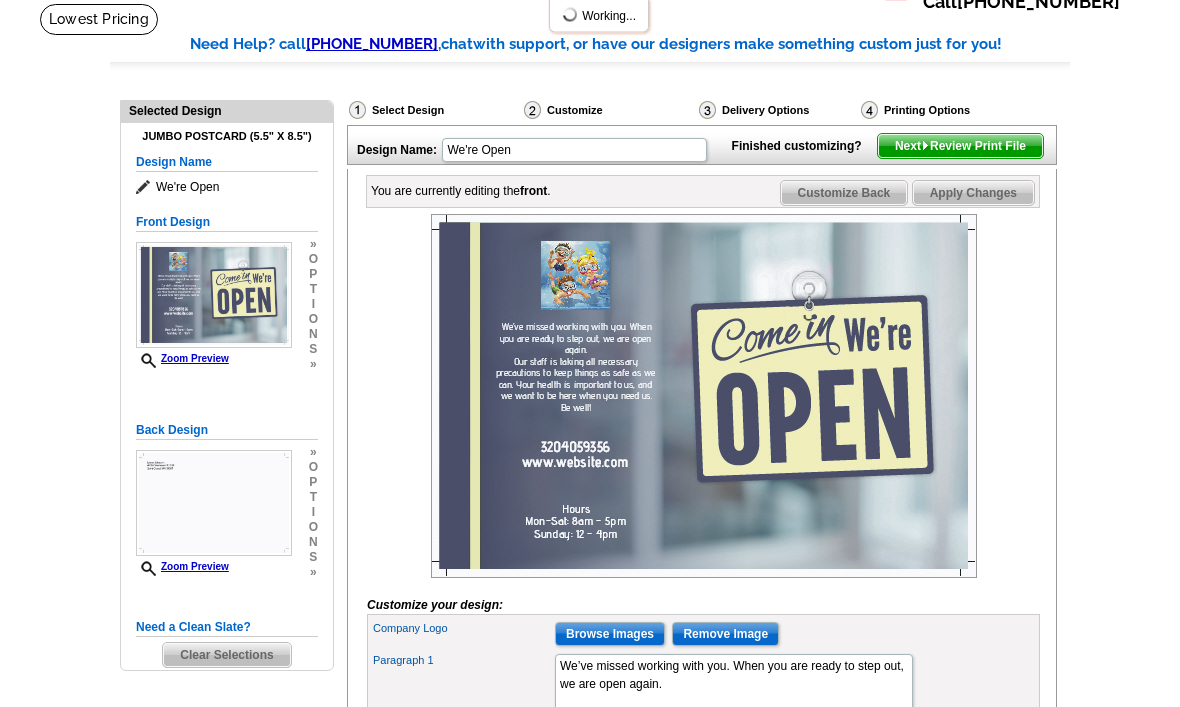 scroll, scrollTop: 130, scrollLeft: 0, axis: vertical 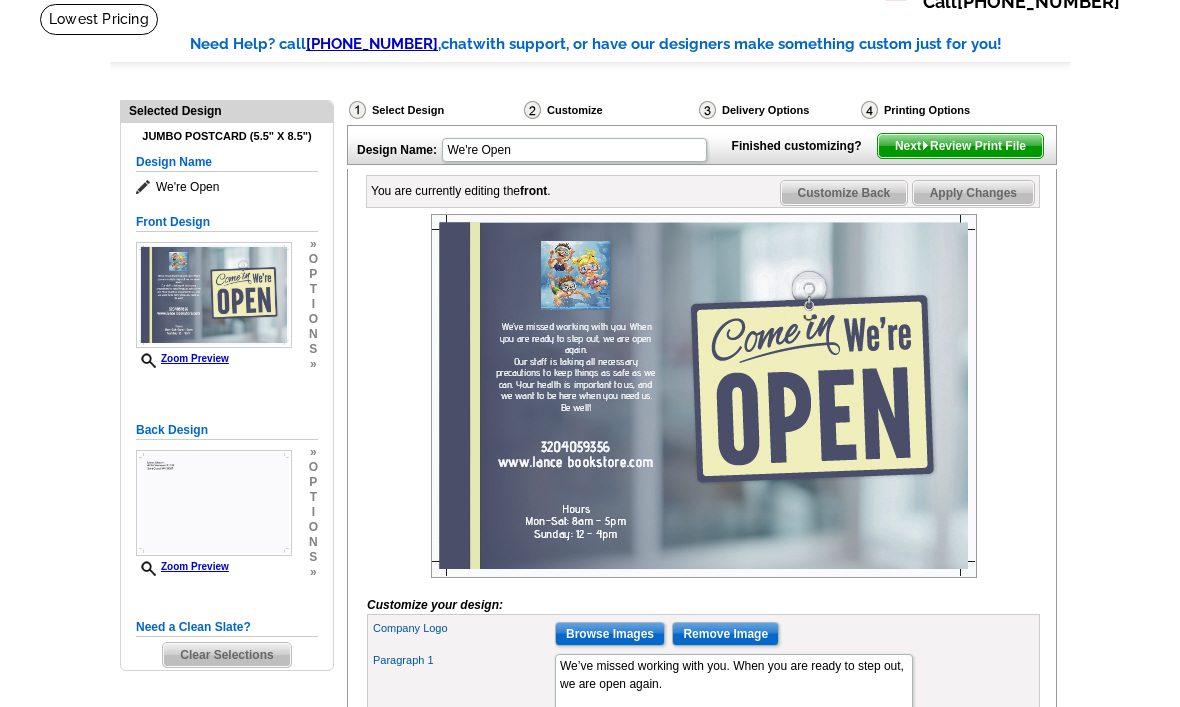 click at bounding box center [704, 396] 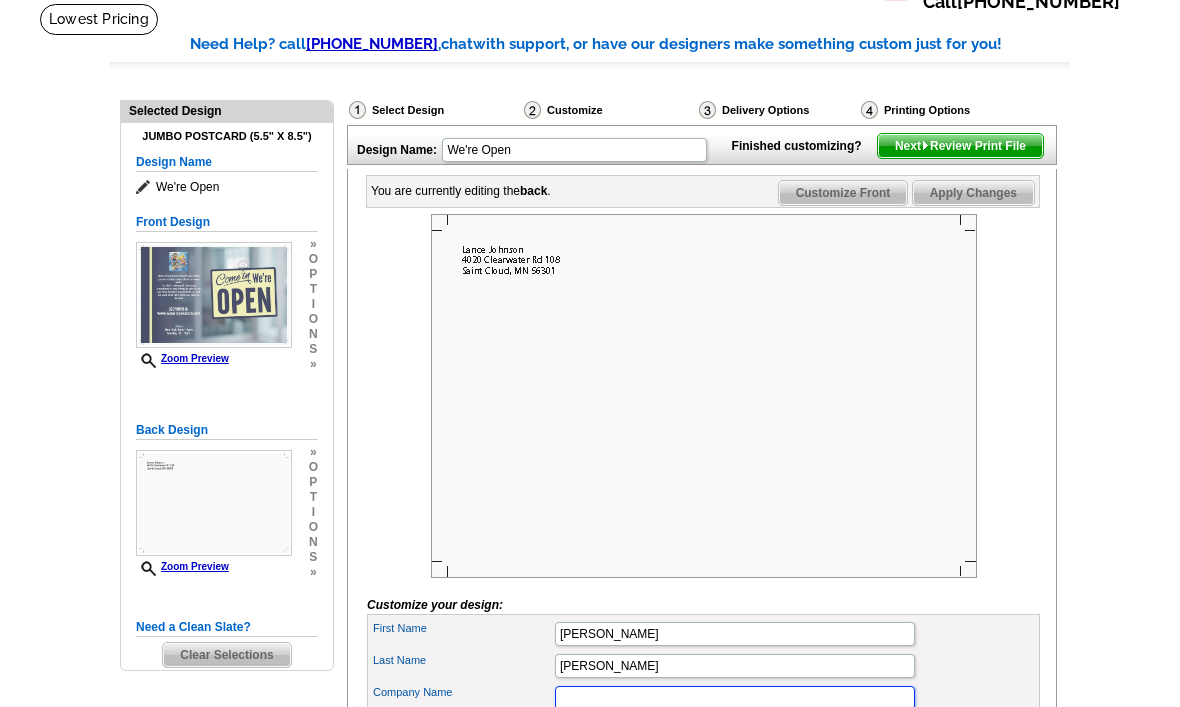 click on "Company Name" at bounding box center (735, 698) 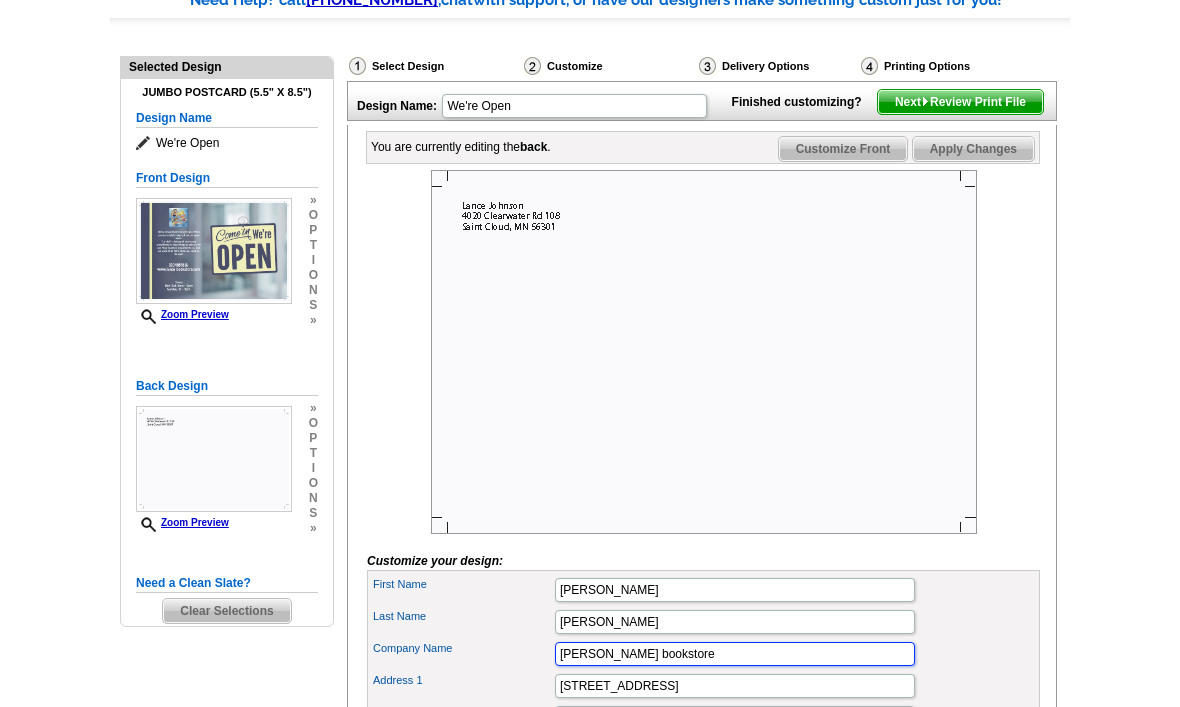 scroll, scrollTop: 174, scrollLeft: 0, axis: vertical 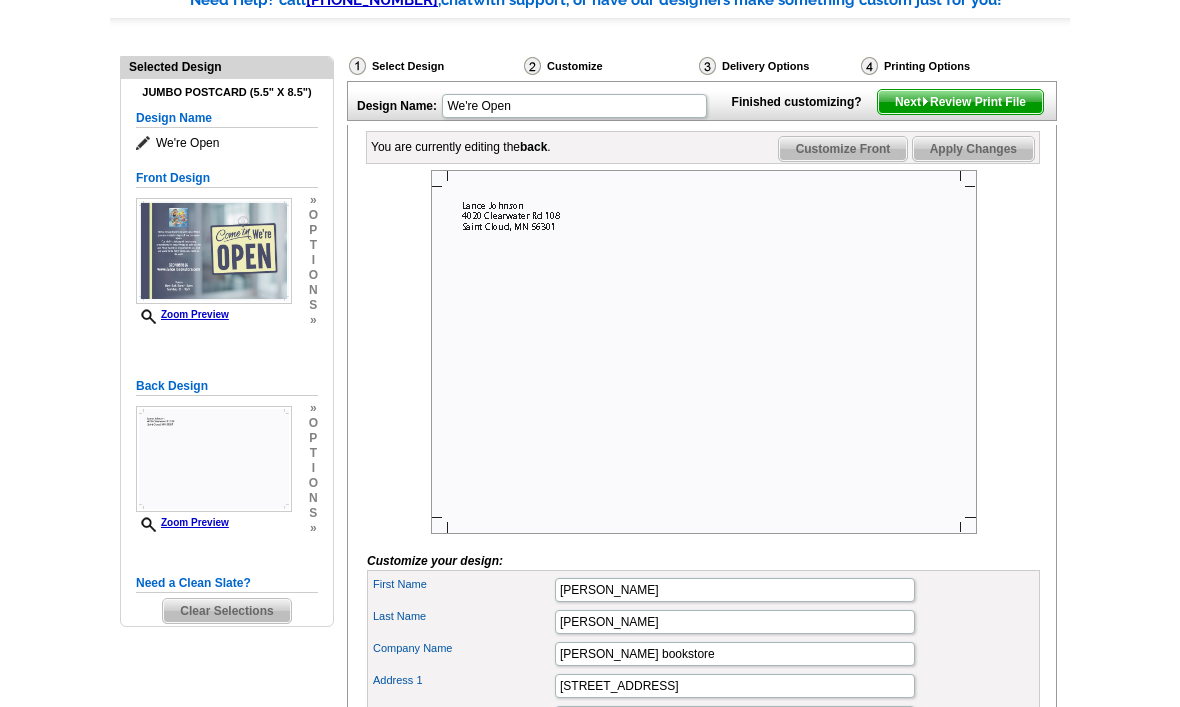 click on "Customize Front" at bounding box center [843, 149] 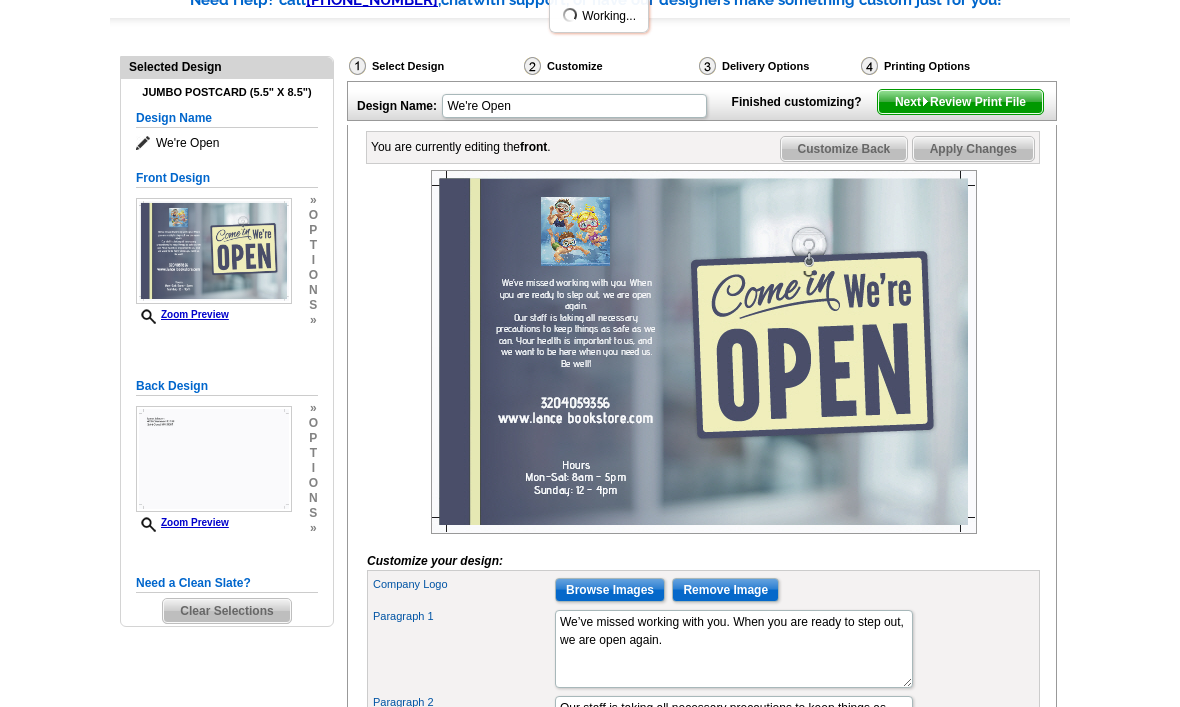 click on "Customize Back" at bounding box center [844, 149] 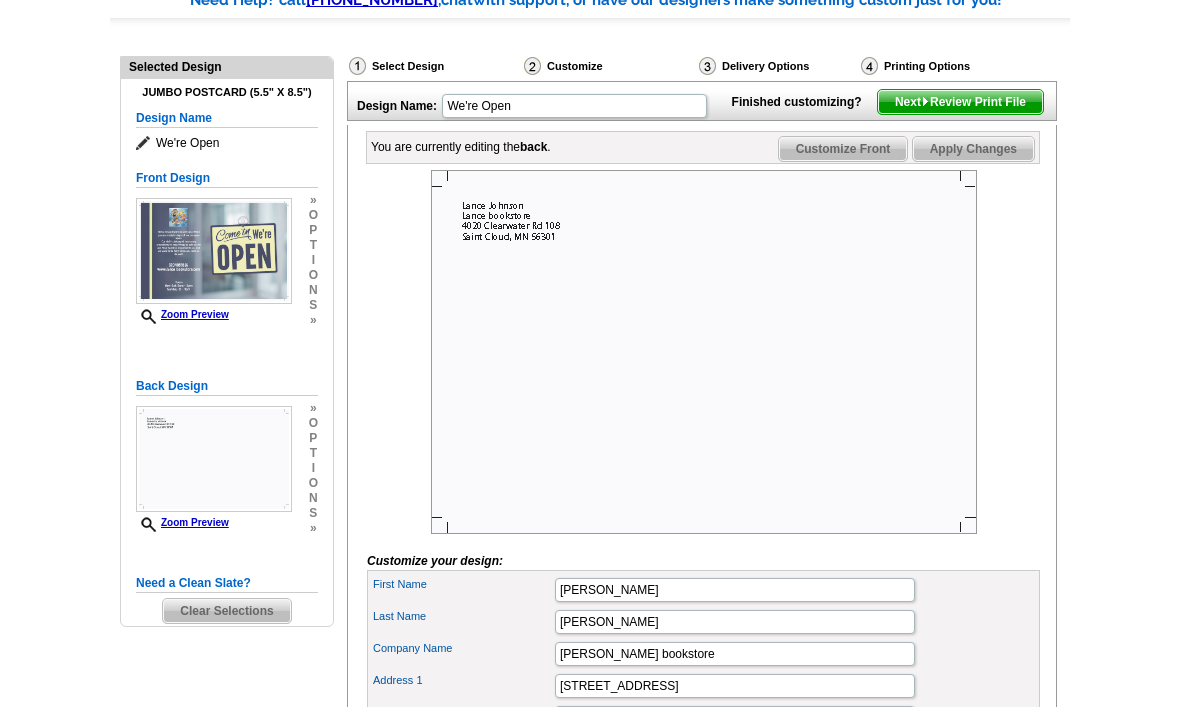 click on "Next   Review Print File" at bounding box center (960, 102) 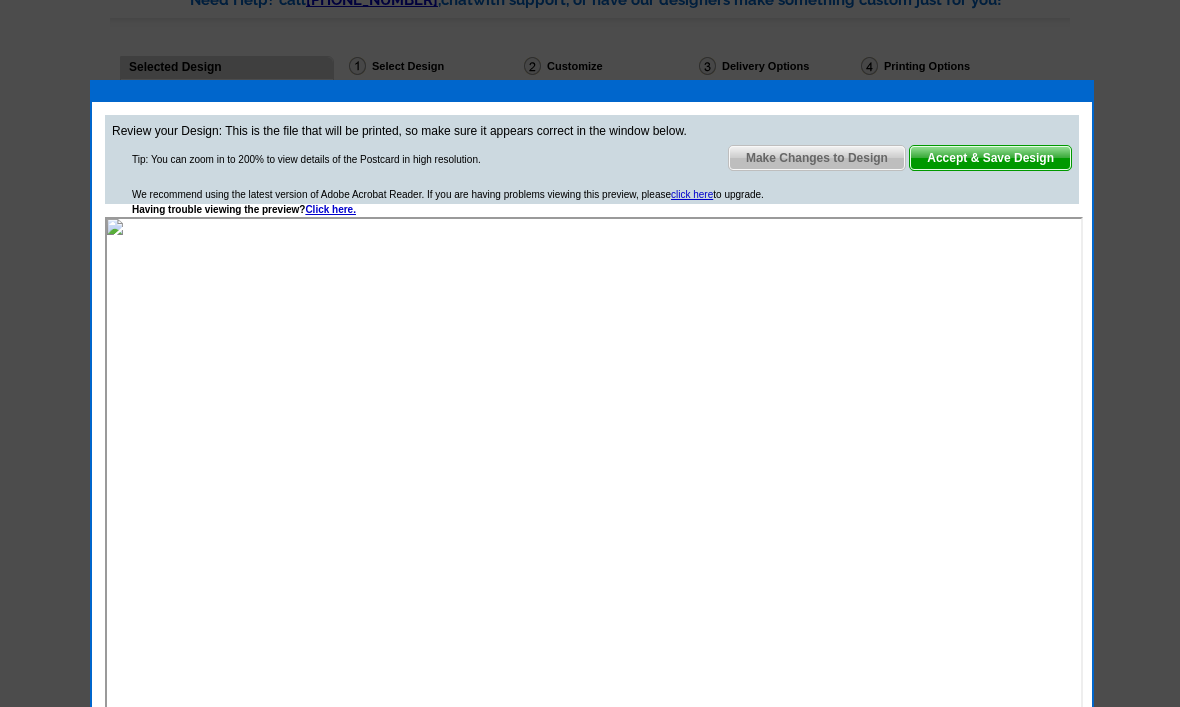 scroll, scrollTop: 0, scrollLeft: 0, axis: both 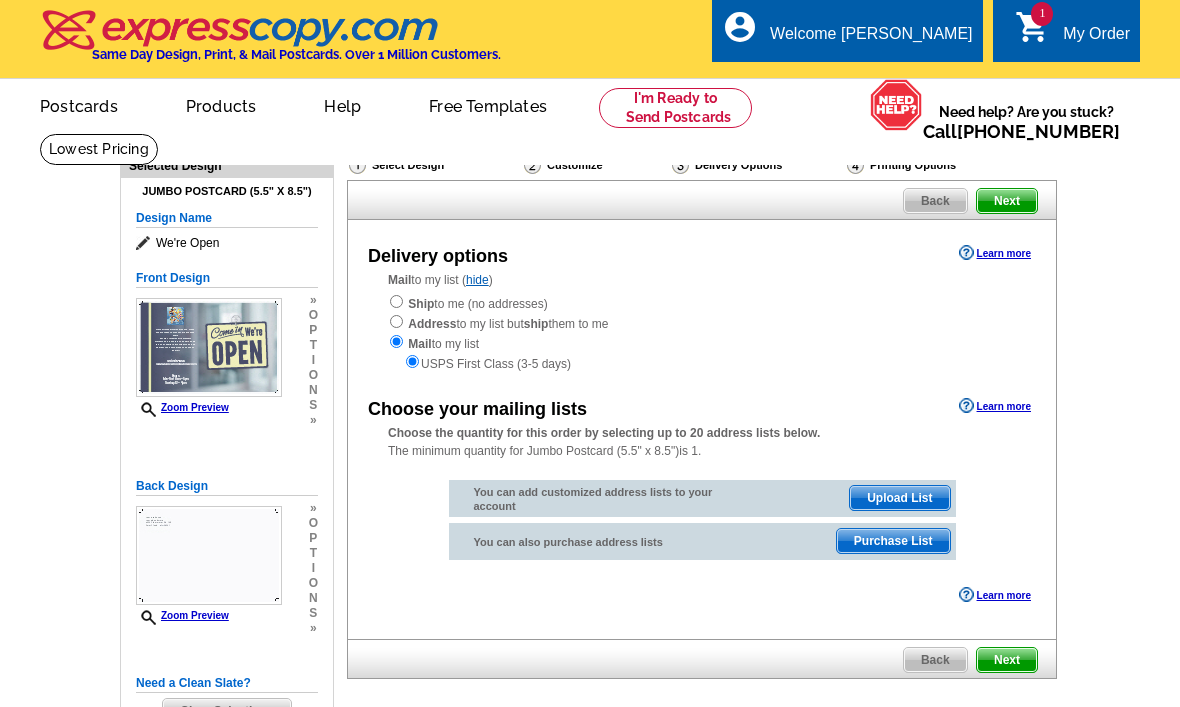 click on "Ship  to me (no addresses)
Address  to my list but  ship  them to me
Mail  to my list
USPS First Class                                                    (3-5 days)" at bounding box center [702, 333] 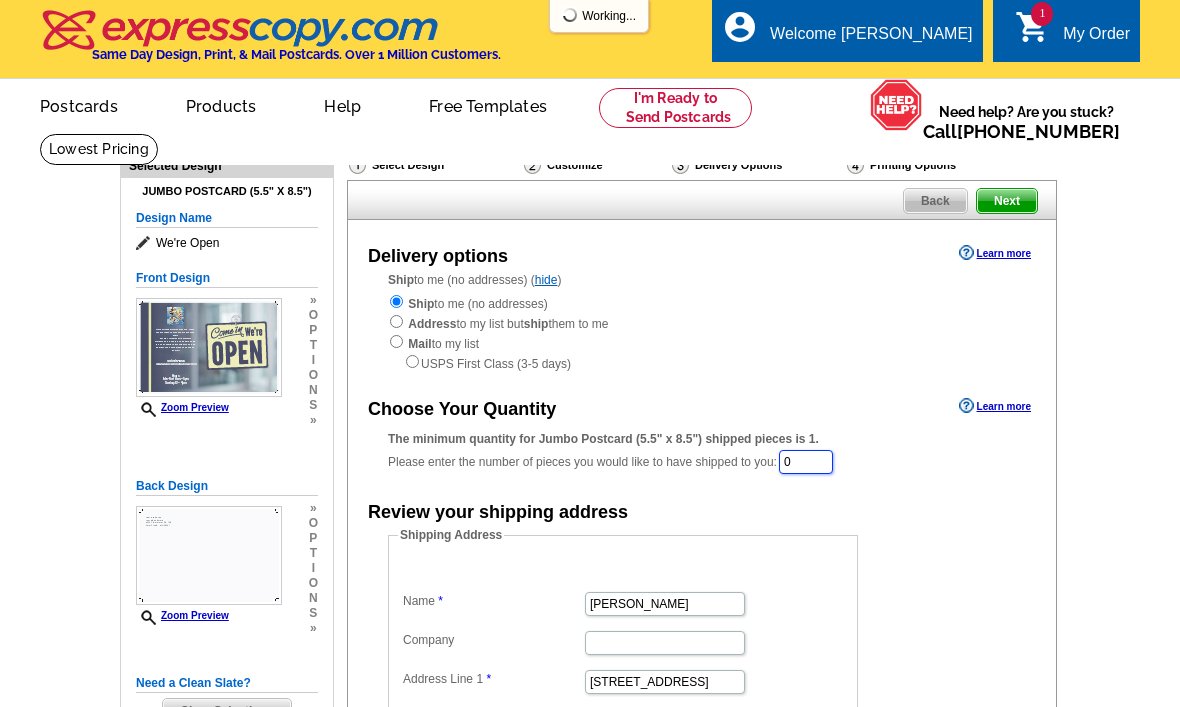 click on "0" at bounding box center (806, 462) 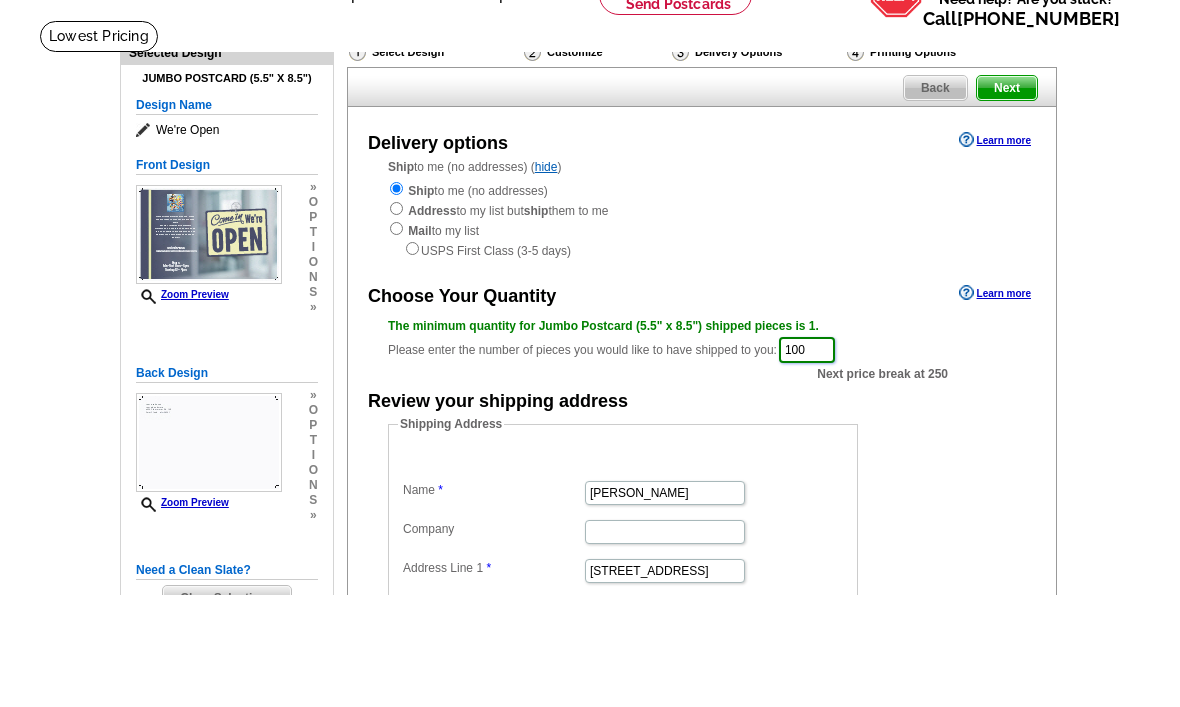 type on "100" 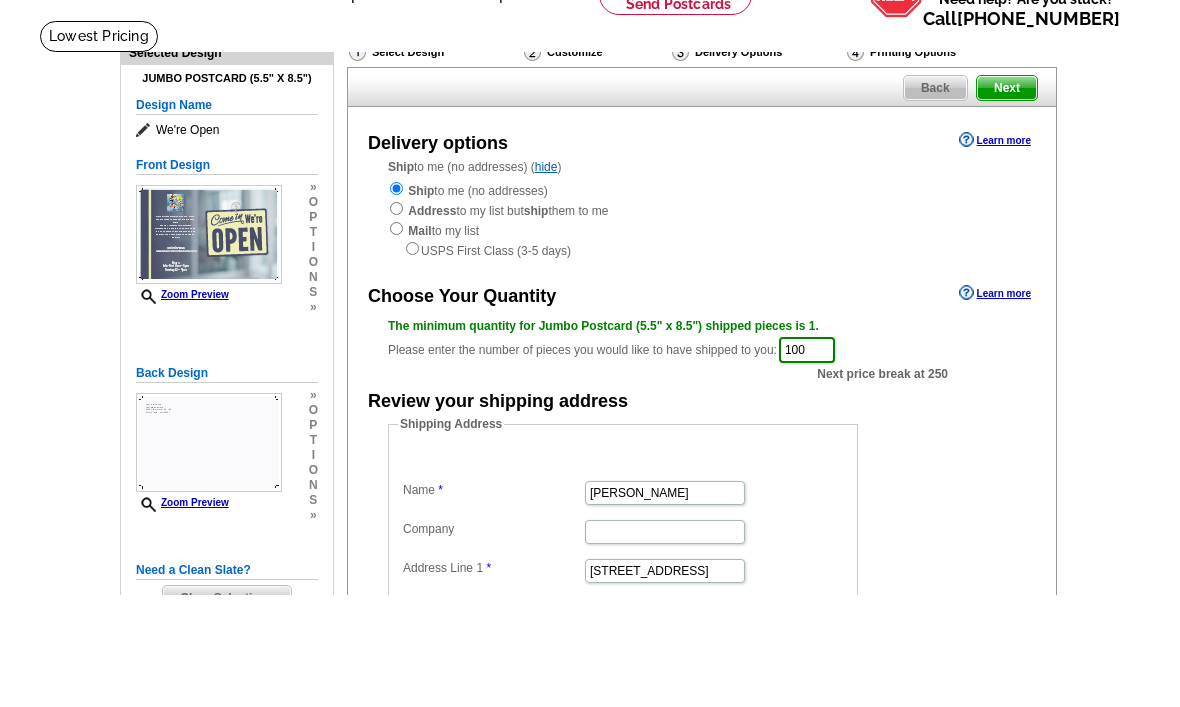 click on "Next" at bounding box center [1007, 201] 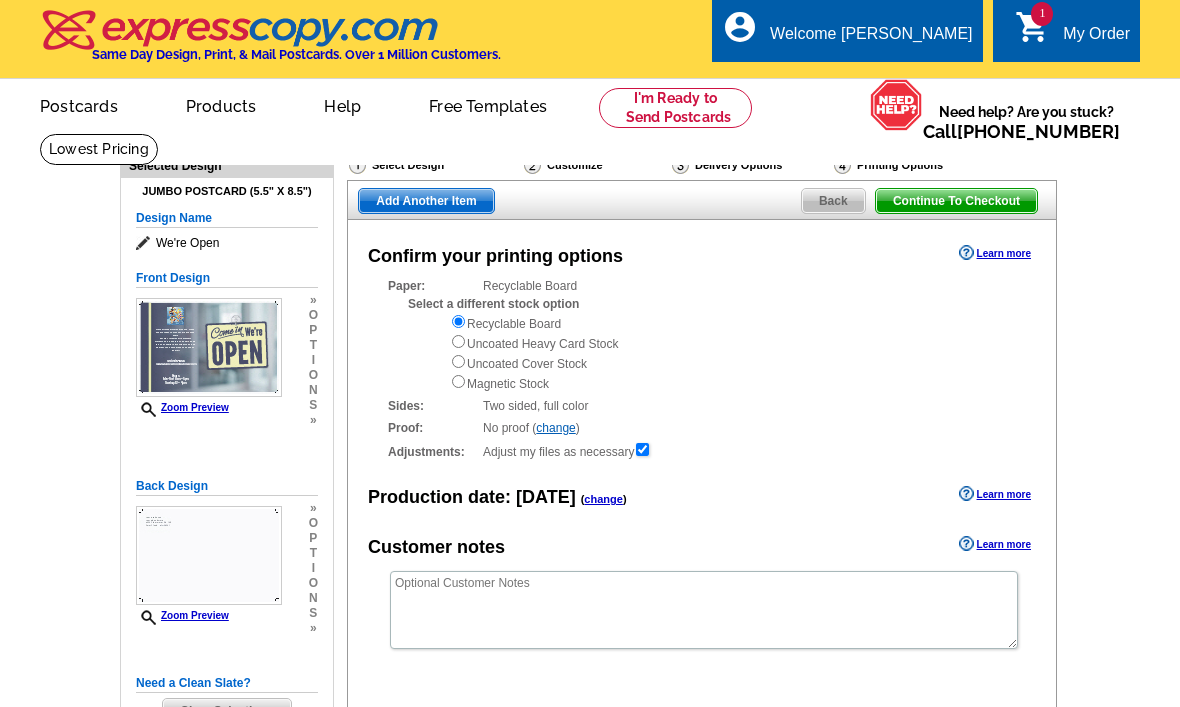 scroll, scrollTop: 0, scrollLeft: 0, axis: both 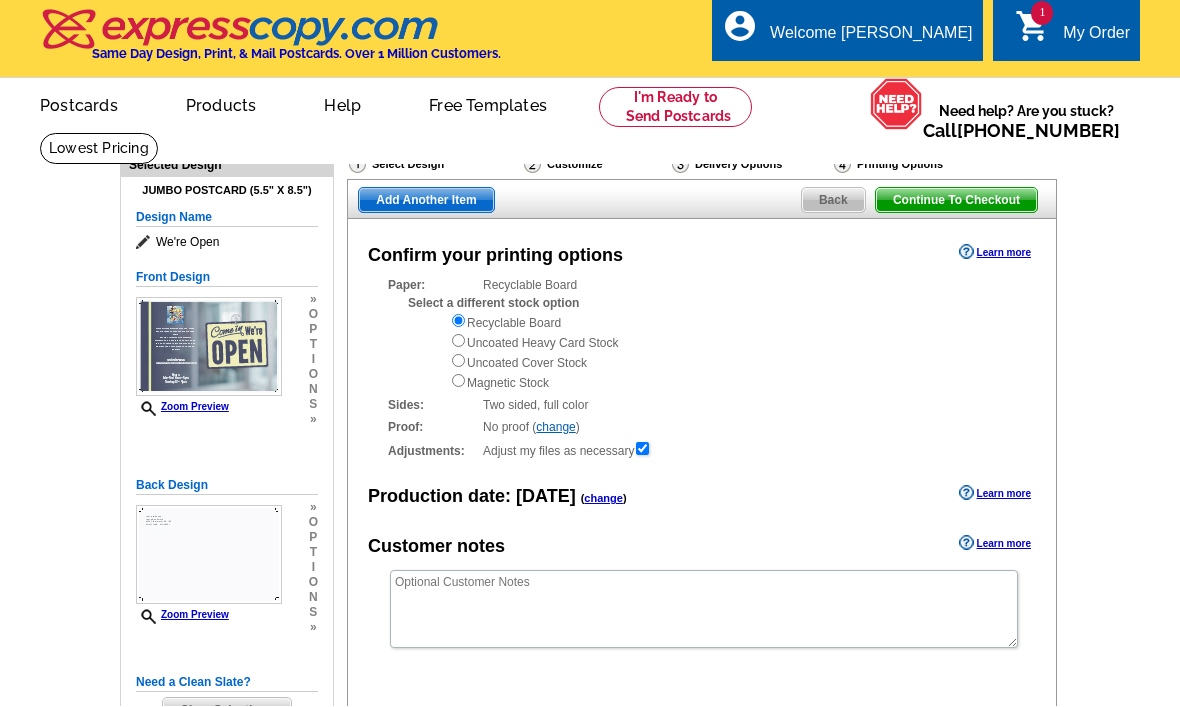 click on "Continue To Checkout" at bounding box center [956, 201] 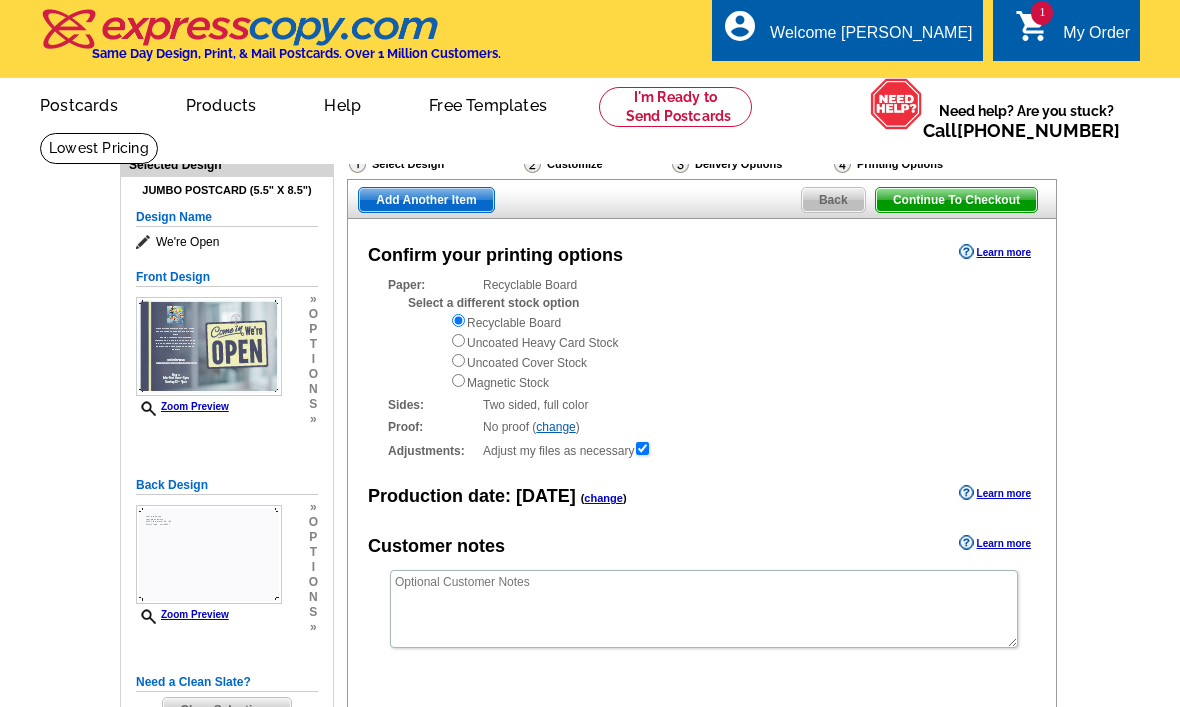 click on "Continue To Checkout" at bounding box center (956, 200) 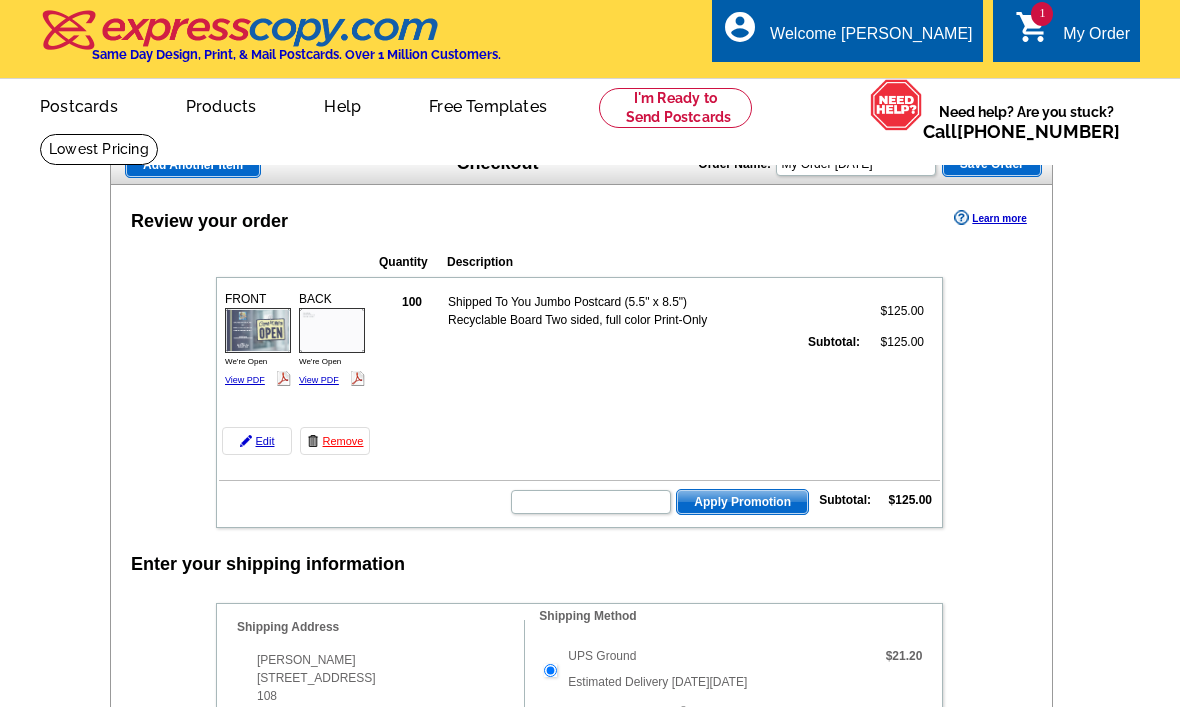 scroll, scrollTop: 0, scrollLeft: 0, axis: both 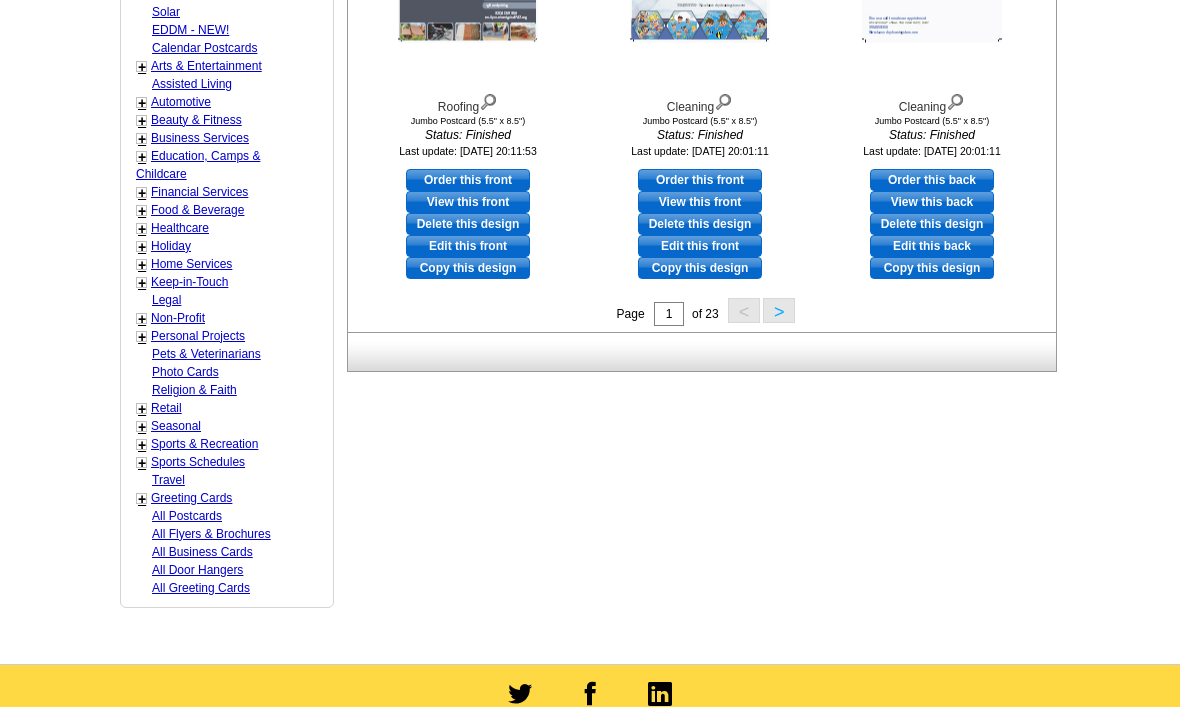 click on "Retail" at bounding box center (166, 408) 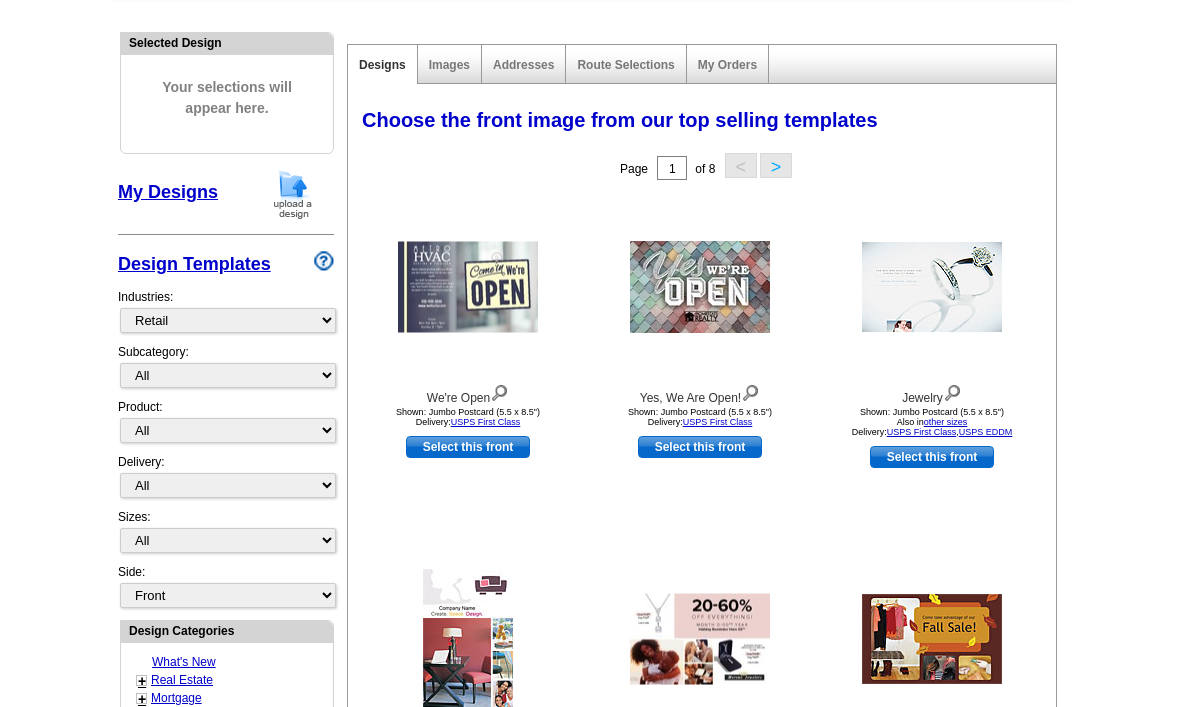 scroll, scrollTop: 236, scrollLeft: 0, axis: vertical 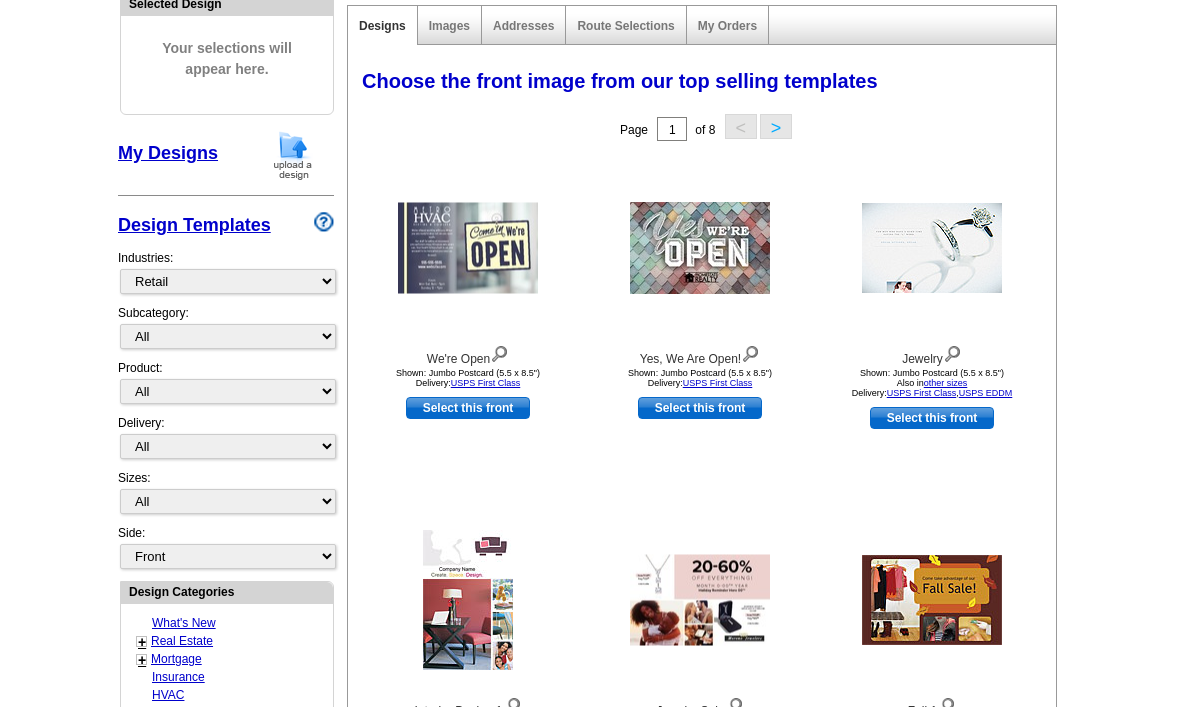 click on "Select this front" at bounding box center [700, 409] 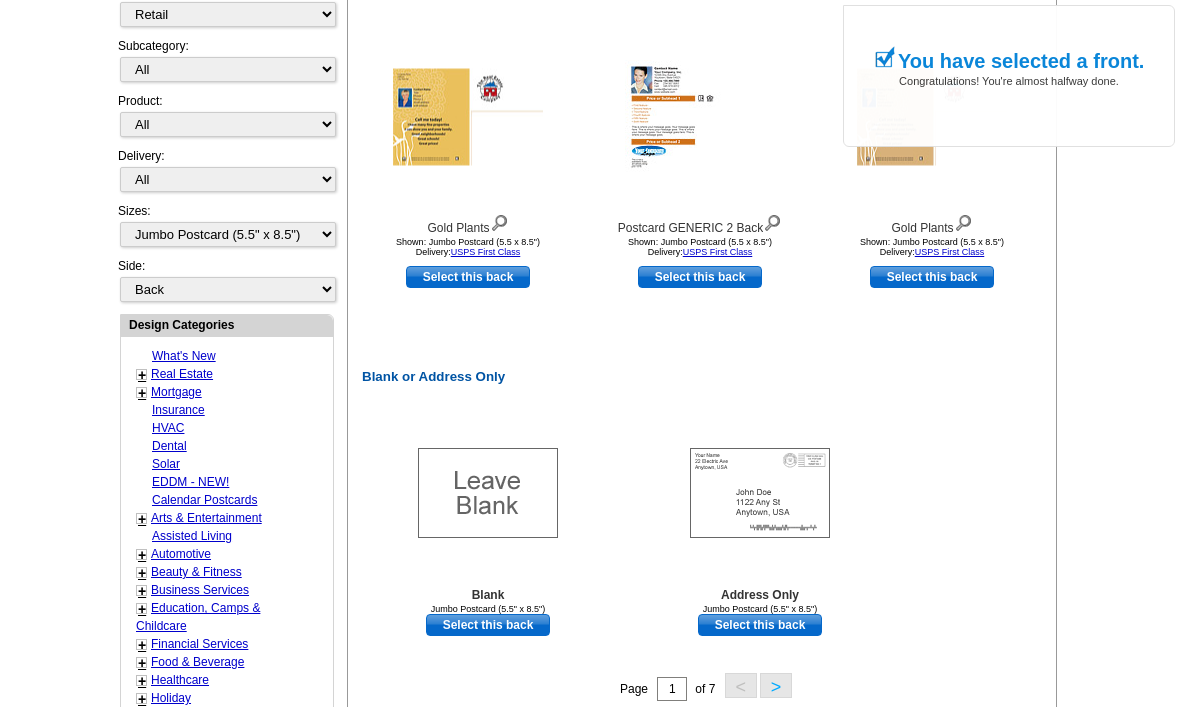 scroll, scrollTop: 722, scrollLeft: 0, axis: vertical 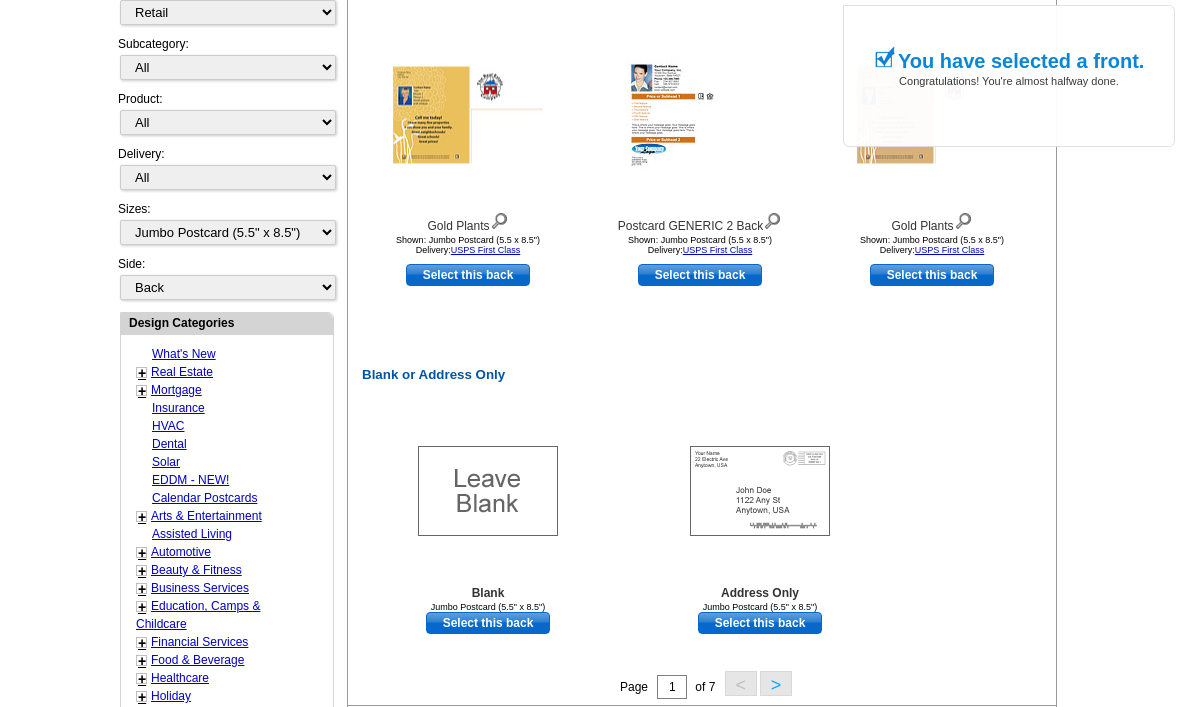 click on "Select this back" at bounding box center (760, 623) 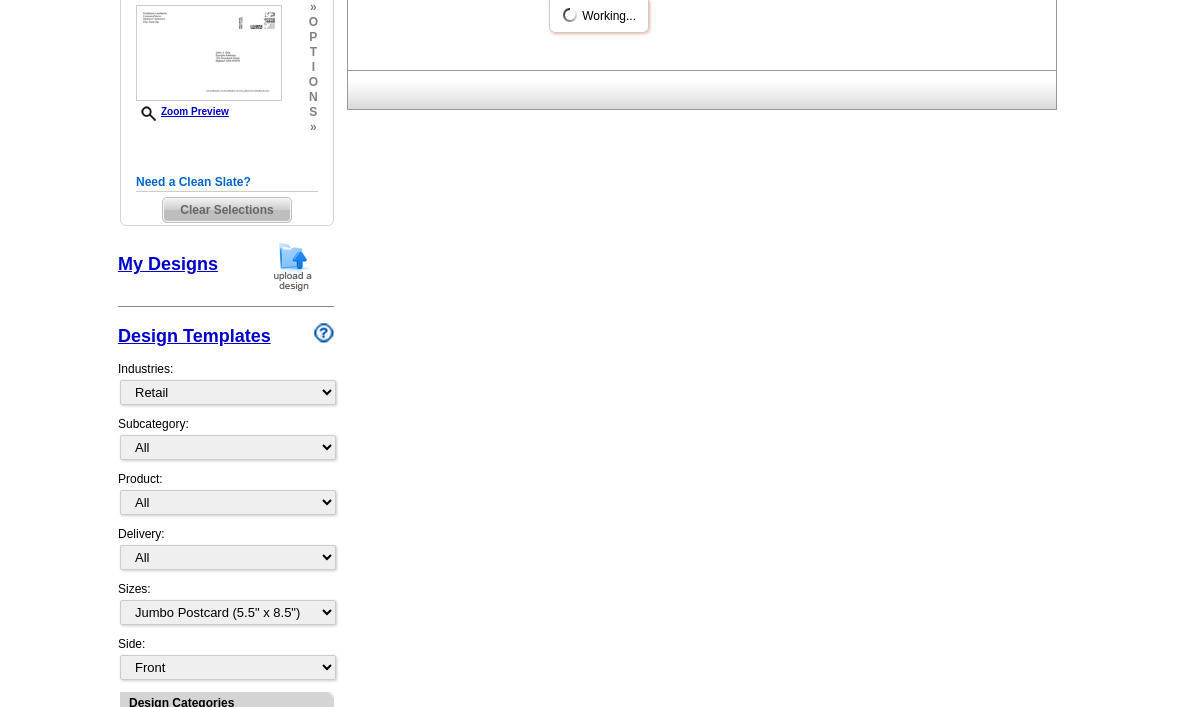 scroll, scrollTop: 330, scrollLeft: 0, axis: vertical 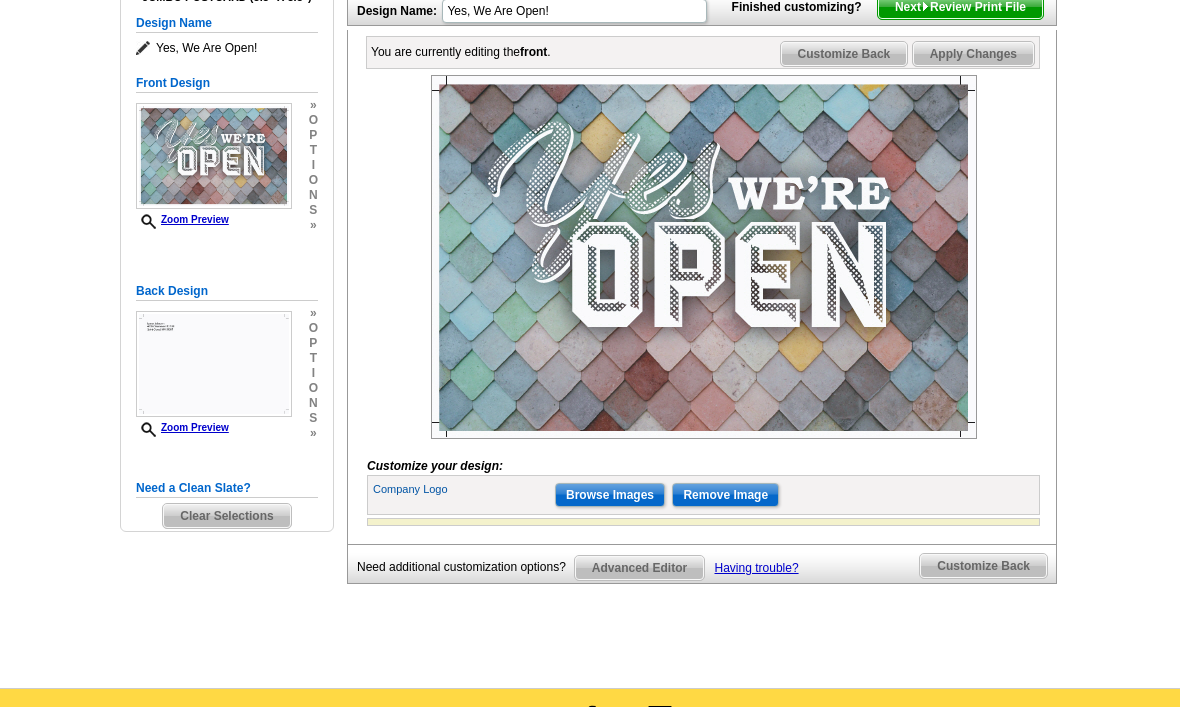 click on "Browse Images" at bounding box center (610, 496) 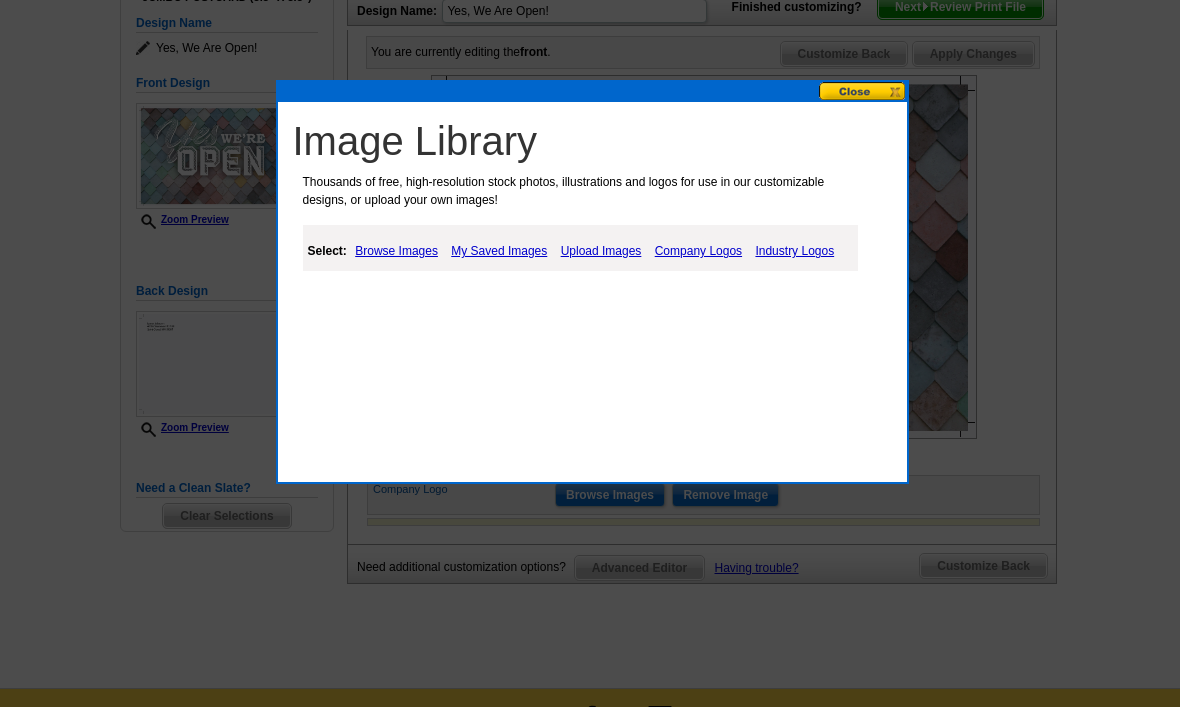 click on "My Saved Images" at bounding box center (499, 251) 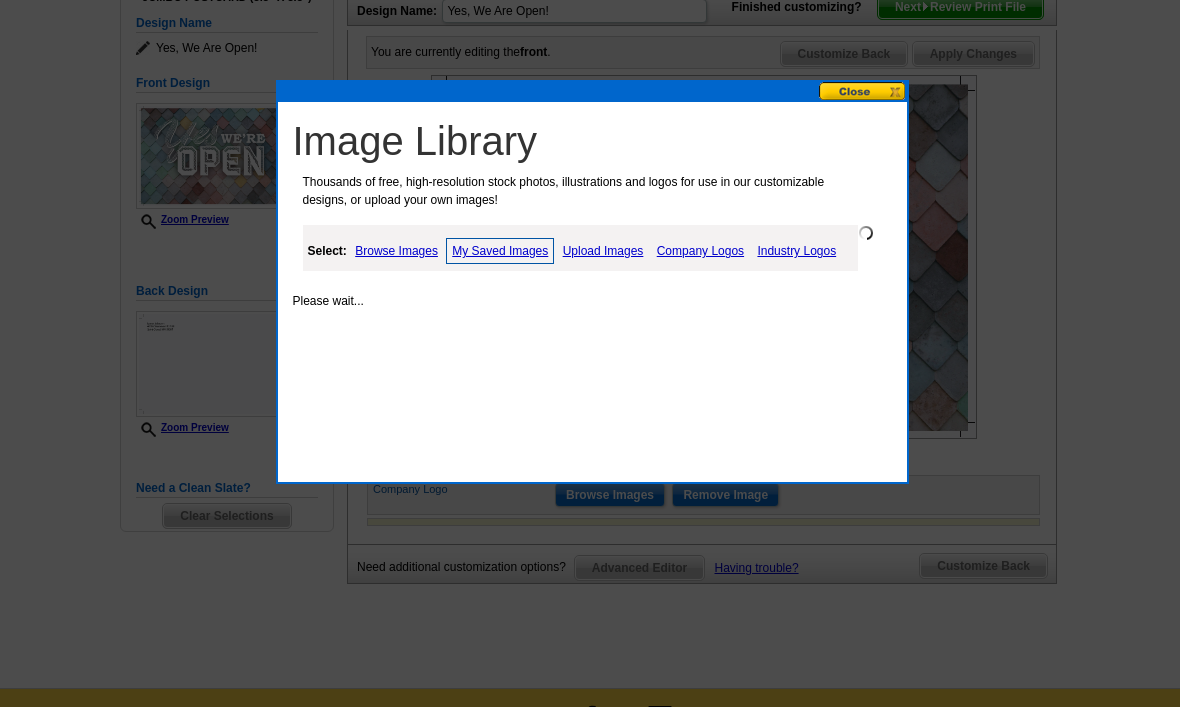click on "My Saved Images" at bounding box center (500, 251) 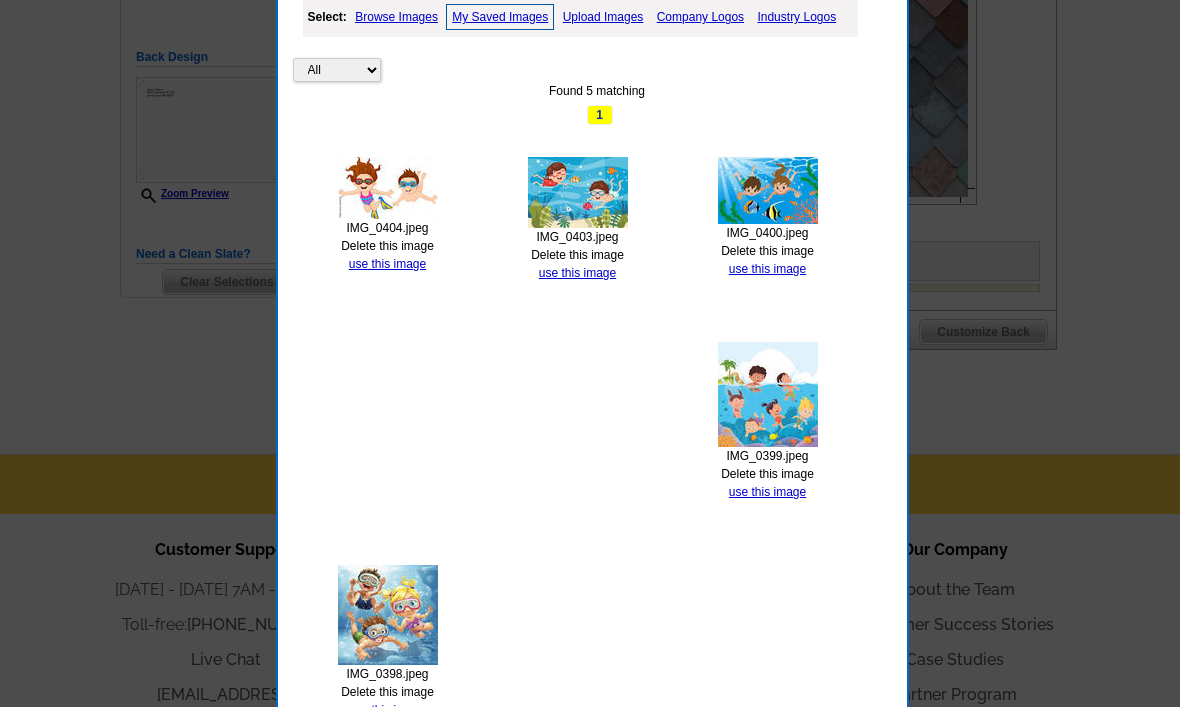 scroll, scrollTop: 507, scrollLeft: 0, axis: vertical 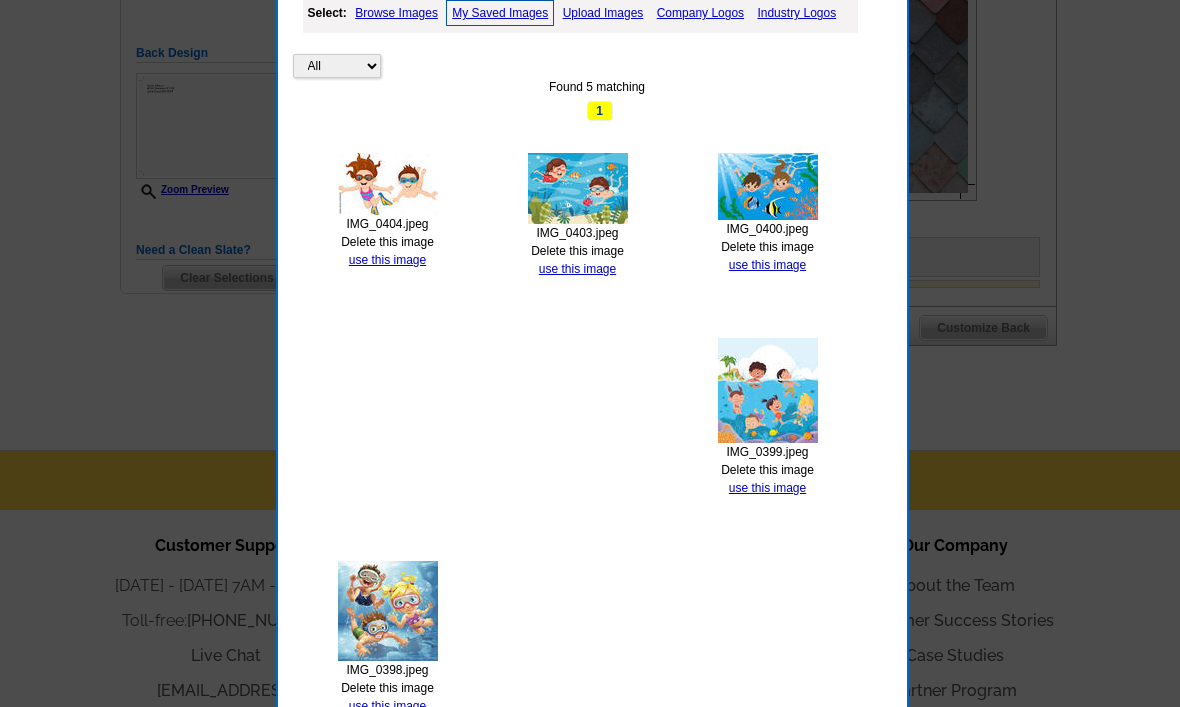 click on "use this image" at bounding box center [387, 706] 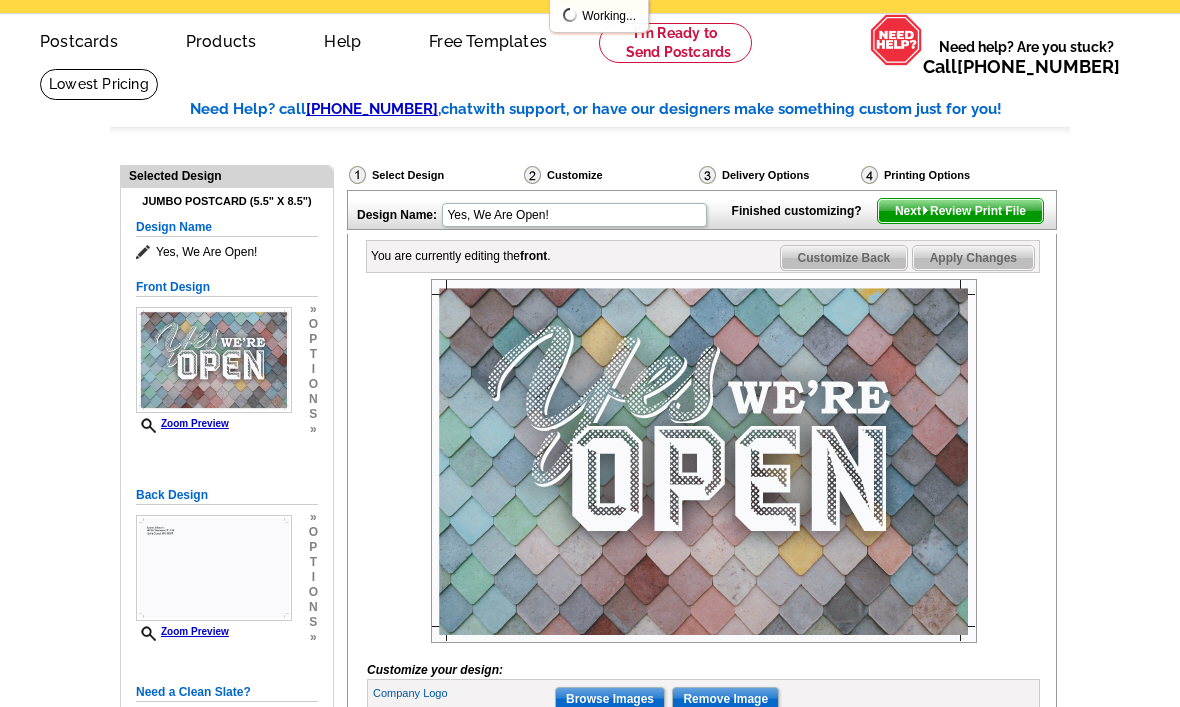 scroll, scrollTop: 67, scrollLeft: 0, axis: vertical 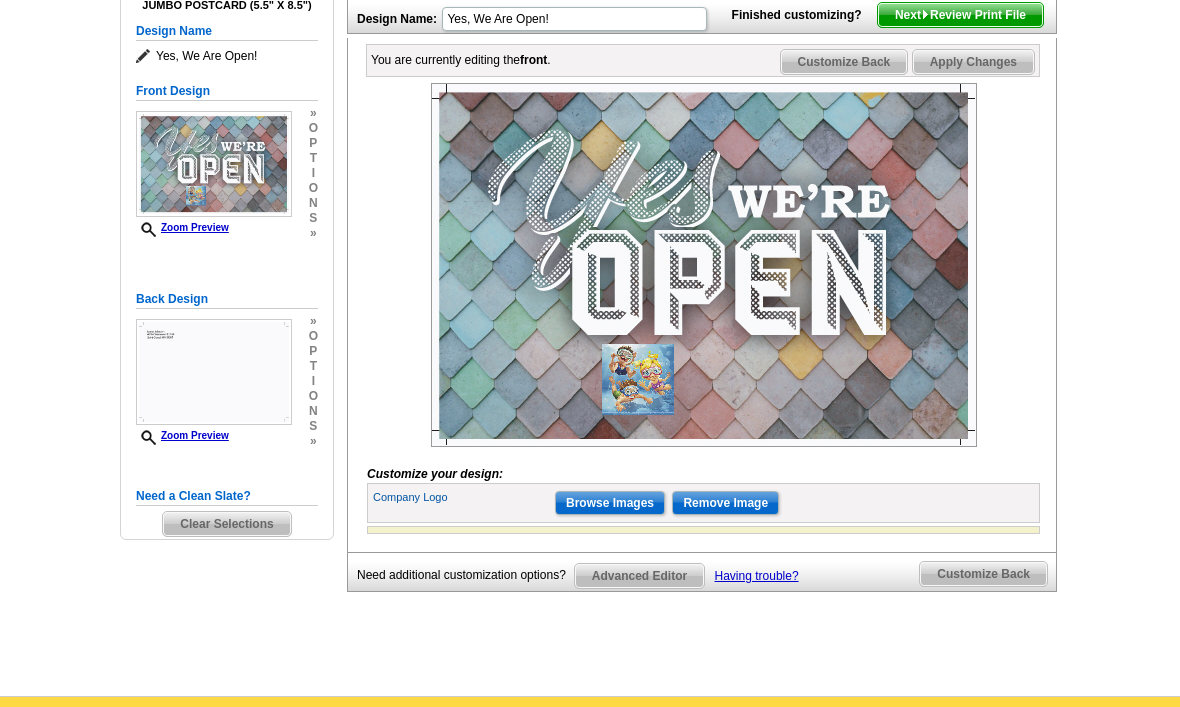 click on "Remove Image" at bounding box center [725, 504] 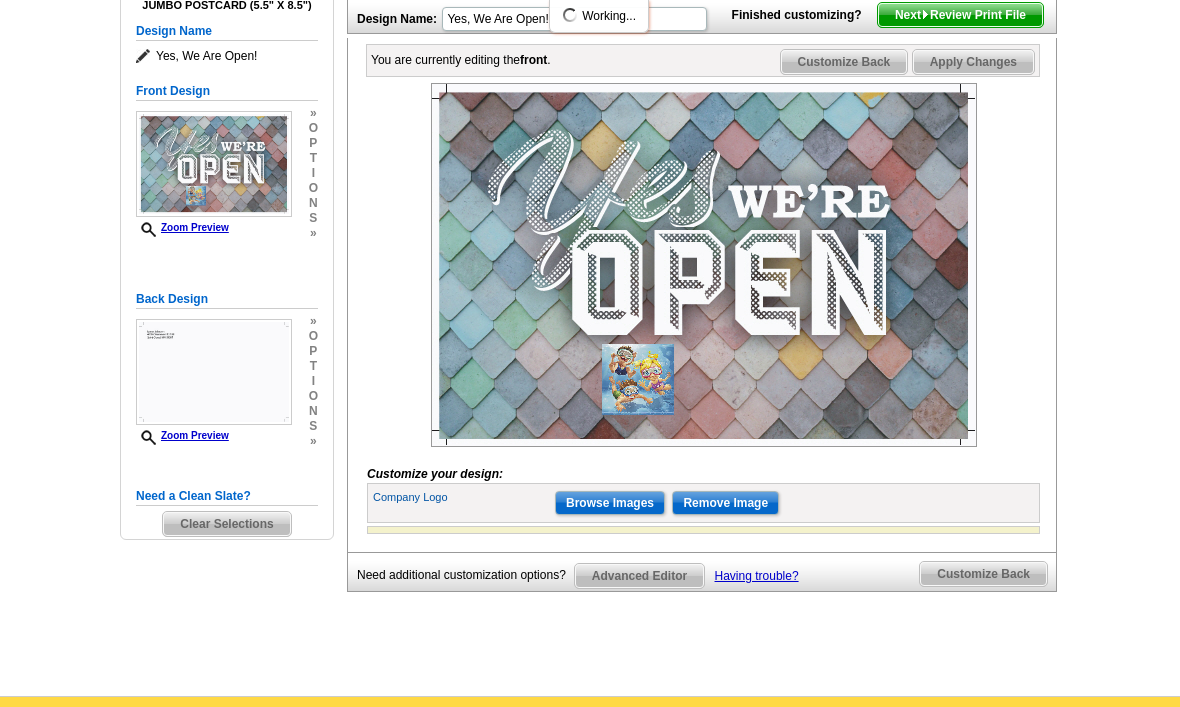 click on "Browse Images" at bounding box center [610, 503] 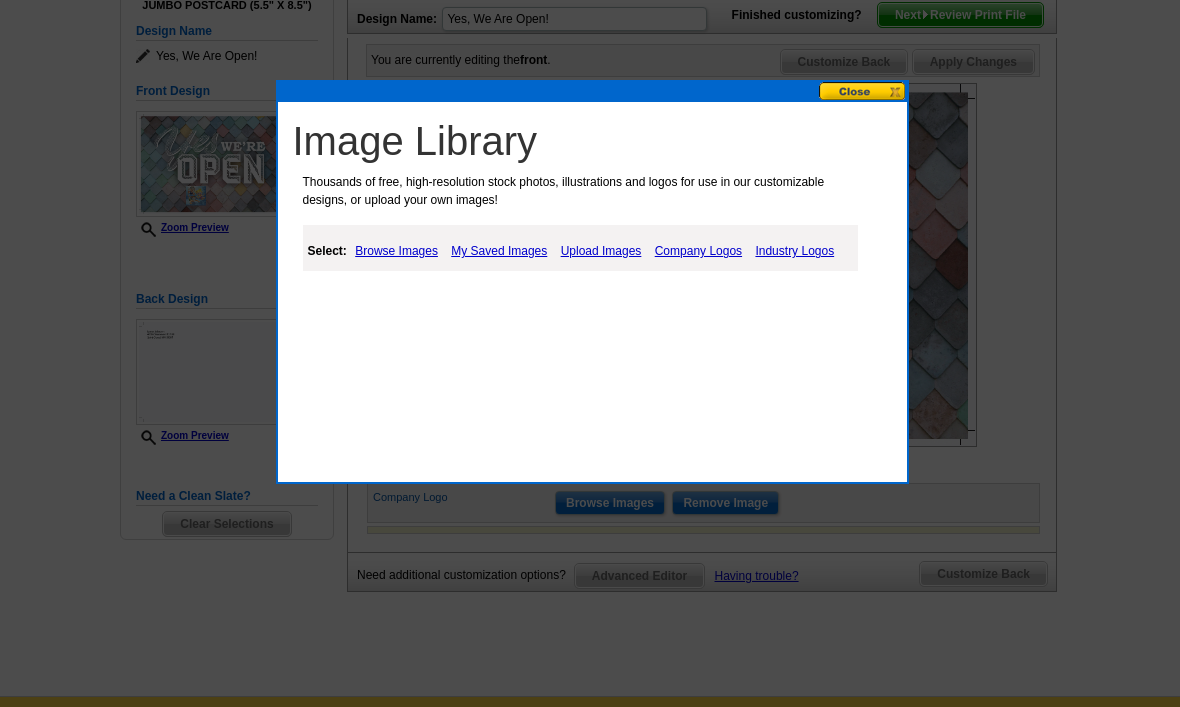 click on "My Saved Images" at bounding box center (499, 251) 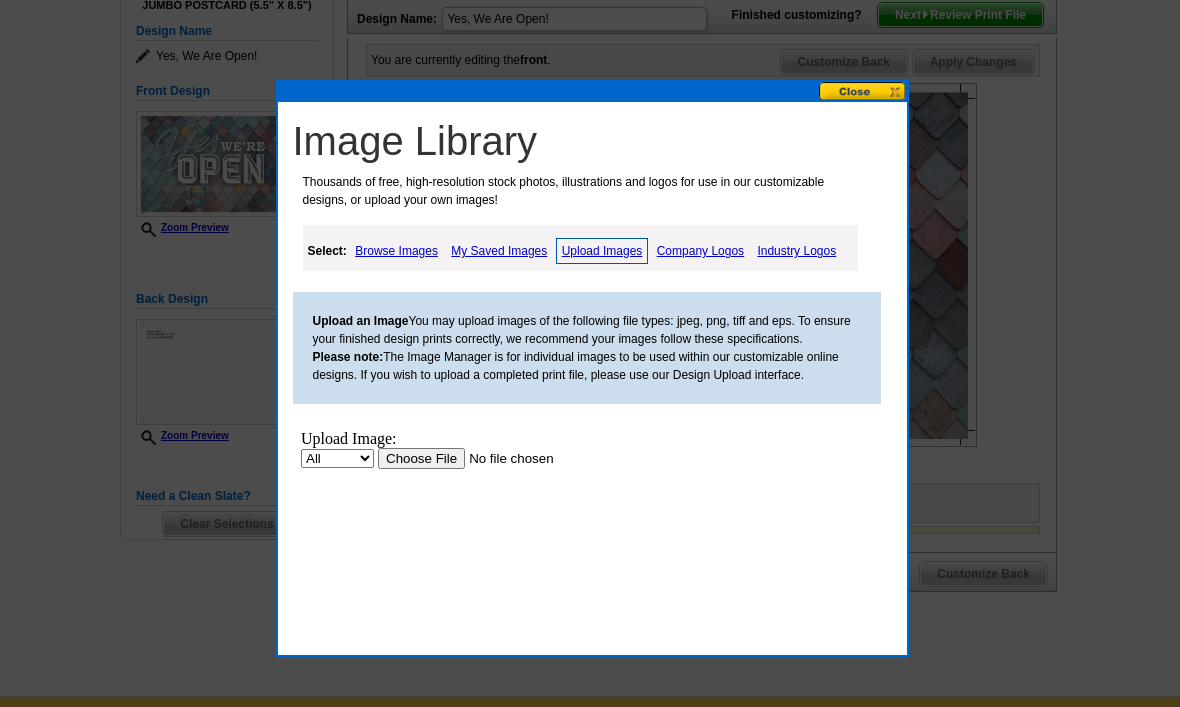 scroll, scrollTop: 0, scrollLeft: 0, axis: both 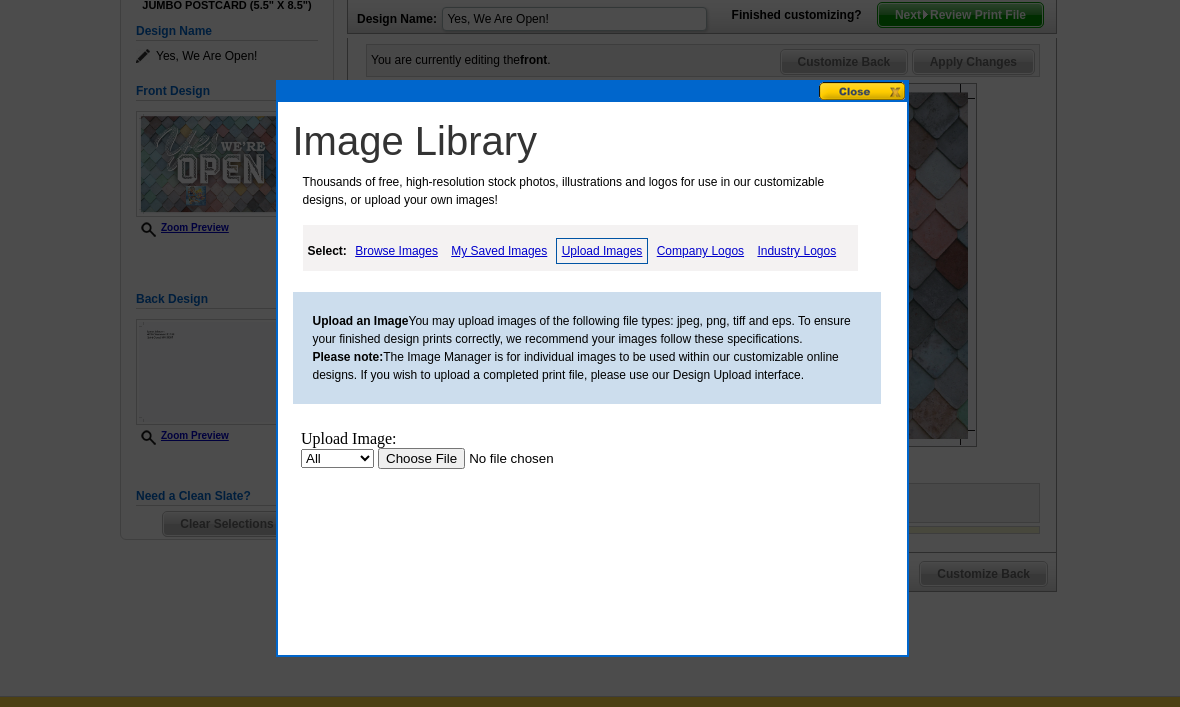click at bounding box center [503, 458] 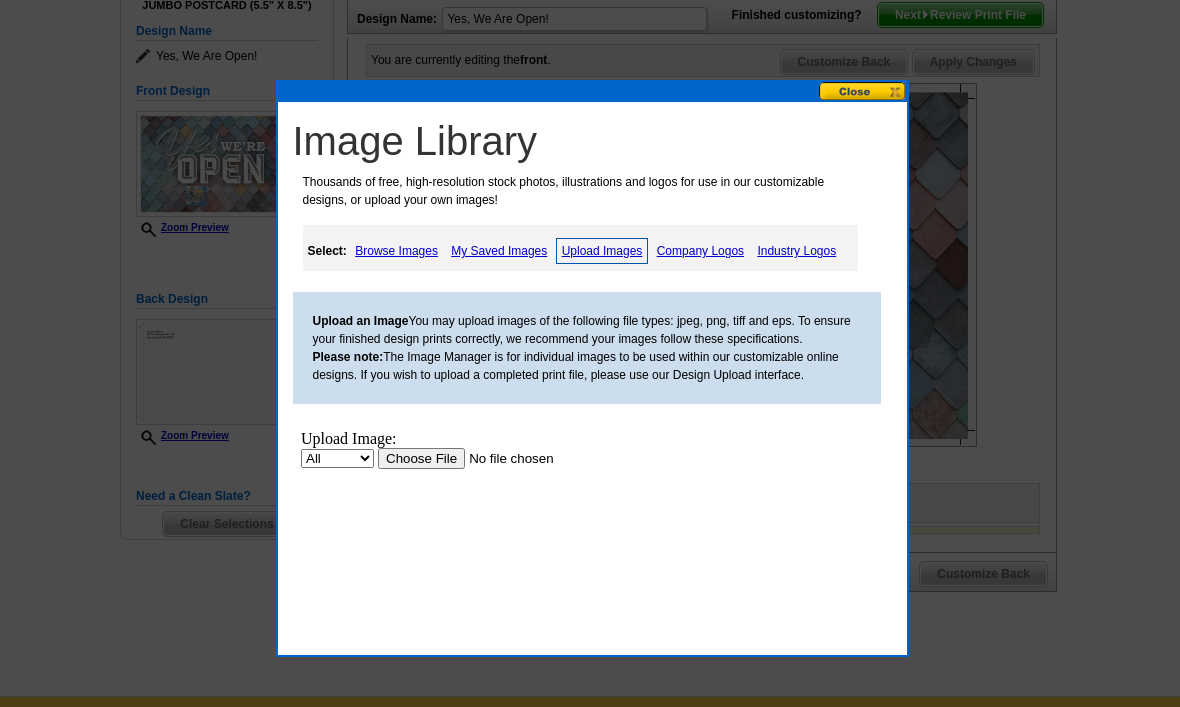 click at bounding box center (503, 458) 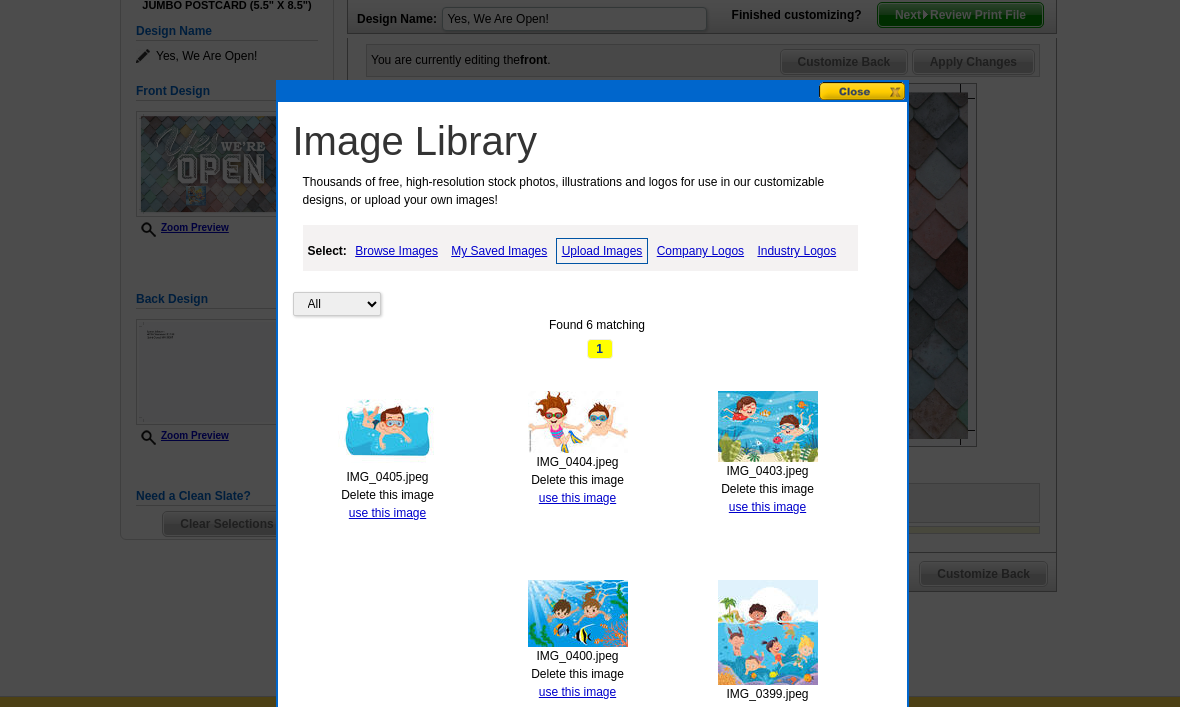 click on "use this image" at bounding box center [387, 513] 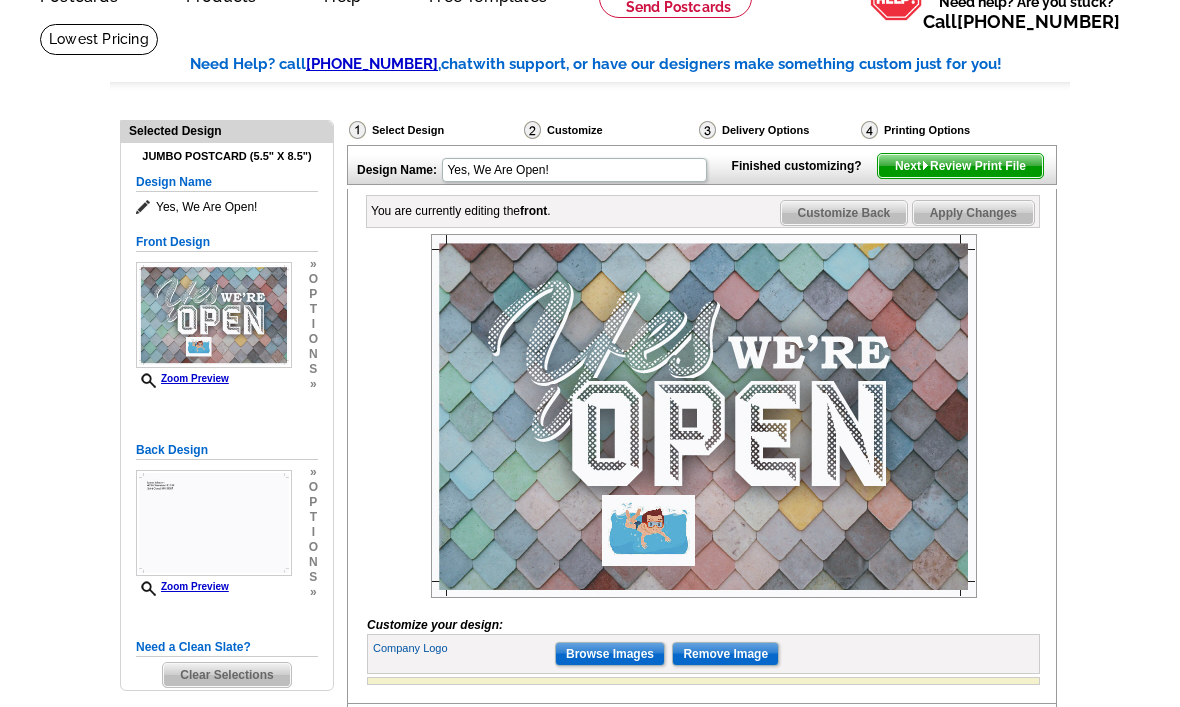 scroll, scrollTop: 112, scrollLeft: 0, axis: vertical 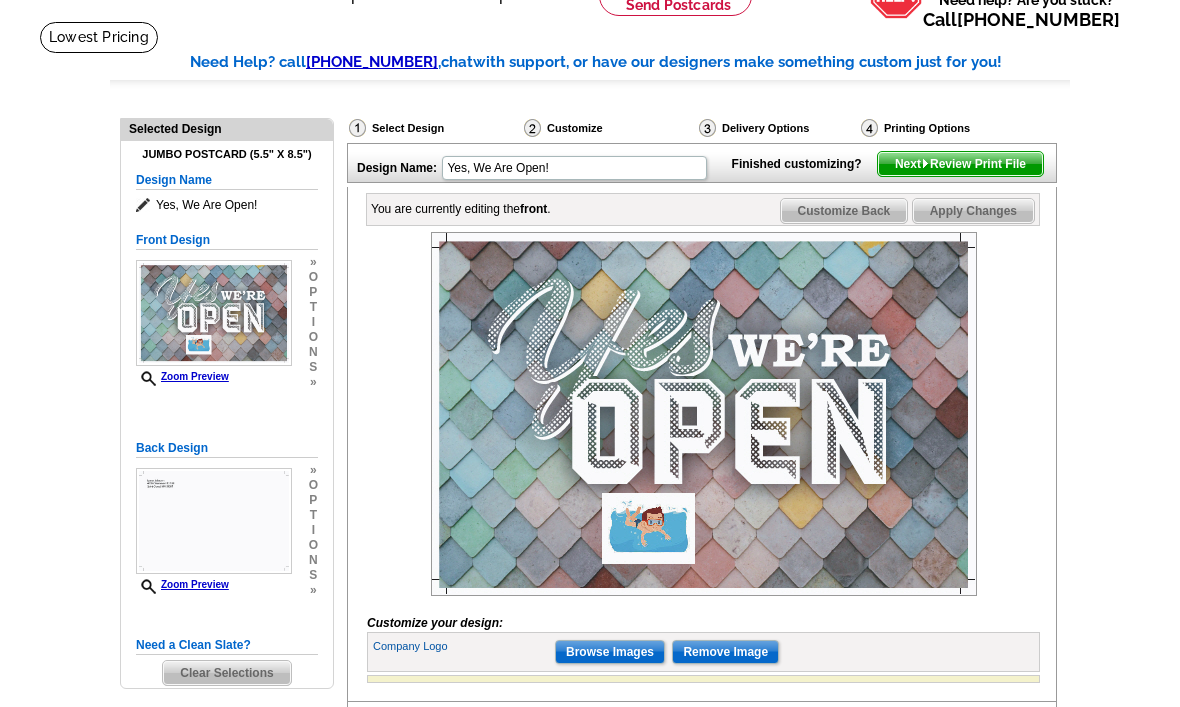 click on "Customize Back" at bounding box center (844, 211) 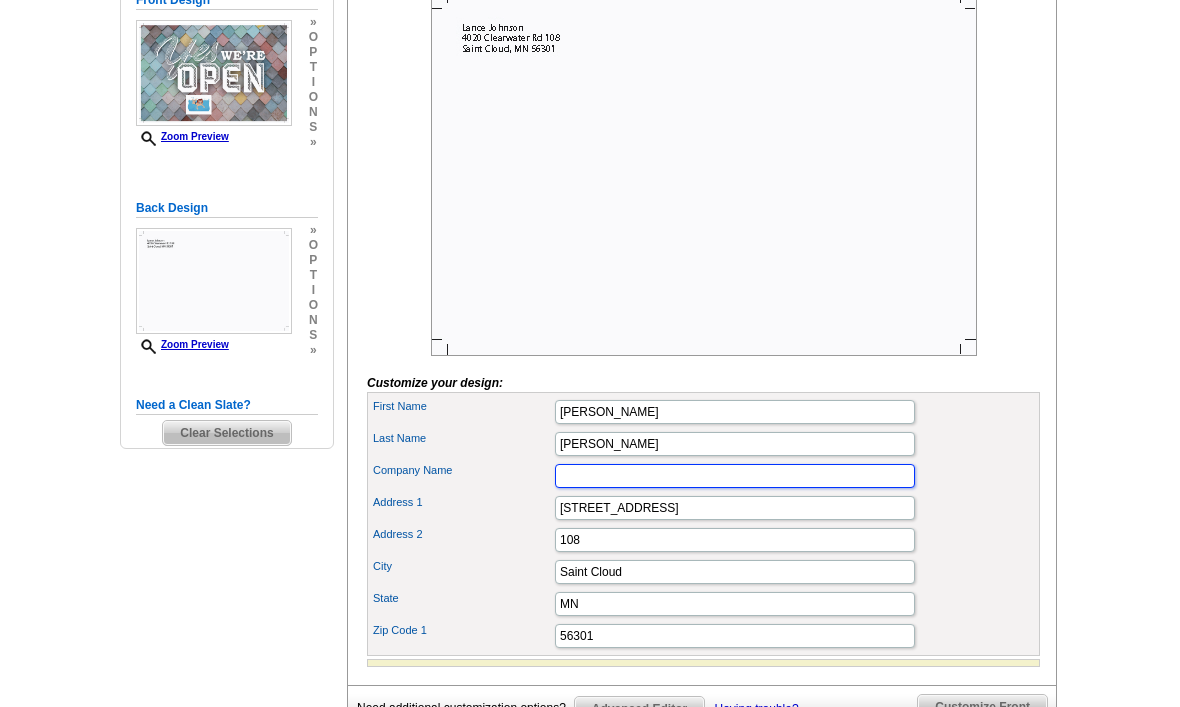click on "Company Name" at bounding box center (735, 477) 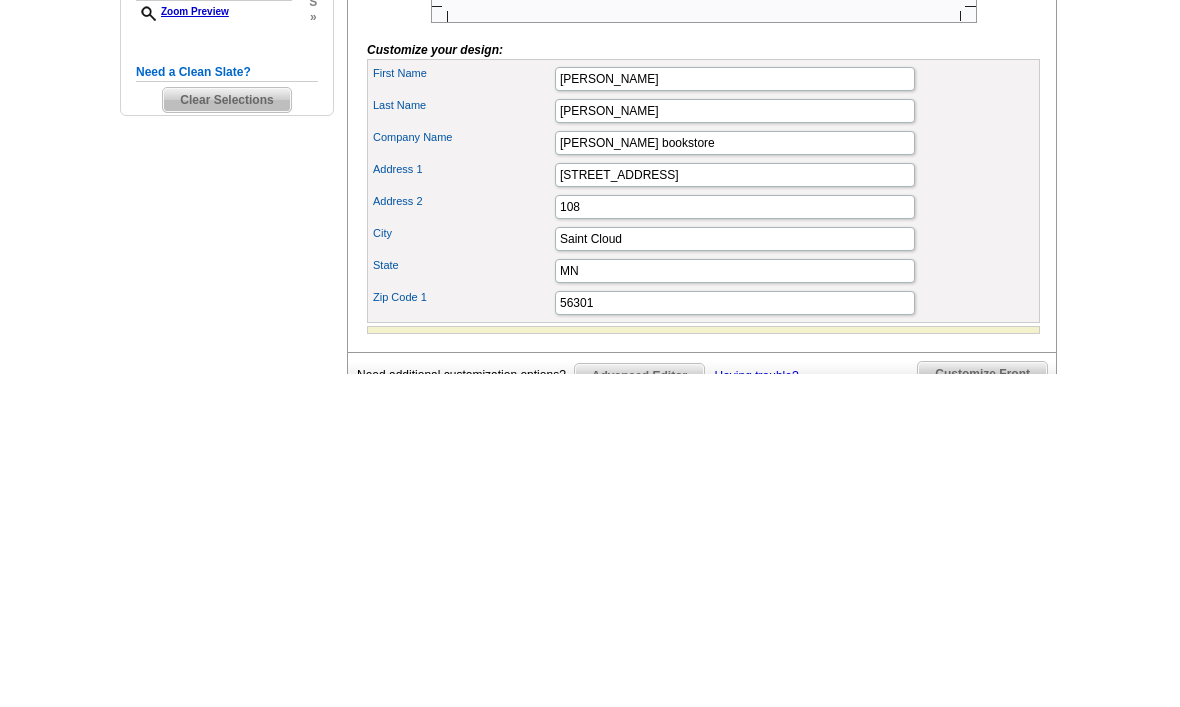 scroll, scrollTop: 685, scrollLeft: 0, axis: vertical 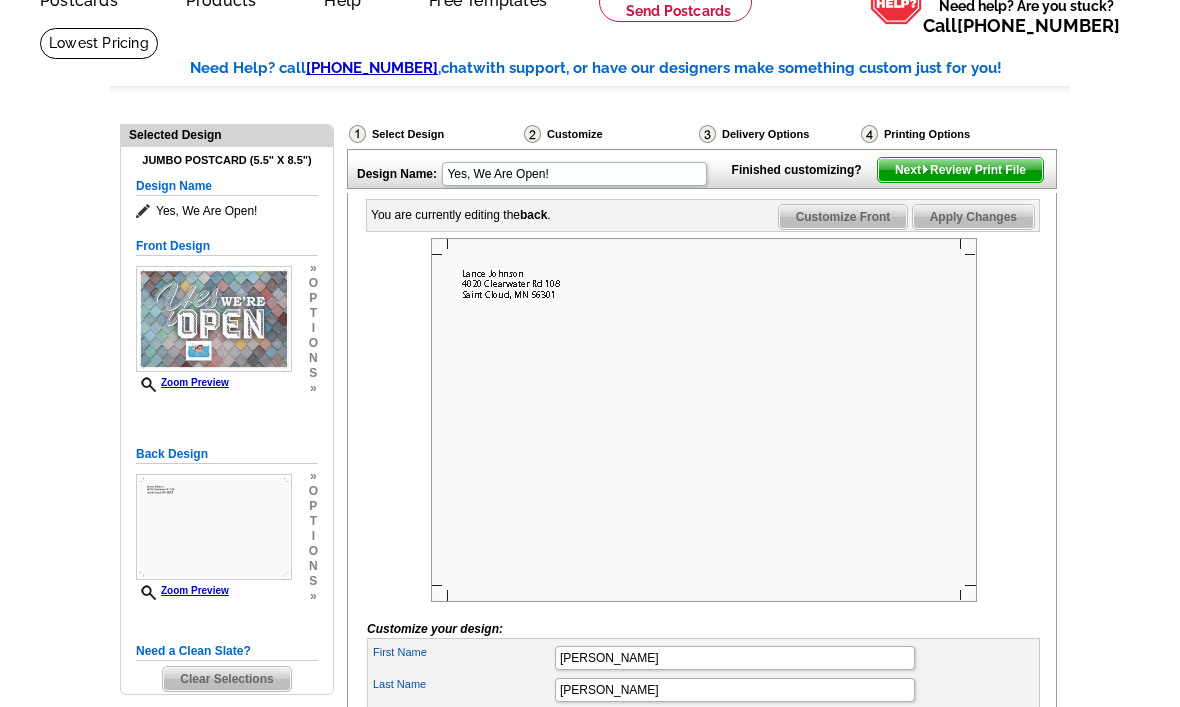 type on "Lance bookstore" 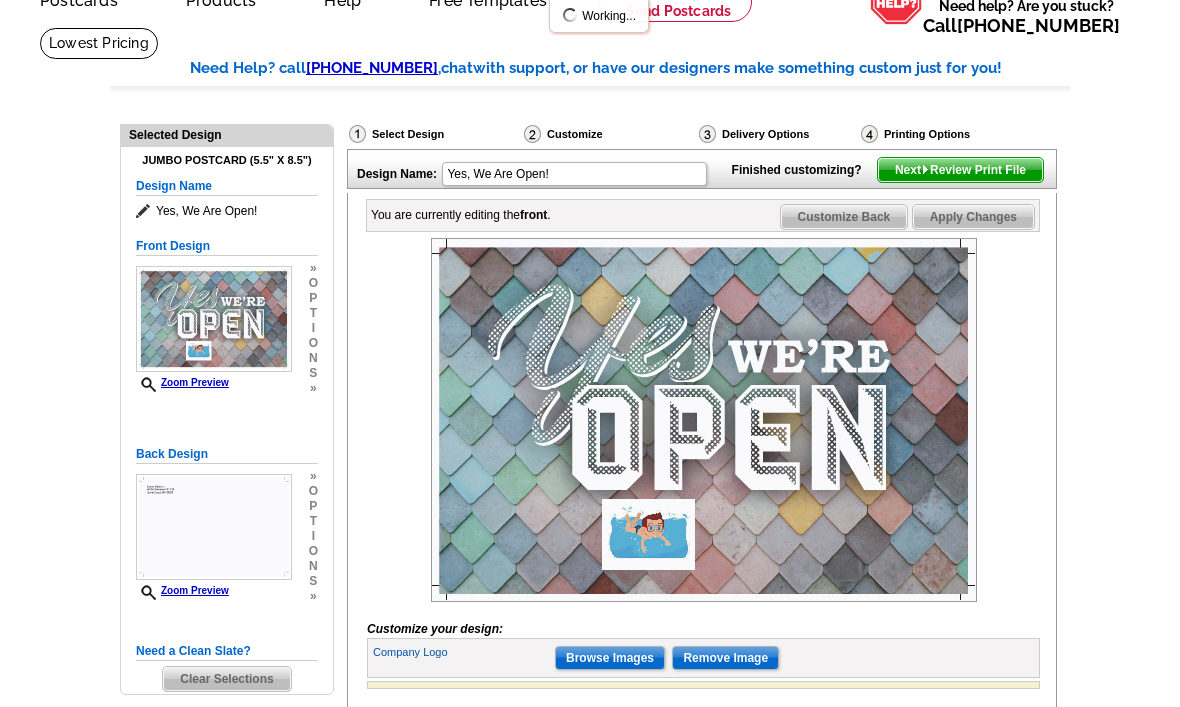 scroll, scrollTop: 0, scrollLeft: 0, axis: both 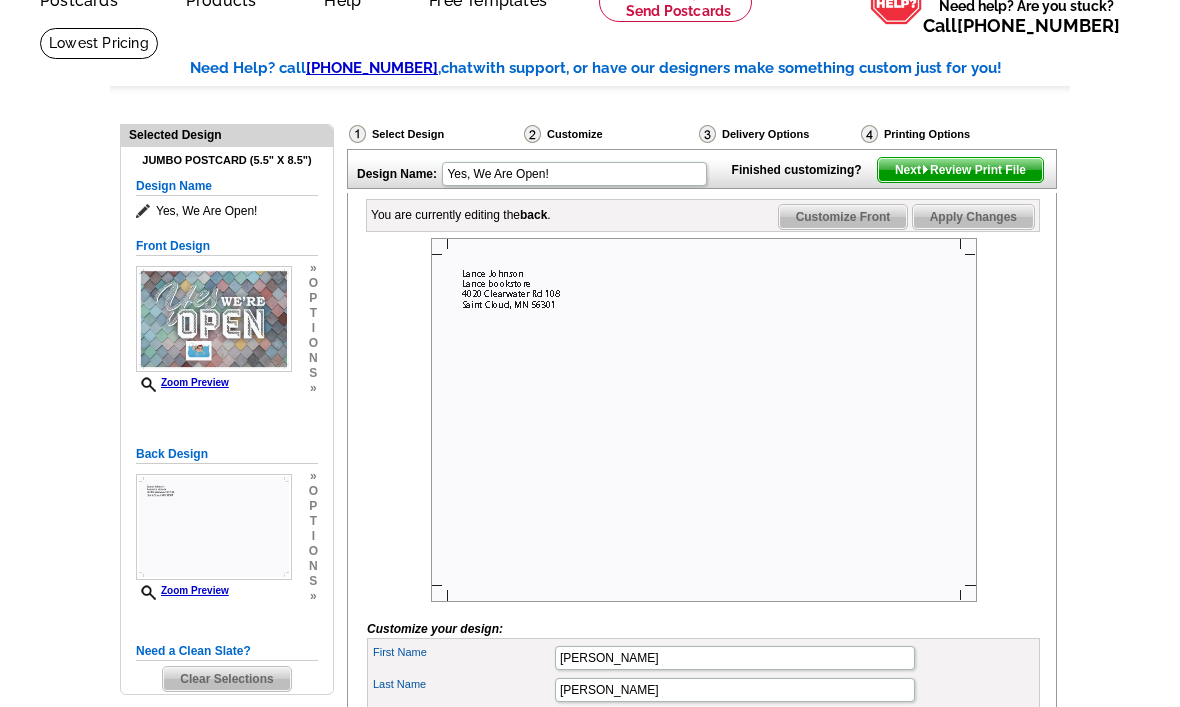click on "Next   Review Print File" at bounding box center (960, 170) 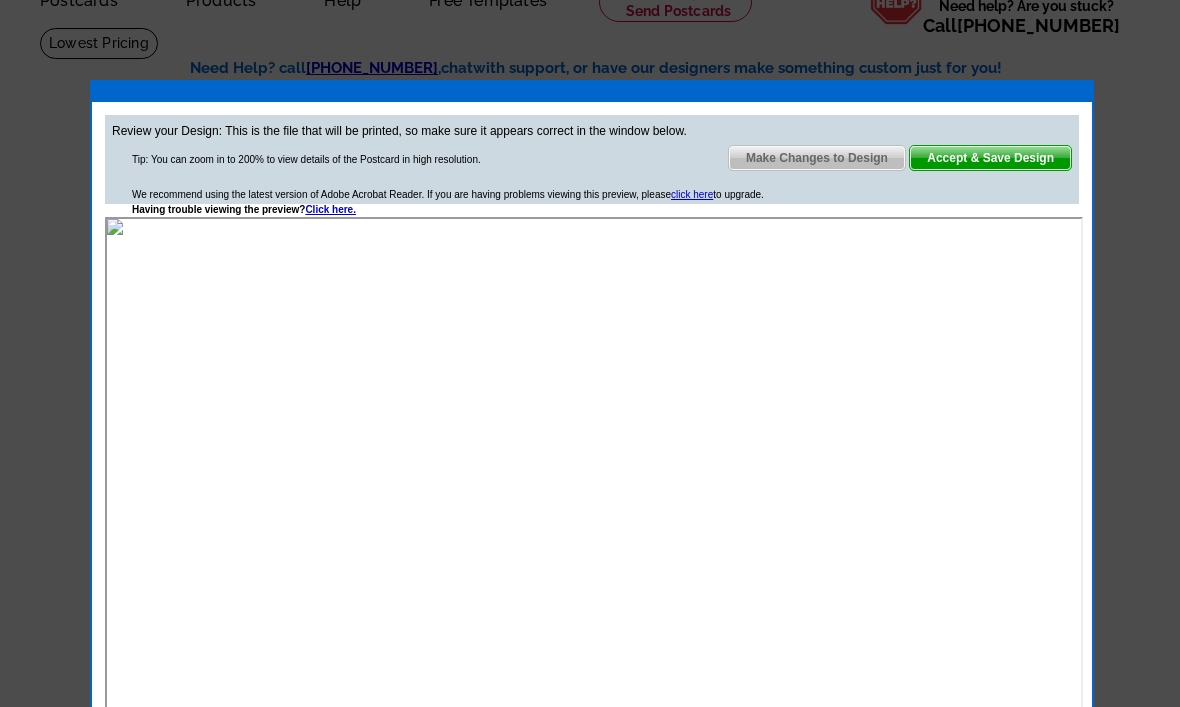 scroll, scrollTop: 0, scrollLeft: 0, axis: both 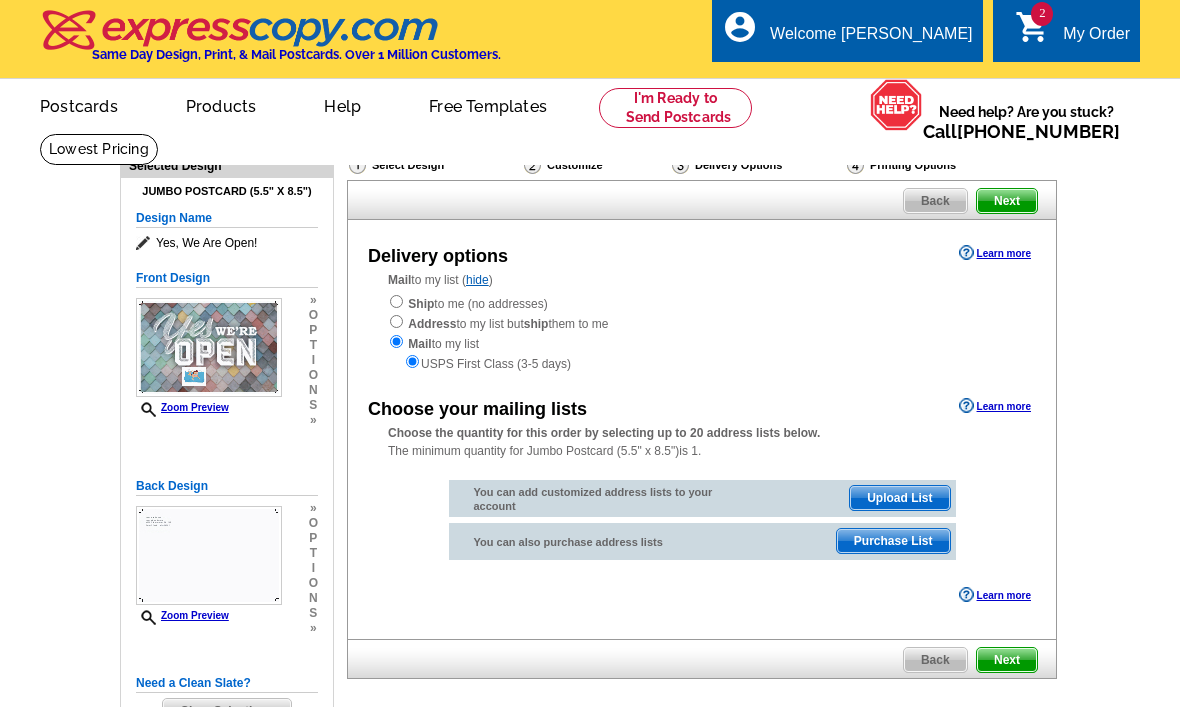 click on "Ship  to me (no addresses)
Address  to my list but  ship  them to me
Mail  to my list
USPS First Class                                                    (3-5 days)" at bounding box center (702, 333) 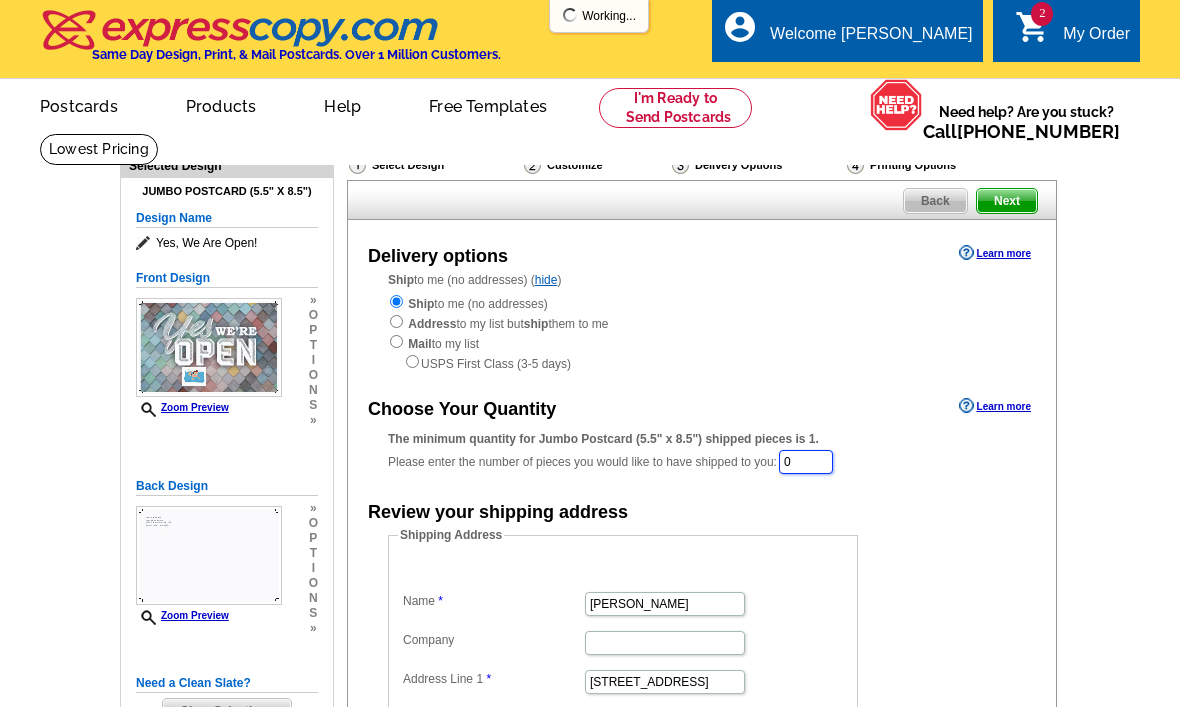 click on "0" at bounding box center (806, 462) 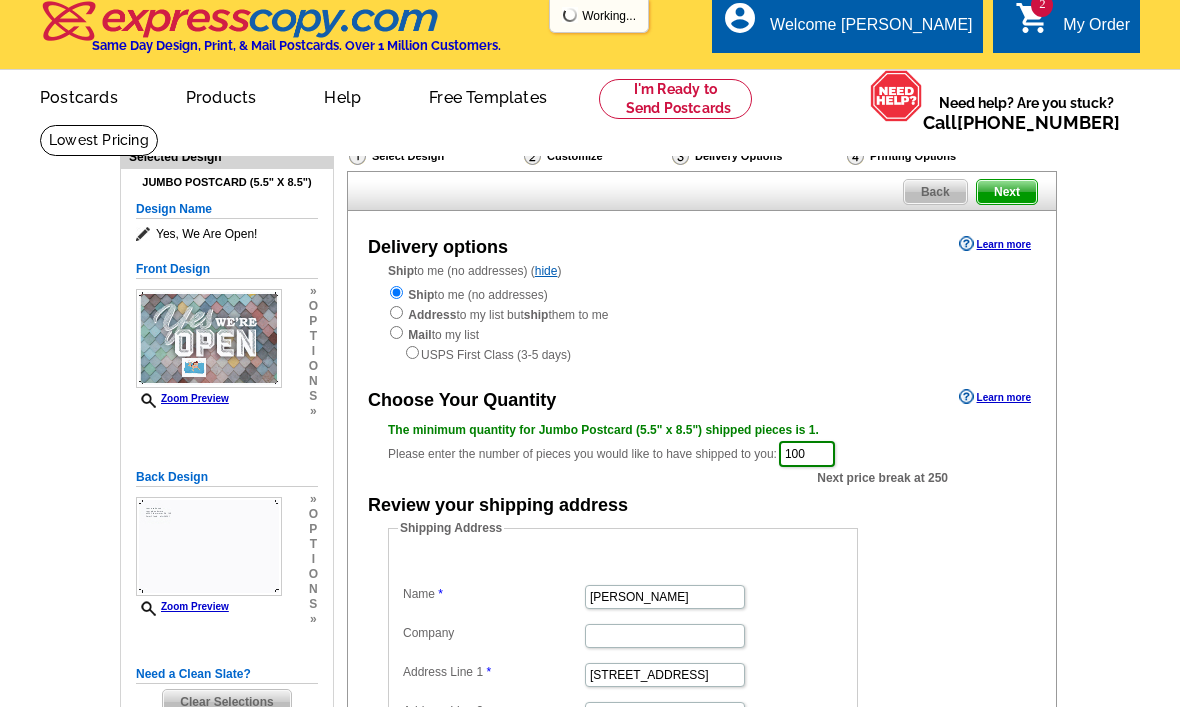 scroll, scrollTop: 0, scrollLeft: 0, axis: both 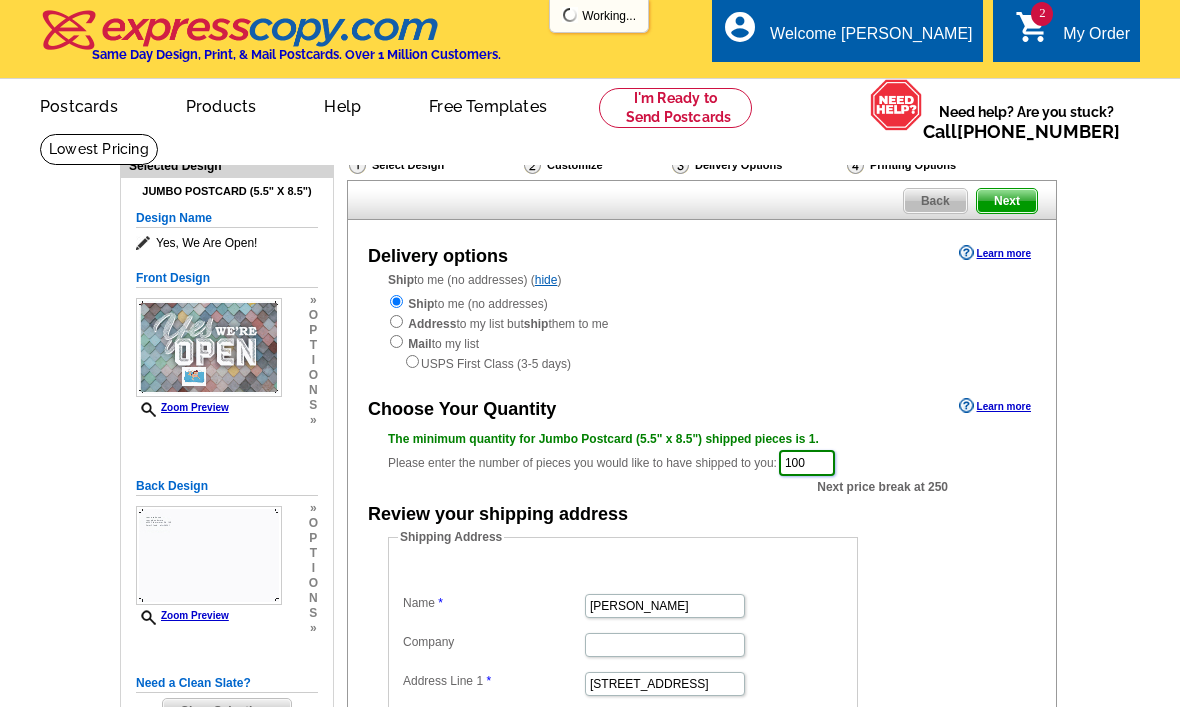 type on "100" 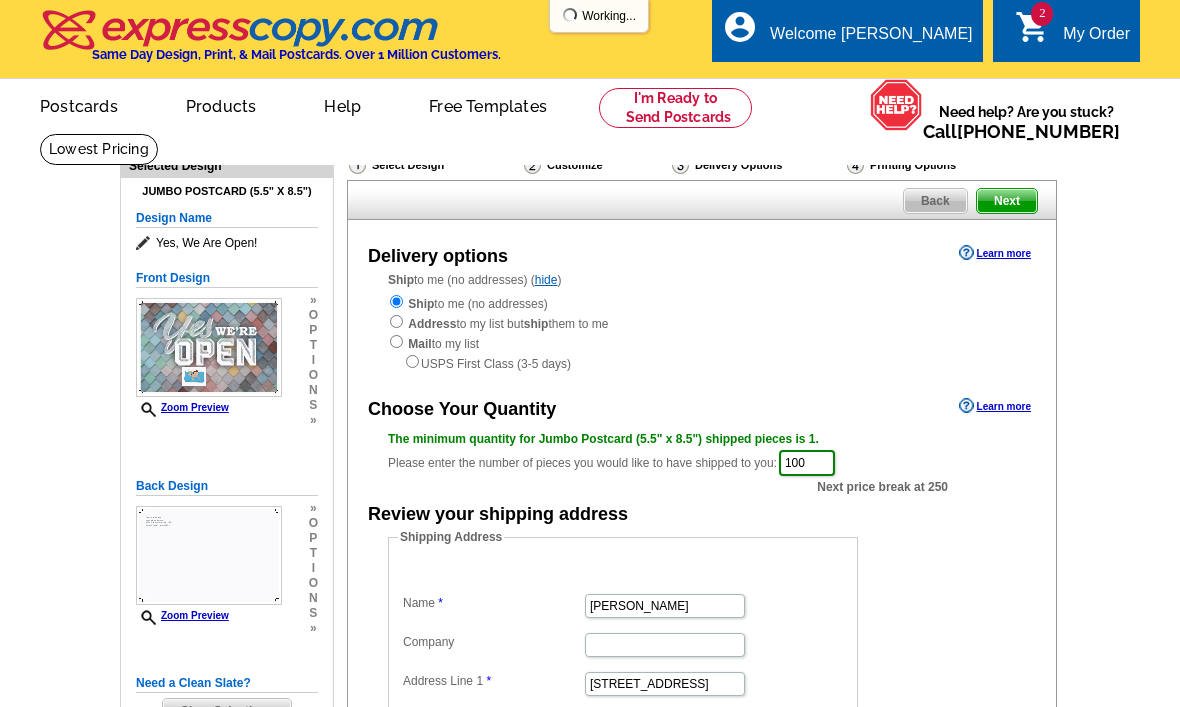 click on "Next" at bounding box center (1007, 201) 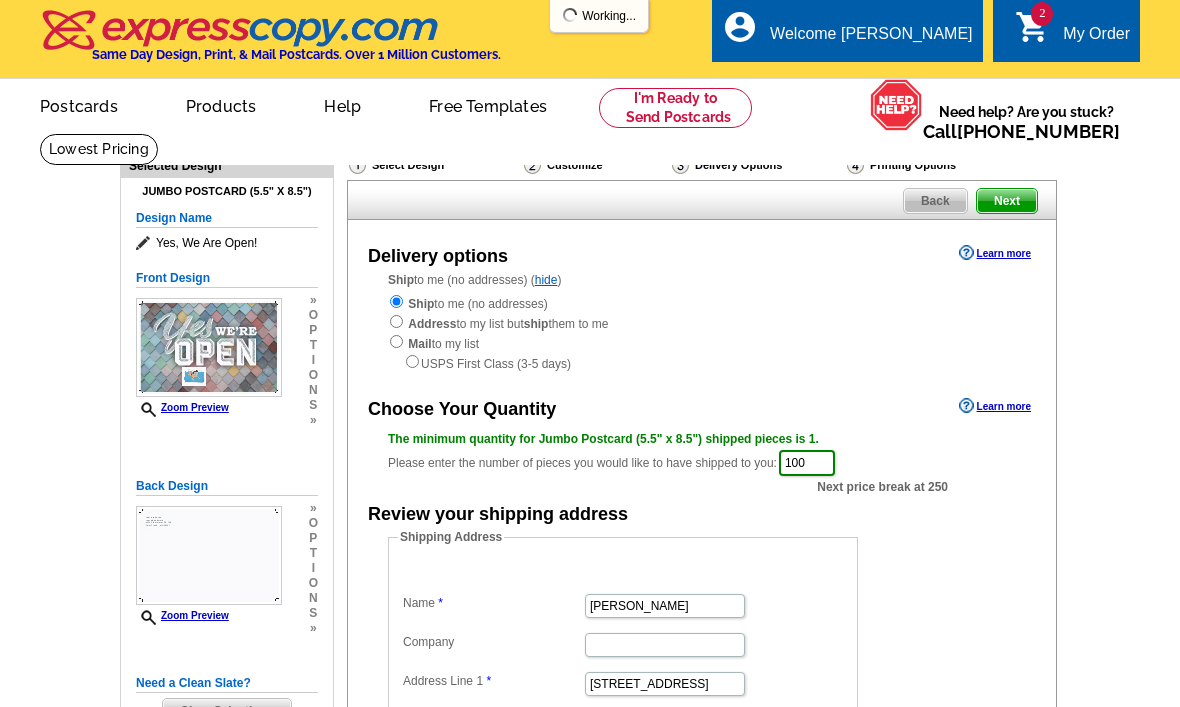click on "Next" at bounding box center (1007, 201) 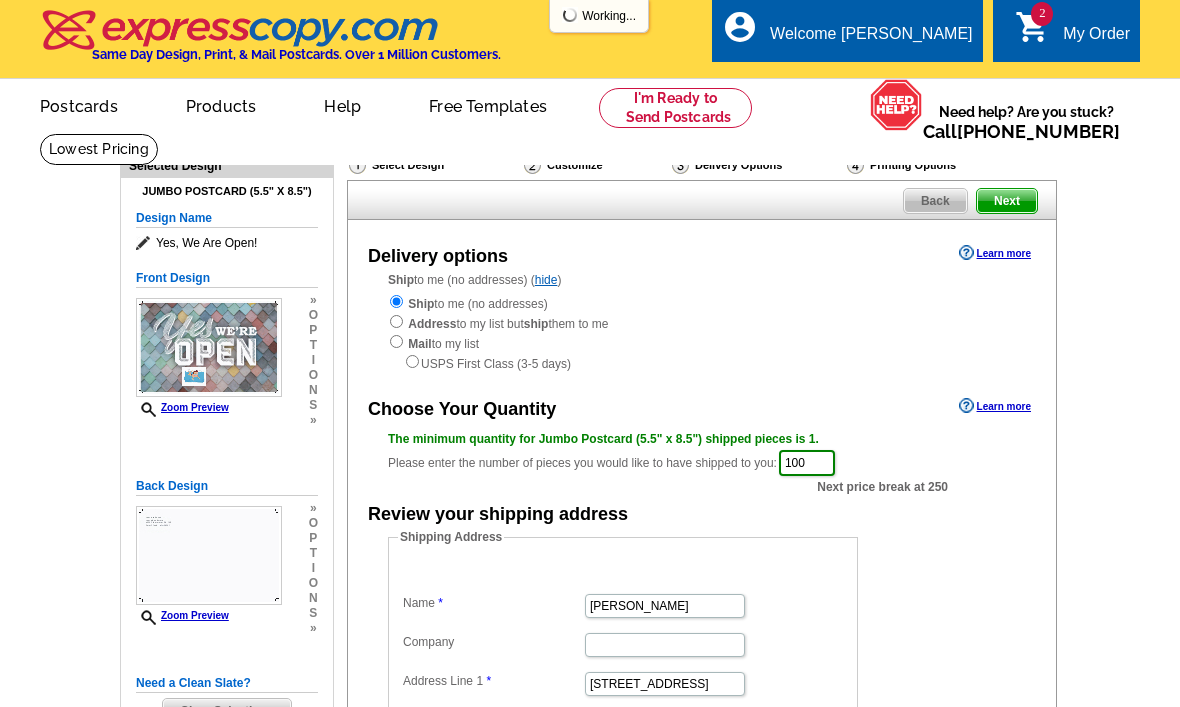 click on "Next" at bounding box center [1007, 201] 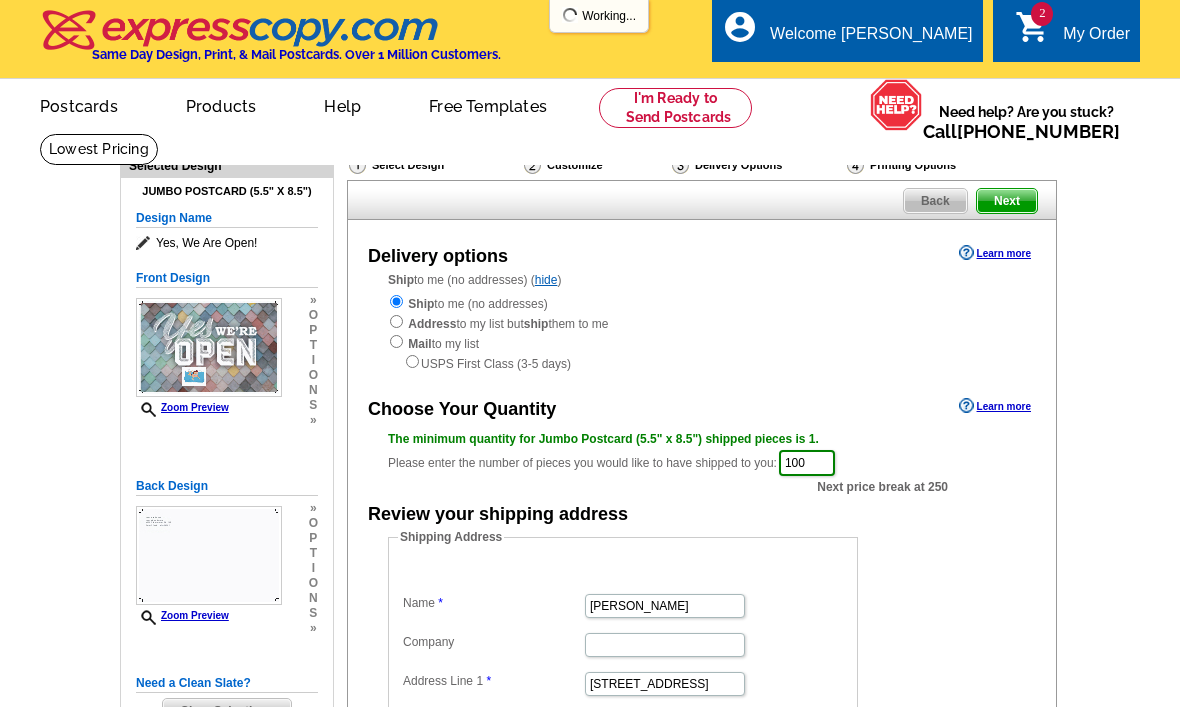 click on "Next" at bounding box center [1007, 201] 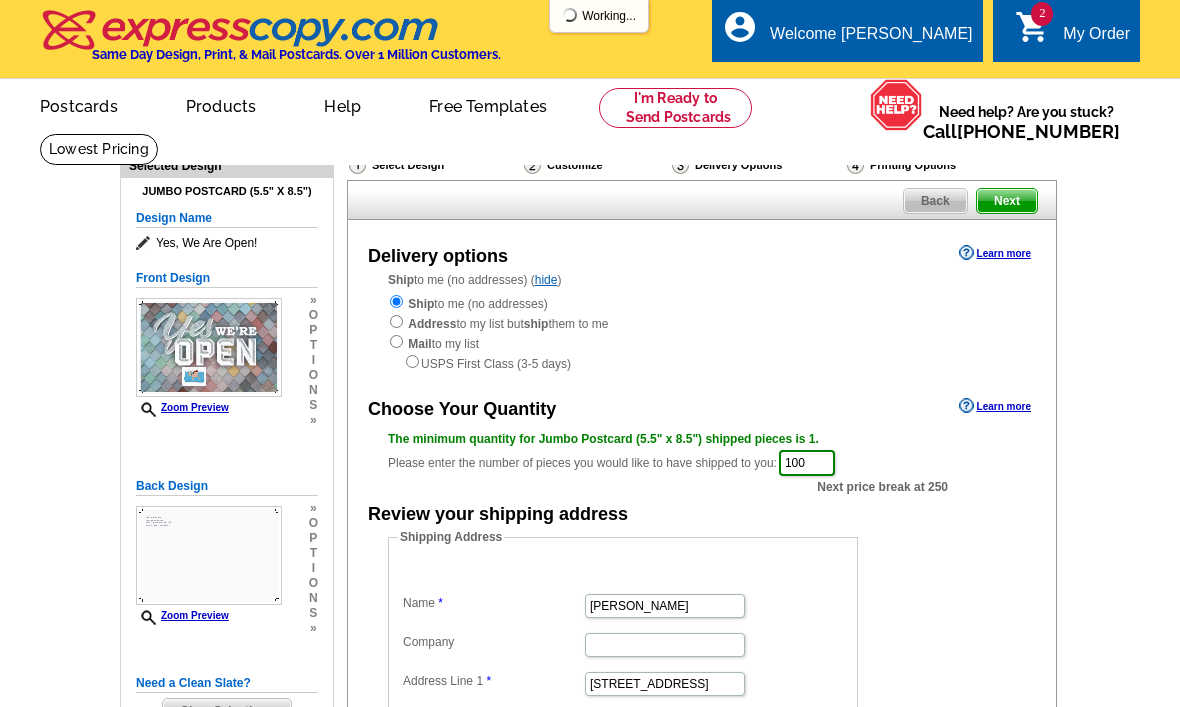click on "Next" at bounding box center (1007, 201) 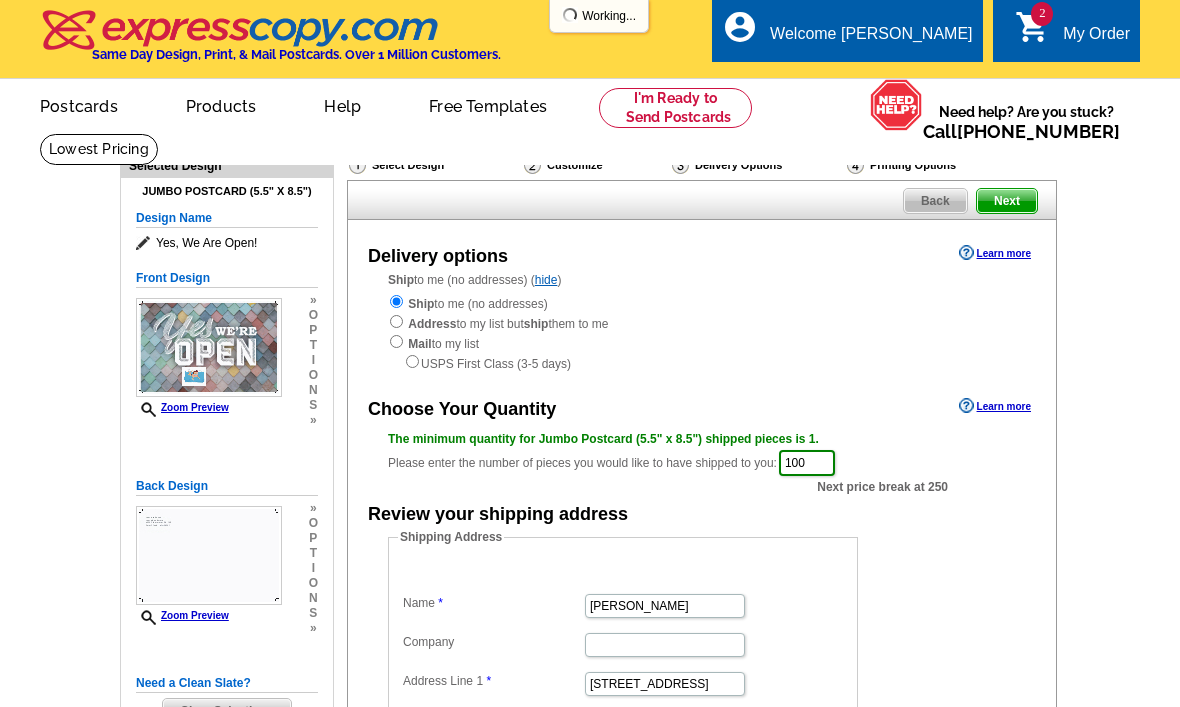 click on "Next" at bounding box center (1007, 201) 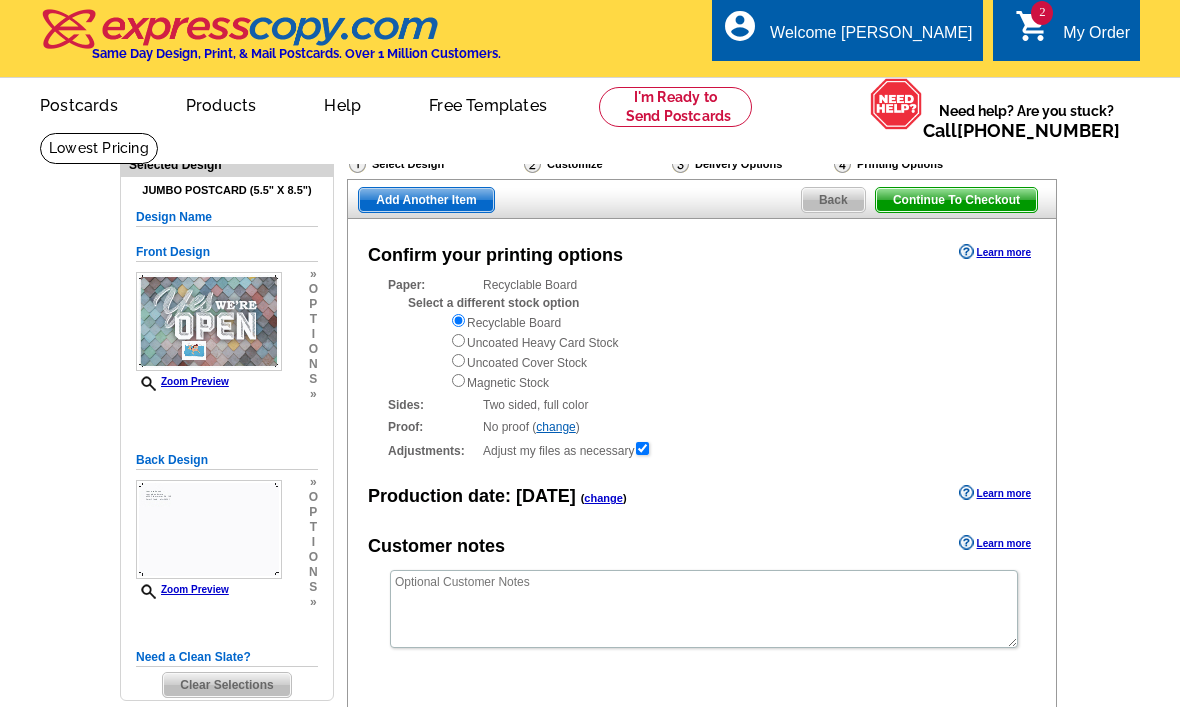 scroll, scrollTop: 0, scrollLeft: 0, axis: both 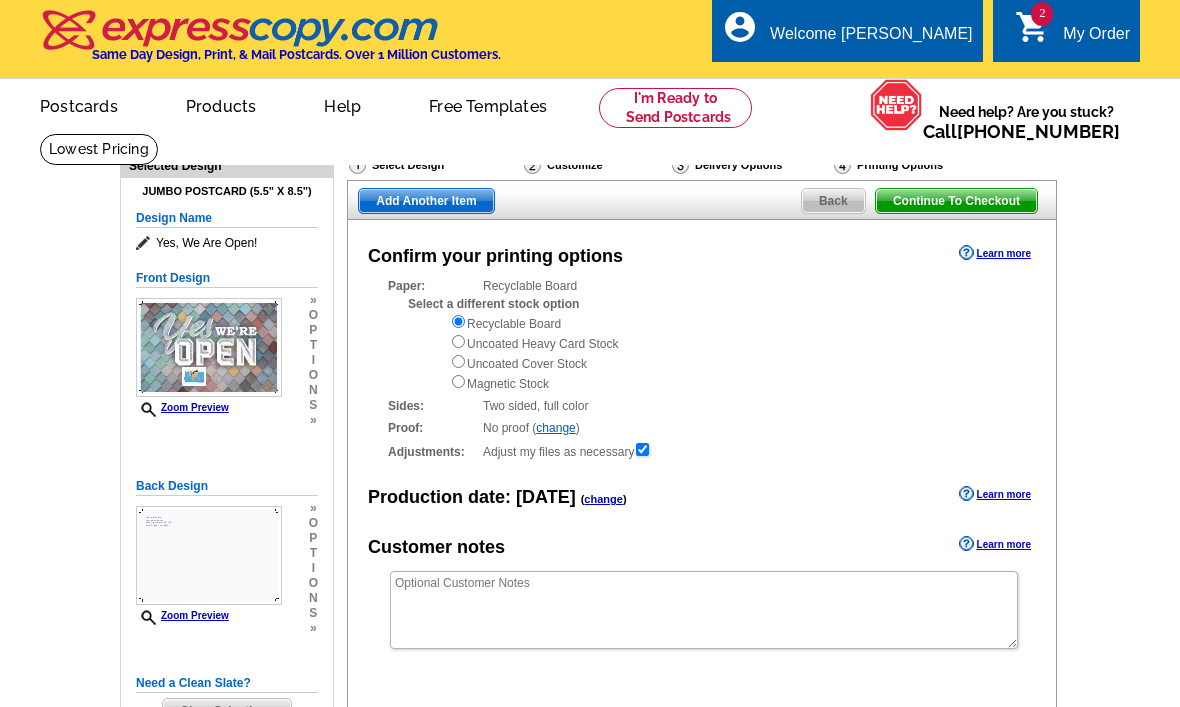 click on "Printing Options" at bounding box center [919, 167] 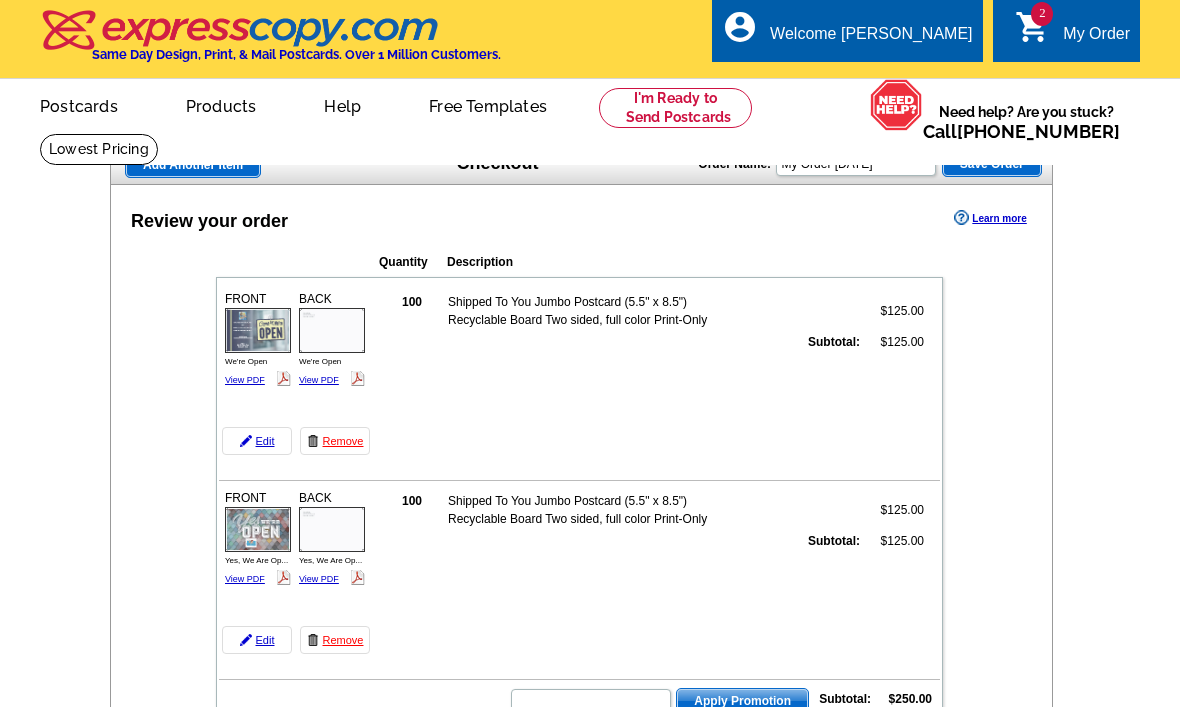 scroll, scrollTop: 0, scrollLeft: 0, axis: both 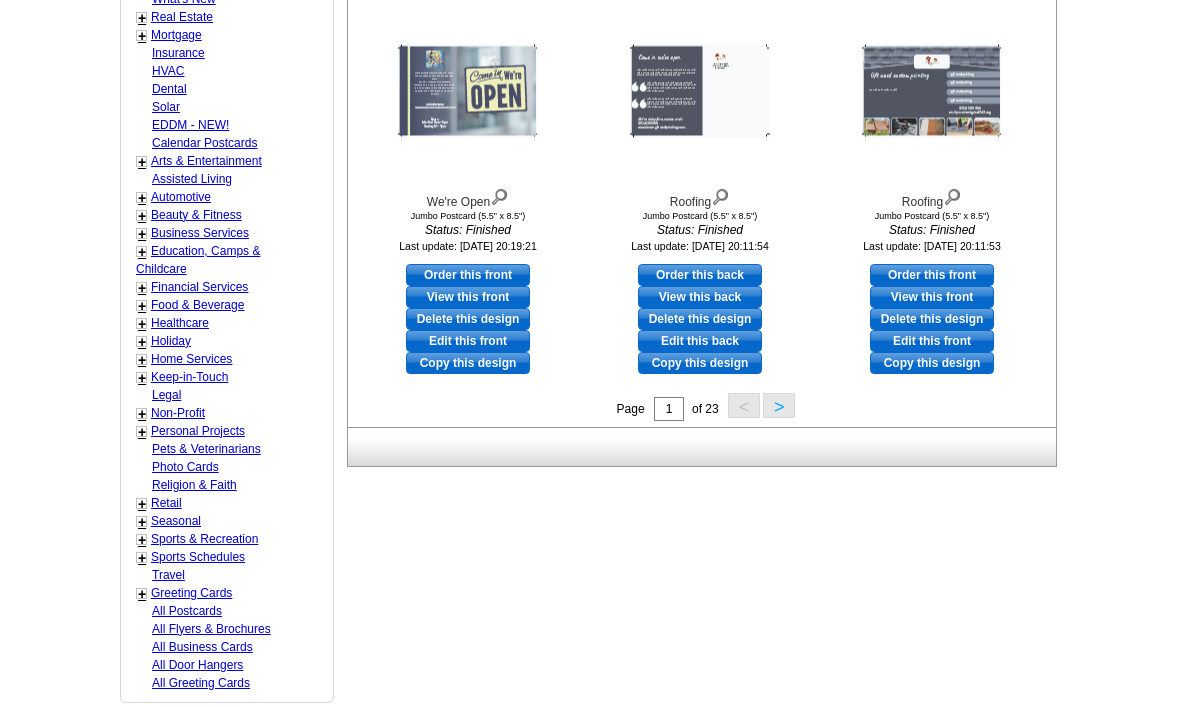 click on "Retail" at bounding box center [166, 504] 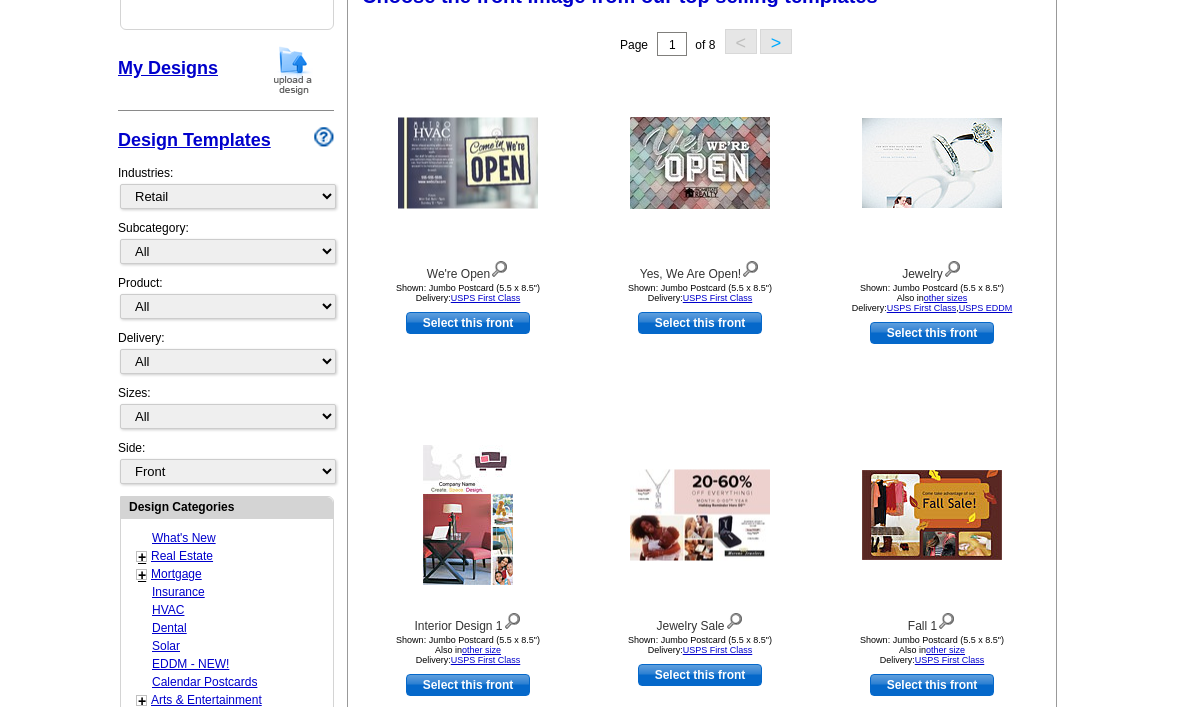 scroll, scrollTop: 322, scrollLeft: 0, axis: vertical 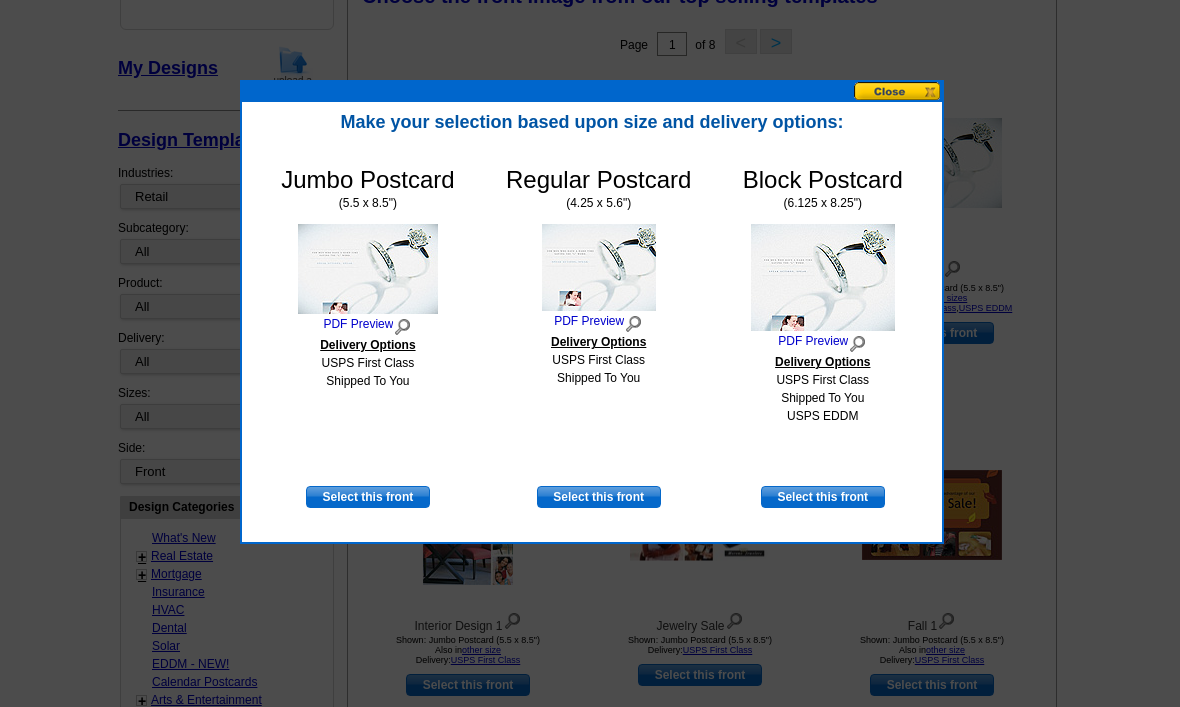 click on "Regular Postcard
(4.25 x 5.6")
PDF Preview
Delivery Options
USPS First Class
Shipped To You" at bounding box center [598, 326] 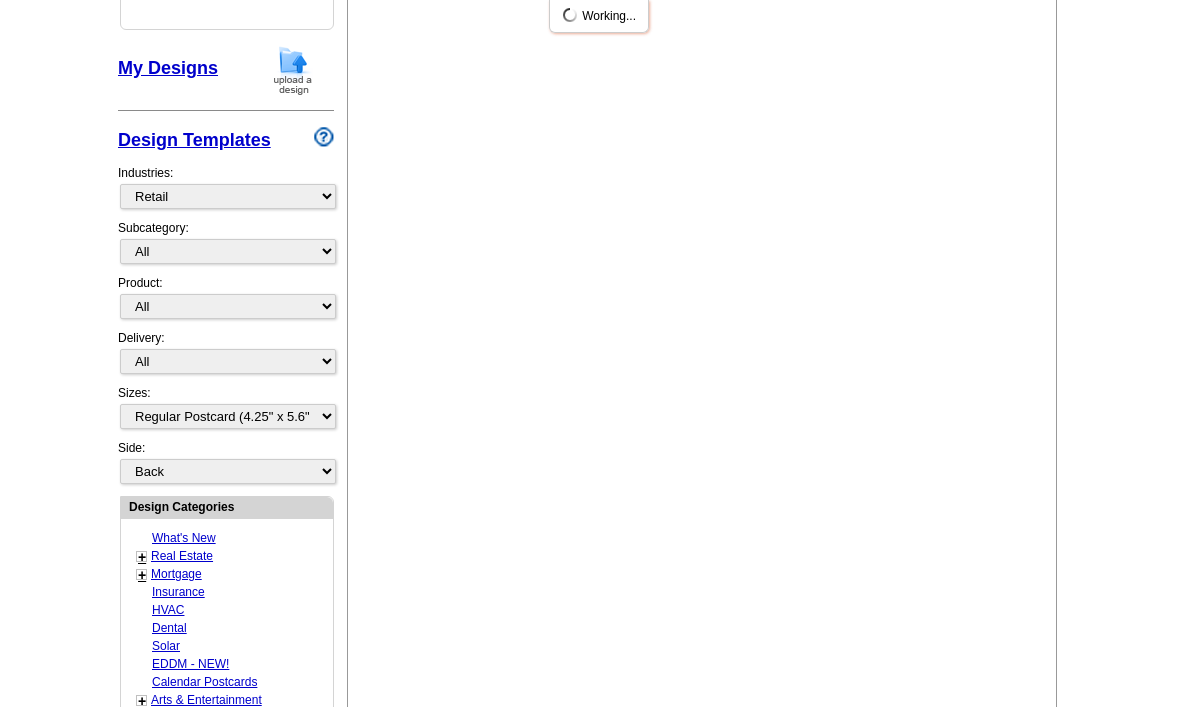 scroll, scrollTop: 0, scrollLeft: 0, axis: both 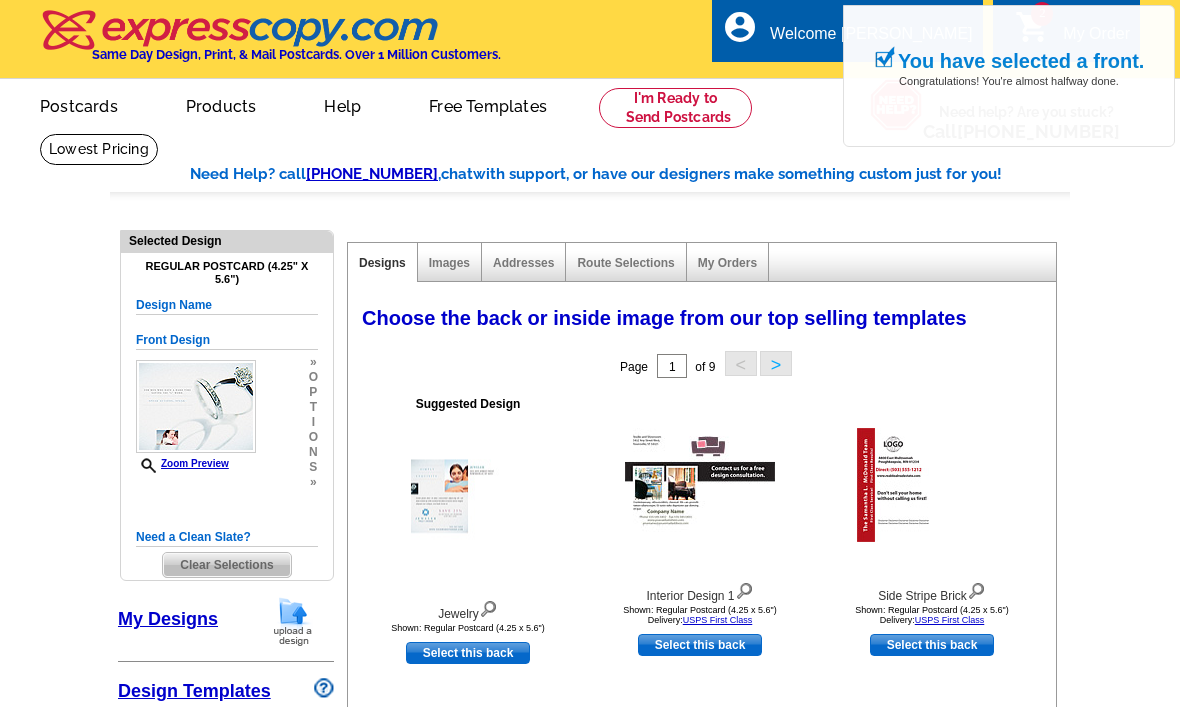 click on "Select this back" at bounding box center (468, 653) 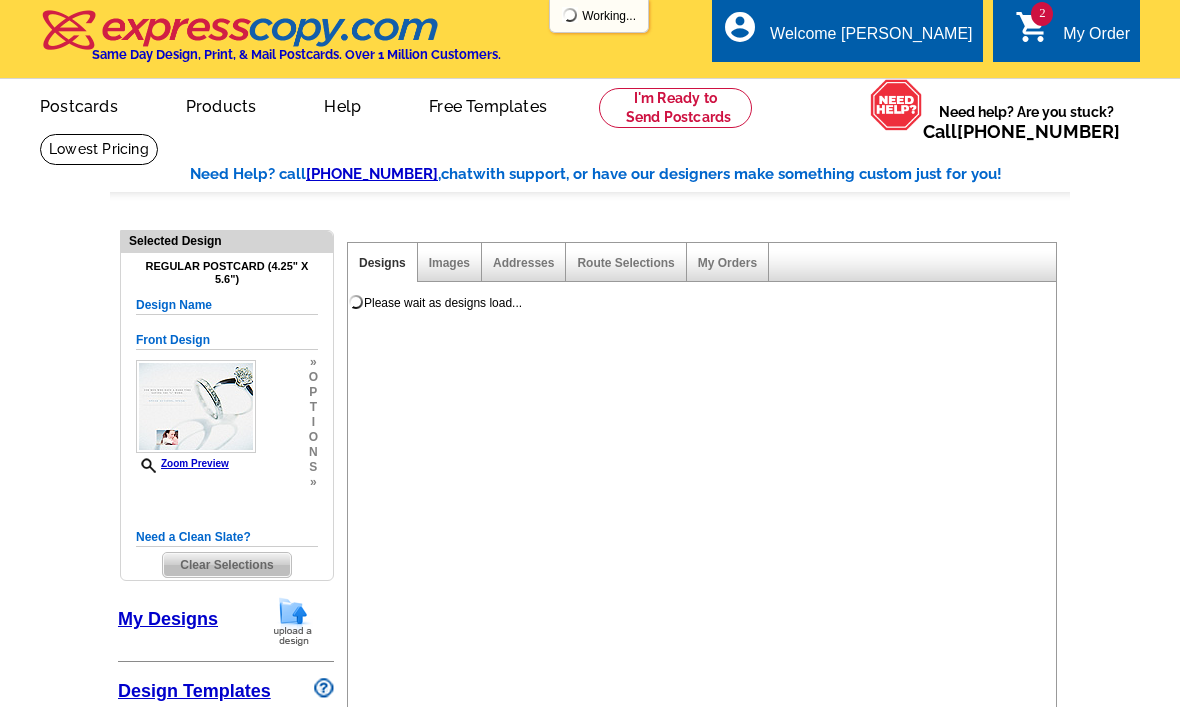 click on "Please wait as designs load...
You have selected a front.
Congratulations! You're almost halfway done.
Choose the back or inside image from our top selling templates
Select one of the template options below for the back/inside of your printing order.
Next Step: Customize Your Design
Page
1 of 9
<
>
Suggested Design
1" at bounding box center (702, 1039) 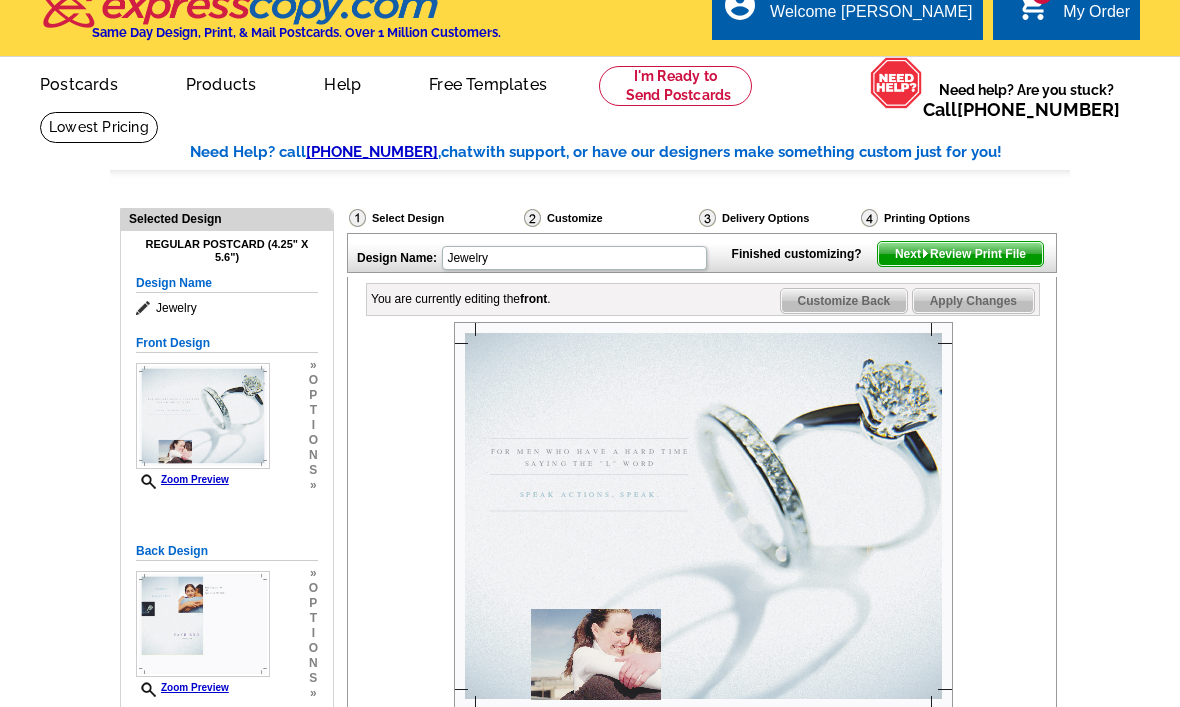 scroll, scrollTop: 0, scrollLeft: 0, axis: both 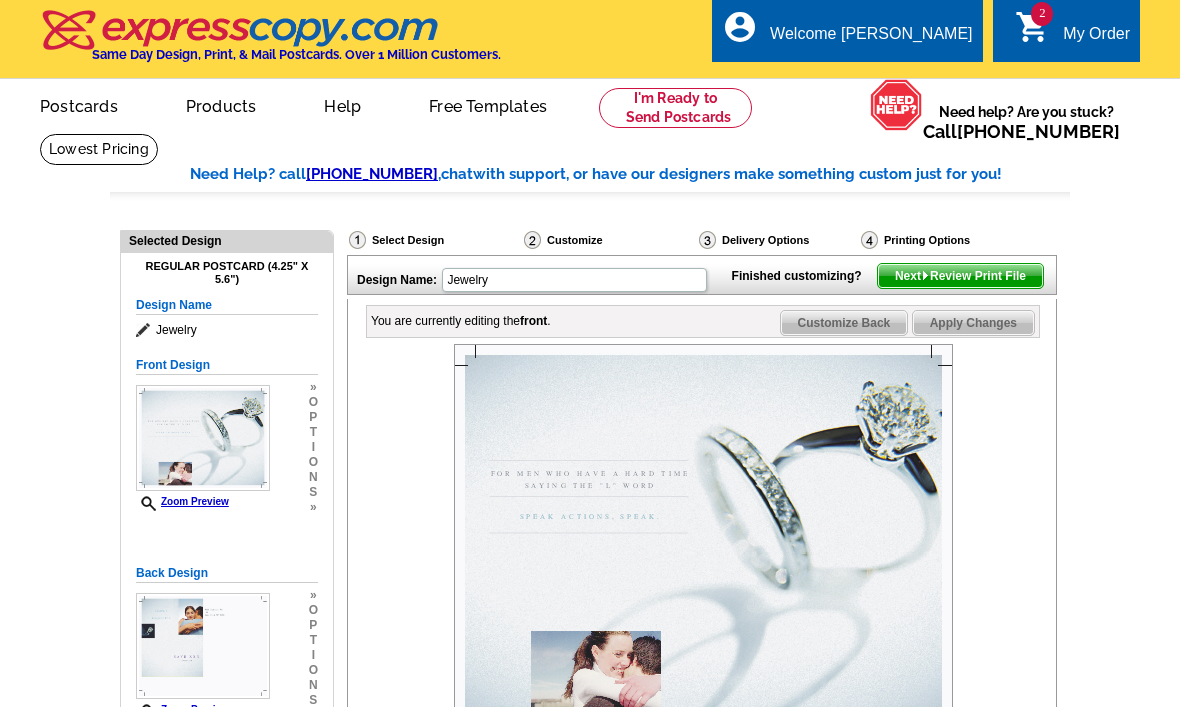 click on "2
shopping_cart
My Order" at bounding box center [1066, 30] 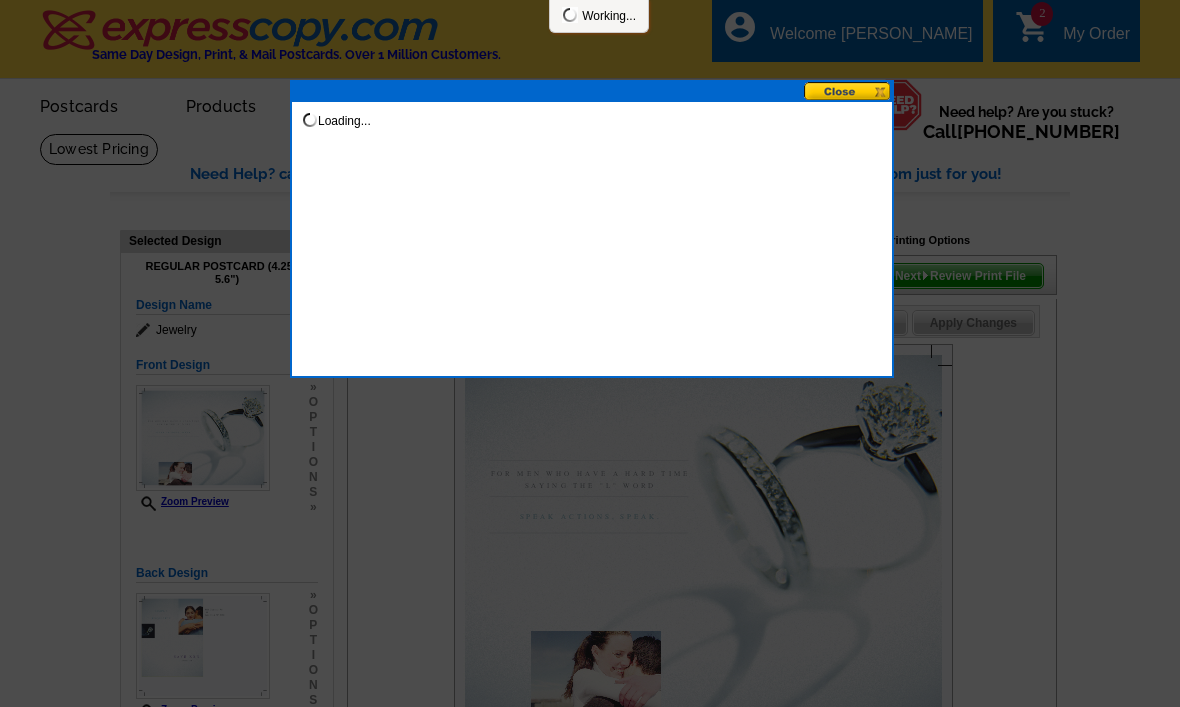 click at bounding box center (590, 353) 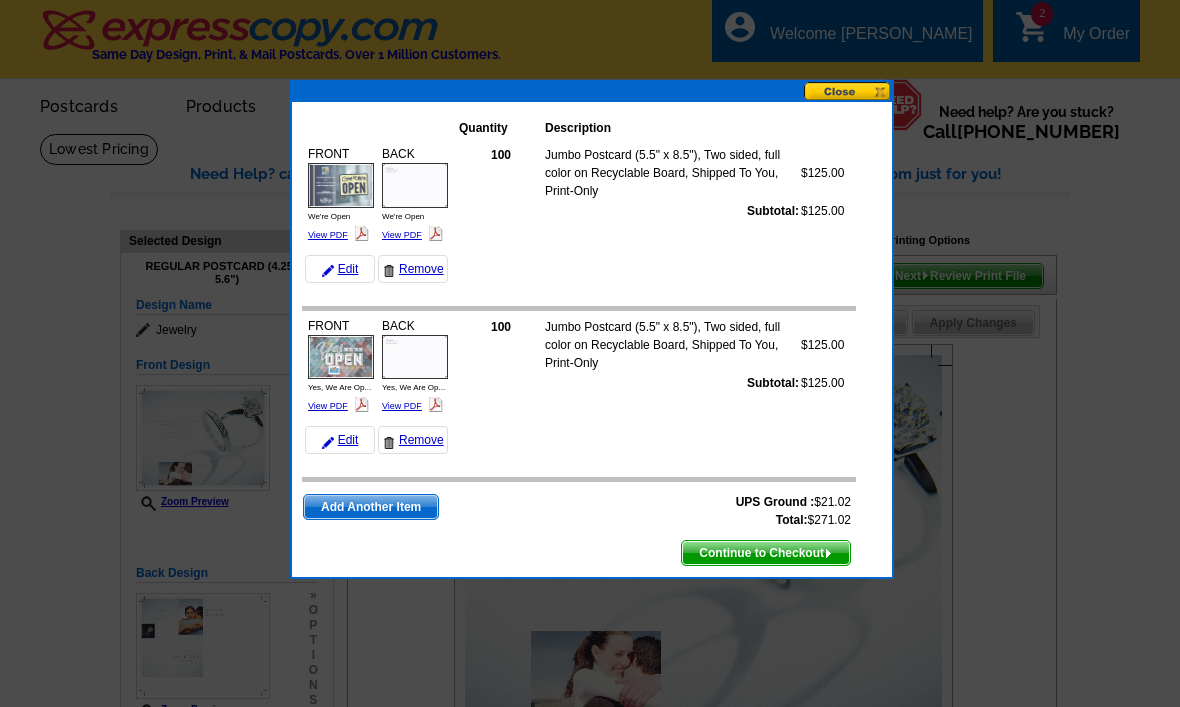 click on "Remove" at bounding box center (413, 269) 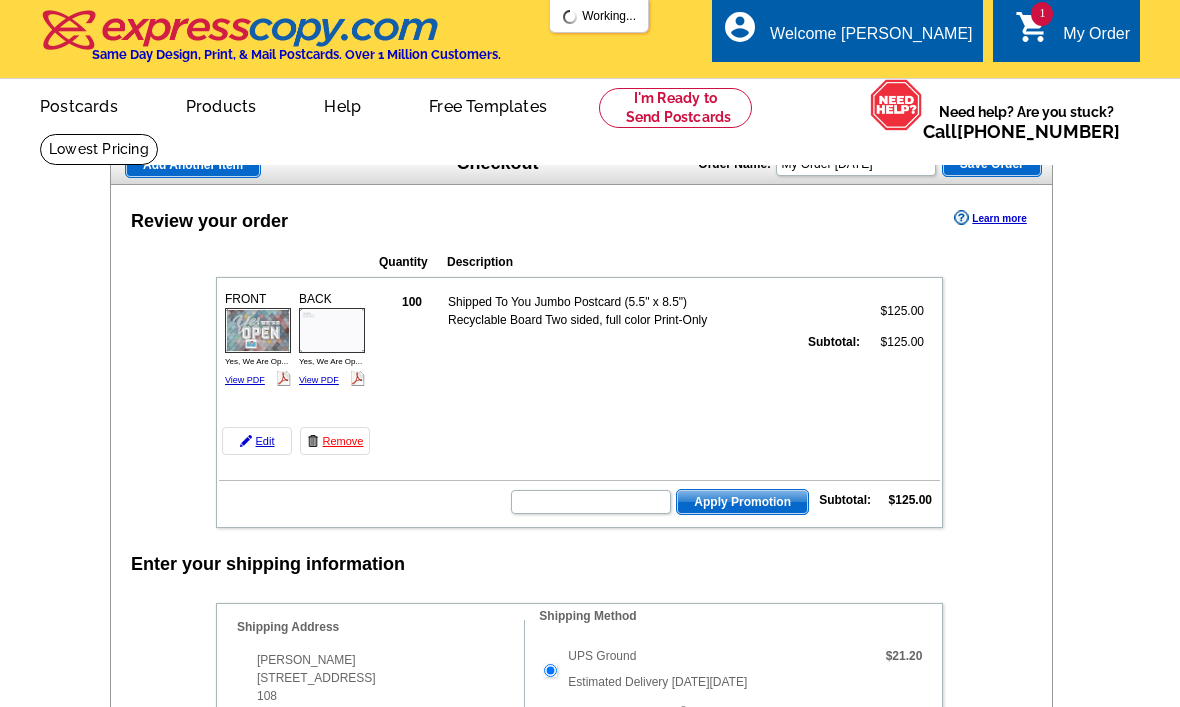 scroll, scrollTop: 0, scrollLeft: 0, axis: both 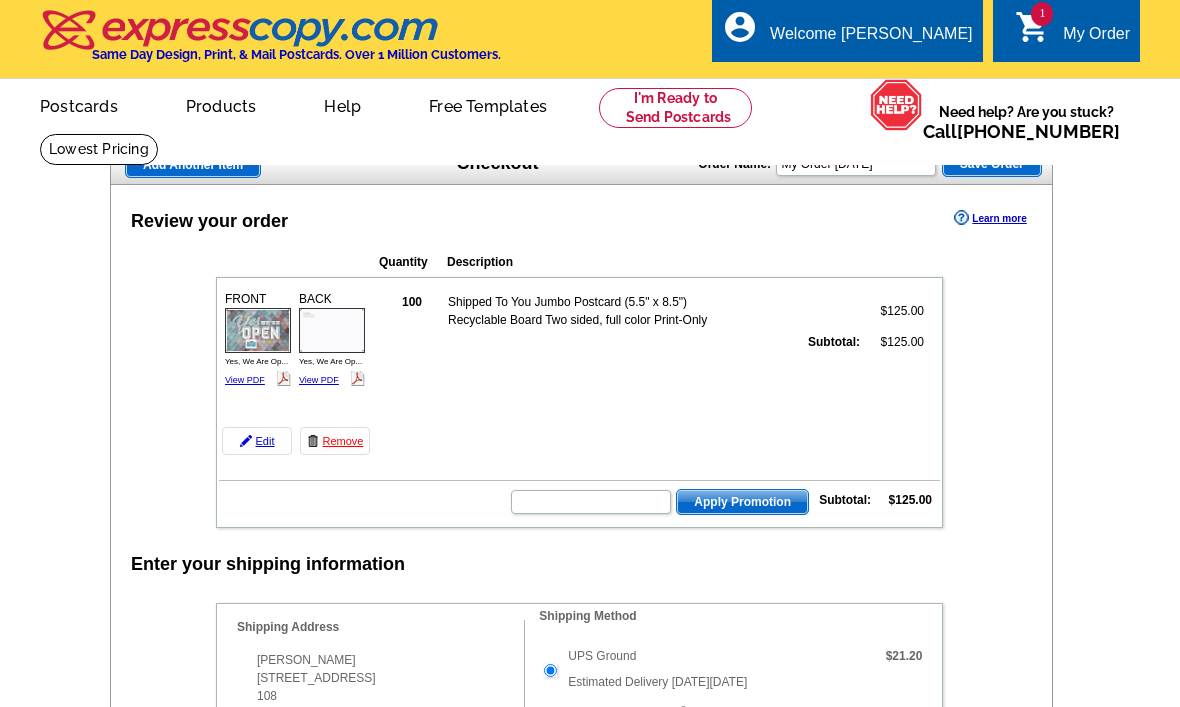 click on "Remove" at bounding box center (335, 441) 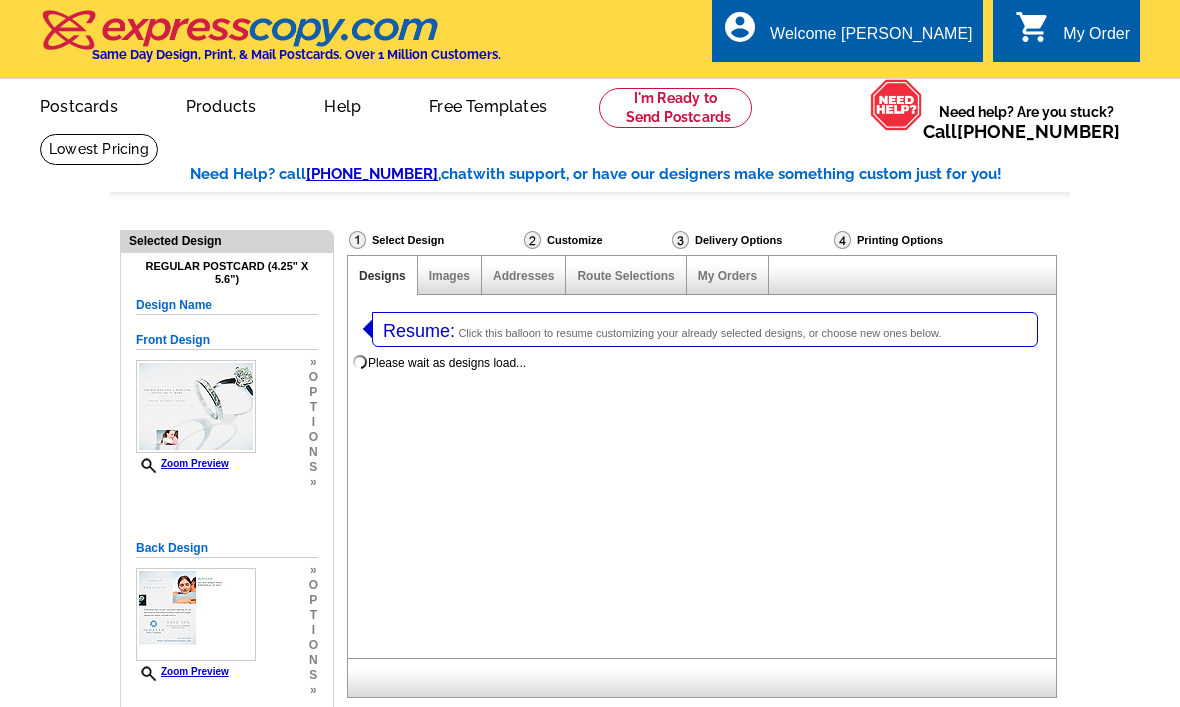 select on "1" 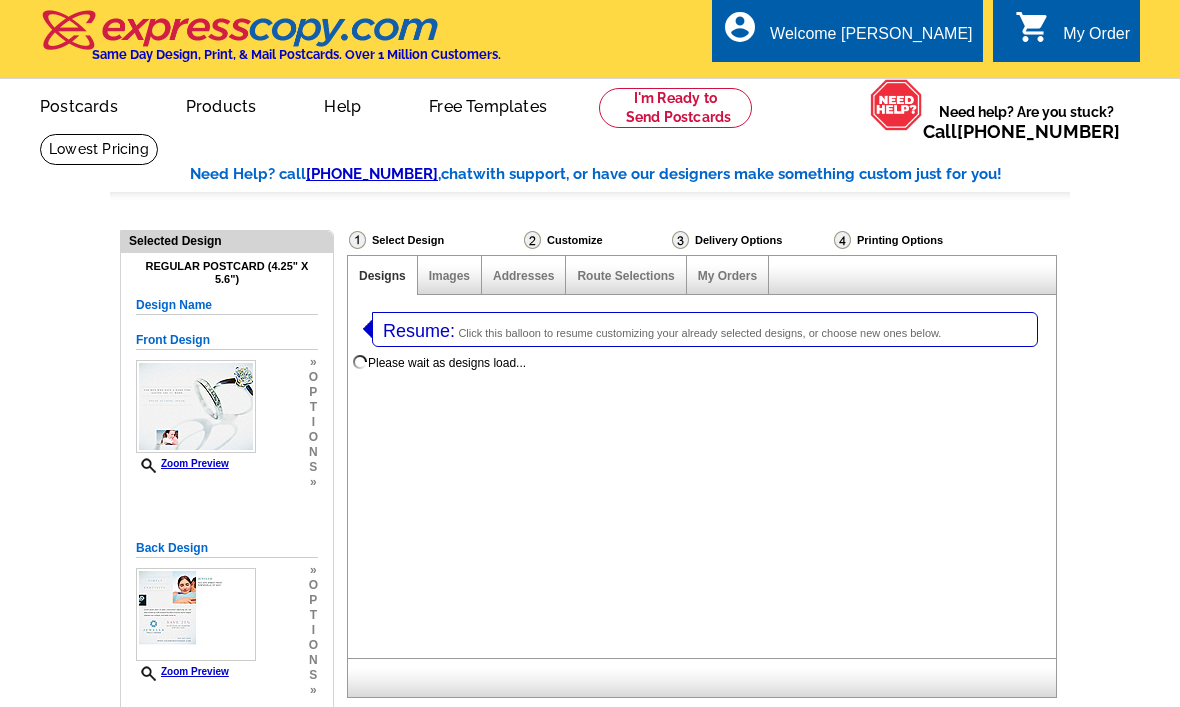 select on "1" 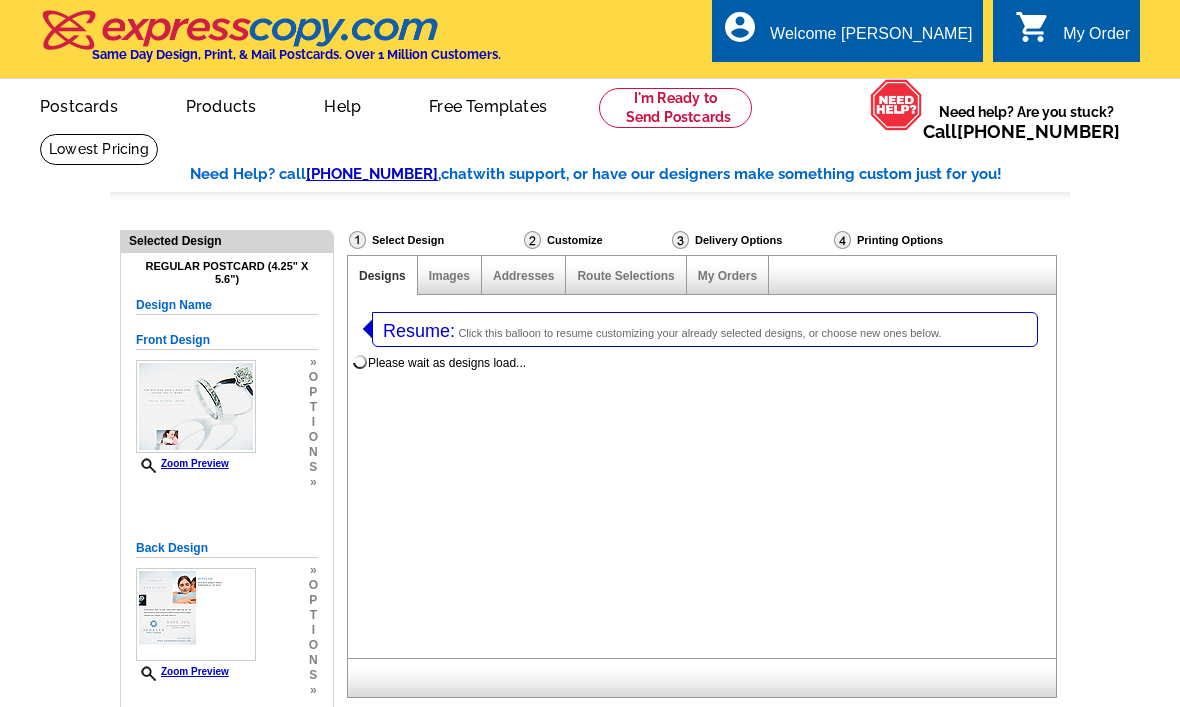 scroll, scrollTop: 0, scrollLeft: 0, axis: both 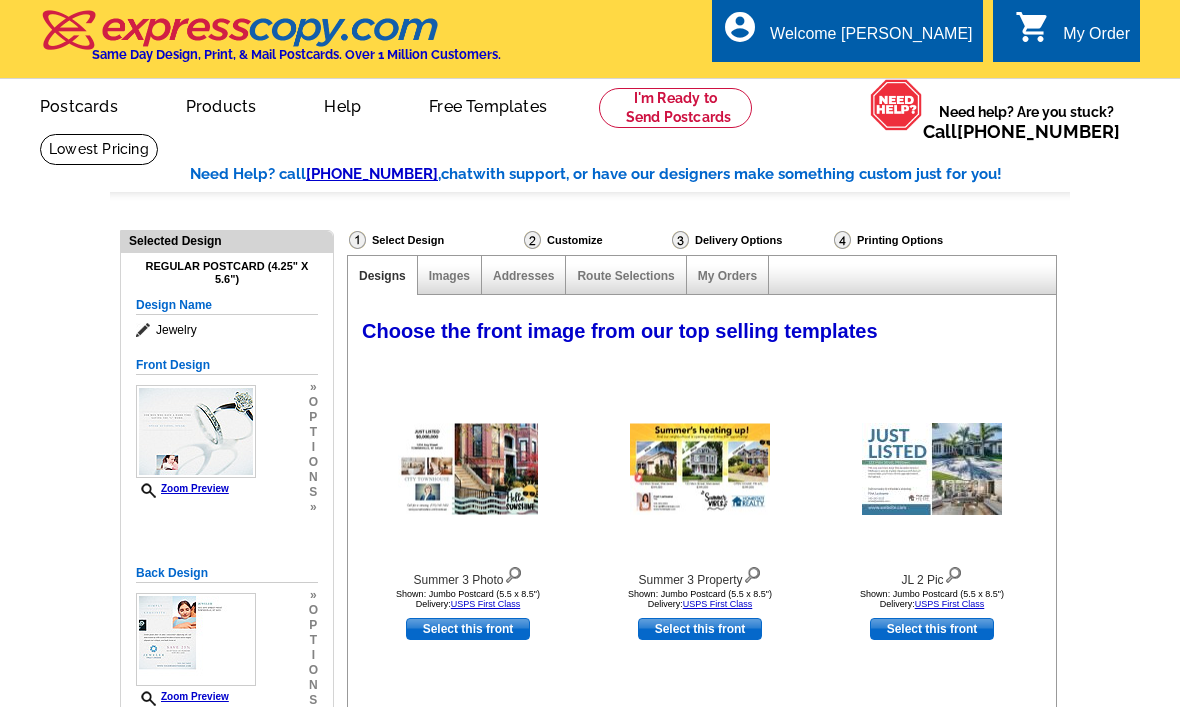 select on "785" 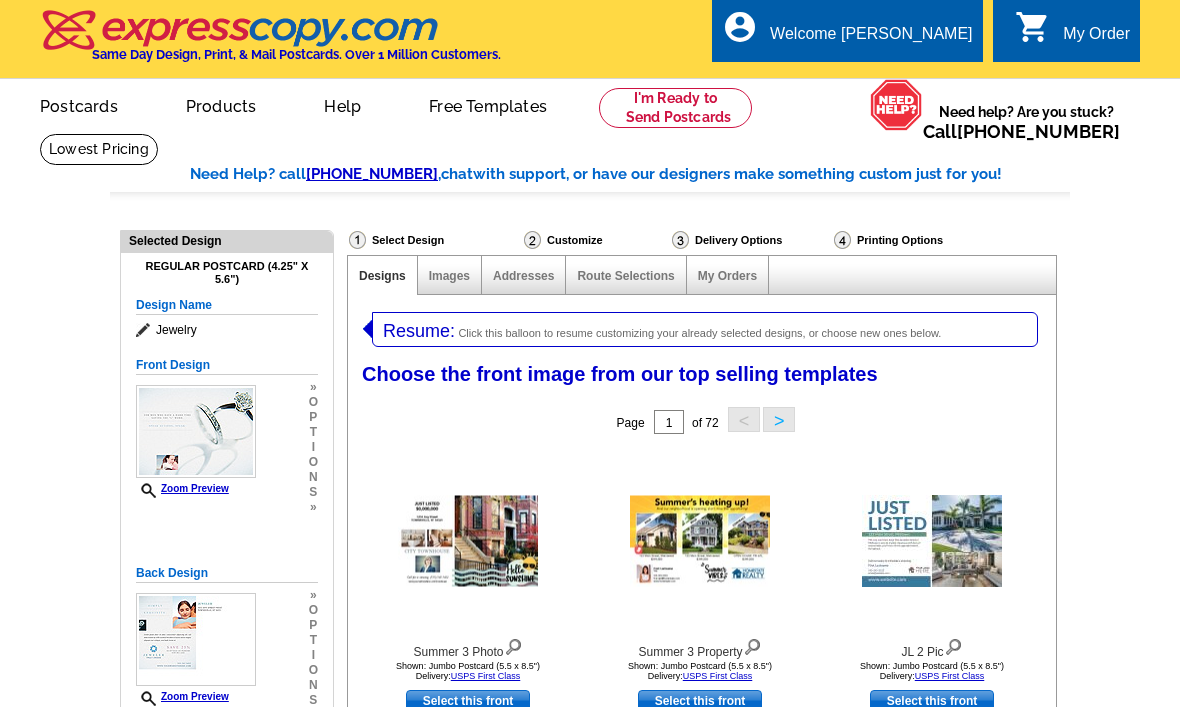 click on "My Account Logout" at bounding box center (927, 115) 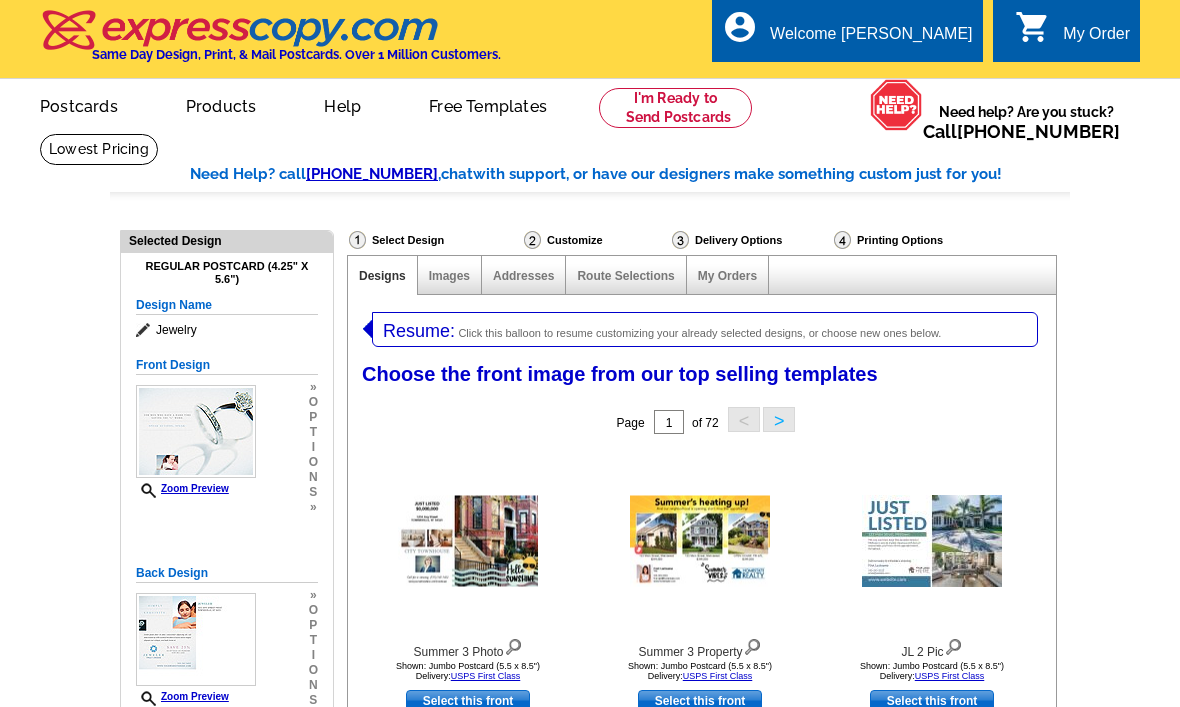 click on "My Account" at bounding box center (927, 97) 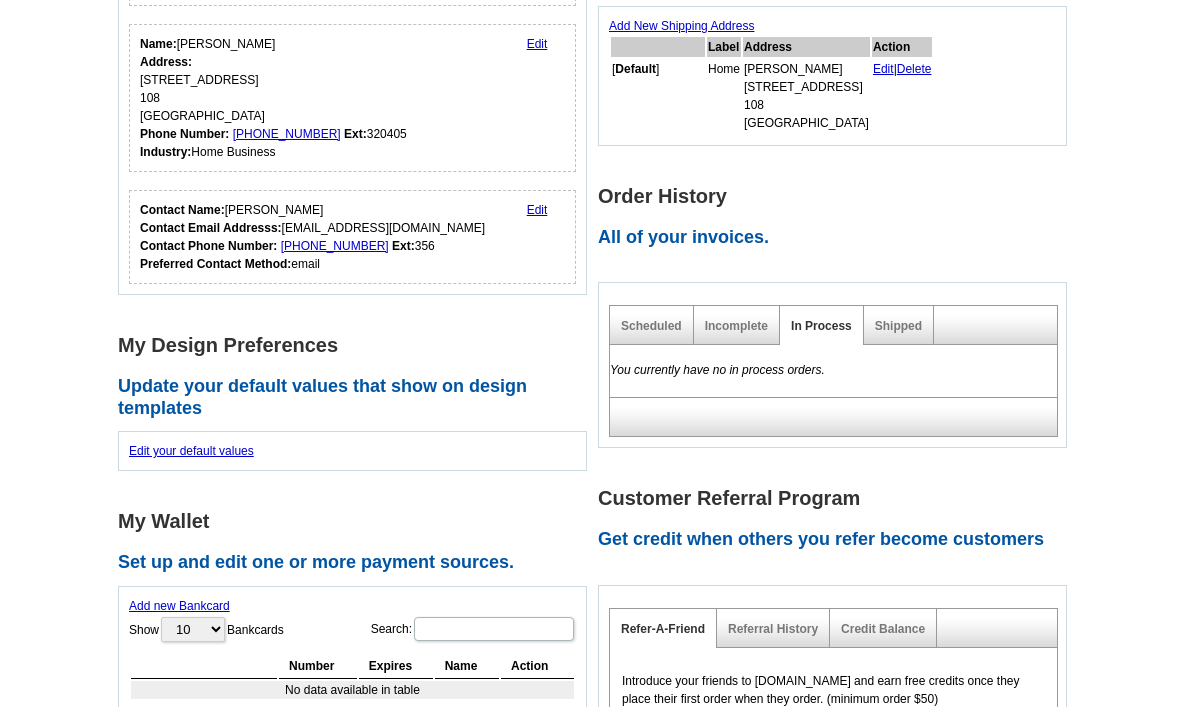 scroll, scrollTop: 453, scrollLeft: 0, axis: vertical 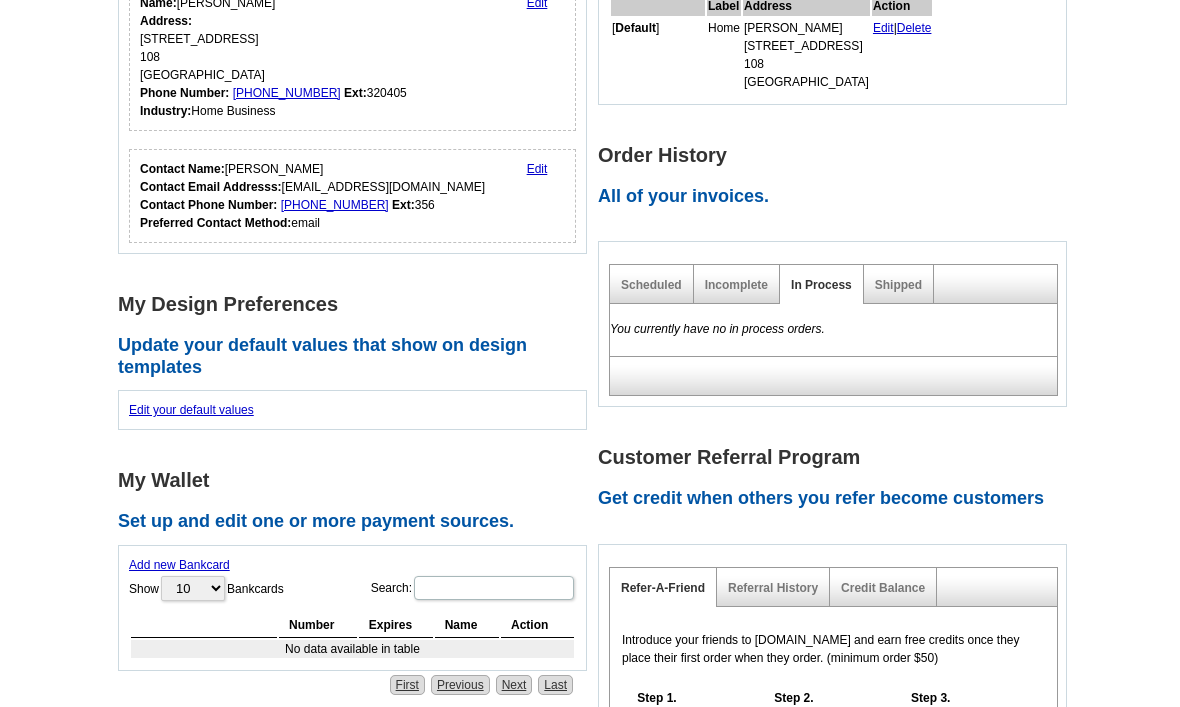 click on "Incomplete" at bounding box center (736, 285) 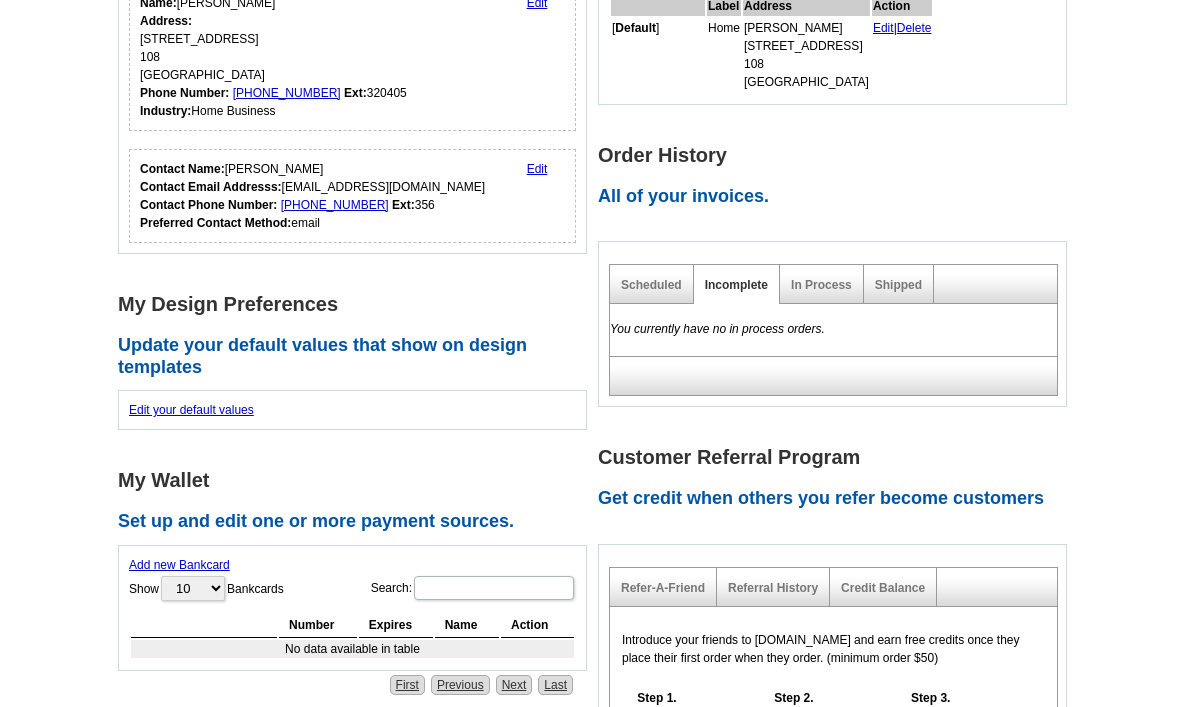 click on "Incomplete" at bounding box center [736, 285] 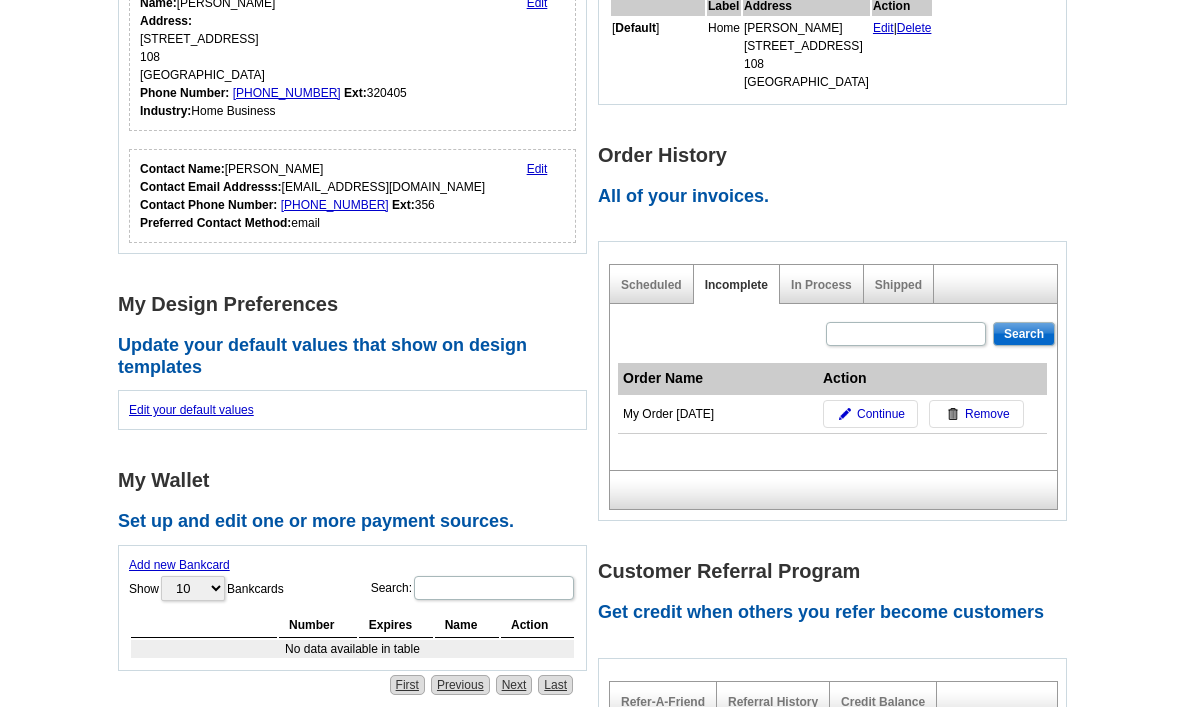 click on "Remove" at bounding box center [987, 414] 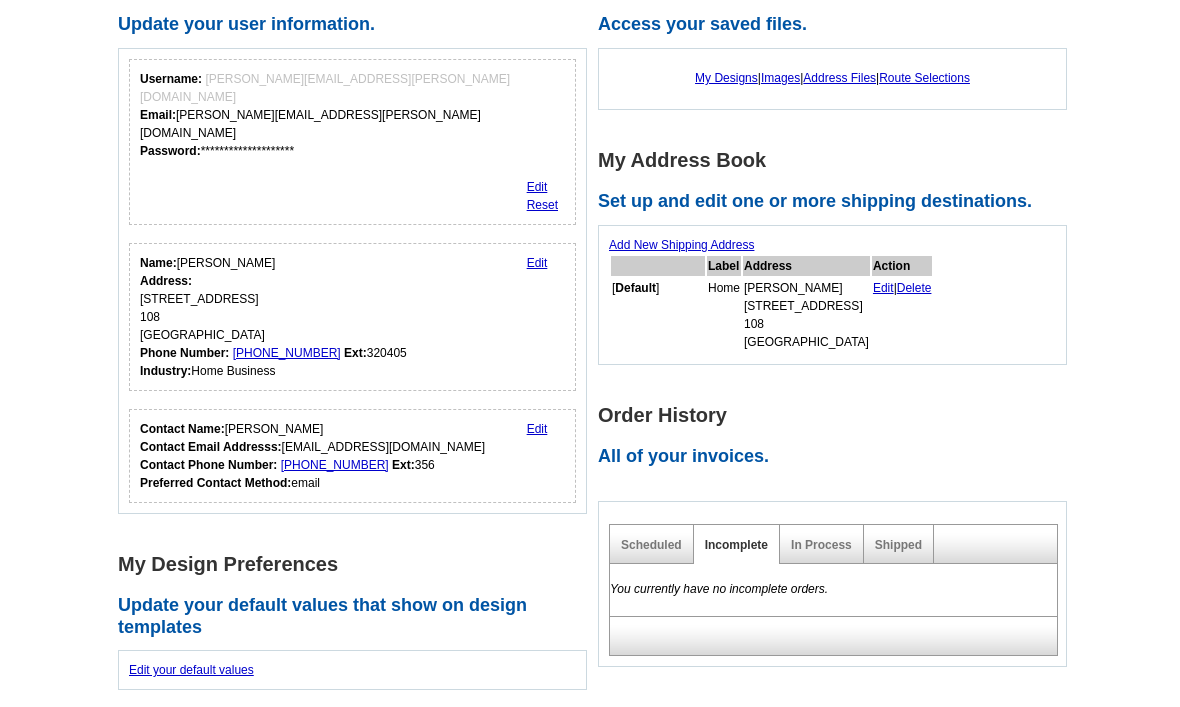scroll, scrollTop: 0, scrollLeft: 0, axis: both 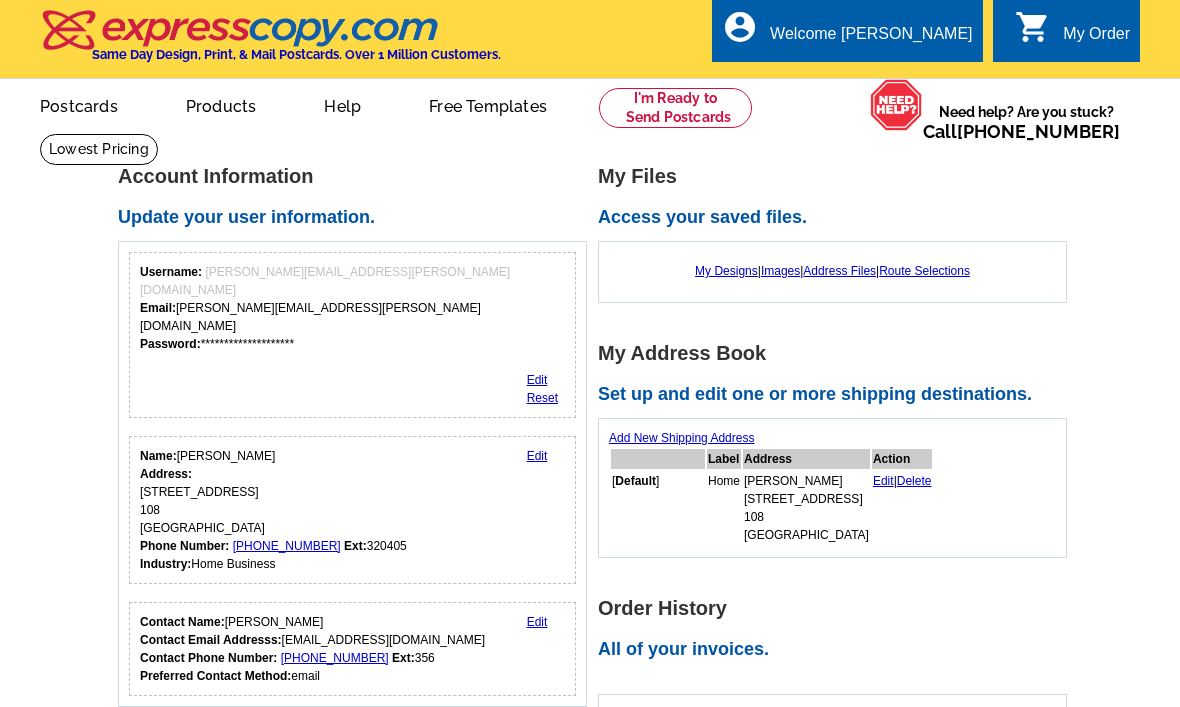 click at bounding box center (240, 30) 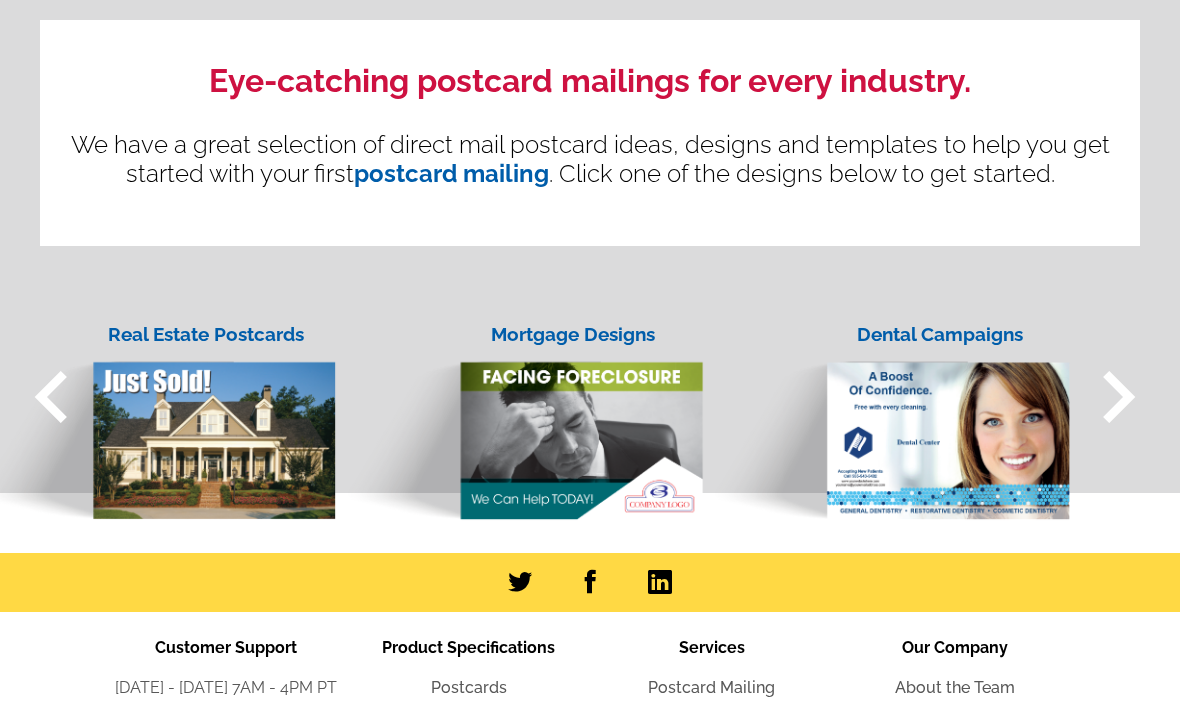scroll, scrollTop: 1842, scrollLeft: 0, axis: vertical 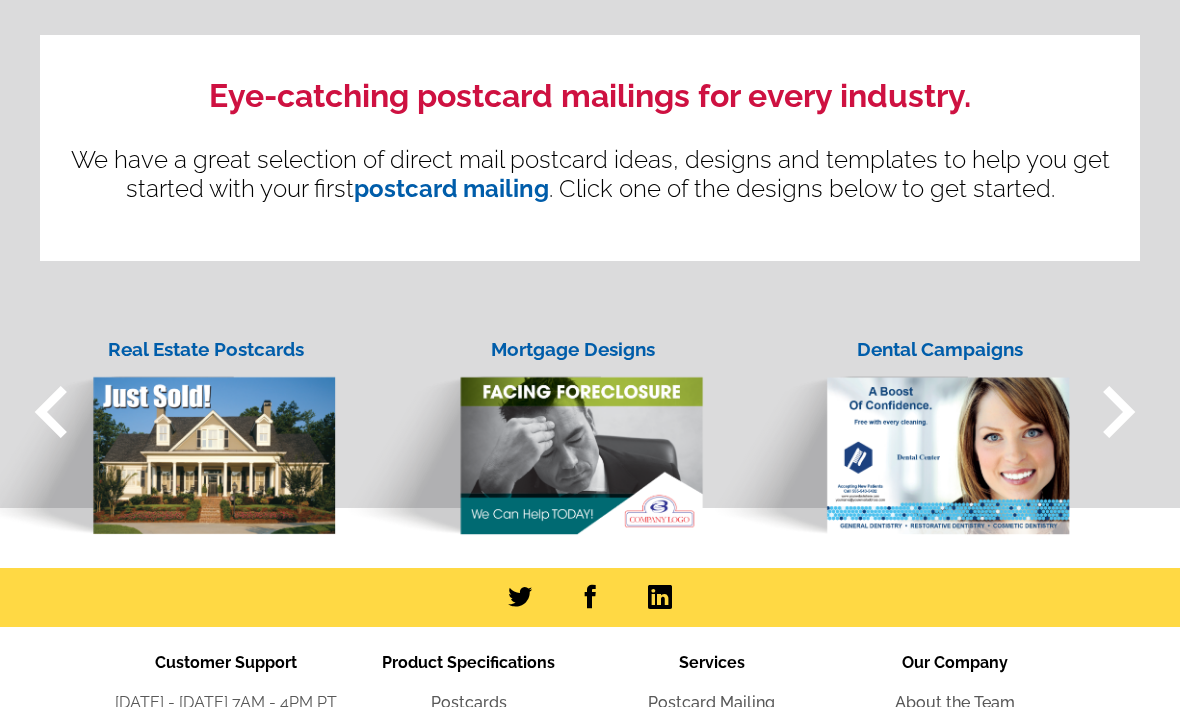 click at bounding box center [153, 438] 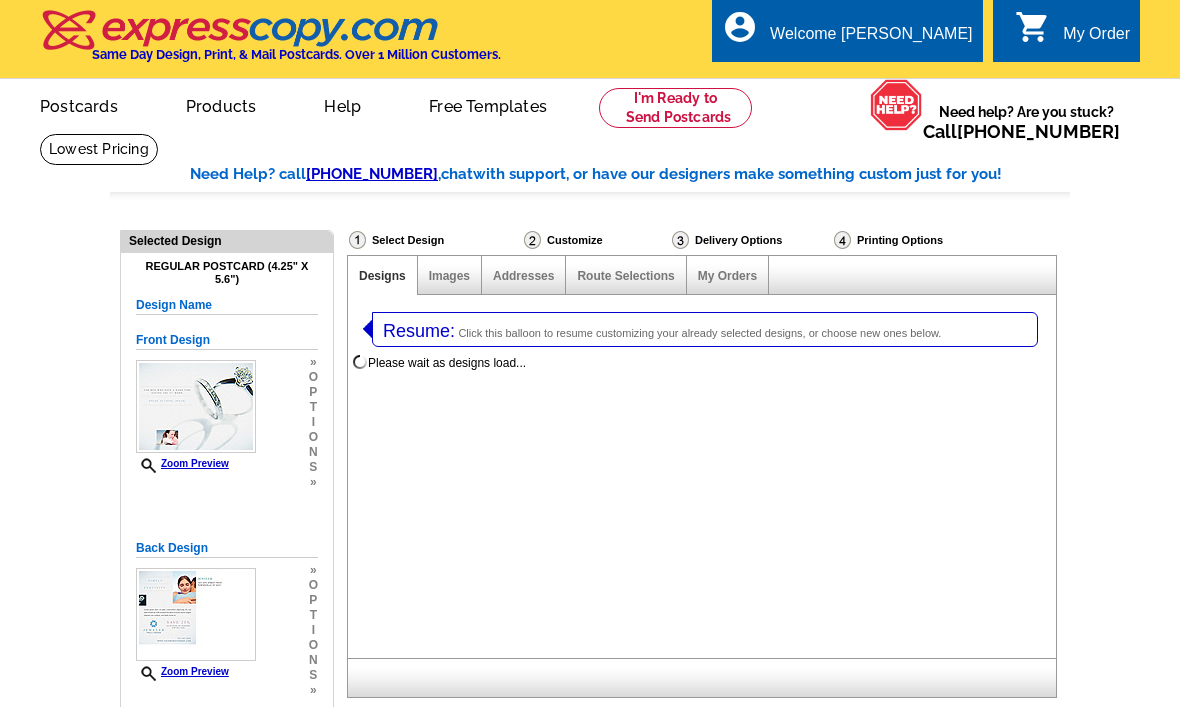 select on "1" 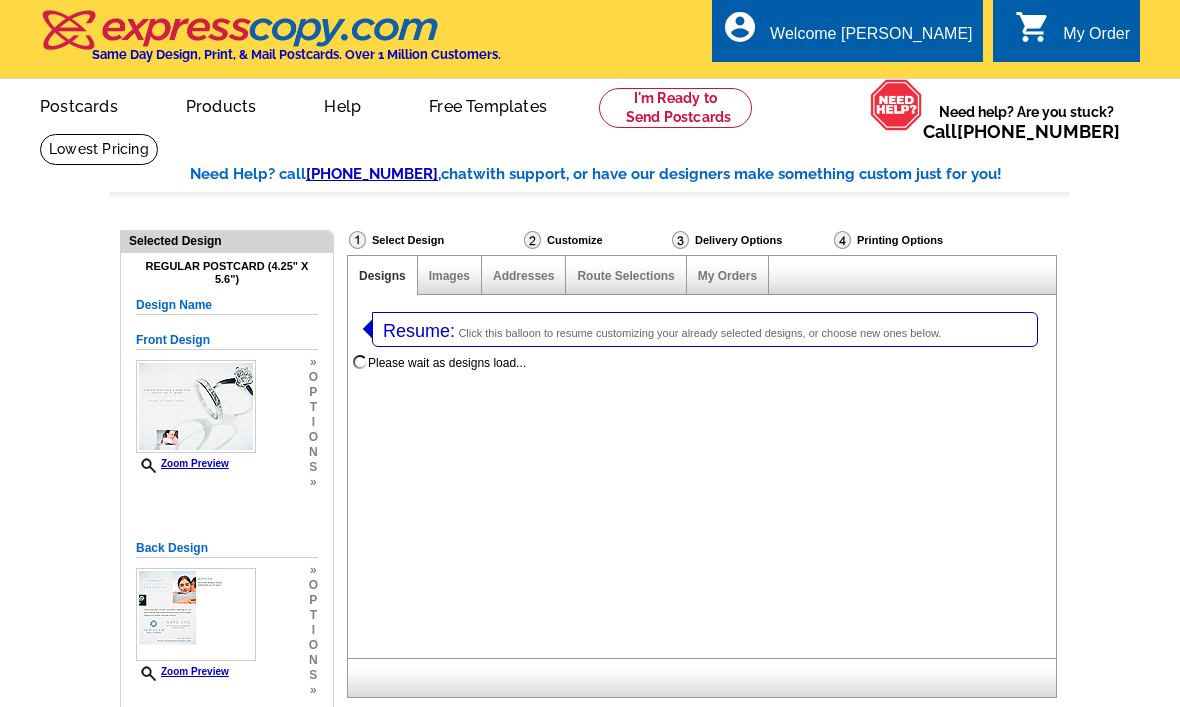 select on "1" 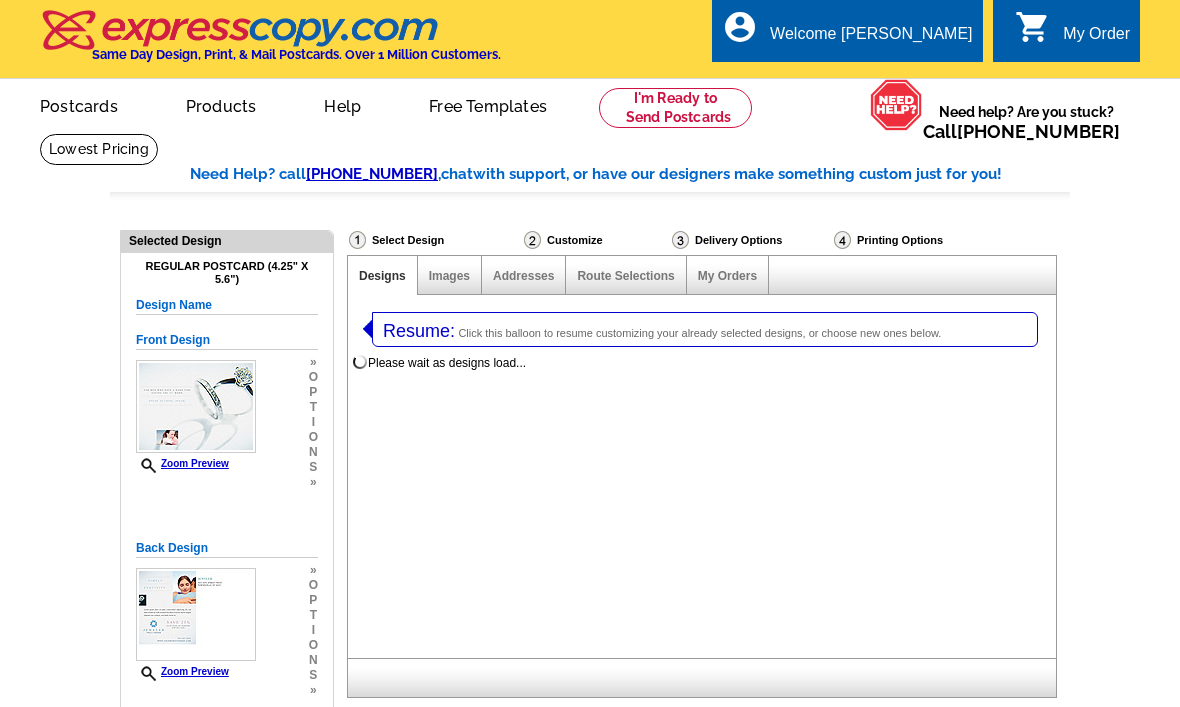 scroll, scrollTop: 0, scrollLeft: 0, axis: both 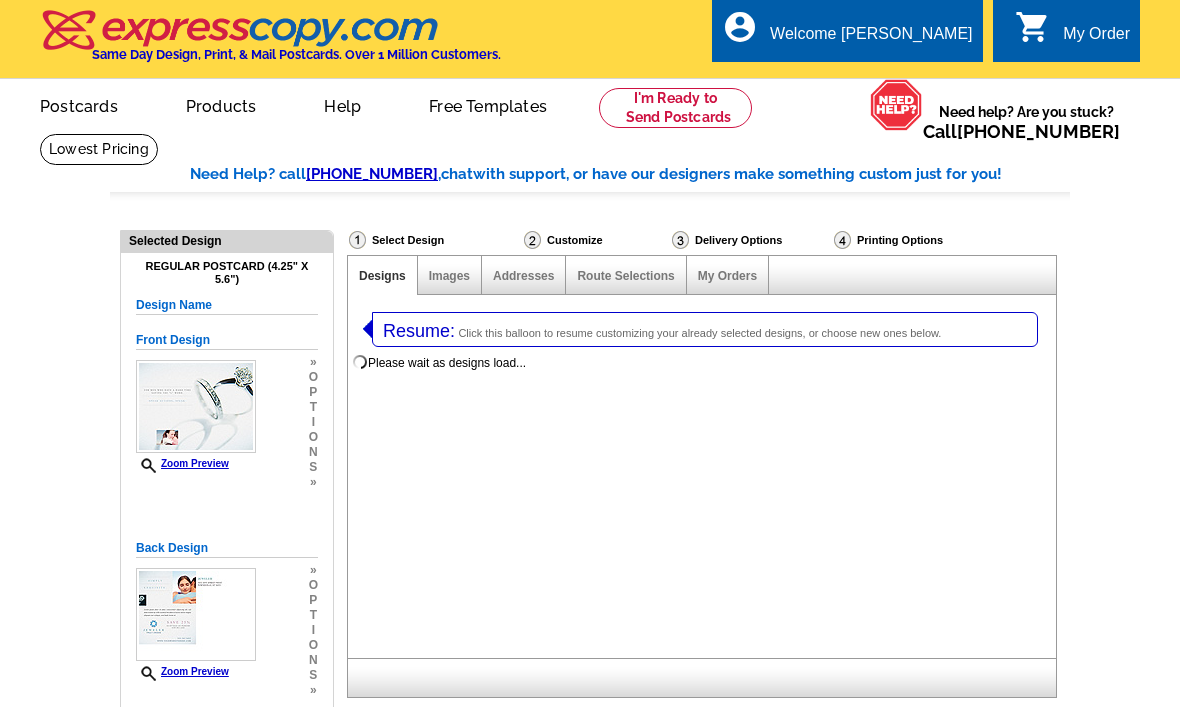 select on "785" 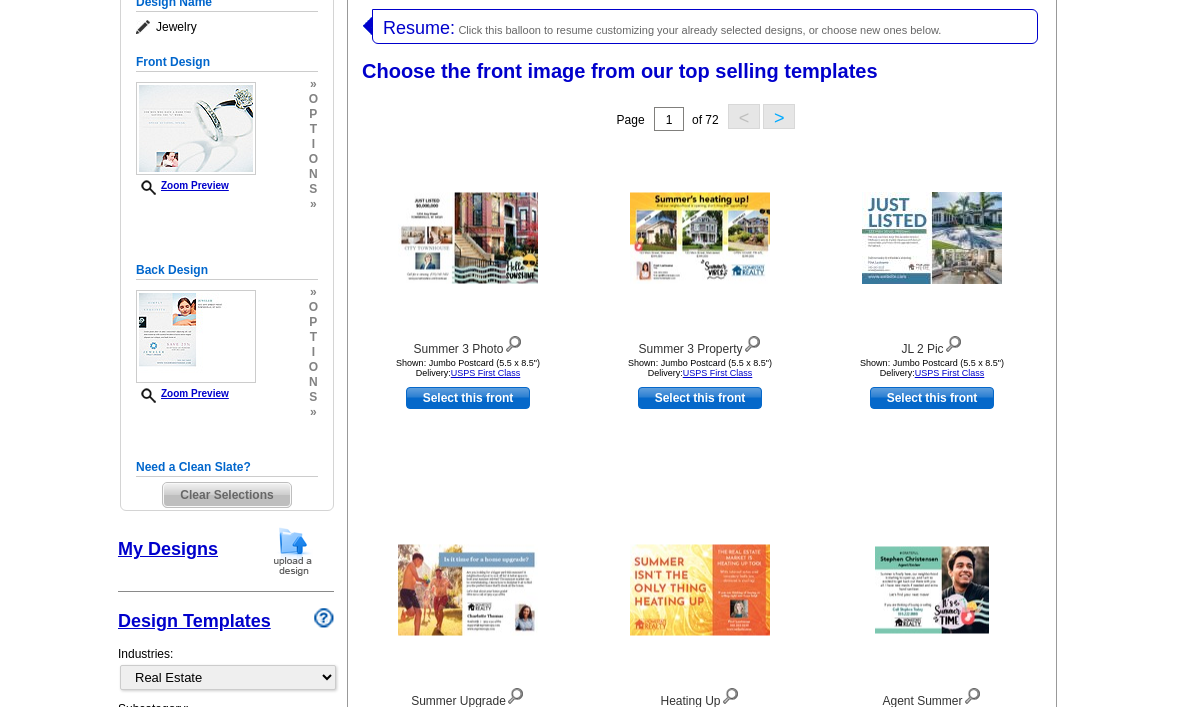 scroll, scrollTop: 314, scrollLeft: 0, axis: vertical 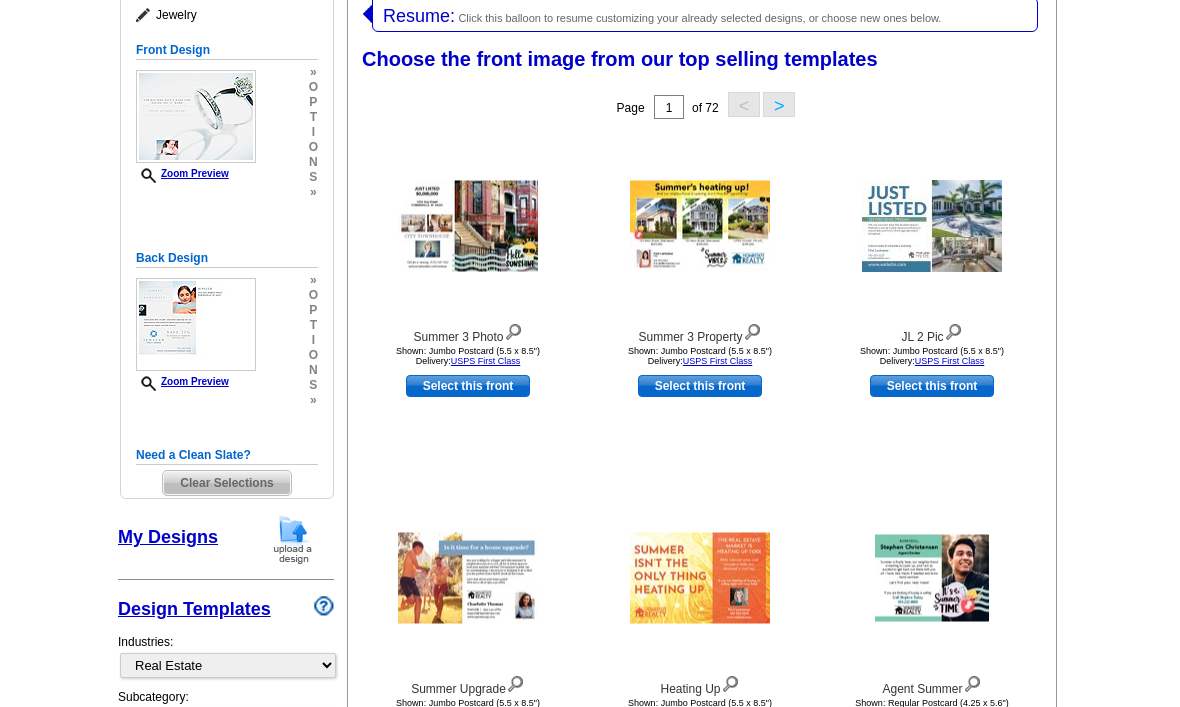 click on "Clear Selections" at bounding box center [226, 484] 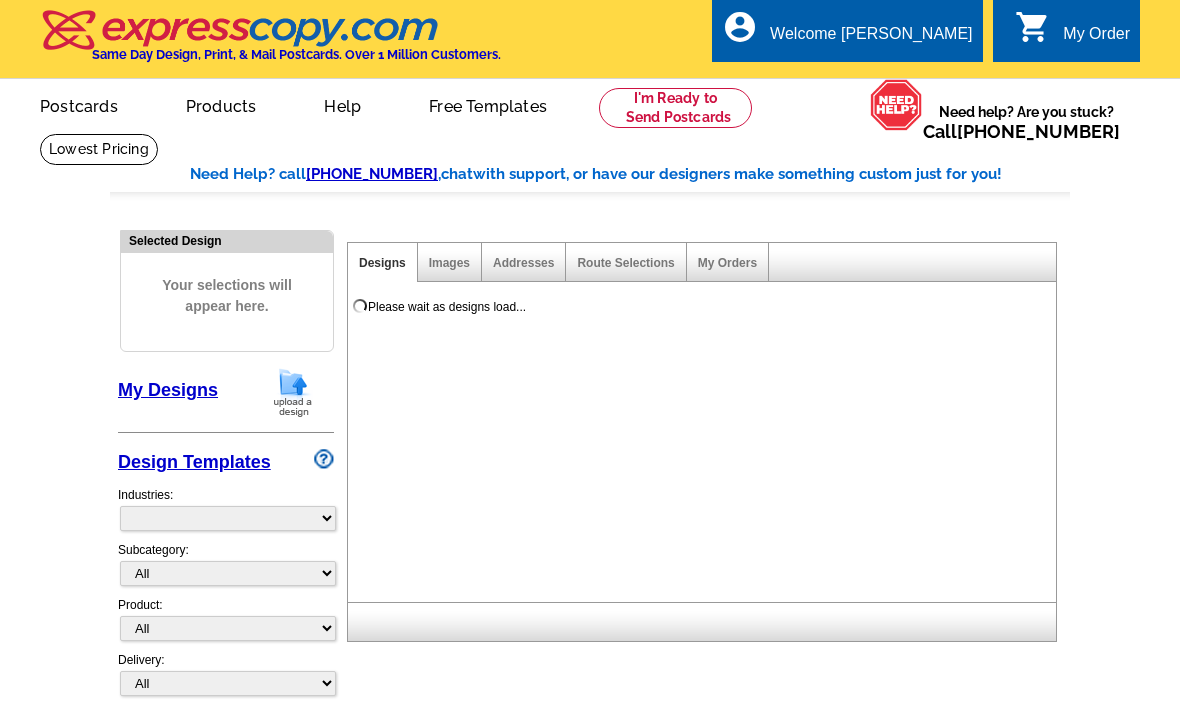scroll, scrollTop: 0, scrollLeft: 0, axis: both 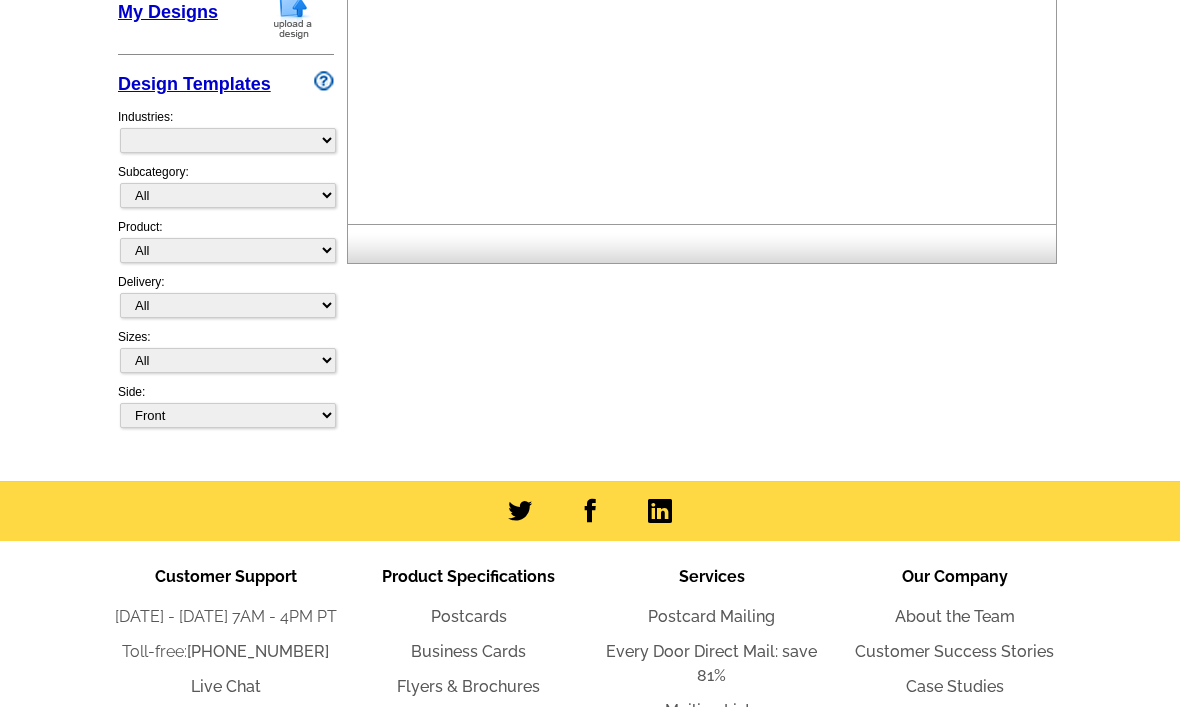 select on "785" 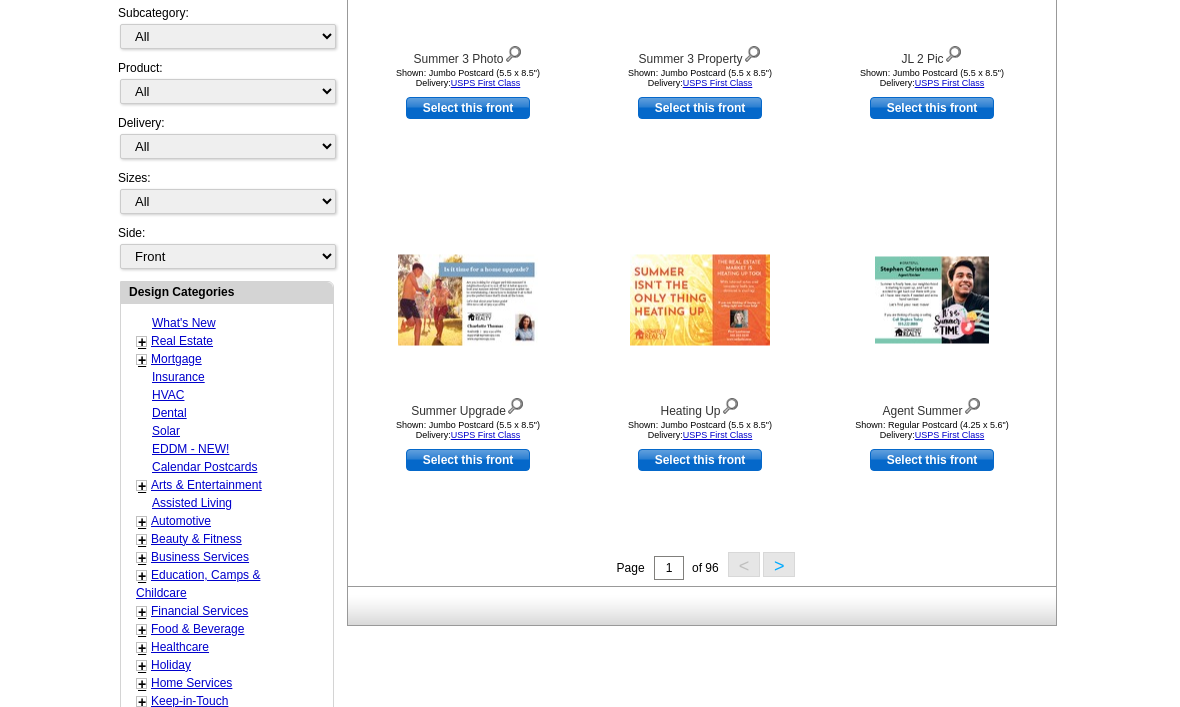 scroll, scrollTop: 545, scrollLeft: 0, axis: vertical 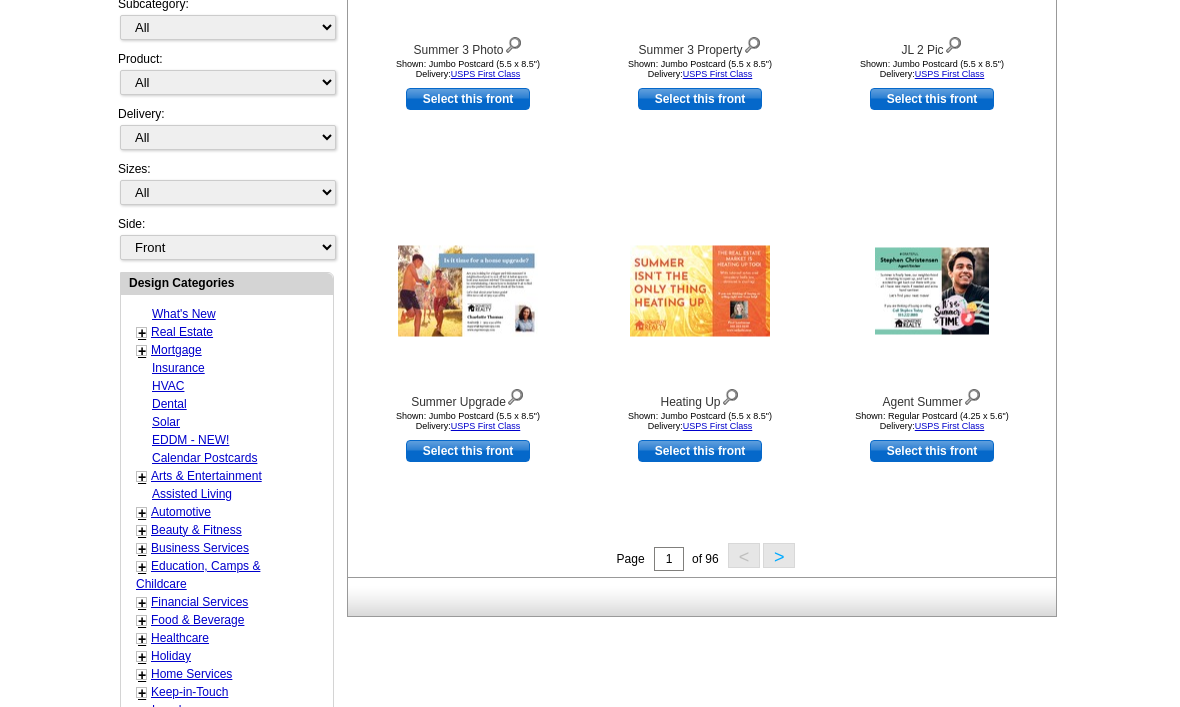click on "Real Estate" at bounding box center (182, 333) 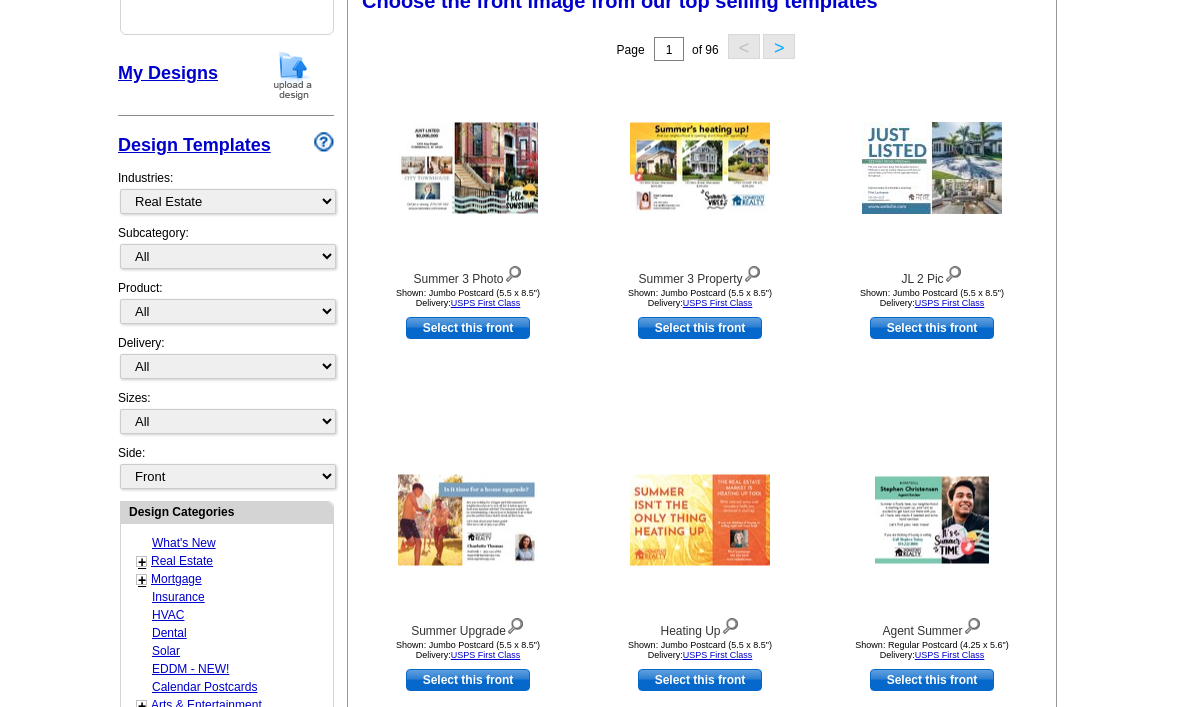 scroll, scrollTop: 293, scrollLeft: 0, axis: vertical 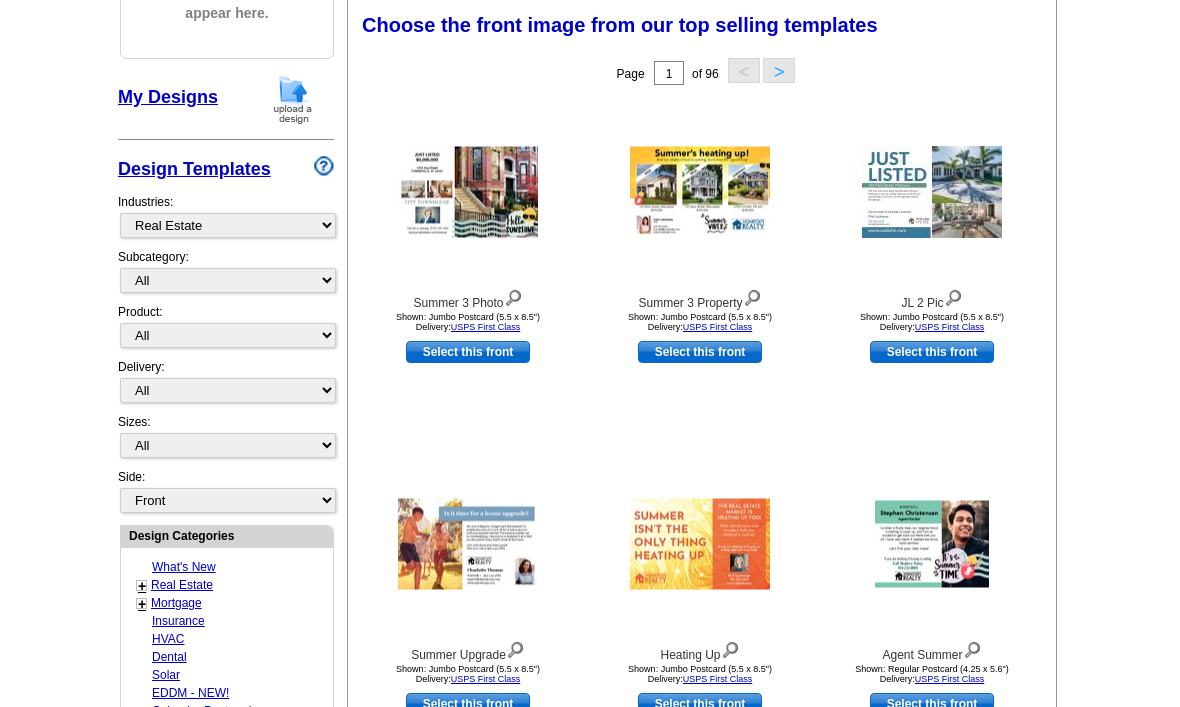 click on "Select this front" at bounding box center (468, 352) 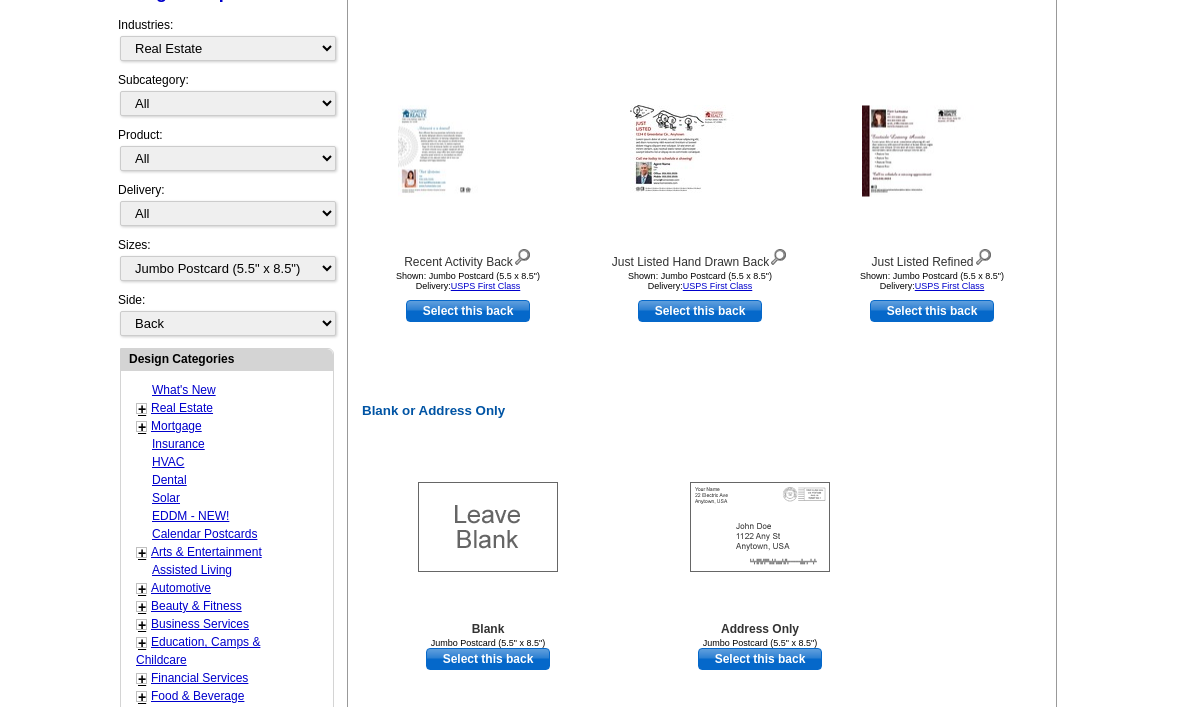 scroll, scrollTop: 707, scrollLeft: 0, axis: vertical 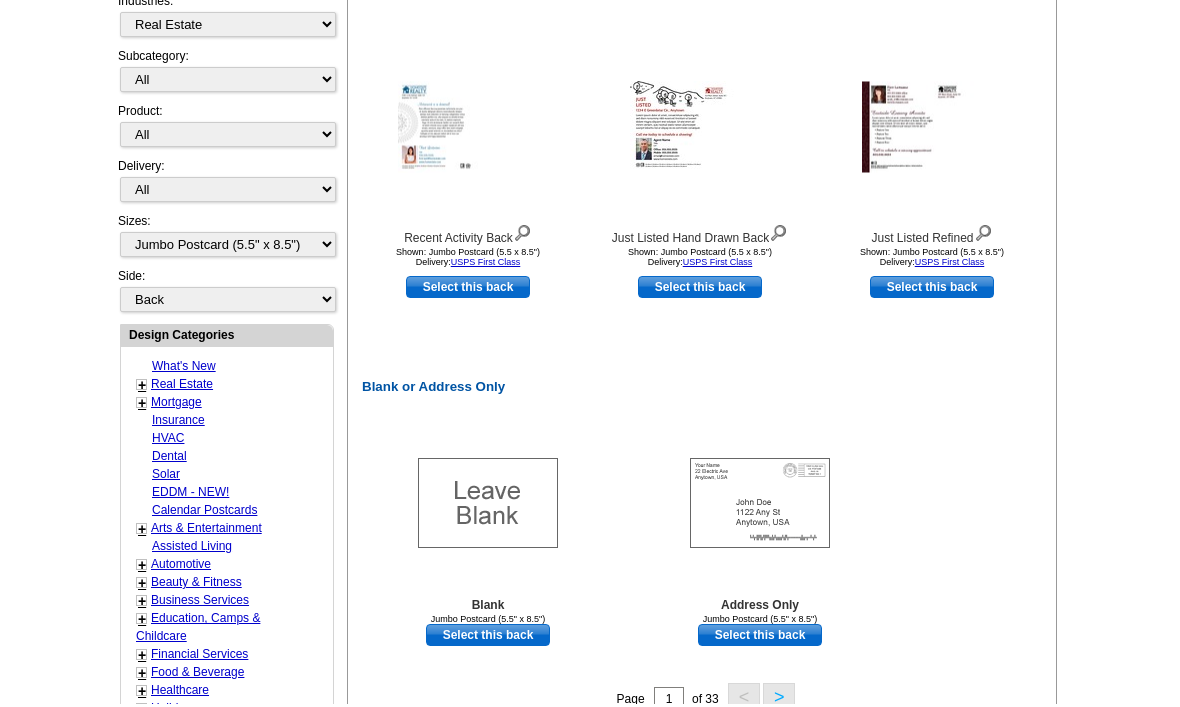 click on "Select this back" at bounding box center [760, 638] 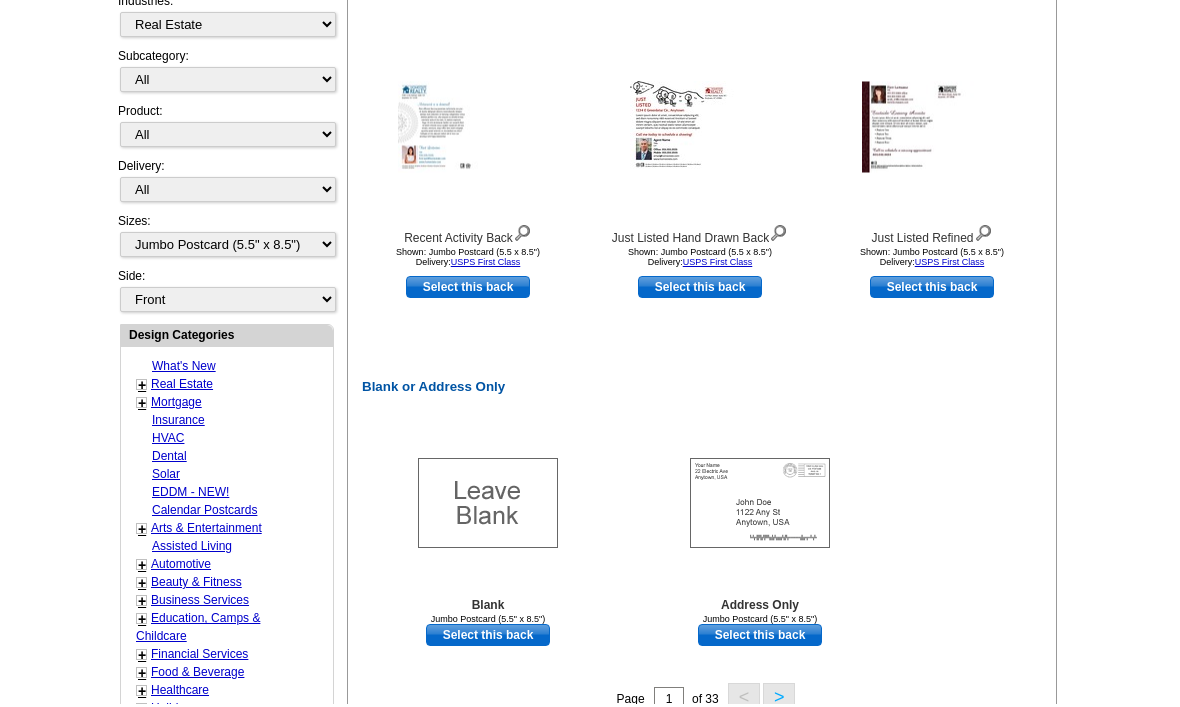 scroll, scrollTop: 710, scrollLeft: 0, axis: vertical 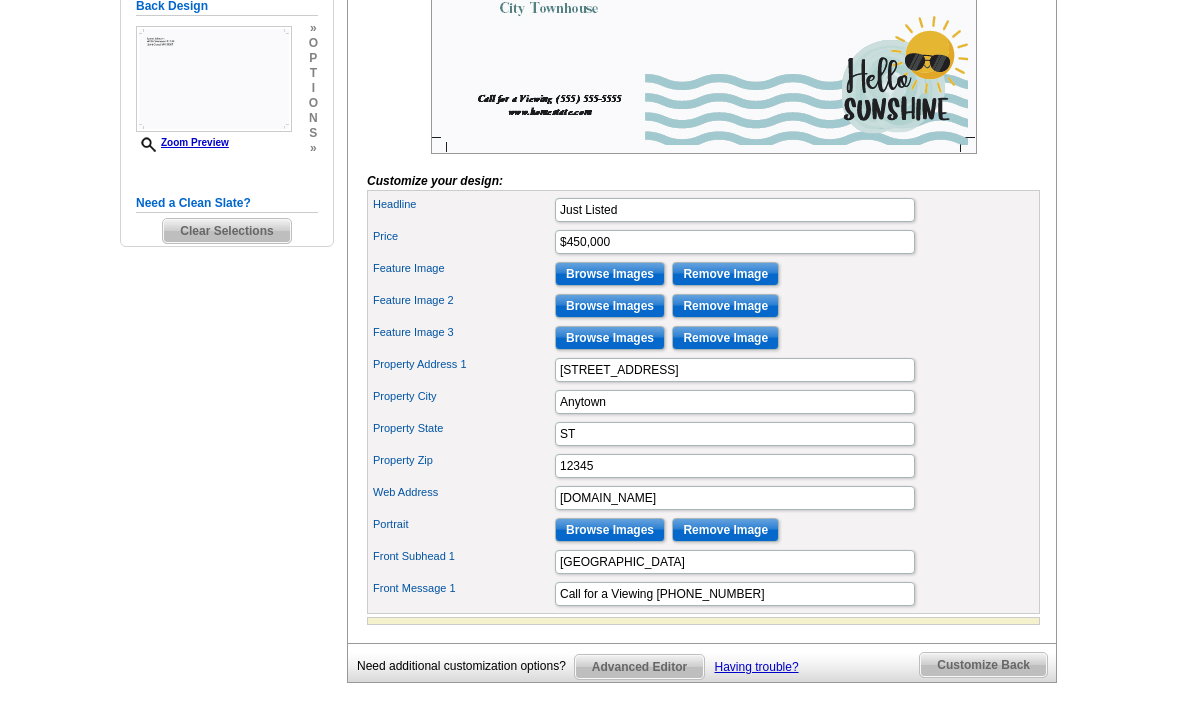 click on "Browse Images" at bounding box center [610, 274] 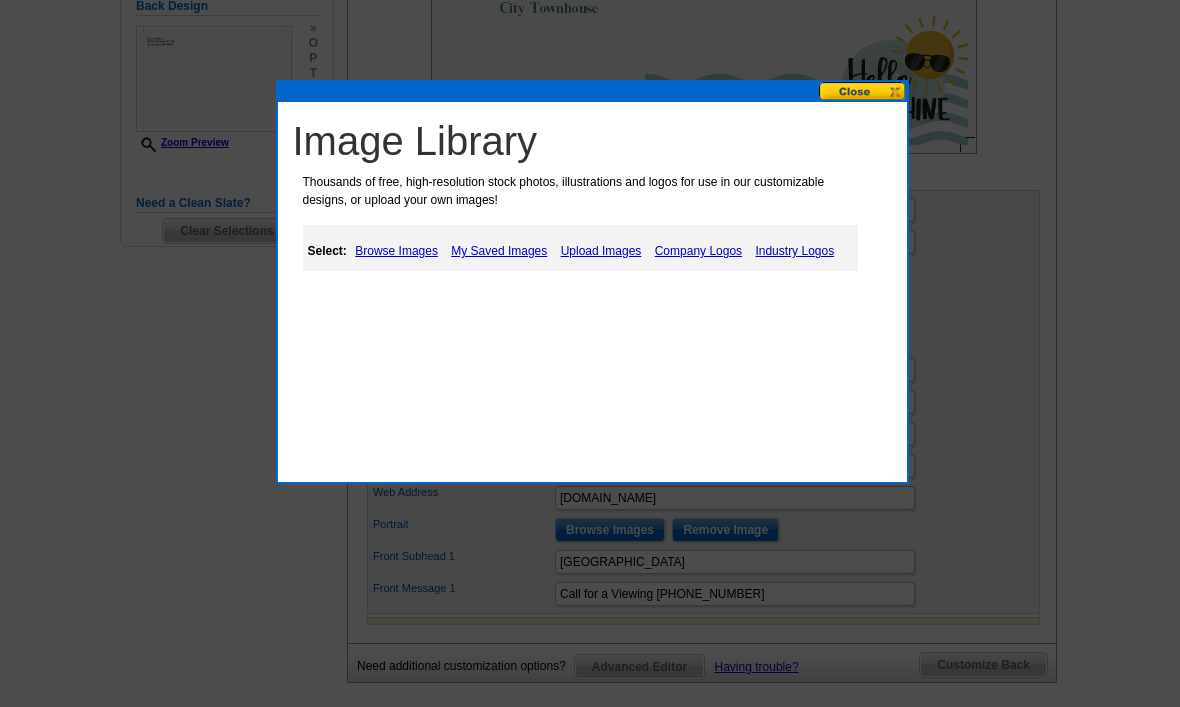 click on "My Saved Images" at bounding box center [499, 251] 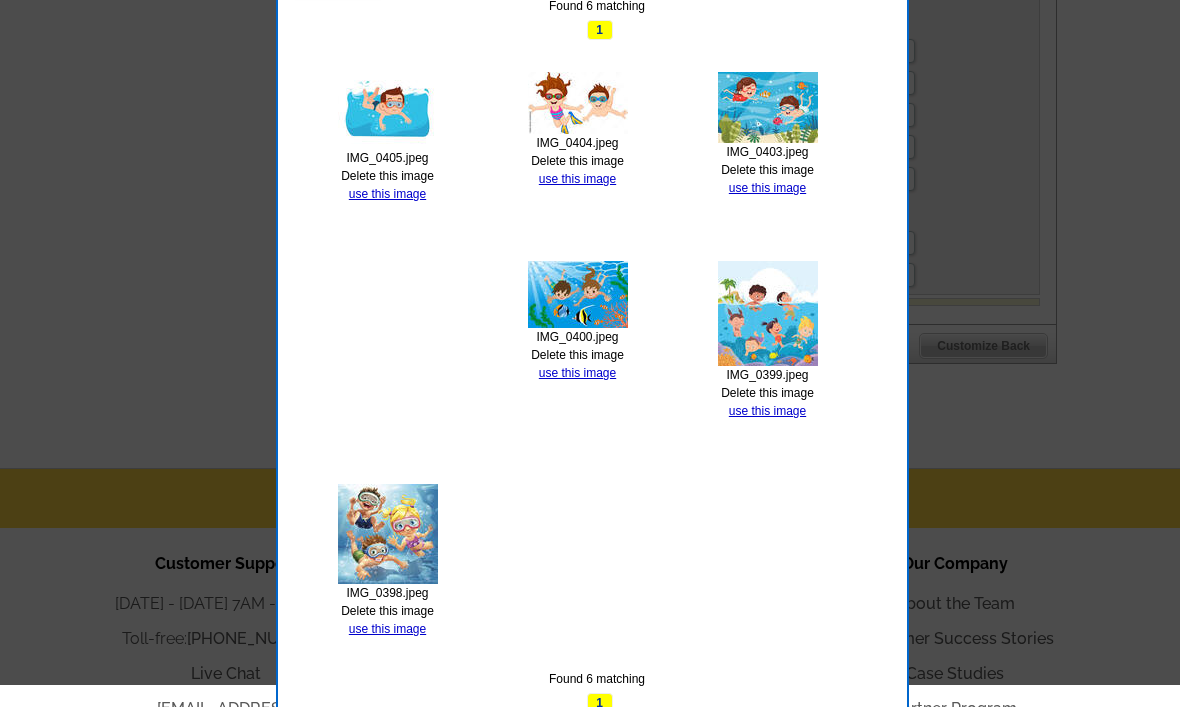 scroll, scrollTop: 882, scrollLeft: 0, axis: vertical 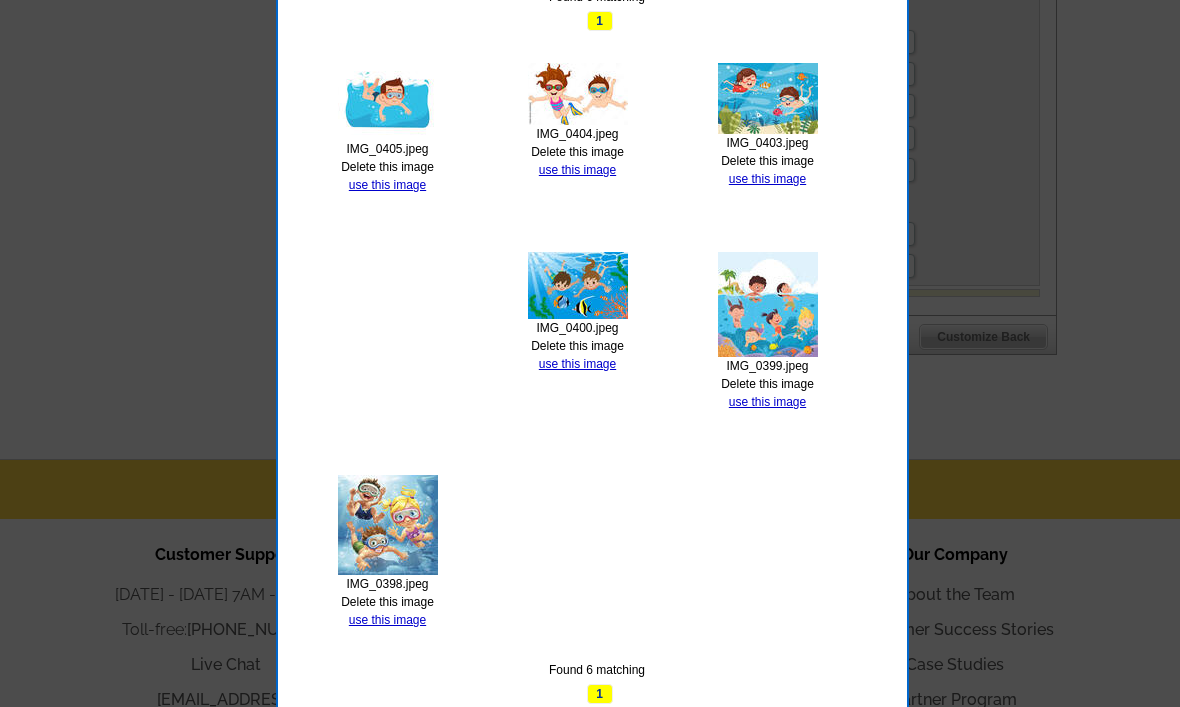 click on "All Property Found 6 matching 1 IMG_0405.jpeg  Delete this image  use this image IMG_0404.jpeg  Delete this image  use this image IMG_0403.jpeg  Delete this image  use this image IMG_0400.jpeg  Delete this image  use this image IMG_0399.jpeg  Delete this image  use this image IMG_0398.jpeg  Delete this image  use this image Found 6 matching 1" at bounding box center [597, 300] 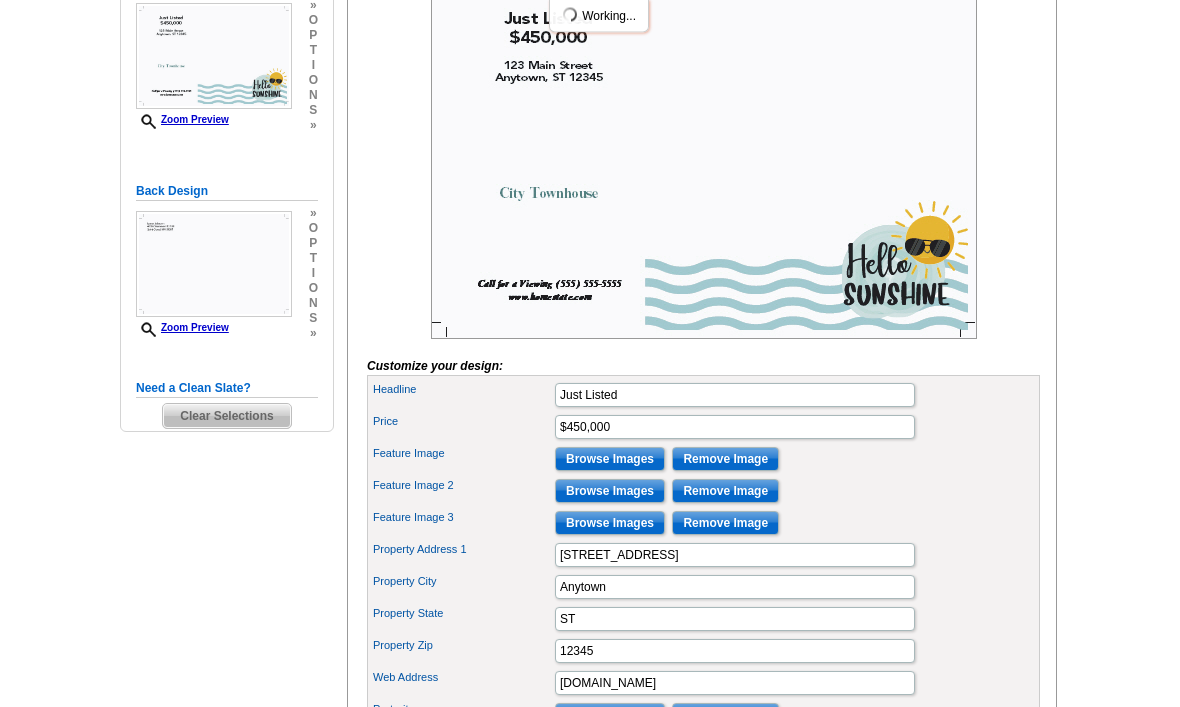 scroll, scrollTop: 369, scrollLeft: 0, axis: vertical 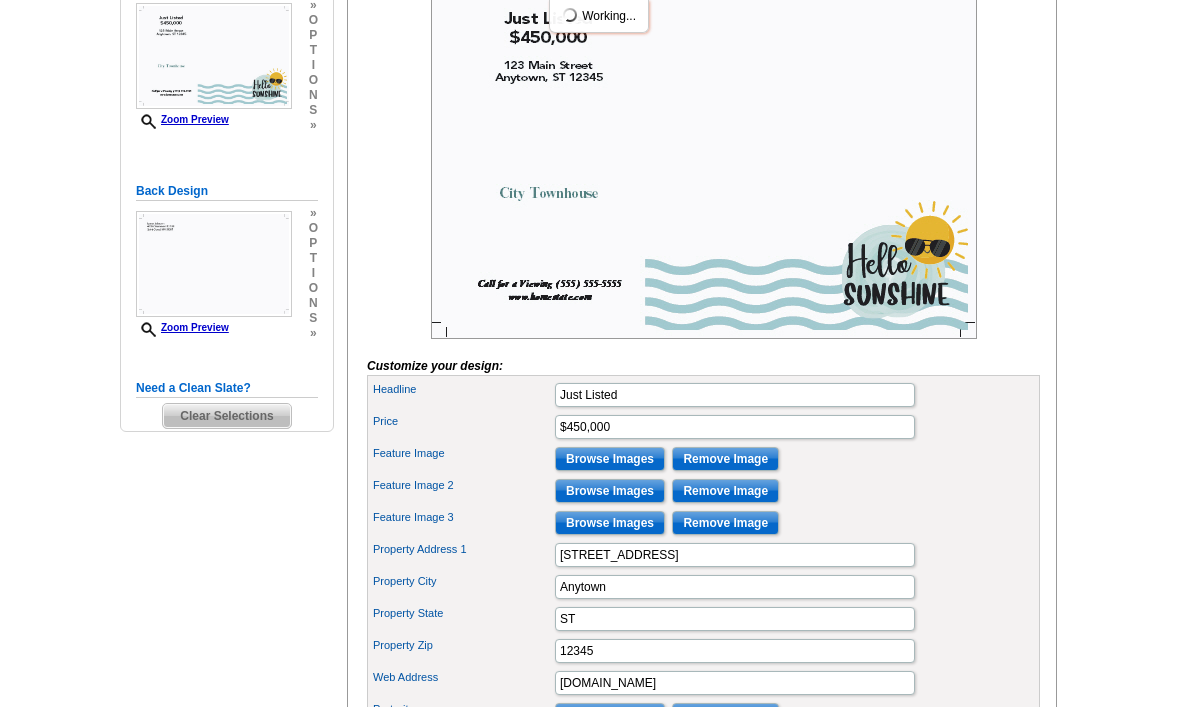 click on "Browse Images" at bounding box center [610, 491] 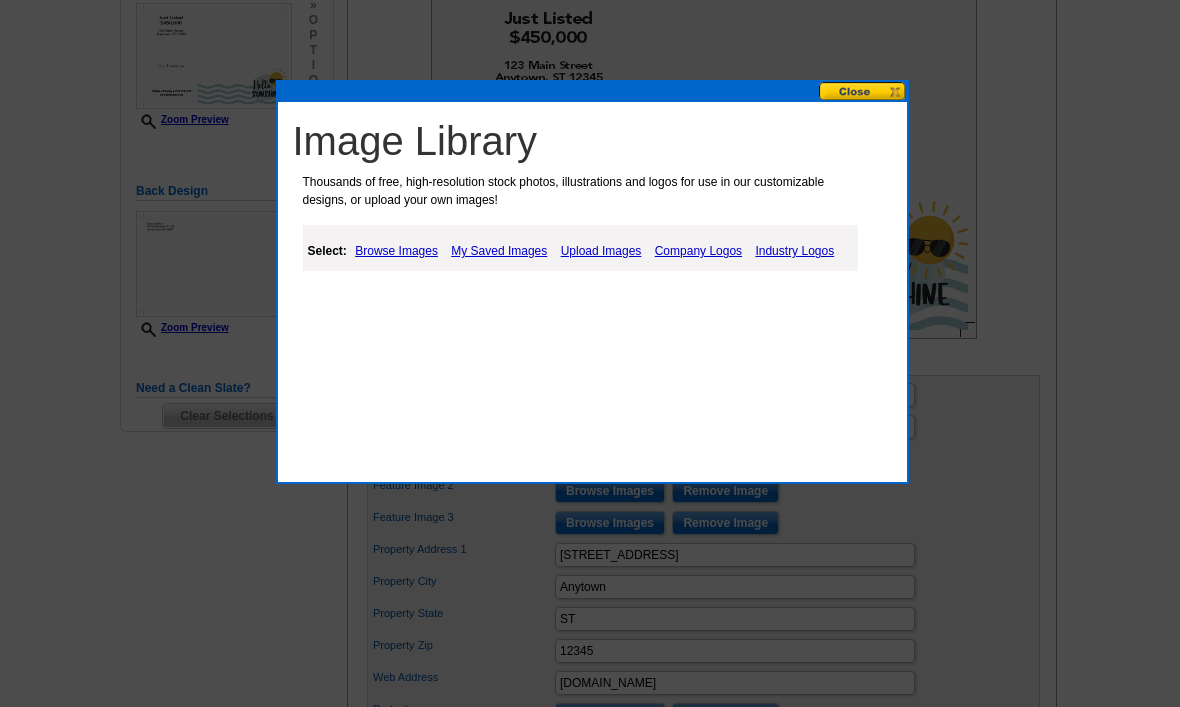 click on "My Saved Images" at bounding box center (499, 251) 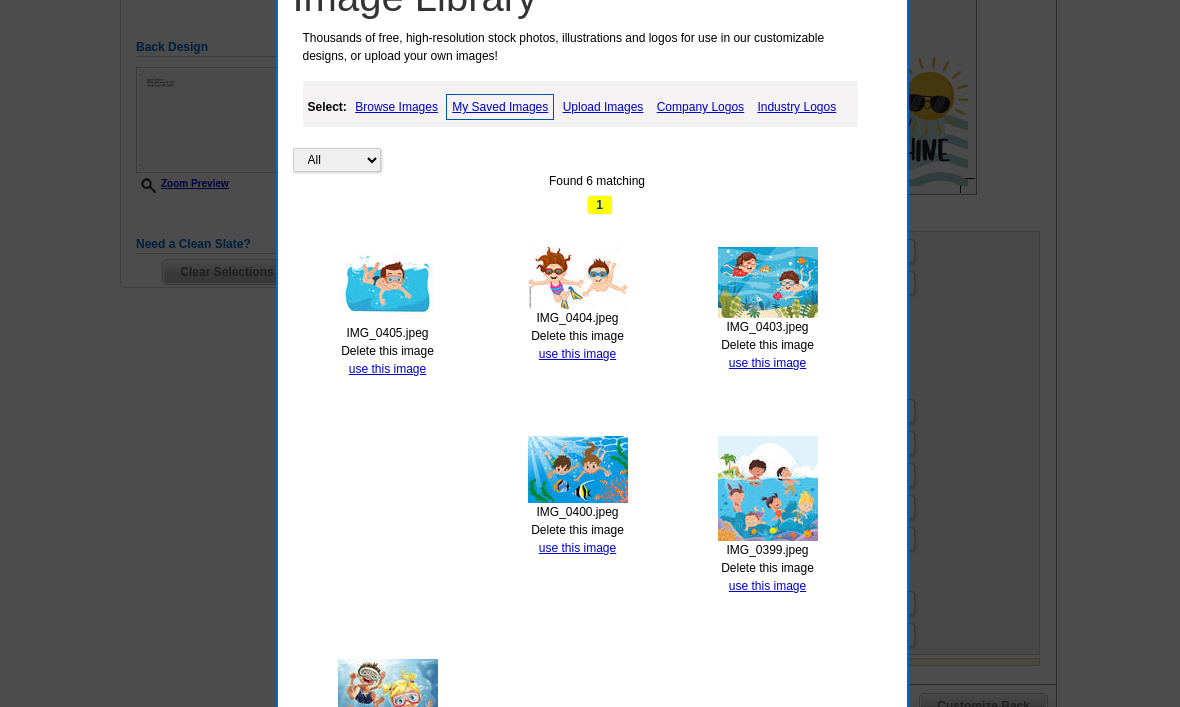 scroll, scrollTop: 515, scrollLeft: 0, axis: vertical 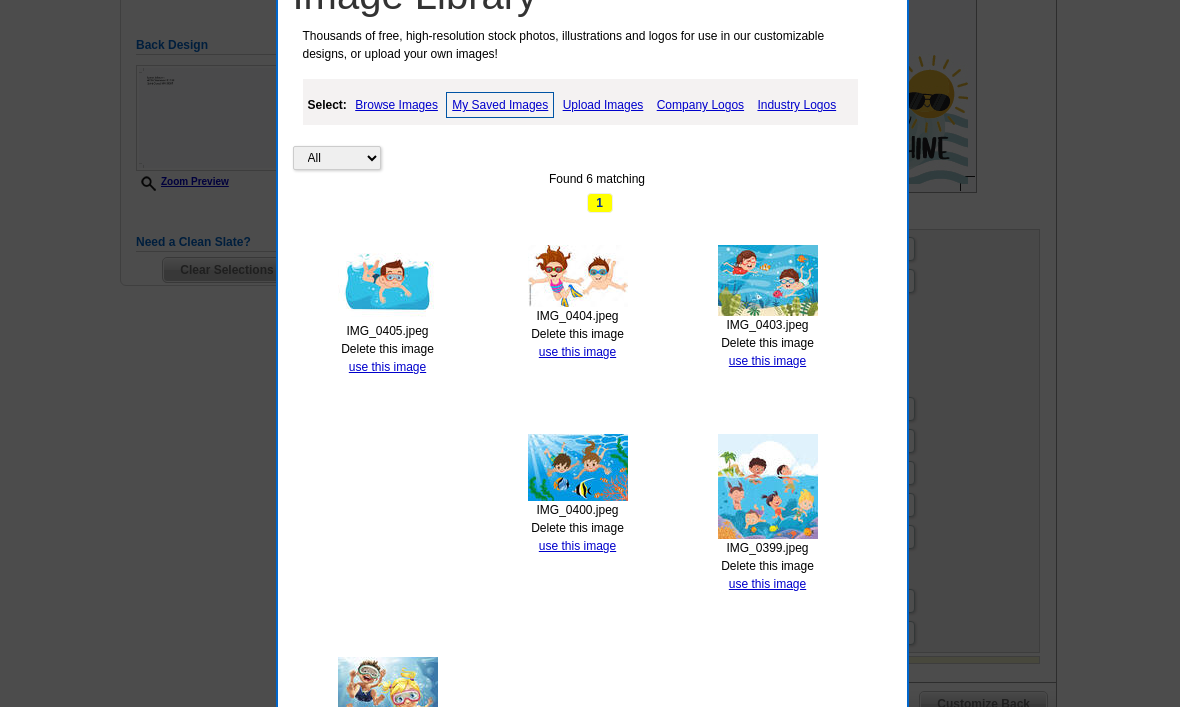click on "Delete this image" at bounding box center (767, 566) 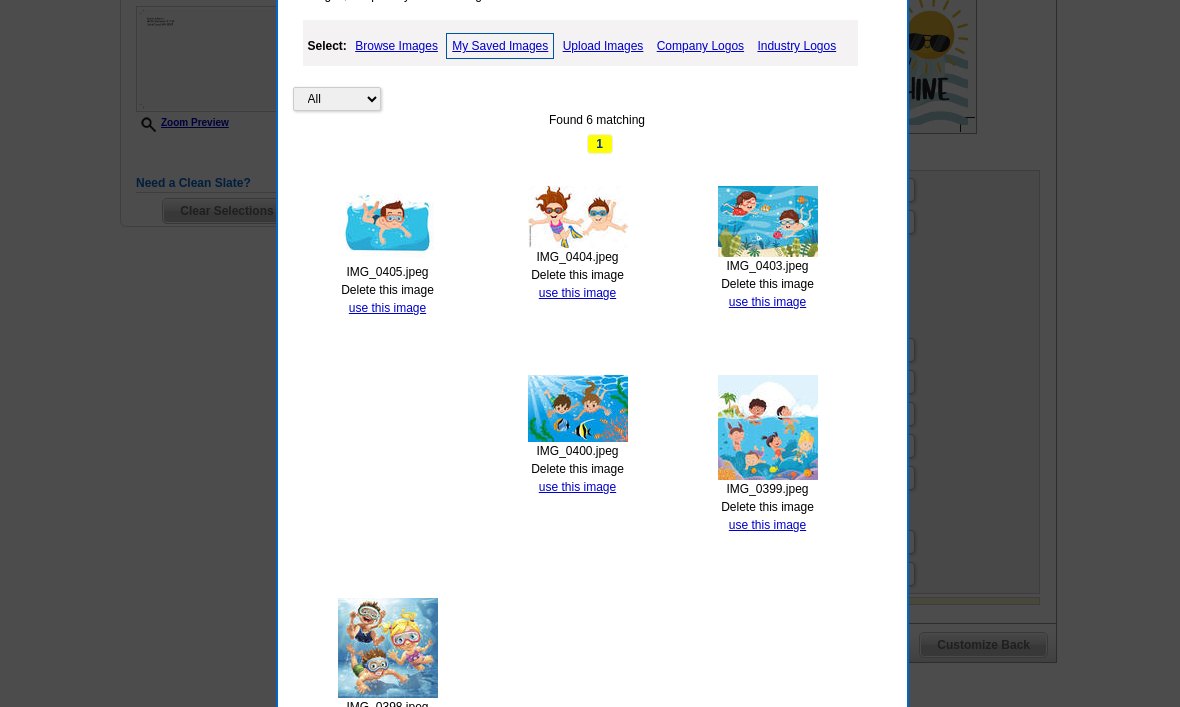 scroll, scrollTop: 566, scrollLeft: 0, axis: vertical 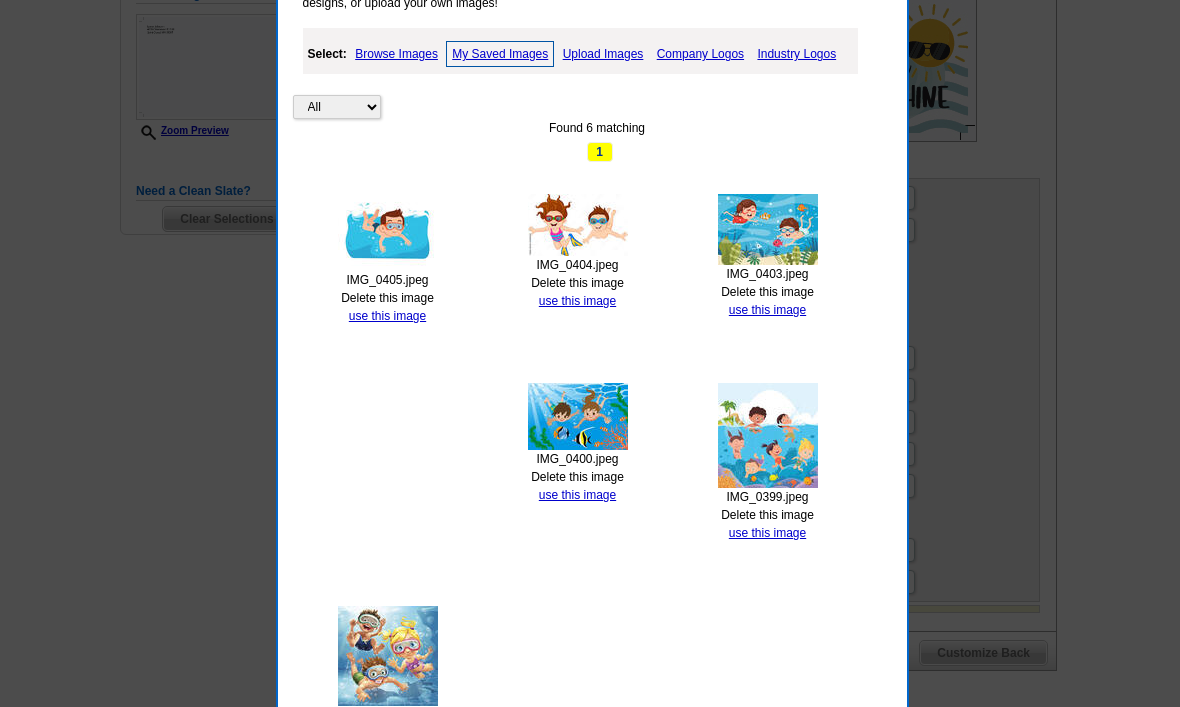 click on "Delete this image" at bounding box center [767, 515] 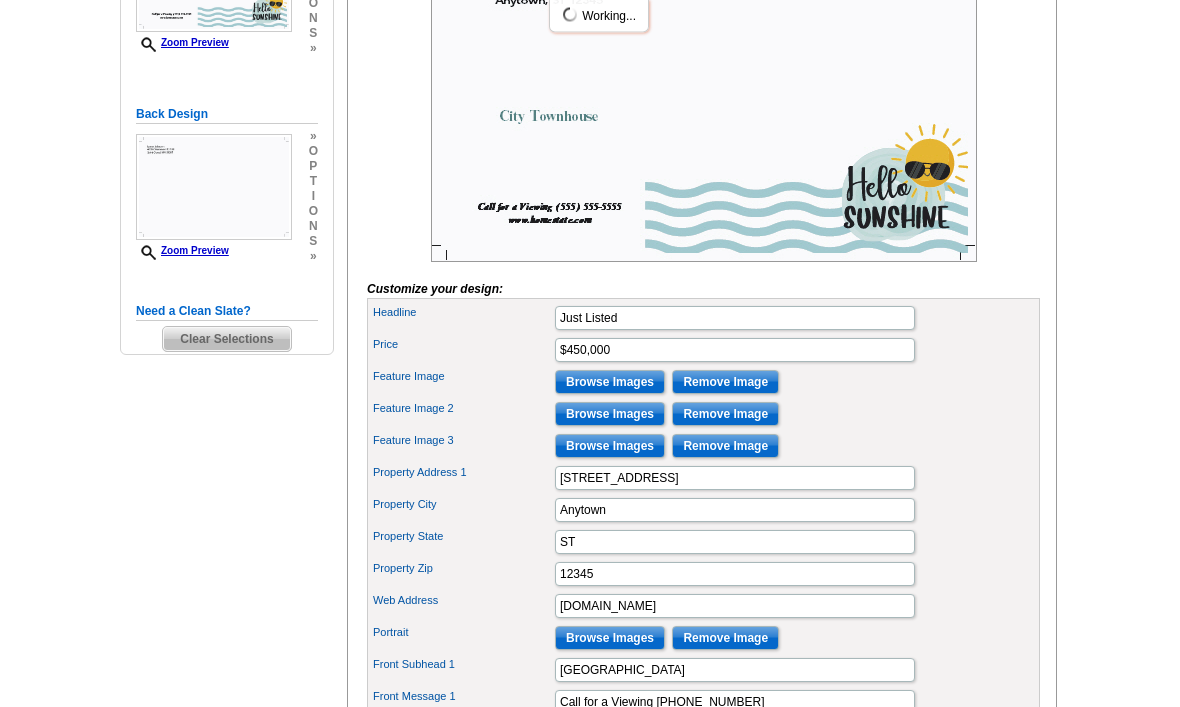 click on "Browse Images" at bounding box center [610, 447] 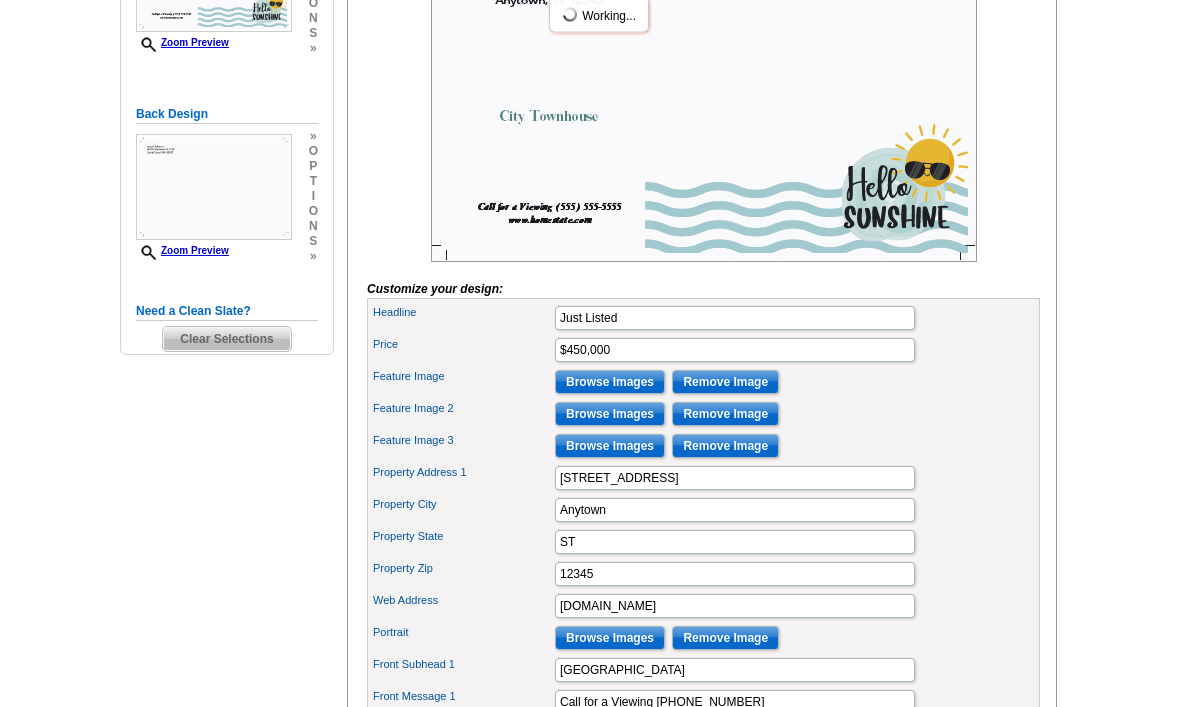 scroll, scrollTop: 446, scrollLeft: 0, axis: vertical 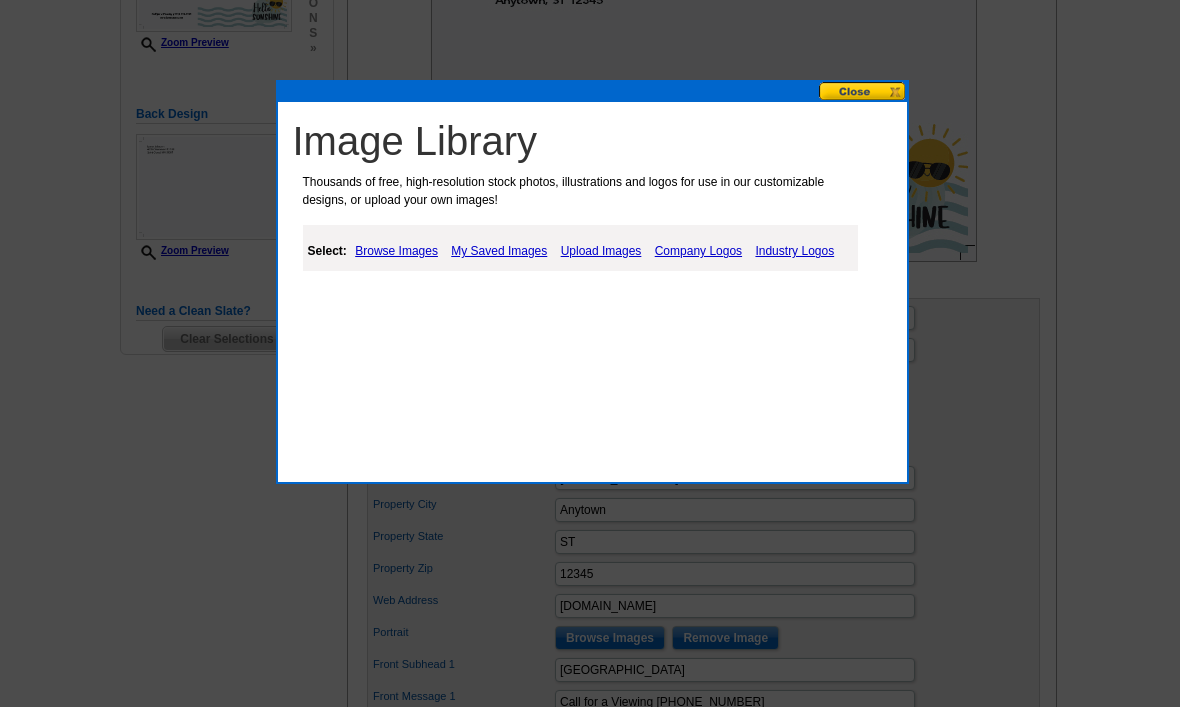 click on "Upload Images" at bounding box center (601, 251) 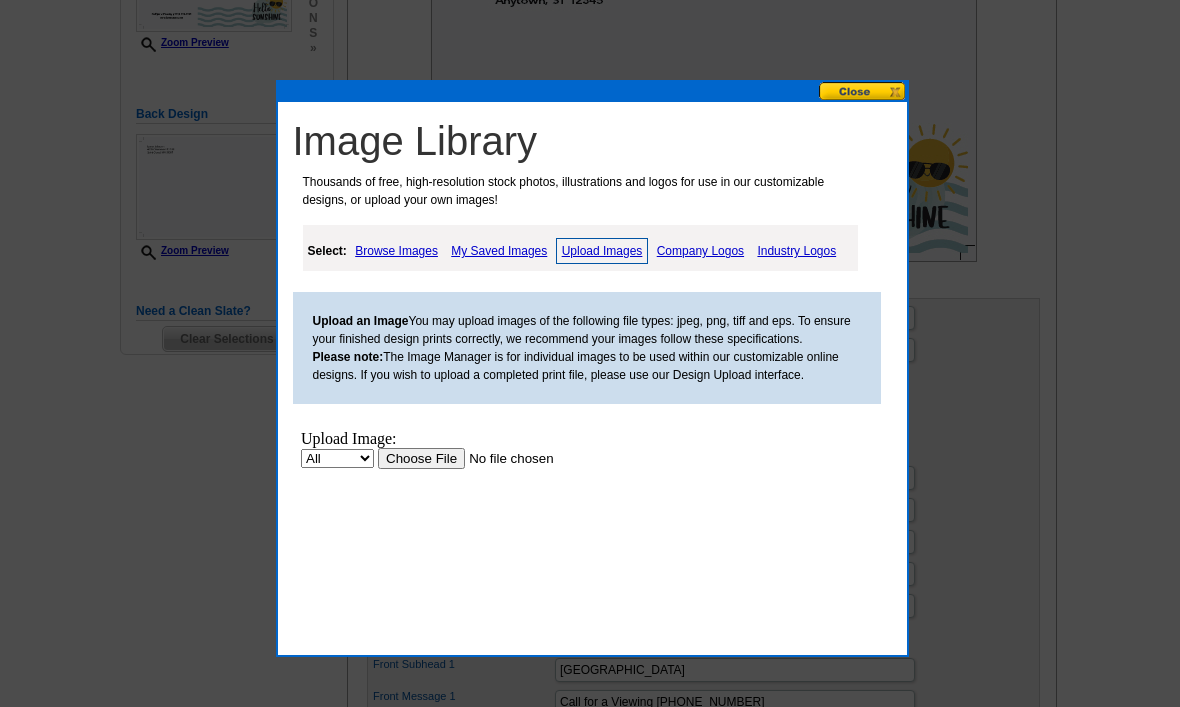 scroll, scrollTop: 0, scrollLeft: 0, axis: both 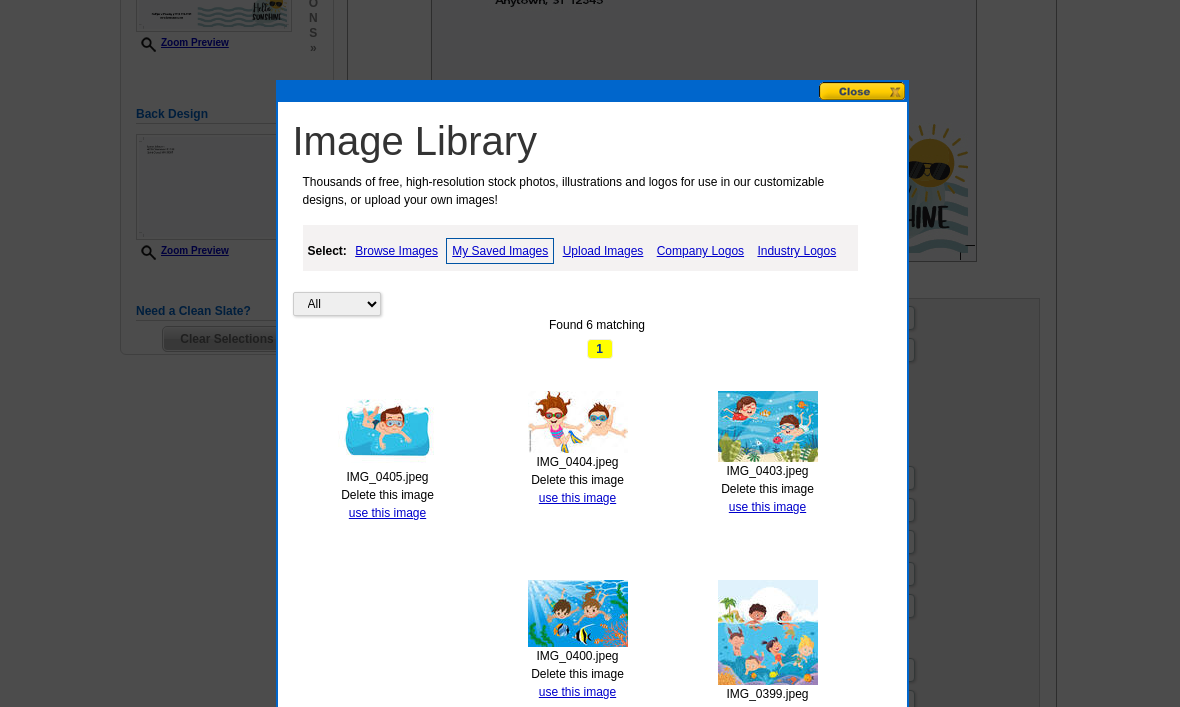 click on "use this image" at bounding box center (577, 692) 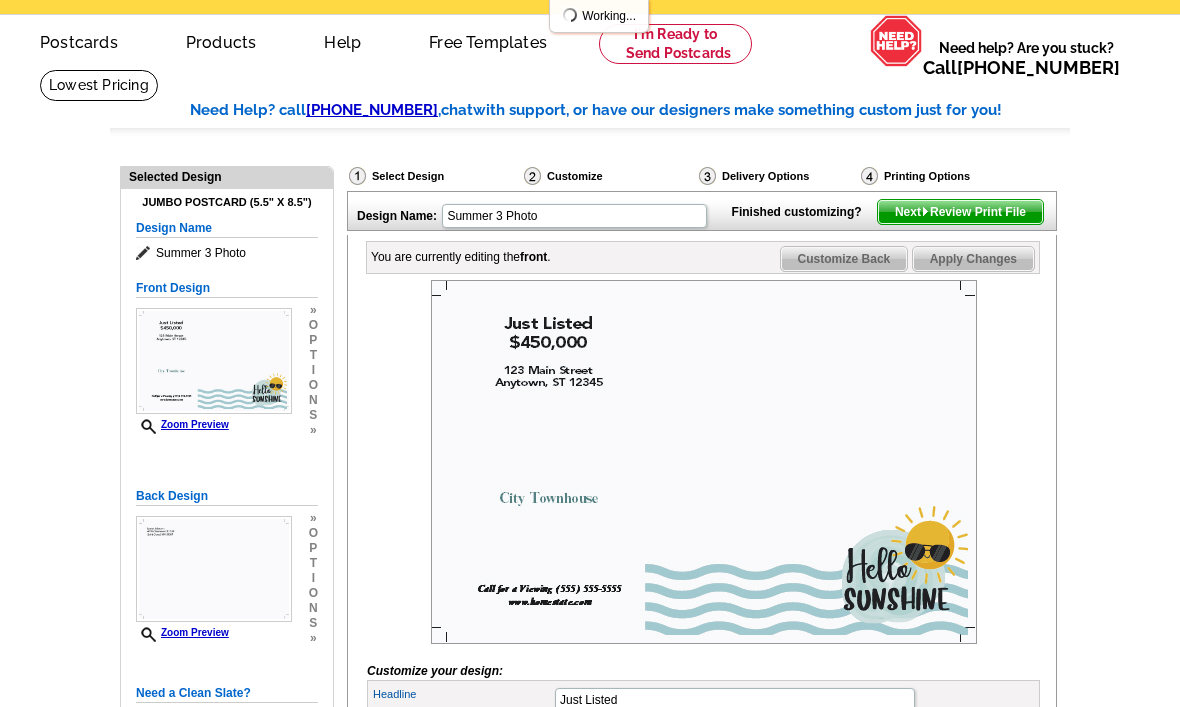 scroll, scrollTop: 67, scrollLeft: 0, axis: vertical 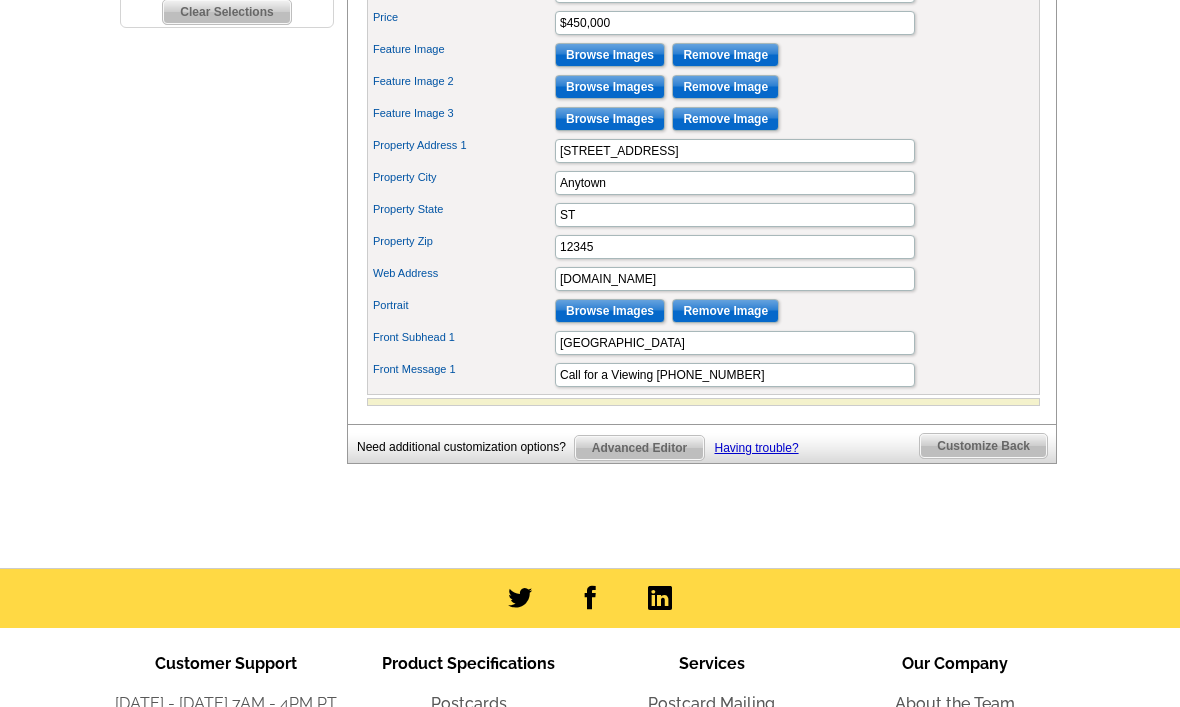 click on "Browse Images" at bounding box center [610, 312] 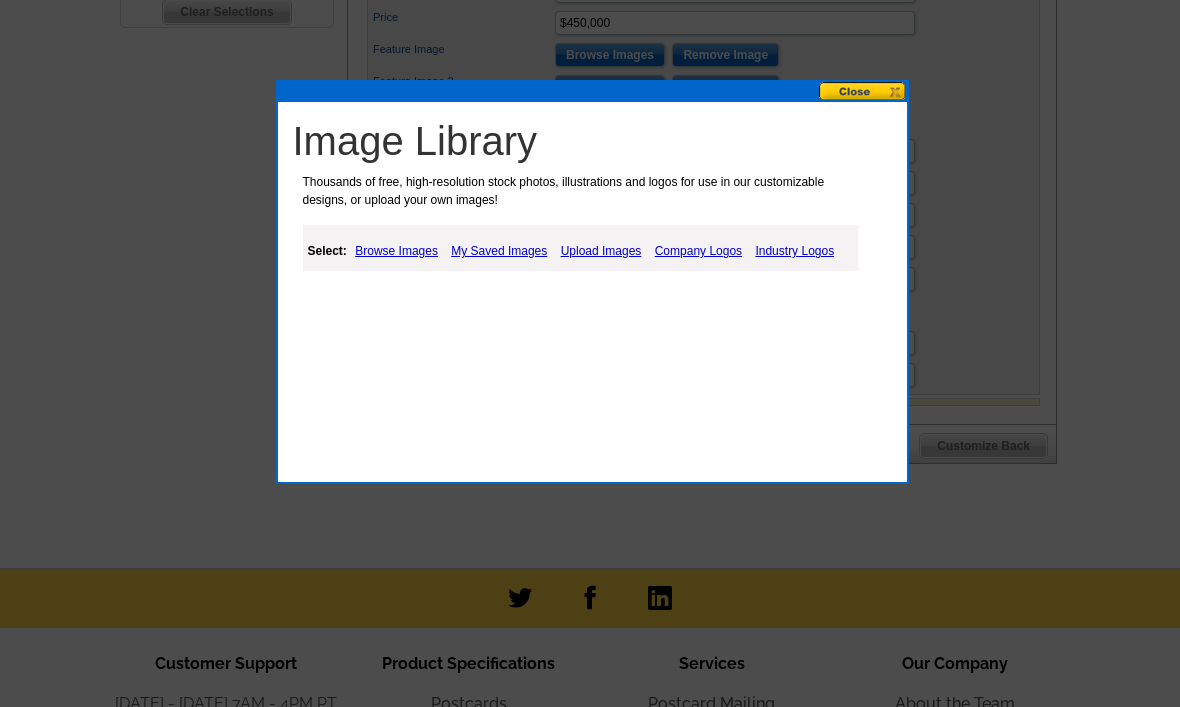 click on "Upload Images" at bounding box center [601, 251] 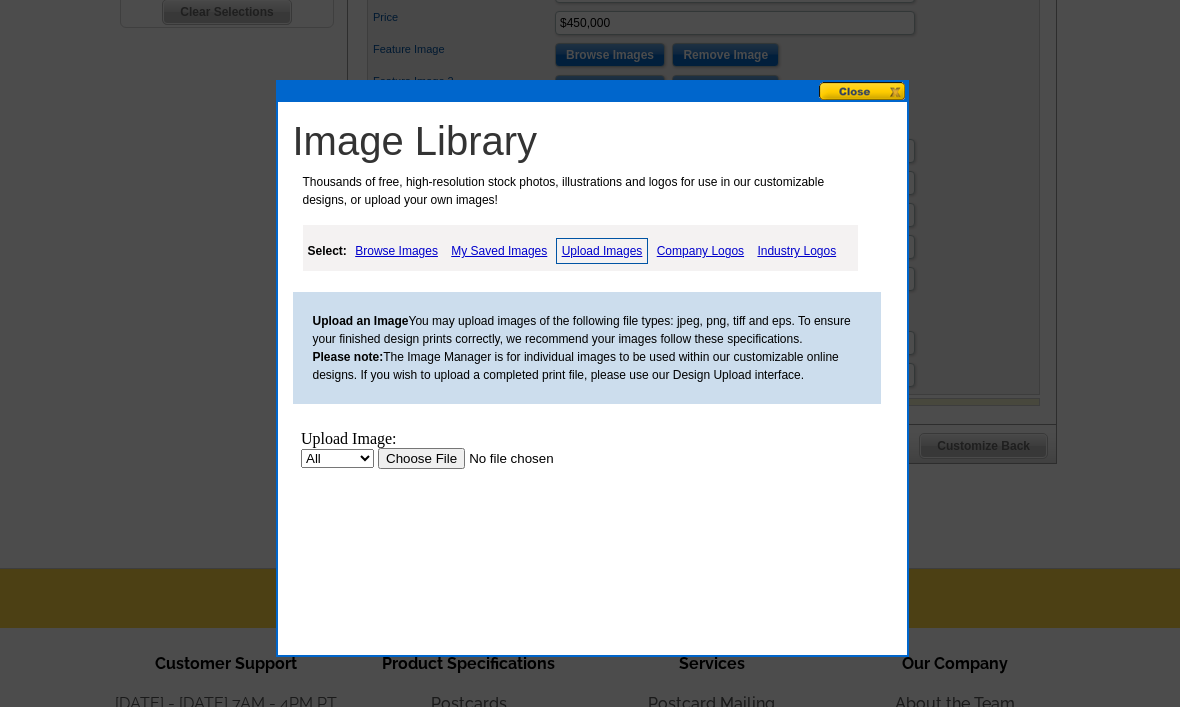 scroll, scrollTop: 0, scrollLeft: 0, axis: both 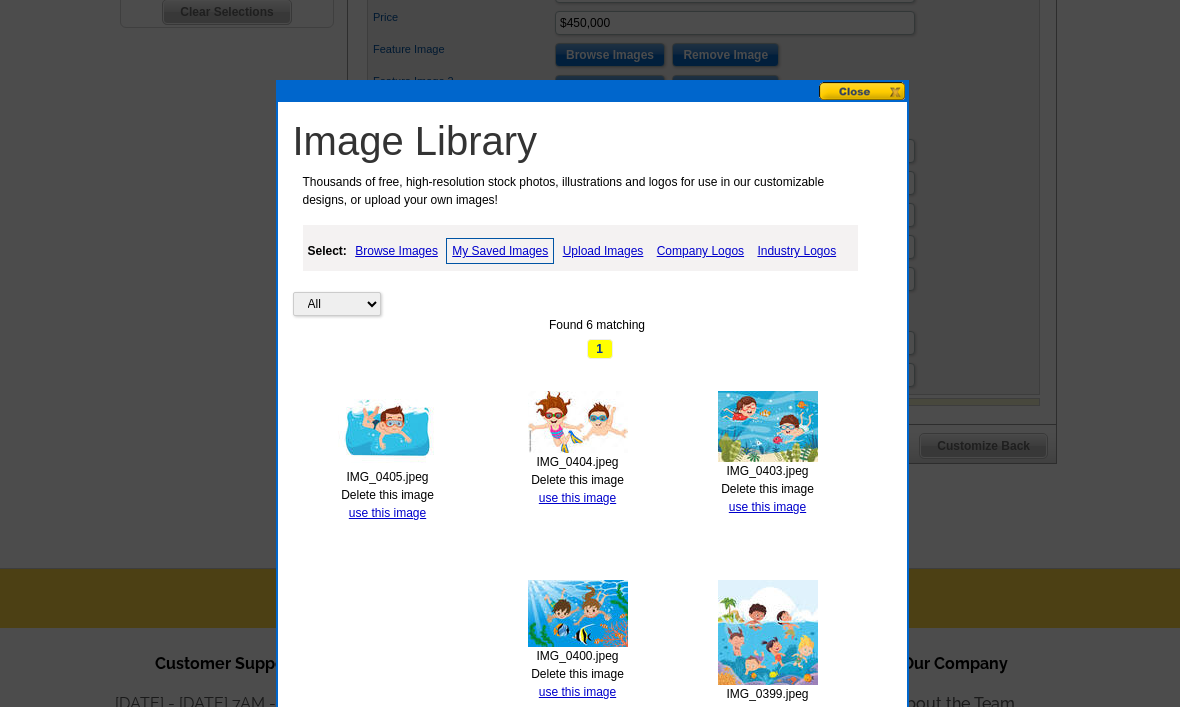 click on "use this image" at bounding box center [767, 507] 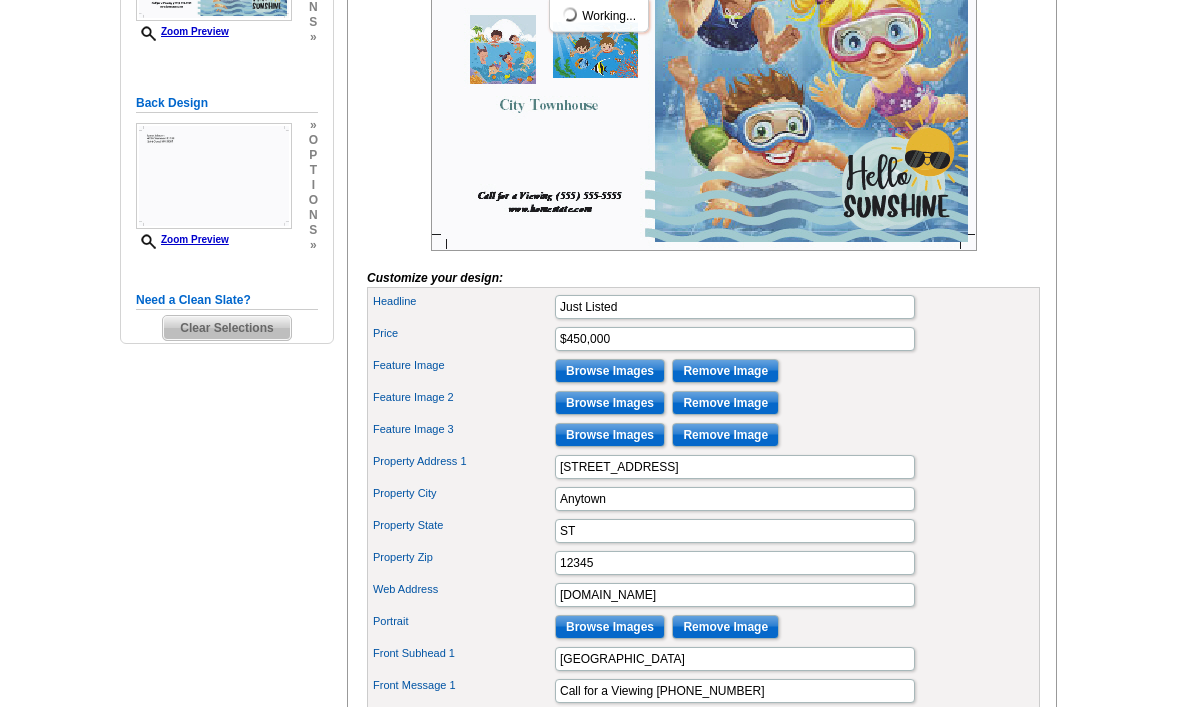 scroll, scrollTop: 466, scrollLeft: 0, axis: vertical 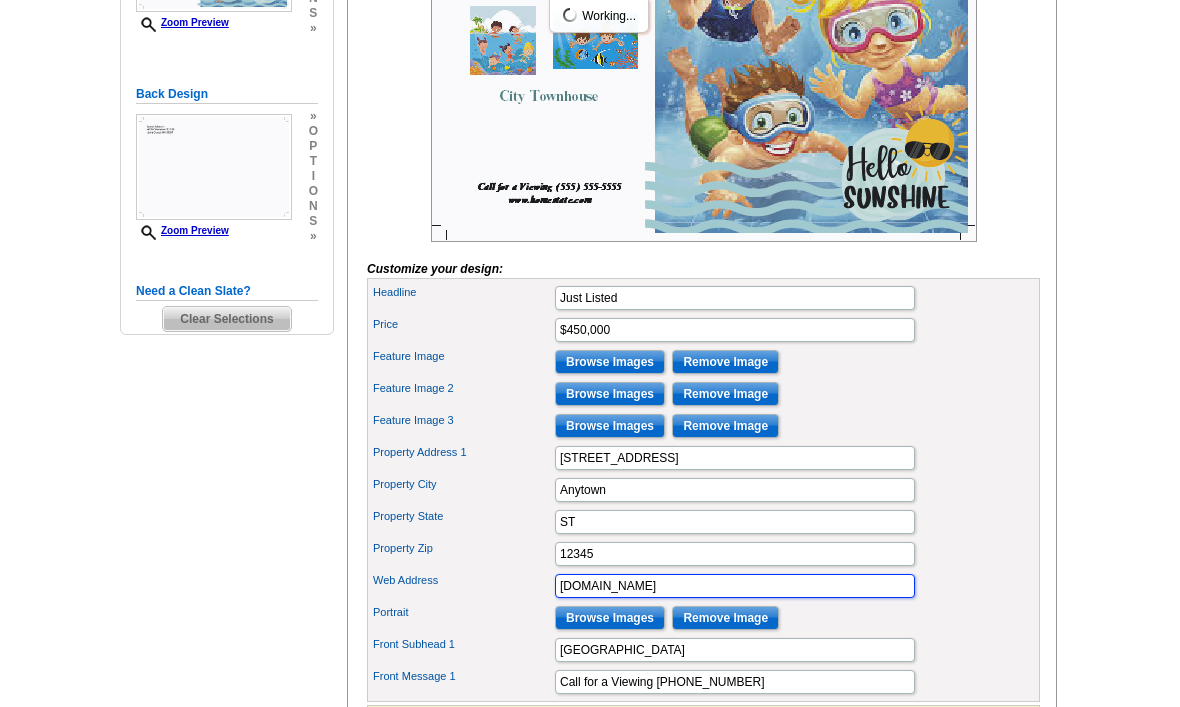 click on "www.homestate.com" at bounding box center (735, 586) 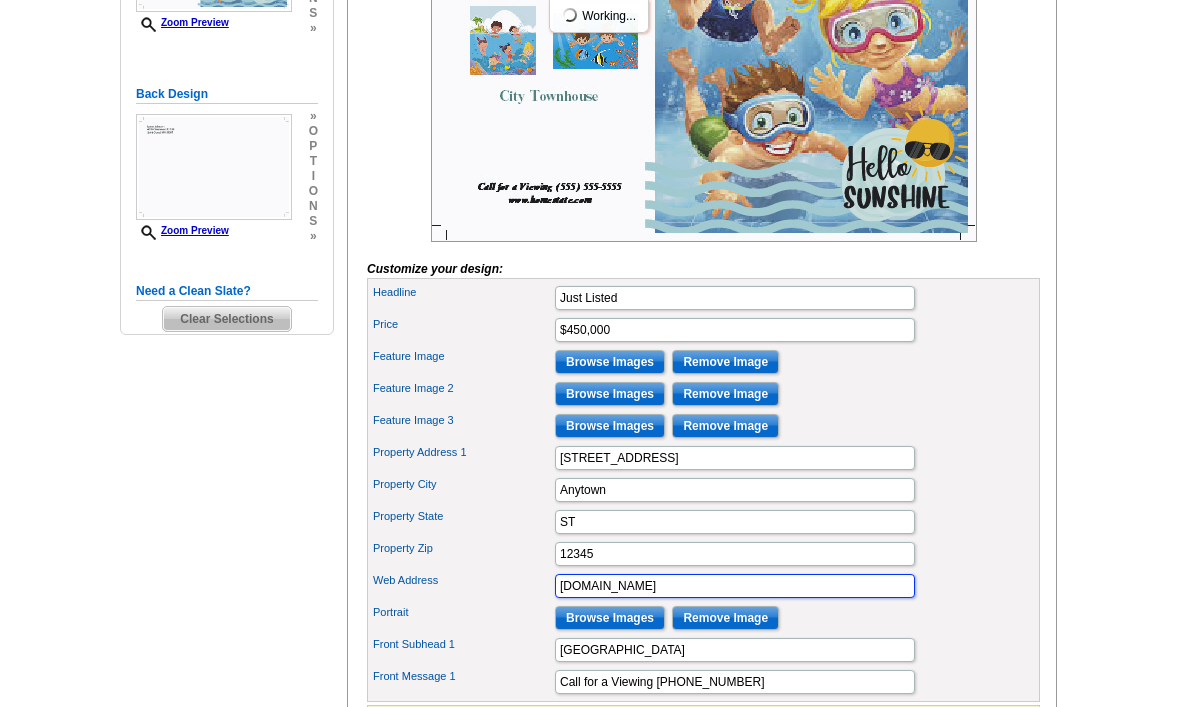 scroll, scrollTop: 487, scrollLeft: 0, axis: vertical 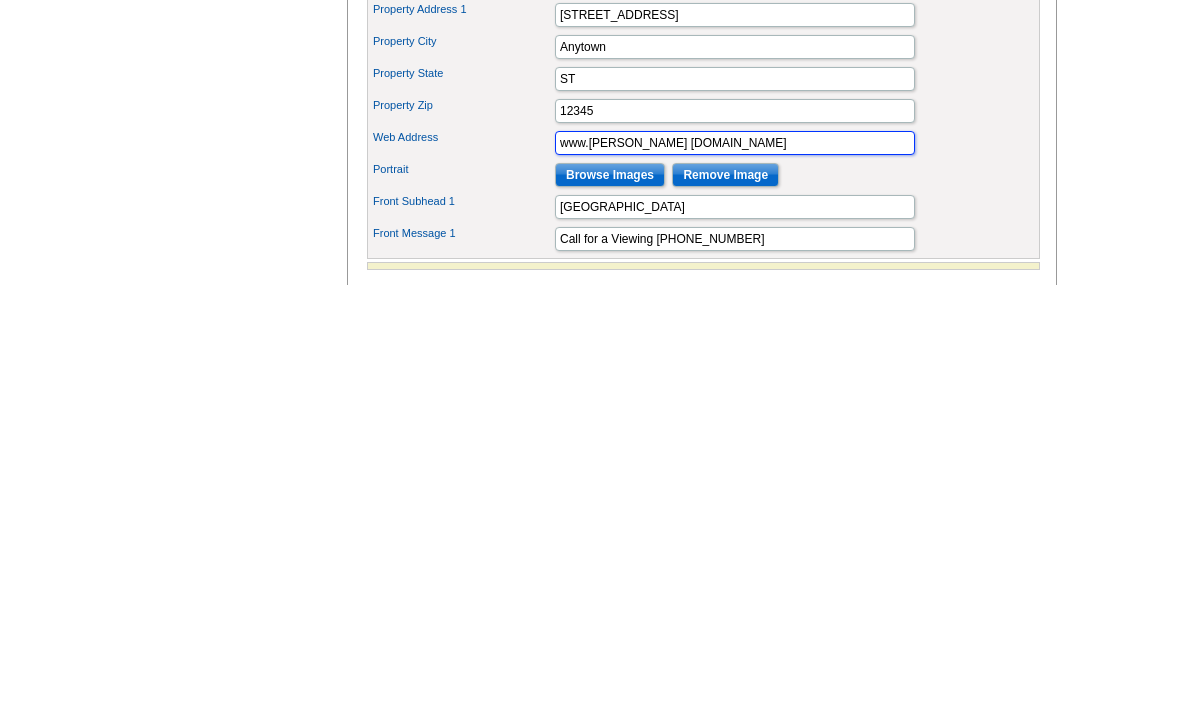 type on "www.Lance realestateoffice.com" 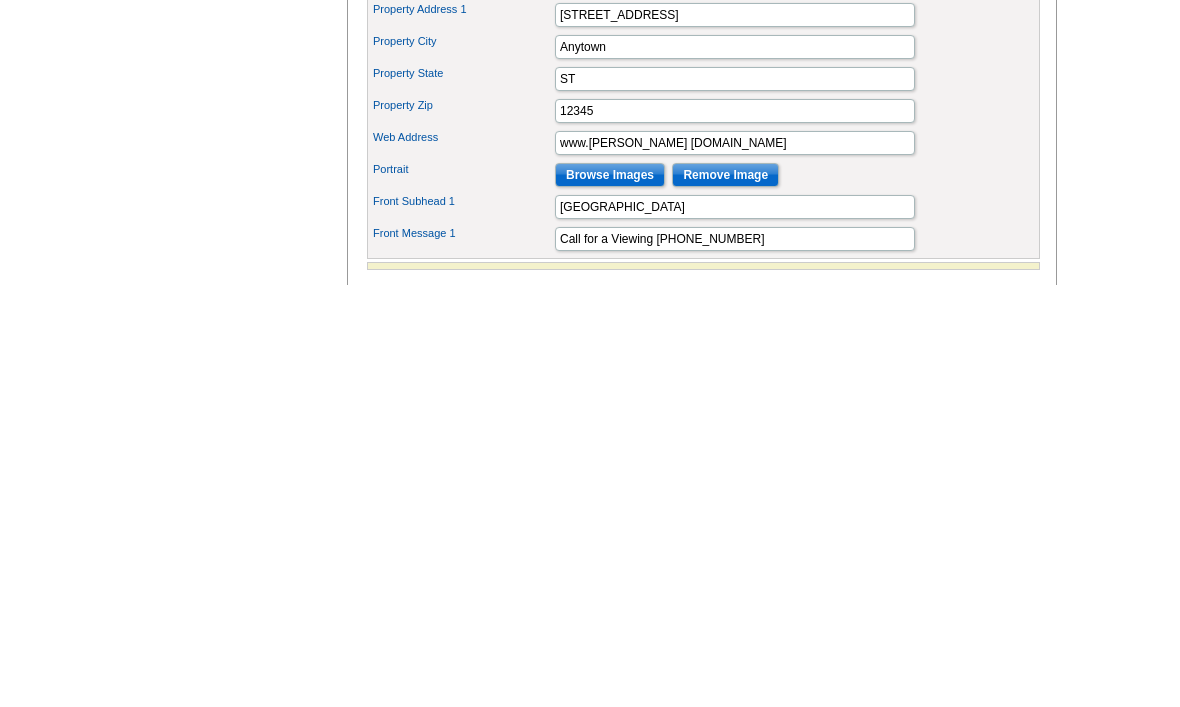 click on "Front Message 1
Call for a Viewing (555) 555-5555" at bounding box center (703, 661) 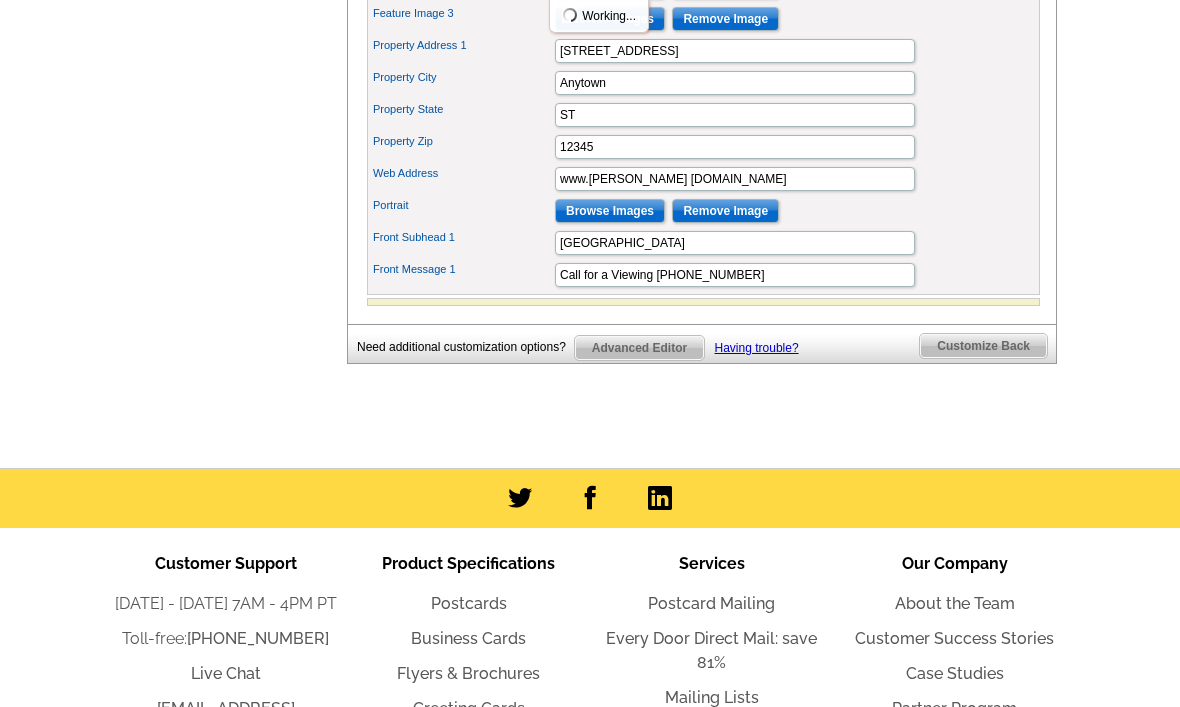 scroll, scrollTop: 872, scrollLeft: 0, axis: vertical 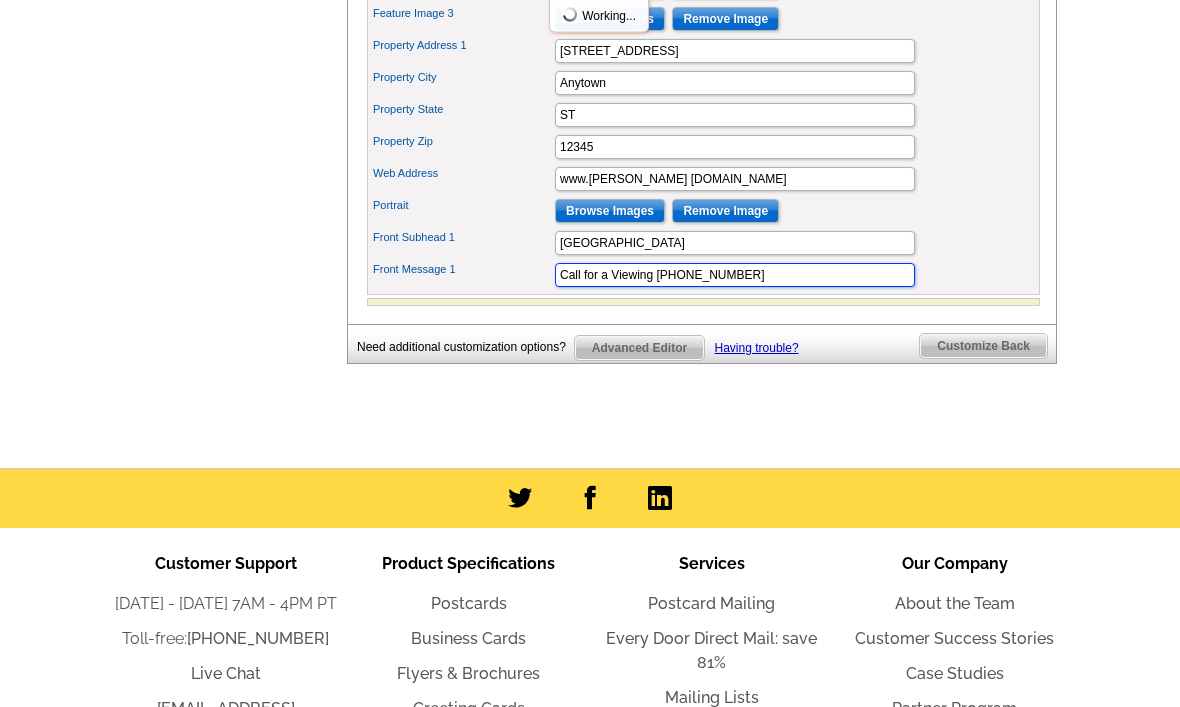 click on "Call for a Viewing (555) 555-5555" at bounding box center [735, 276] 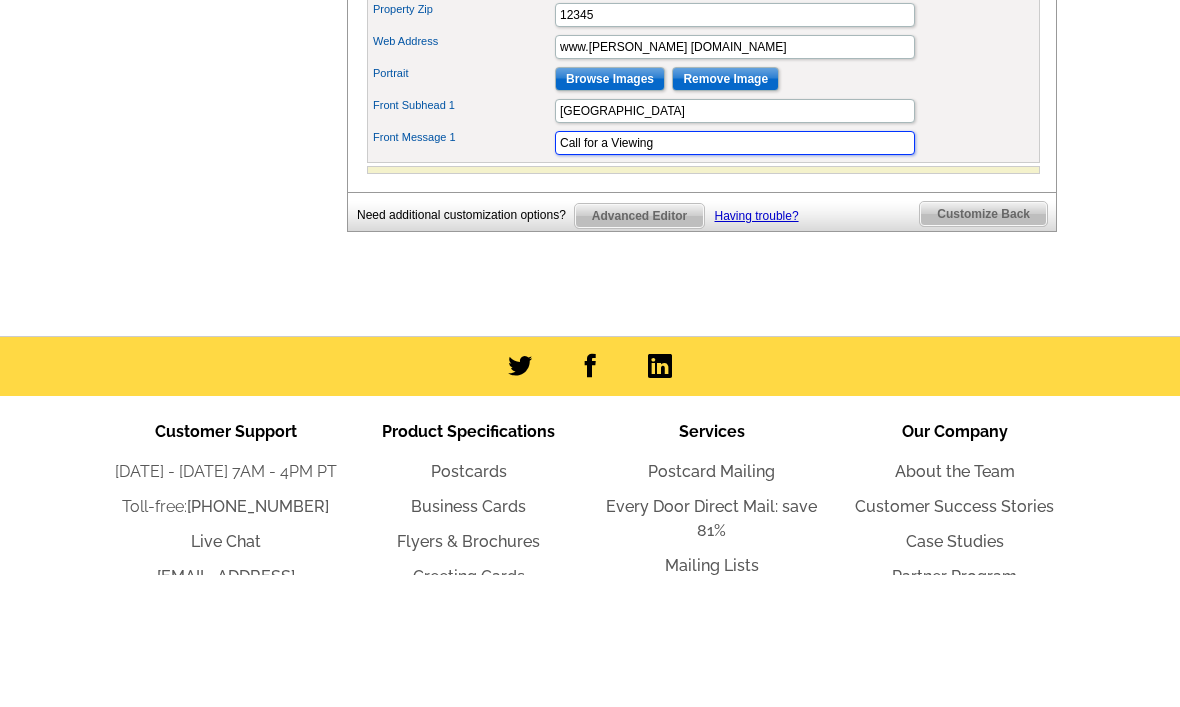 scroll, scrollTop: 1005, scrollLeft: 0, axis: vertical 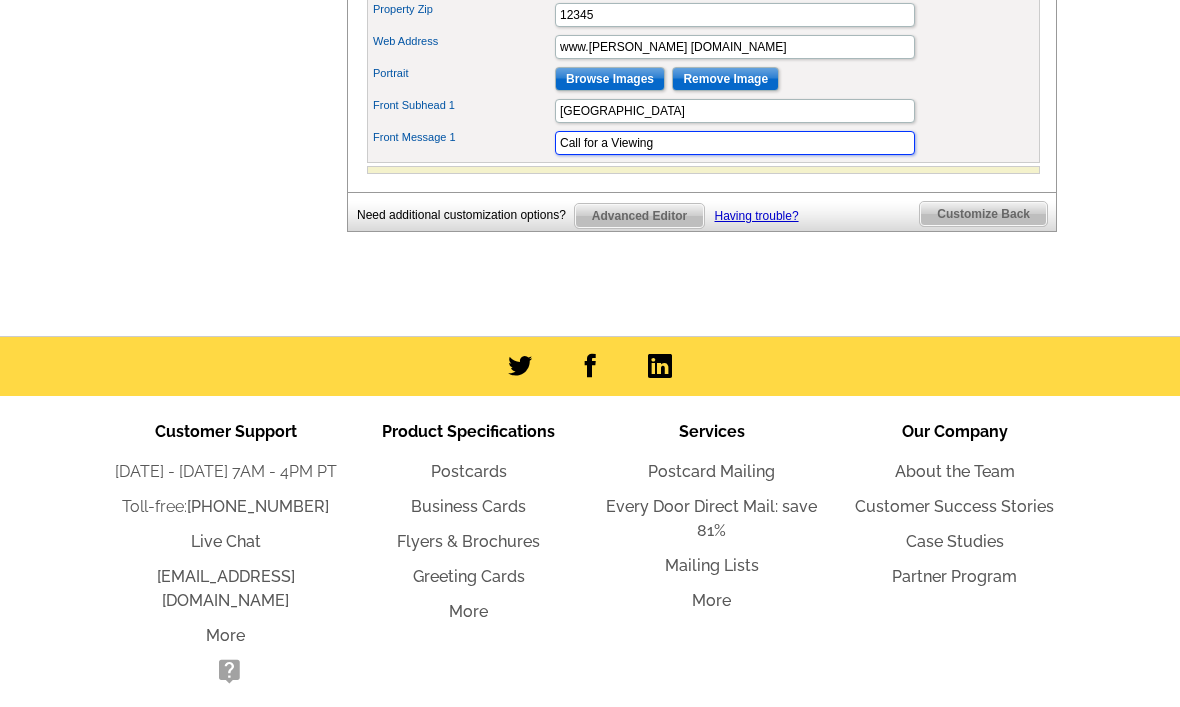 paste on "[PHONE_NUMBER]" 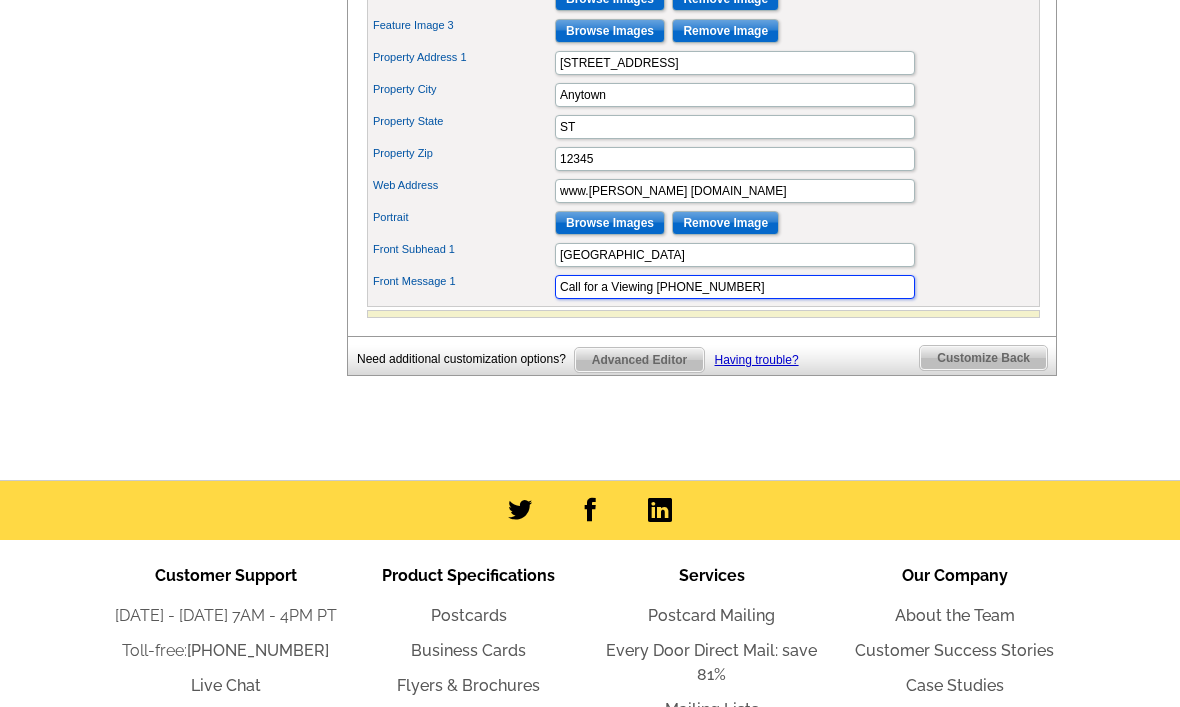 scroll, scrollTop: 859, scrollLeft: 0, axis: vertical 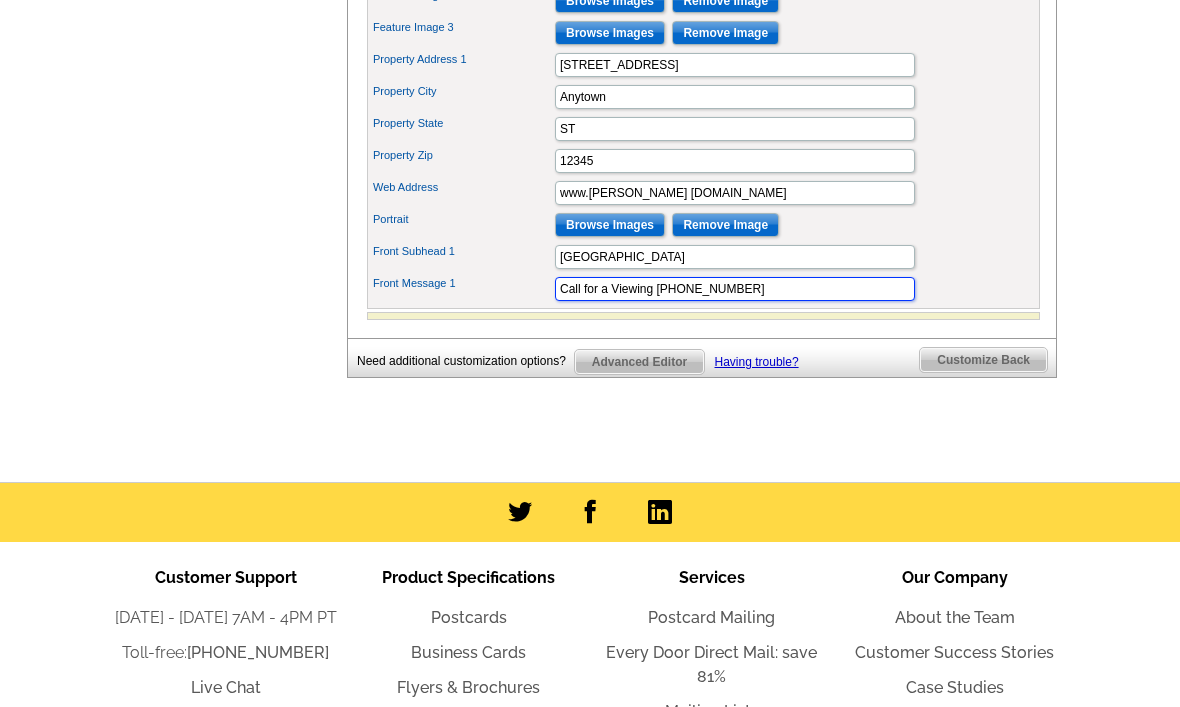 type on "Call for a Viewing (320) 223-3475" 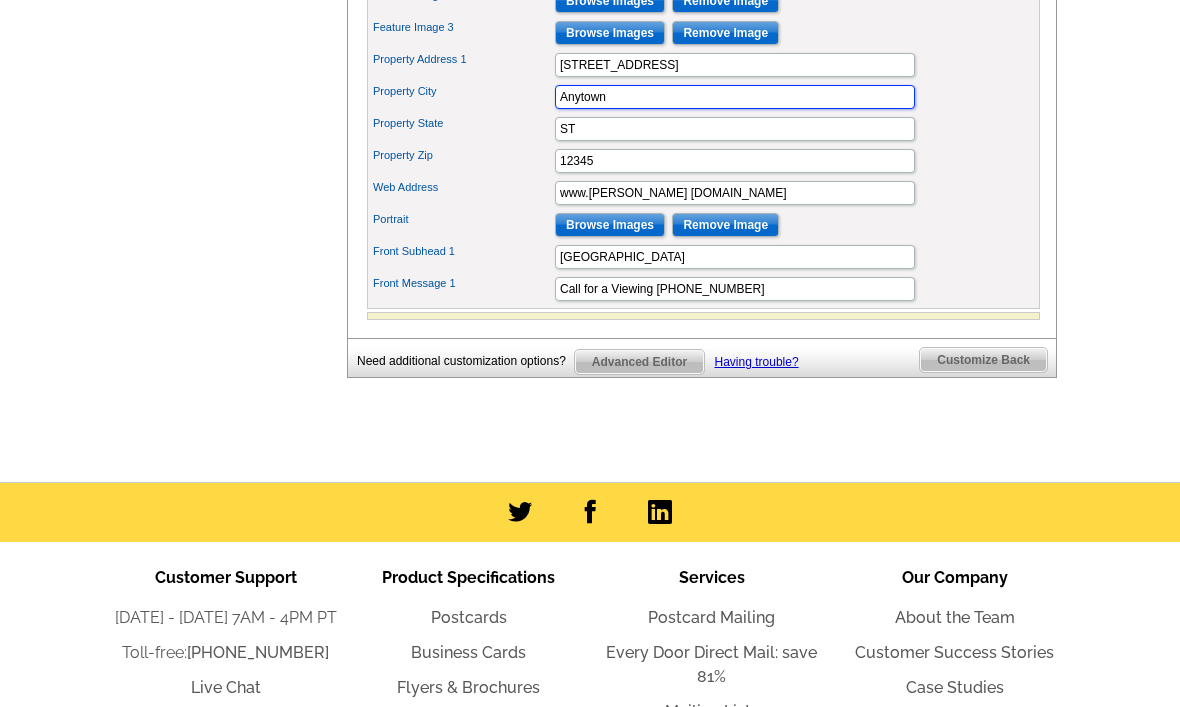 click on "Anytown" at bounding box center (735, 97) 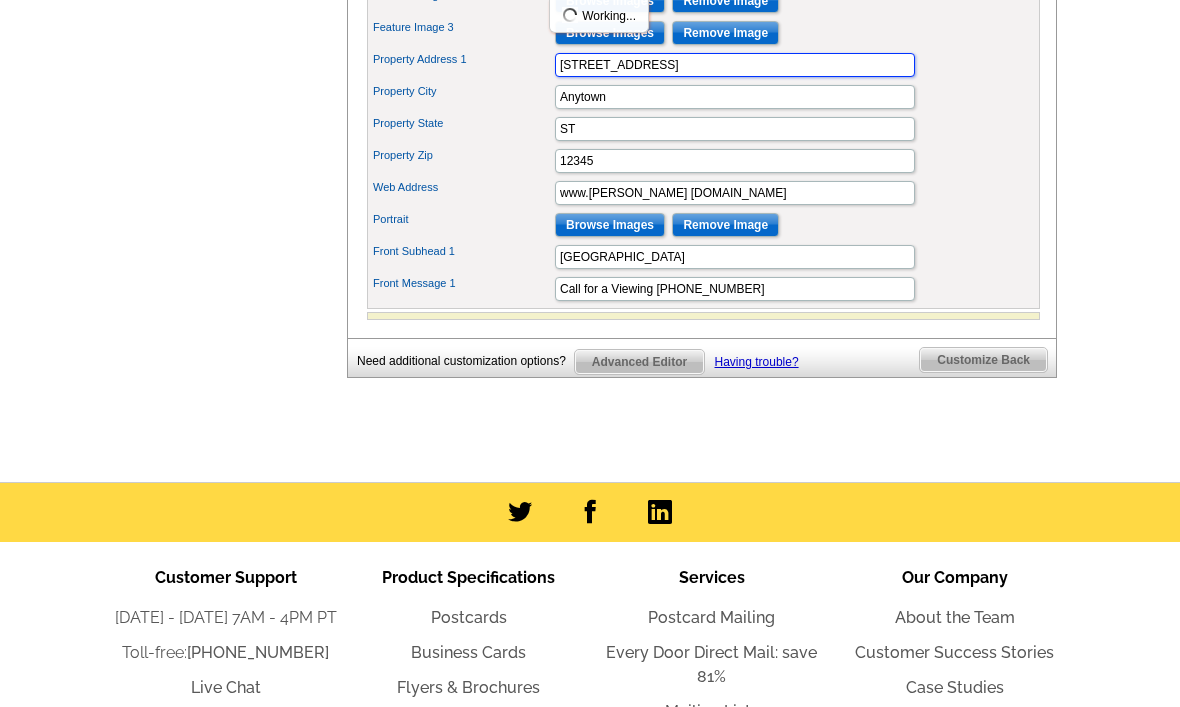 click on "123 Main Street" at bounding box center [735, 65] 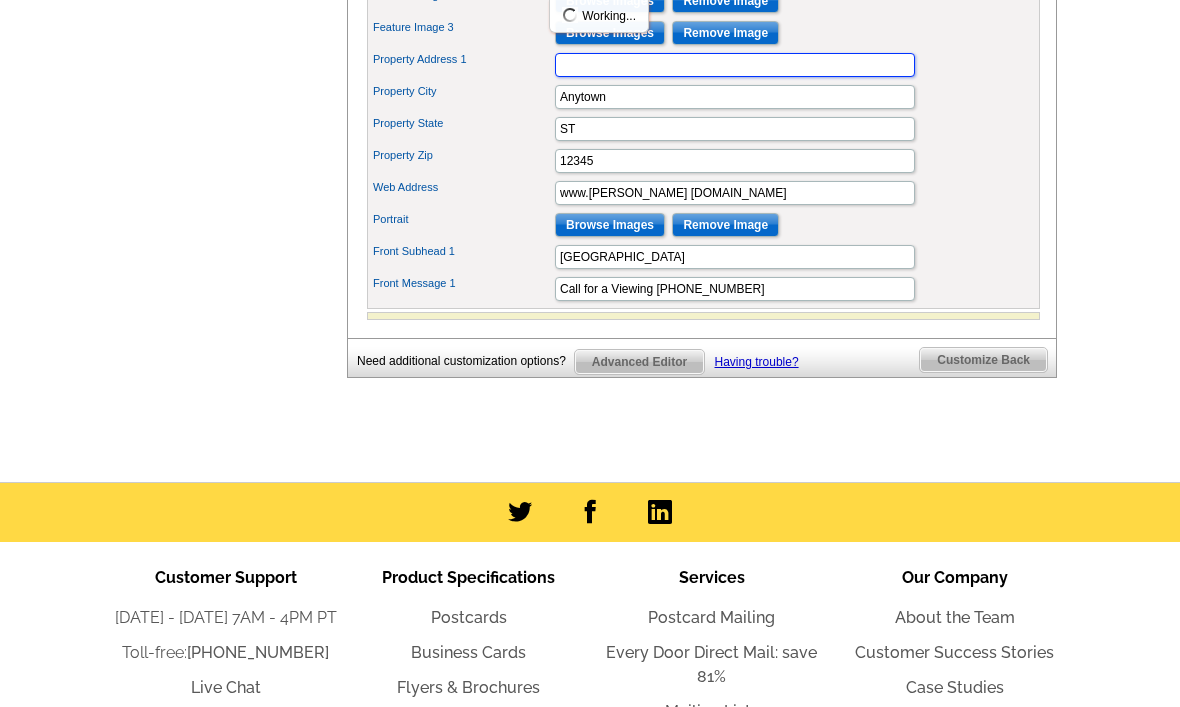 type on "[STREET_ADDRESS]" 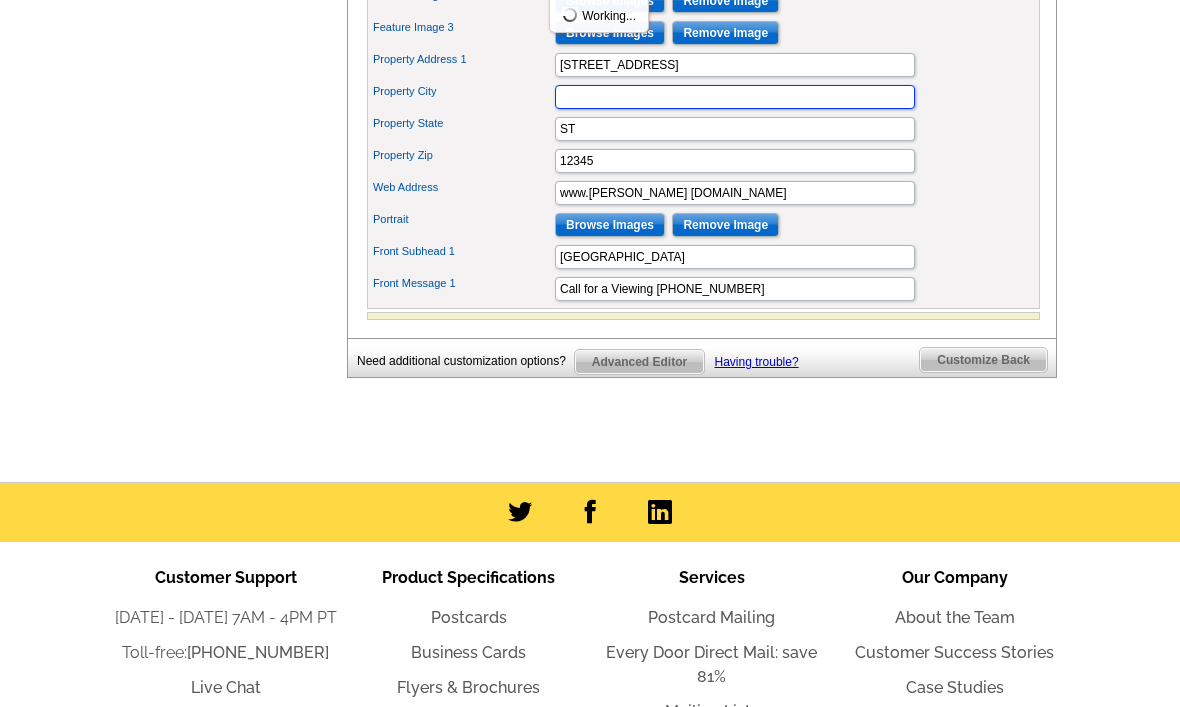 type on "Saint Cloud" 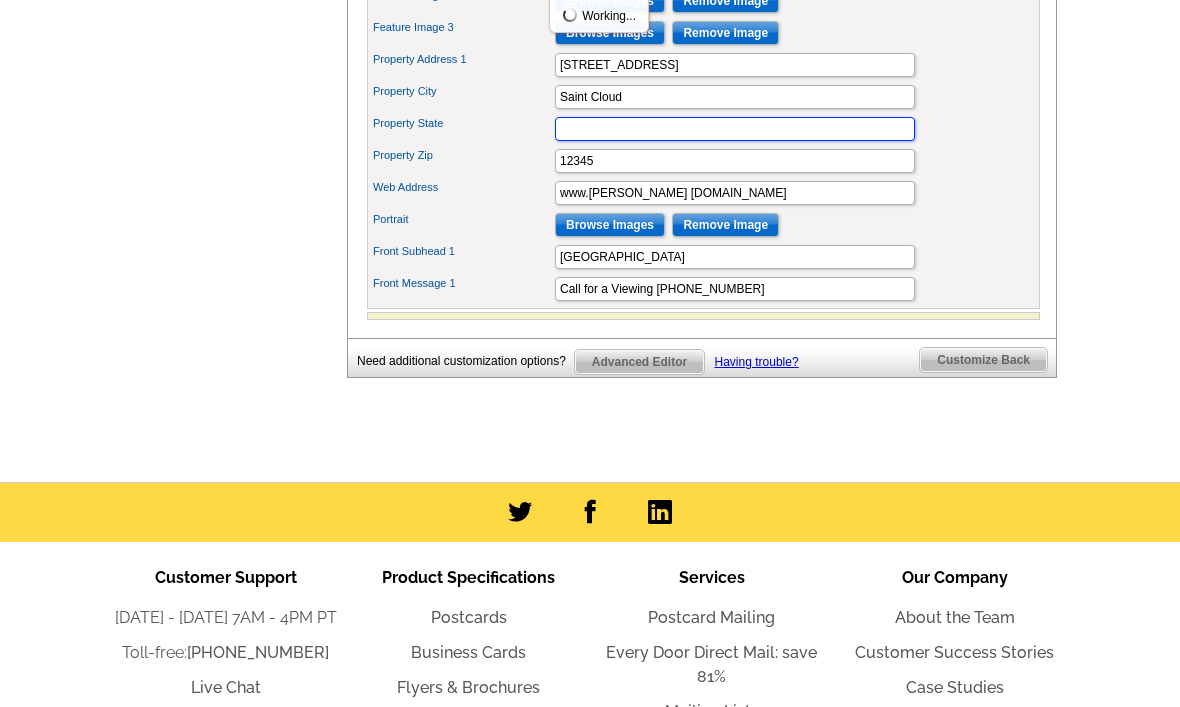 type on "MN" 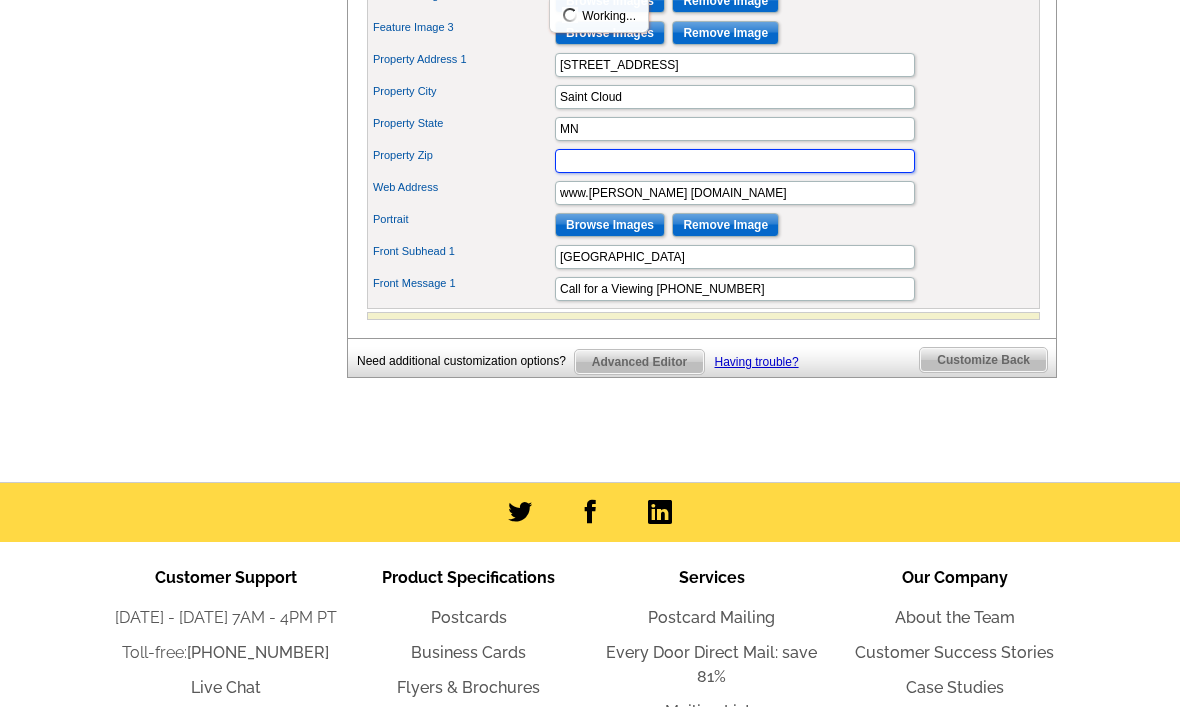 type on "56301" 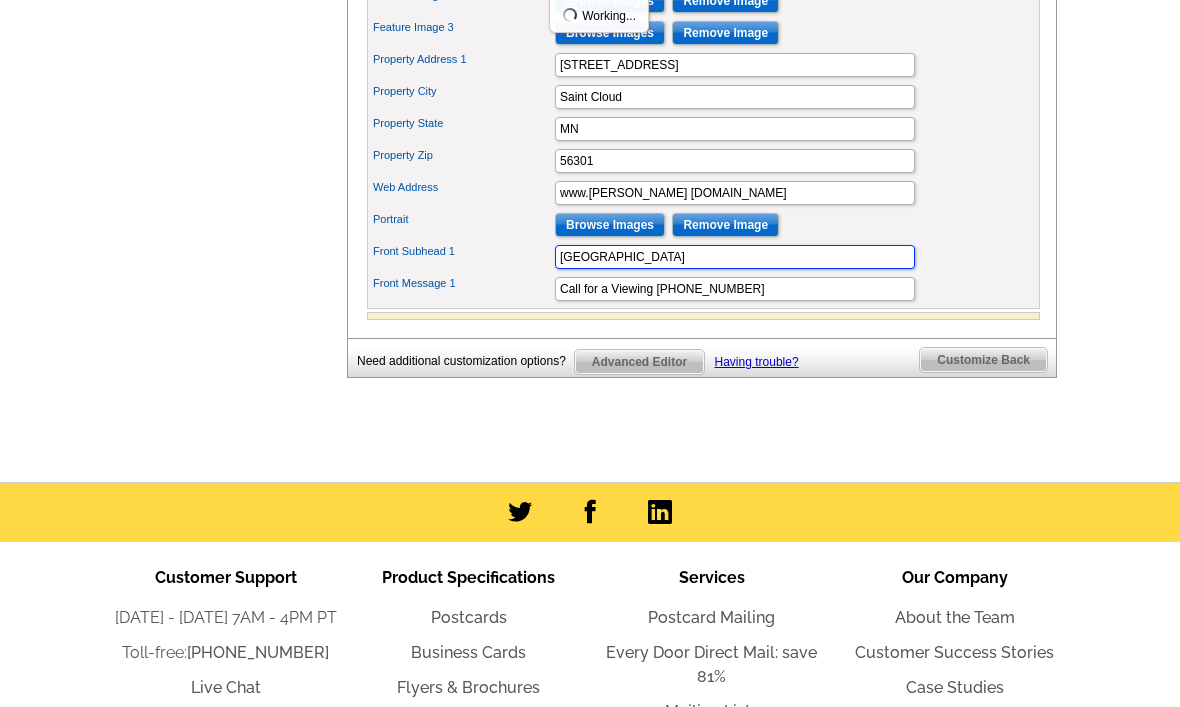 click on "City Townhouse" at bounding box center (735, 257) 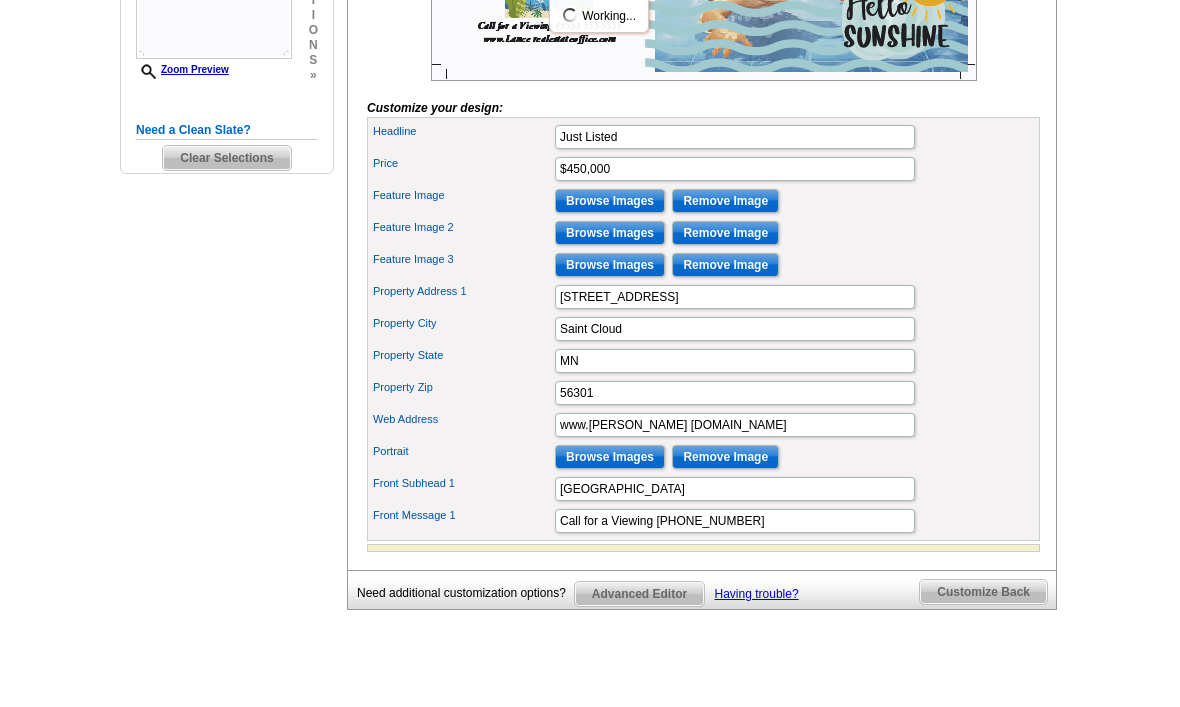 scroll, scrollTop: 626, scrollLeft: 0, axis: vertical 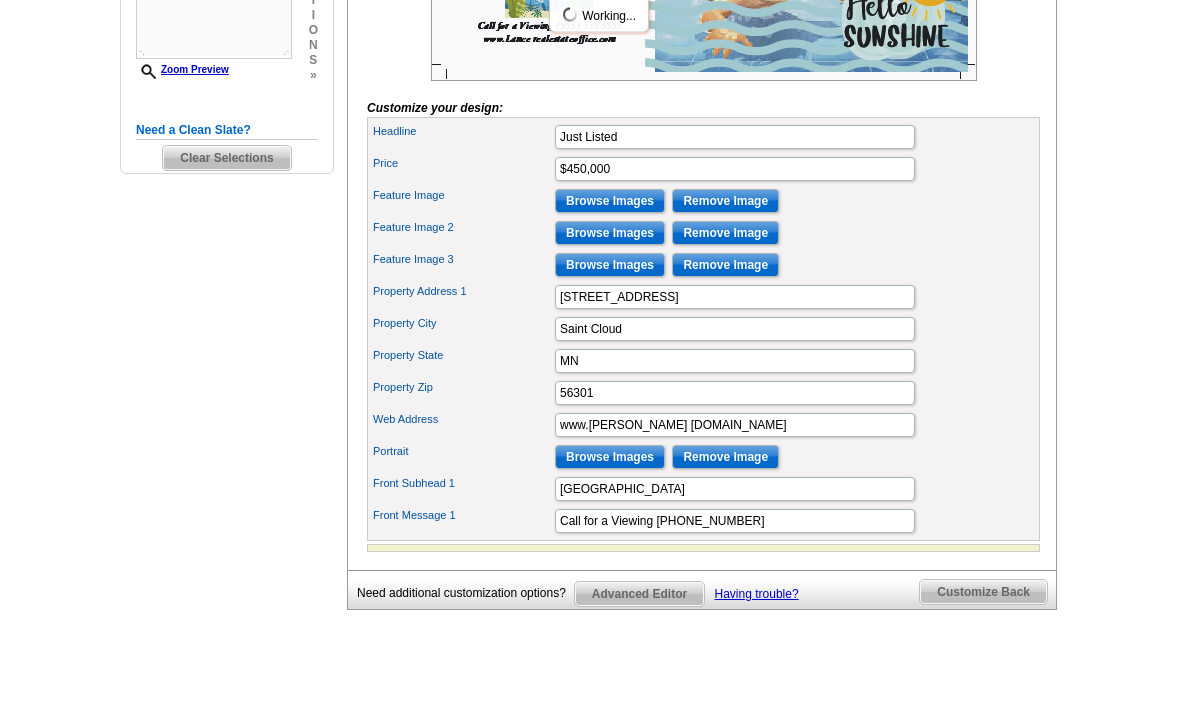 click on "Select Design
Customize
Delivery Options
Printing Options
You have selected a back.
Just a little further to go and we'll start printing your order.
Design Name:
Summer 3 Photo
Finished customizing?
Next   Review Print File
You are currently editing the  front .
Customize Front
Customize Back" at bounding box center [701, 113] 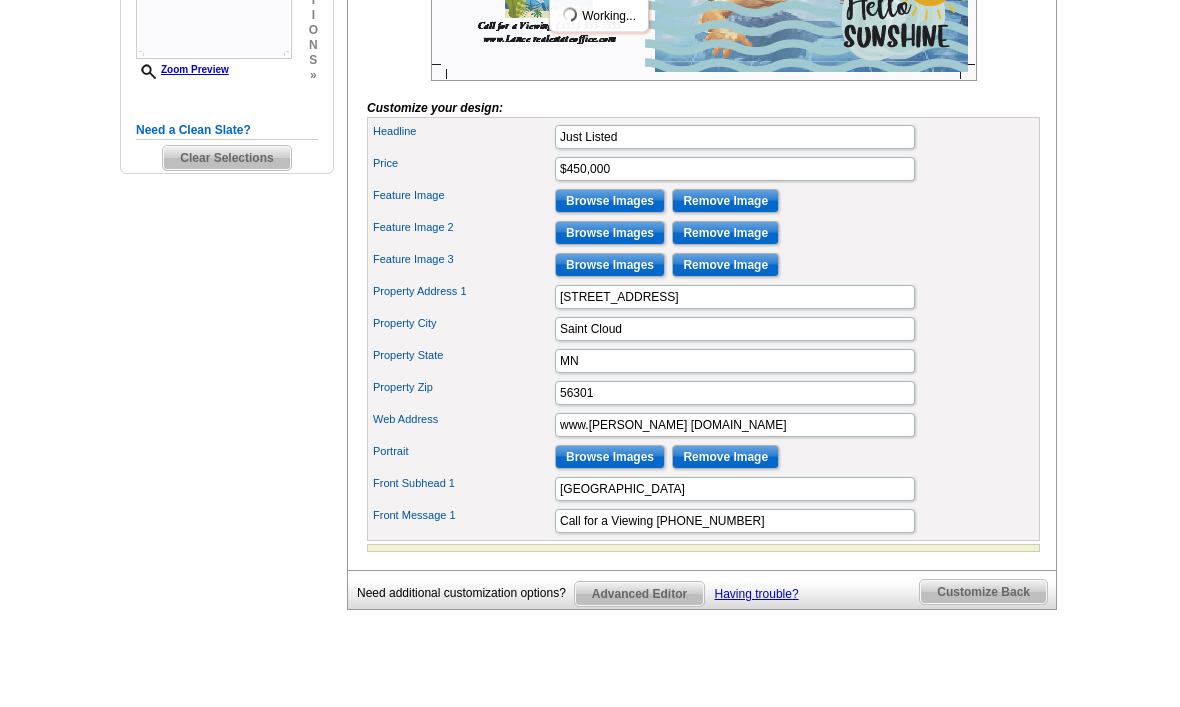 scroll, scrollTop: 627, scrollLeft: 0, axis: vertical 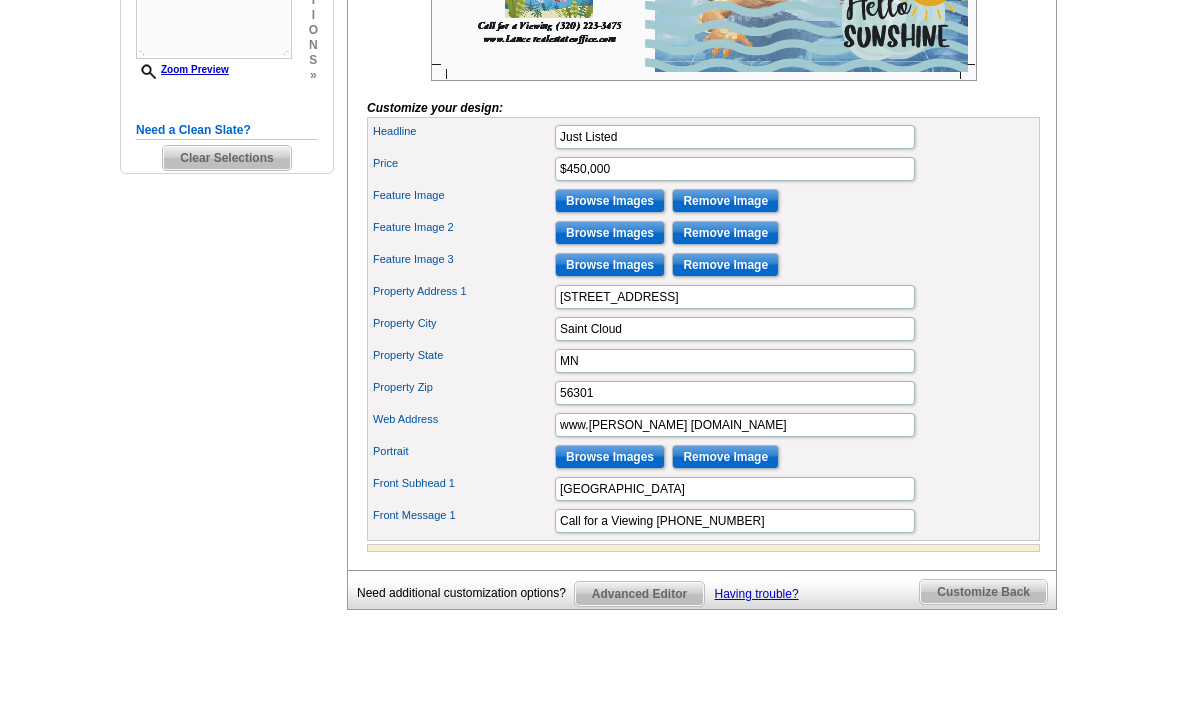 click on "Customize Back" at bounding box center [983, 592] 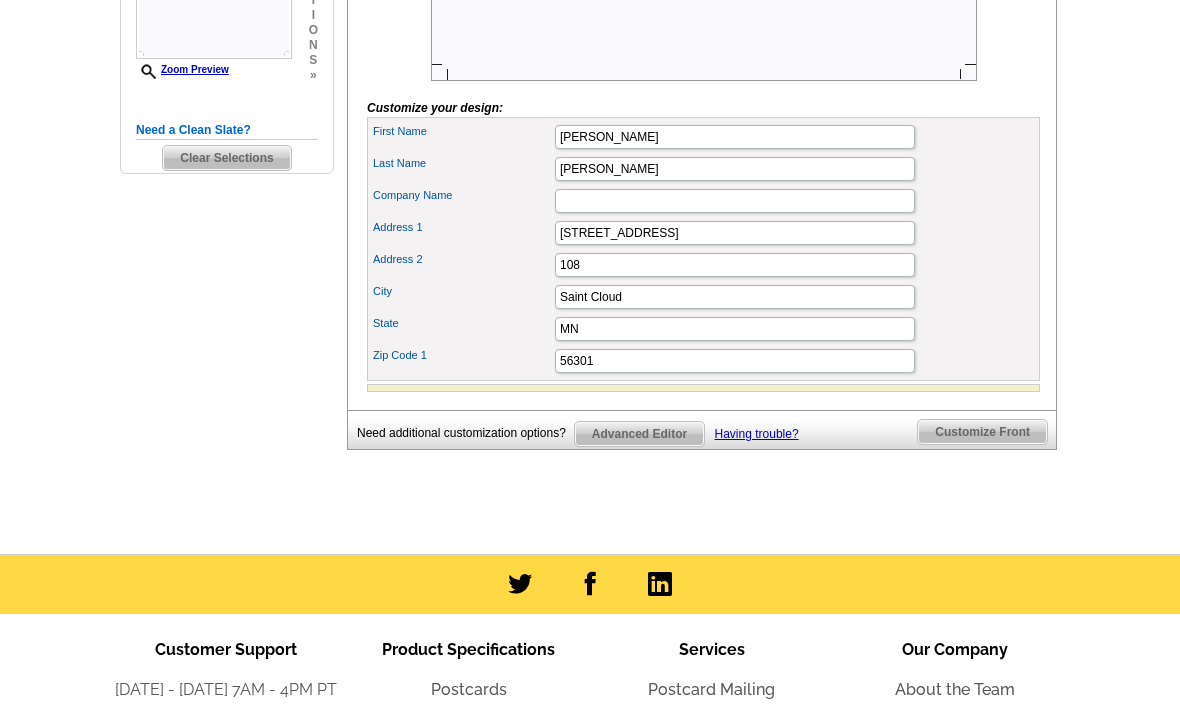 click on "Company Name" at bounding box center (463, 195) 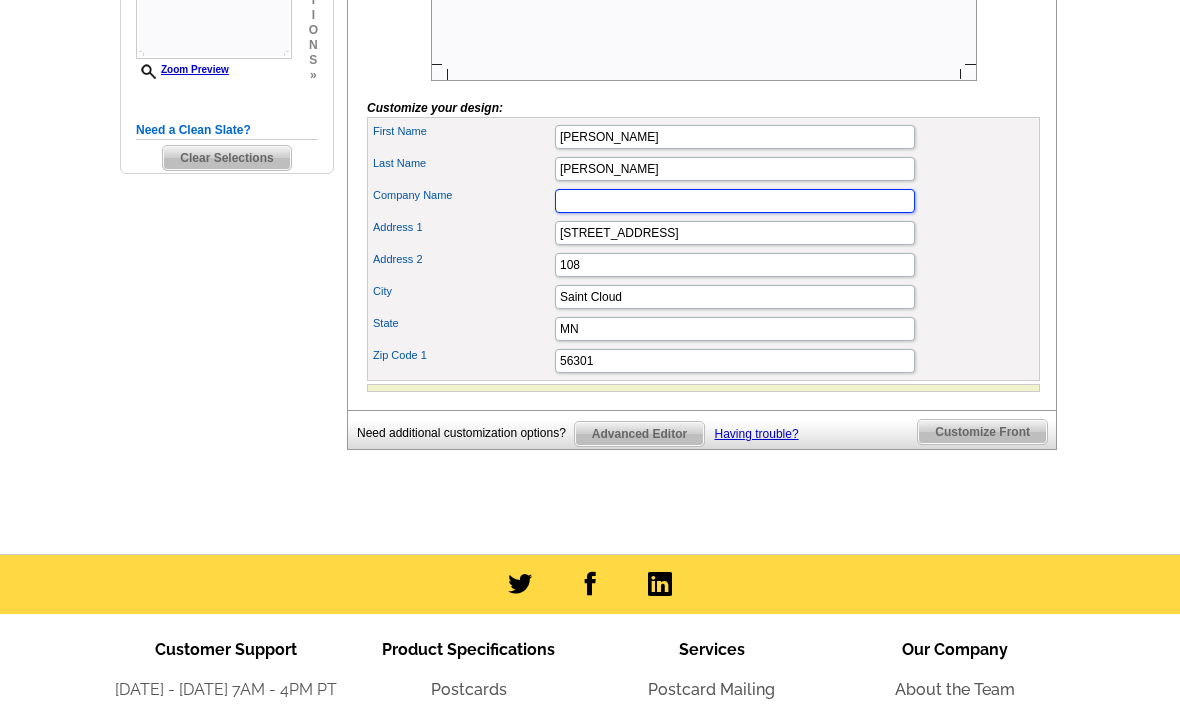 scroll, scrollTop: 626, scrollLeft: 0, axis: vertical 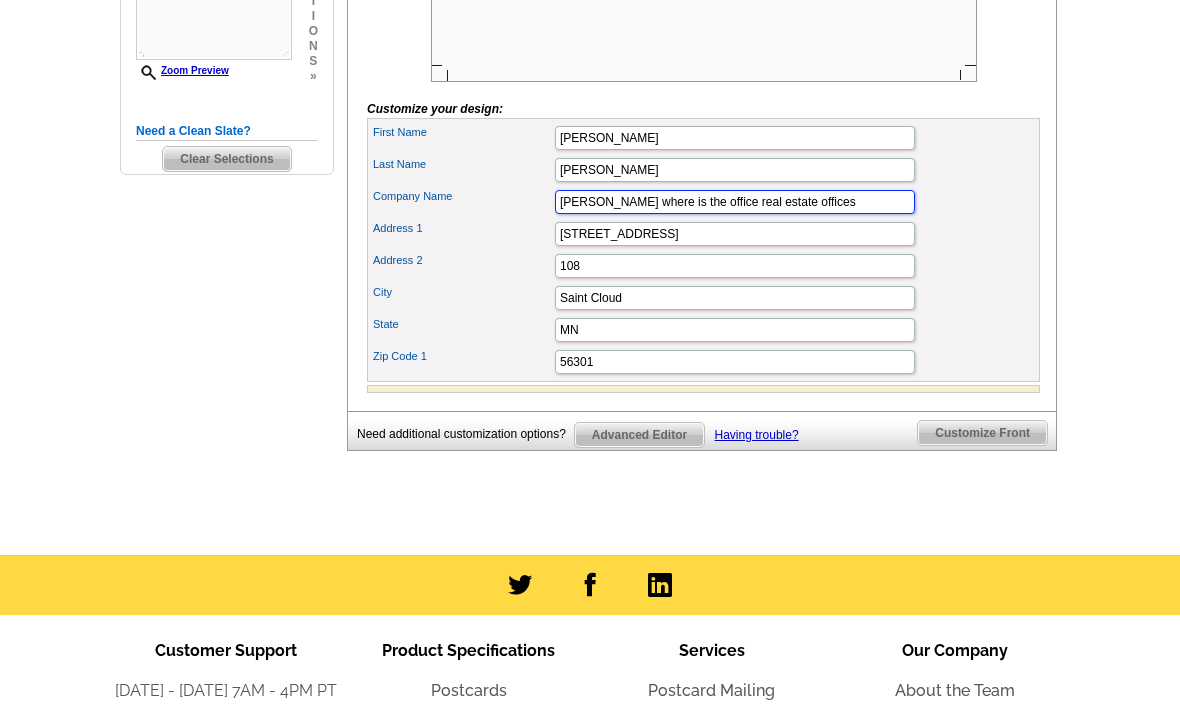 click on "Lance where is the office real estate offices" at bounding box center (735, 202) 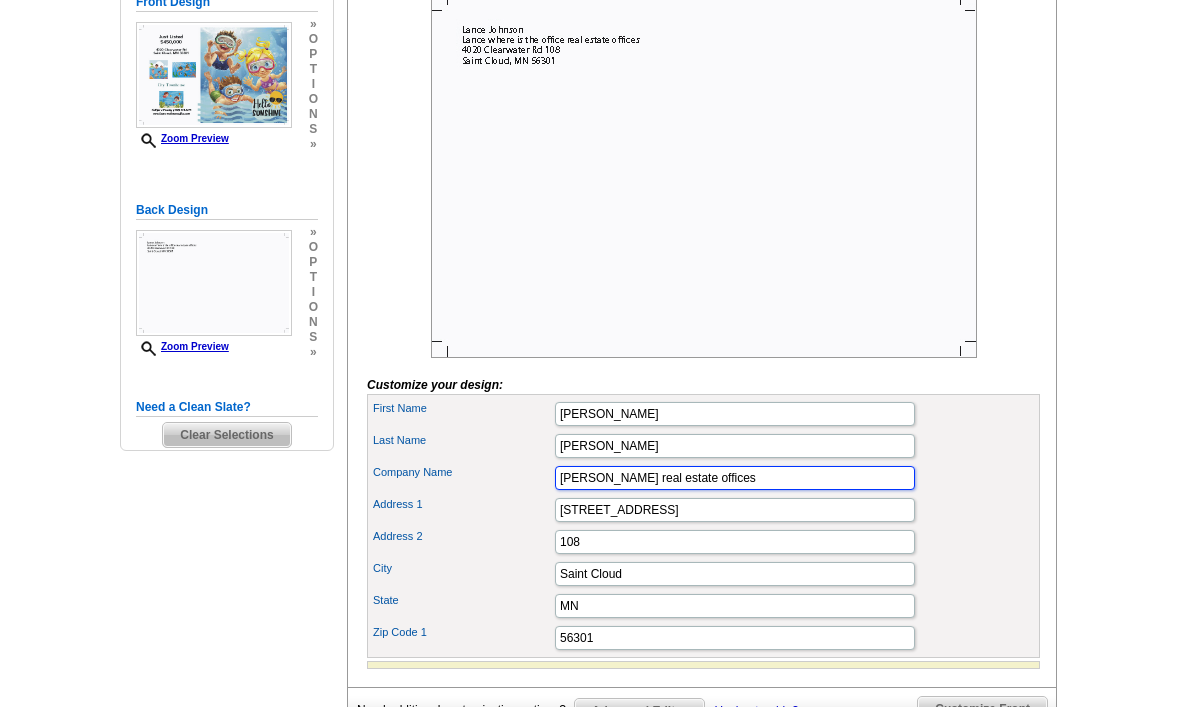 type on "Lance real estate offices" 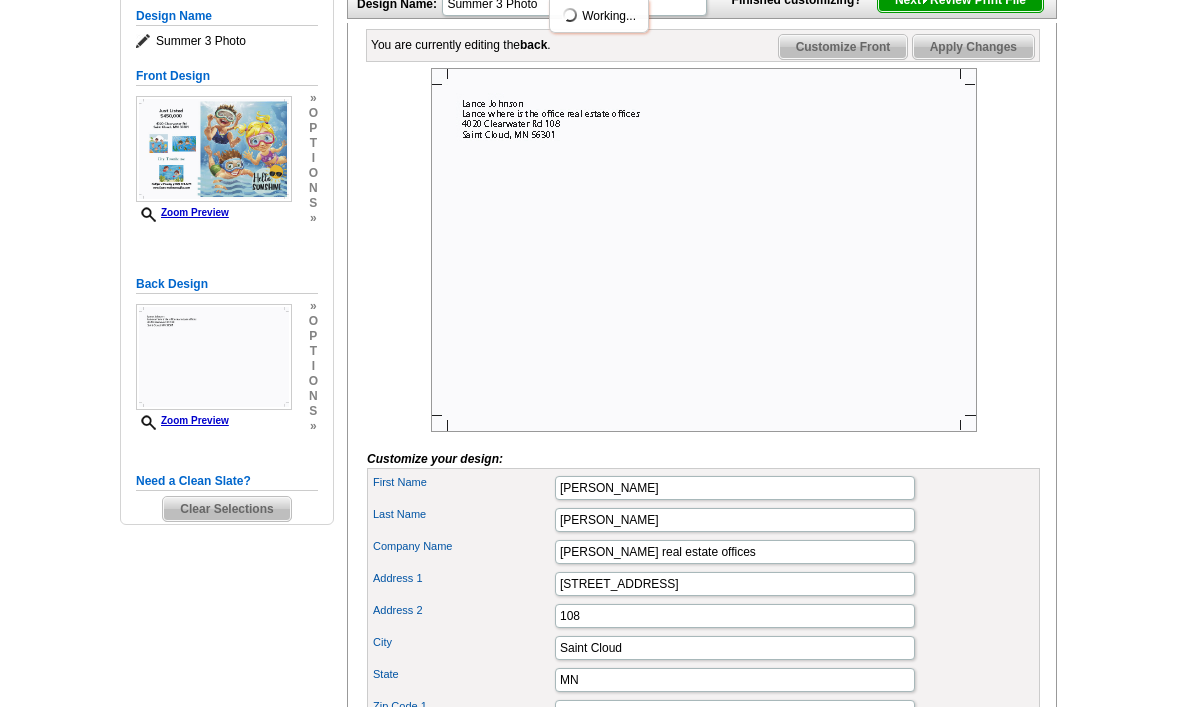 scroll, scrollTop: 275, scrollLeft: 0, axis: vertical 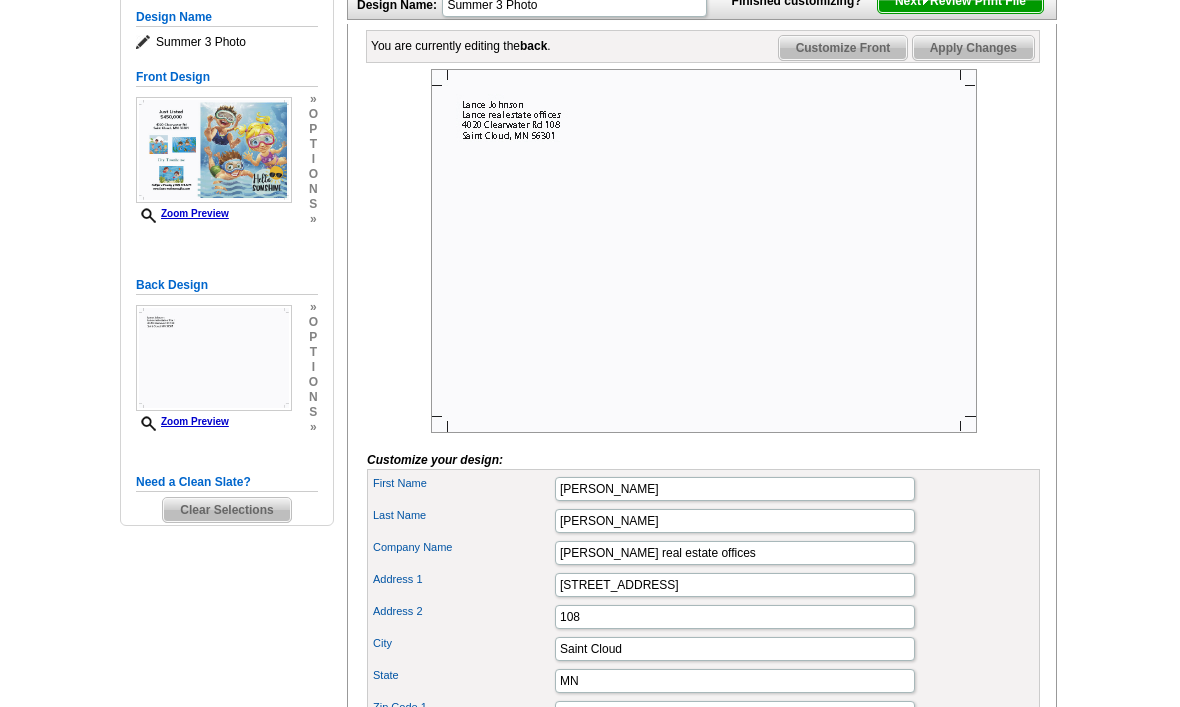 click on "Next   Review Print File" at bounding box center [960, 1] 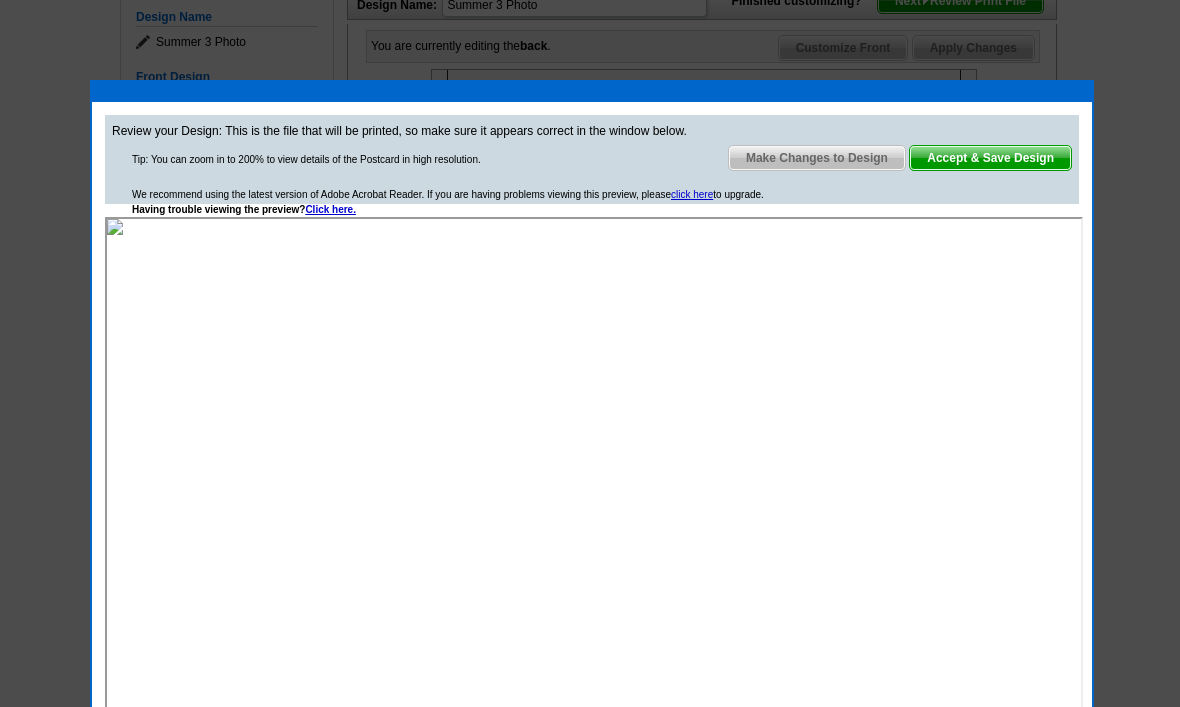 scroll, scrollTop: 0, scrollLeft: 0, axis: both 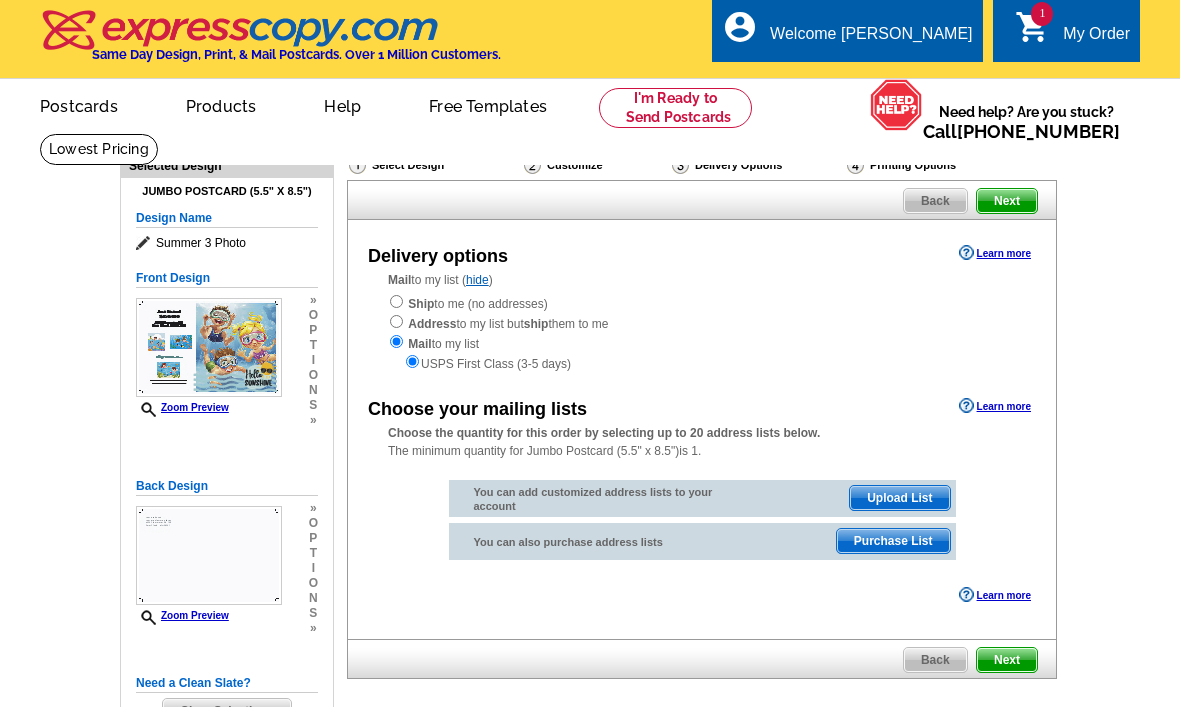 click on "Ship" at bounding box center (421, 304) 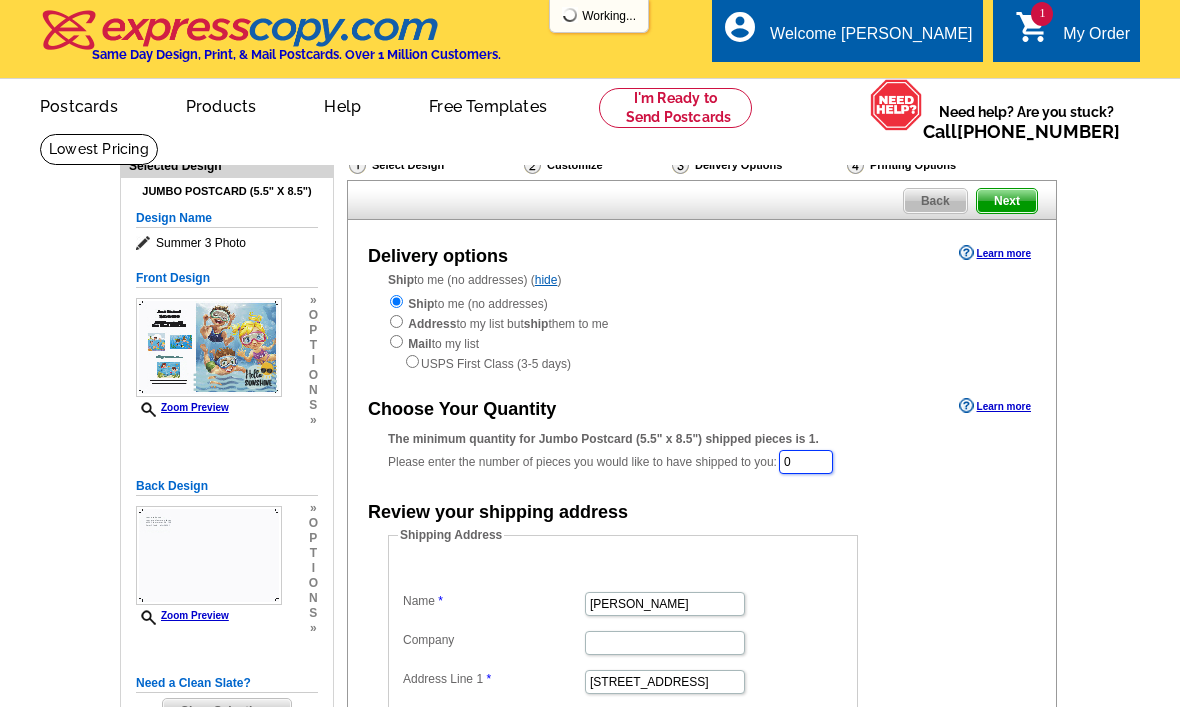click on "0" at bounding box center [806, 462] 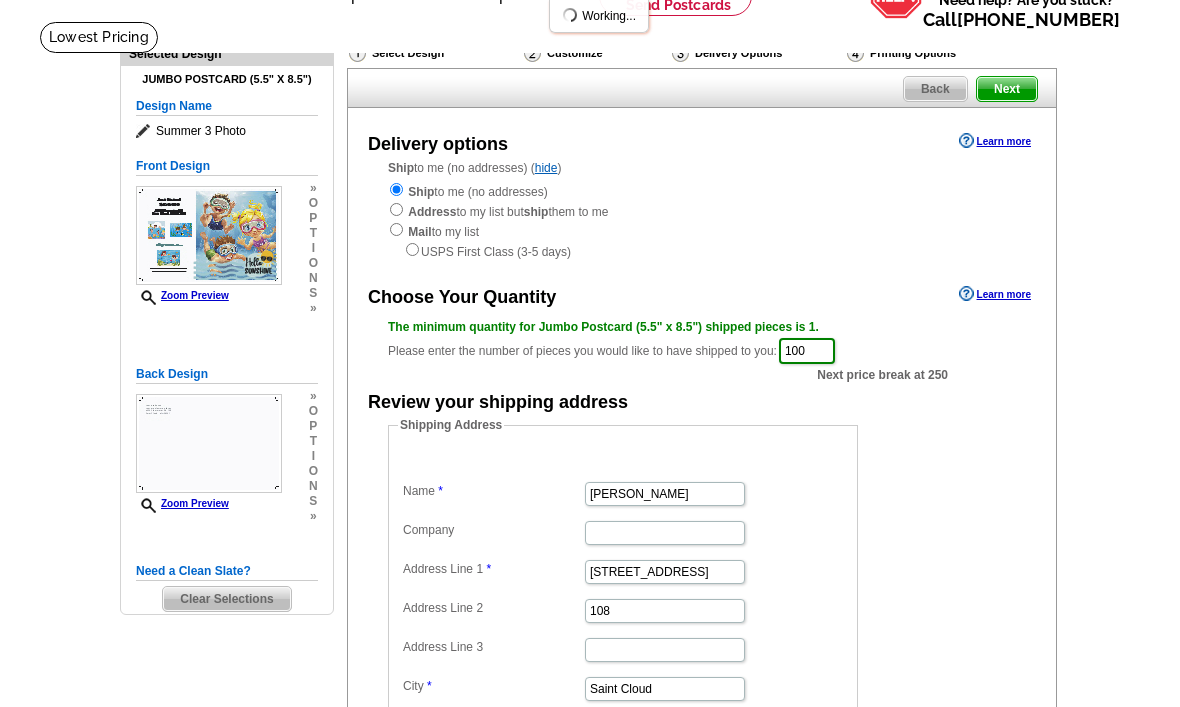 scroll, scrollTop: 0, scrollLeft: 0, axis: both 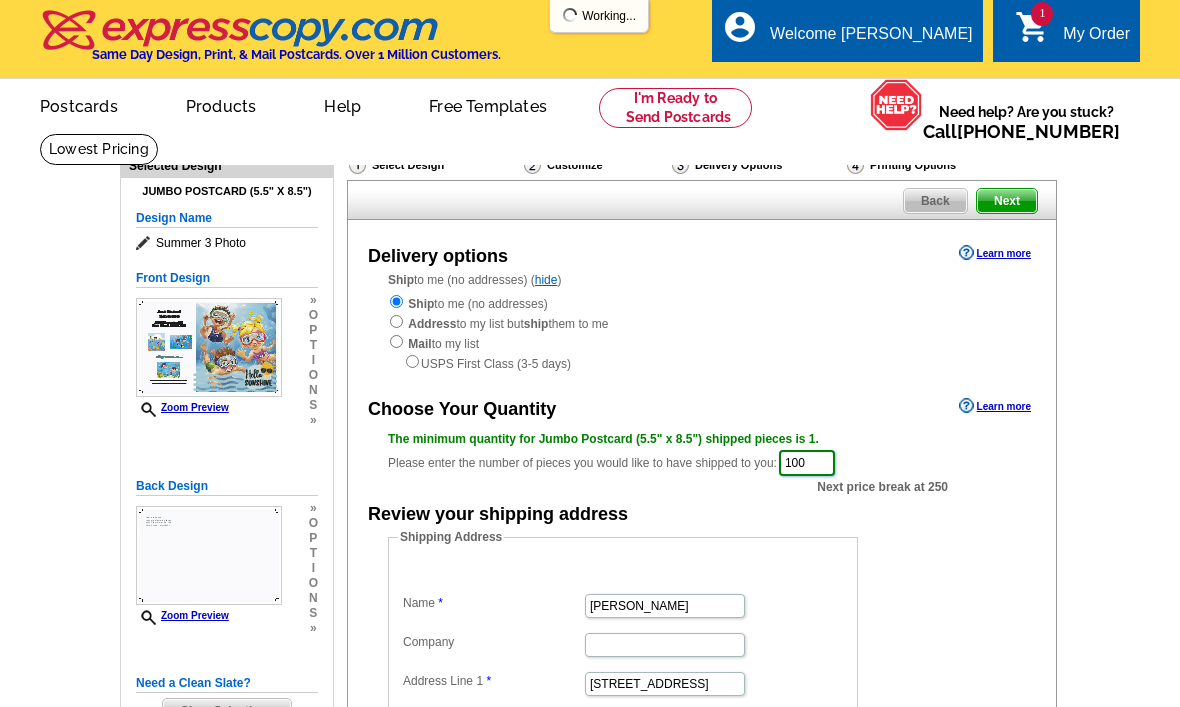 type on "100" 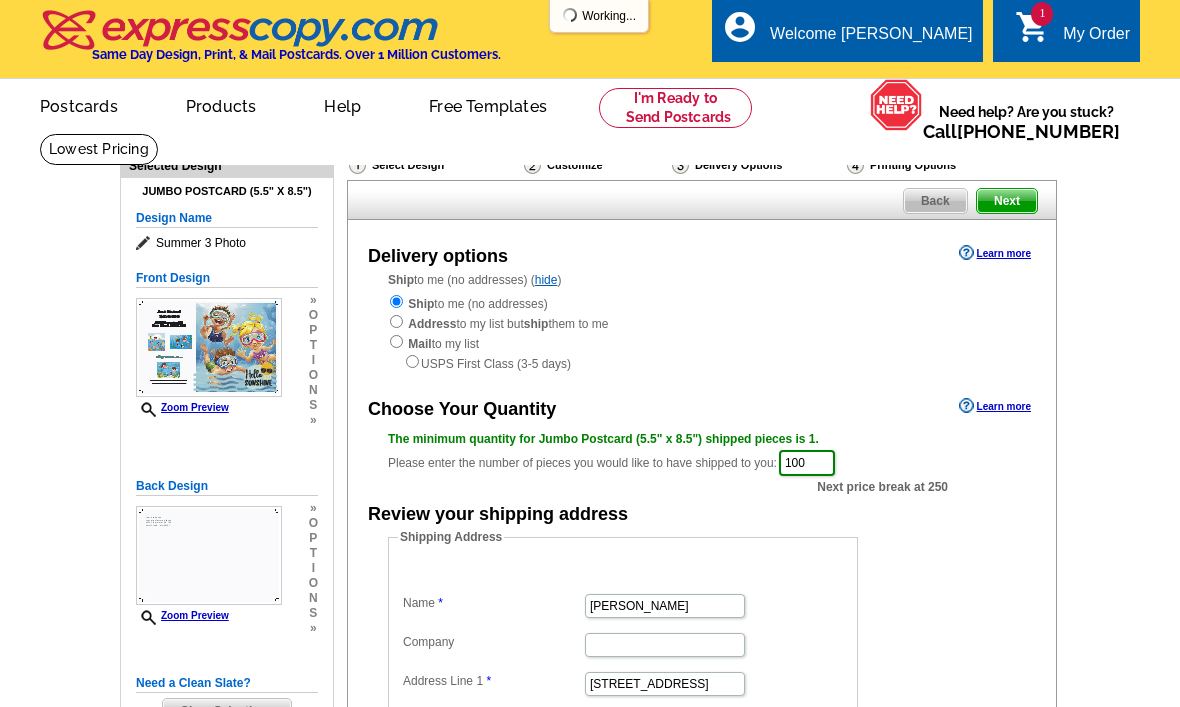 click on "Next" at bounding box center [1007, 201] 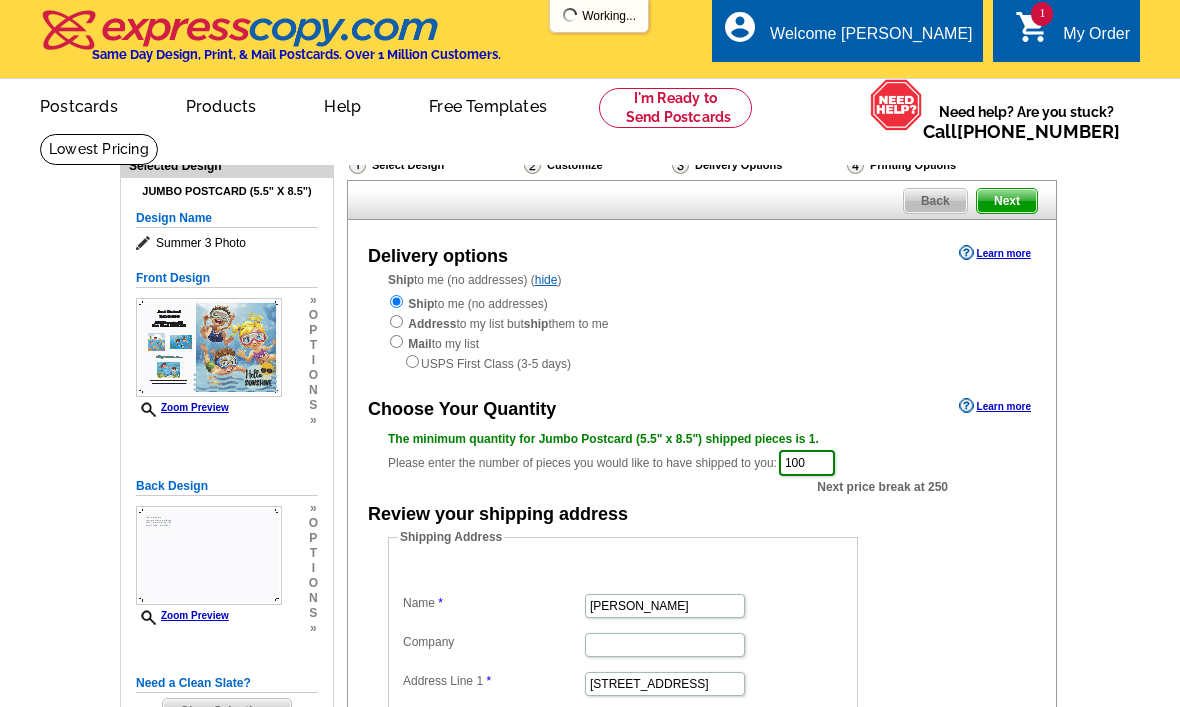 click on "Next" at bounding box center (1007, 201) 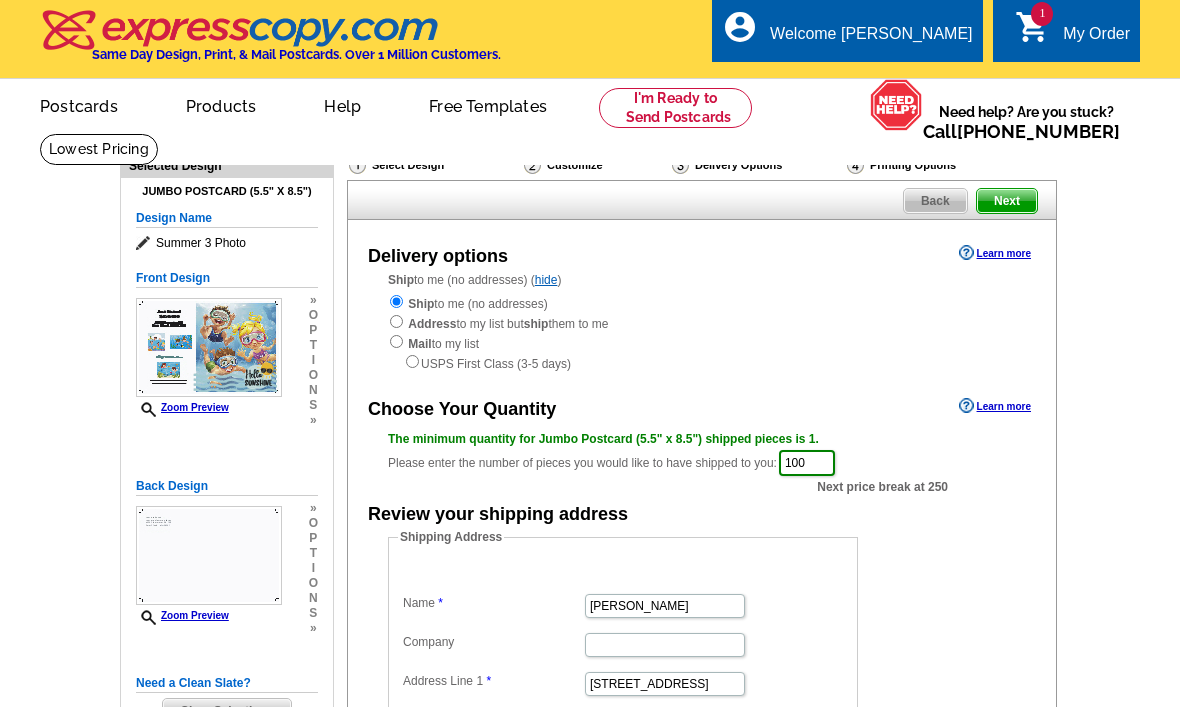 click on "Next" at bounding box center (1007, 201) 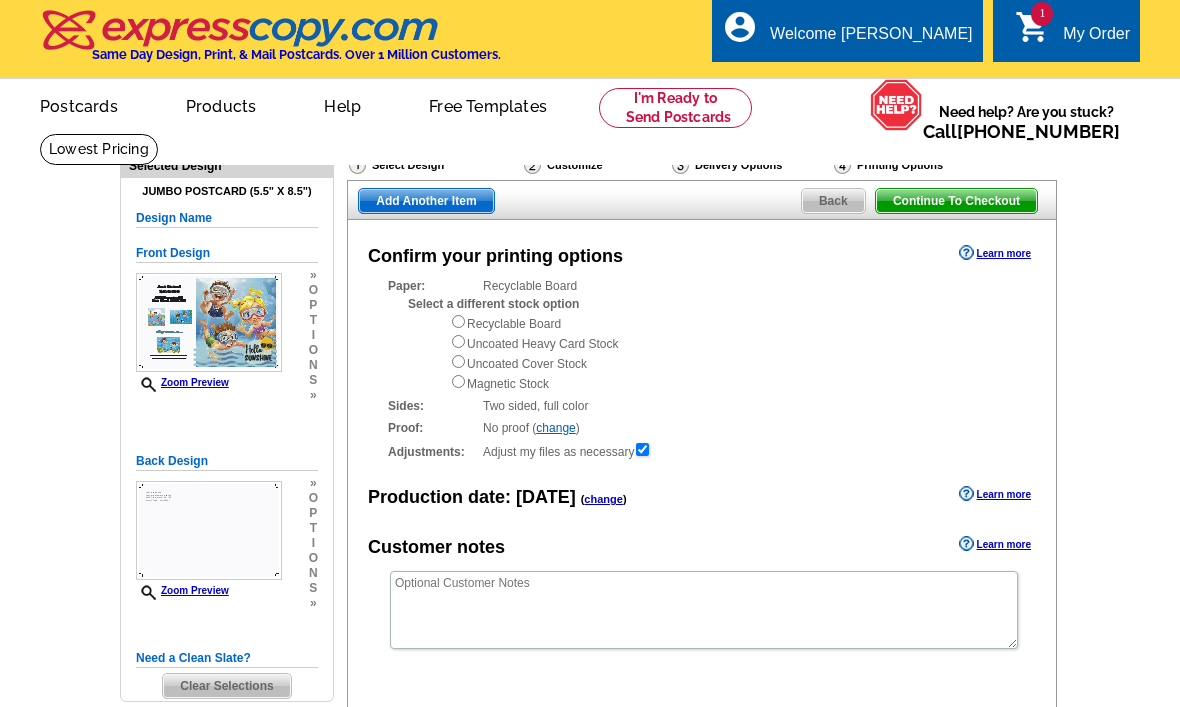 scroll, scrollTop: 0, scrollLeft: 0, axis: both 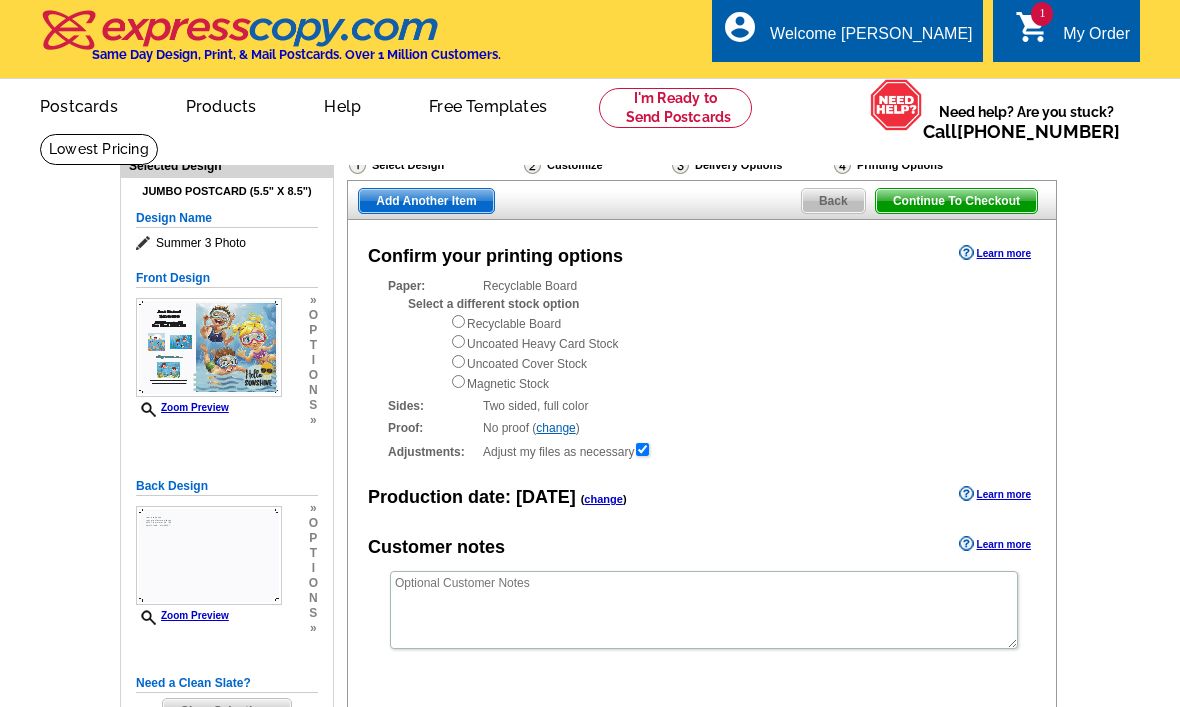 click on "Recyclable Board
Uncoated Heavy Card Stock
Uncoated Cover Stock
Magnetic Stock" at bounding box center (733, 353) 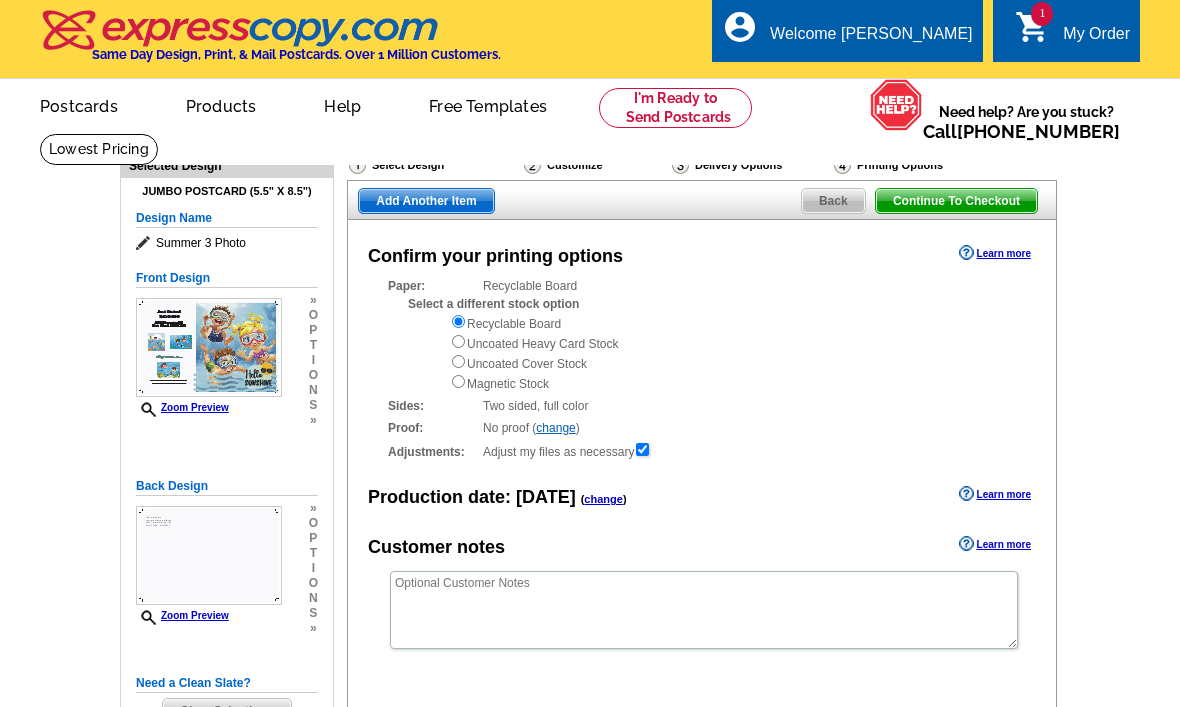scroll, scrollTop: 0, scrollLeft: 0, axis: both 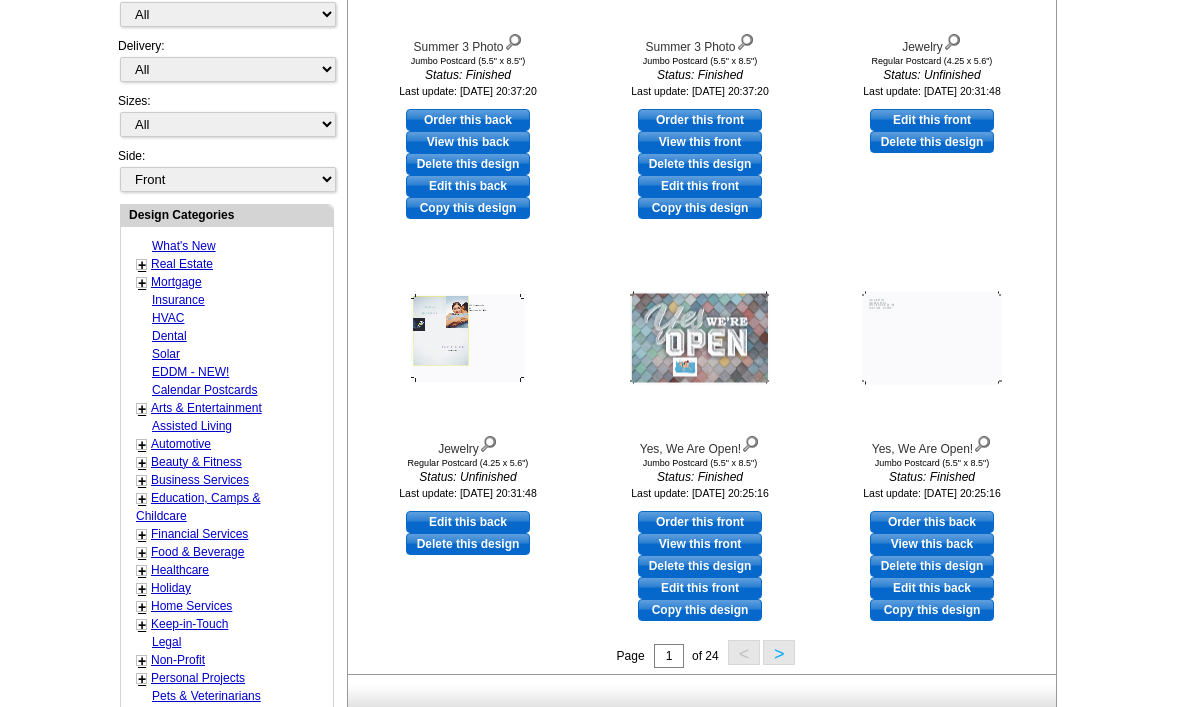 click on "Insurance" at bounding box center (178, 301) 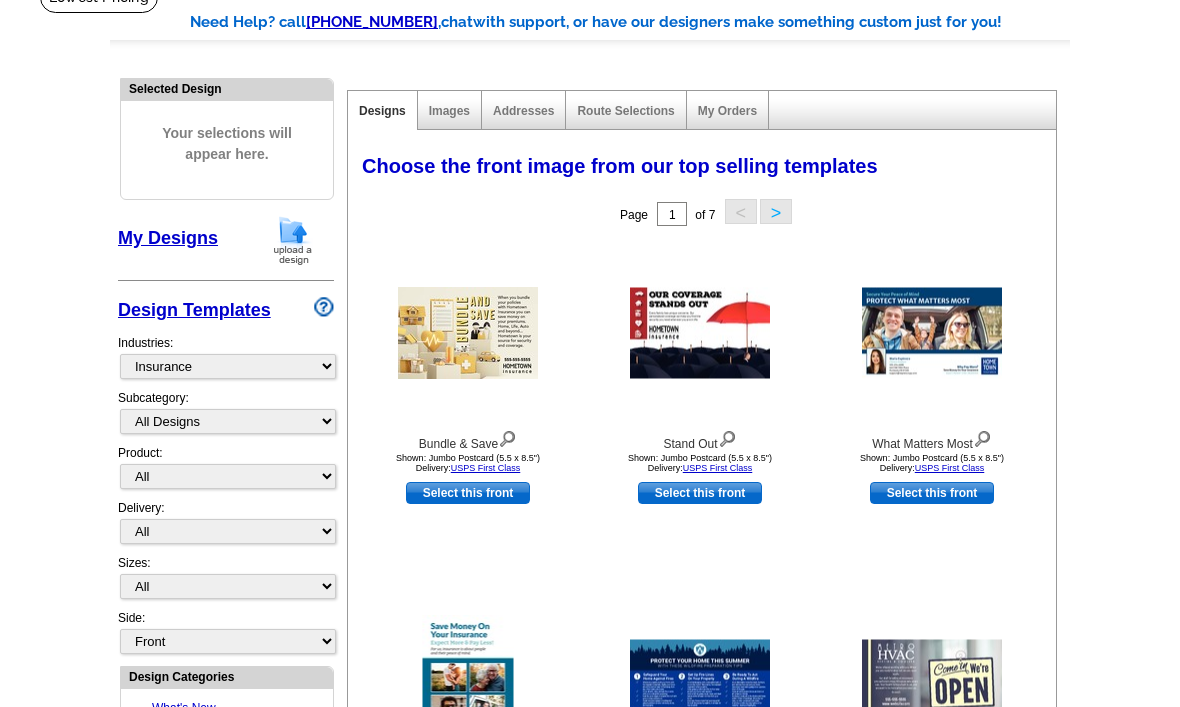 scroll, scrollTop: 164, scrollLeft: 0, axis: vertical 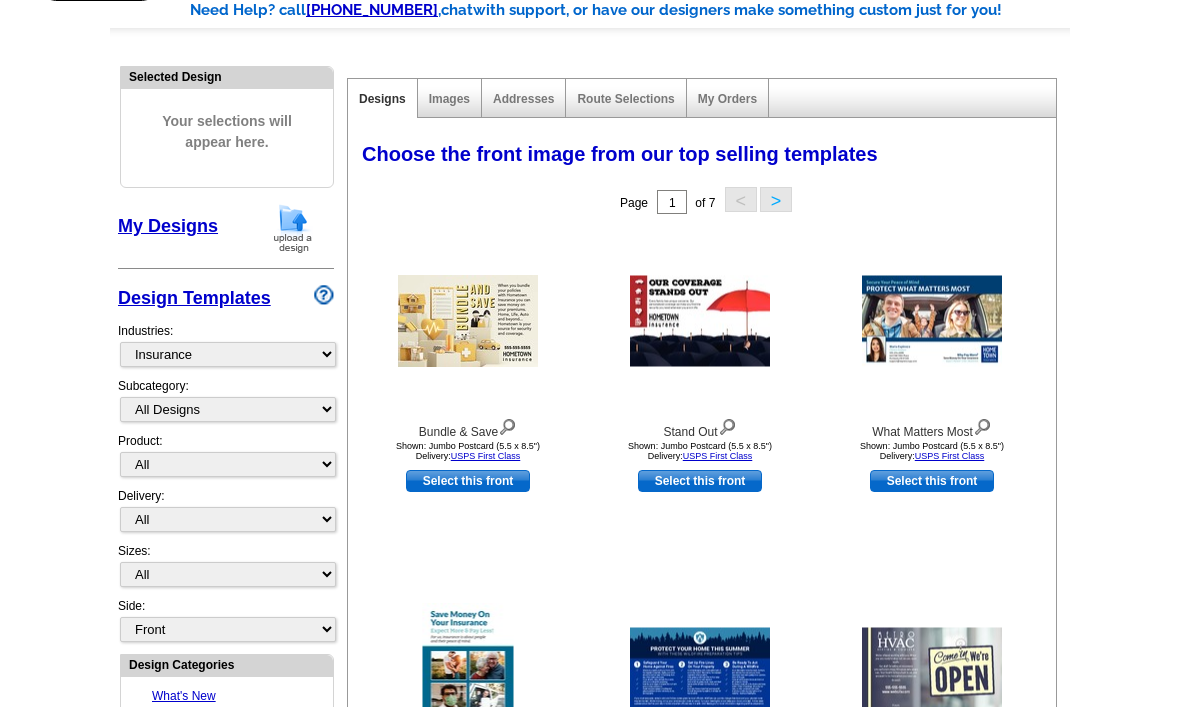click on "Select this front" at bounding box center (468, 481) 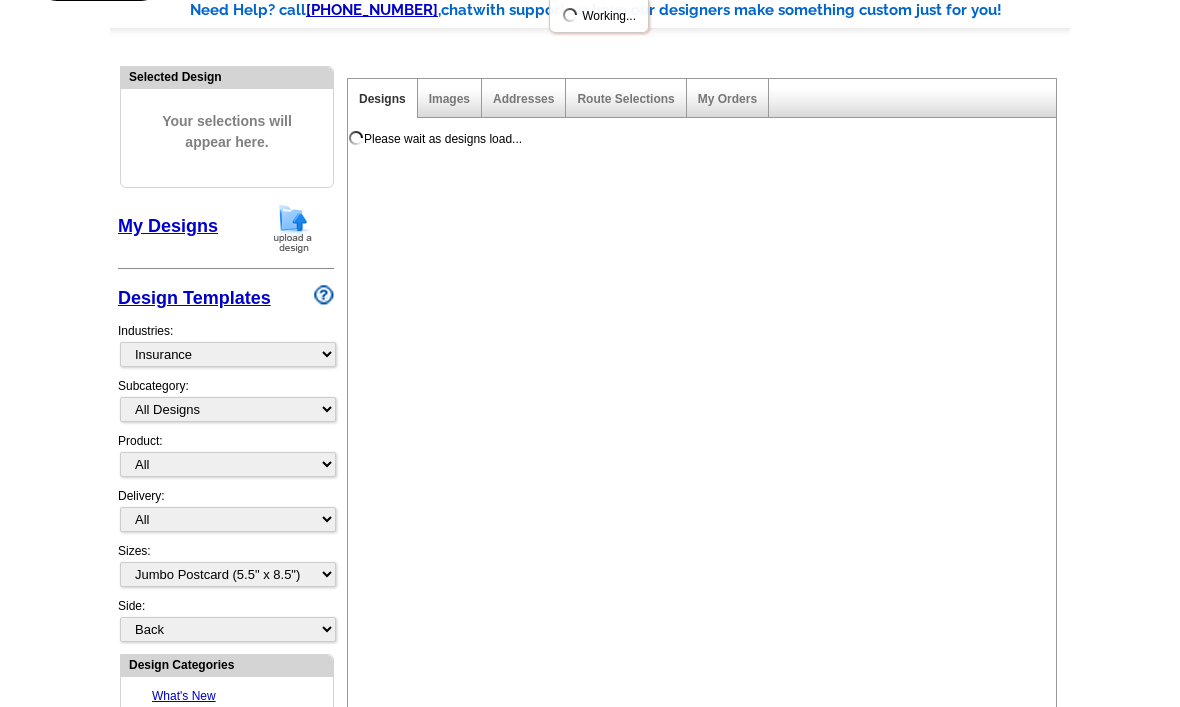 scroll, scrollTop: 0, scrollLeft: 0, axis: both 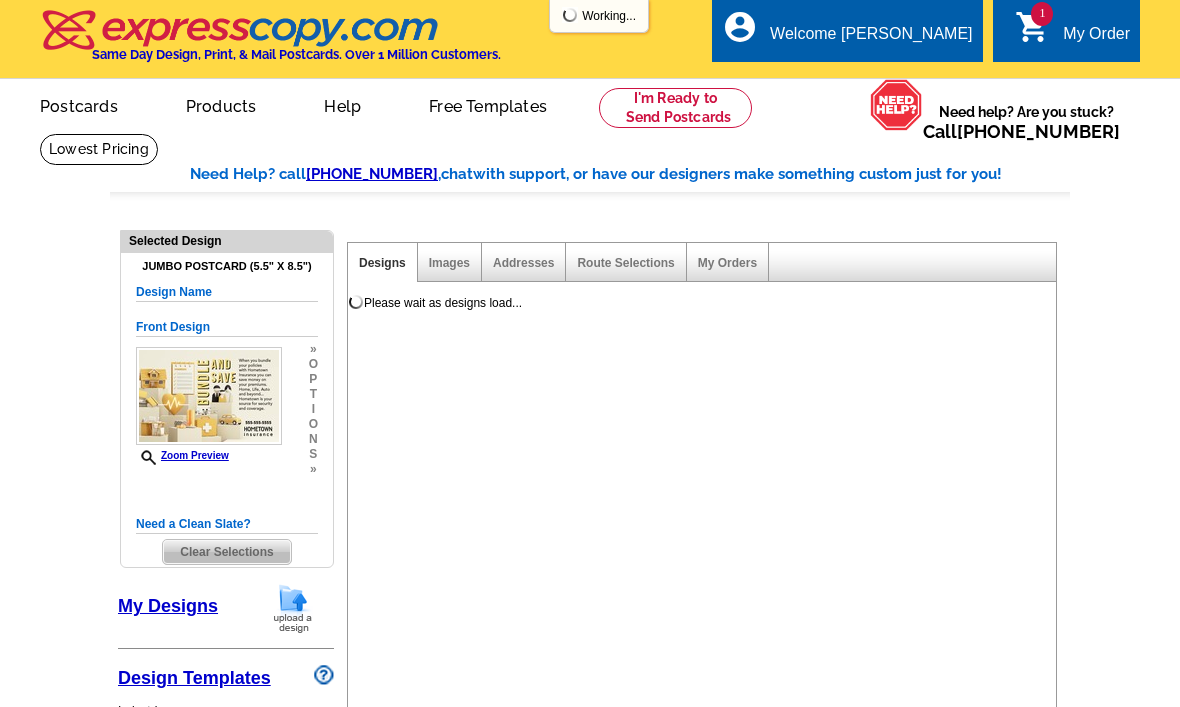 click on "1
shopping_cart
My Order" at bounding box center [1072, 34] 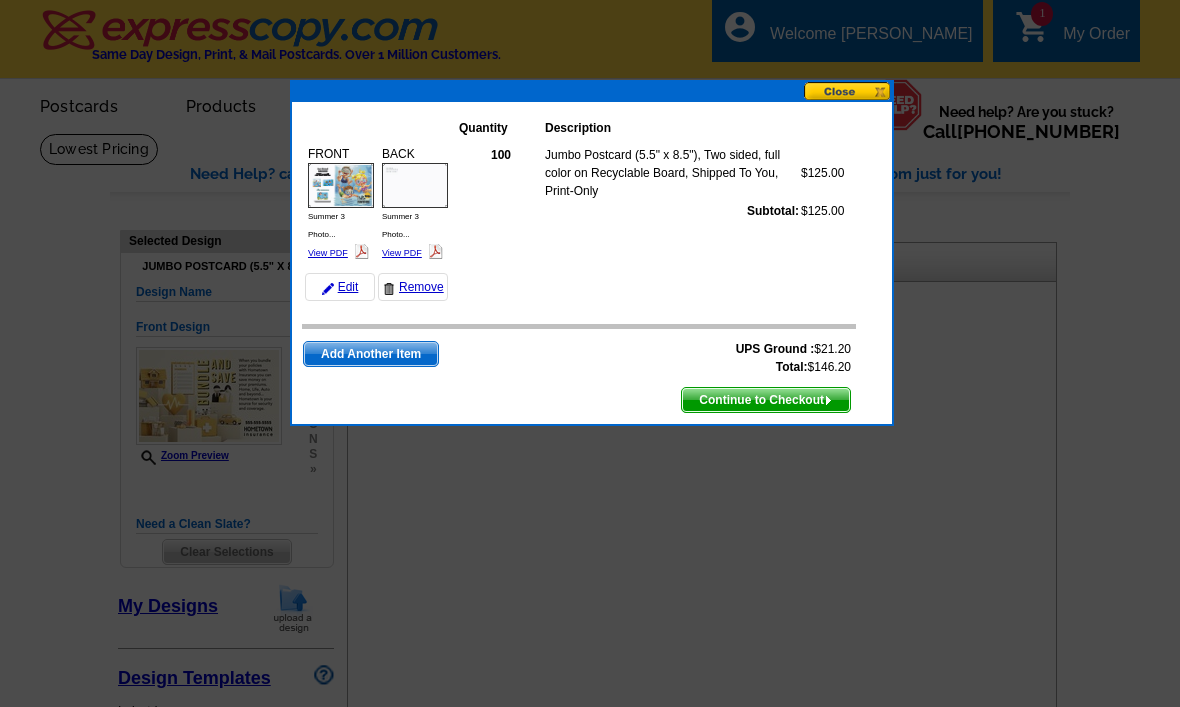click at bounding box center [361, 251] 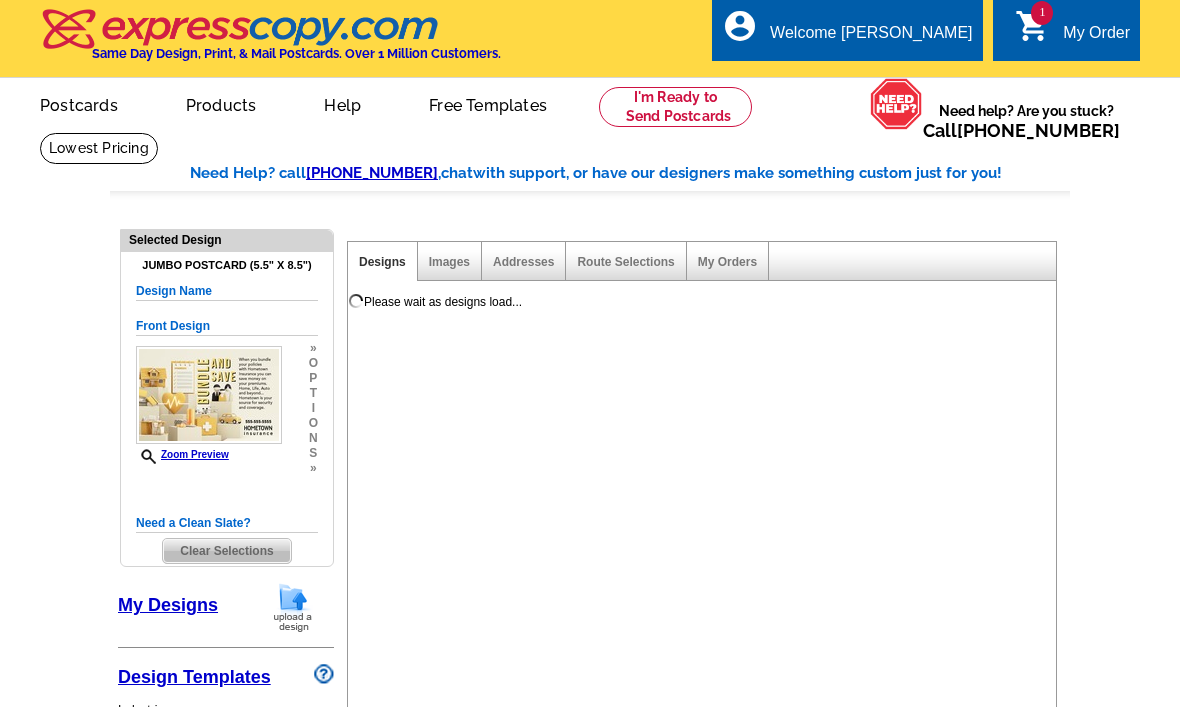 scroll, scrollTop: 0, scrollLeft: 0, axis: both 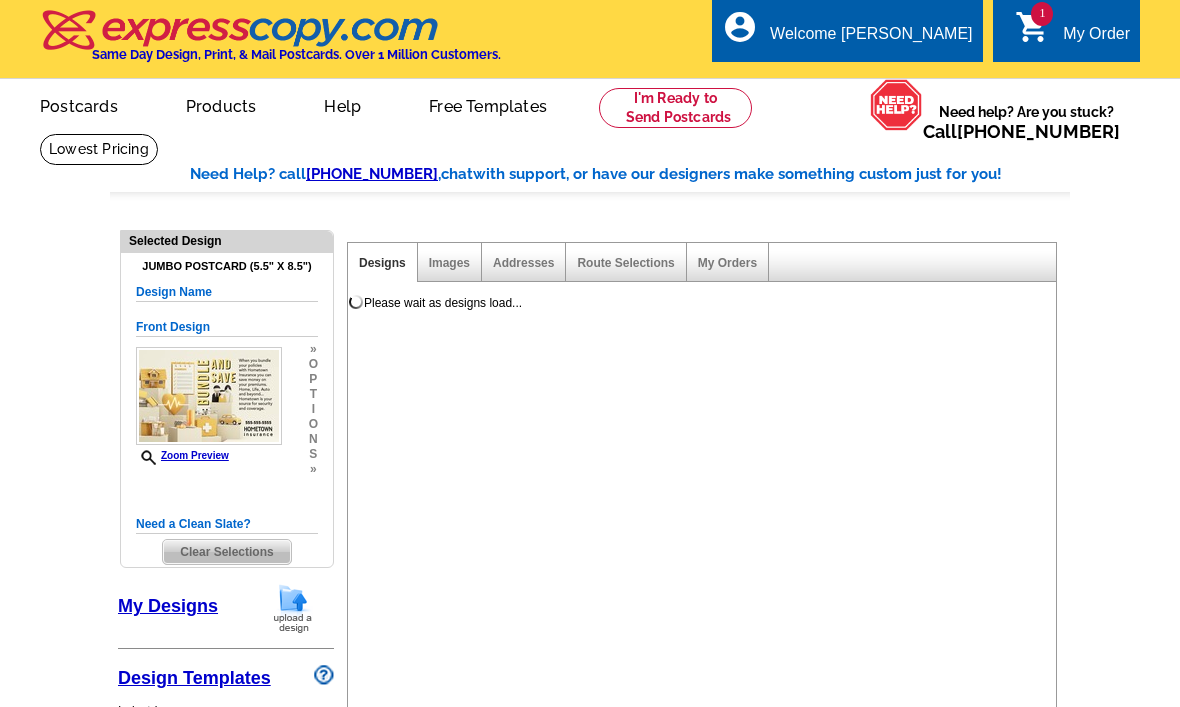click on "Clear Selections" at bounding box center (226, 552) 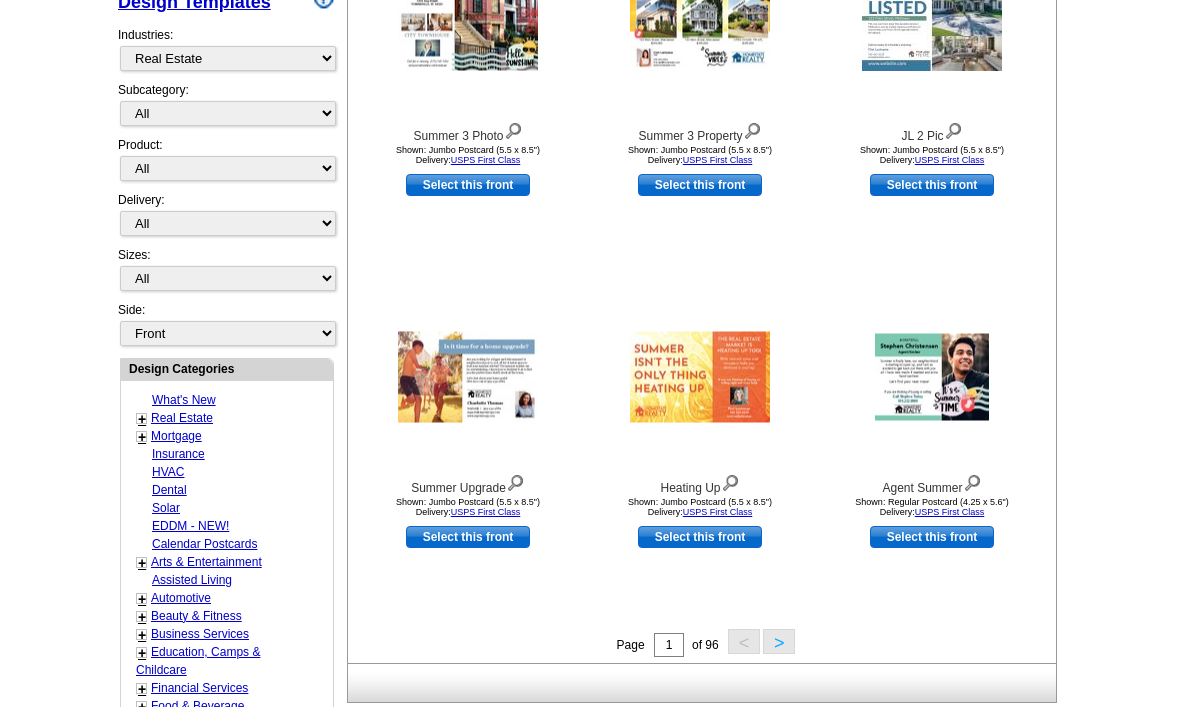 scroll, scrollTop: 461, scrollLeft: 0, axis: vertical 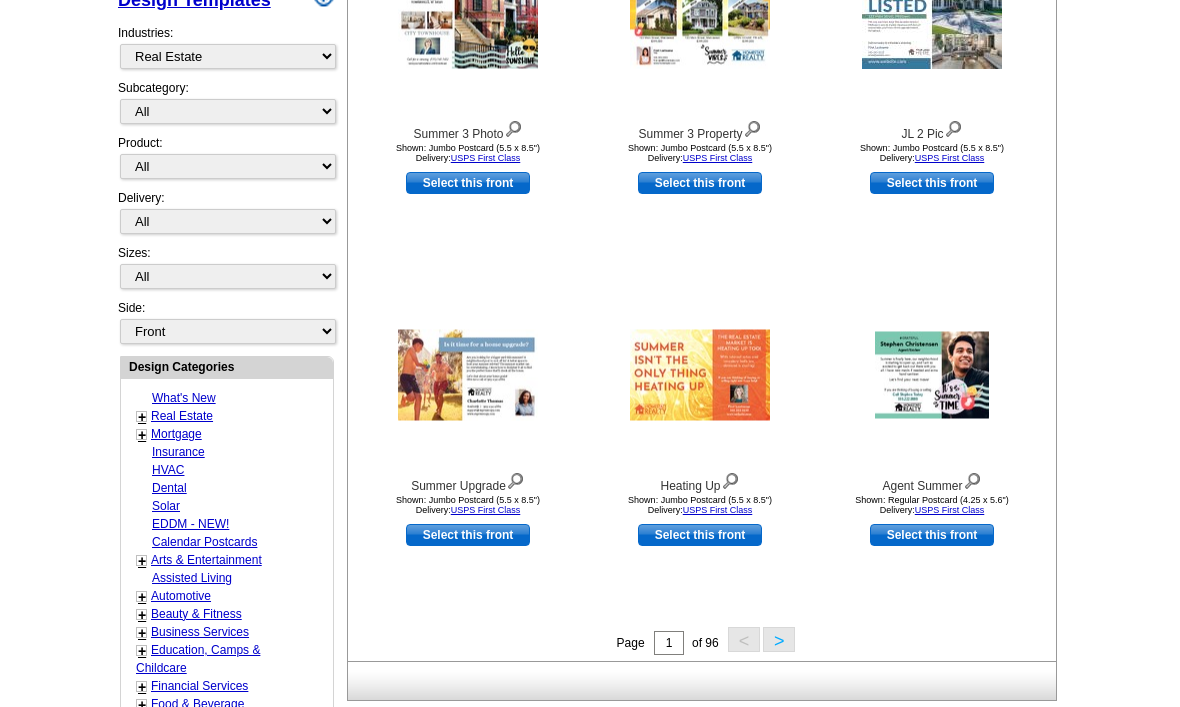 click on "Mortgage" at bounding box center (176, 435) 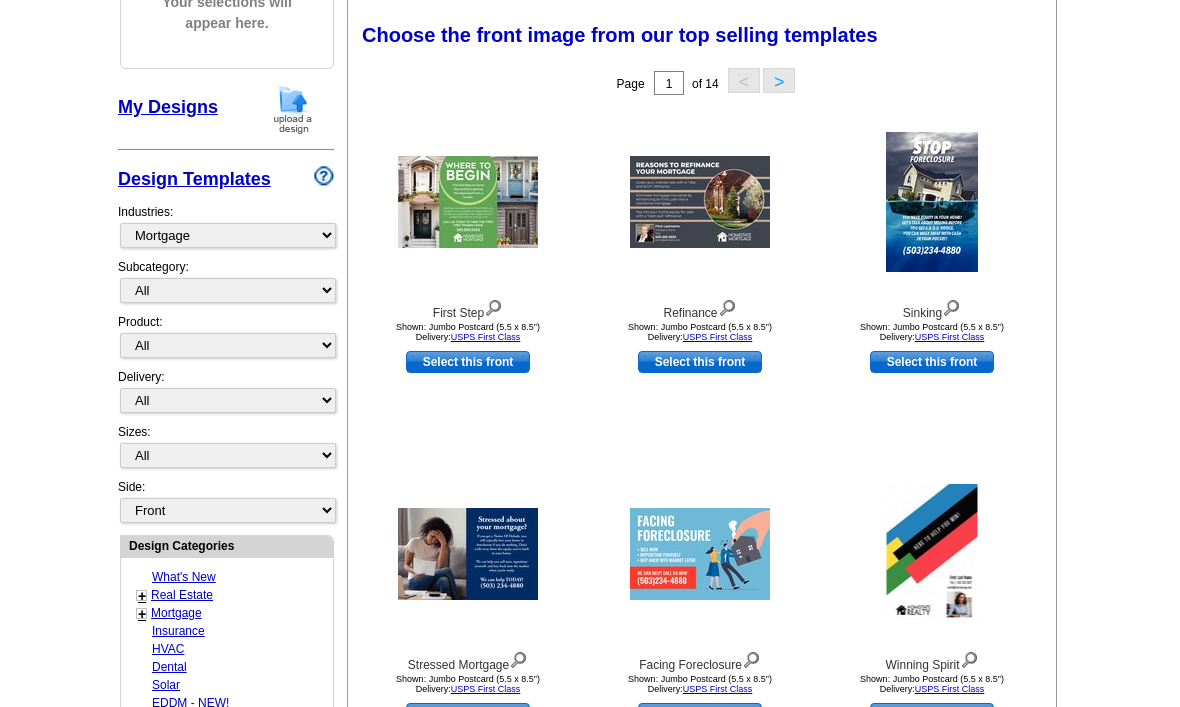 scroll, scrollTop: 284, scrollLeft: 0, axis: vertical 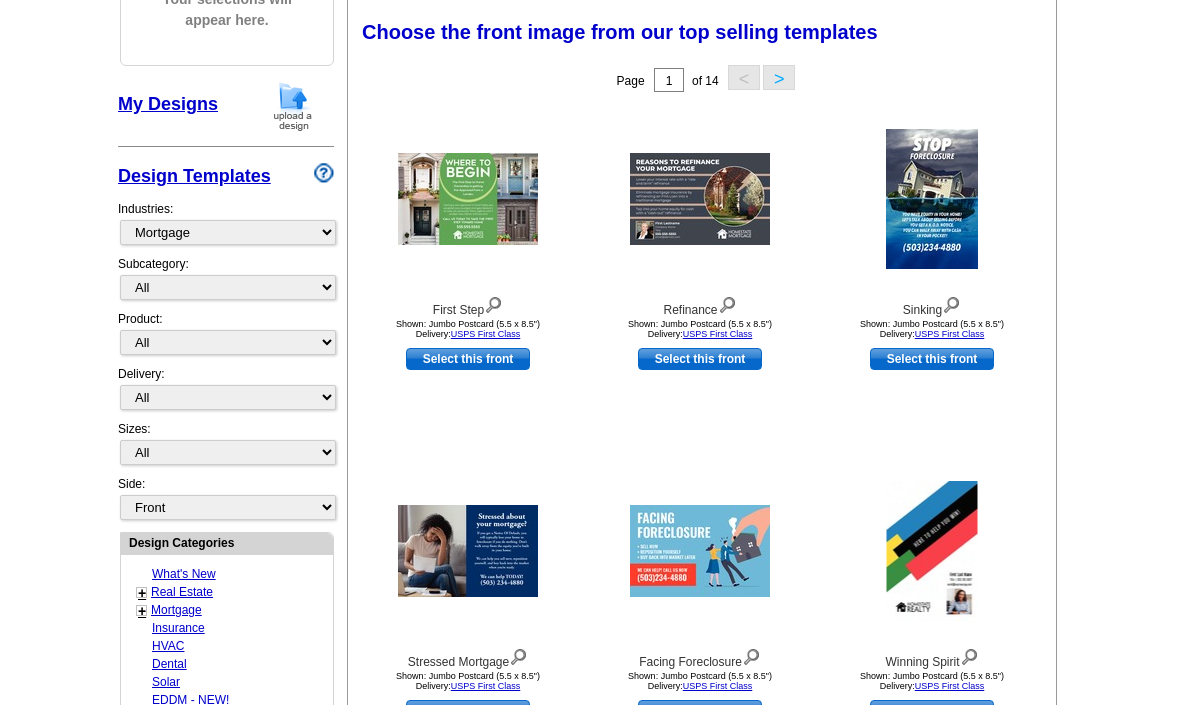 click on "Insurance" at bounding box center (178, 630) 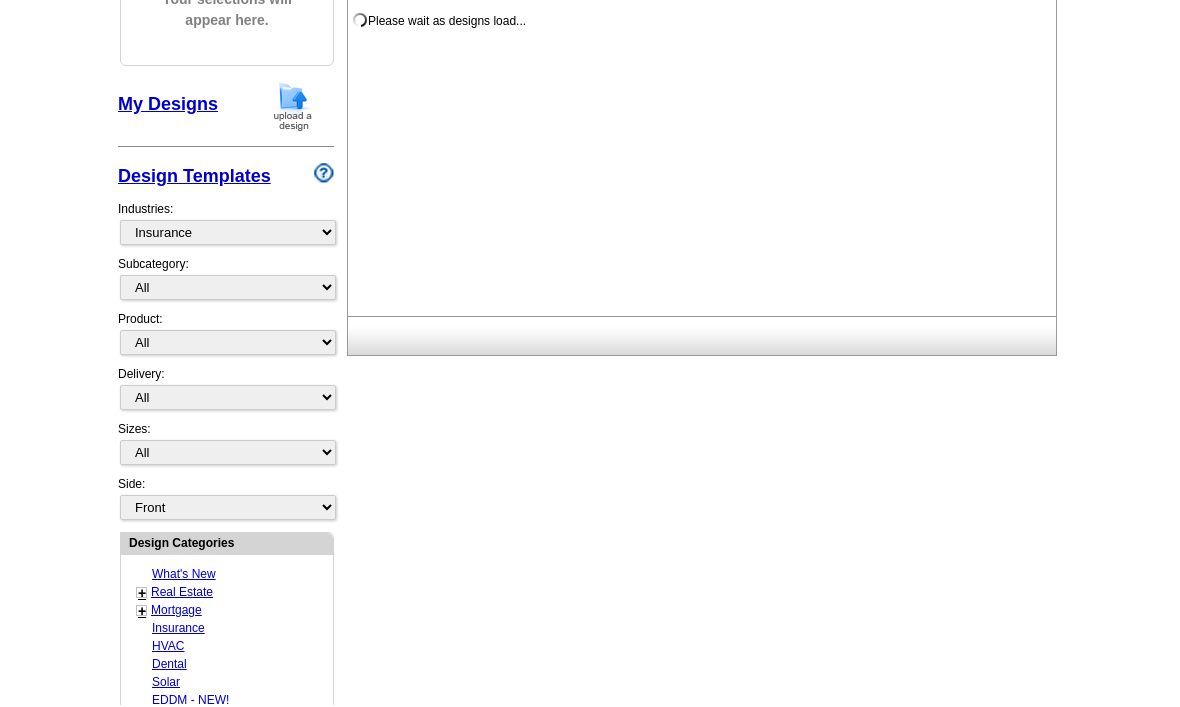 scroll, scrollTop: 286, scrollLeft: 0, axis: vertical 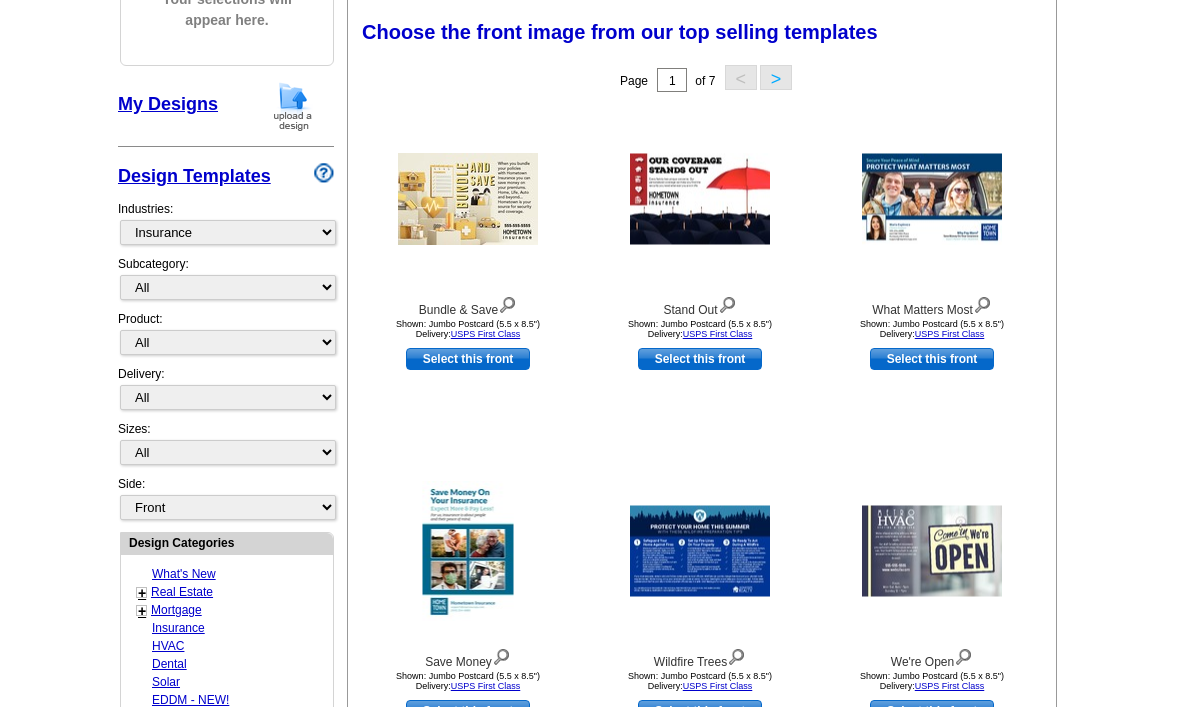 click on "Select this front" at bounding box center (468, 359) 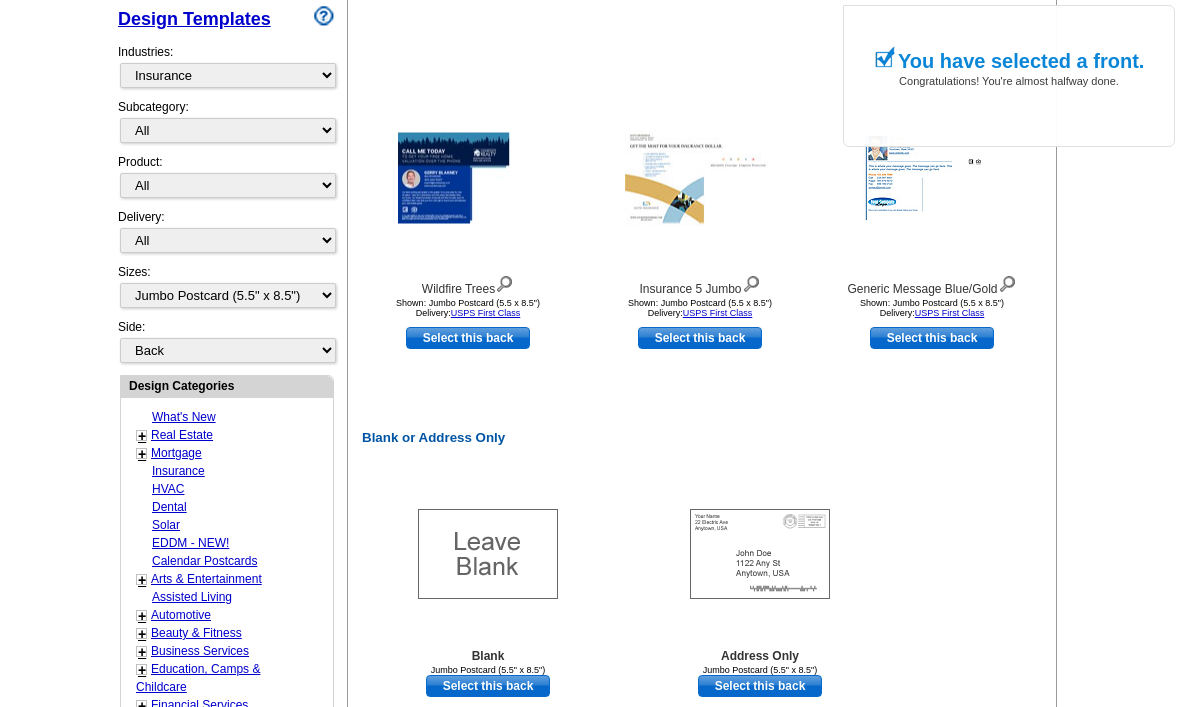 scroll, scrollTop: 739, scrollLeft: 0, axis: vertical 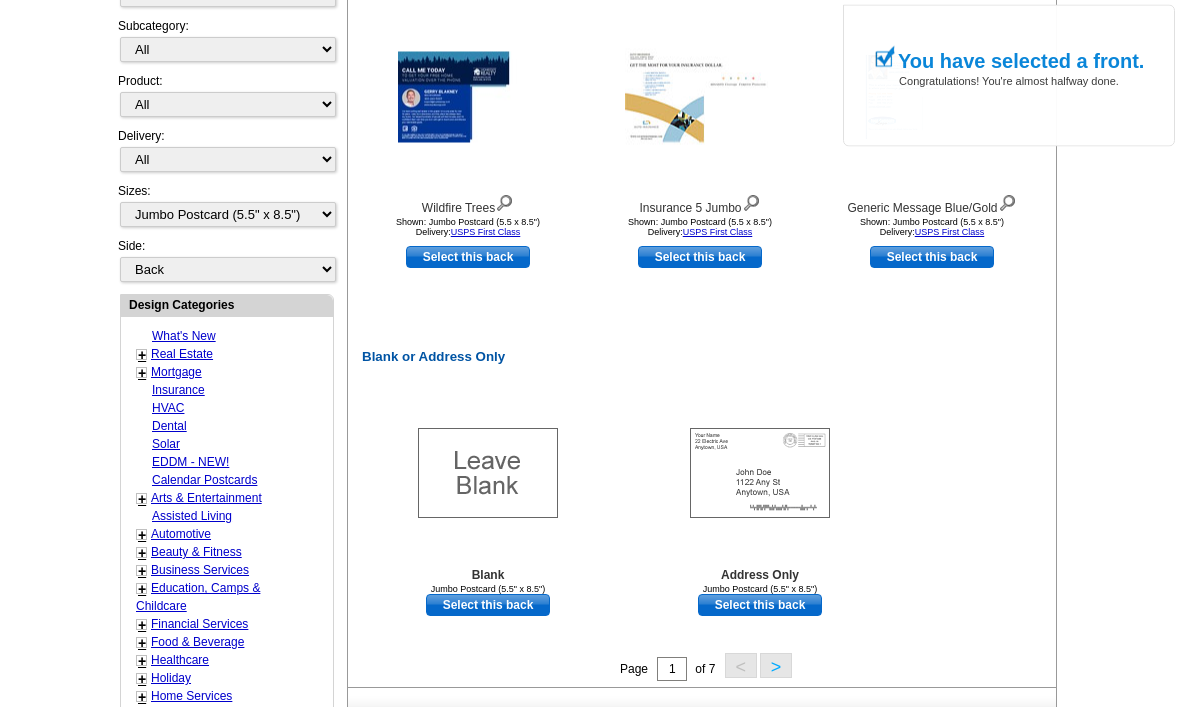 click on "Select this back" at bounding box center [760, 606] 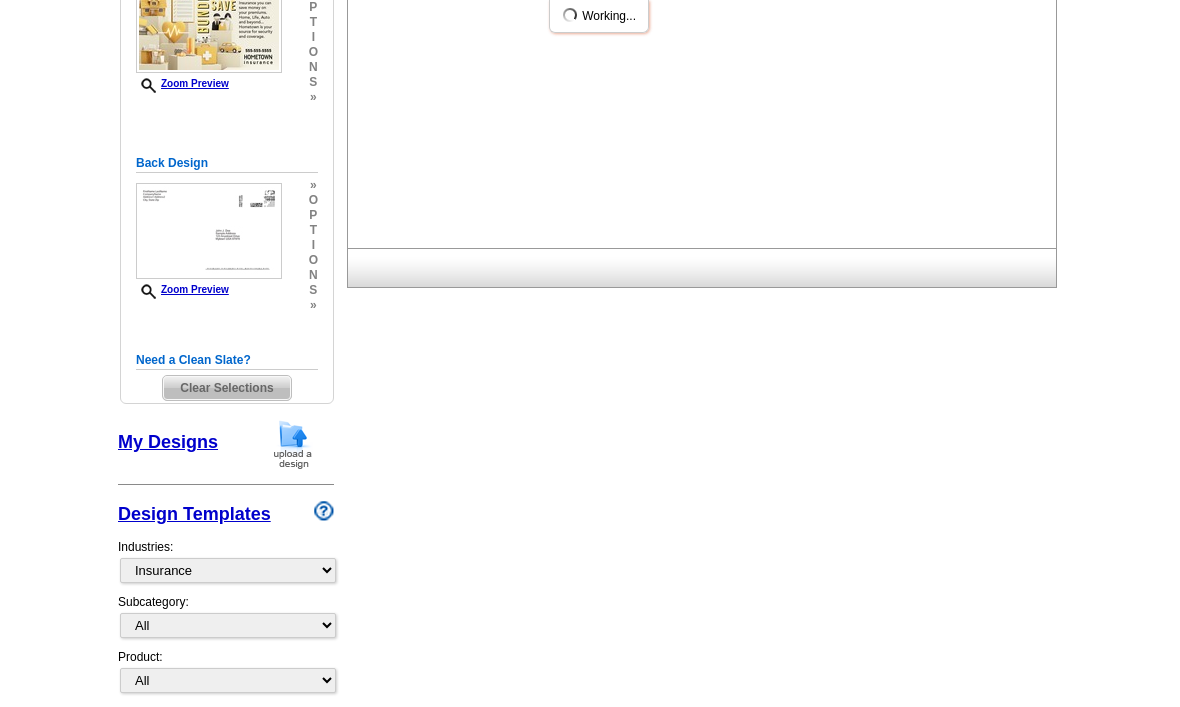 scroll, scrollTop: 22, scrollLeft: 0, axis: vertical 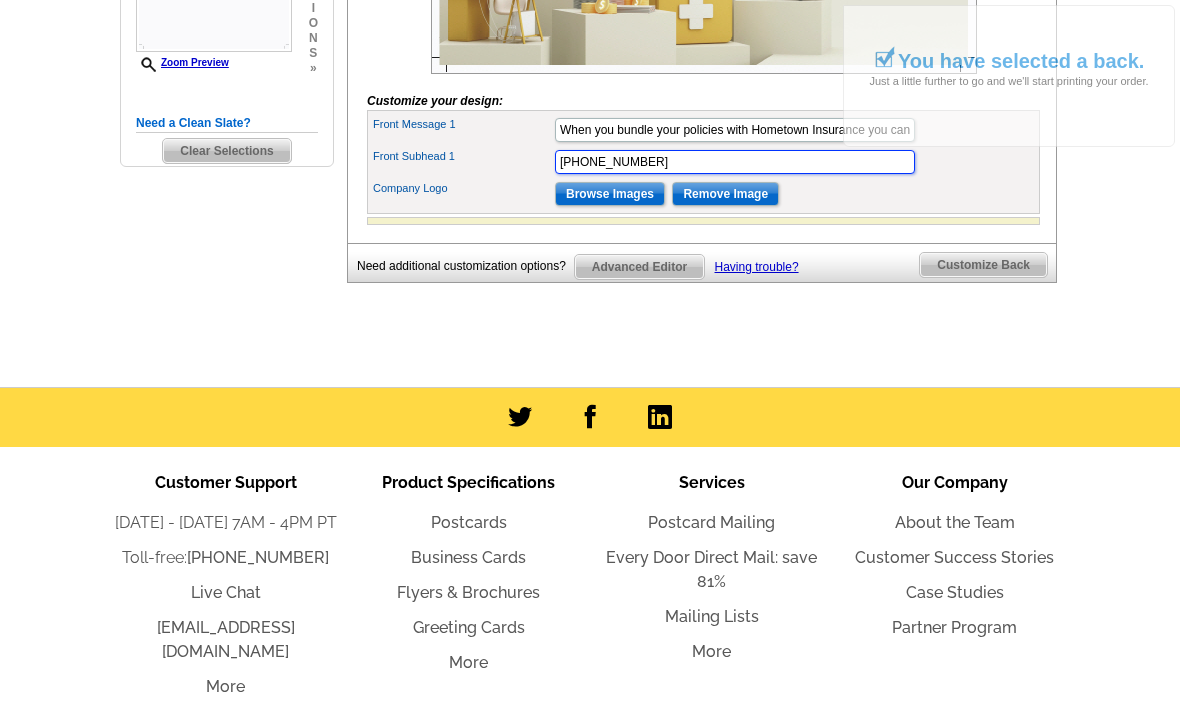 click on "[PHONE_NUMBER]" at bounding box center (735, 162) 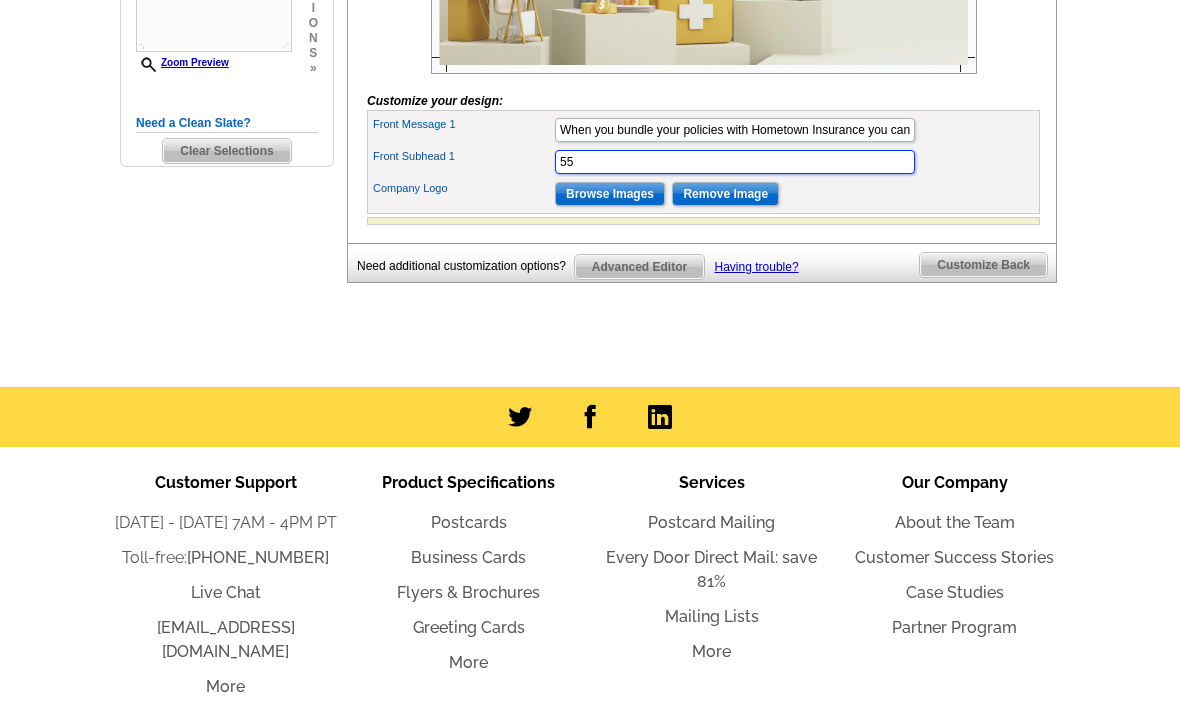 type on "5" 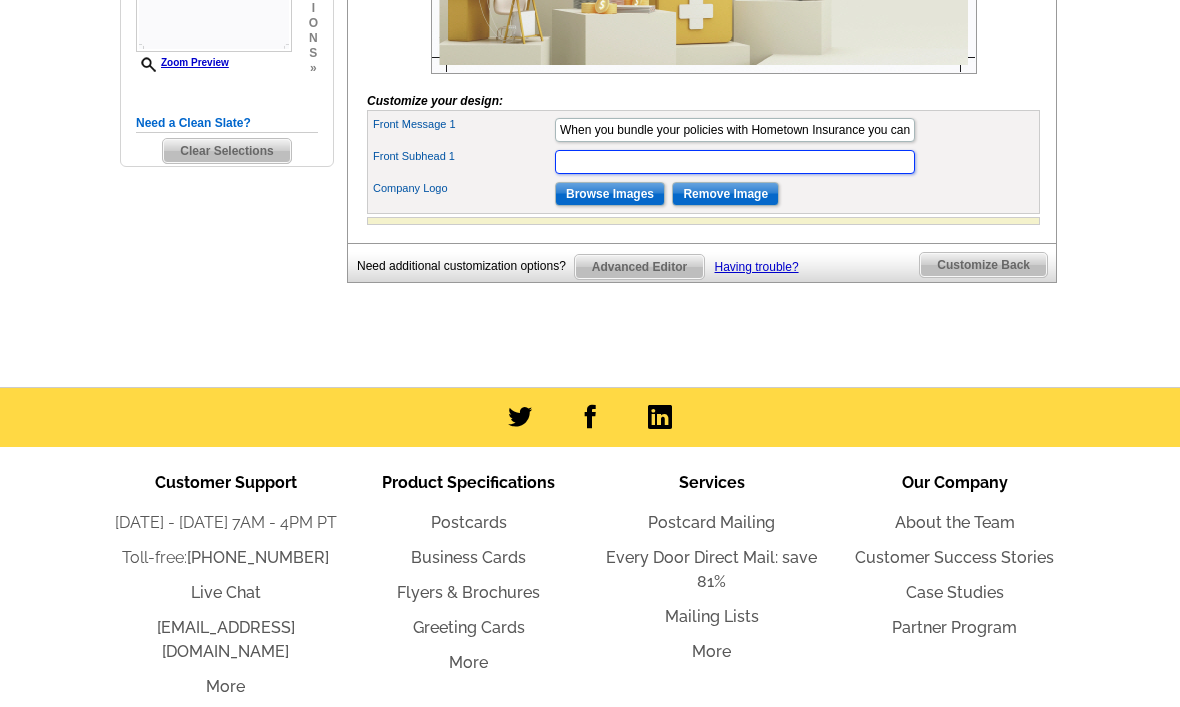 paste on "[PHONE_NUMBER]" 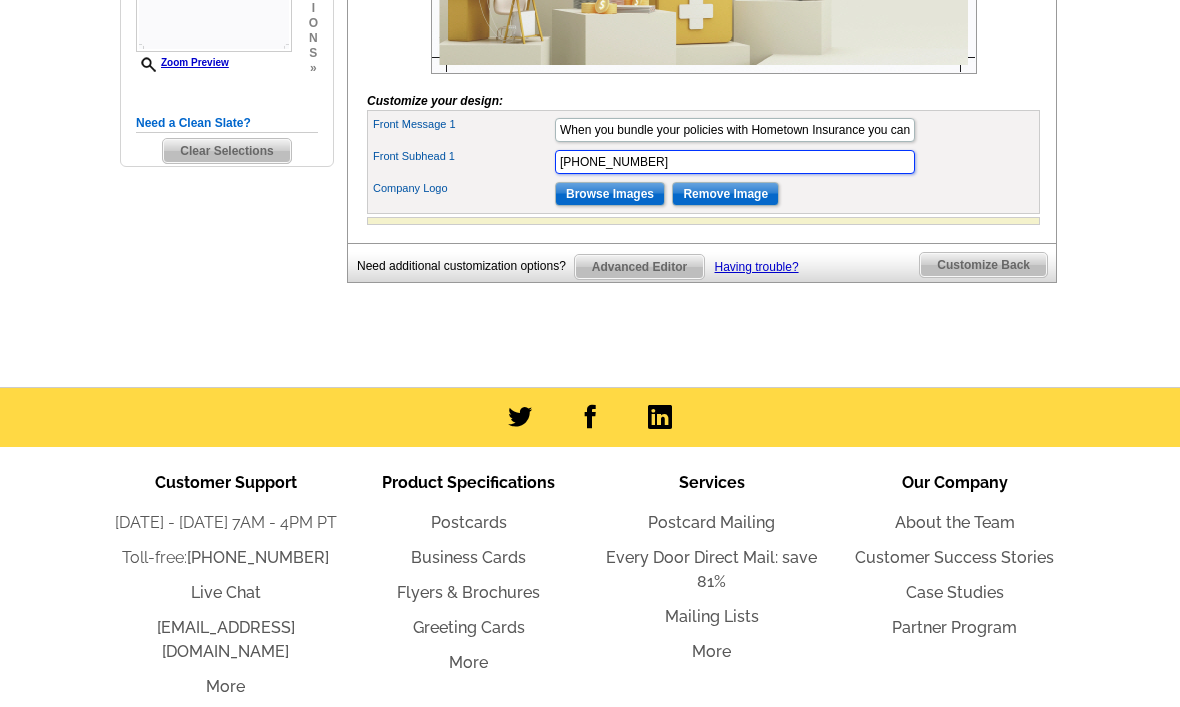 click on "[PHONE_NUMBER]" at bounding box center [735, 162] 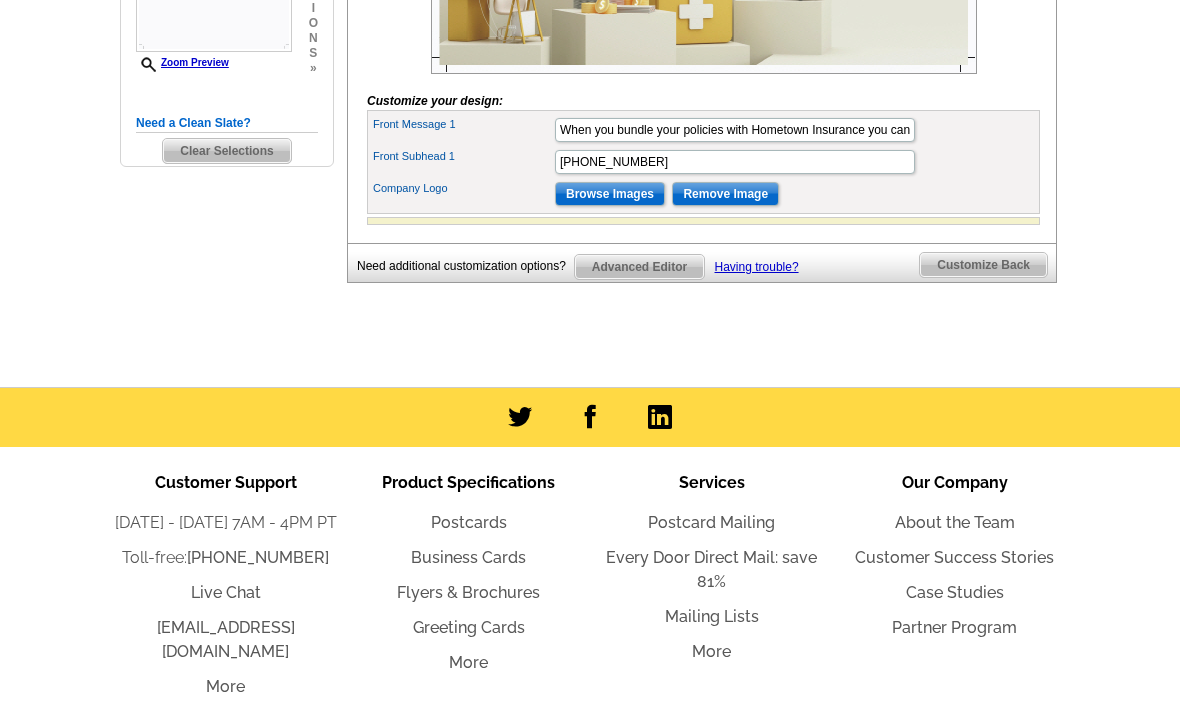 scroll, scrollTop: 0, scrollLeft: 0, axis: both 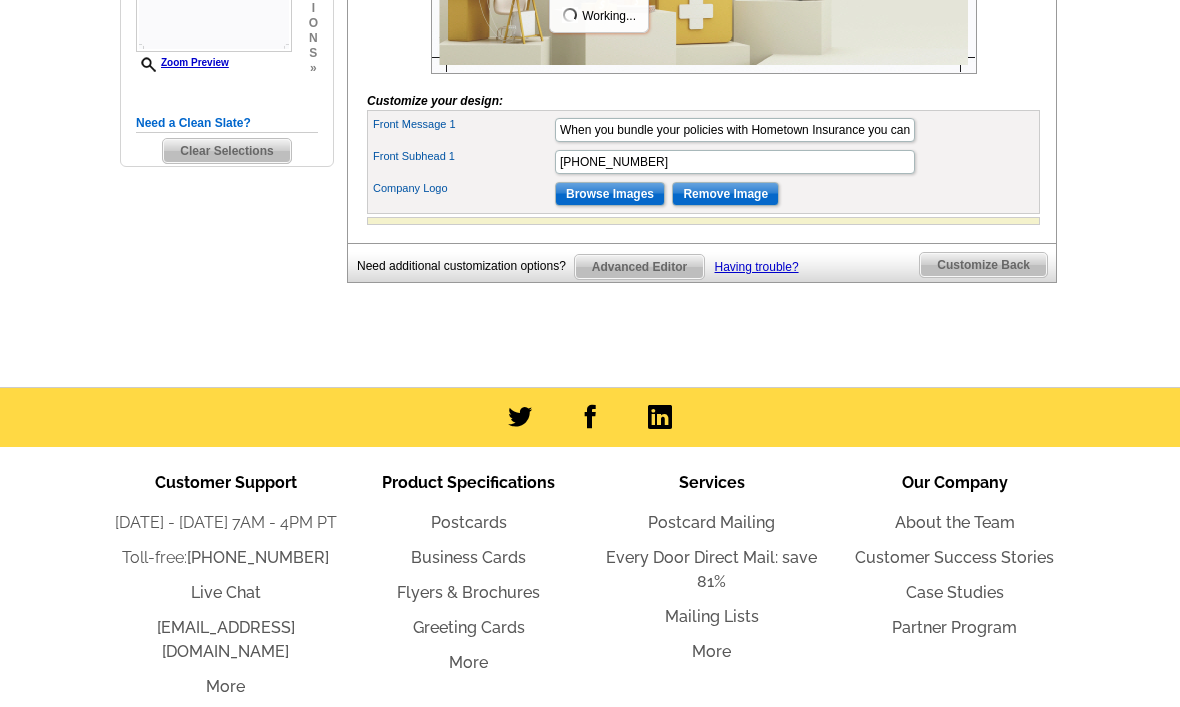 click at bounding box center (703, 221) 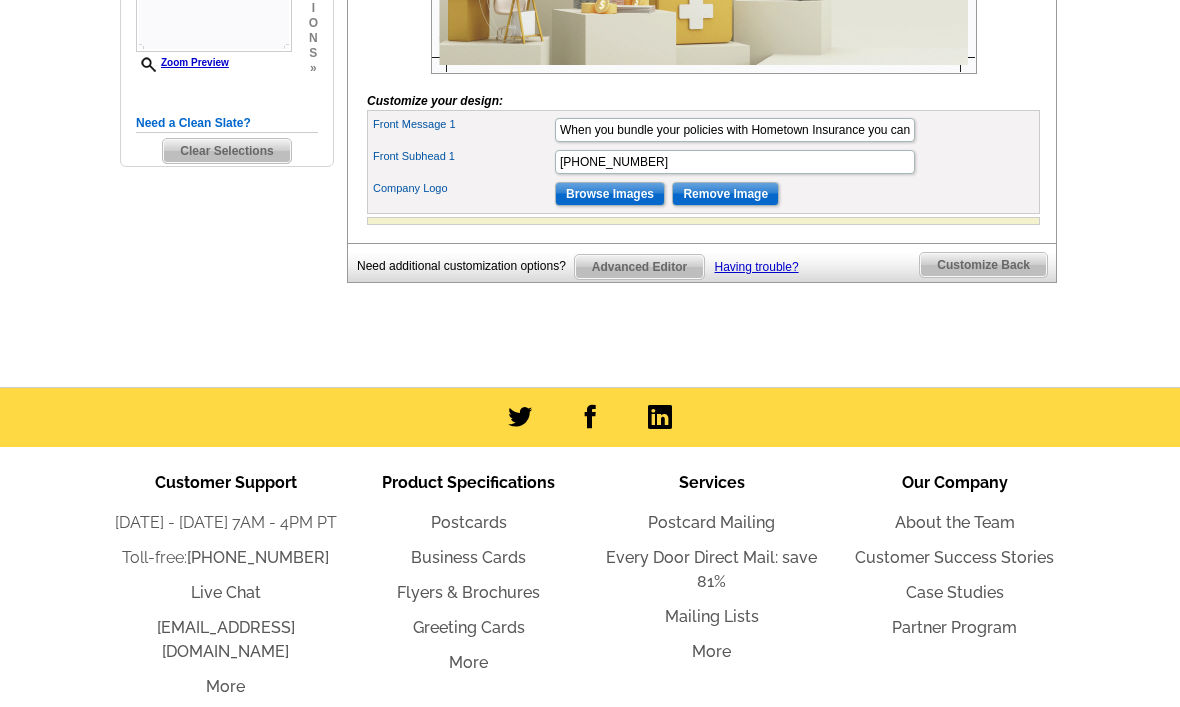 click on "Browse Images" at bounding box center [610, 194] 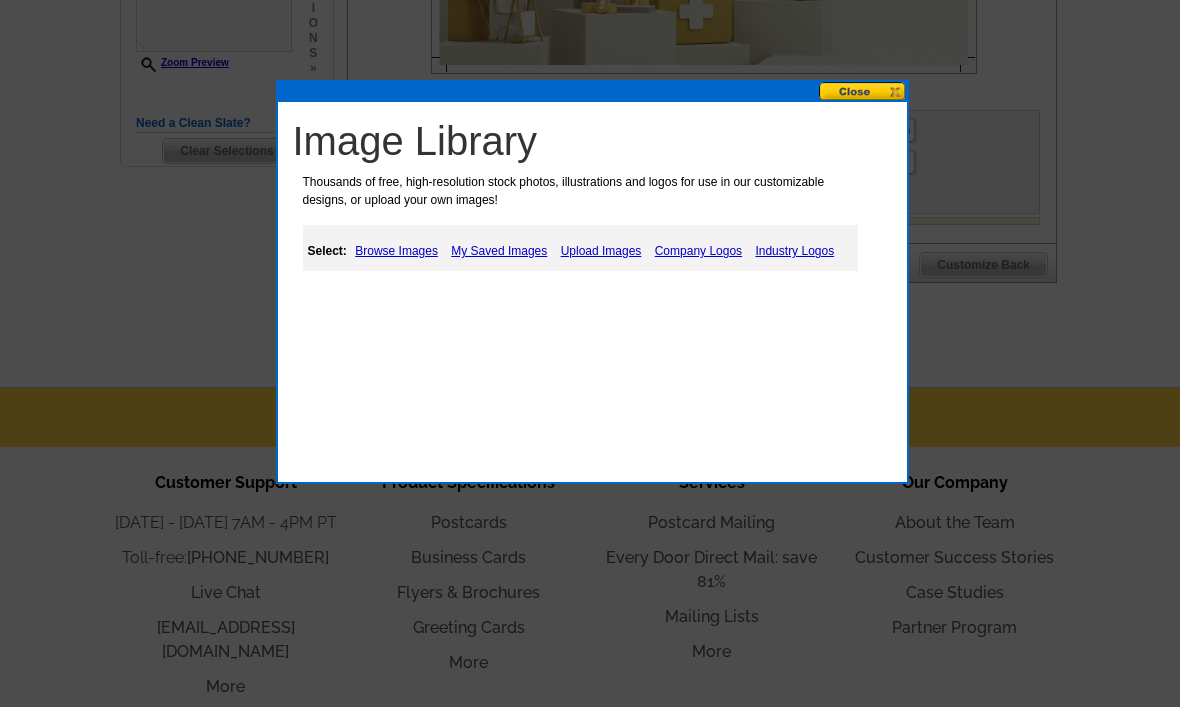click on "My Saved Images" at bounding box center (499, 251) 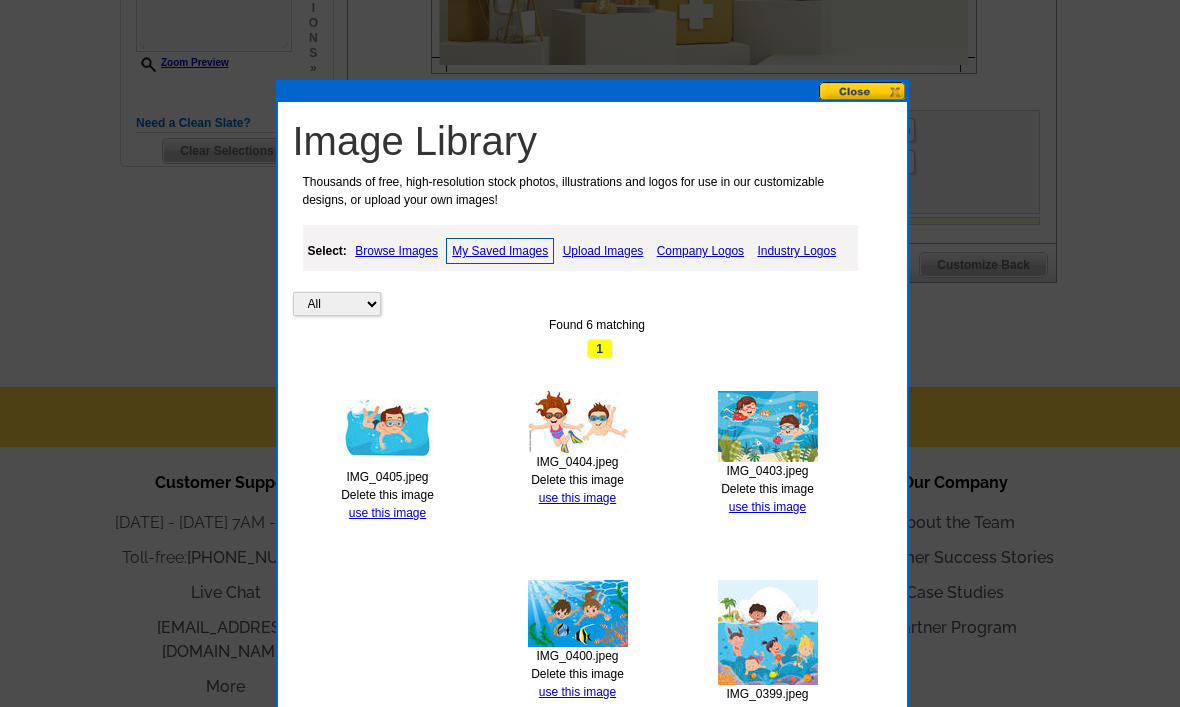 click on "use this image" at bounding box center [387, 513] 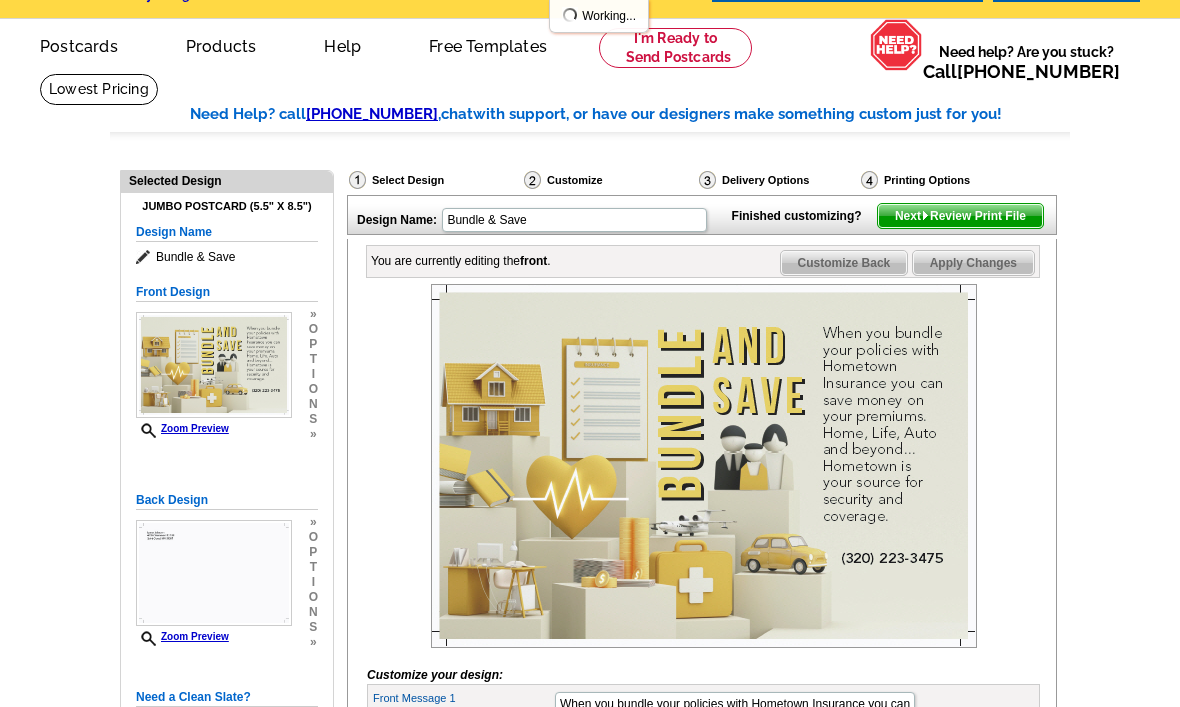 scroll, scrollTop: 67, scrollLeft: 0, axis: vertical 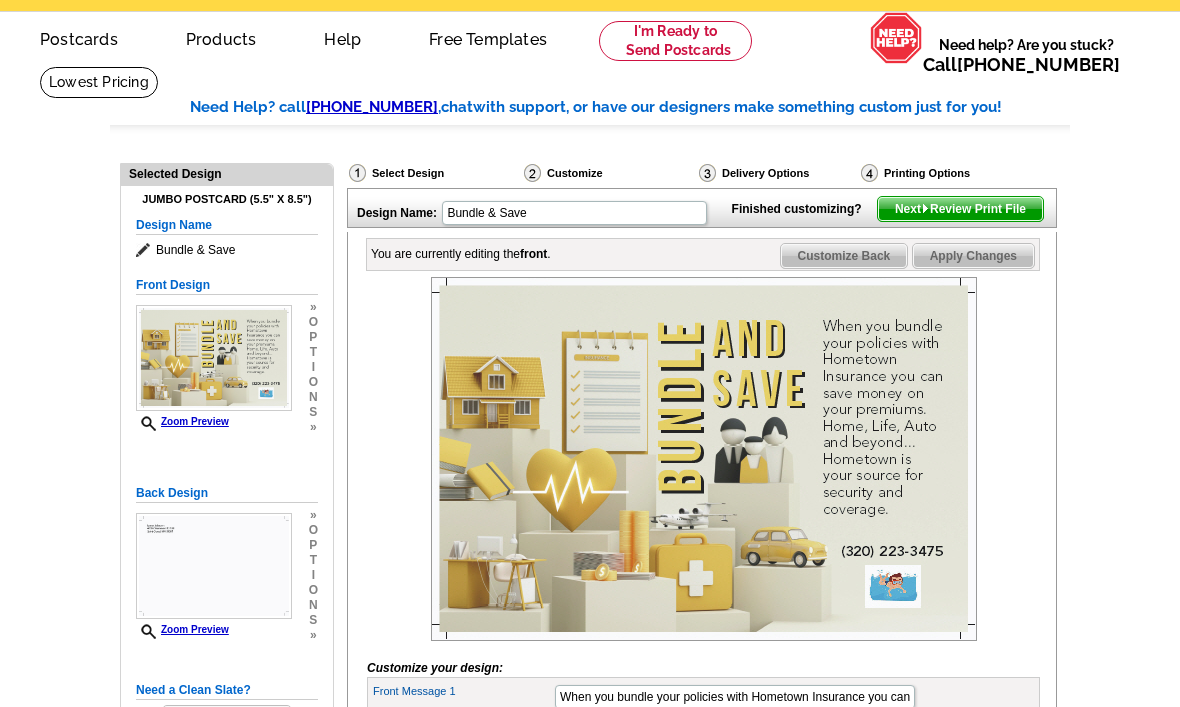 click on "Next   Review Print File" at bounding box center (960, 209) 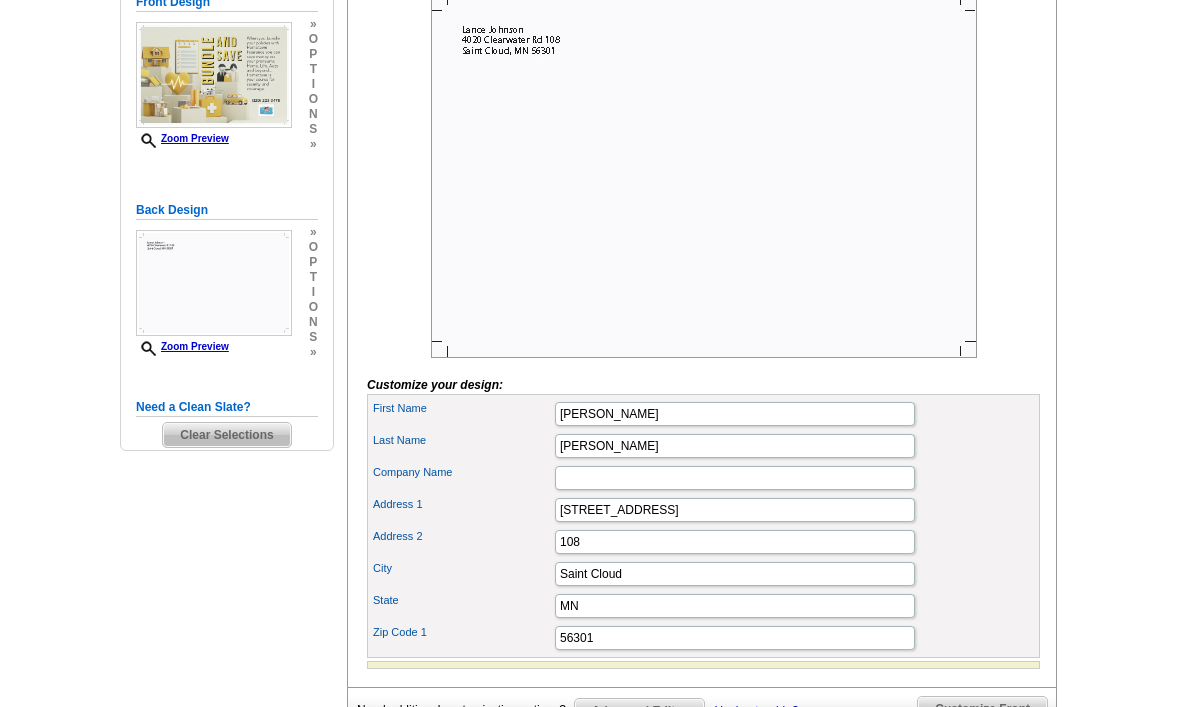 scroll, scrollTop: 383, scrollLeft: 0, axis: vertical 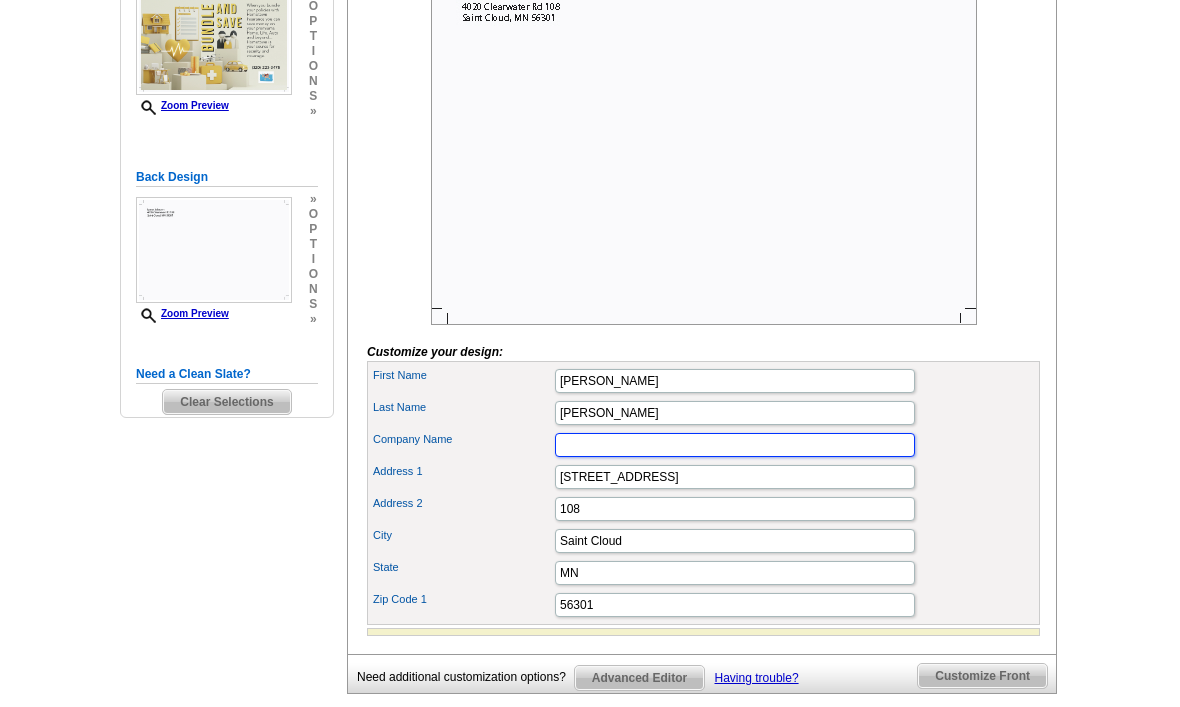 click on "Company Name" at bounding box center [735, 445] 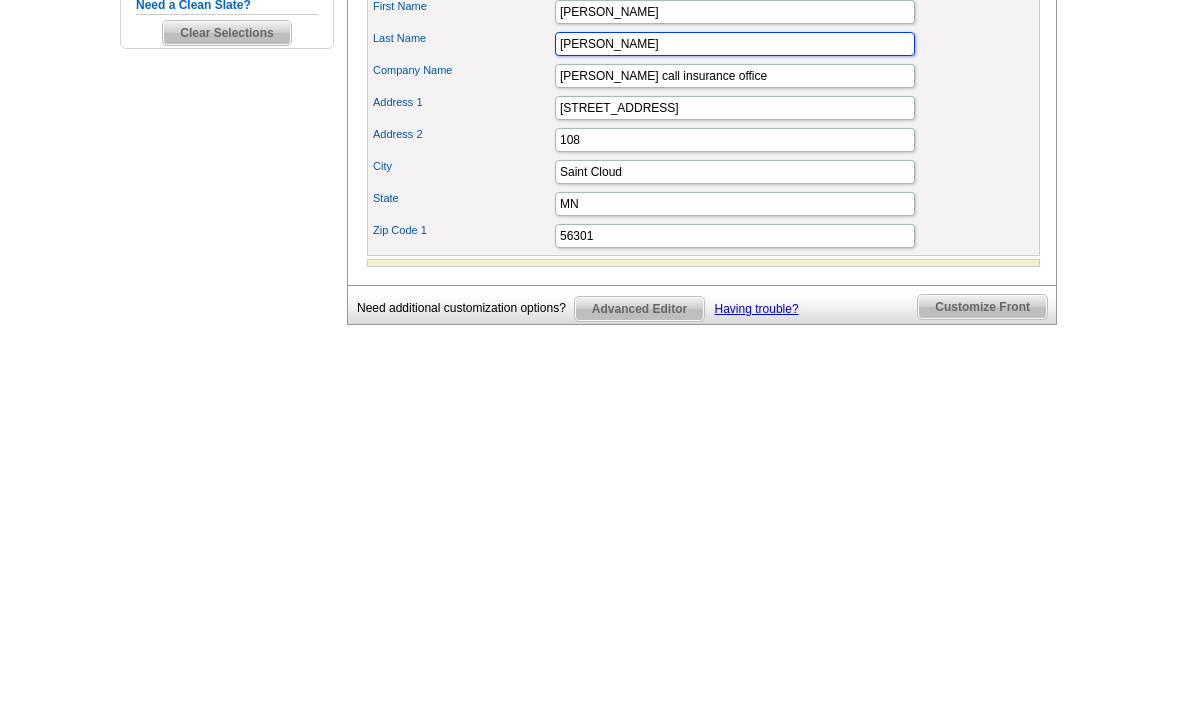 click on "Johnson" at bounding box center [735, 413] 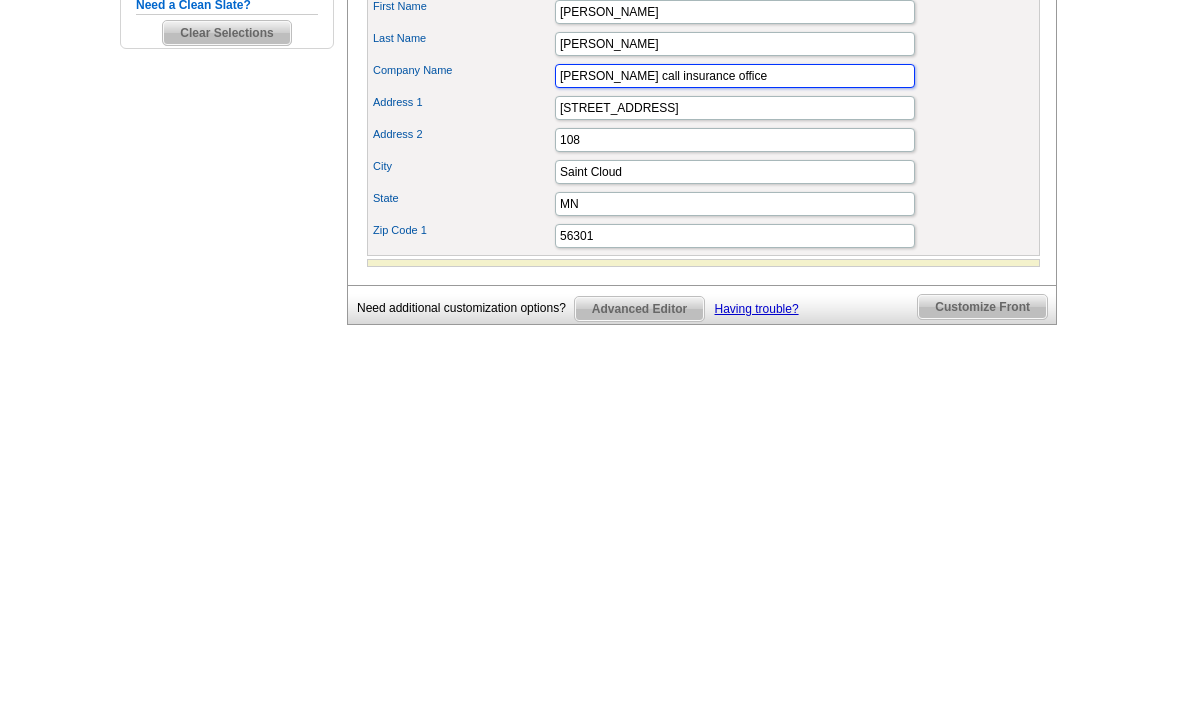 click on "Lance call insurance office" at bounding box center [735, 445] 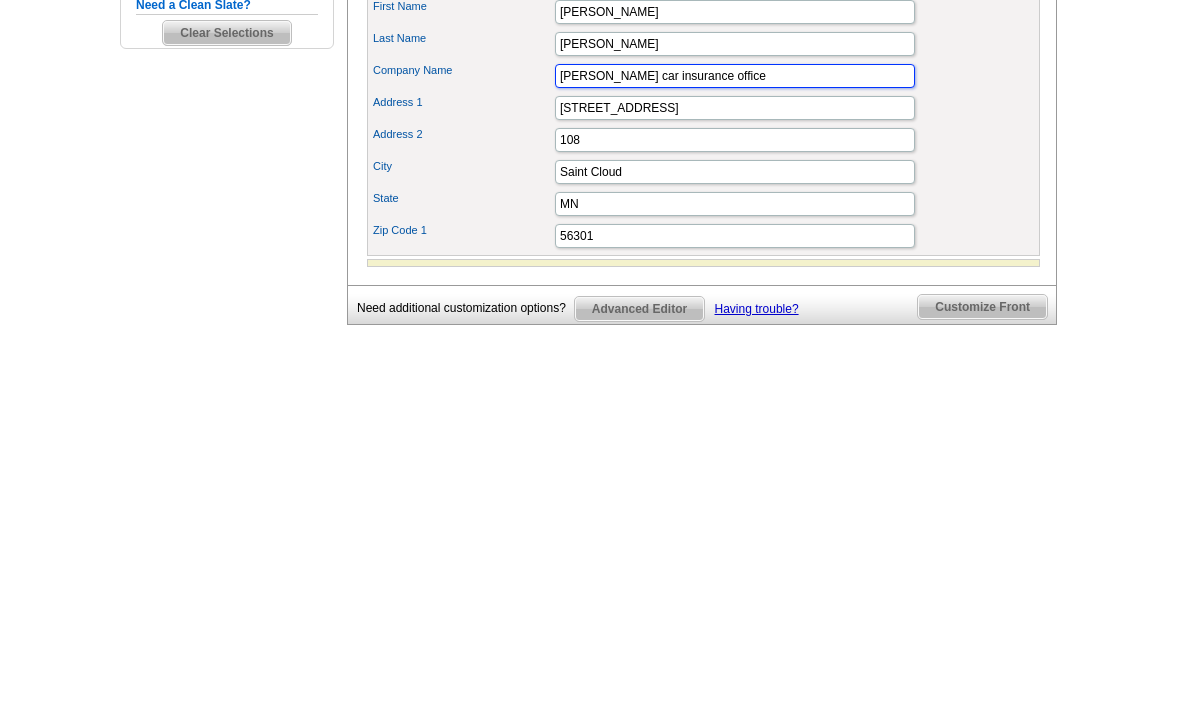 click on "Lance car insurance office" at bounding box center [735, 445] 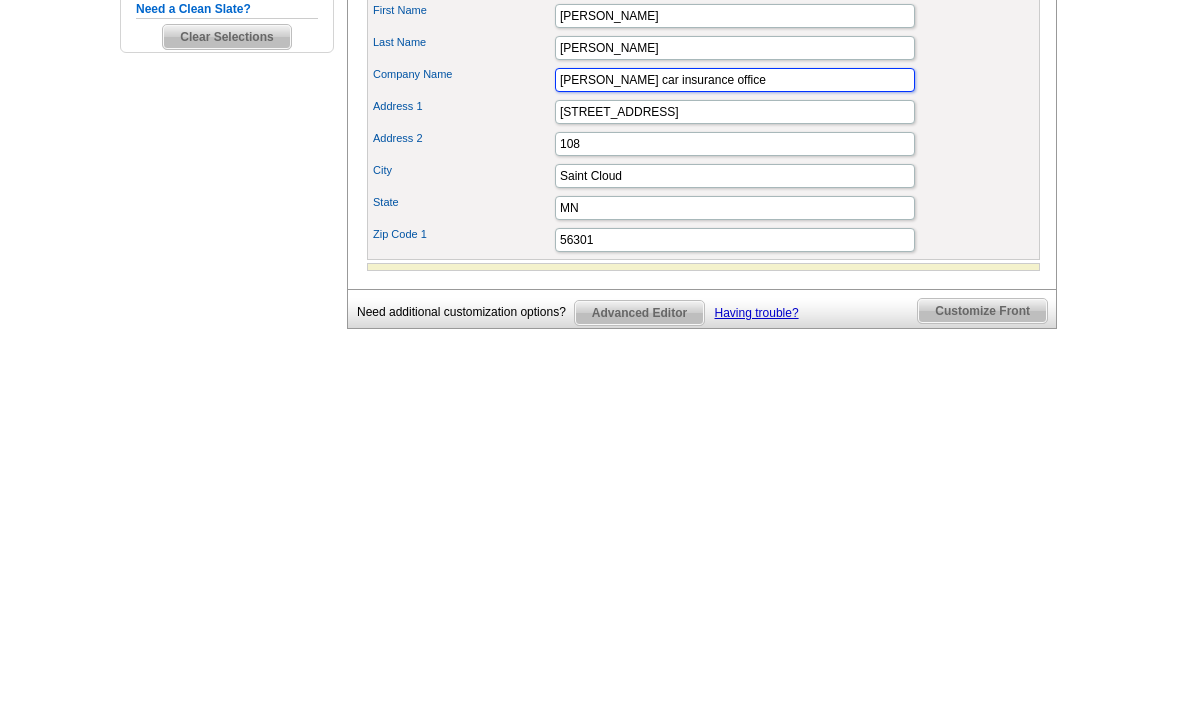 click on "Lance car insurance office" at bounding box center (735, 445) 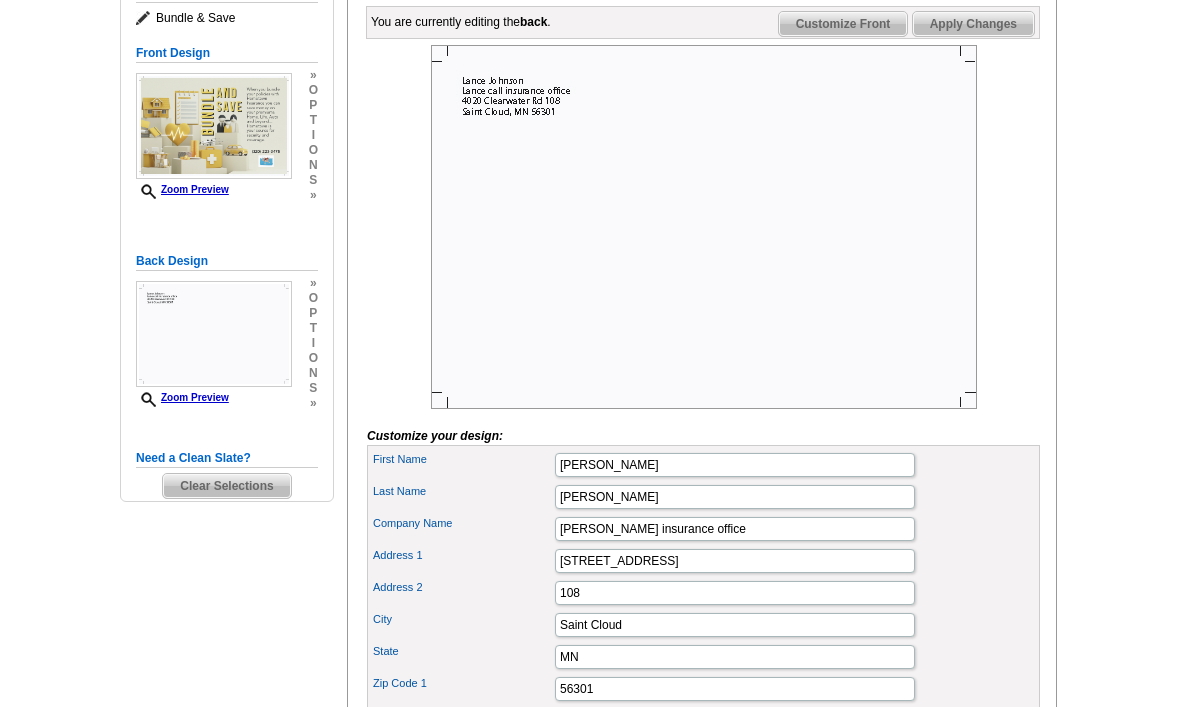 scroll, scrollTop: 279, scrollLeft: 0, axis: vertical 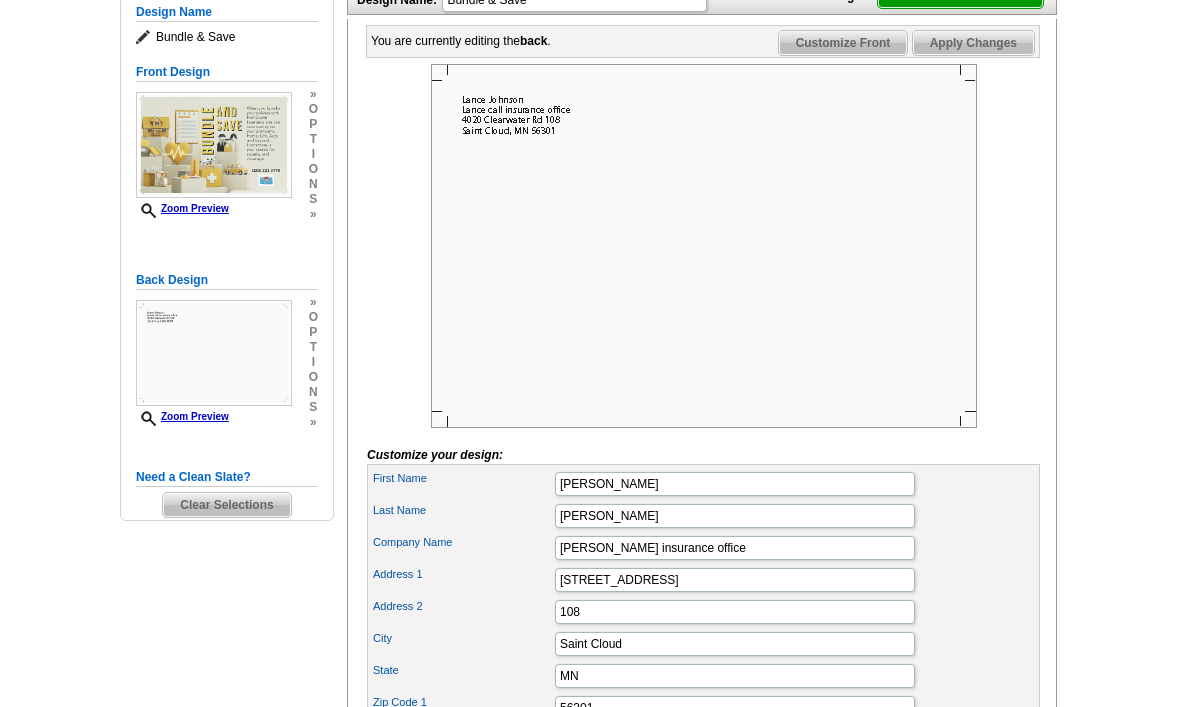 click on "Next   Review Print File" at bounding box center (960, -4) 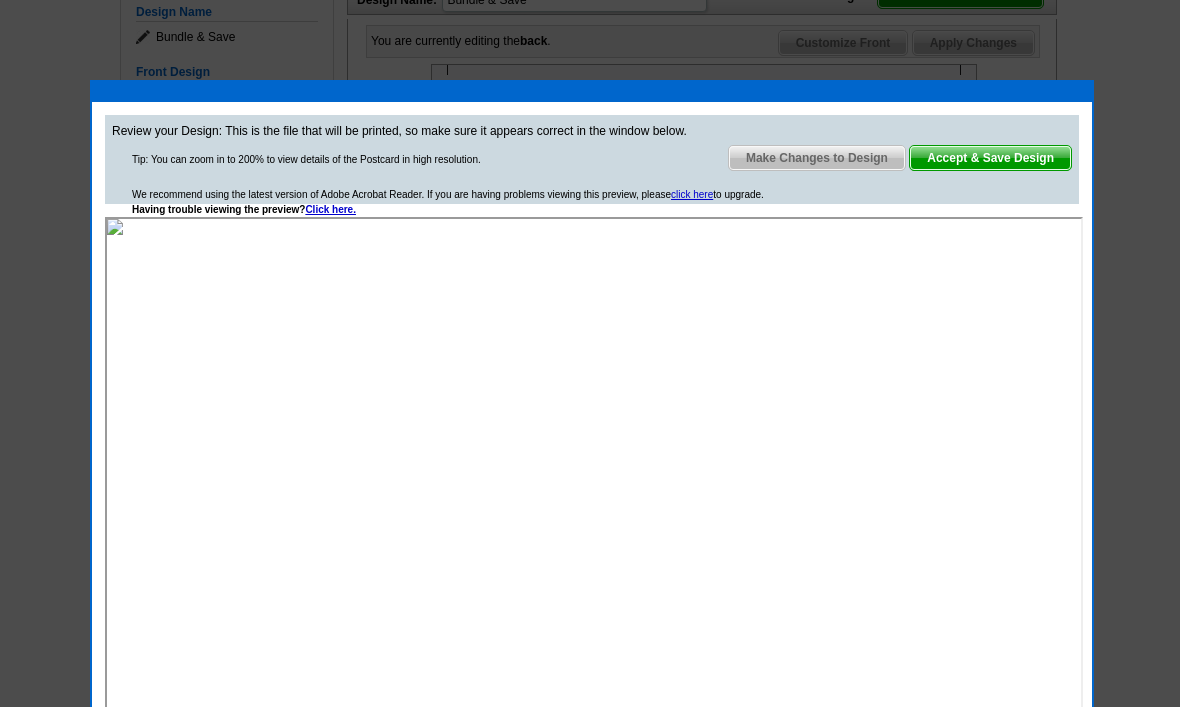 scroll, scrollTop: 0, scrollLeft: 0, axis: both 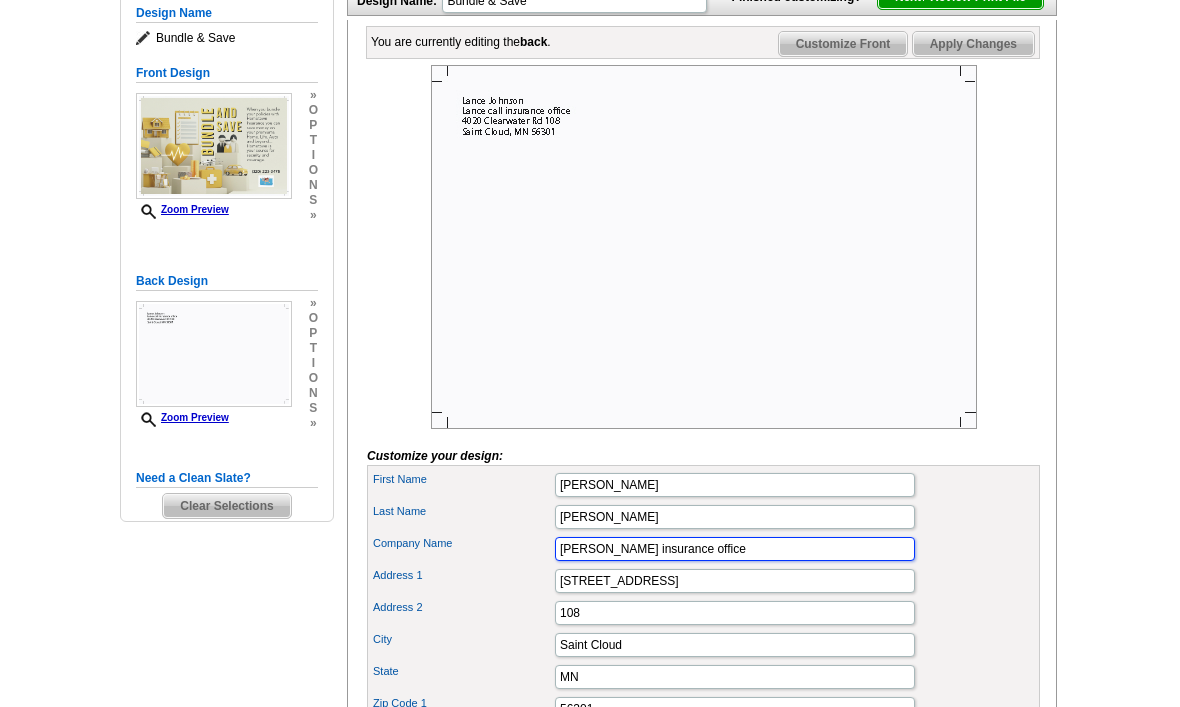click on "Lance insurance office" at bounding box center [735, 549] 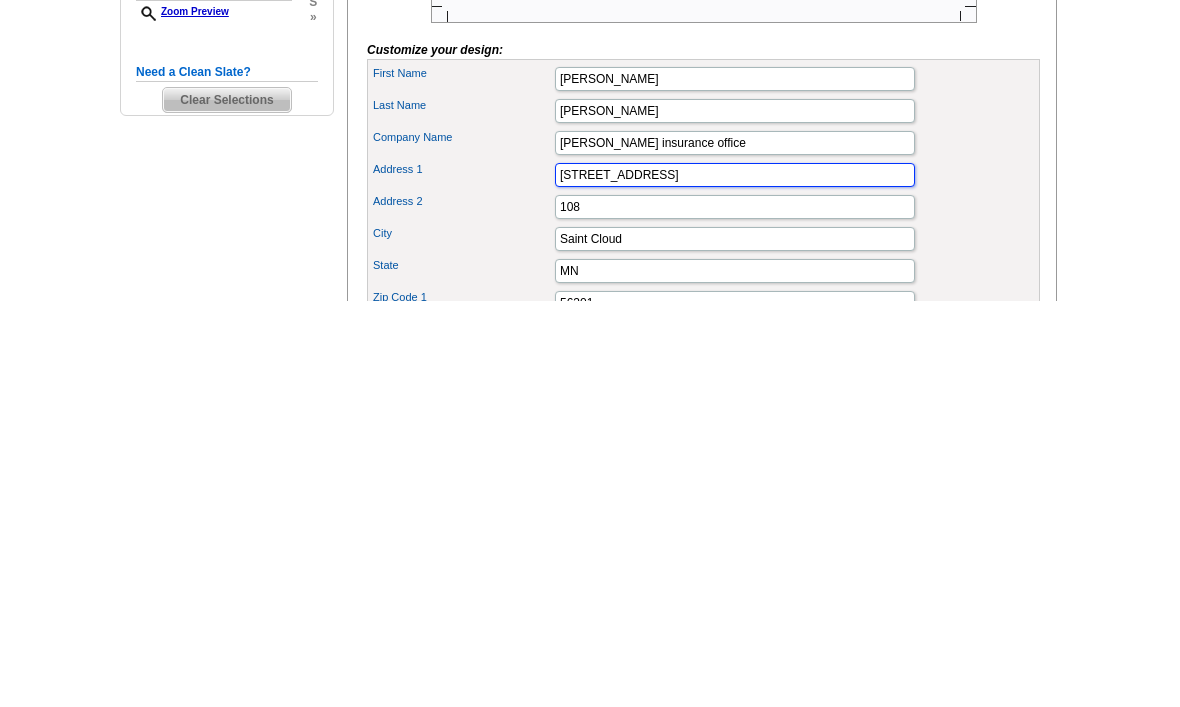 click on "[STREET_ADDRESS]" at bounding box center (735, 582) 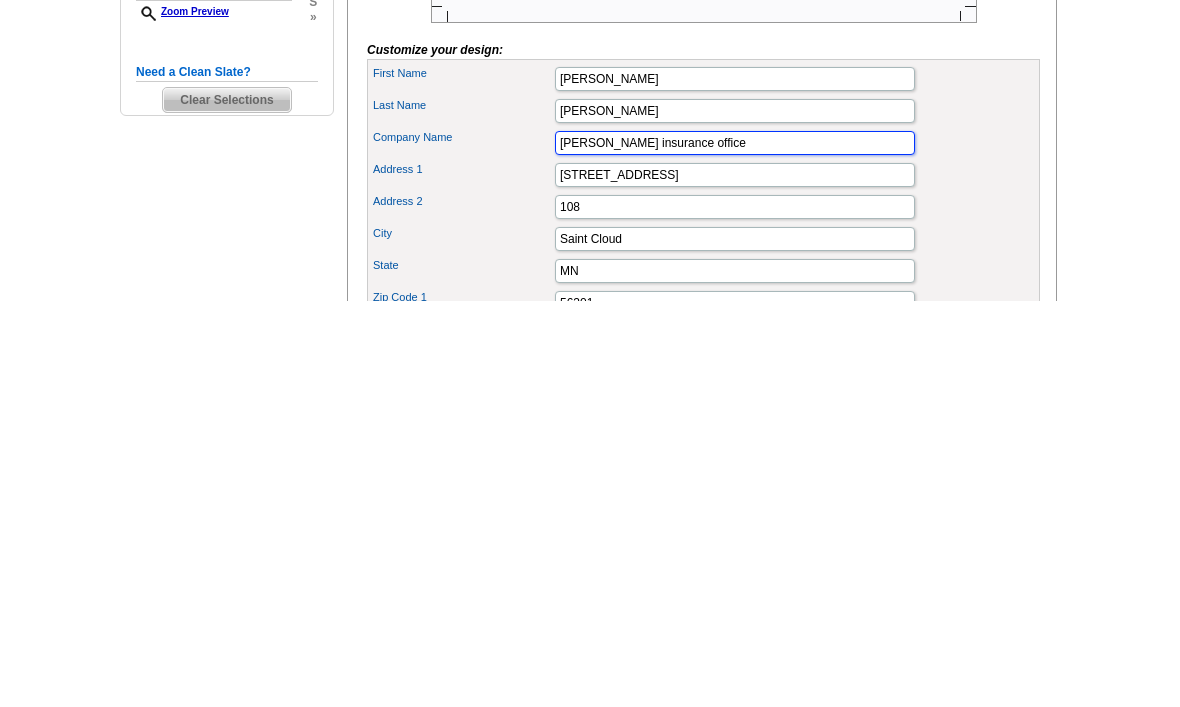 click on "Lance insurance office" at bounding box center (735, 550) 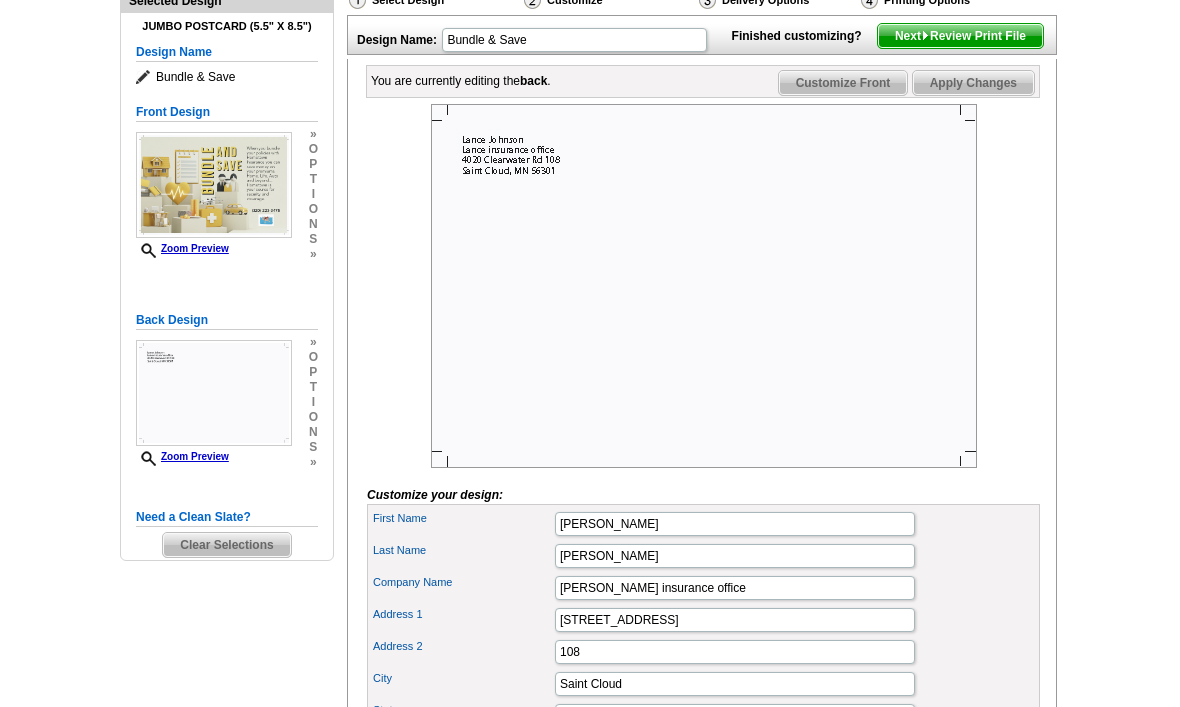 scroll, scrollTop: 239, scrollLeft: 0, axis: vertical 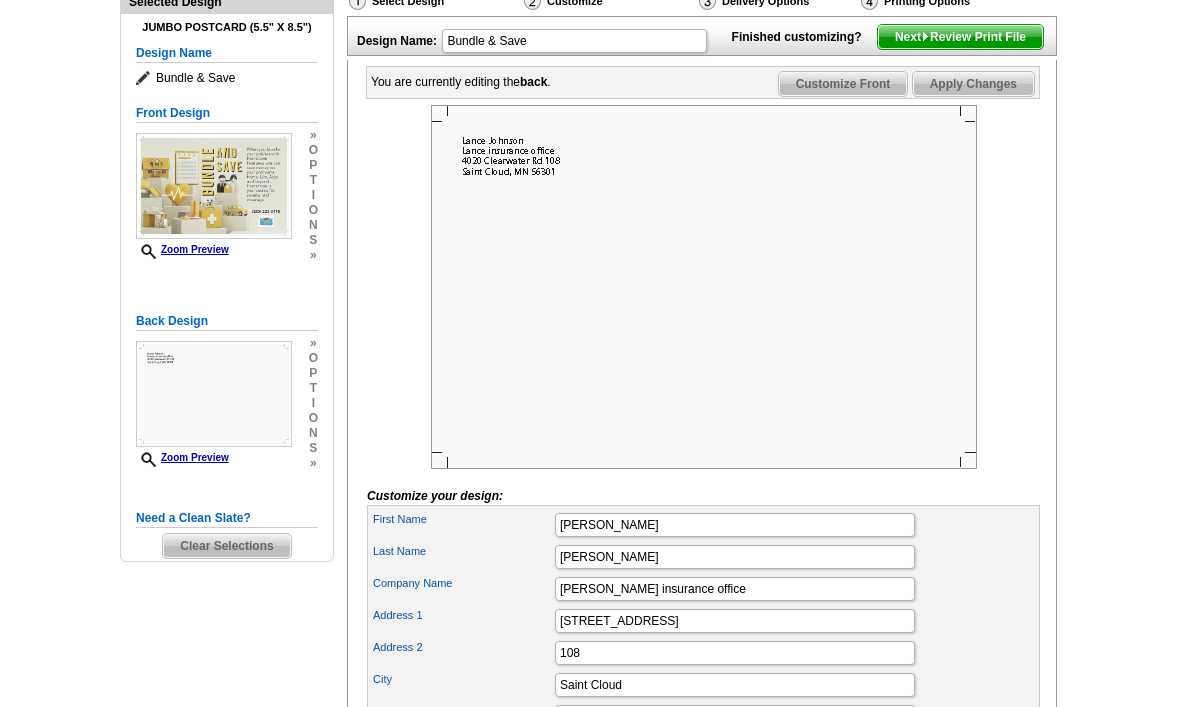 click on "Next   Review Print File" at bounding box center (960, 37) 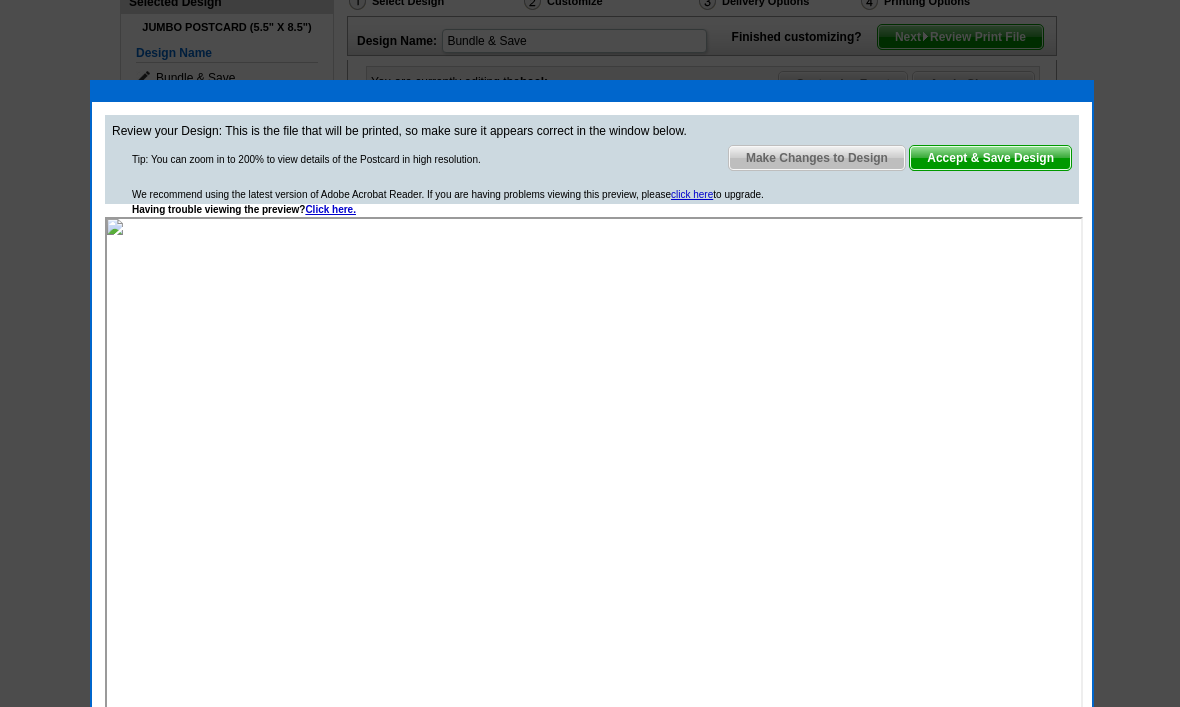 scroll, scrollTop: 0, scrollLeft: 0, axis: both 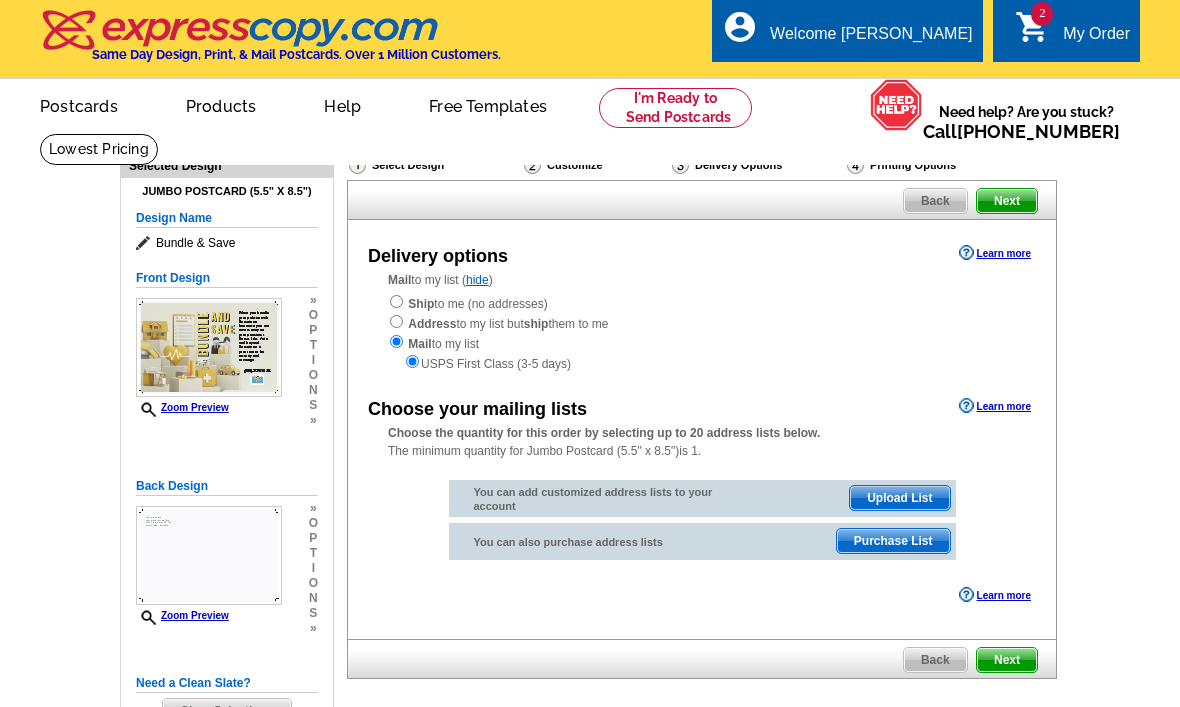 click on "Mail  to my list                            ( hide )
Ship  to me (no addresses)
Address  to my list but  ship  them to me
Mail  to my list
USPS First Class                                                    (3-5 days)" at bounding box center [702, 322] 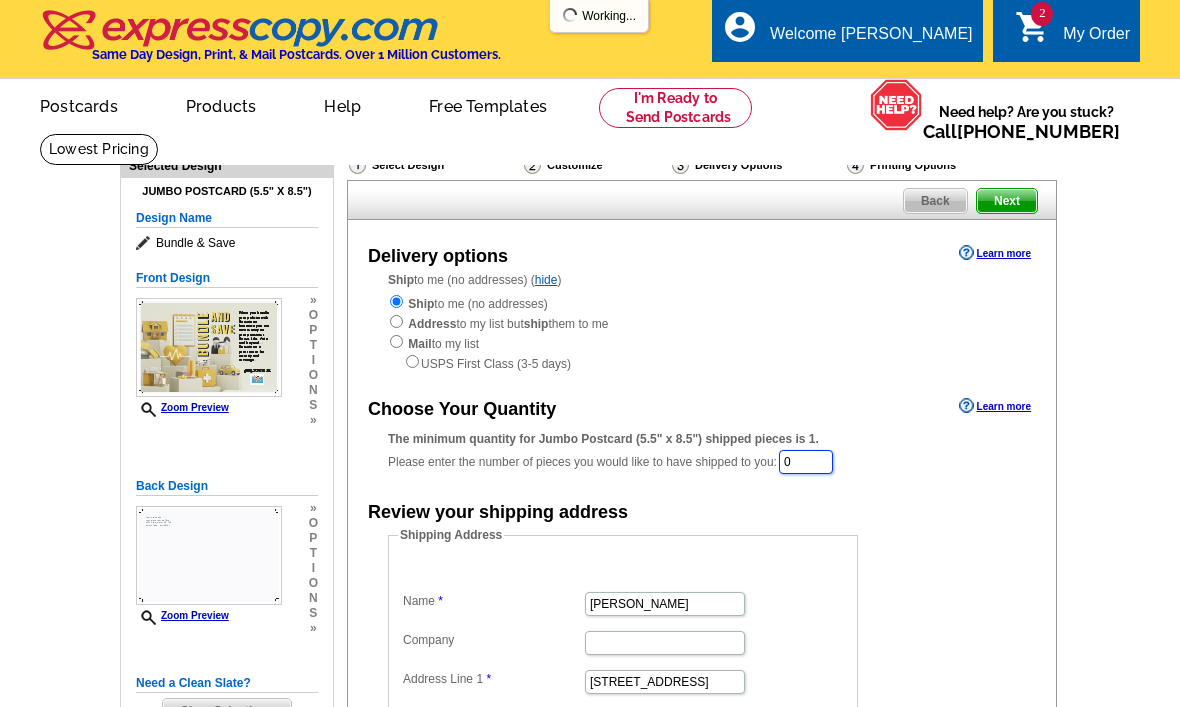 click on "0" at bounding box center [806, 462] 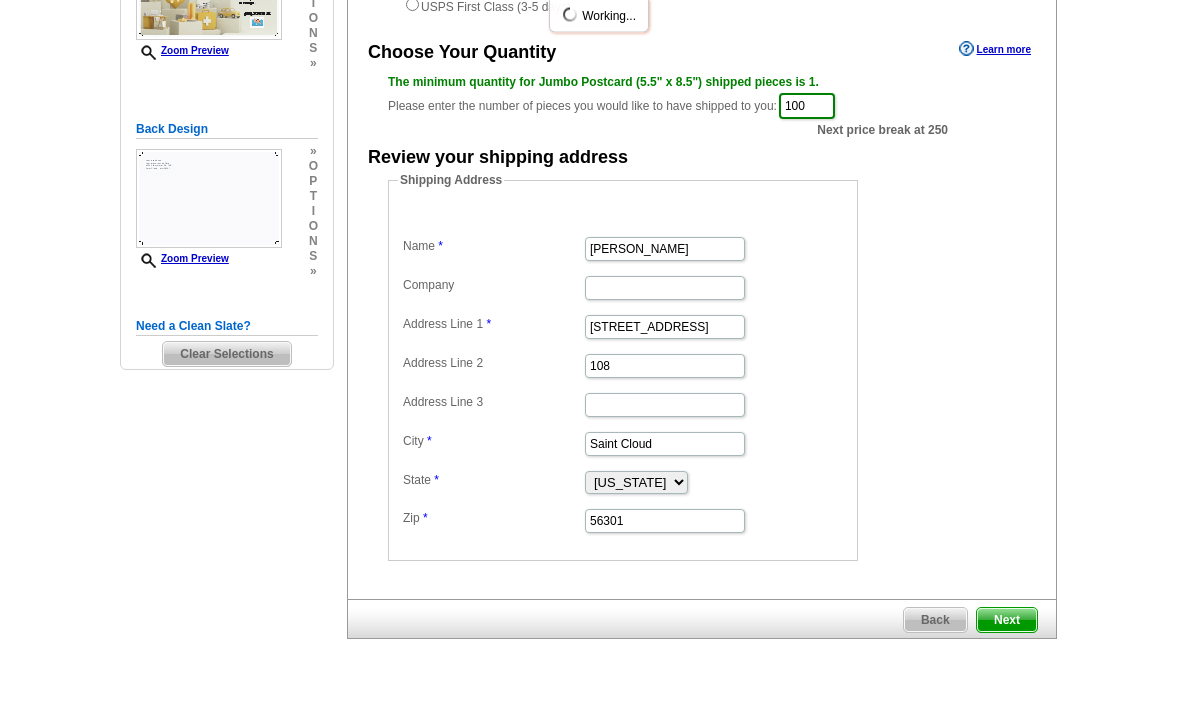 scroll, scrollTop: 357, scrollLeft: 0, axis: vertical 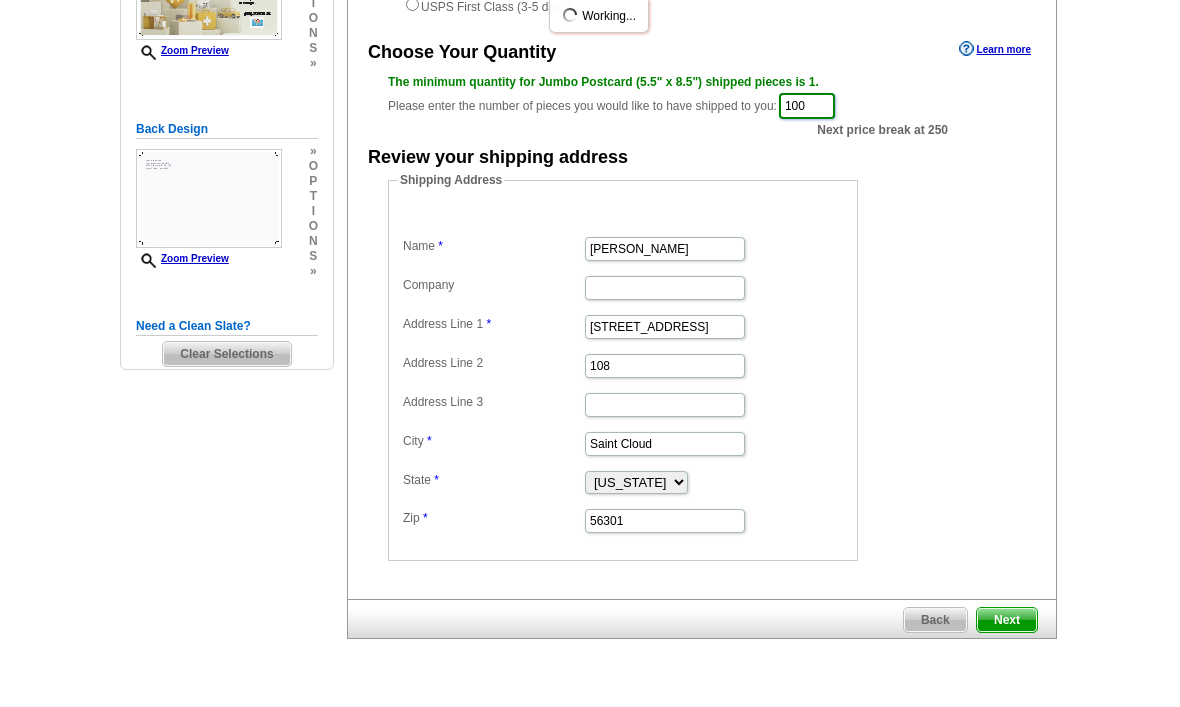 type on "100" 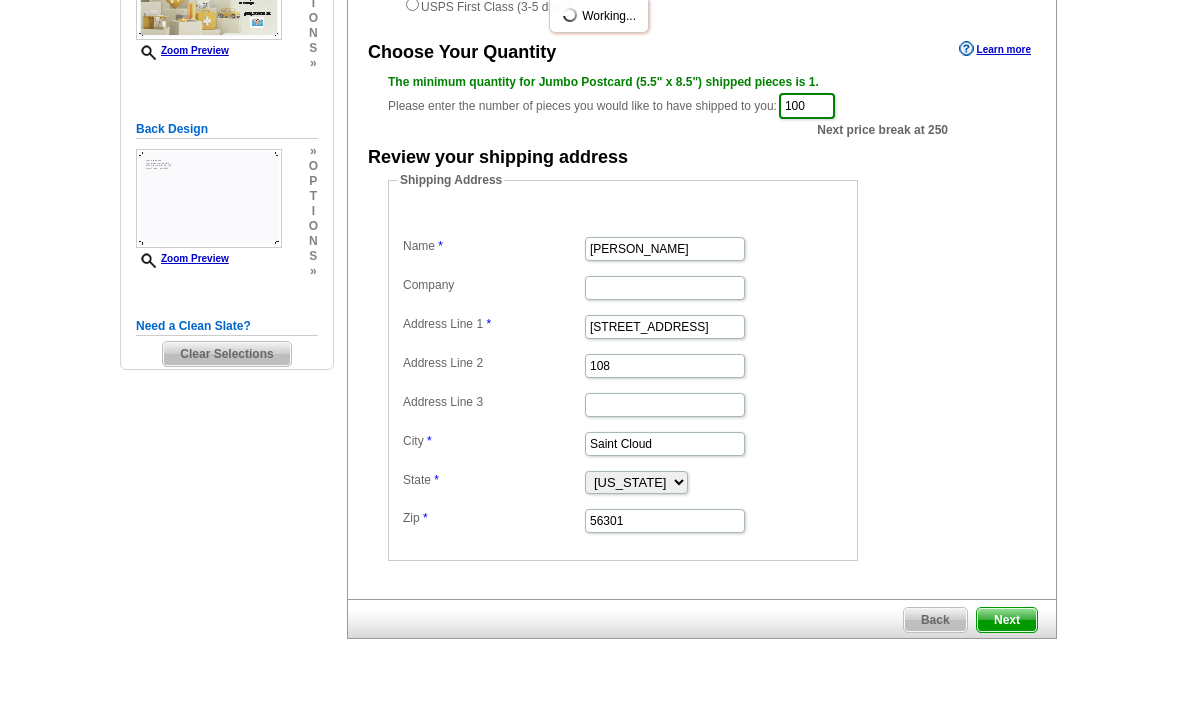 click on "Next" at bounding box center [1007, 620] 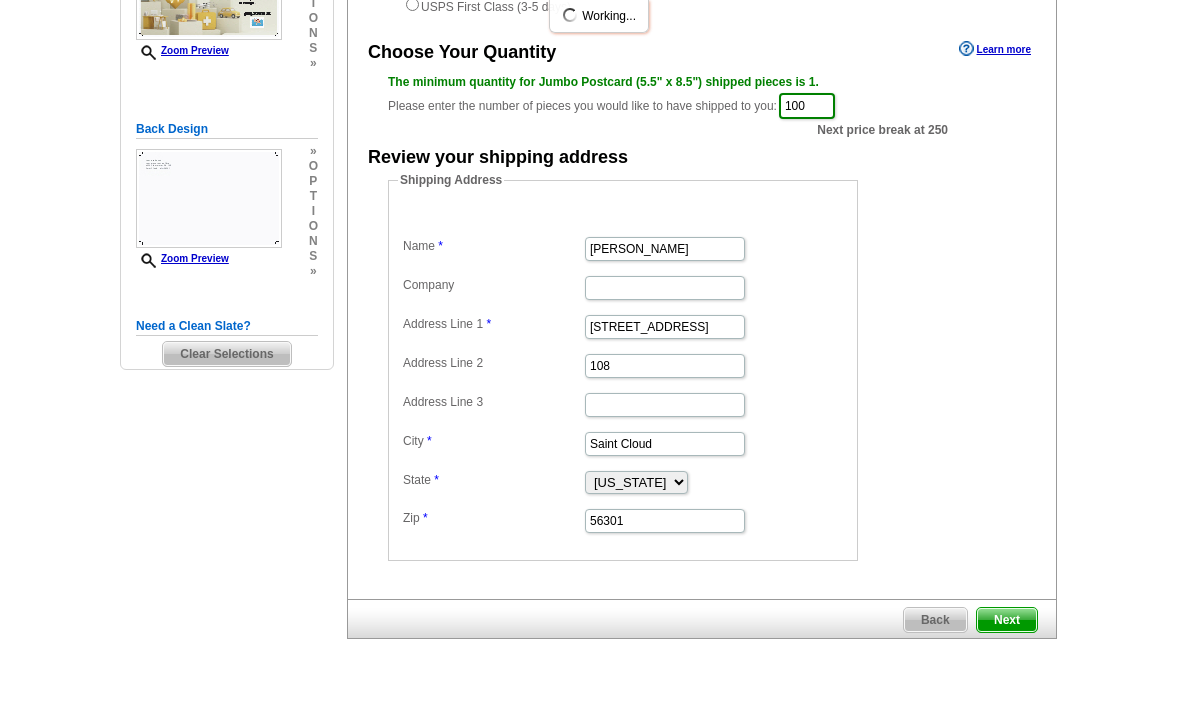 click on "Next" at bounding box center [1007, 620] 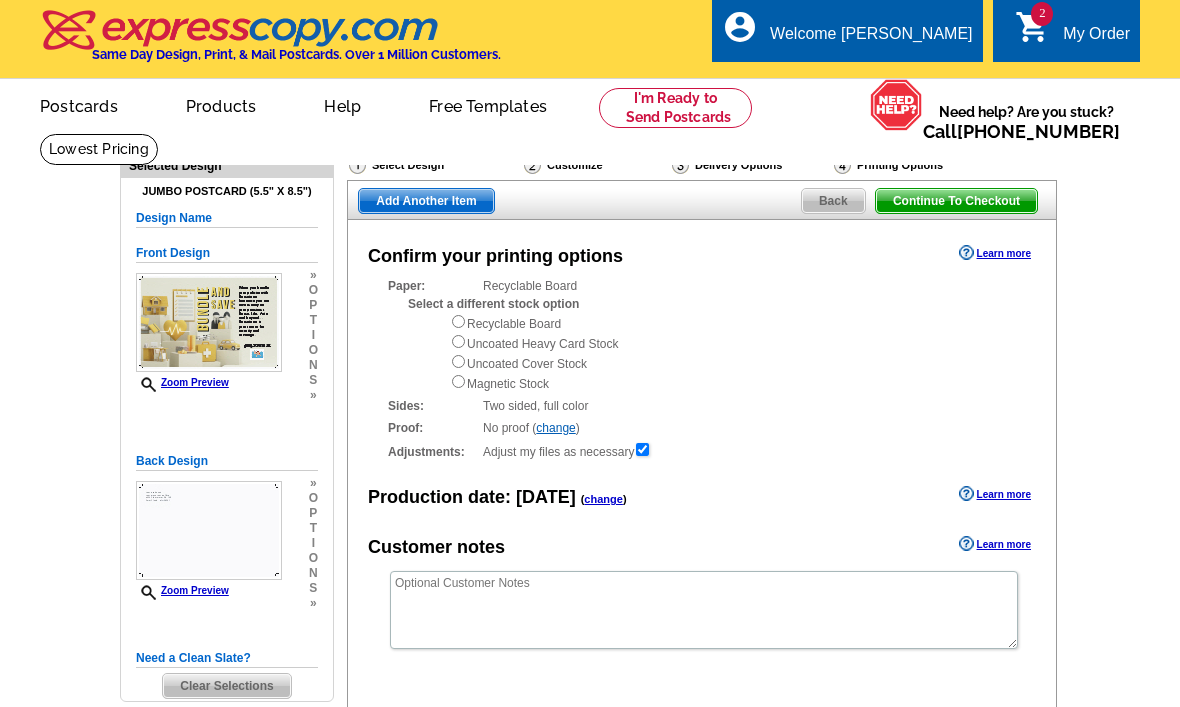 scroll, scrollTop: 0, scrollLeft: 0, axis: both 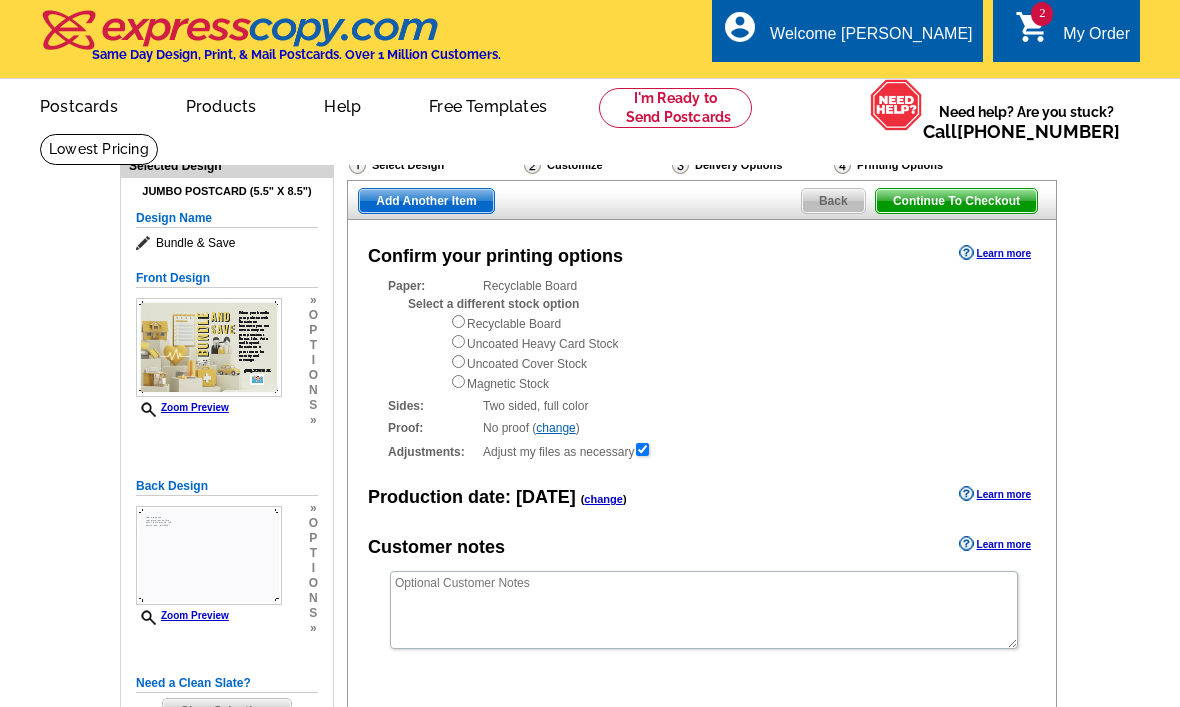 click at bounding box center (458, 321) 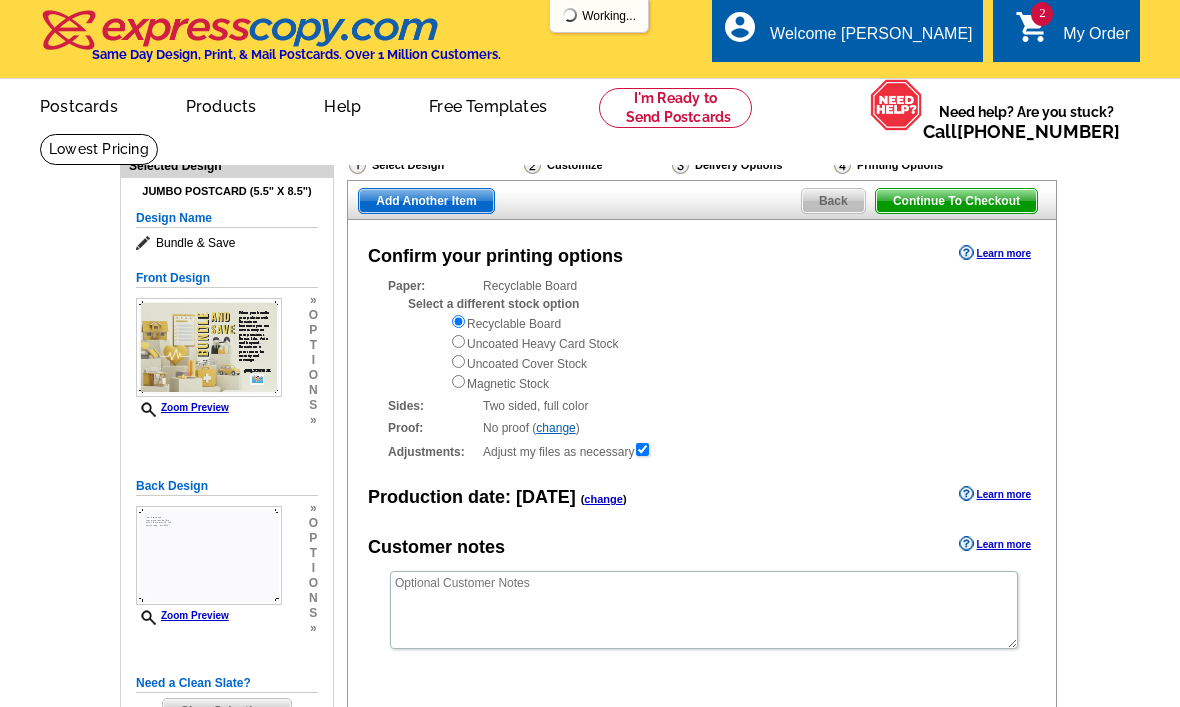 scroll, scrollTop: 0, scrollLeft: 0, axis: both 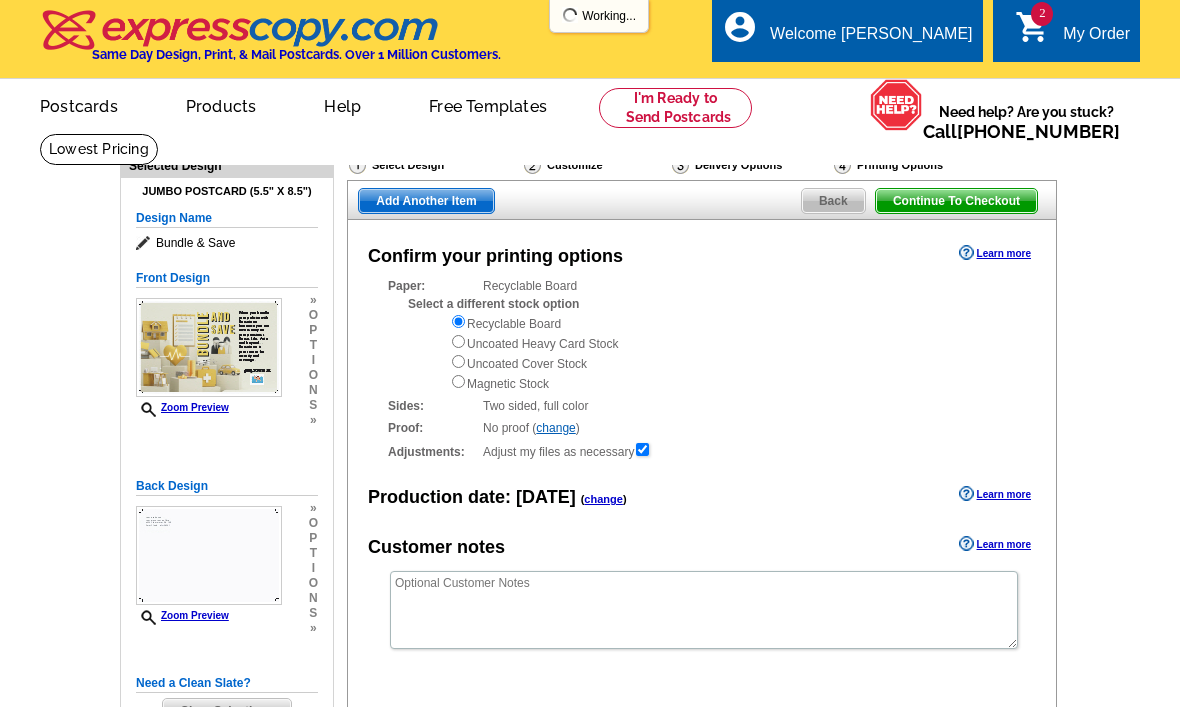 click on "Add Another Item" at bounding box center (426, 201) 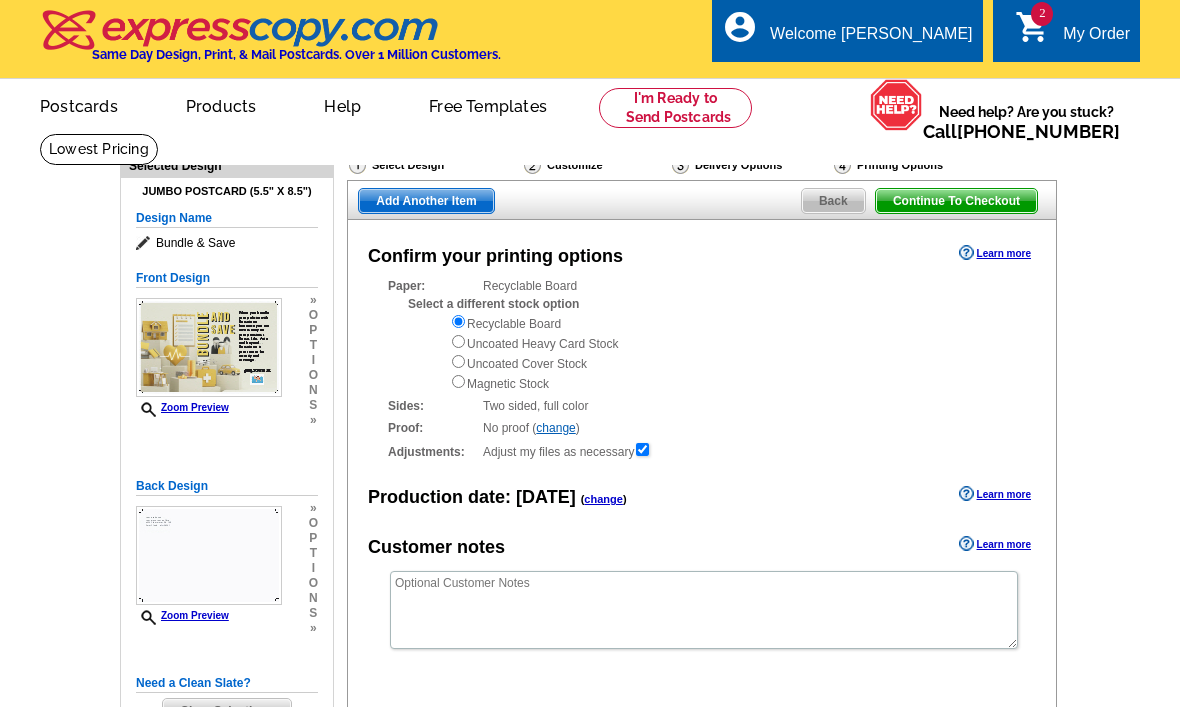 click on "Add Another Item" at bounding box center (426, 201) 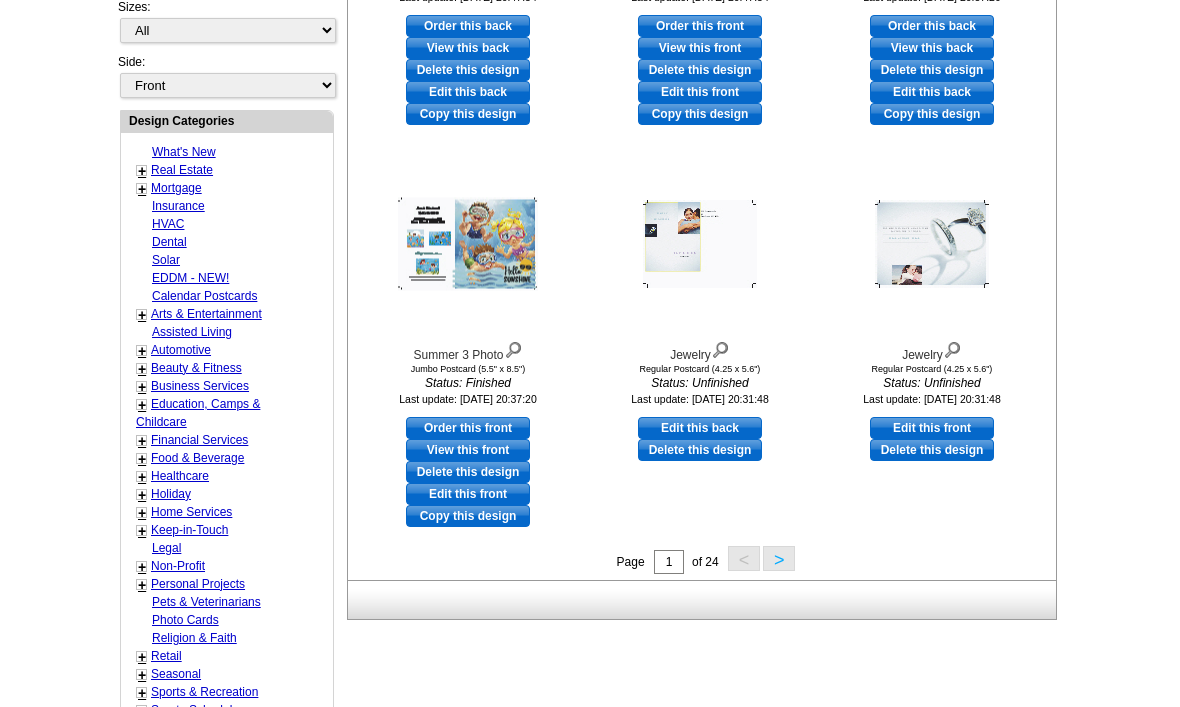 scroll, scrollTop: 659, scrollLeft: 0, axis: vertical 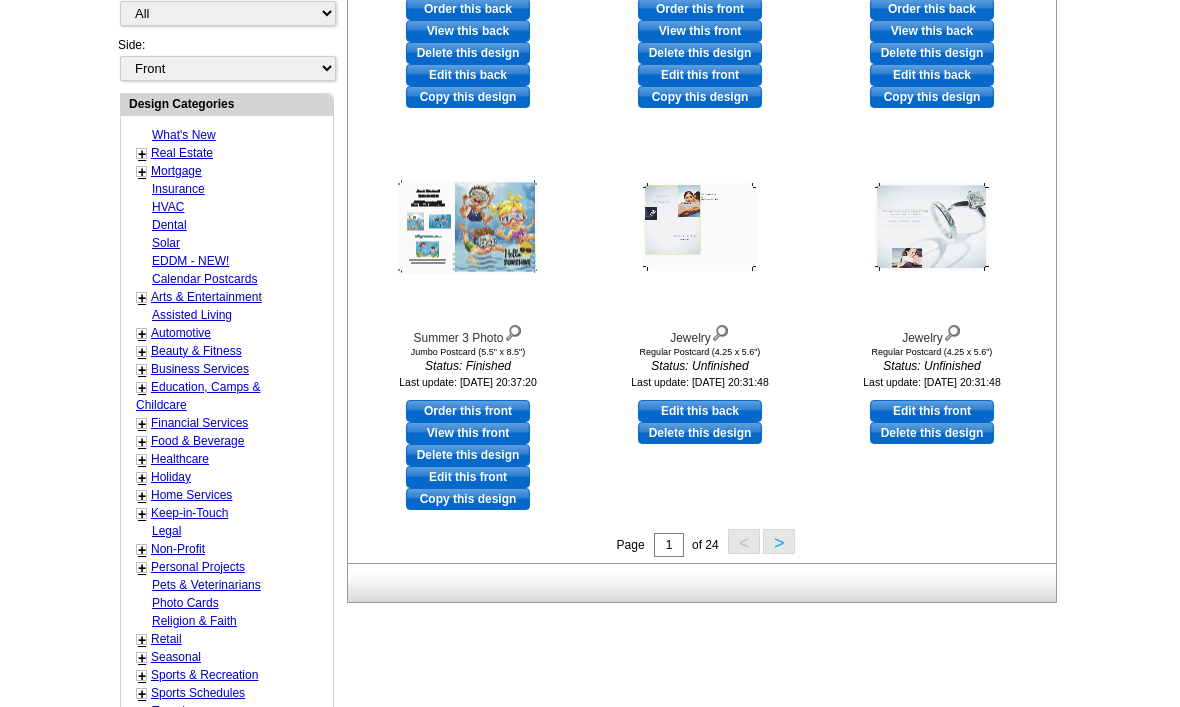 click on "EDDM - NEW!" at bounding box center [190, 262] 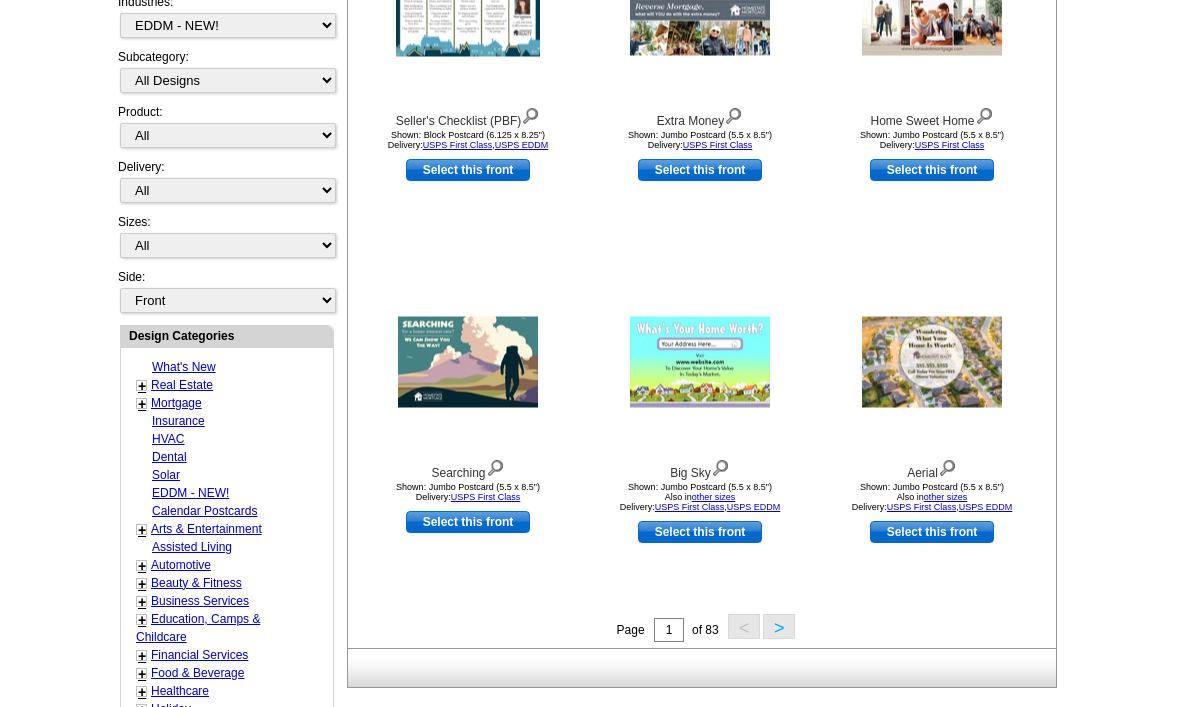 scroll, scrollTop: 493, scrollLeft: 0, axis: vertical 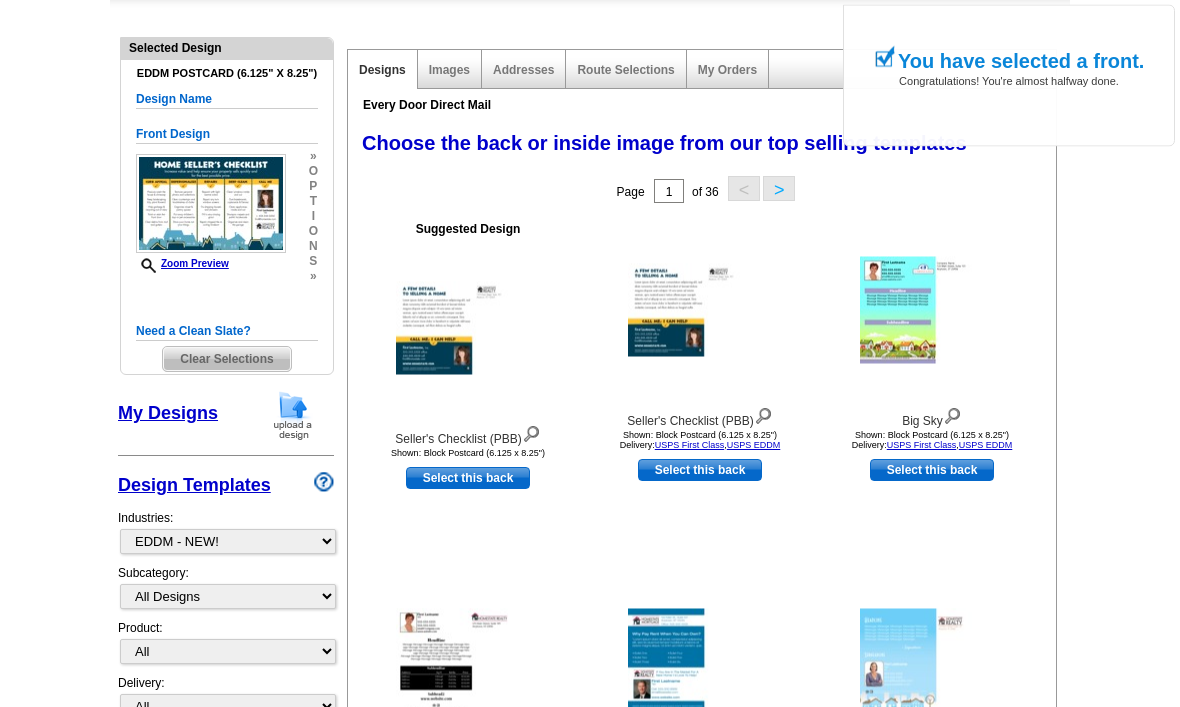 click on "Select this back" at bounding box center [468, 479] 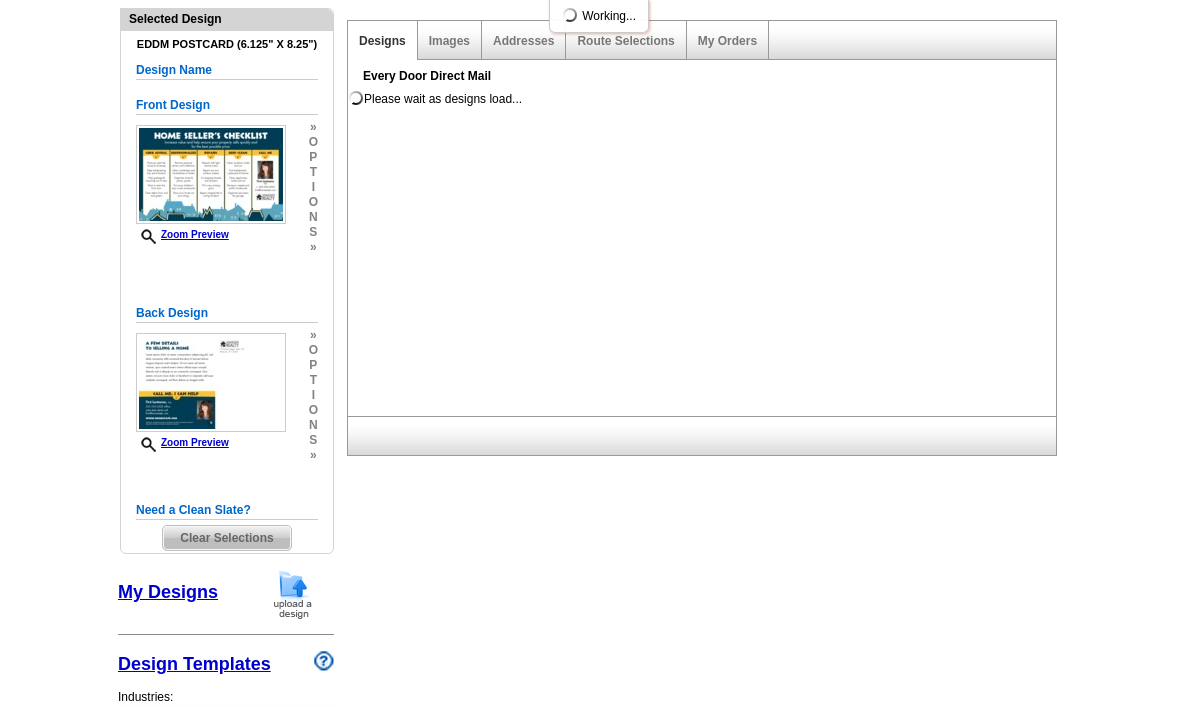 scroll, scrollTop: 299, scrollLeft: 0, axis: vertical 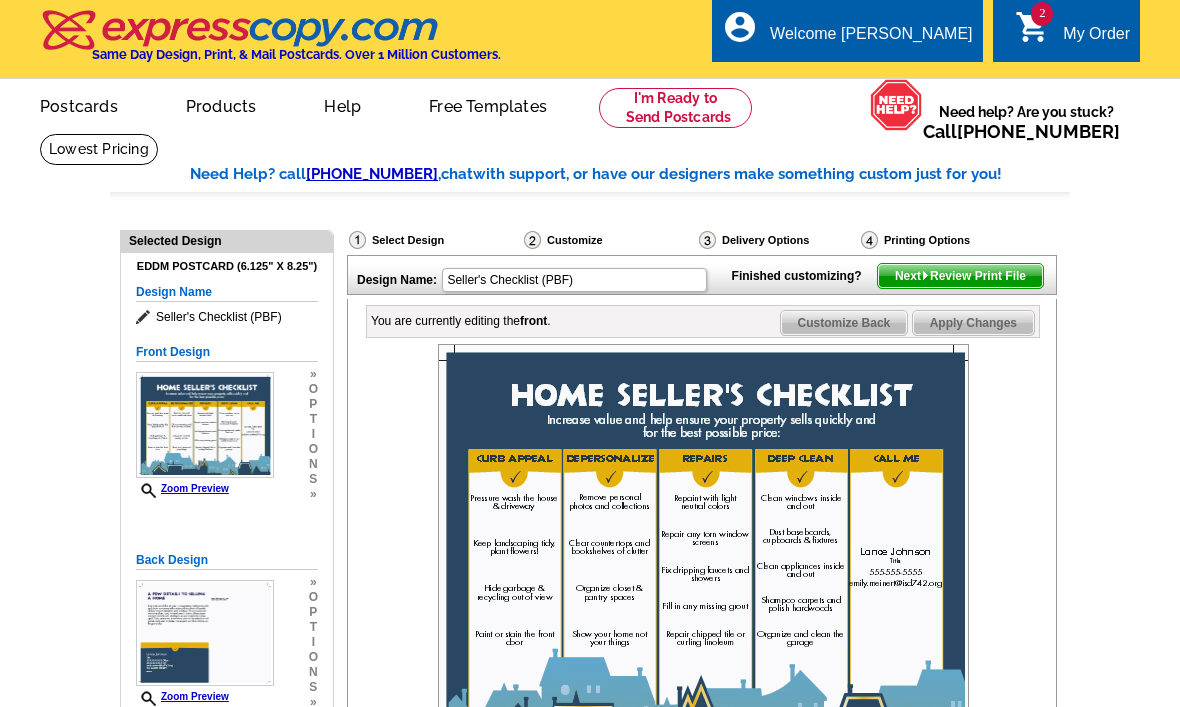 click on "2" at bounding box center [1042, 14] 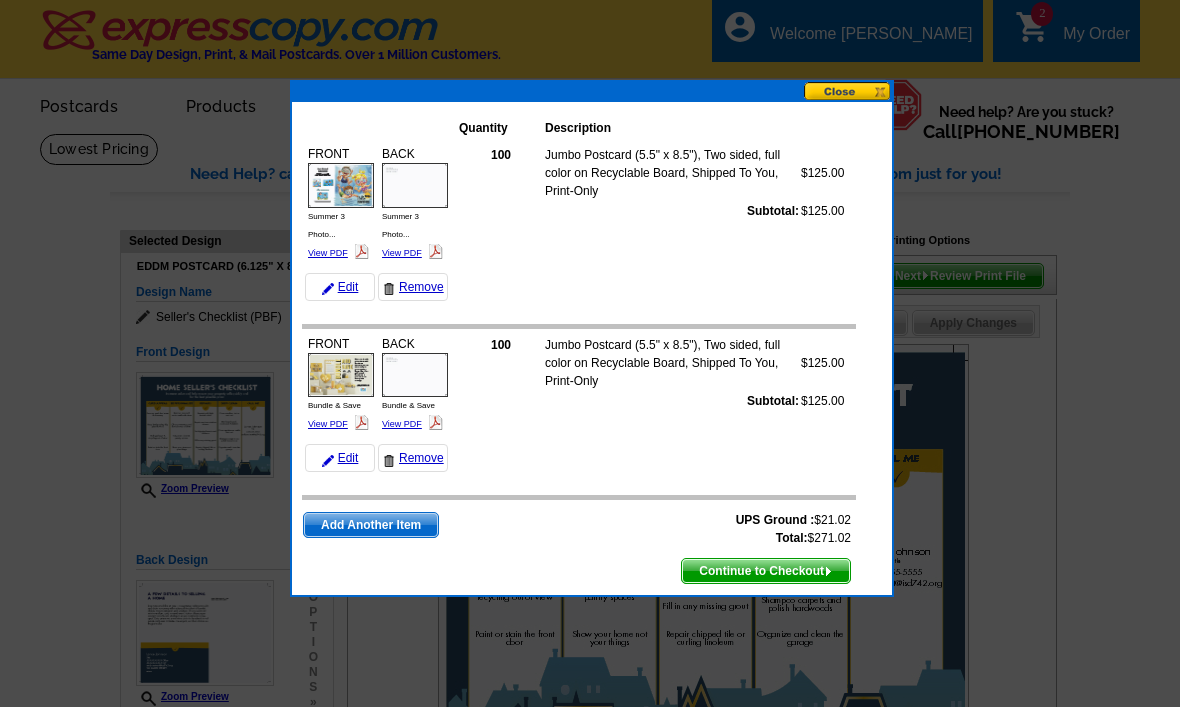 click on "View PDF" at bounding box center (328, 424) 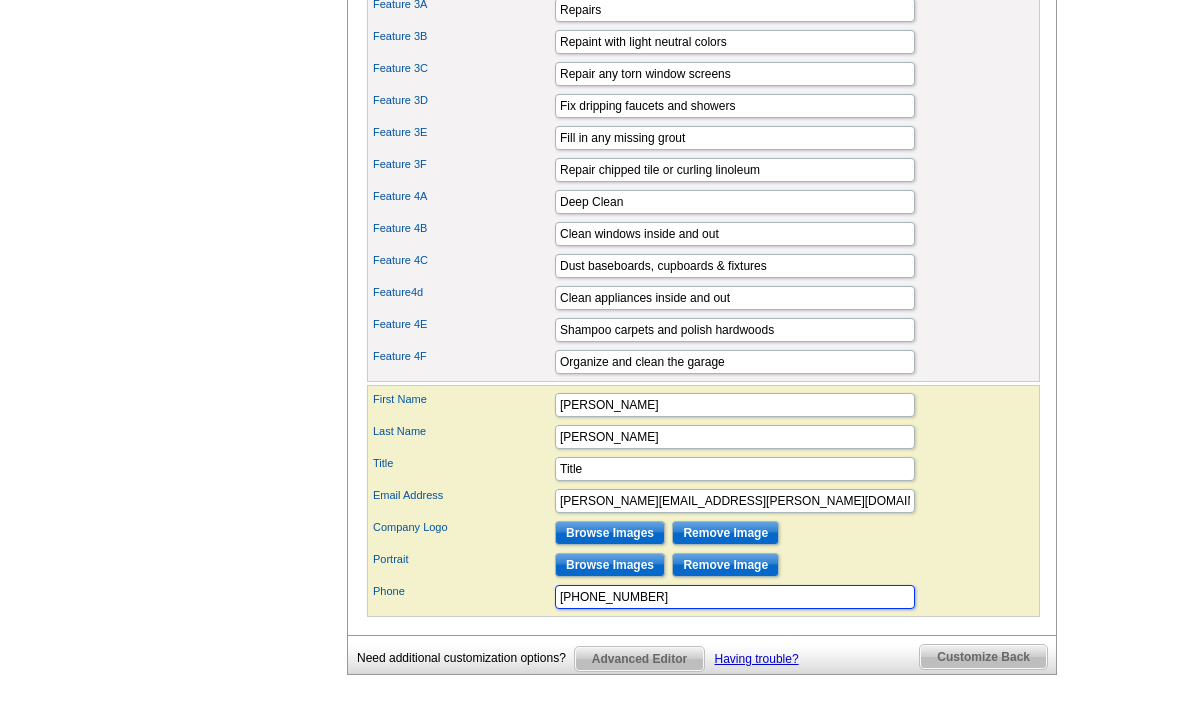click on "555-555-5555" at bounding box center (735, 598) 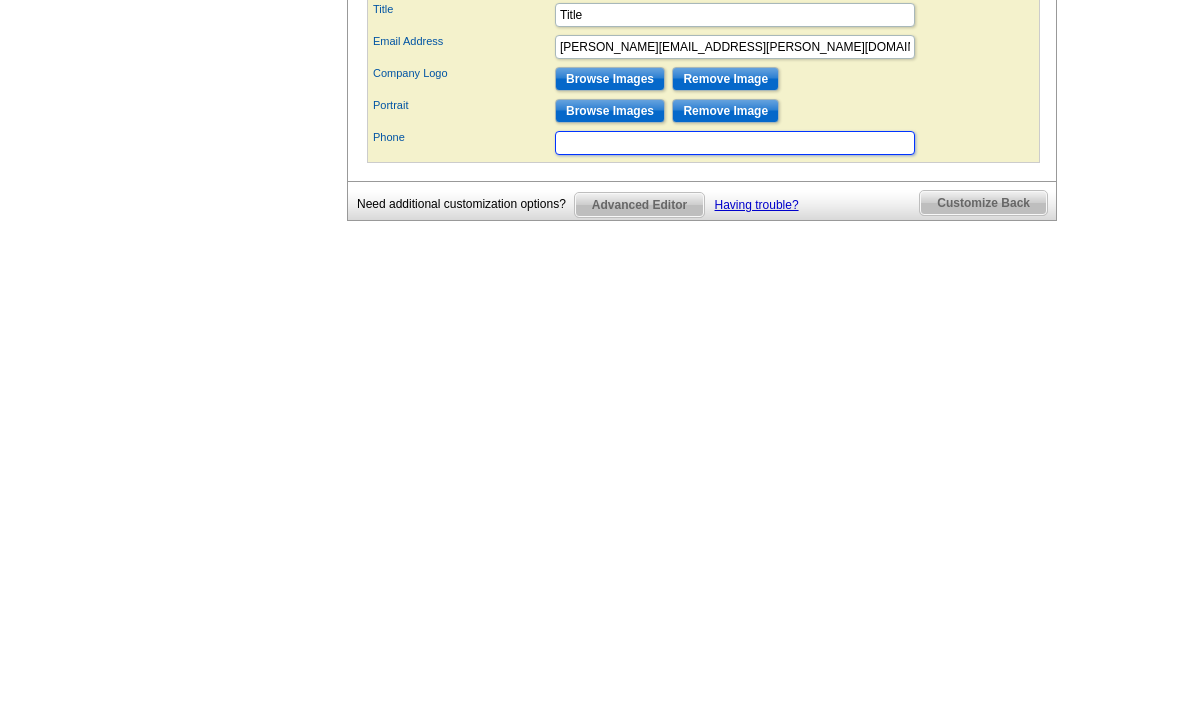 type on "3204059356" 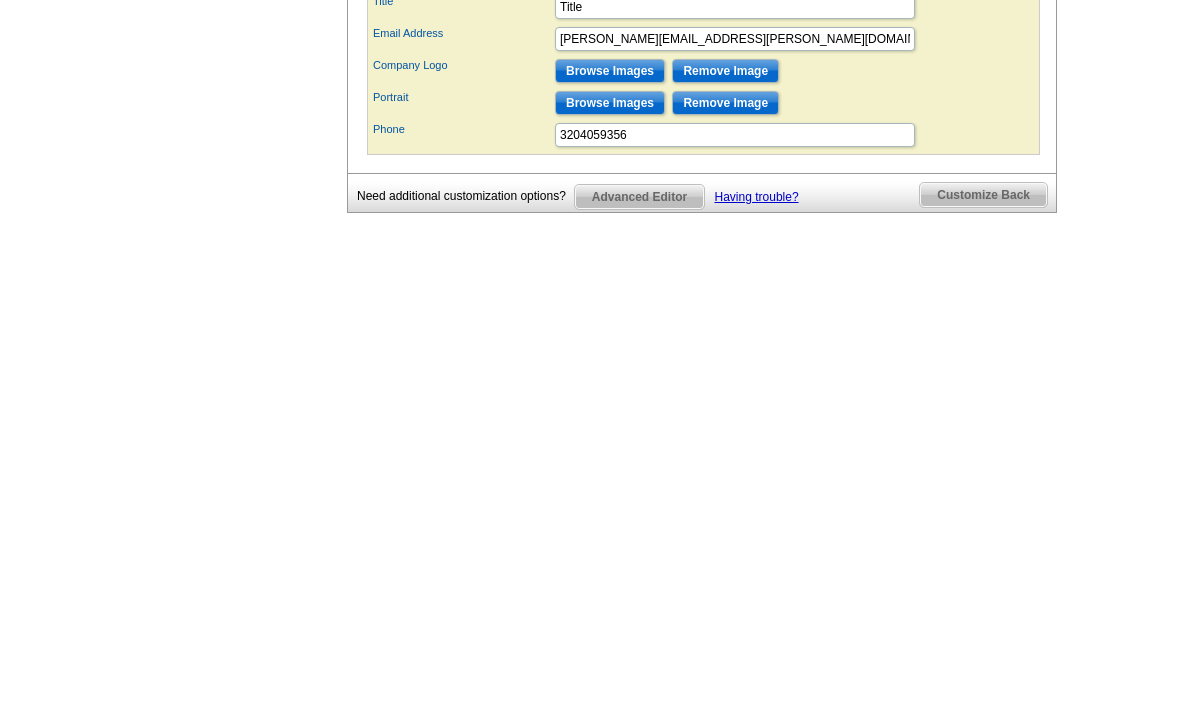 scroll, scrollTop: 1670, scrollLeft: 0, axis: vertical 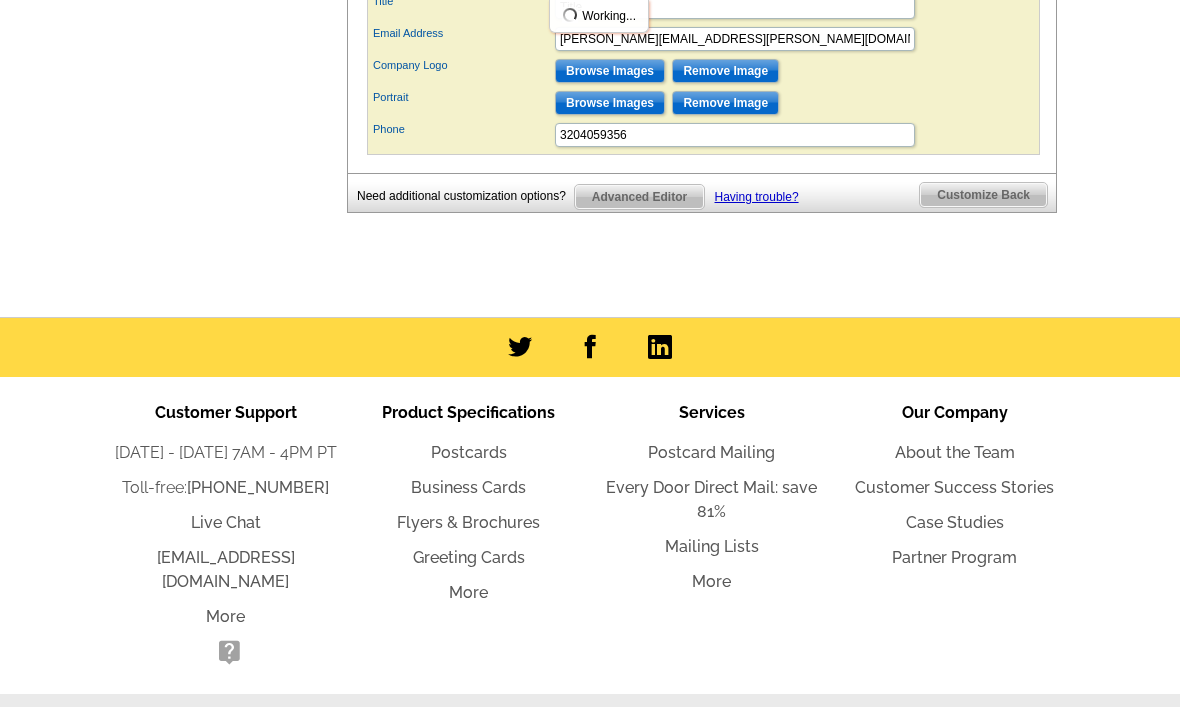 click on "Customize Back" at bounding box center (983, 195) 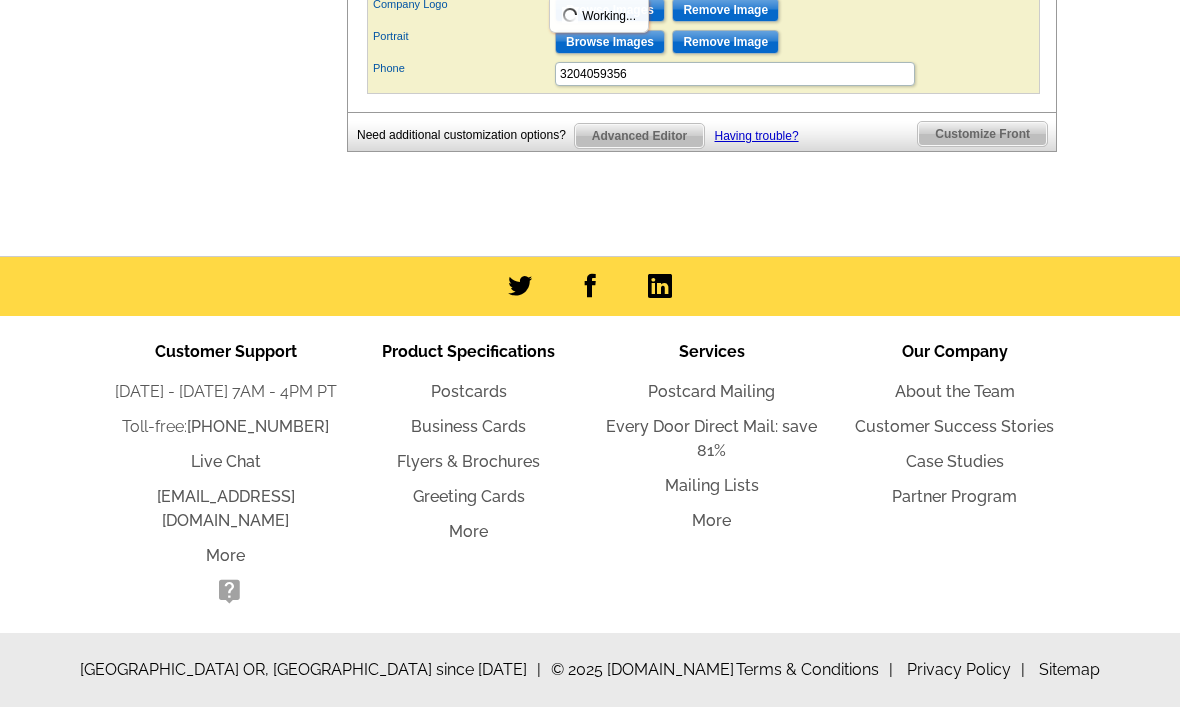 scroll, scrollTop: 1428, scrollLeft: 0, axis: vertical 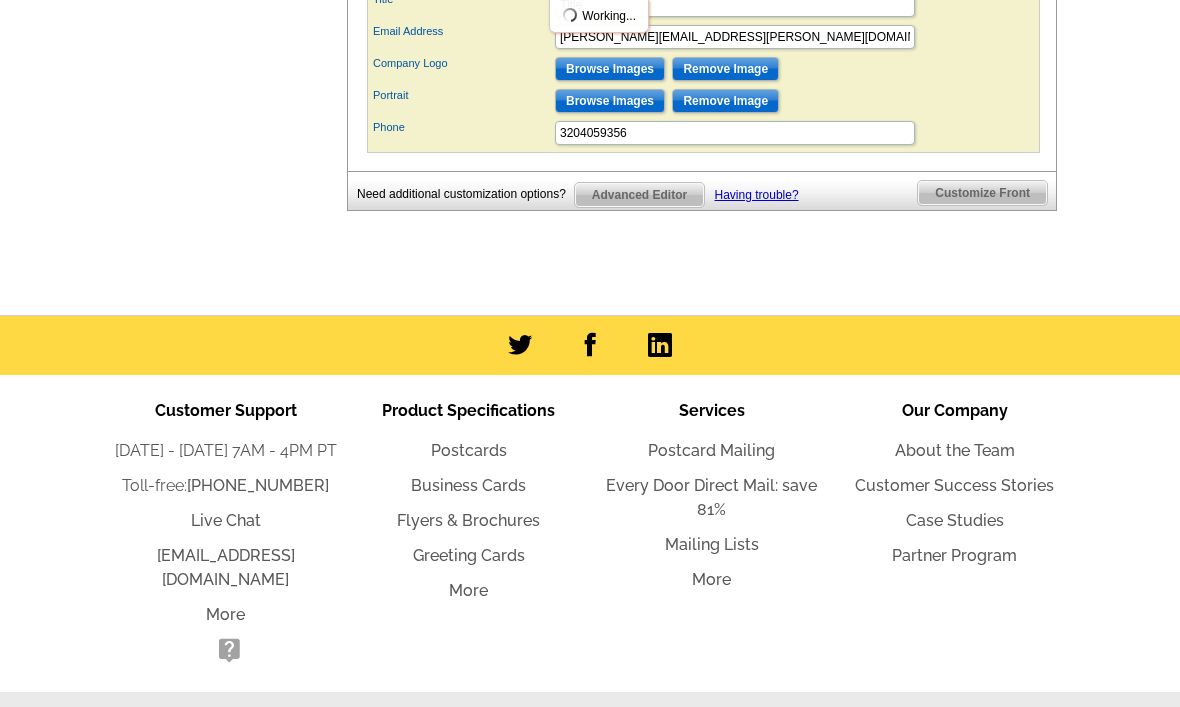 click on "Customize Front" at bounding box center [982, 193] 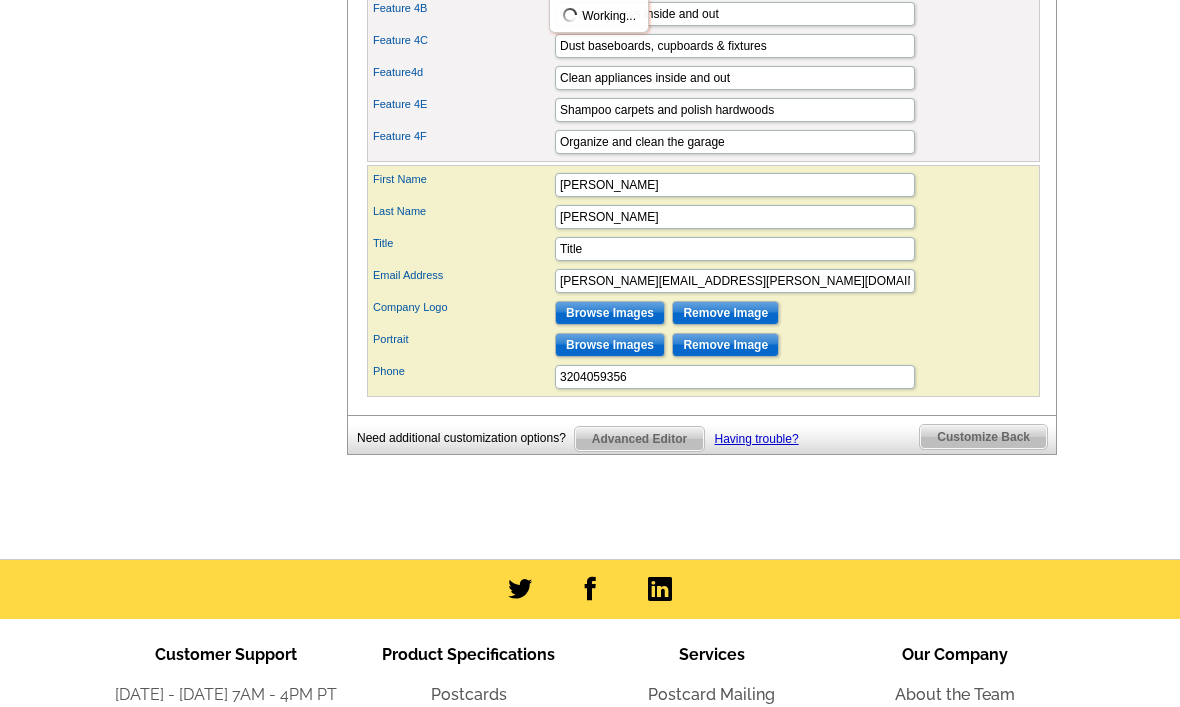 click on "Customize Back" at bounding box center (983, 437) 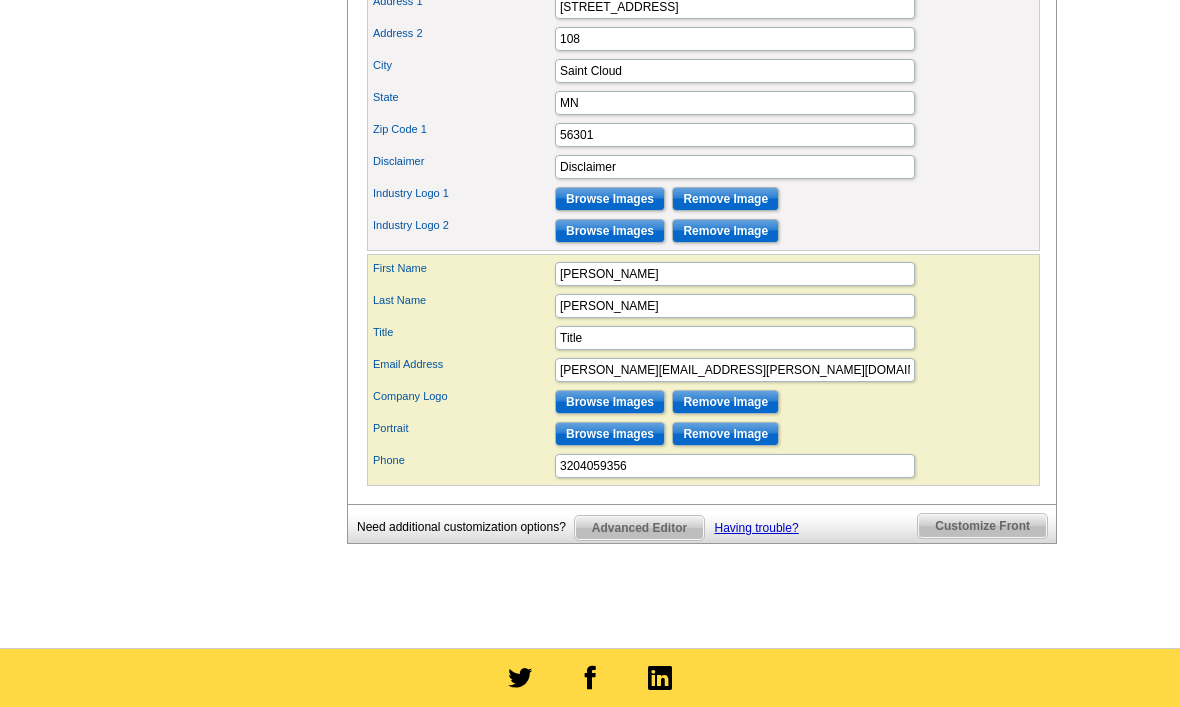 scroll, scrollTop: 1104, scrollLeft: 0, axis: vertical 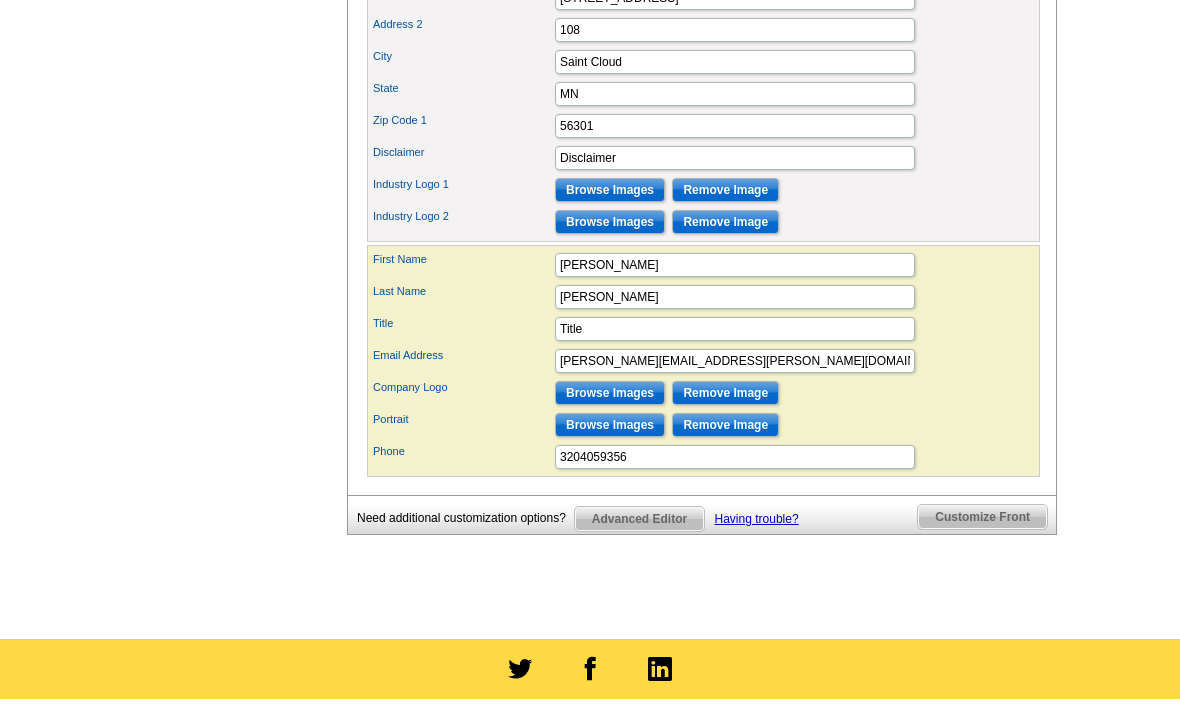 click on "Customize Front" at bounding box center (982, 517) 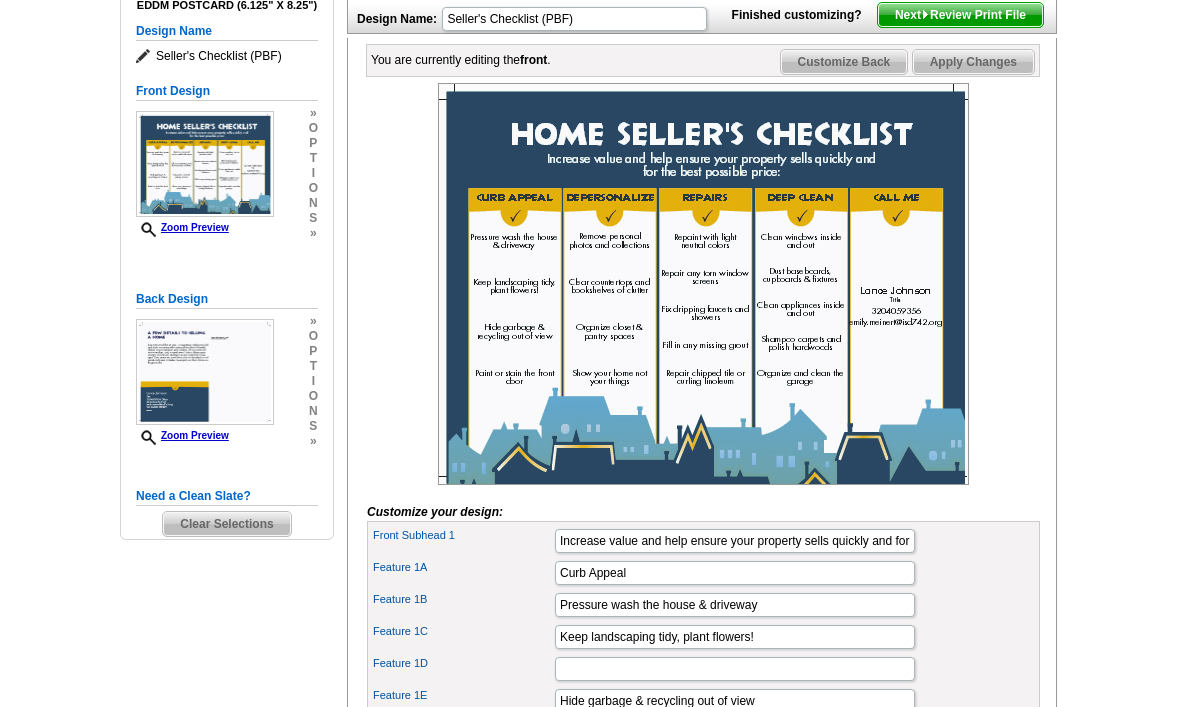 scroll, scrollTop: 225, scrollLeft: 0, axis: vertical 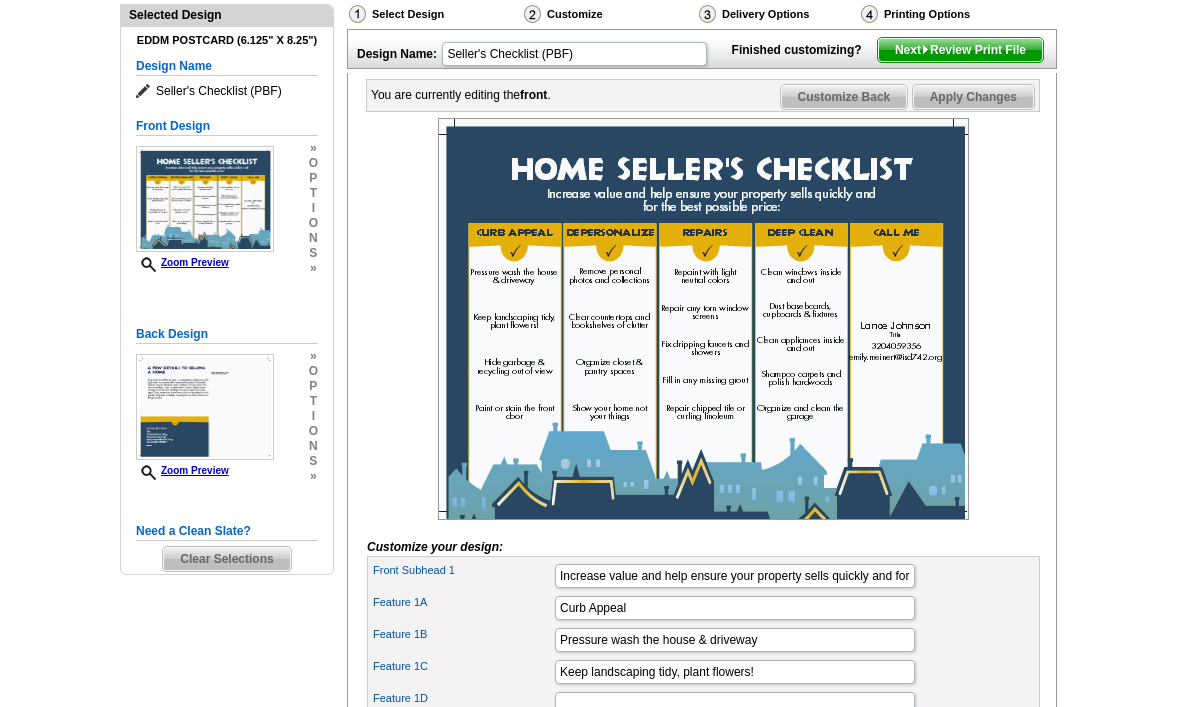 click on "Customize Back" at bounding box center (844, 98) 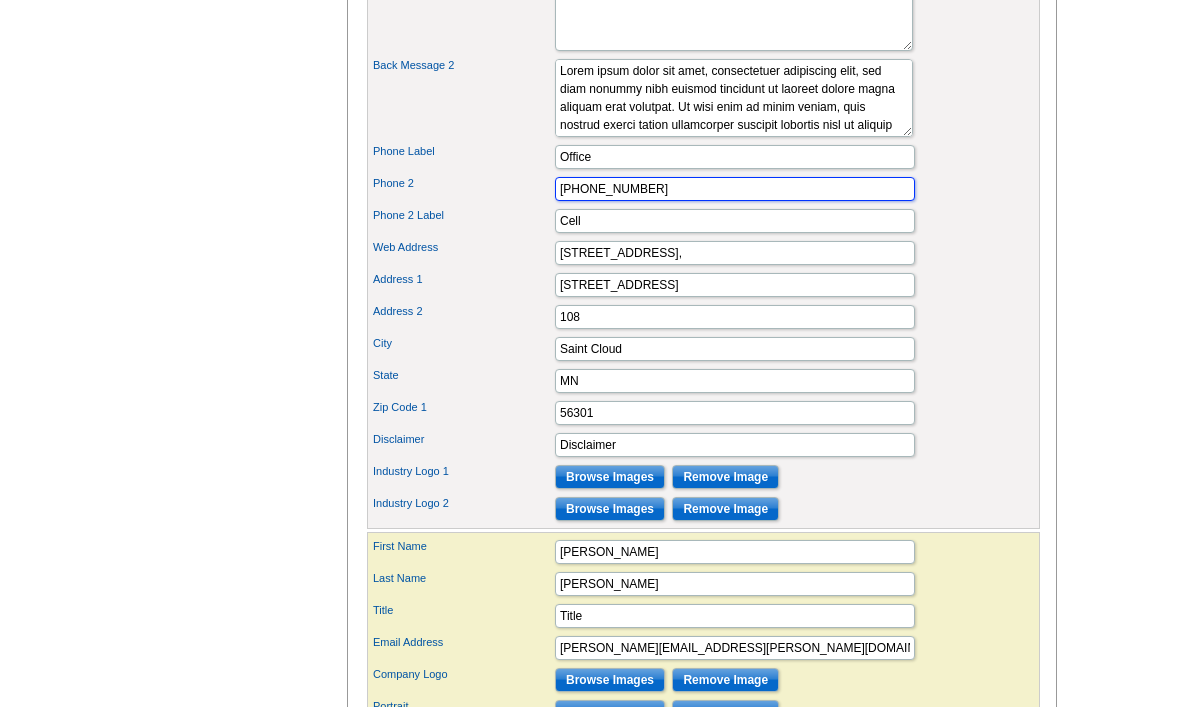 click on "444-444-4444" at bounding box center (735, 190) 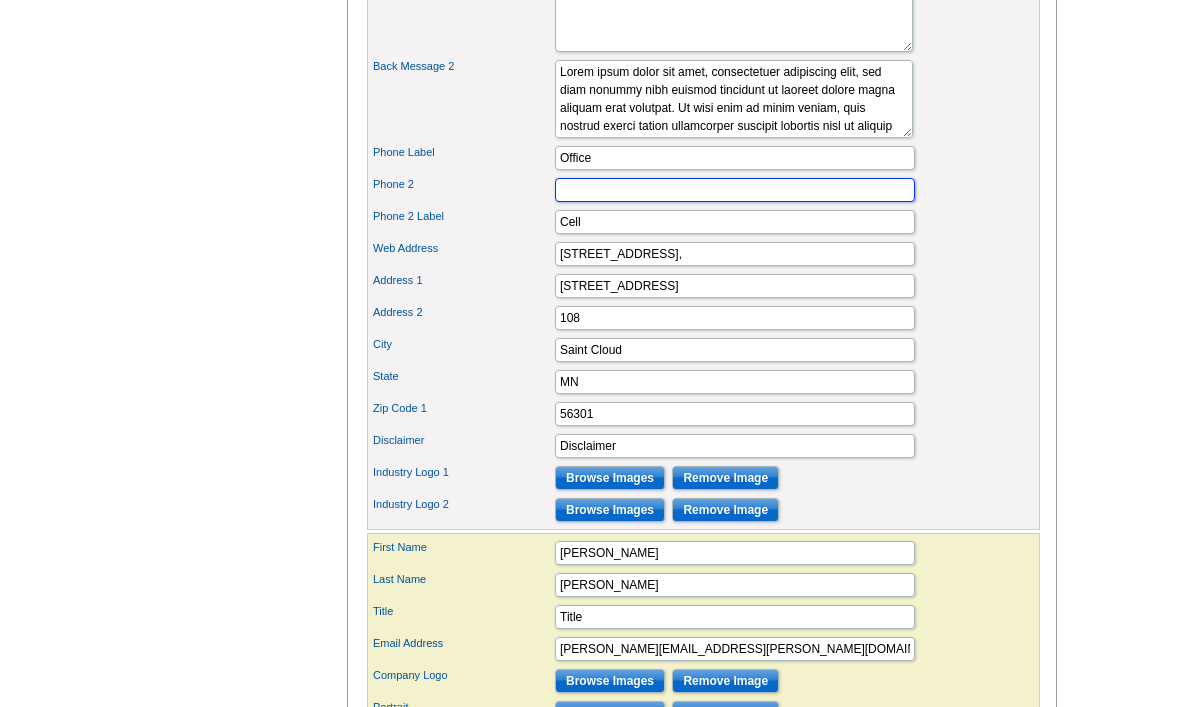 type on "3204059356" 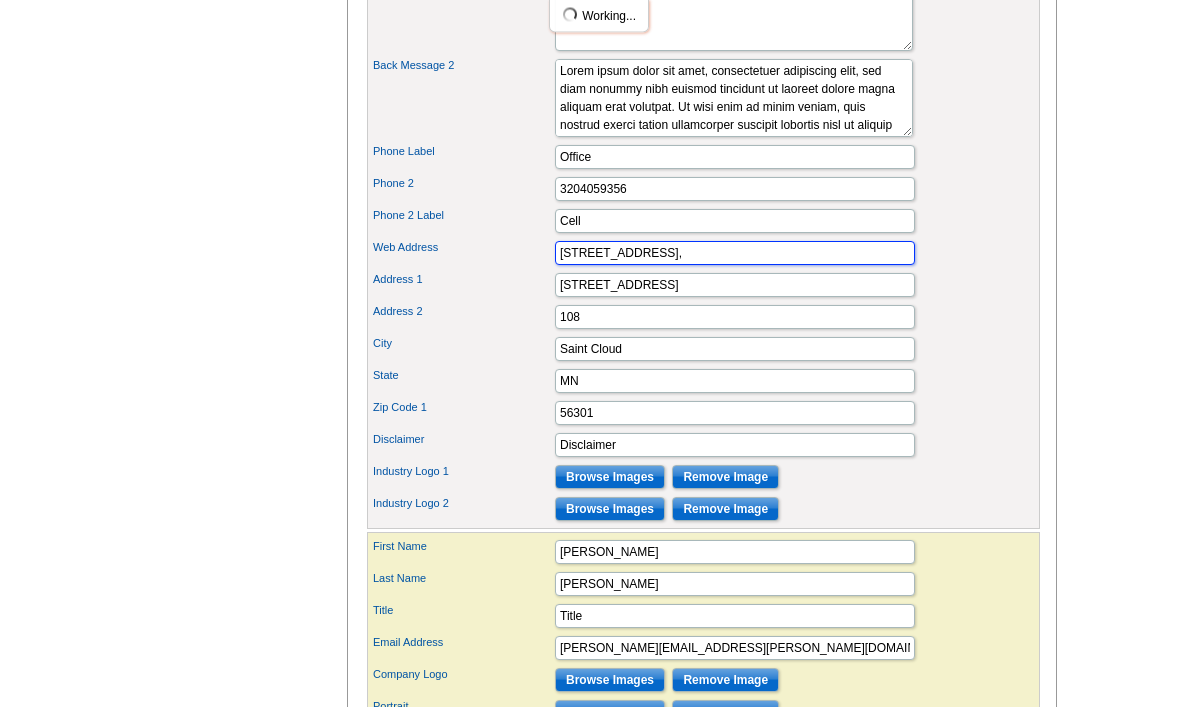 click on "123 Main Street," at bounding box center (735, 254) 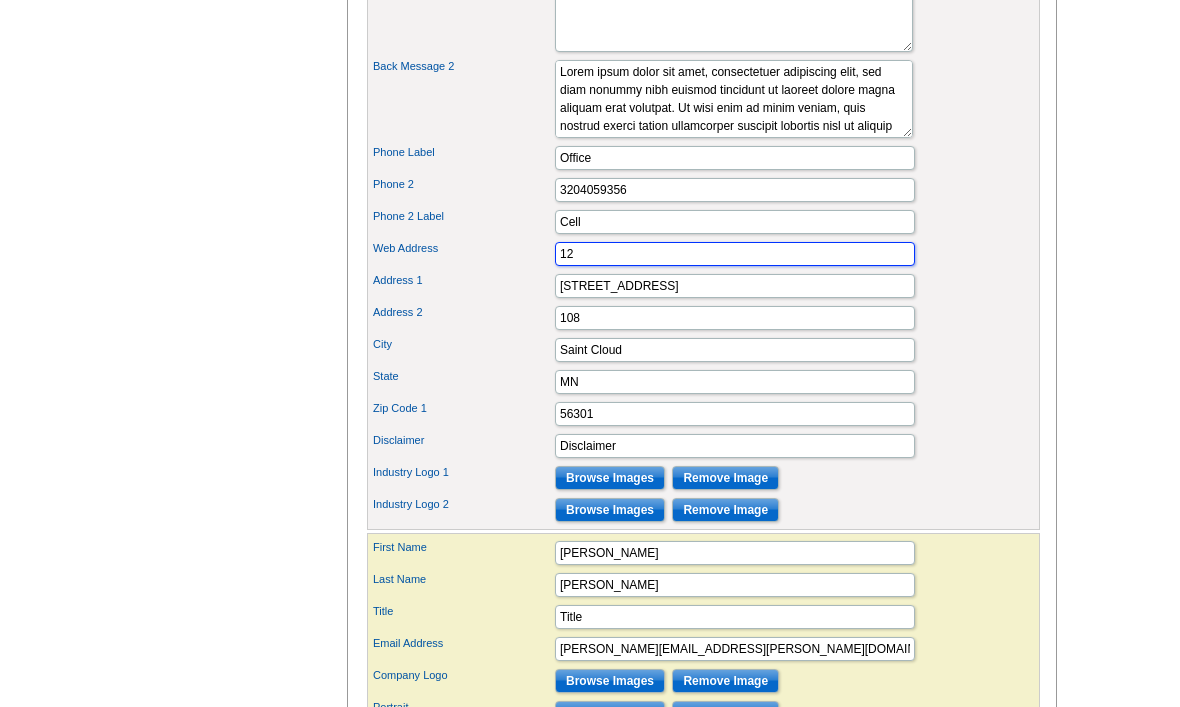 type on "1" 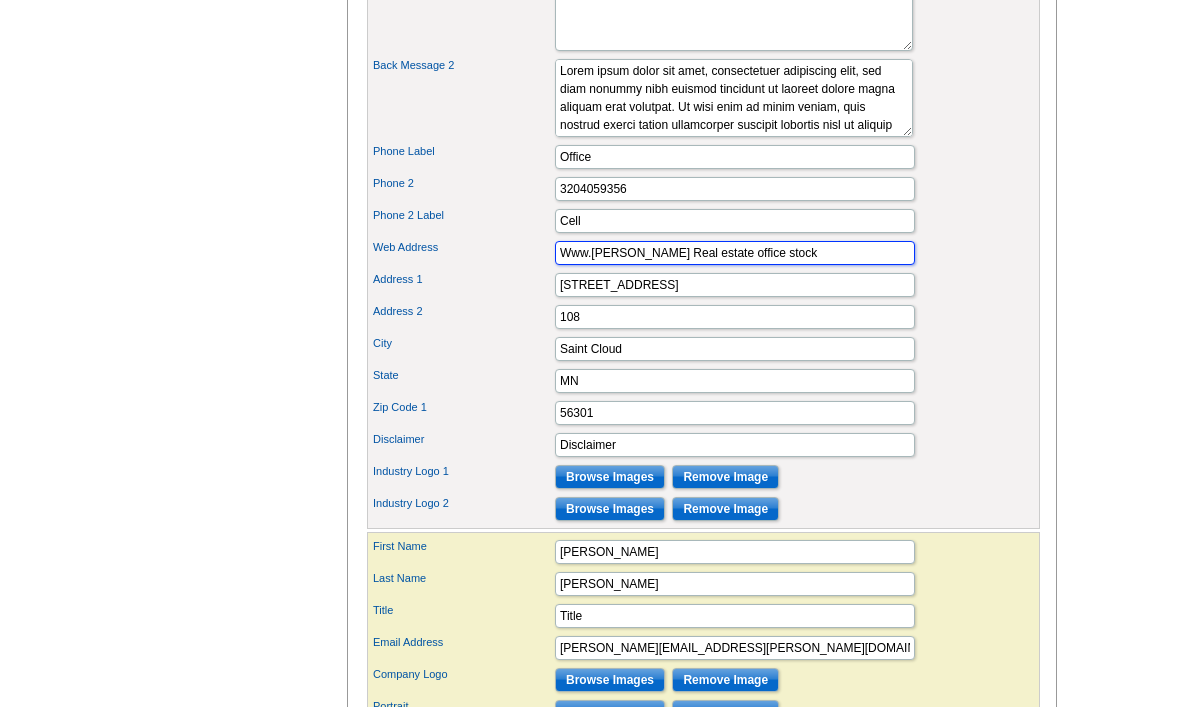 click on "Www.lance Real estate office stock" at bounding box center [735, 254] 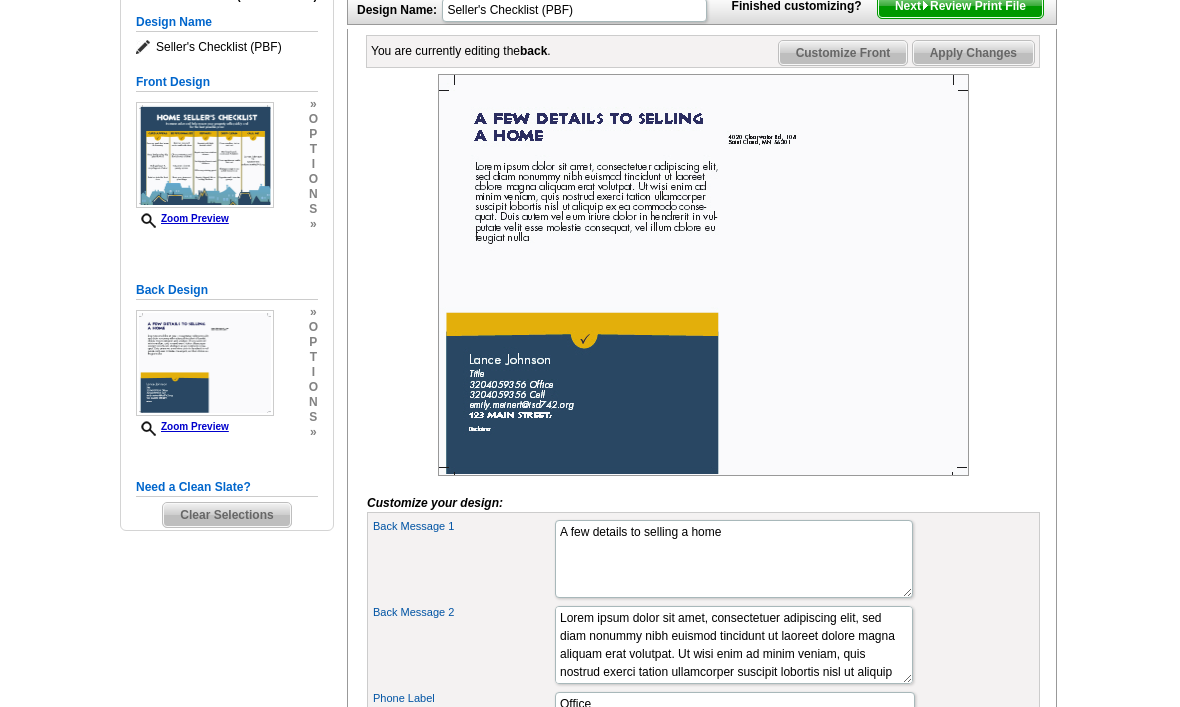 scroll, scrollTop: 268, scrollLeft: 0, axis: vertical 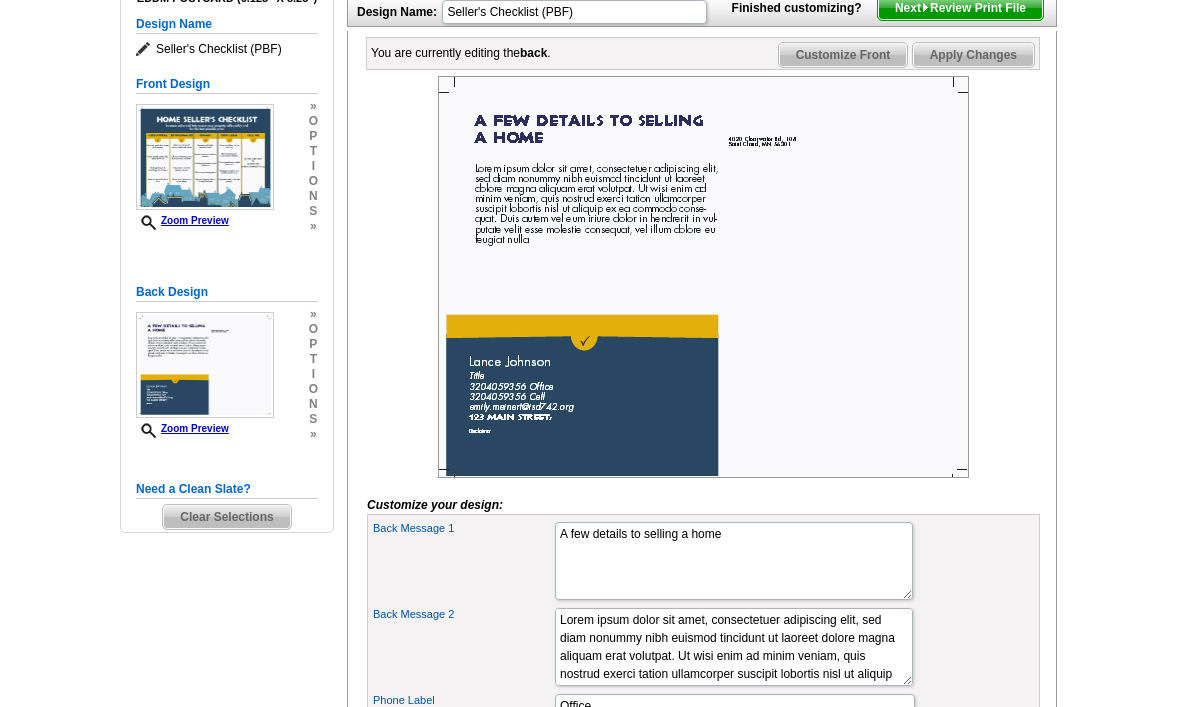 type on "Www.lance Real estate office .com" 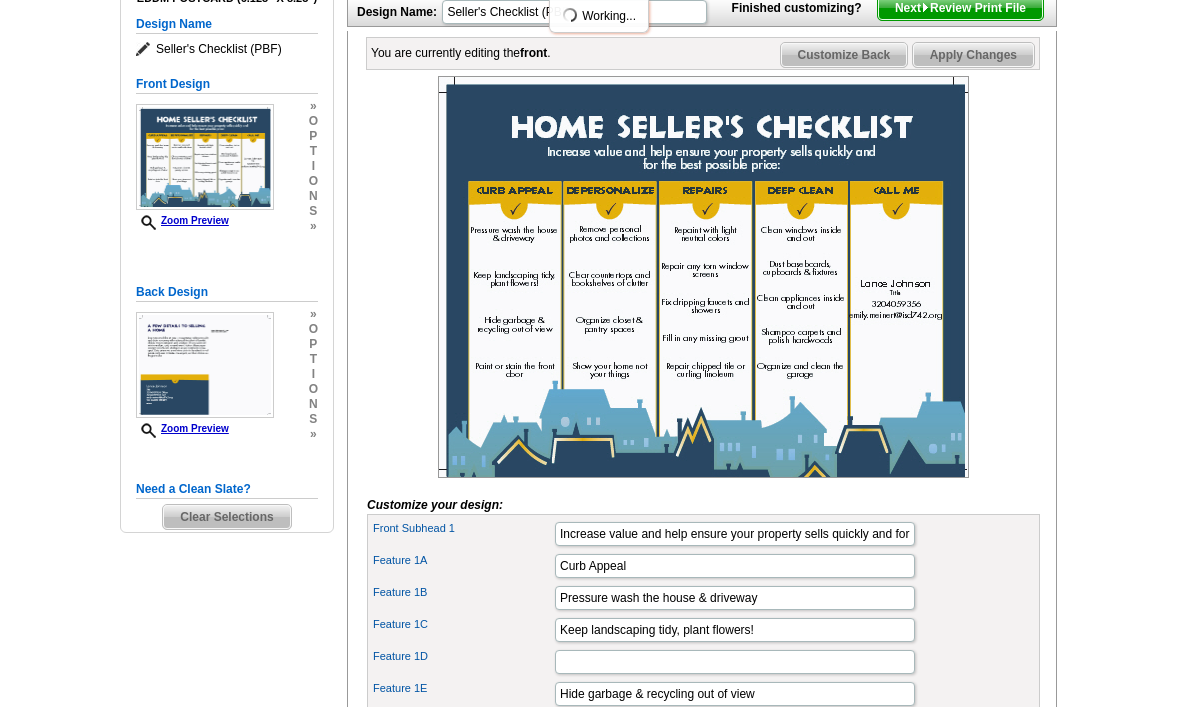 click on "Customize Back" at bounding box center (844, 55) 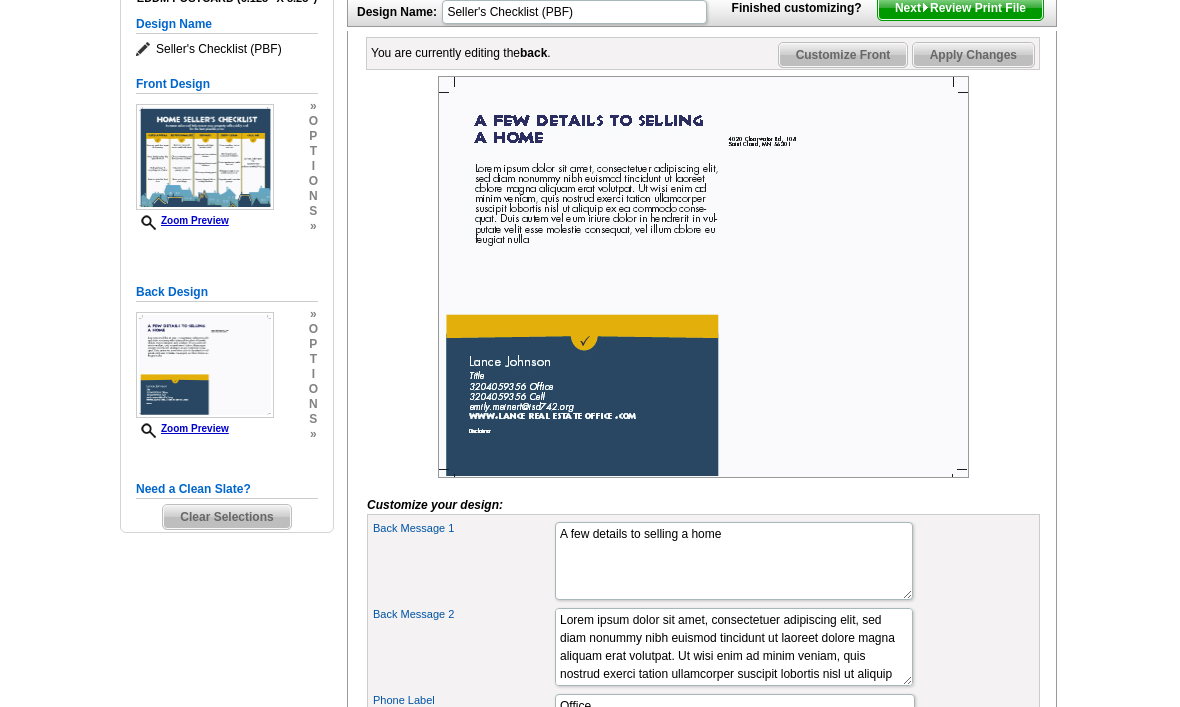click on "Next   Review Print File" at bounding box center [960, 8] 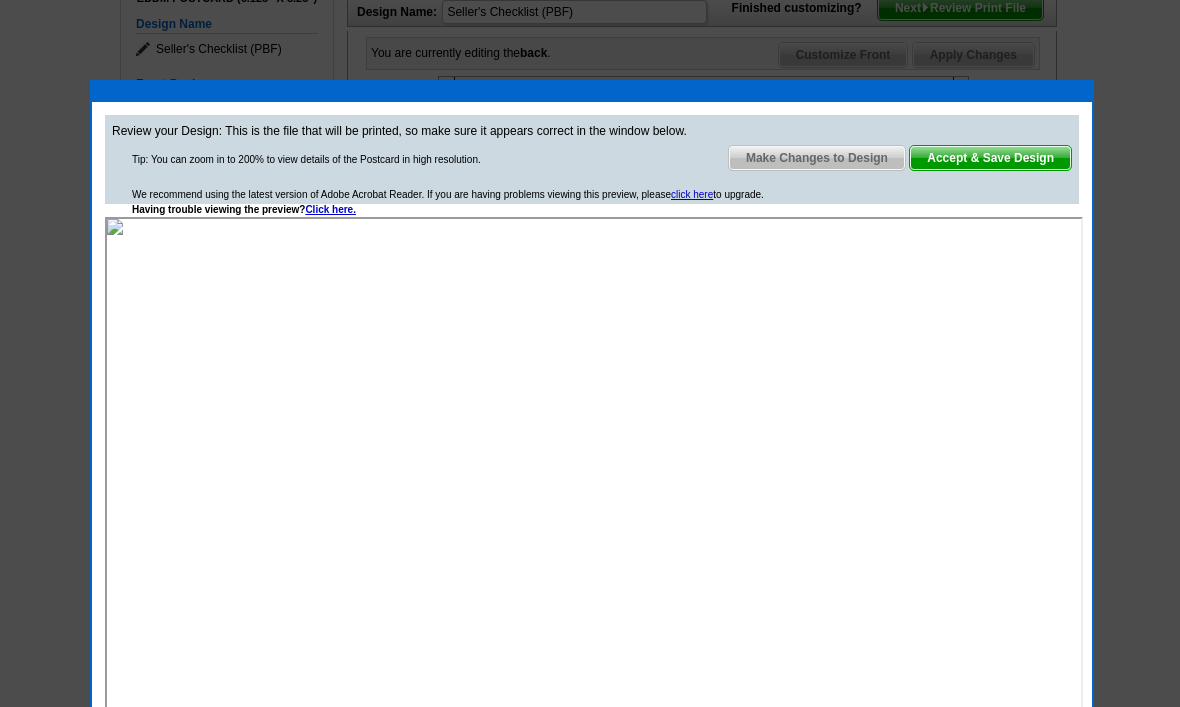 scroll, scrollTop: 0, scrollLeft: 0, axis: both 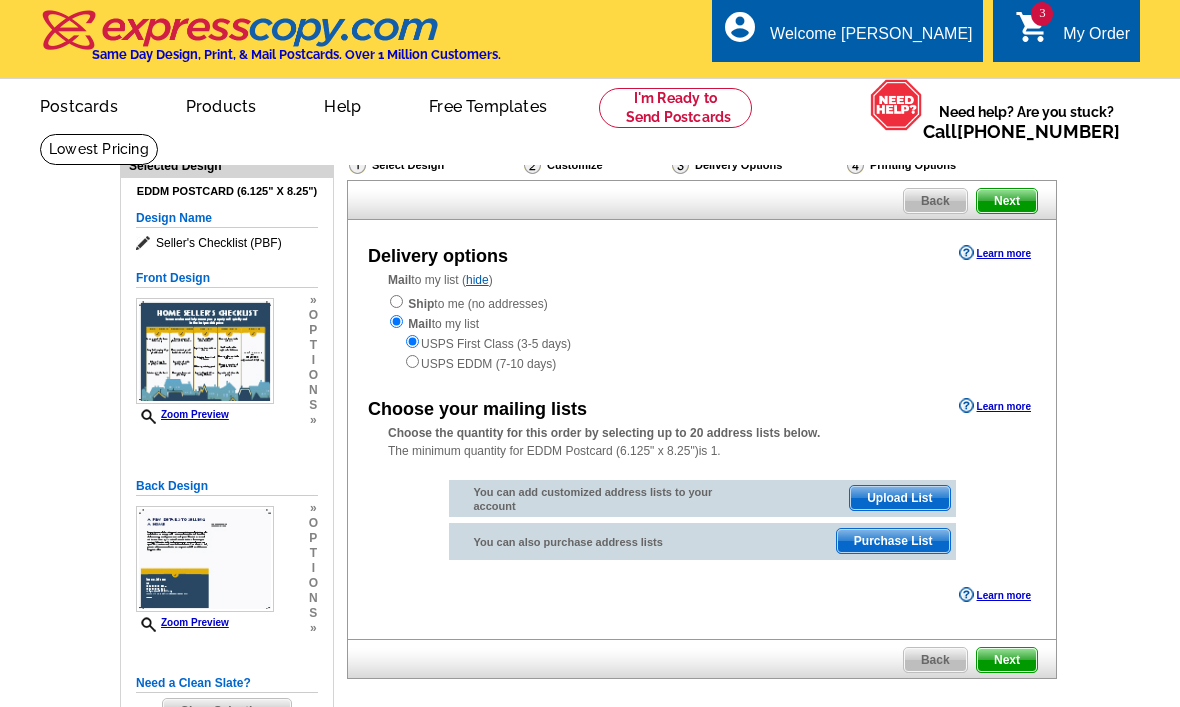 click at bounding box center (396, 301) 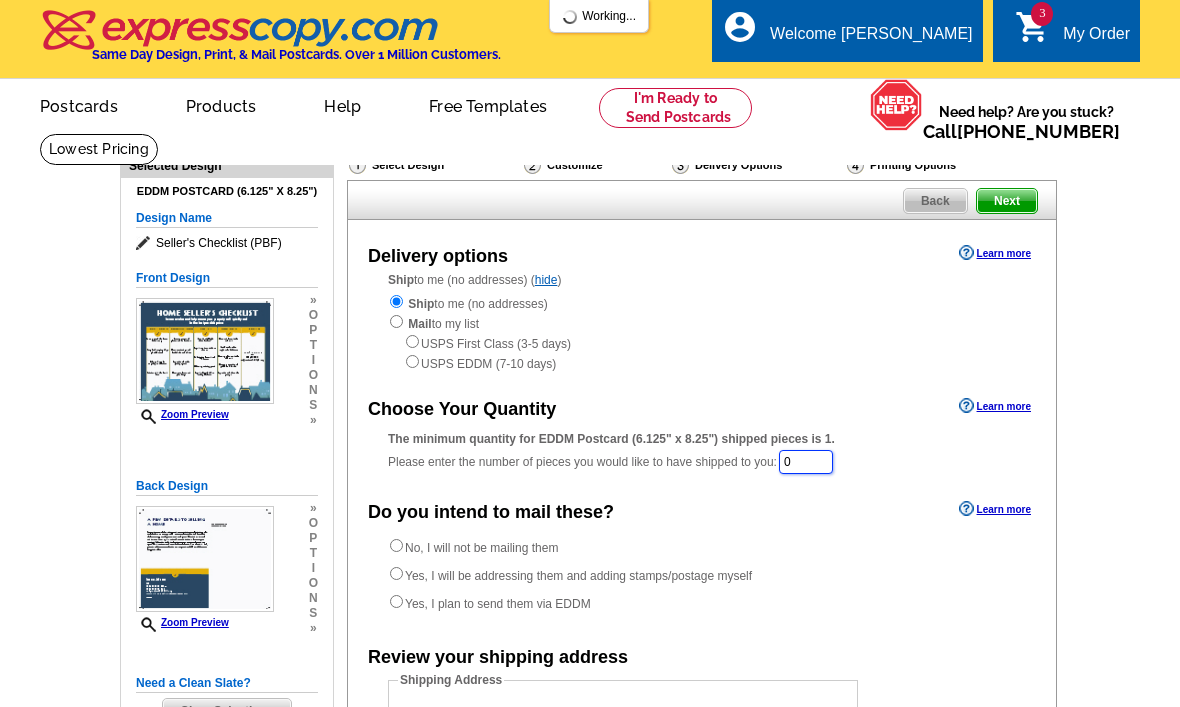 click on "0" at bounding box center (806, 462) 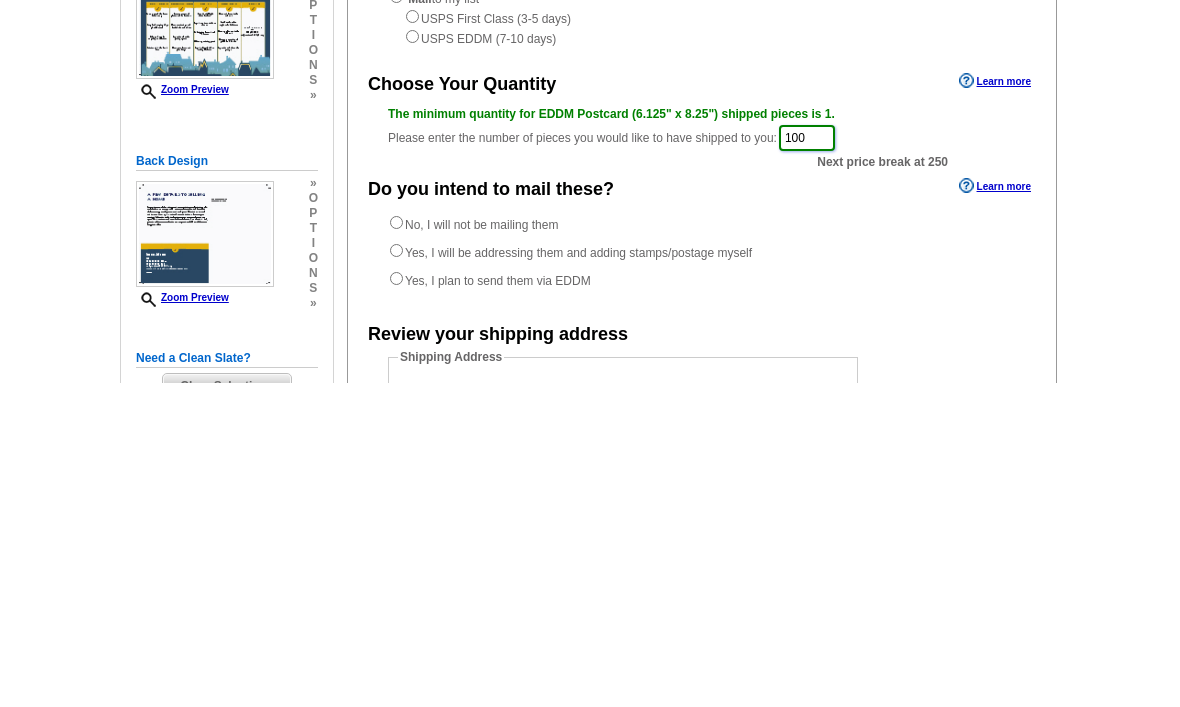 type on "100" 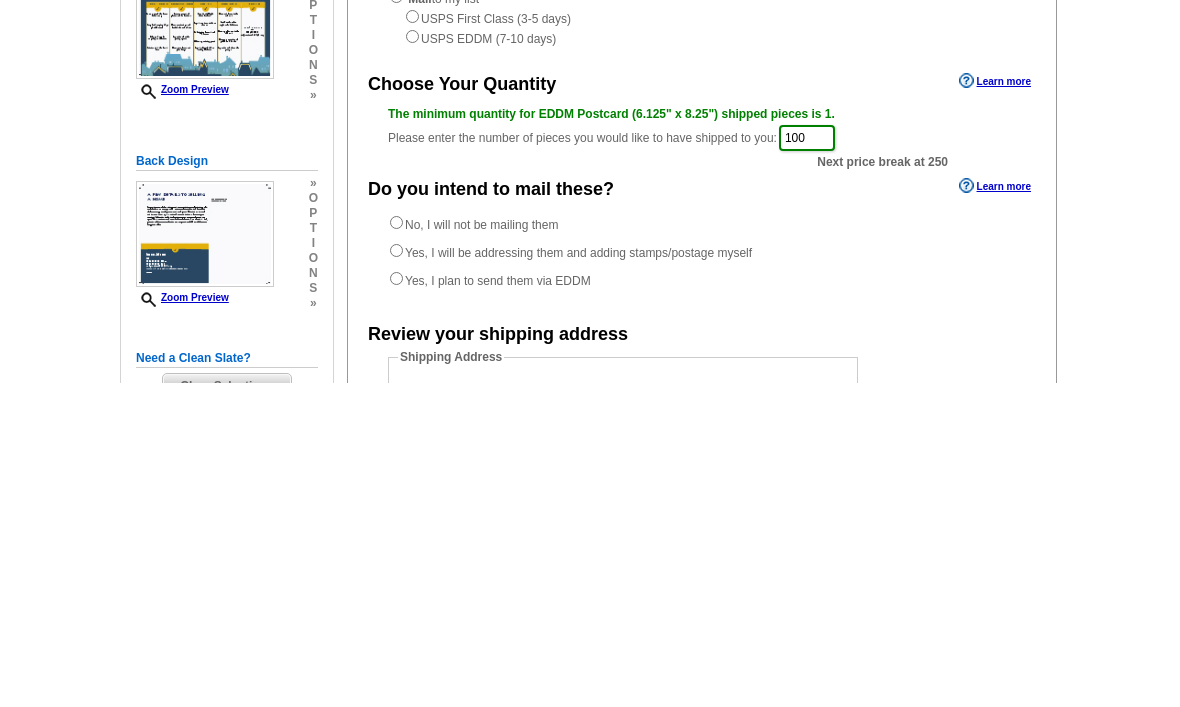 click on "No, I will not be mailing them
Yes, I will be addressing them and adding stamps/postage myself
Yes, I plan to send them via EDDM" at bounding box center [702, 581] 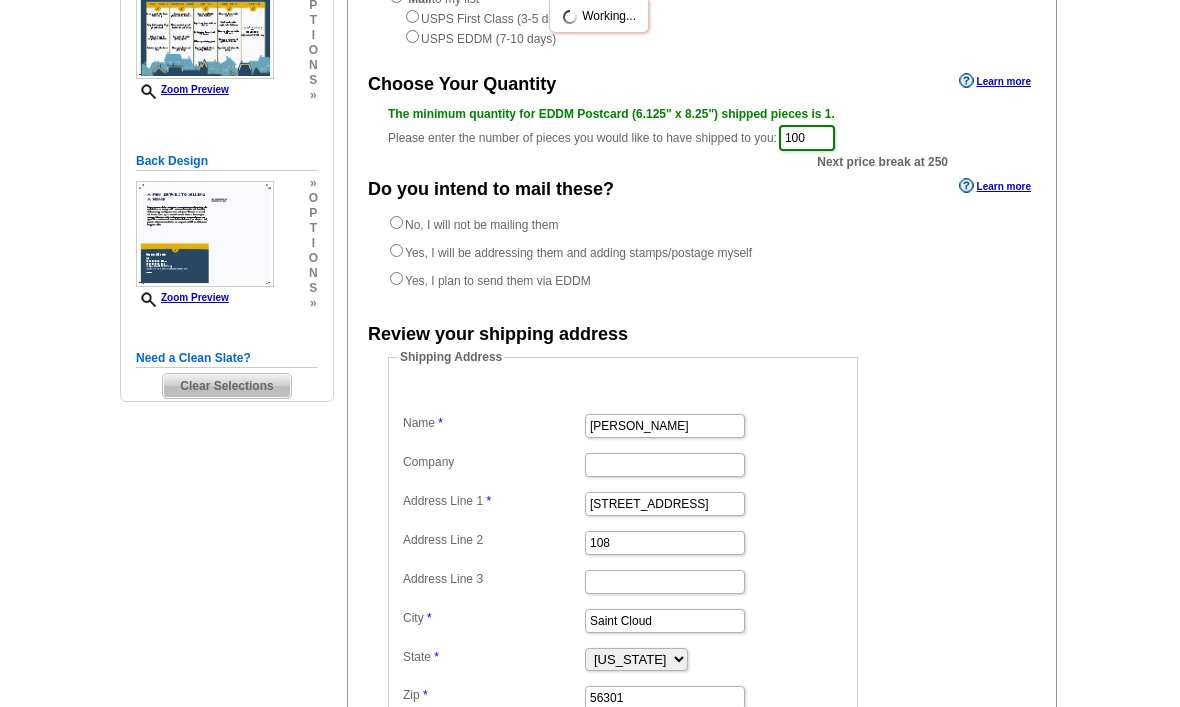 click on "No, I will not be mailing them" at bounding box center (396, 222) 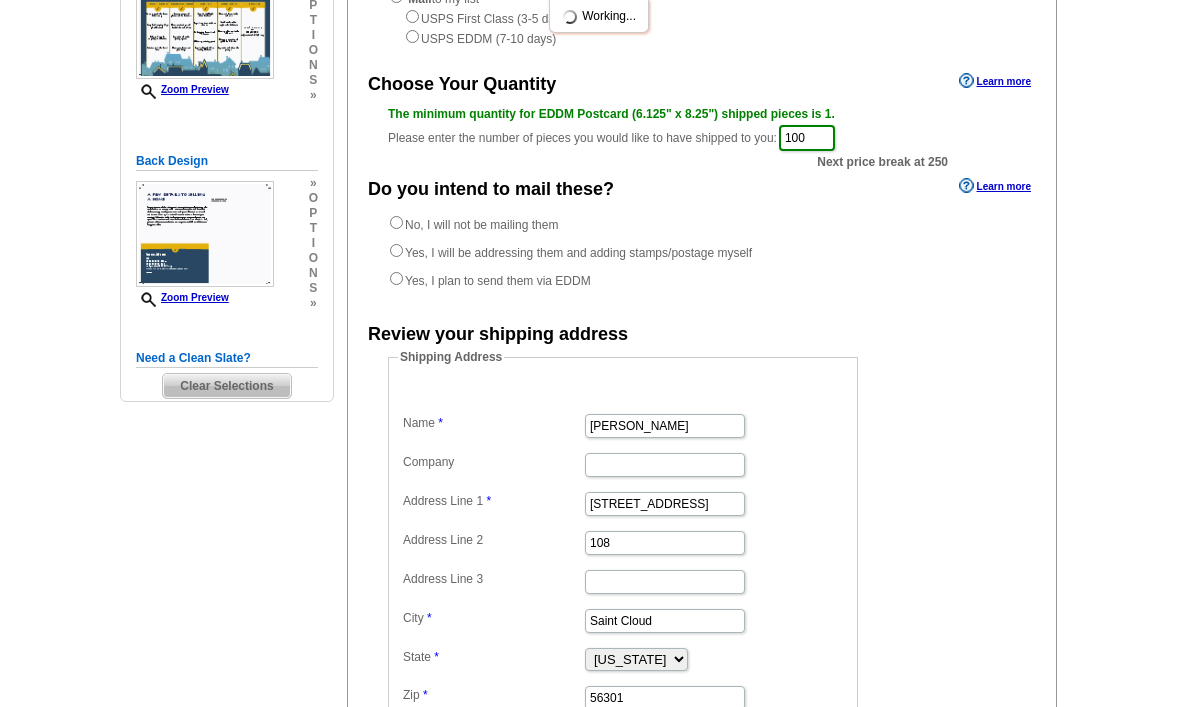 radio on "true" 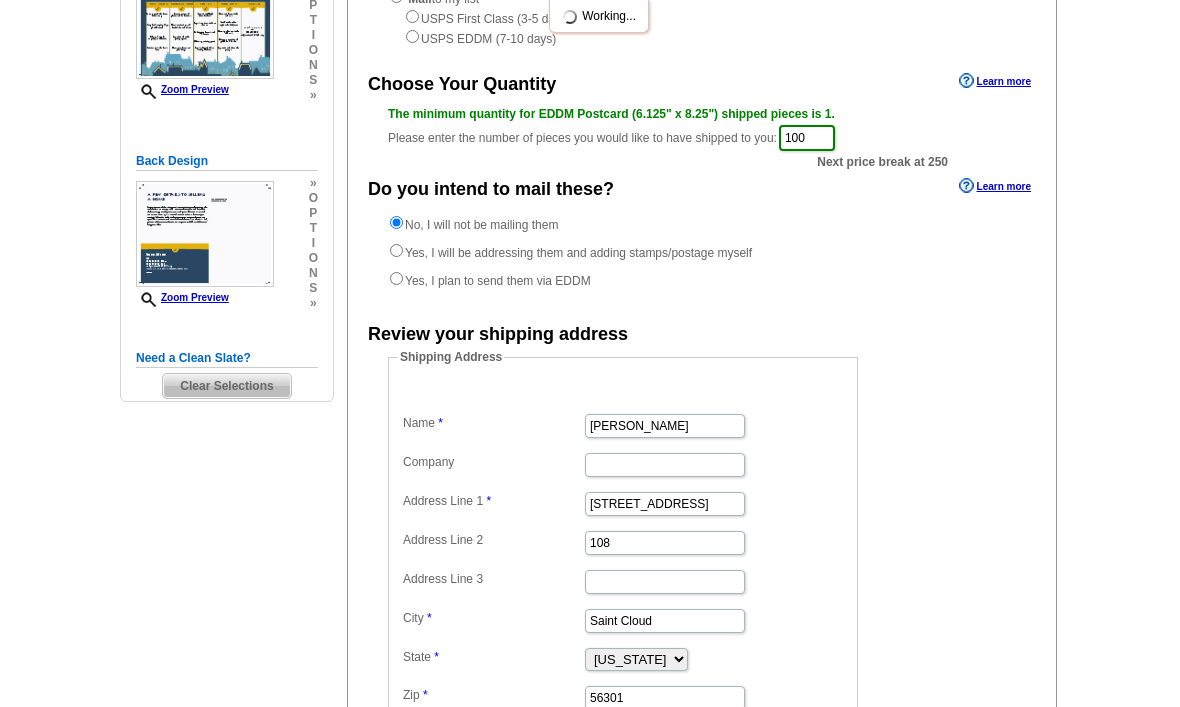click on "Yes, I will be addressing them and adding stamps/postage myself" at bounding box center [570, 252] 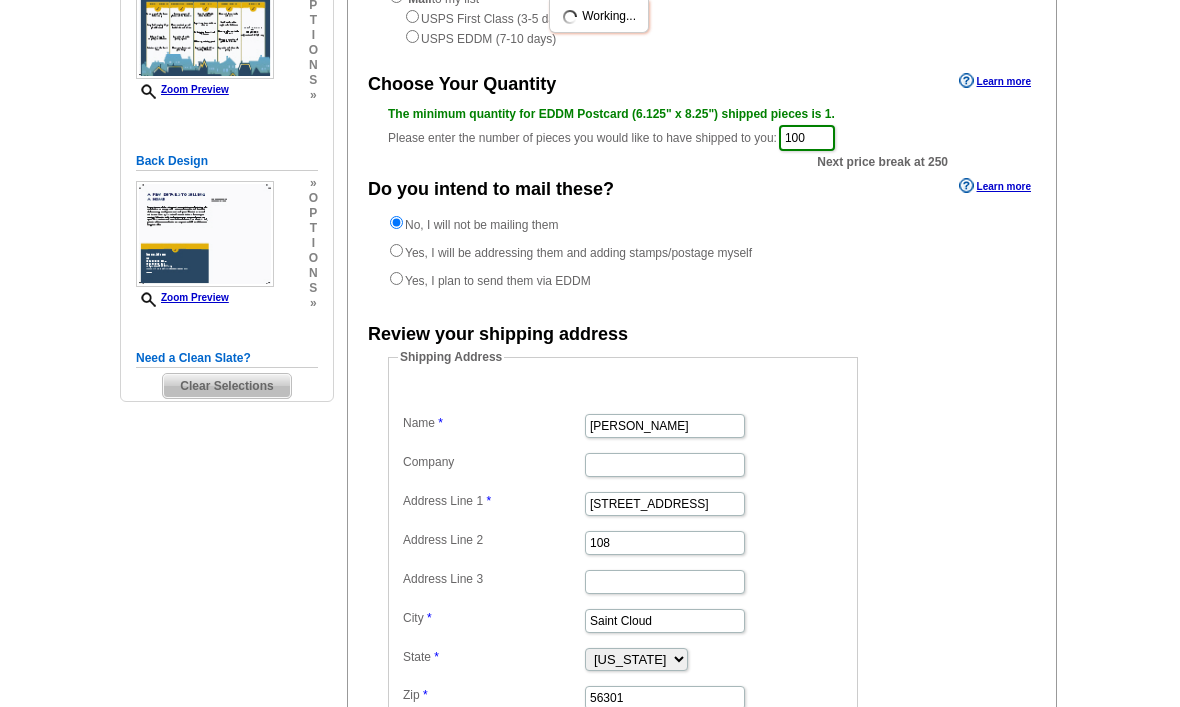 click on "Yes, I will be addressing them and adding stamps/postage myself" at bounding box center [396, 250] 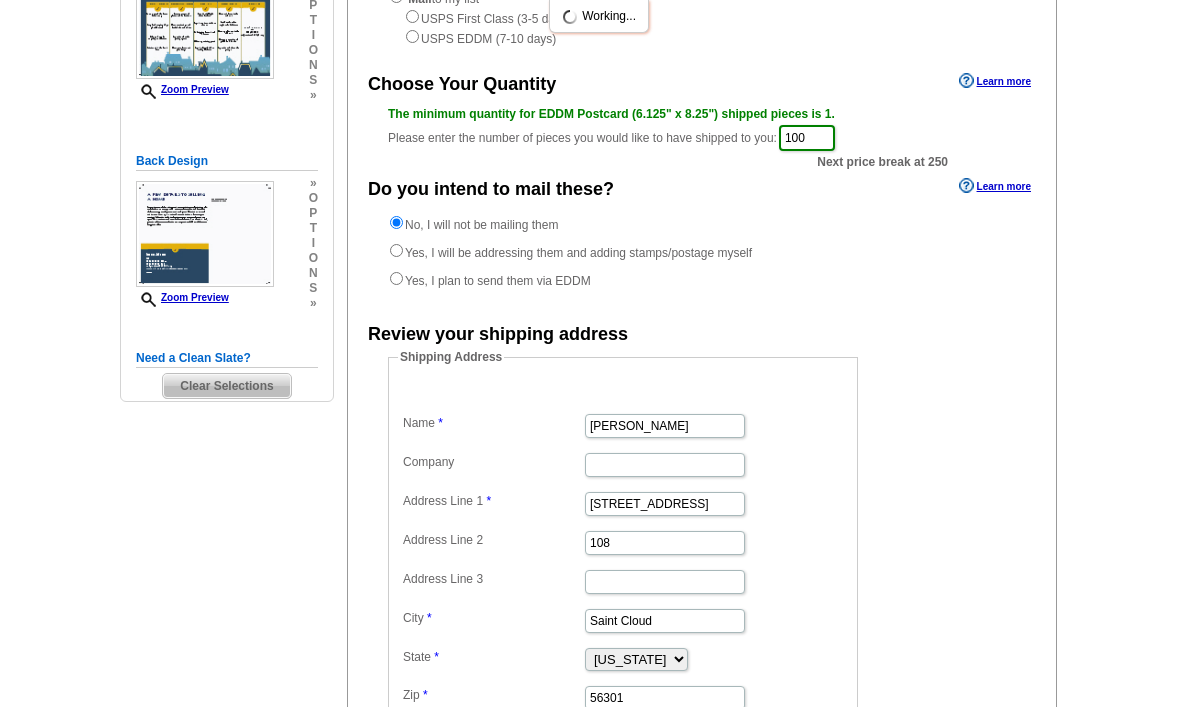 radio on "true" 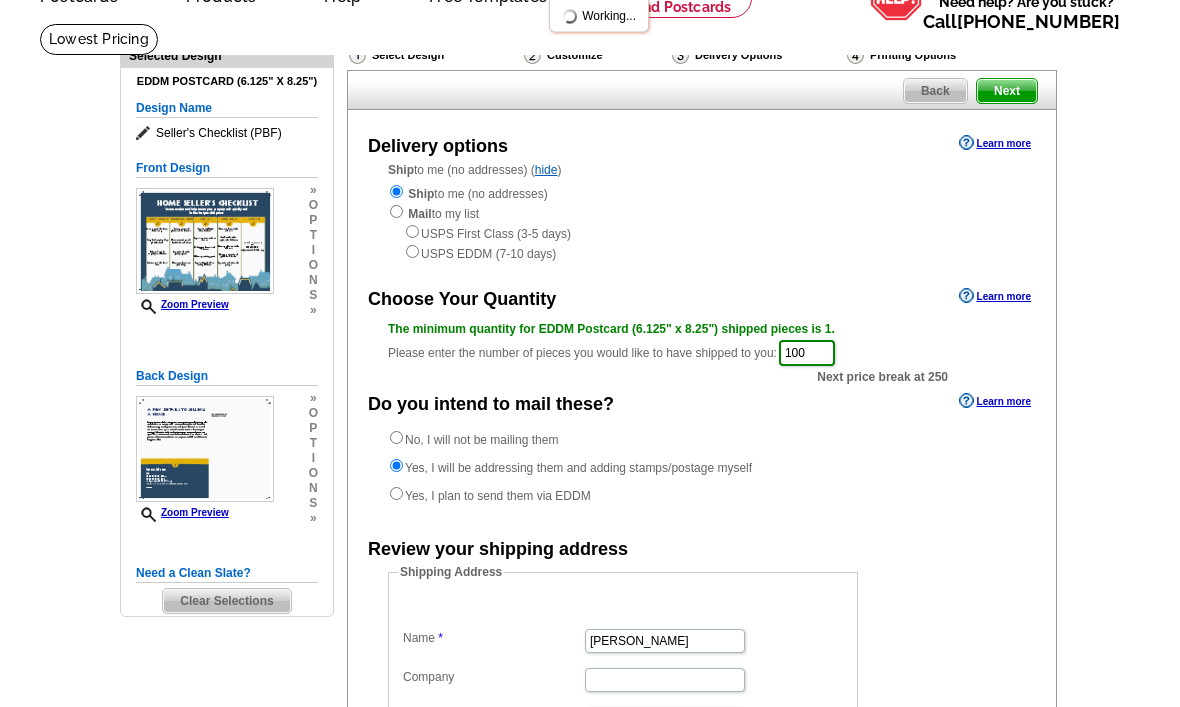 scroll, scrollTop: 105, scrollLeft: 0, axis: vertical 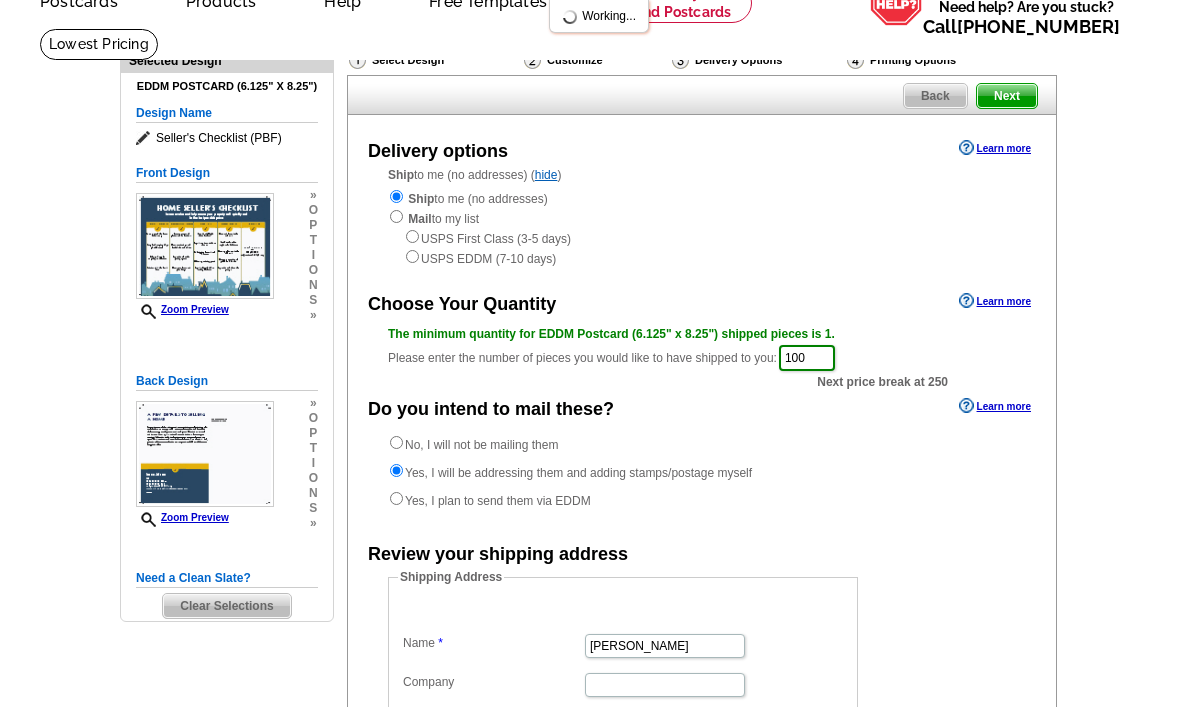click on "Select Design
Customize
Delivery Options
Printing Options
Back
Next
Delivery options
Learn more
Ship  to me (no addresses)                            ( hide )
Ship  to me (no addresses)
Mail  to my list
USPS First Class                                                    (3-5 days)" at bounding box center [701, 548] 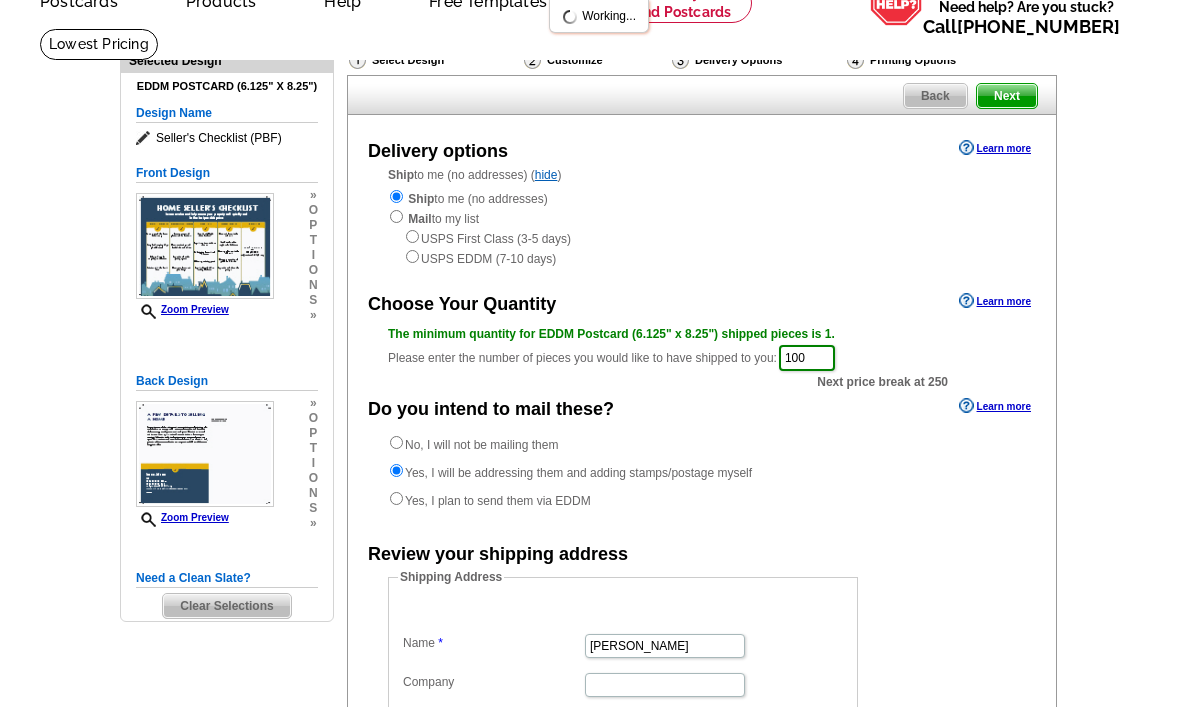 click on "Next" at bounding box center [1007, 96] 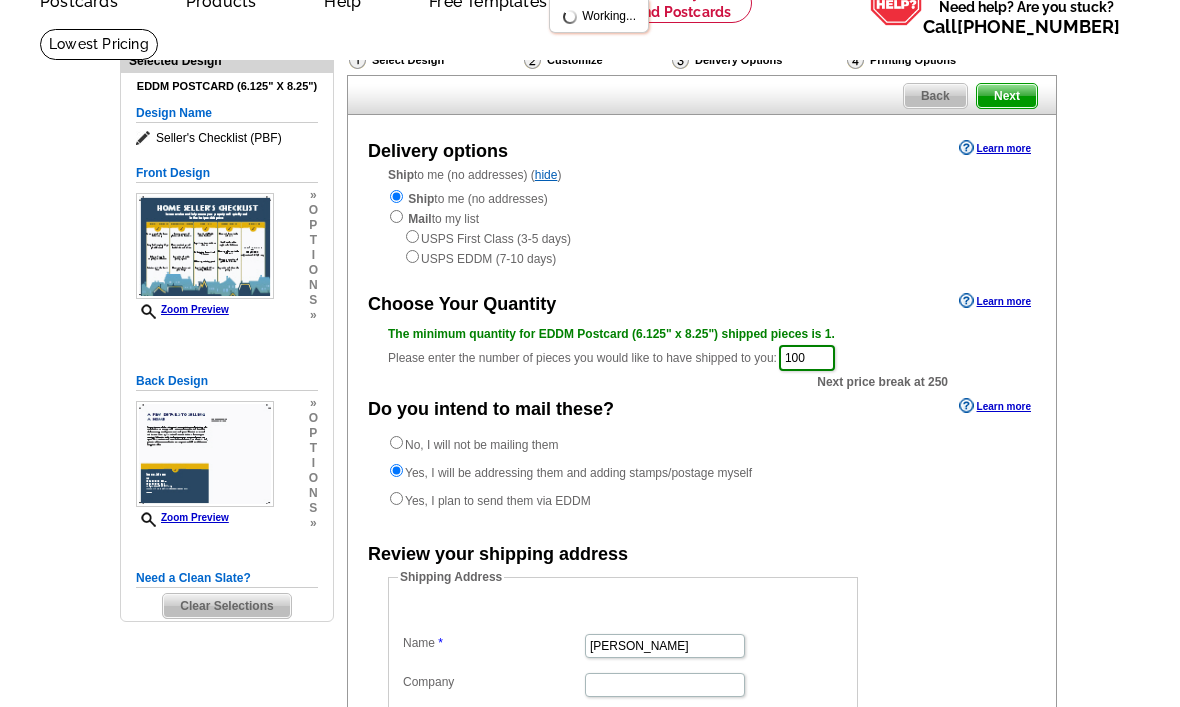click on "Next" at bounding box center [1007, 96] 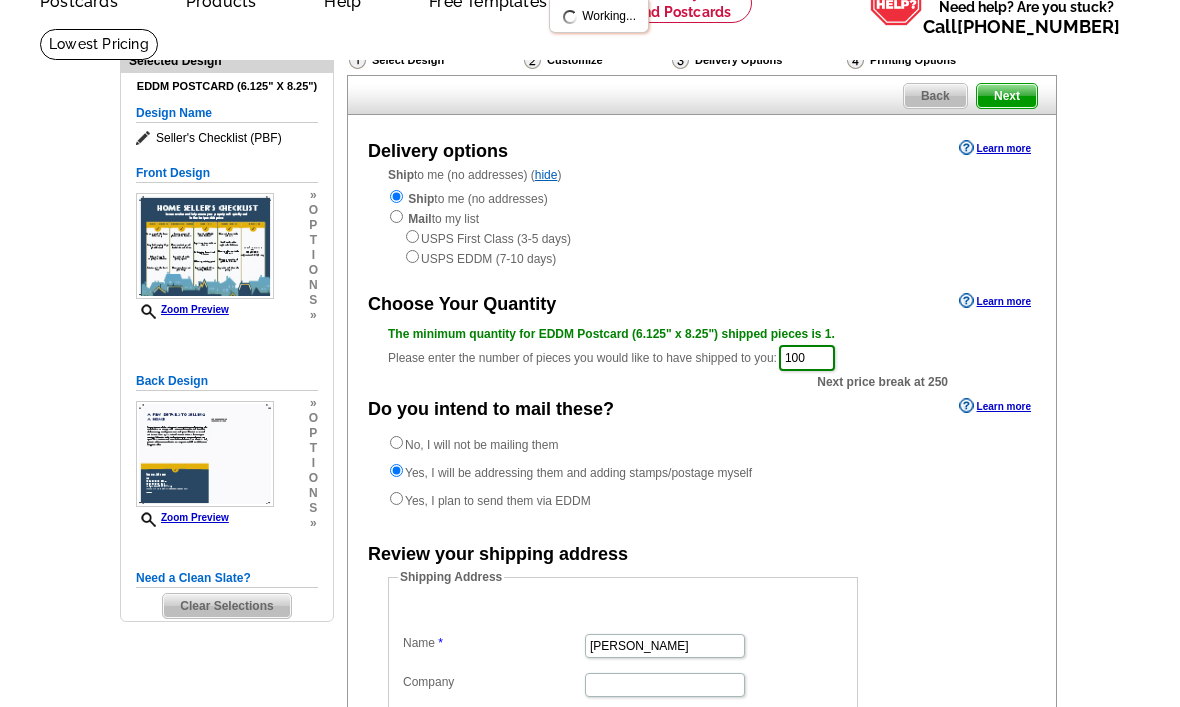 click on "Next" at bounding box center [1007, 96] 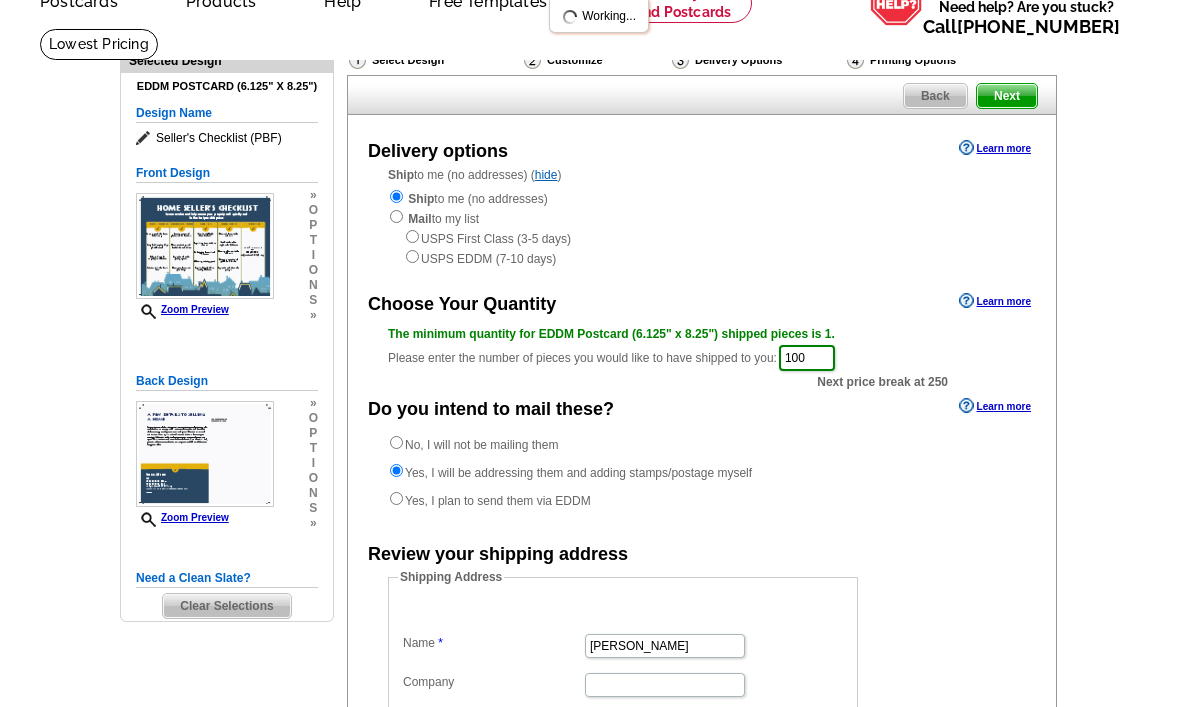 click on "Next" at bounding box center [1007, 96] 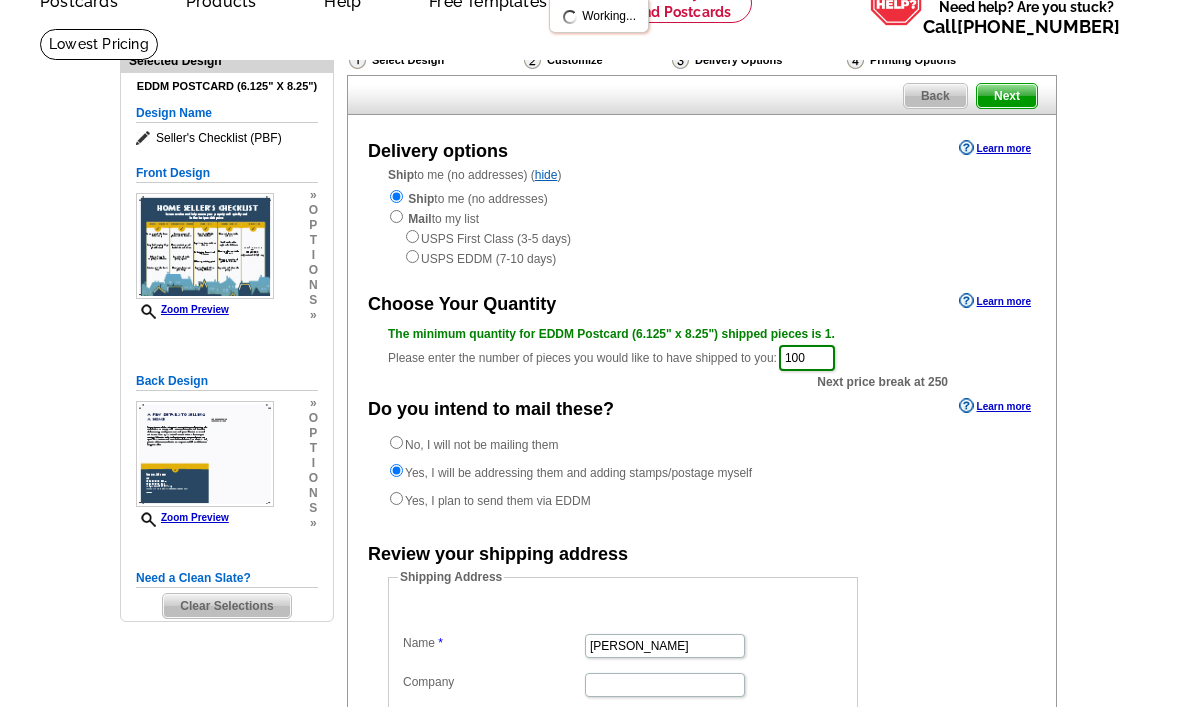 click on "Next" at bounding box center [1007, 96] 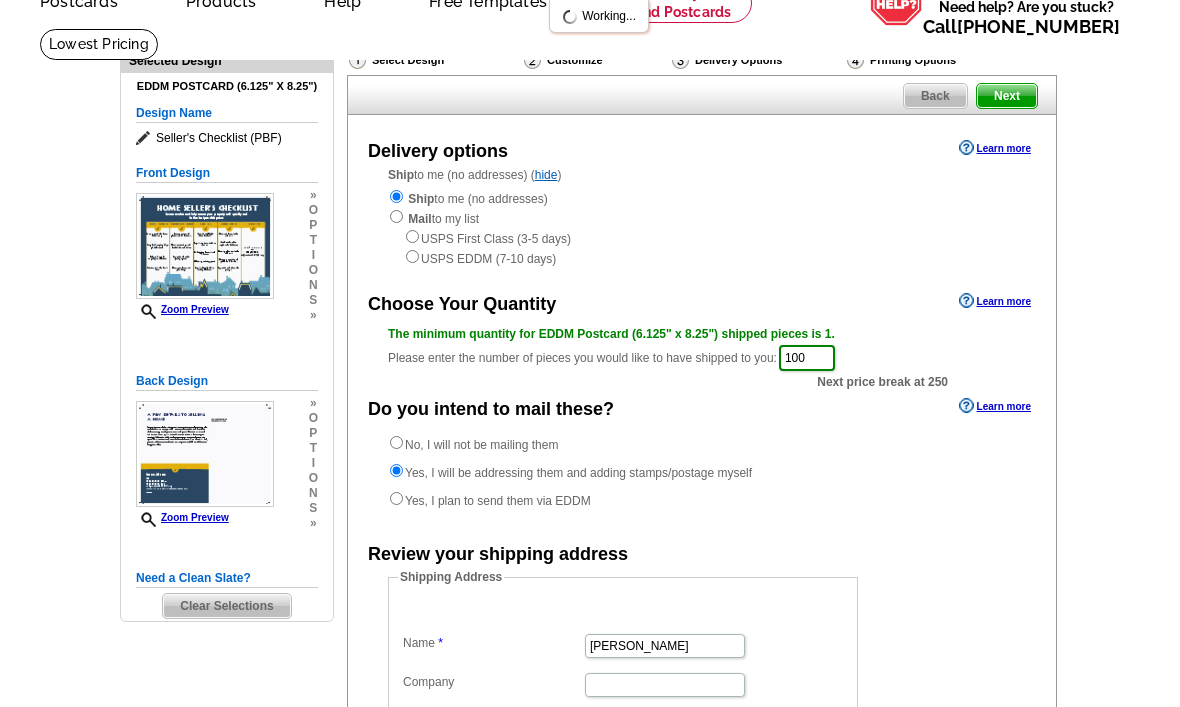 click on "Next" at bounding box center [1007, 96] 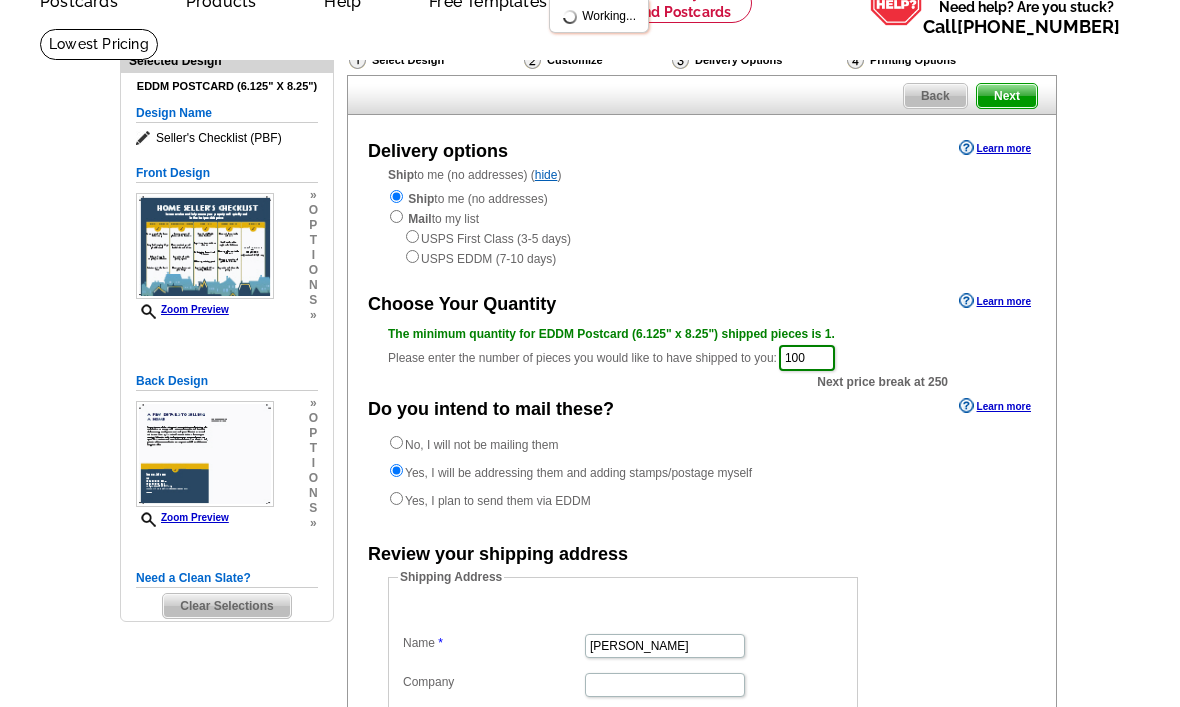 click on "Next" at bounding box center [1007, 96] 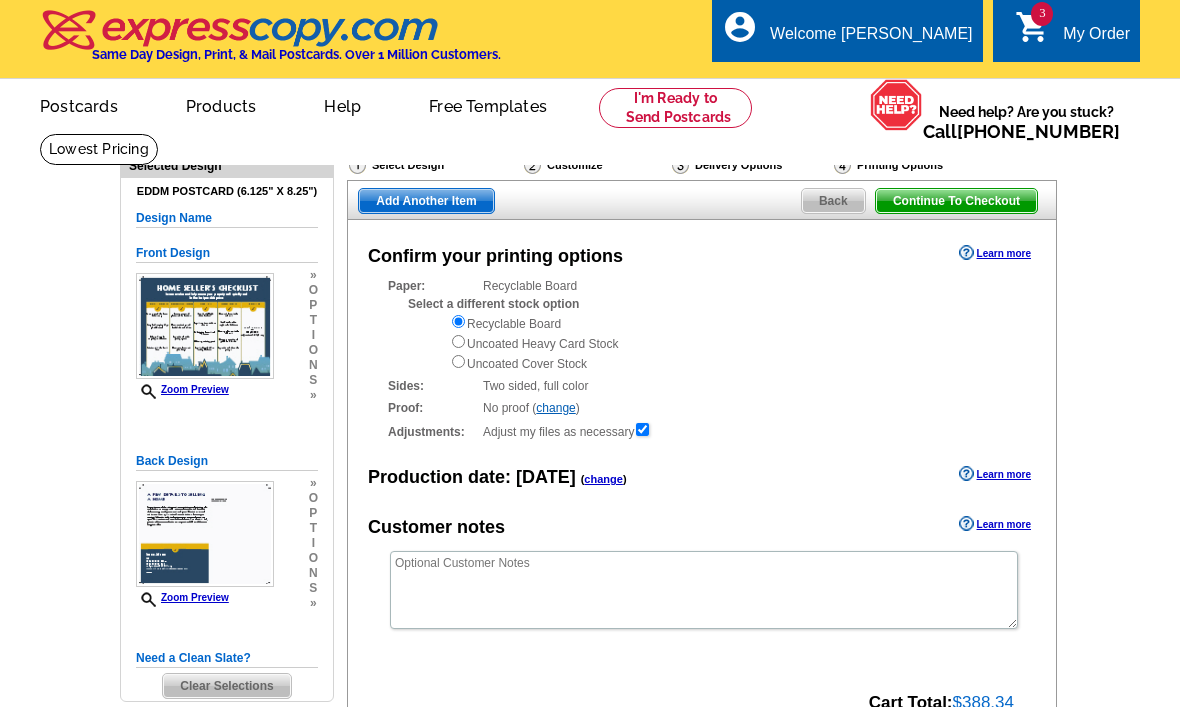 scroll, scrollTop: 0, scrollLeft: 0, axis: both 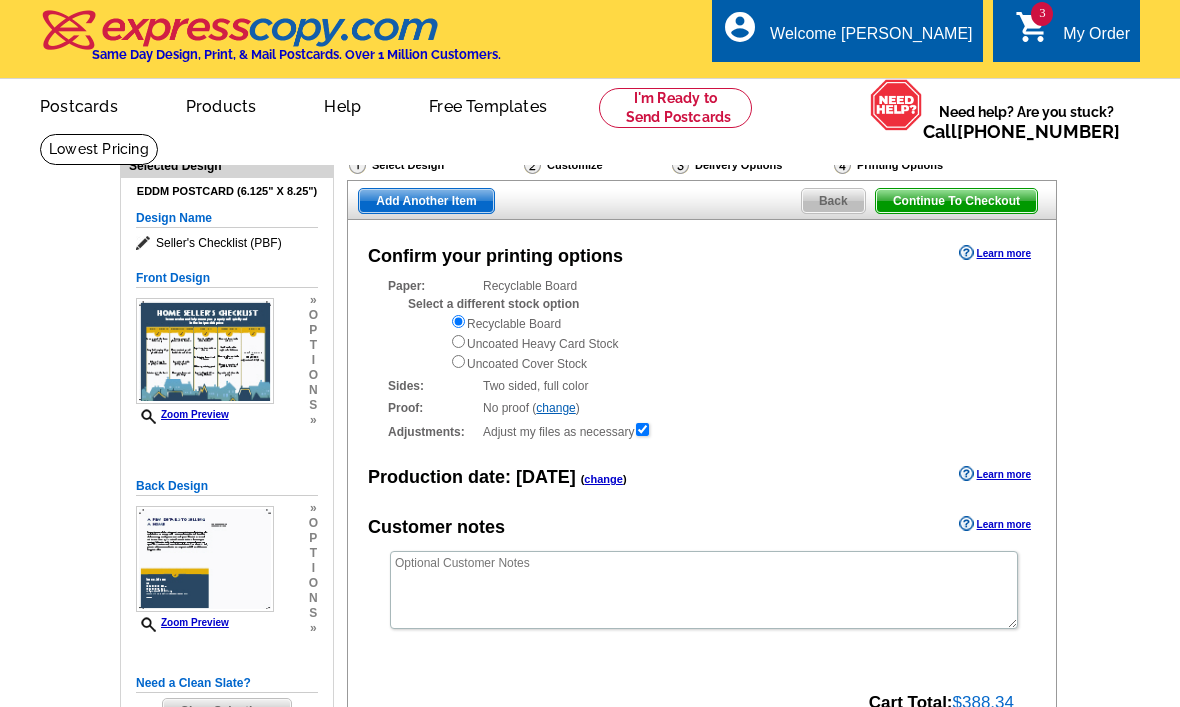 click on "Add Another Item" at bounding box center (426, 201) 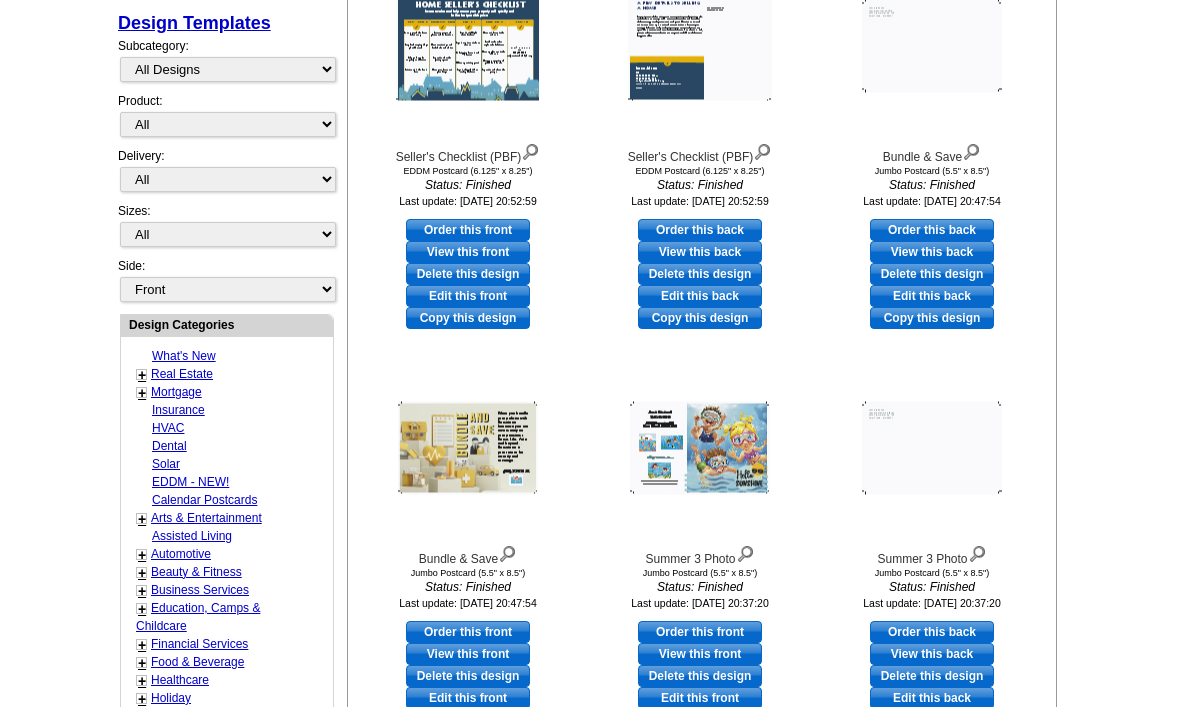 scroll, scrollTop: 461, scrollLeft: 0, axis: vertical 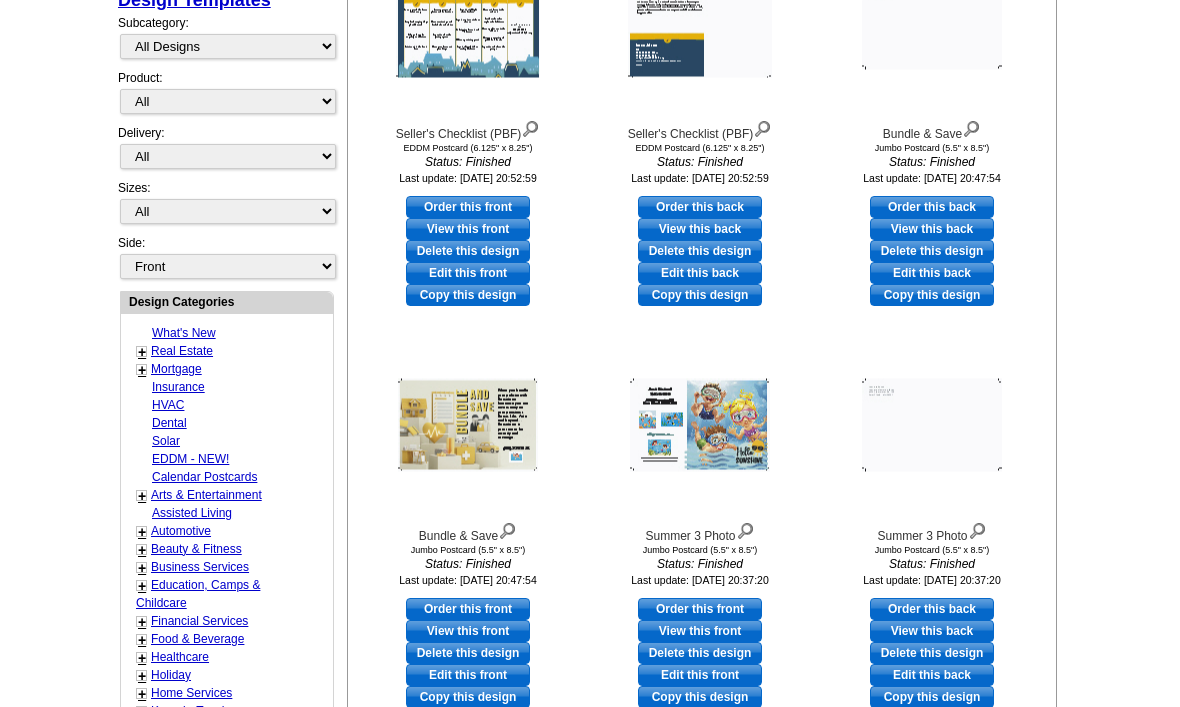 click on "Dental" at bounding box center [169, 424] 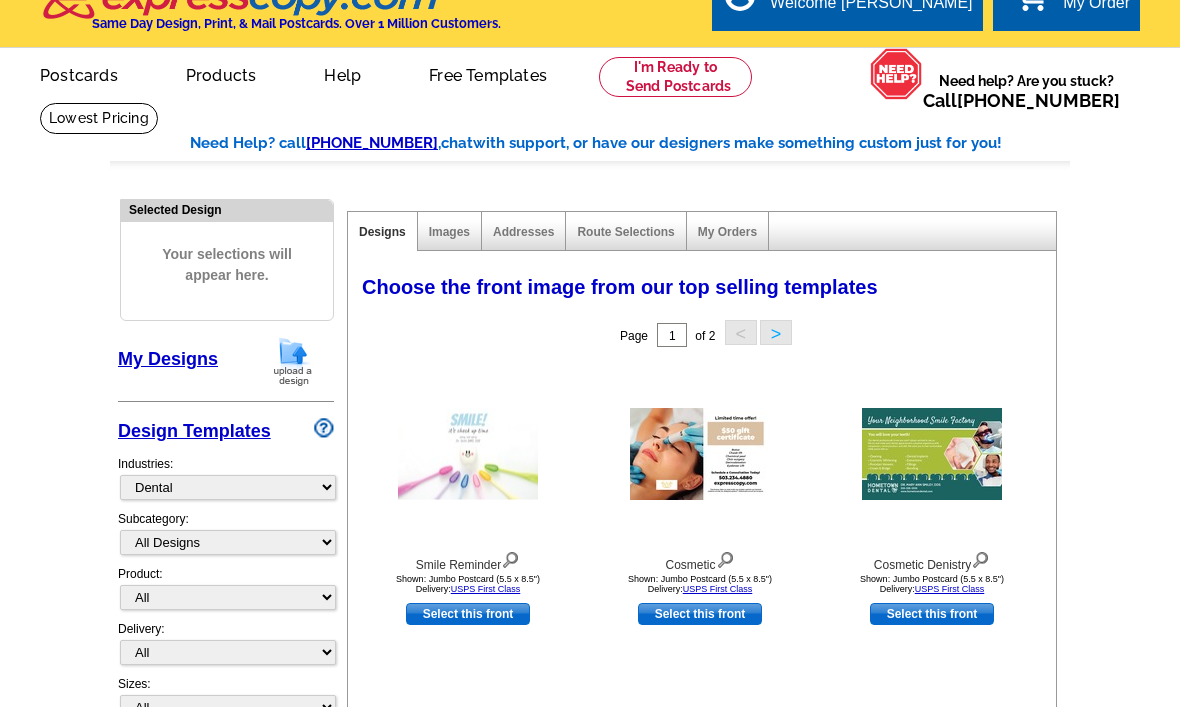 scroll, scrollTop: 0, scrollLeft: 0, axis: both 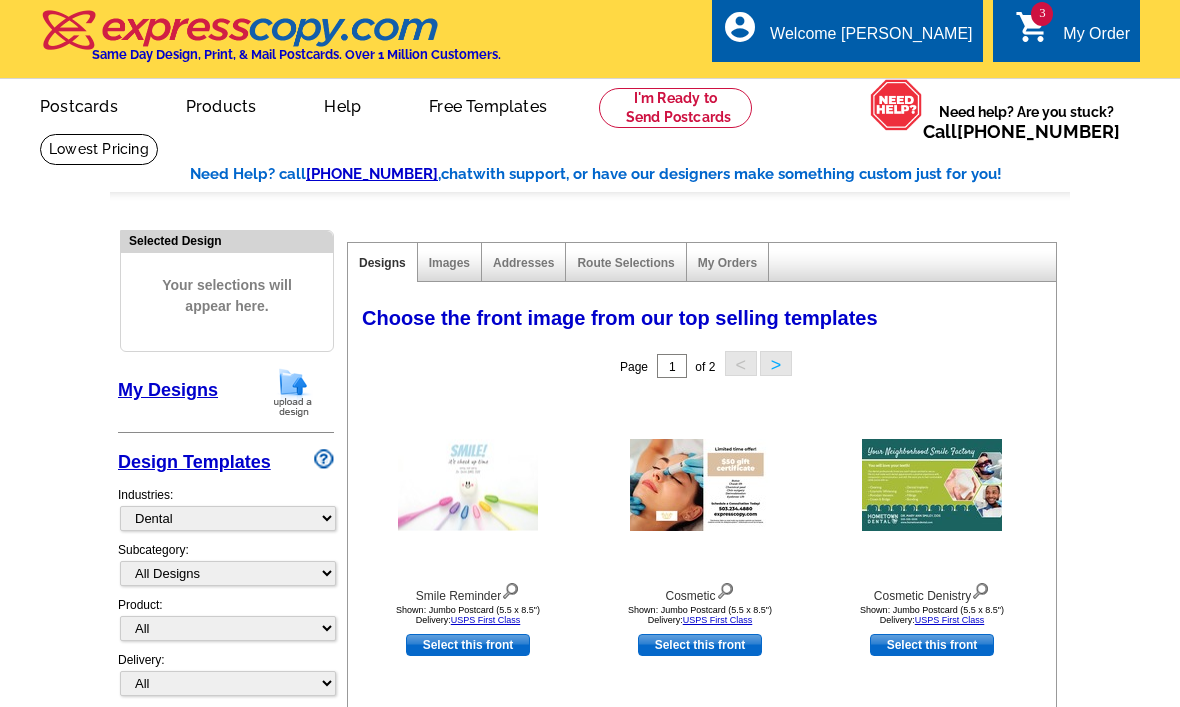 click on "My Order" at bounding box center [1096, 39] 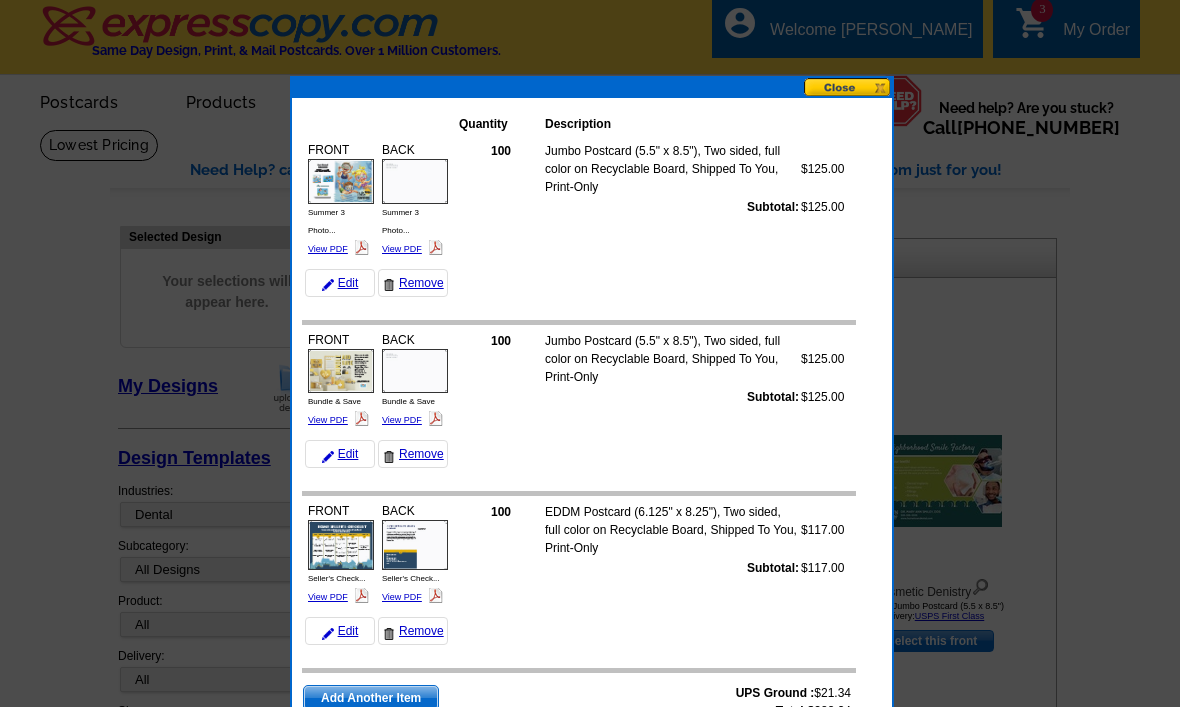scroll, scrollTop: 2, scrollLeft: 0, axis: vertical 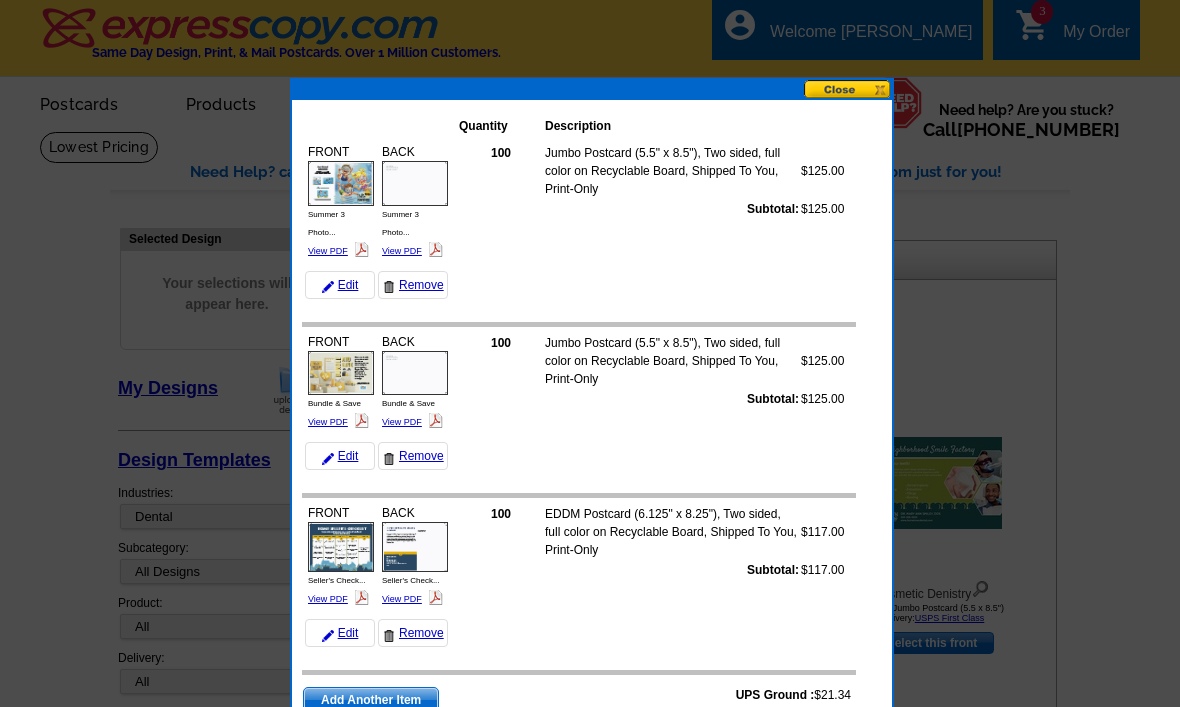click on "View PDF" at bounding box center (328, 599) 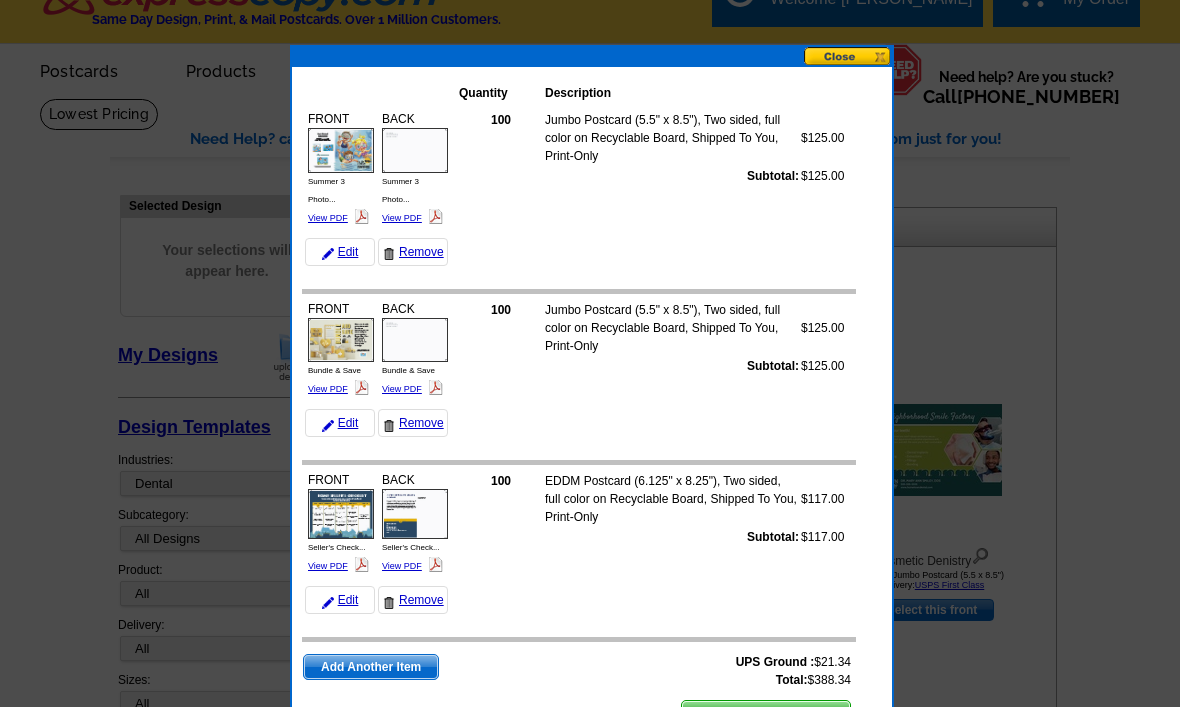 click at bounding box center (435, 564) 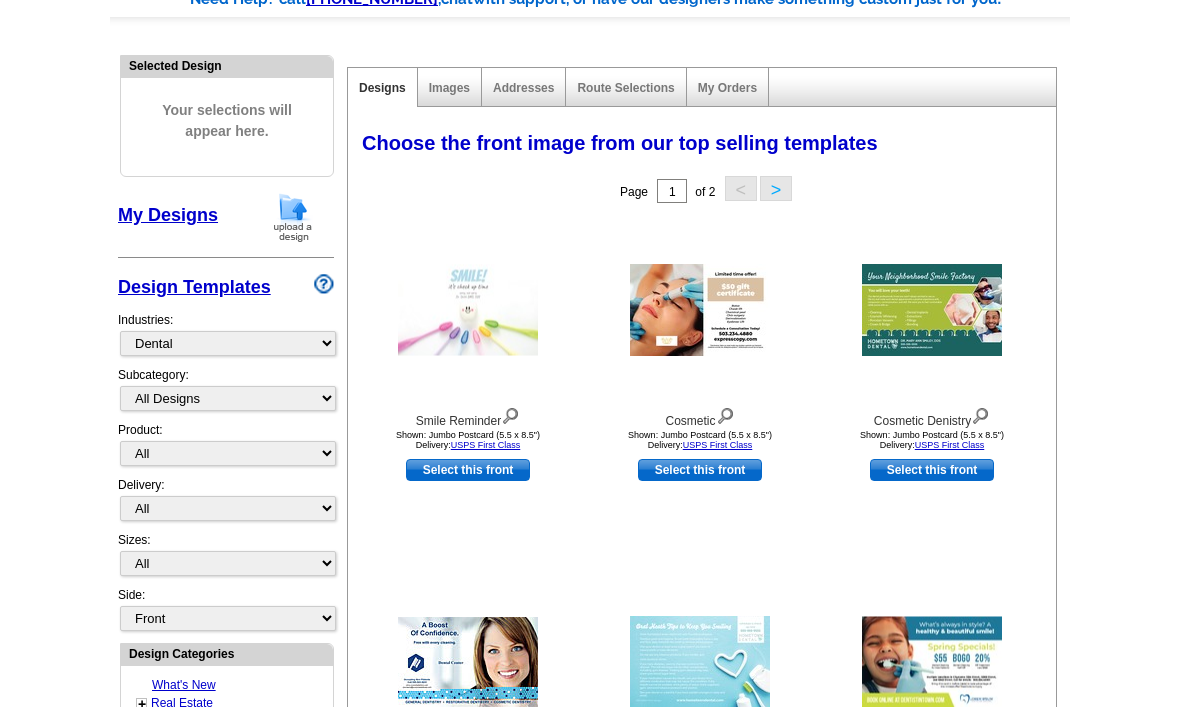 scroll, scrollTop: 176, scrollLeft: 0, axis: vertical 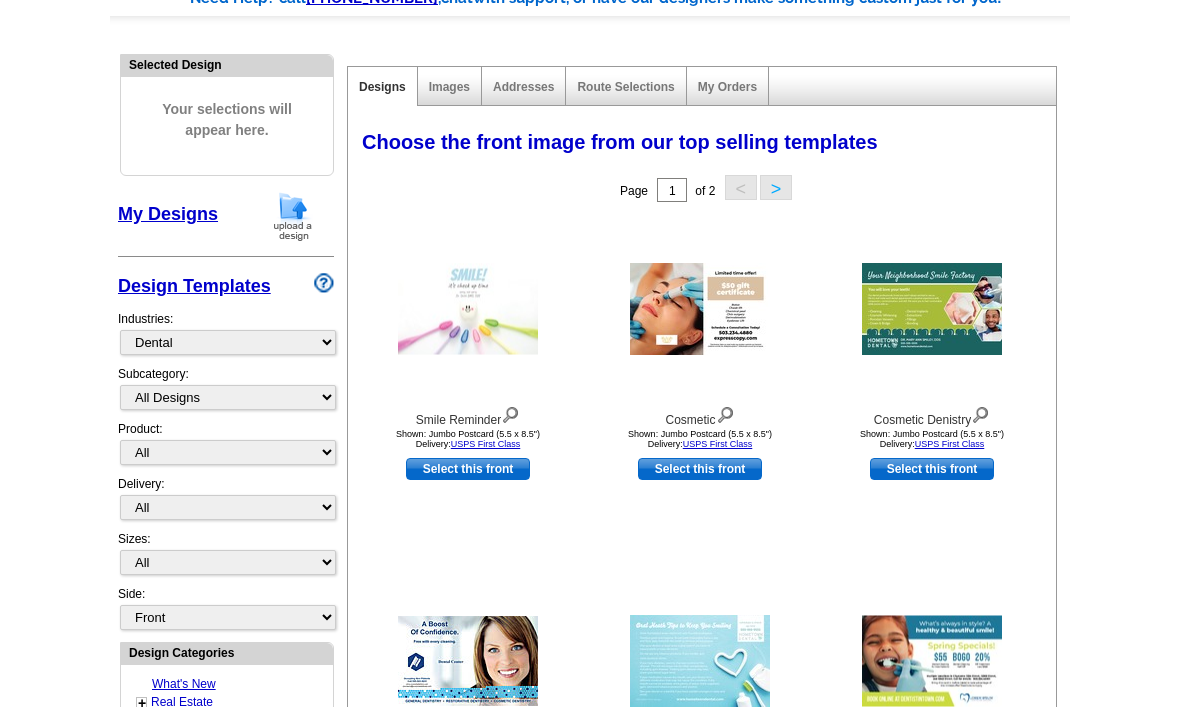 click on "Select this front" at bounding box center [468, 469] 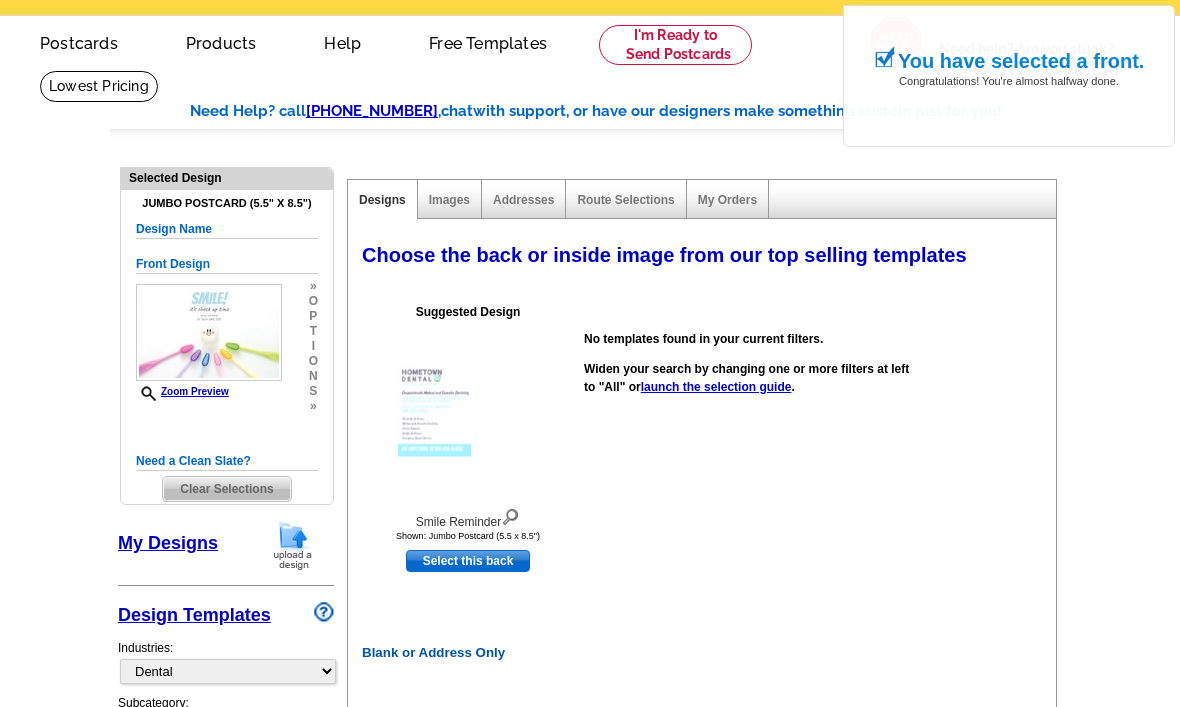 scroll, scrollTop: 75, scrollLeft: 0, axis: vertical 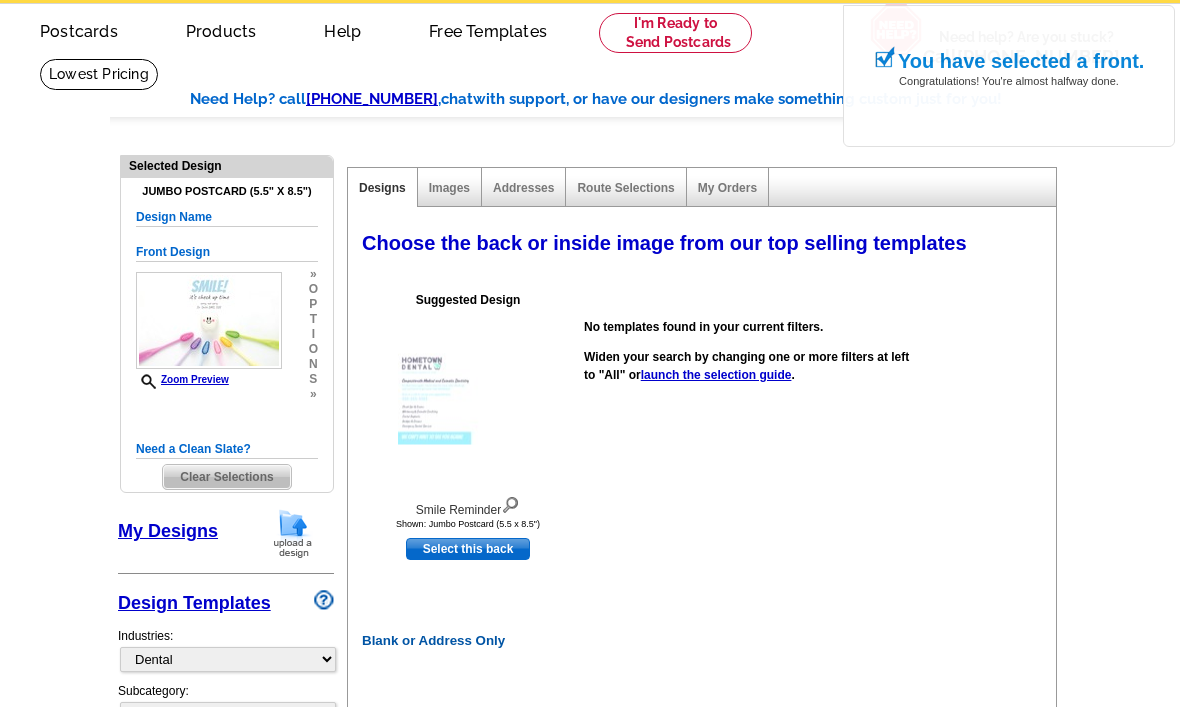 click on "Select this back" at bounding box center [468, 549] 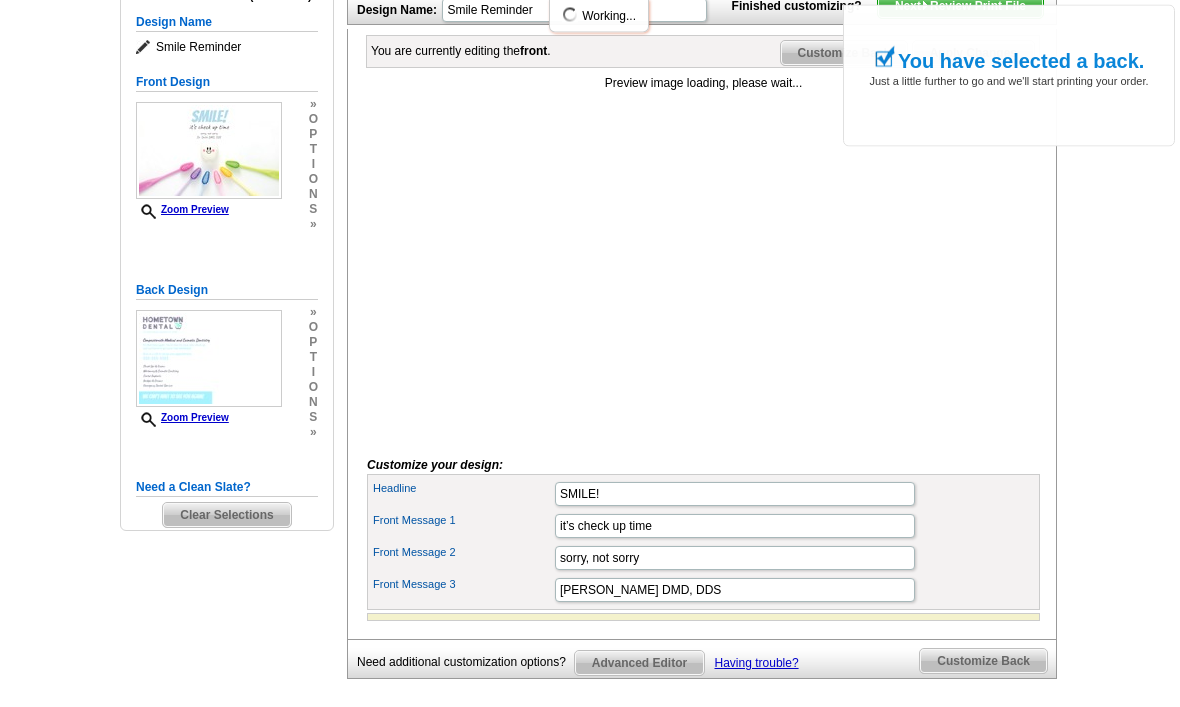 scroll, scrollTop: 270, scrollLeft: 0, axis: vertical 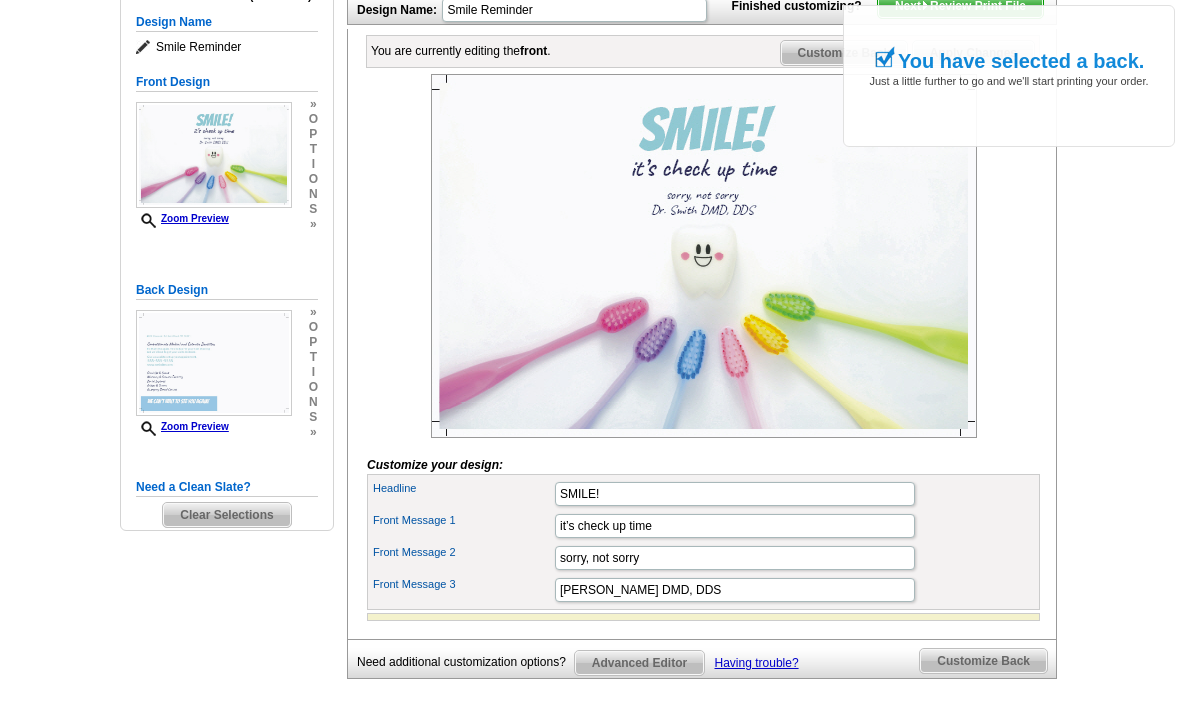 click on "Customize Back" at bounding box center [983, 661] 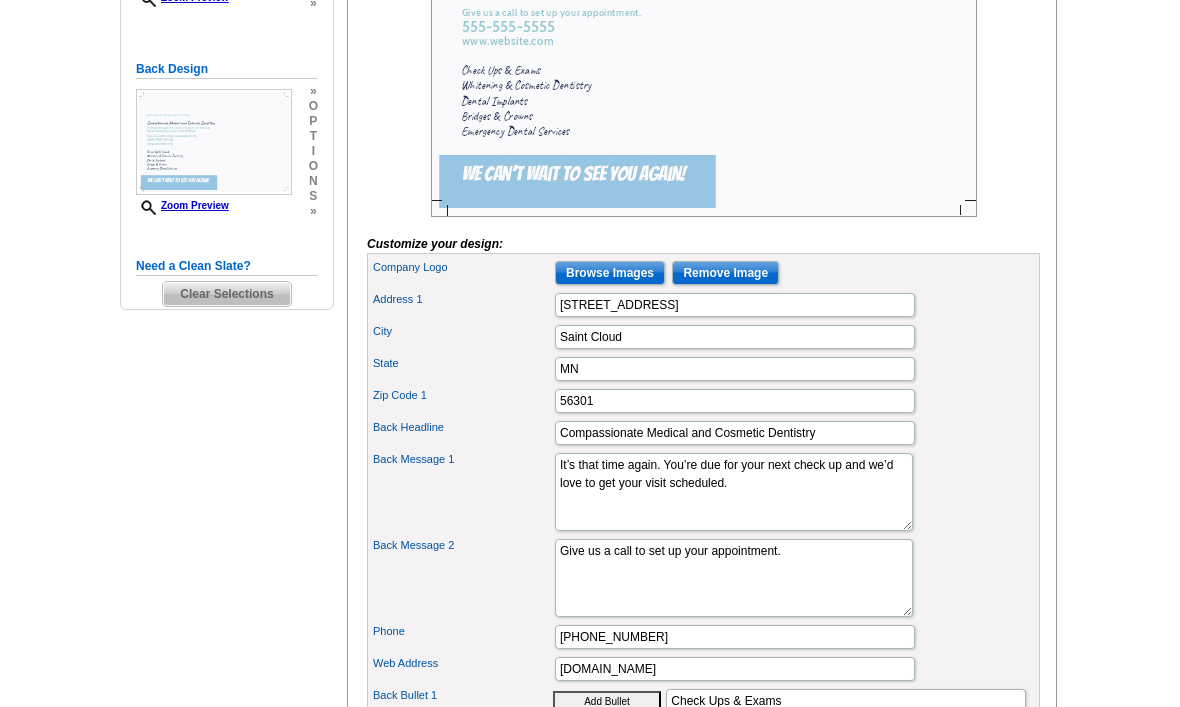 scroll, scrollTop: 511, scrollLeft: 0, axis: vertical 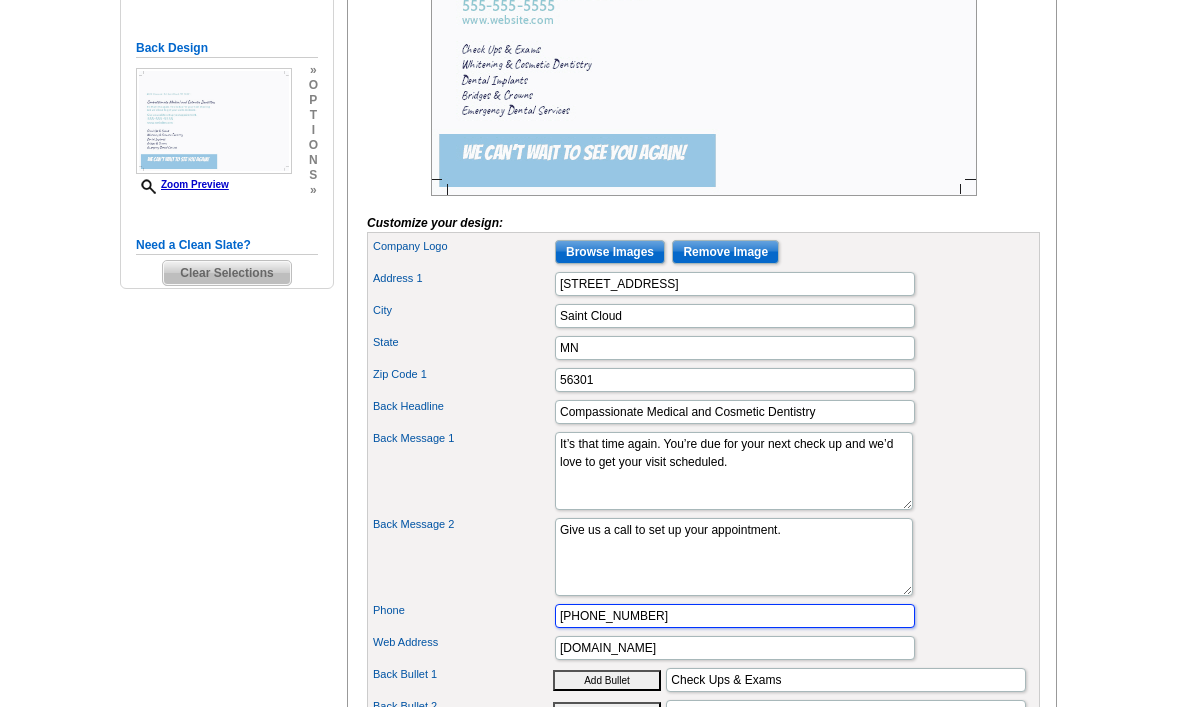 click on "555-555-5555" at bounding box center [735, 617] 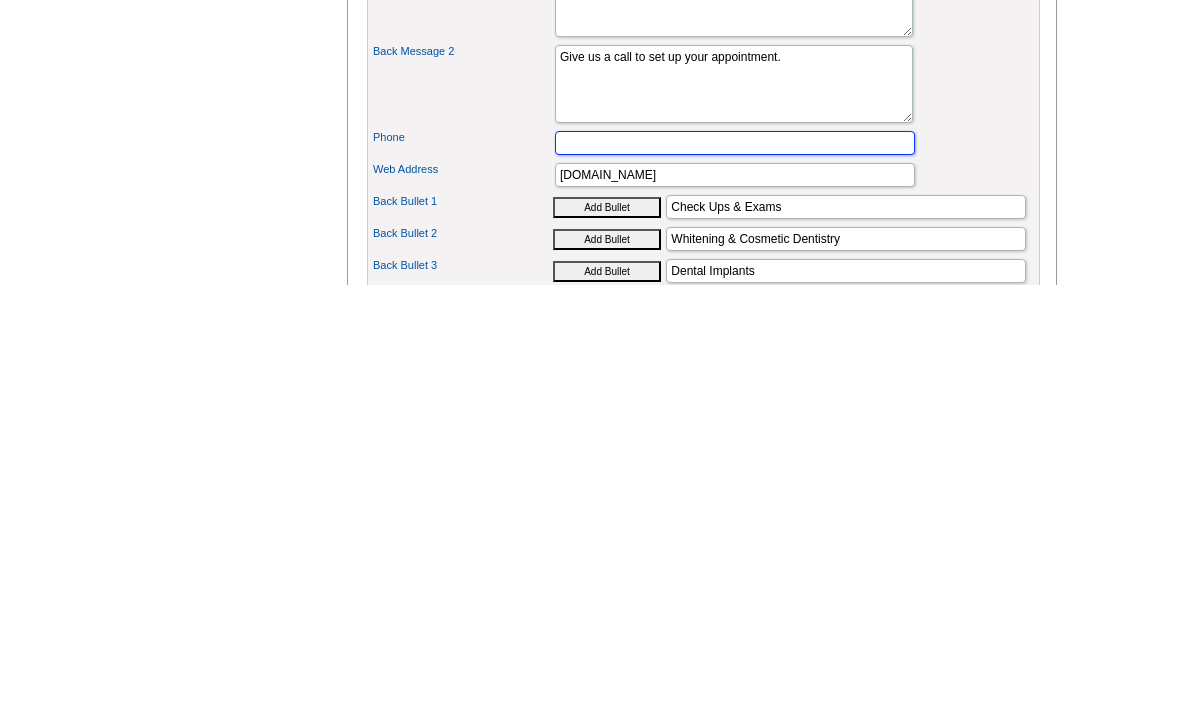 type on "3204059356" 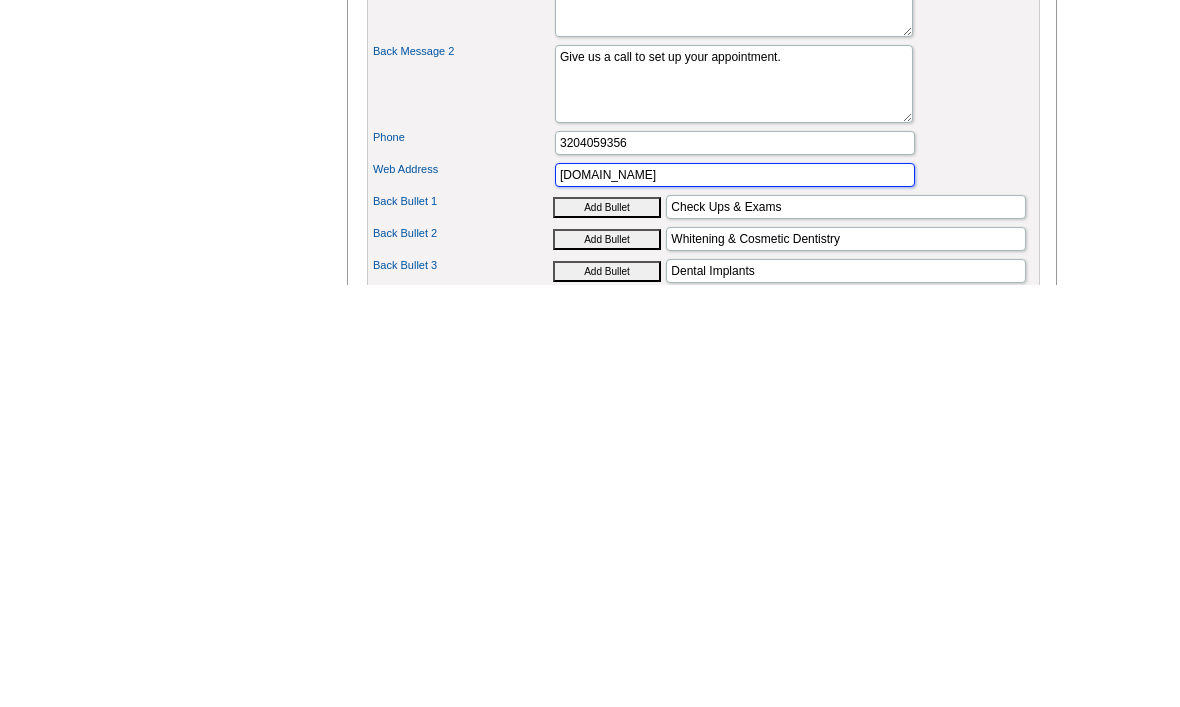 scroll, scrollTop: 0, scrollLeft: 0, axis: both 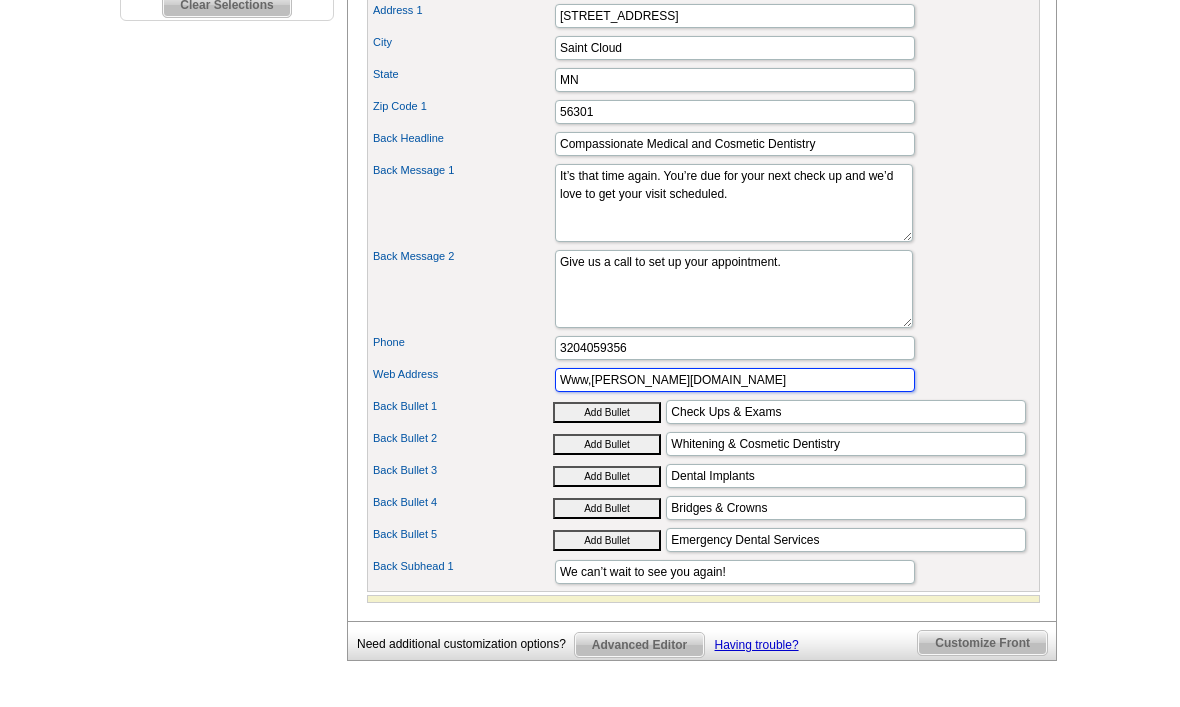 click on "Www,Lance dennisoffice.com" at bounding box center (735, 381) 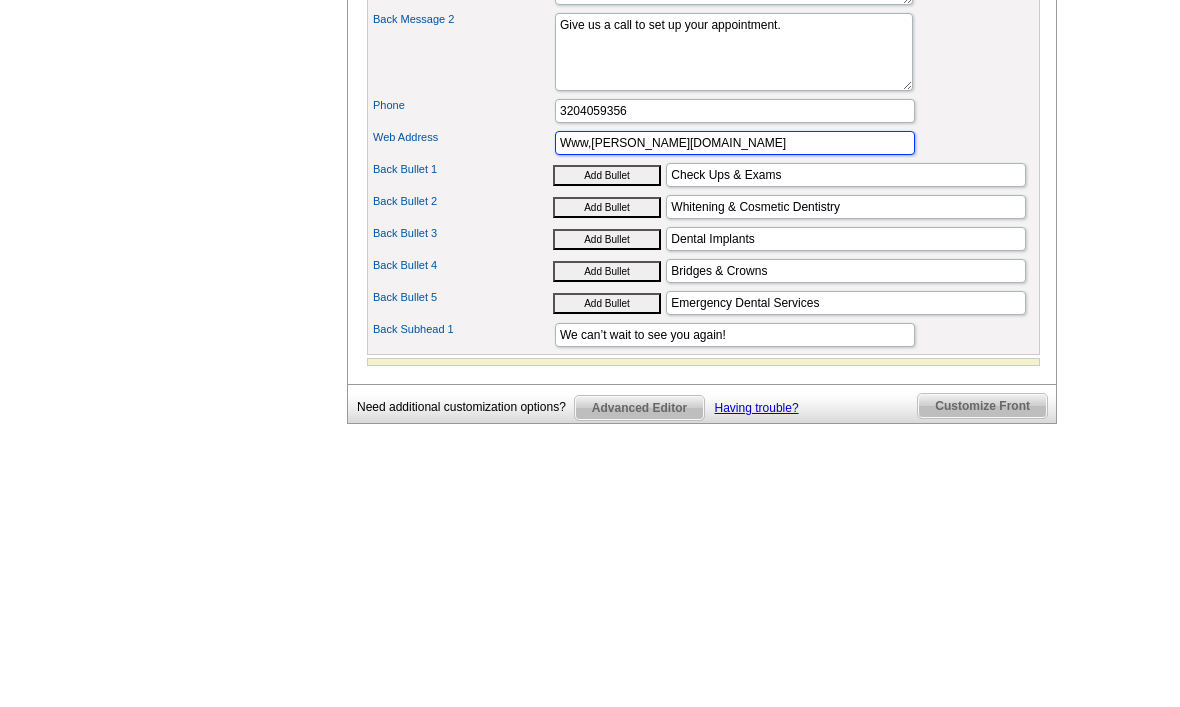 type on "Www,Lance dennisoffice.com" 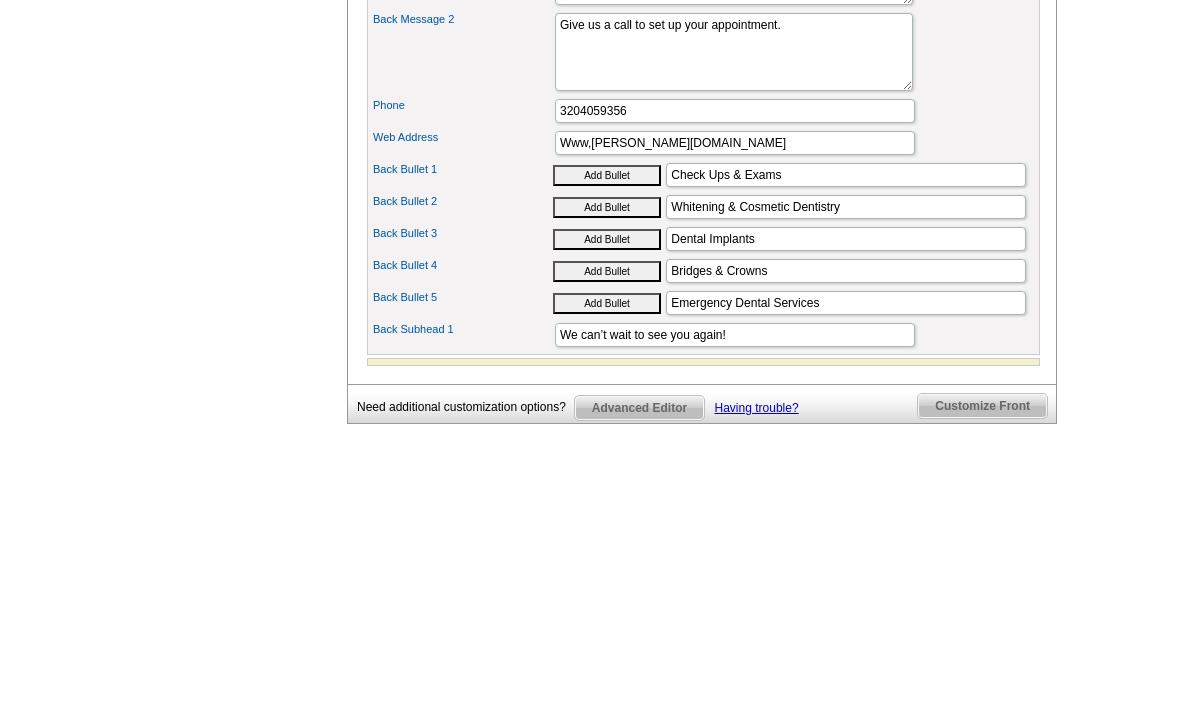 click on "Need Help? call  800-260-5887 ,  chat  with support, or have our designers make something custom just for you!
Got it, no need for the selection guide next time.
Show Results
Selected Design
Jumbo Postcard (5.5" x 8.5")
Design Name
Smile Reminder
Front Design
Zoom Preview
»
o
p
t
i
o
n
s
»
» o" at bounding box center (590, 60) 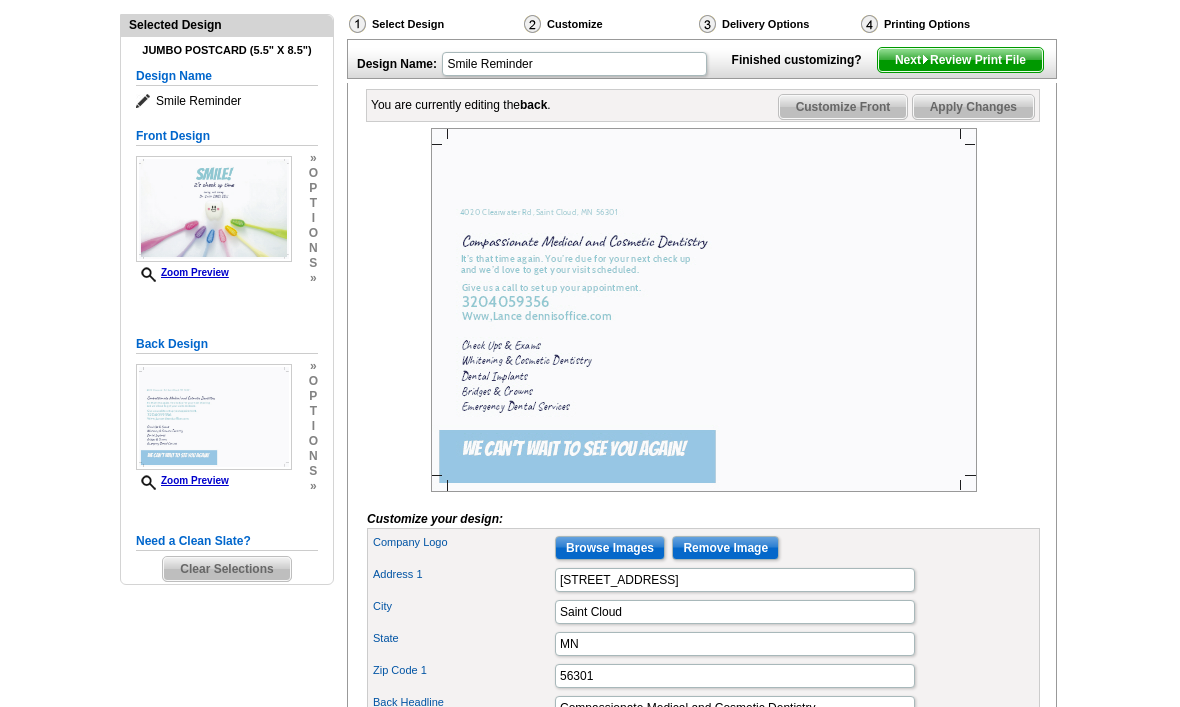 click on "Next   Review Print File" at bounding box center (960, 61) 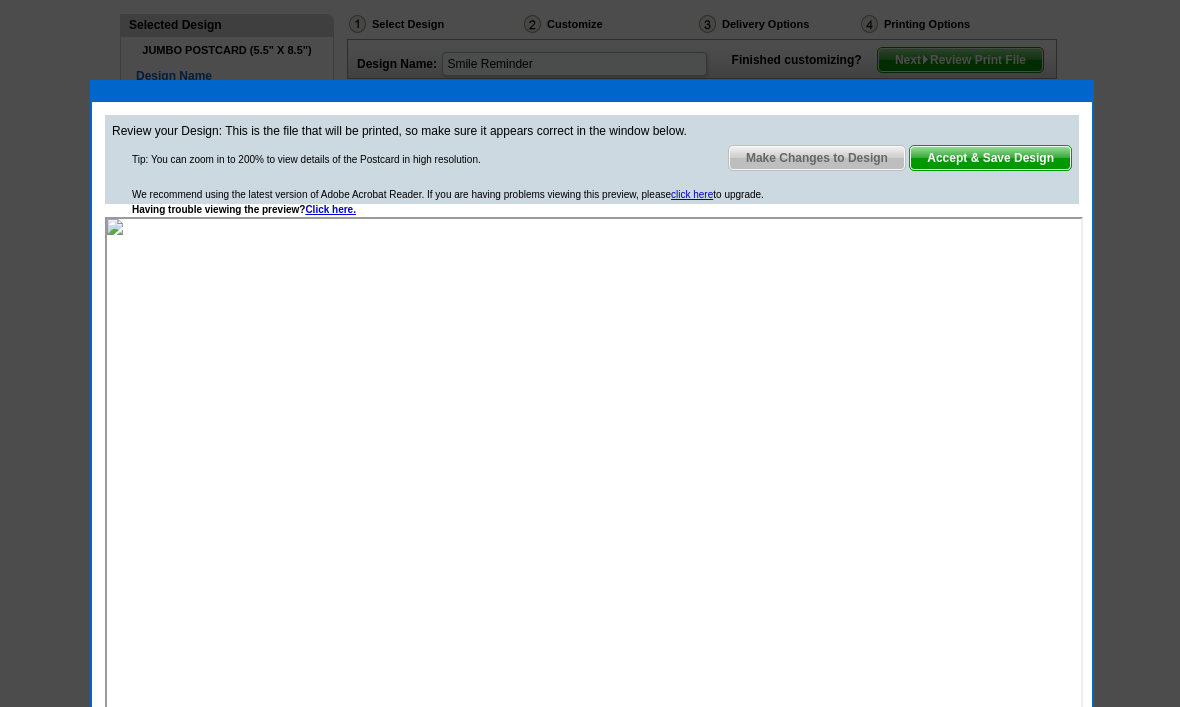scroll, scrollTop: 0, scrollLeft: 0, axis: both 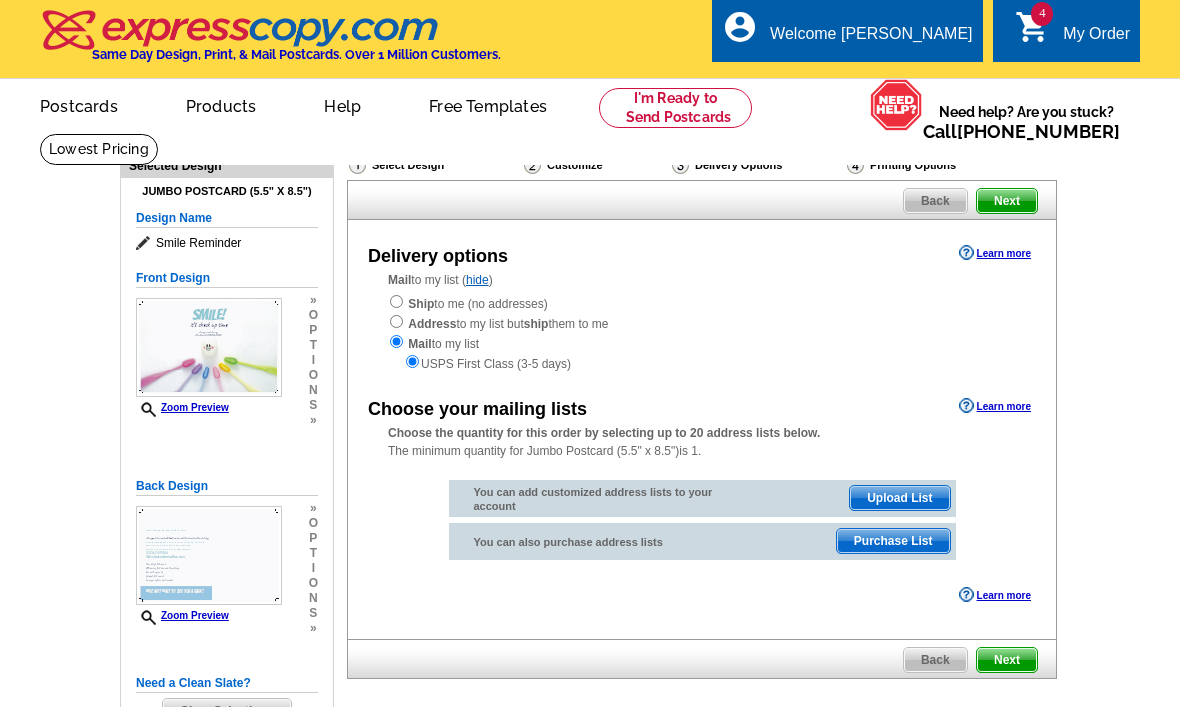 click on "Ship  to me (no addresses)
Address  to my list but  ship  them to me
Mail  to my list
USPS First Class                                                    (3-5 days)" at bounding box center (702, 333) 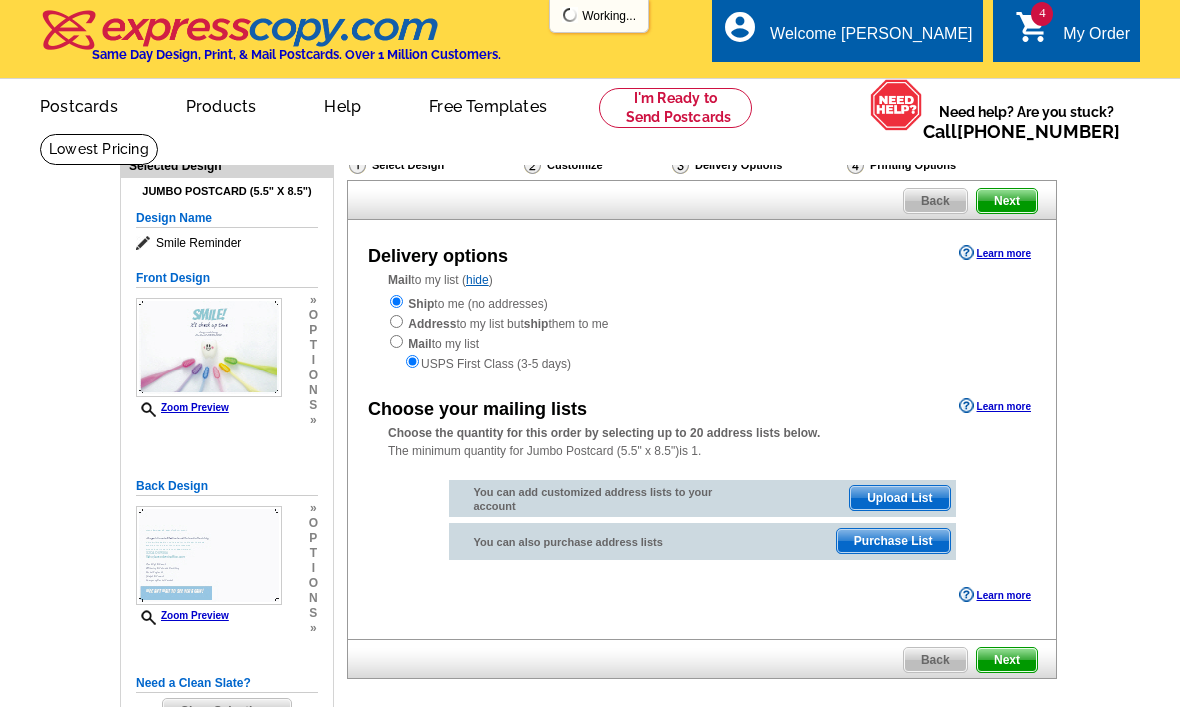 click at bounding box center (396, 301) 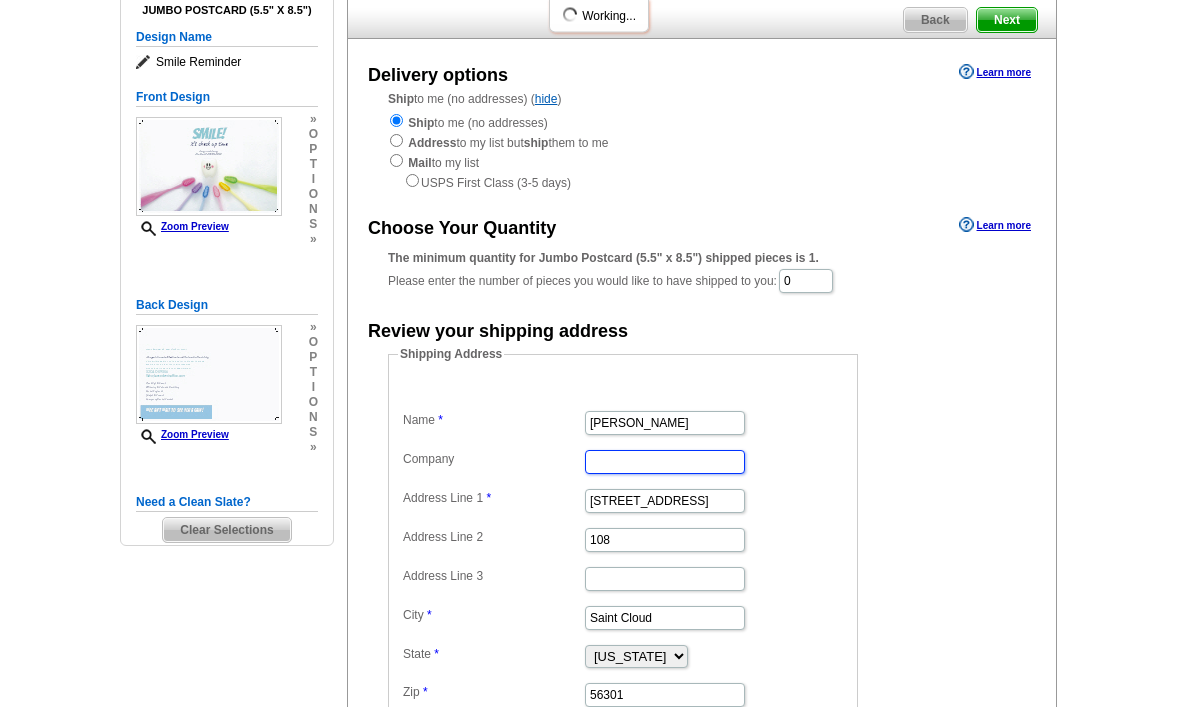 click on "Company" at bounding box center [665, 463] 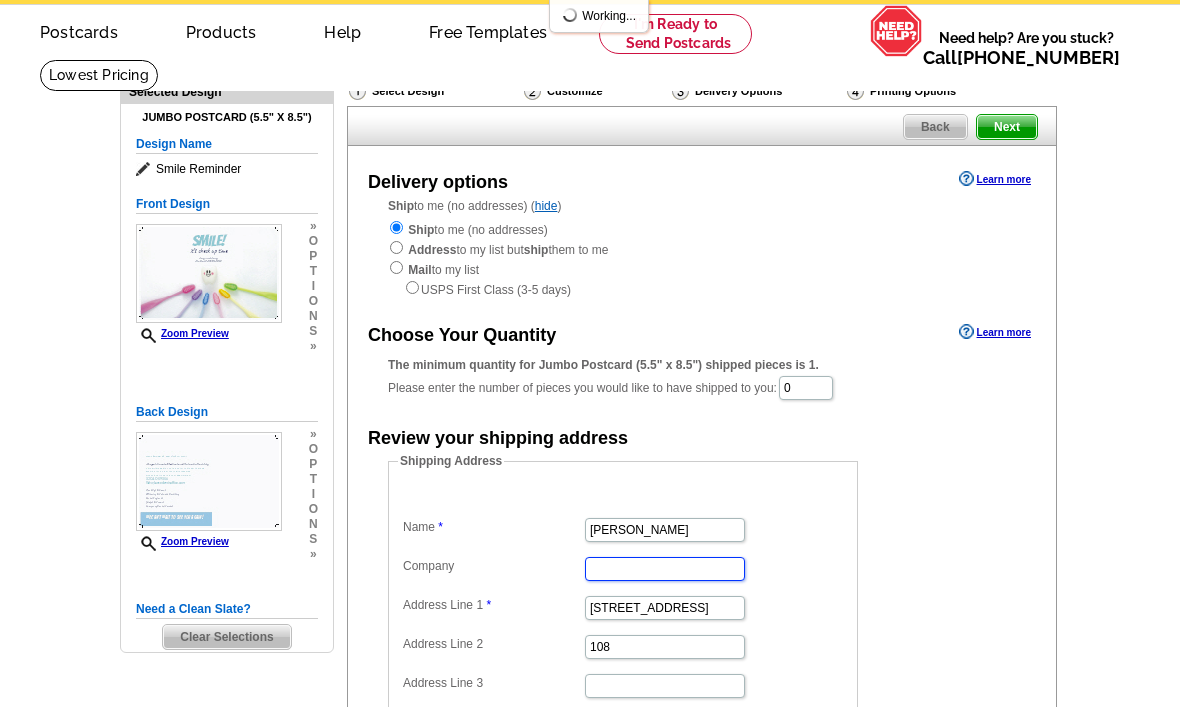 scroll, scrollTop: 0, scrollLeft: 0, axis: both 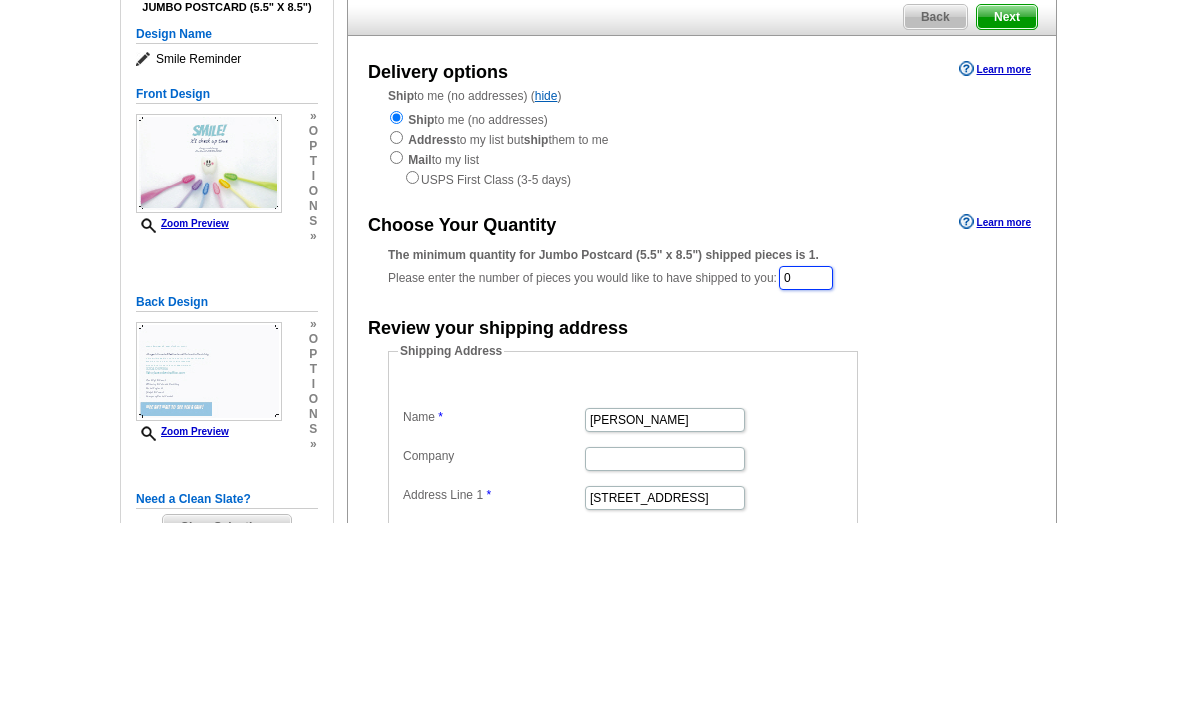 click on "0" at bounding box center (806, 462) 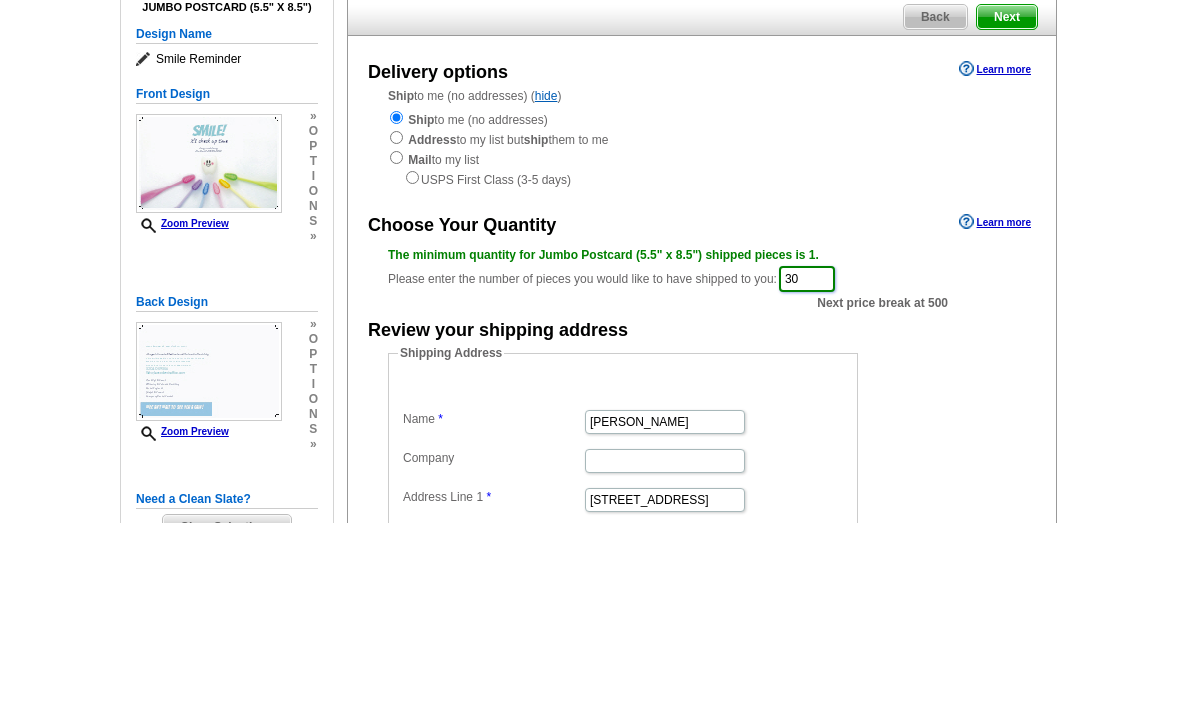 type on "3" 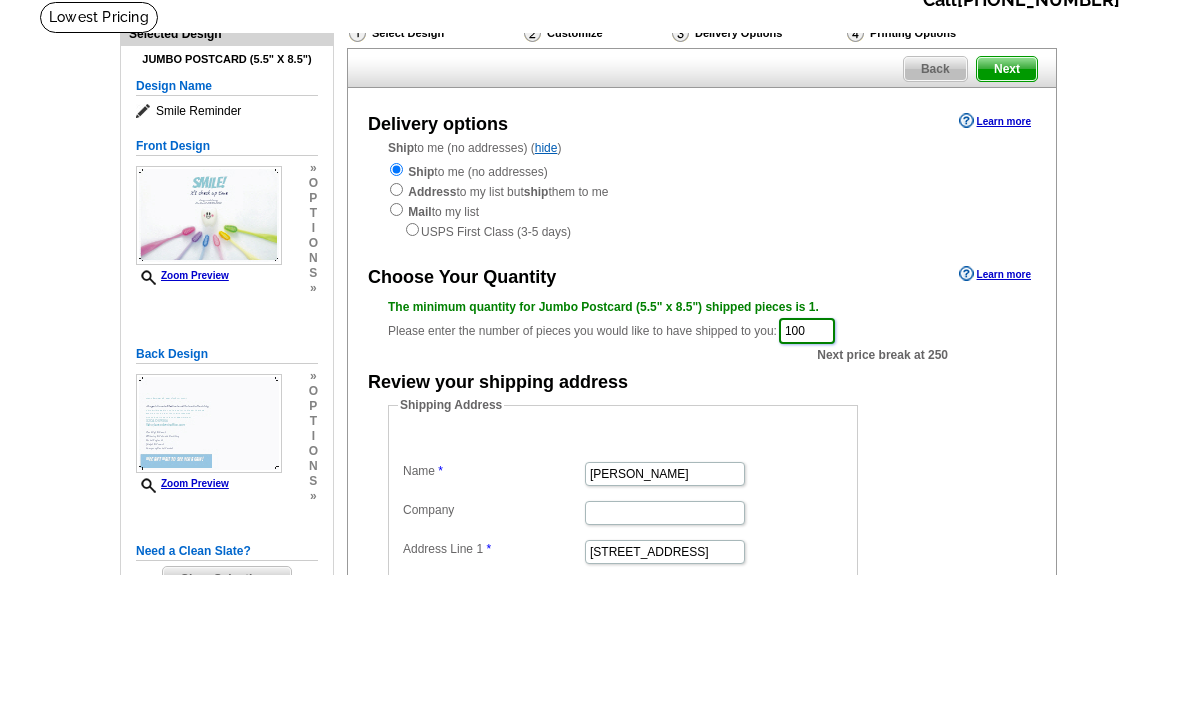 type on "100" 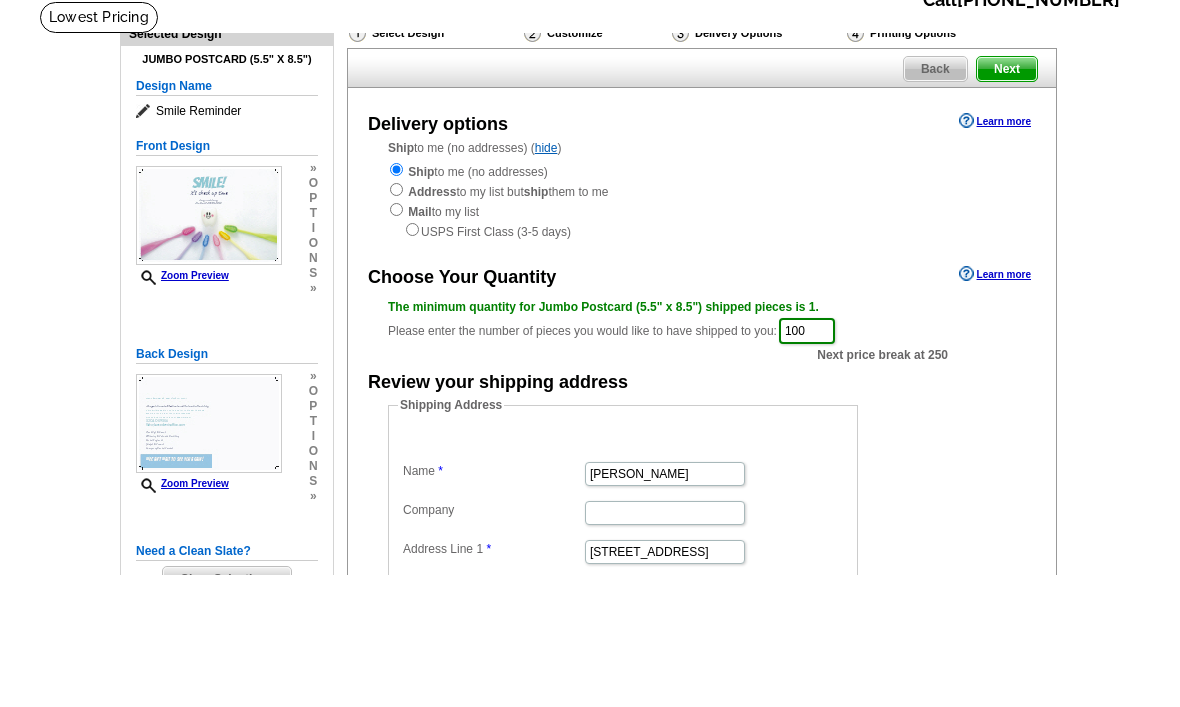 click on "Next" at bounding box center (1007, 201) 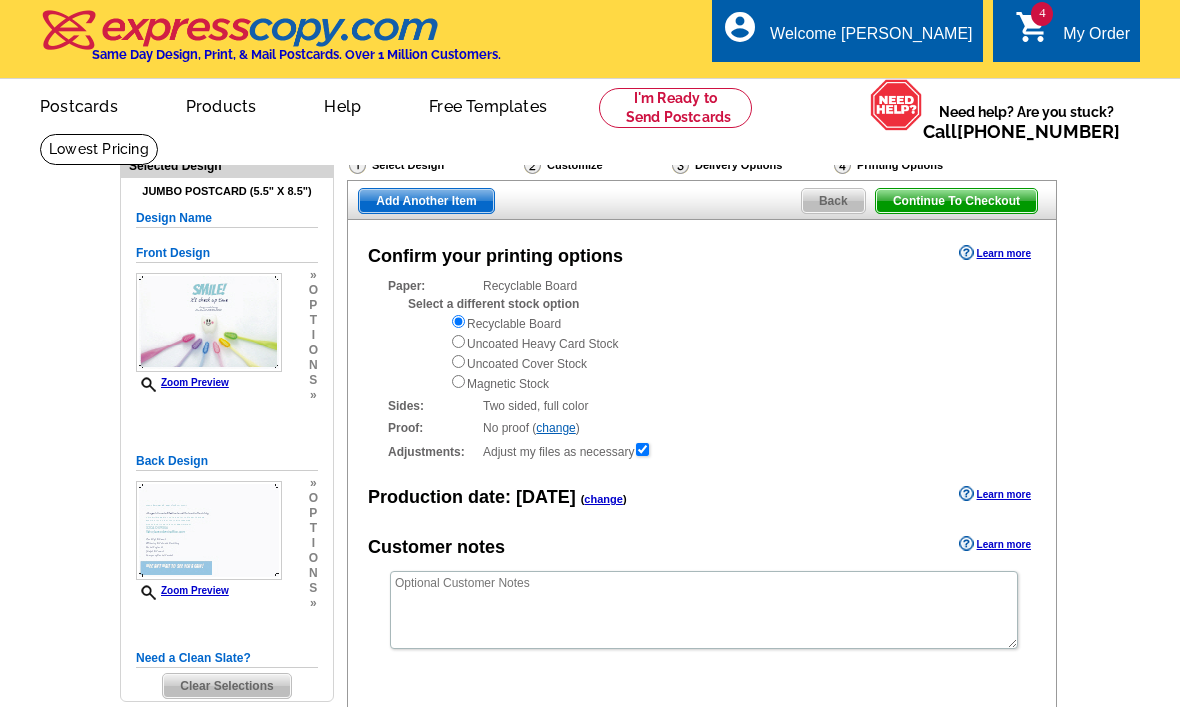 scroll, scrollTop: 0, scrollLeft: 0, axis: both 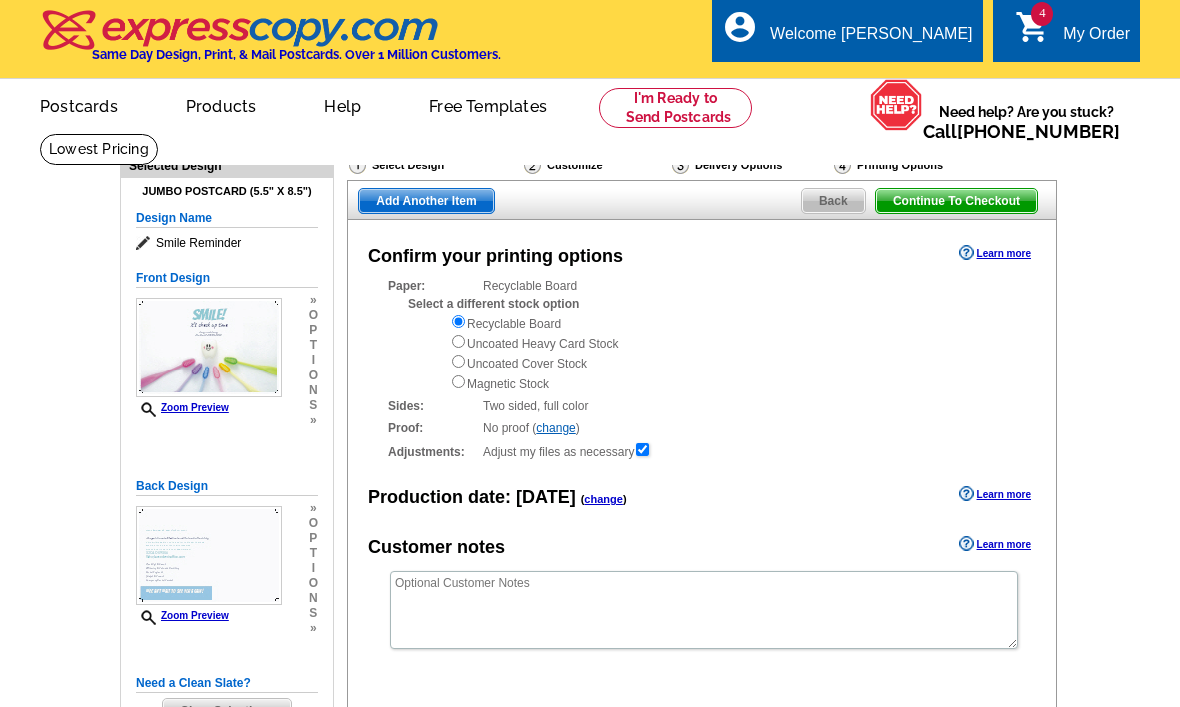 click on "Continue To Checkout" at bounding box center (956, 201) 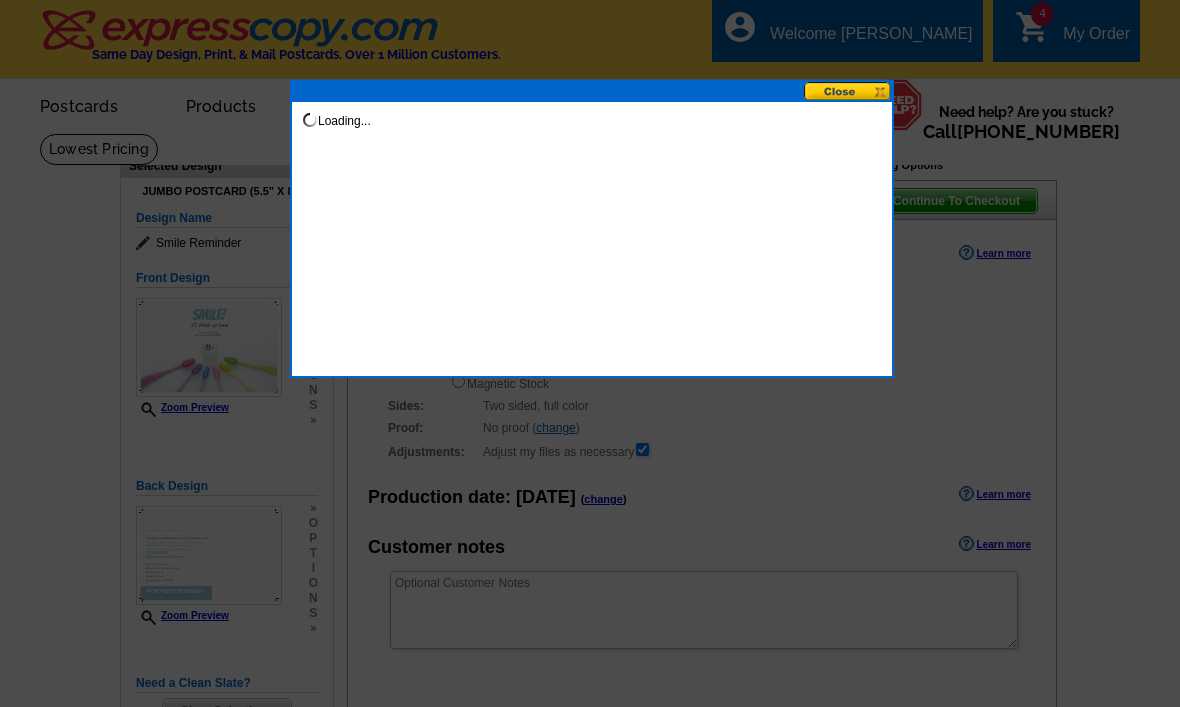click on "Loading..." at bounding box center [592, 229] 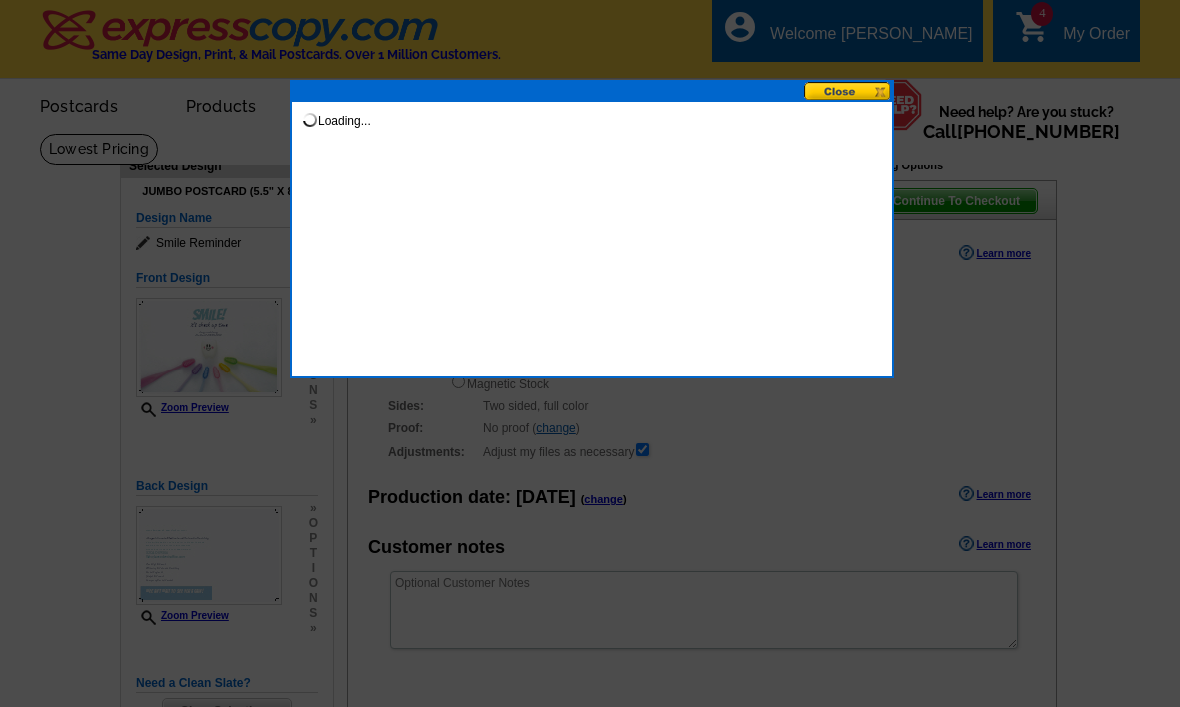 click on "Loading..." at bounding box center [592, 229] 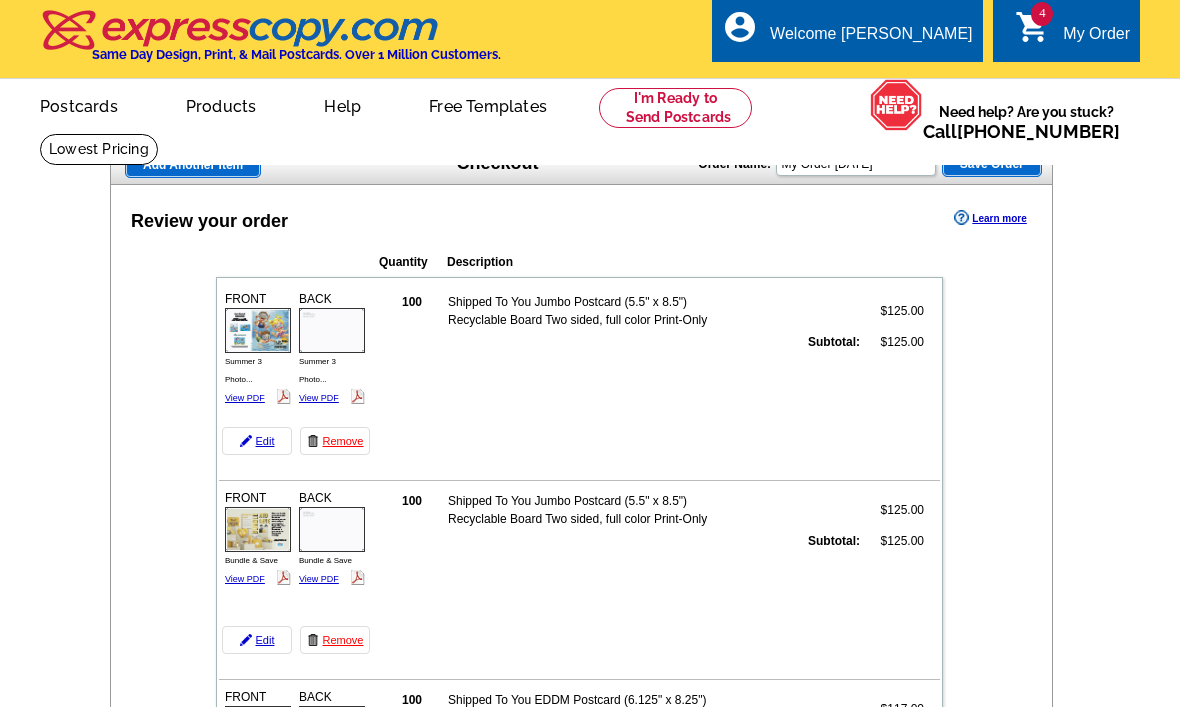 scroll, scrollTop: 0, scrollLeft: 0, axis: both 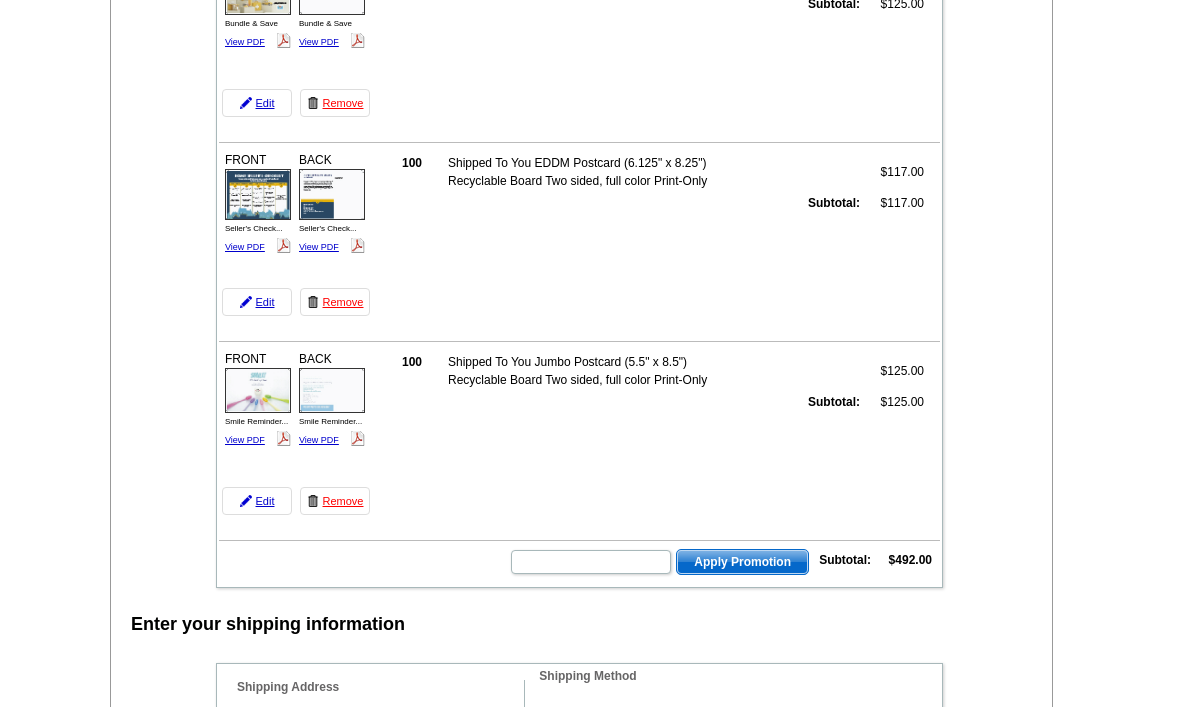 click at bounding box center (592, -195) 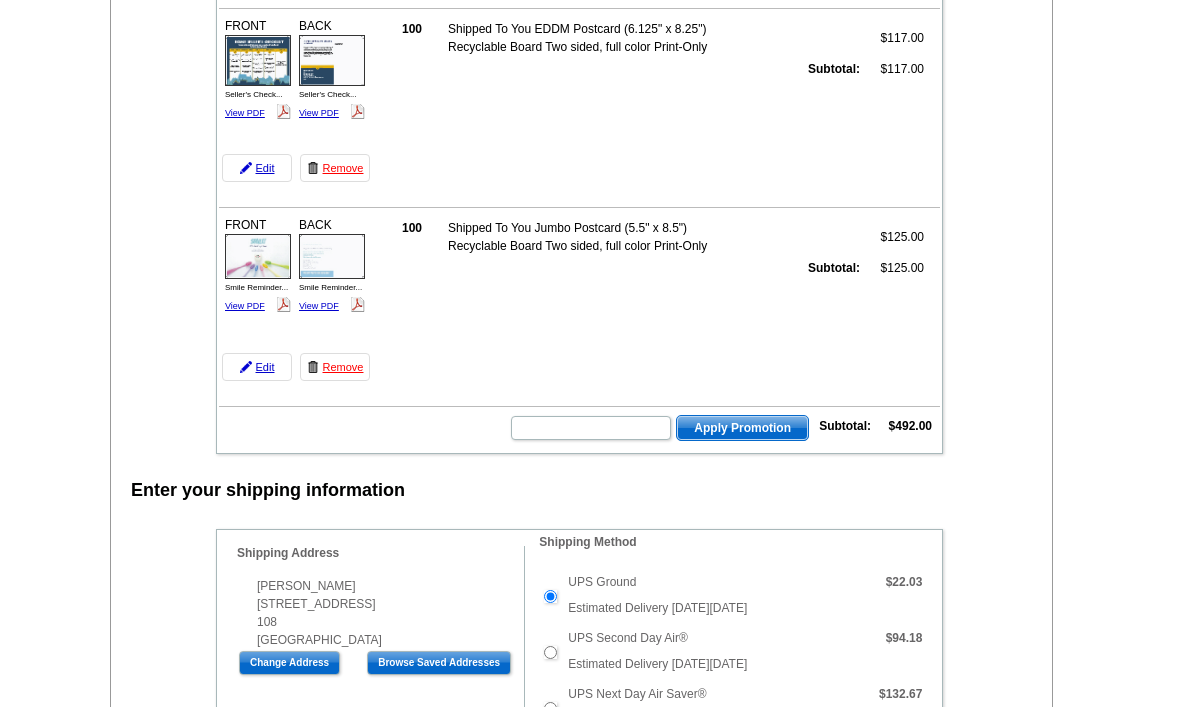 scroll, scrollTop: 672, scrollLeft: 0, axis: vertical 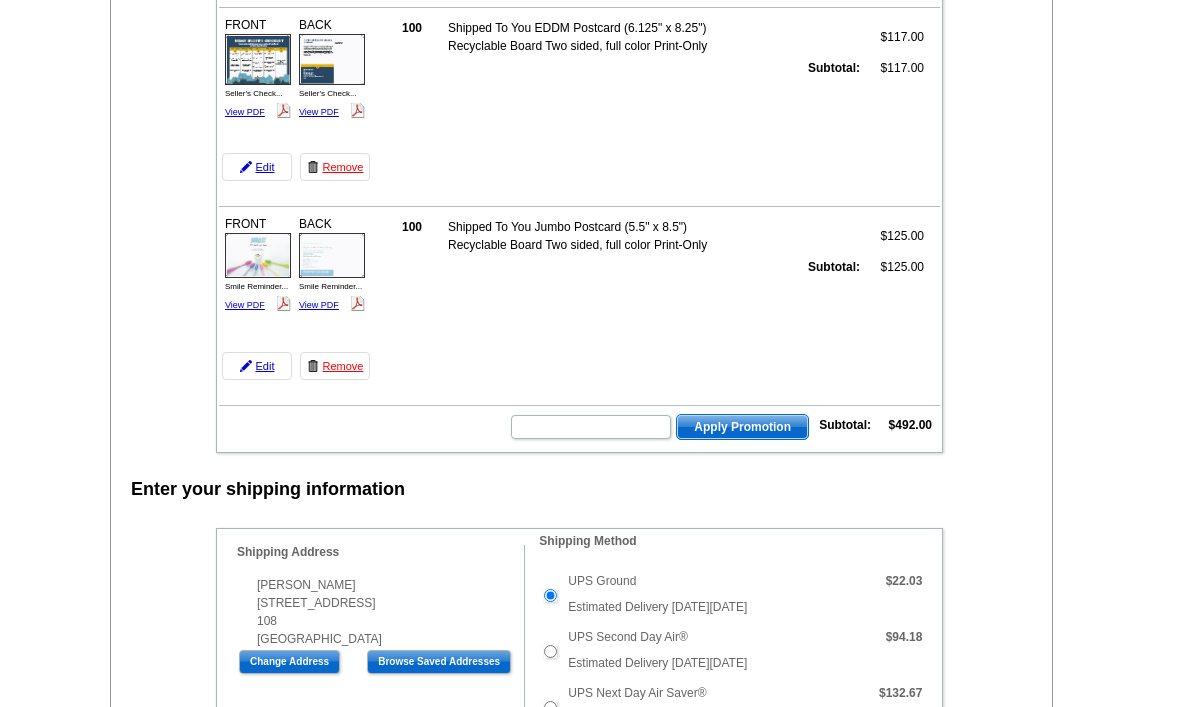 click on "View PDF" at bounding box center (245, 305) 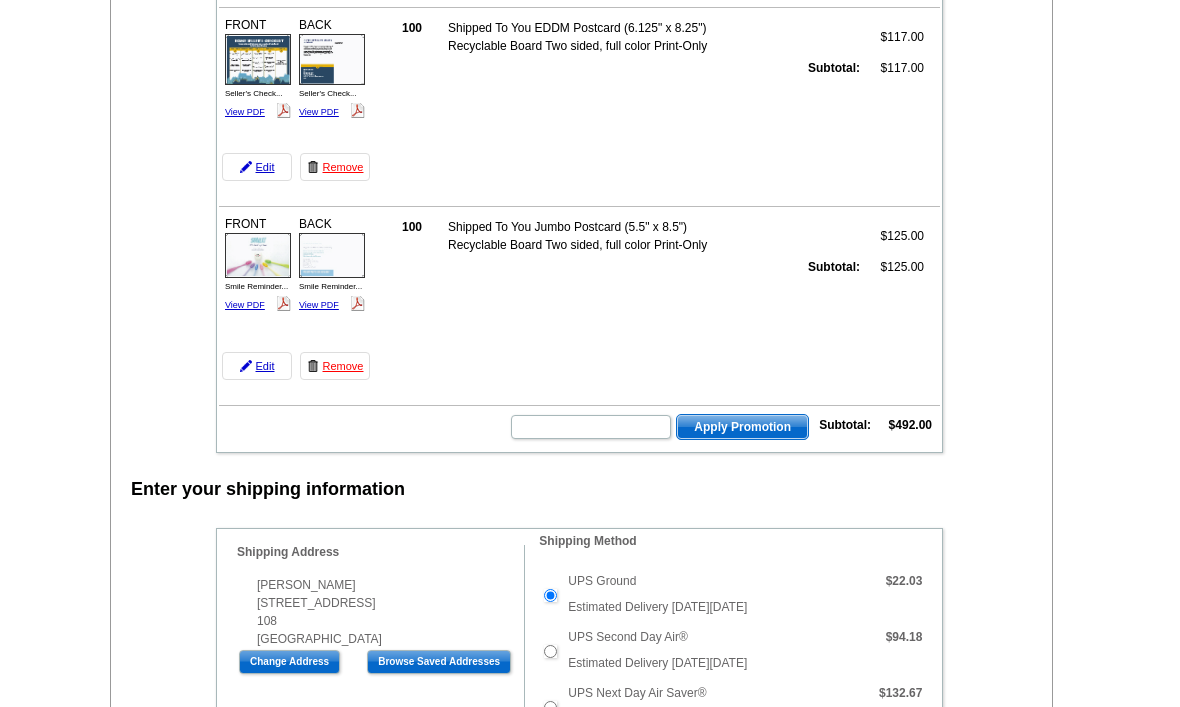 scroll, scrollTop: 706, scrollLeft: 0, axis: vertical 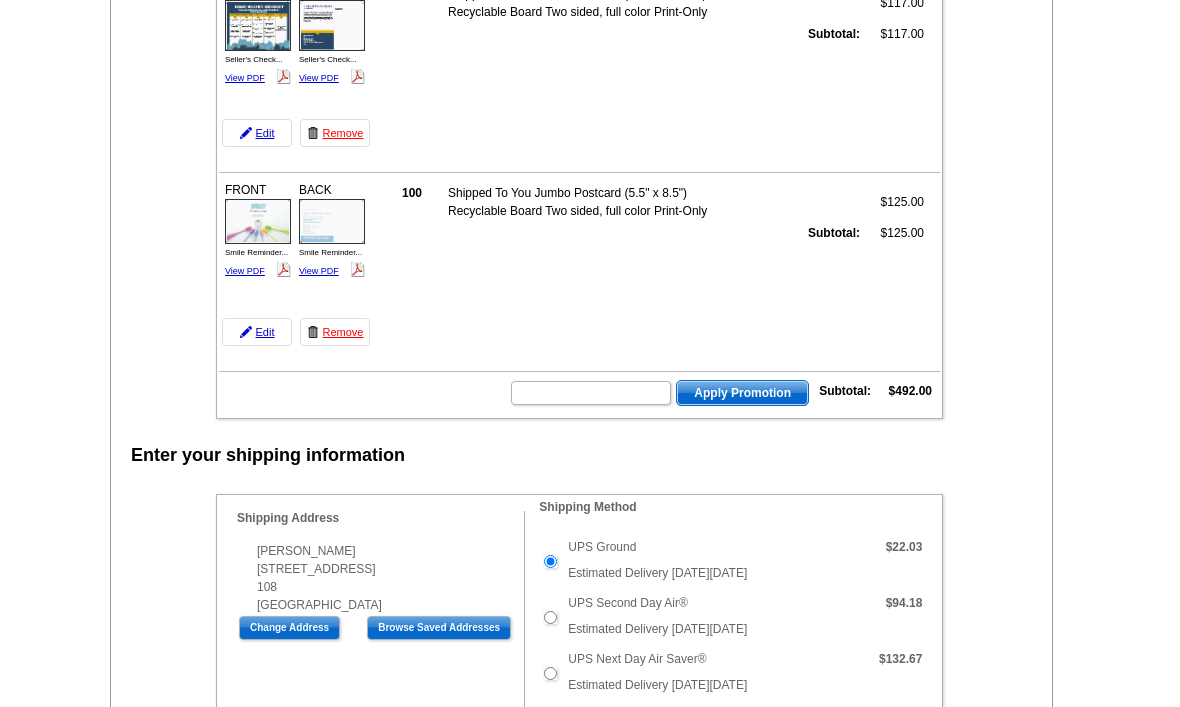 click on "View PDF" at bounding box center (319, 271) 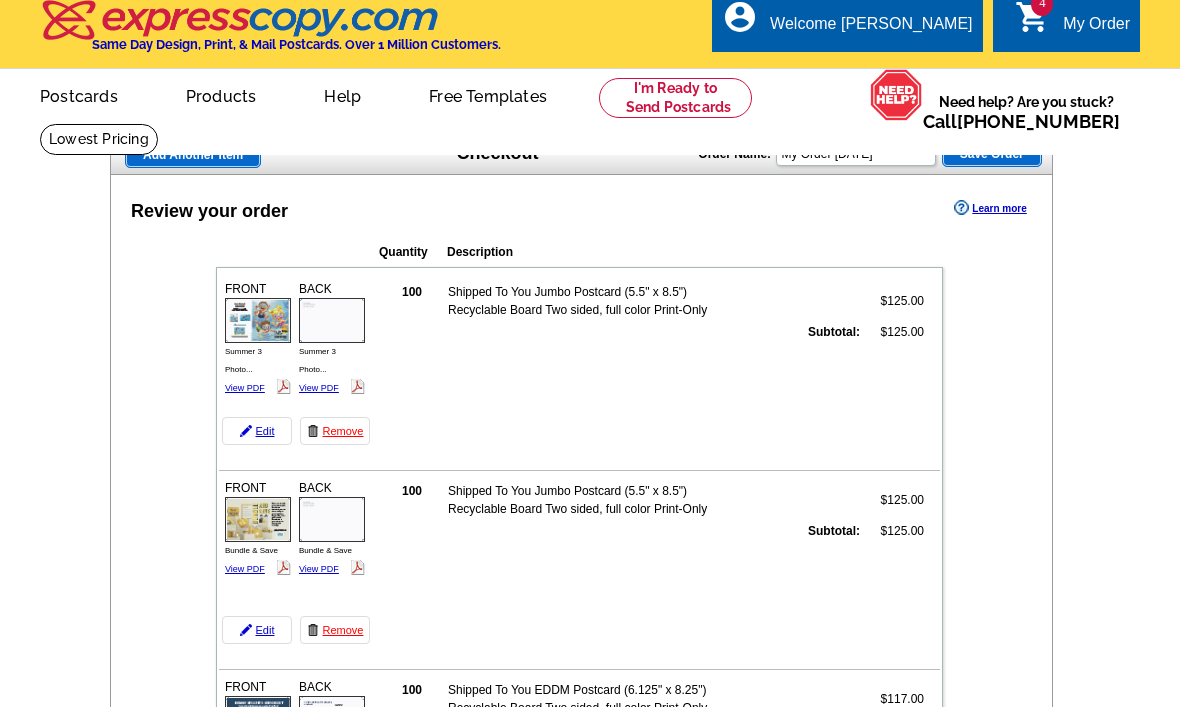 scroll, scrollTop: 0, scrollLeft: 0, axis: both 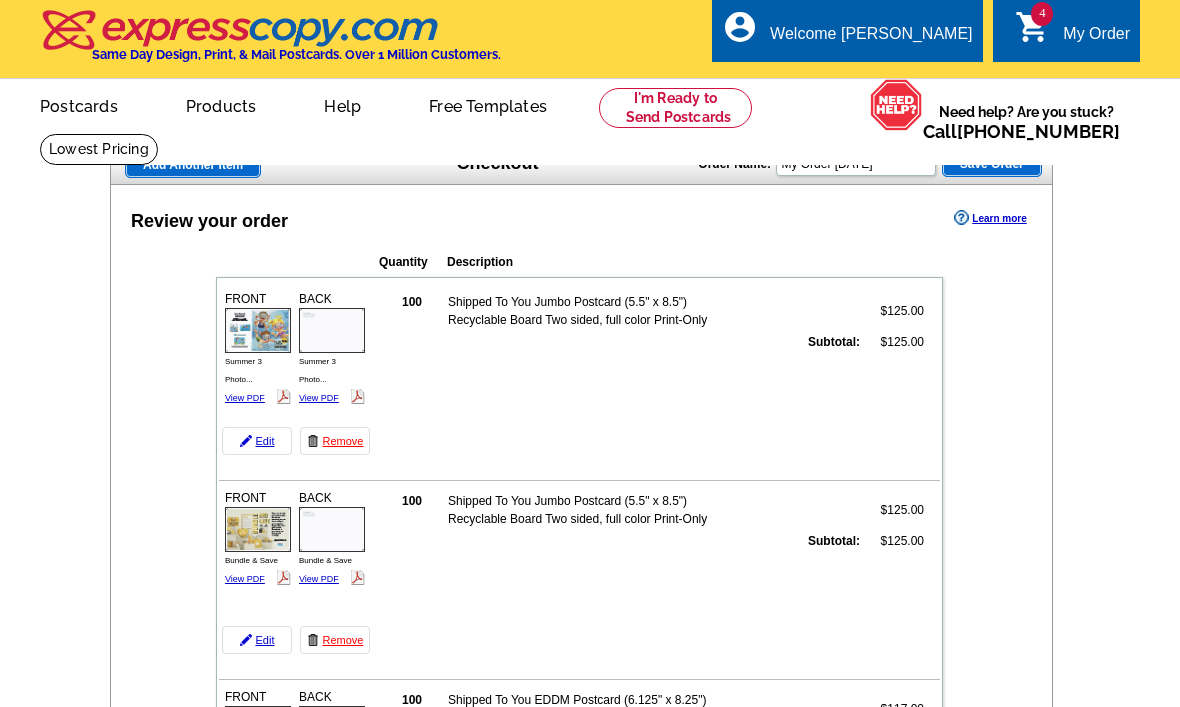 click on "Add Another Item" at bounding box center (193, 165) 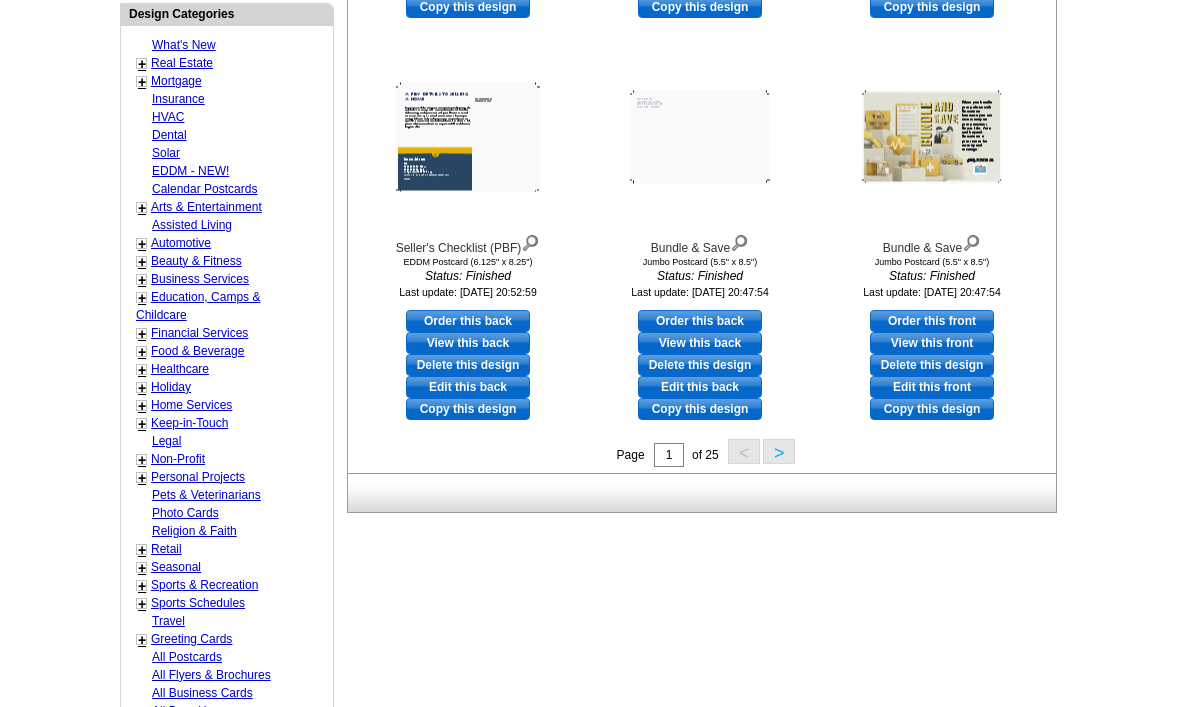 scroll, scrollTop: 749, scrollLeft: 0, axis: vertical 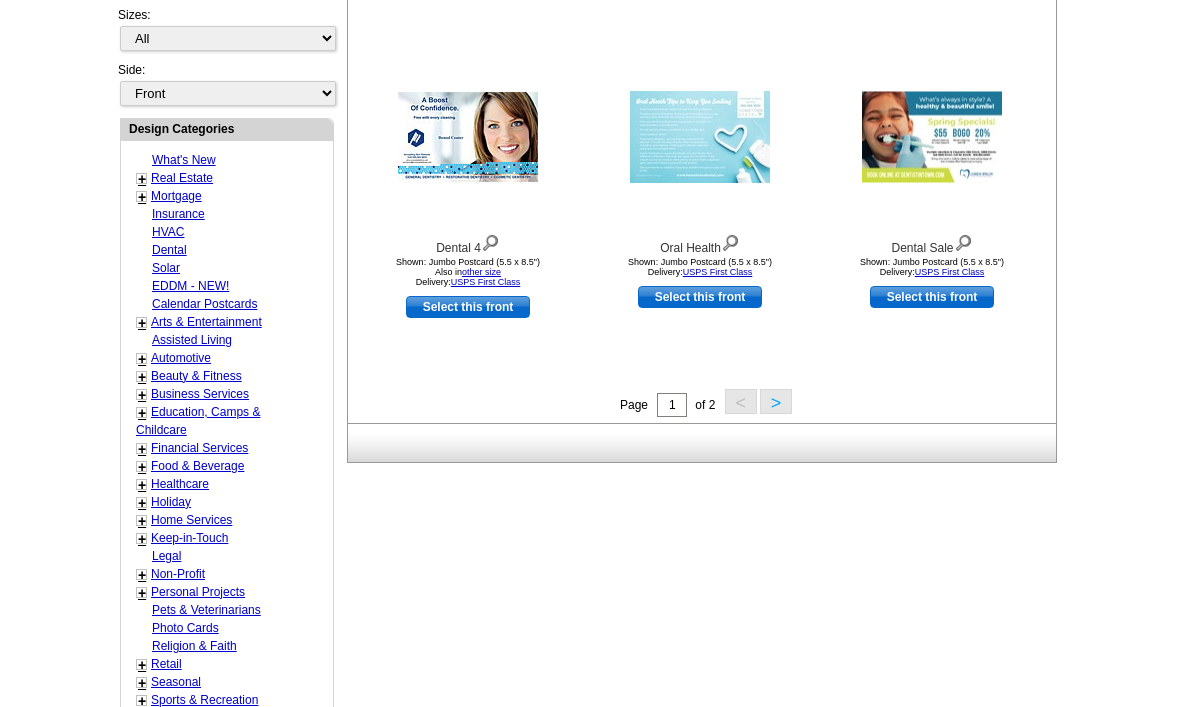 click on "Solar" at bounding box center [208, 268] 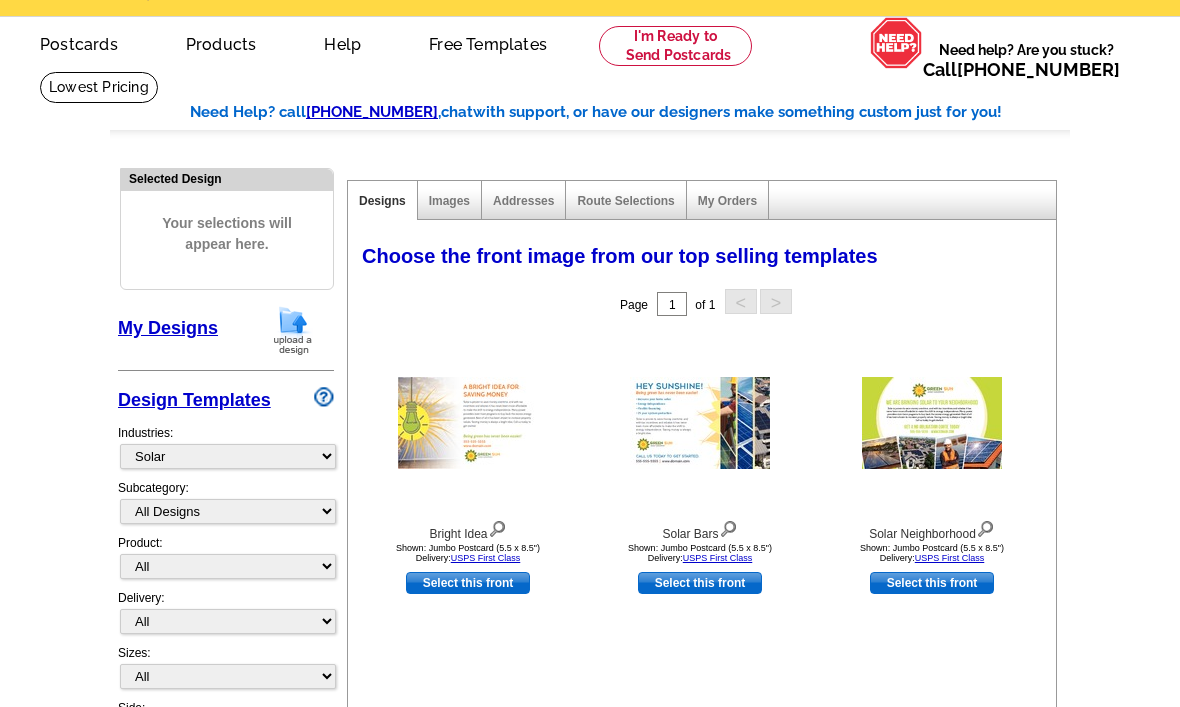 scroll, scrollTop: 60, scrollLeft: 0, axis: vertical 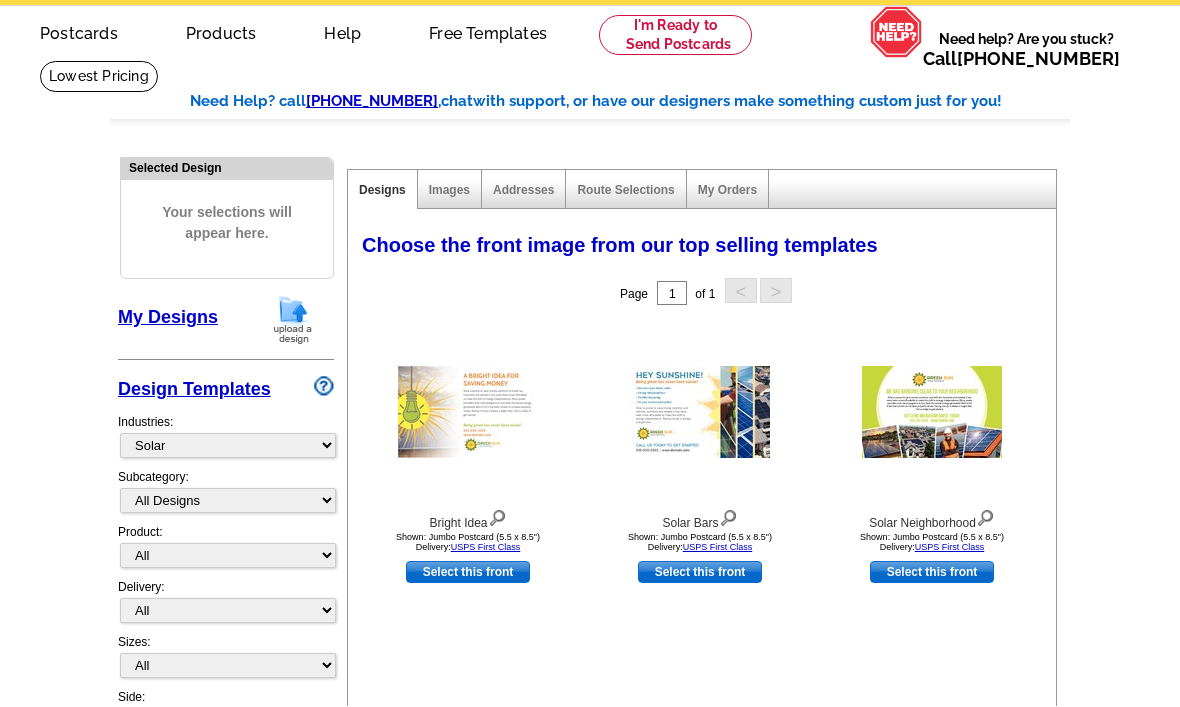 click on "Select this front" at bounding box center (468, 573) 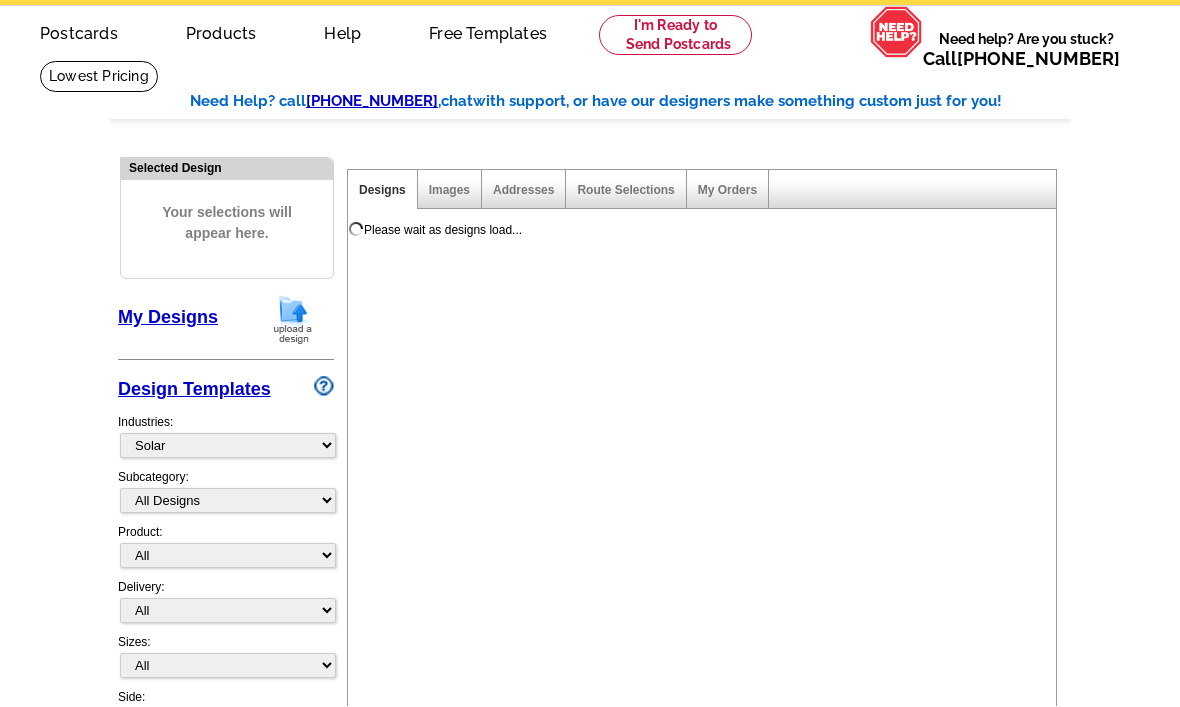 select on "2" 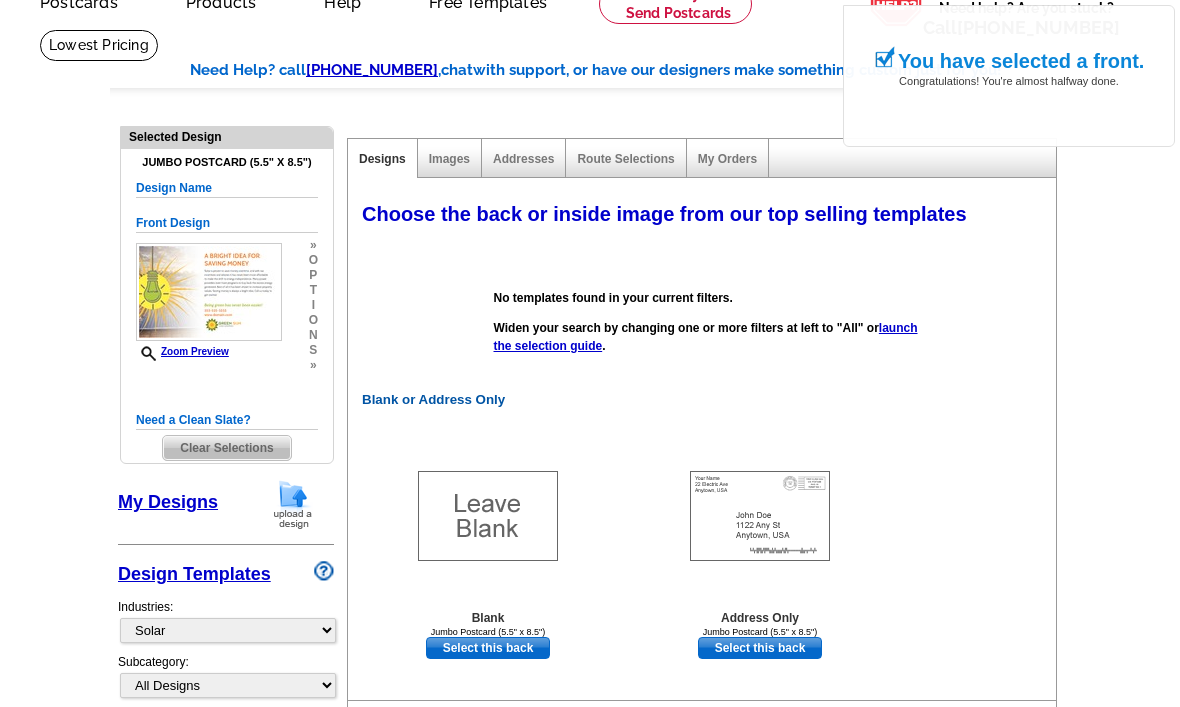 scroll, scrollTop: 148, scrollLeft: 0, axis: vertical 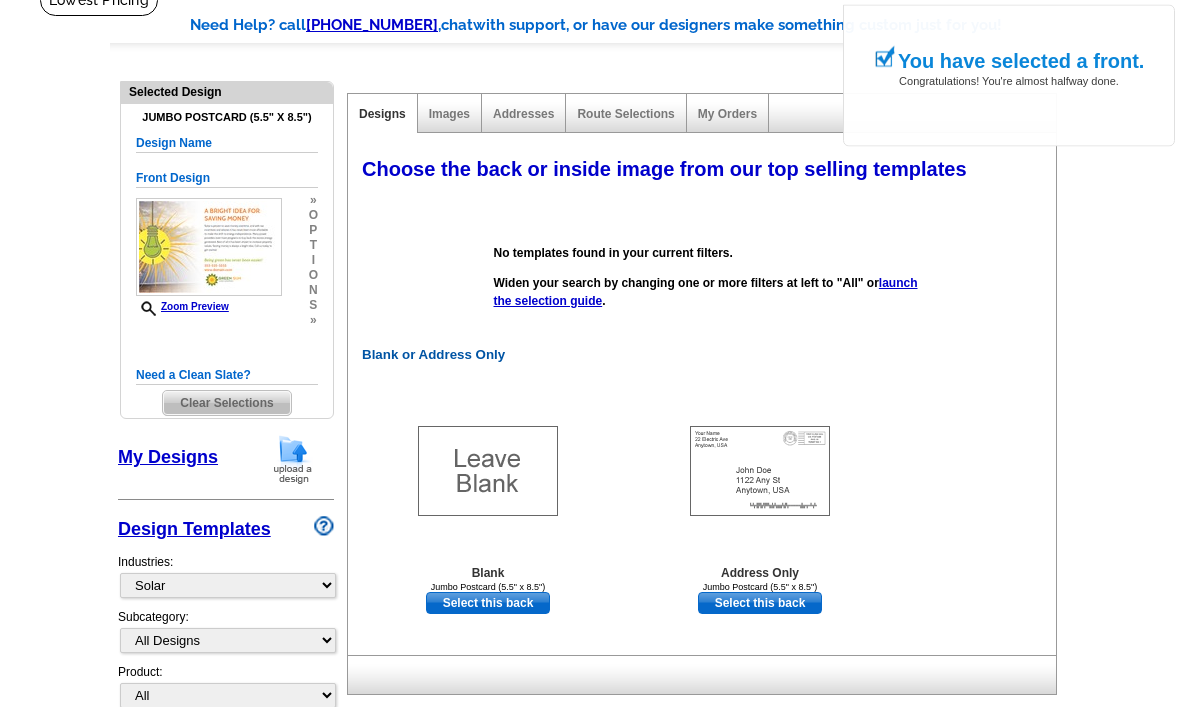 click on "Select this back" at bounding box center [760, 604] 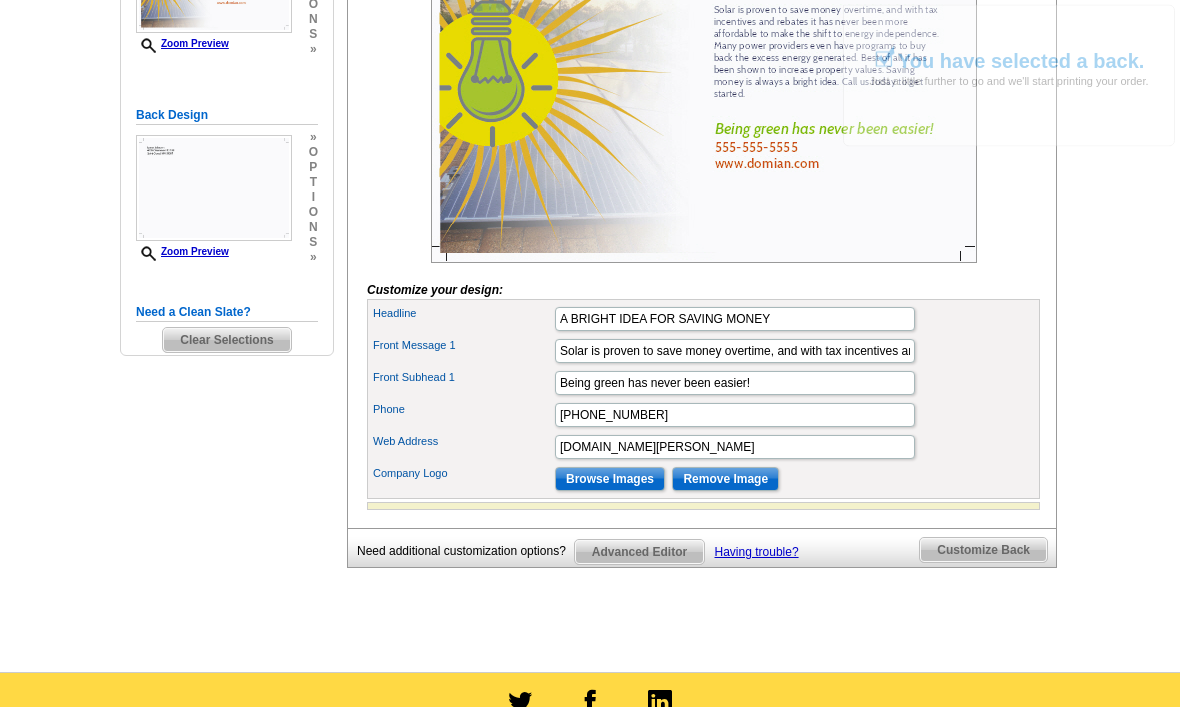 scroll, scrollTop: 523, scrollLeft: 0, axis: vertical 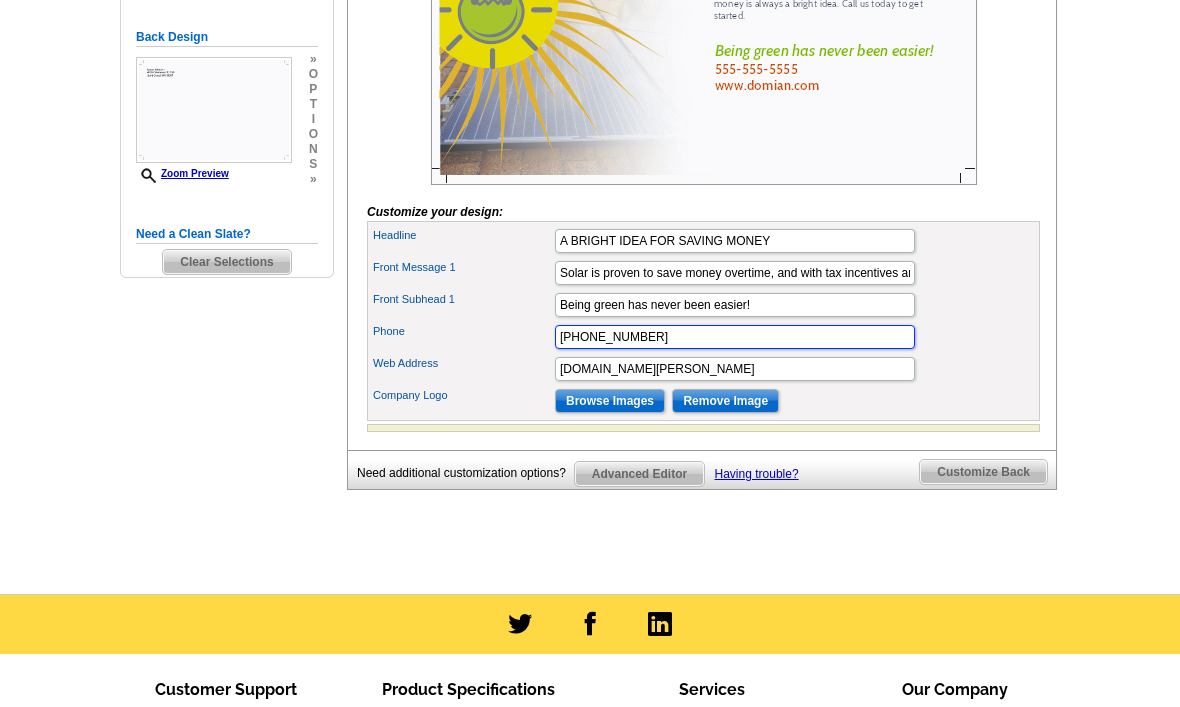click on "[PHONE_NUMBER]" at bounding box center [735, 337] 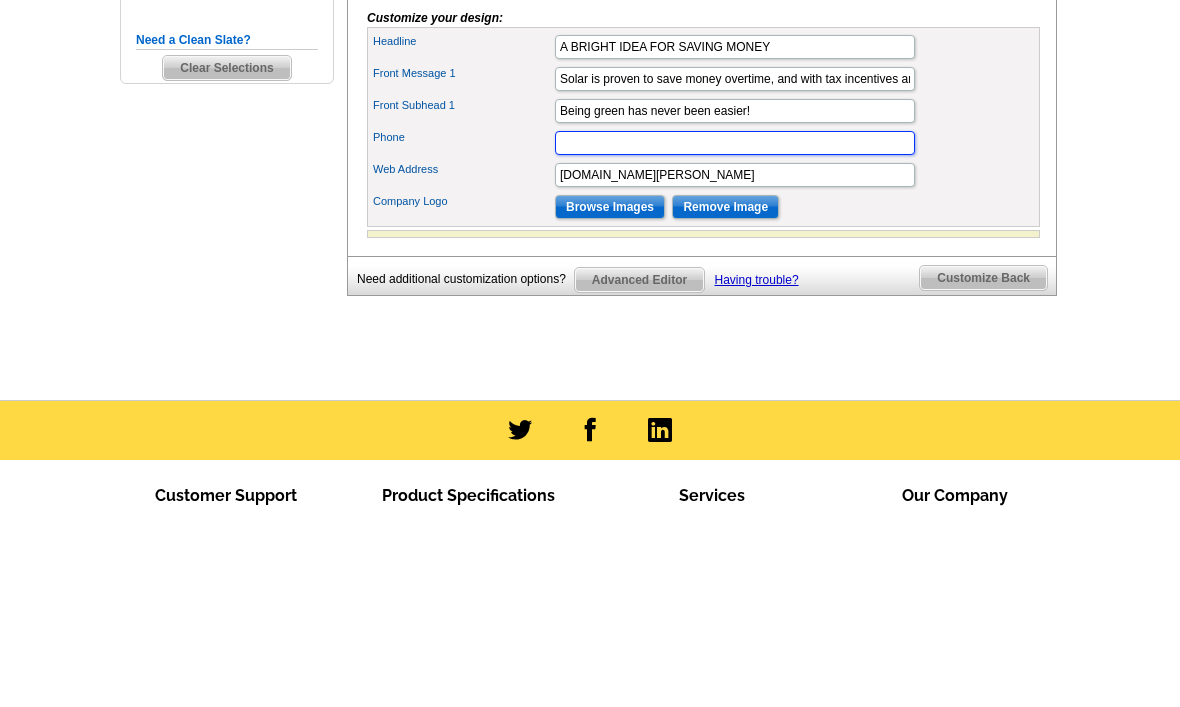 type on "3204059356" 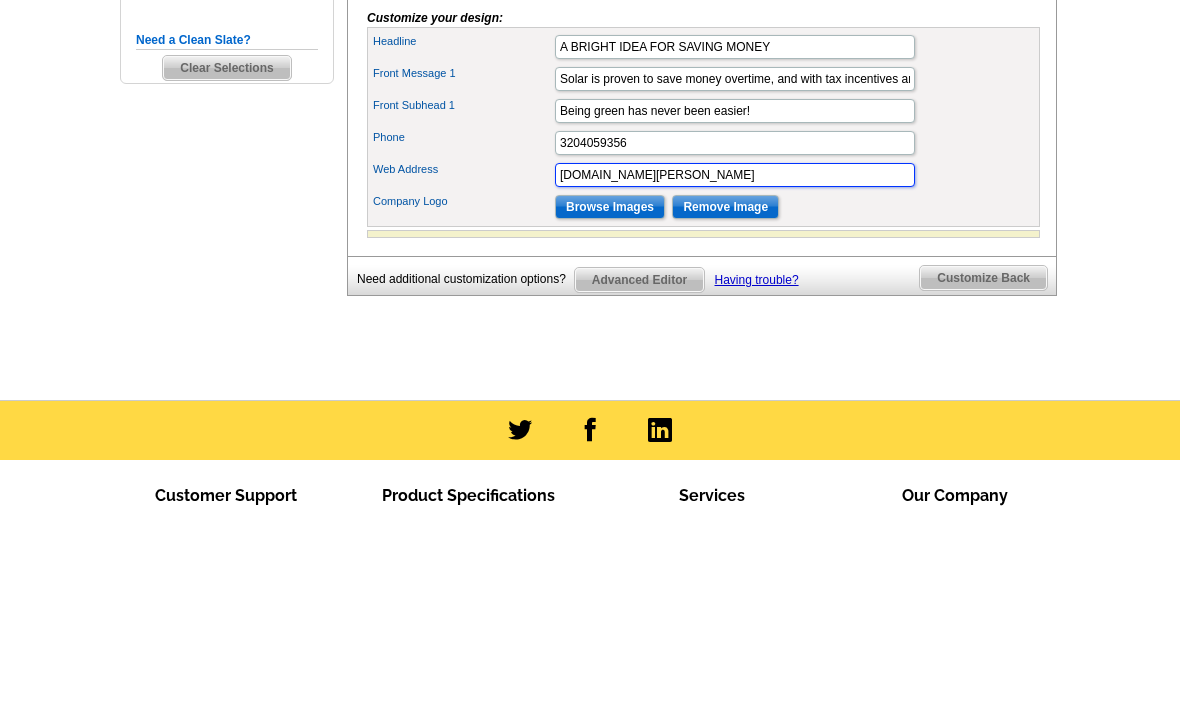 scroll, scrollTop: 0, scrollLeft: 0, axis: both 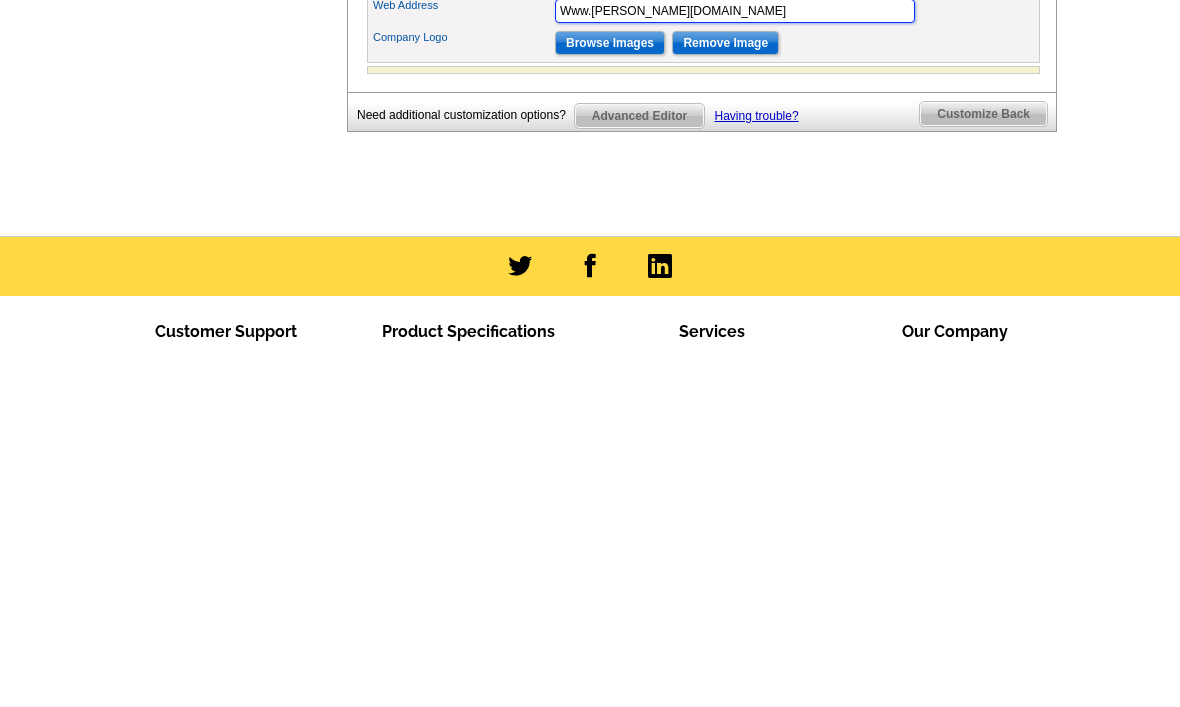 type on "Www.[PERSON_NAME][DOMAIN_NAME]" 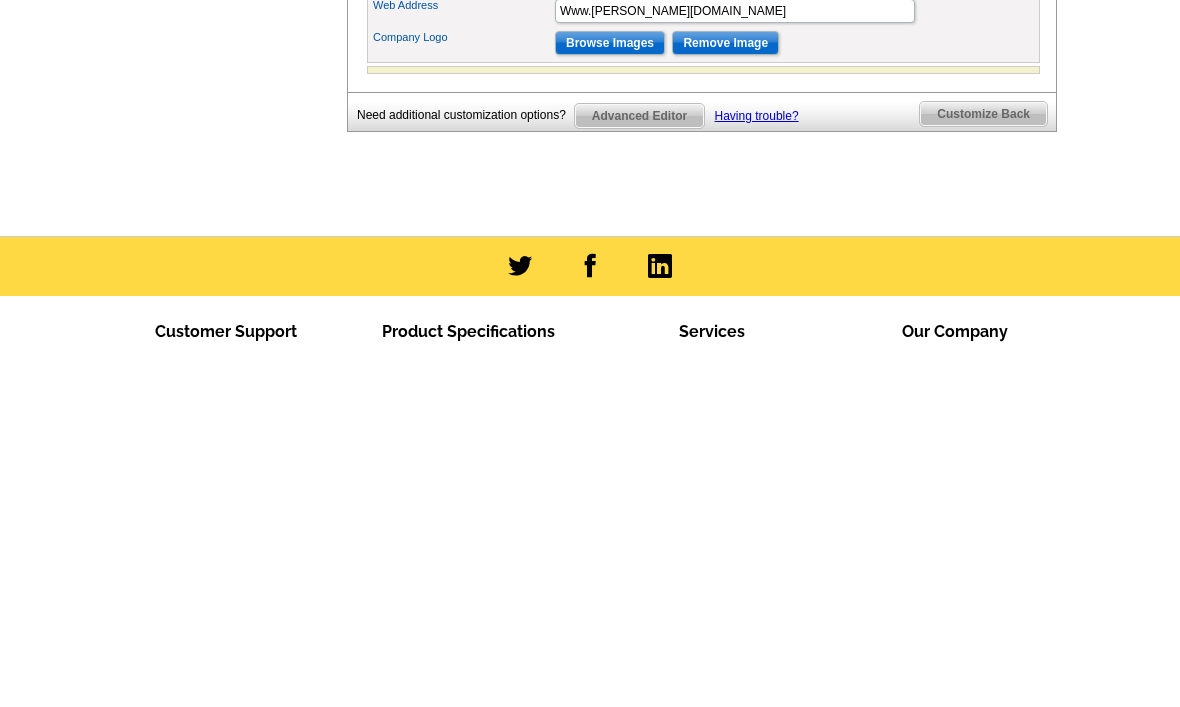 click on "Need additional customization options?
Advanced Editor
Having trouble?
Customize Front
Customize Back" at bounding box center (702, 467) 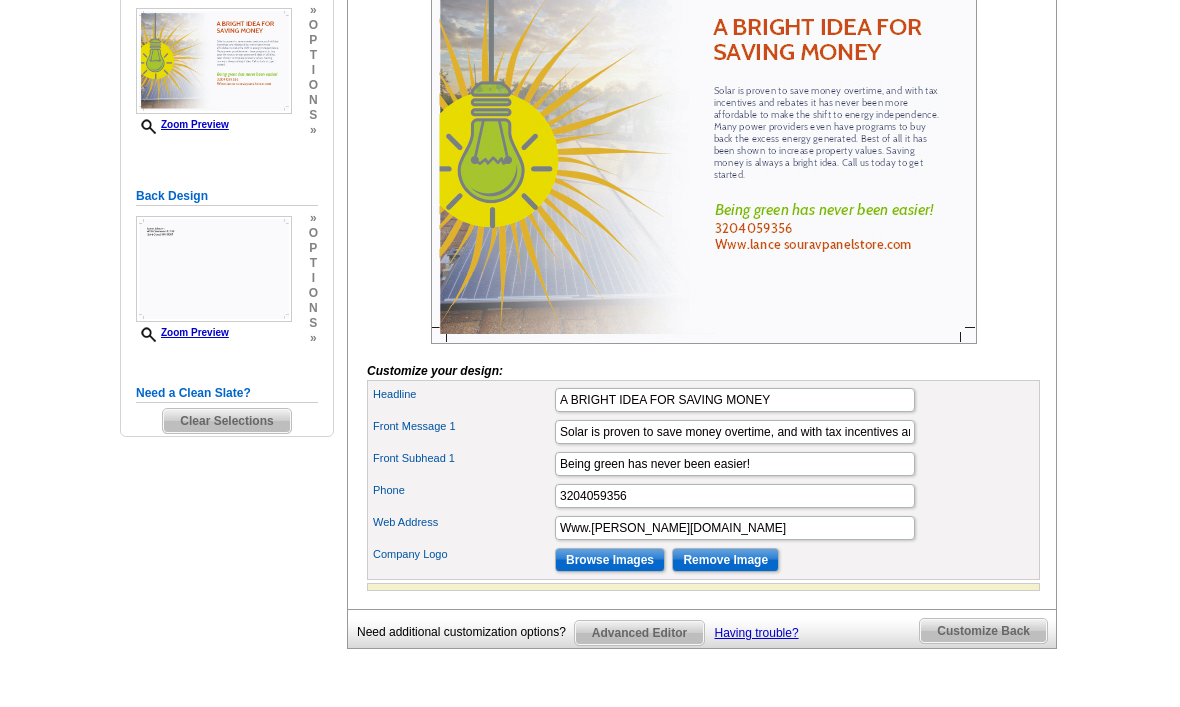 scroll, scrollTop: 362, scrollLeft: 0, axis: vertical 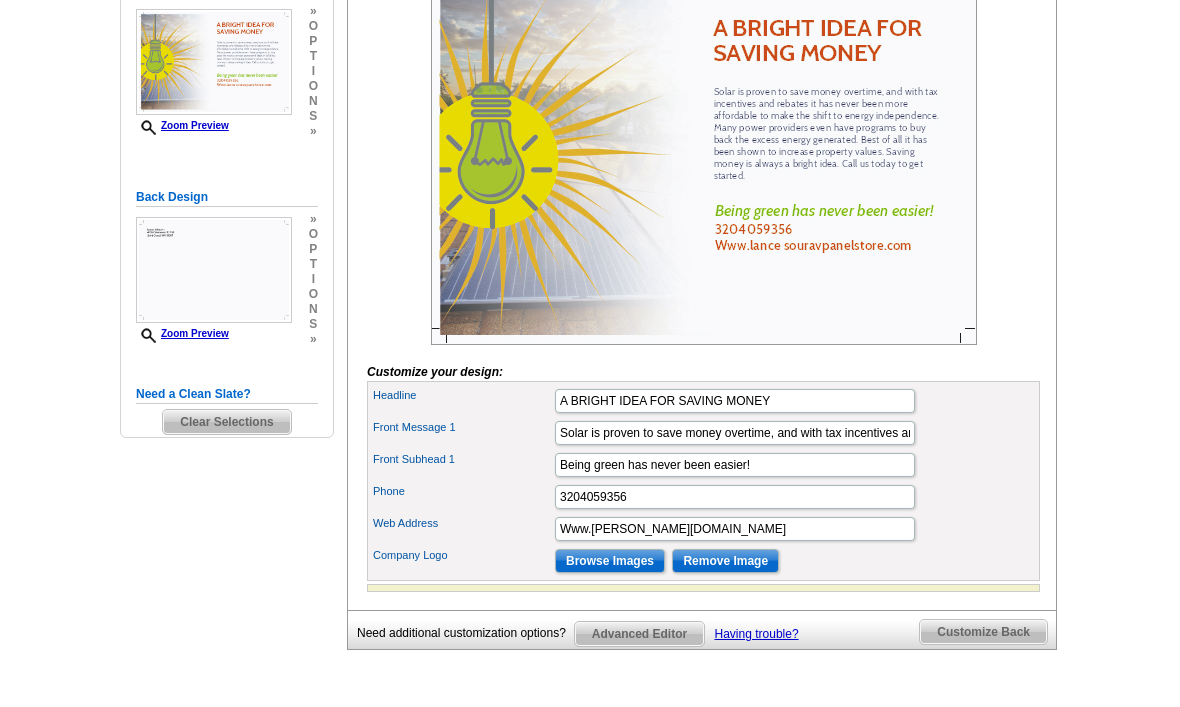 click on "Customize Back" at bounding box center (983, 633) 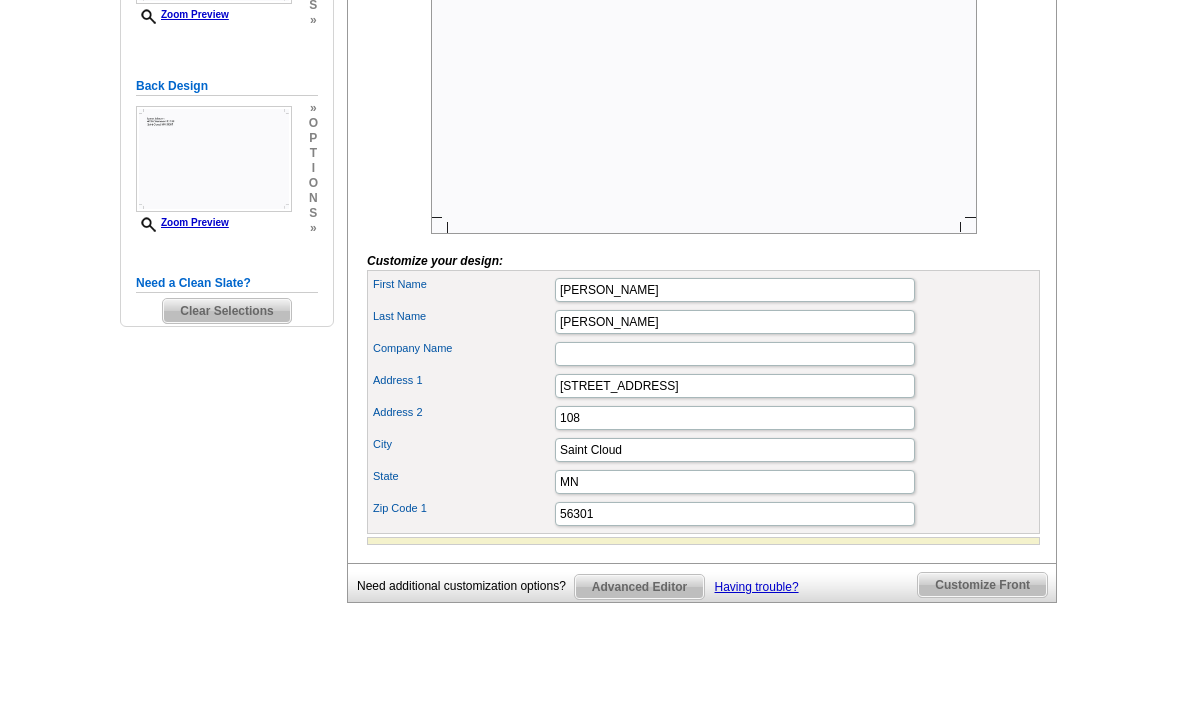 scroll, scrollTop: 481, scrollLeft: 0, axis: vertical 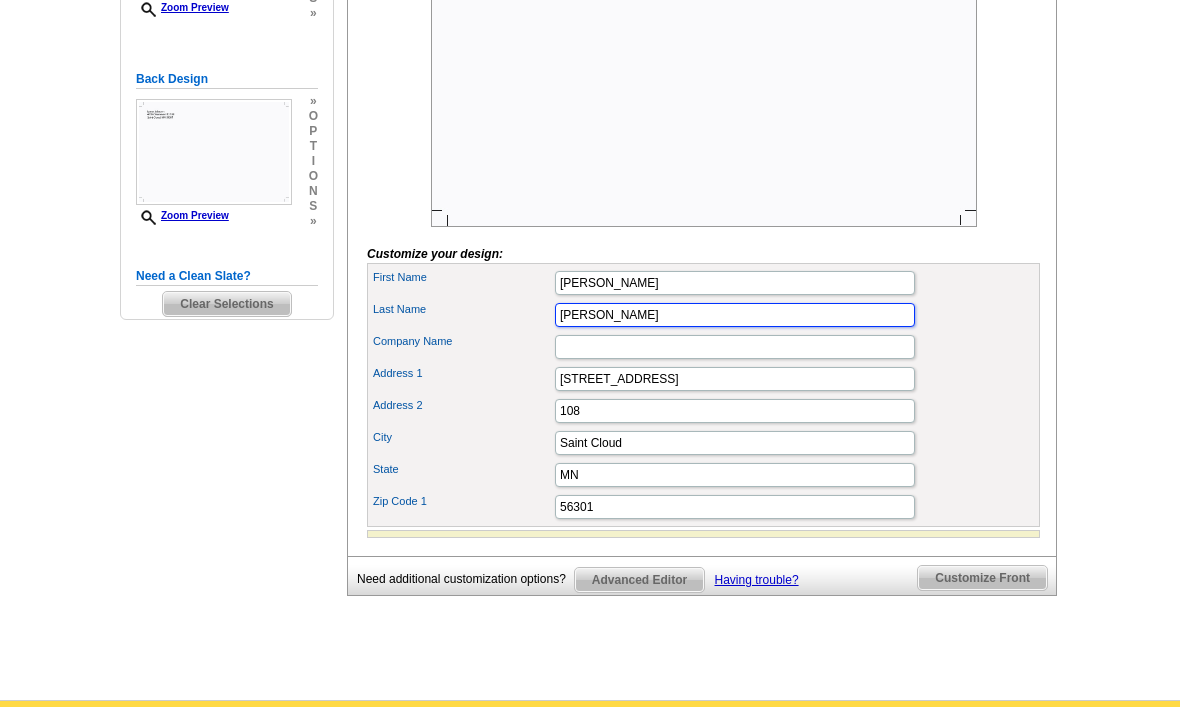 click on "[PERSON_NAME]" at bounding box center [735, 315] 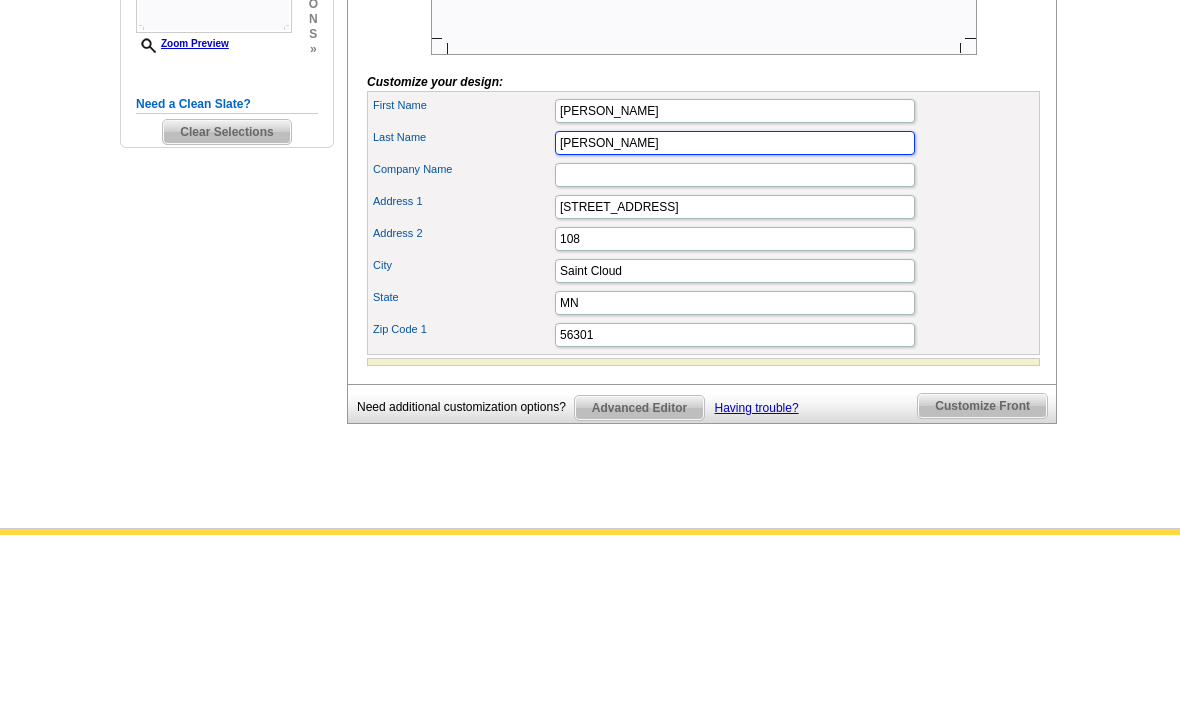 type on "Johnson" 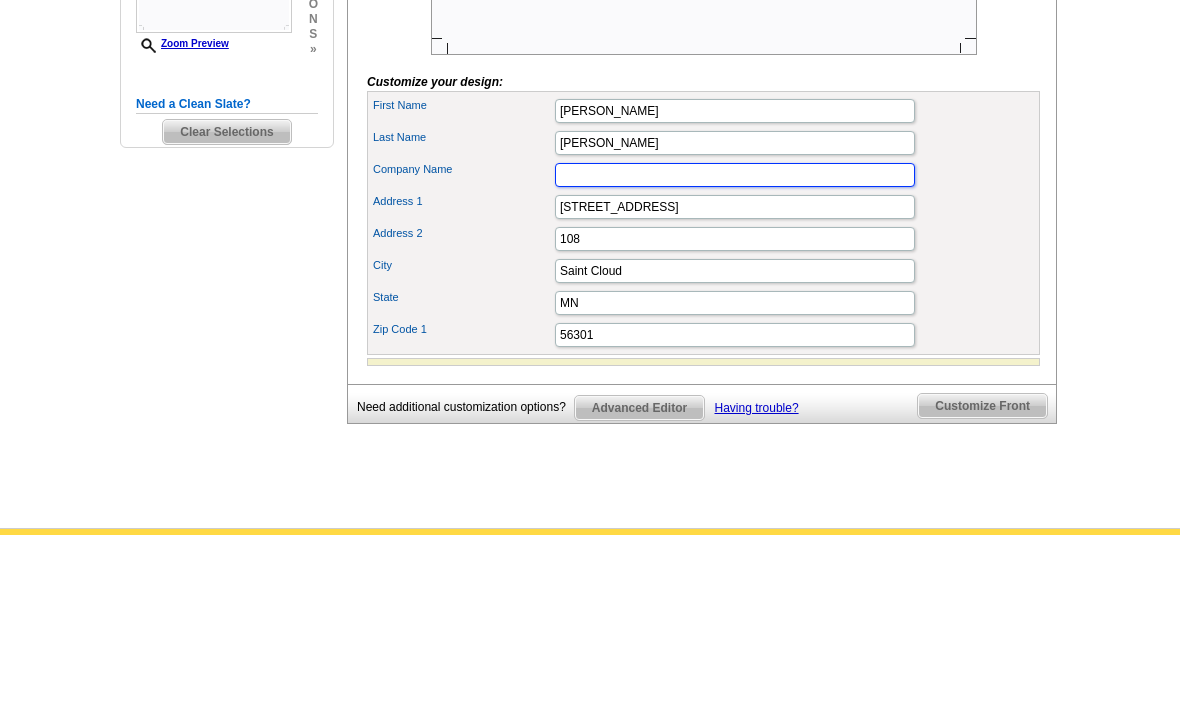 click on "Company Name" at bounding box center (735, 347) 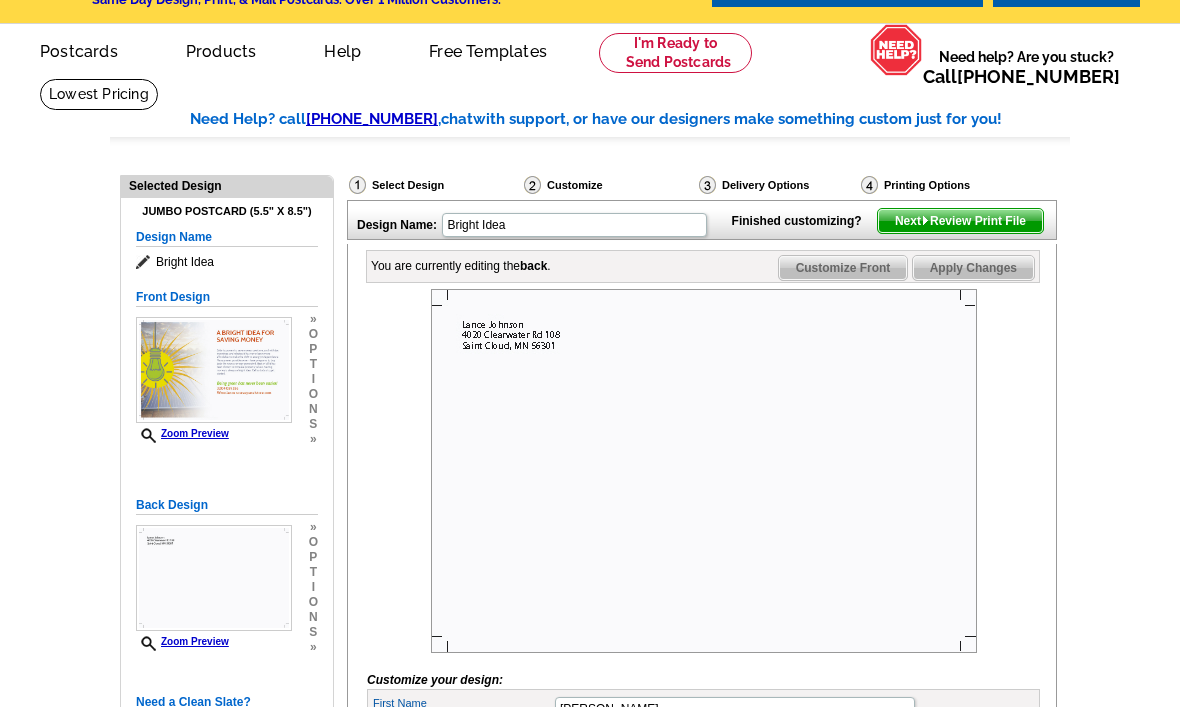 scroll, scrollTop: 53, scrollLeft: 0, axis: vertical 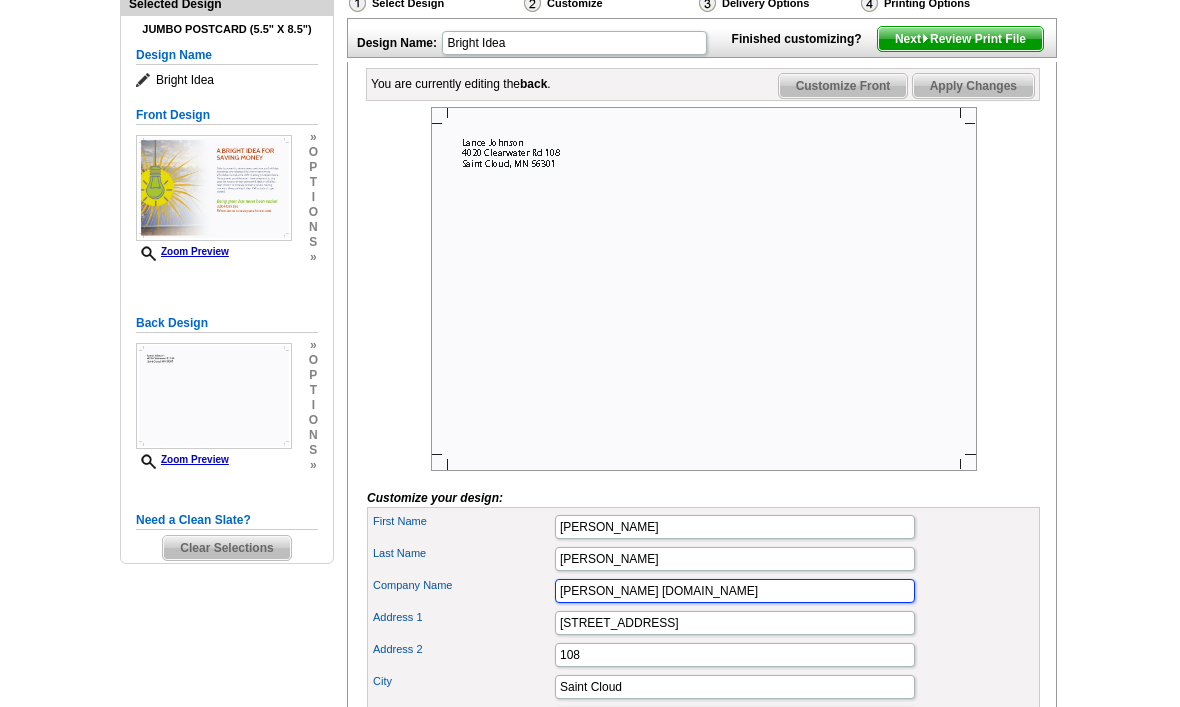 click on "Lance powerpoint.com" at bounding box center [735, 592] 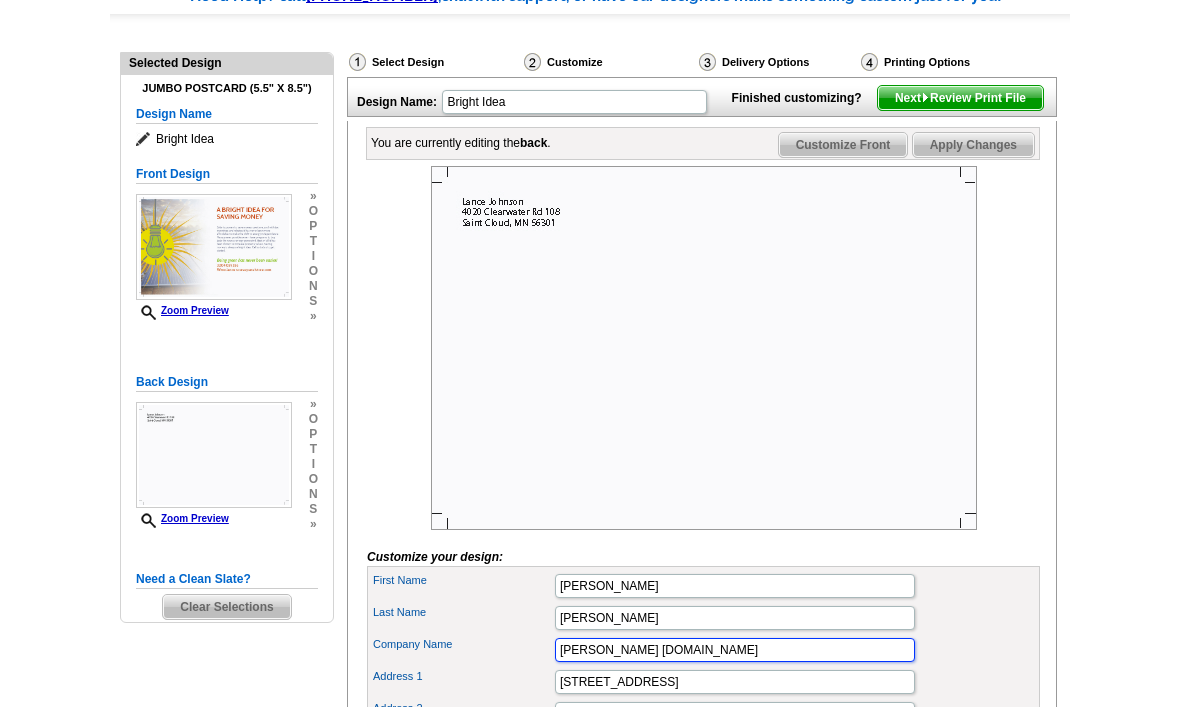 scroll, scrollTop: 296, scrollLeft: 0, axis: vertical 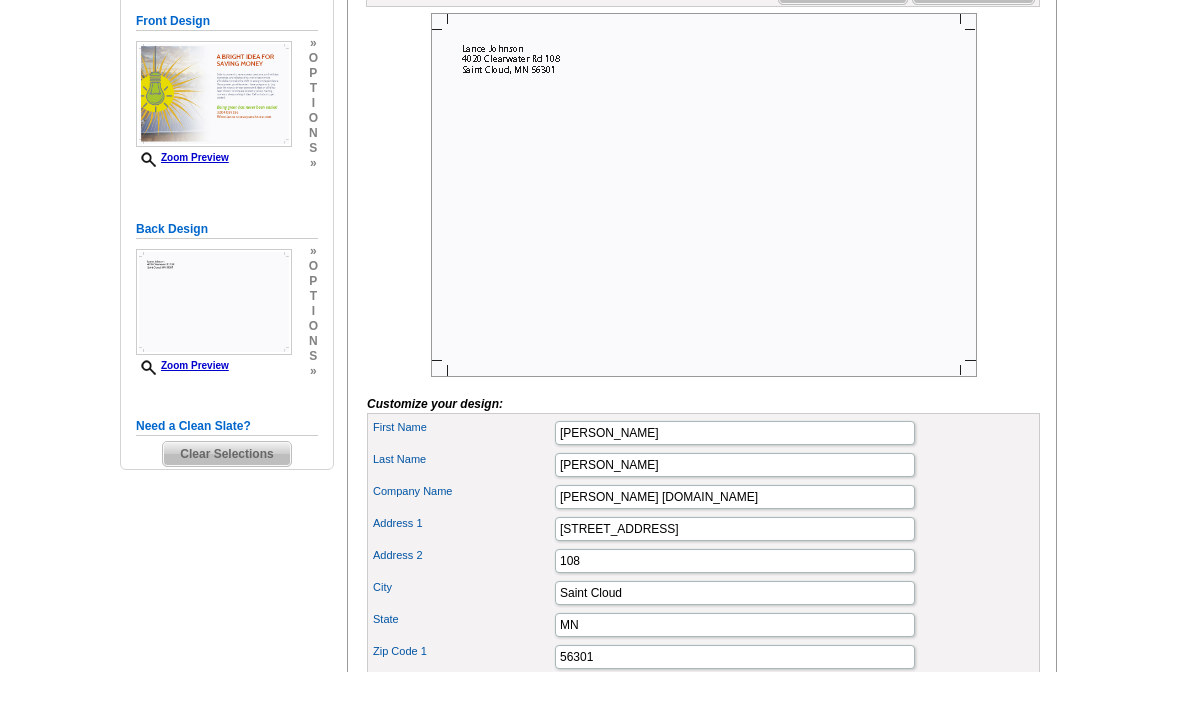 click at bounding box center [703, 230] 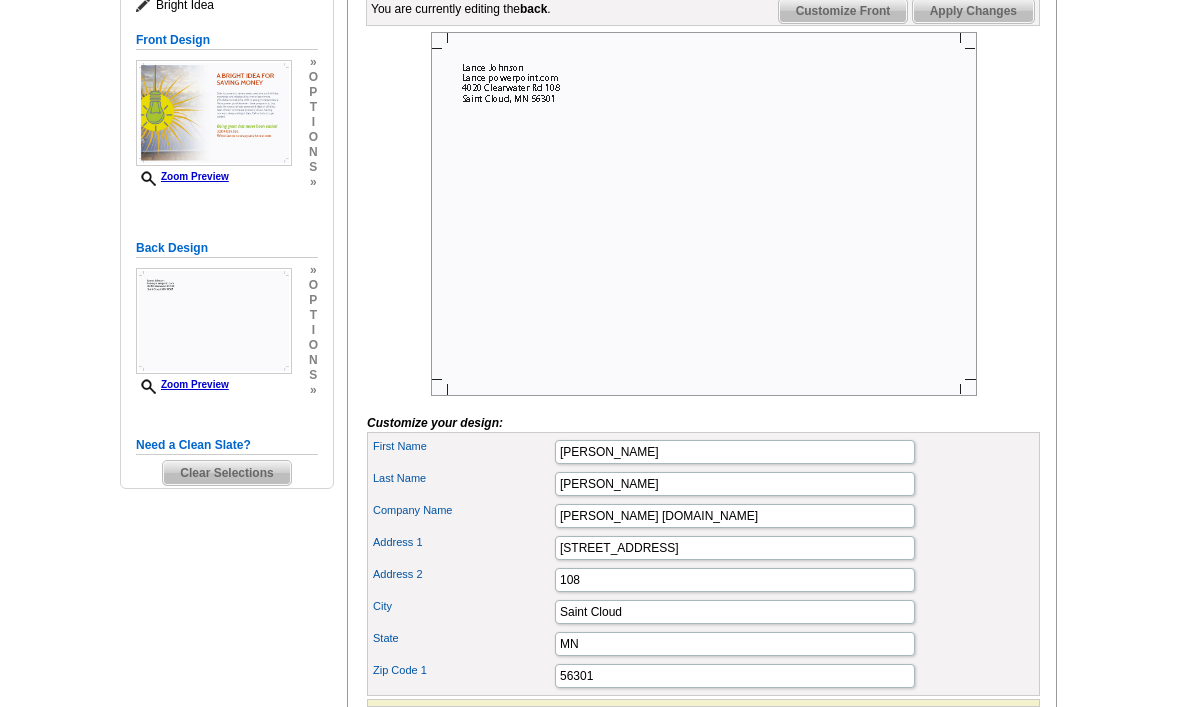 scroll, scrollTop: 316, scrollLeft: 0, axis: vertical 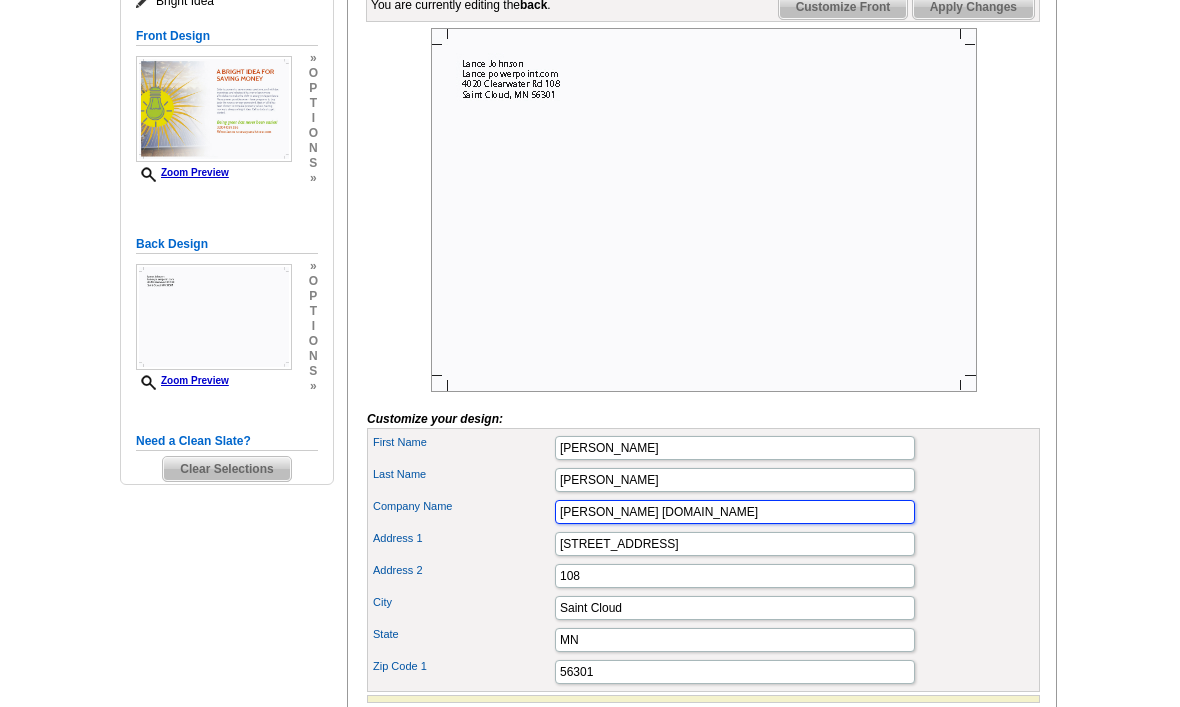 click on "Lance powerpoint.com" at bounding box center (735, 512) 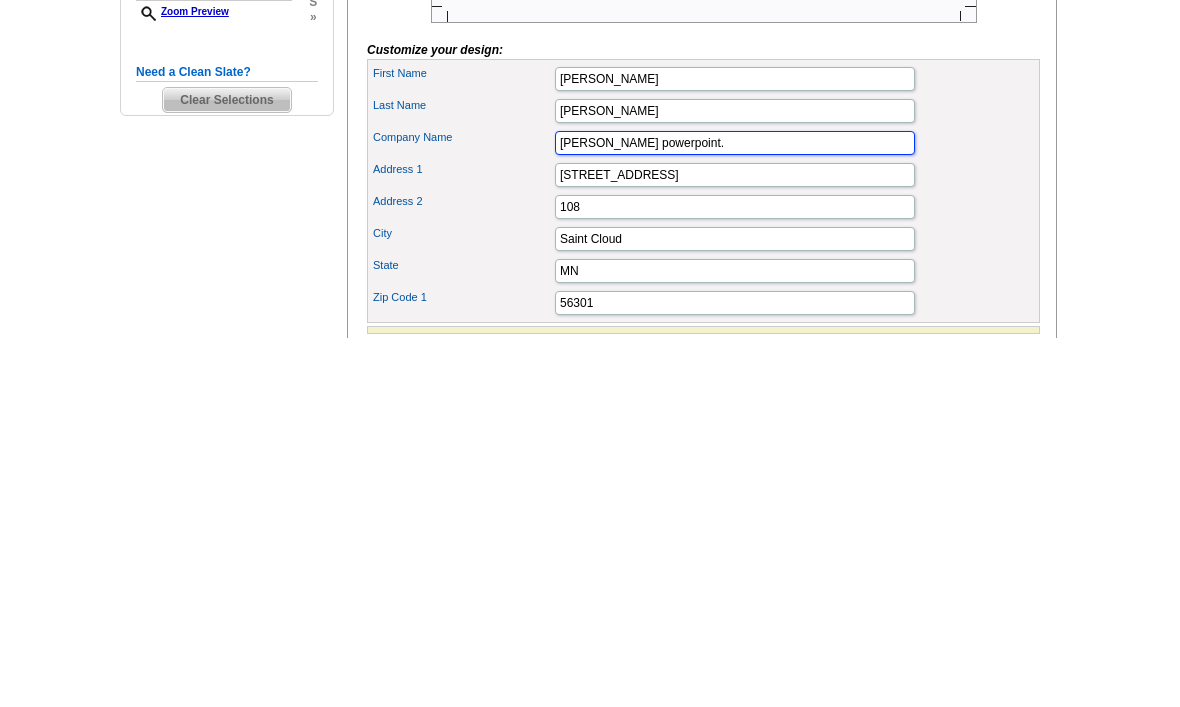 type on "Lance powerpoint" 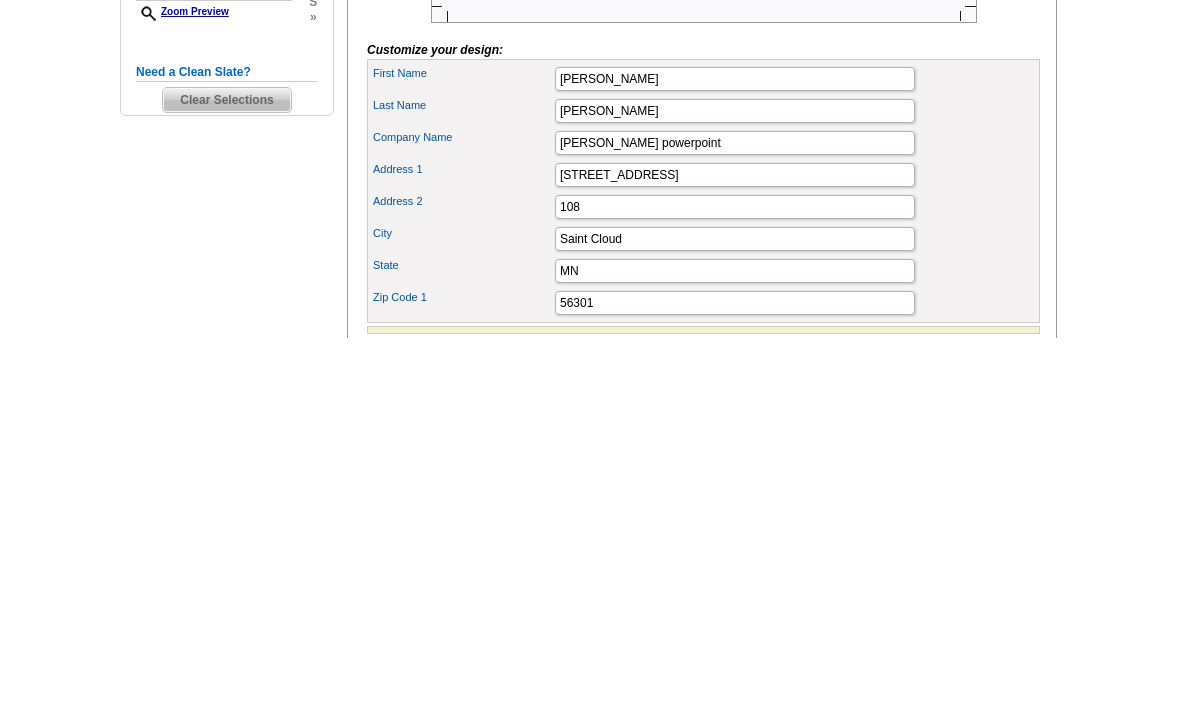 scroll, scrollTop: 685, scrollLeft: 0, axis: vertical 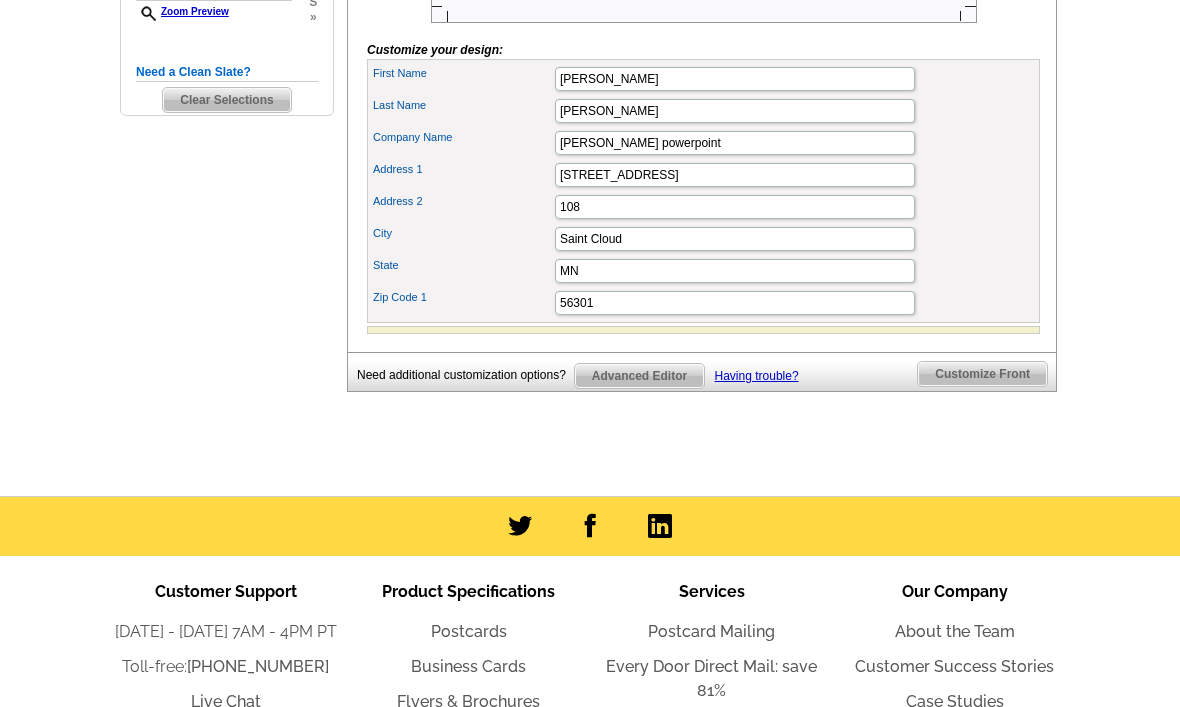 click on "Customize Front" at bounding box center [982, 374] 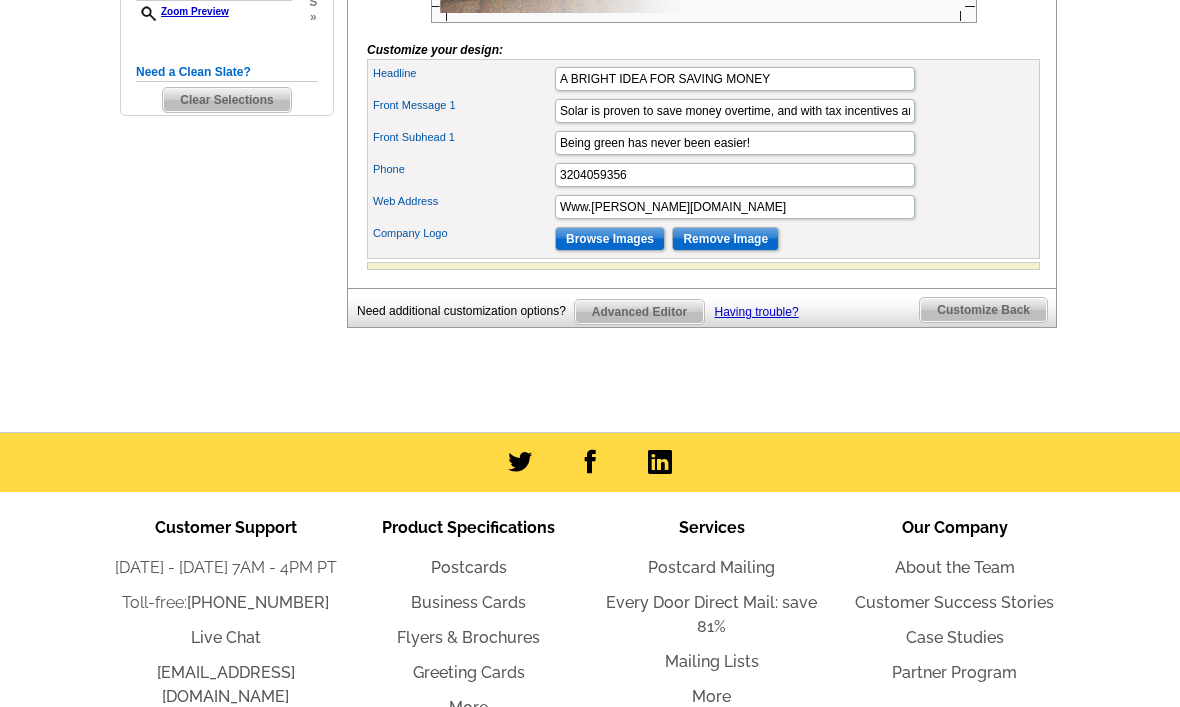 click on "Customize Back" at bounding box center (983, 310) 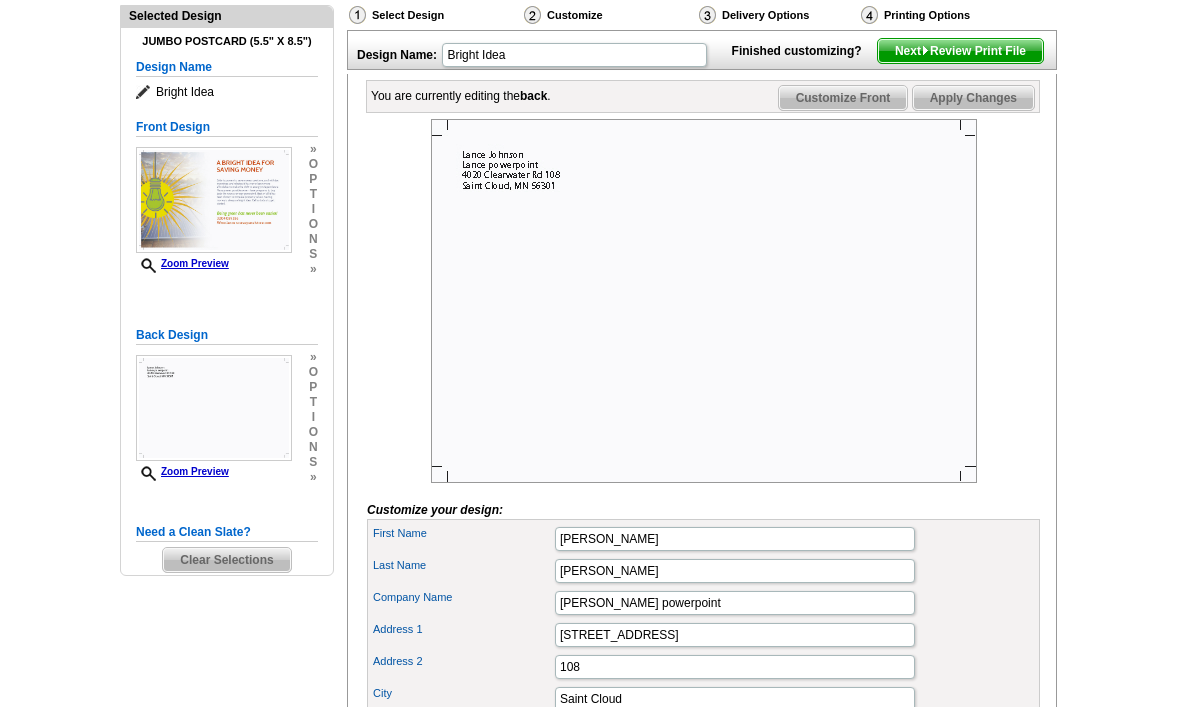 scroll, scrollTop: 224, scrollLeft: 0, axis: vertical 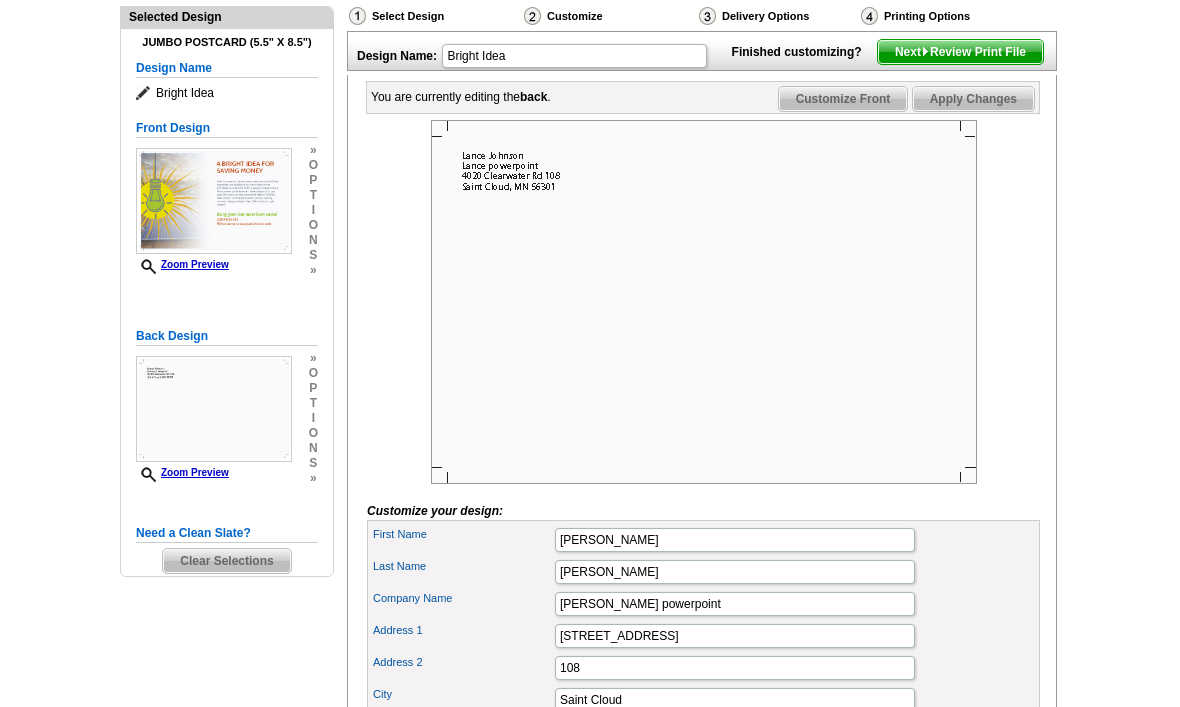 click on "Next   Review Print File" at bounding box center [960, 52] 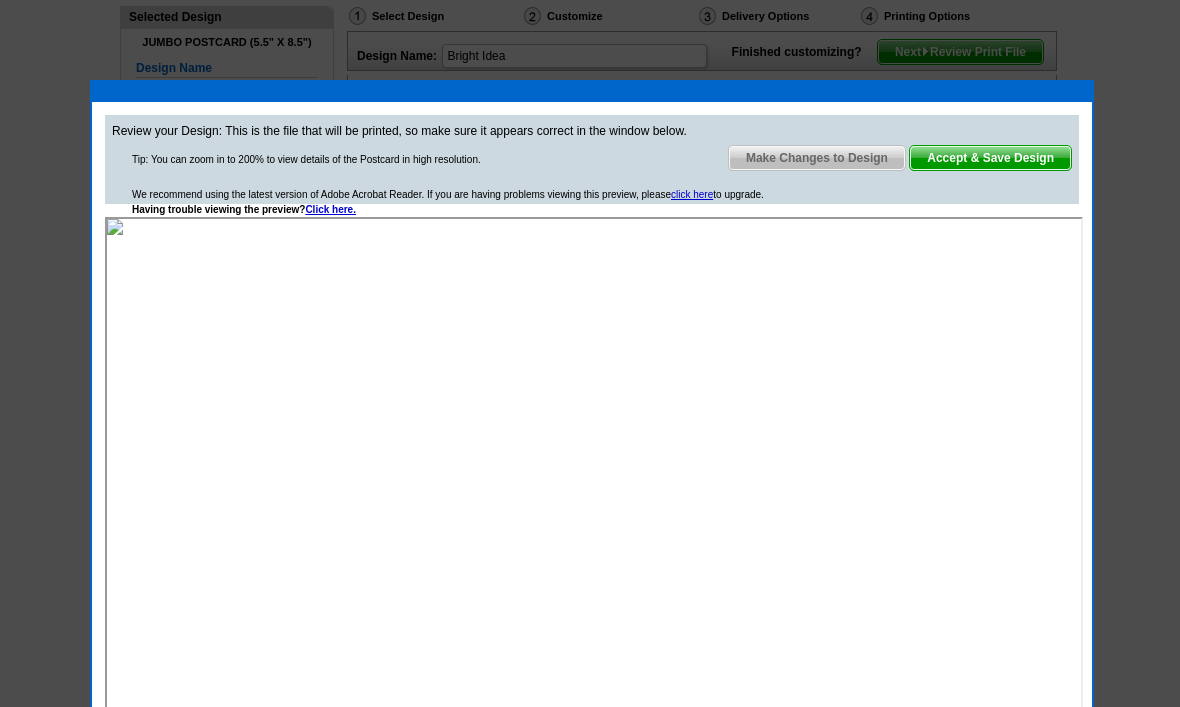 scroll, scrollTop: 0, scrollLeft: 0, axis: both 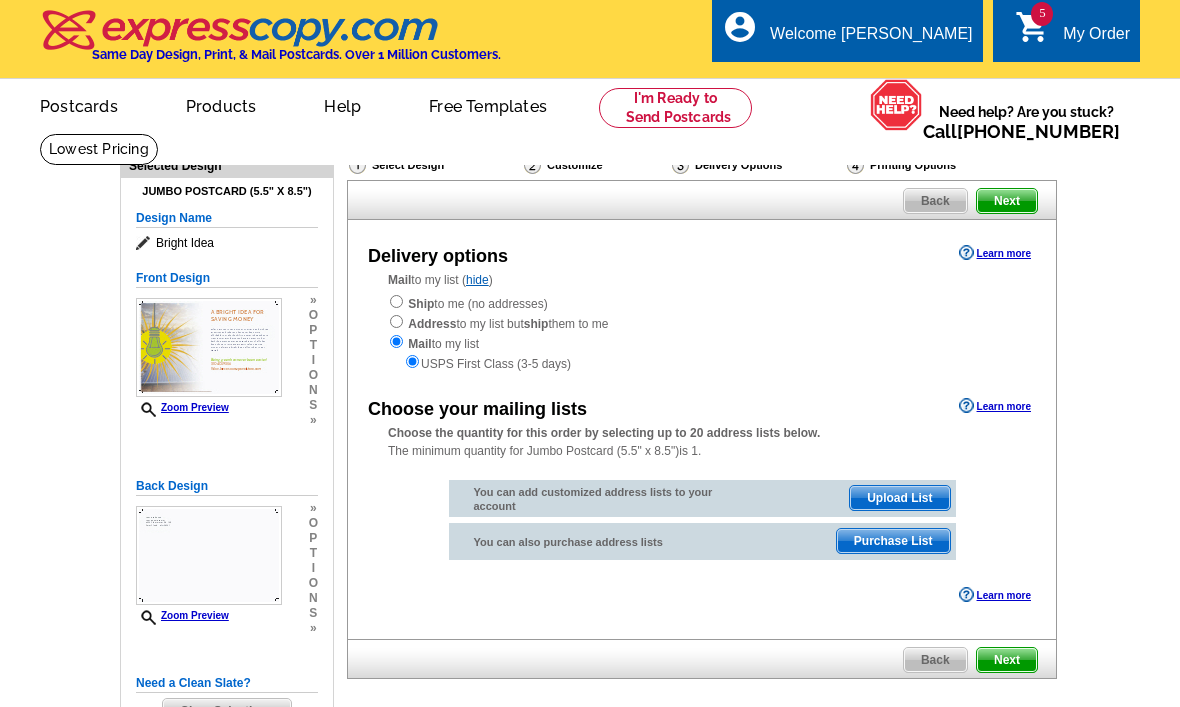 click on "Mail  to my list                            ( hide )
Ship  to me (no addresses)
Address  to my list but  ship  them to me
Mail  to my list
USPS First Class                                                    (3-5 days)" at bounding box center (702, 322) 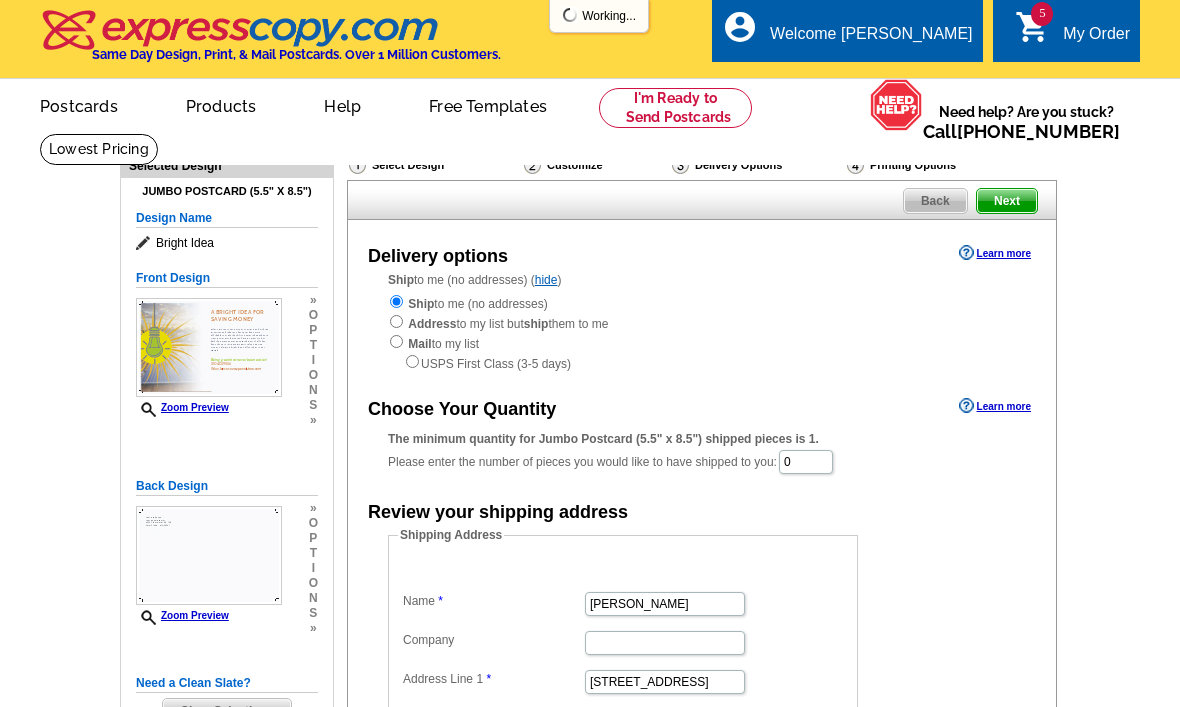click on "local_phone
Same Day Design, Print, & Mail Postcards. Over 1 Million Customers.
account_circle
Welcome [PERSON_NAME]
My Account Logout
5
shopping_cart
My Order" at bounding box center [590, 40] 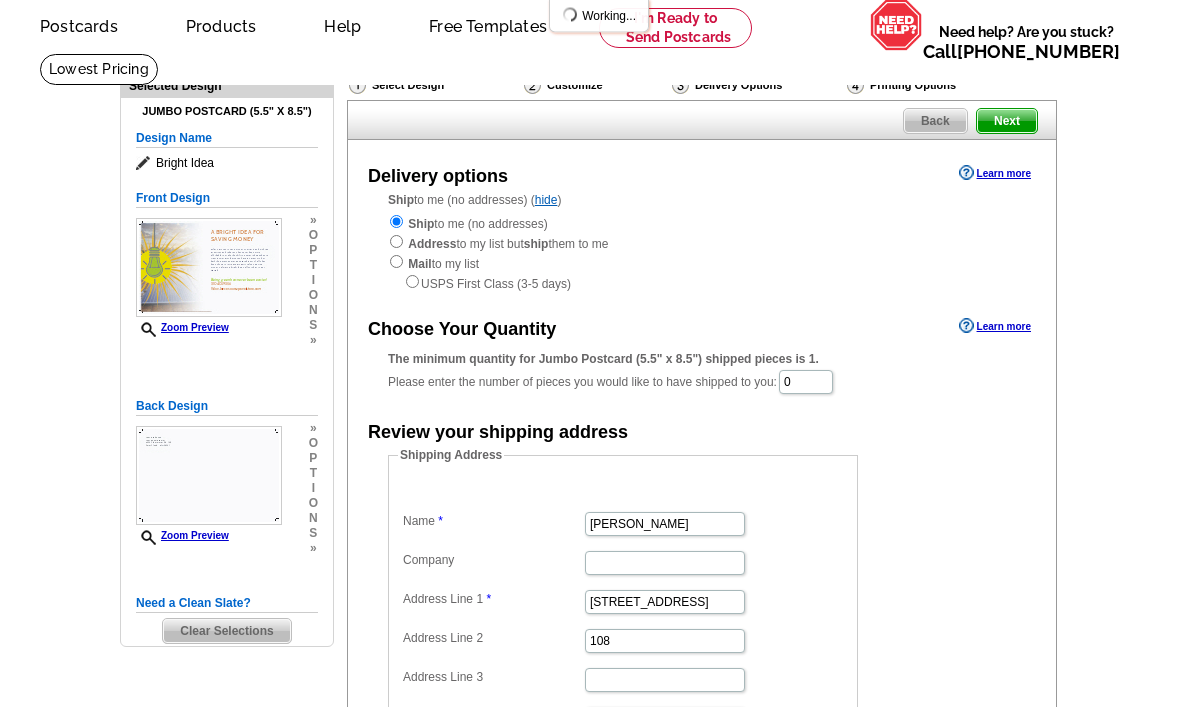 scroll, scrollTop: 80, scrollLeft: 0, axis: vertical 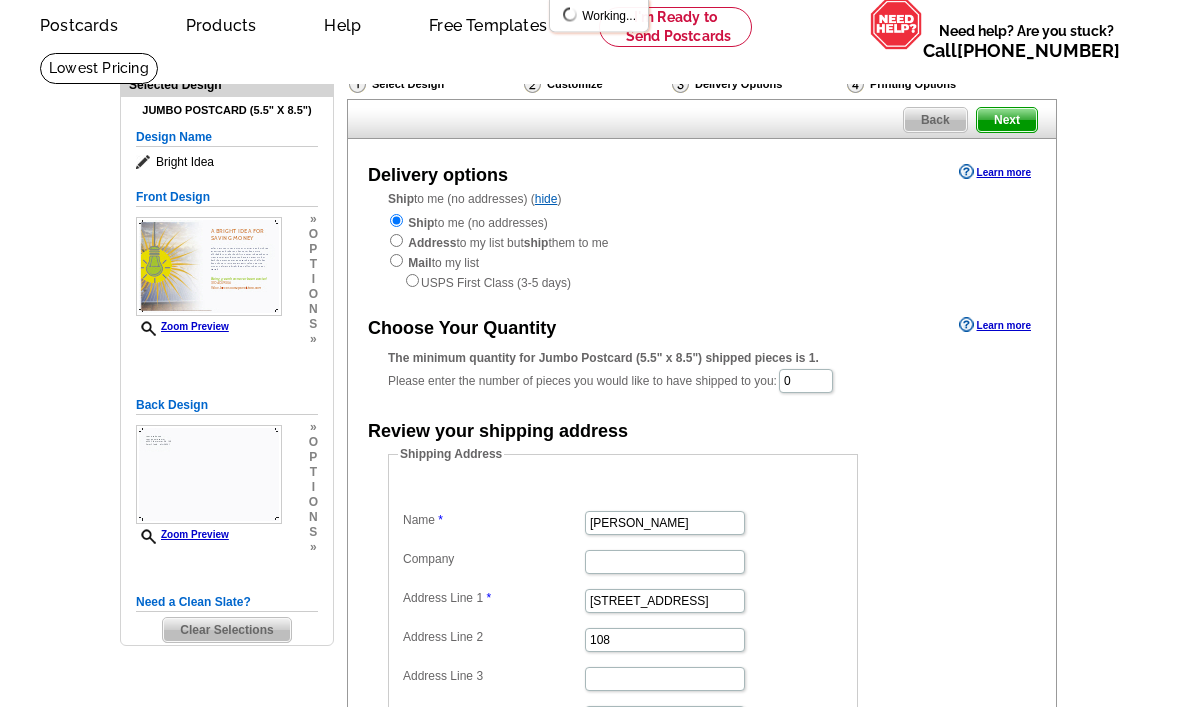 click on "Choose Your Quantity
Learn more
The minimum quantity for Jumbo Postcard (5.5" x 8.5") shipped pieces is 1.
Please enter the number of pieces you would like to have shipped to you:
0
Review your shipping address
Shipping Address
Name
[PERSON_NAME]
Company
Address Line 1
[STREET_ADDRESS]
108
Address Line 3
City
[GEOGRAPHIC_DATA]
[US_STATE]
[US_STATE]
[US_STATE]
[US_STATE]
[US_STATE]
[US_STATE]
[US_STATE]
[US_STATE][GEOGRAPHIC_DATA]
[US_STATE]
[US_STATE]
[US_STATE]
[US_STATE]
[US_STATE]
[US_STATE]" at bounding box center [702, 574] 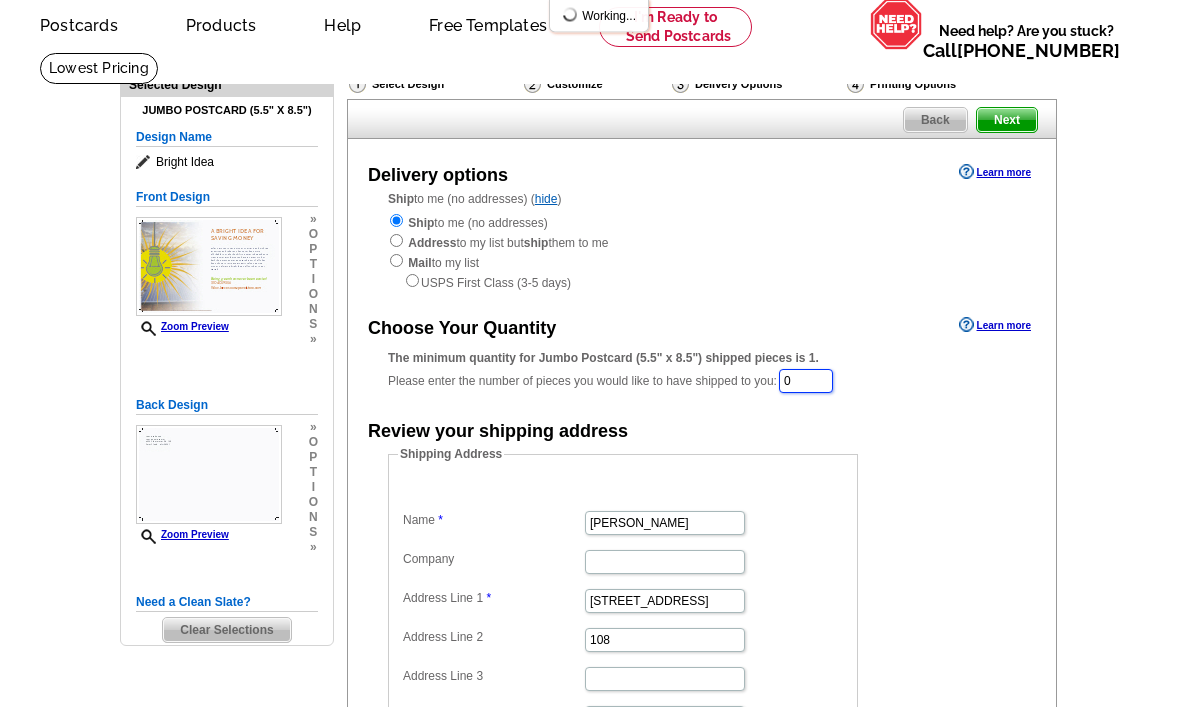click on "0" at bounding box center (806, 382) 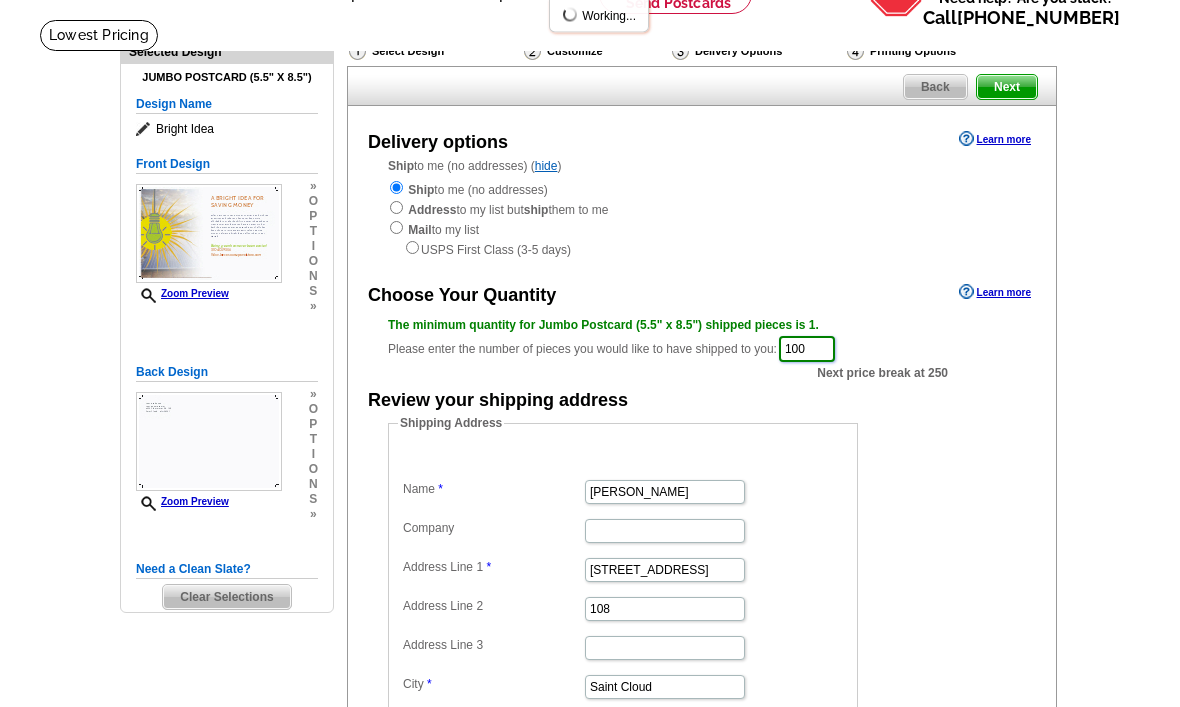 scroll, scrollTop: 114, scrollLeft: 0, axis: vertical 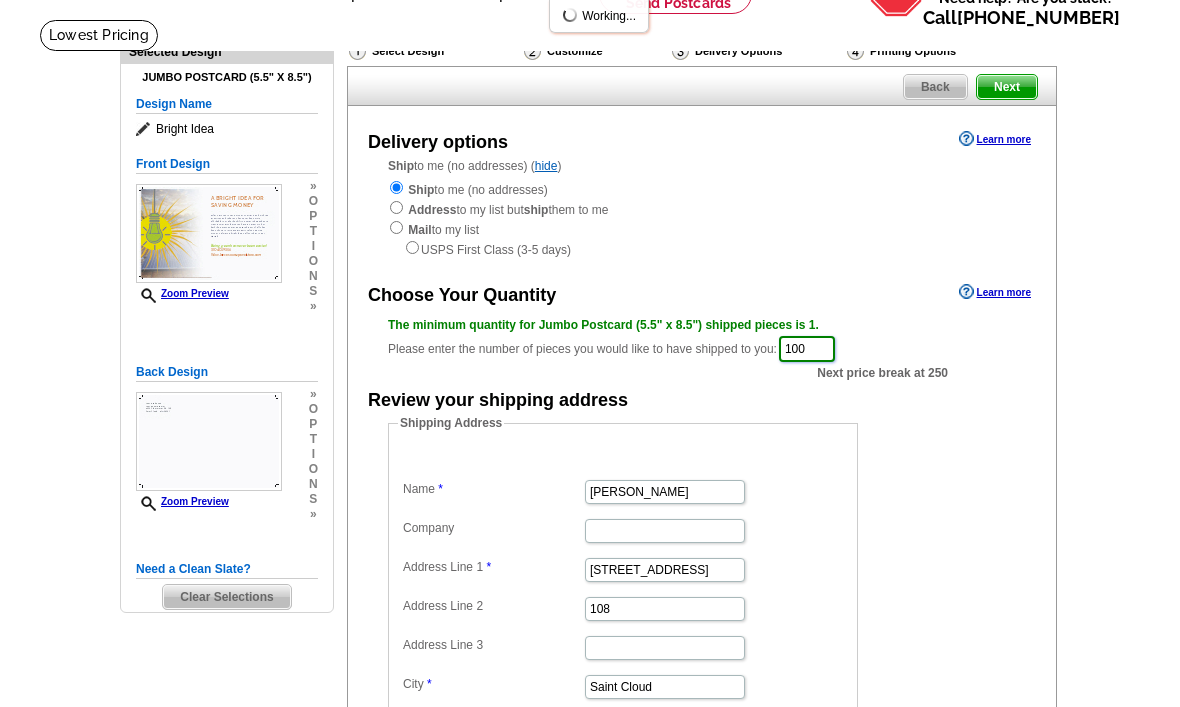 type on "100" 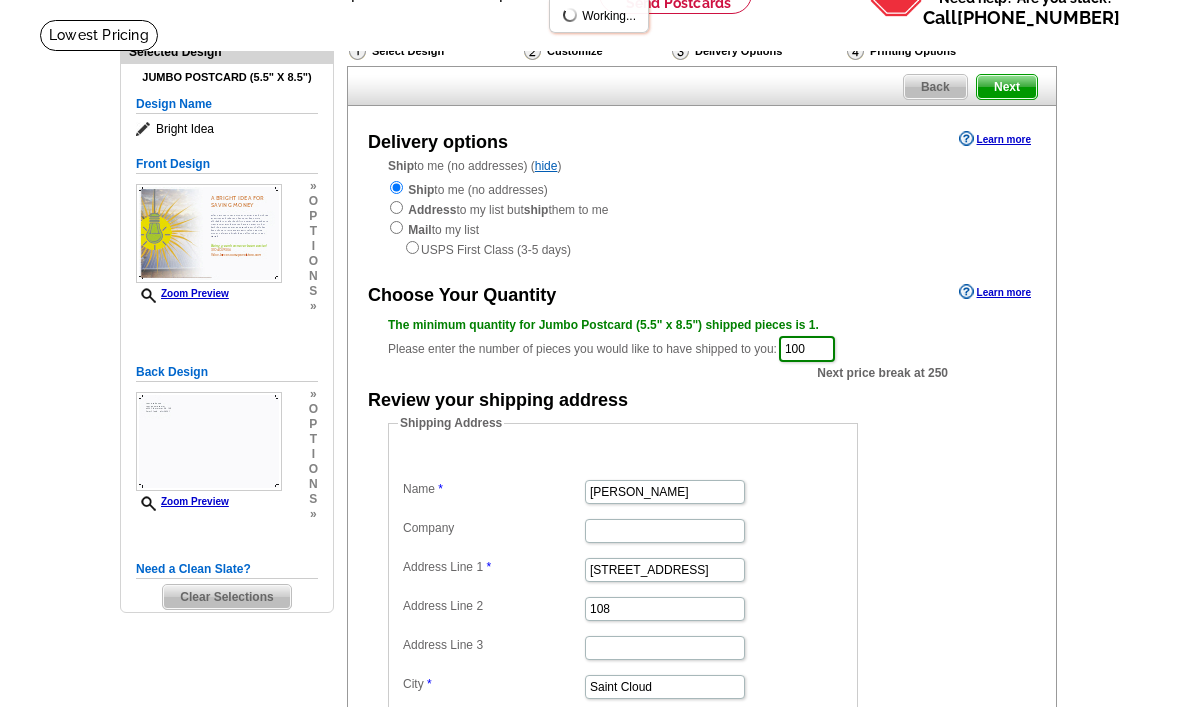 click on "Next" at bounding box center [1007, 87] 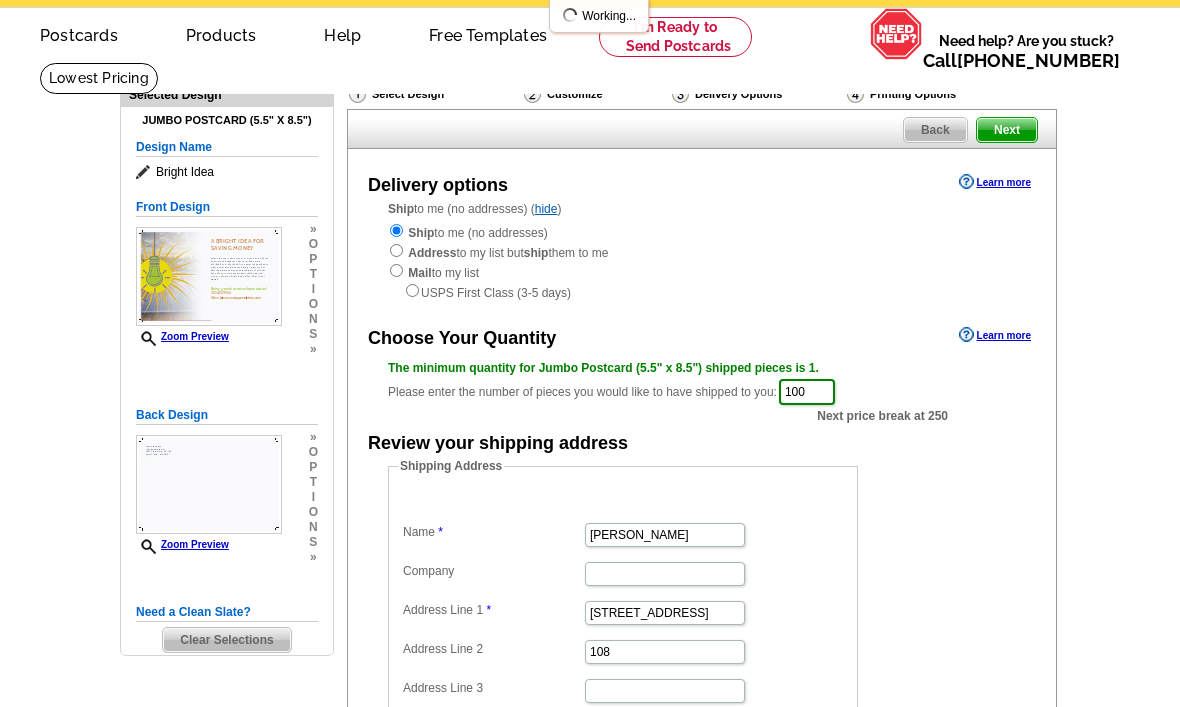 scroll, scrollTop: 54, scrollLeft: 0, axis: vertical 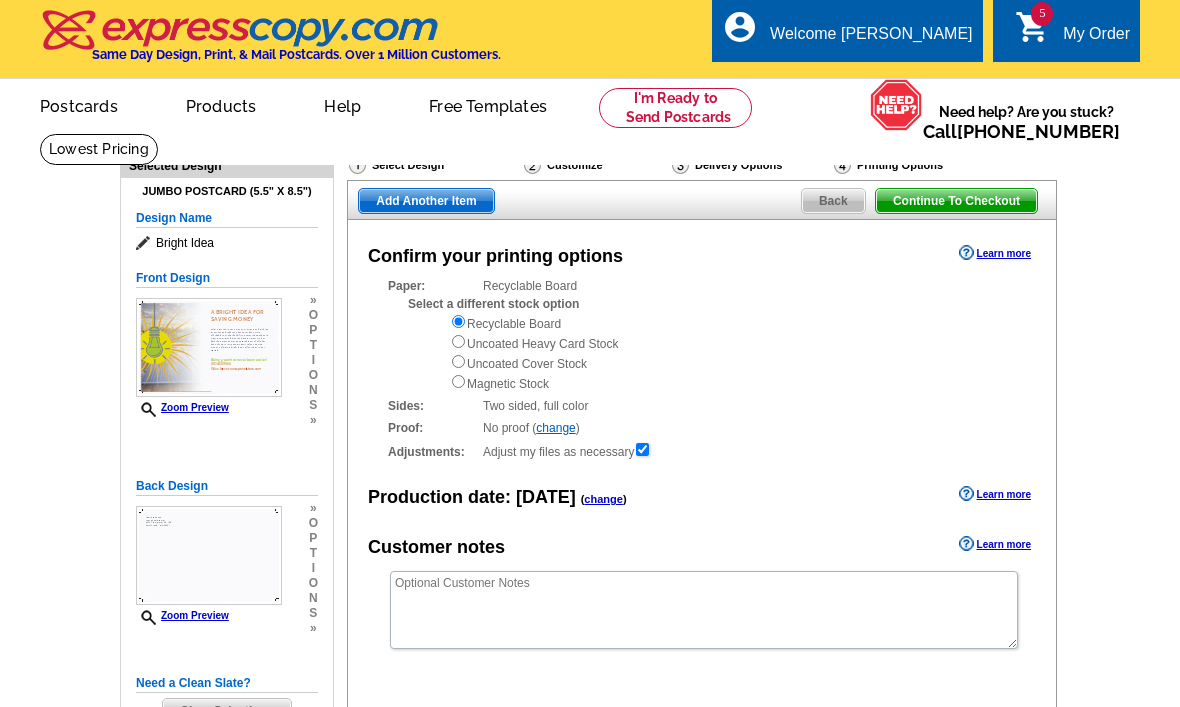 click on "Add Another Item" at bounding box center (426, 201) 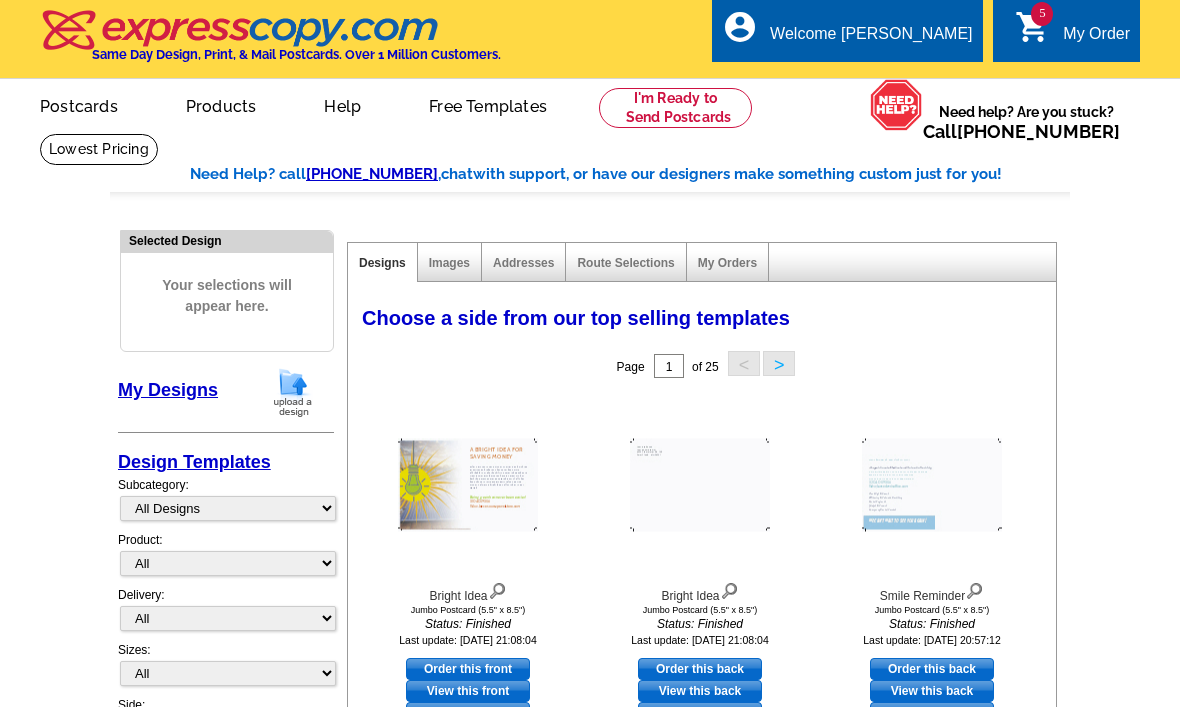 scroll, scrollTop: 7, scrollLeft: 0, axis: vertical 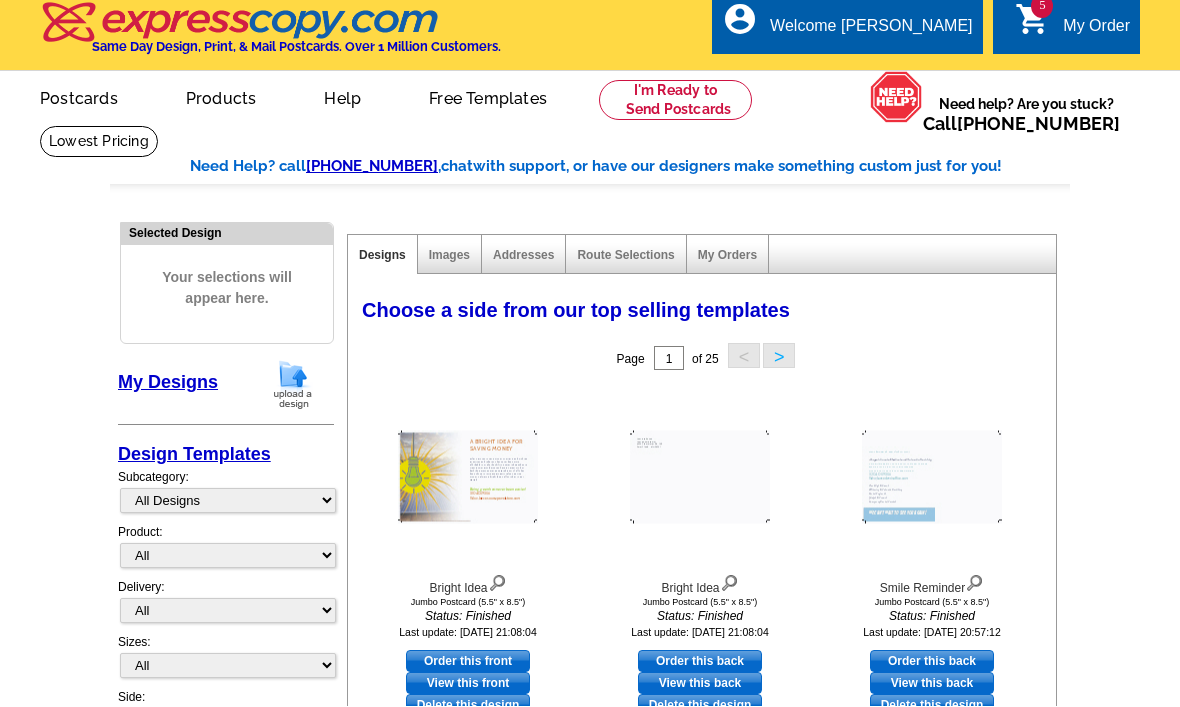 click on "My Order" at bounding box center (1096, 32) 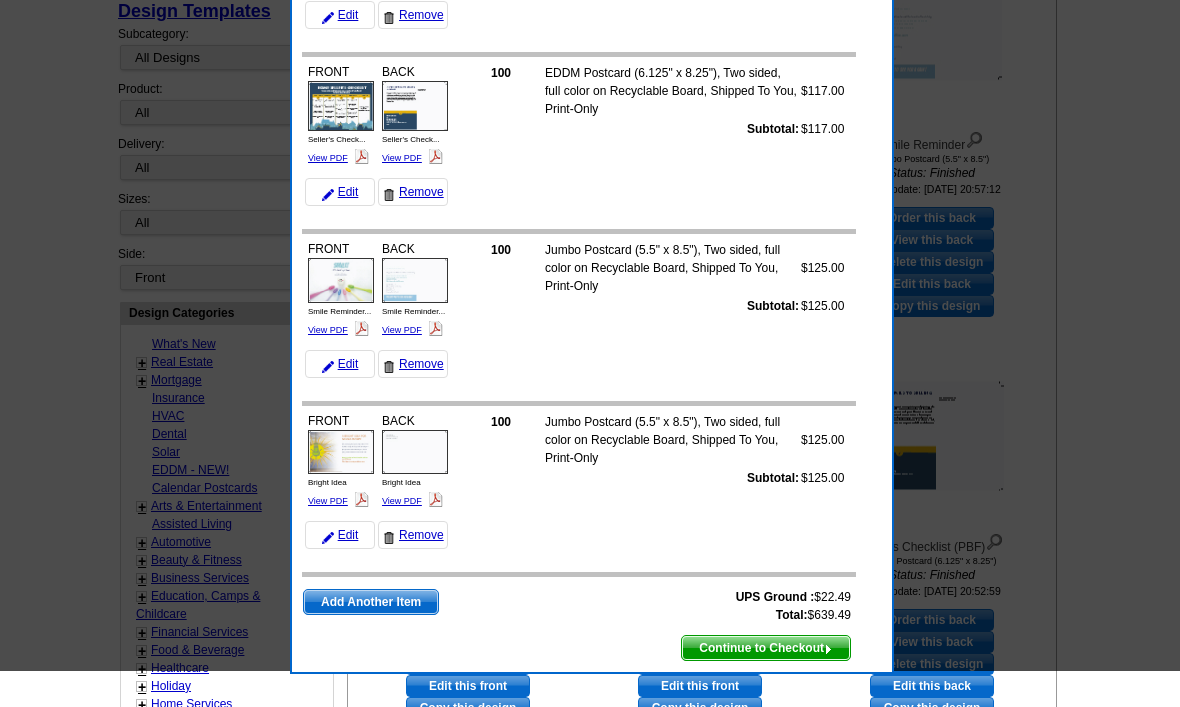 scroll, scrollTop: 459, scrollLeft: 0, axis: vertical 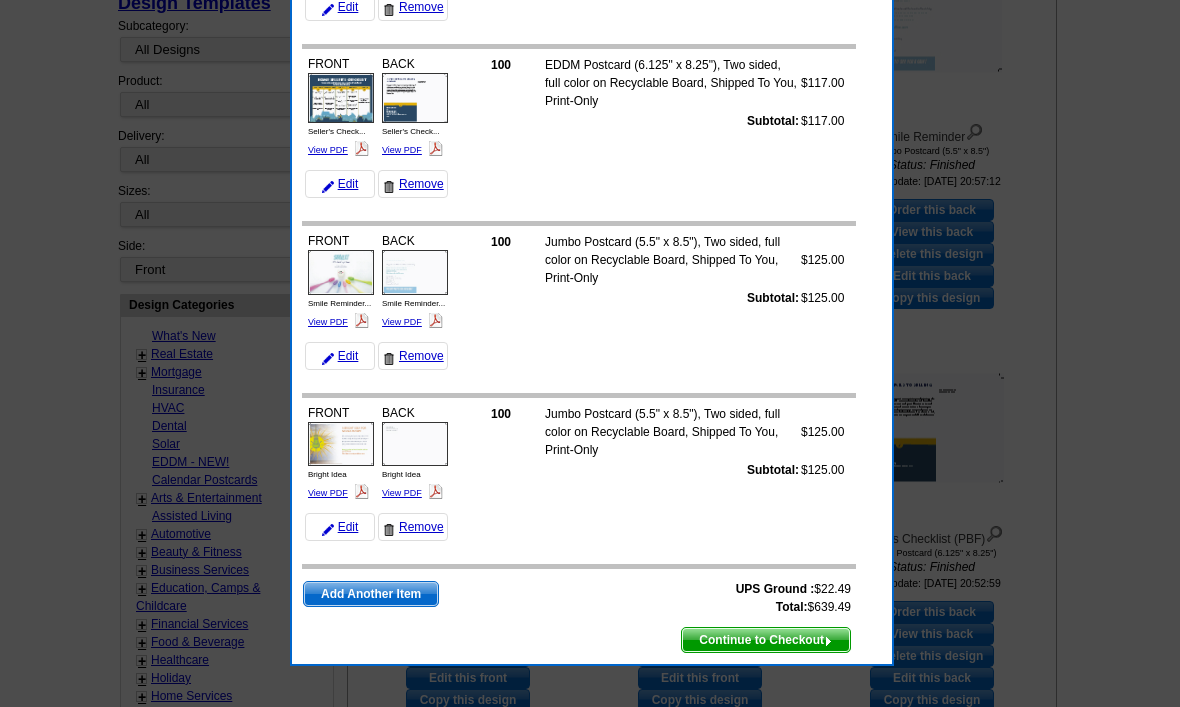 click on "View PDF" at bounding box center [328, 493] 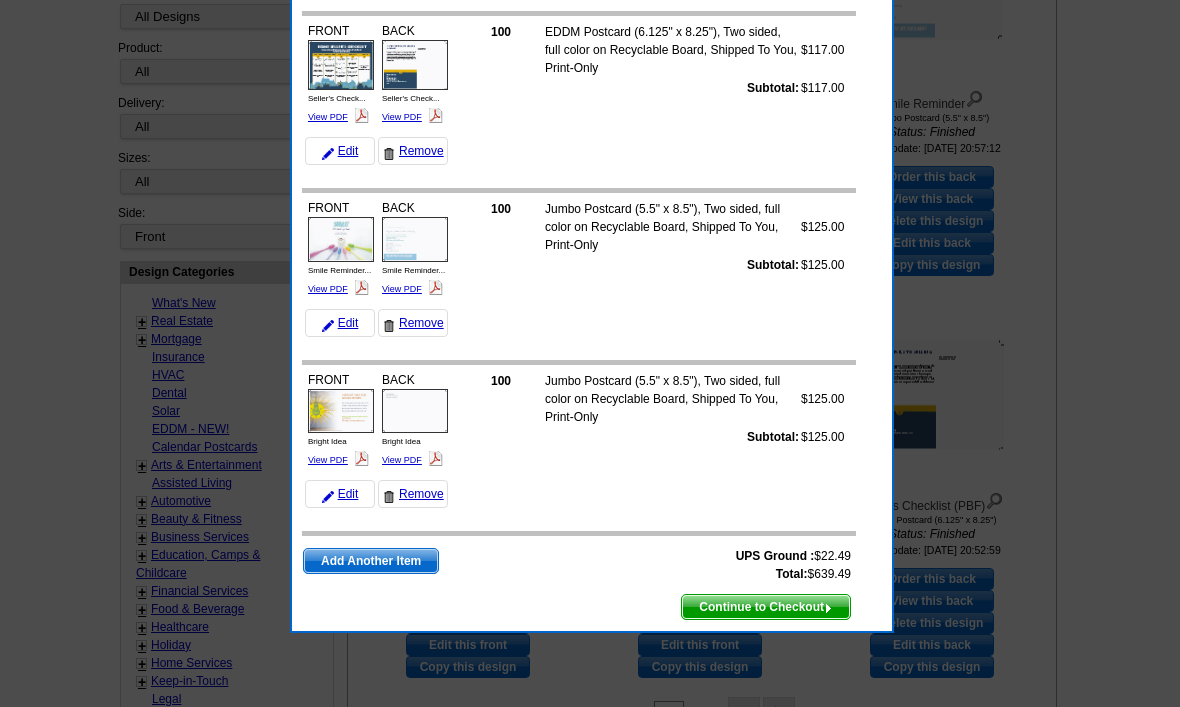 click at bounding box center (435, 458) 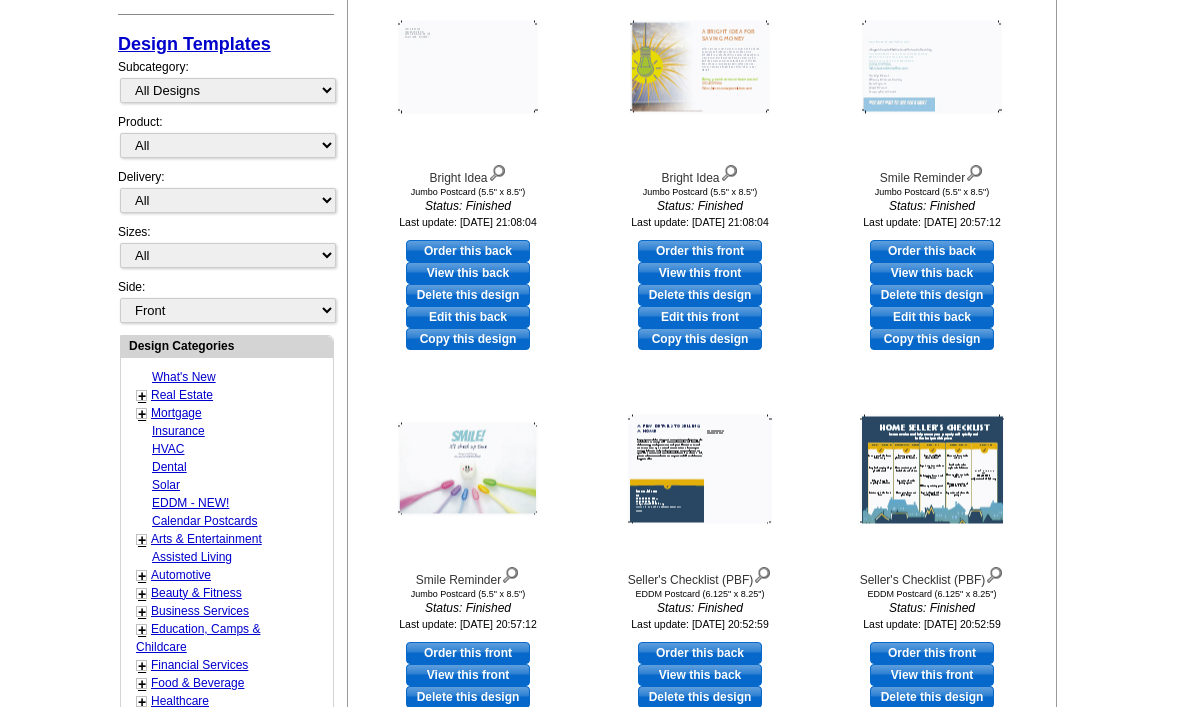 scroll, scrollTop: 293, scrollLeft: 0, axis: vertical 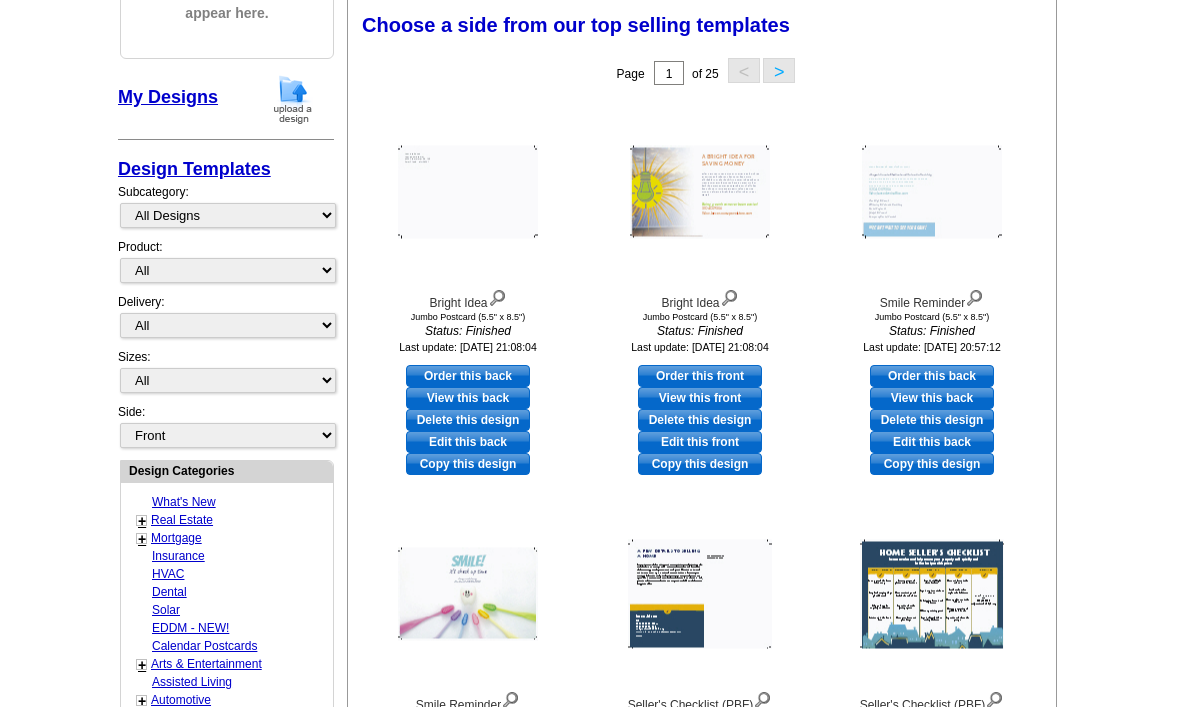 click on "Choose a side from our top selling templates
Select one of the templates below for the front of your print order.
Next Step: Choosing a Back
Page
1 of 25
<
>
Bright Idea
Status: Finished Order this back" at bounding box center (706, 465) 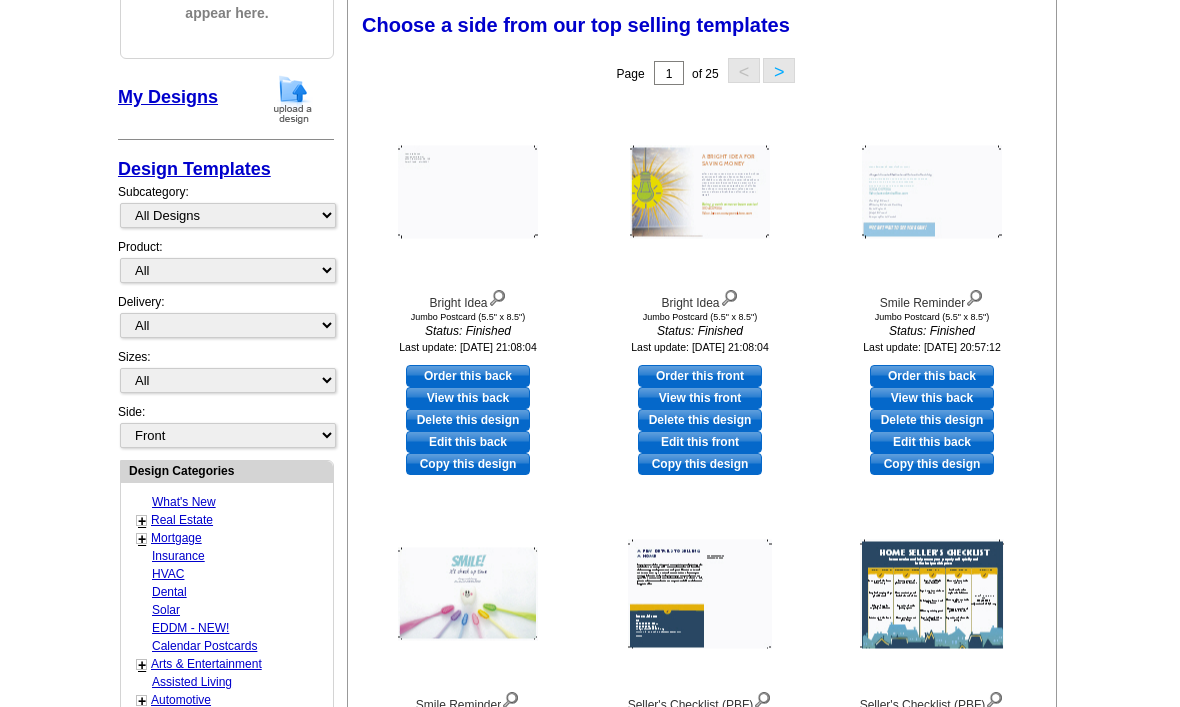 click on "Calendar Postcards" at bounding box center [204, 646] 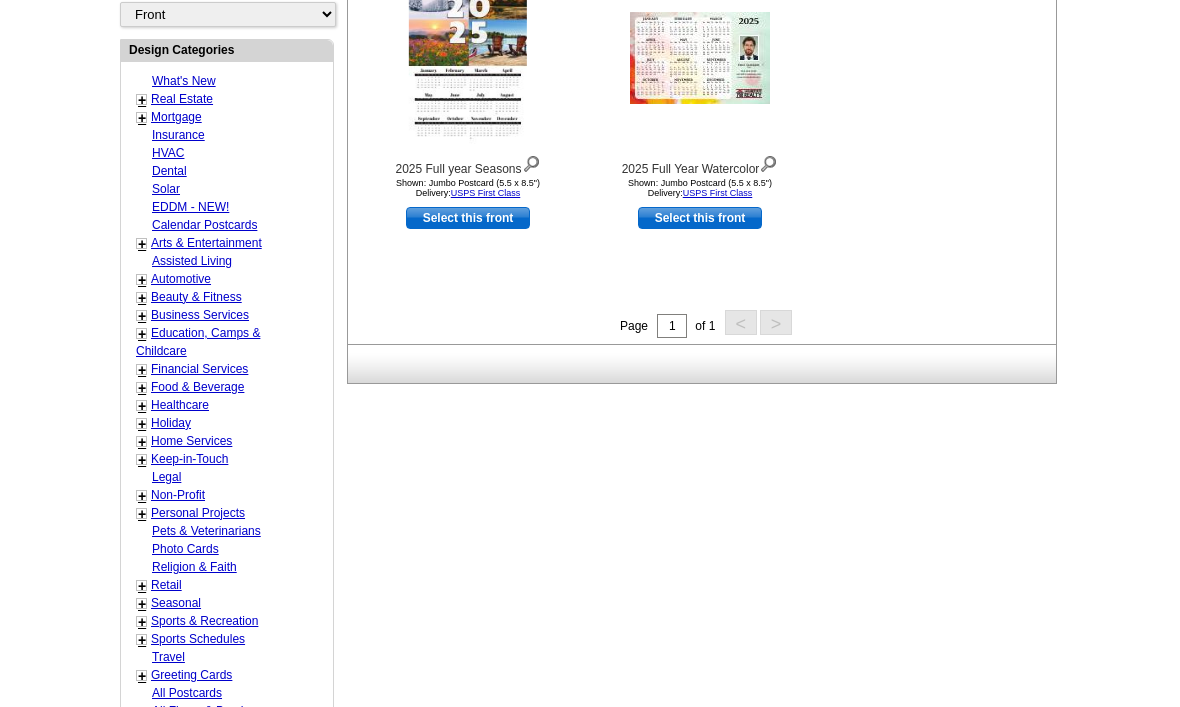 scroll, scrollTop: 783, scrollLeft: 0, axis: vertical 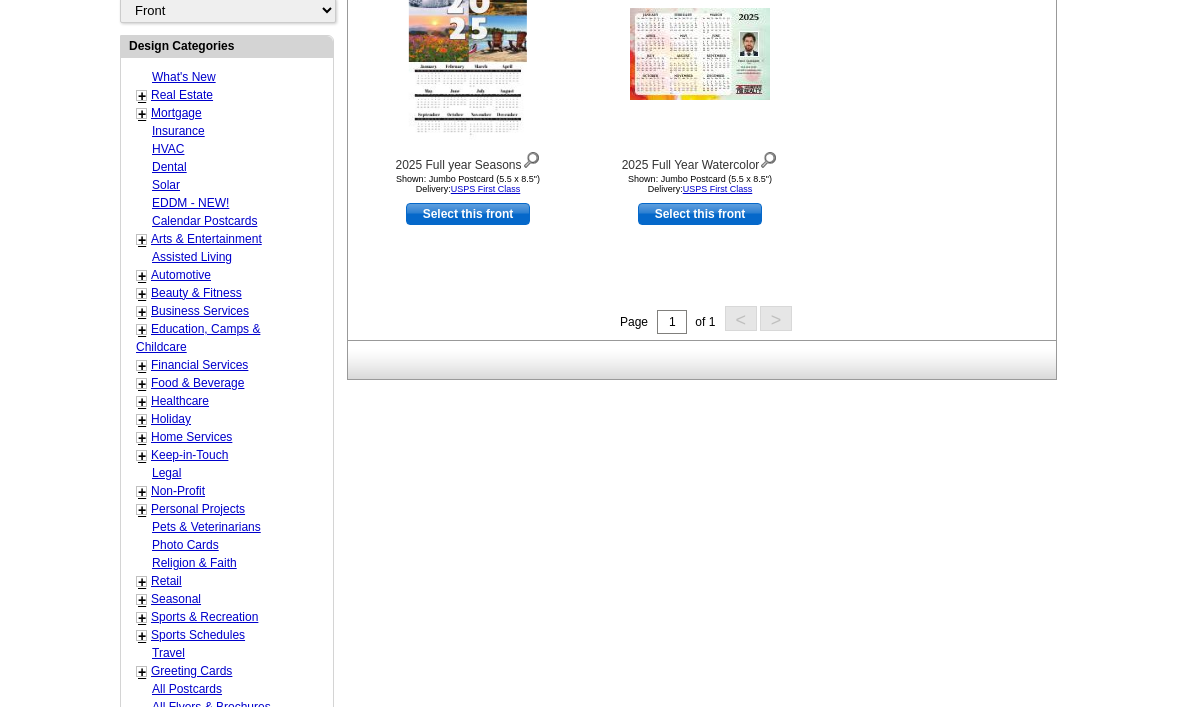 click on "EDDM - NEW!" at bounding box center (190, 203) 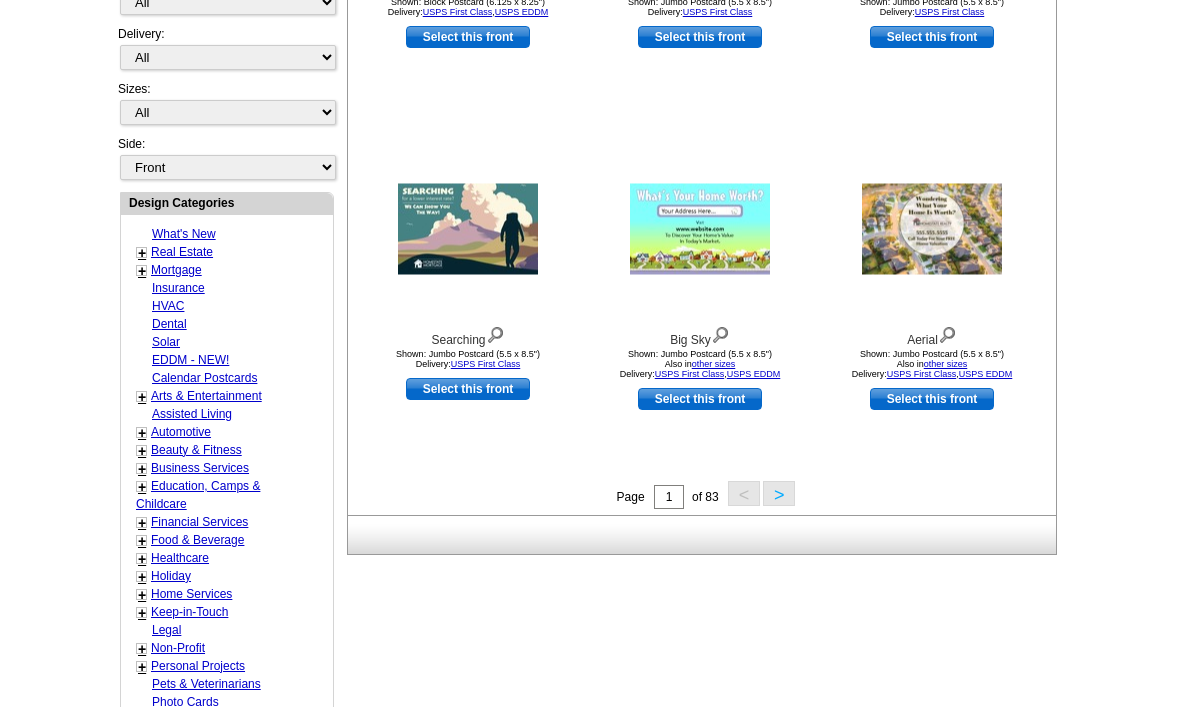 scroll, scrollTop: 626, scrollLeft: 0, axis: vertical 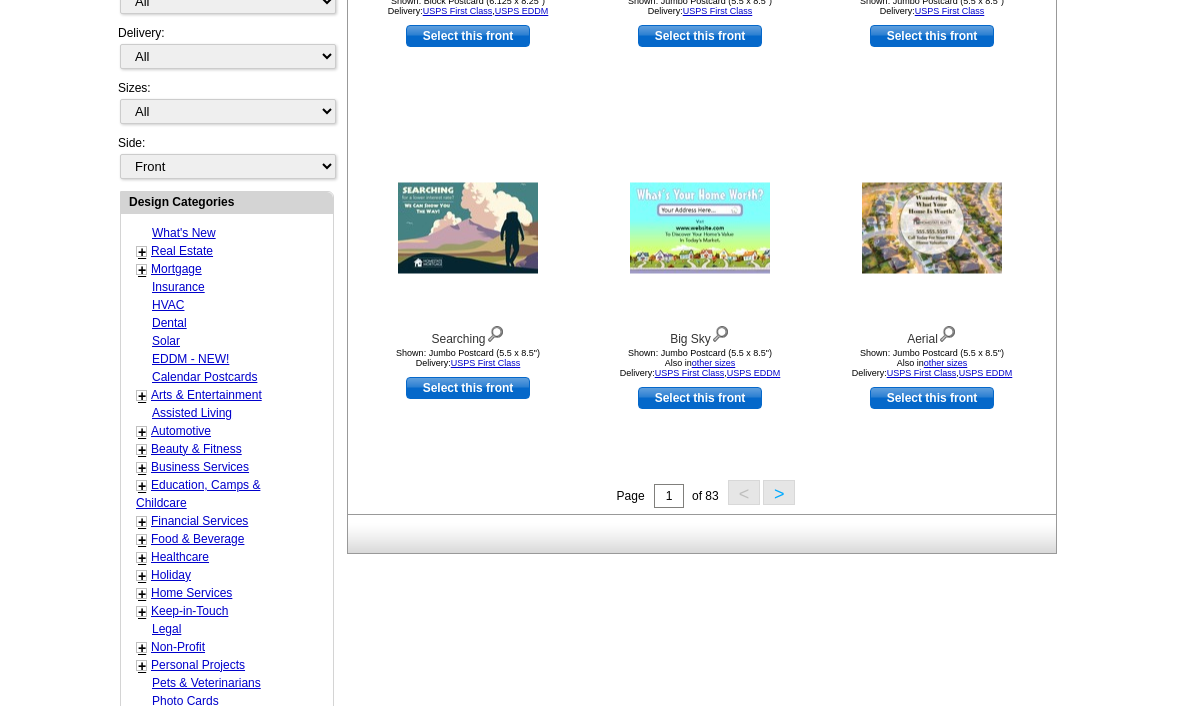 click on "Calendar Postcards" at bounding box center [204, 378] 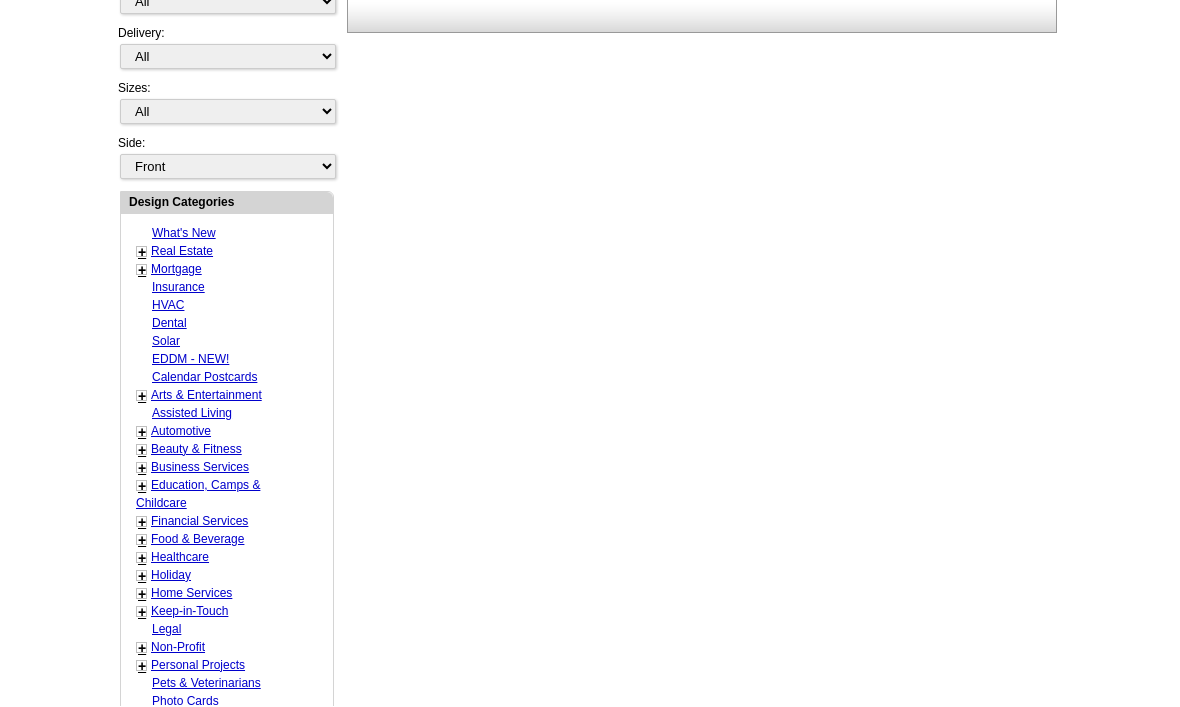 select on "1249" 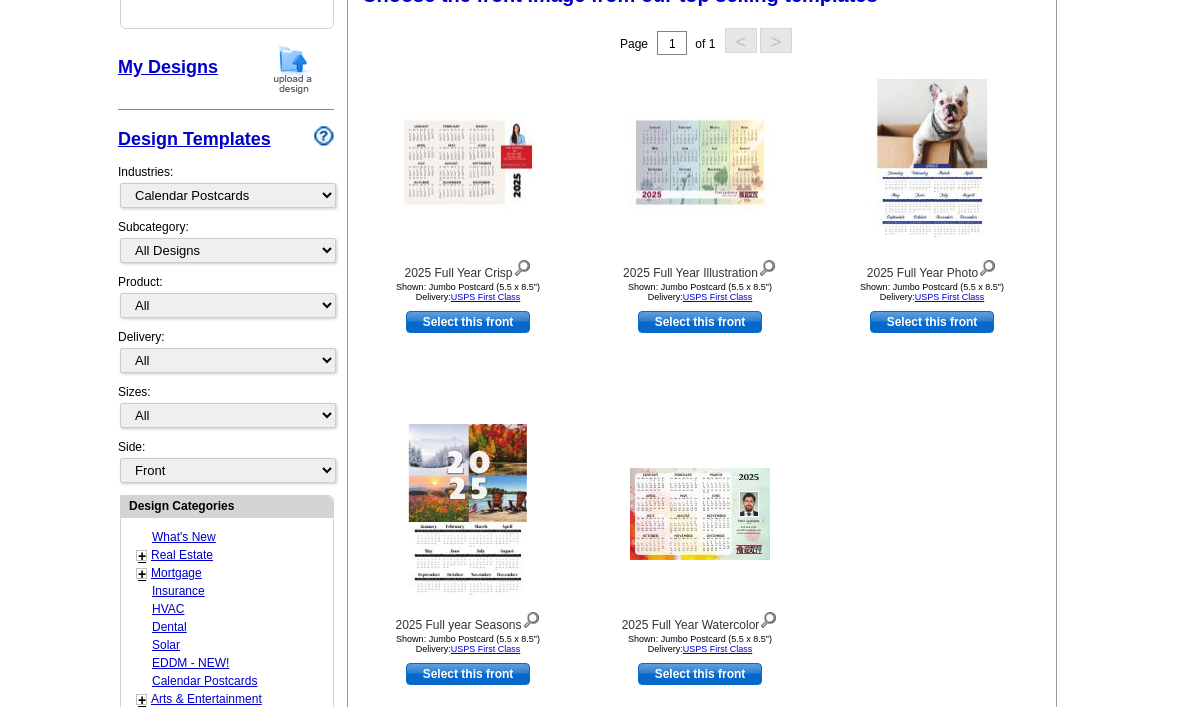 scroll, scrollTop: 293, scrollLeft: 0, axis: vertical 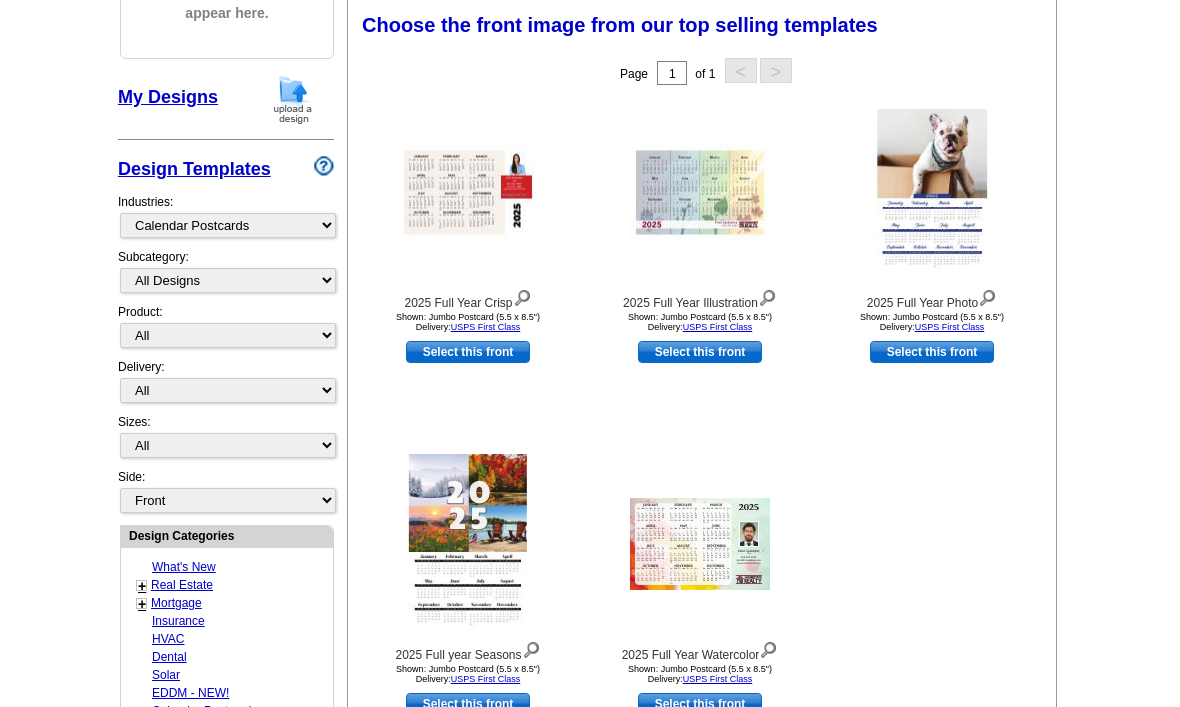click on "Select this front" at bounding box center (468, 352) 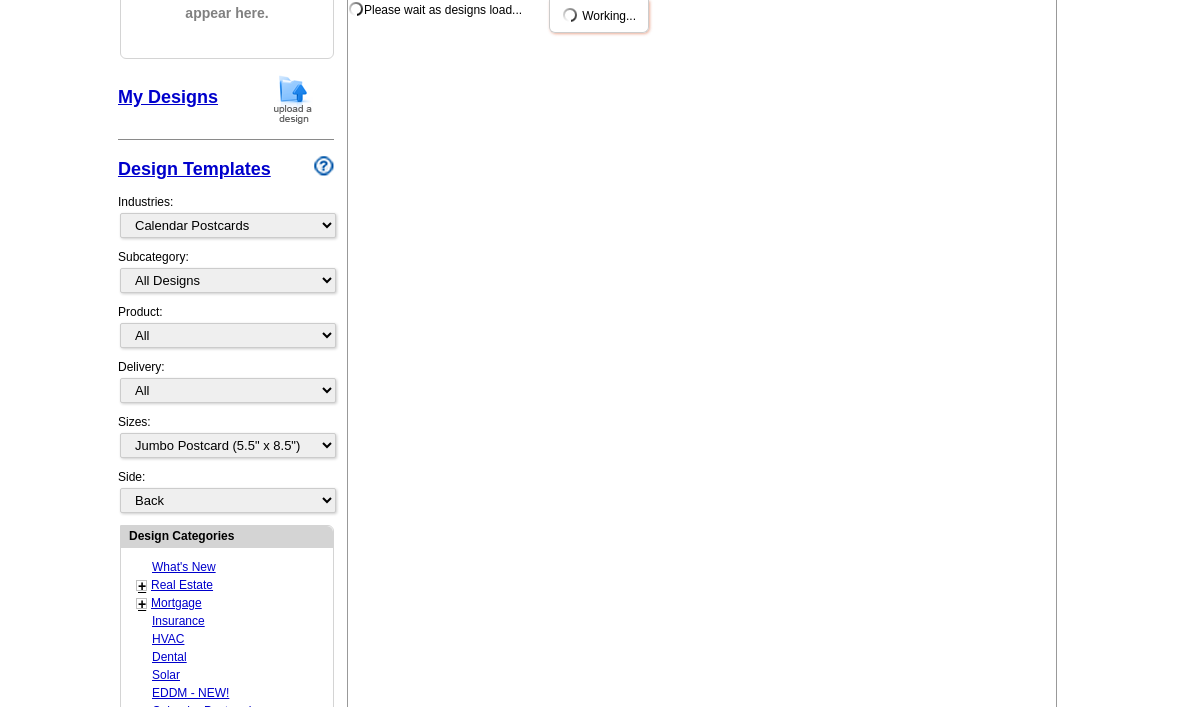 scroll, scrollTop: 0, scrollLeft: 0, axis: both 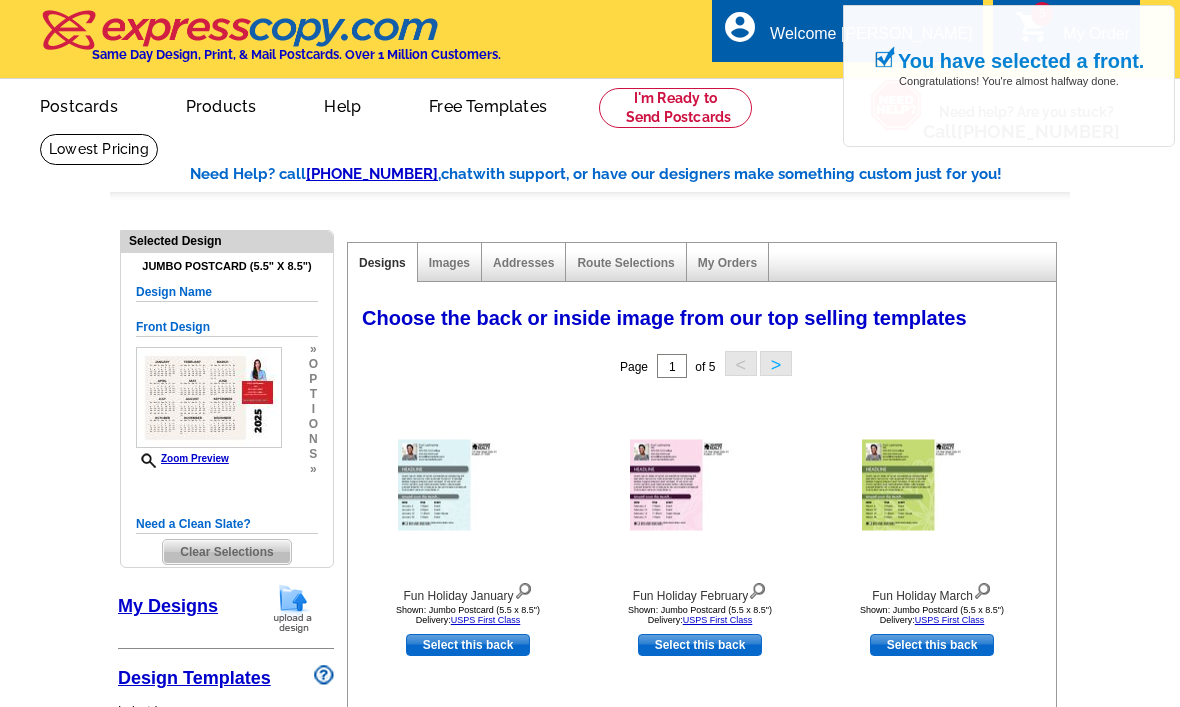 click on "Select this back" at bounding box center (468, 645) 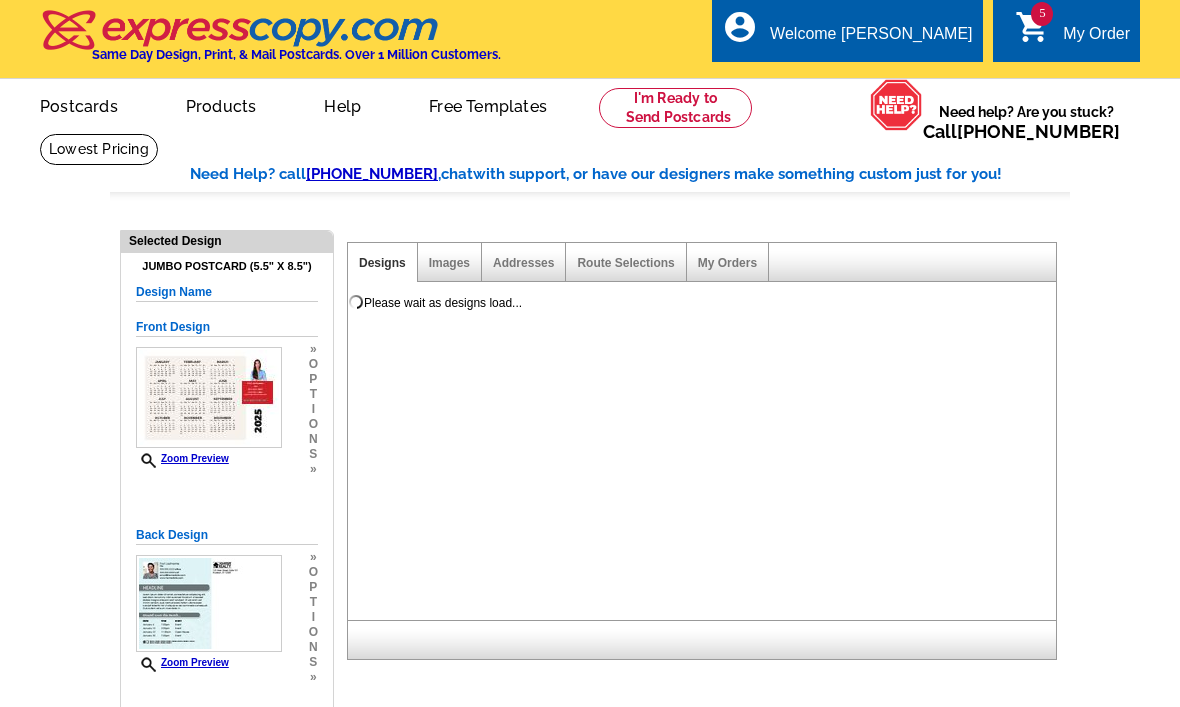 scroll, scrollTop: 95, scrollLeft: 0, axis: vertical 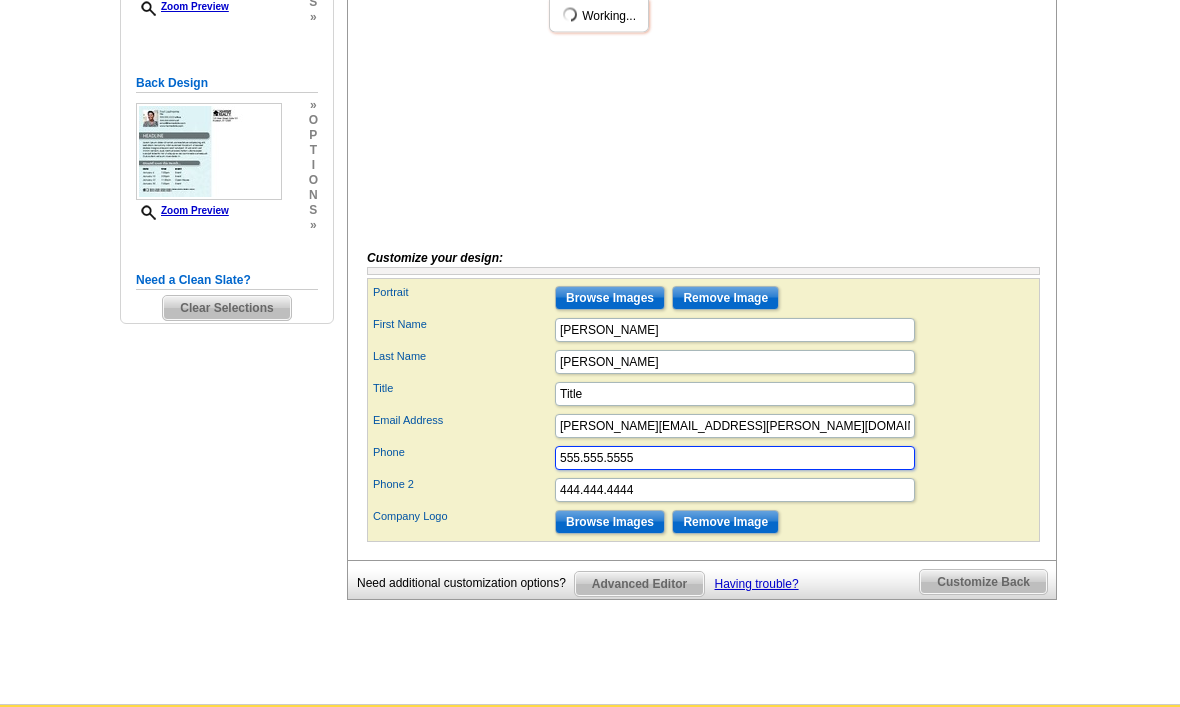 click on "555.555.5555" at bounding box center [735, 459] 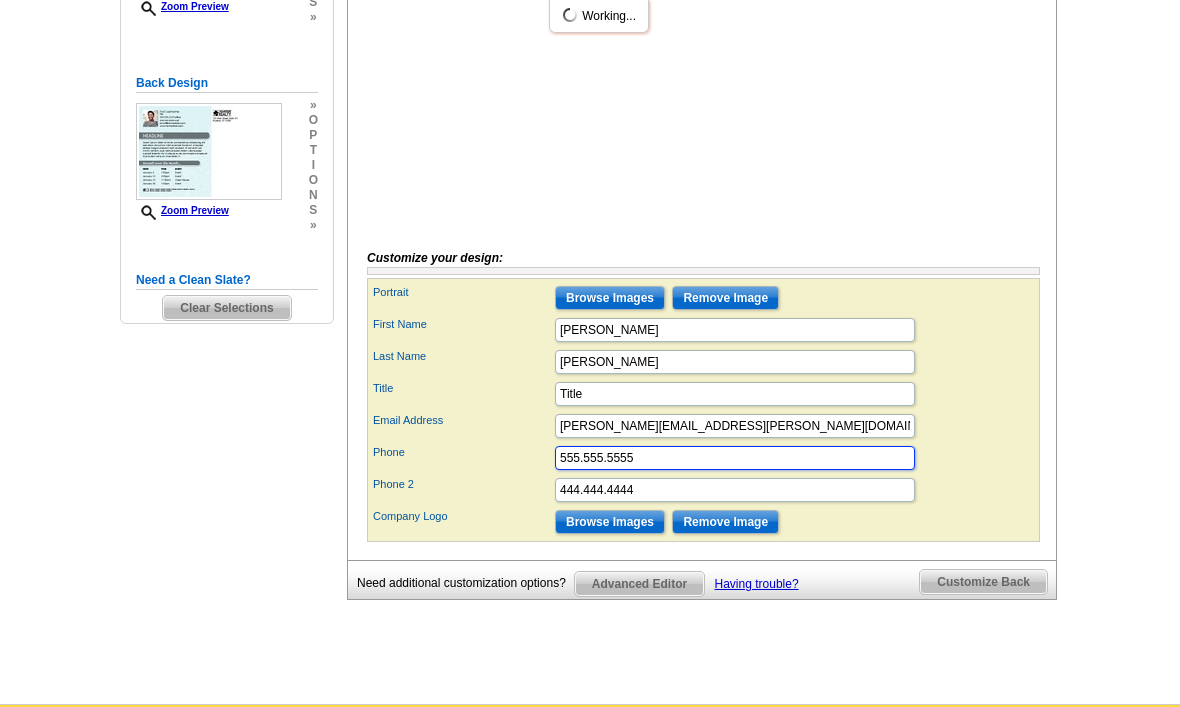 scroll, scrollTop: 476, scrollLeft: 0, axis: vertical 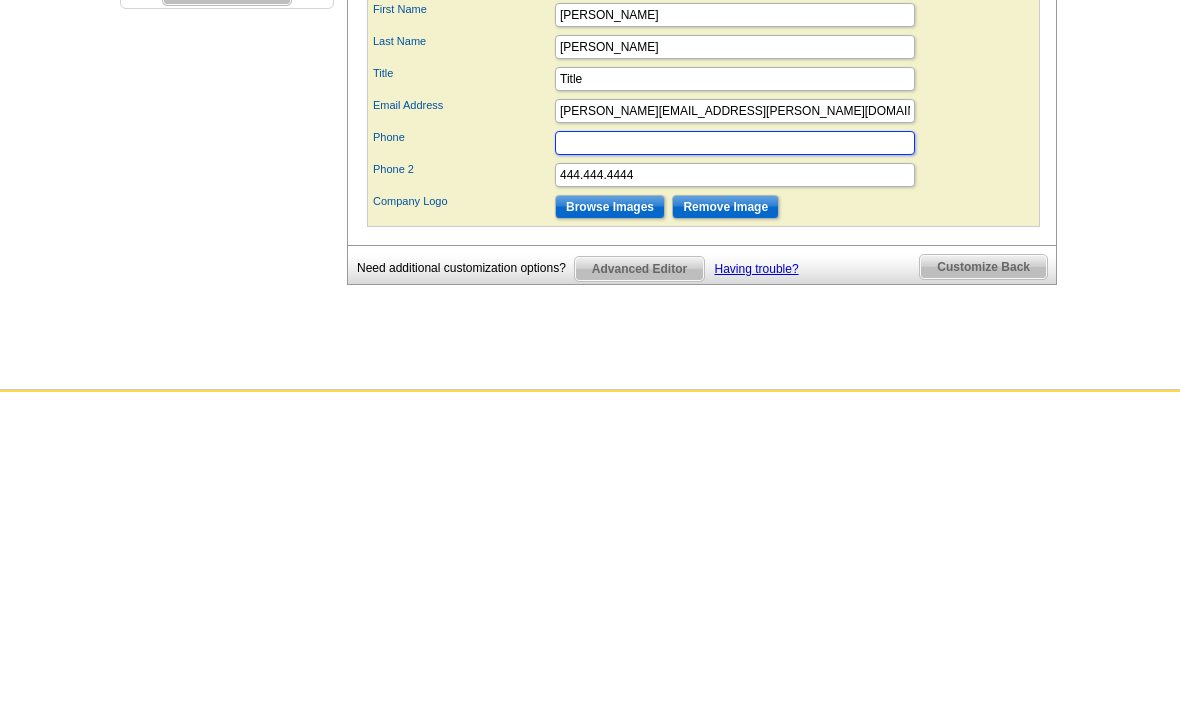 type on "3204059356" 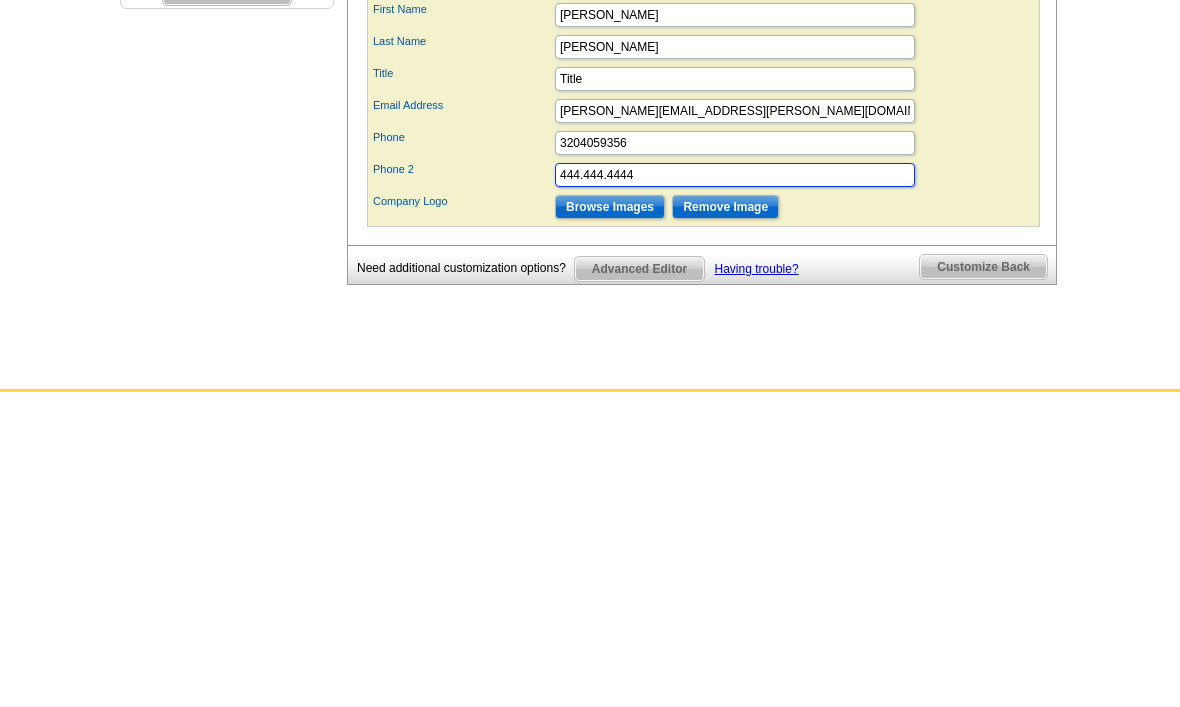 scroll, scrollTop: 0, scrollLeft: 0, axis: both 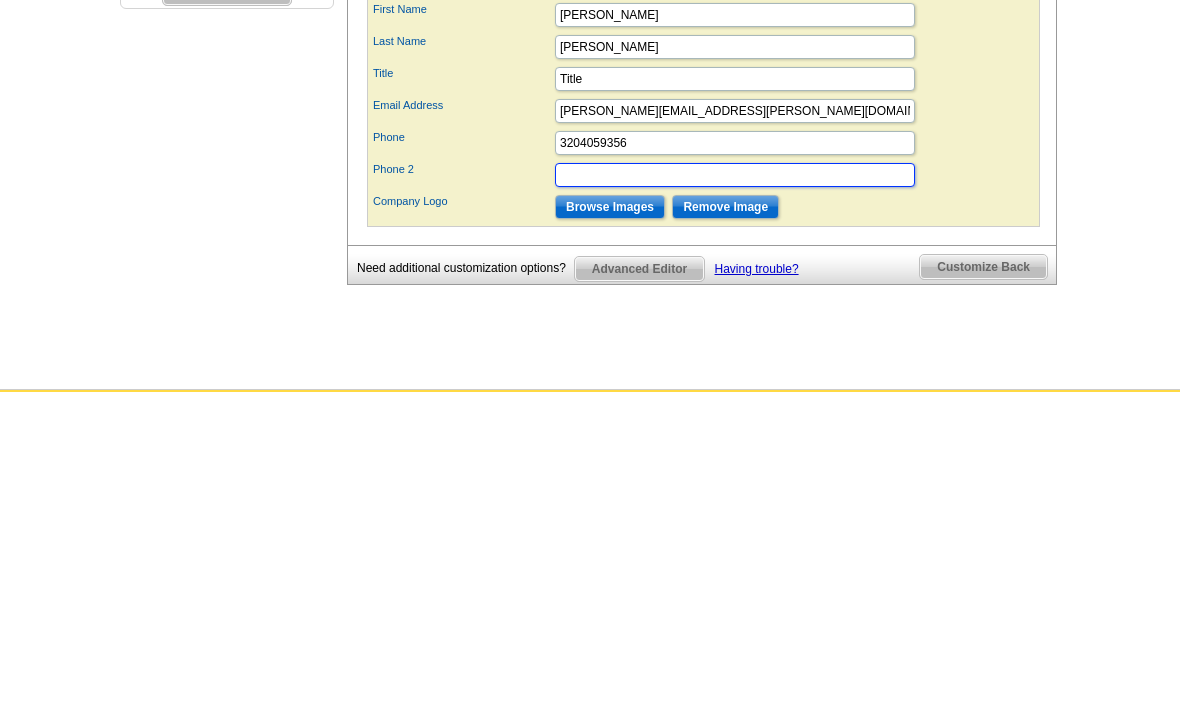 type on "3204059356" 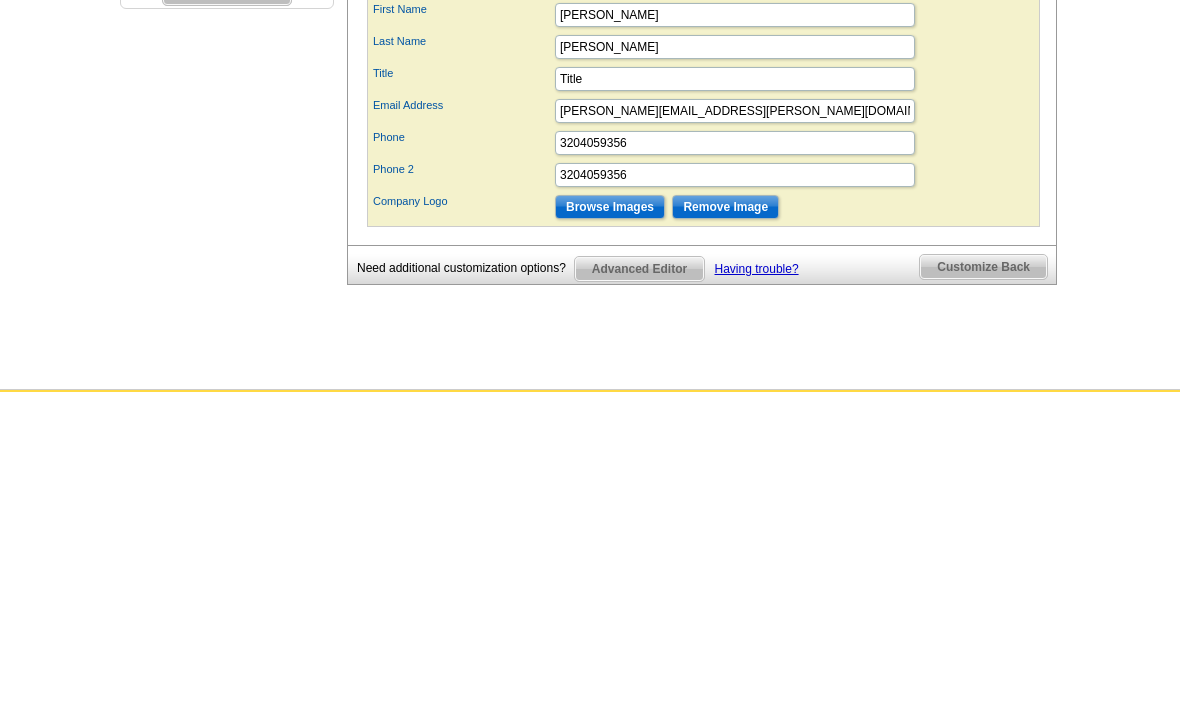 scroll, scrollTop: 792, scrollLeft: 0, axis: vertical 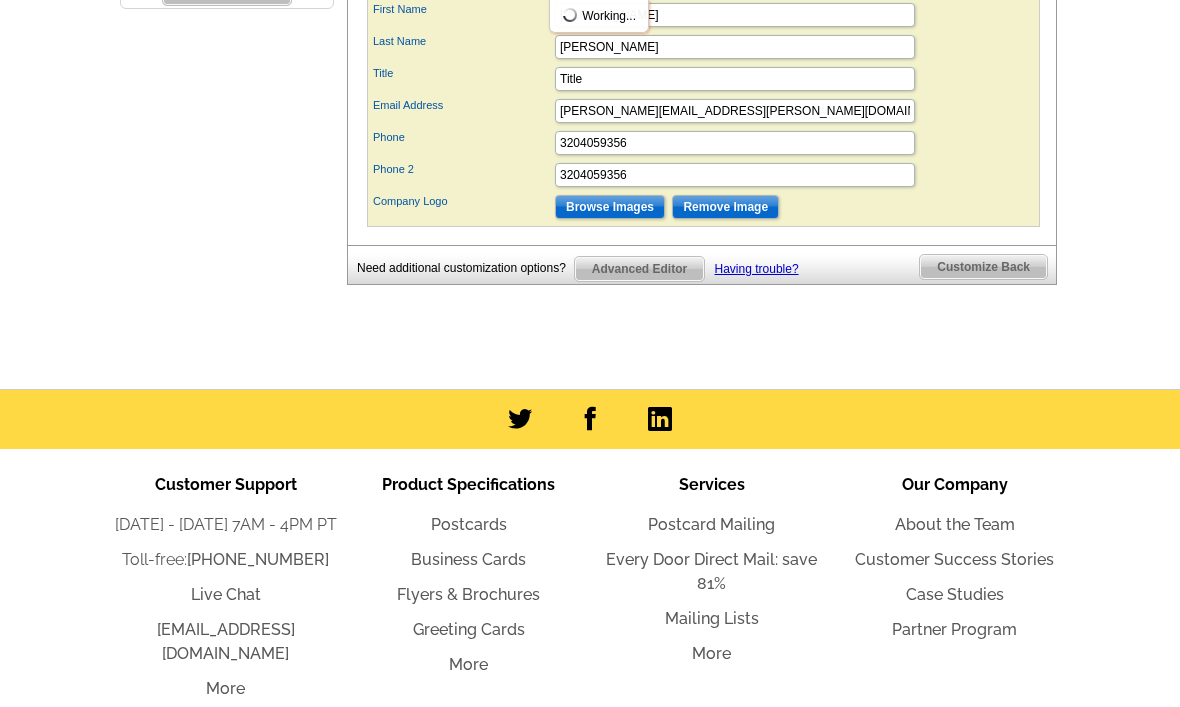 click on "Browse Images" at bounding box center [610, 207] 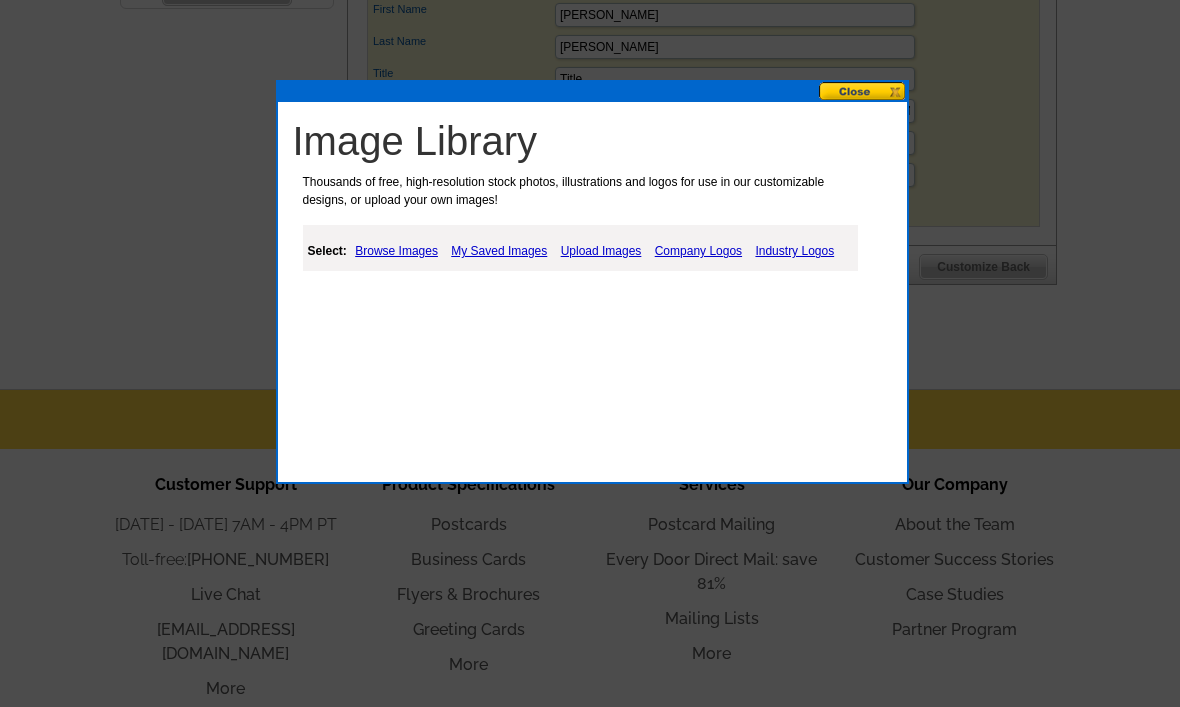 click on "Company Logos" at bounding box center [698, 251] 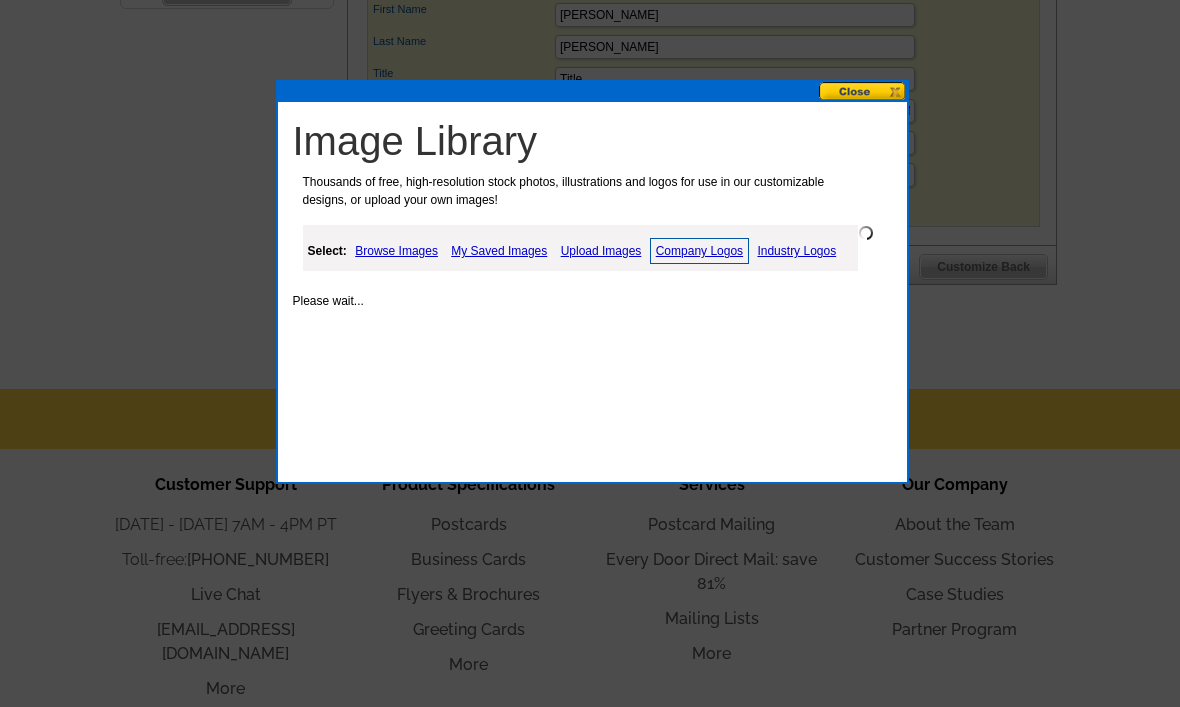 click on "Upload Images" at bounding box center (601, 251) 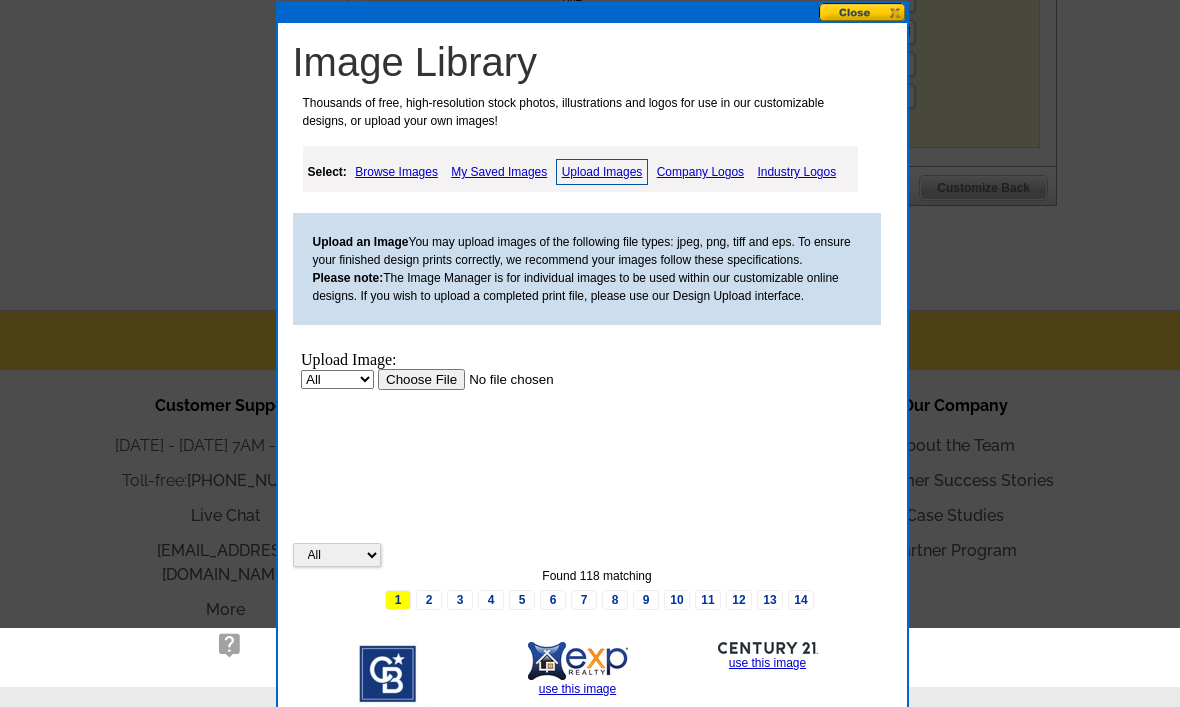 scroll, scrollTop: 0, scrollLeft: 0, axis: both 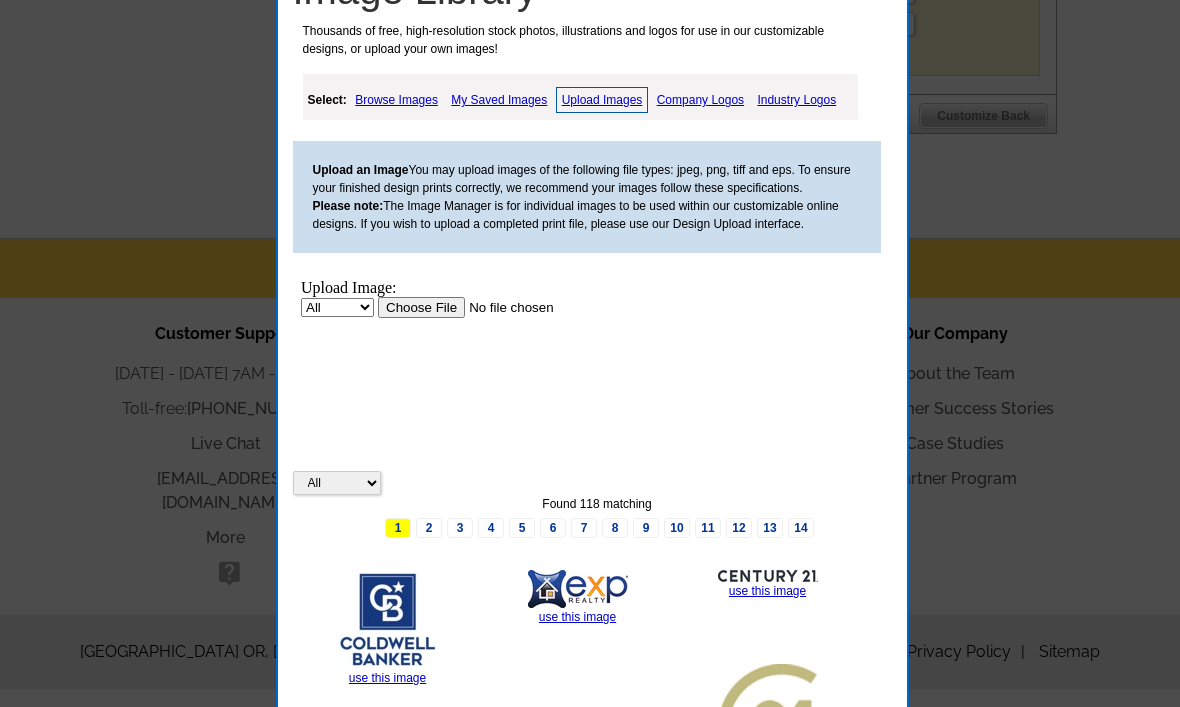click on "My Saved Images" at bounding box center (499, 100) 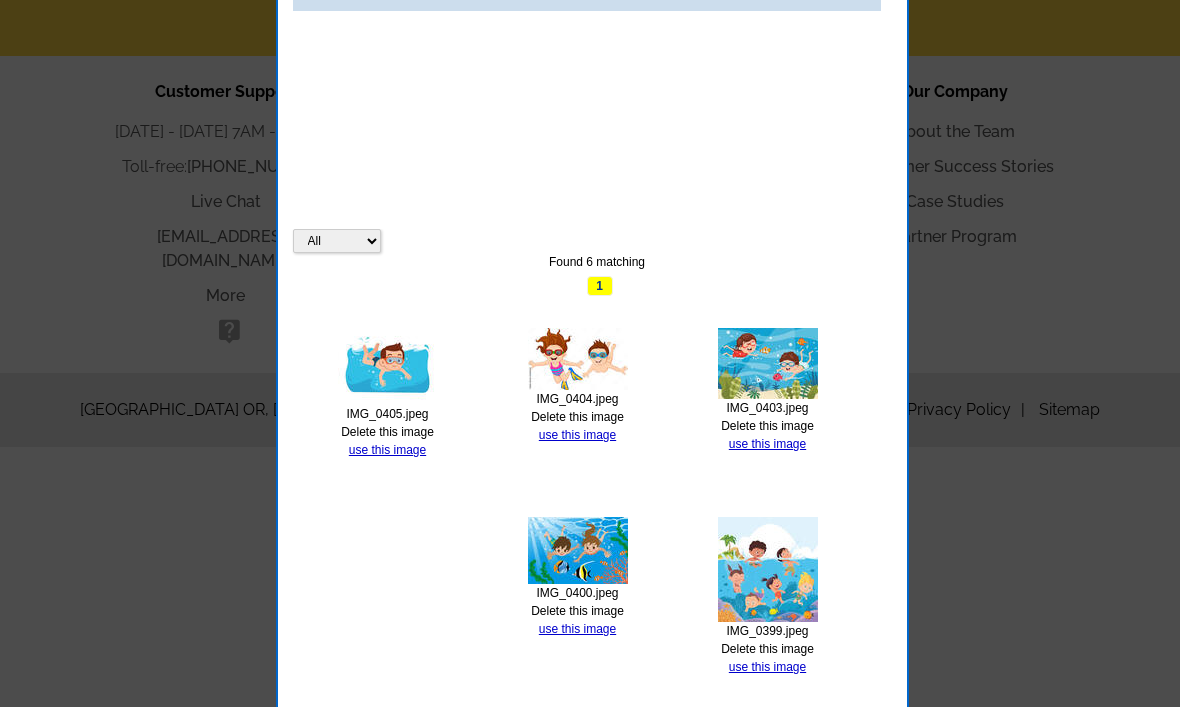scroll, scrollTop: 1293, scrollLeft: 0, axis: vertical 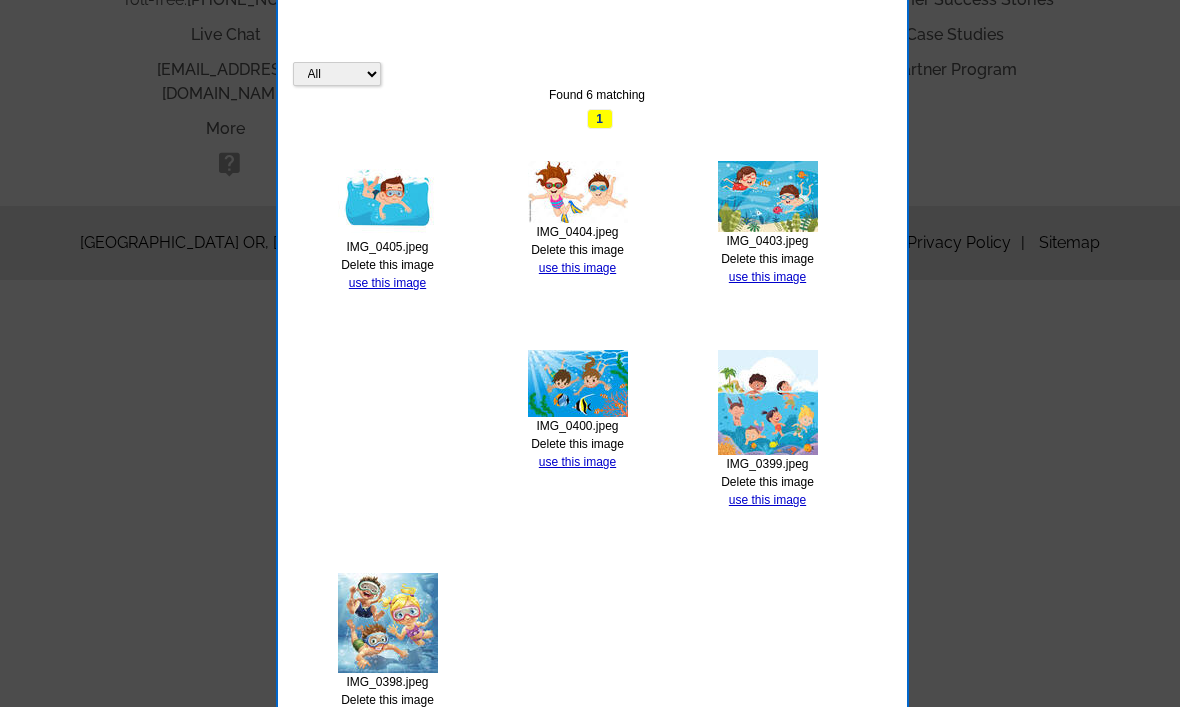 click on "All Property Found 6 matching 1 IMG_0405.jpeg  Delete this image  use this image IMG_0404.jpeg  Delete this image  use this image IMG_0403.jpeg  Delete this image  use this image IMG_0400.jpeg  Delete this image  use this image IMG_0399.jpeg  Delete this image  use this image IMG_0398.jpeg  Delete this image  use this image Found 6 matching 1" at bounding box center (597, 432) 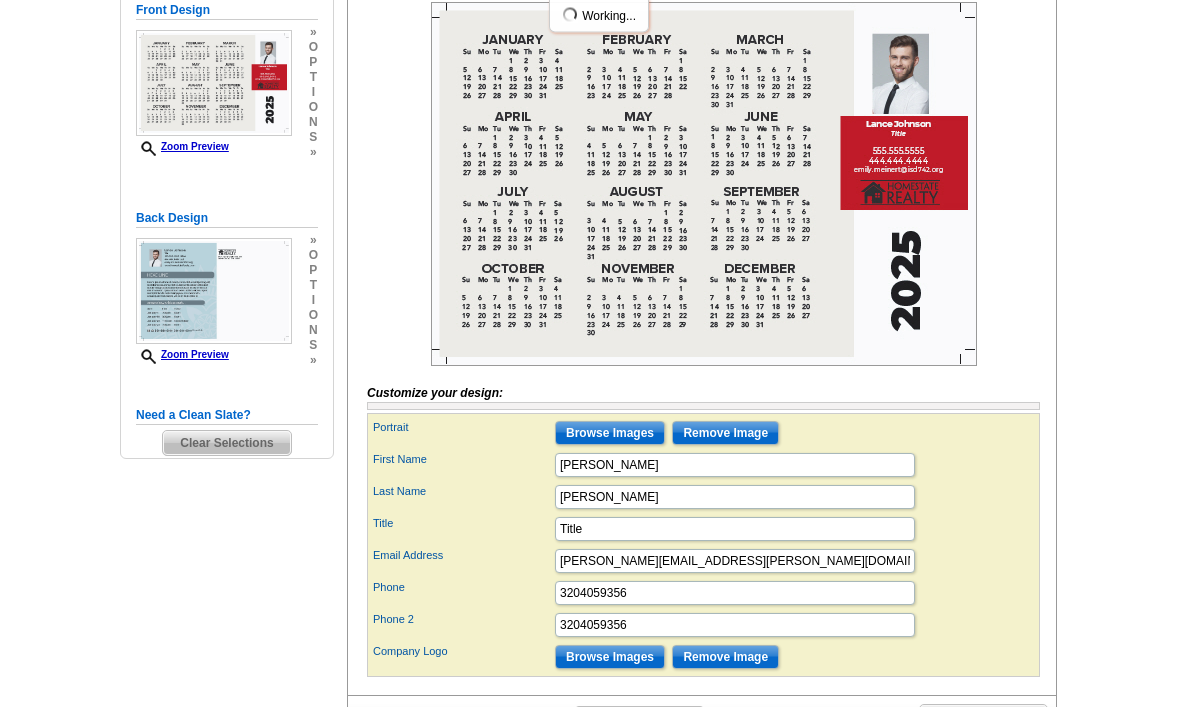 scroll, scrollTop: 343, scrollLeft: 0, axis: vertical 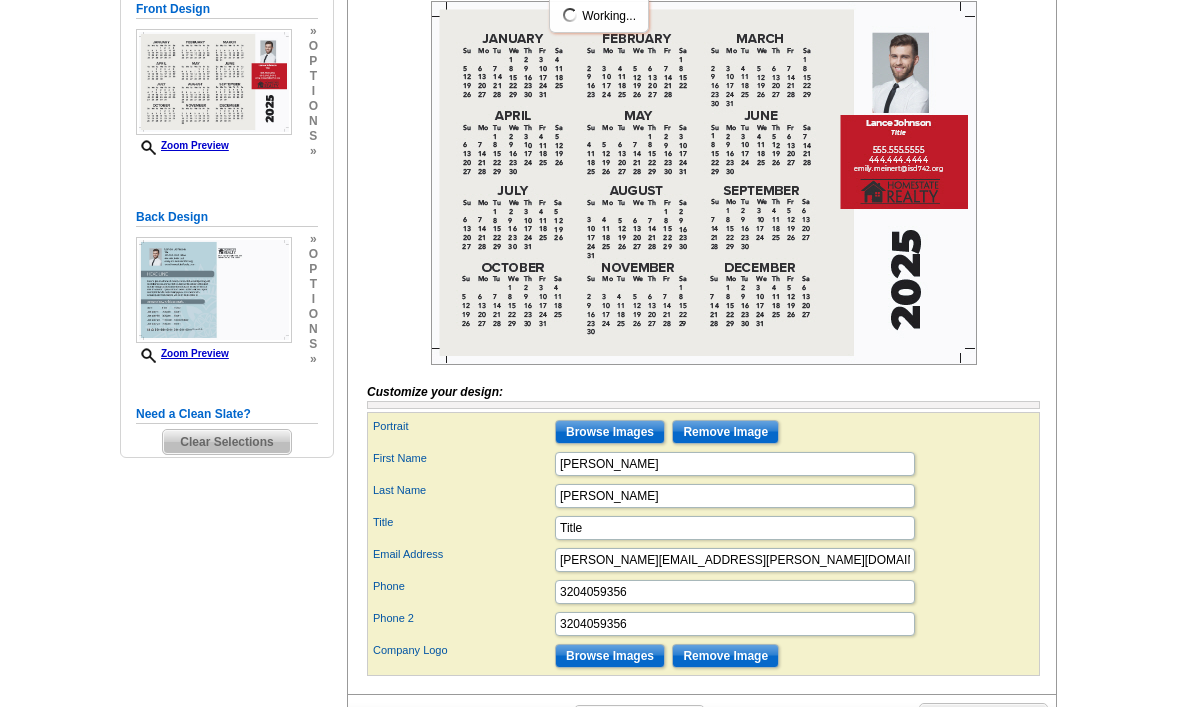 click on "Browse Images" at bounding box center (610, 432) 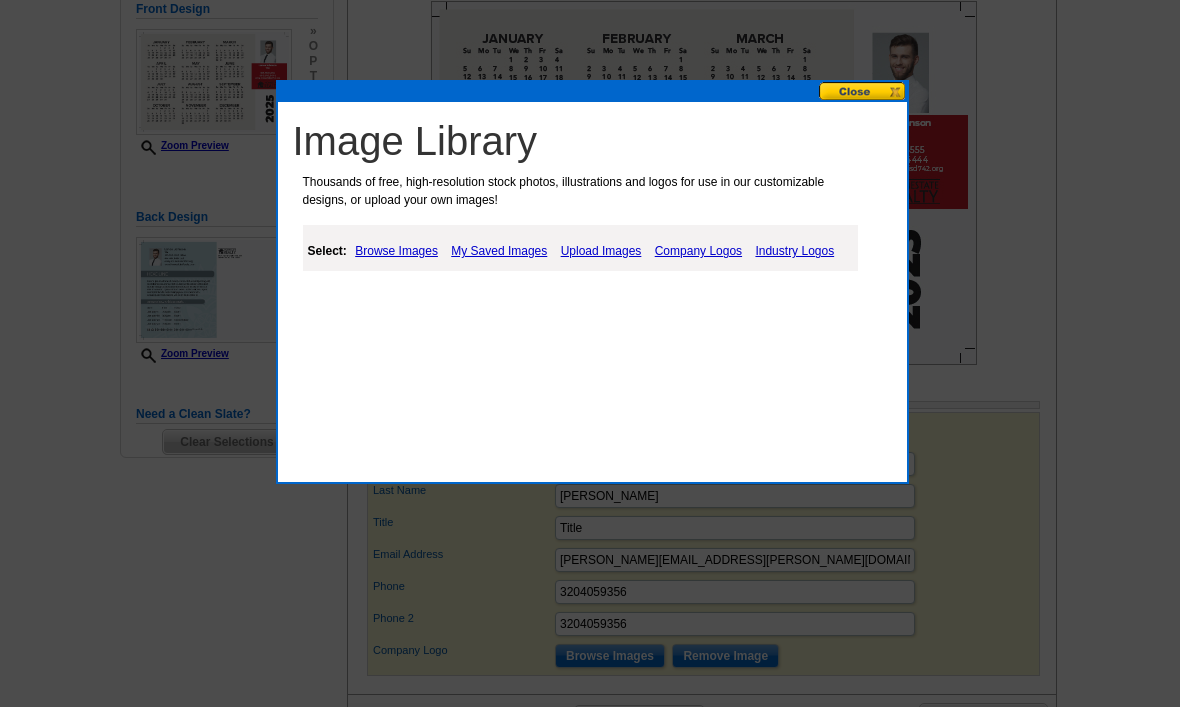 click on "Upload Images" at bounding box center (601, 251) 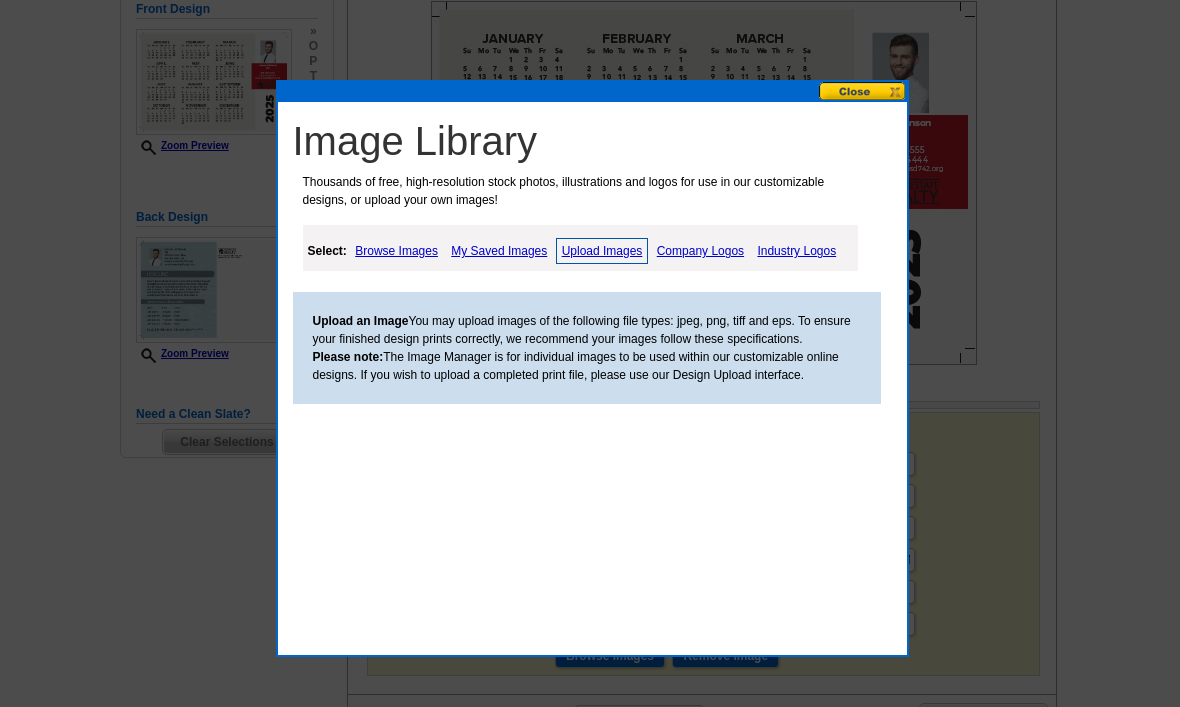 click on "My Saved Images" at bounding box center (499, 251) 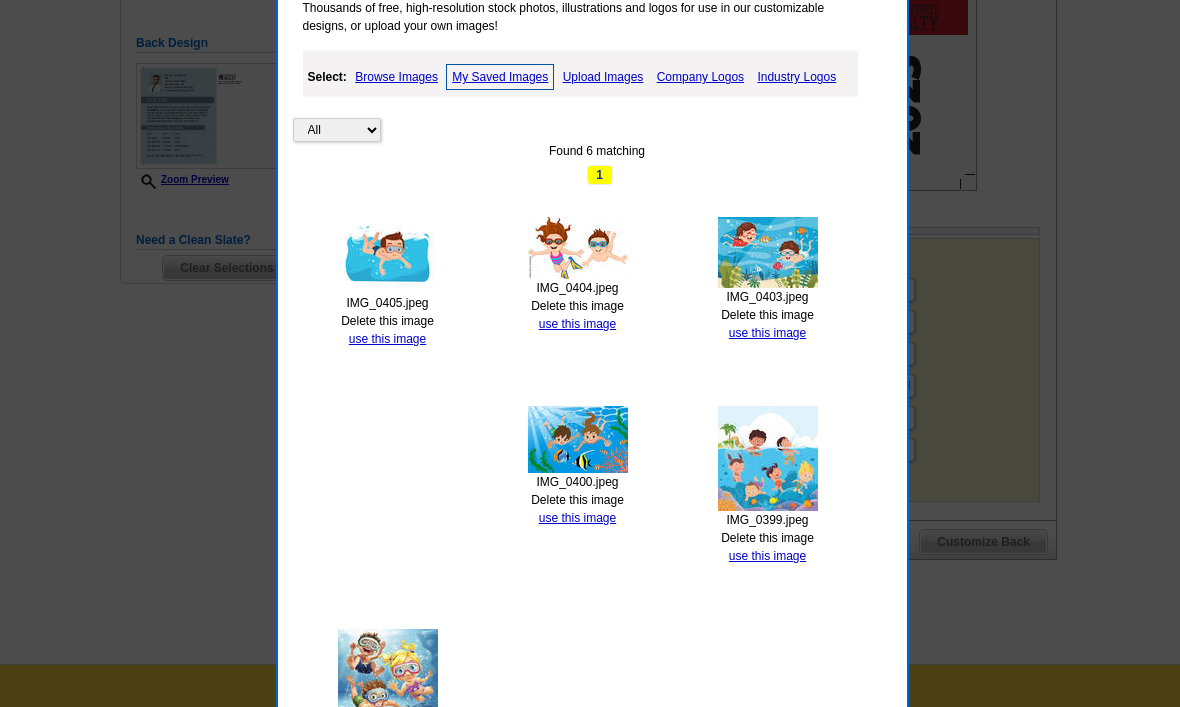 click on "use this image" at bounding box center [767, 556] 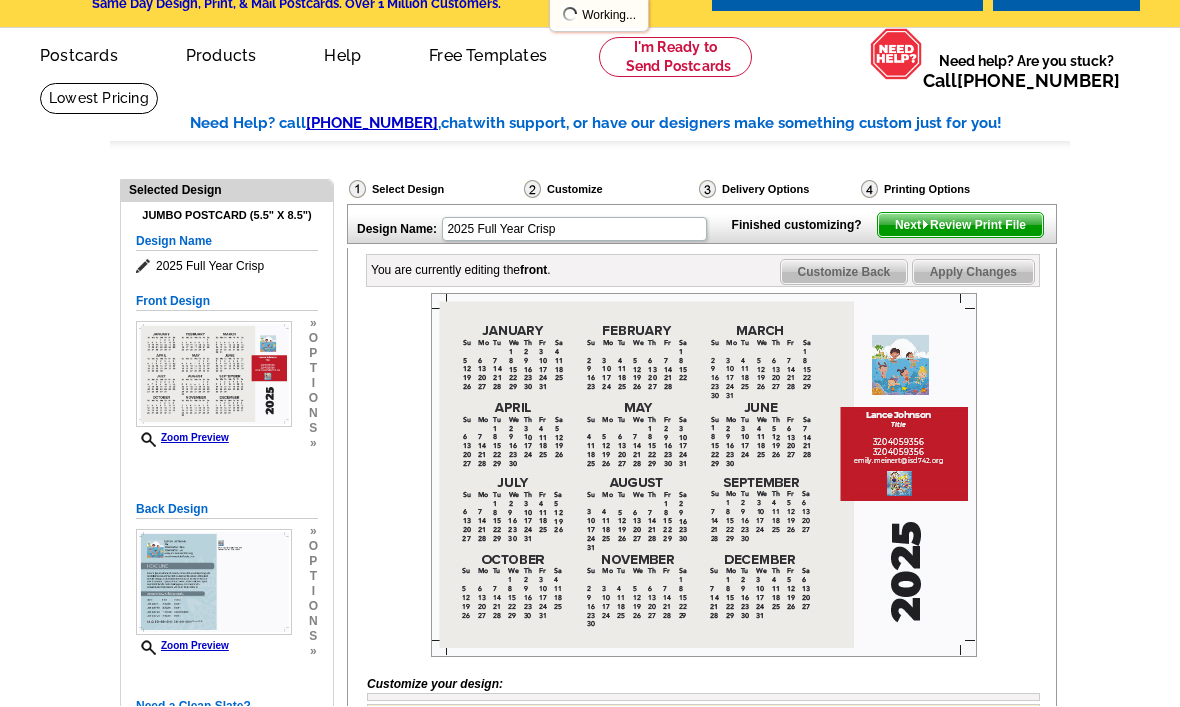 scroll, scrollTop: 51, scrollLeft: 0, axis: vertical 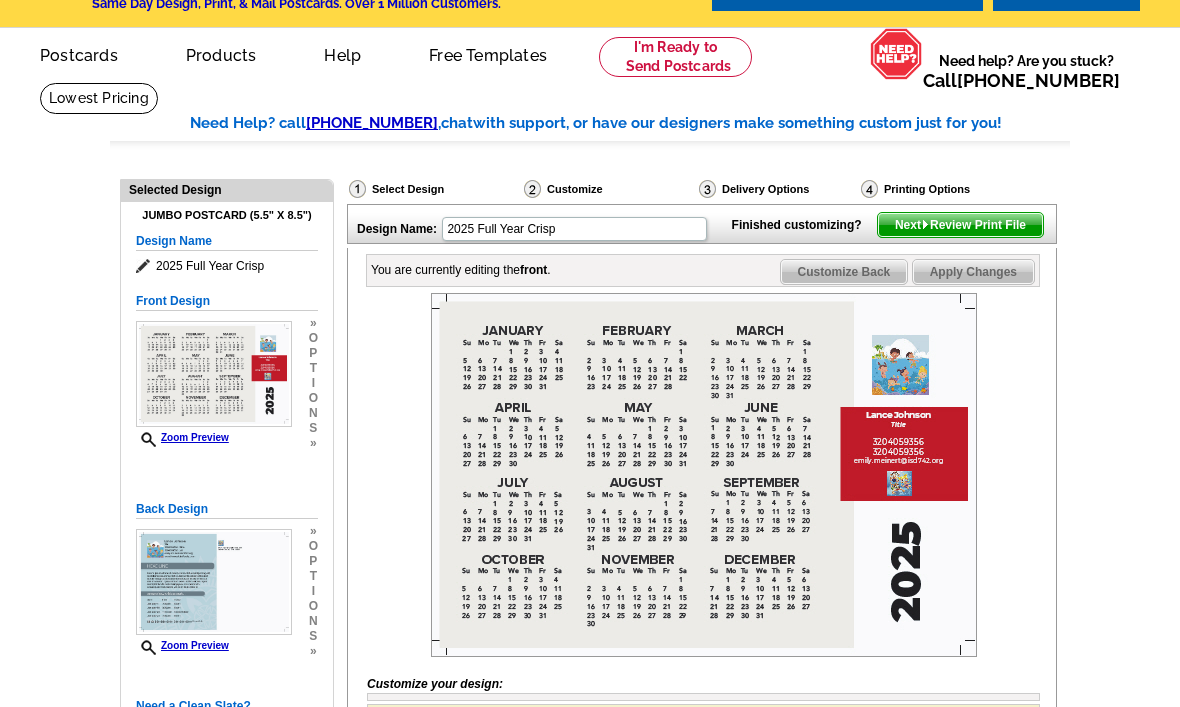 click on "Customize Back" at bounding box center (844, 272) 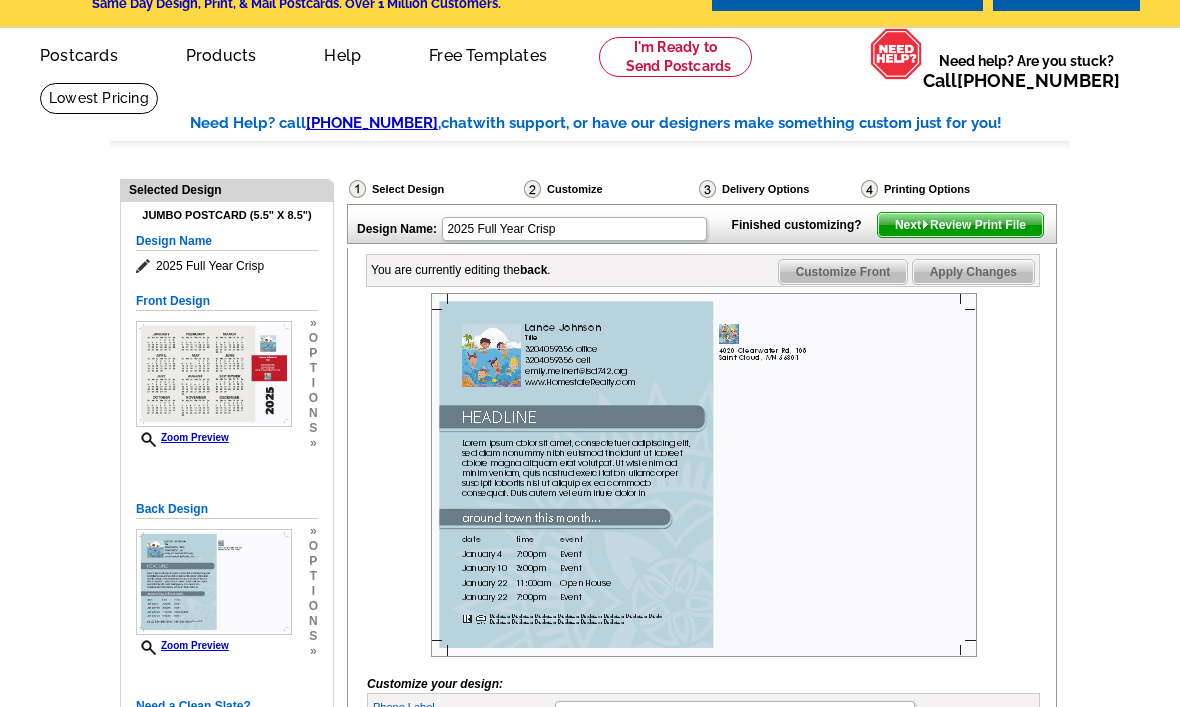 click on "Next   Review Print File" at bounding box center (960, 225) 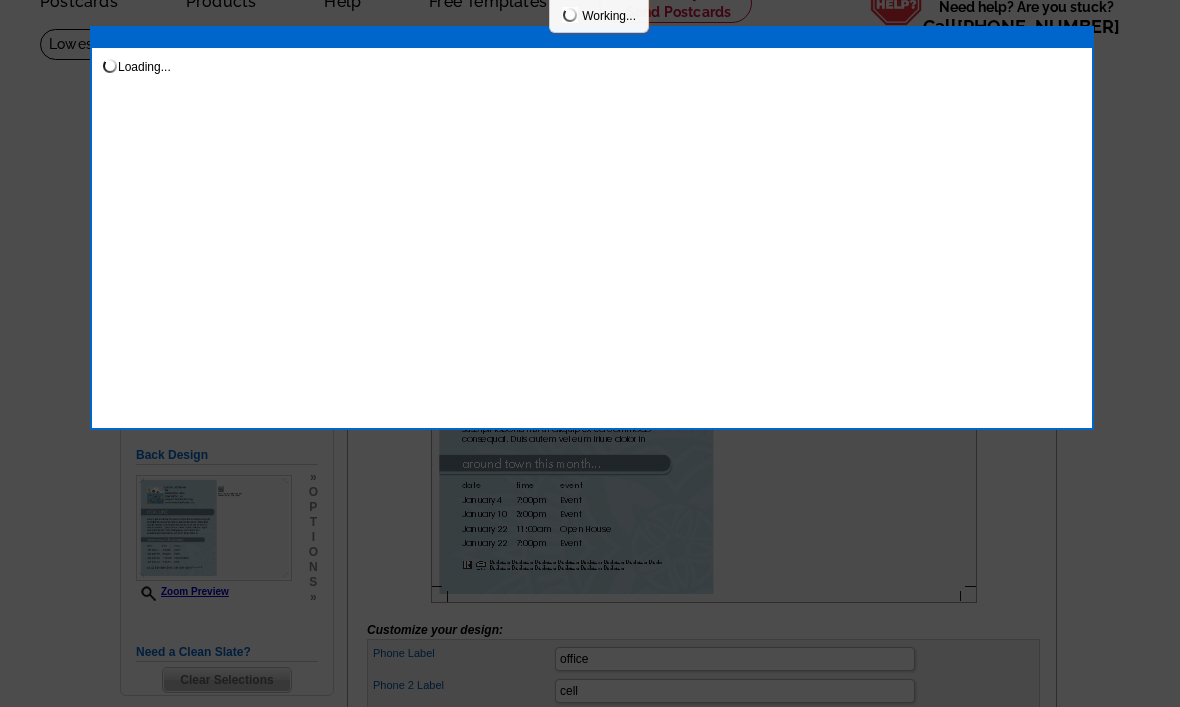scroll, scrollTop: 0, scrollLeft: 0, axis: both 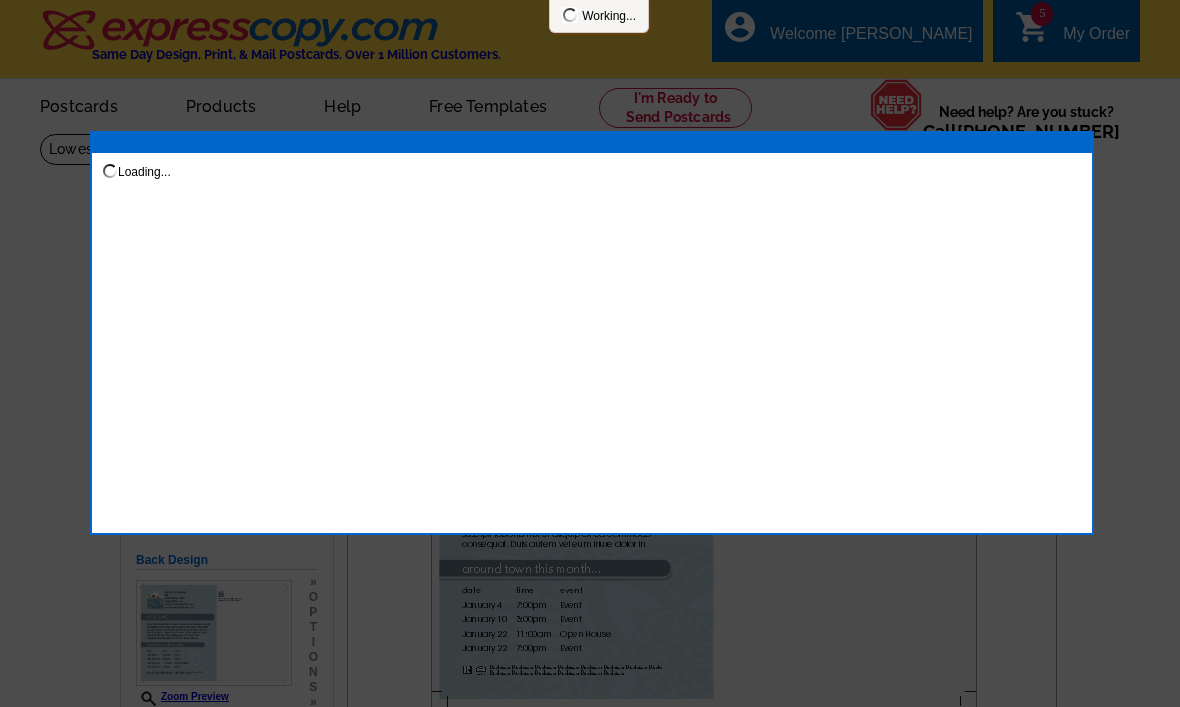 click at bounding box center [590, 353] 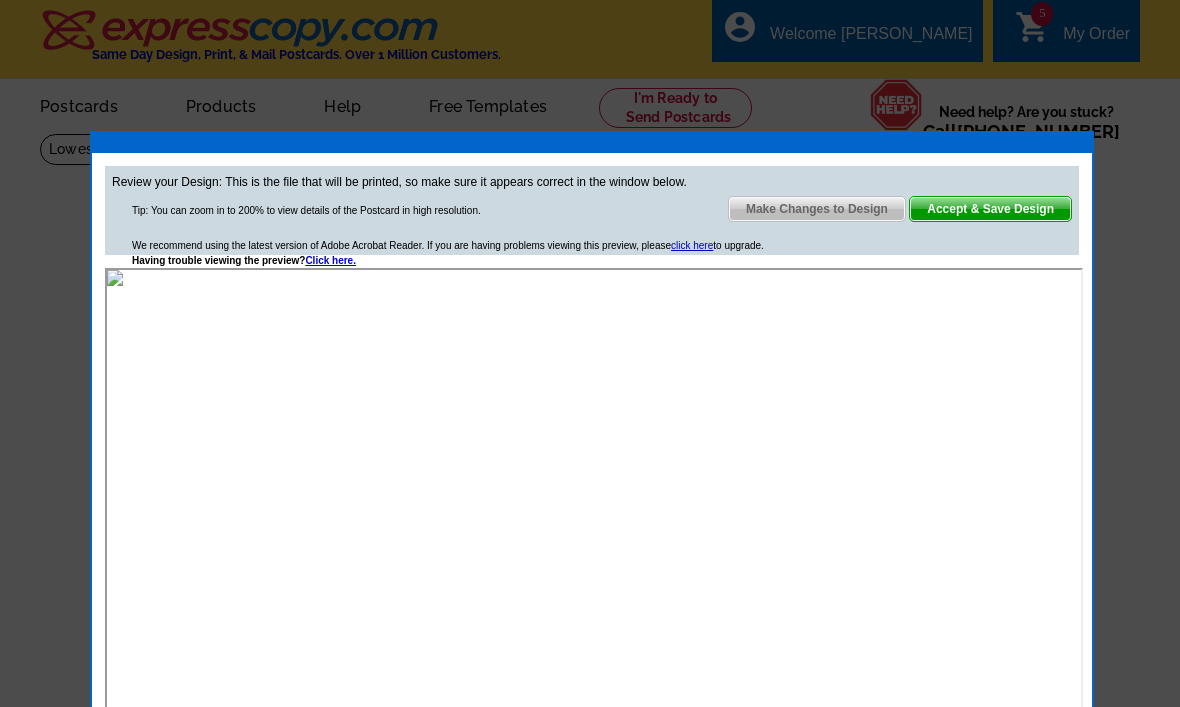 scroll, scrollTop: 0, scrollLeft: 0, axis: both 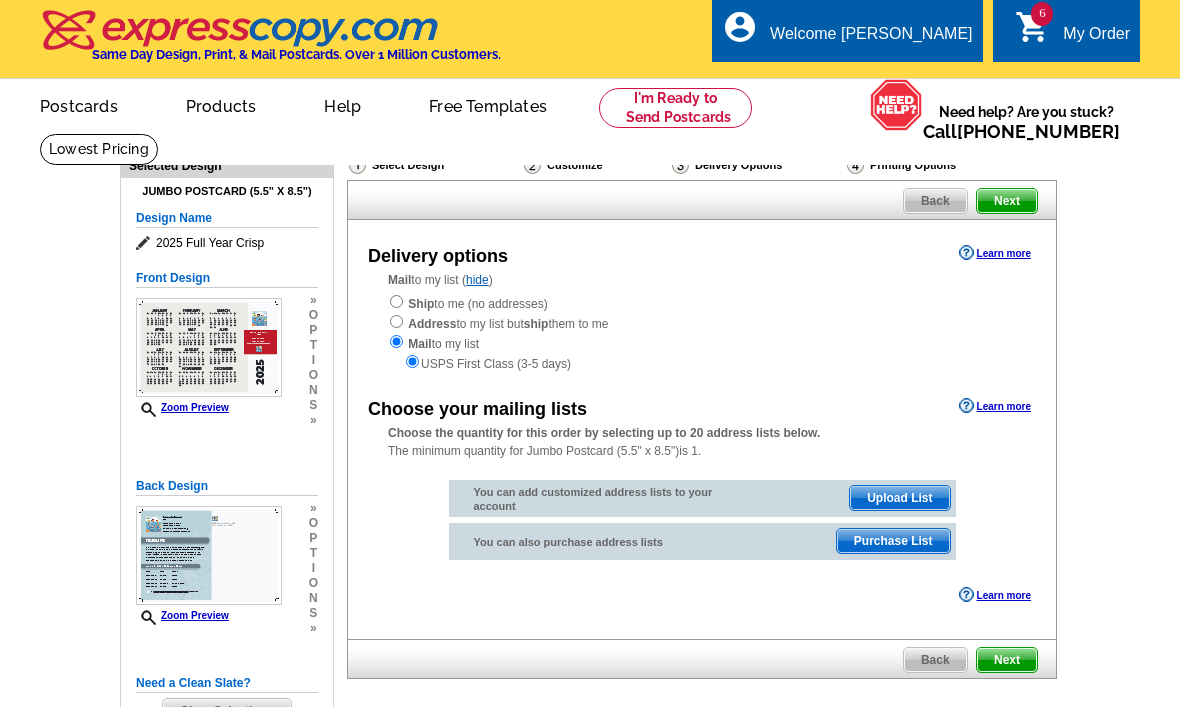 click at bounding box center (396, 301) 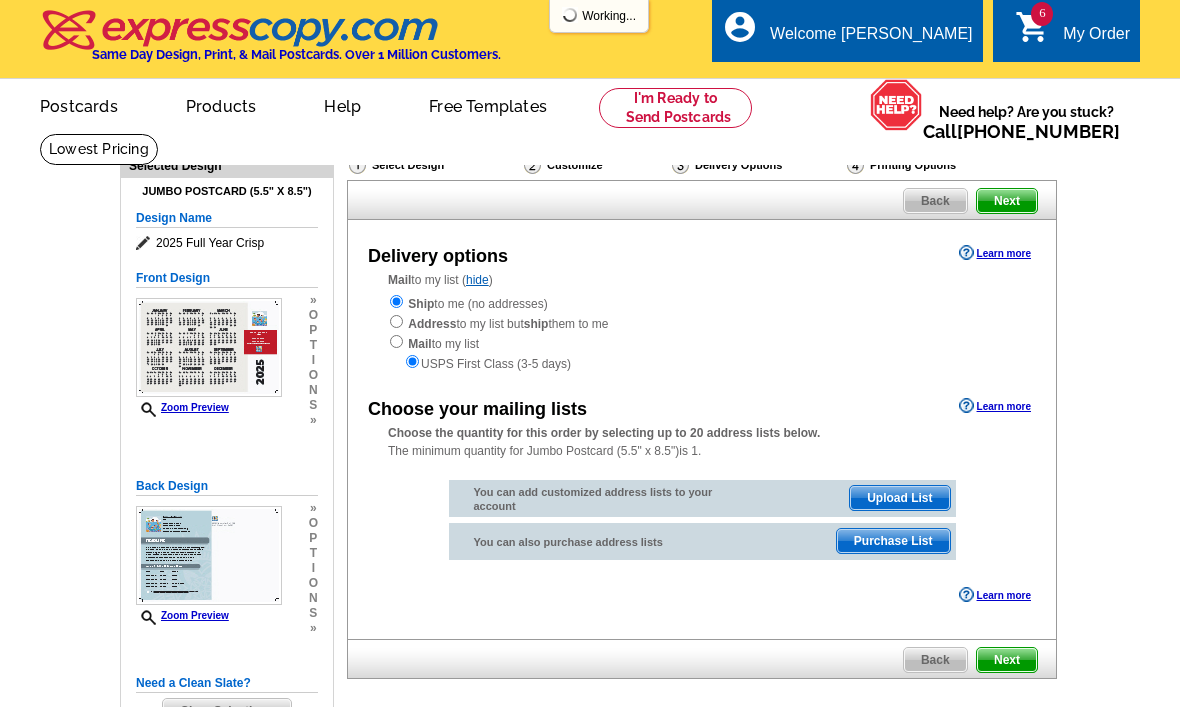click at bounding box center [396, 301] 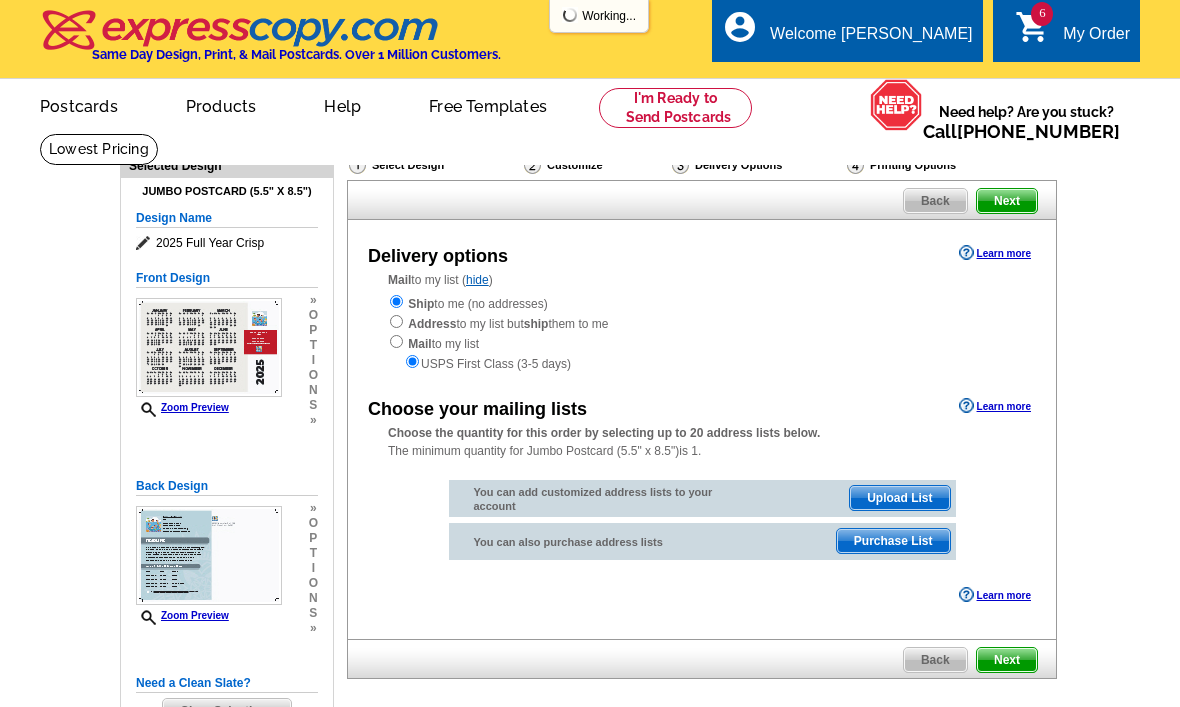 click on "Ship" at bounding box center [421, 304] 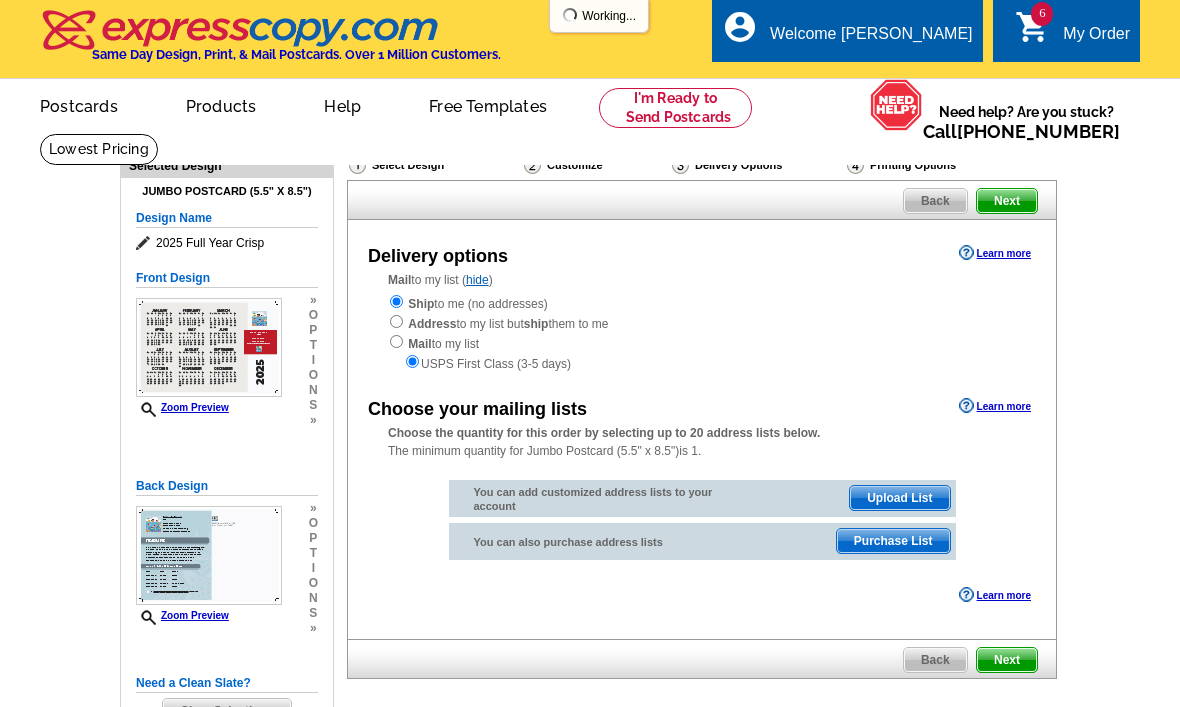 click on "Ship" at bounding box center [421, 304] 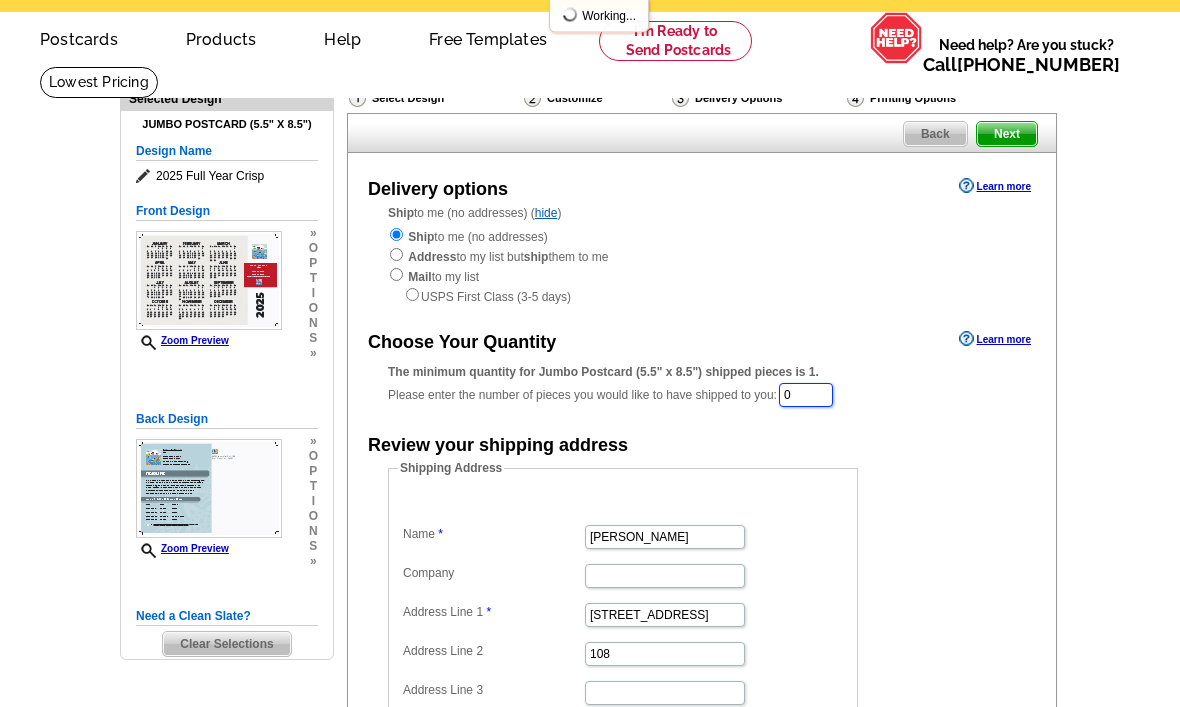 click on "0" at bounding box center (806, 396) 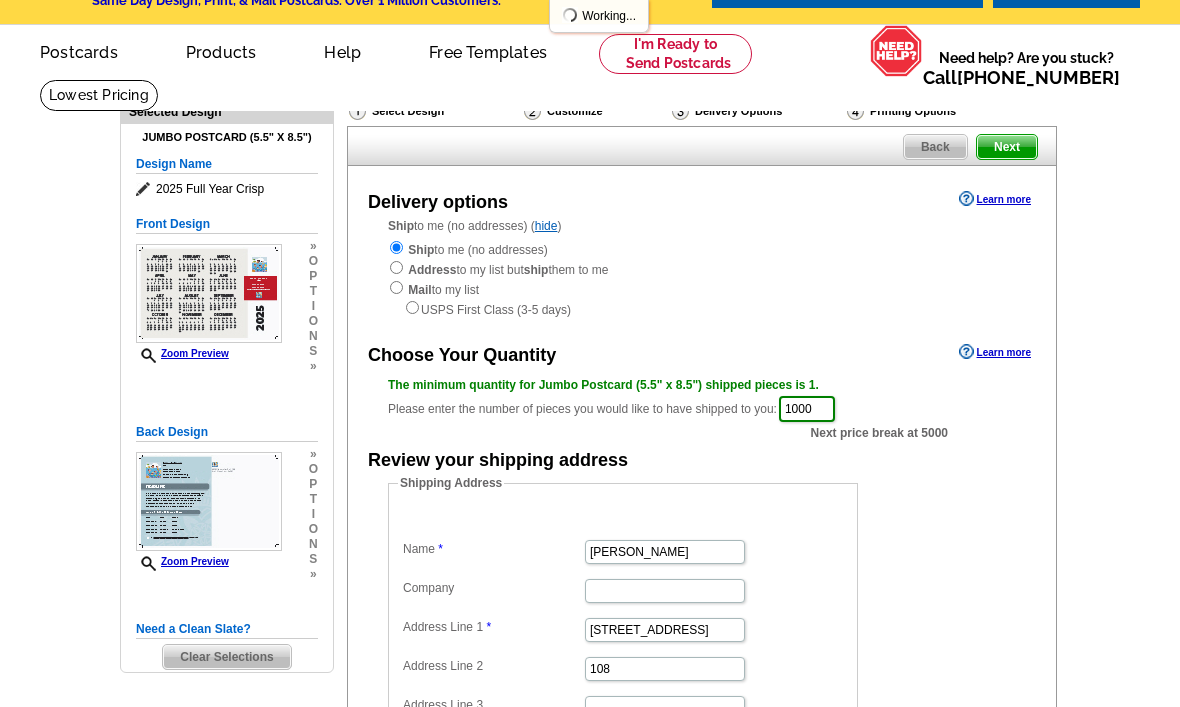 scroll, scrollTop: 0, scrollLeft: 0, axis: both 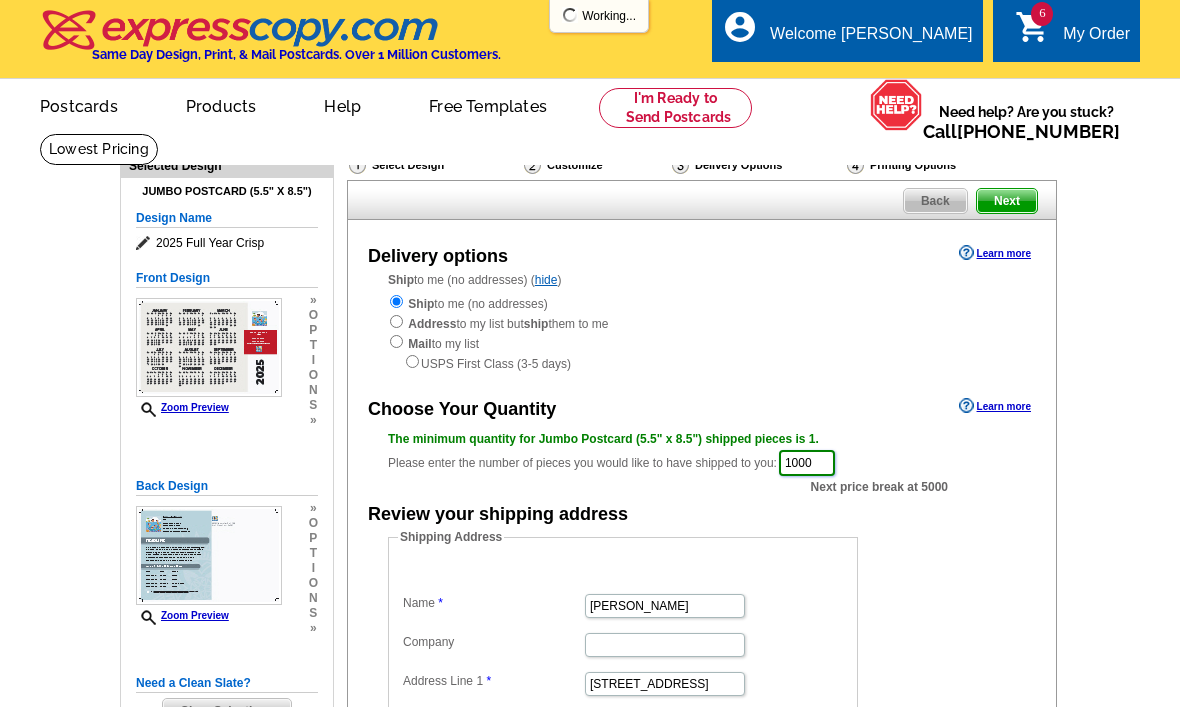 type on "1000" 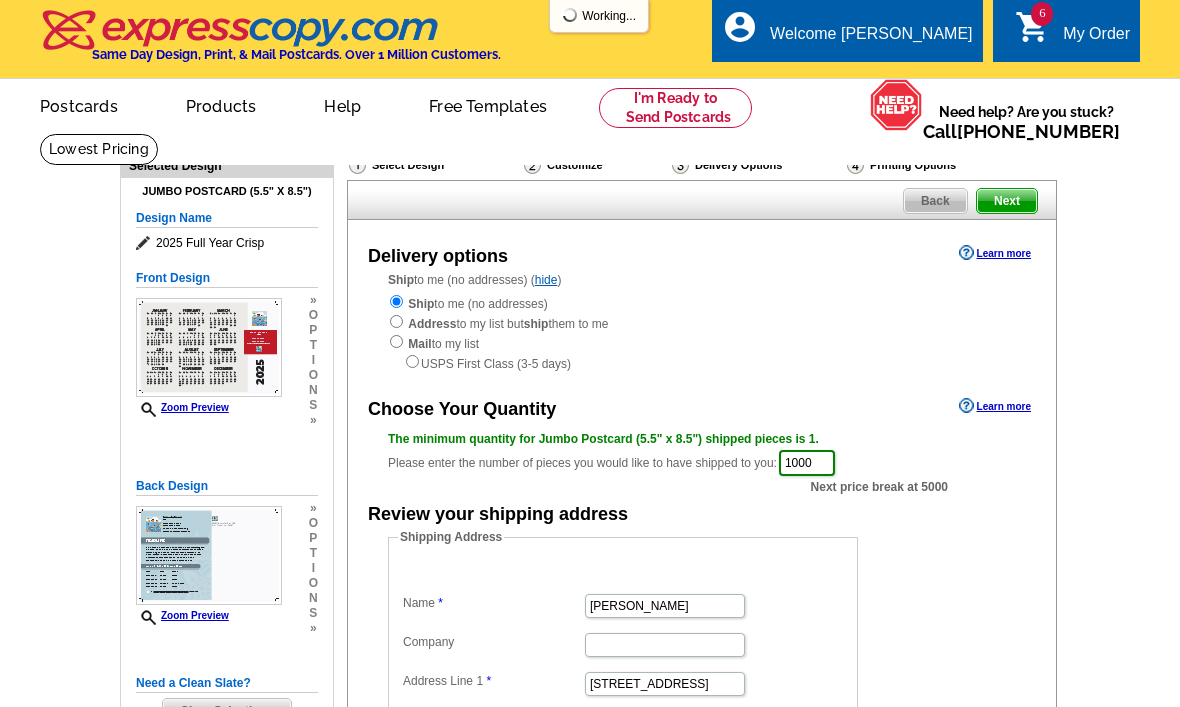 click on "Next" at bounding box center [1007, 201] 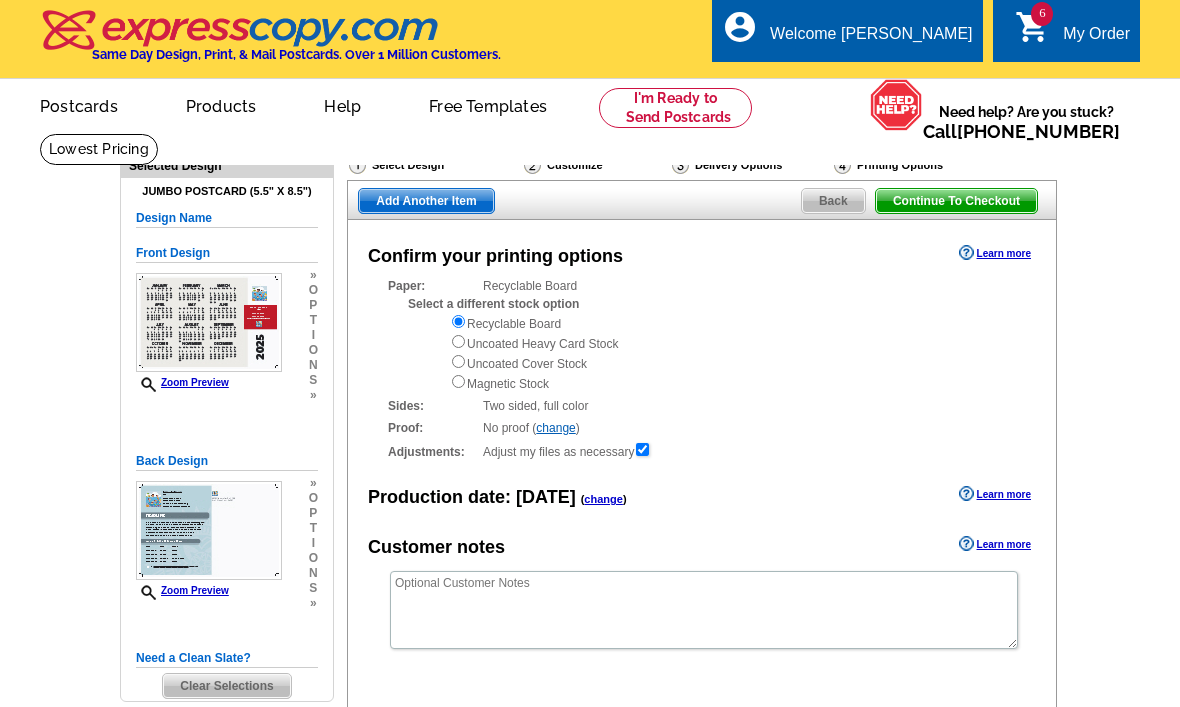 scroll, scrollTop: 0, scrollLeft: 0, axis: both 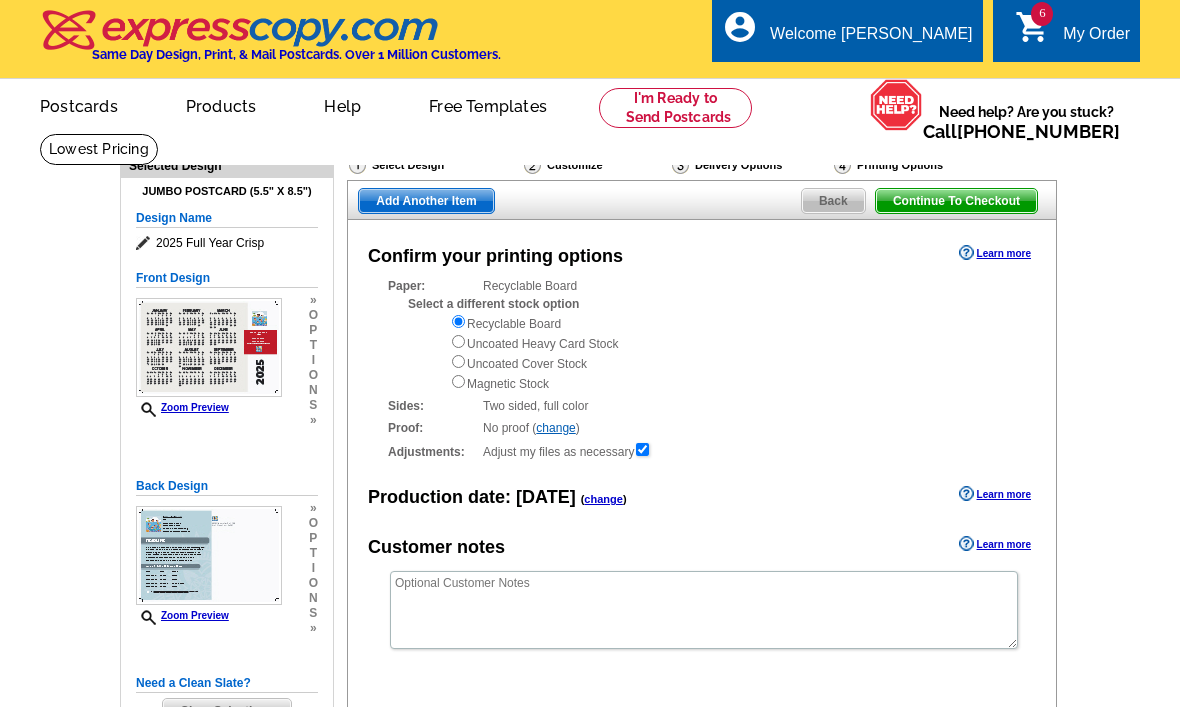 click on "Add Another Item" at bounding box center (426, 201) 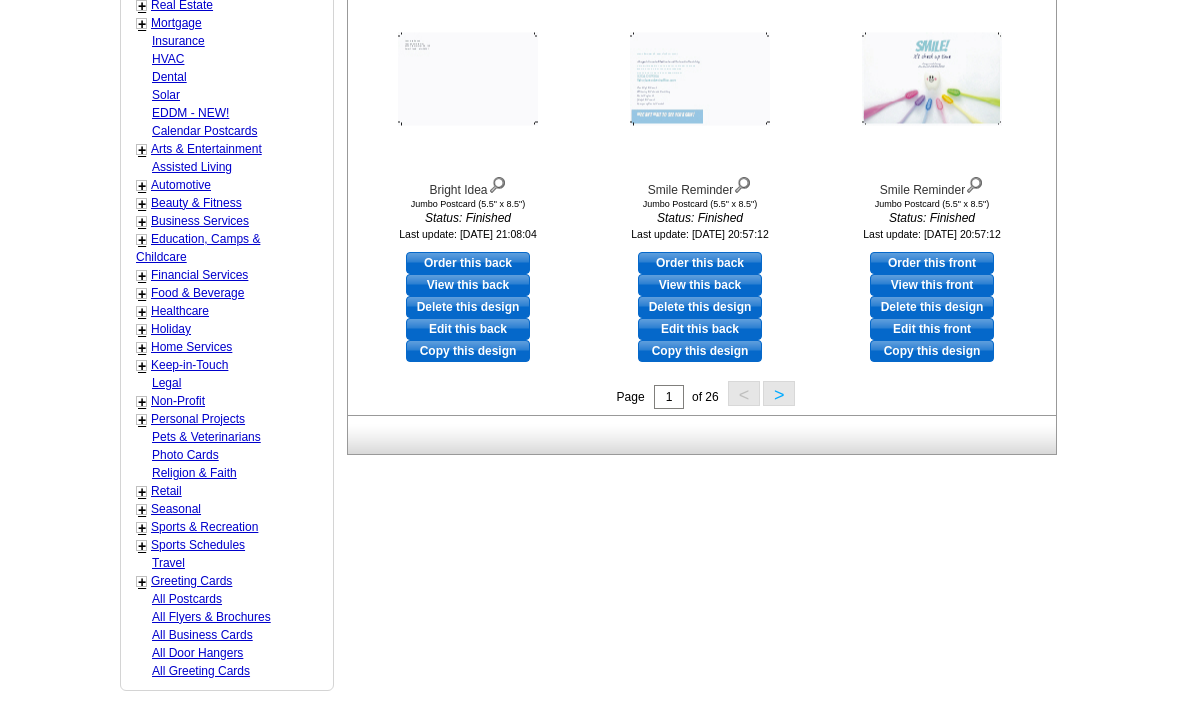 scroll, scrollTop: 805, scrollLeft: 0, axis: vertical 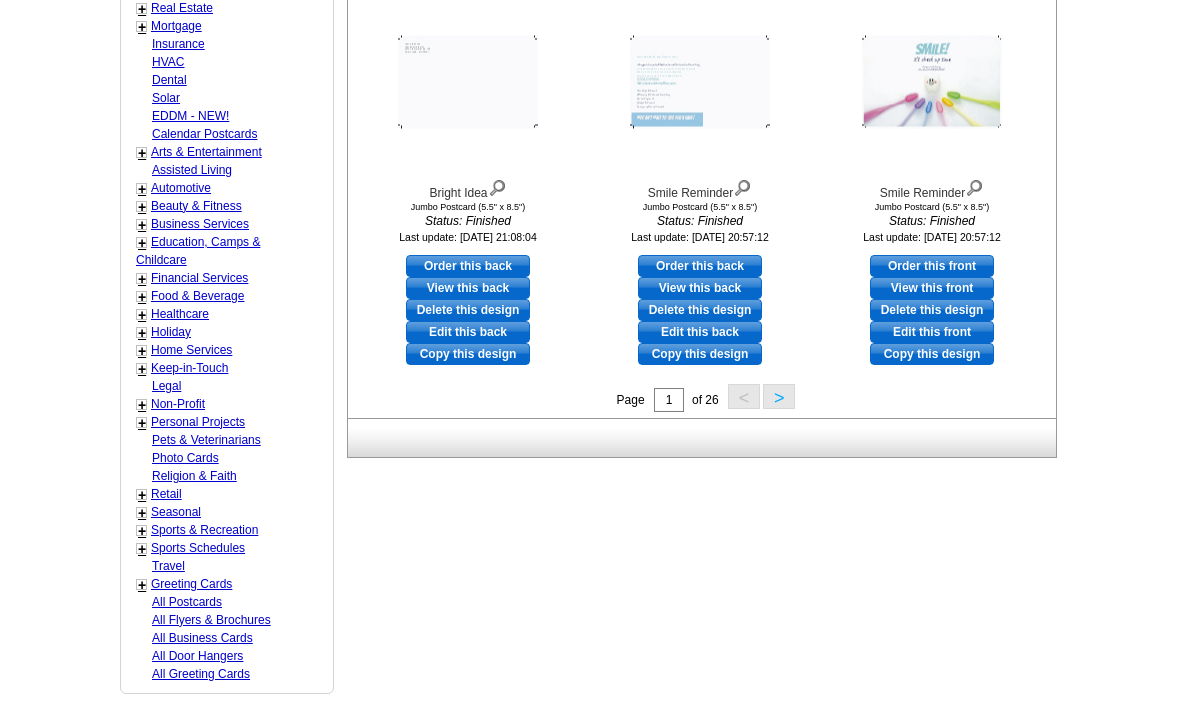 click on "Arts & Entertainment" at bounding box center (206, 152) 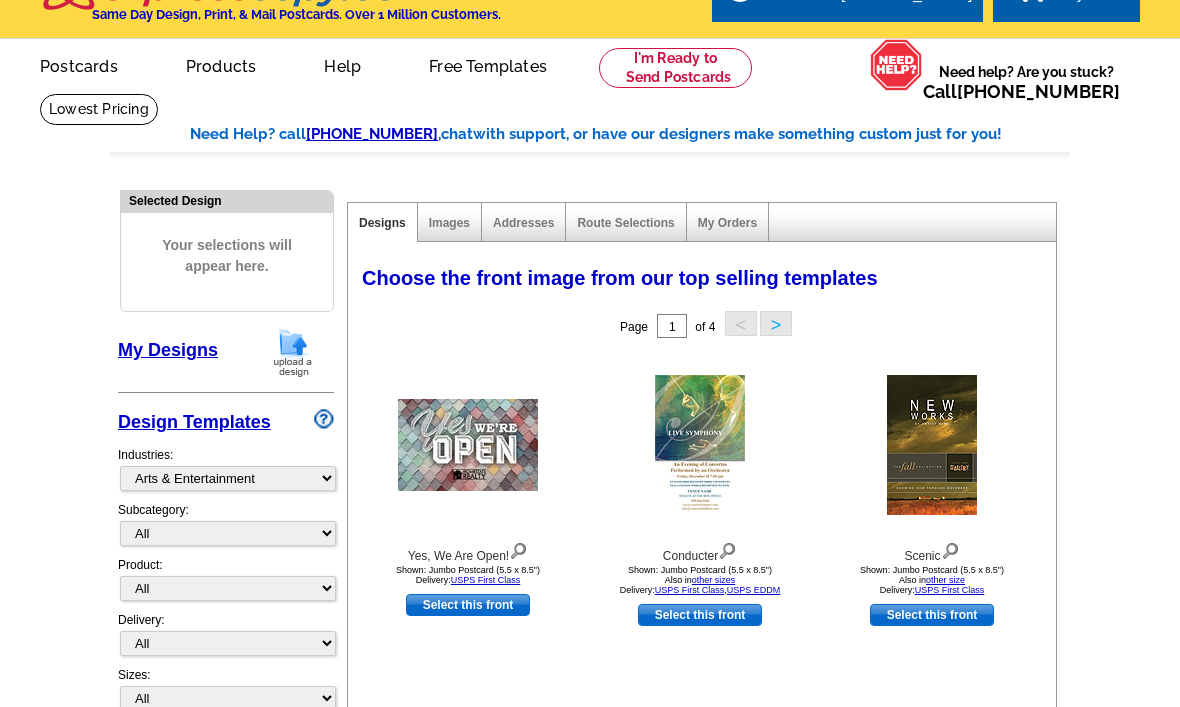 scroll, scrollTop: 0, scrollLeft: 0, axis: both 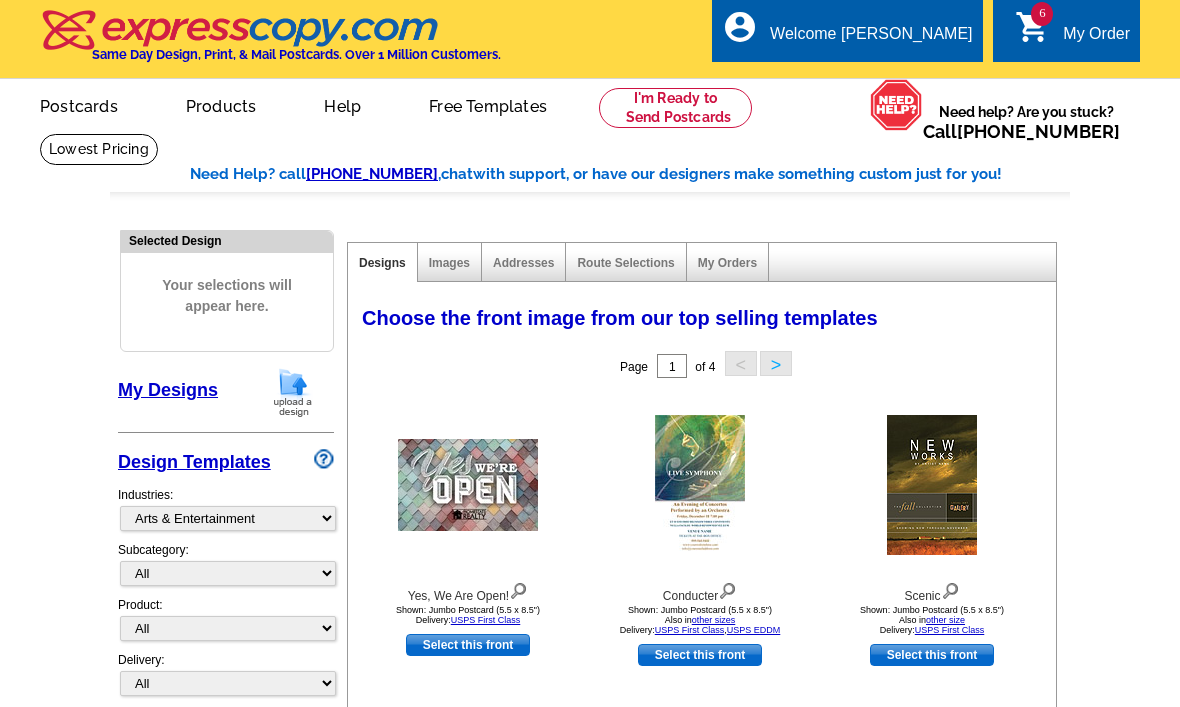 click on "My Order" at bounding box center [1096, 39] 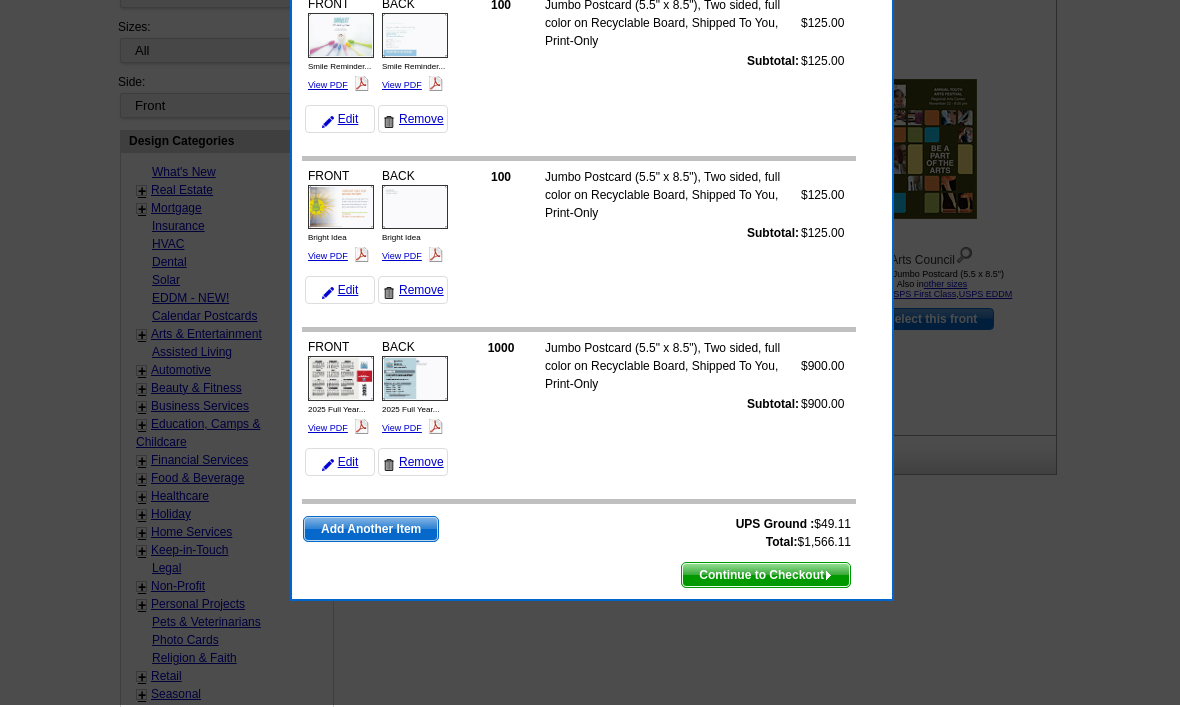 scroll, scrollTop: 691, scrollLeft: 0, axis: vertical 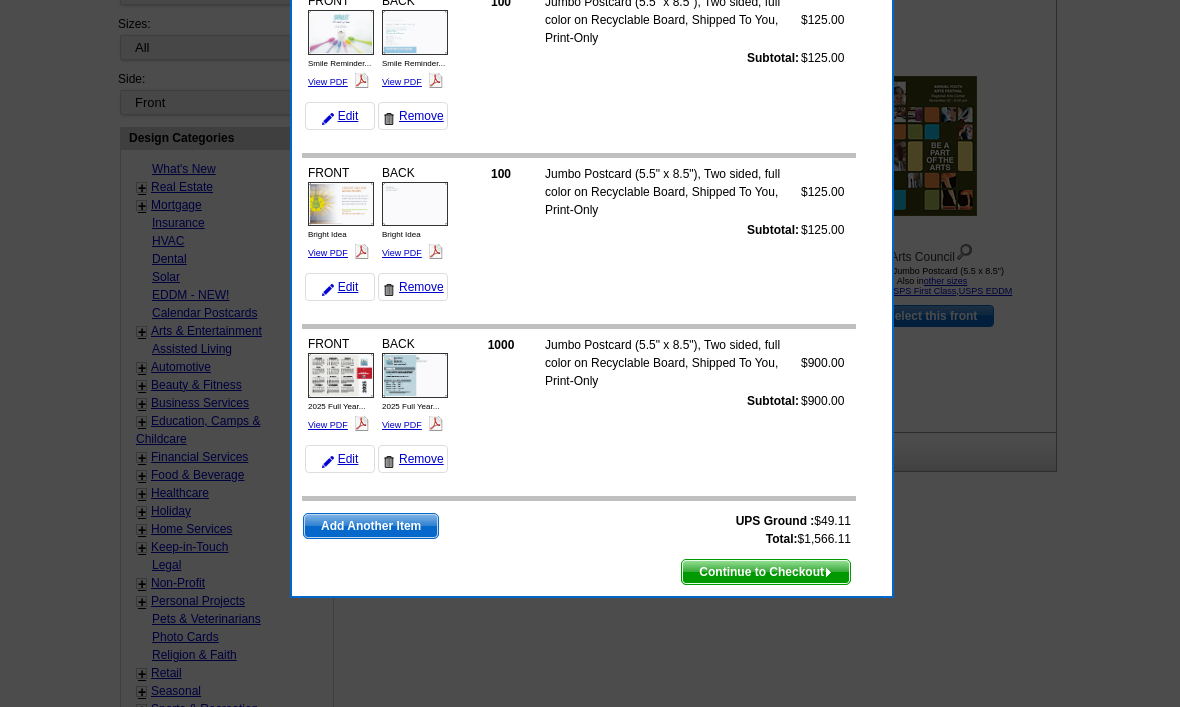 click on "View PDF" at bounding box center [328, 425] 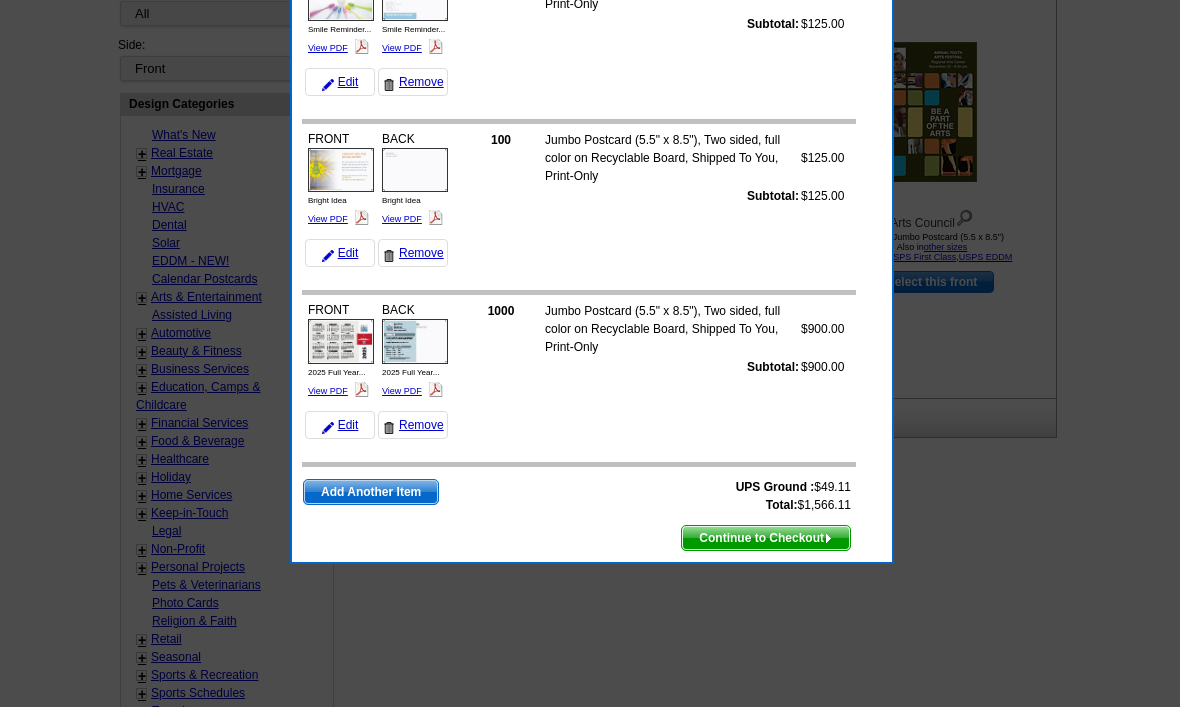 click on "View PDF" at bounding box center [402, 391] 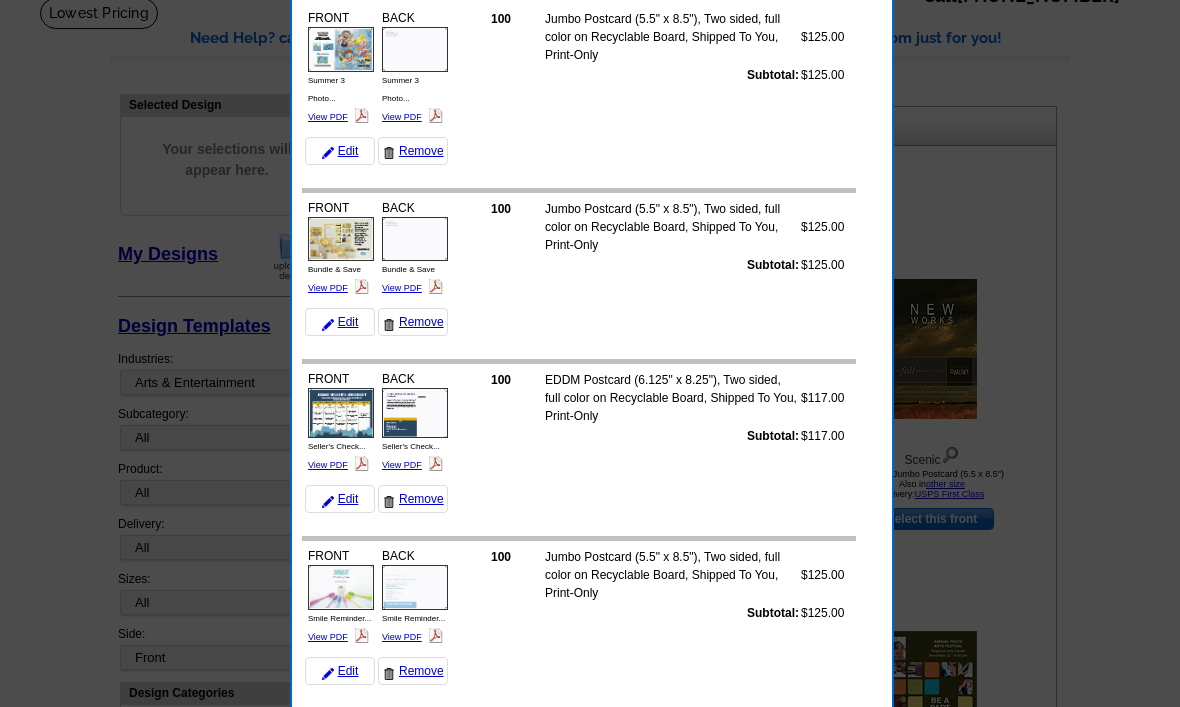 scroll, scrollTop: 0, scrollLeft: 0, axis: both 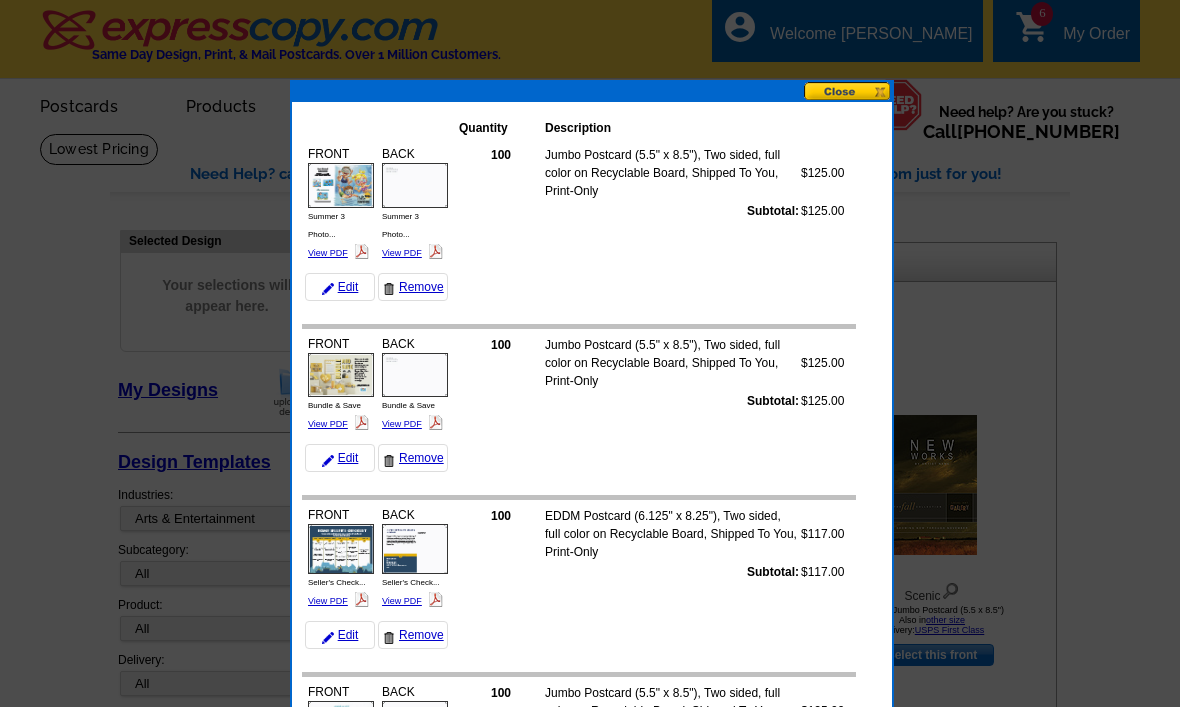 click on "Quantity
Description
FRONT
Summer 3 Photo...
View PDF
$125.00" at bounding box center [592, 694] 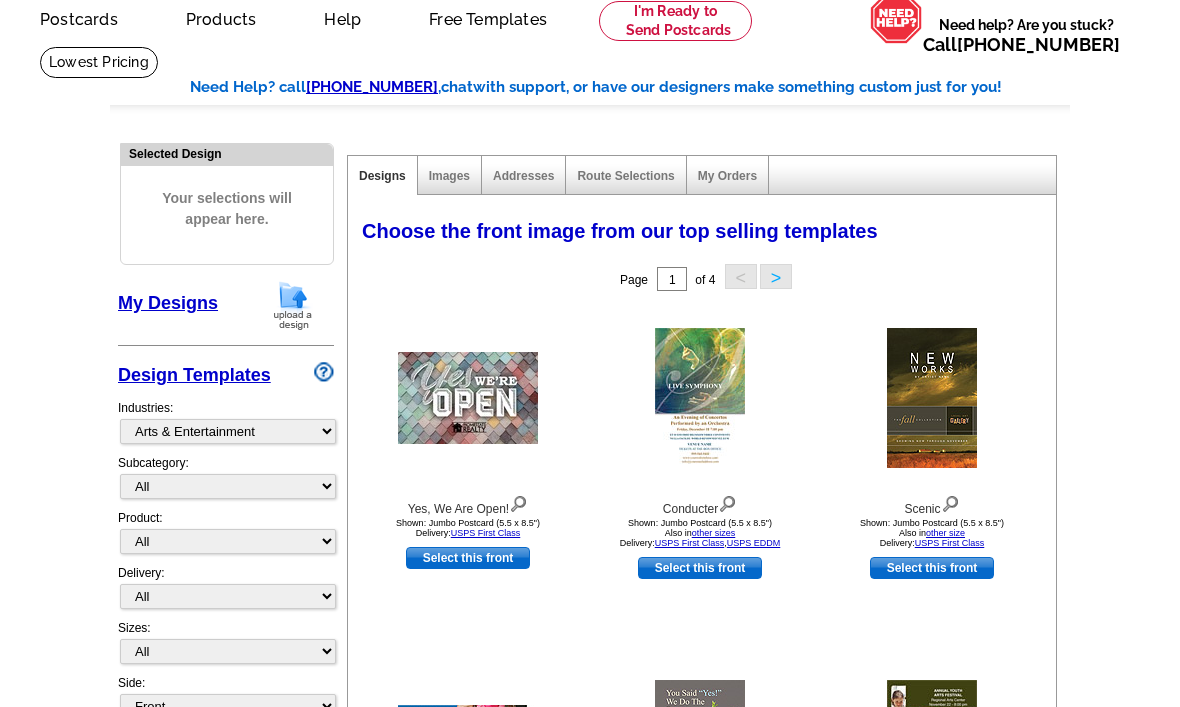 scroll, scrollTop: 108, scrollLeft: 0, axis: vertical 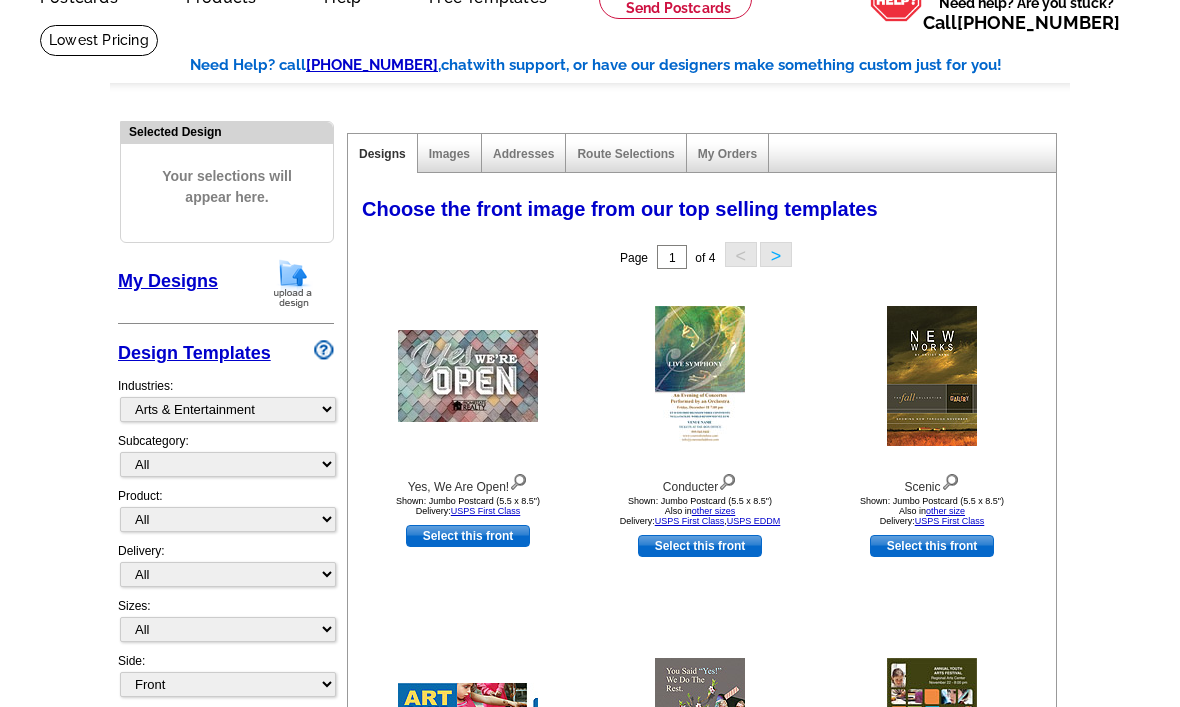 click on "Select this front" at bounding box center [468, 537] 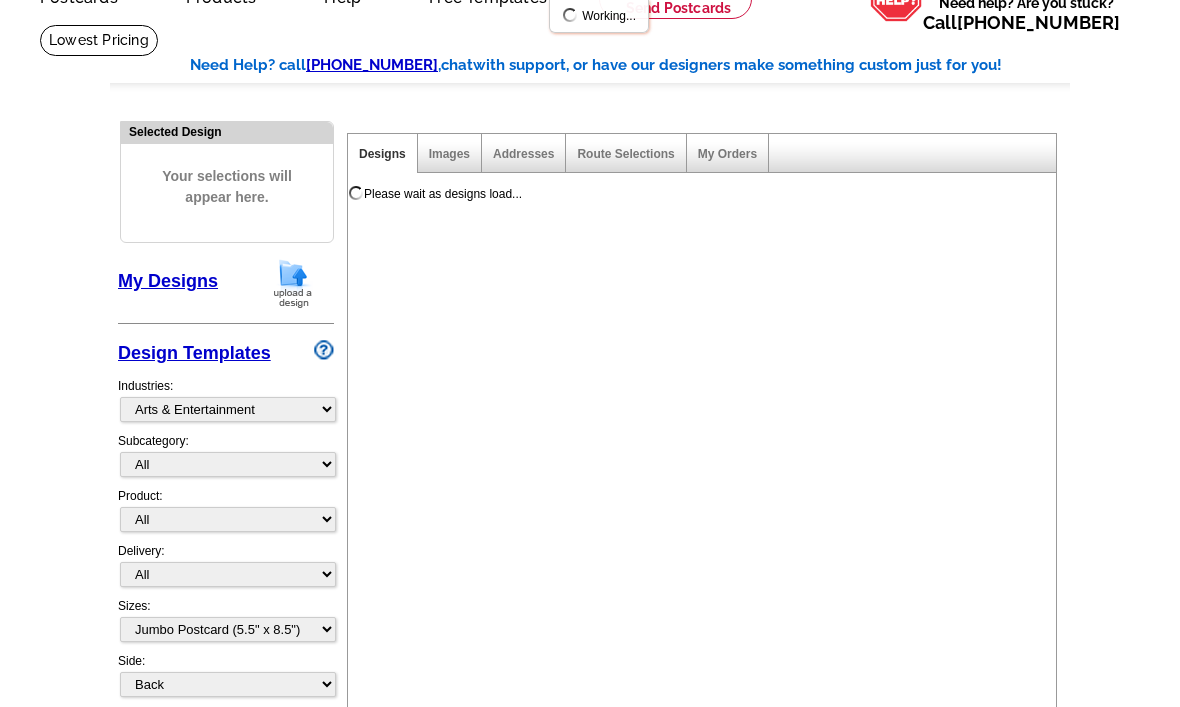scroll, scrollTop: 0, scrollLeft: 0, axis: both 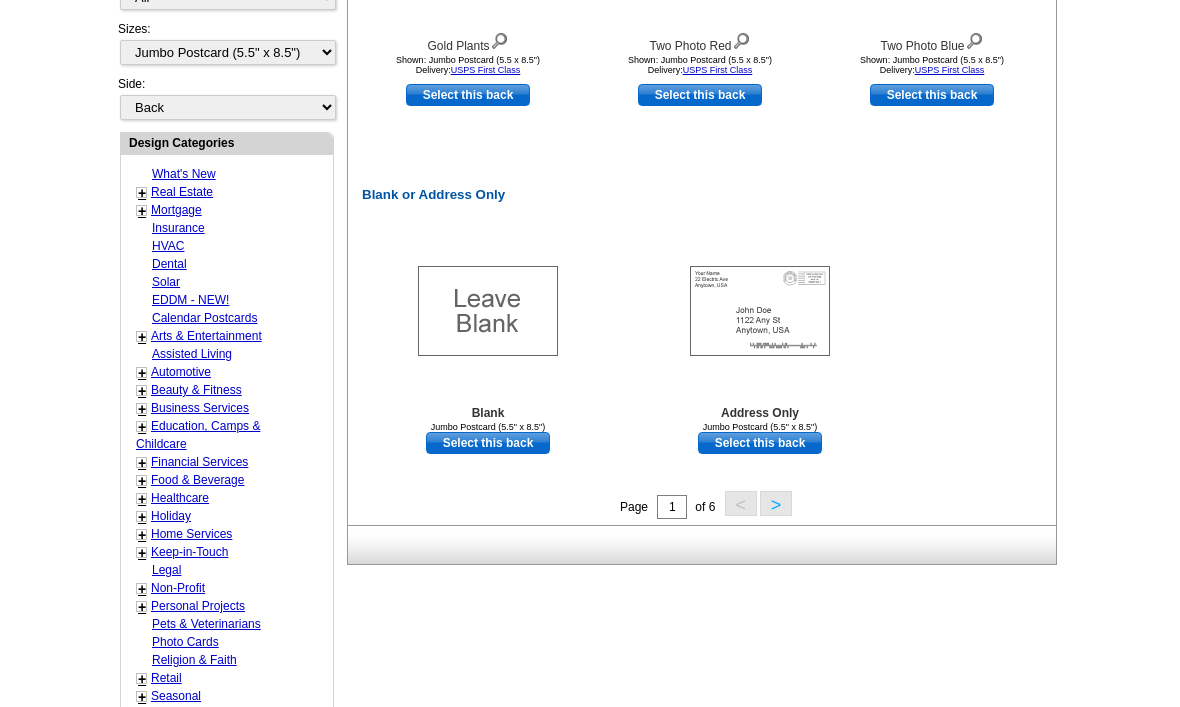 click on "Select this back" at bounding box center [760, 444] 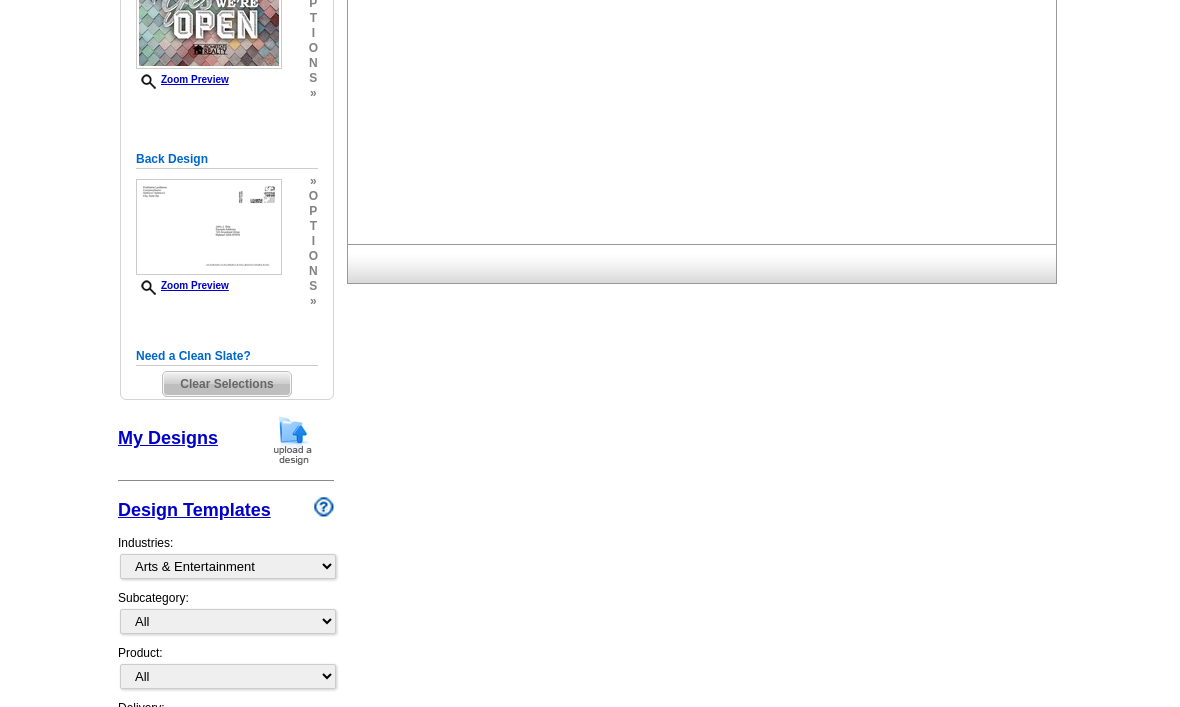 scroll, scrollTop: 248, scrollLeft: 0, axis: vertical 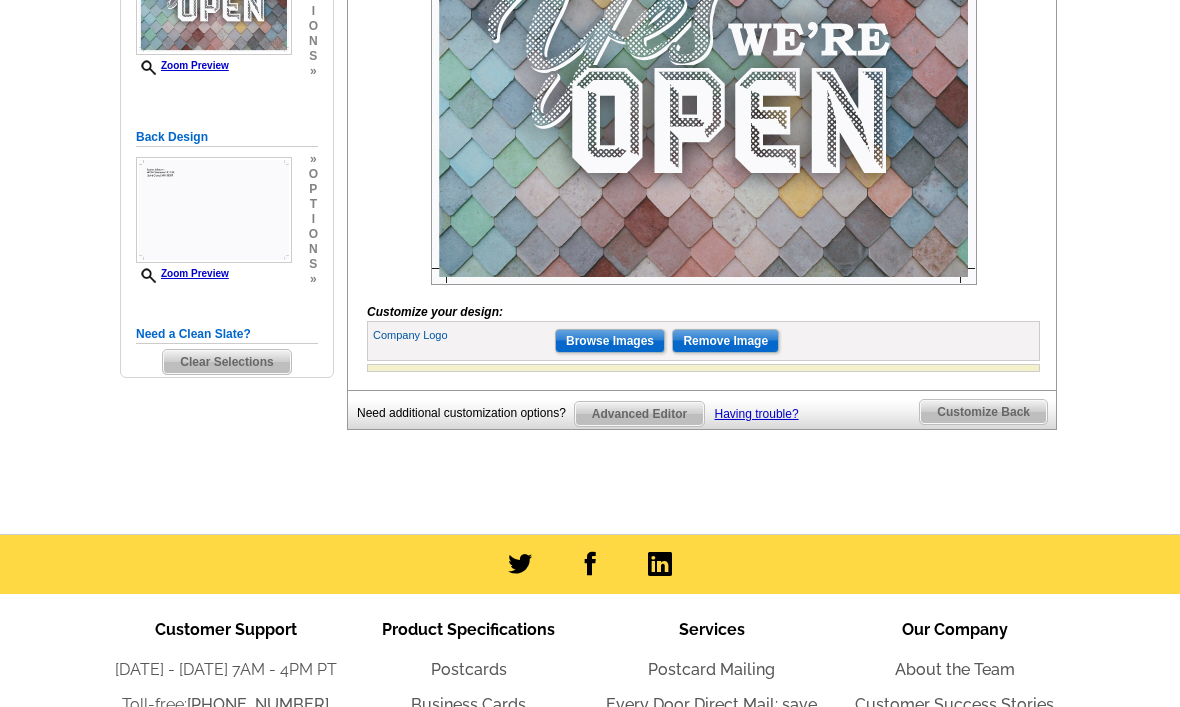 click on "Browse Images" at bounding box center (610, 342) 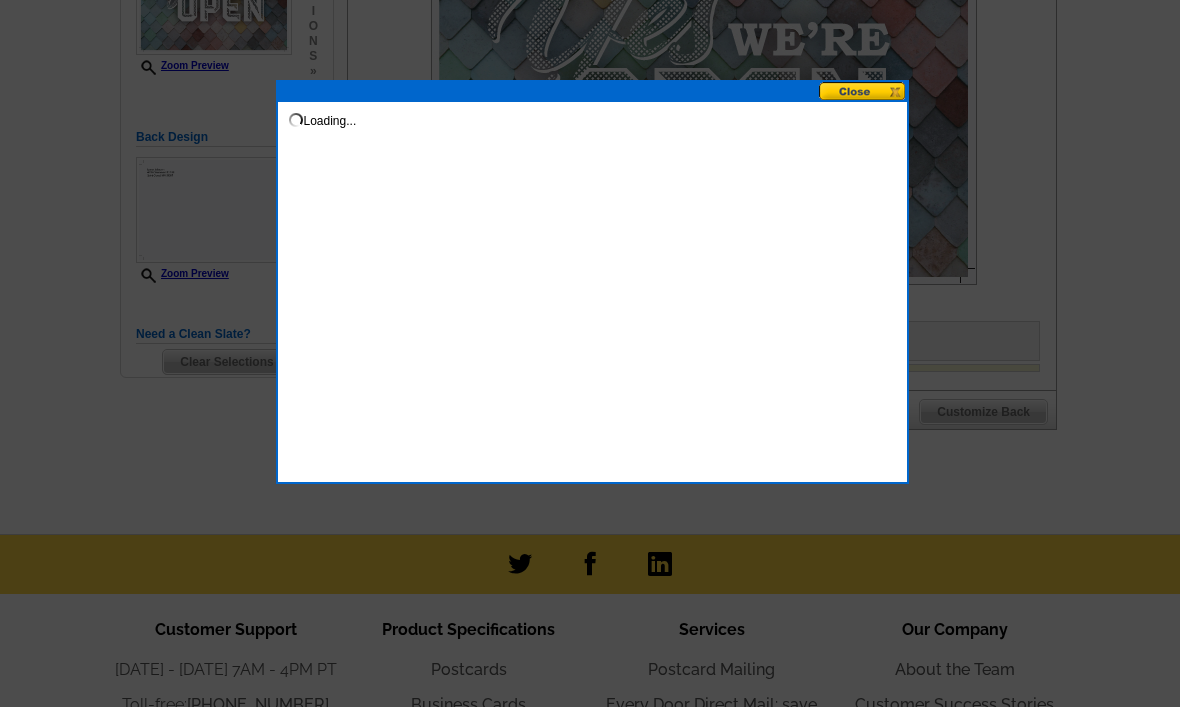scroll, scrollTop: 423, scrollLeft: 0, axis: vertical 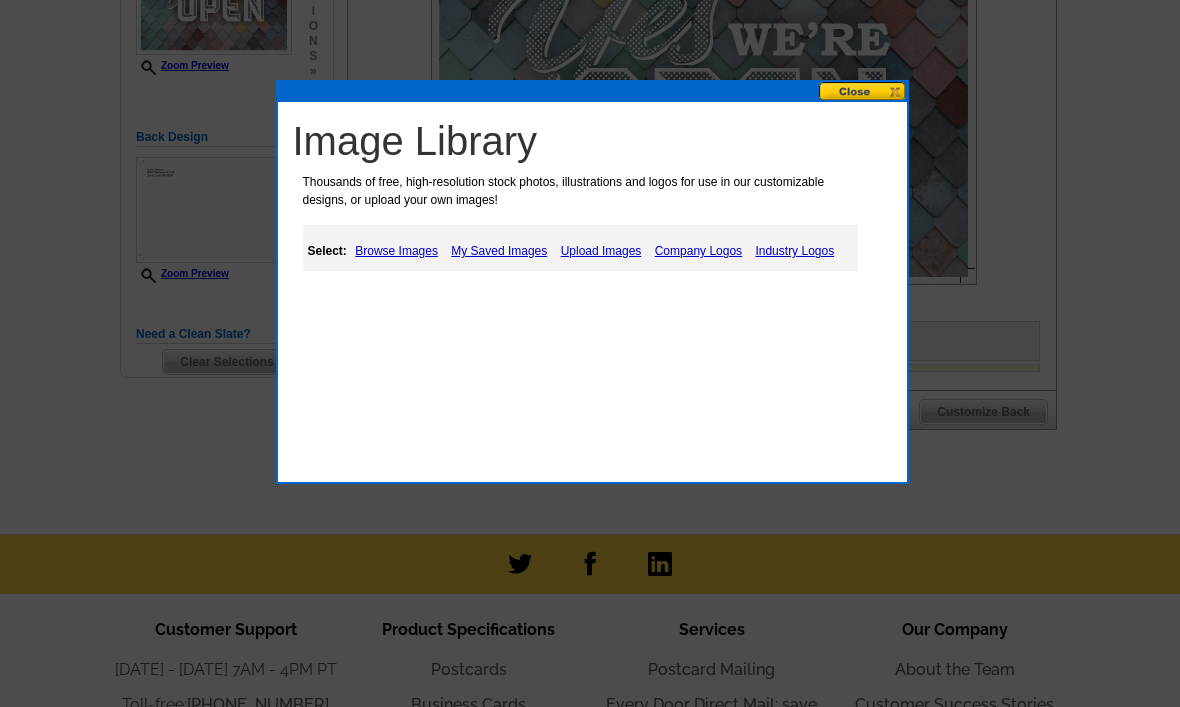 click on "My Saved Images" at bounding box center [499, 251] 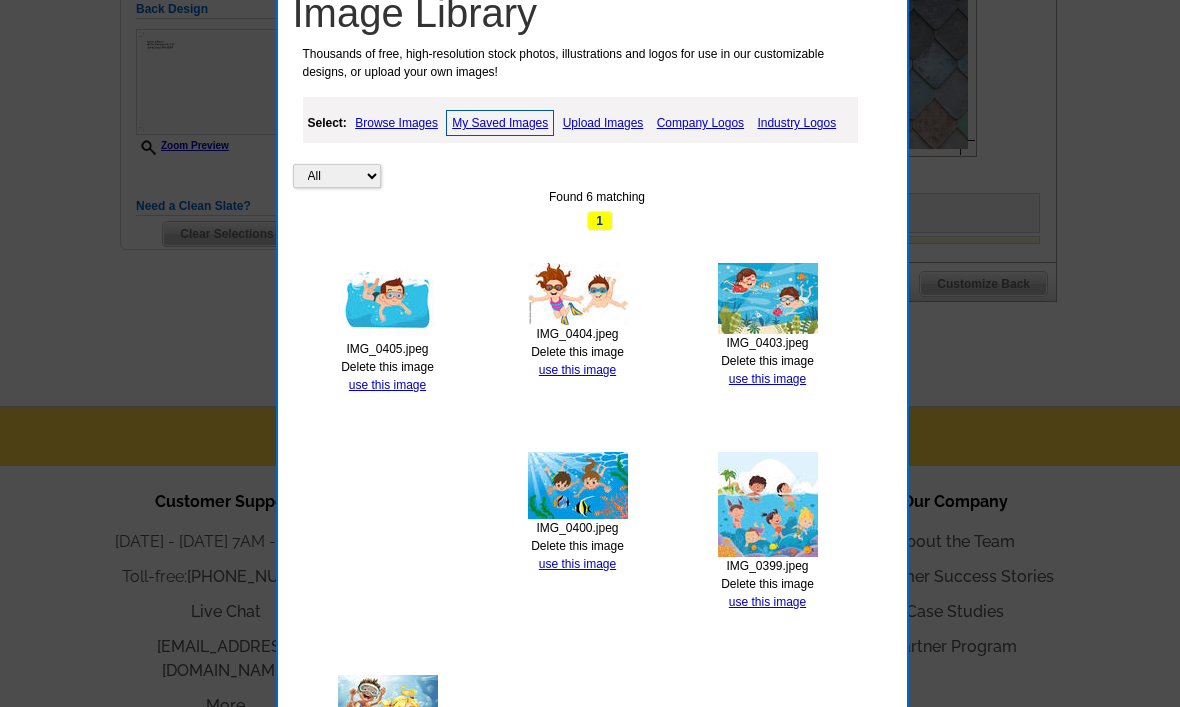 scroll, scrollTop: 559, scrollLeft: 0, axis: vertical 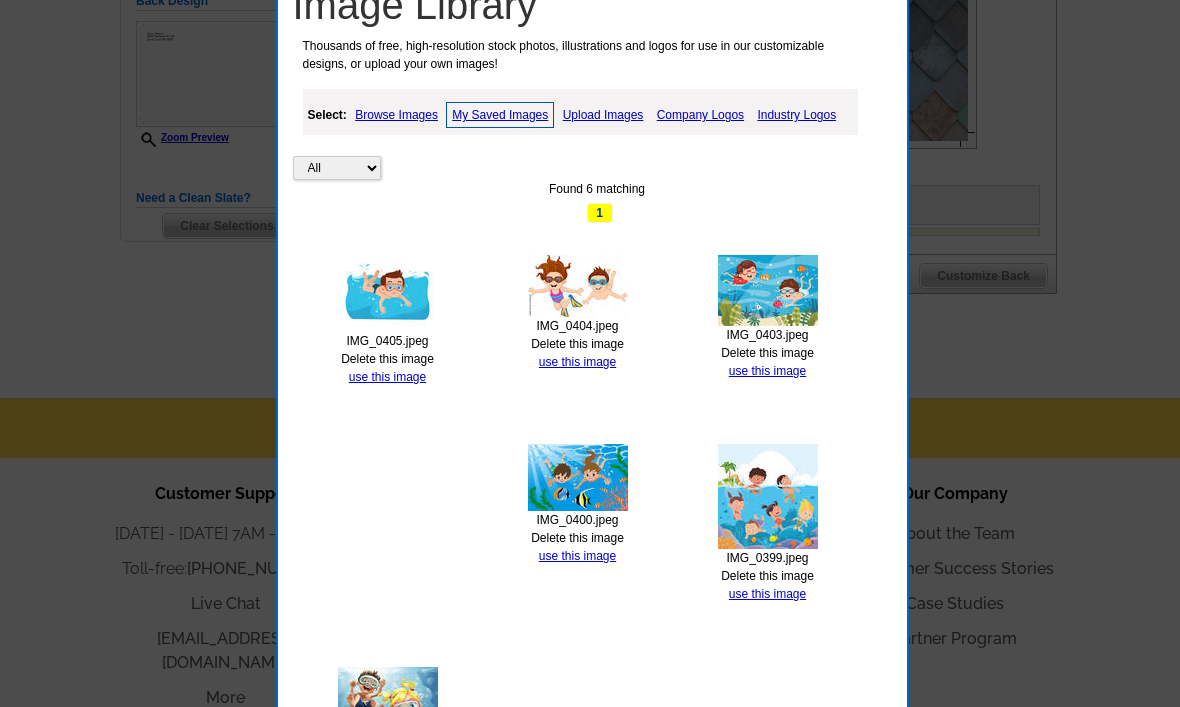 click on "use this image" at bounding box center [387, 377] 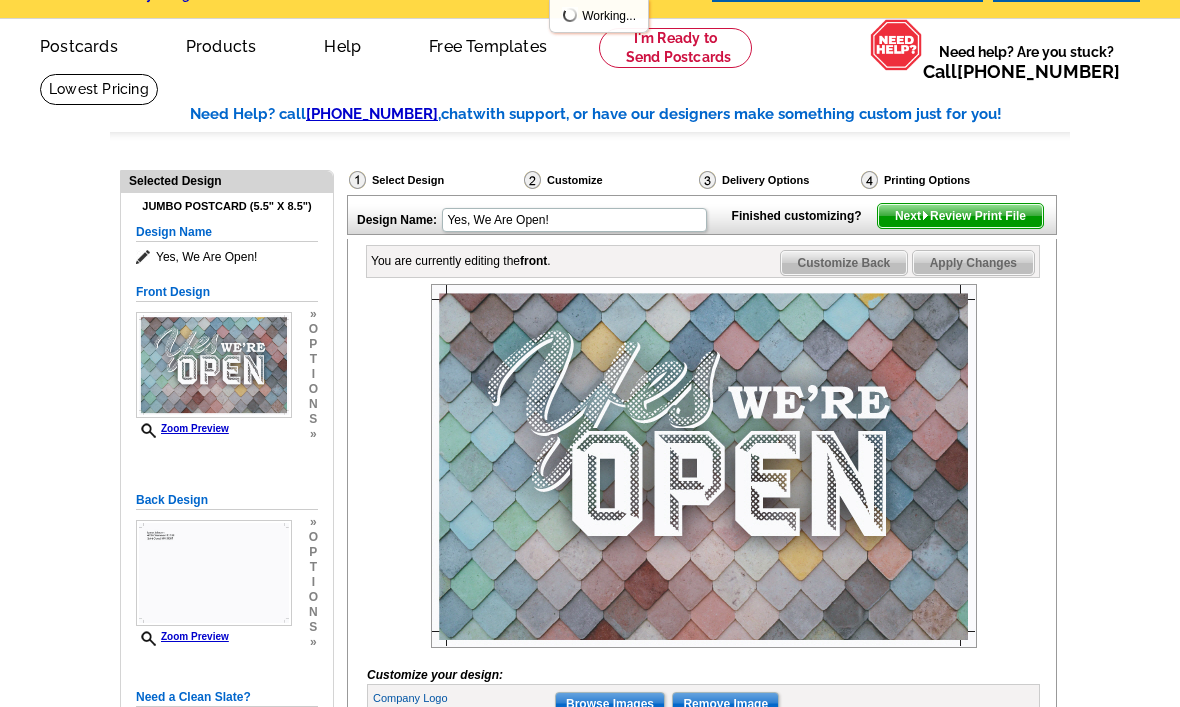 scroll, scrollTop: 67, scrollLeft: 0, axis: vertical 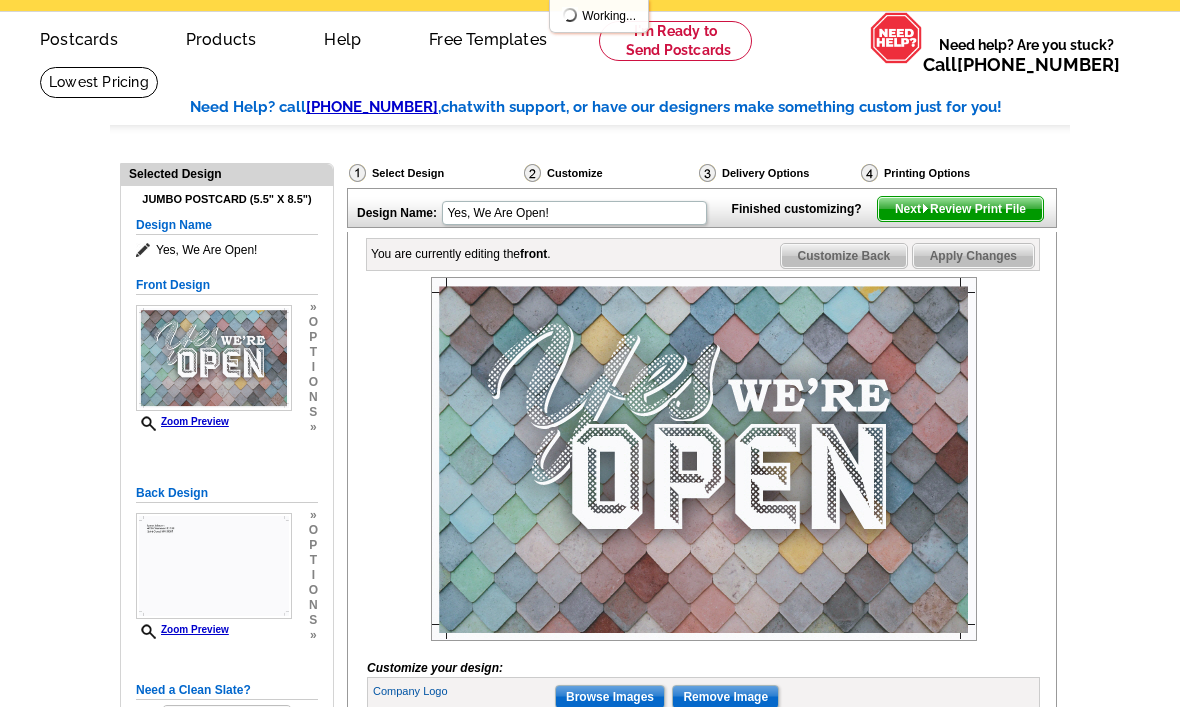 click on "local_phone
Same Day Design, Print, & Mail Postcards. Over 1 Million Customers.
account_circle
Welcome [PERSON_NAME]
My Account Logout
6
shopping_cart
My Order" at bounding box center (590, -27) 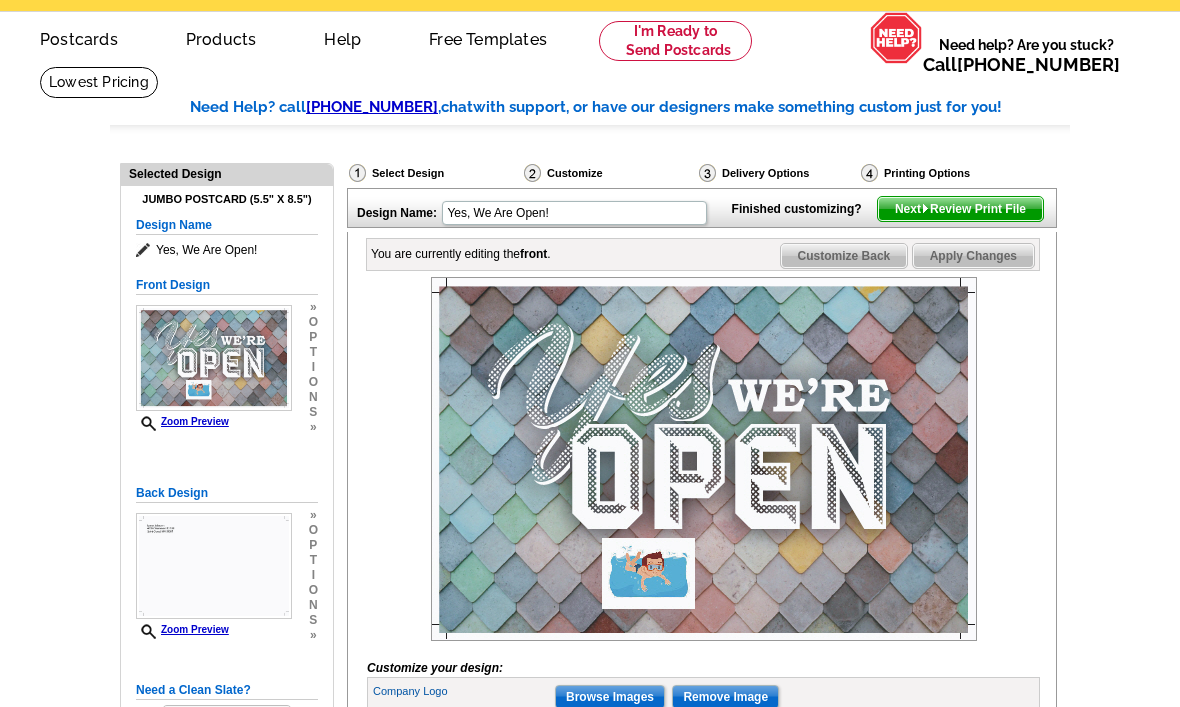 click on "Customize Back" at bounding box center (844, 256) 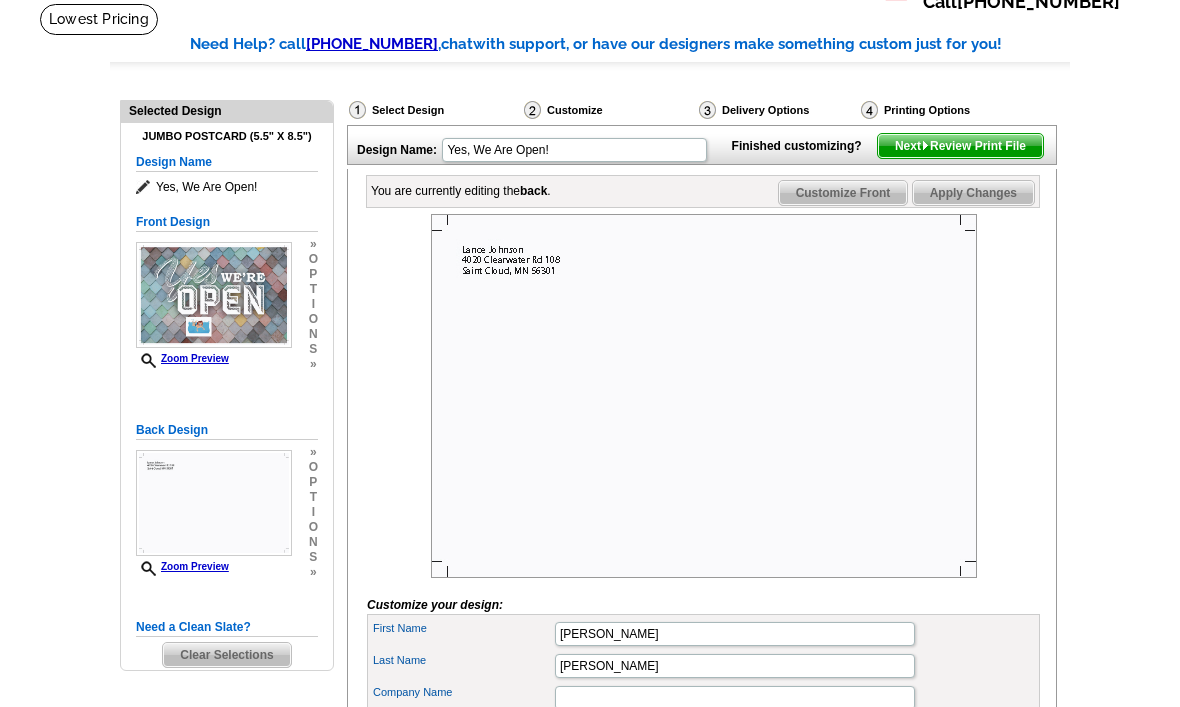 scroll, scrollTop: 140, scrollLeft: 0, axis: vertical 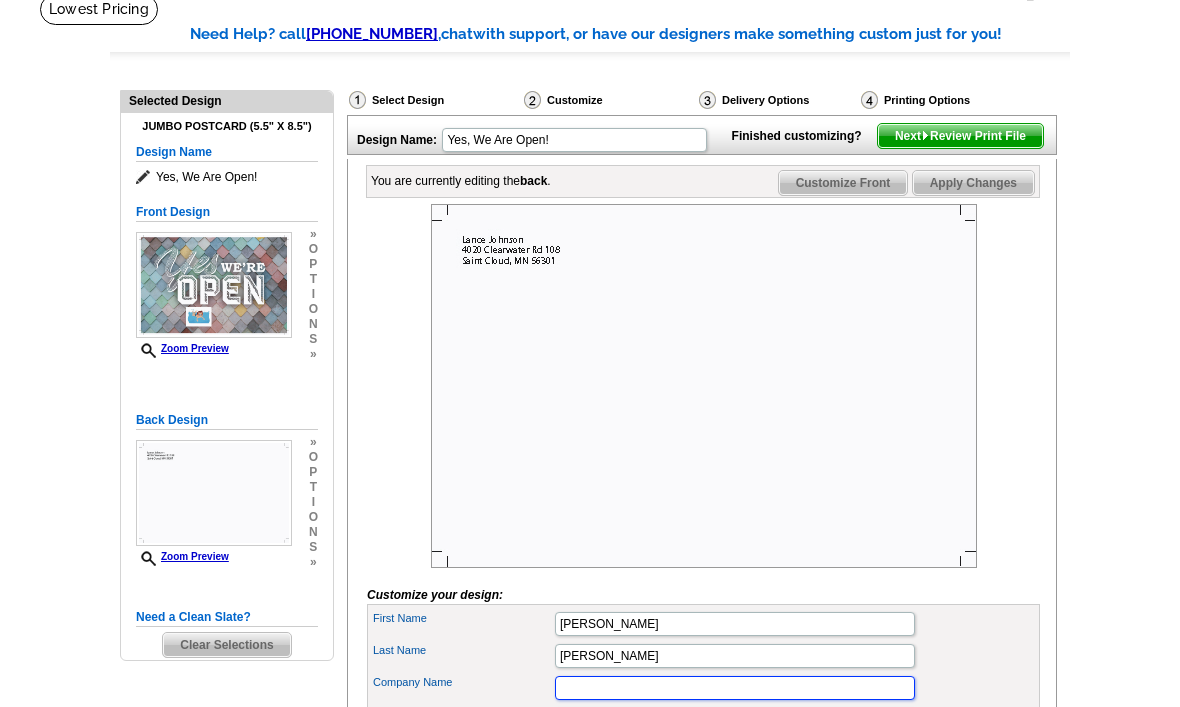 click on "Company Name" at bounding box center (735, 688) 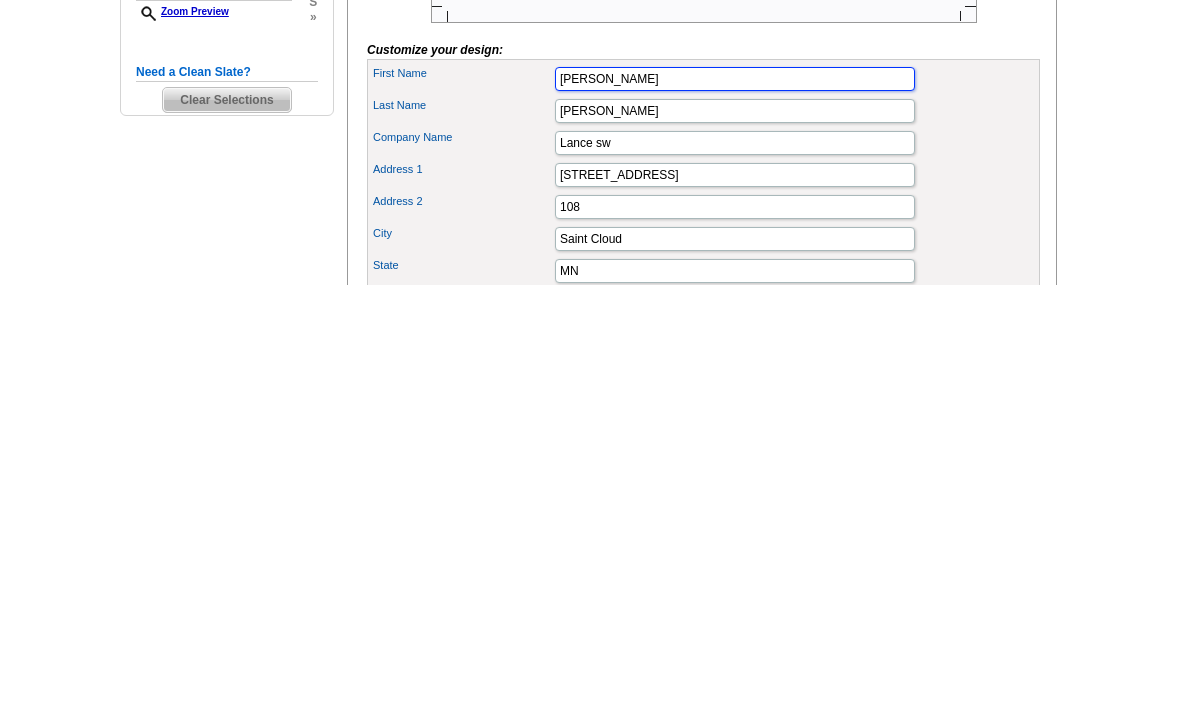 scroll, scrollTop: 0, scrollLeft: 0, axis: both 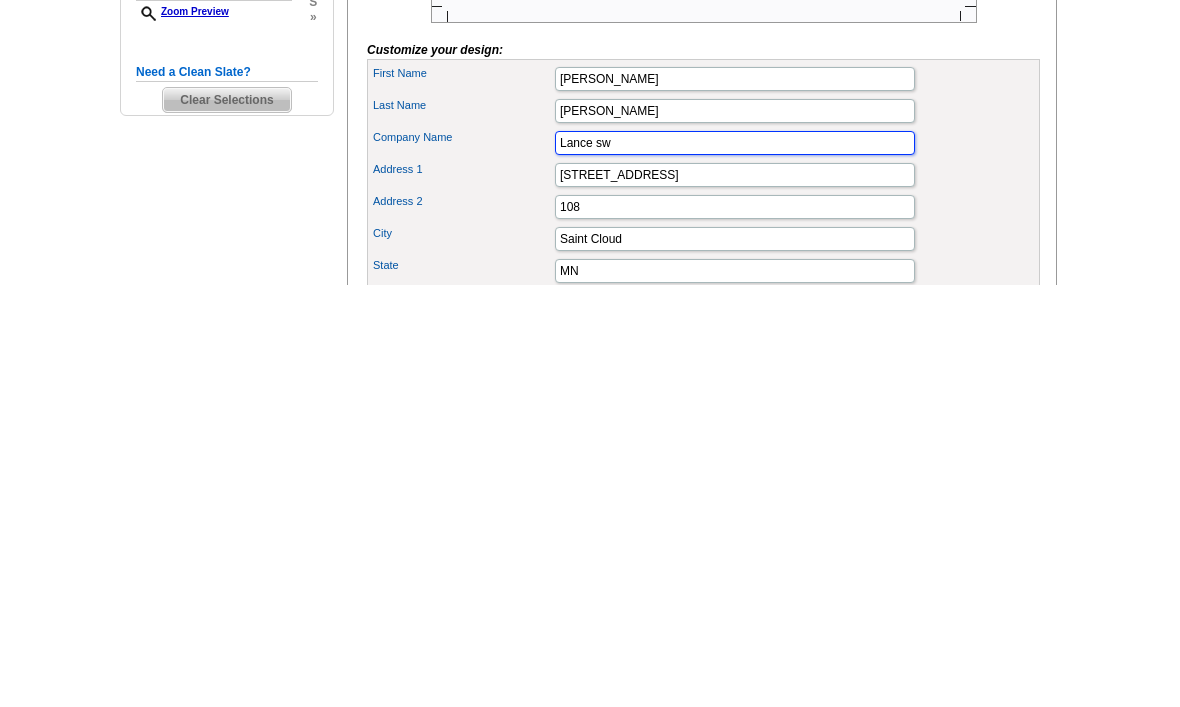 click on "Lance sw" at bounding box center [735, 565] 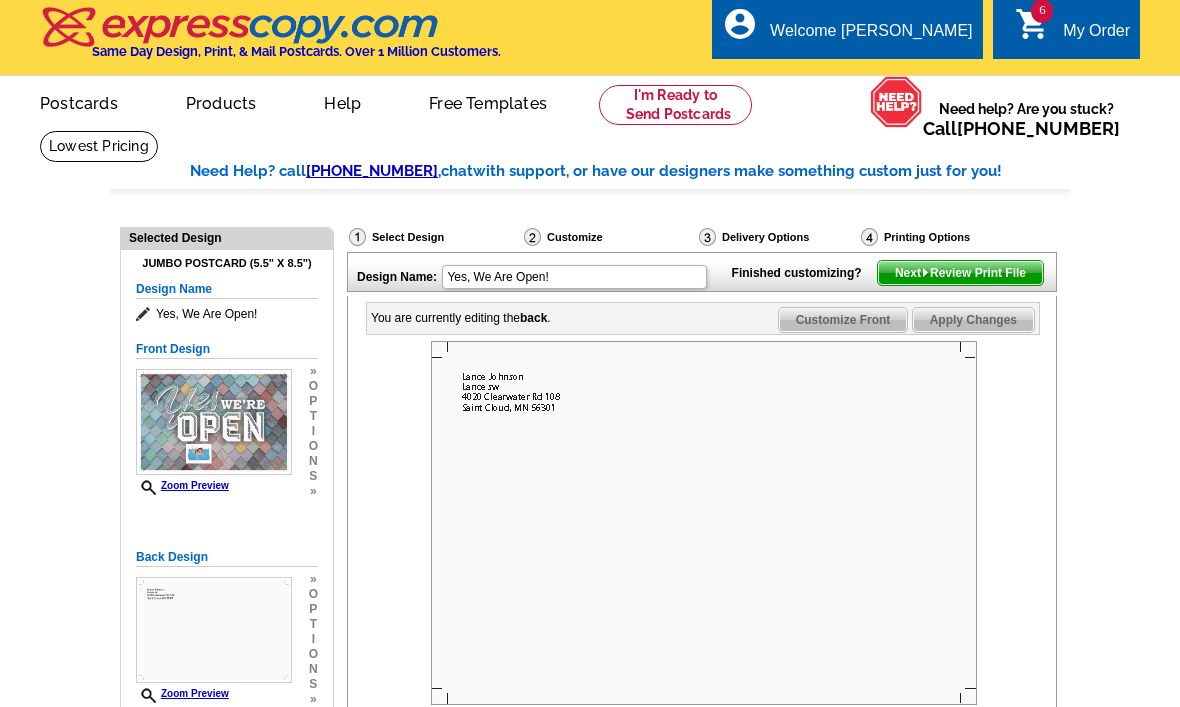 scroll, scrollTop: 0, scrollLeft: 0, axis: both 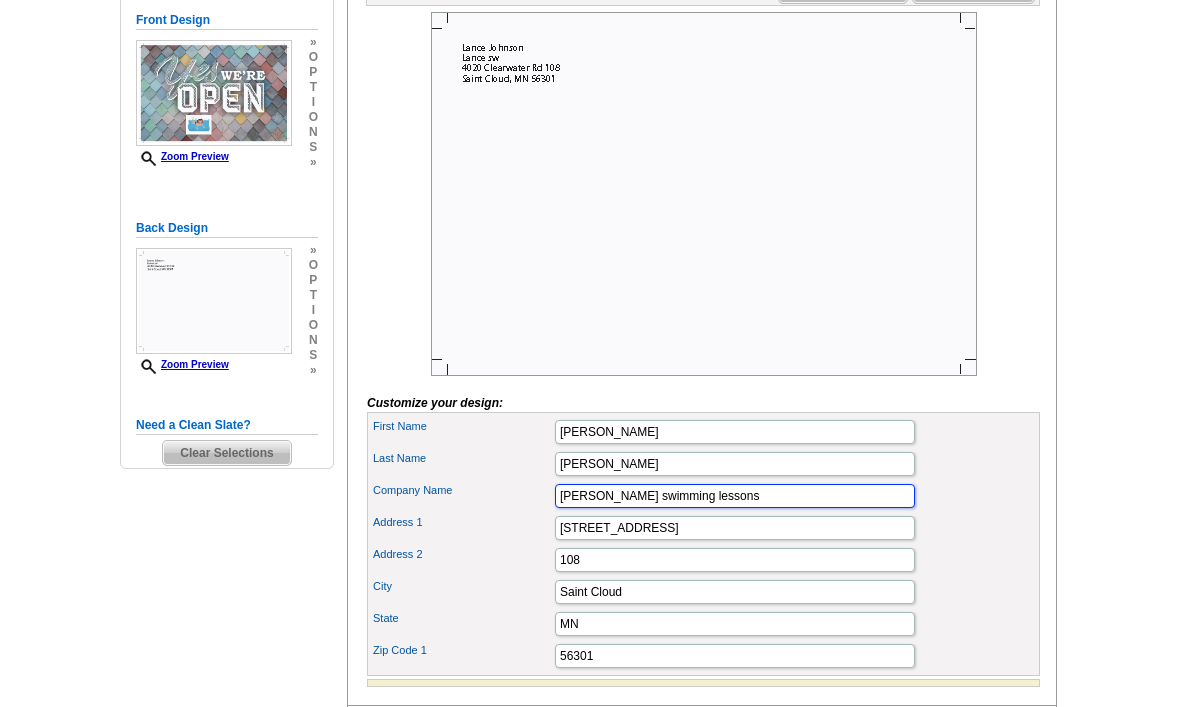 click on "Lance swimming lessons" at bounding box center [735, 497] 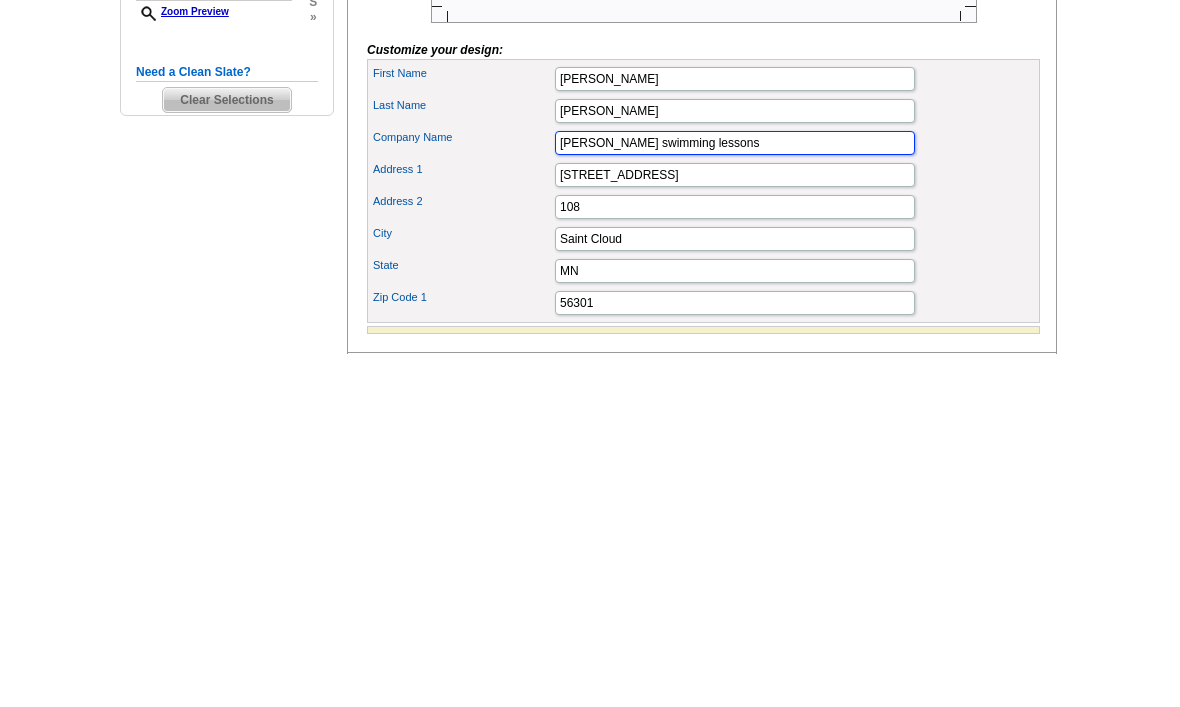 type on "Lance swimming lessons" 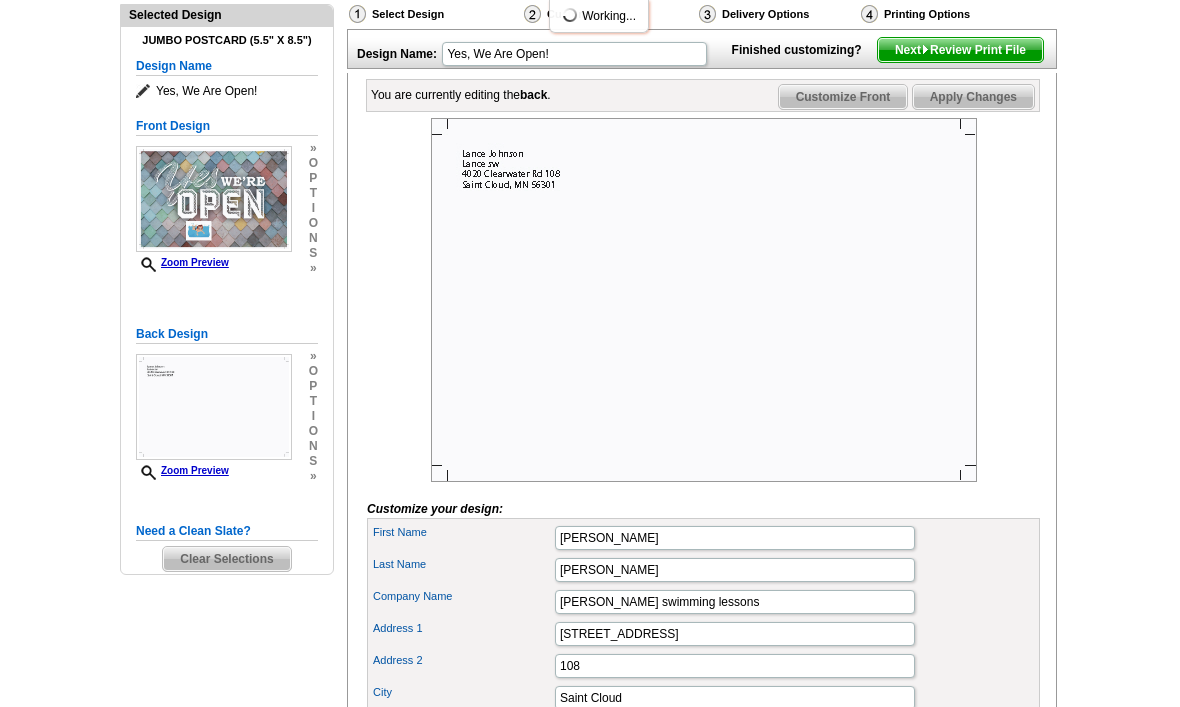 scroll, scrollTop: 223, scrollLeft: 0, axis: vertical 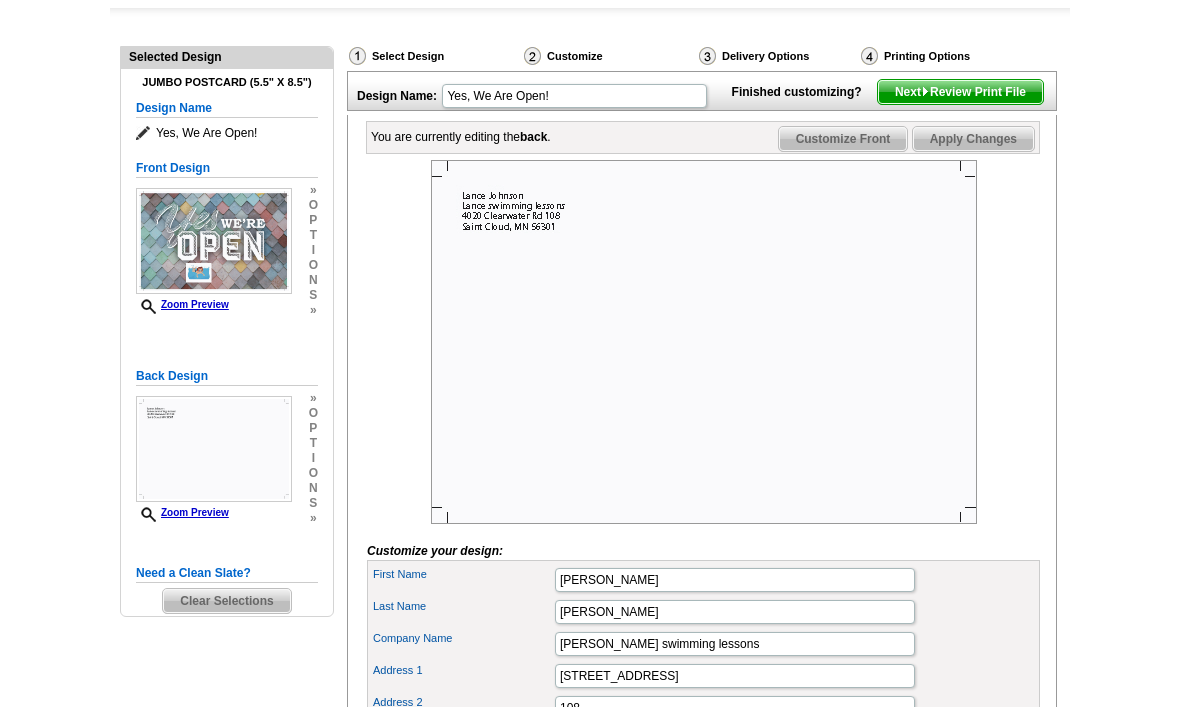 click on "Next   Review Print File" at bounding box center (960, 90) 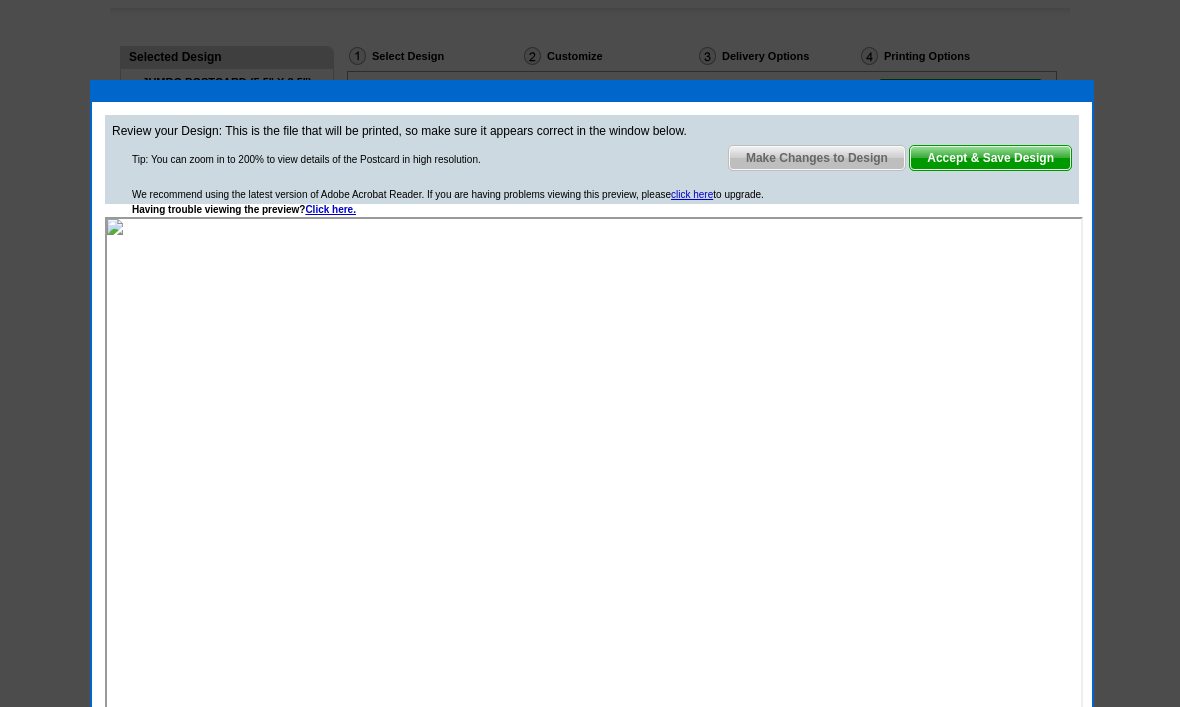 scroll, scrollTop: 0, scrollLeft: 0, axis: both 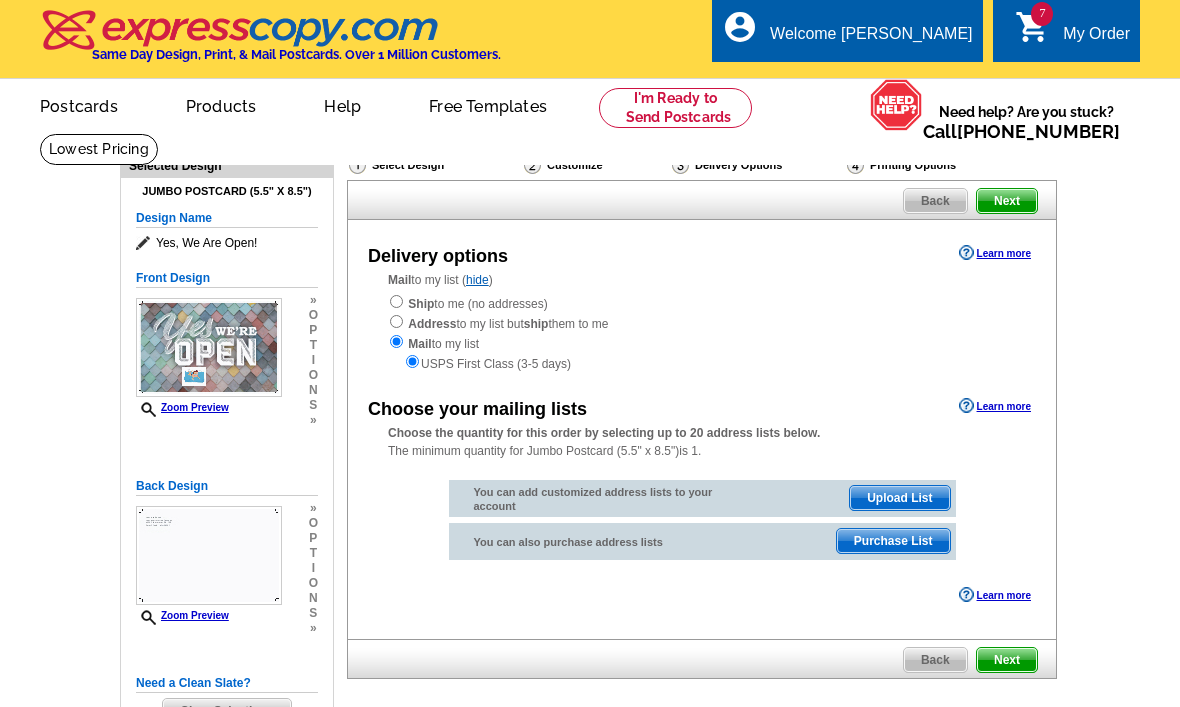 click on "Ship" at bounding box center [421, 304] 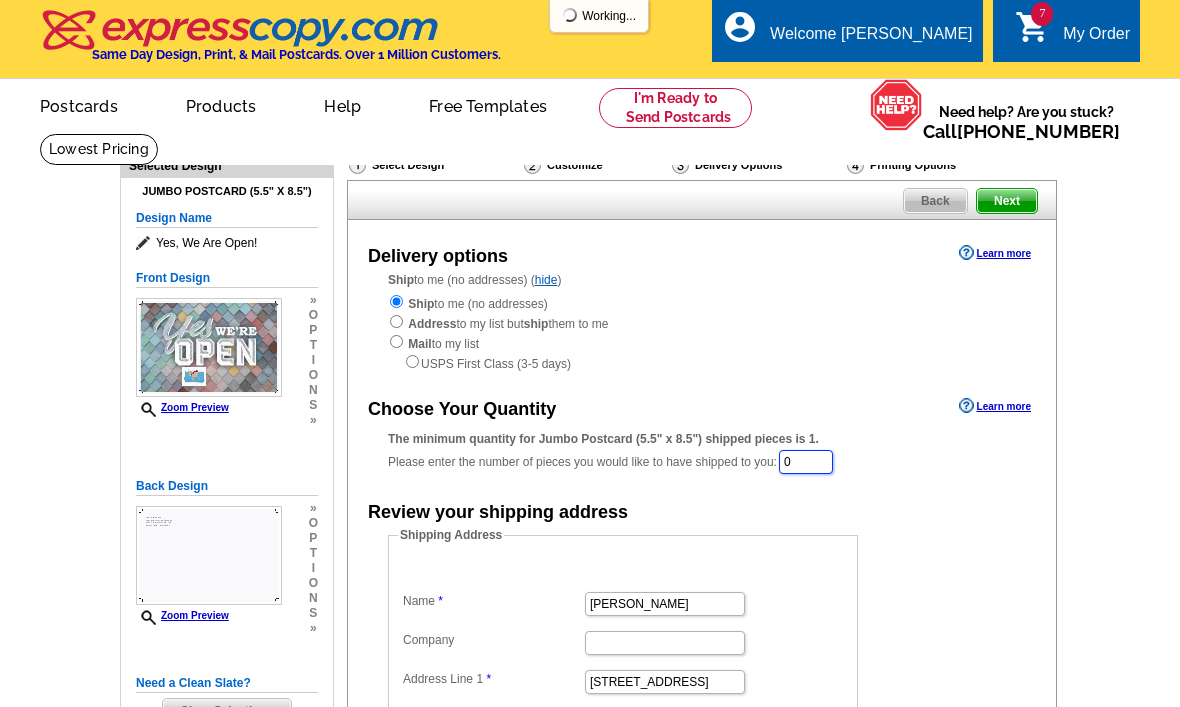 click on "0" at bounding box center (806, 462) 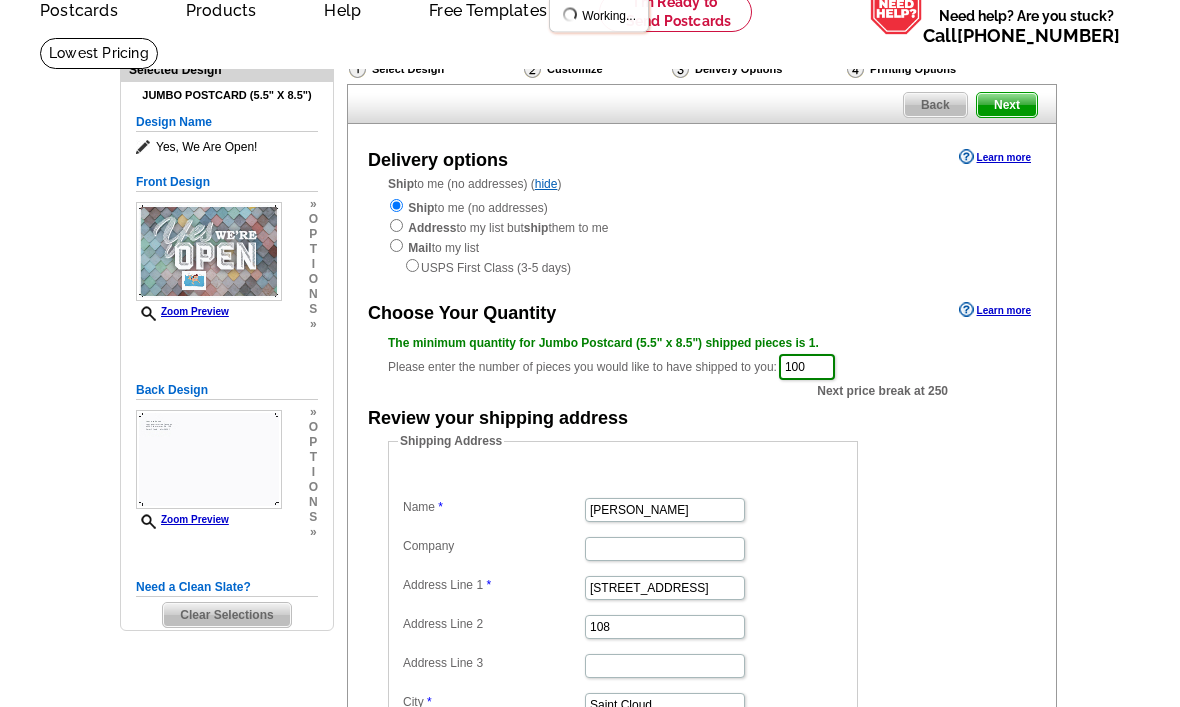 scroll, scrollTop: 94, scrollLeft: 0, axis: vertical 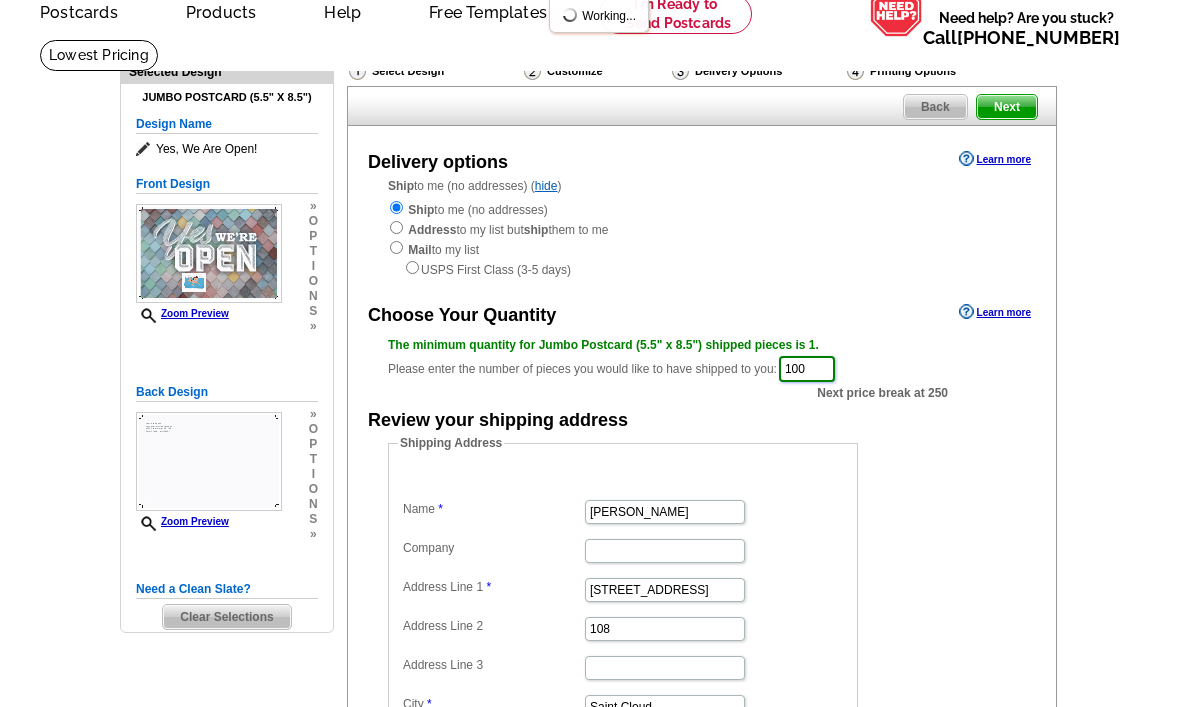 type on "100" 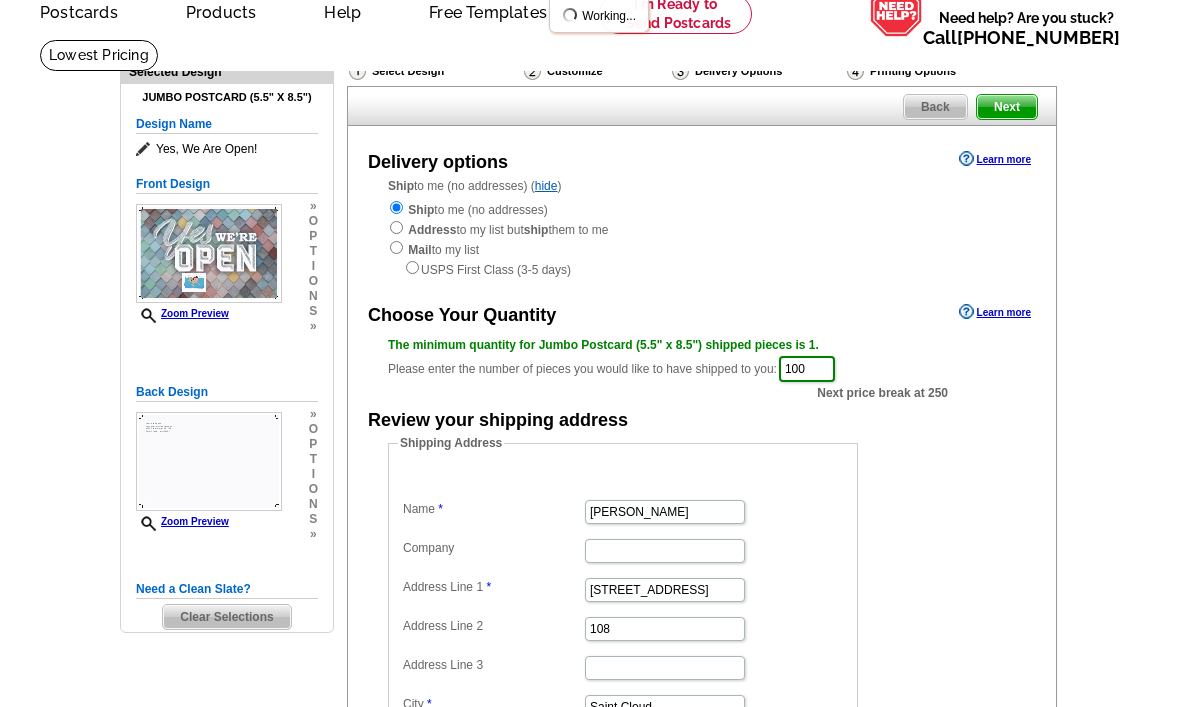 click on "Next" at bounding box center (1007, 107) 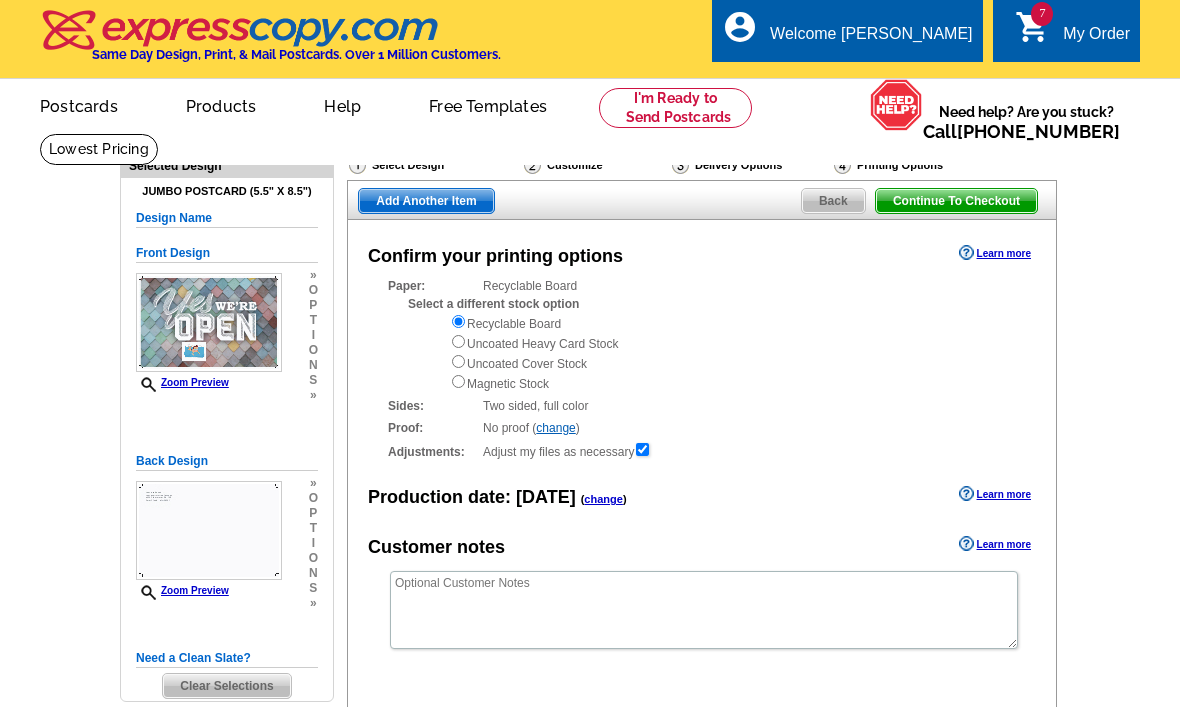 scroll, scrollTop: 0, scrollLeft: 0, axis: both 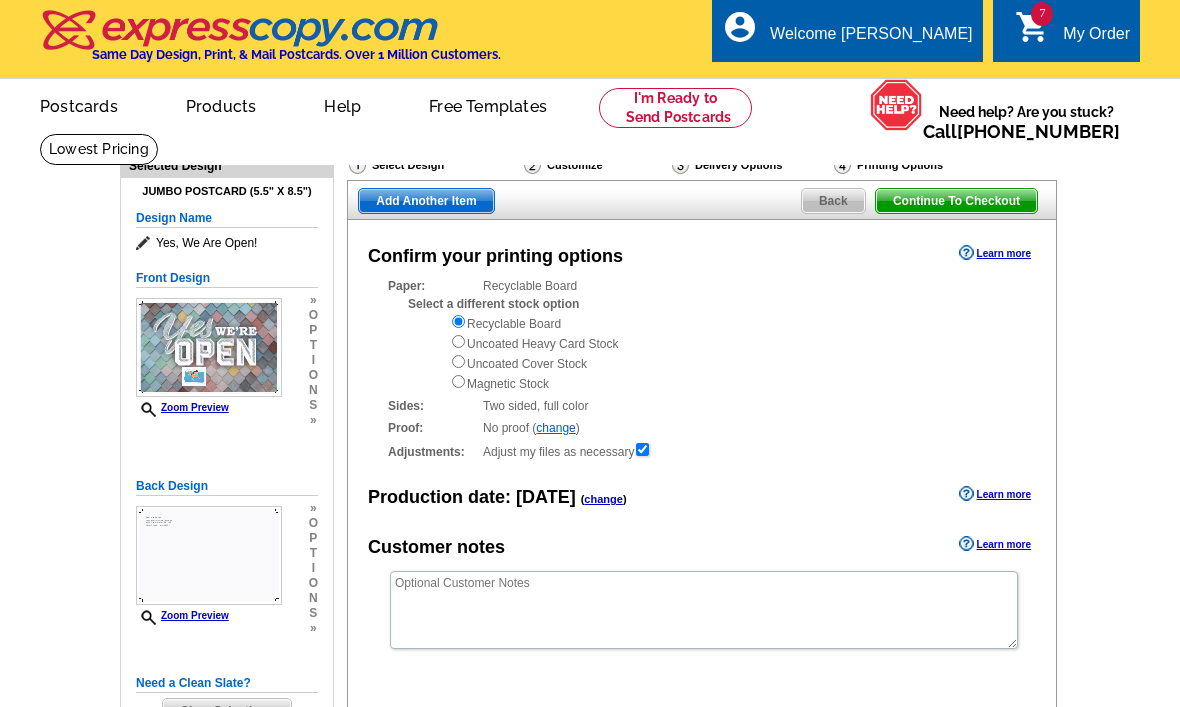 click on "Add Another Item" at bounding box center (426, 201) 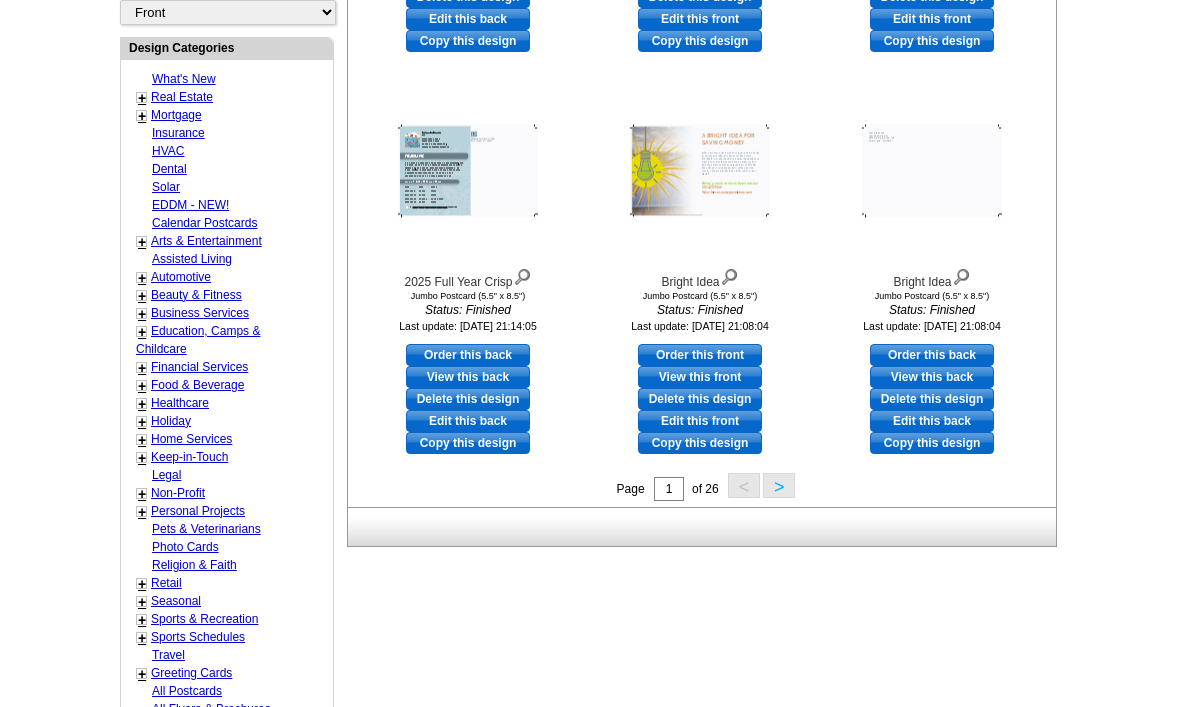 scroll, scrollTop: 716, scrollLeft: 0, axis: vertical 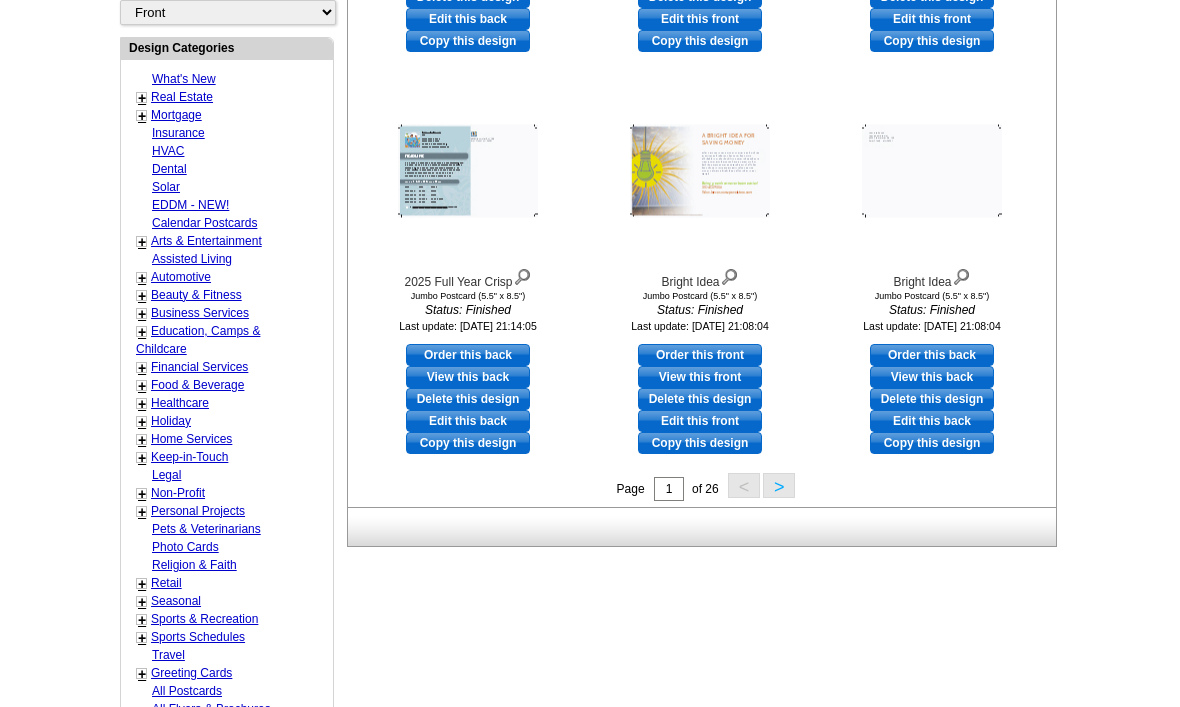 click on "Arts & Entertainment" at bounding box center (206, 241) 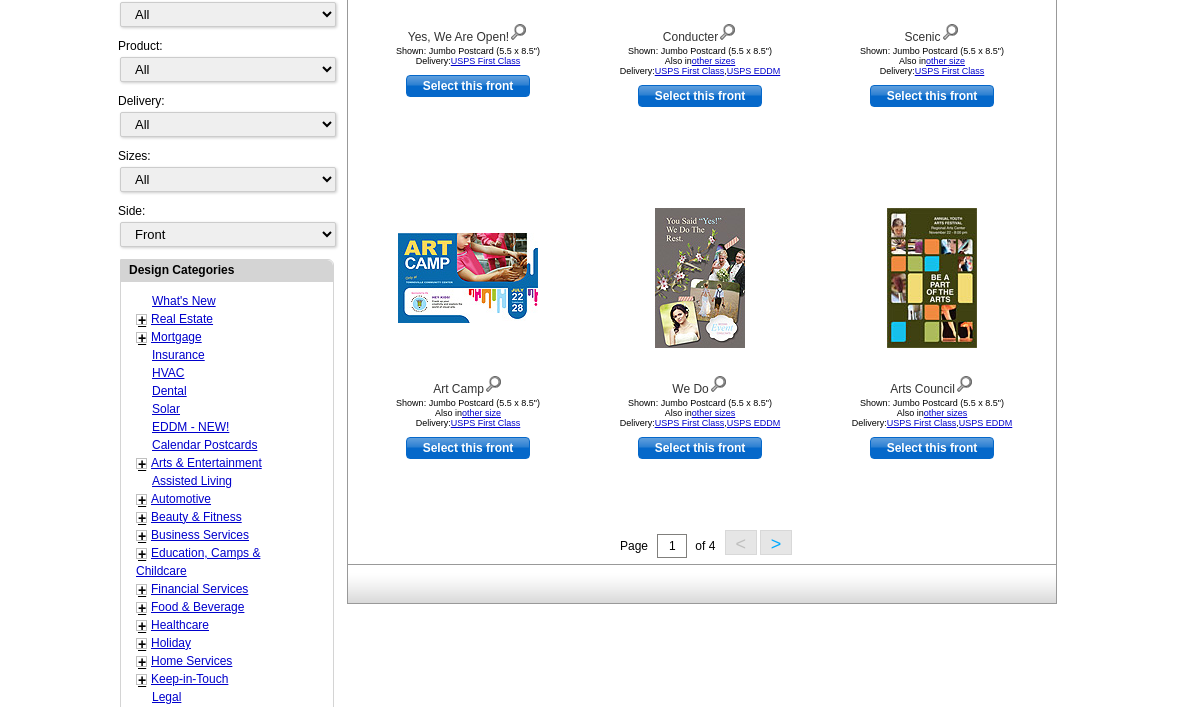 scroll, scrollTop: 565, scrollLeft: 0, axis: vertical 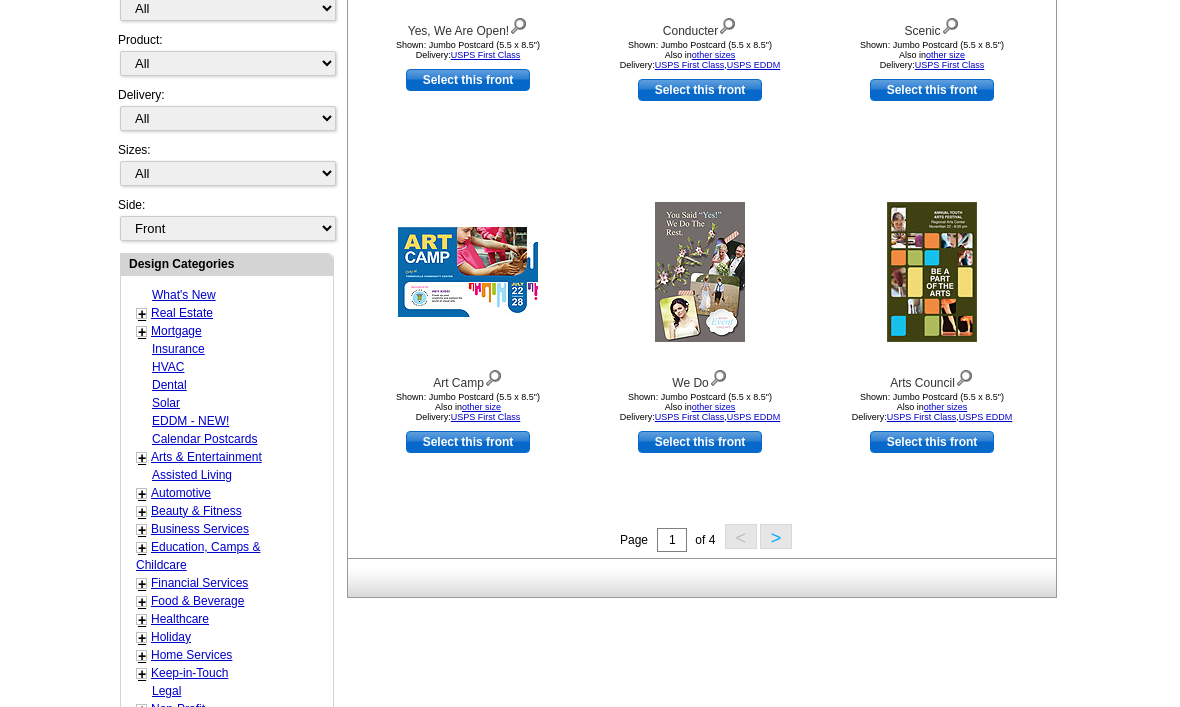 click on "Beauty & Fitness" at bounding box center [196, 511] 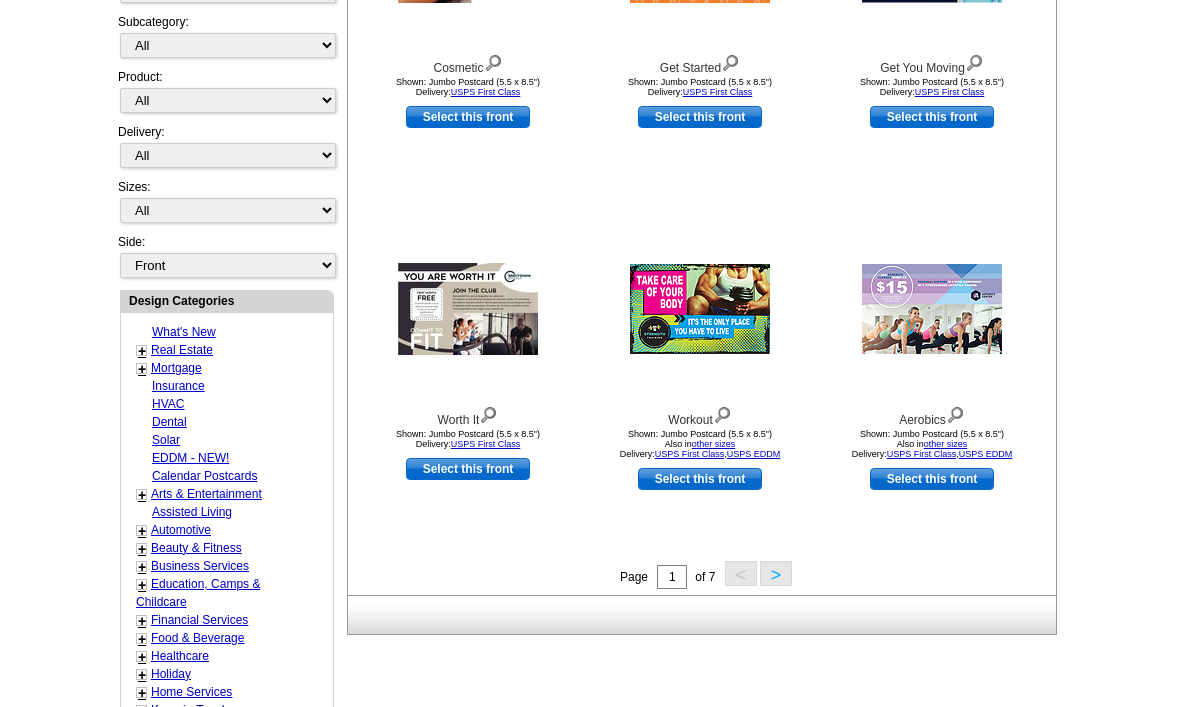 scroll, scrollTop: 528, scrollLeft: 0, axis: vertical 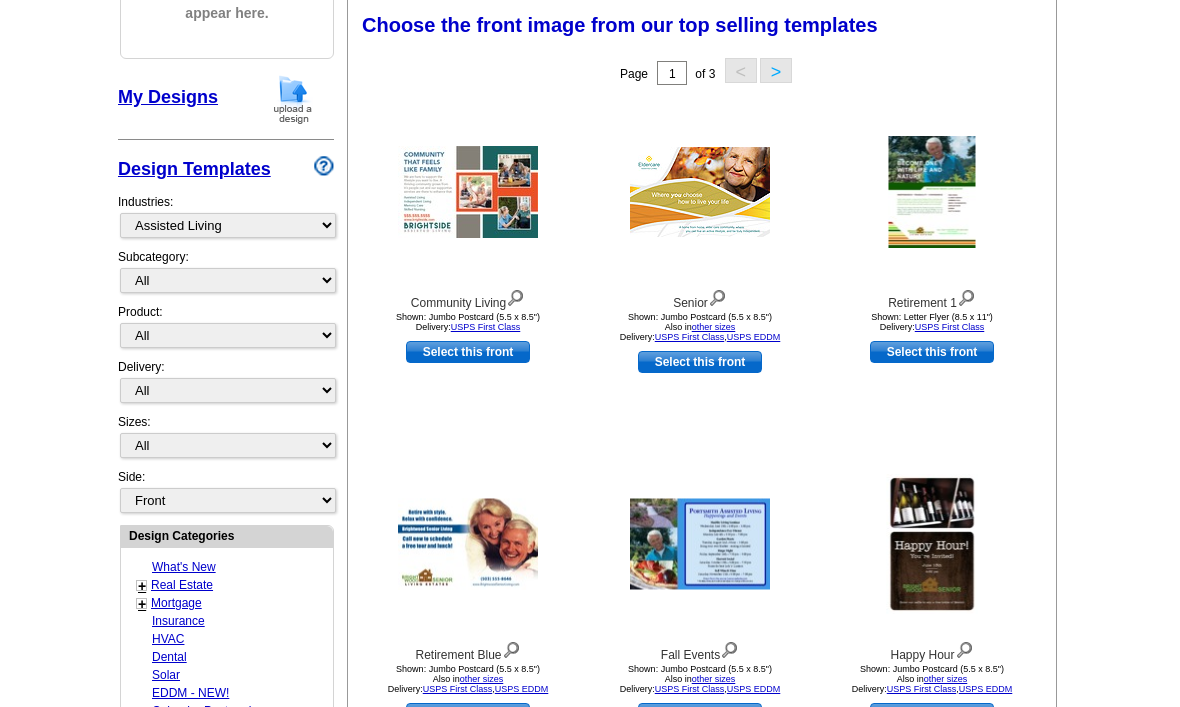 click on "Select this front" at bounding box center [468, 352] 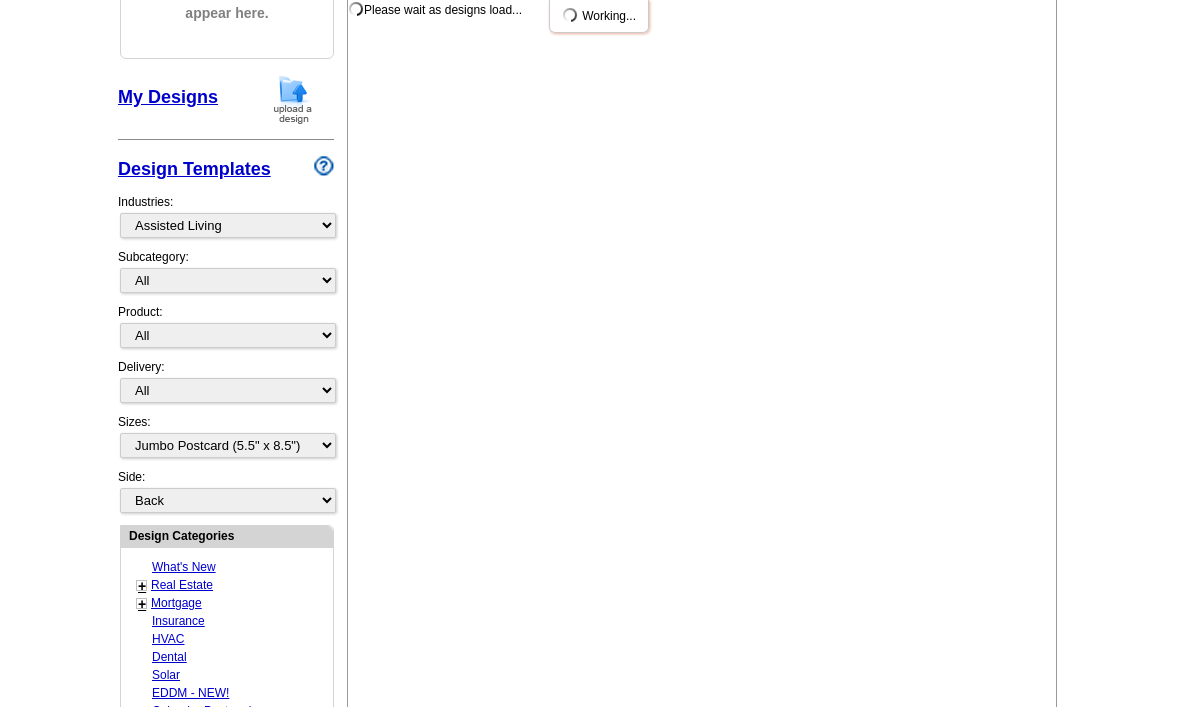 scroll, scrollTop: 0, scrollLeft: 0, axis: both 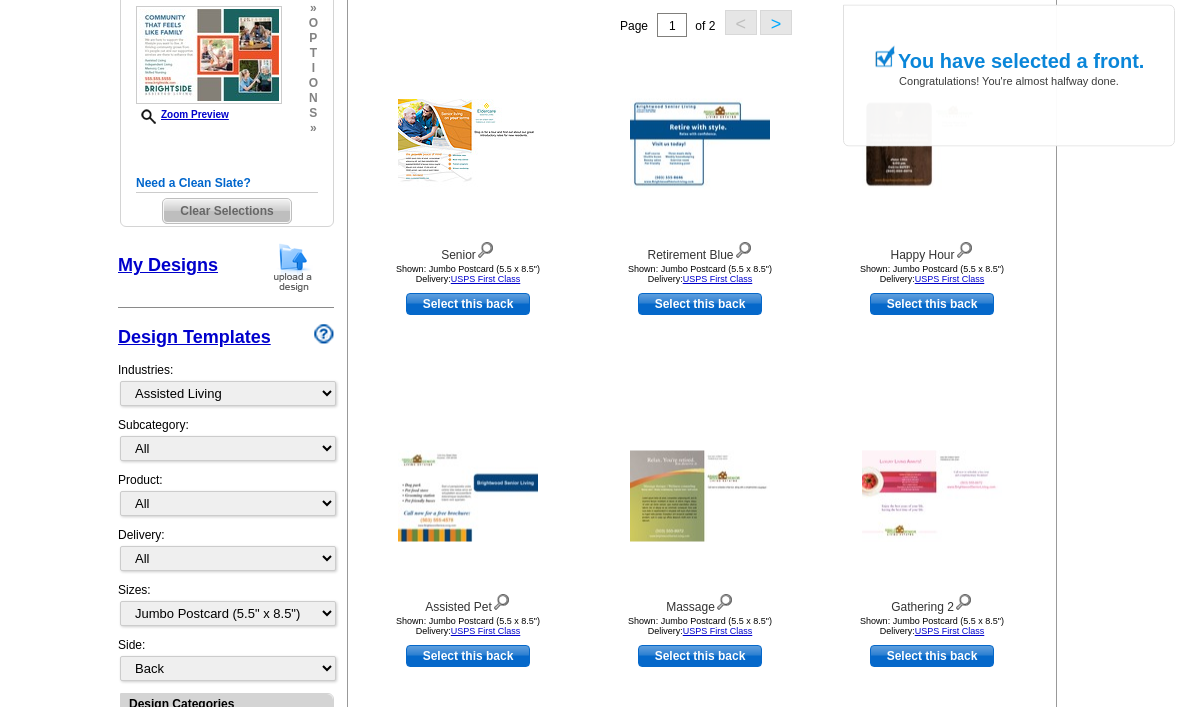 click on "Select this back" at bounding box center [468, 305] 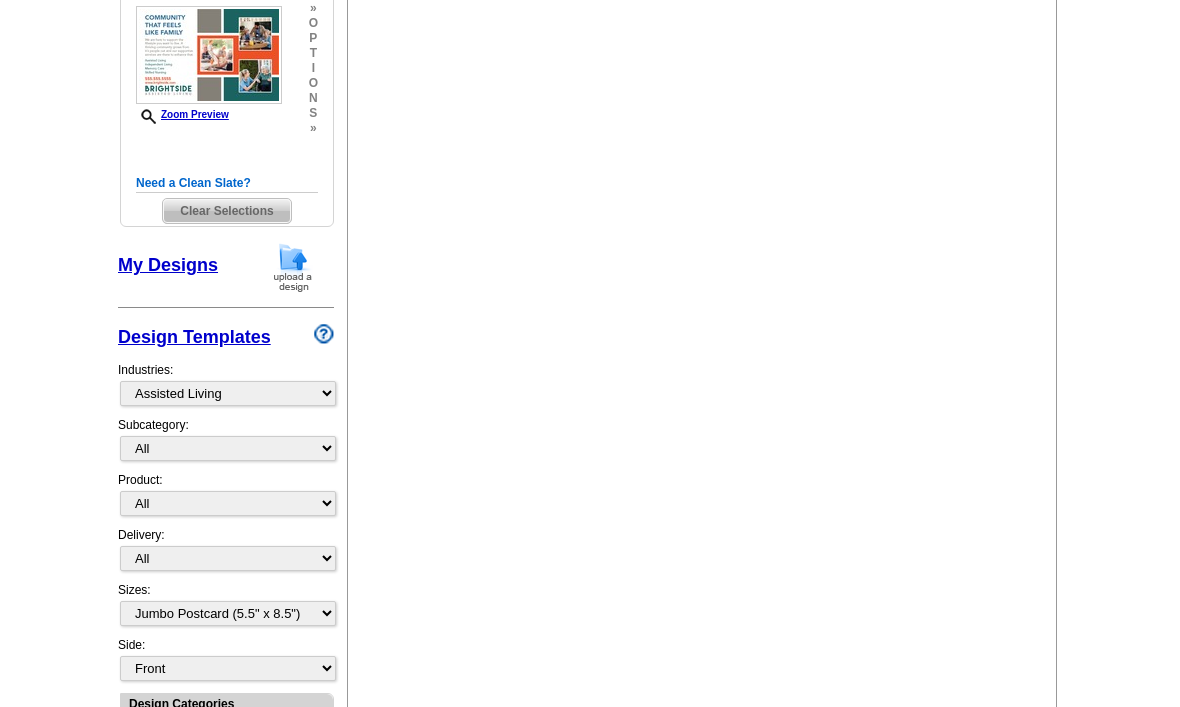 scroll, scrollTop: 341, scrollLeft: 0, axis: vertical 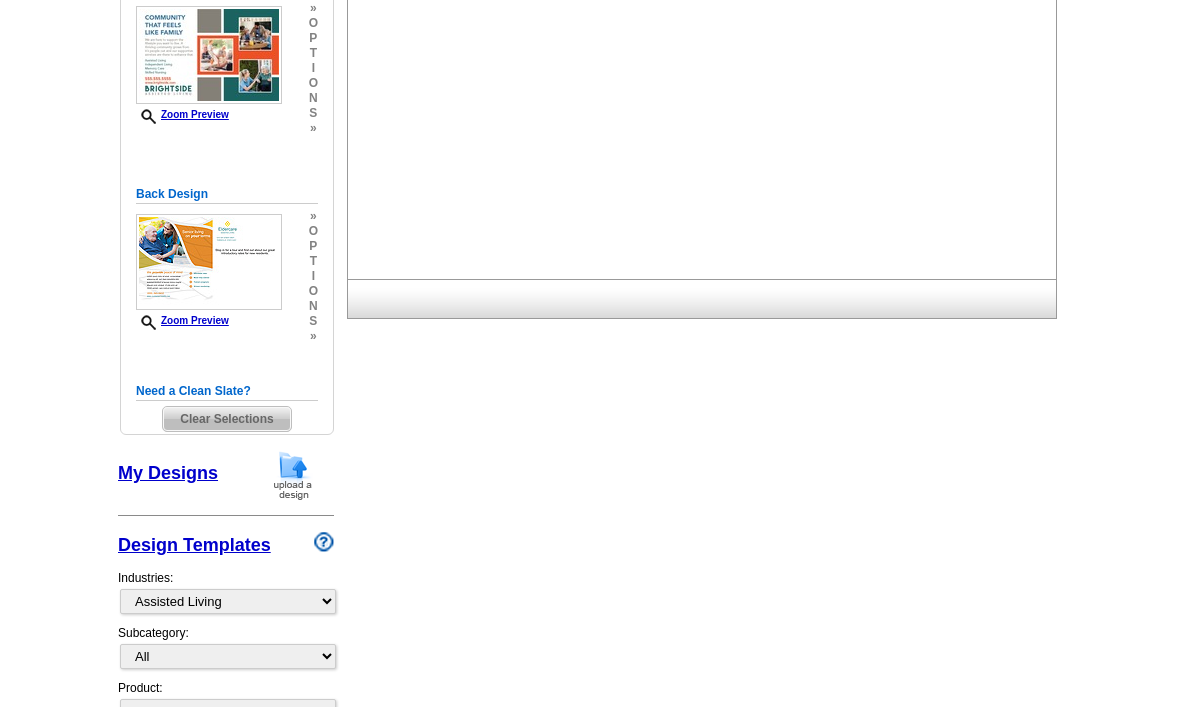 click on "My Order" at bounding box center [1096, -302] 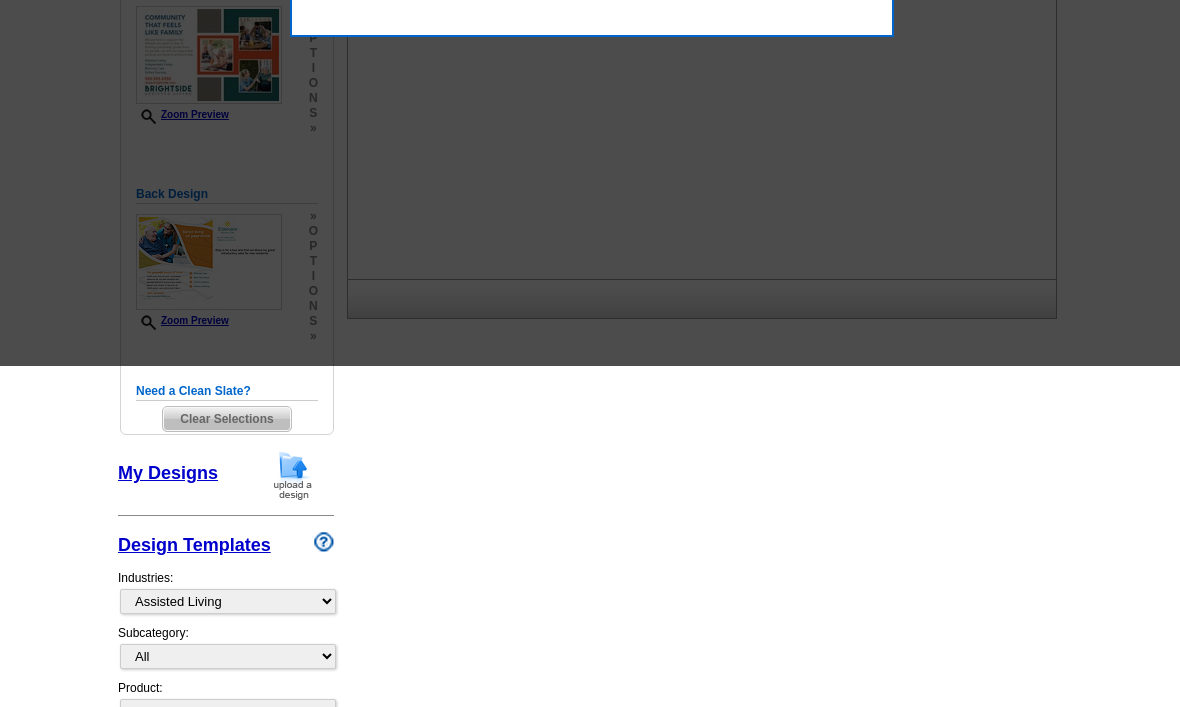 click at bounding box center (590, 12) 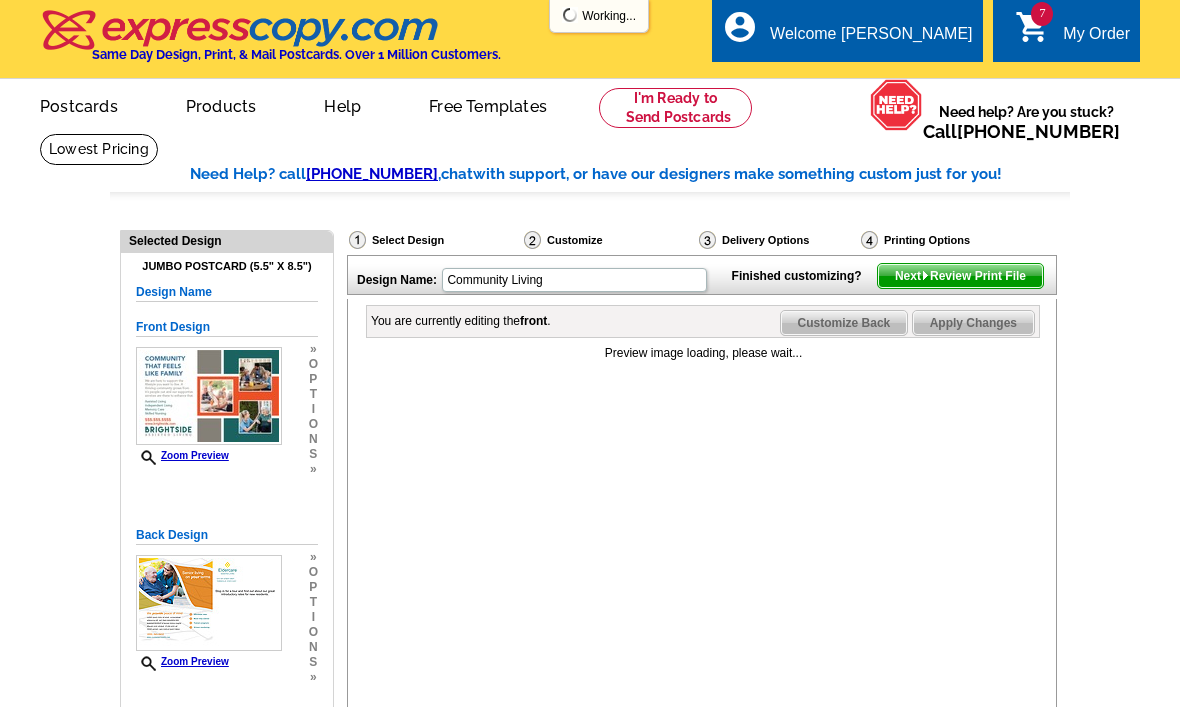 scroll, scrollTop: 0, scrollLeft: 0, axis: both 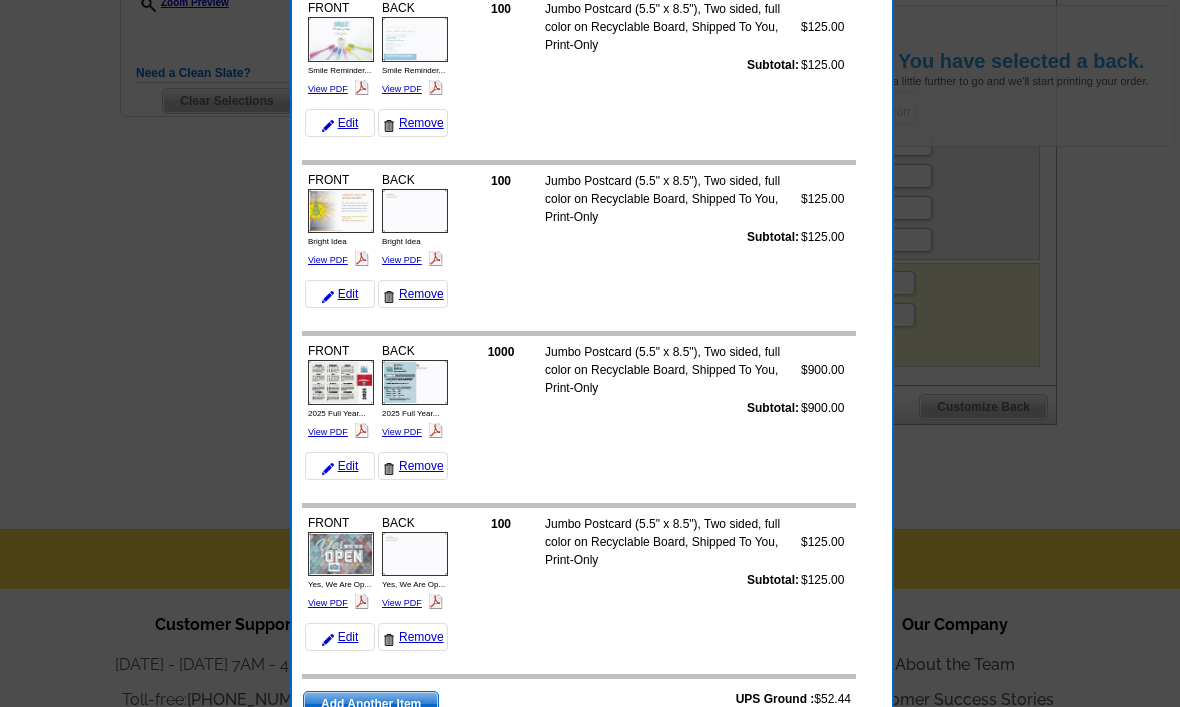 click on "View PDF" at bounding box center (328, 603) 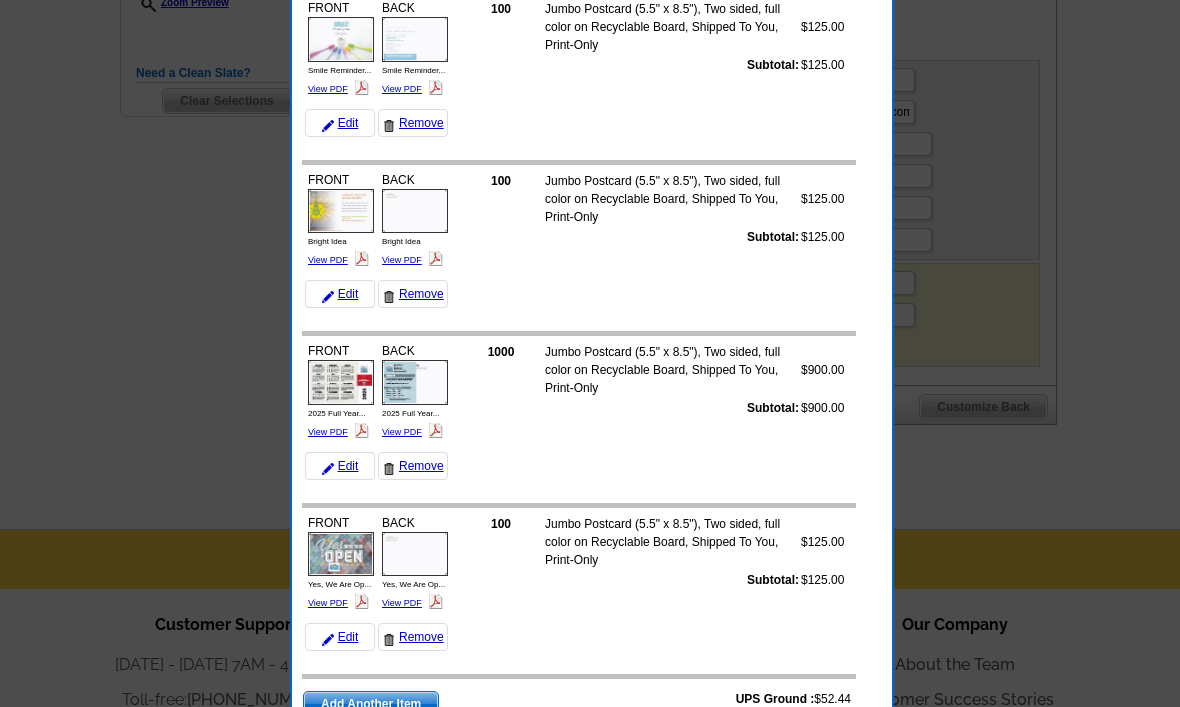 scroll, scrollTop: 718, scrollLeft: 0, axis: vertical 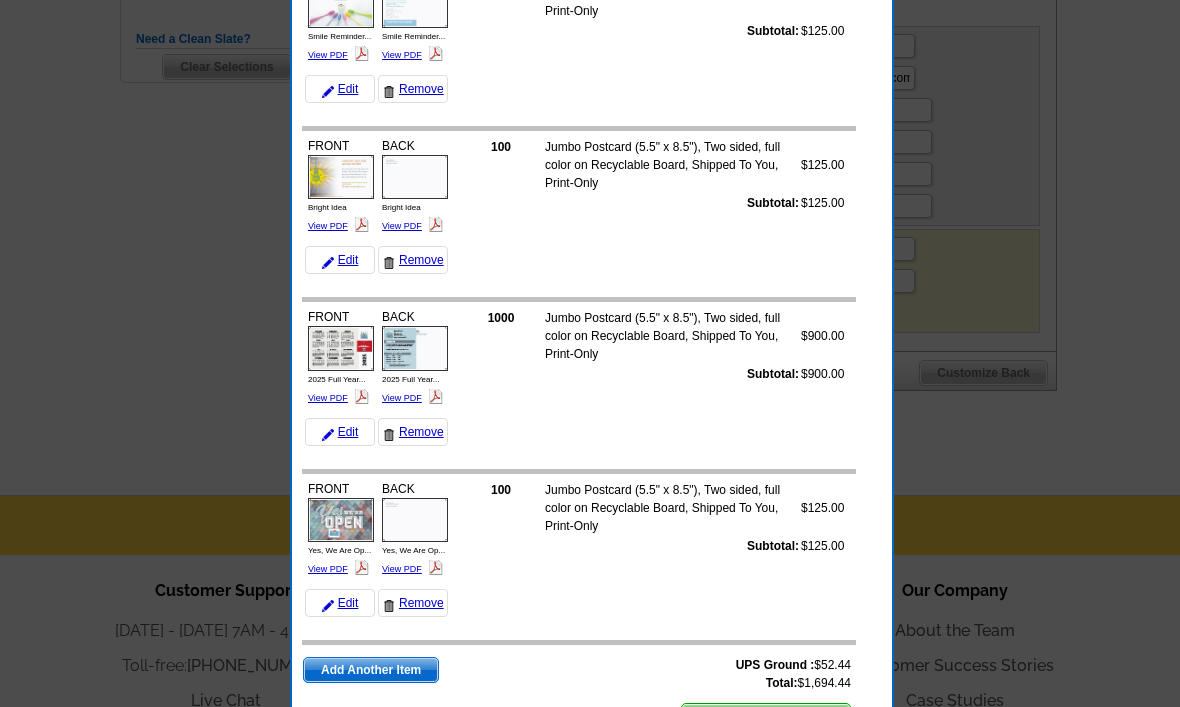 click on "Remove" at bounding box center (413, 432) 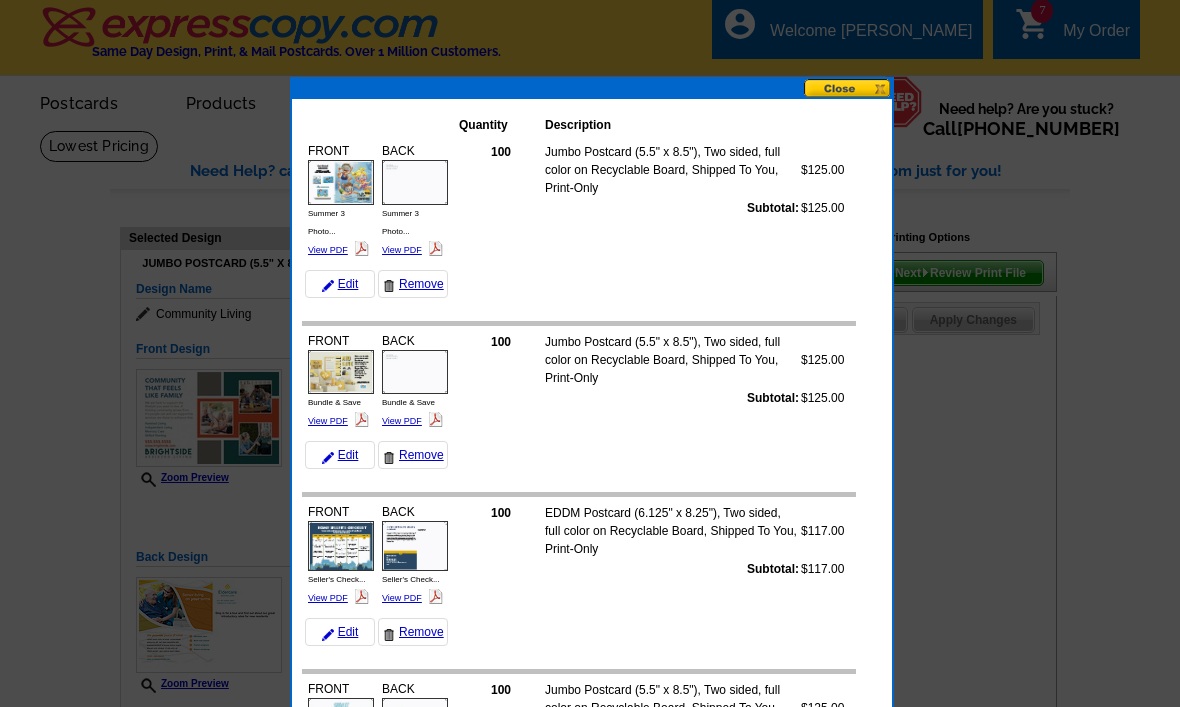 scroll, scrollTop: 0, scrollLeft: 0, axis: both 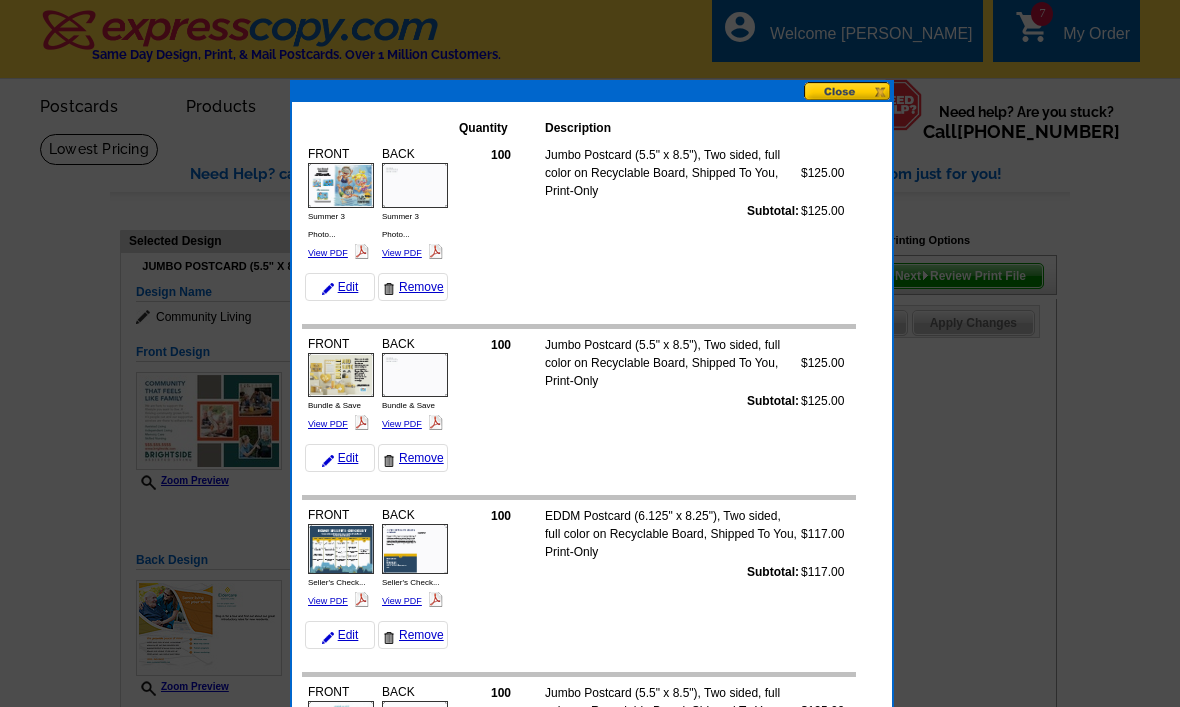 click at bounding box center [848, 91] 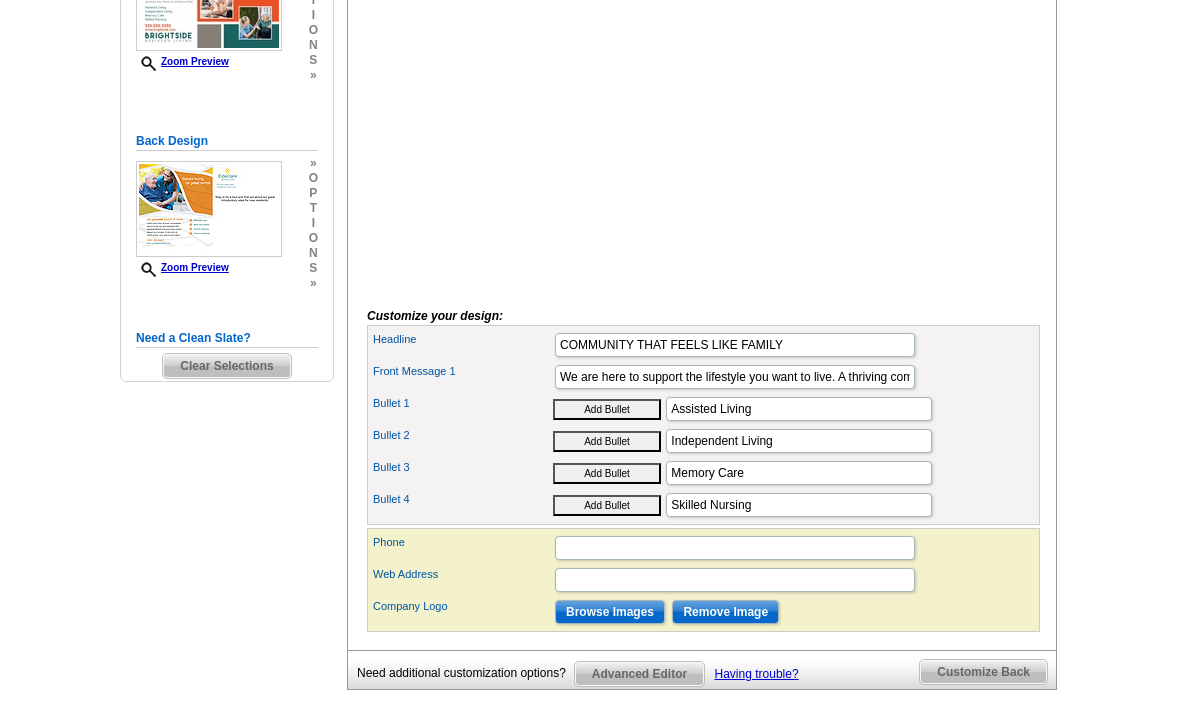 scroll, scrollTop: 480, scrollLeft: 0, axis: vertical 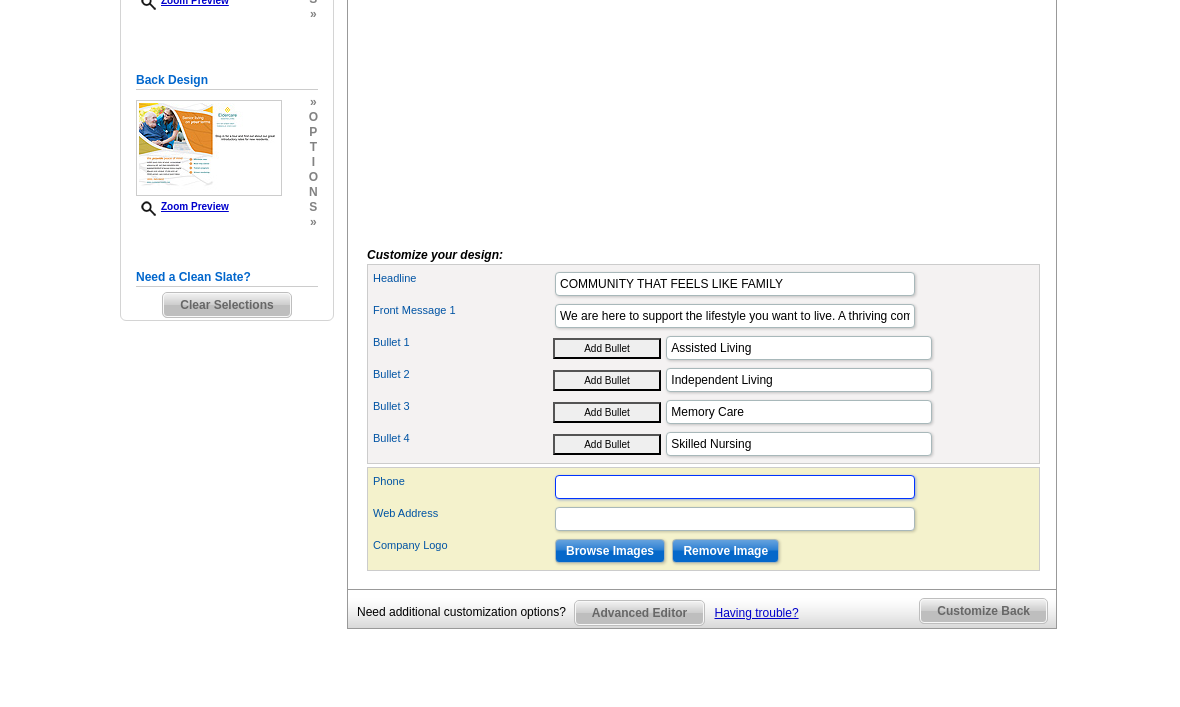 click on "Phone" at bounding box center [735, 487] 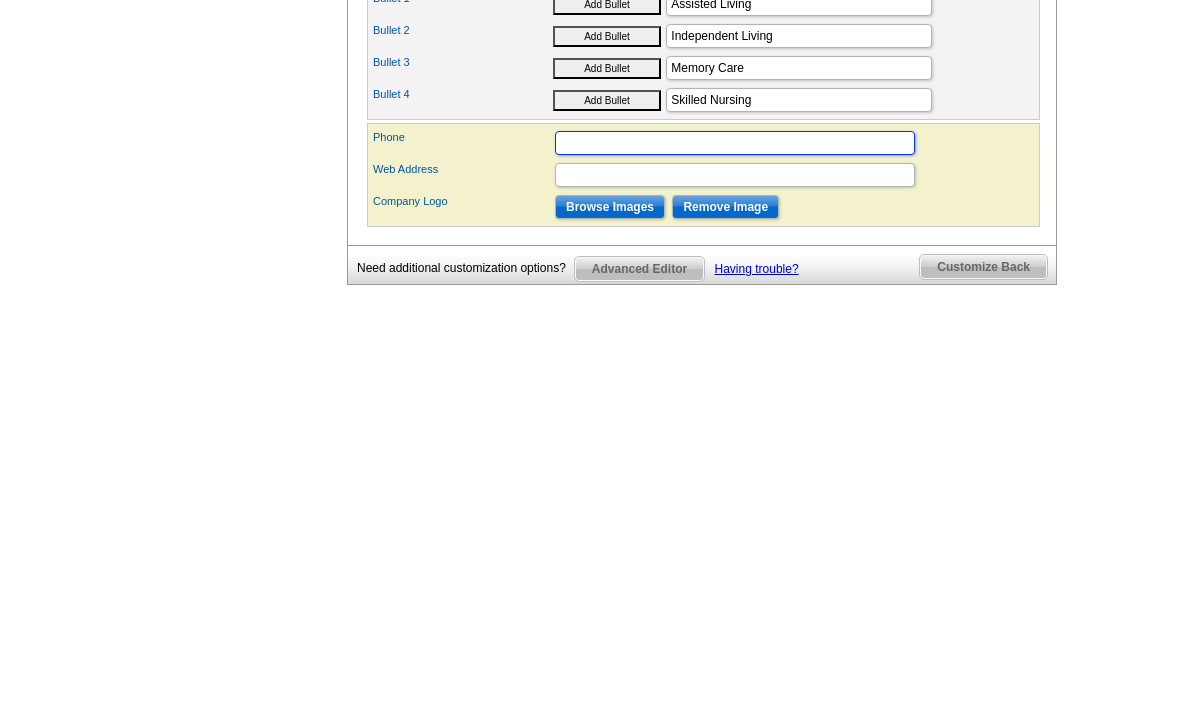 type on "3204059356" 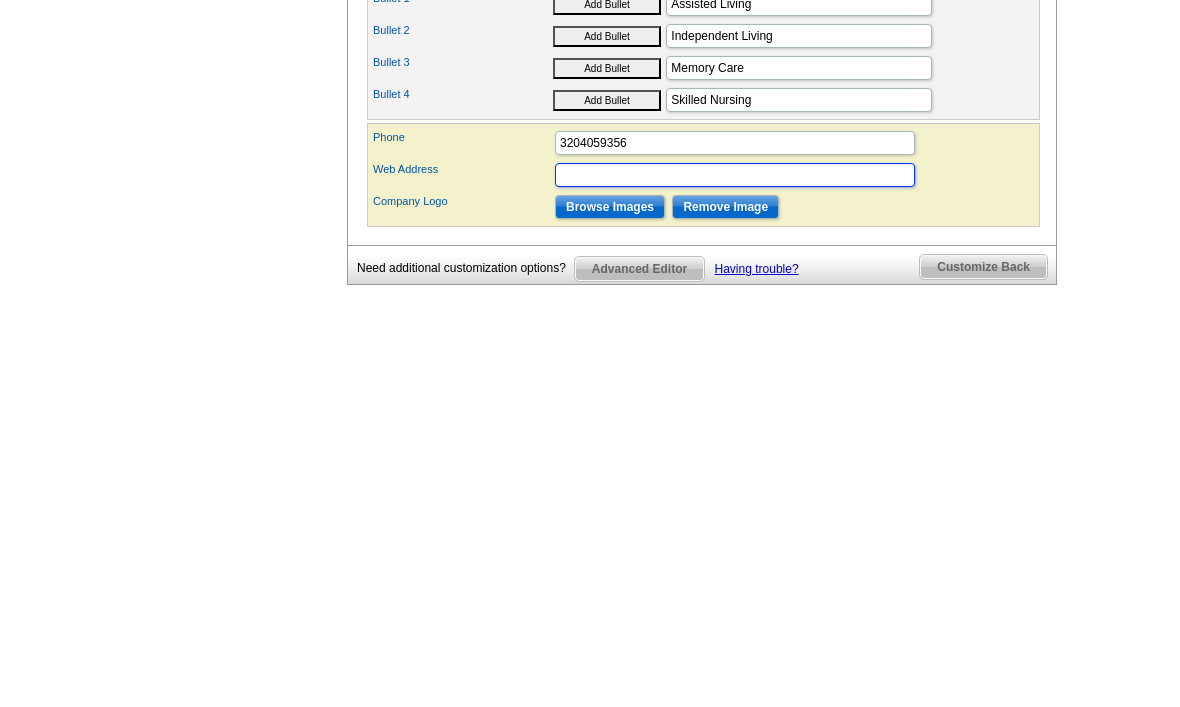 scroll, scrollTop: 0, scrollLeft: 0, axis: both 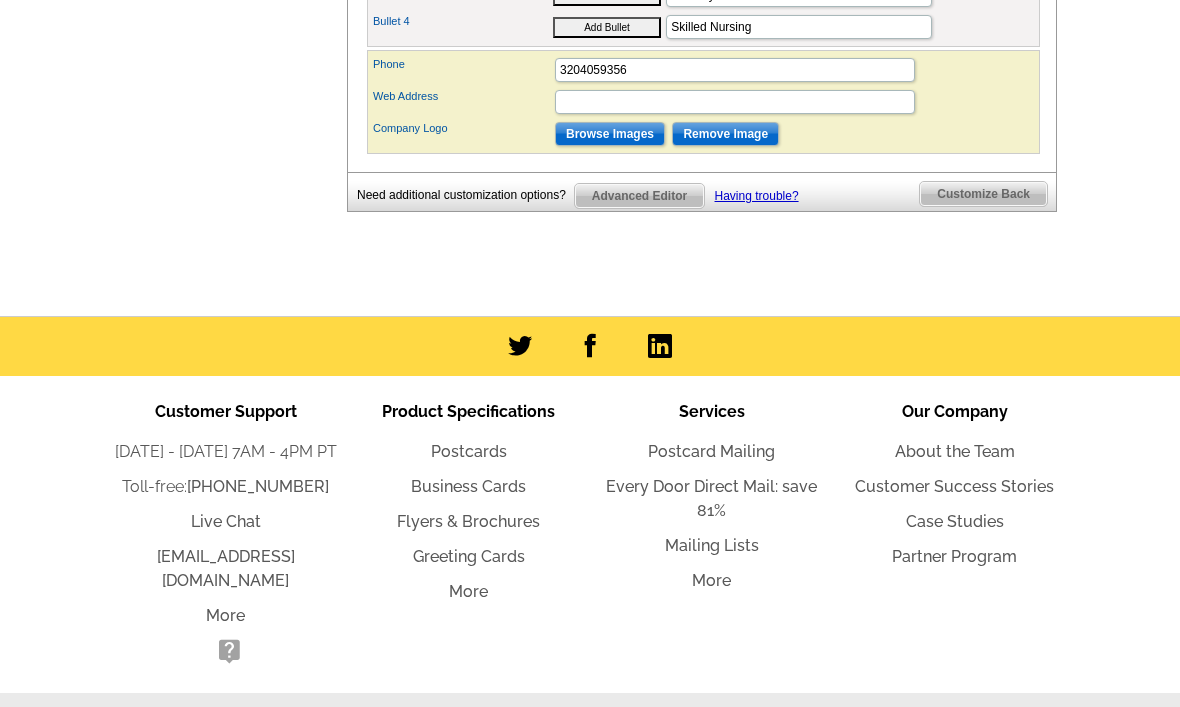 click on "Browse Images" at bounding box center (610, 134) 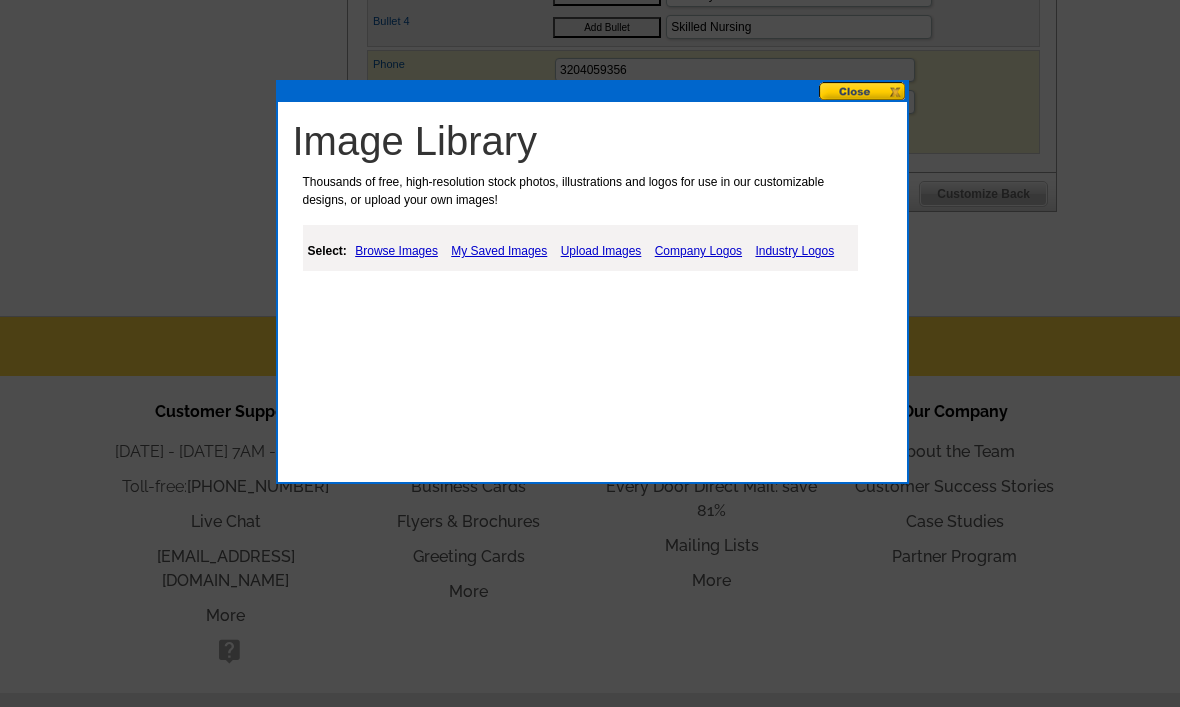 click on "Upload Images" at bounding box center [601, 251] 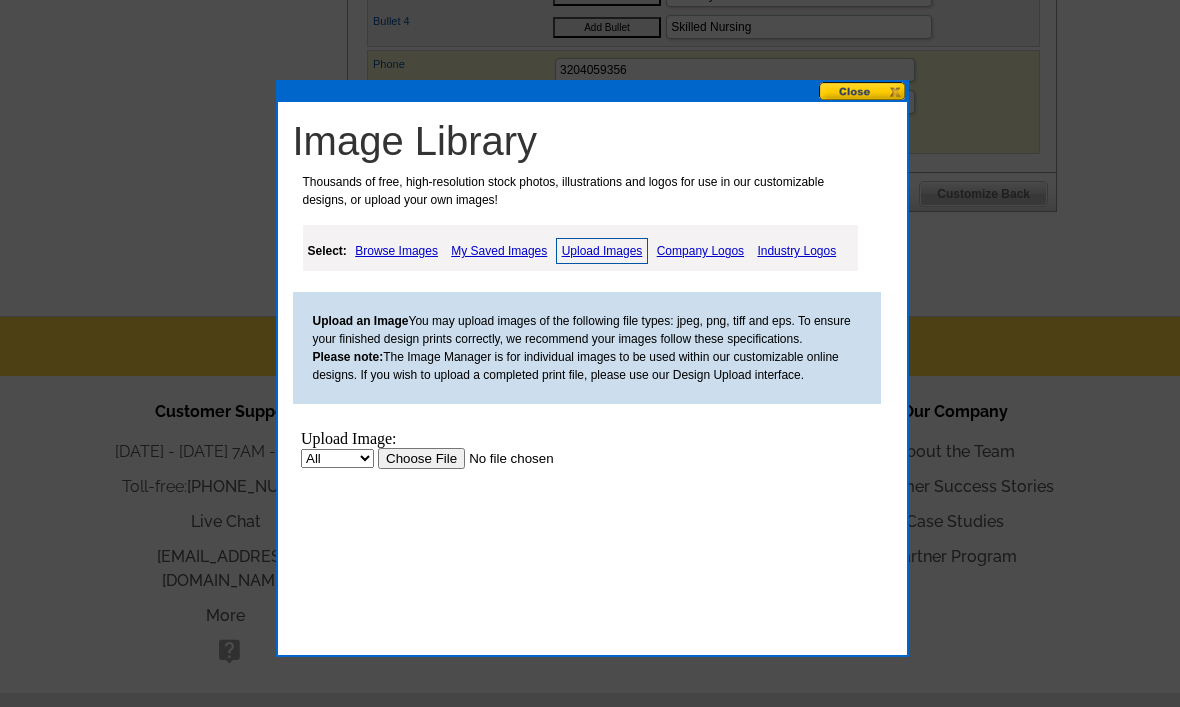 scroll, scrollTop: 0, scrollLeft: 0, axis: both 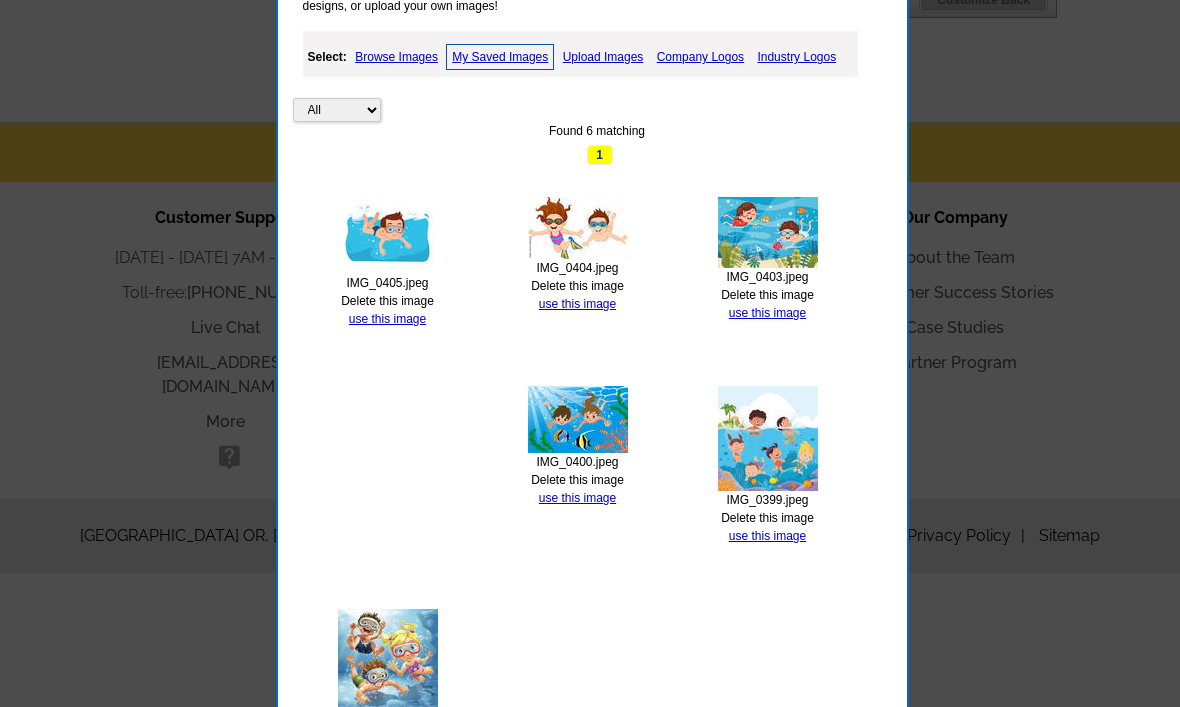 click on "use this image" at bounding box center (577, 304) 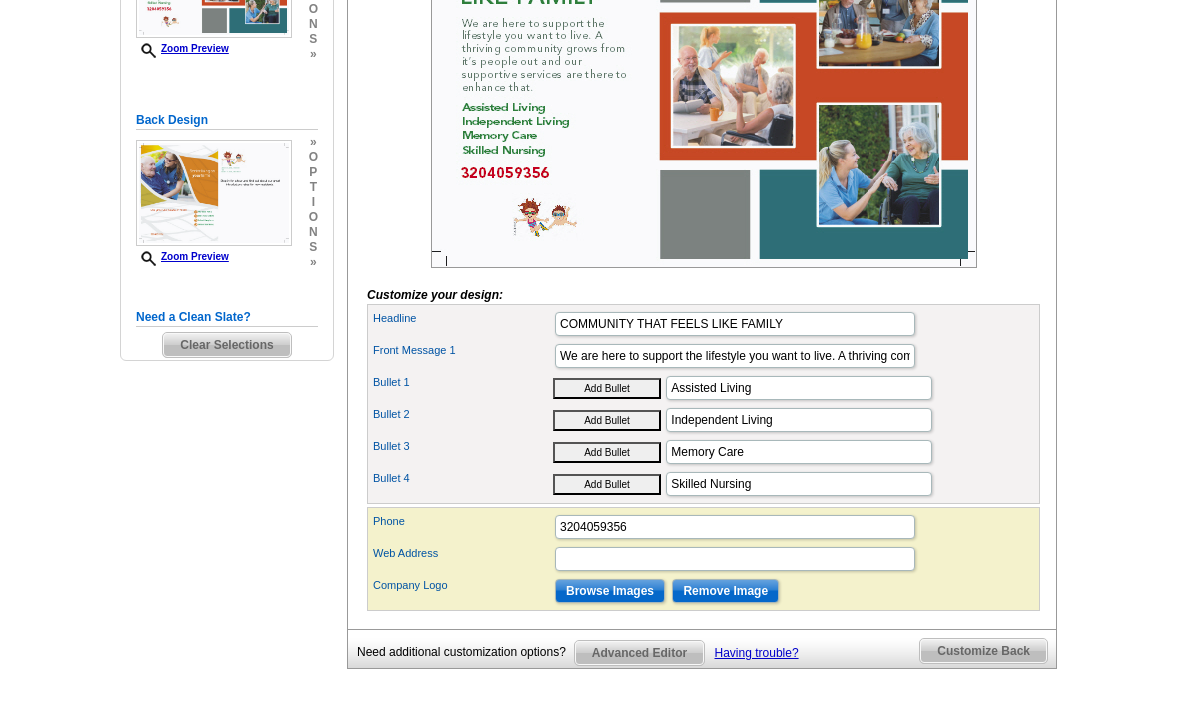 scroll, scrollTop: 452, scrollLeft: 0, axis: vertical 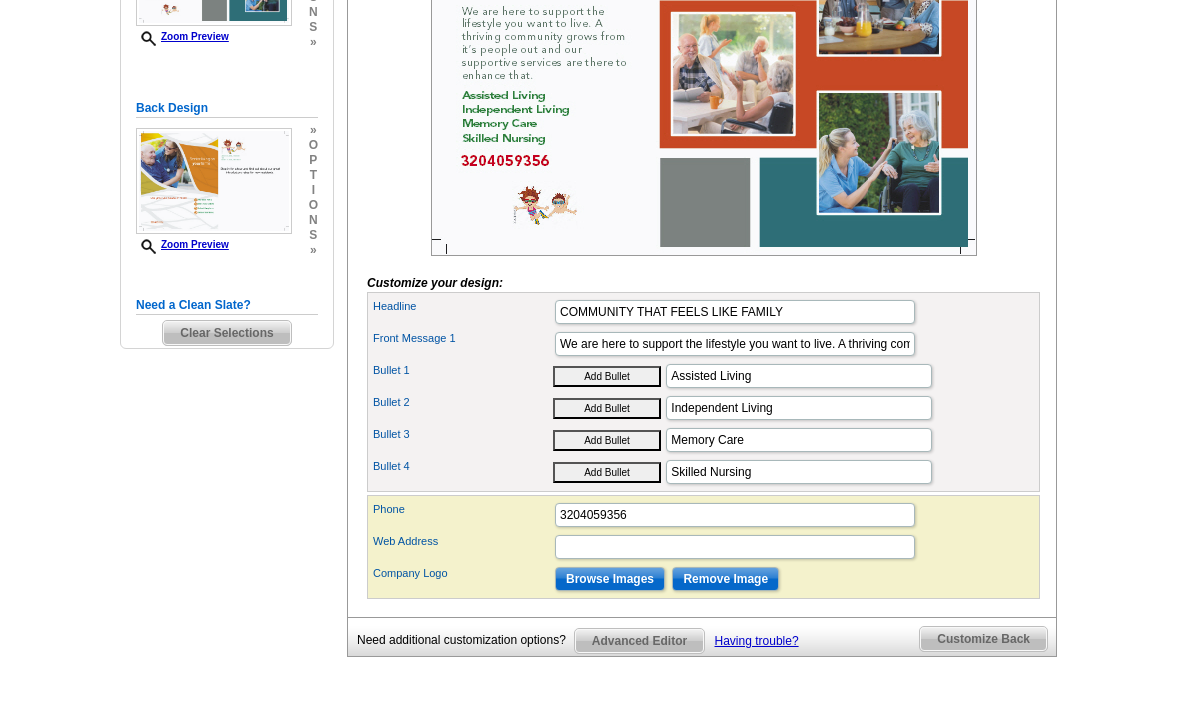 click on "You are currently editing the  front .
Customize Front
Customize Back
Apply Changes
Customize your design:
Headline
COMMUNITY THAT FEELS LIKE FAMILY
Front Message 1 Bullet 1 Bullet 2 We" at bounding box center [702, 232] 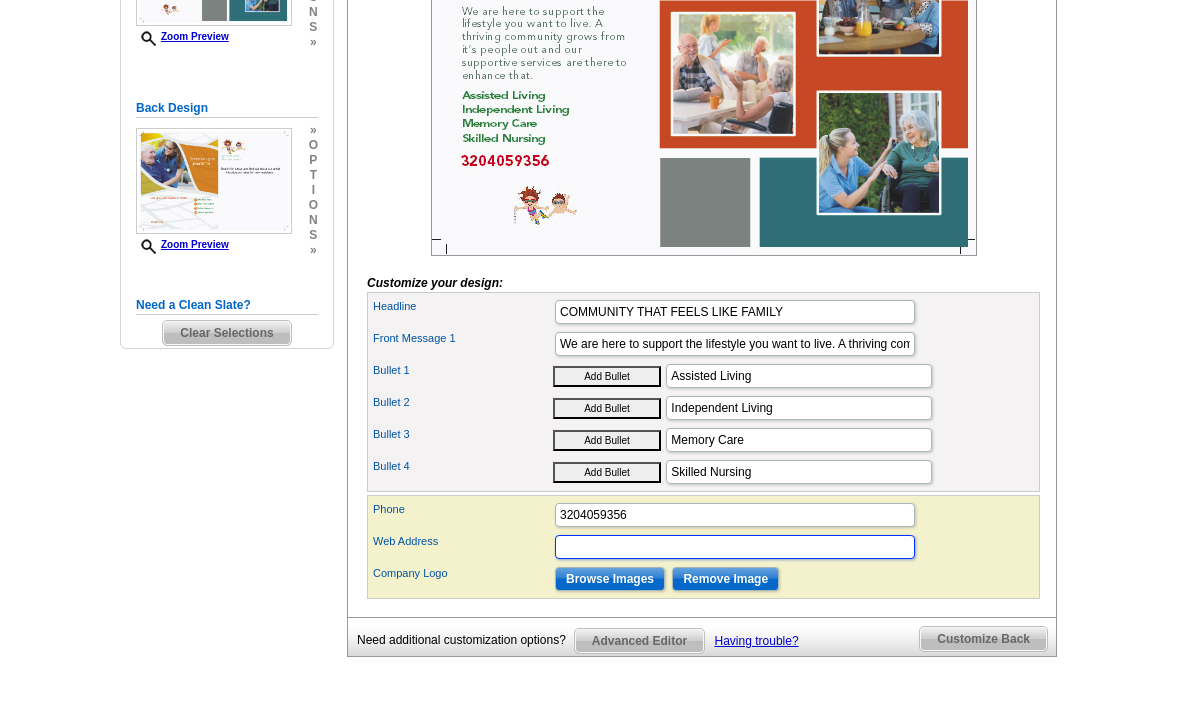 click on "Web Address" at bounding box center (735, 547) 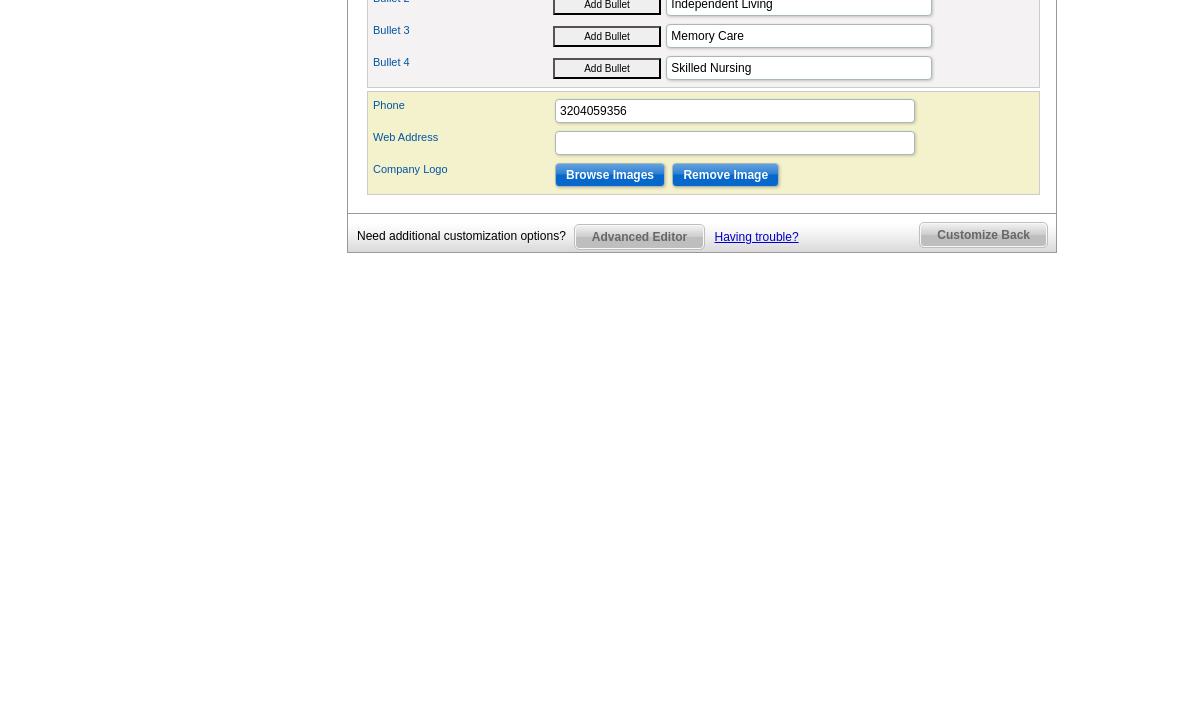 click on "Customize Back" at bounding box center [983, 639] 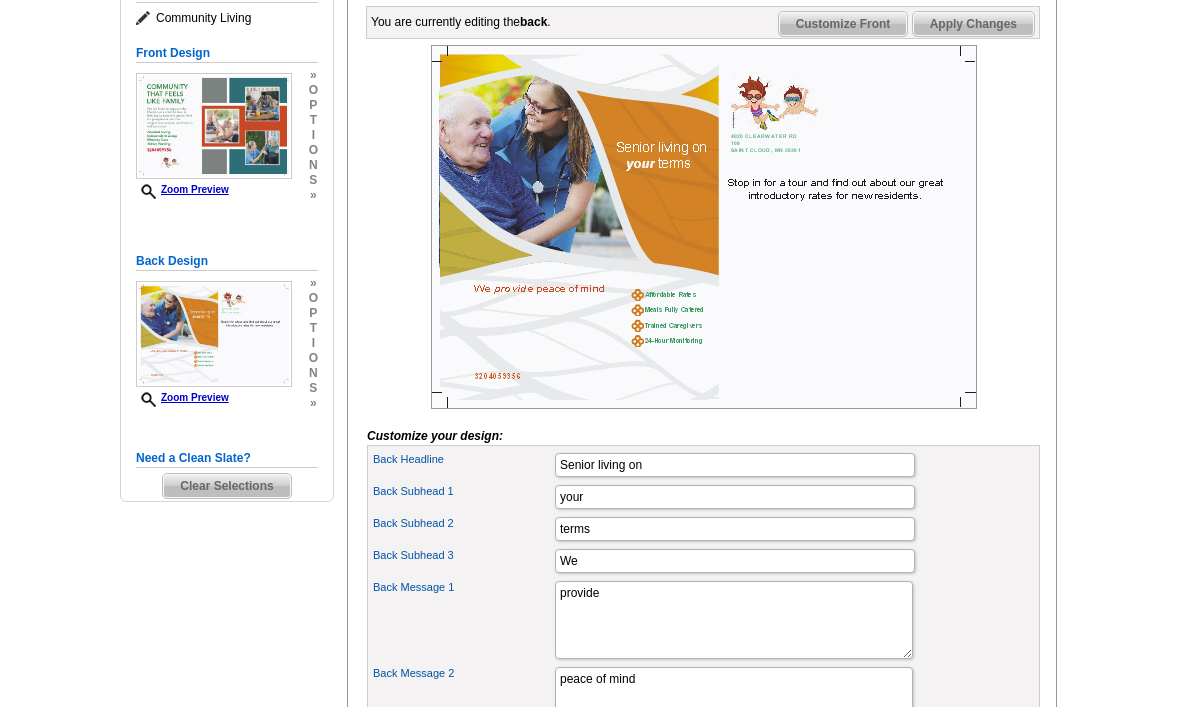 scroll, scrollTop: 297, scrollLeft: 0, axis: vertical 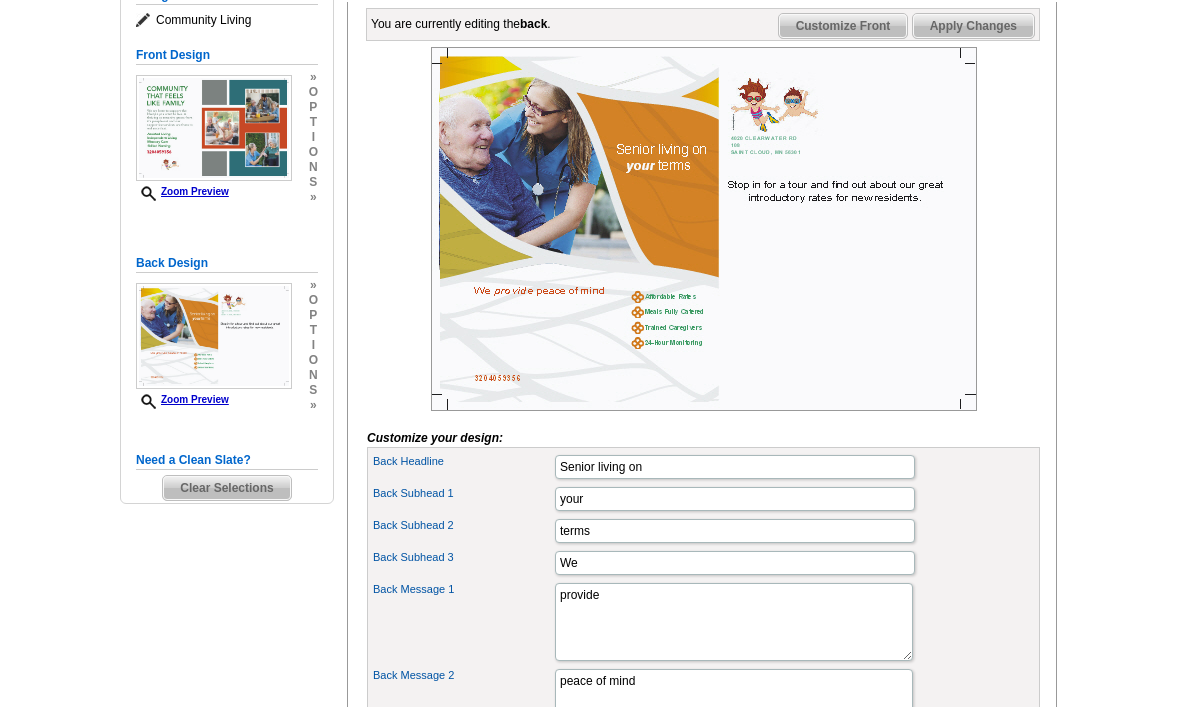click on "Next   Review Print File" at bounding box center [960, -21] 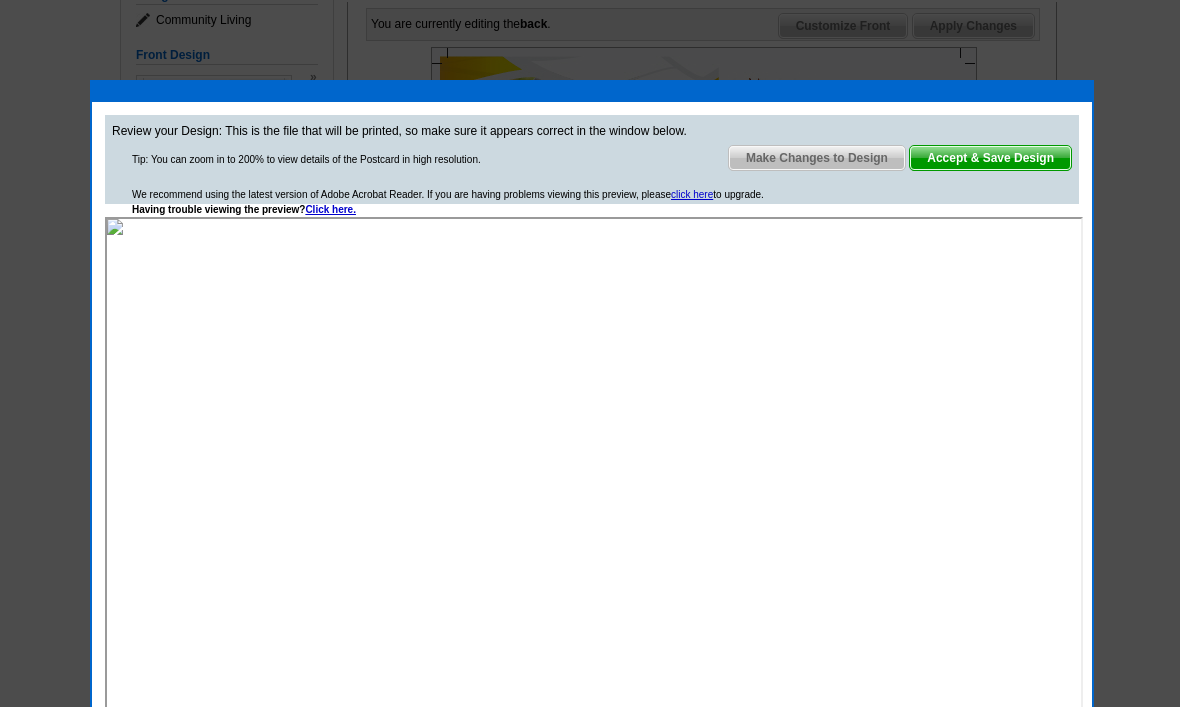 scroll, scrollTop: 0, scrollLeft: 0, axis: both 